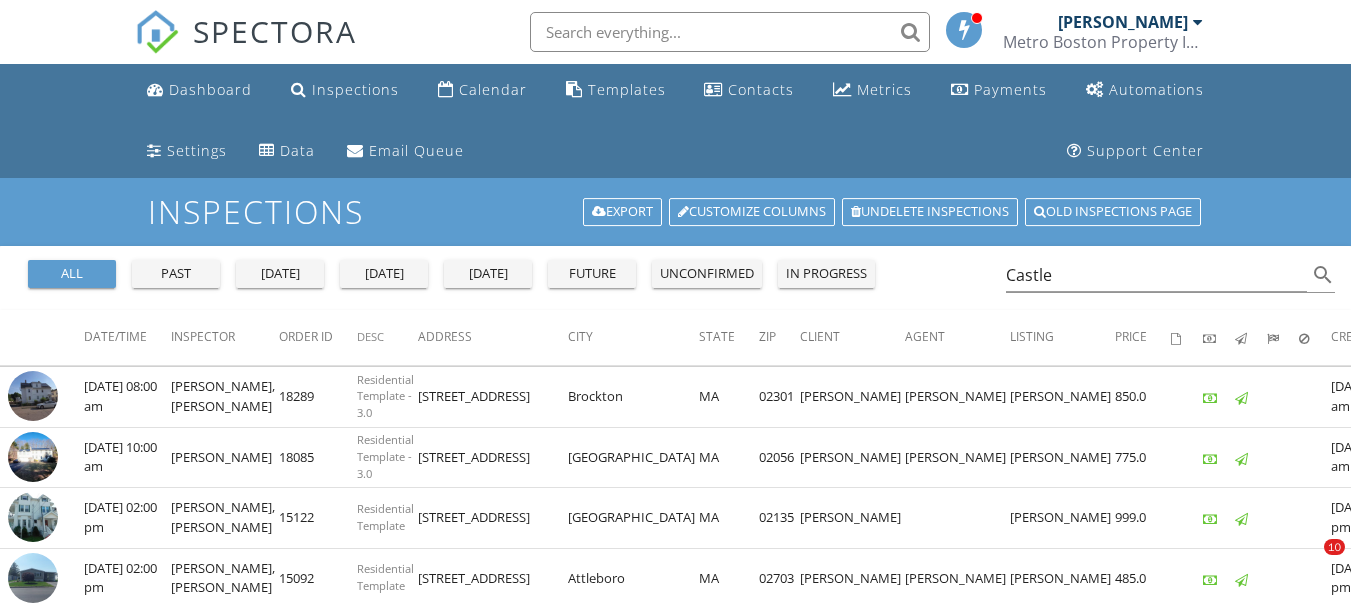 scroll, scrollTop: 200, scrollLeft: 0, axis: vertical 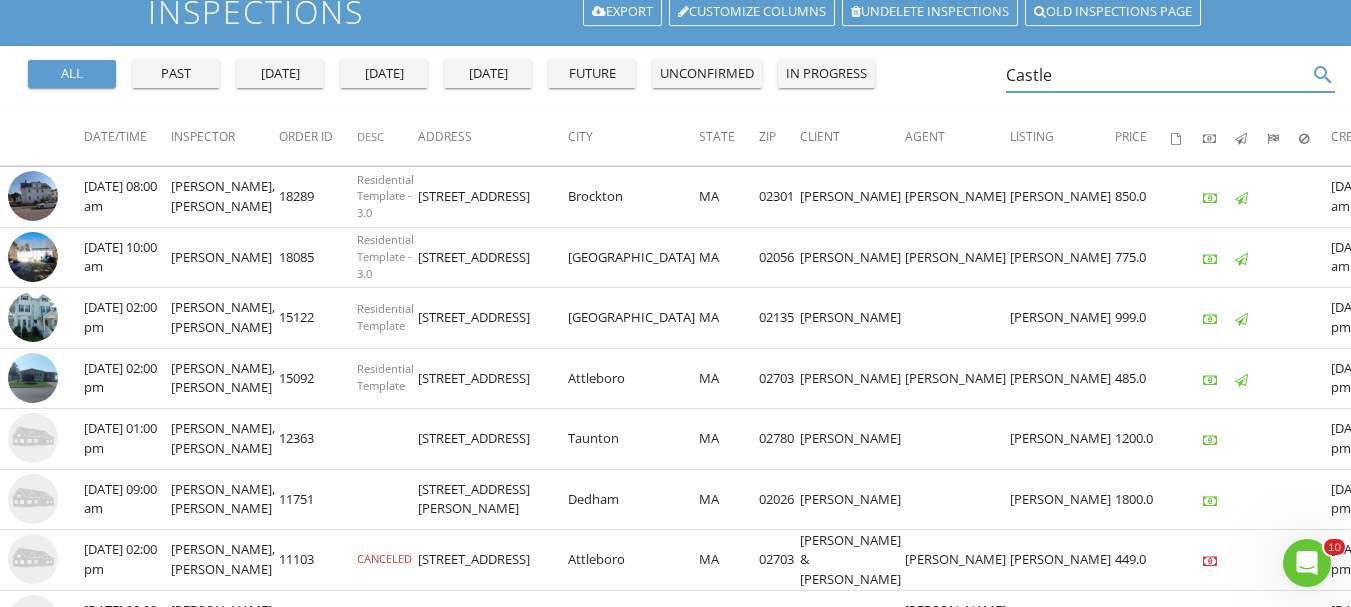drag, startPoint x: 1109, startPoint y: 80, endPoint x: 926, endPoint y: 83, distance: 183.02458 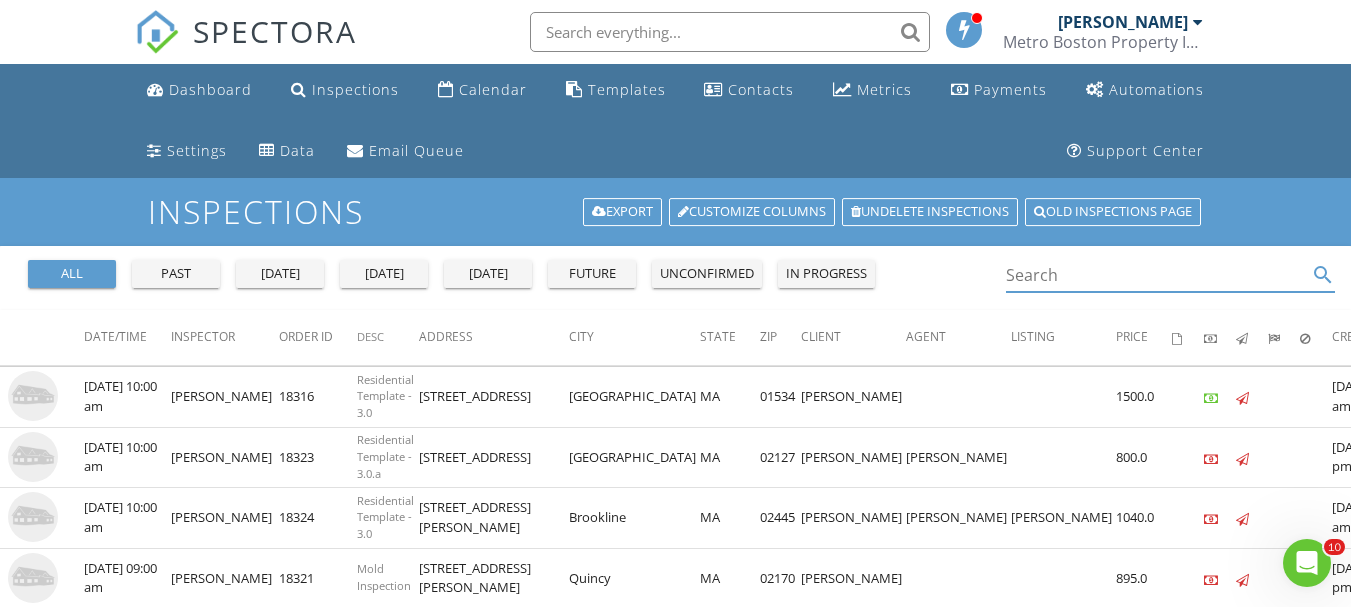 scroll, scrollTop: 100, scrollLeft: 0, axis: vertical 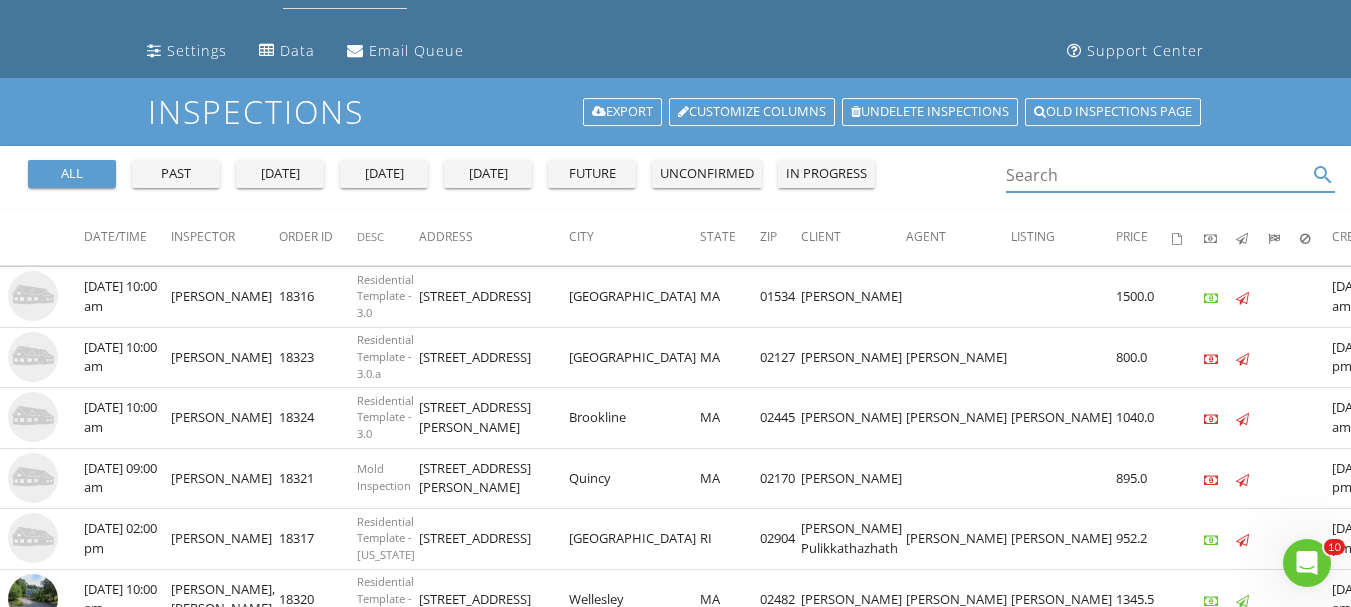 type 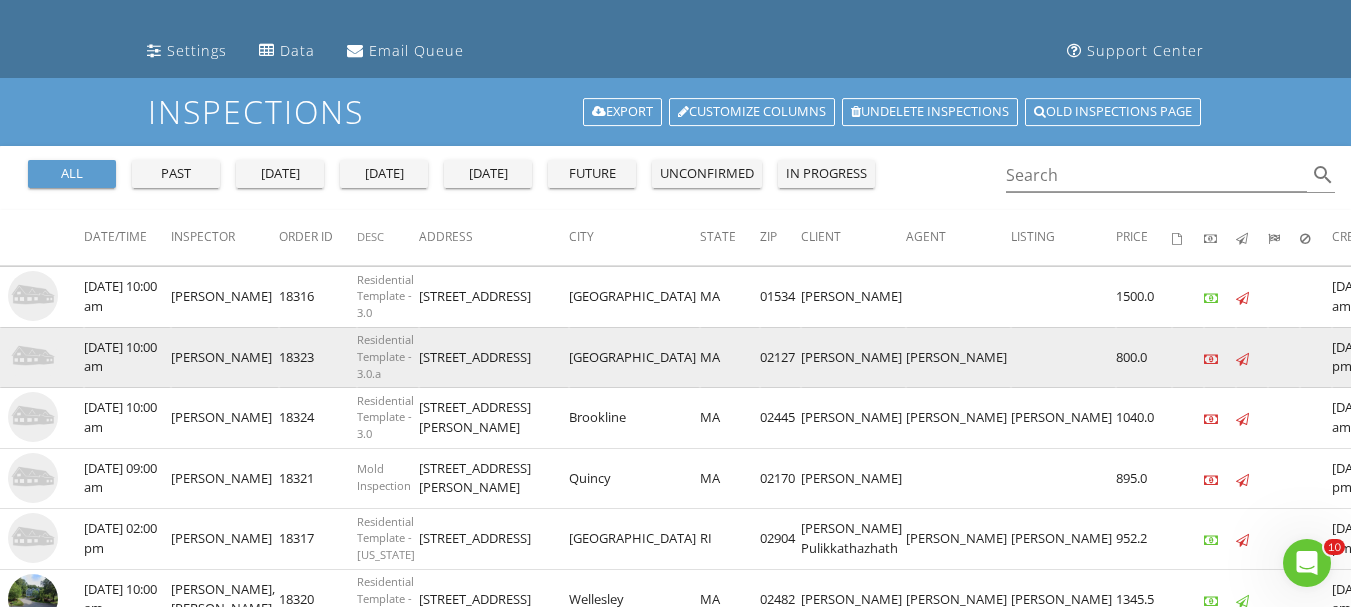 click at bounding box center (33, 357) 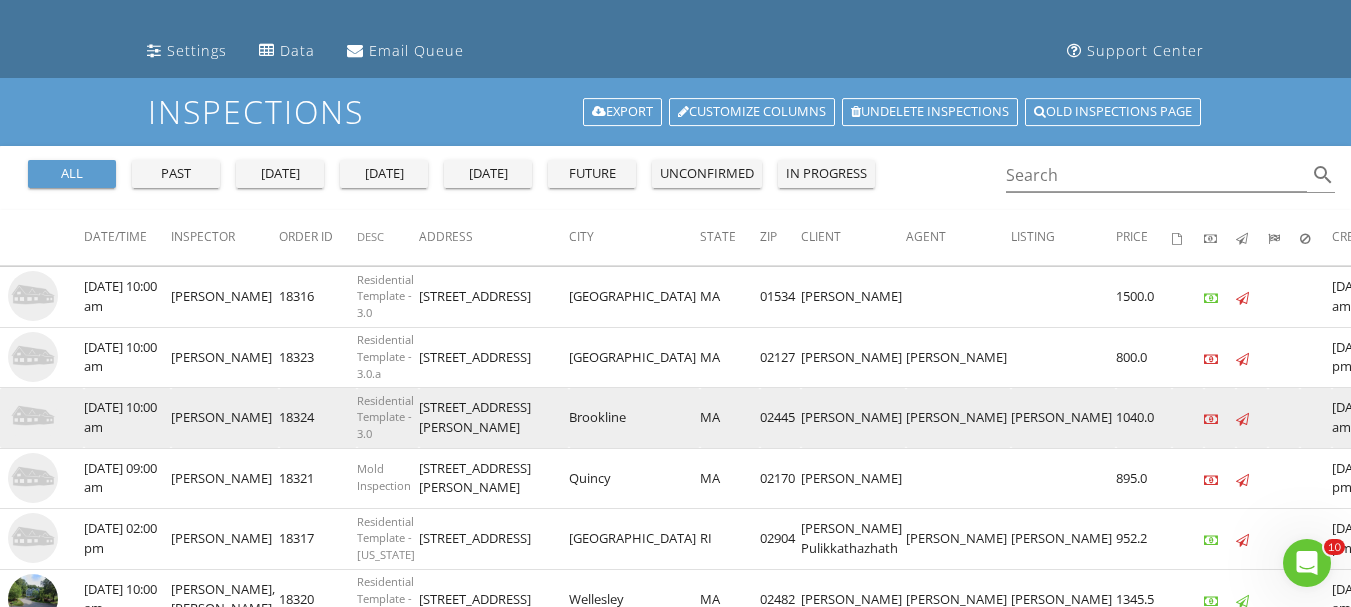 click on "7 Dana St" at bounding box center (494, 418) 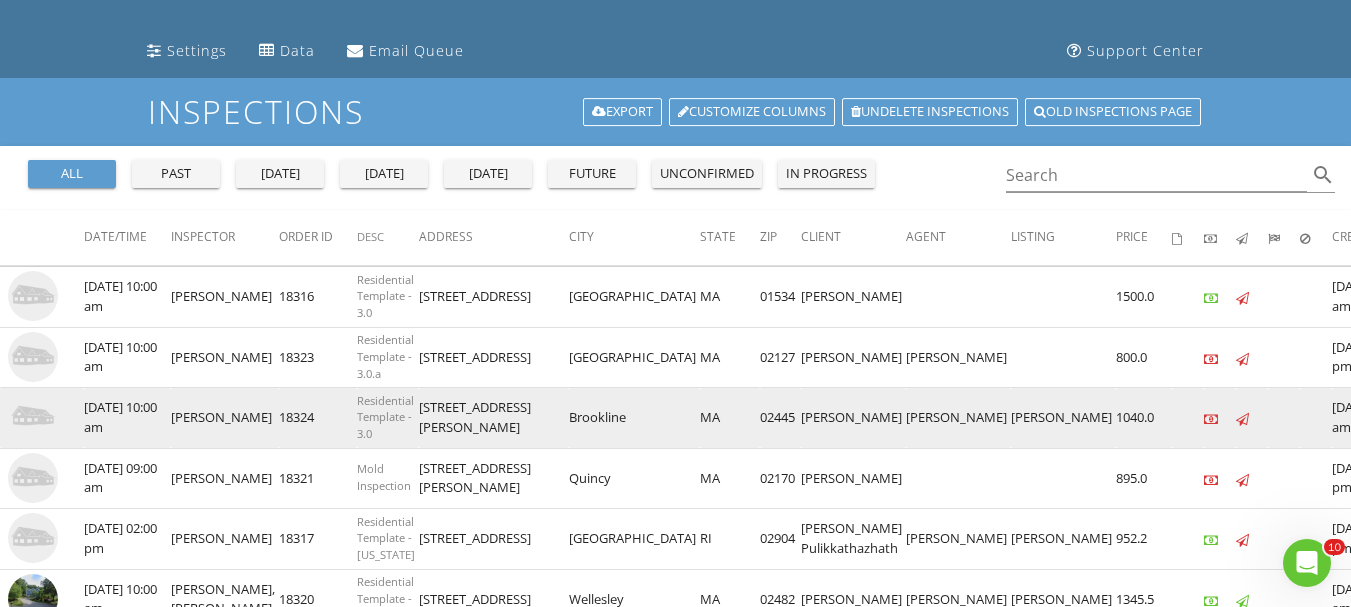 scroll, scrollTop: 0, scrollLeft: 22, axis: horizontal 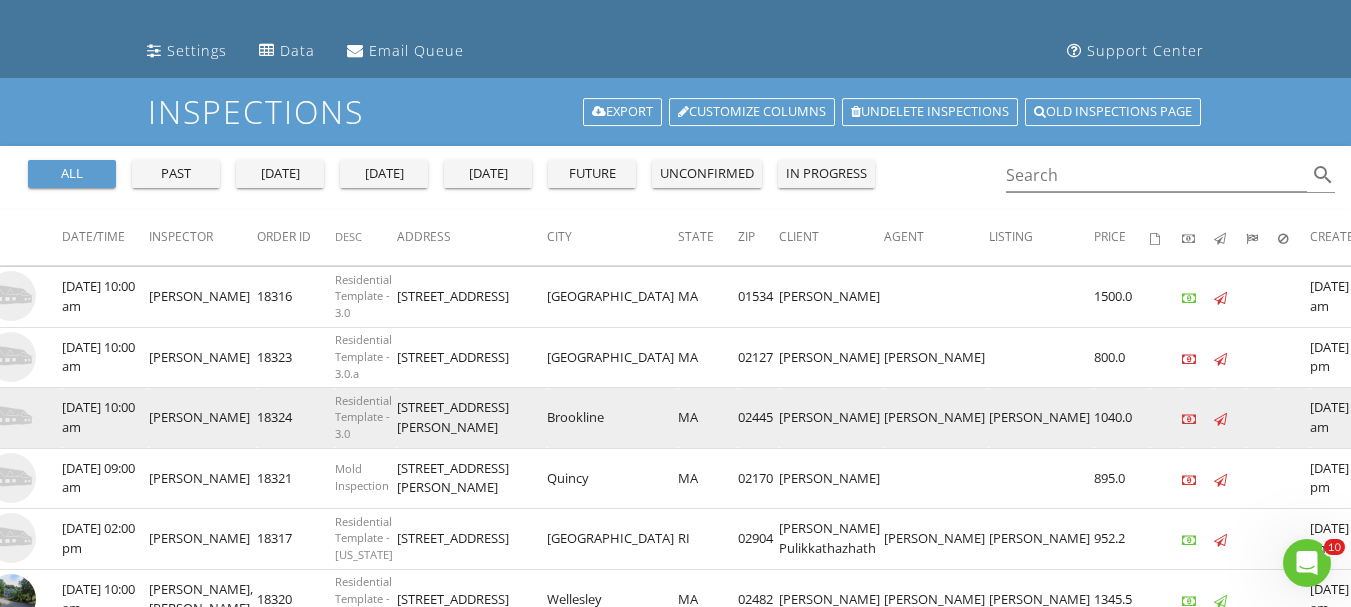 click on "7 Dana St" at bounding box center [472, 418] 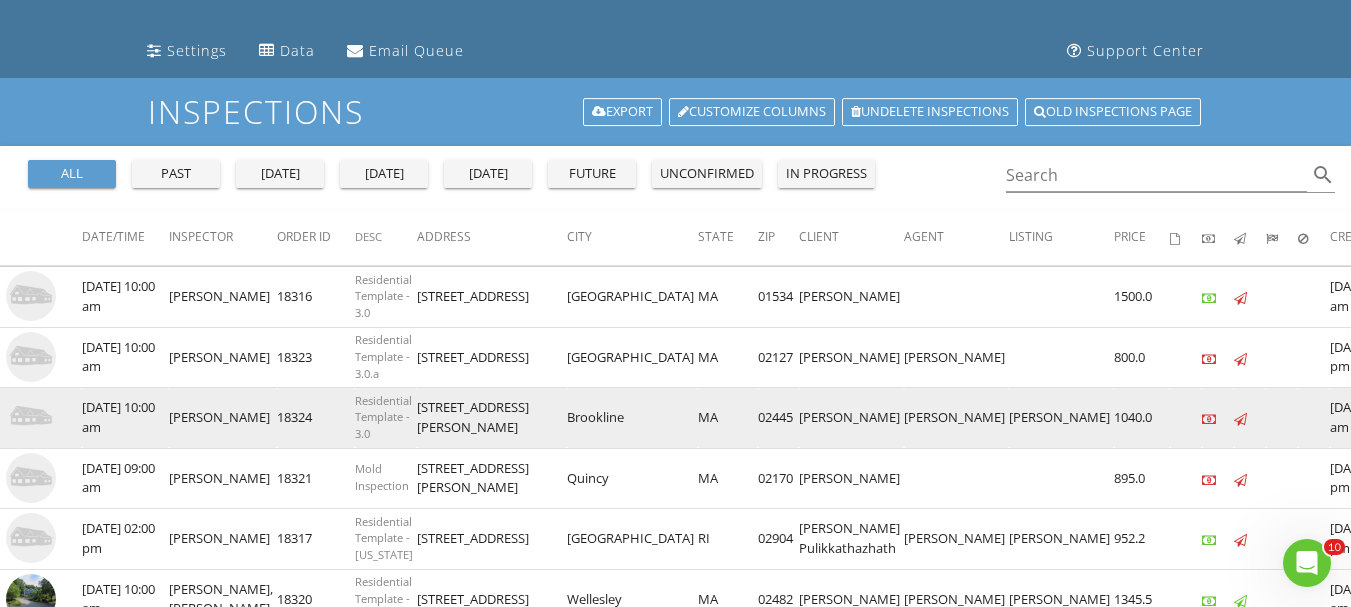 scroll, scrollTop: 0, scrollLeft: 0, axis: both 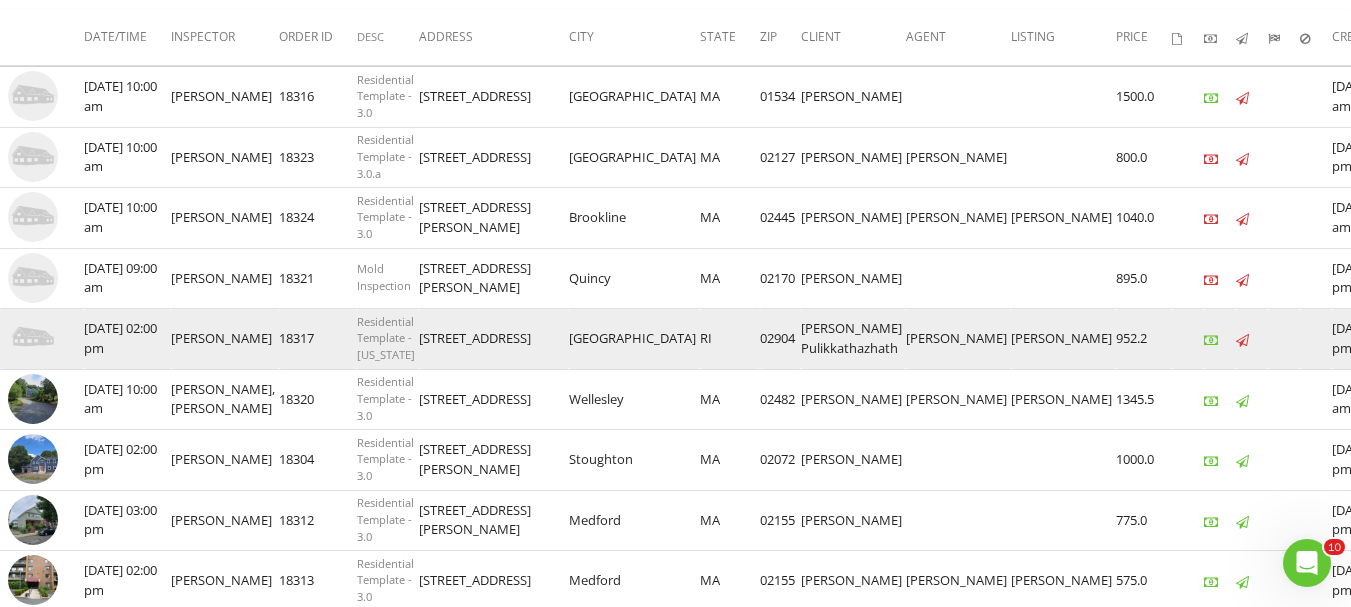click at bounding box center (33, 338) 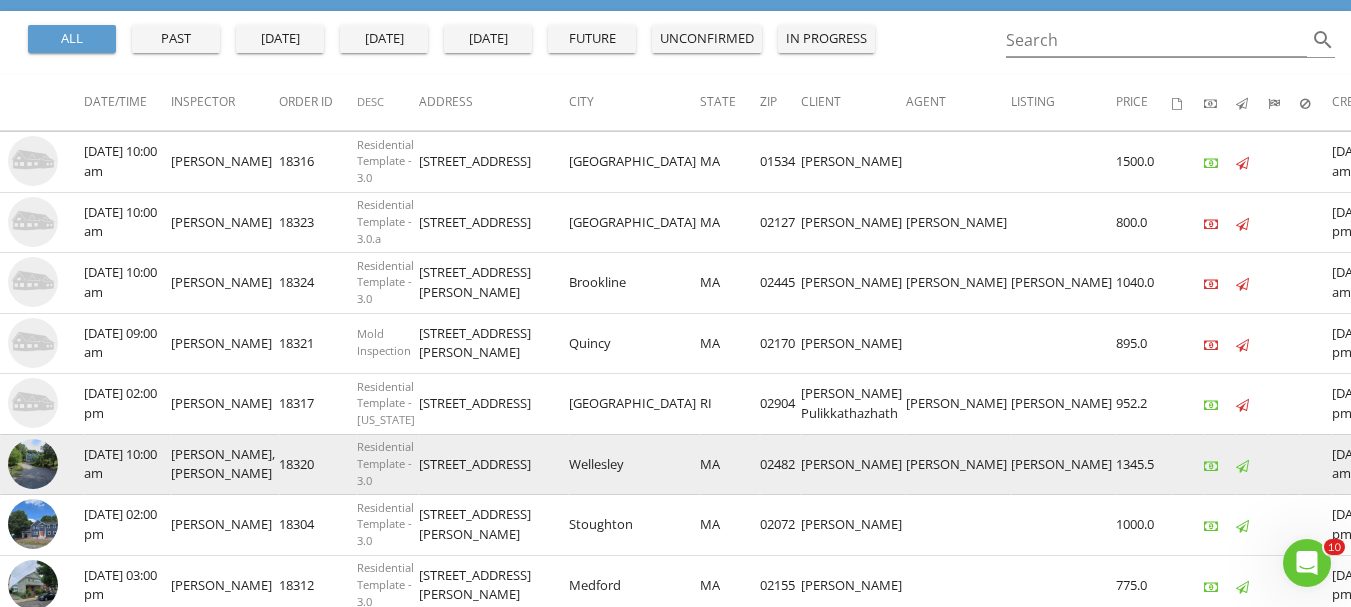 scroll, scrollTop: 200, scrollLeft: 0, axis: vertical 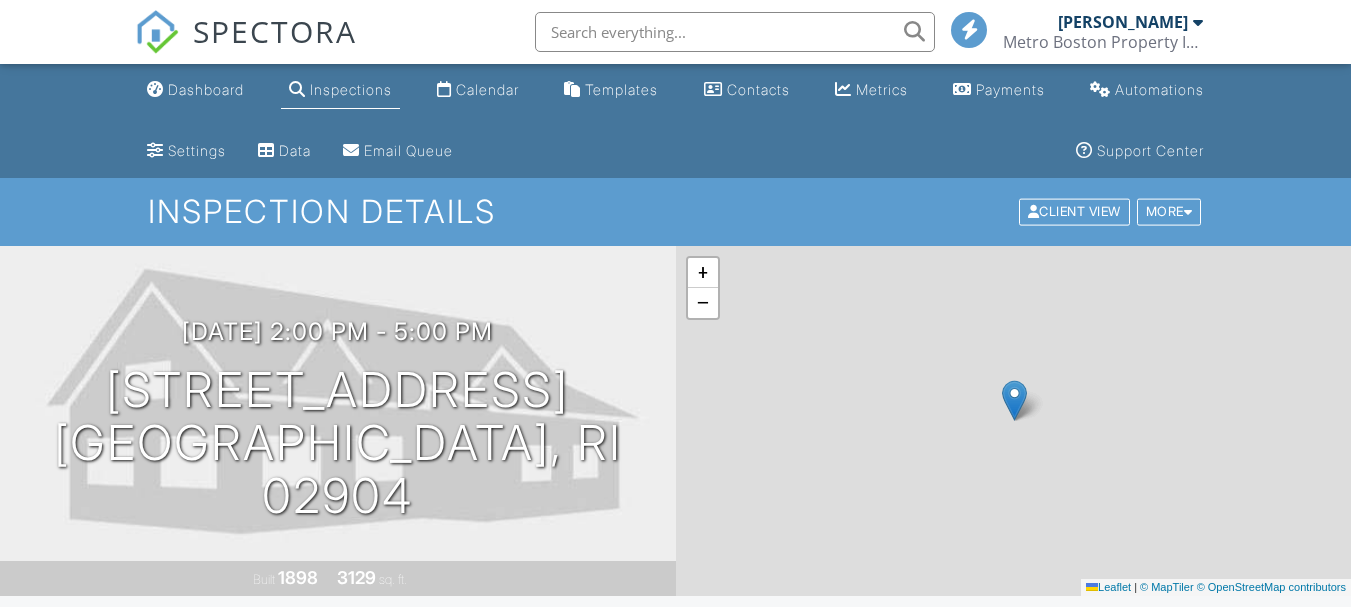 click on "Edit" at bounding box center [725, 786] 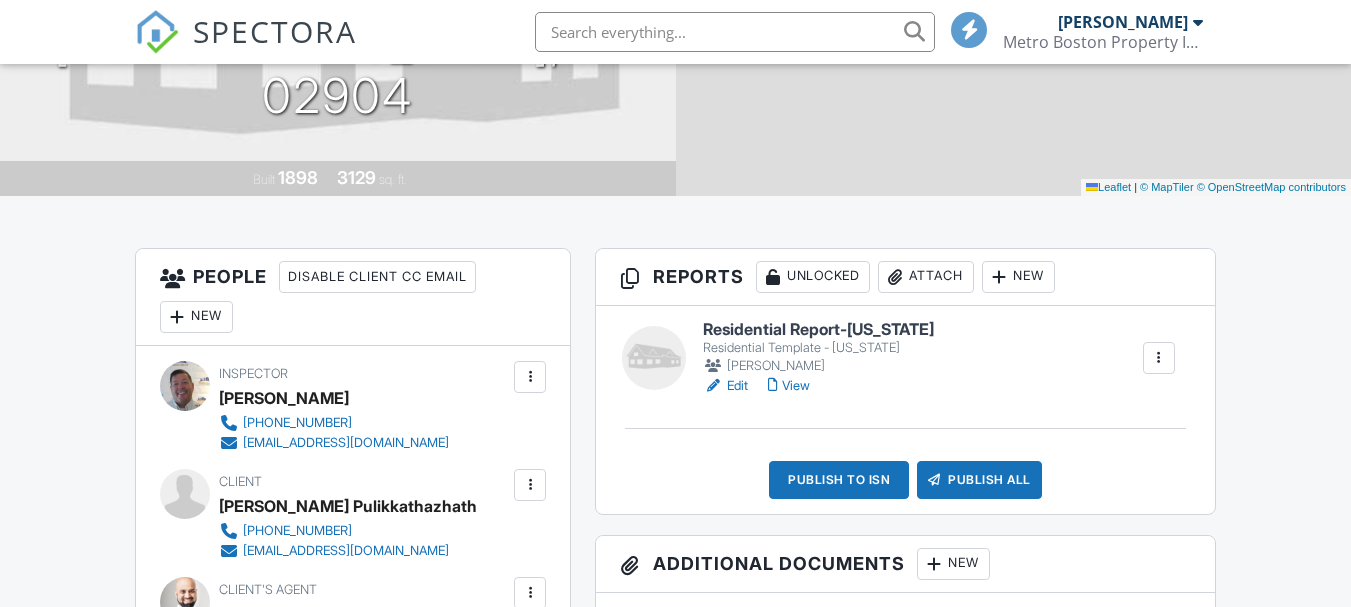 scroll, scrollTop: 400, scrollLeft: 0, axis: vertical 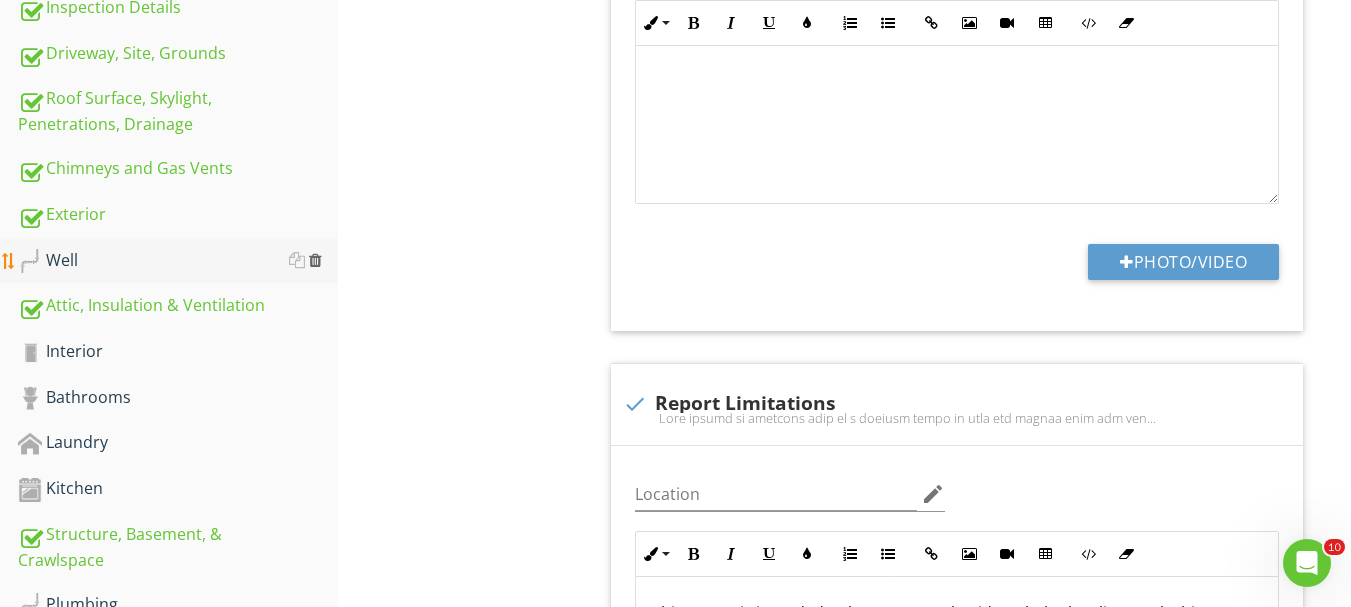 click at bounding box center (315, 260) 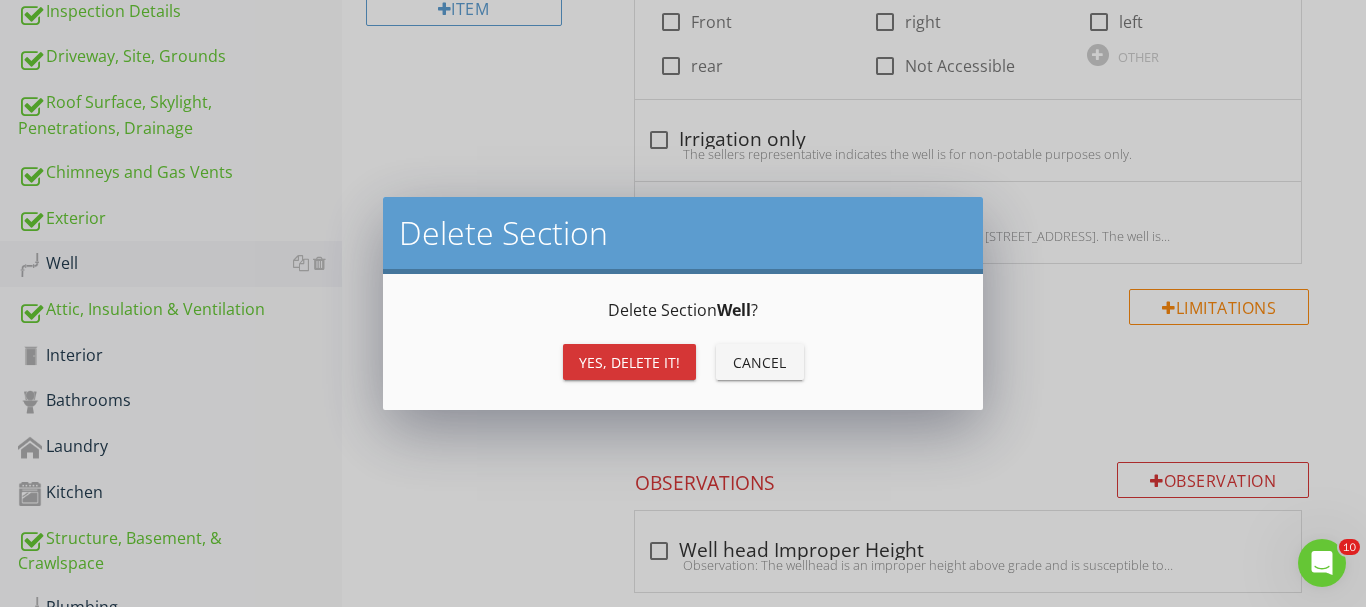 click on "Yes, Delete it!" at bounding box center (629, 362) 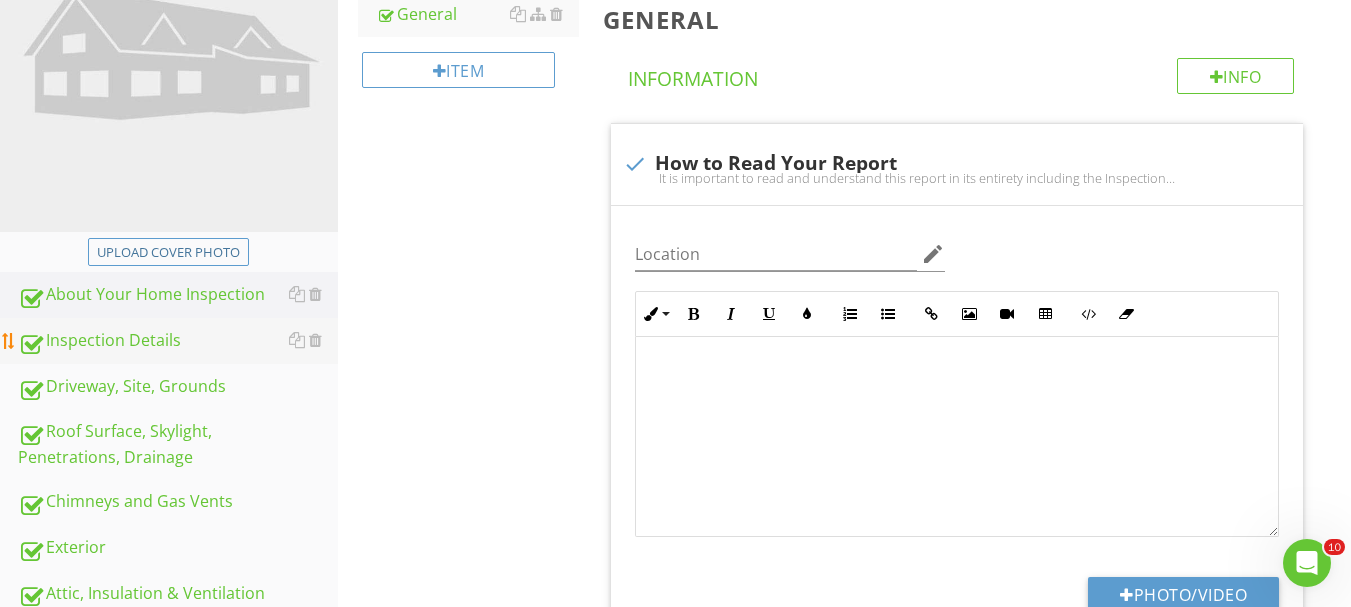 scroll, scrollTop: 400, scrollLeft: 0, axis: vertical 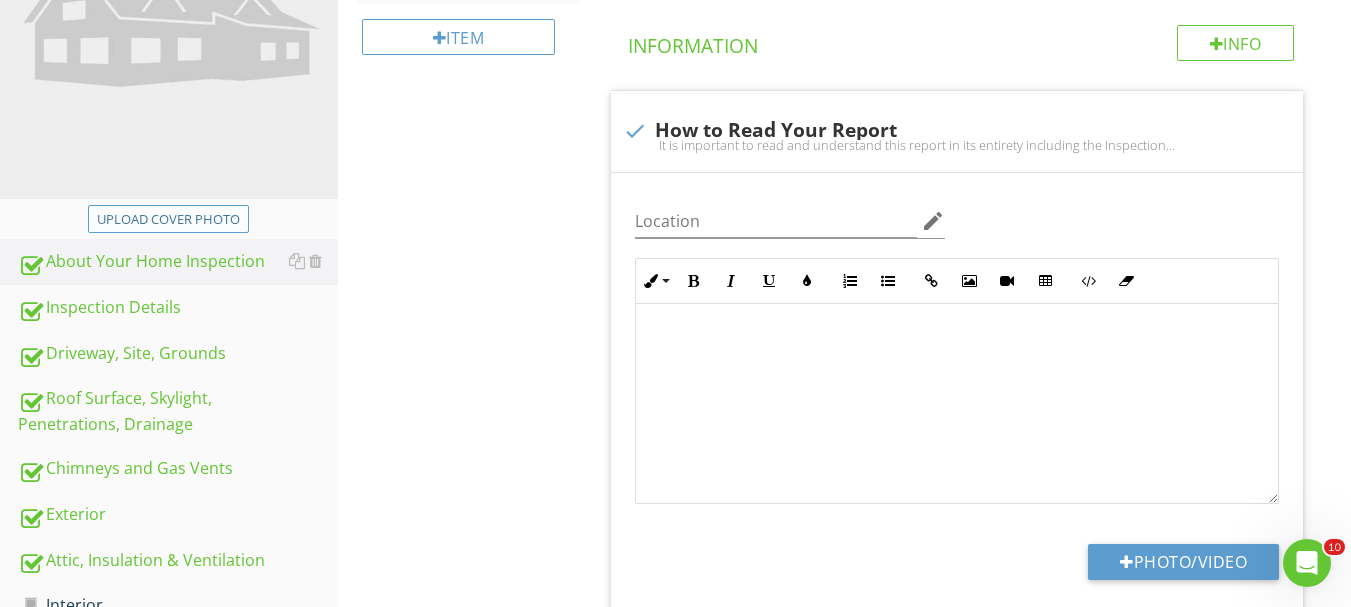click on "Upload cover photo" at bounding box center (168, 220) 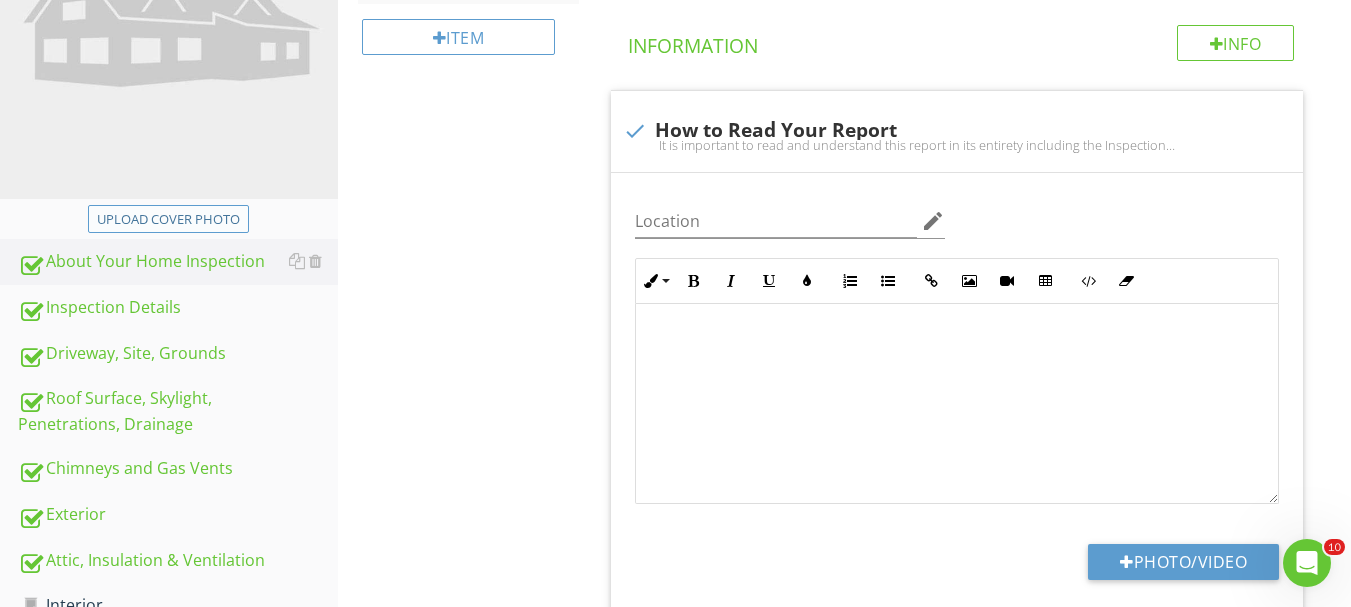 type on "C:\fakepath\20250709_133351.jpg" 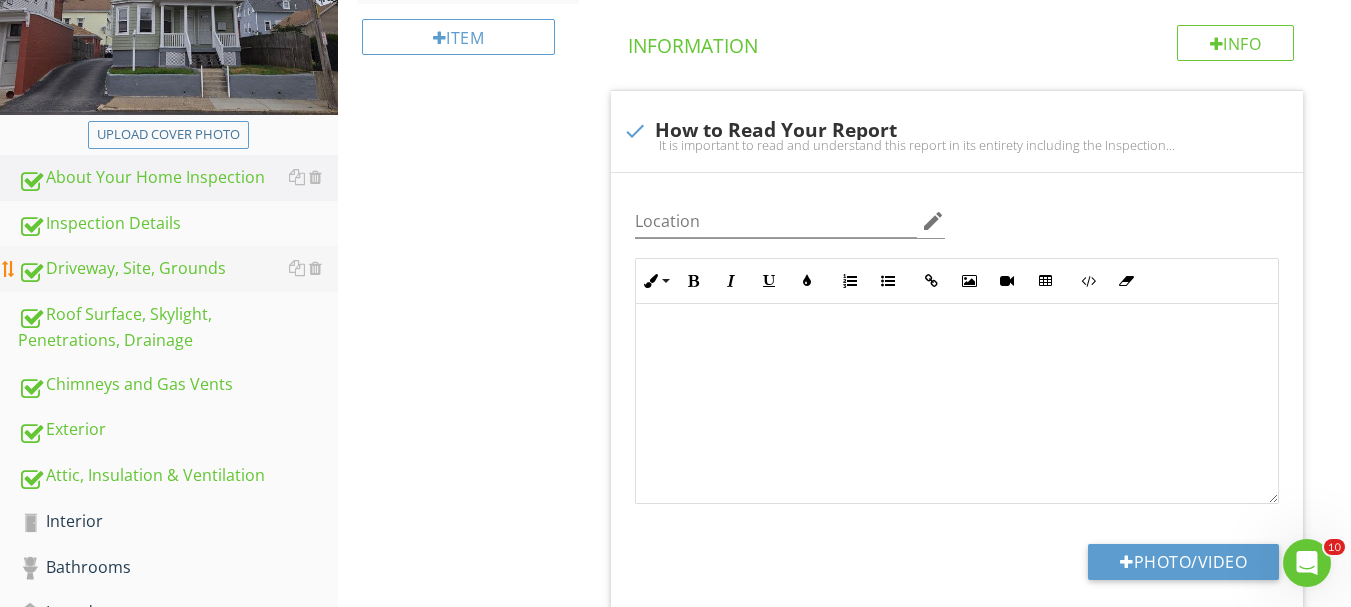 click on "Driveway, Site, Grounds" at bounding box center [178, 269] 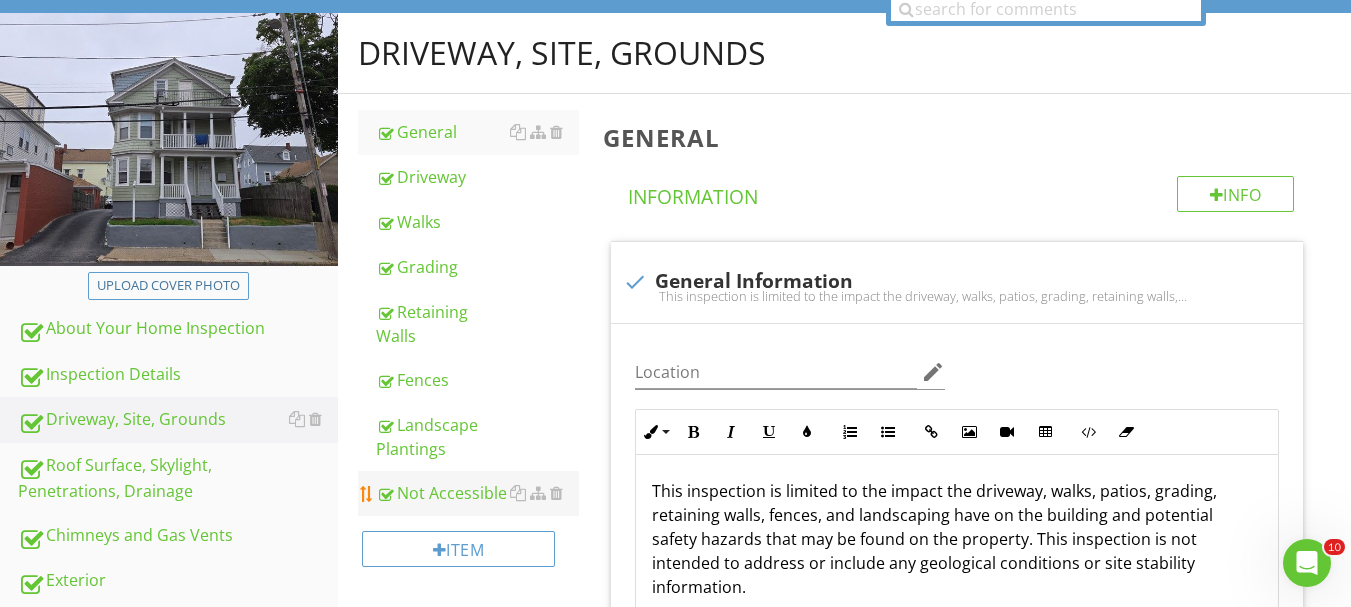 scroll, scrollTop: 200, scrollLeft: 0, axis: vertical 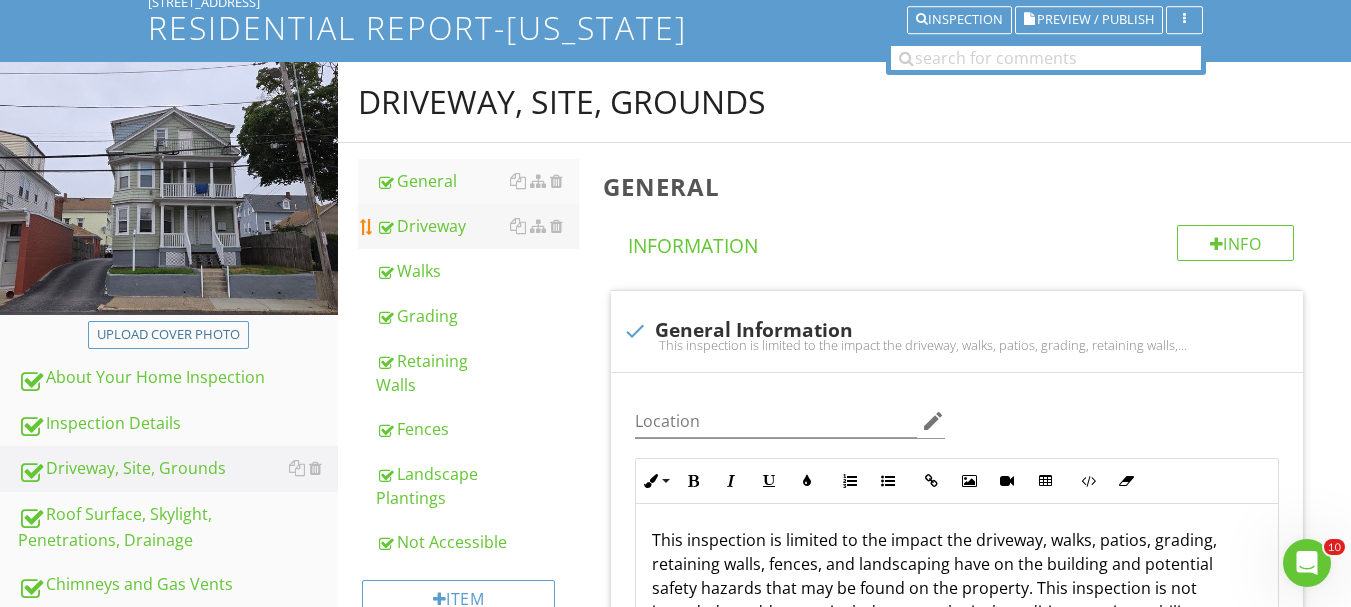click on "Driveway" at bounding box center (477, 226) 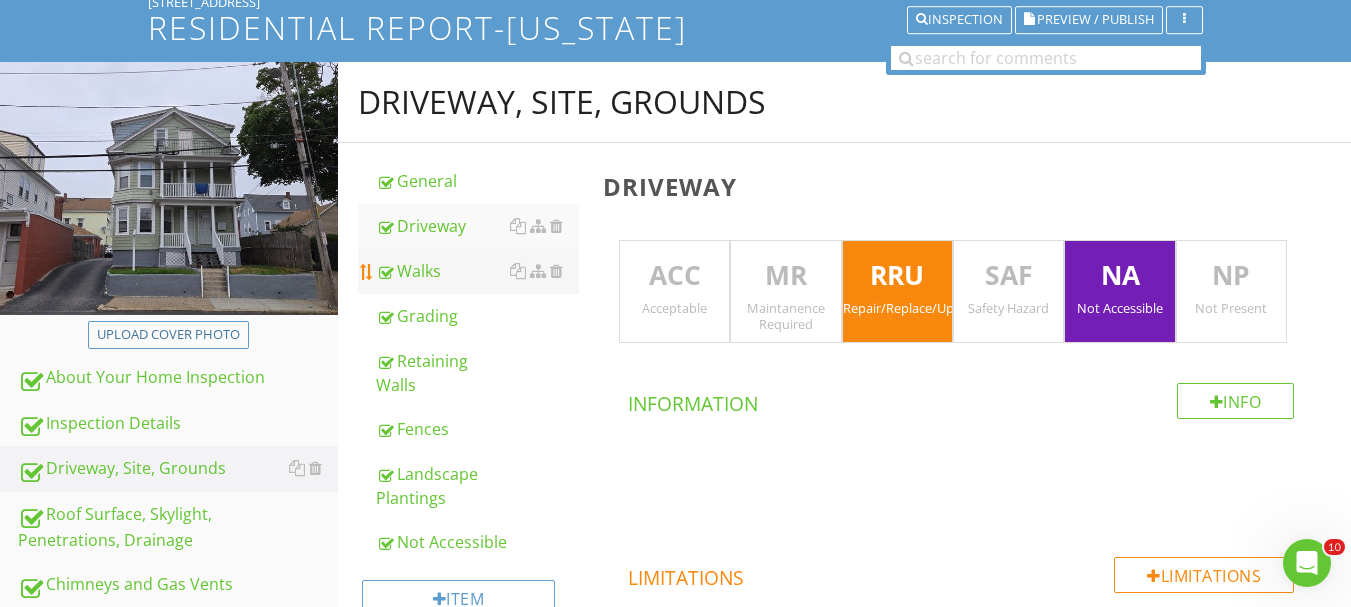 click on "Walks" at bounding box center [477, 271] 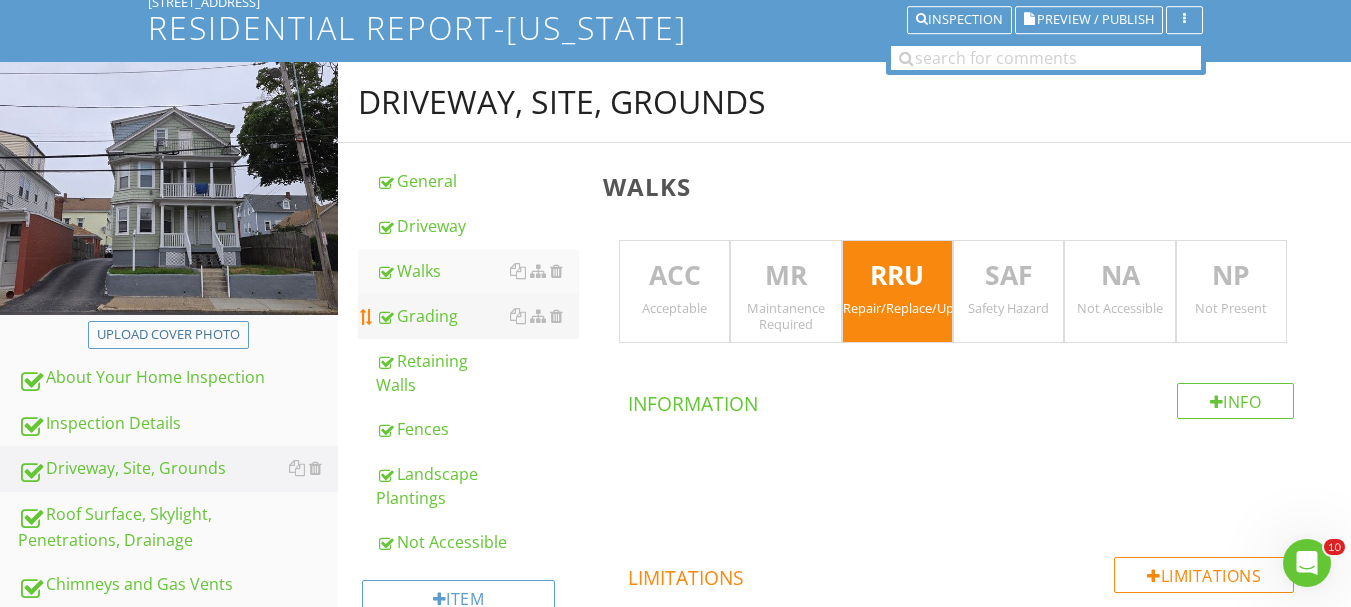 click on "Grading" at bounding box center [477, 316] 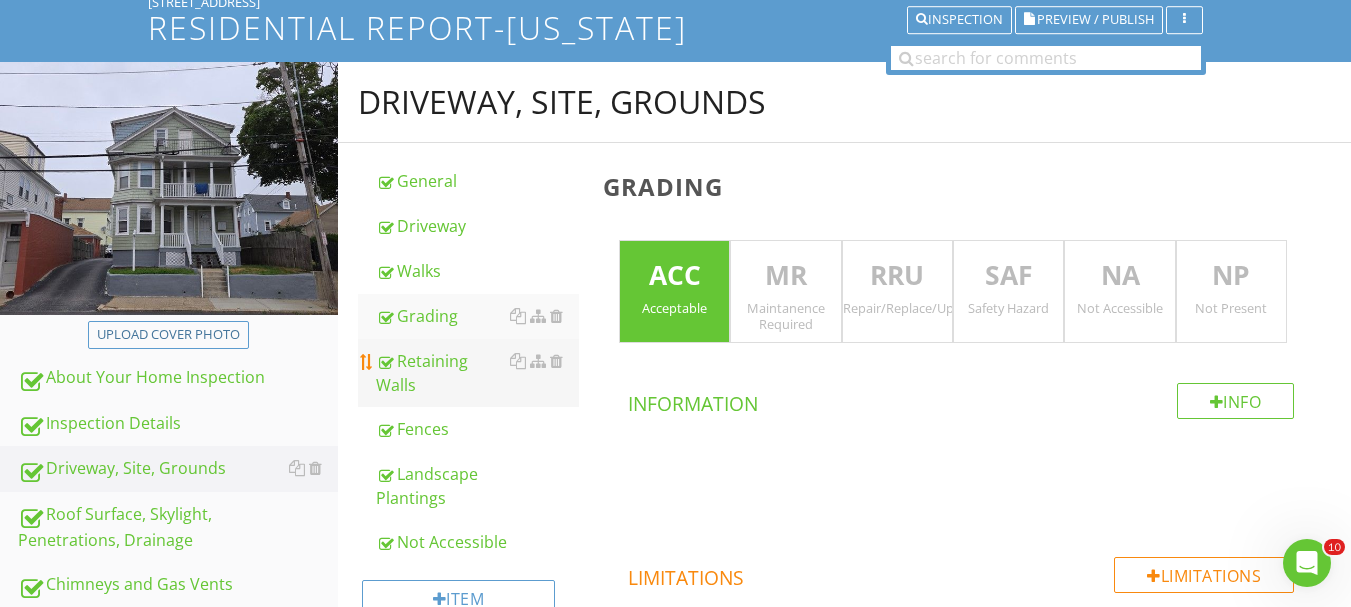 click on "Retaining Walls" at bounding box center [477, 373] 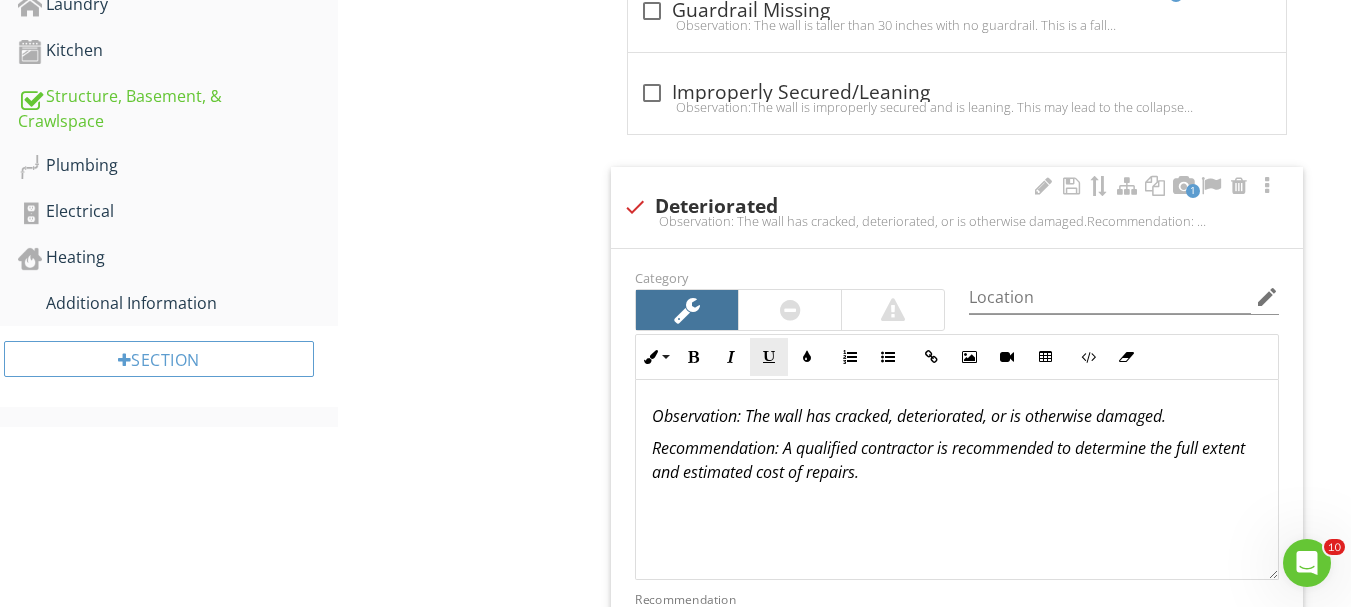 scroll, scrollTop: 1000, scrollLeft: 0, axis: vertical 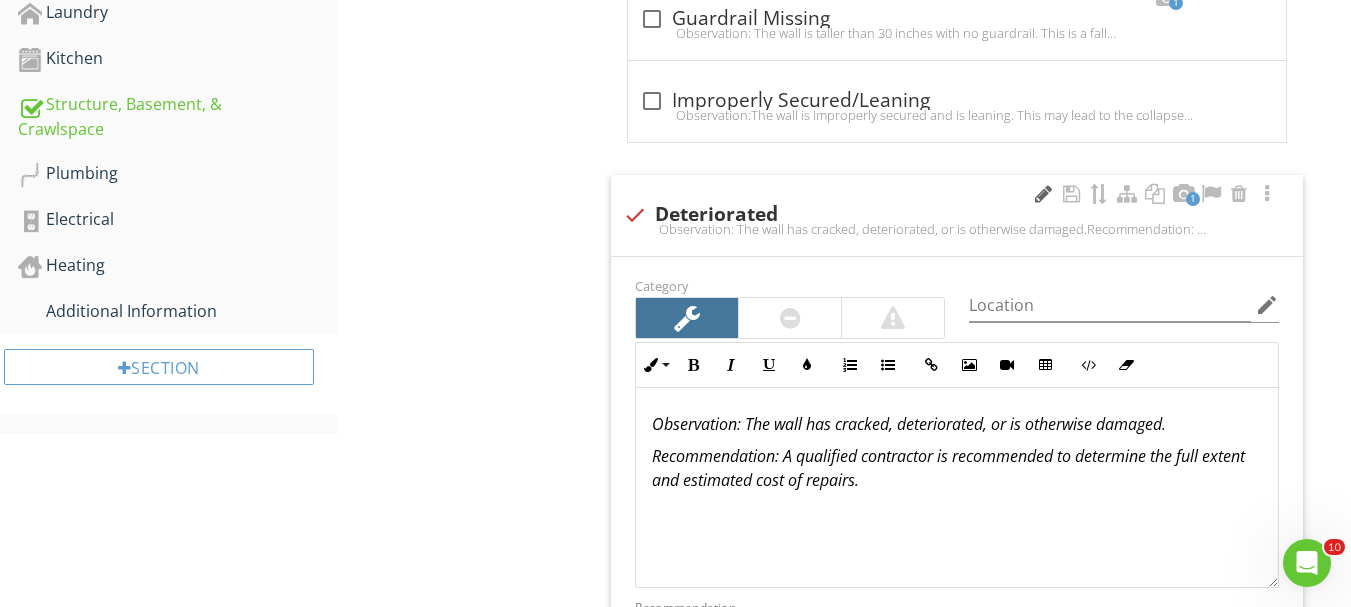 click at bounding box center [1043, 194] 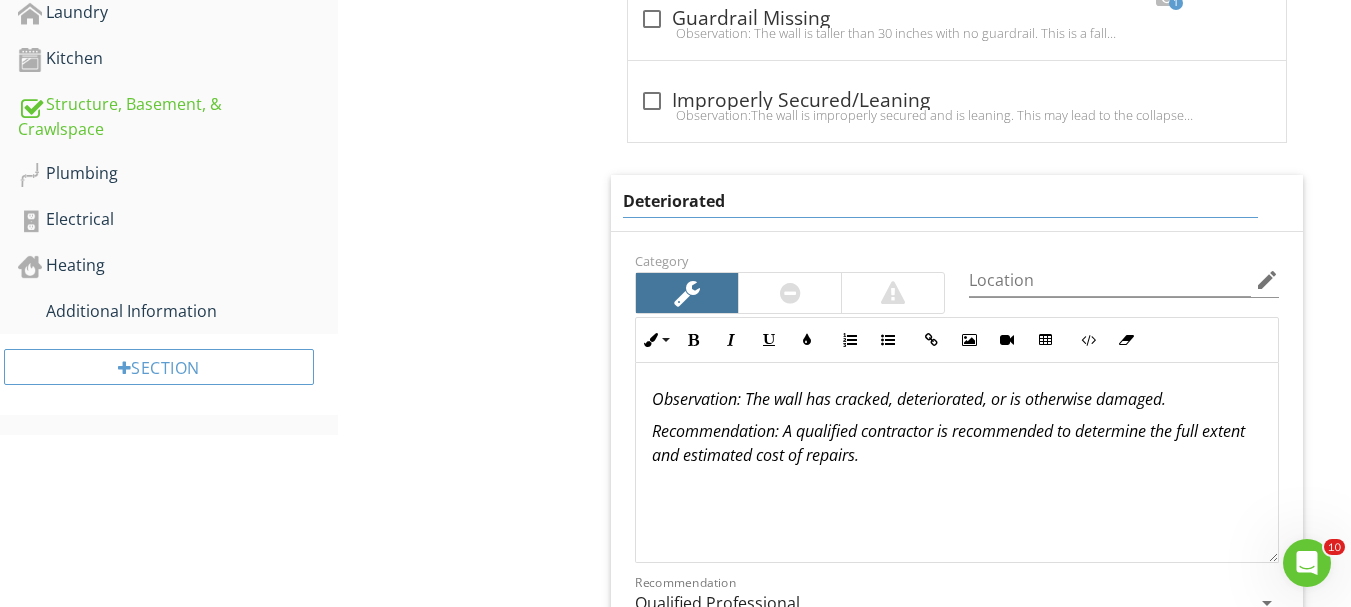 click on "Deteriorated" at bounding box center (940, 201) 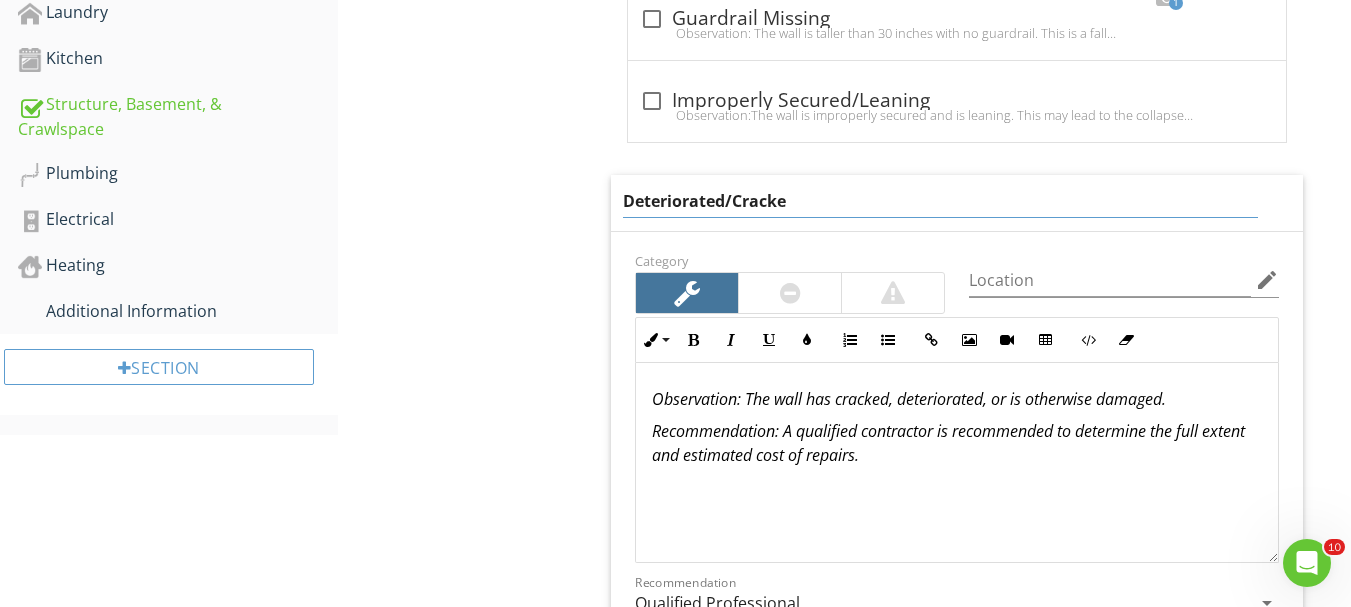 type on "Deteriorated/Cracked" 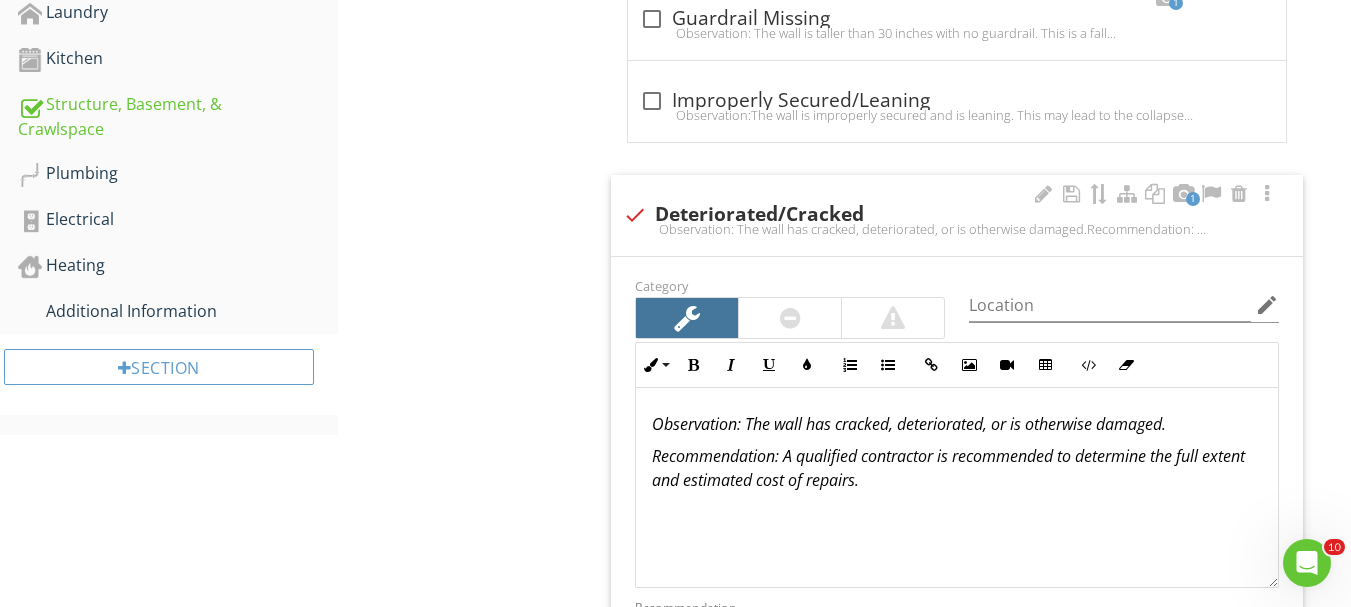 click on "1         check
Deteriorated/Cracked
Observation: The wall has cracked, deteriorated, or is otherwise damaged.Recommendation: A qualified contractor is recommended to determine the full extent and estimated cost of repairs.
Category                 Location edit       Inline Style XLarge Large Normal Small Light Small/Light Bold Italic Underline Colors Ordered List Unordered List Insert Link Insert Image Insert Video Insert Table Code View Clear Formatting Observation : The wall has cracked, deteriorated, or is otherwise damaged. Recommendation: A qualified contractor is recommended to determine the full extent and estimated cost of repairs. Enter text here   Recommendation Qualified Professional arrow_drop_down             + Add a caption
Photo/Video" at bounding box center (957, 558) 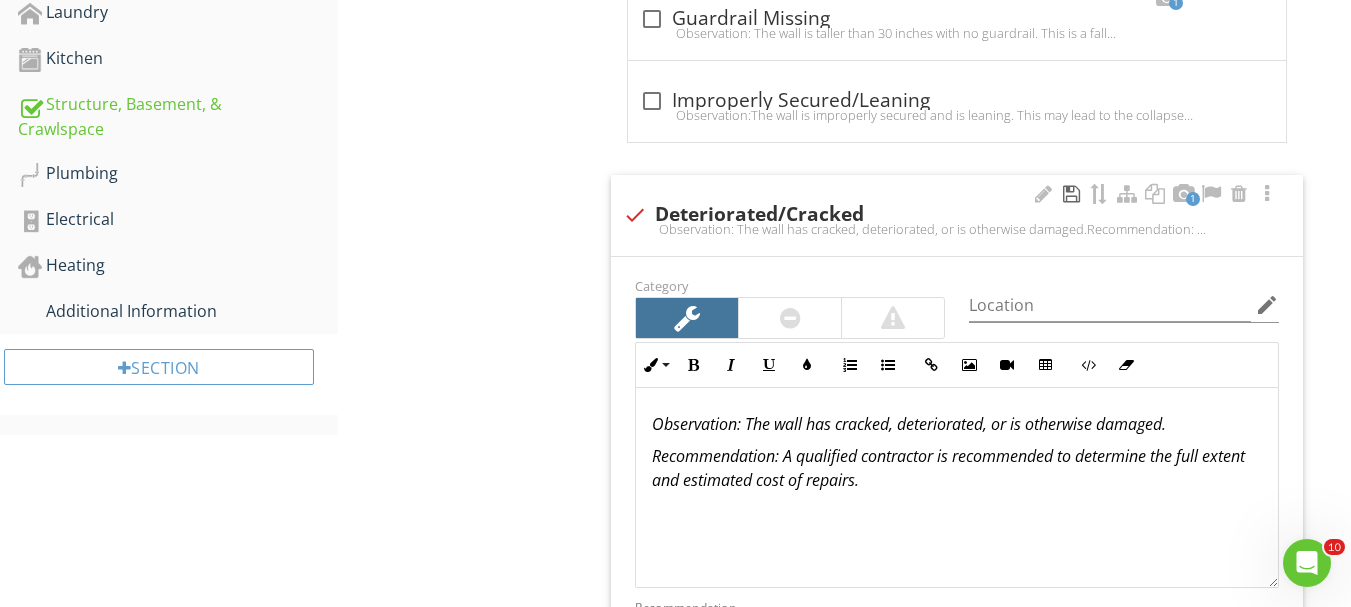 click at bounding box center (1071, 194) 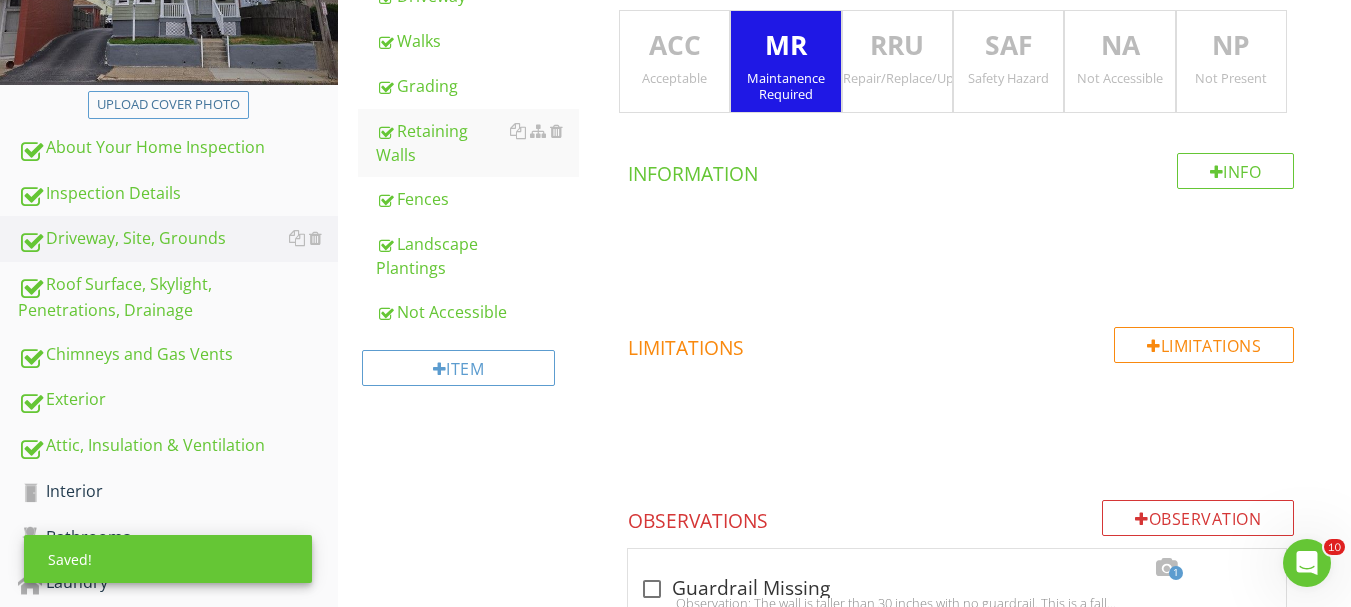 scroll, scrollTop: 400, scrollLeft: 0, axis: vertical 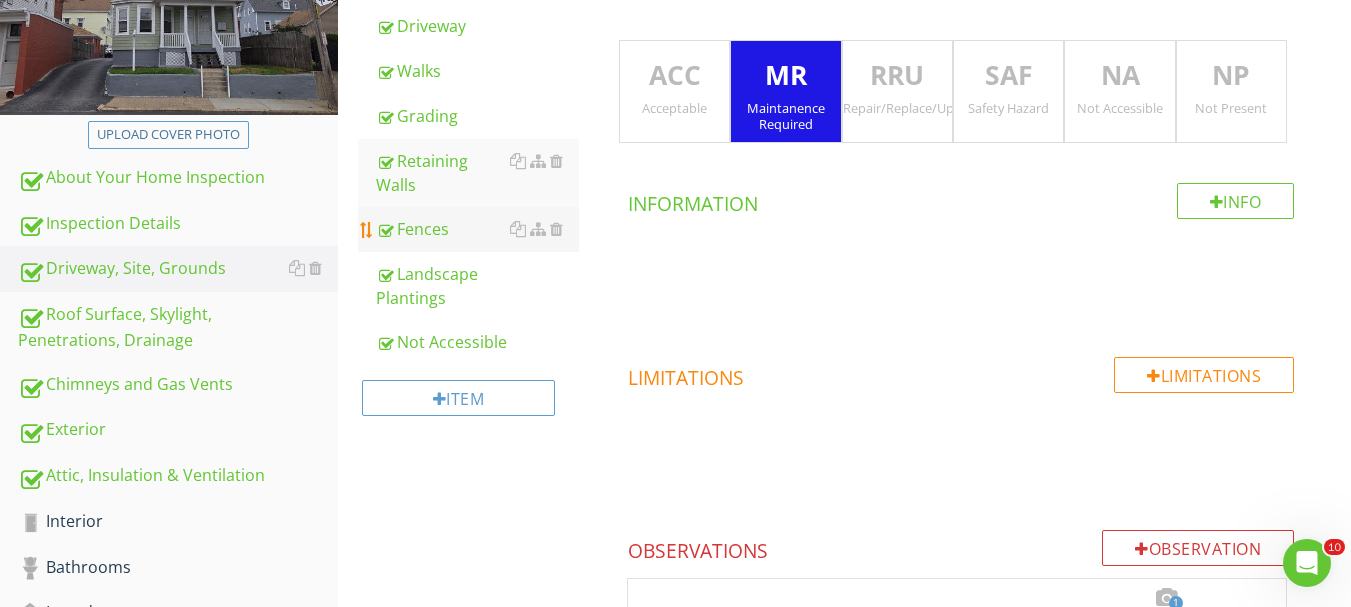 click on "Fences" at bounding box center [477, 229] 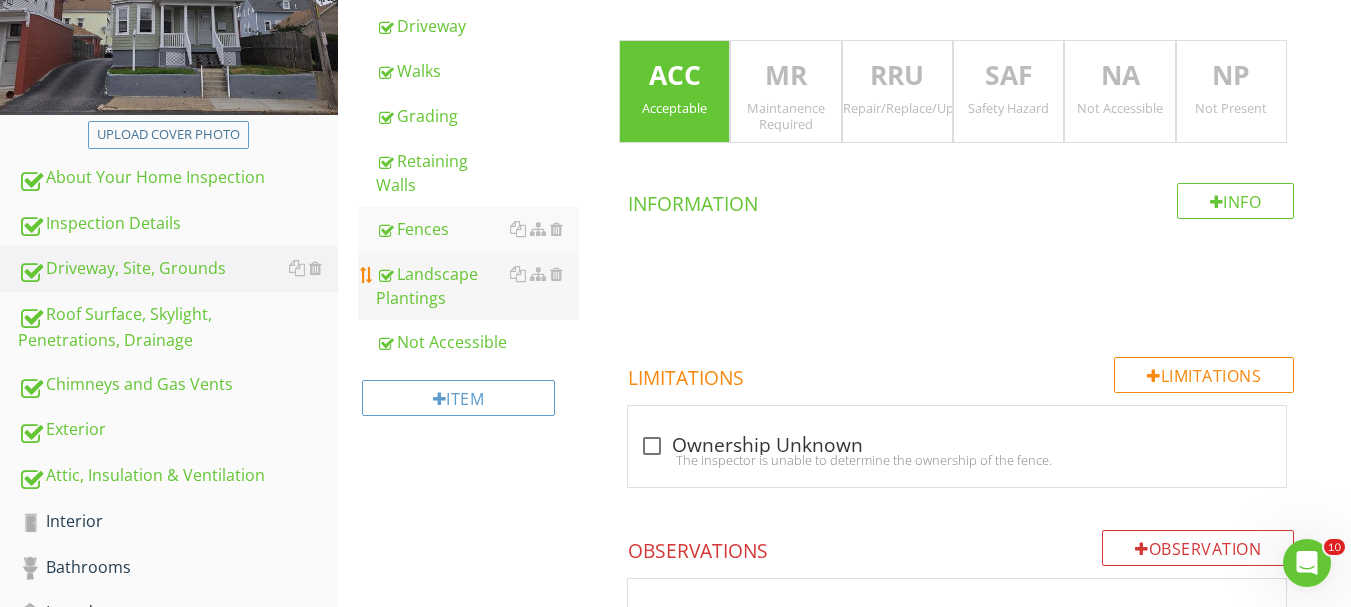 click on "Landscape Plantings" at bounding box center [477, 286] 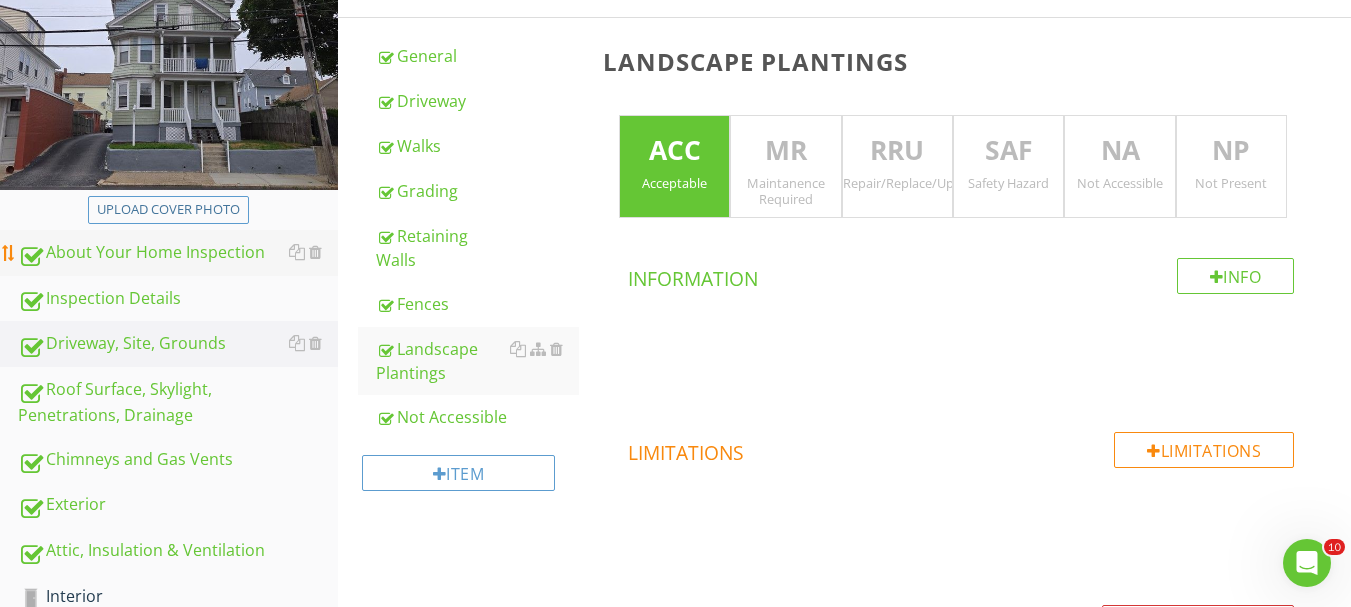 scroll, scrollTop: 300, scrollLeft: 0, axis: vertical 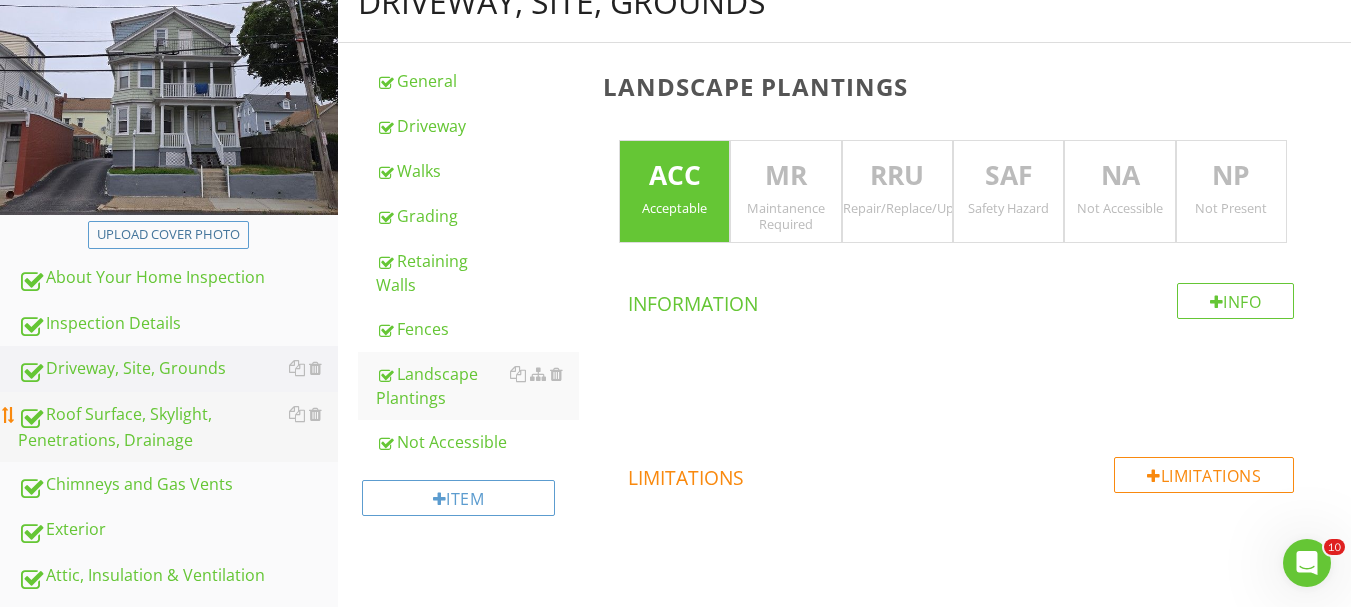 click on "Roof Surface, Skylight, Penetrations, Drainage" at bounding box center [178, 427] 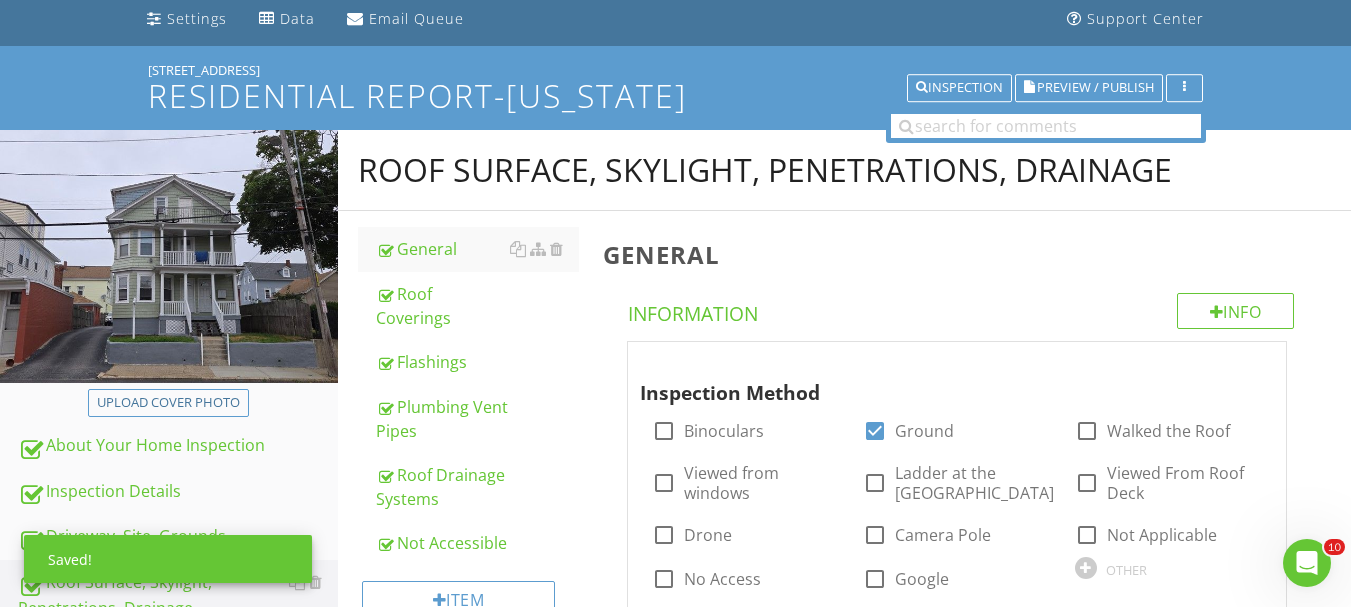 scroll, scrollTop: 100, scrollLeft: 0, axis: vertical 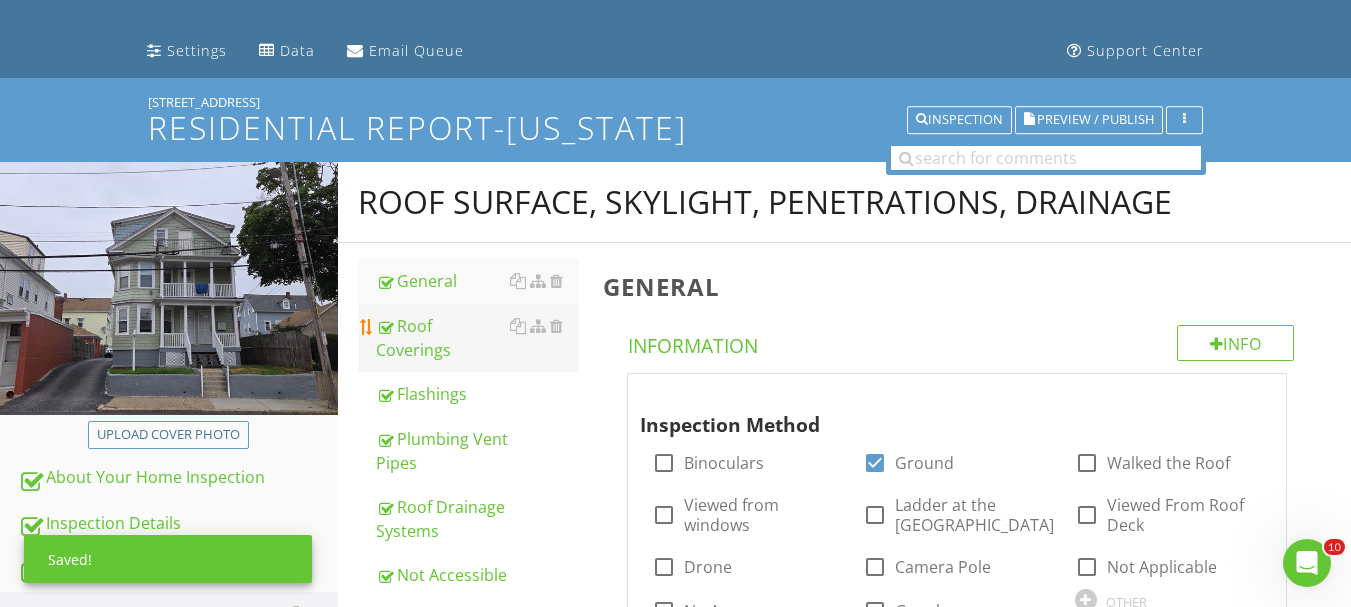 click on "Roof Coverings" at bounding box center [477, 338] 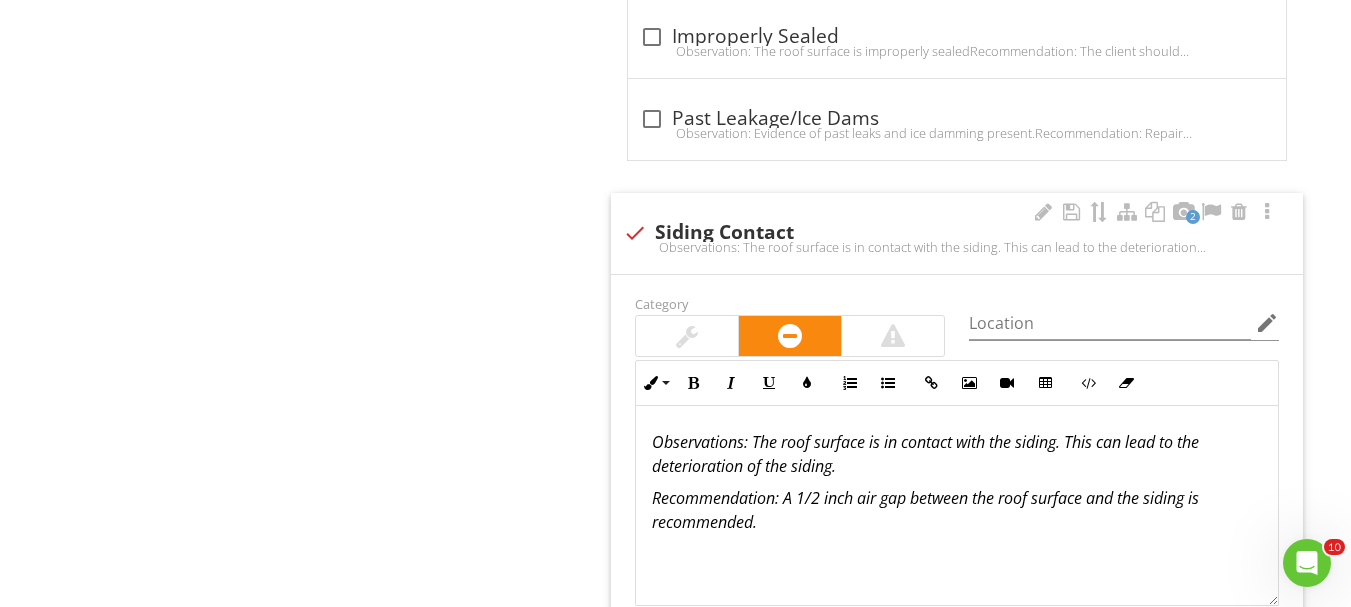 scroll, scrollTop: 1900, scrollLeft: 0, axis: vertical 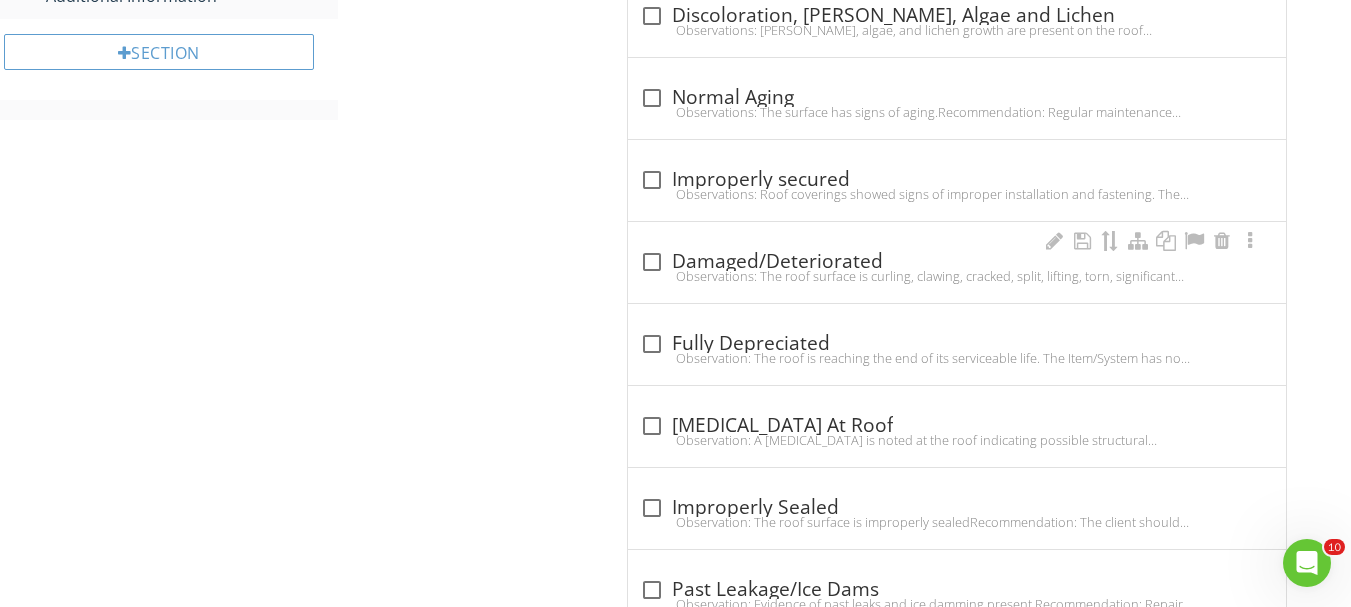 click on "Observations: The roof surface is curling, clawing, cracked, split, lifting, torn, significant granular loss, missing, damaged, and/or deteriorated.Recommendation: The client should consult with a qualified contractor to determine the full extent and cost of the repair." at bounding box center (957, 276) 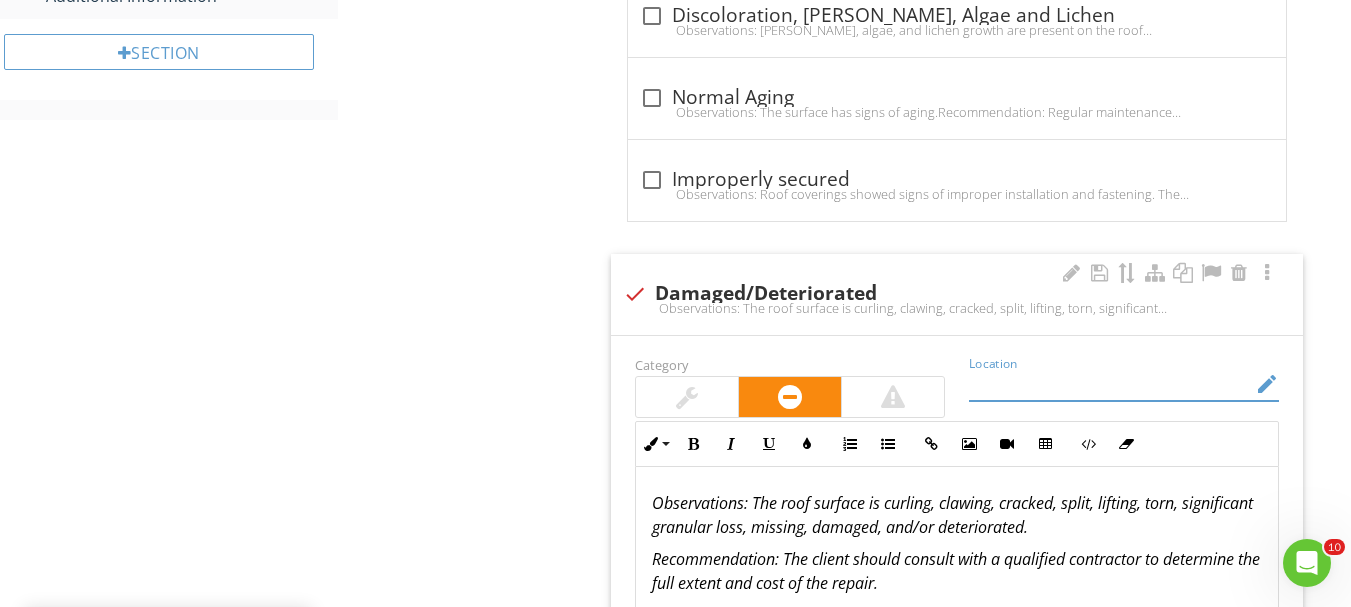 click at bounding box center [1110, 384] 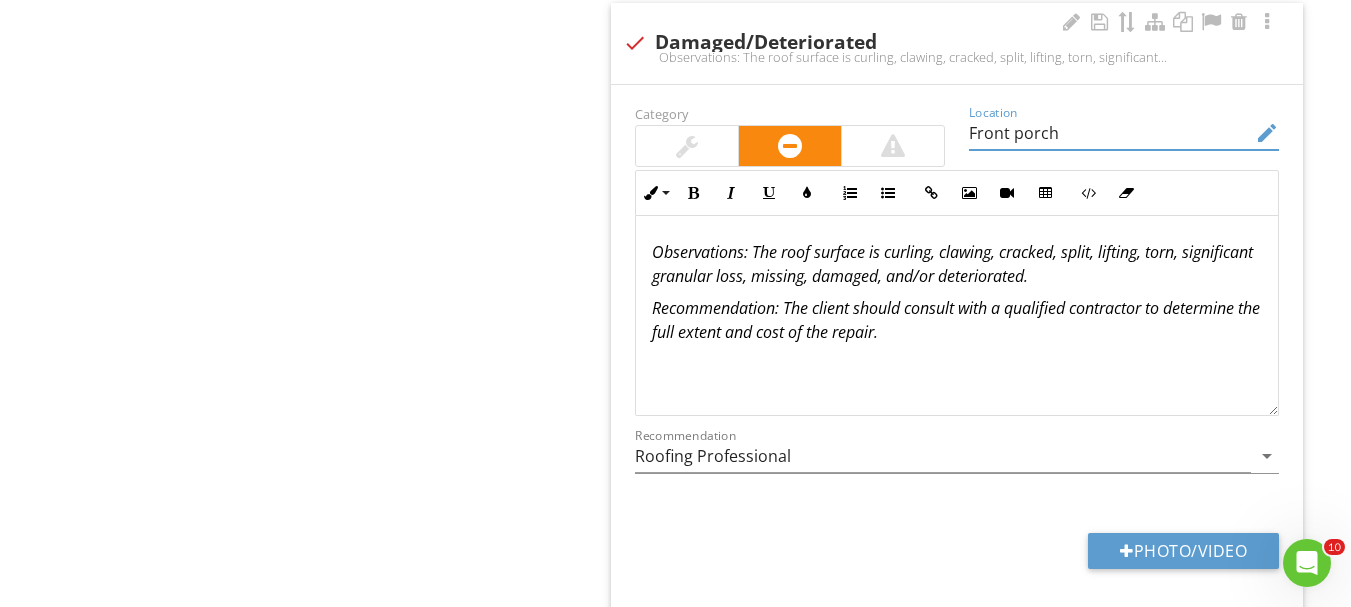 scroll, scrollTop: 1715, scrollLeft: 0, axis: vertical 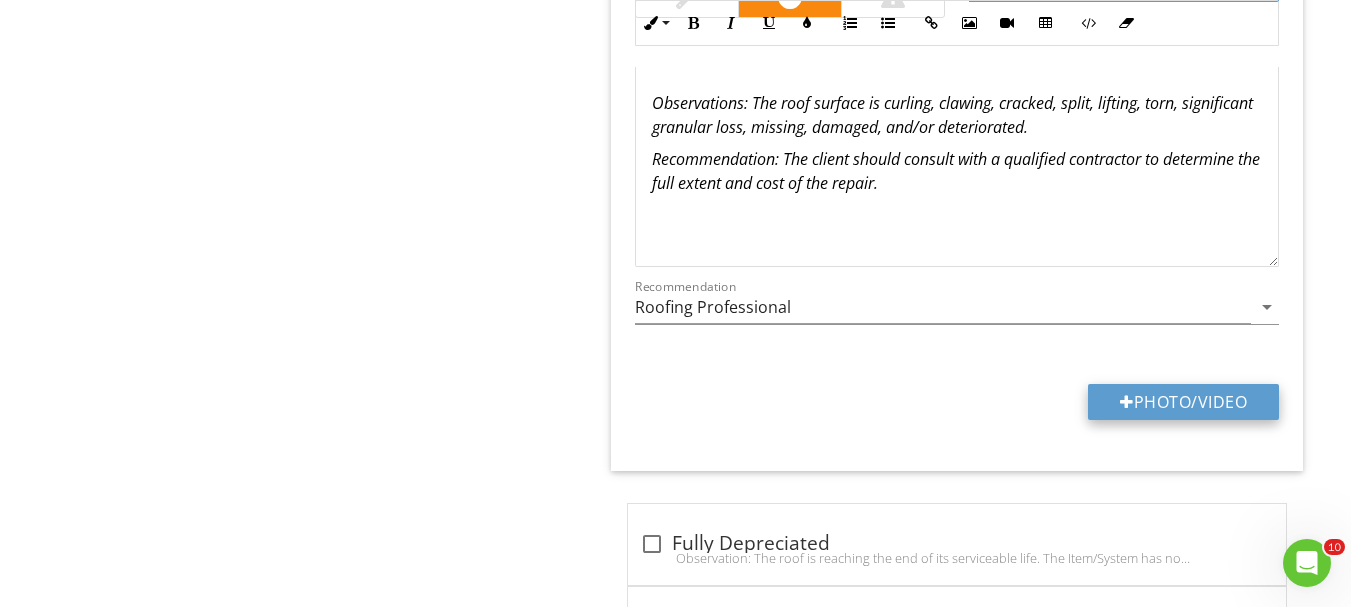type on "Front porch" 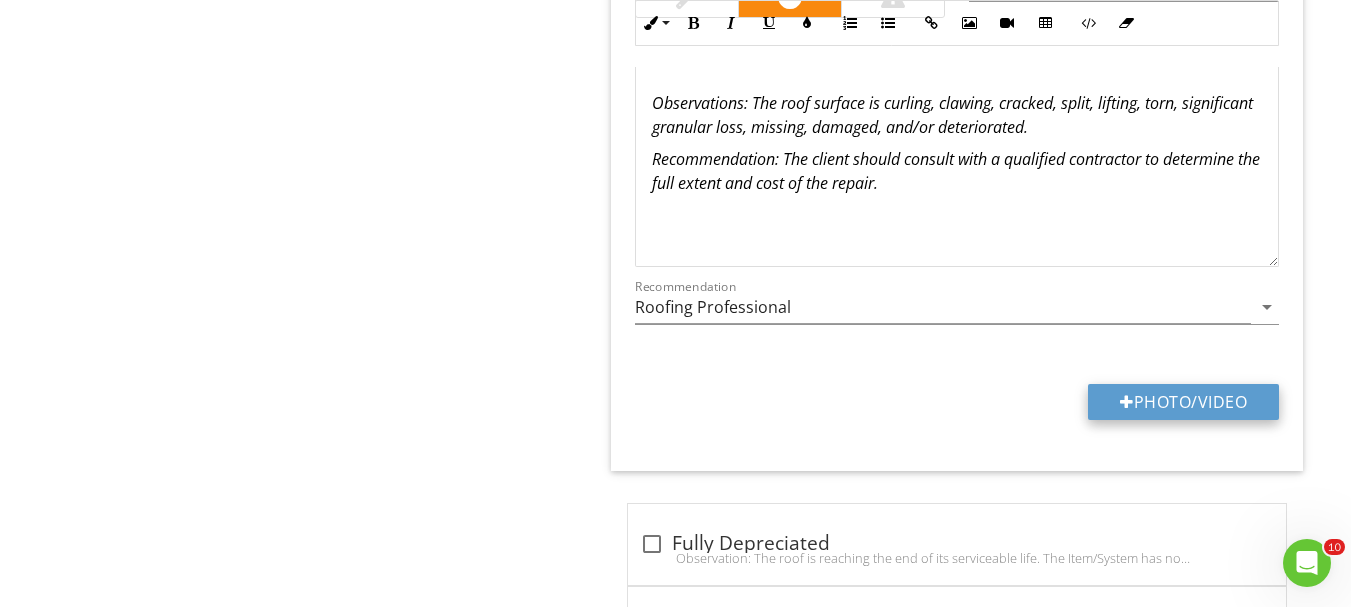 type on "C:\fakepath\20250709_144847.jpg" 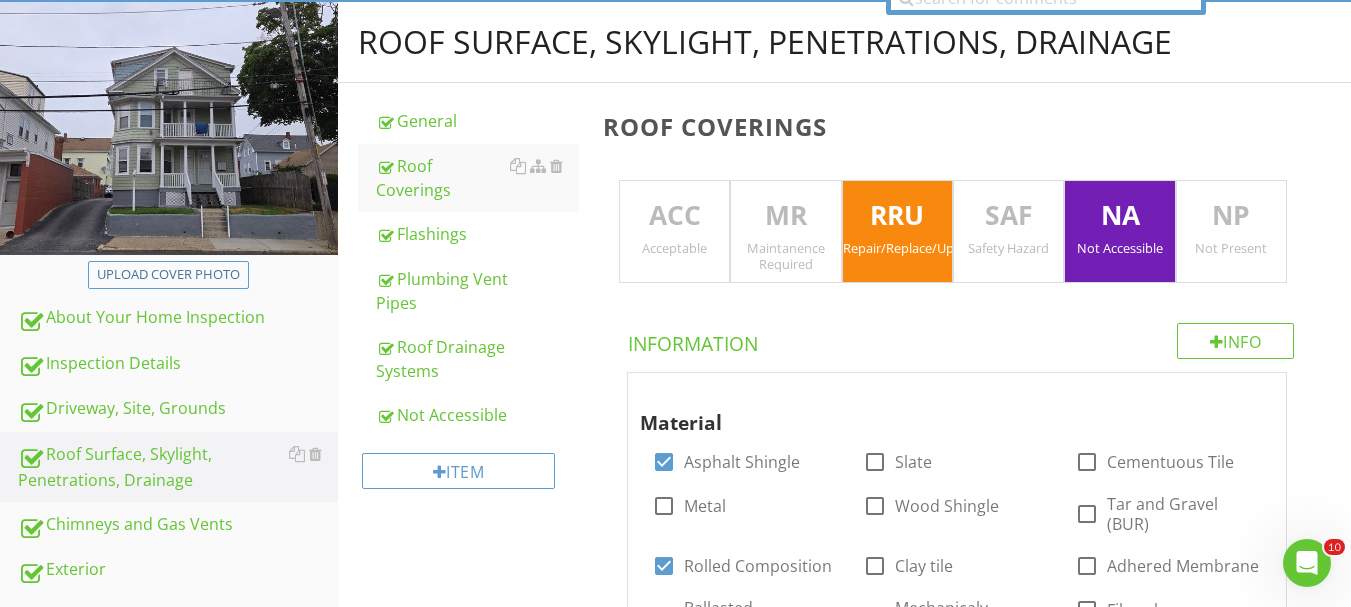 scroll, scrollTop: 215, scrollLeft: 0, axis: vertical 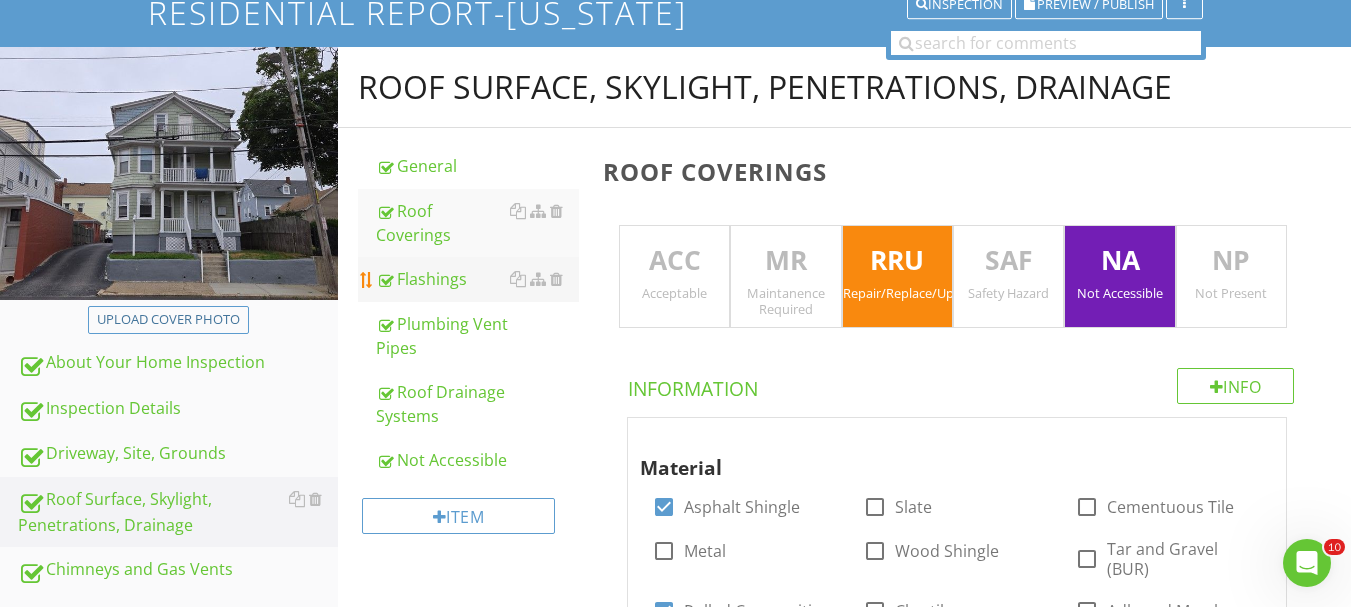 click on "Flashings" at bounding box center [477, 279] 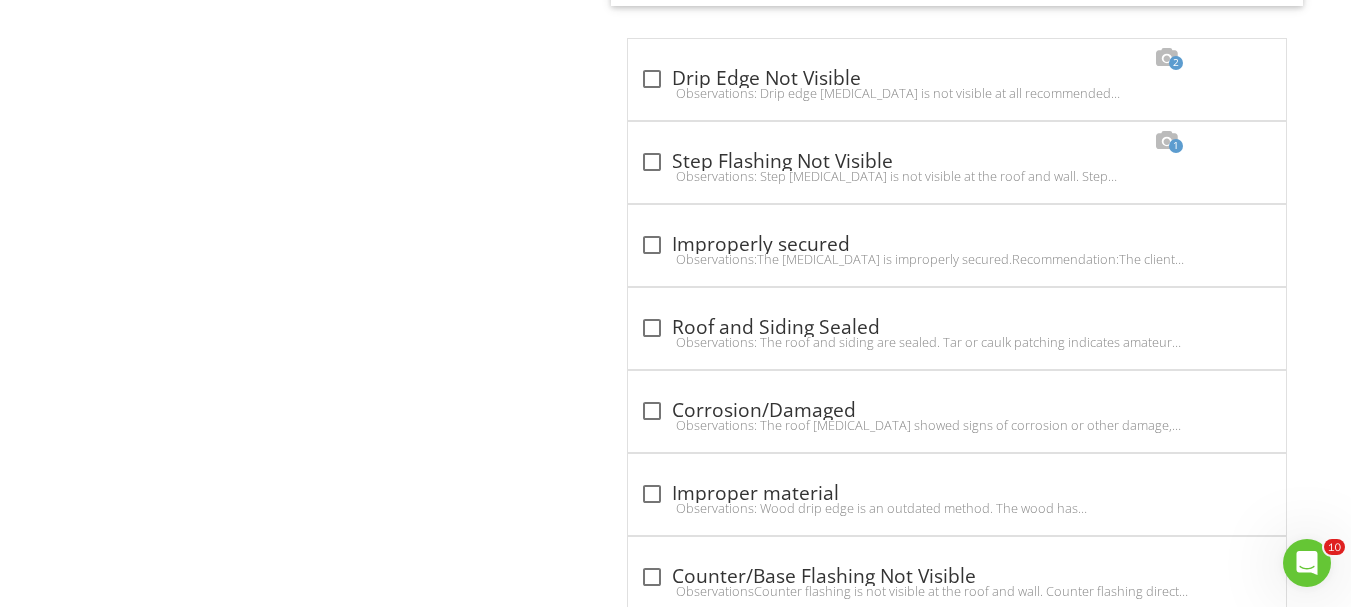 scroll, scrollTop: 1977, scrollLeft: 0, axis: vertical 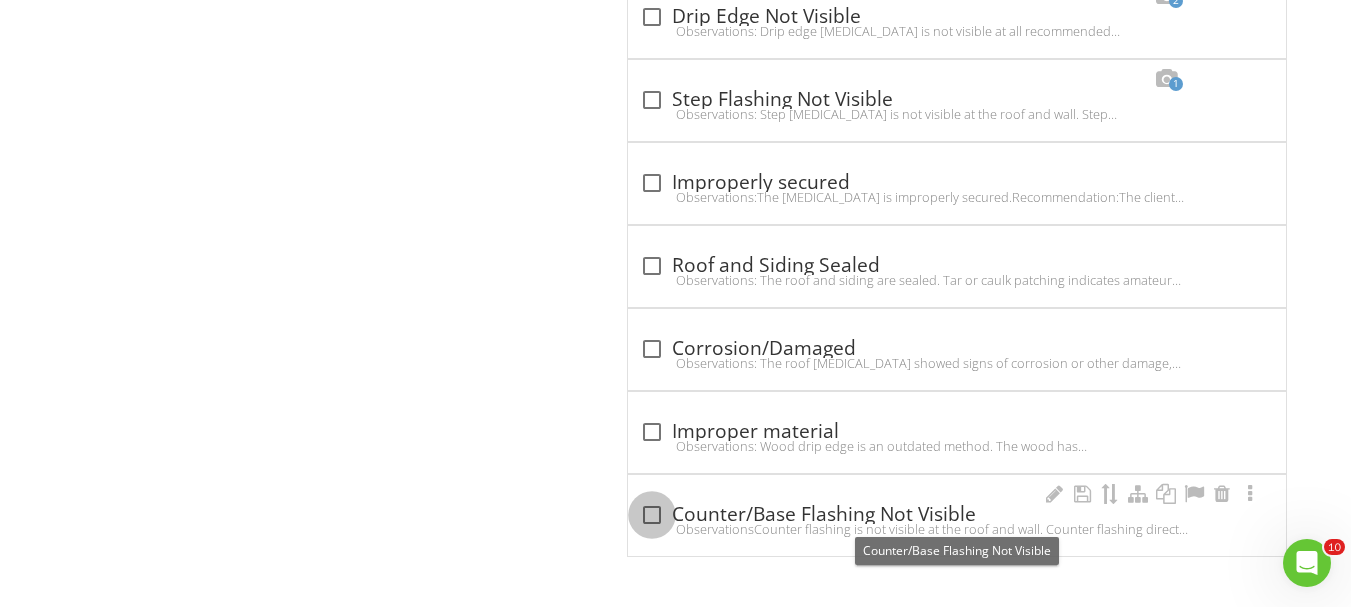 click at bounding box center [652, 515] 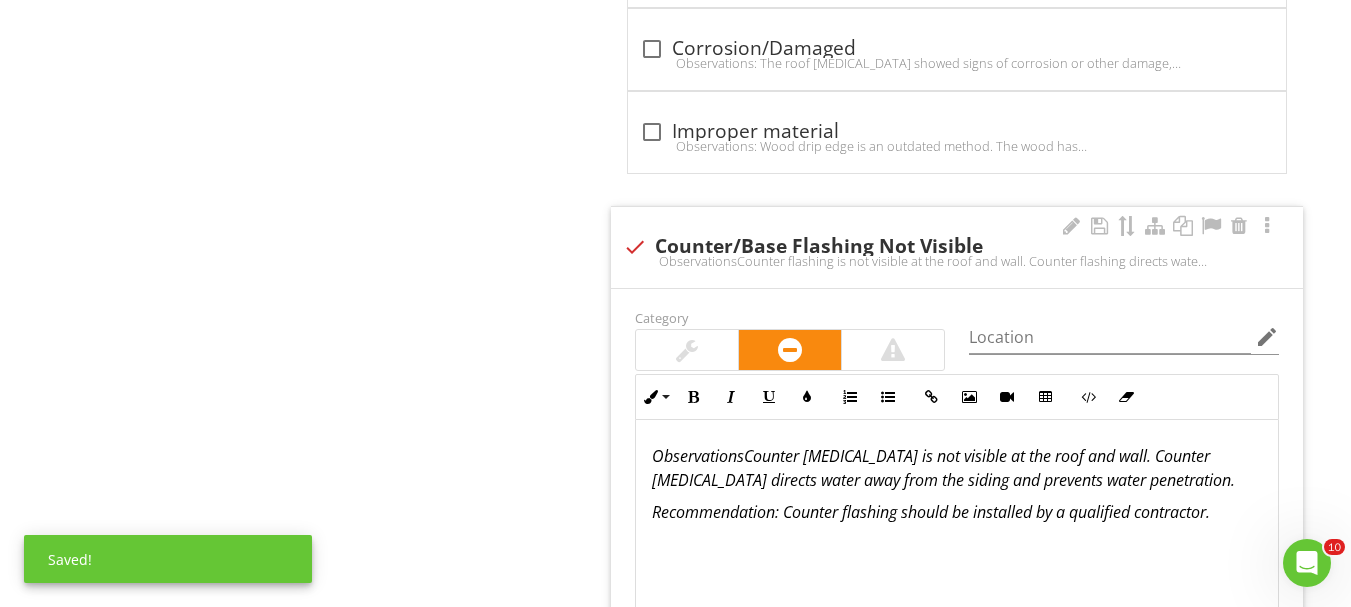 scroll, scrollTop: 2377, scrollLeft: 0, axis: vertical 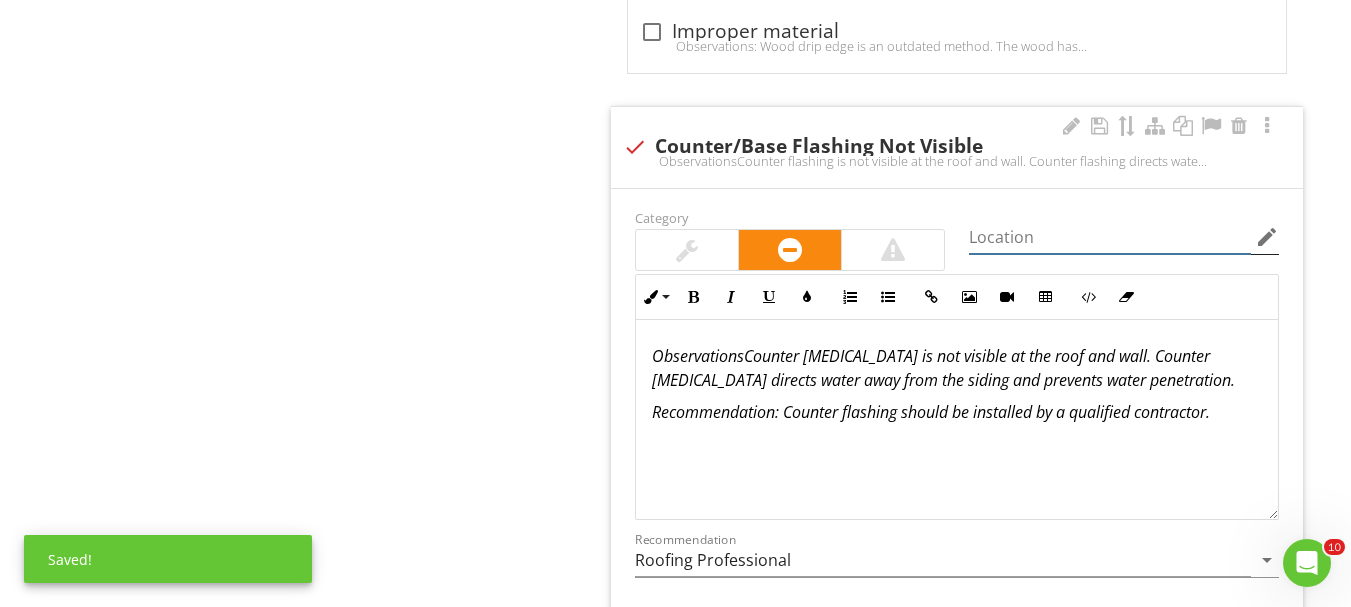 click at bounding box center [1110, 237] 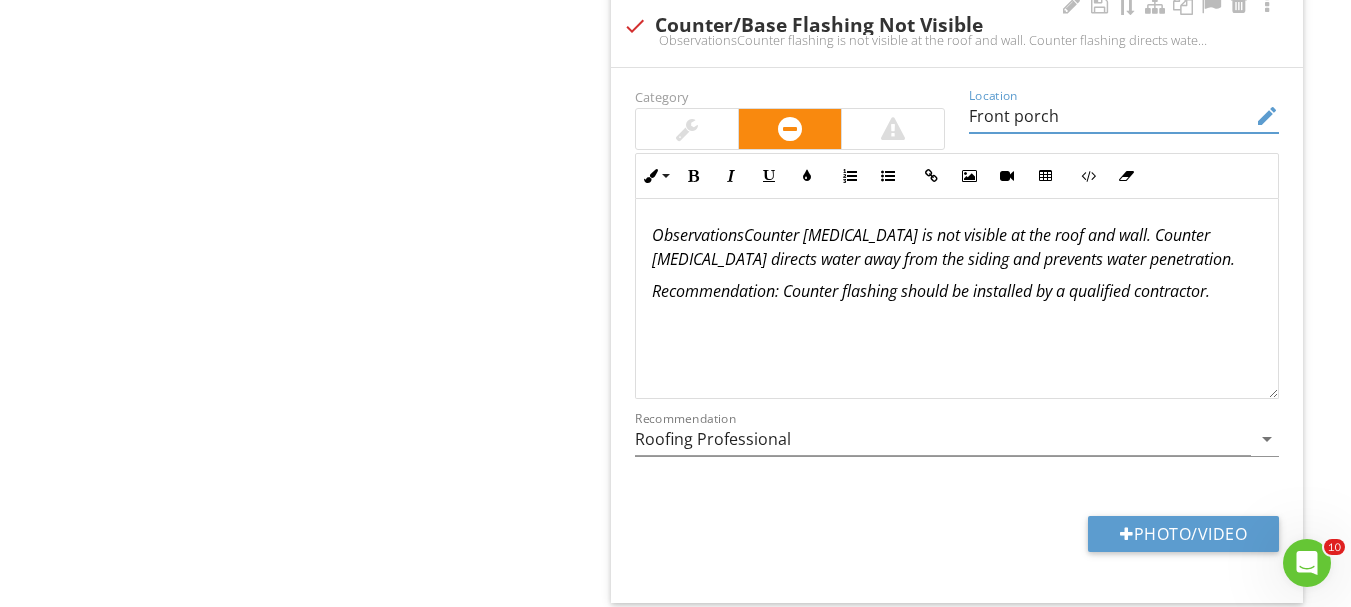 scroll, scrollTop: 2576, scrollLeft: 0, axis: vertical 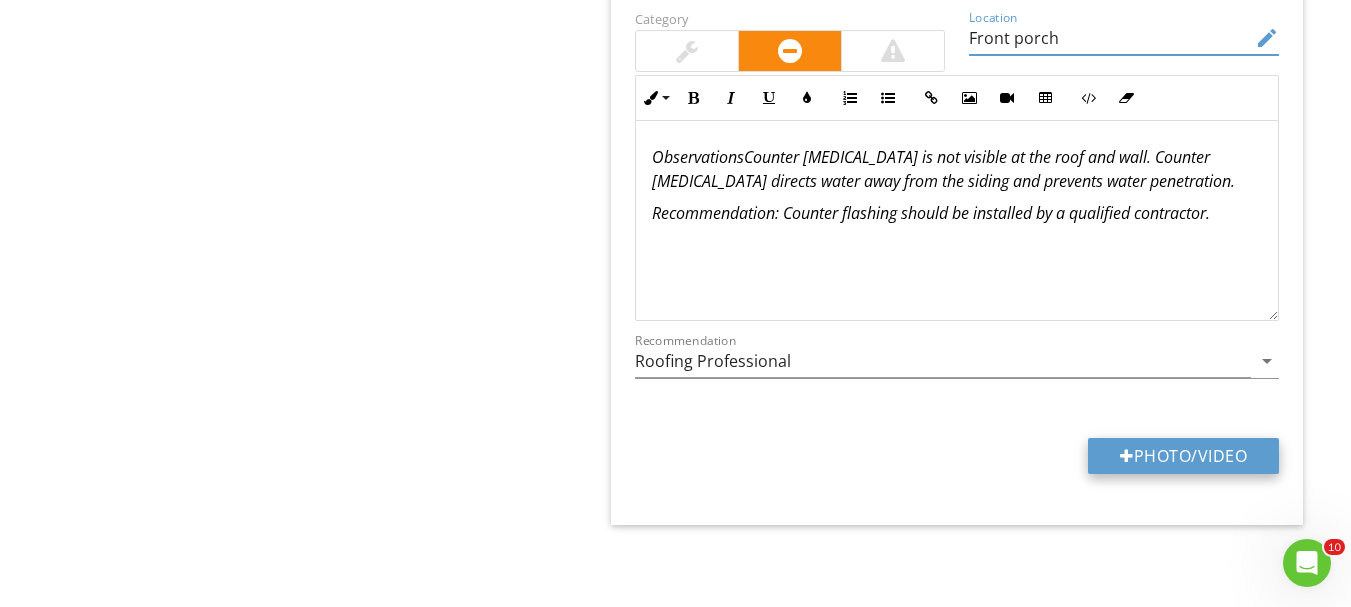 type on "Front porch" 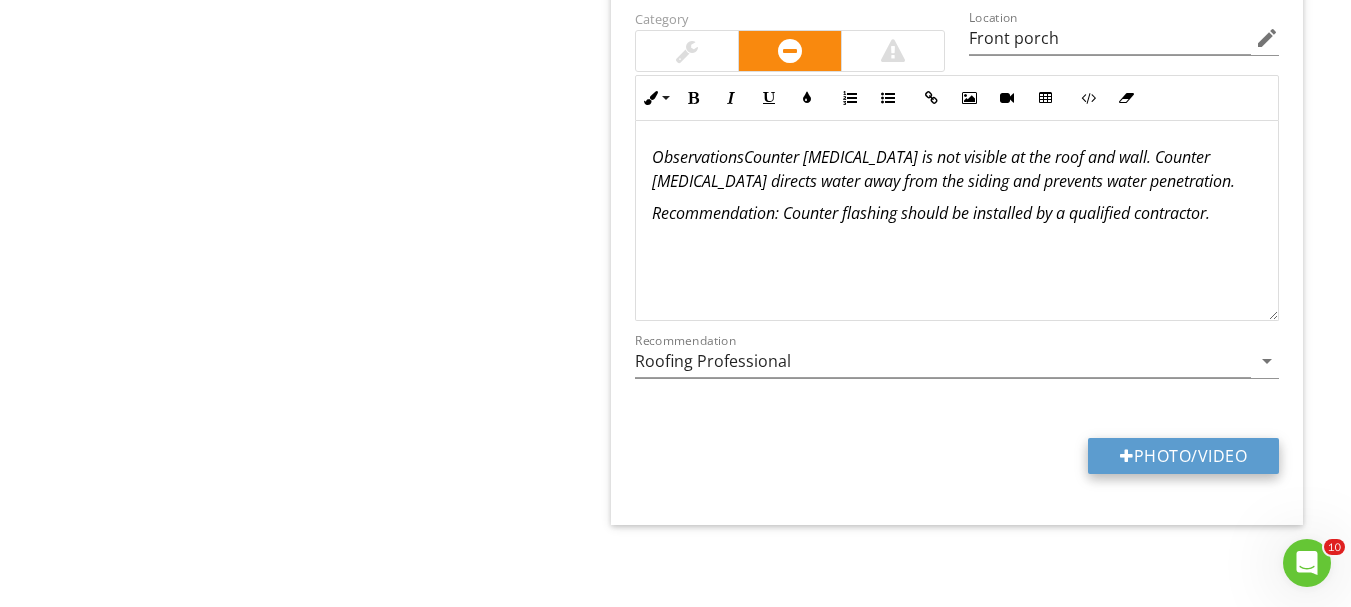 click on "Photo/Video" at bounding box center [1183, 456] 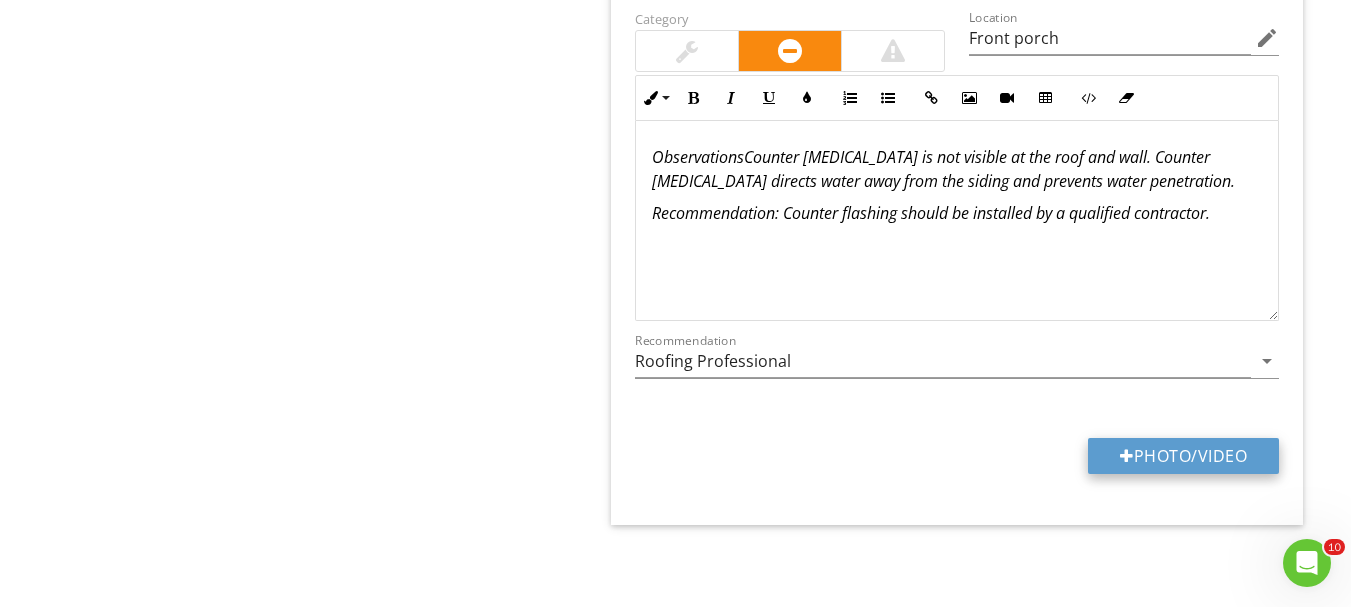 type on "C:\fakepath\20250709_144847.jpg" 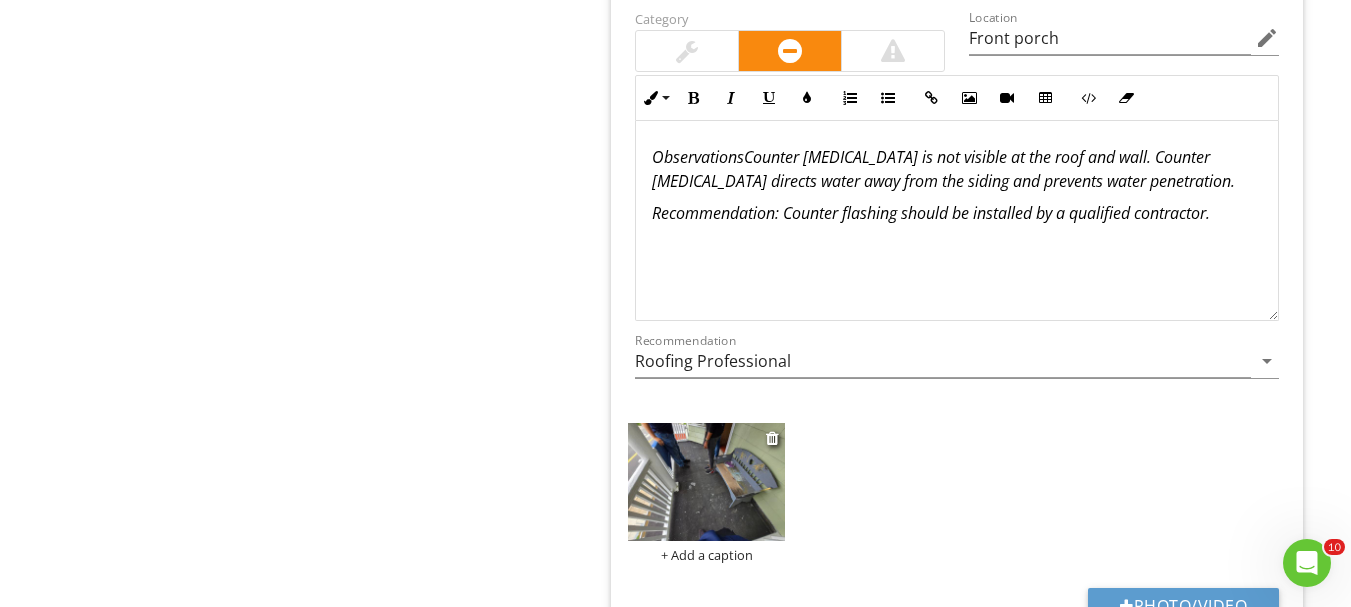 click at bounding box center (706, 482) 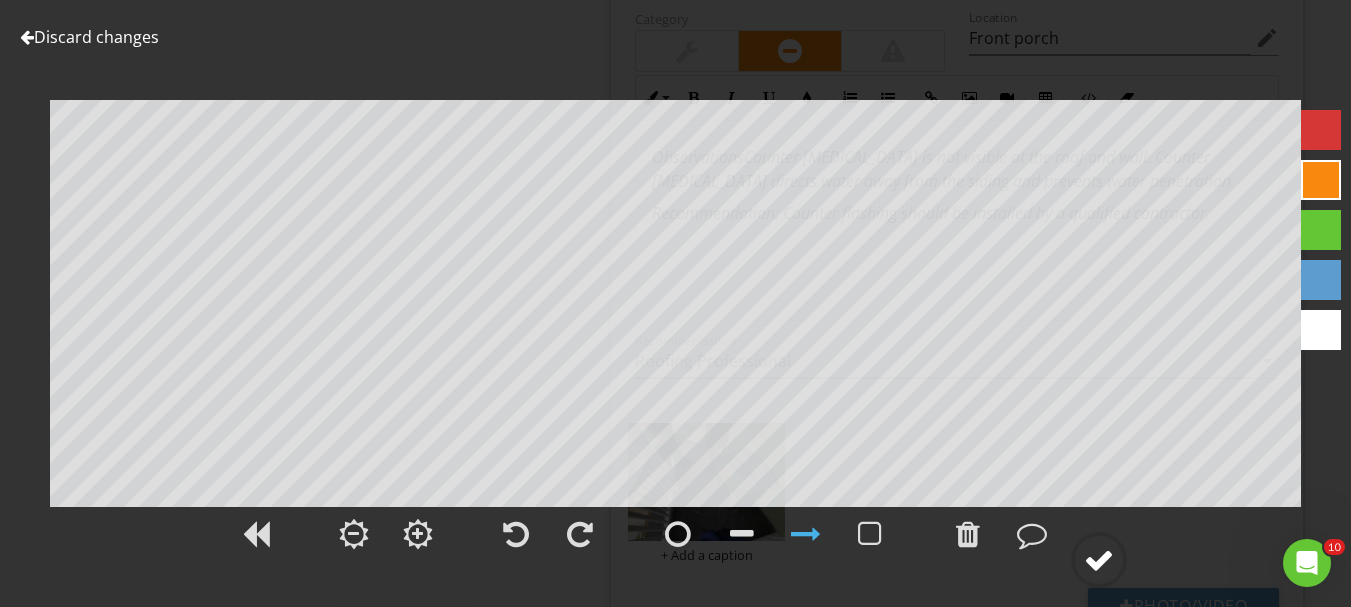 click at bounding box center [1099, 560] 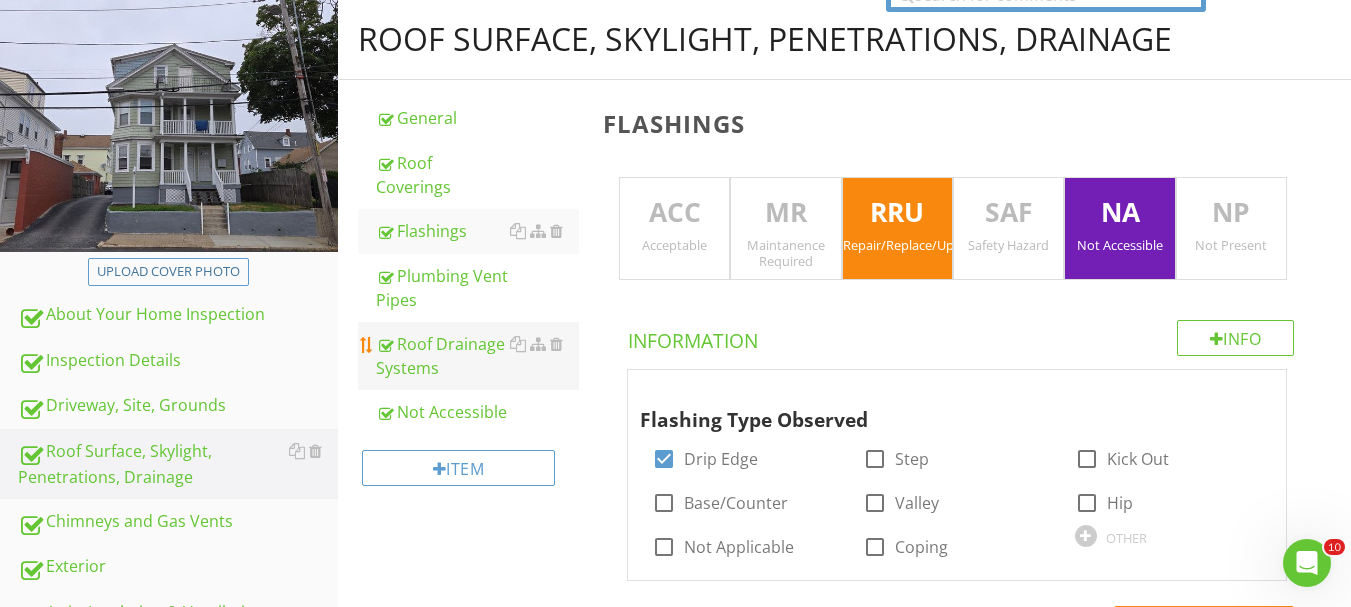 scroll, scrollTop: 376, scrollLeft: 0, axis: vertical 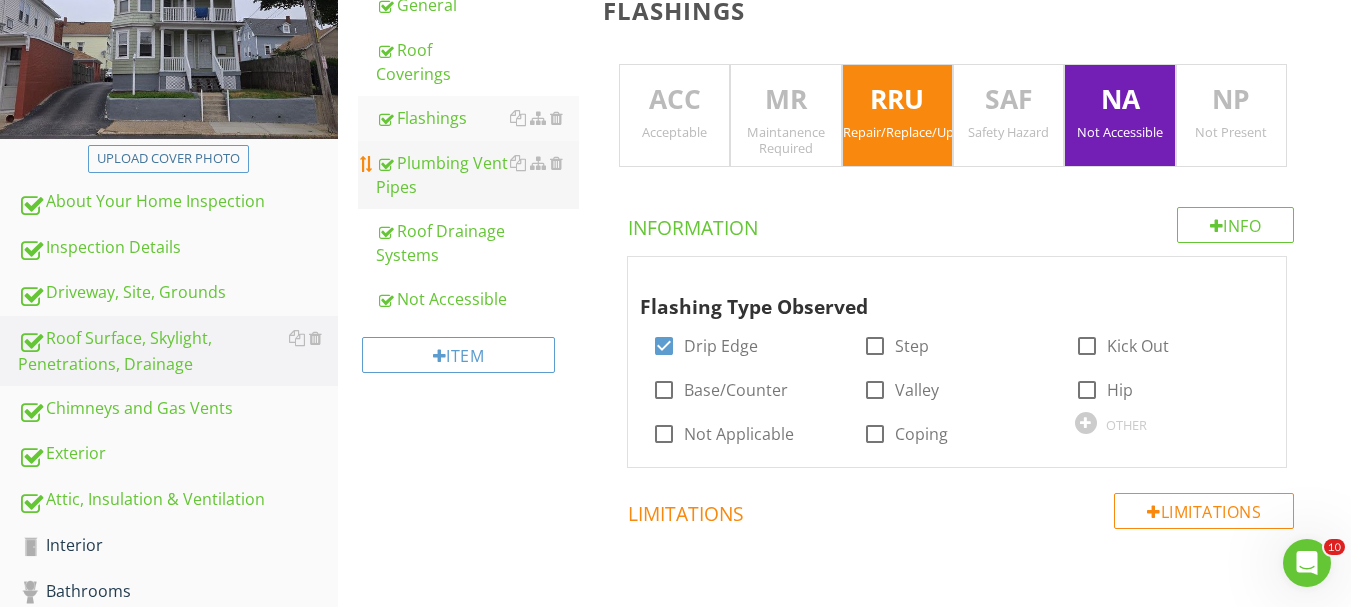 click on "Plumbing Vent Pipes" at bounding box center [477, 175] 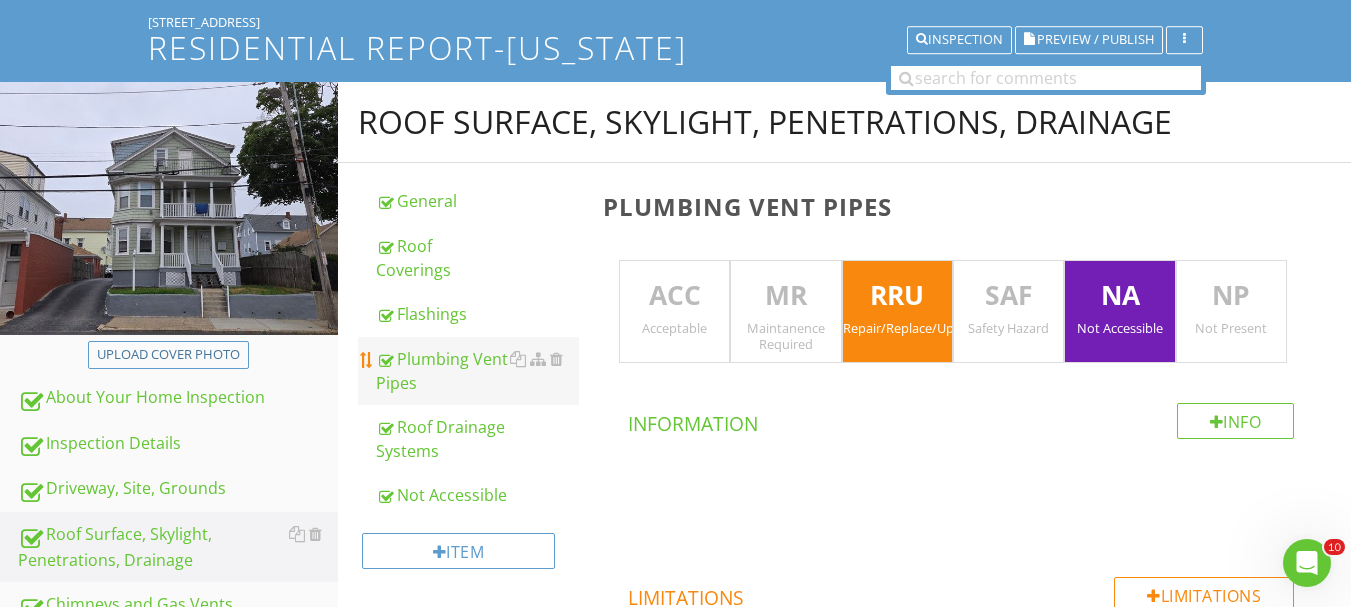 scroll, scrollTop: 176, scrollLeft: 0, axis: vertical 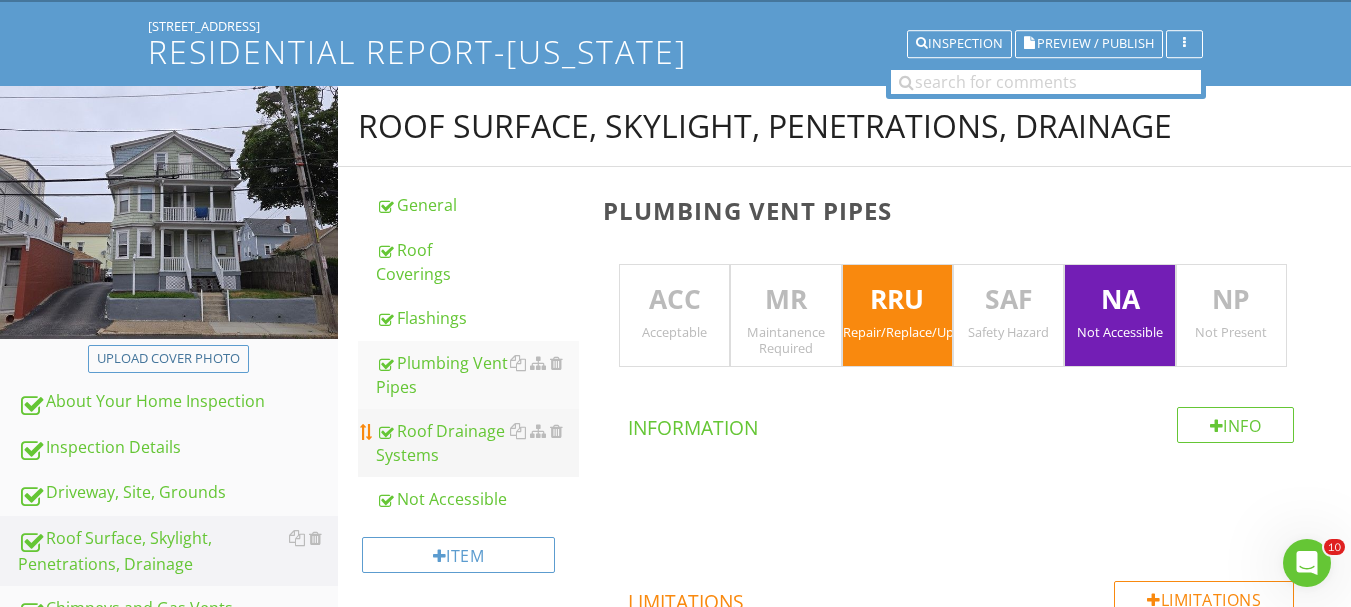 click on "Roof Drainage Systems" at bounding box center (477, 443) 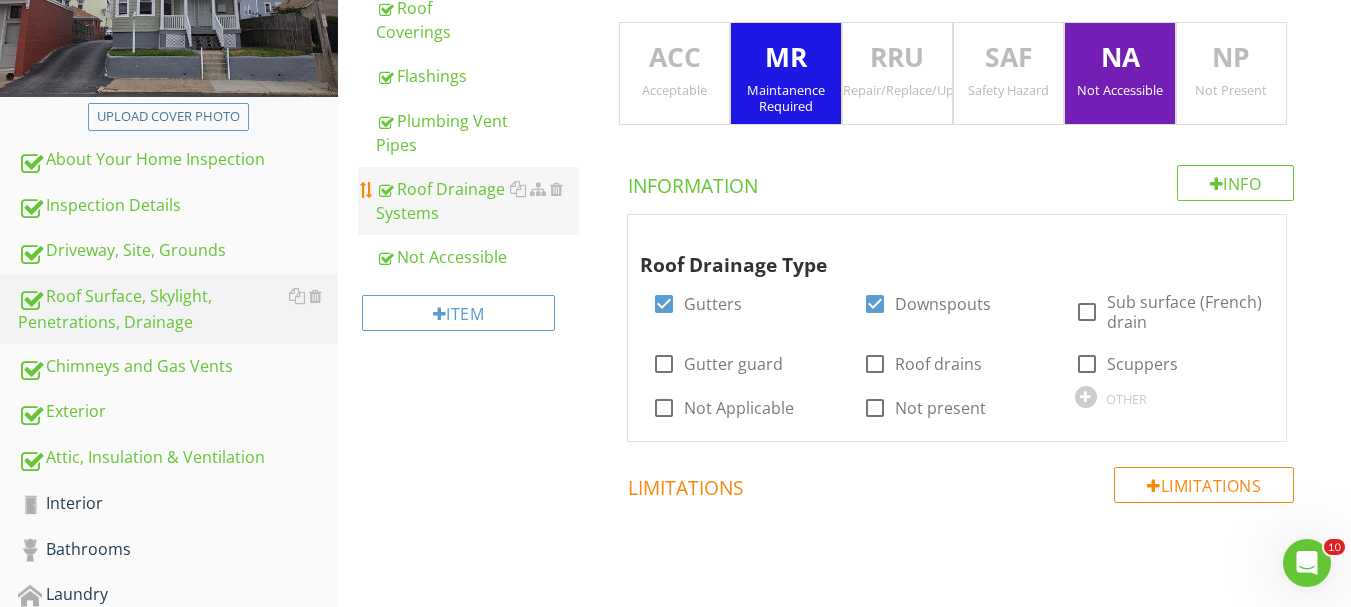 scroll, scrollTop: 476, scrollLeft: 0, axis: vertical 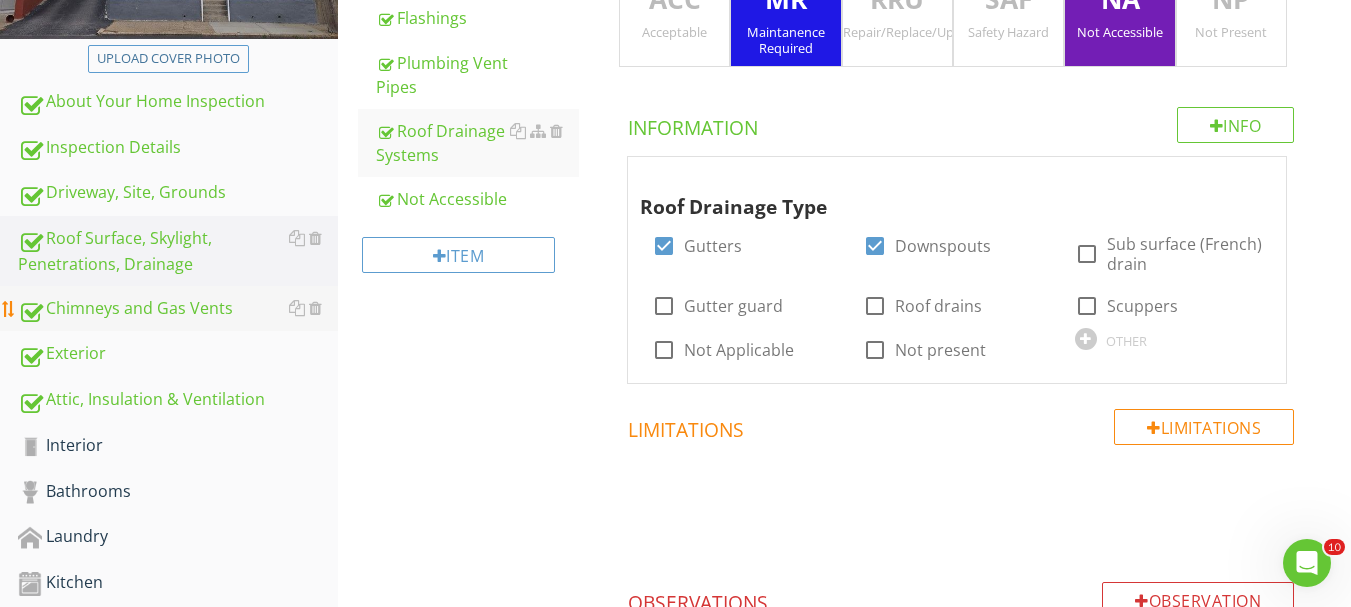 click on "Chimneys and Gas Vents" at bounding box center (178, 309) 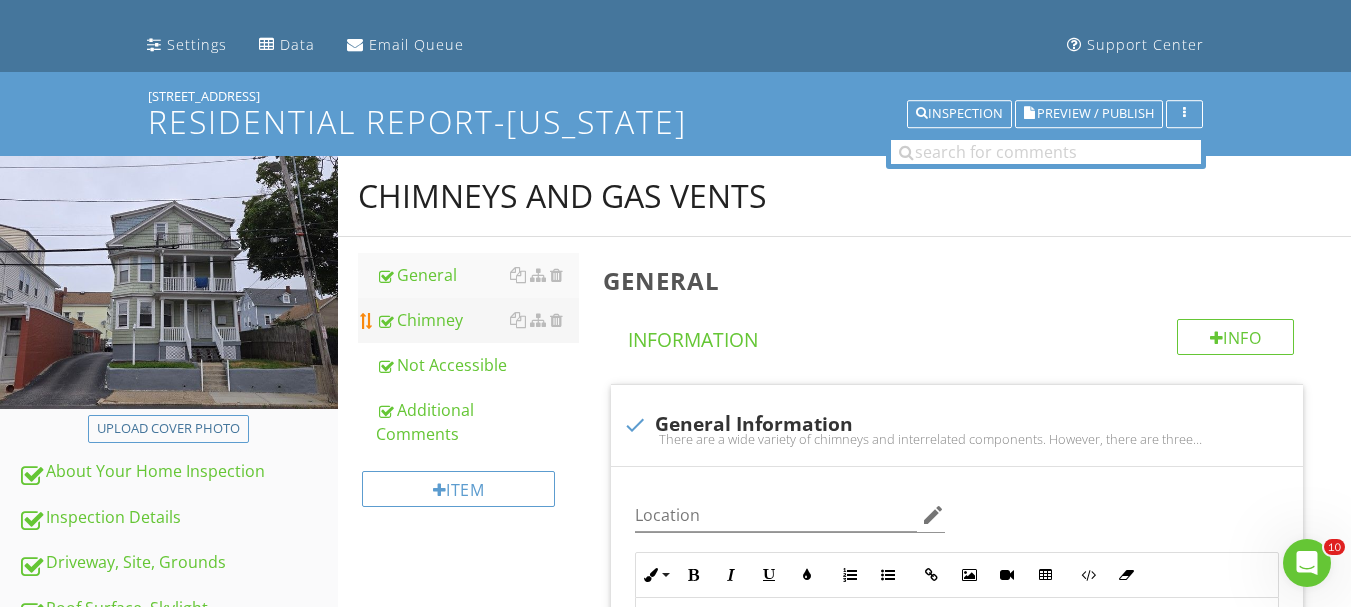 scroll, scrollTop: 76, scrollLeft: 0, axis: vertical 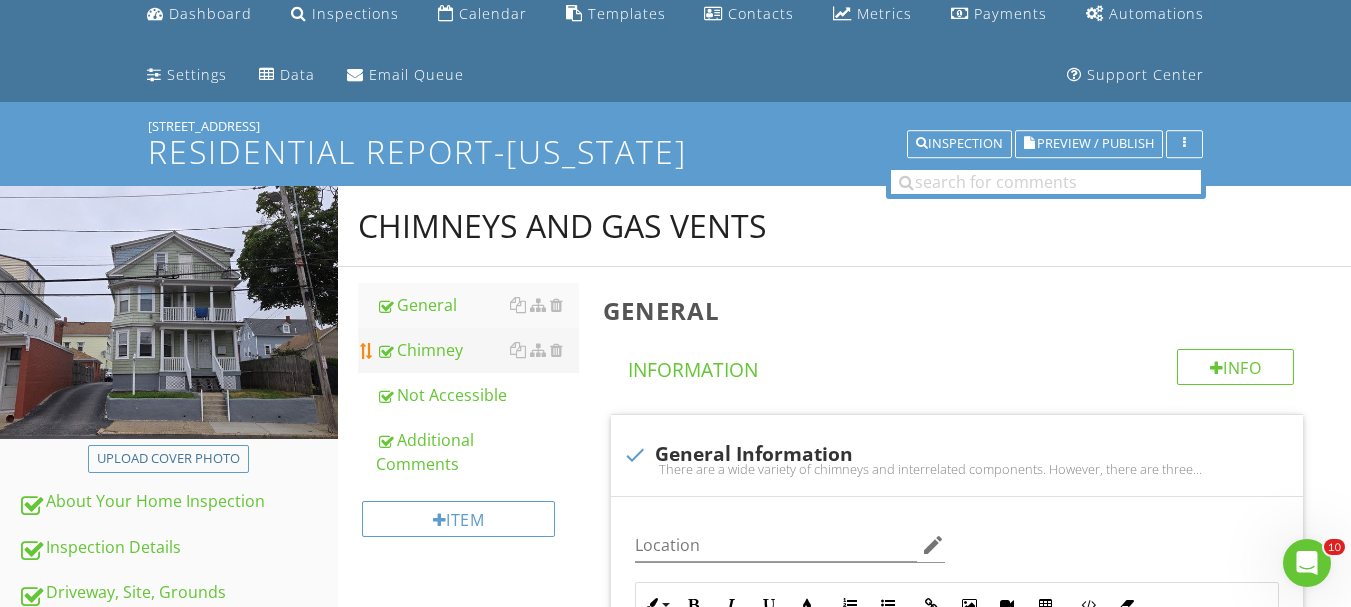click on "Chimney" at bounding box center (477, 350) 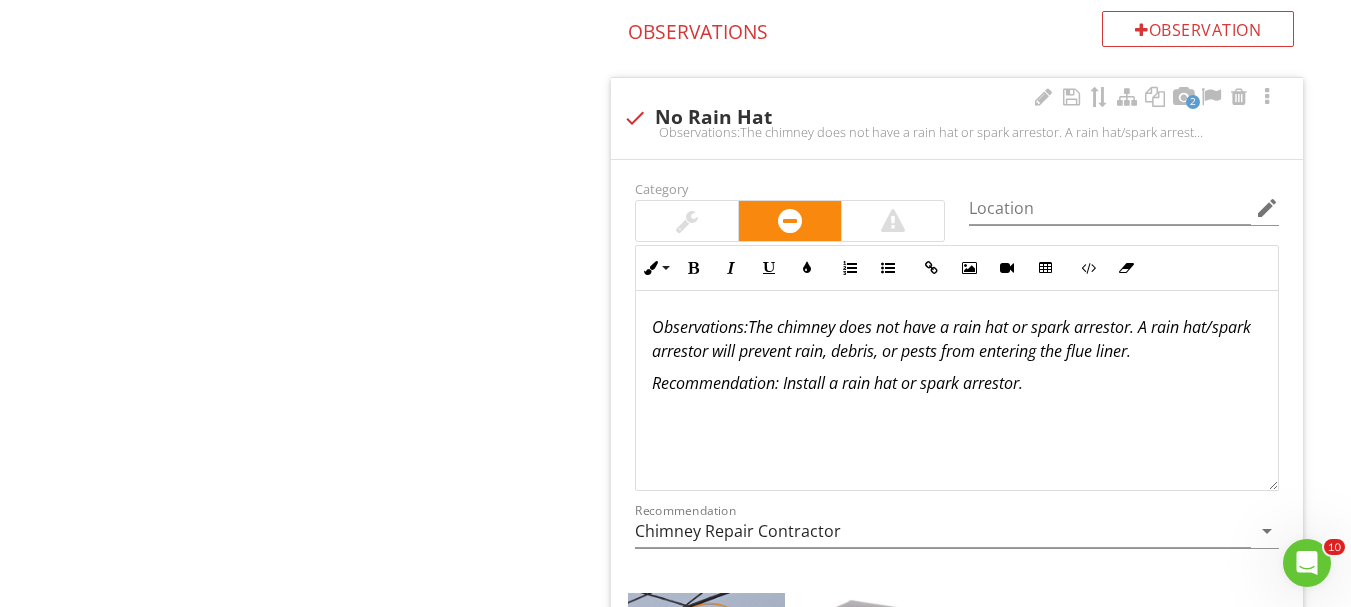 scroll, scrollTop: 1476, scrollLeft: 0, axis: vertical 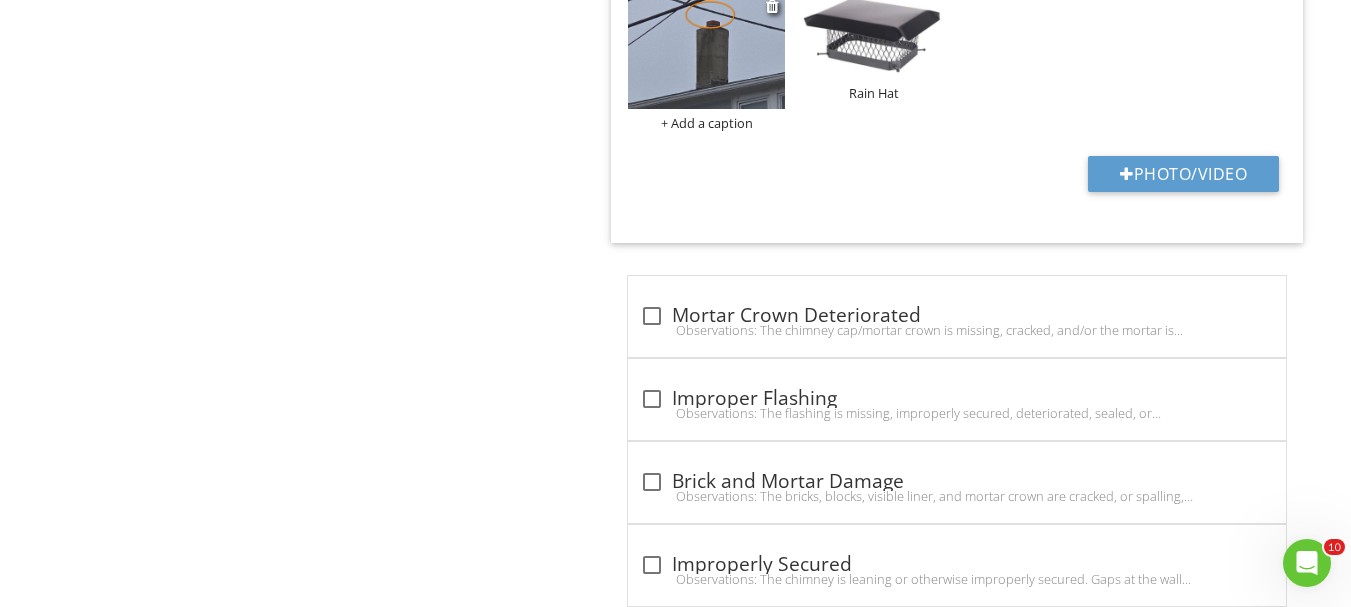 click at bounding box center (706, 50) 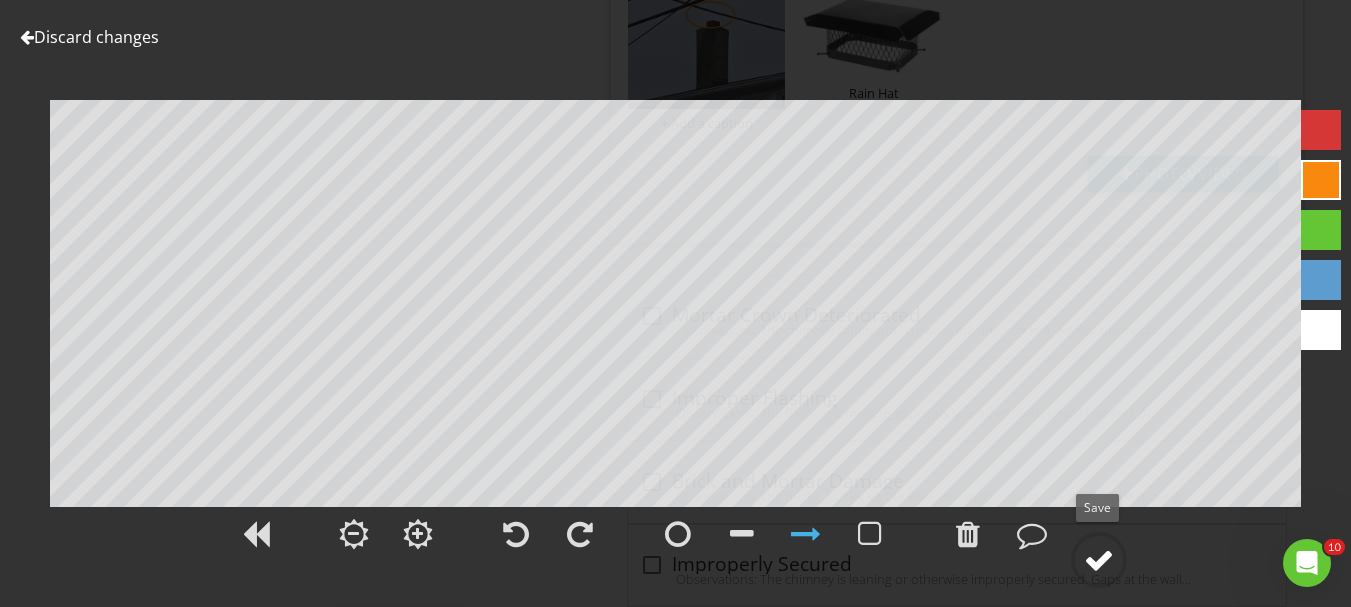 click at bounding box center [1099, 560] 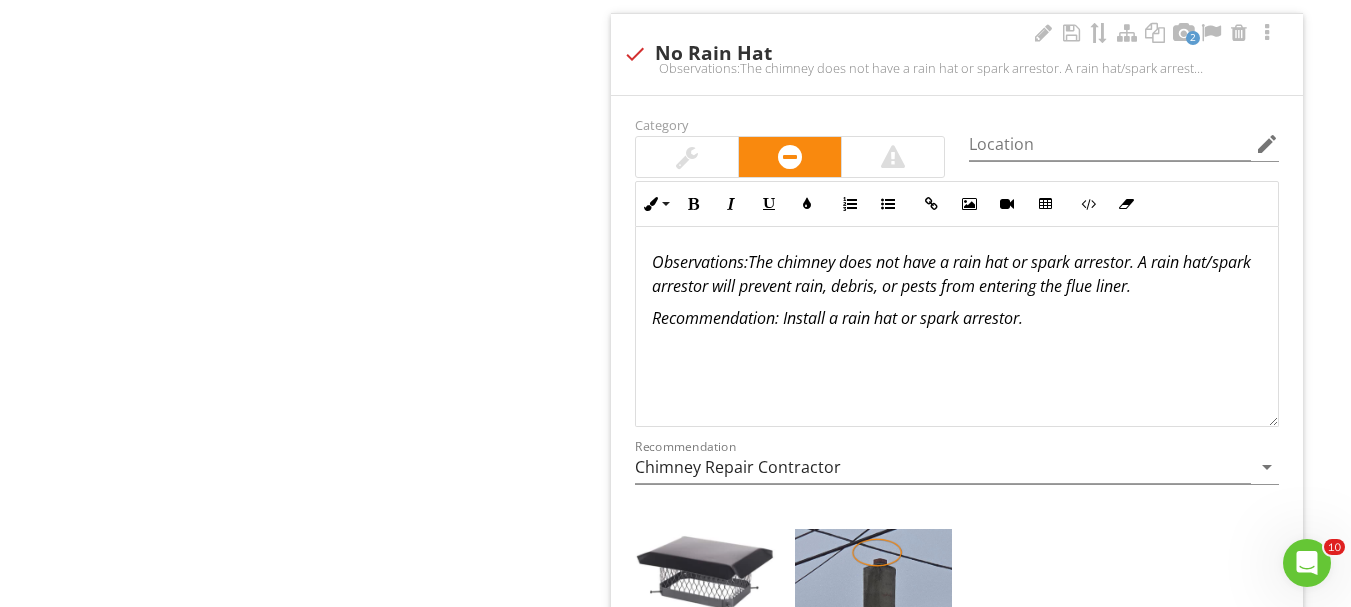 scroll, scrollTop: 1207, scrollLeft: 0, axis: vertical 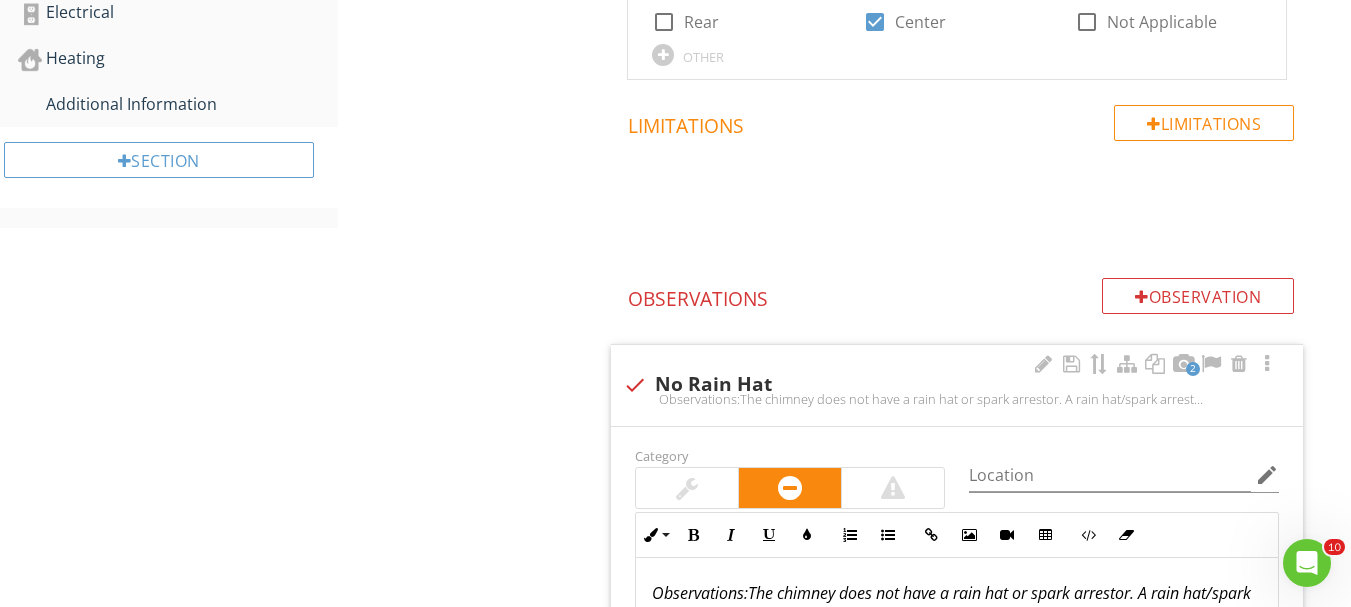 click at bounding box center [687, 488] 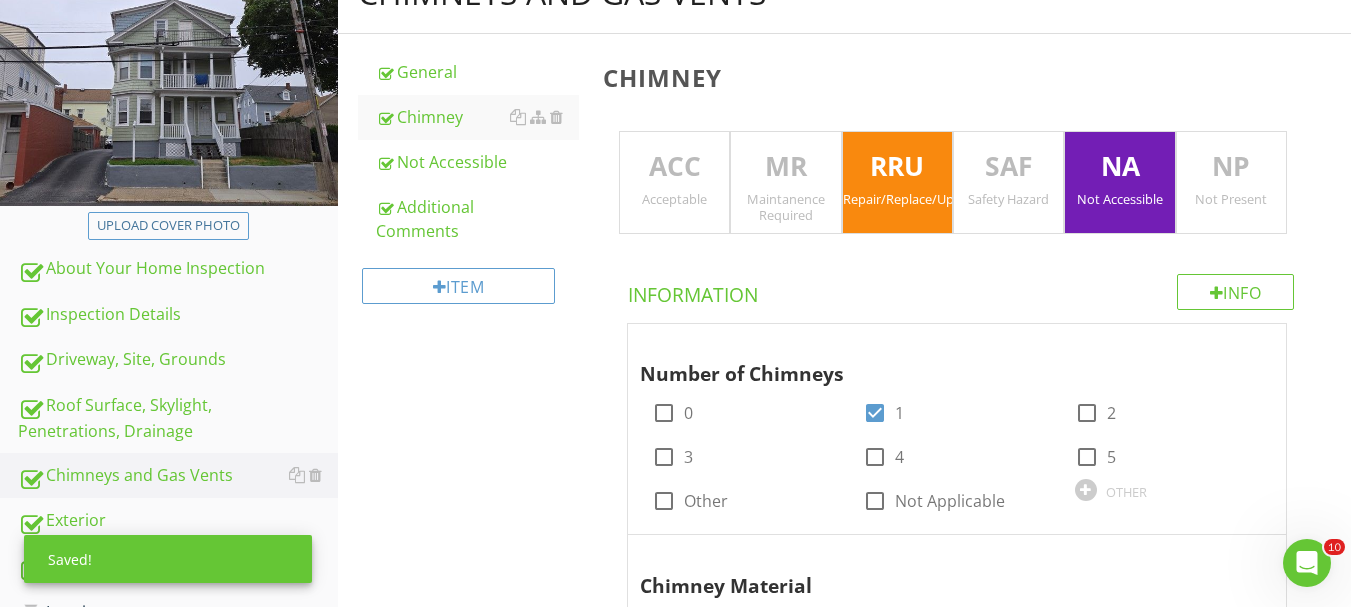 scroll, scrollTop: 307, scrollLeft: 0, axis: vertical 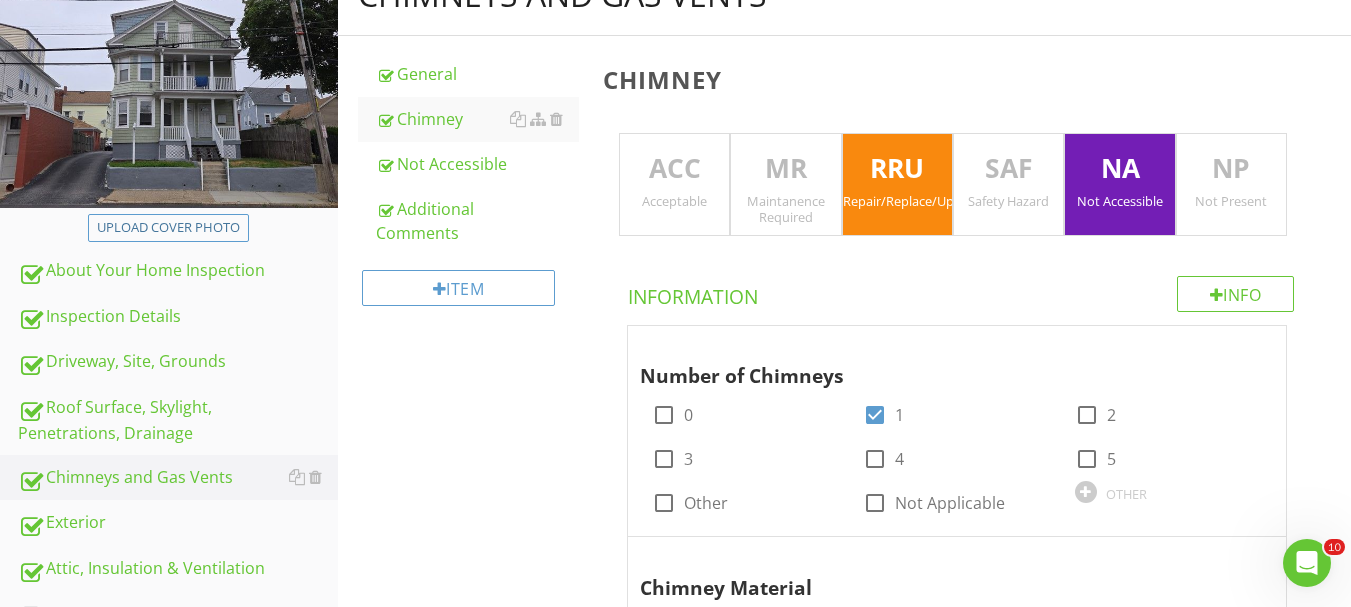 drag, startPoint x: 706, startPoint y: 198, endPoint x: 838, endPoint y: 199, distance: 132.00378 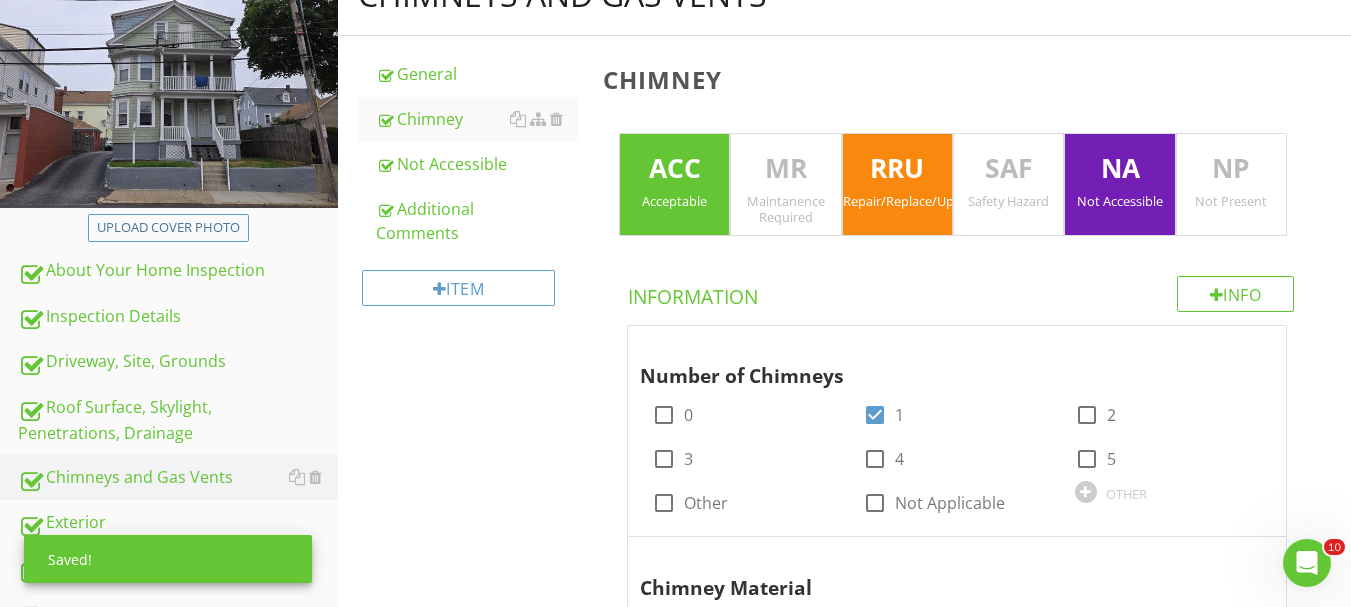 click on "Repair/Replace/Upgrade" at bounding box center (897, 201) 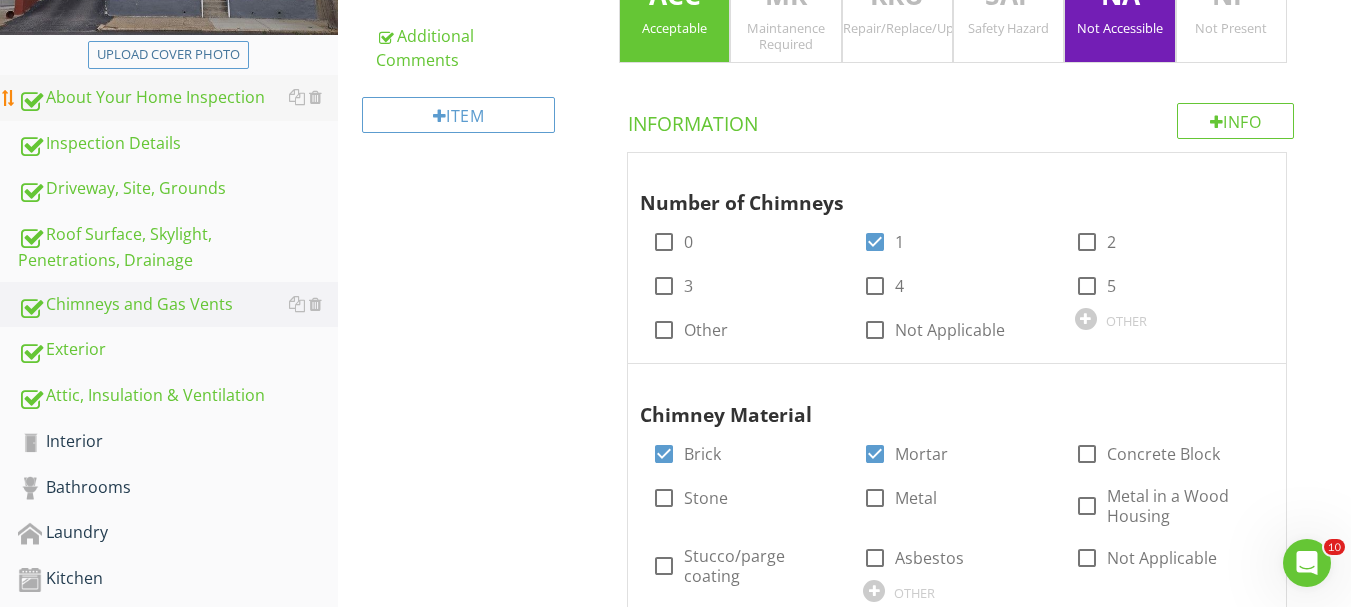 scroll, scrollTop: 507, scrollLeft: 0, axis: vertical 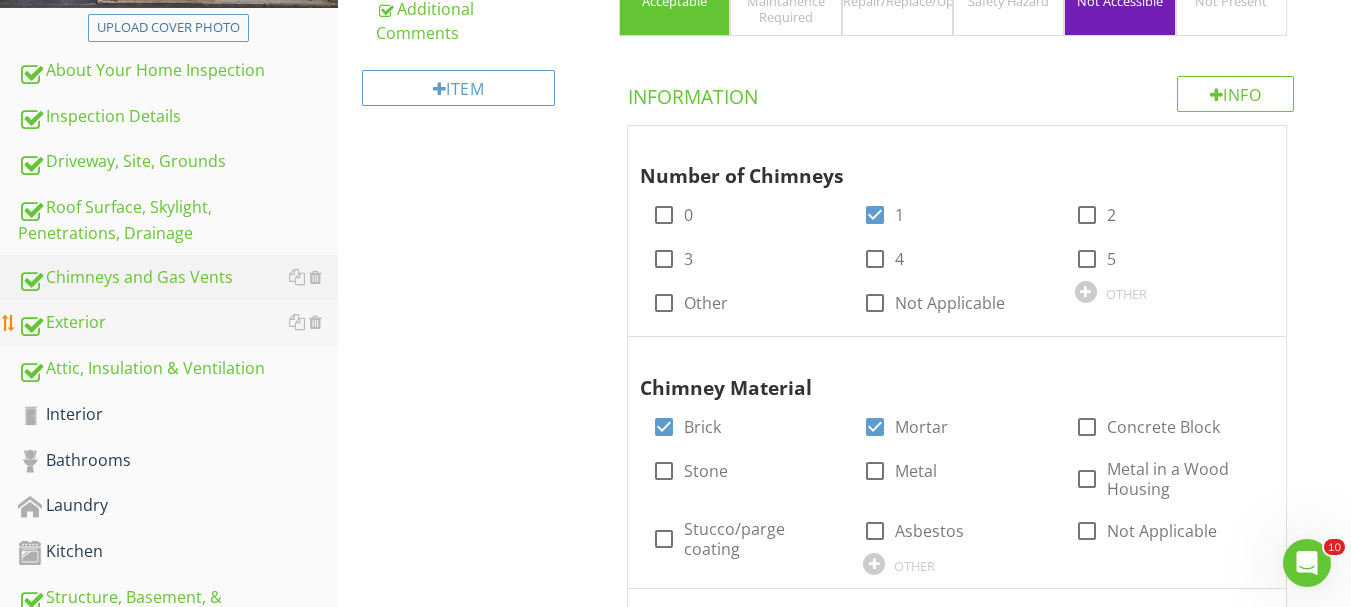 click on "Exterior" at bounding box center (178, 323) 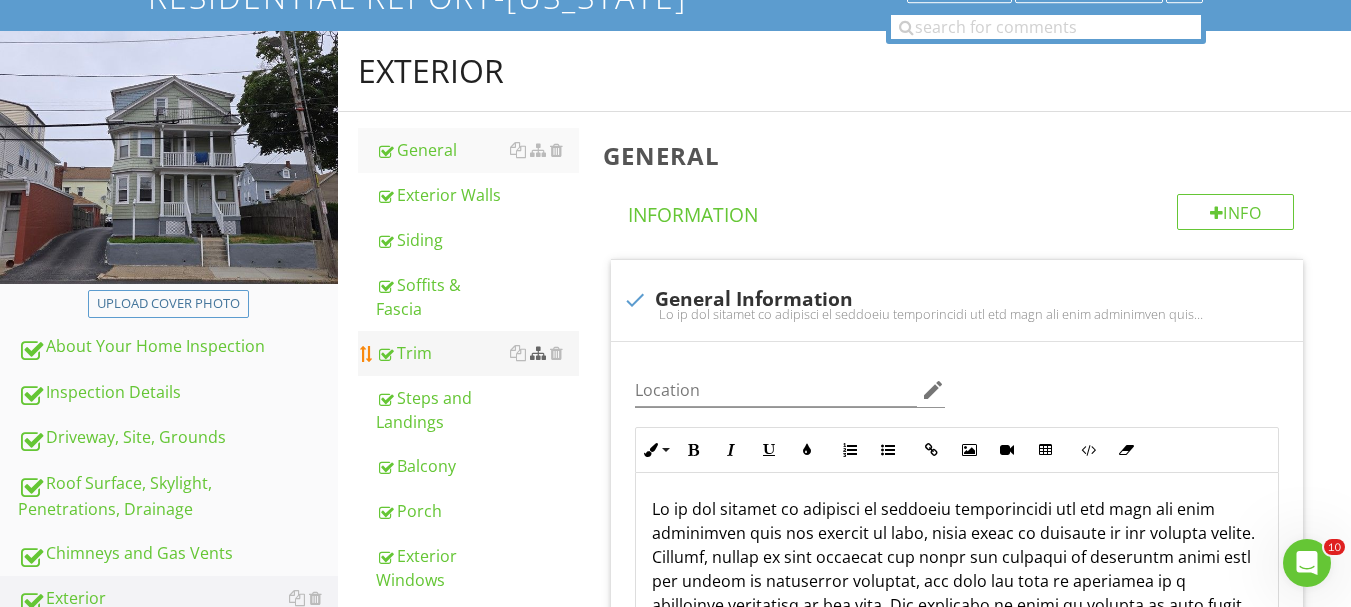scroll, scrollTop: 207, scrollLeft: 0, axis: vertical 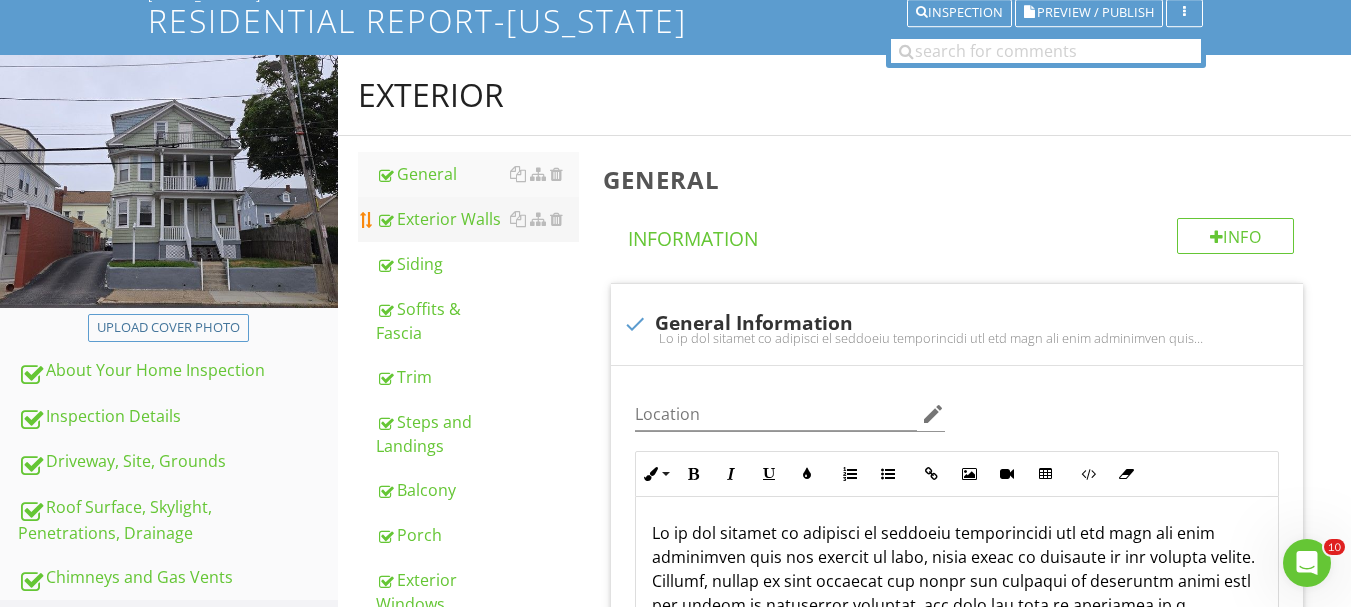 click on "Exterior Walls" at bounding box center (477, 219) 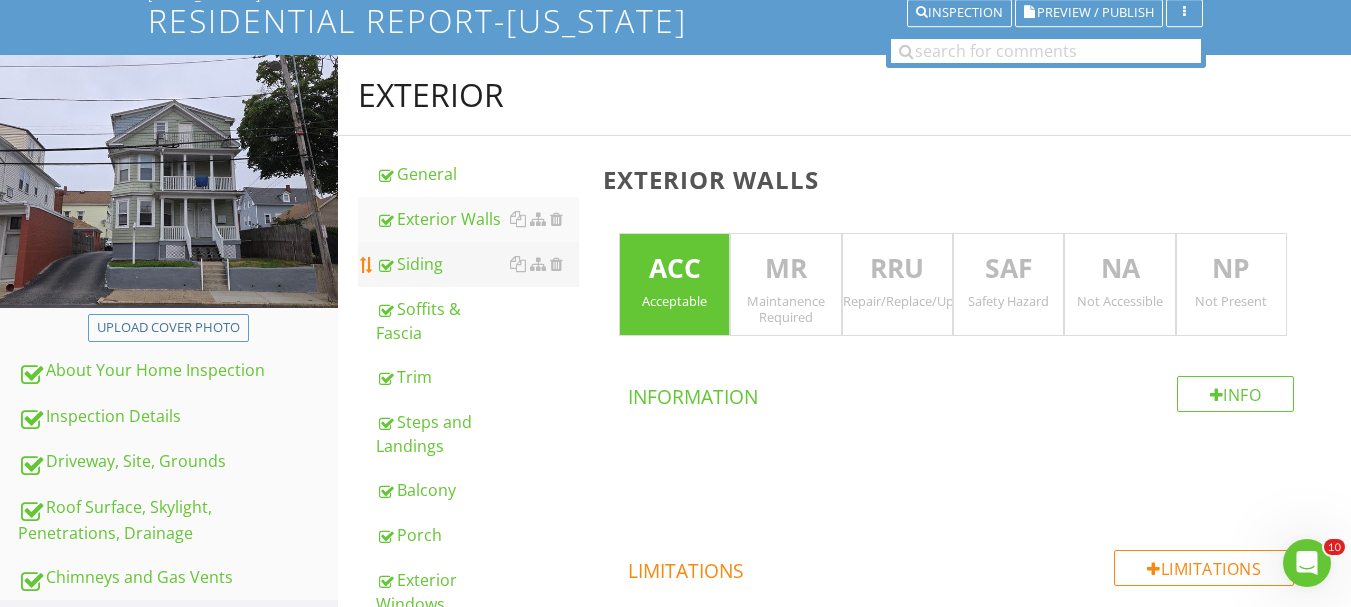 click on "Siding" at bounding box center [477, 264] 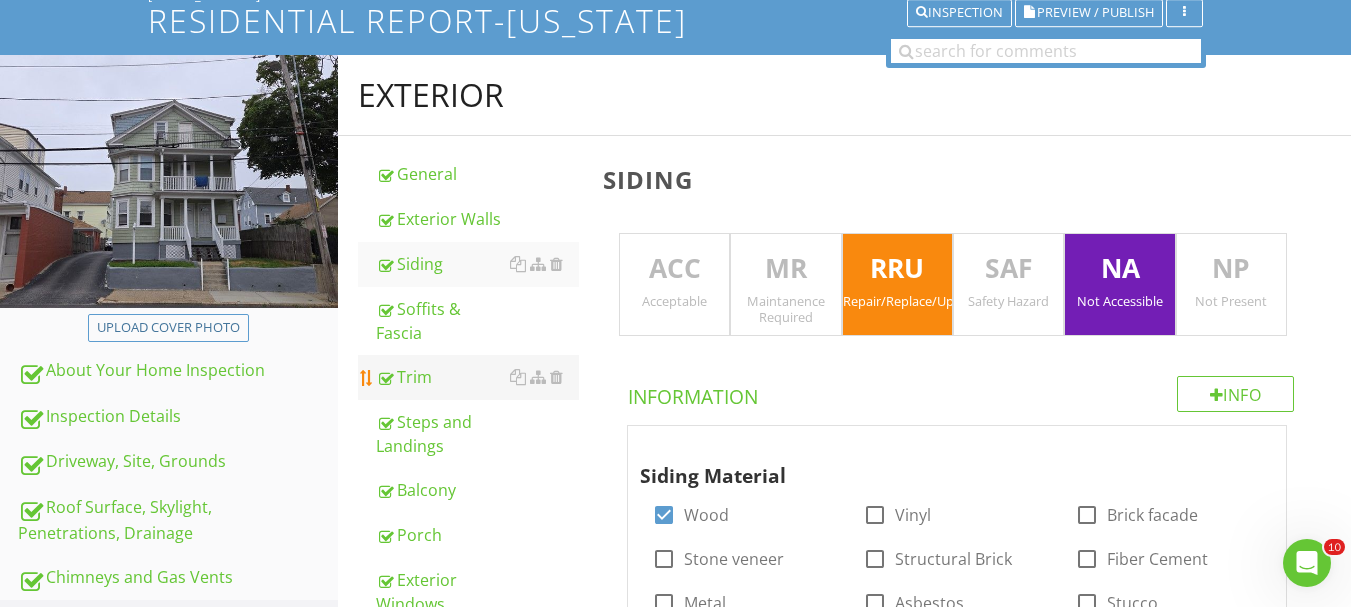 drag, startPoint x: 435, startPoint y: 310, endPoint x: 422, endPoint y: 363, distance: 54.571056 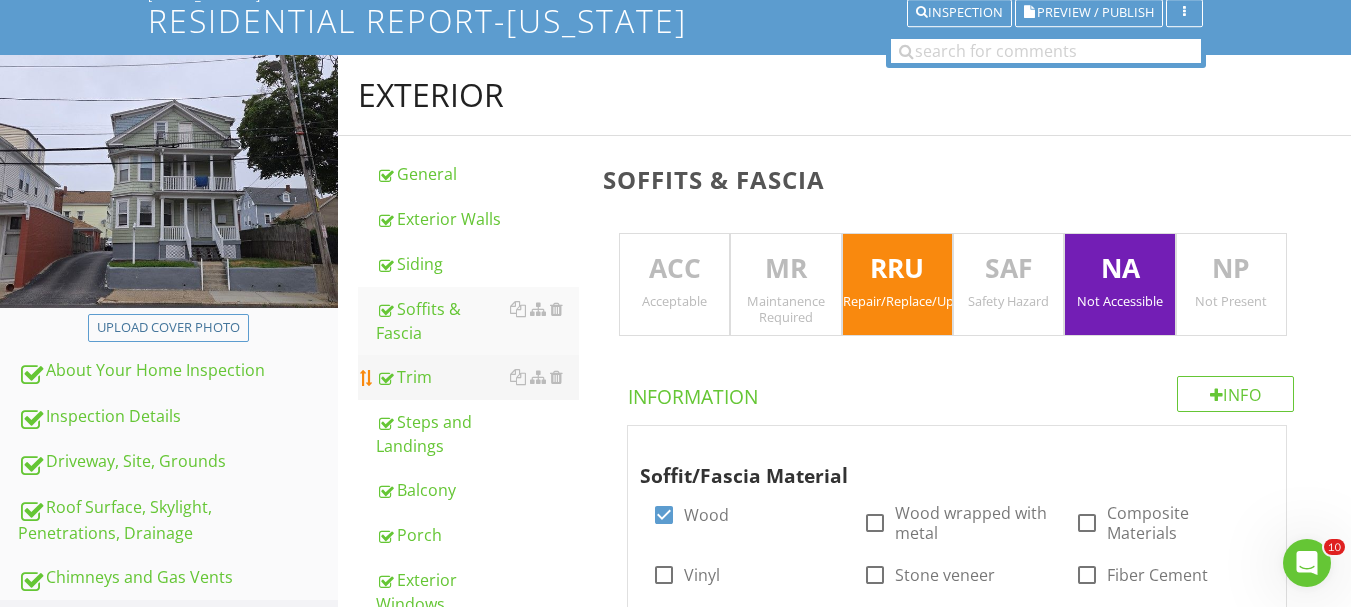 click on "Trim" at bounding box center (477, 377) 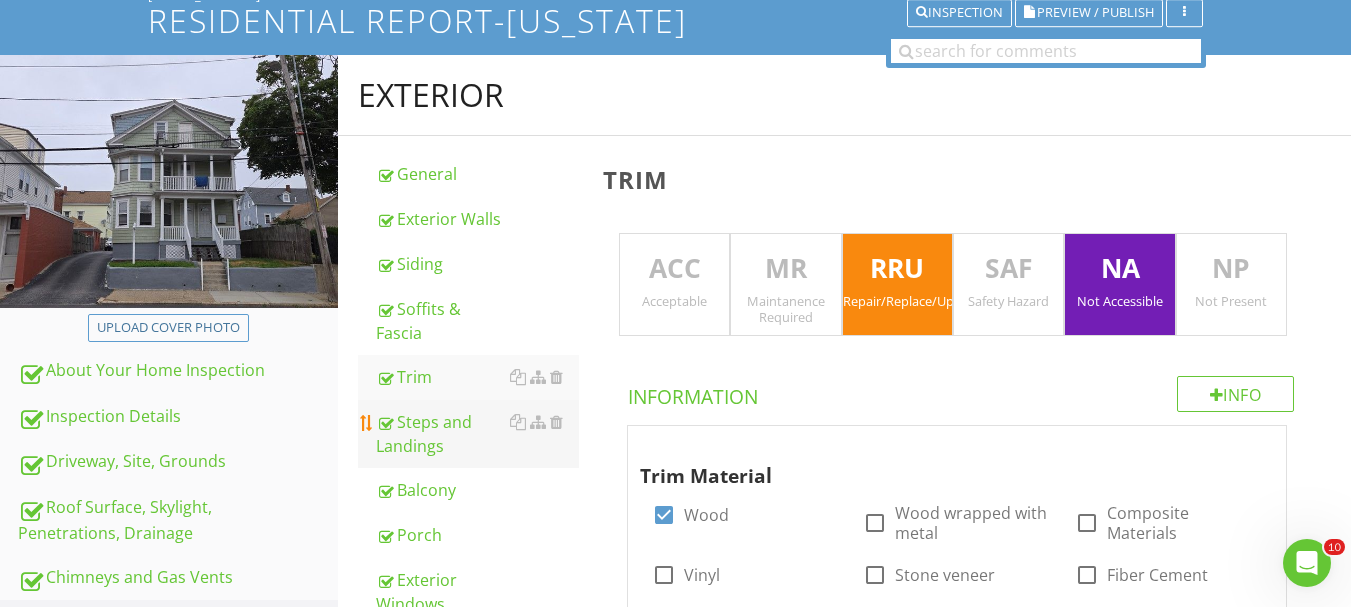 click on "Steps and Landings" at bounding box center [477, 434] 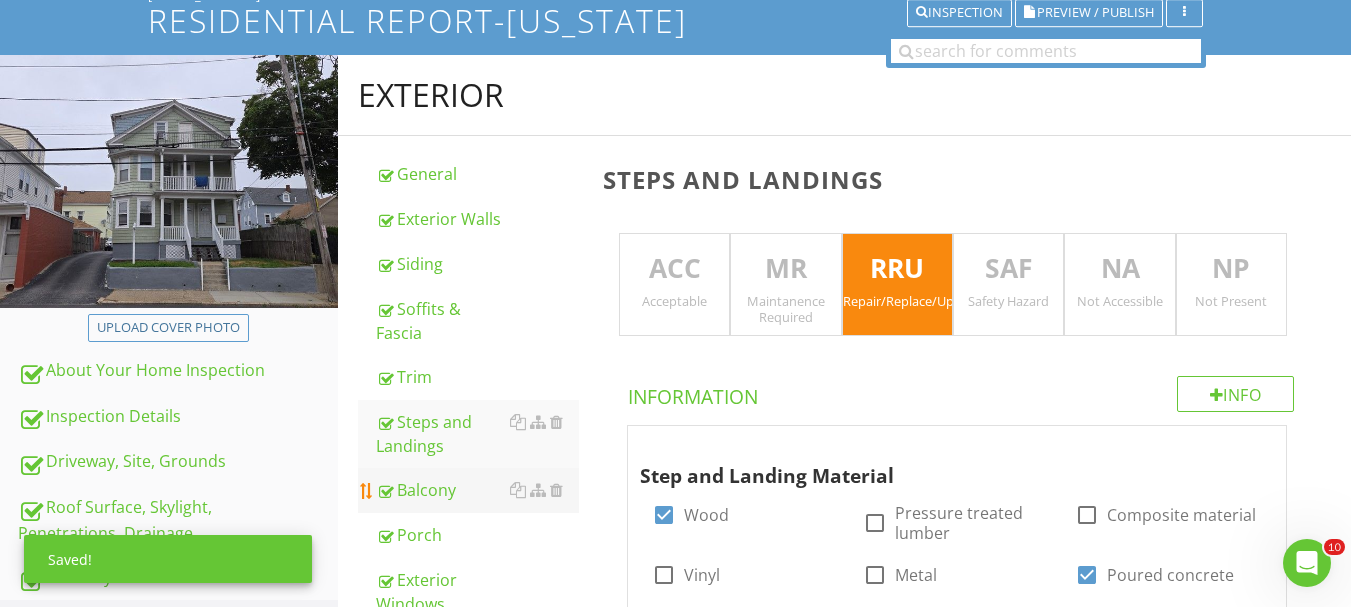 click on "Balcony" at bounding box center (477, 490) 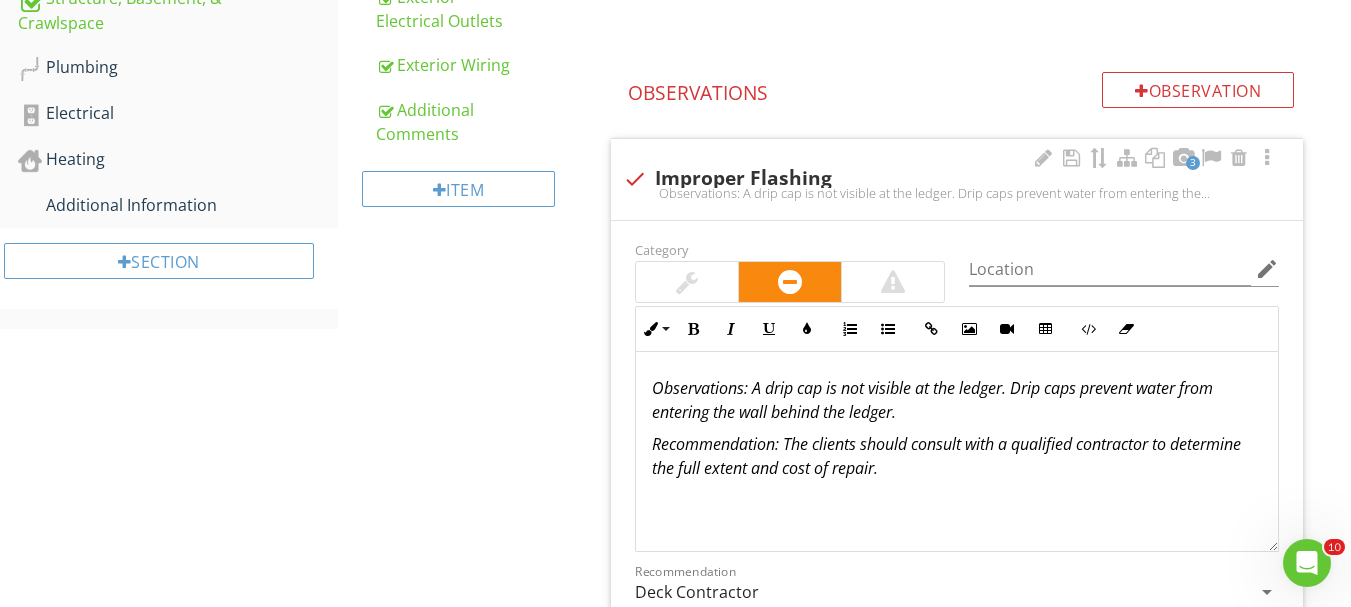 scroll, scrollTop: 1107, scrollLeft: 0, axis: vertical 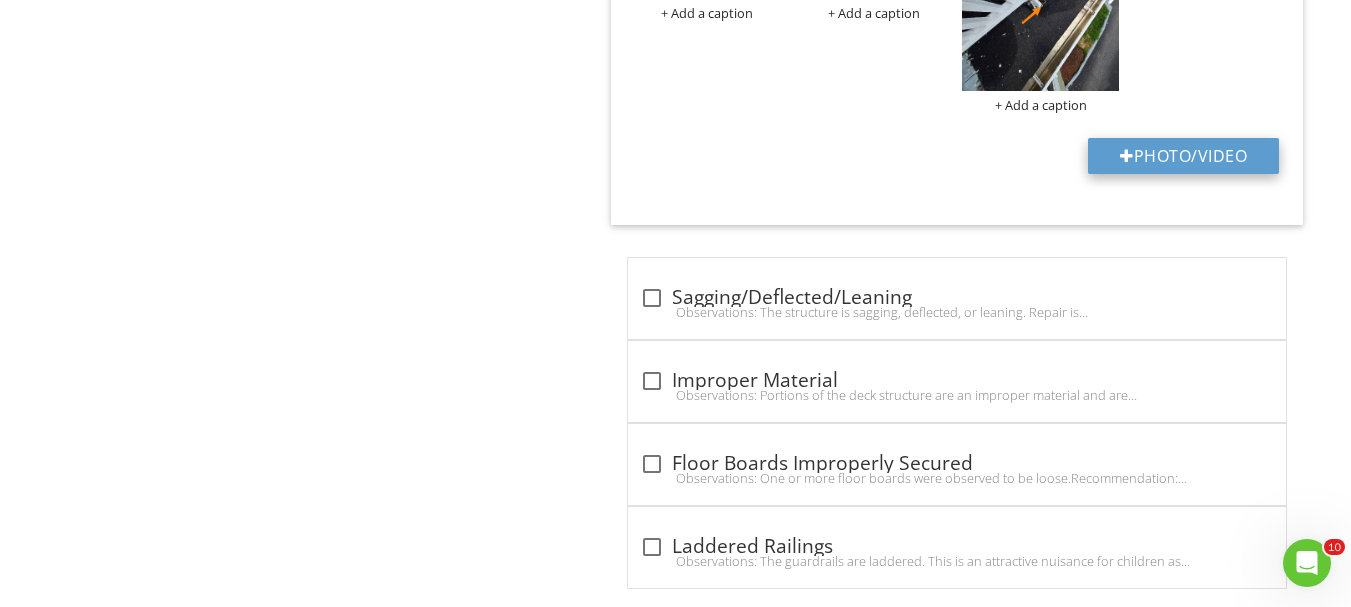 click on "Photo/Video" at bounding box center [1183, 156] 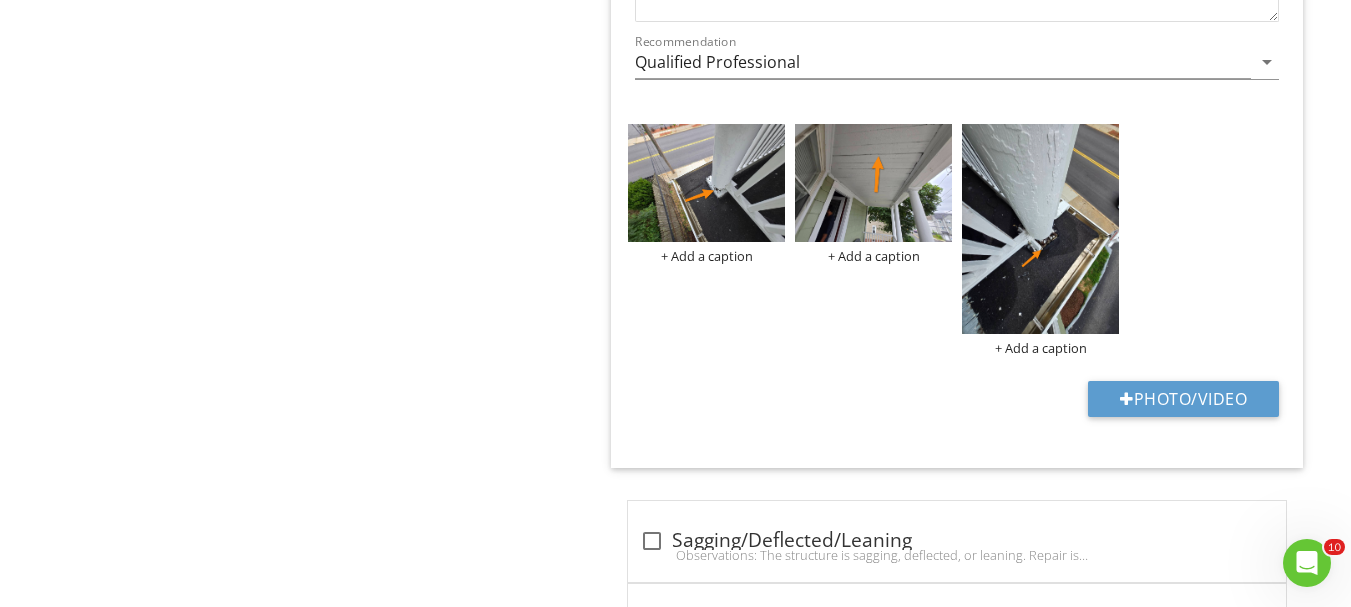 scroll, scrollTop: 3139, scrollLeft: 0, axis: vertical 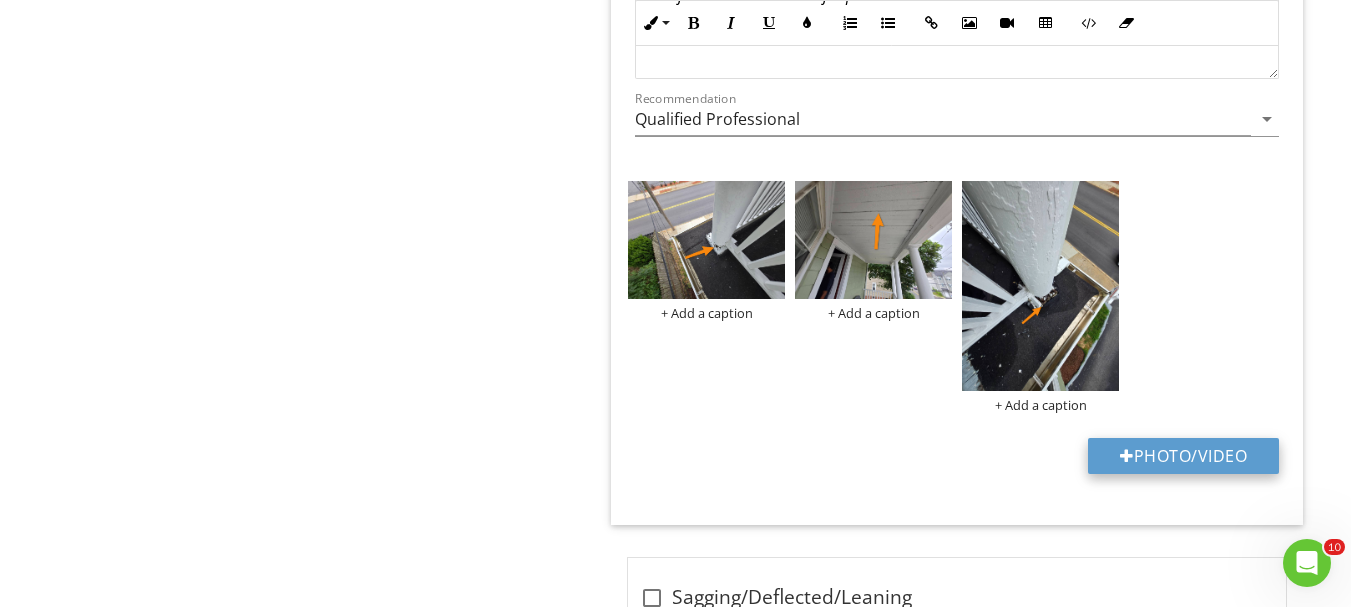 click on "Photo/Video" at bounding box center [1183, 456] 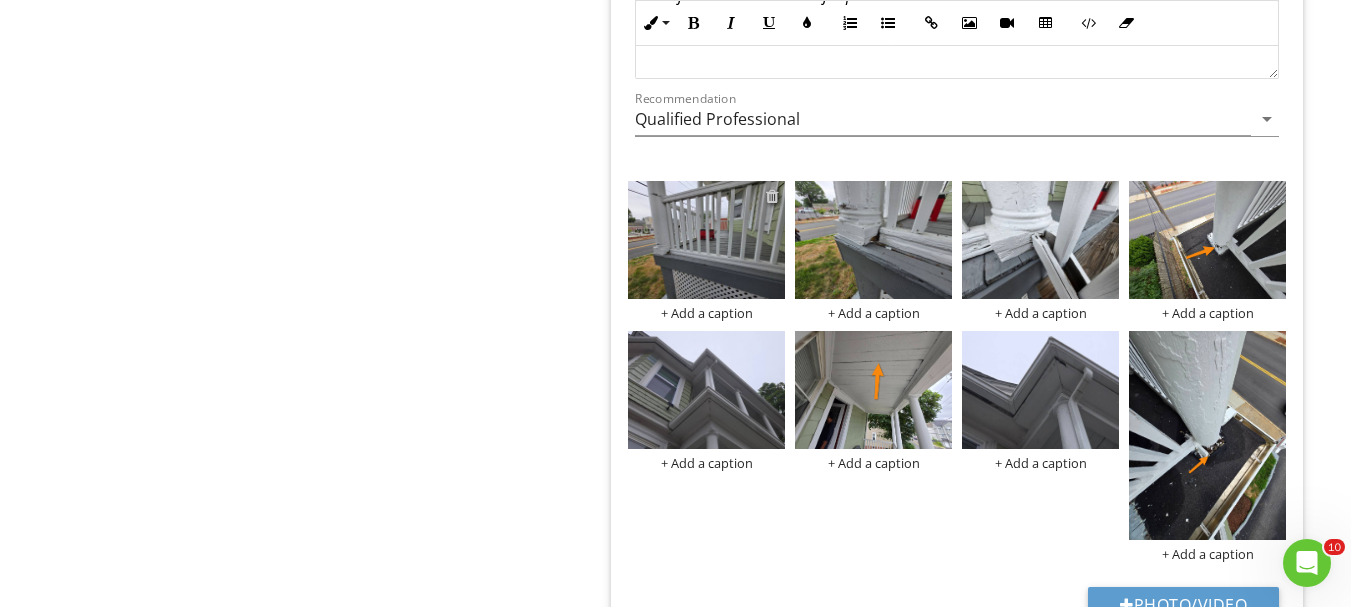 click at bounding box center [772, 196] 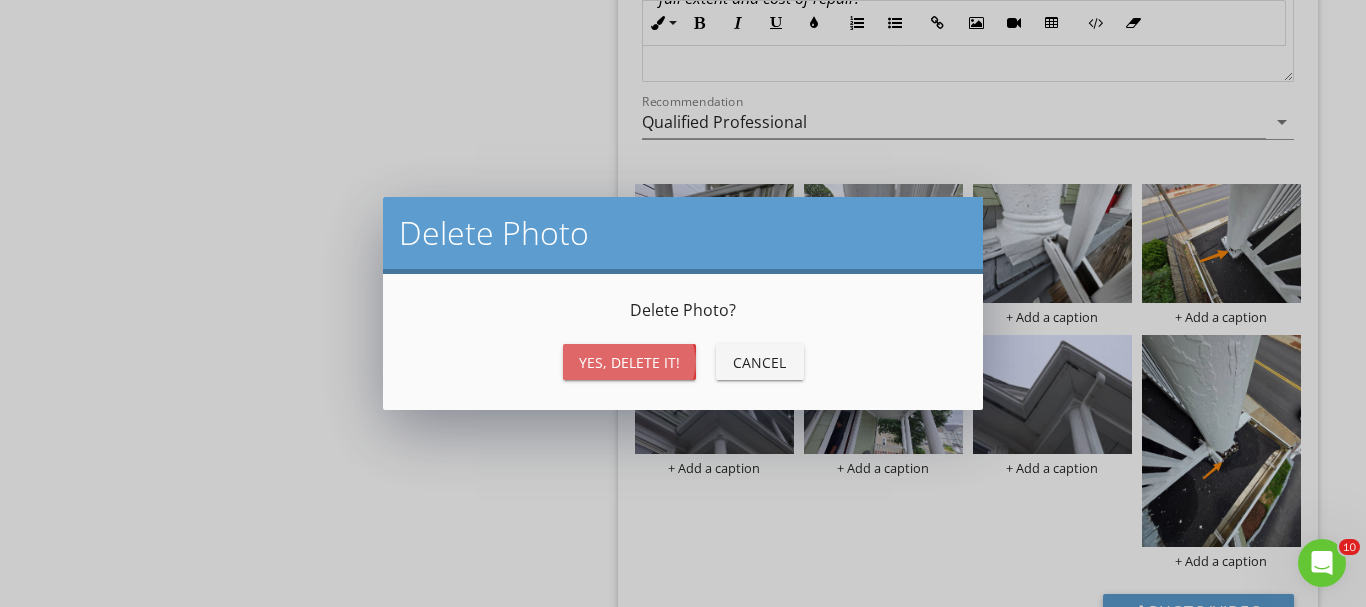 click on "Yes, Delete it!" at bounding box center [629, 362] 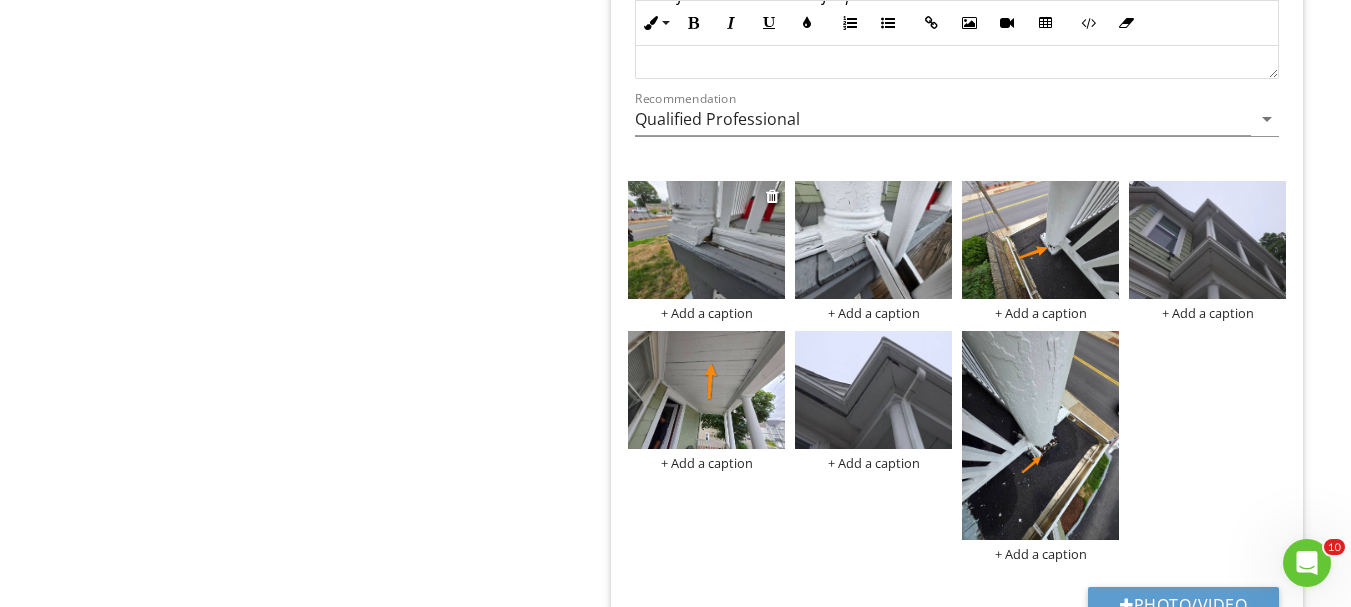 click at bounding box center [706, 240] 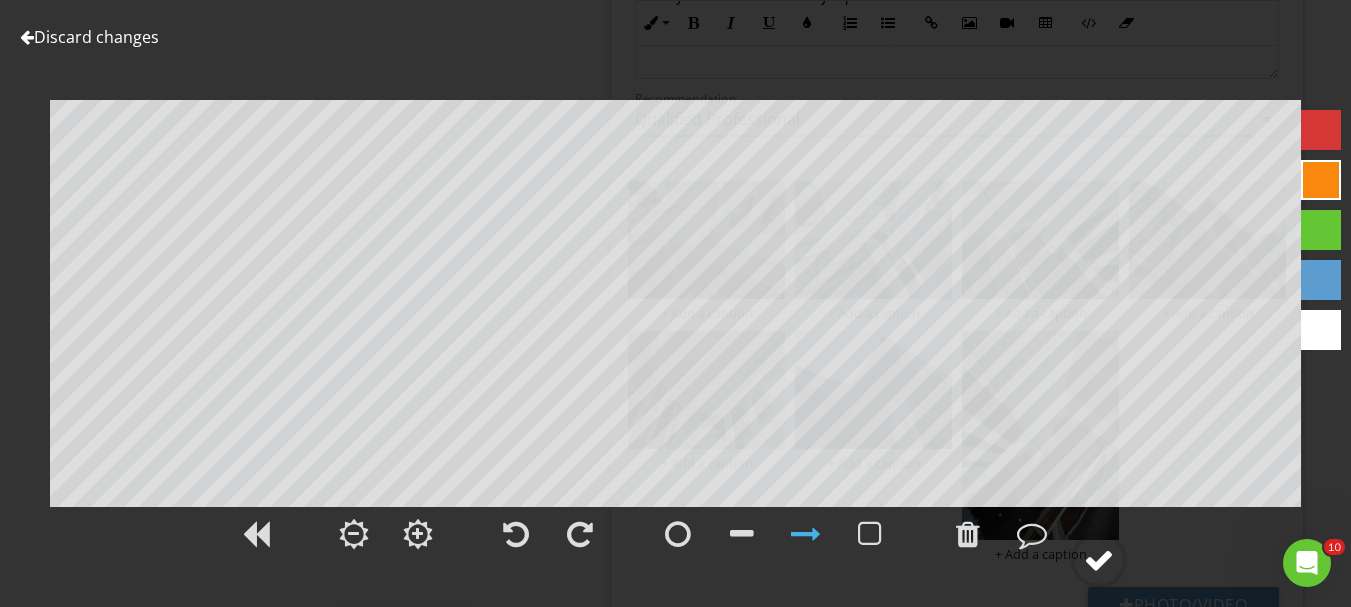 click at bounding box center [1099, 560] 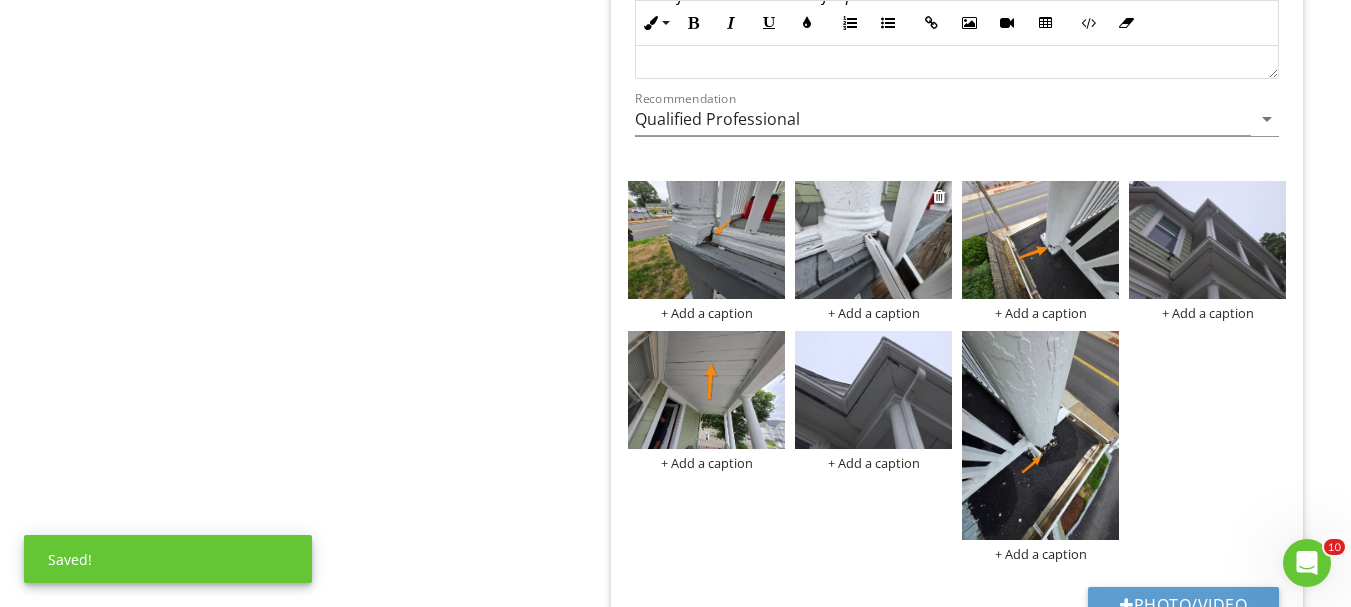 click at bounding box center [873, 240] 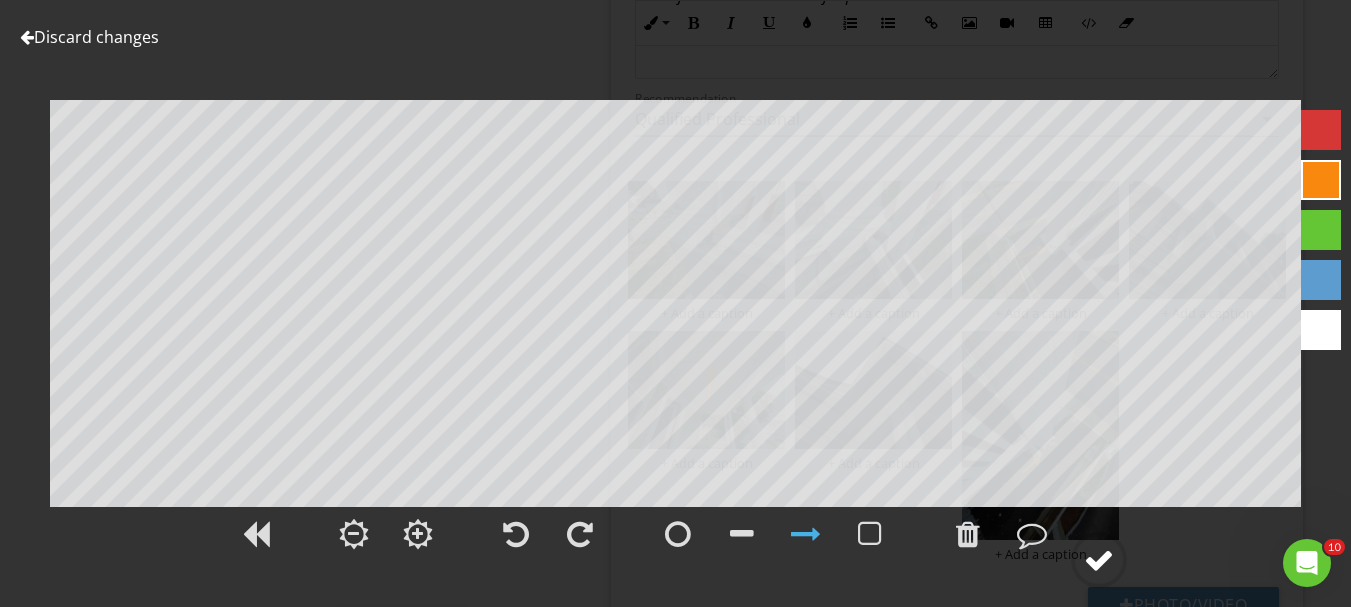 click 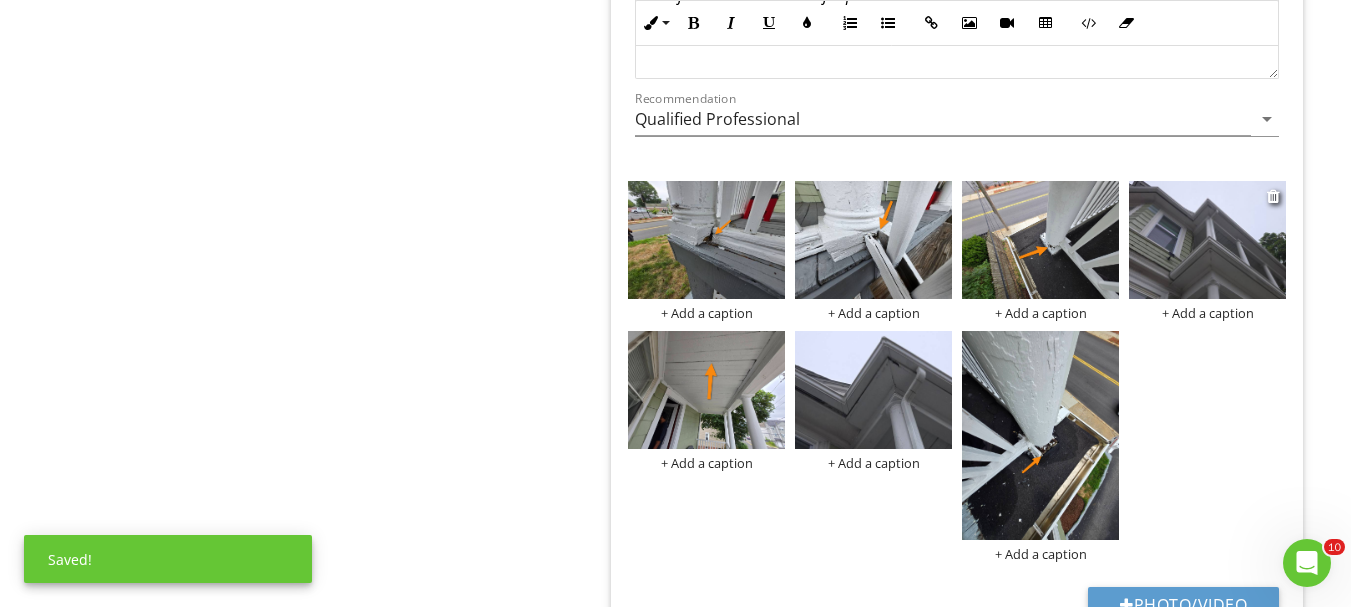 click at bounding box center (1207, 240) 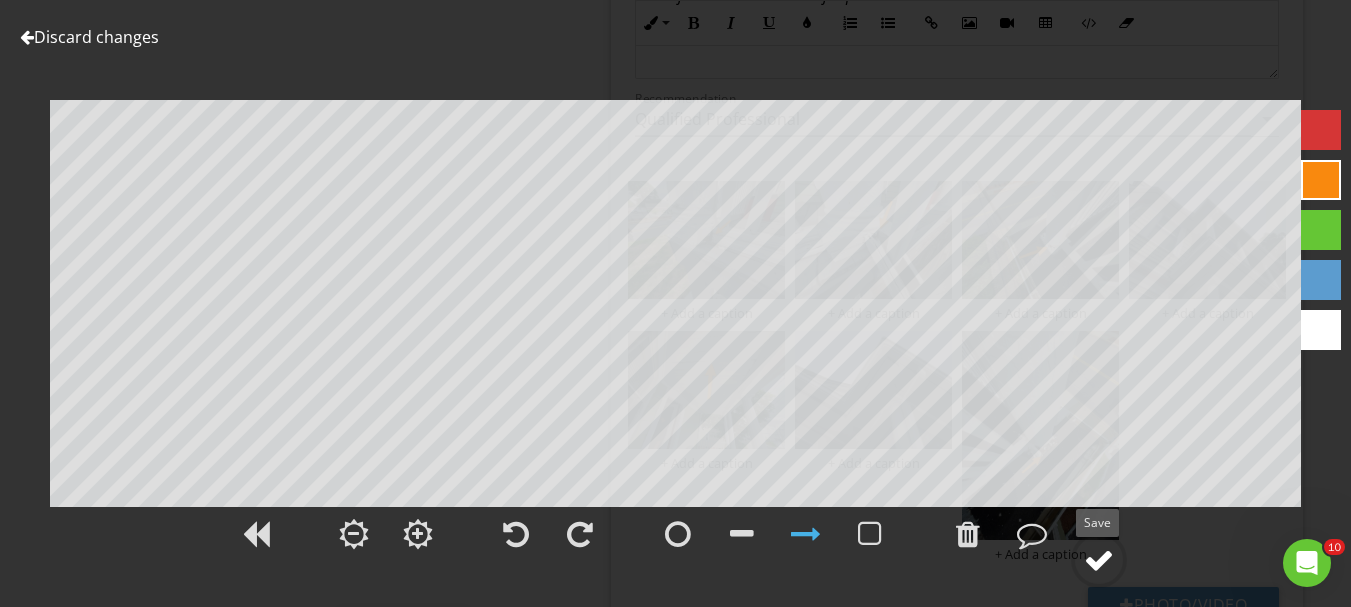 click 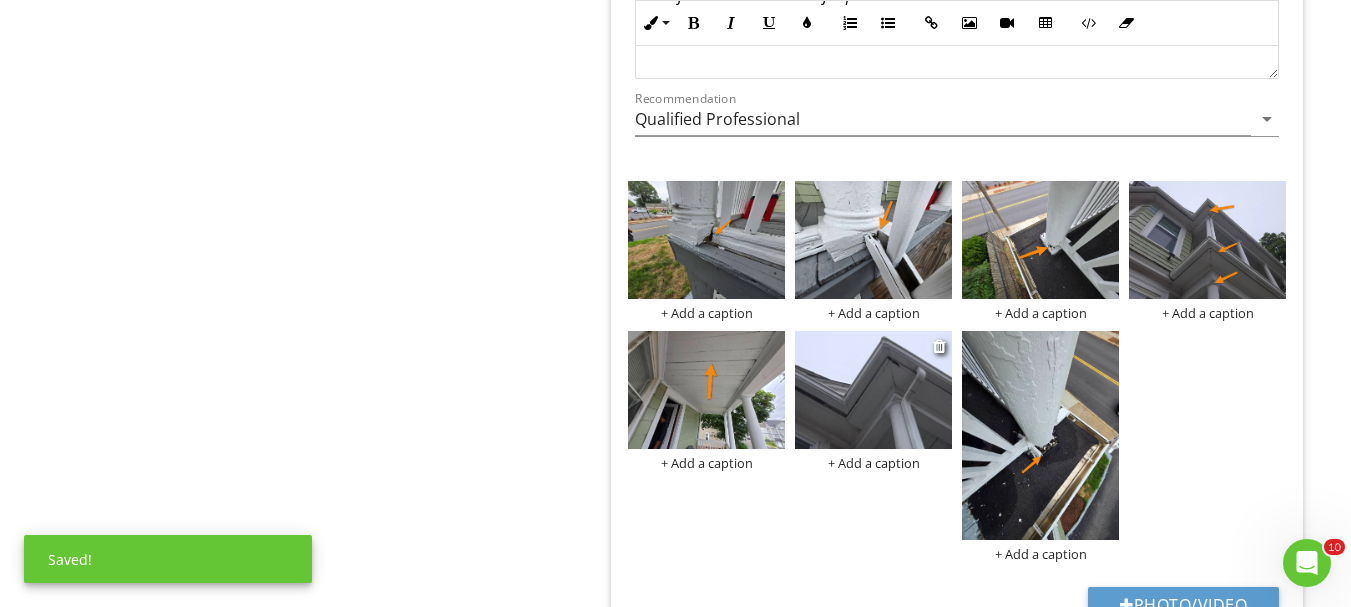 click at bounding box center (873, 390) 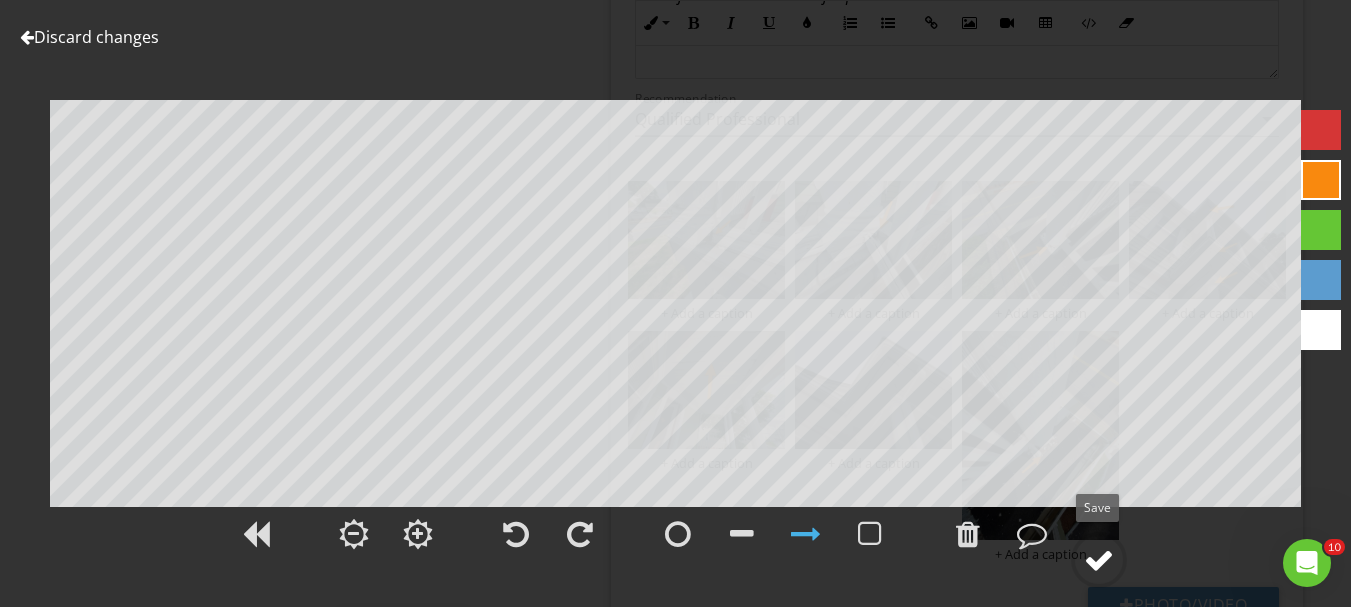 click at bounding box center [1099, 560] 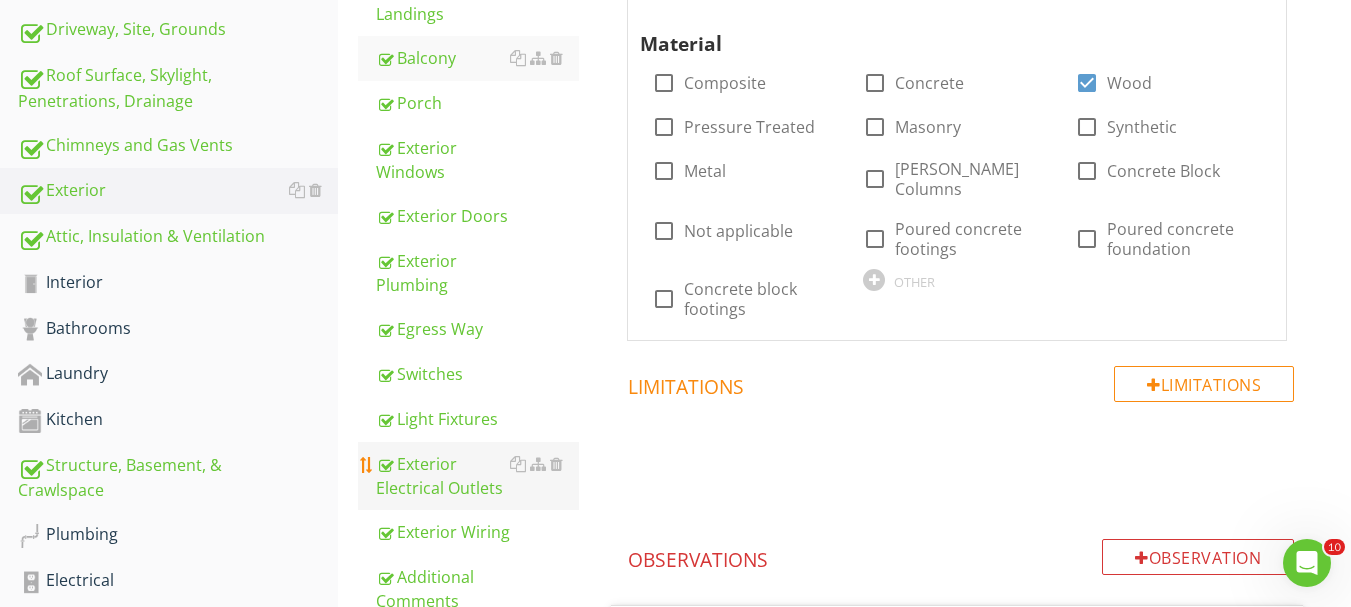 scroll, scrollTop: 439, scrollLeft: 0, axis: vertical 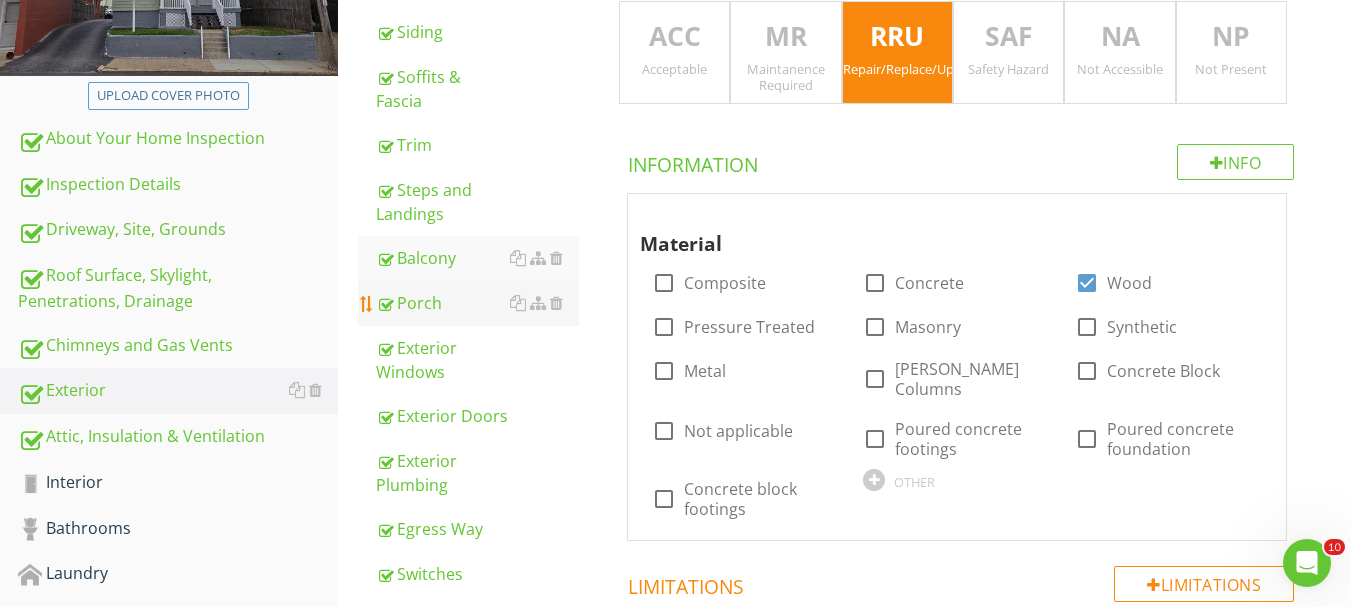 click on "Porch" at bounding box center (477, 303) 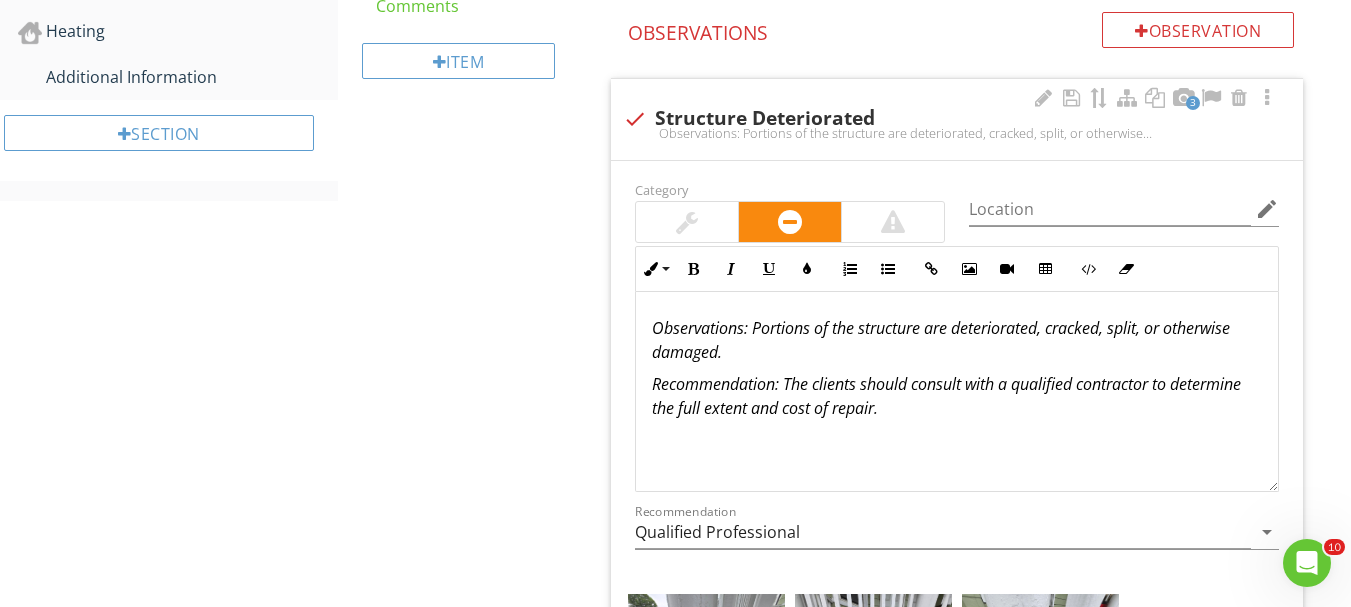 scroll, scrollTop: 1239, scrollLeft: 0, axis: vertical 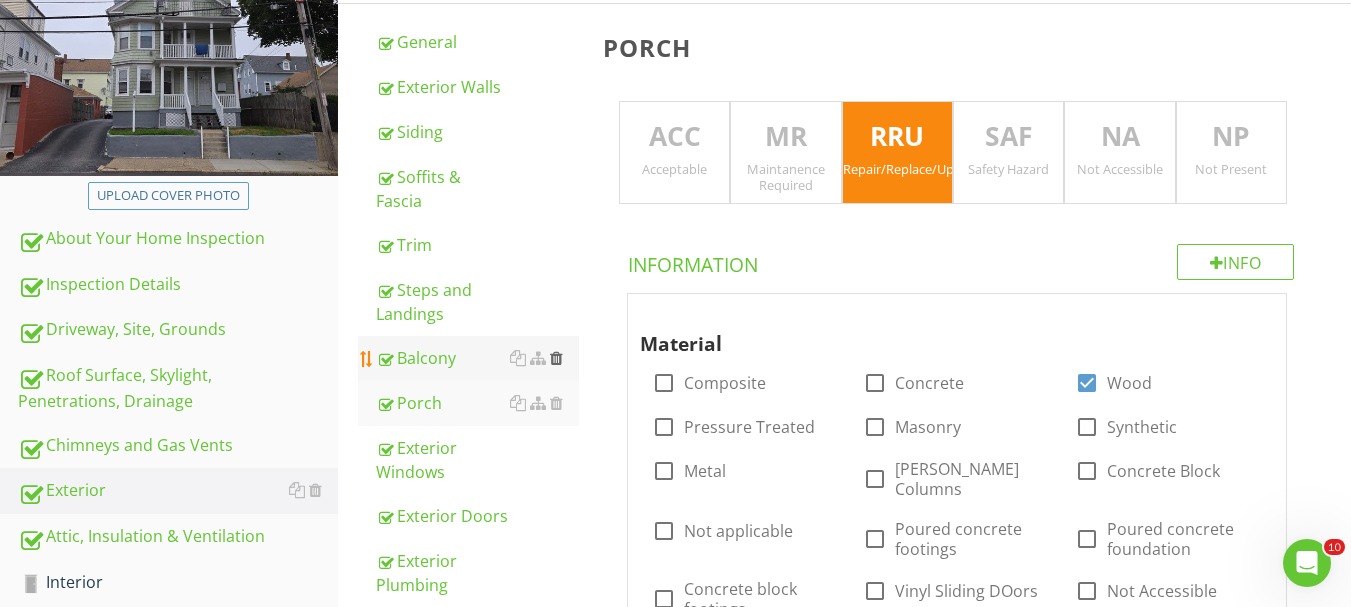 click at bounding box center [556, 358] 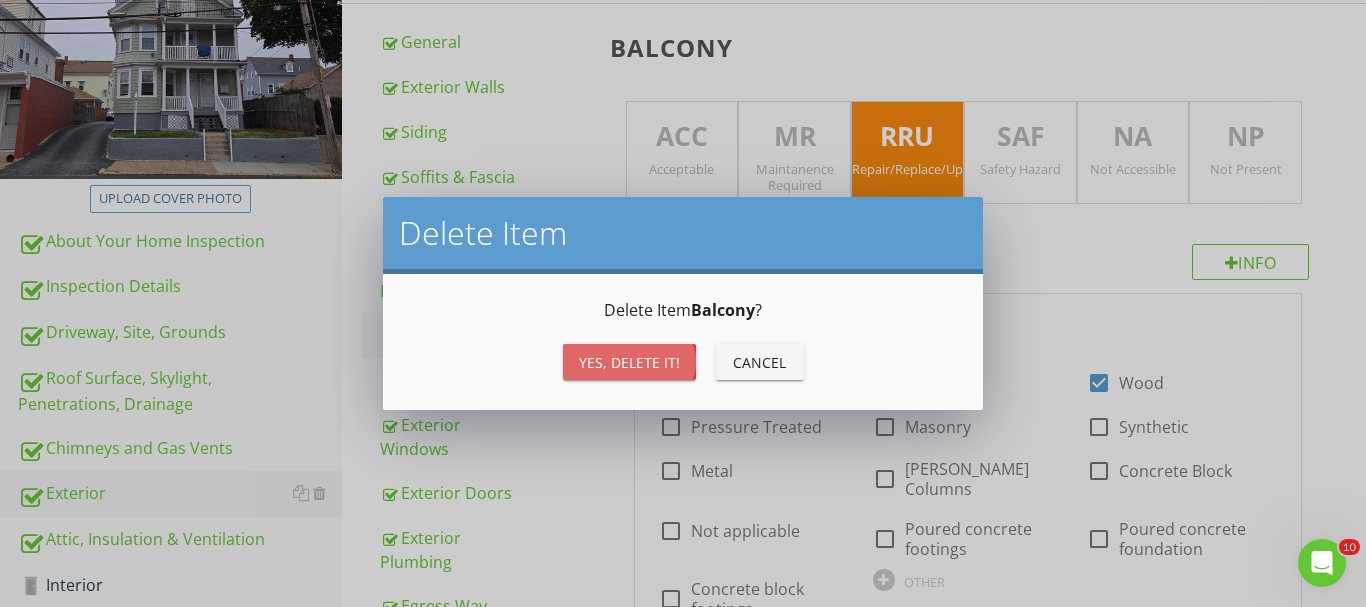 click on "Yes, Delete it!" at bounding box center [629, 362] 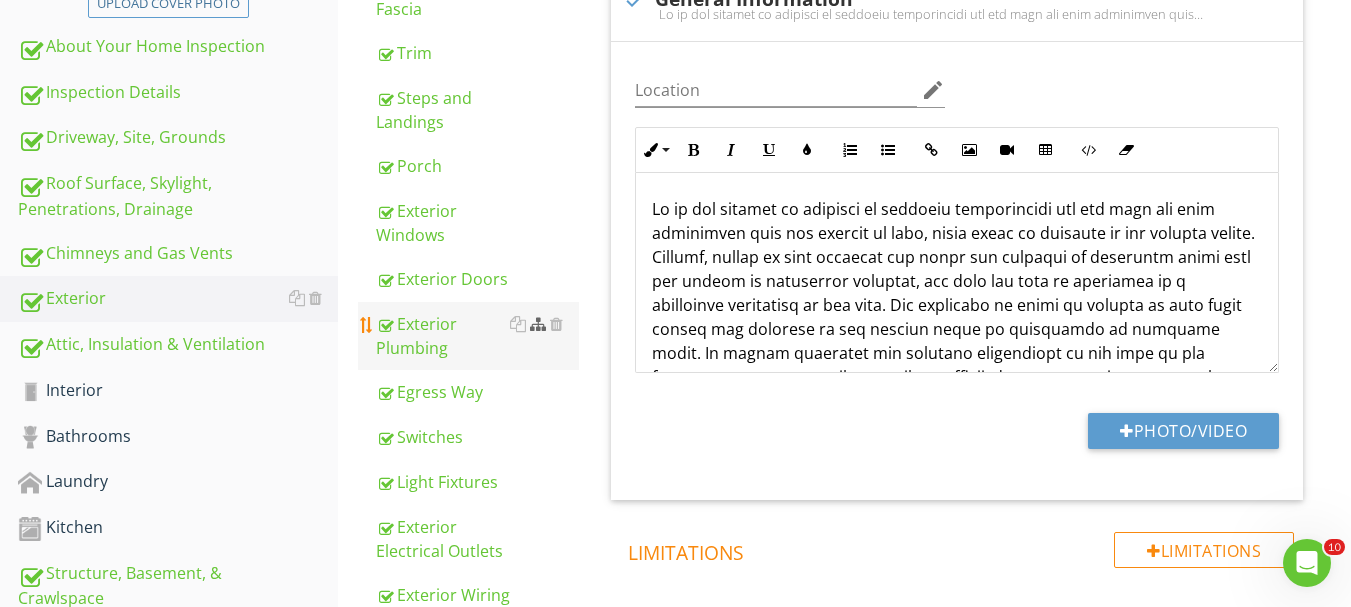 scroll, scrollTop: 539, scrollLeft: 0, axis: vertical 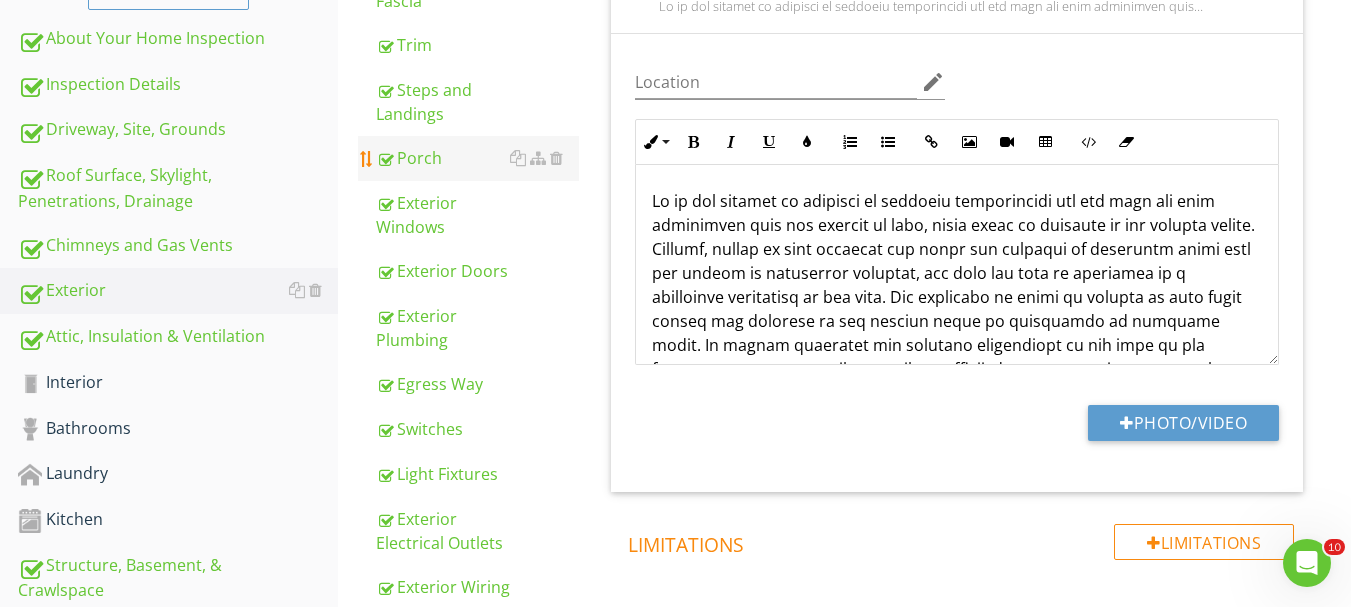 click on "Porch" at bounding box center (477, 158) 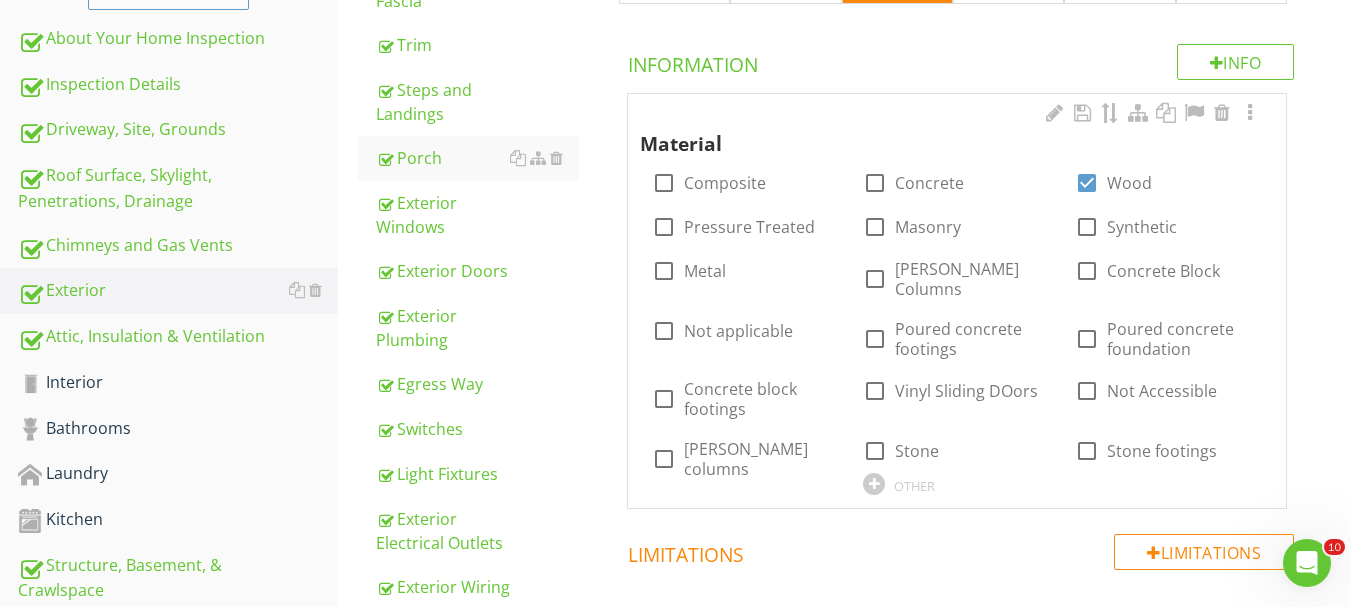 click on "OTHER" at bounding box center (956, 483) 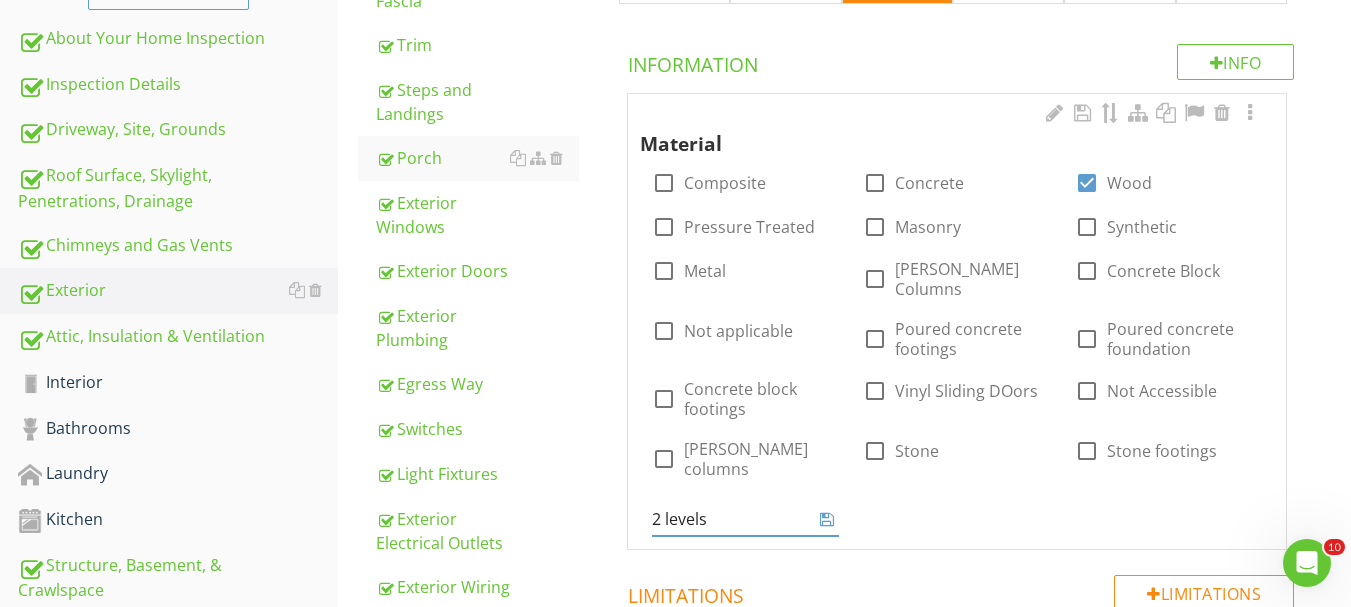 type on "2 levels" 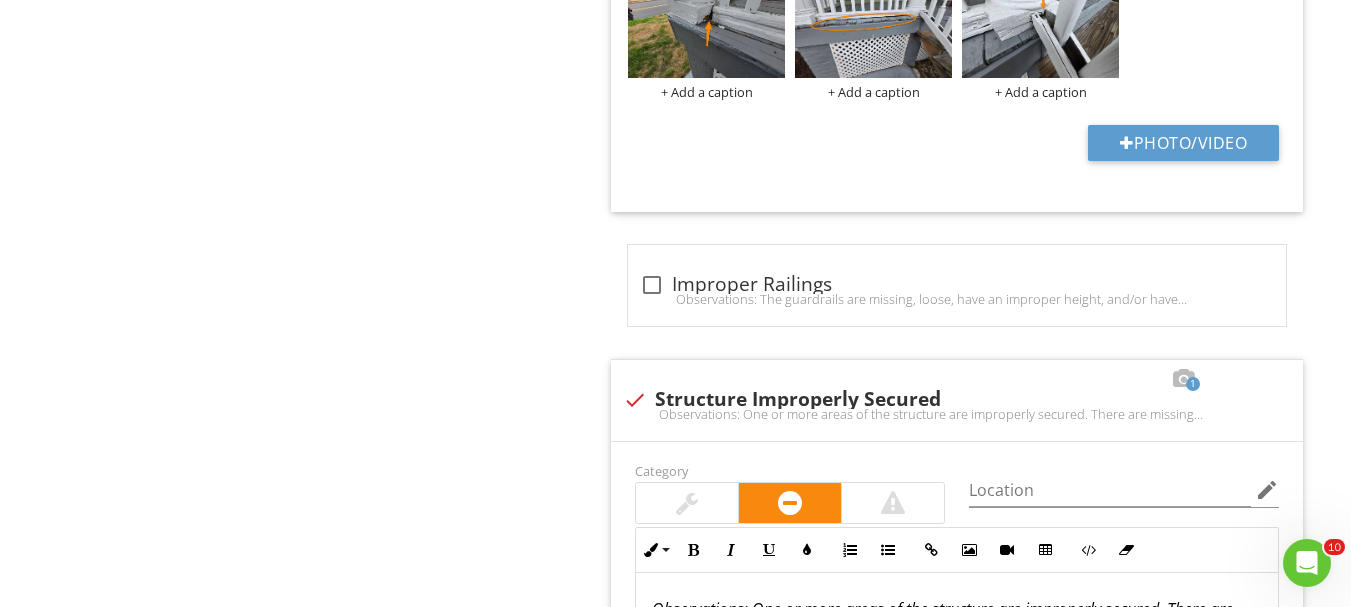 scroll, scrollTop: 1939, scrollLeft: 0, axis: vertical 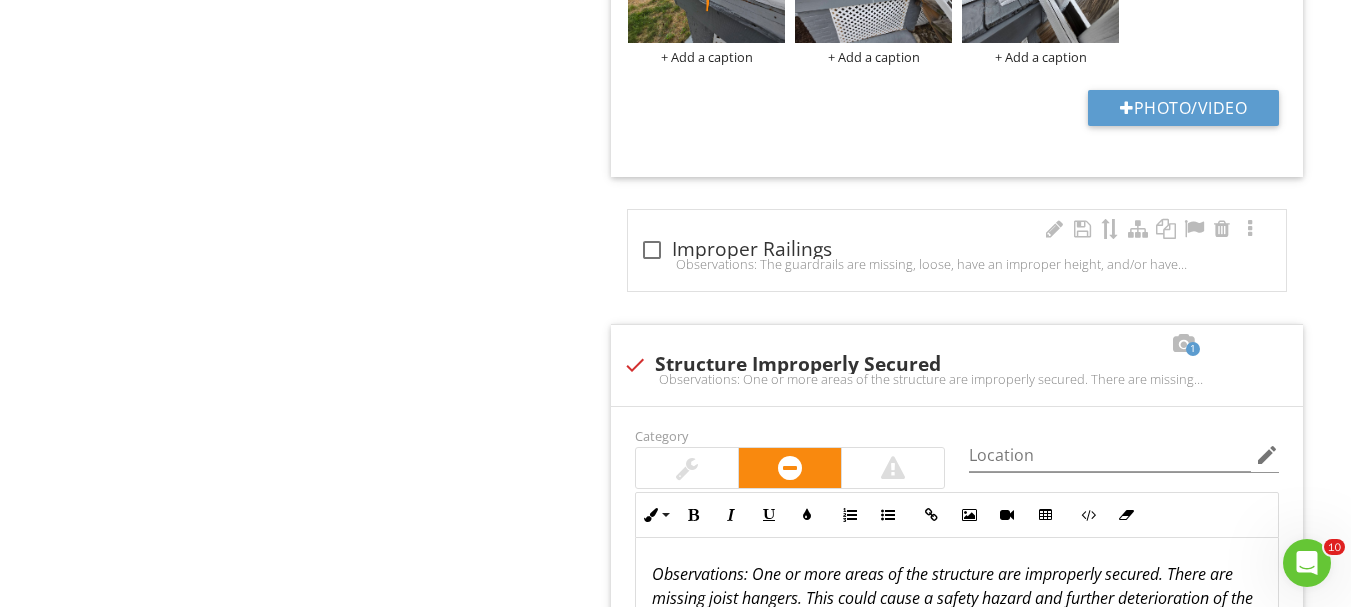 click on "Observations: The guardrails are missing, loose, have an improper height, and/or have an improper spacing of parts.Recommendation: The client should consult with a qualified professional to determine the full extent and cost of repair." at bounding box center (957, 264) 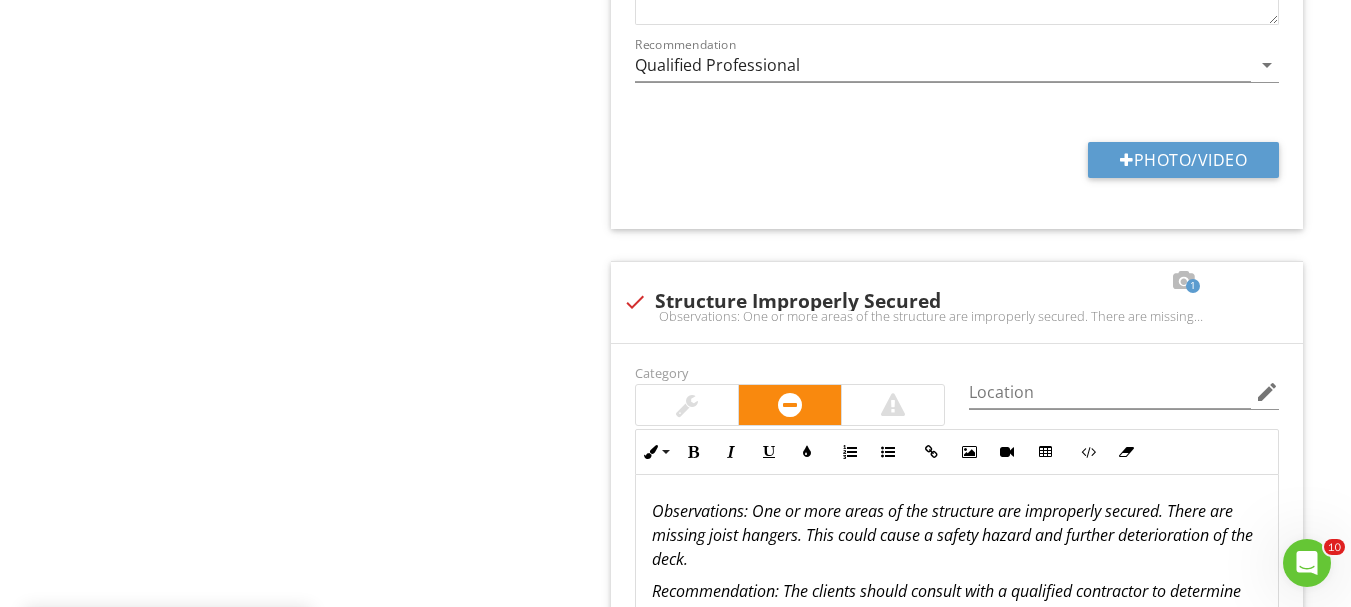 scroll, scrollTop: 2539, scrollLeft: 0, axis: vertical 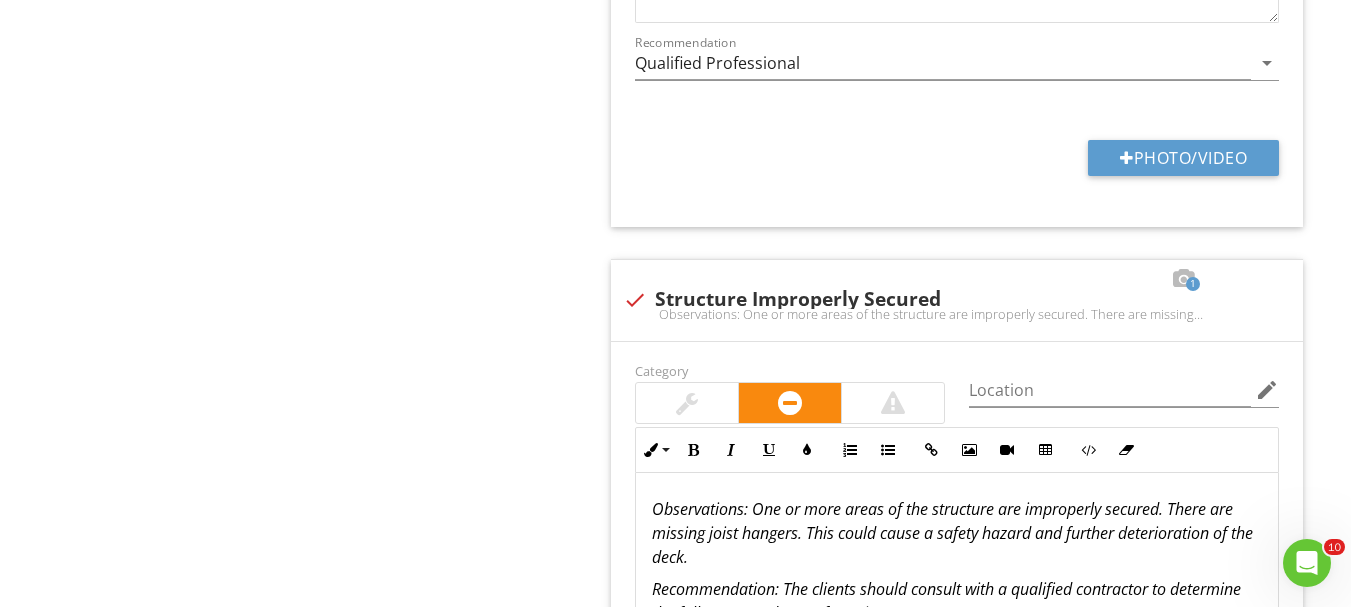 click on "Photo/Video" at bounding box center [957, 165] 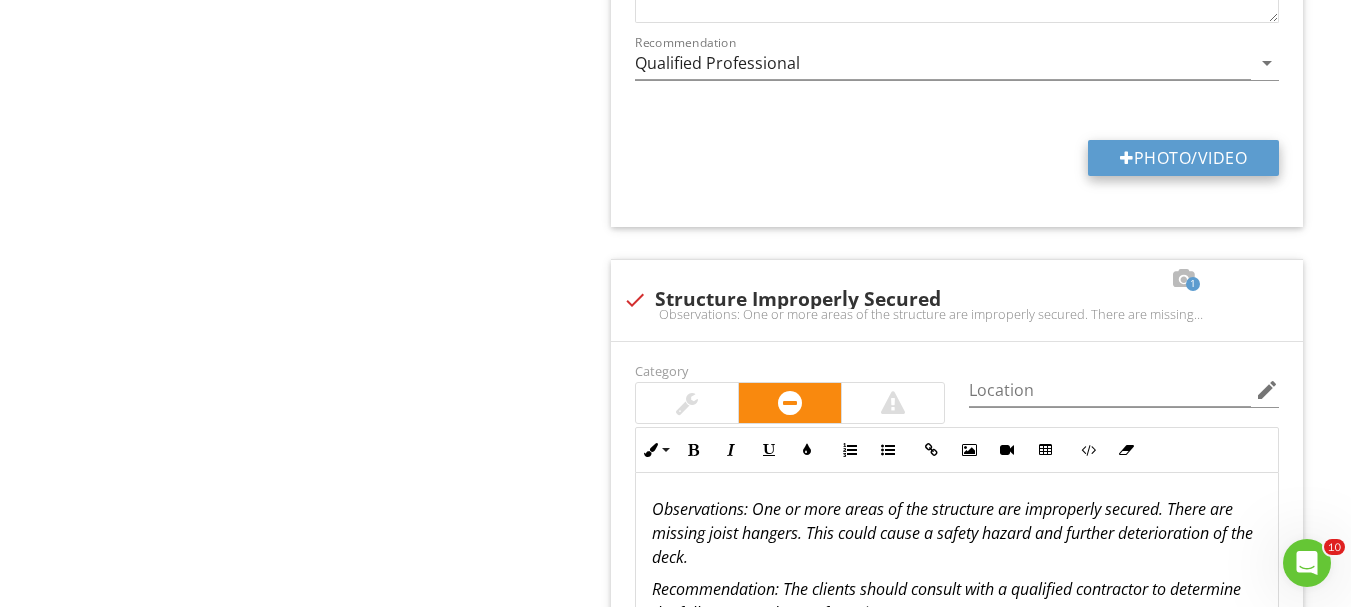 click on "Photo/Video" at bounding box center [1183, 158] 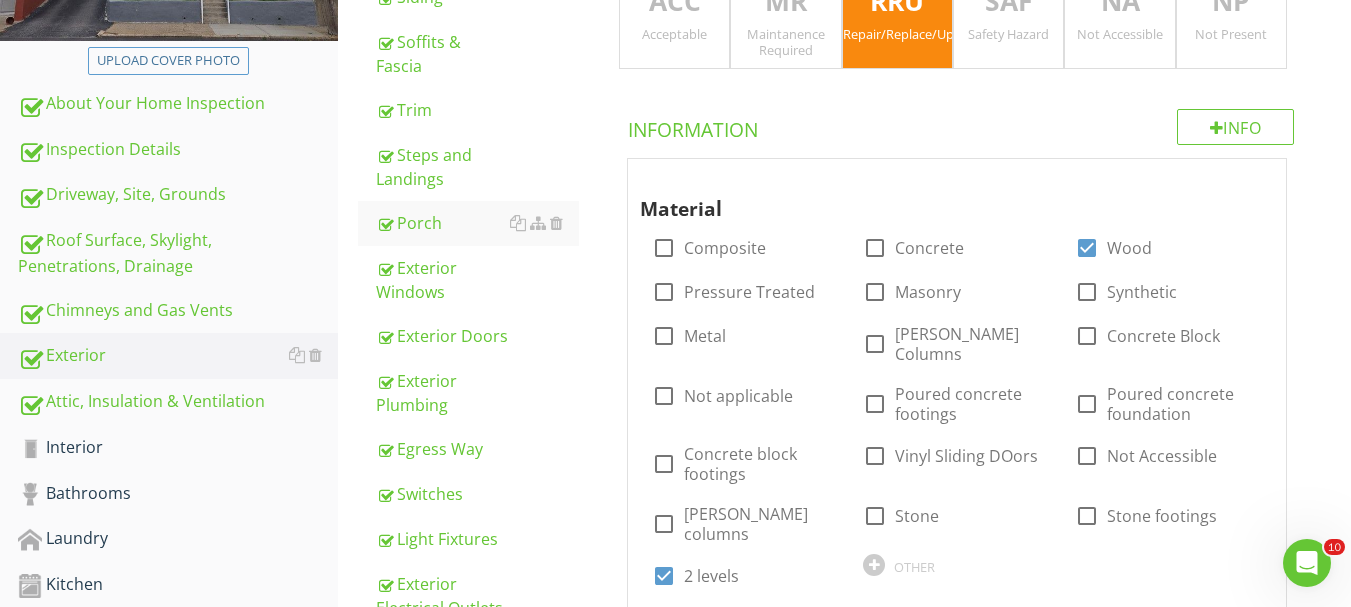scroll, scrollTop: 439, scrollLeft: 0, axis: vertical 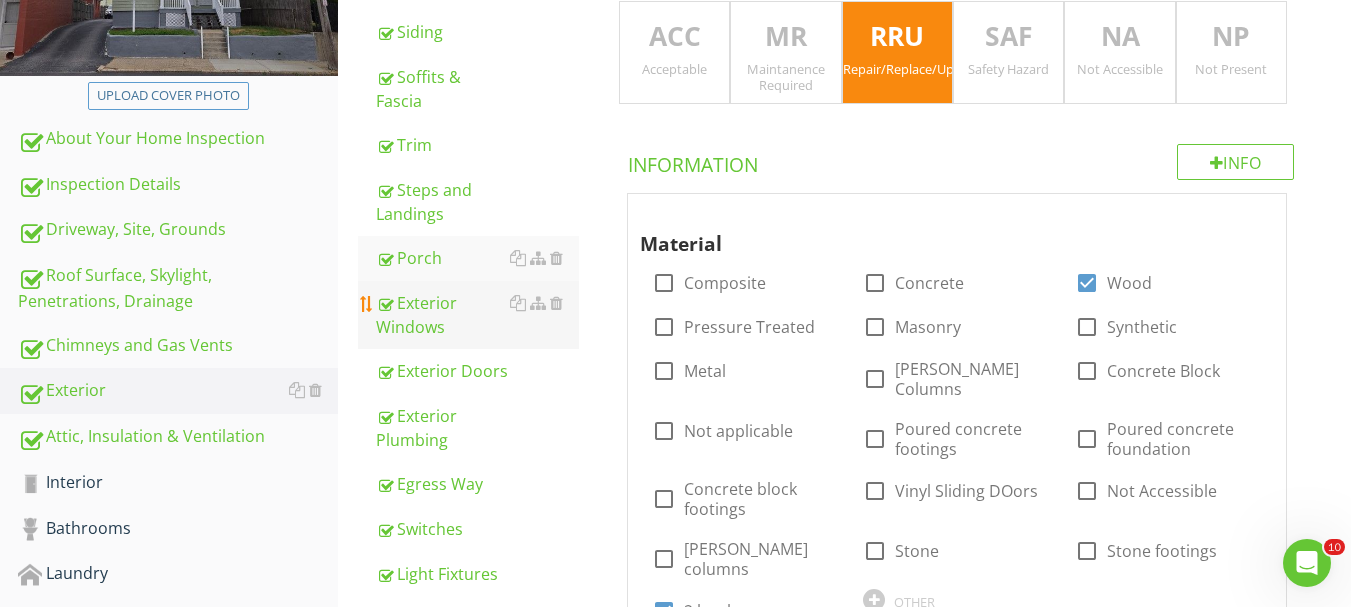 click on "Exterior Windows" at bounding box center (477, 315) 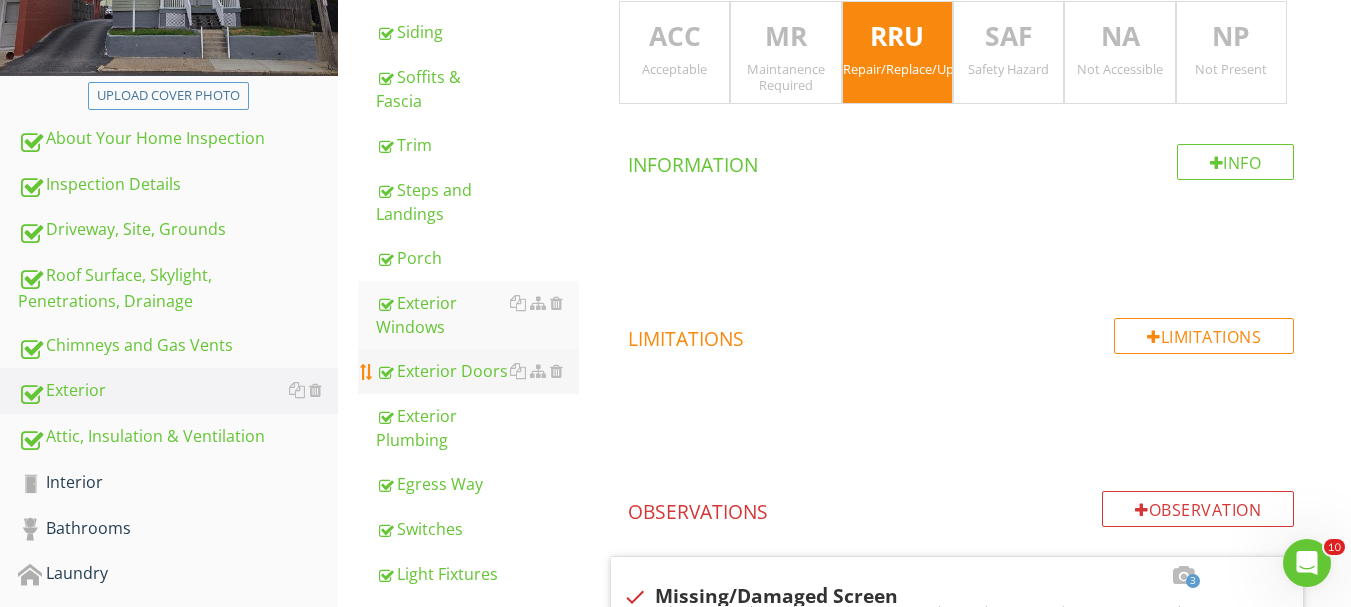 click on "Exterior Doors" at bounding box center [477, 371] 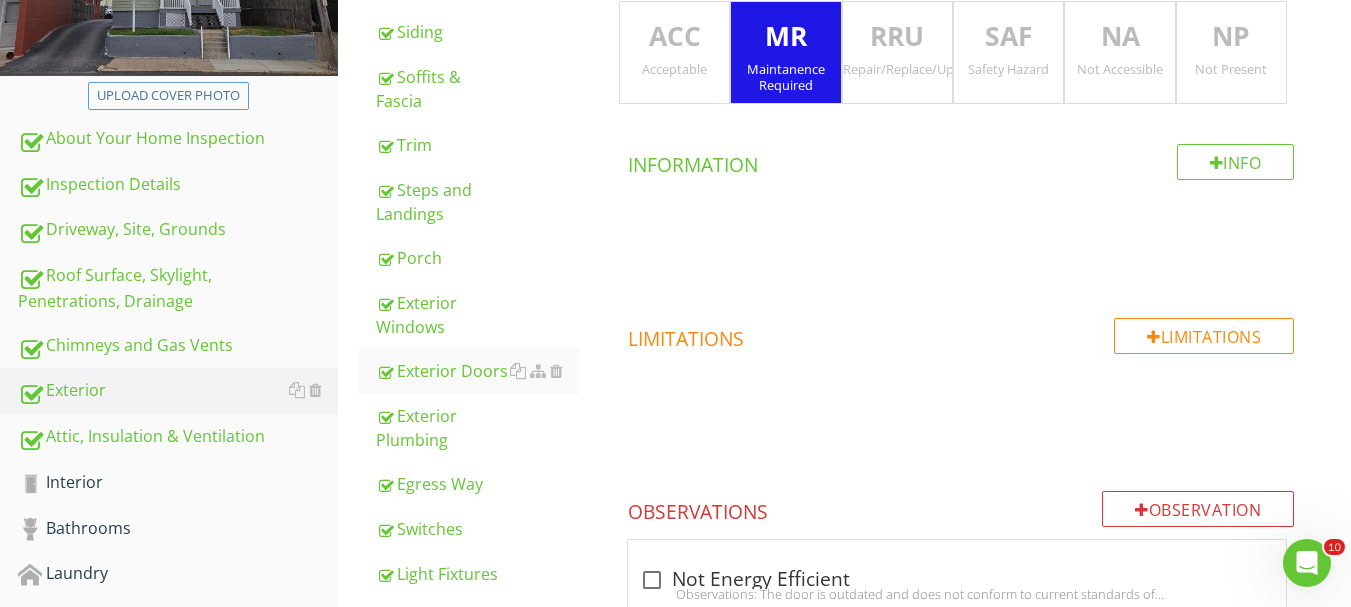 click on "RRU   Repair/Replace/Upgrade" at bounding box center (897, 53) 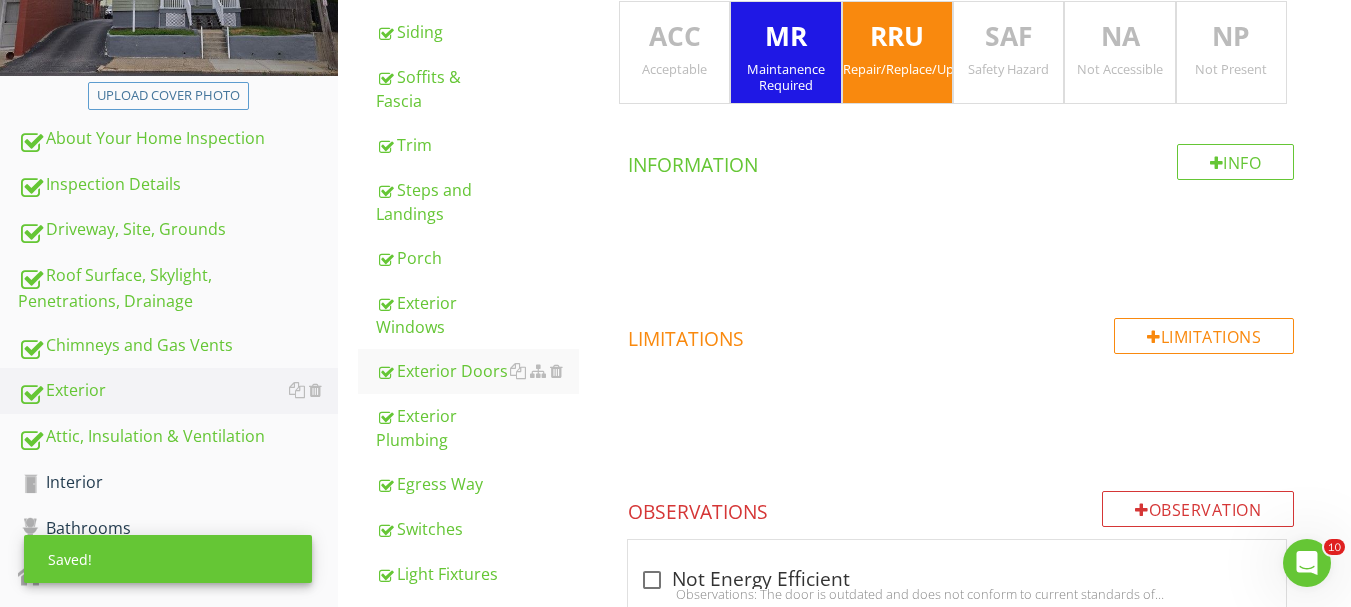 click on "Maintanence Required" at bounding box center [785, 77] 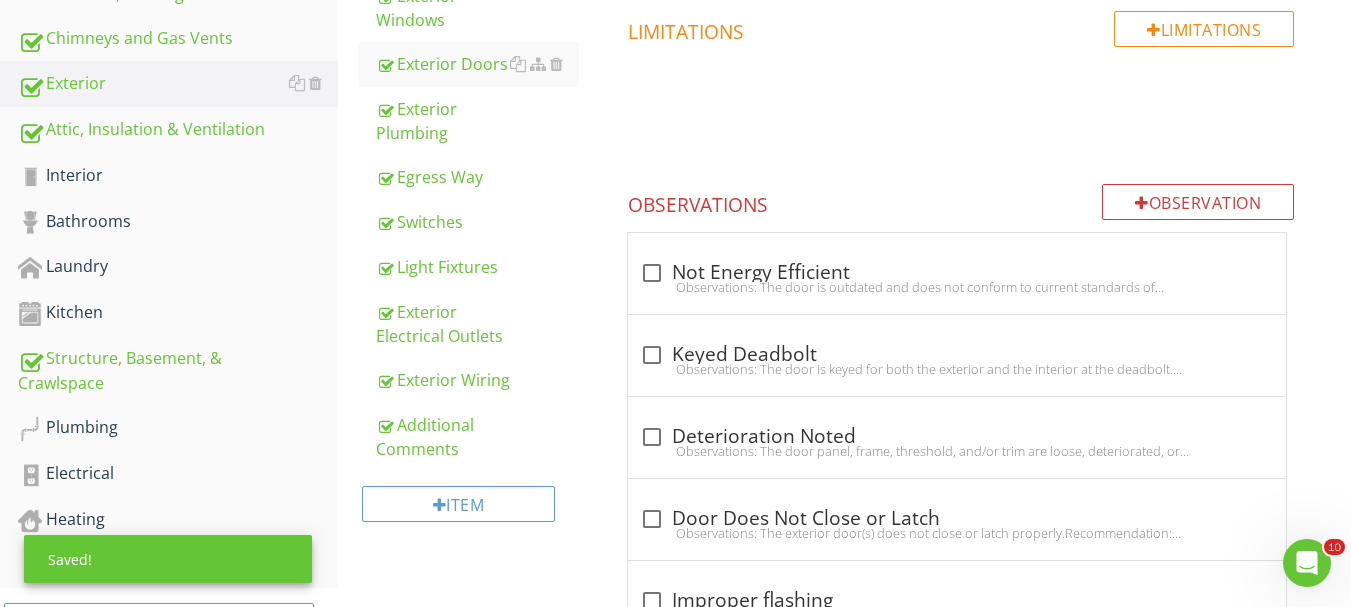 scroll, scrollTop: 739, scrollLeft: 0, axis: vertical 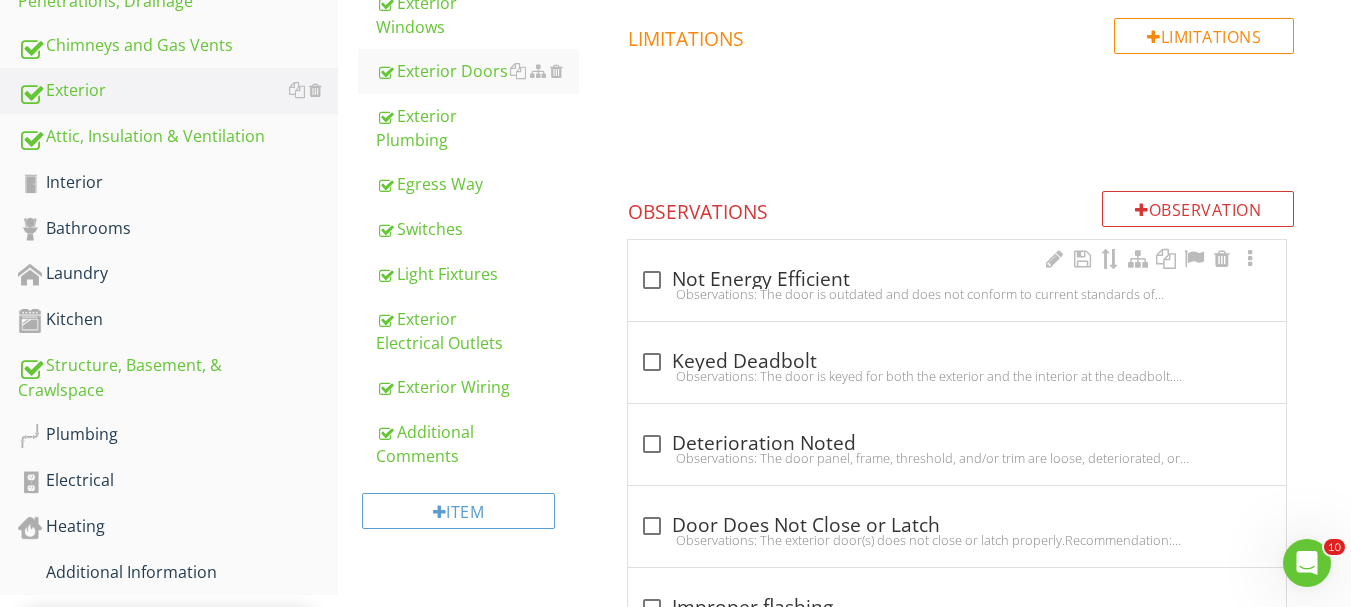 click at bounding box center [652, 280] 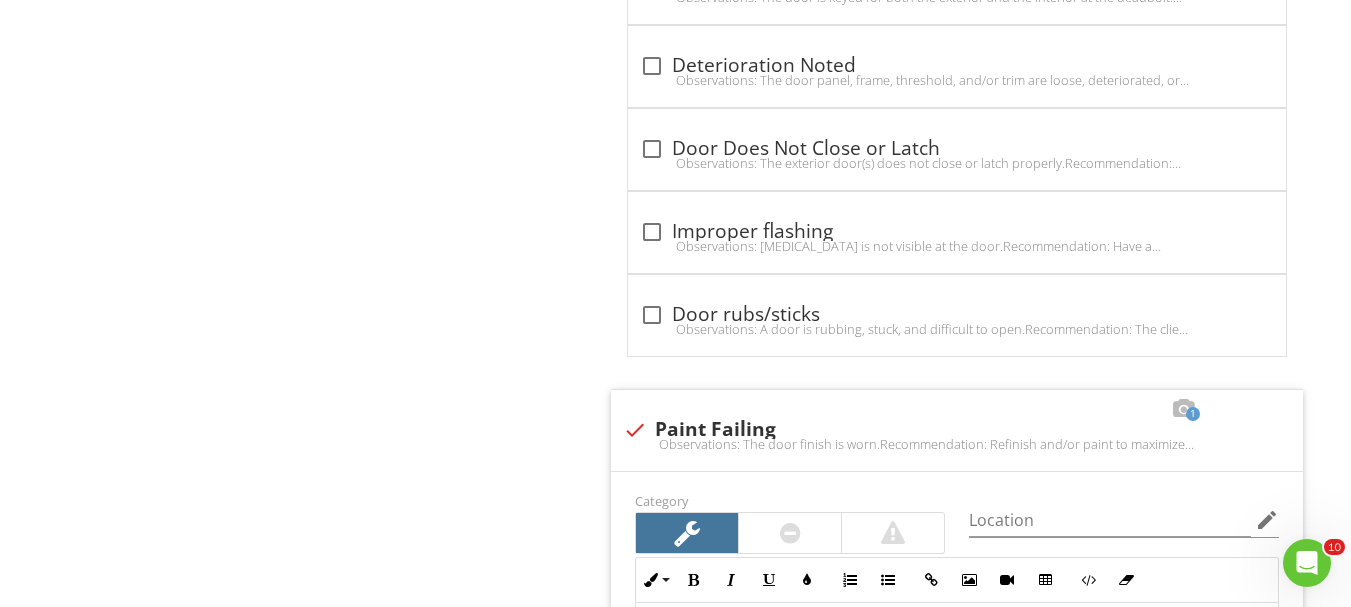 scroll, scrollTop: 1739, scrollLeft: 0, axis: vertical 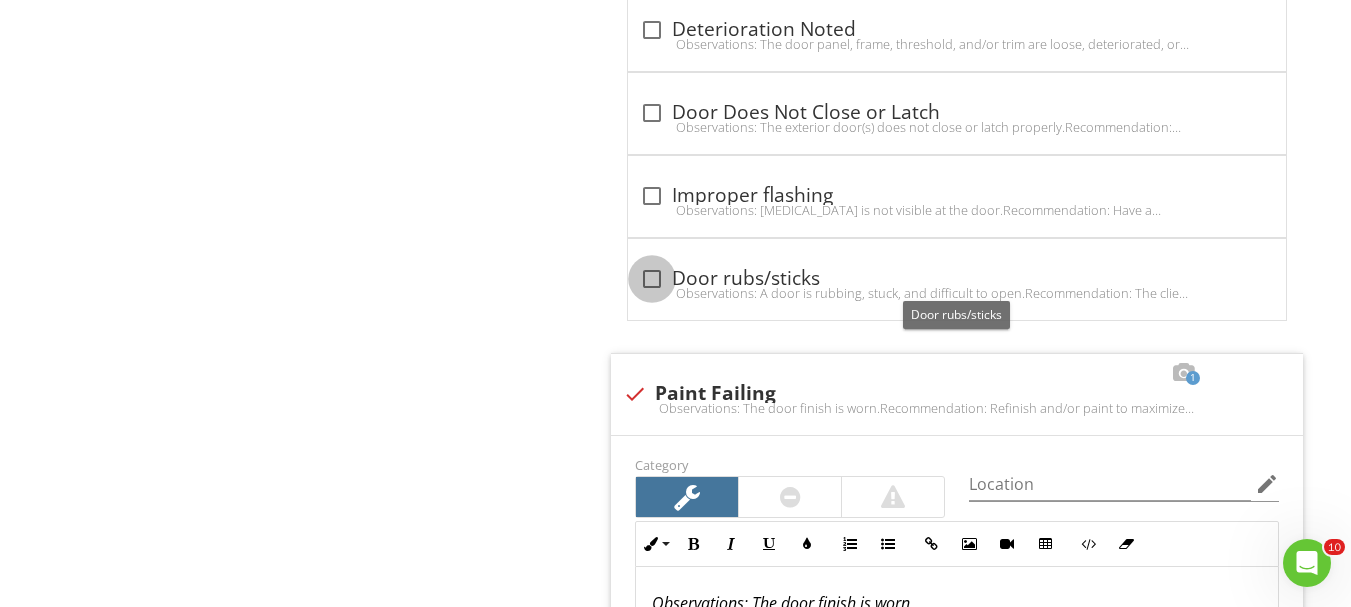 drag, startPoint x: 662, startPoint y: 269, endPoint x: 579, endPoint y: 241, distance: 87.595665 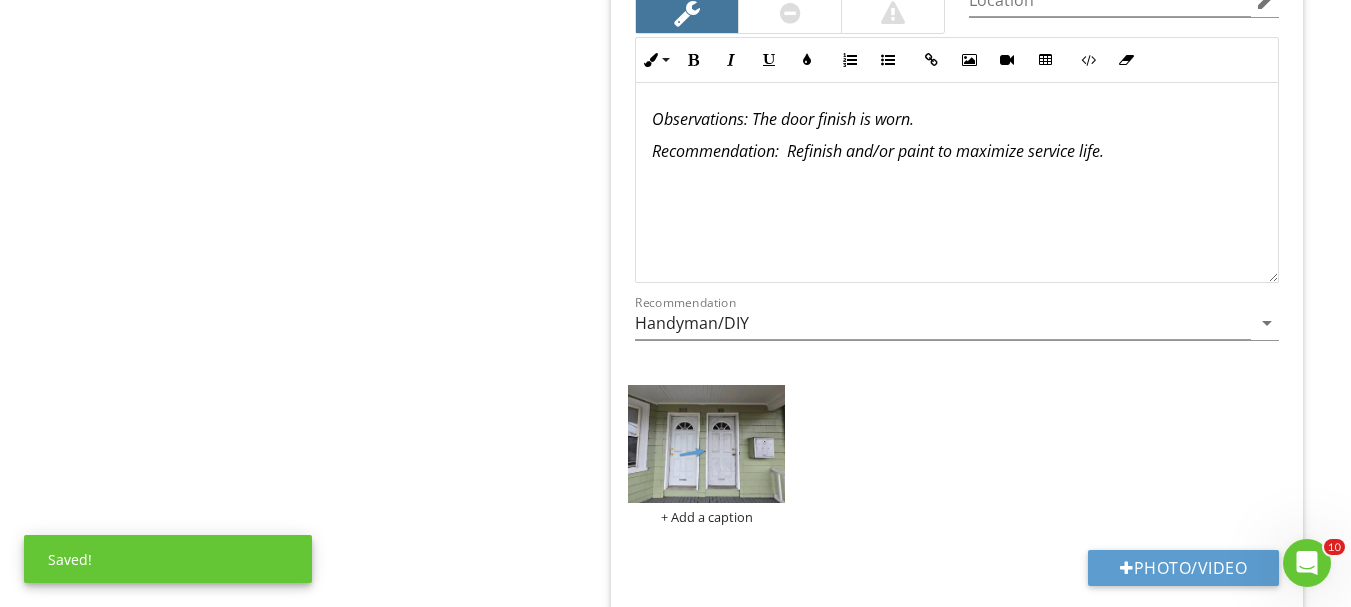 scroll, scrollTop: 2639, scrollLeft: 0, axis: vertical 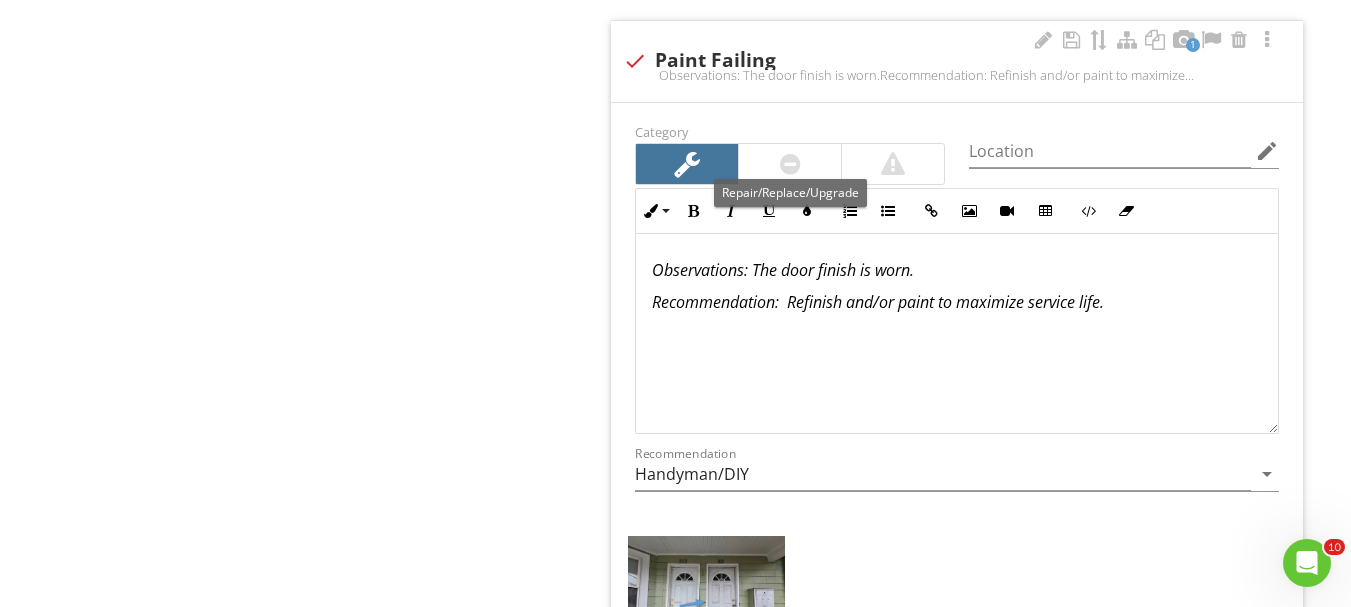 click at bounding box center (790, 164) 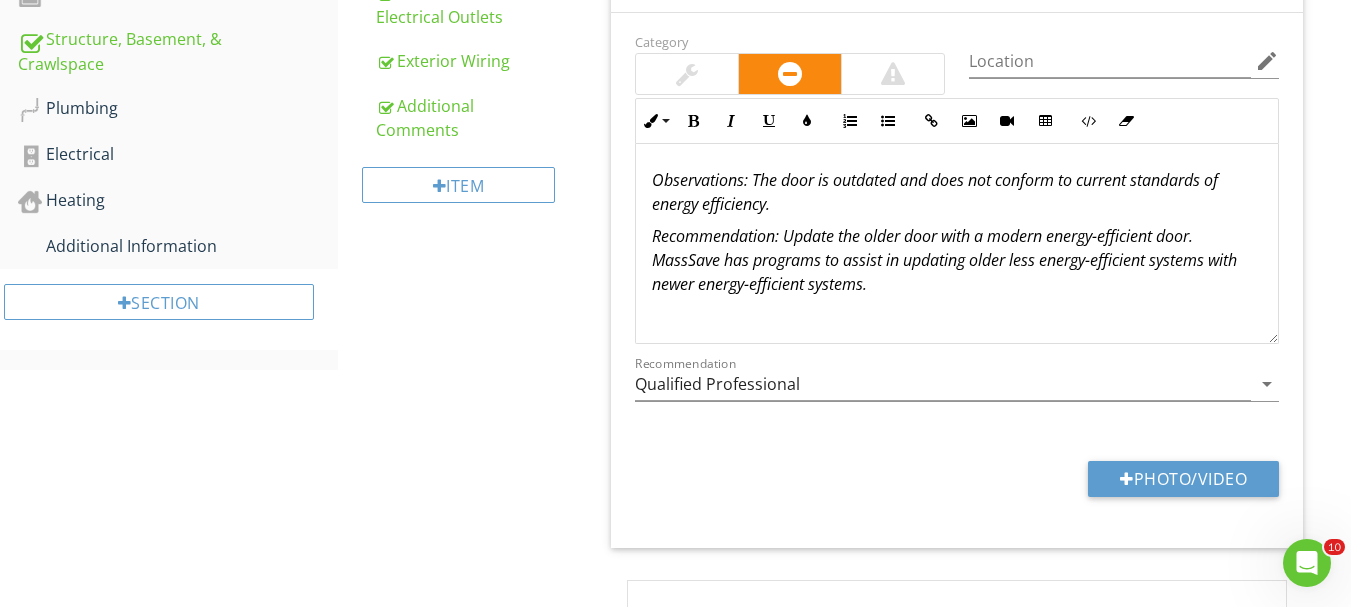 scroll, scrollTop: 1139, scrollLeft: 0, axis: vertical 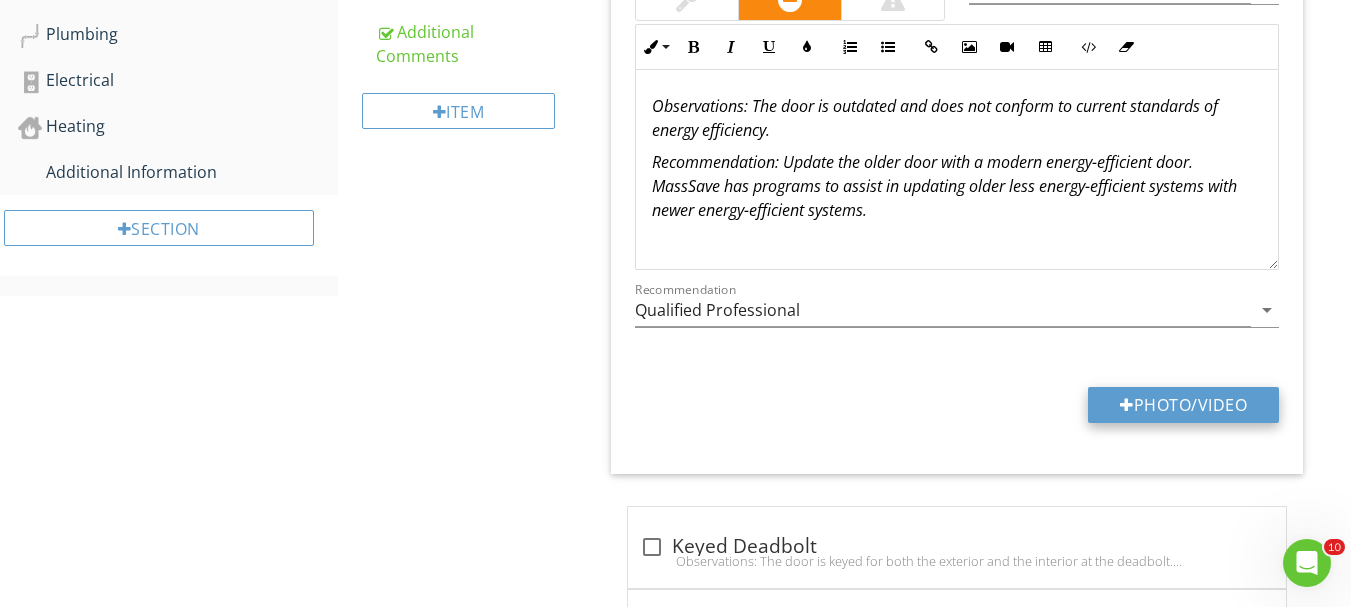click on "Photo/Video" at bounding box center (1183, 405) 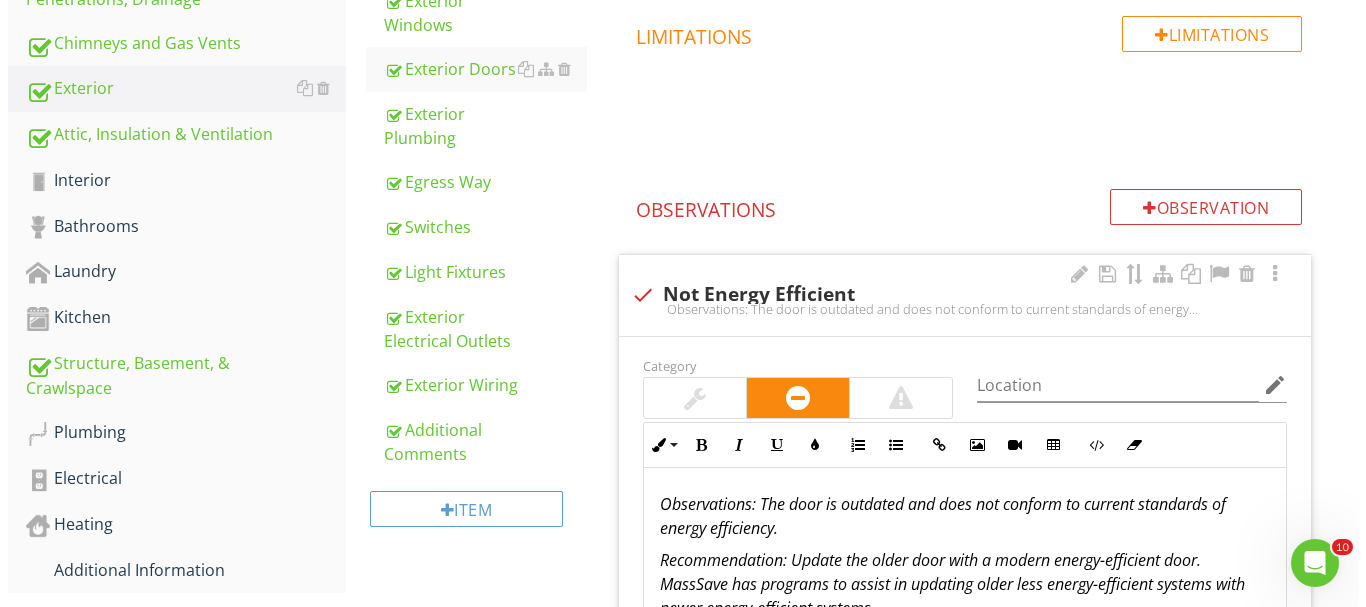 scroll, scrollTop: 739, scrollLeft: 0, axis: vertical 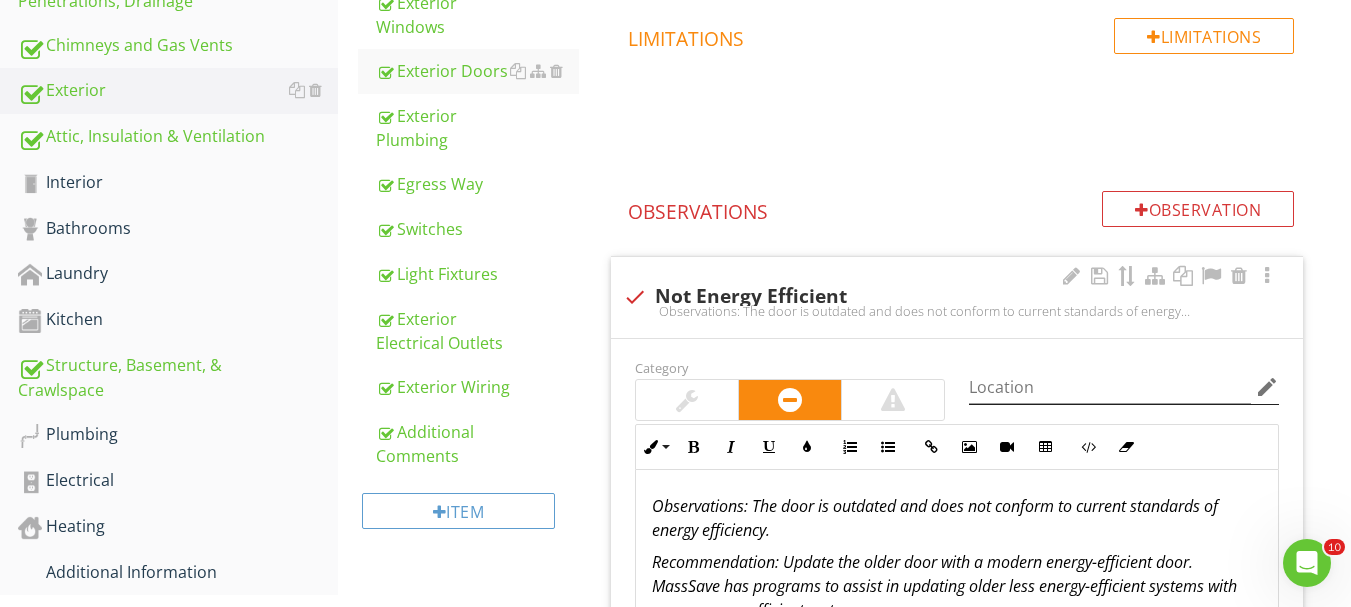 click on "edit" at bounding box center [1267, 387] 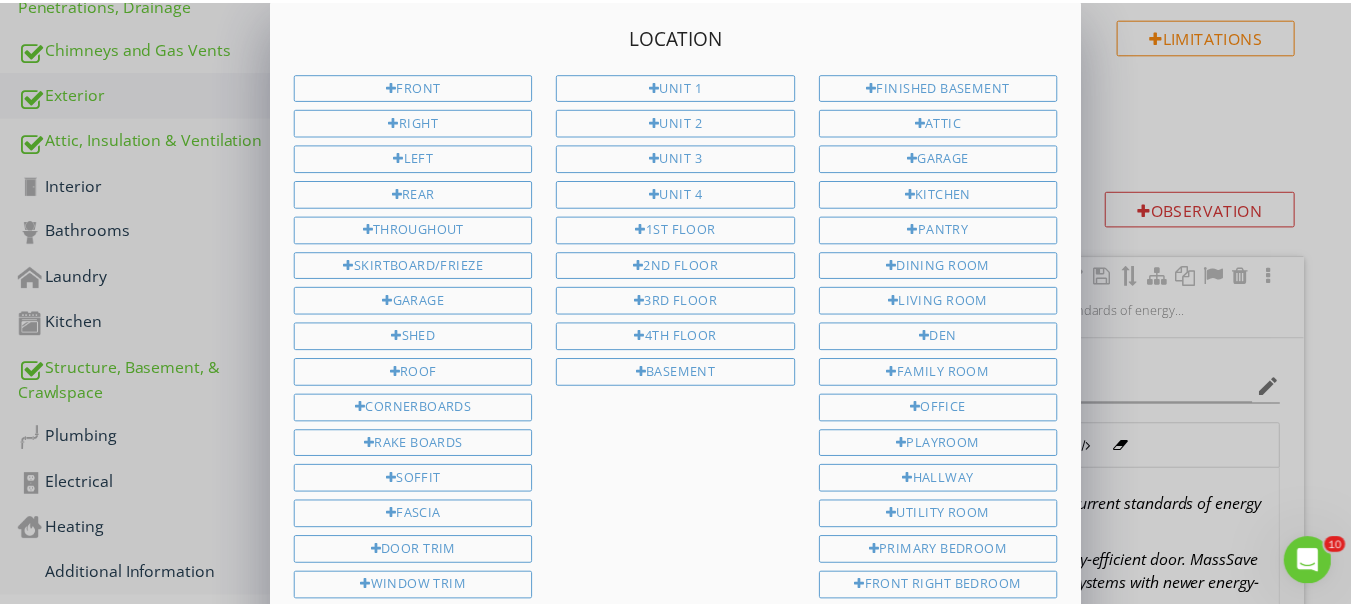 scroll, scrollTop: 682, scrollLeft: 0, axis: vertical 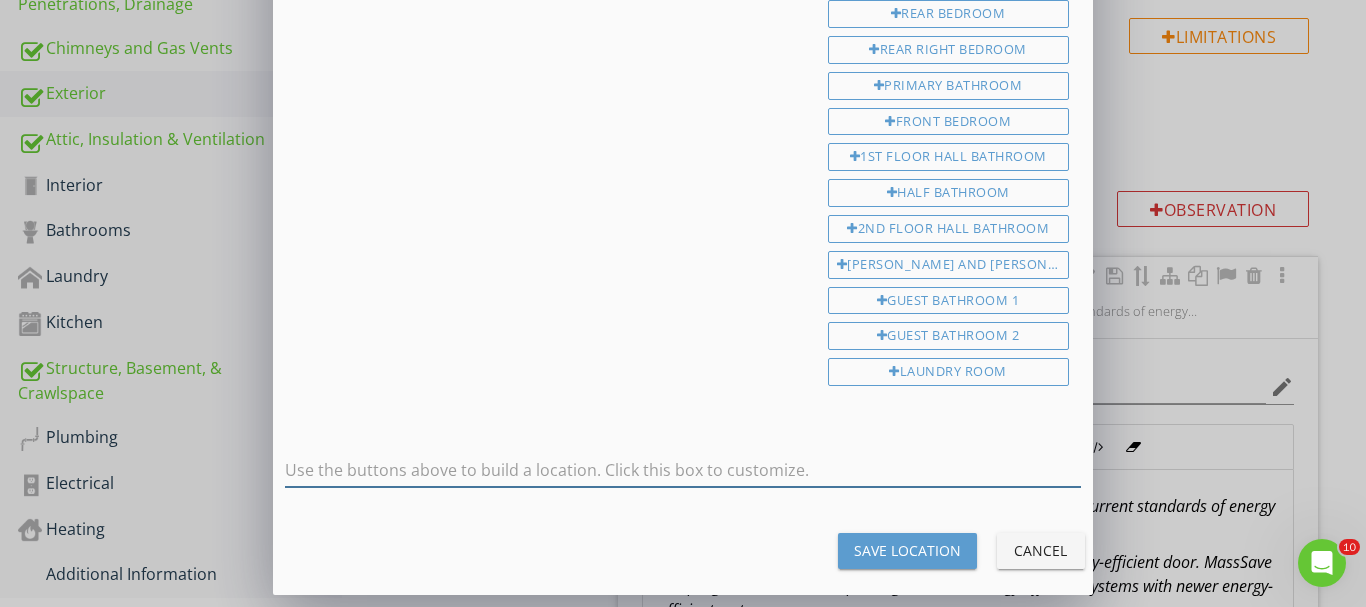 click at bounding box center [683, 470] 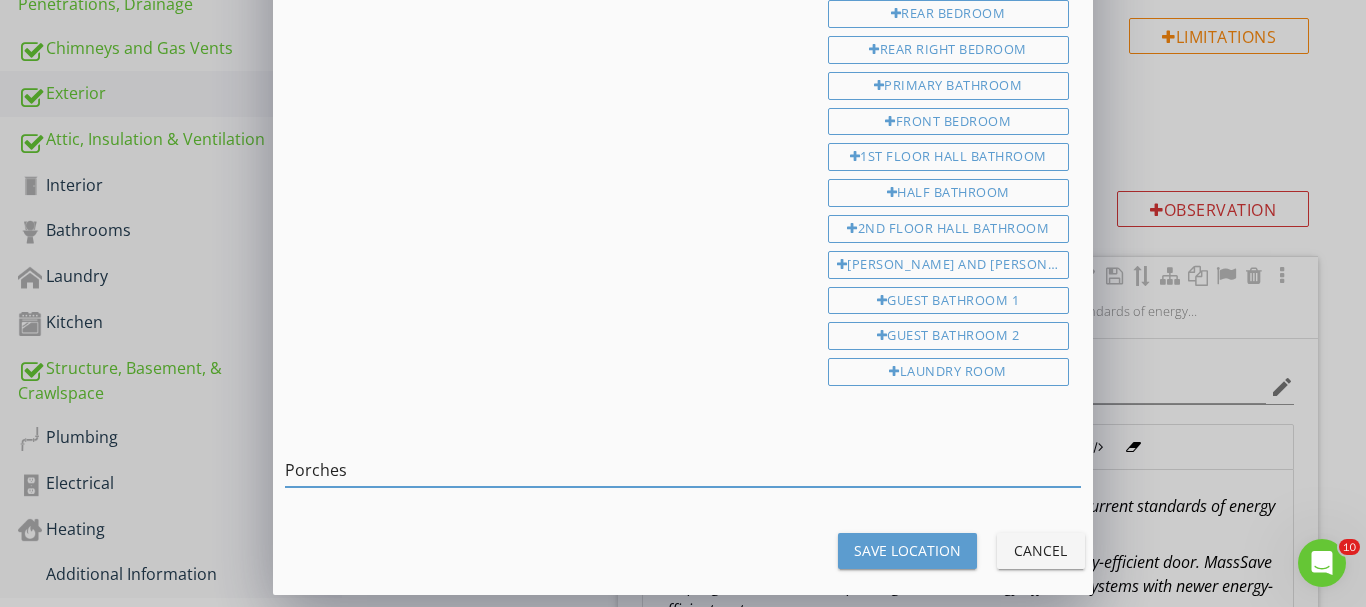 type on "Porches" 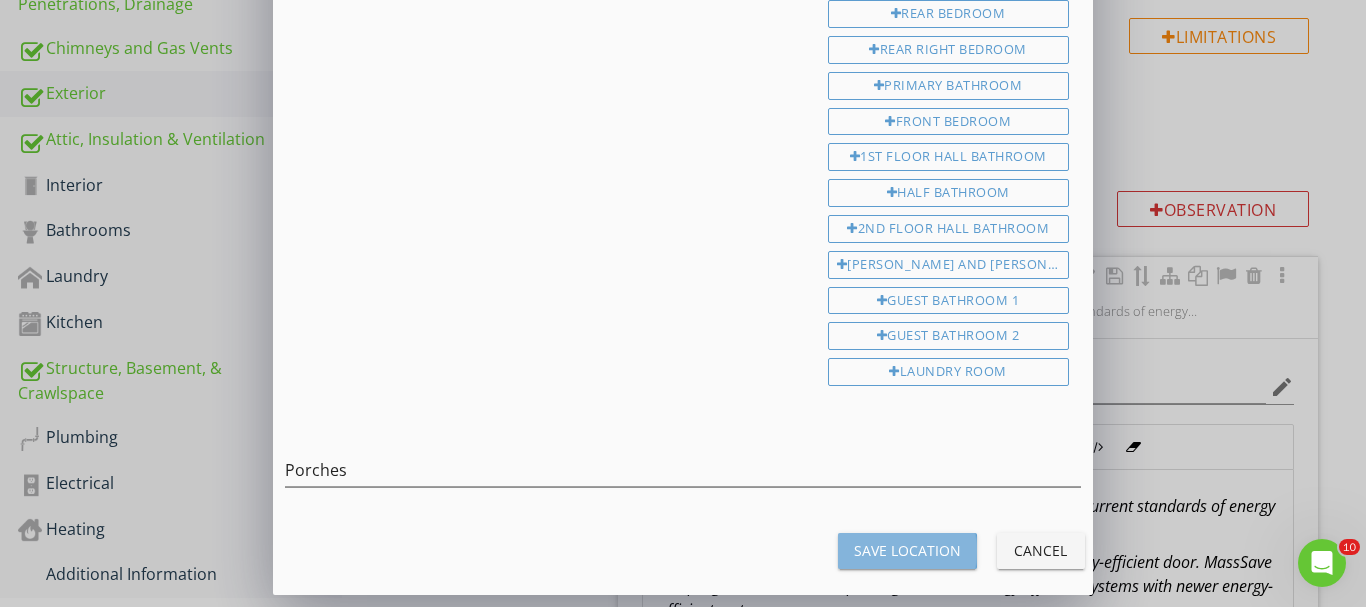 click on "Save Location" at bounding box center [907, 550] 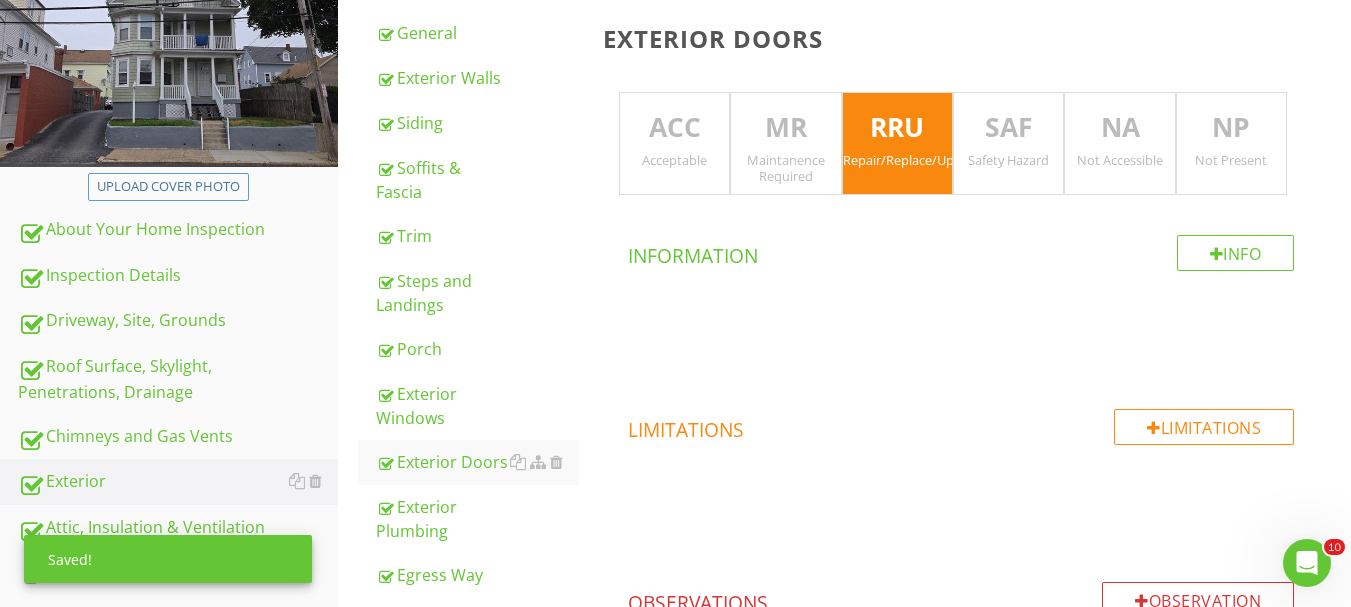 scroll, scrollTop: 339, scrollLeft: 0, axis: vertical 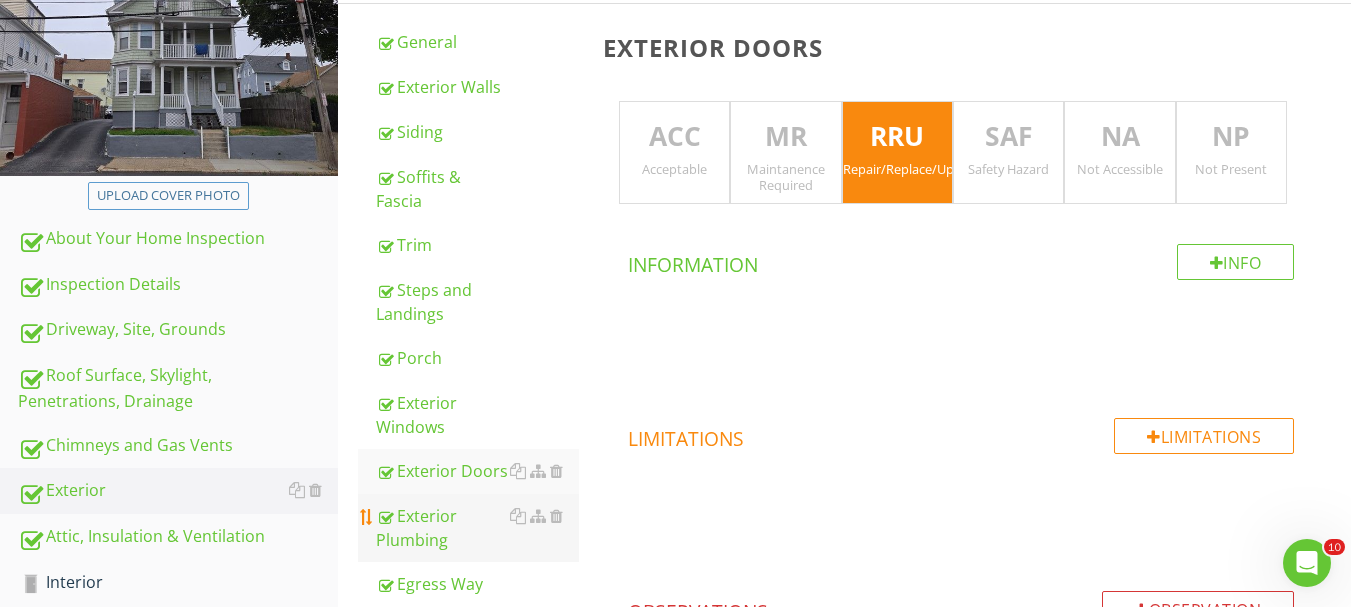 click on "Exterior Plumbing" at bounding box center (477, 528) 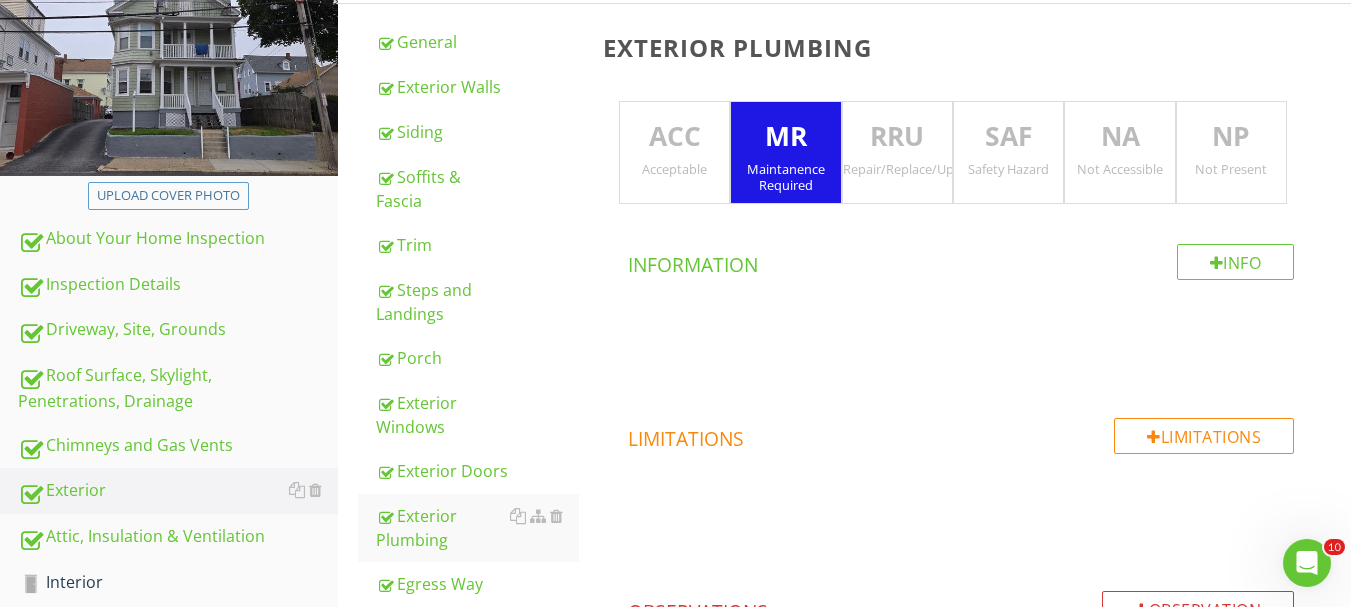 click on "Exterior Plumbing
ACC   Acceptable MR   Maintanence Required RRU   Repair/Replace/Upgrade SAF   Safety Hazard NA   Not Accessible NP   Not Present
Info
Information
Limitations
Limitations
Observation
Observations
check
Not Frost Free
Concern: The hose bib is not a frost-free type.Recommendation: Make sure the faucet is winterized each year. Remove the hose from the faucet during the winter months.
Category                 Location edit       Inline Style XLarge Large Normal Small Light Small/Light Bold Italic Underline Colors Ordered List Unordered List Insert Link Insert Image Insert Video Insert Table Code View Clear Formatting Enter text here   Recommendation" at bounding box center (971, 2003) 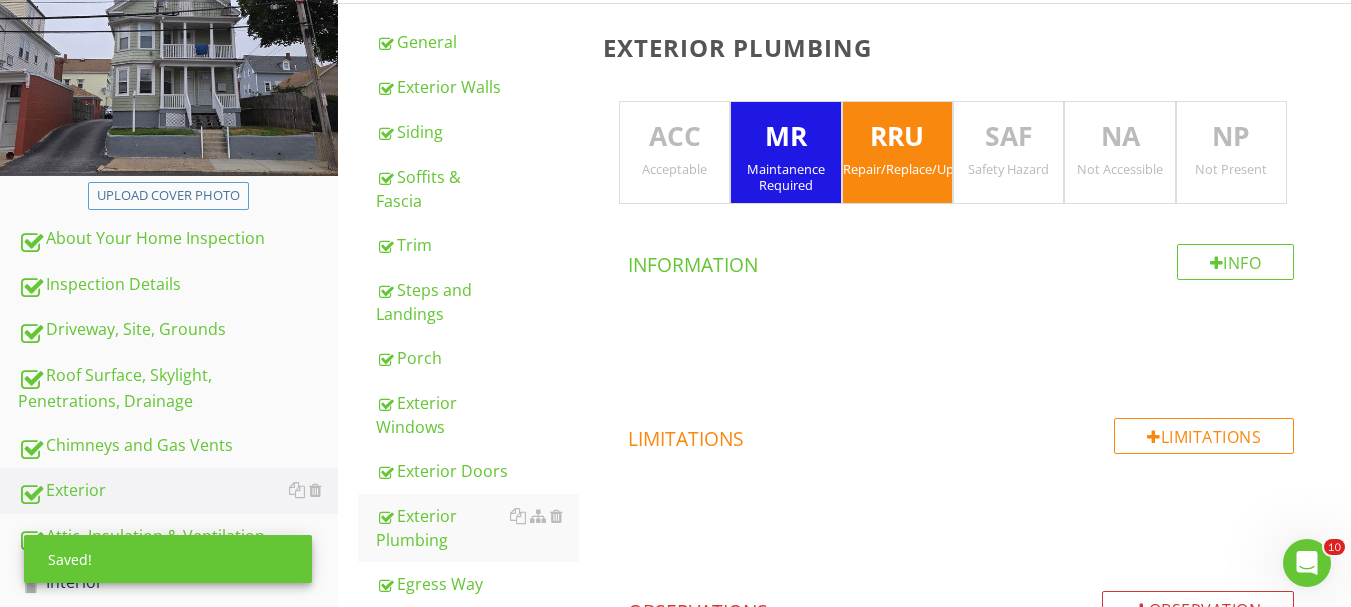 click on "MR   Maintanence Required" at bounding box center (785, 153) 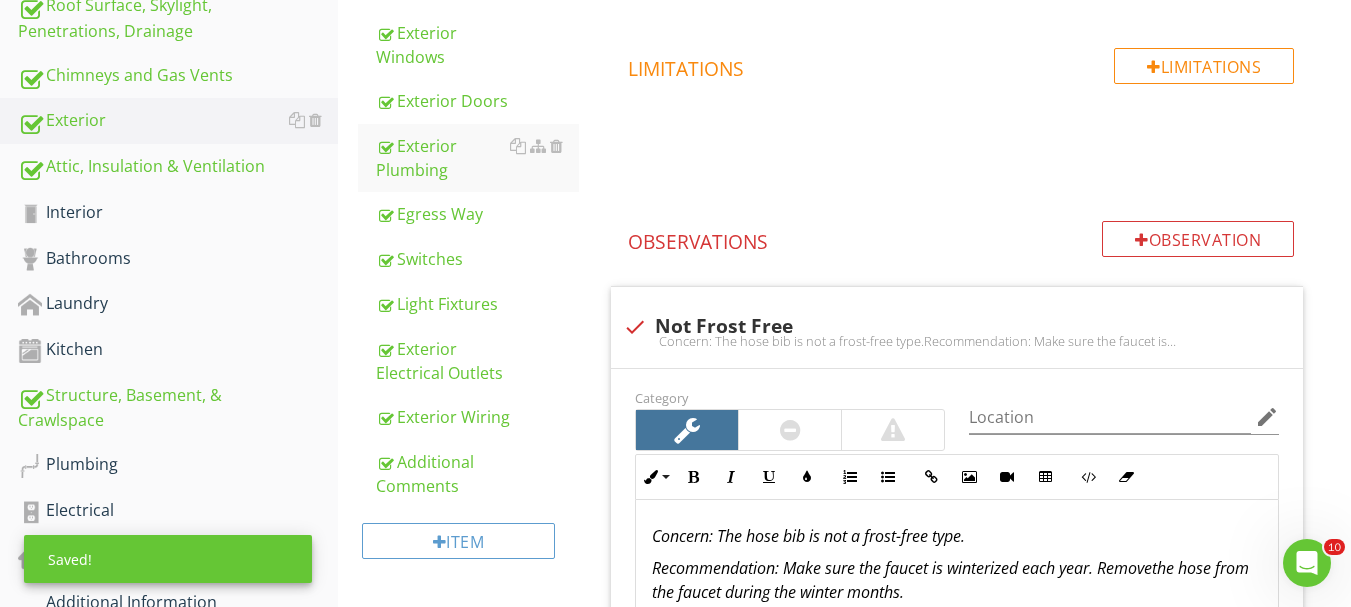 scroll, scrollTop: 839, scrollLeft: 0, axis: vertical 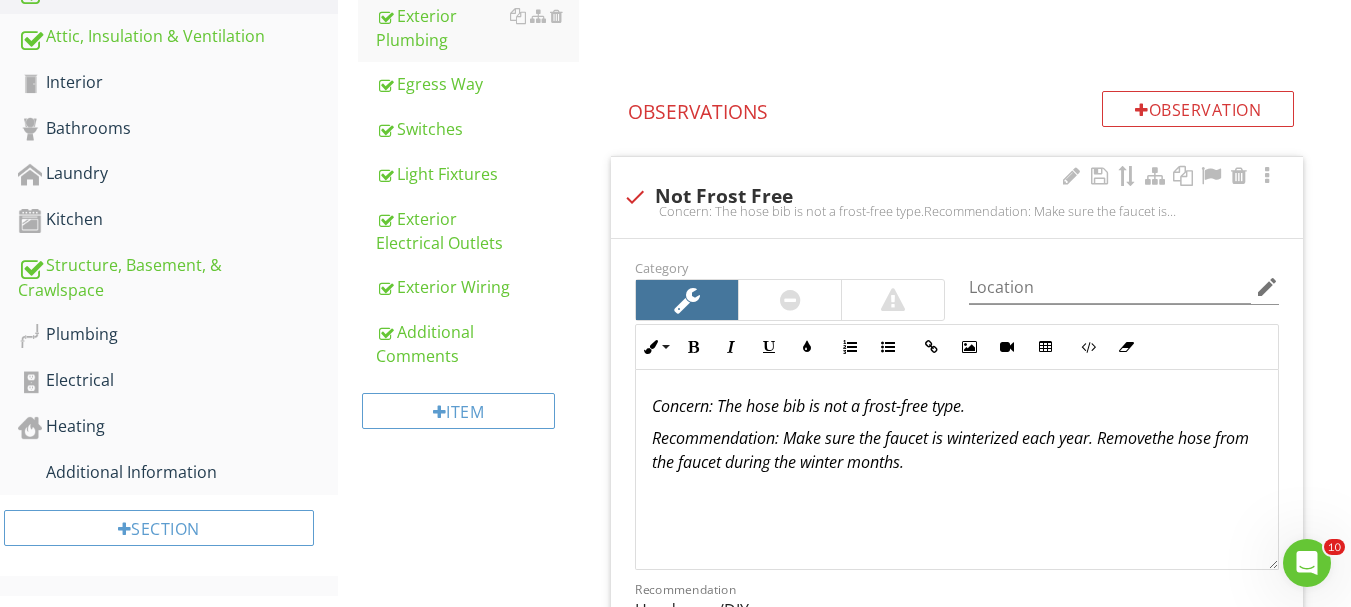 click at bounding box center (790, 300) 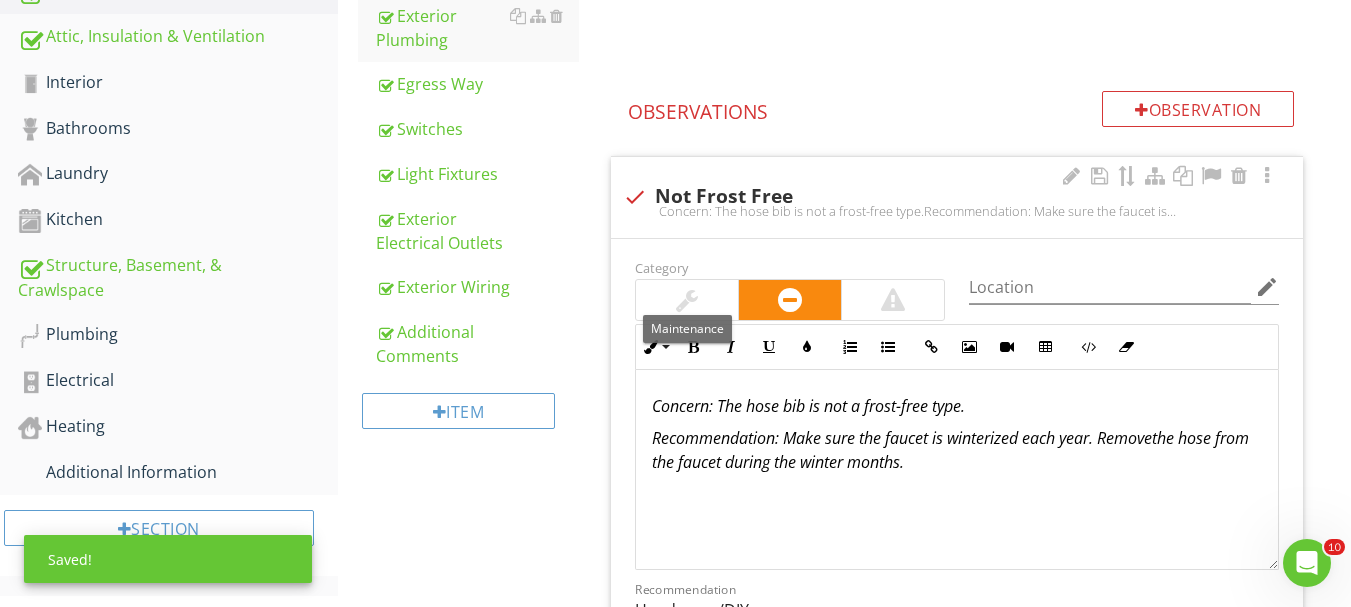 click at bounding box center (687, 300) 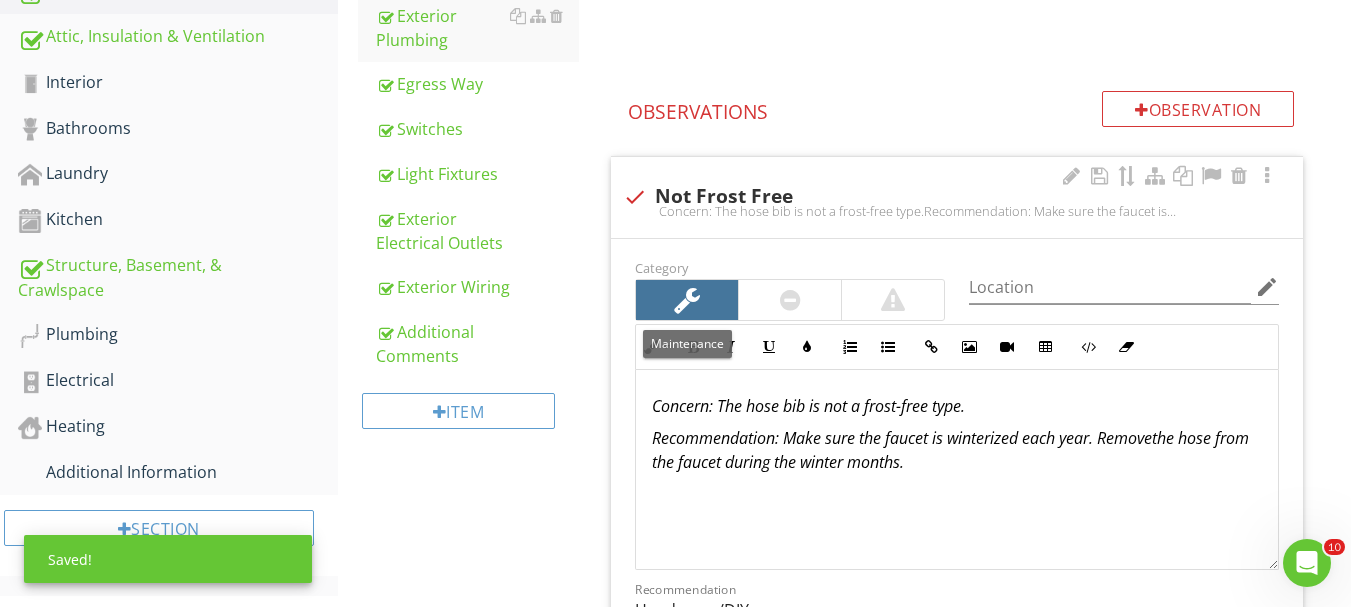 click at bounding box center [790, 300] 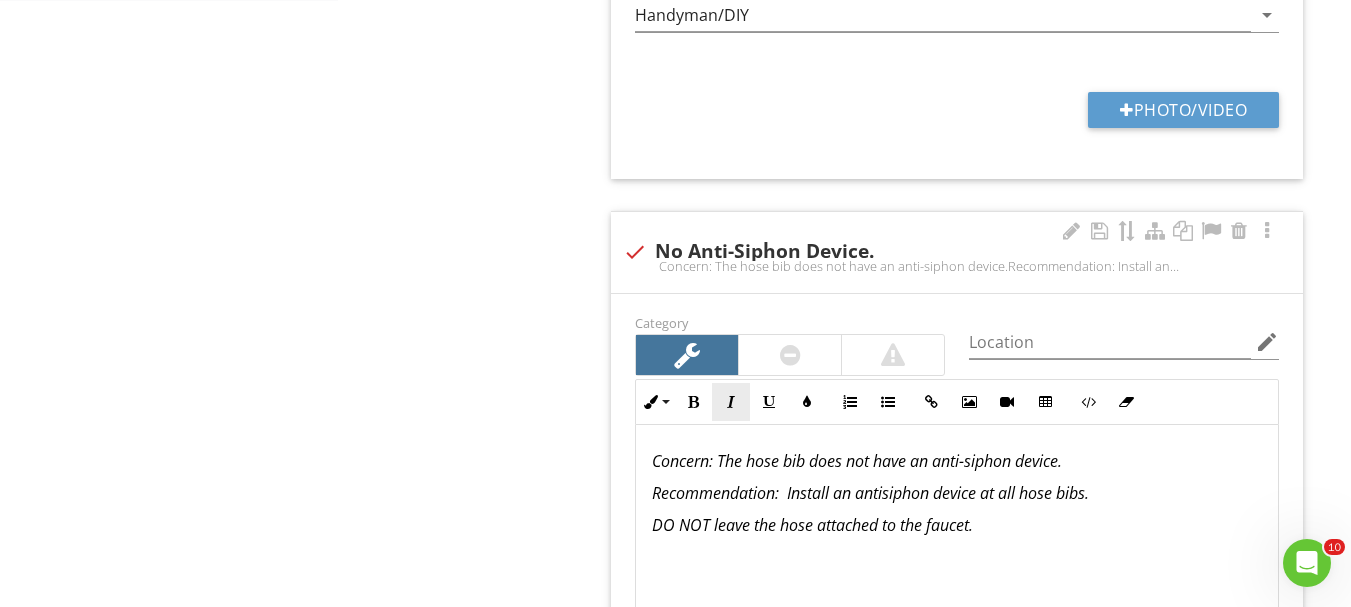 scroll, scrollTop: 1439, scrollLeft: 0, axis: vertical 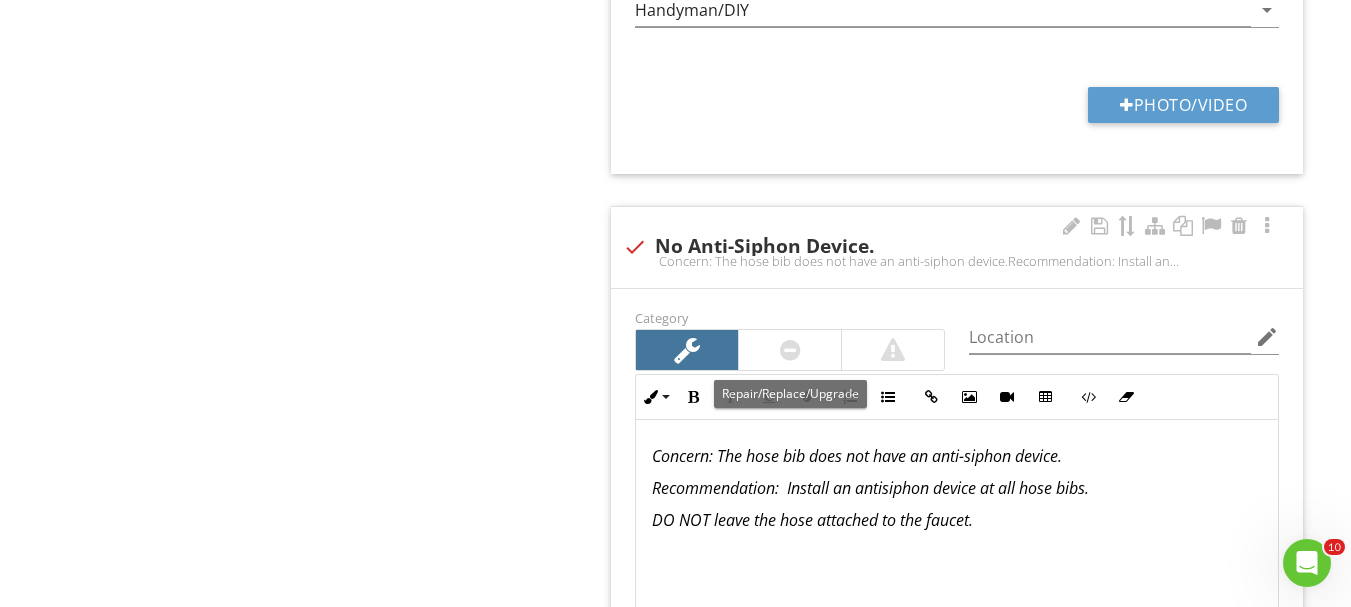 click at bounding box center (790, 350) 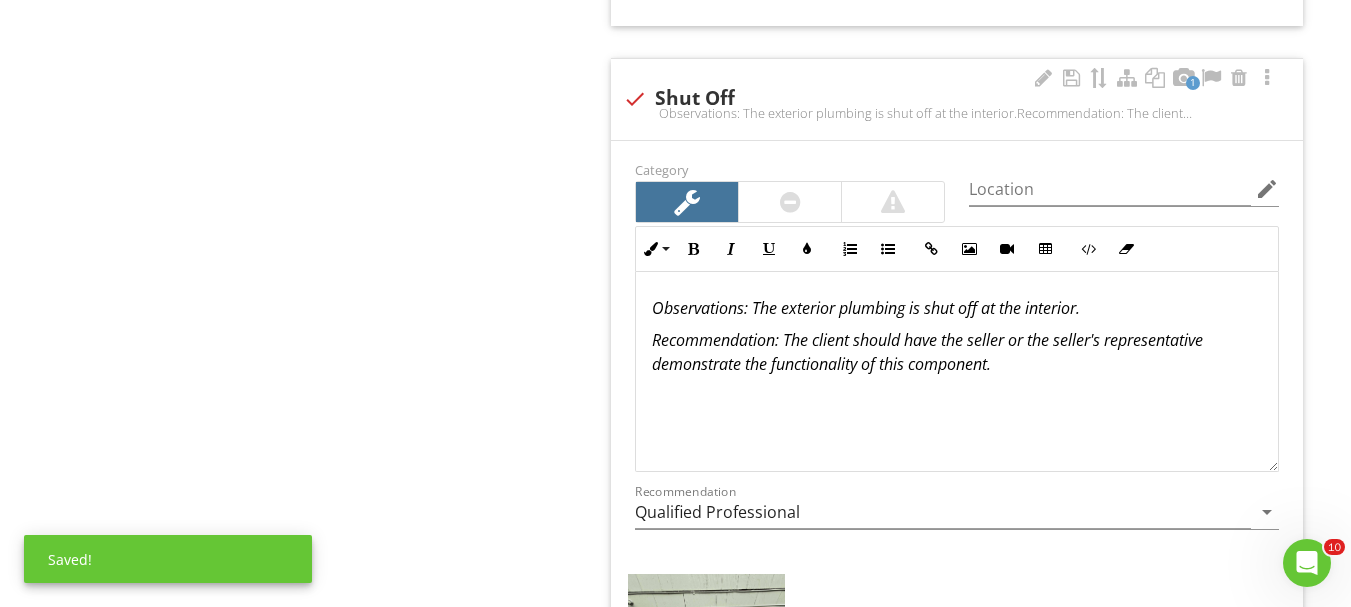 scroll, scrollTop: 2239, scrollLeft: 0, axis: vertical 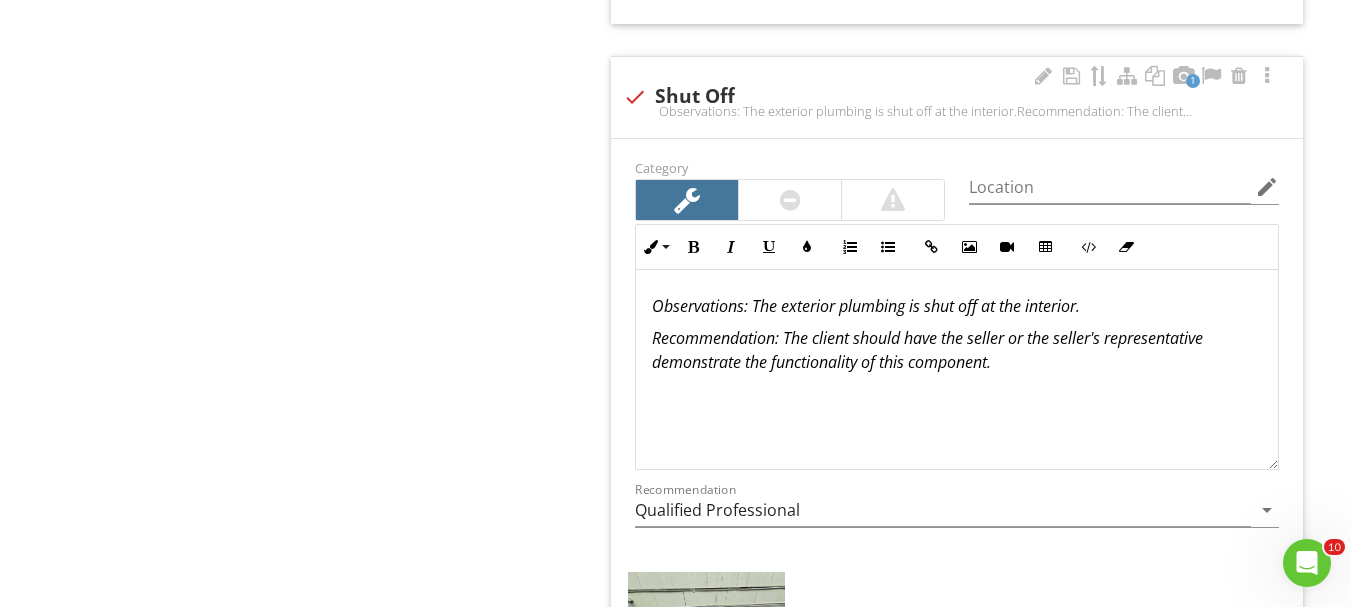 click at bounding box center (790, 200) 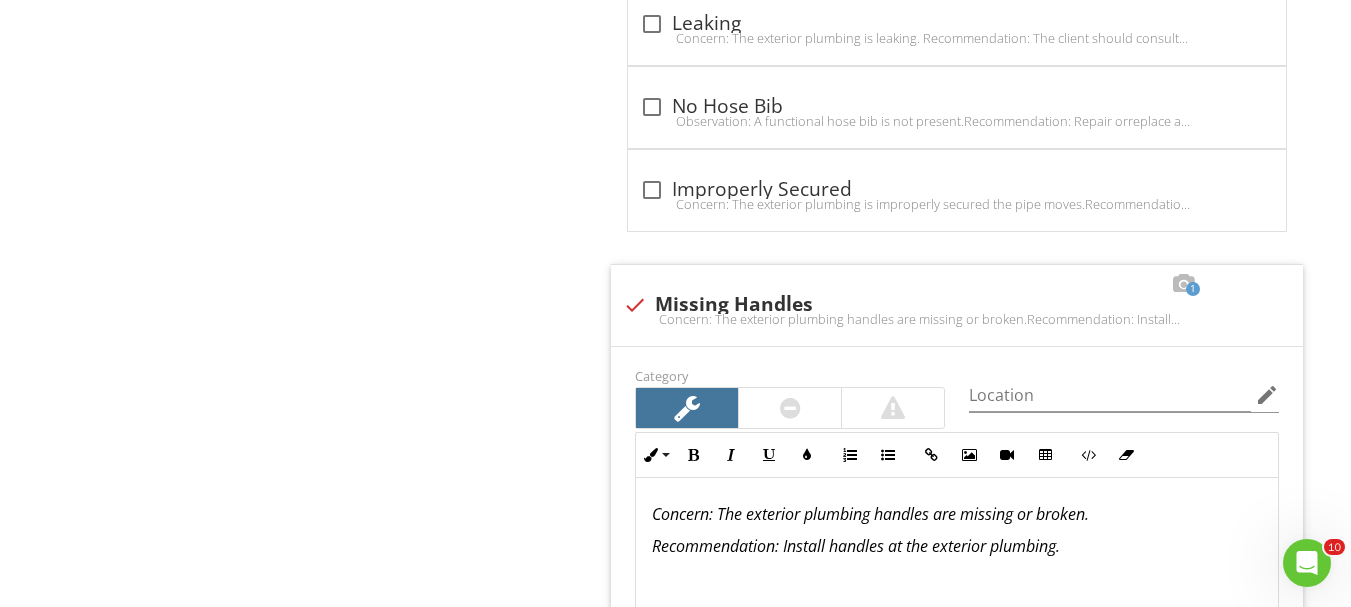 scroll, scrollTop: 3139, scrollLeft: 0, axis: vertical 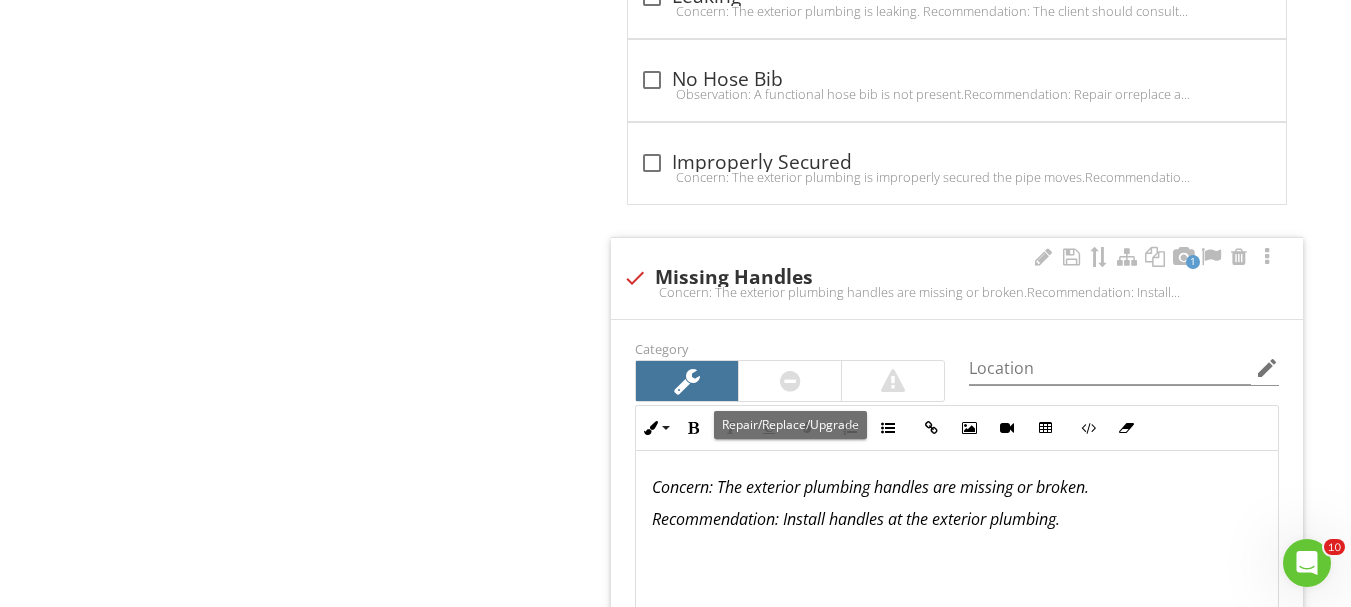 click at bounding box center [790, 381] 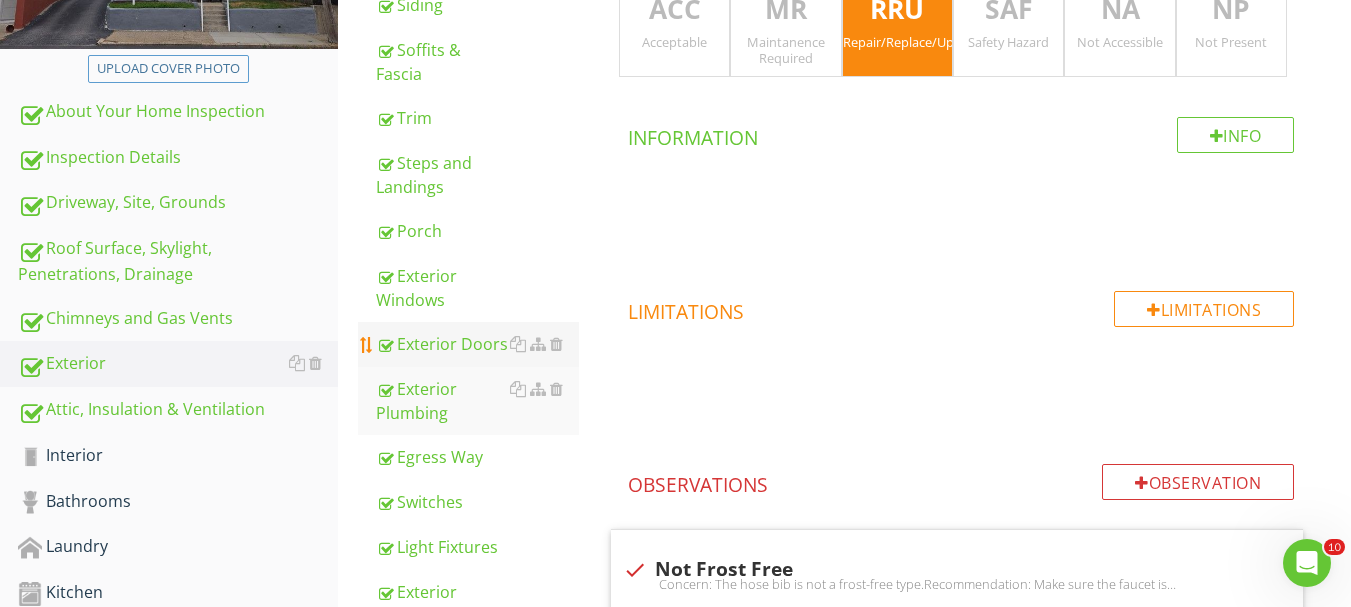 scroll, scrollTop: 585, scrollLeft: 0, axis: vertical 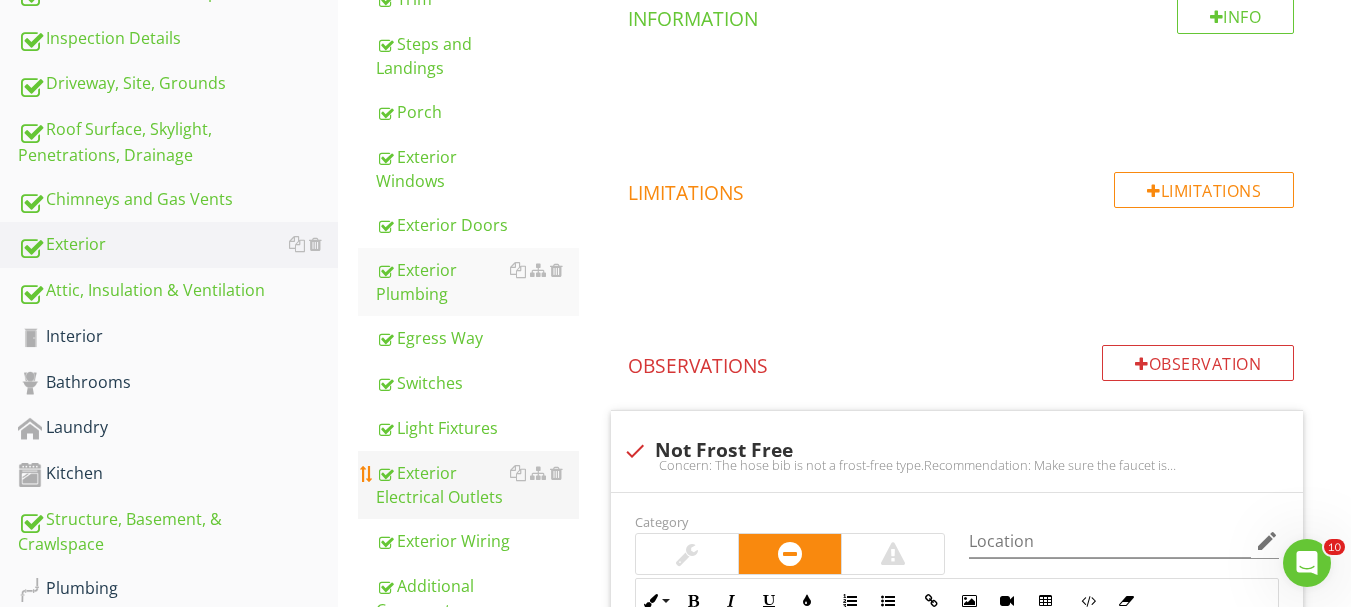 click on "Exterior Electrical Outlets" at bounding box center (477, 485) 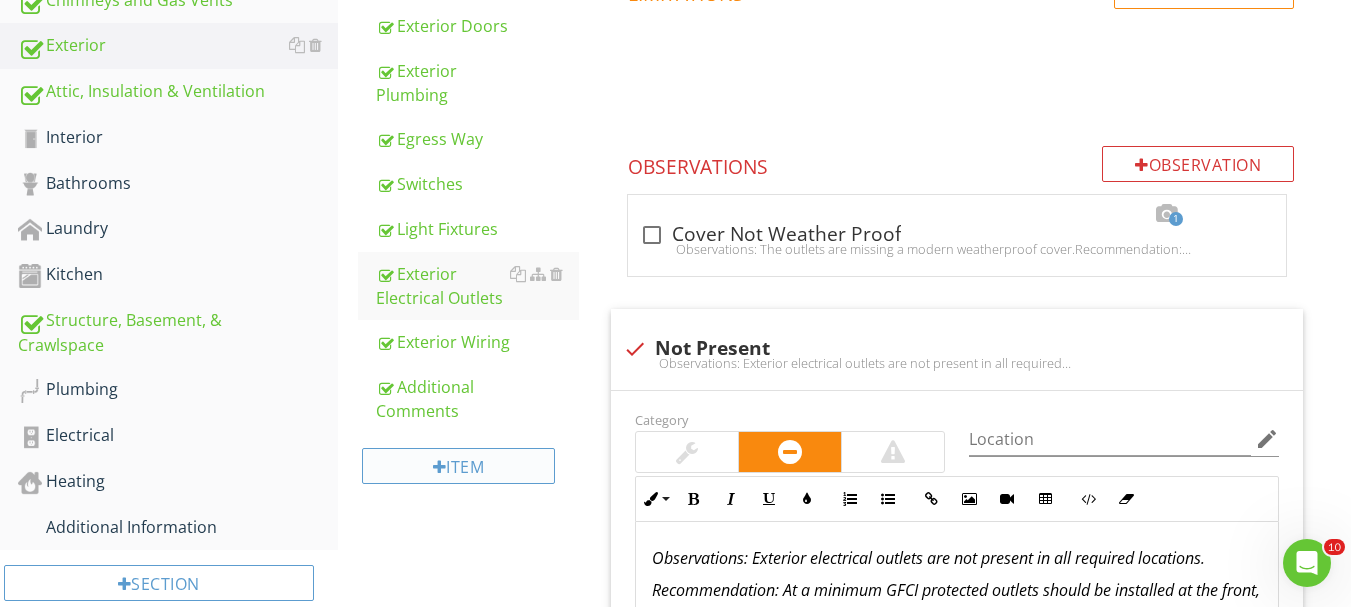 scroll, scrollTop: 785, scrollLeft: 0, axis: vertical 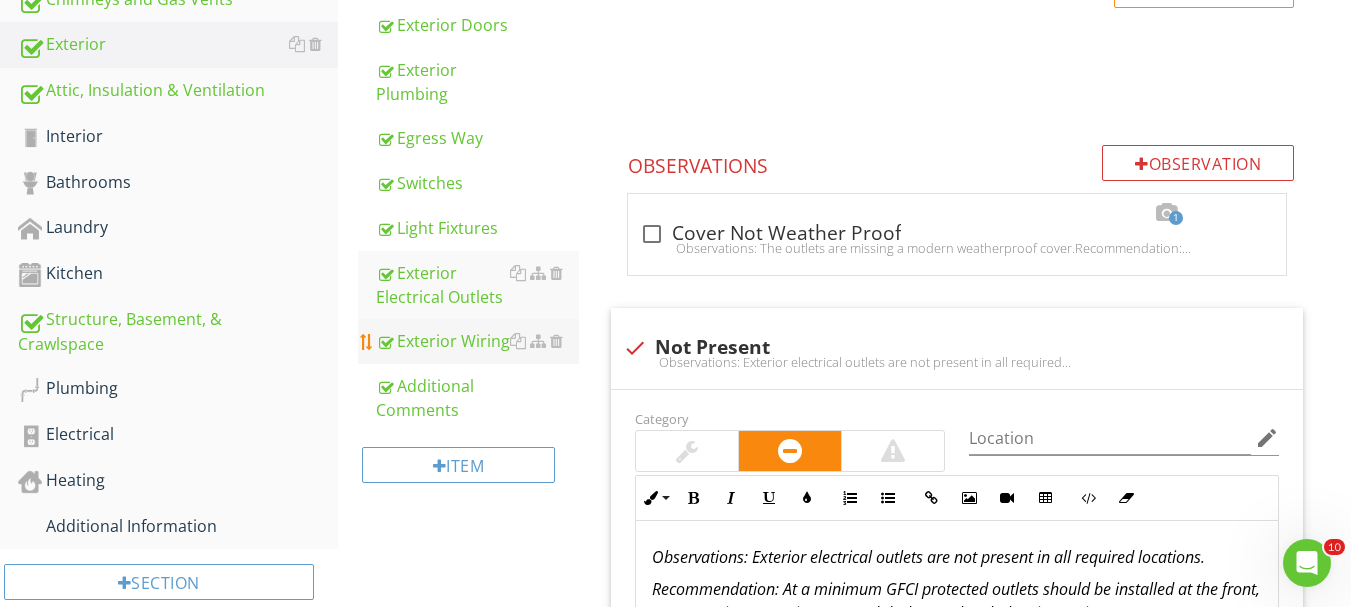 click on "Exterior Wiring" at bounding box center [477, 341] 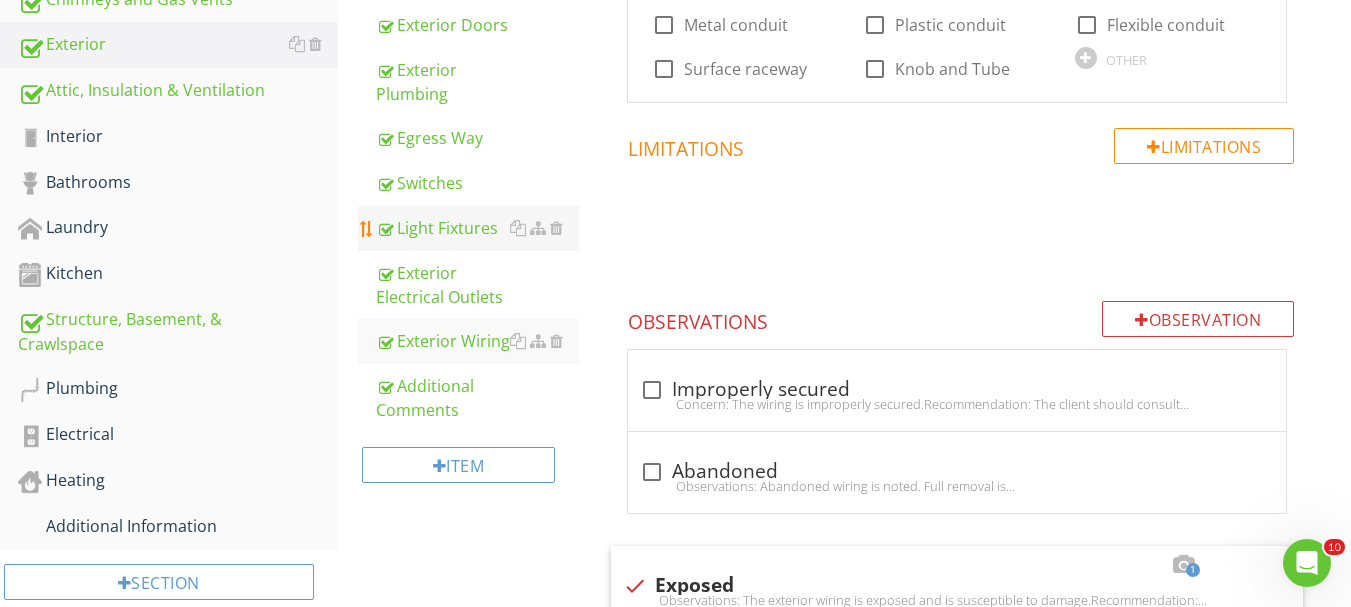 click on "Light Fixtures" at bounding box center [477, 228] 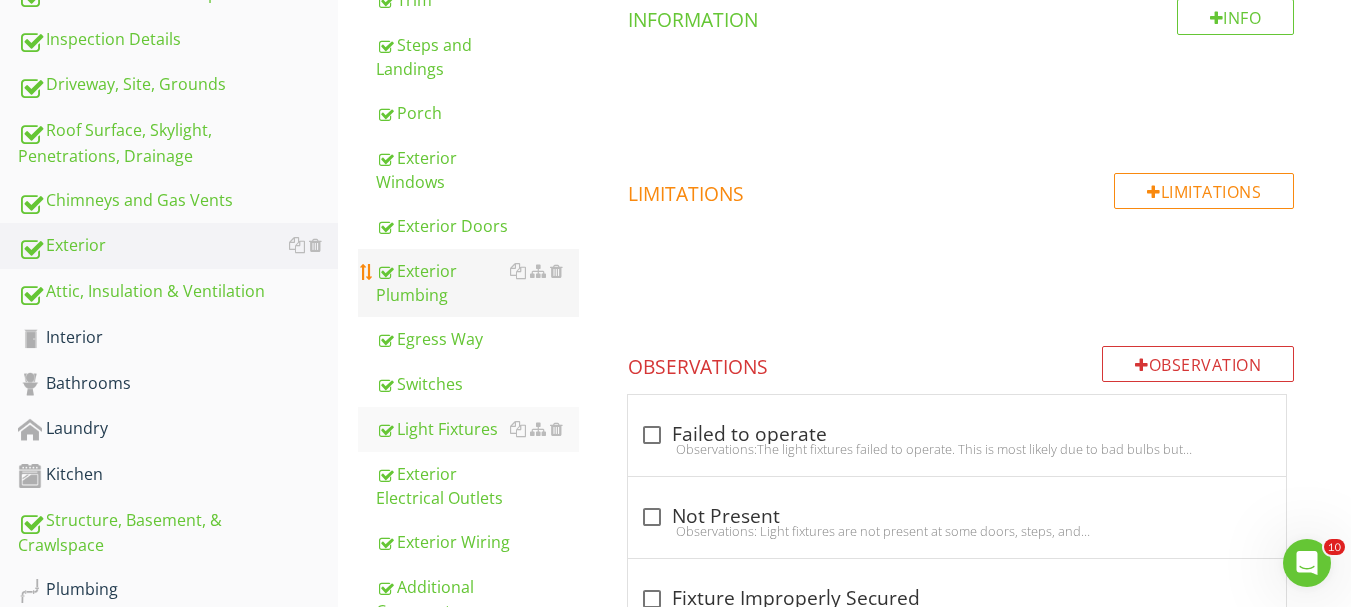 scroll, scrollTop: 585, scrollLeft: 0, axis: vertical 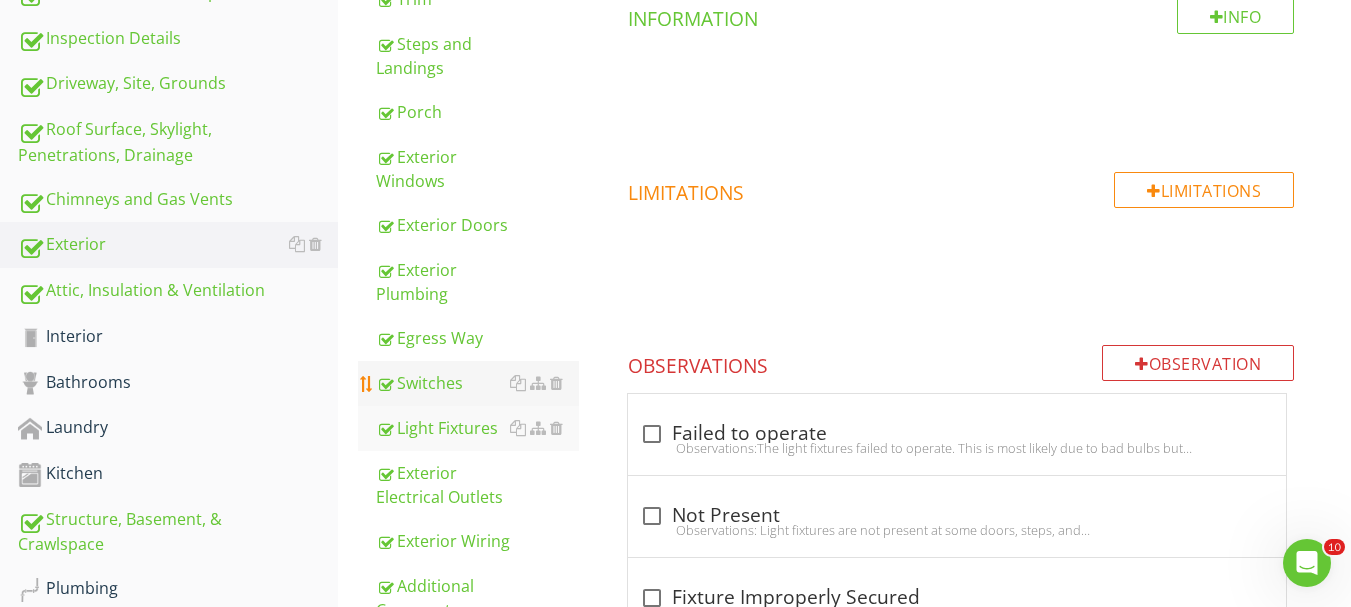 click on "Switches" at bounding box center (477, 383) 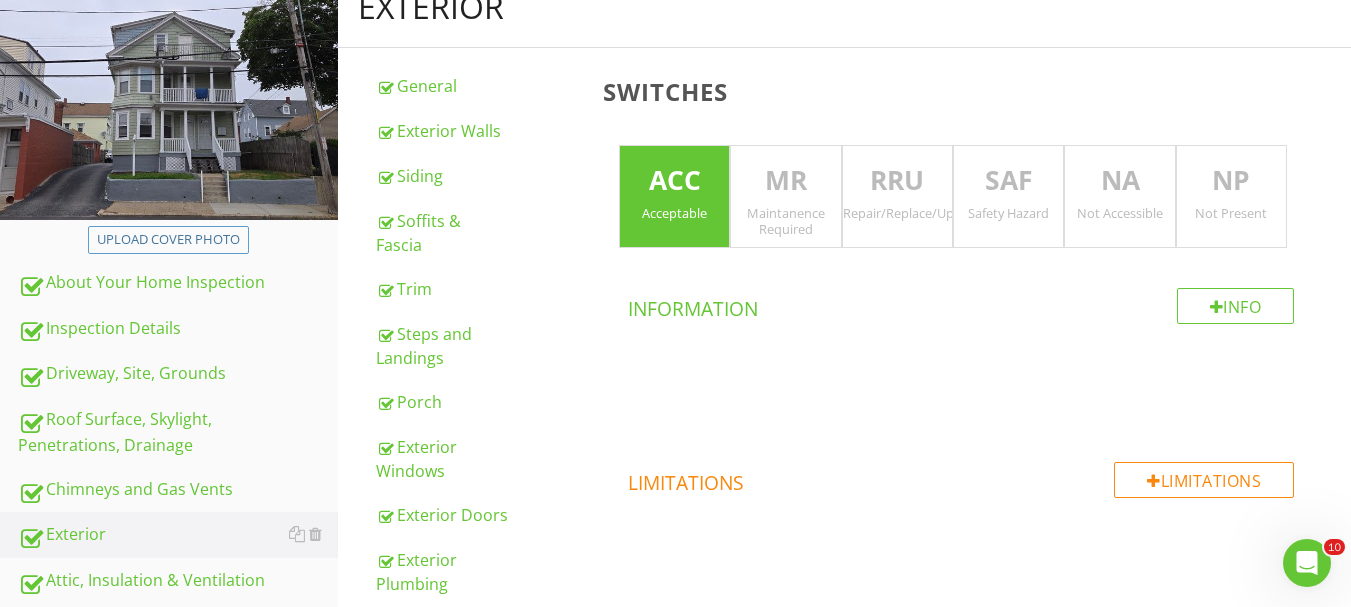 scroll, scrollTop: 685, scrollLeft: 0, axis: vertical 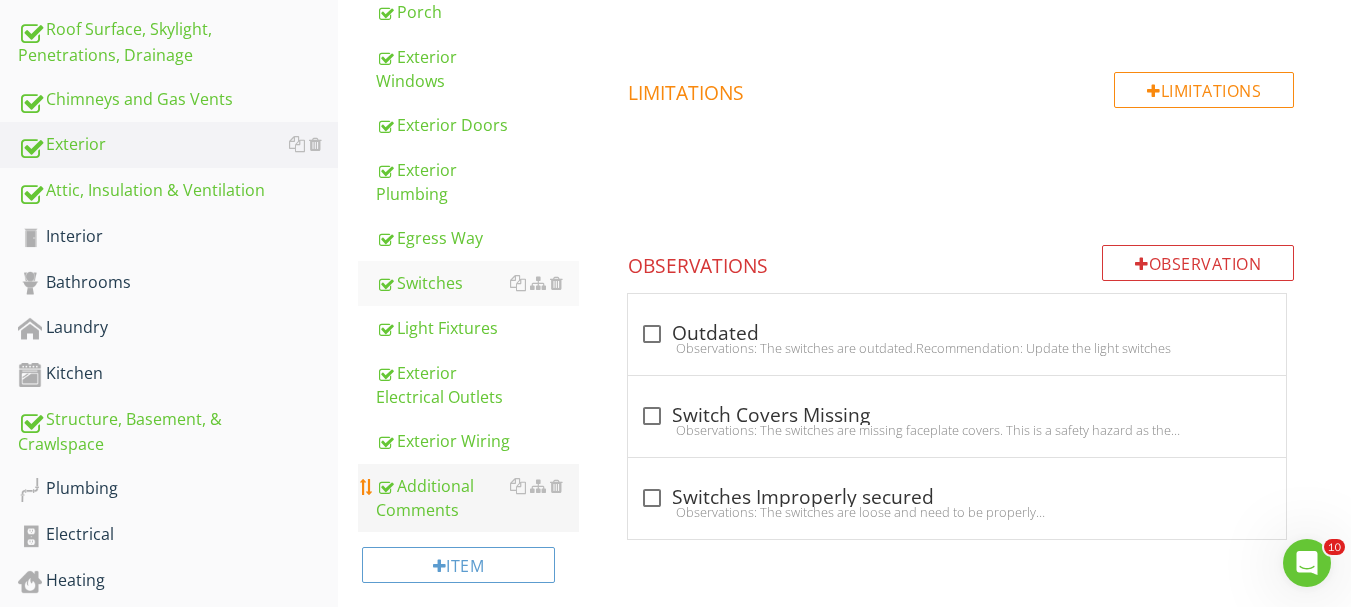 click on "Additional Comments" at bounding box center (477, 498) 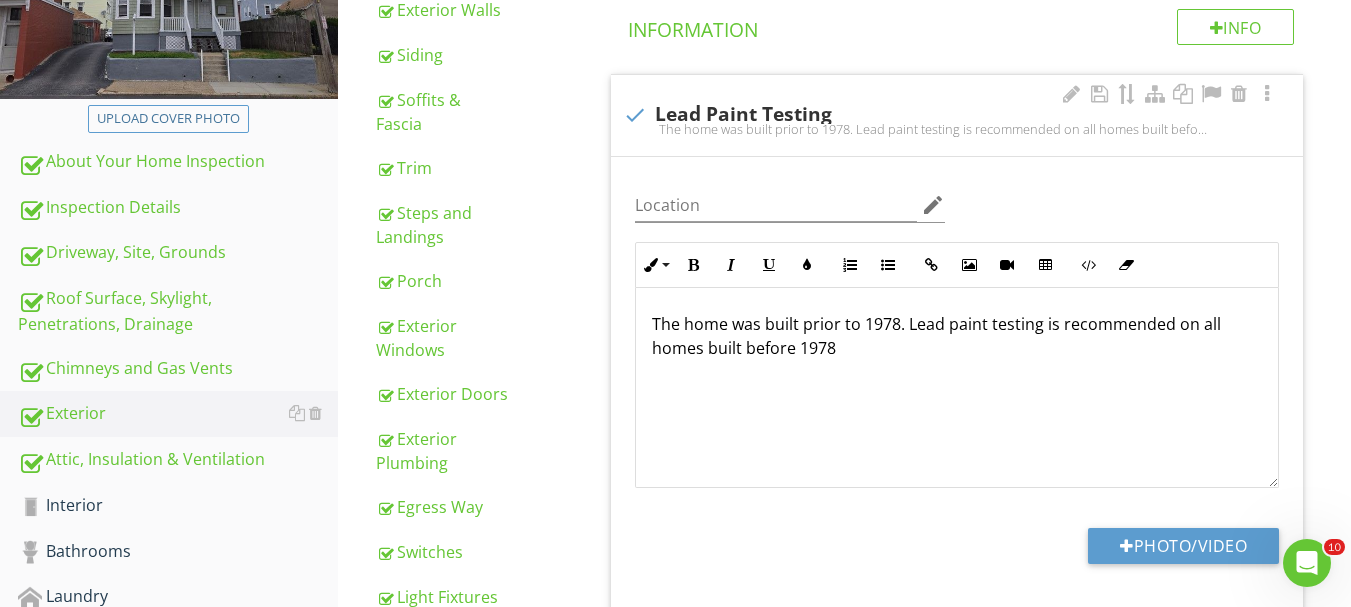 scroll, scrollTop: 385, scrollLeft: 0, axis: vertical 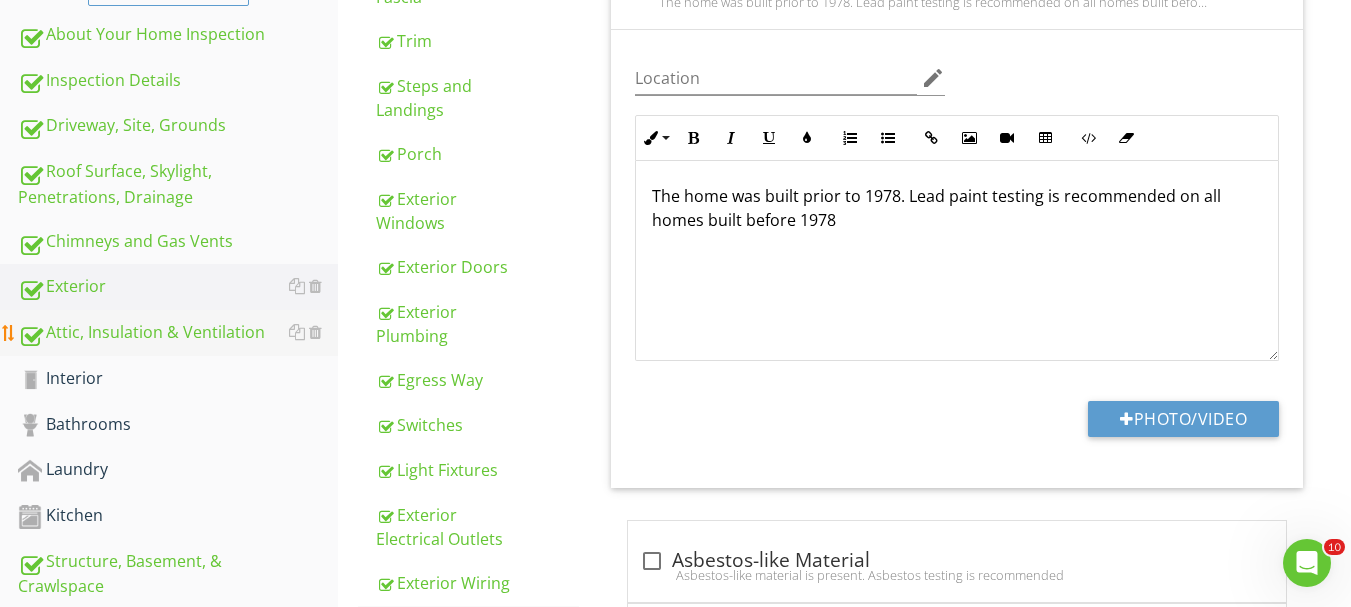 click on "Attic, Insulation & Ventilation" at bounding box center [178, 333] 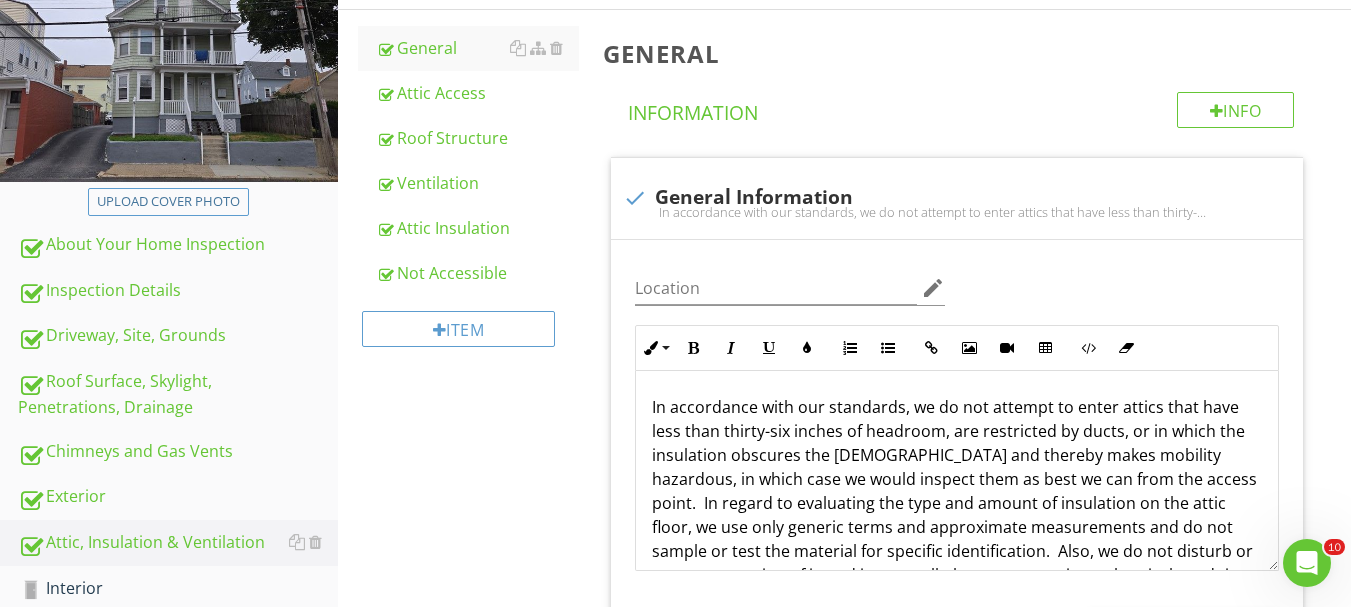 scroll, scrollTop: 243, scrollLeft: 0, axis: vertical 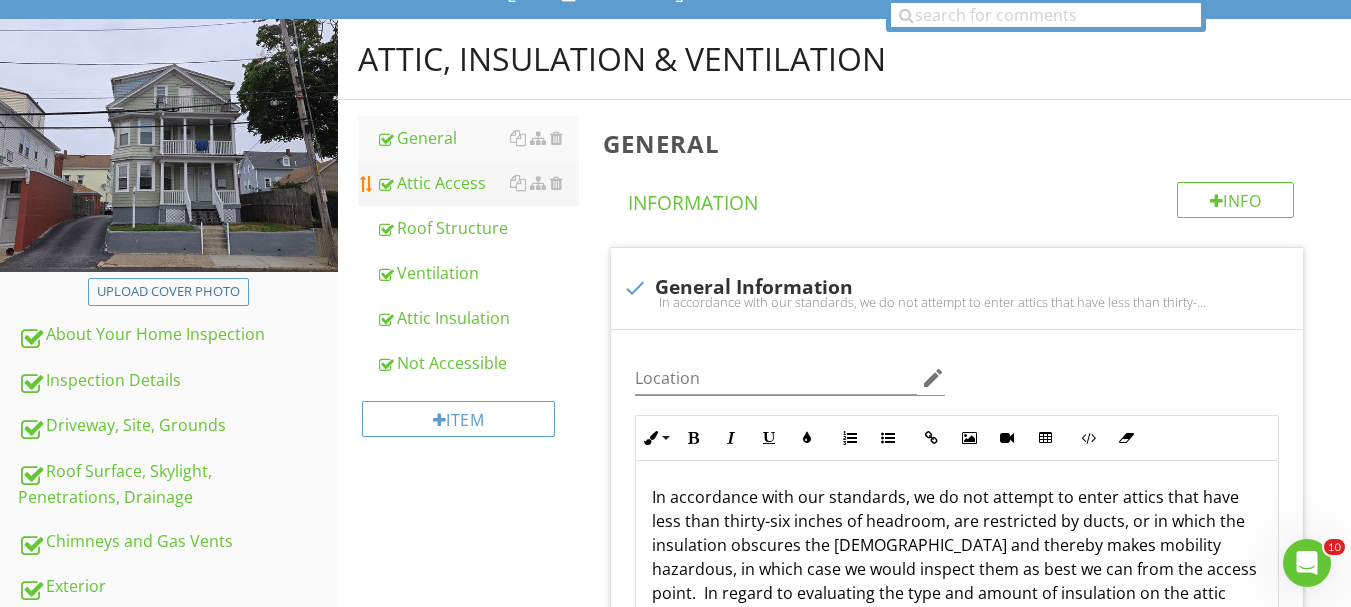 click on "Attic Access" at bounding box center (477, 183) 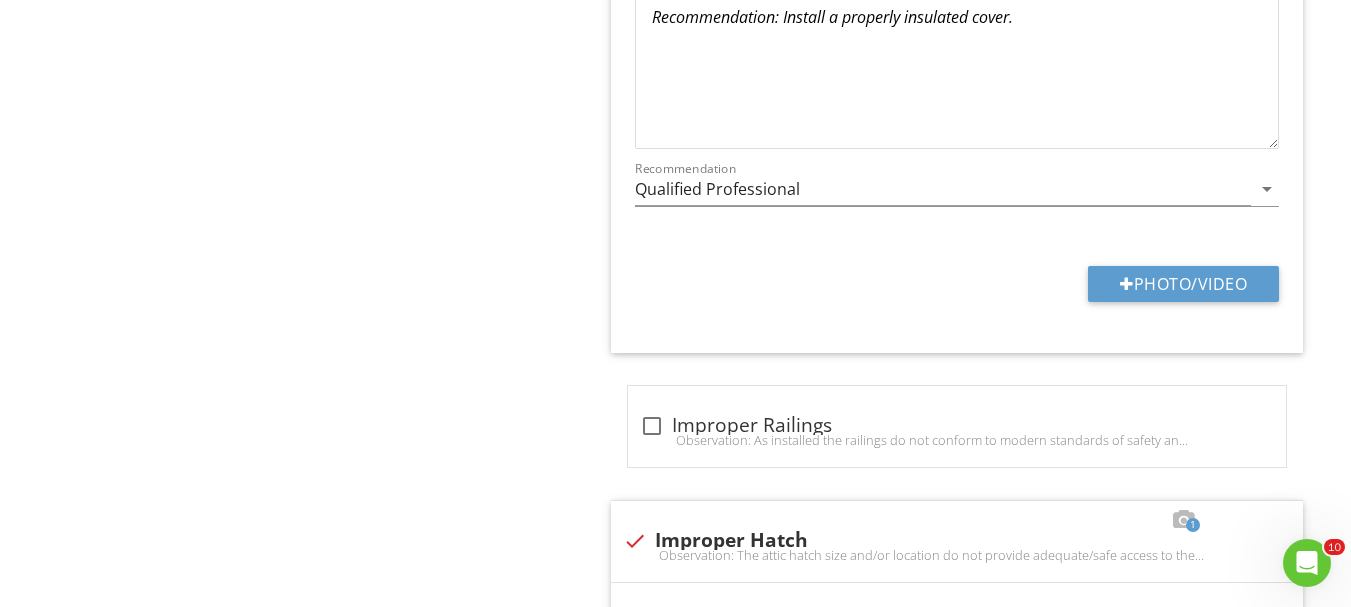 scroll, scrollTop: 1443, scrollLeft: 0, axis: vertical 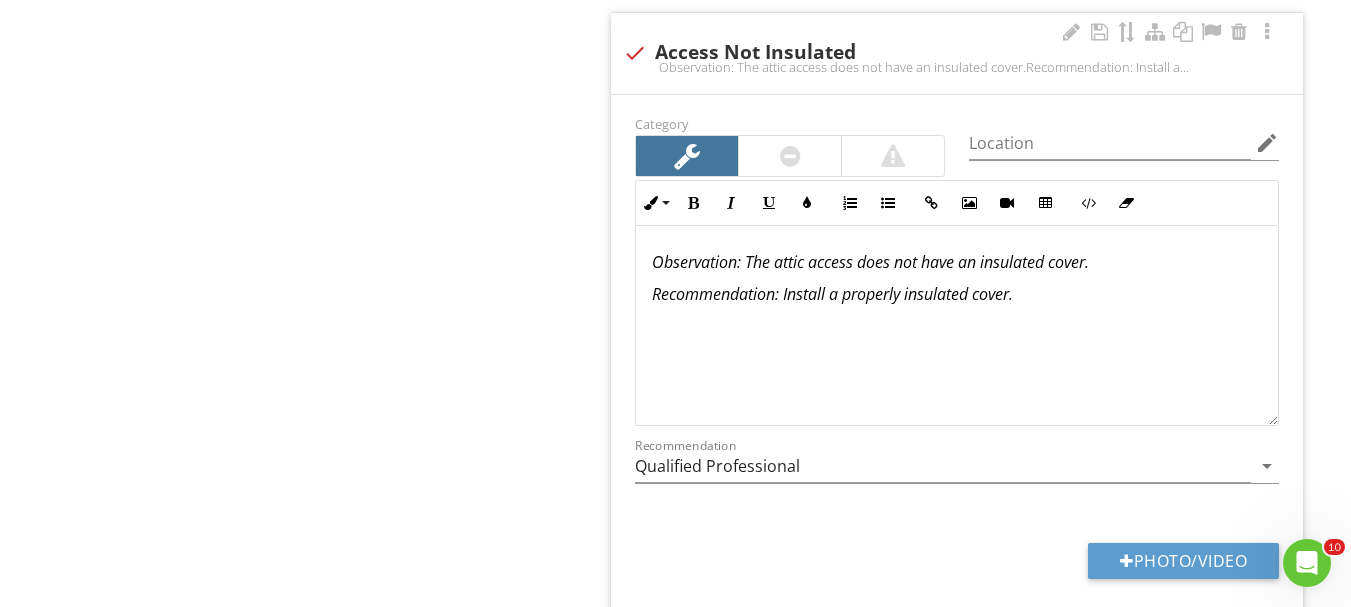 click at bounding box center (790, 156) 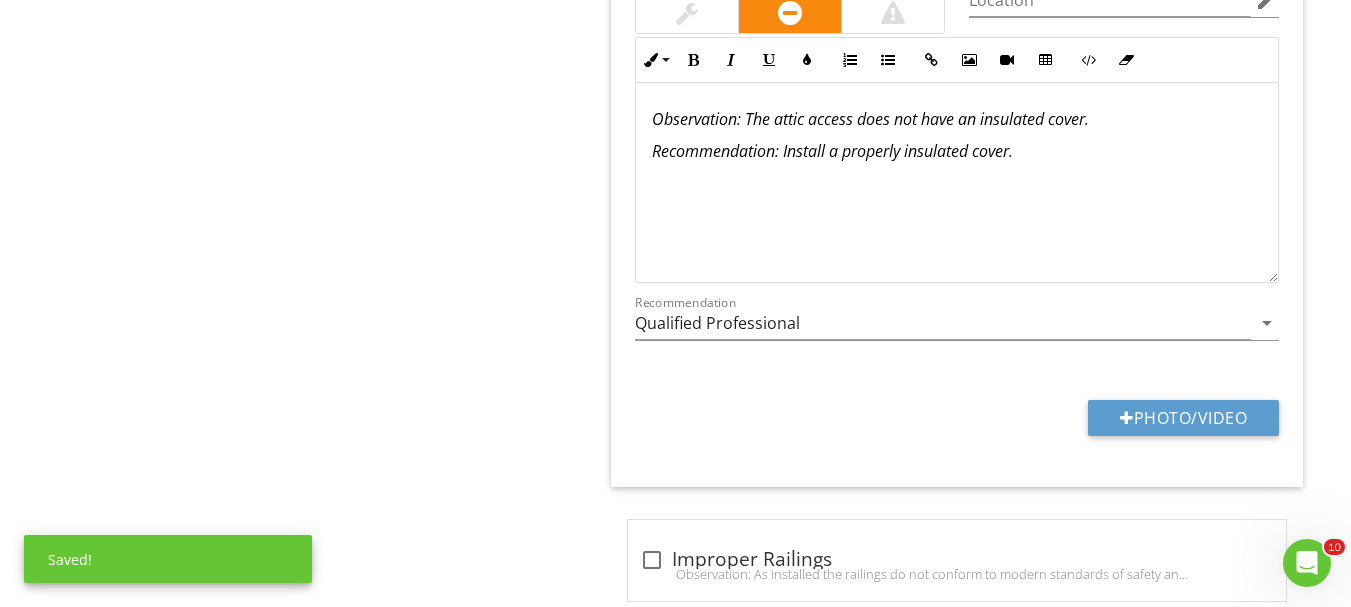 scroll, scrollTop: 1943, scrollLeft: 0, axis: vertical 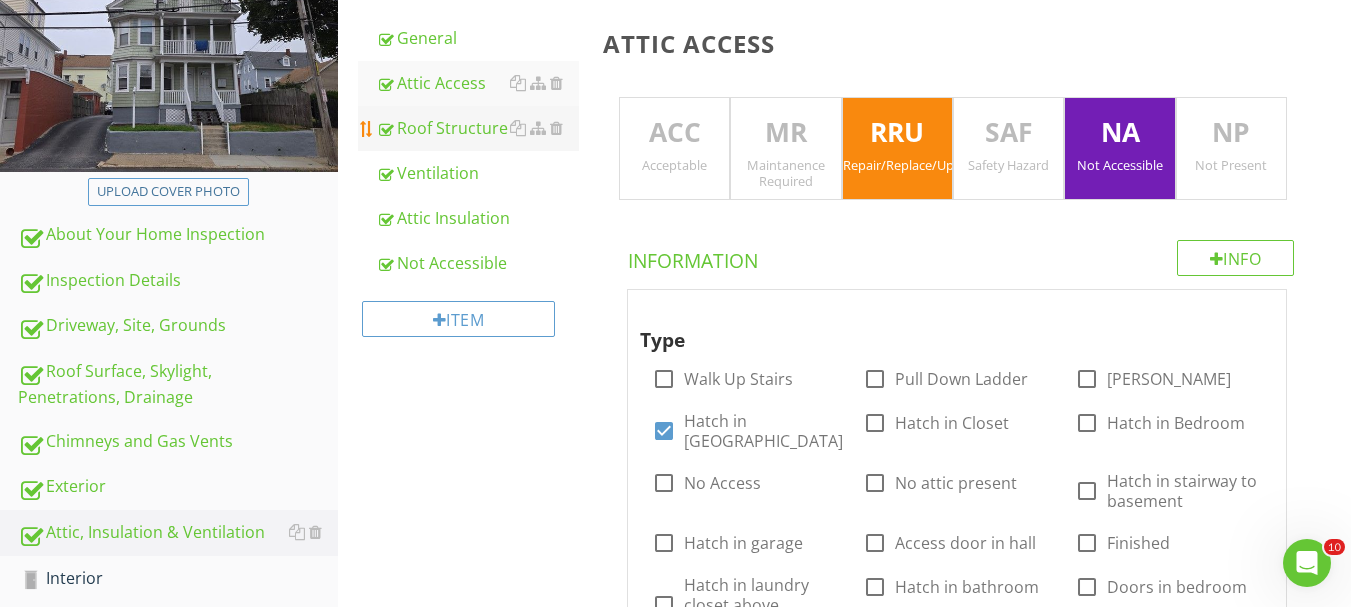 click on "Roof Structure" at bounding box center (477, 128) 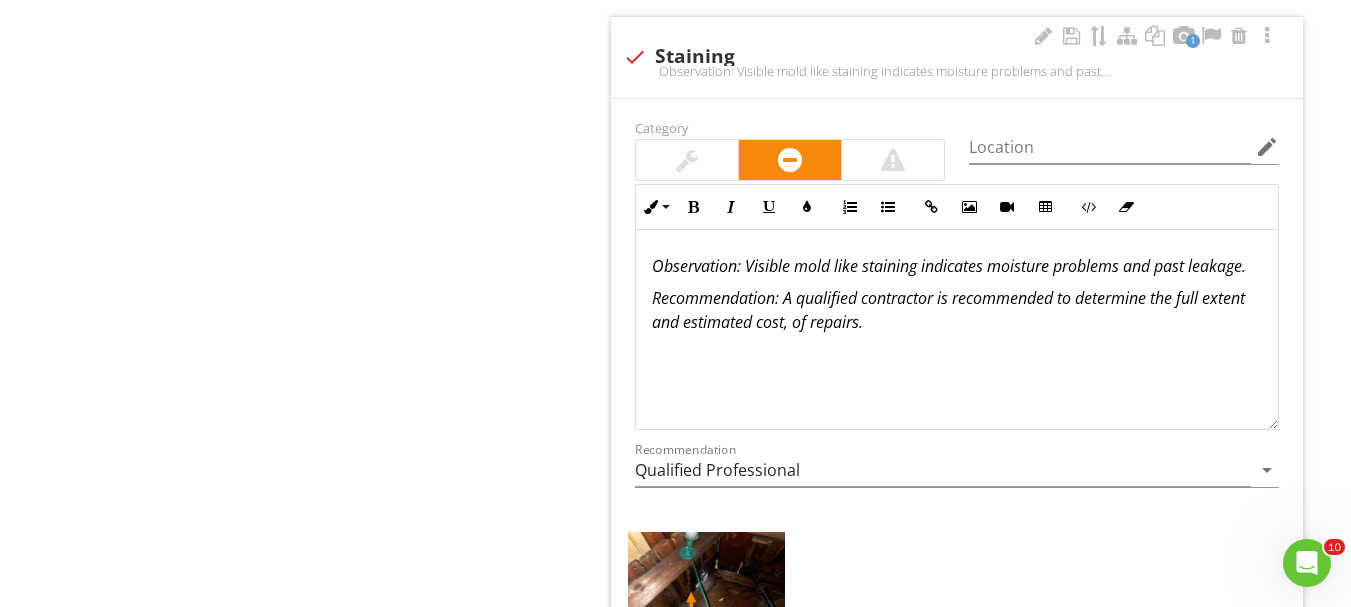 scroll, scrollTop: 1943, scrollLeft: 0, axis: vertical 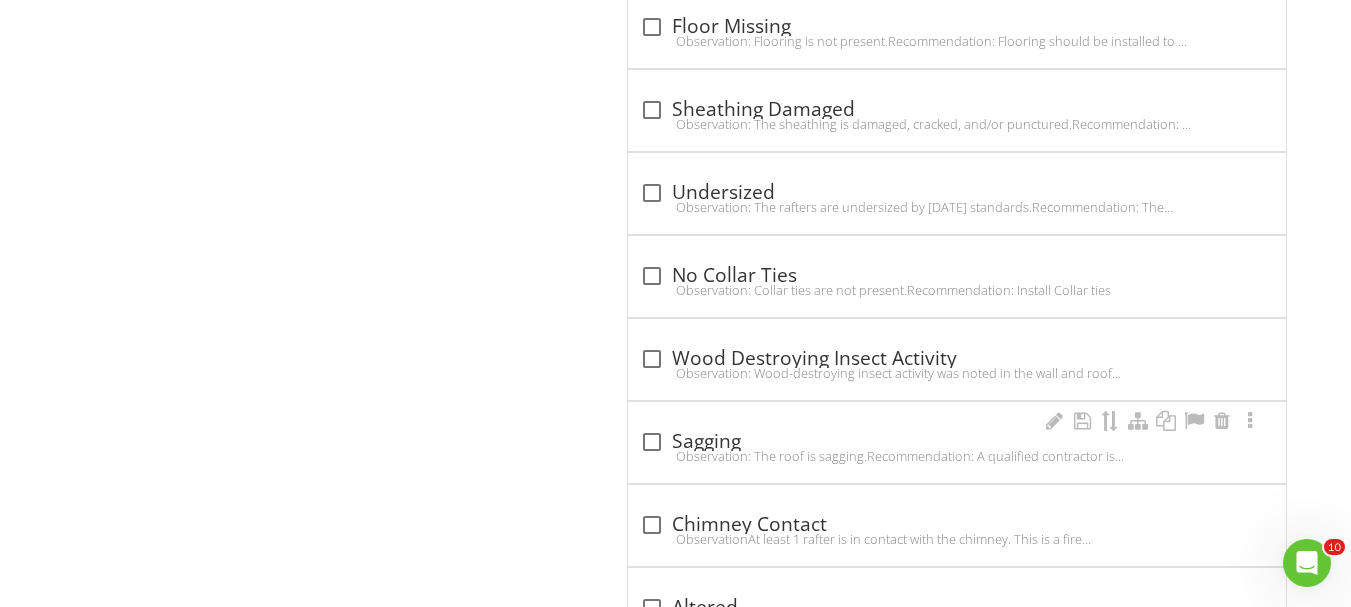 click at bounding box center (652, 442) 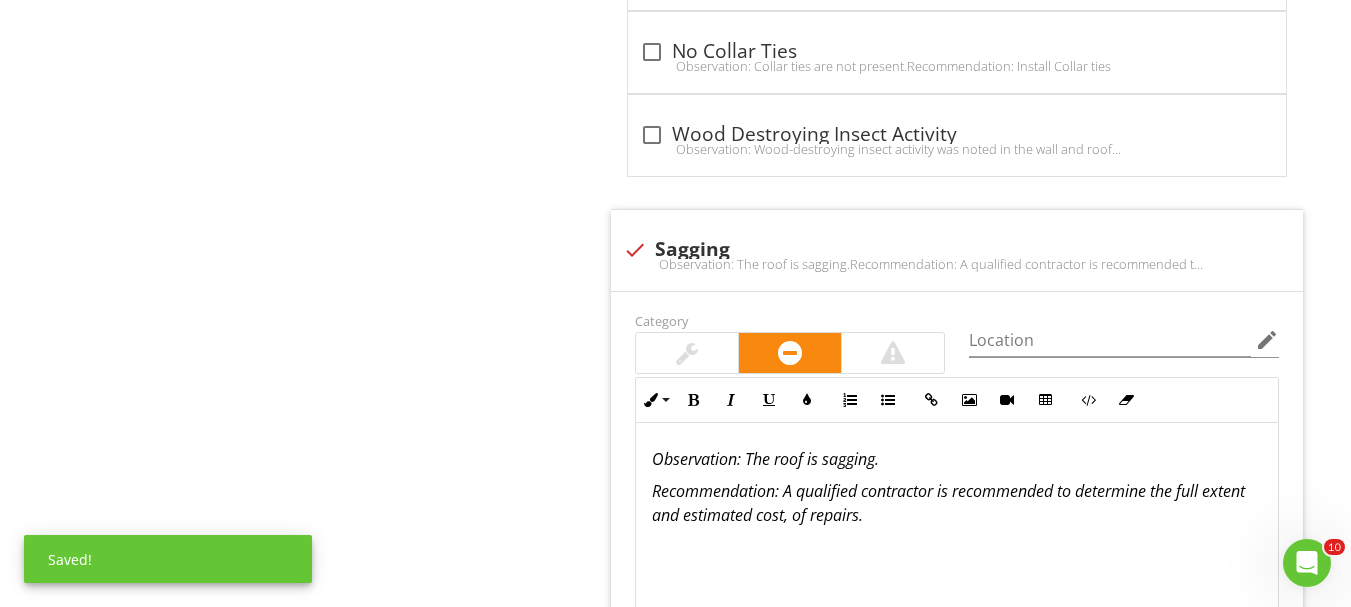 scroll, scrollTop: 3043, scrollLeft: 0, axis: vertical 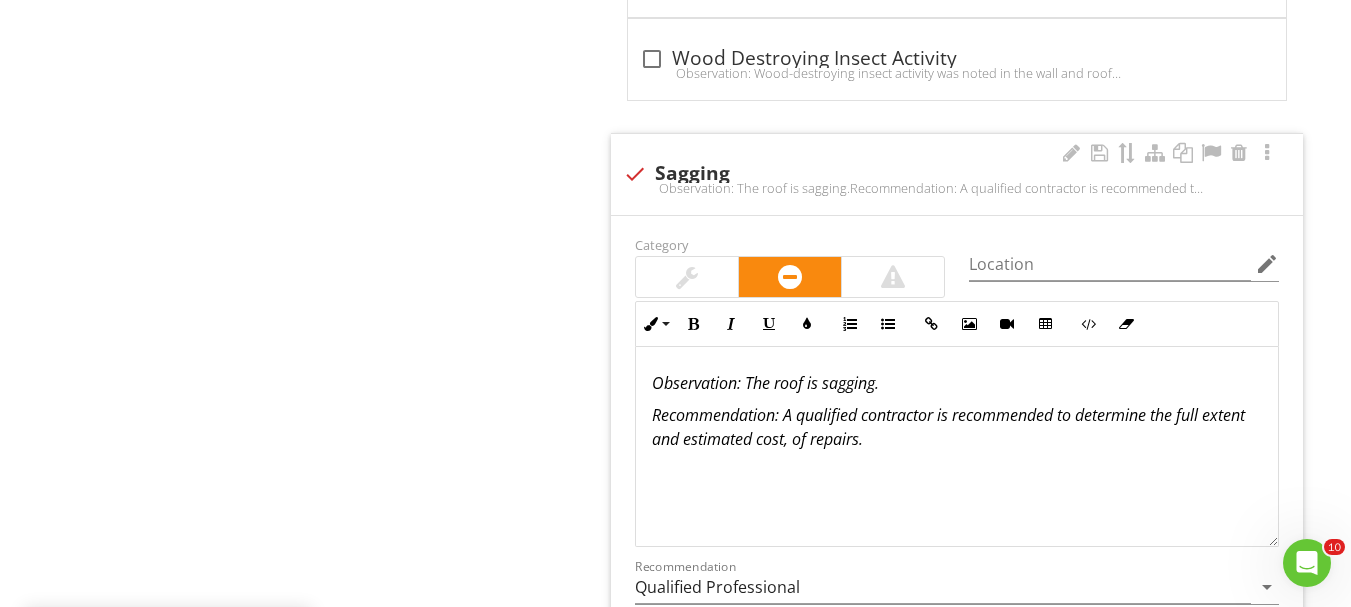 click on "Observation: The roof is sagging." at bounding box center (957, 383) 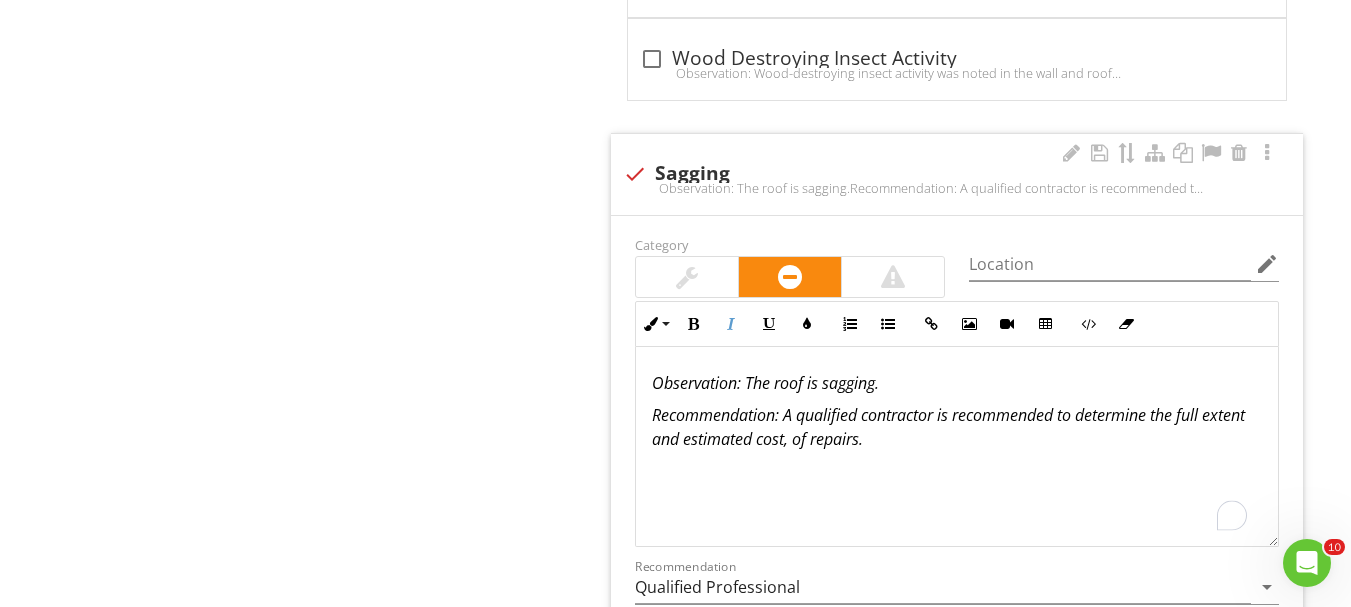 type 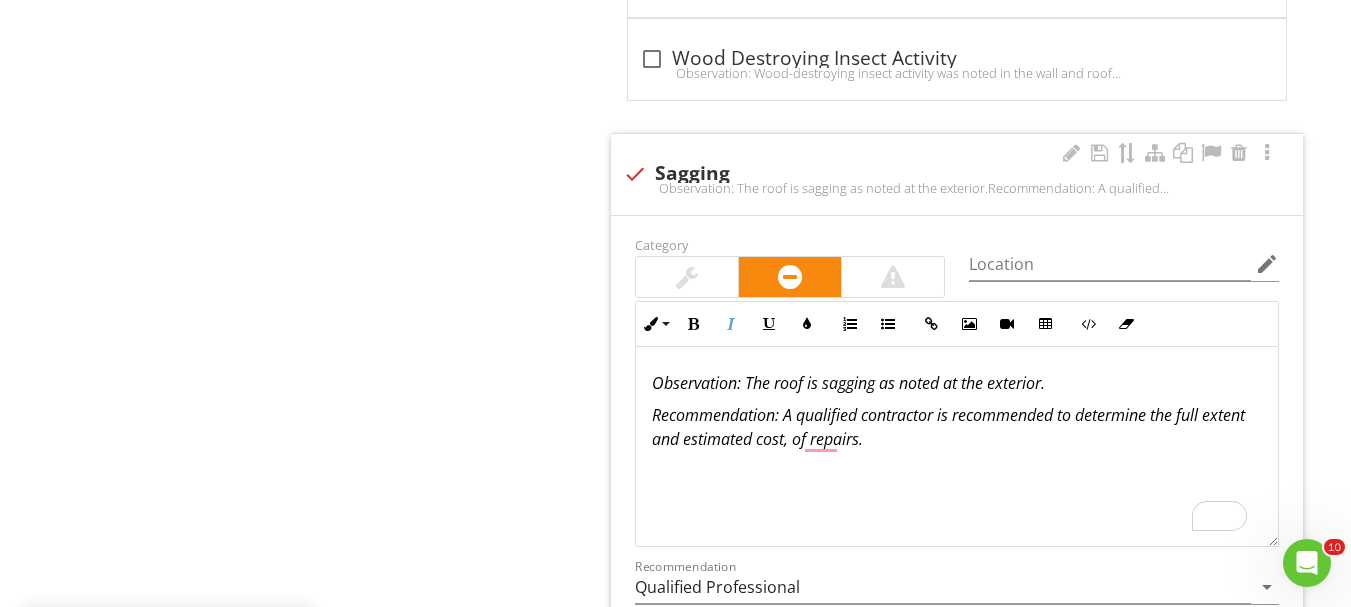 click on "Observation: The roof is sagging as noted at the exterior." at bounding box center [957, 383] 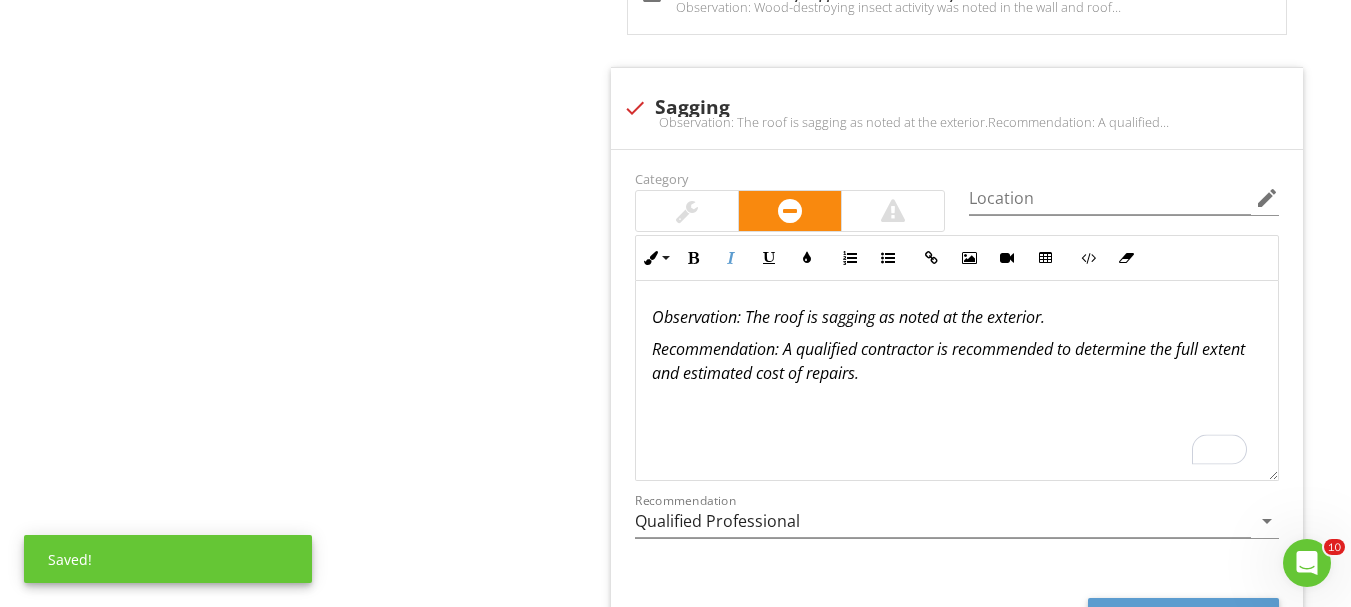 scroll, scrollTop: 3343, scrollLeft: 0, axis: vertical 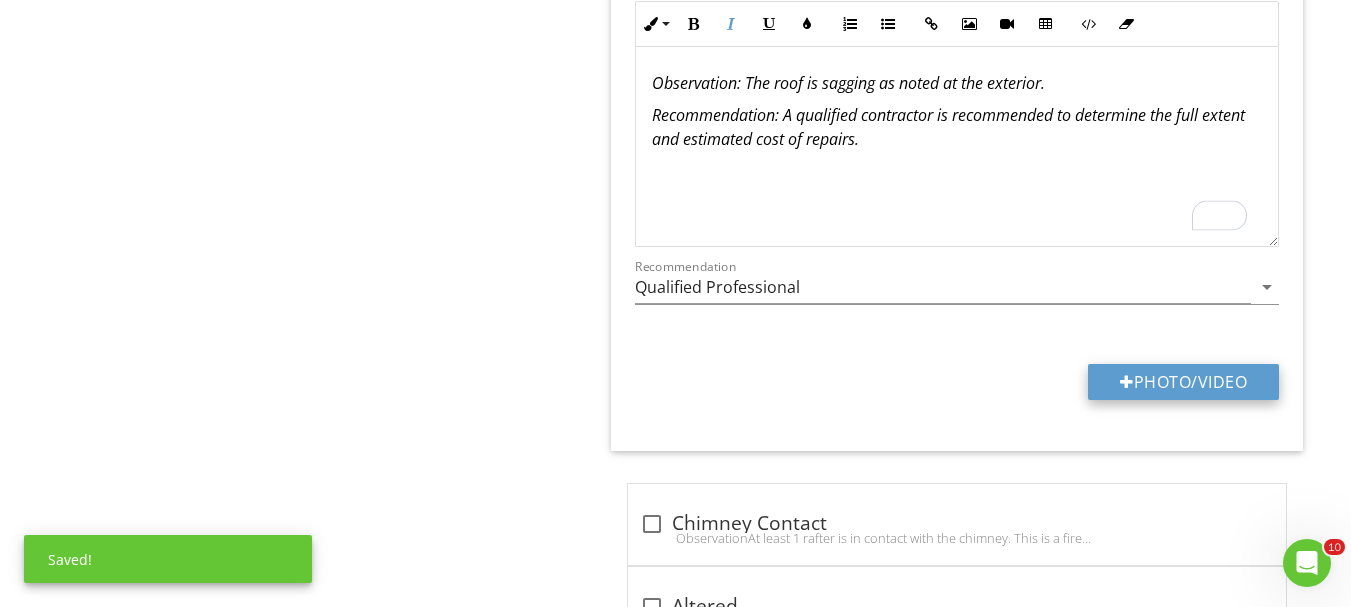 click on "Photo/Video" at bounding box center [1183, 382] 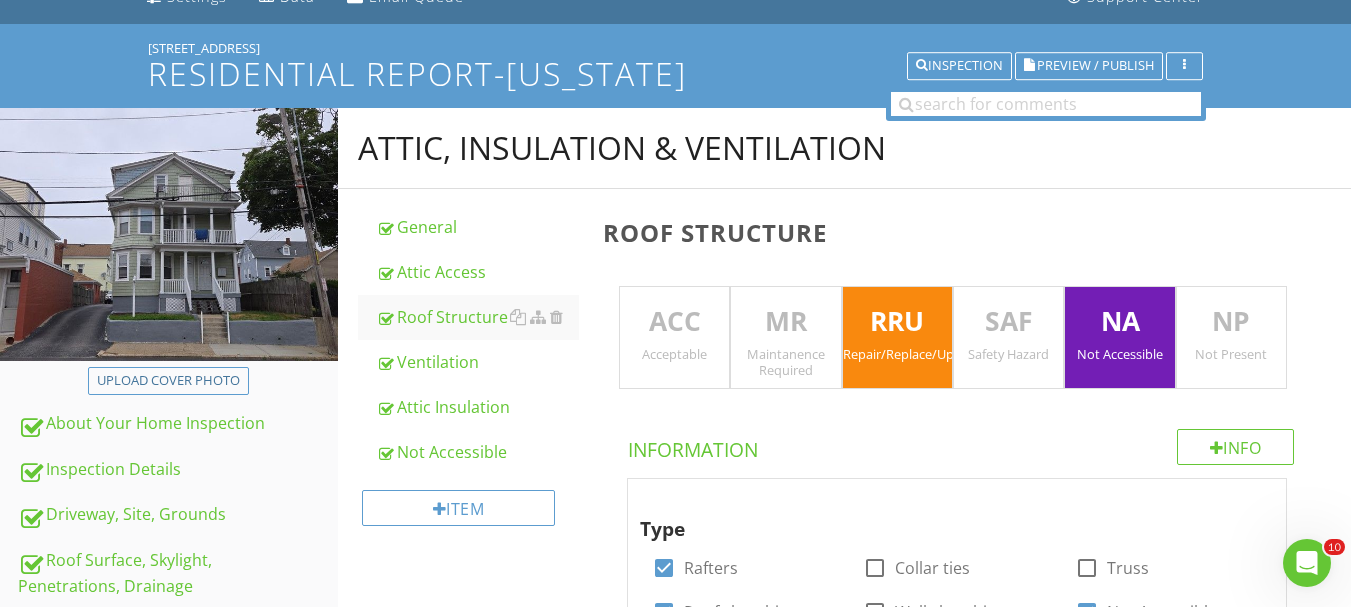 scroll, scrollTop: 143, scrollLeft: 0, axis: vertical 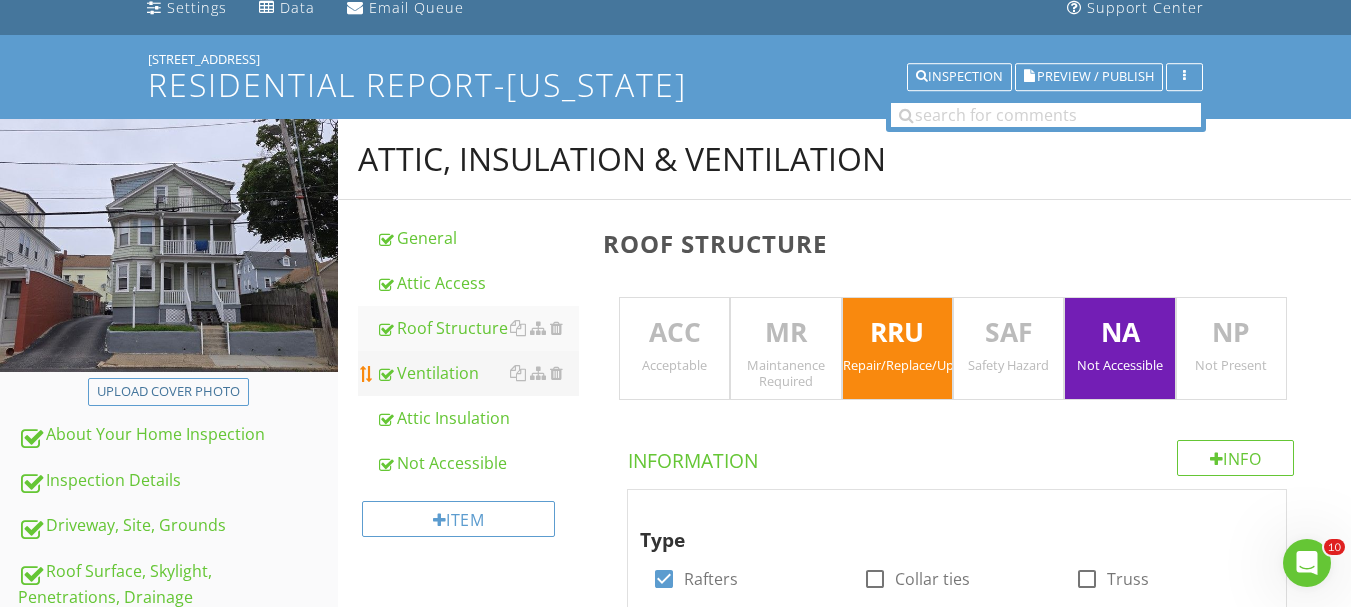 click on "Ventilation" at bounding box center (477, 373) 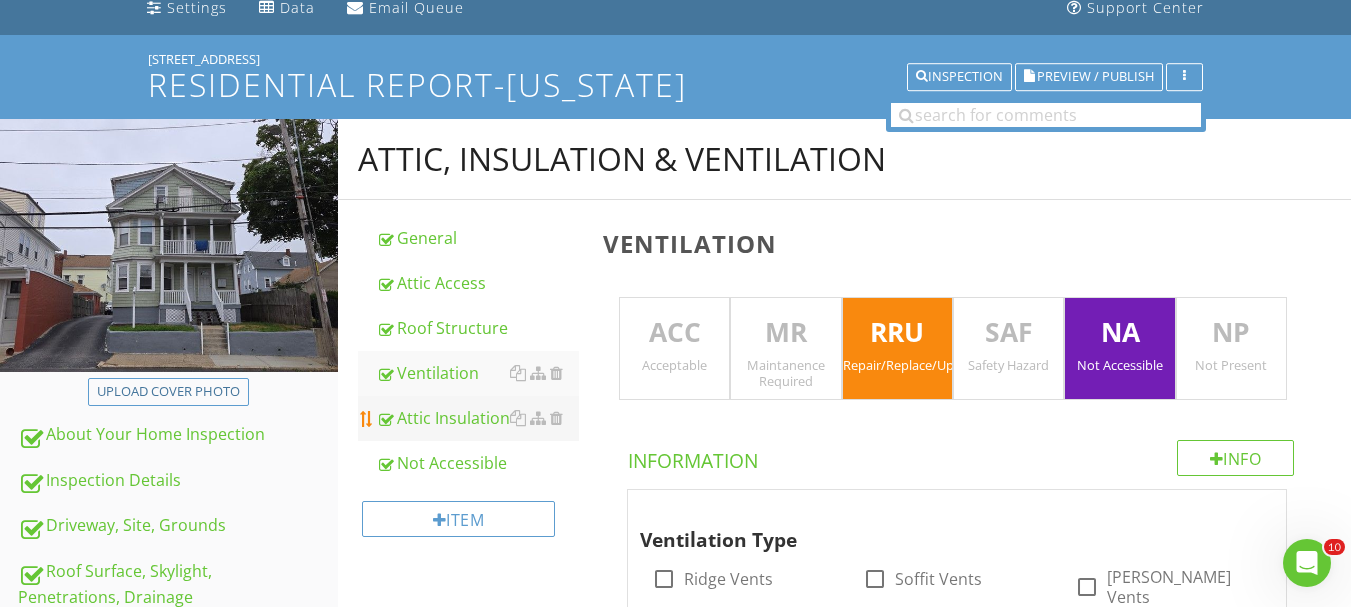 click on "Attic Insulation" at bounding box center (477, 418) 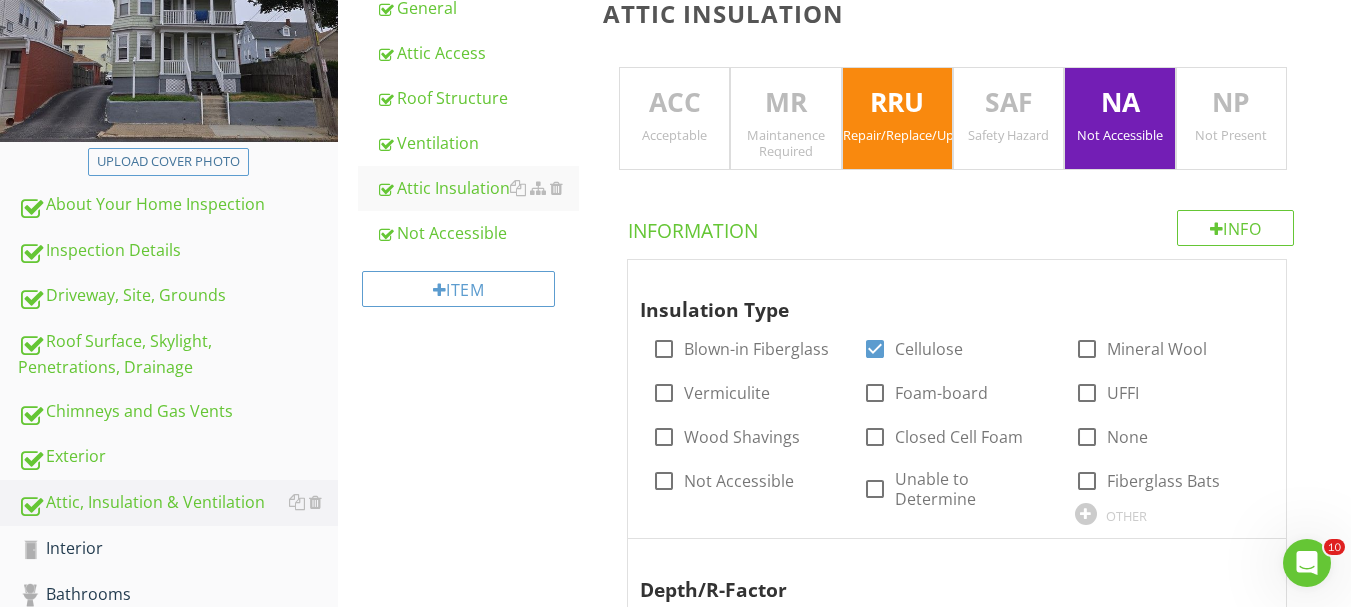 scroll, scrollTop: 343, scrollLeft: 0, axis: vertical 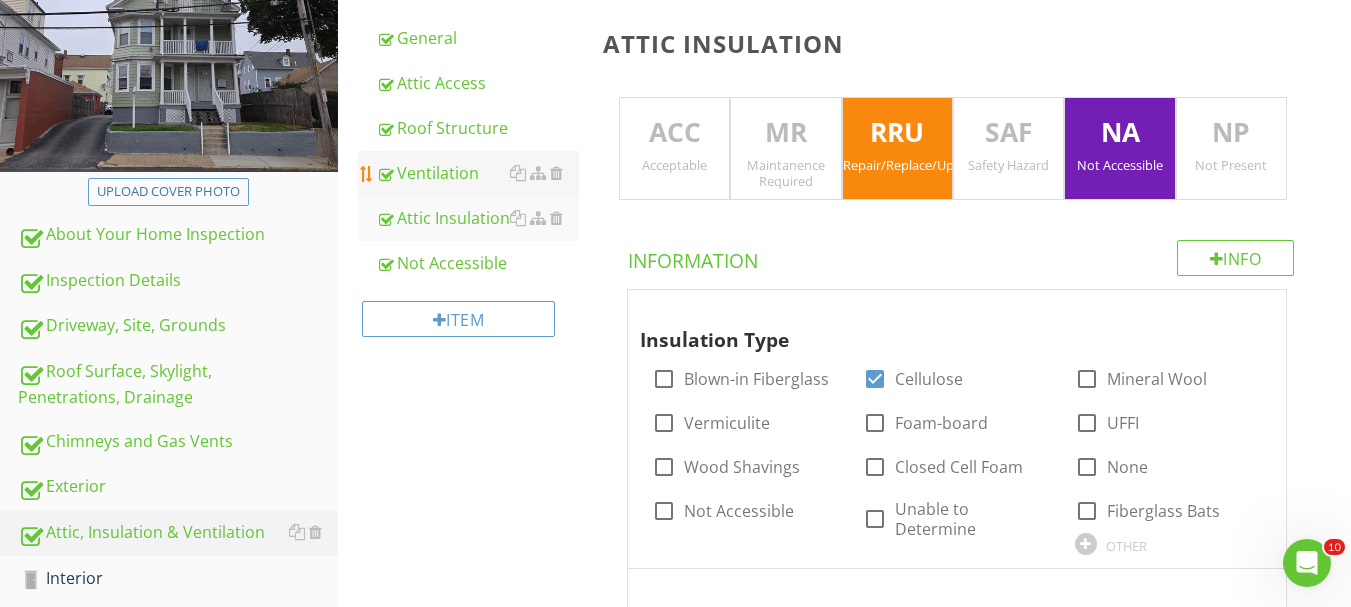 click on "Ventilation" at bounding box center (477, 173) 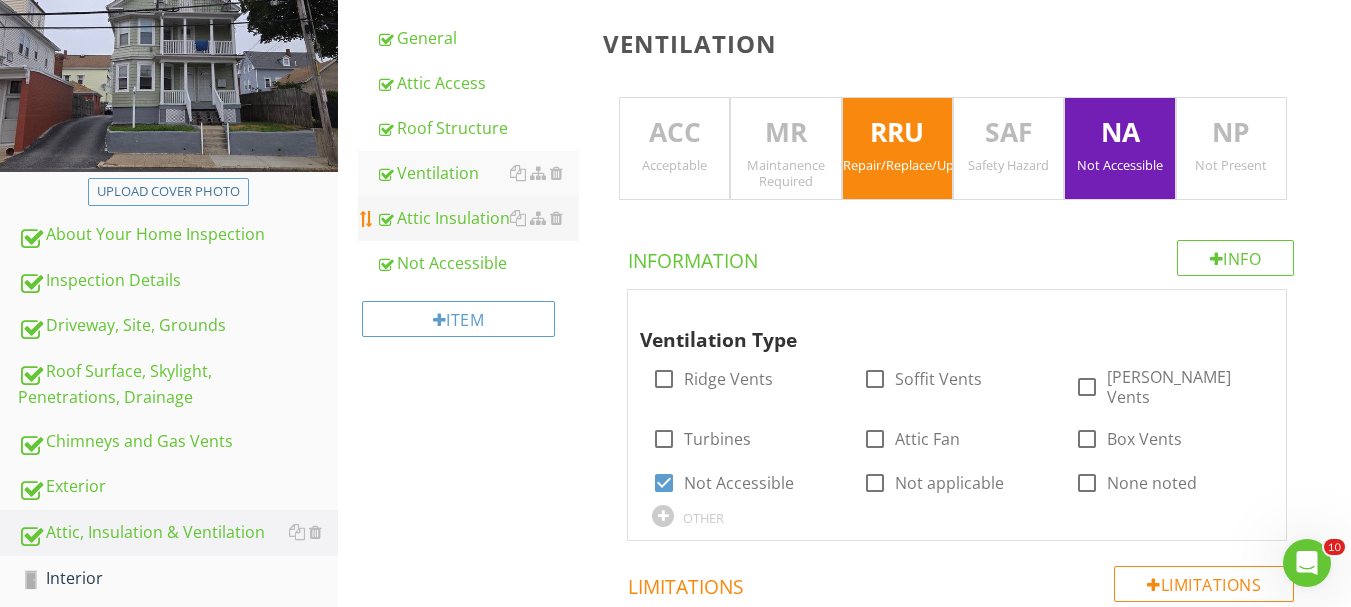 click on "Attic Insulation" at bounding box center [477, 218] 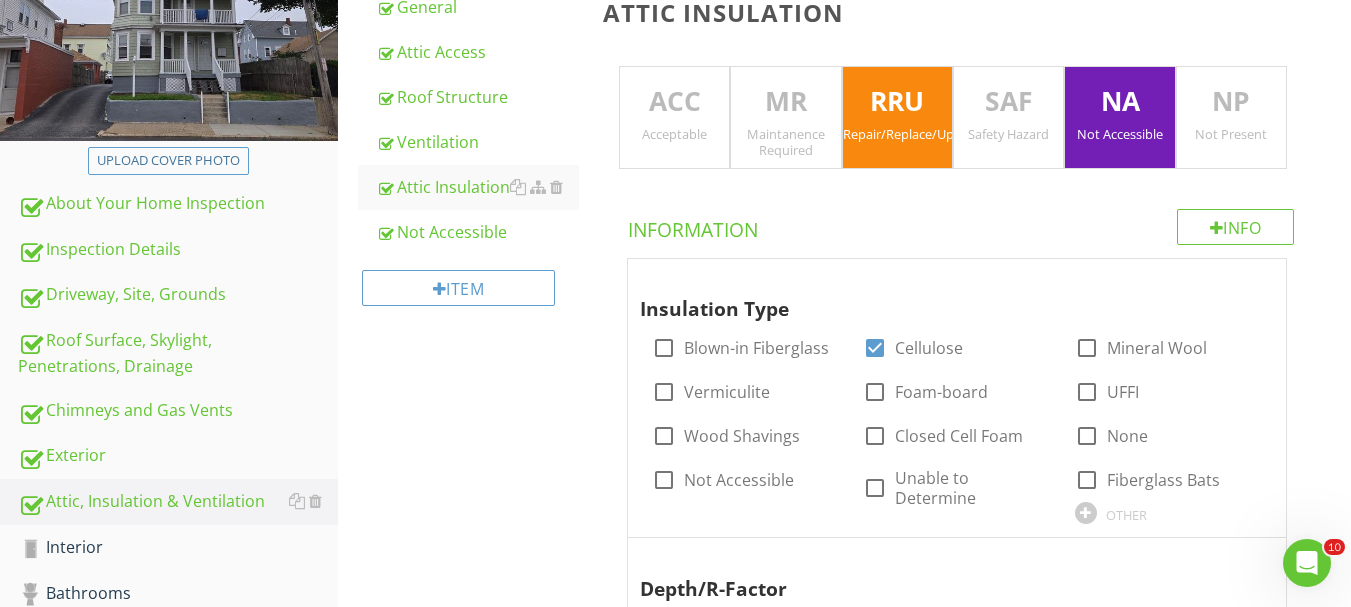 scroll, scrollTop: 500, scrollLeft: 0, axis: vertical 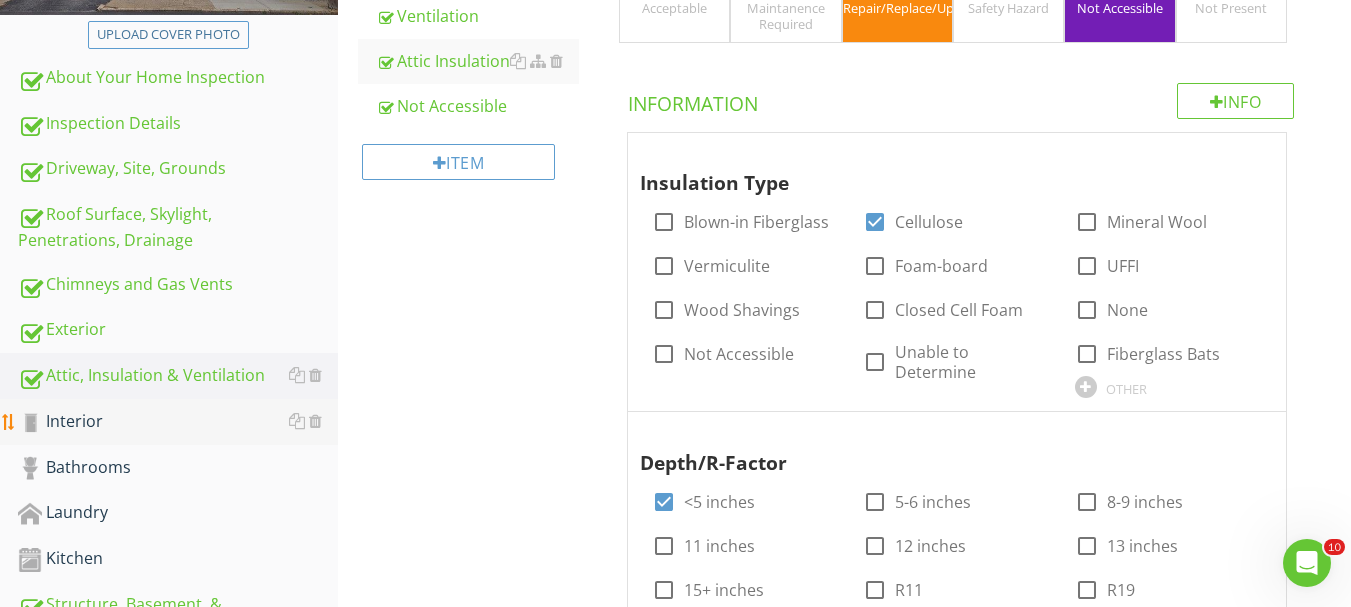 click on "Interior" at bounding box center (178, 422) 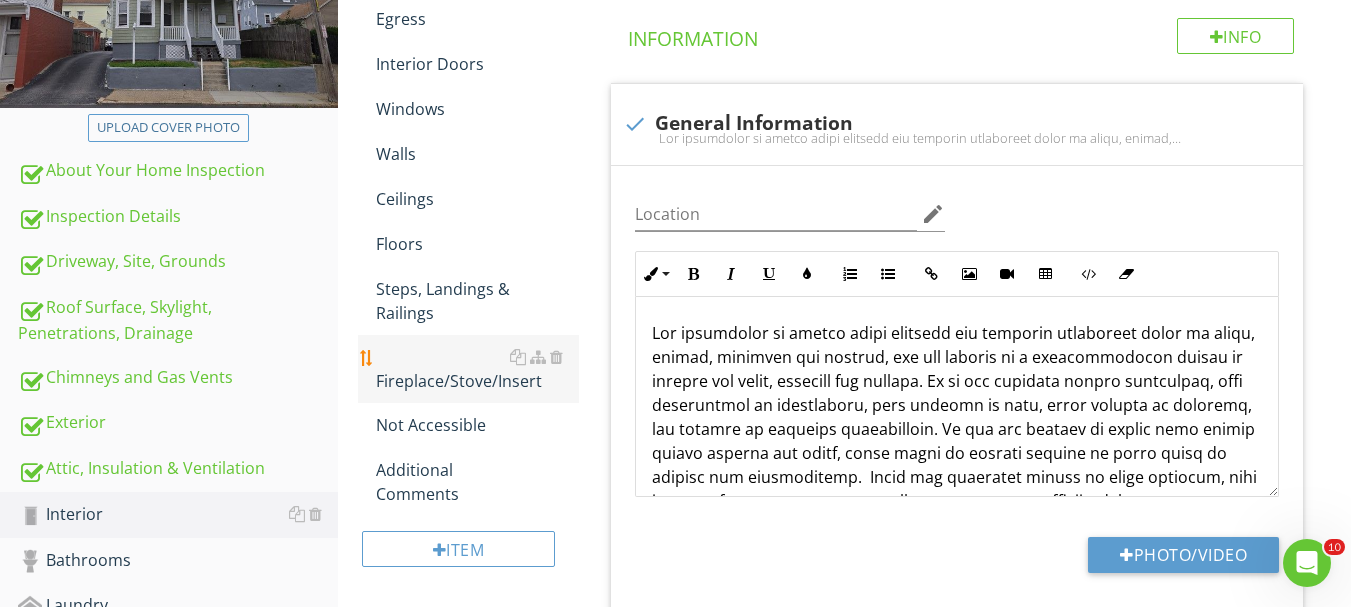 scroll, scrollTop: 200, scrollLeft: 0, axis: vertical 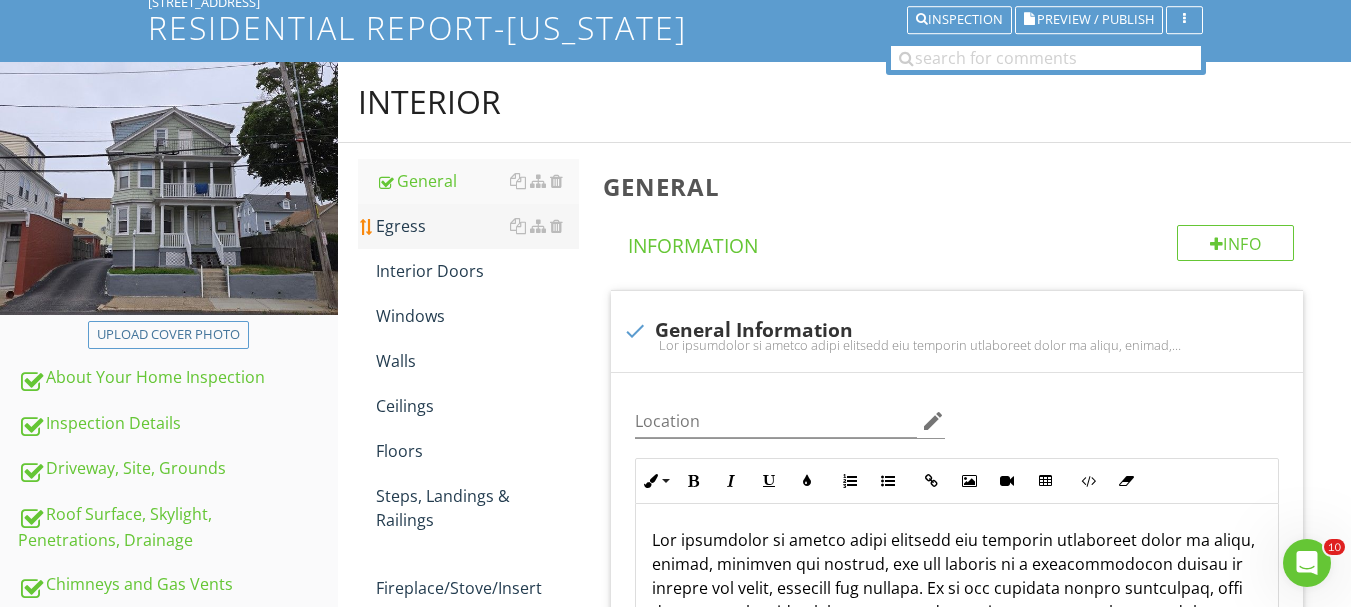 click on "Egress" at bounding box center [477, 226] 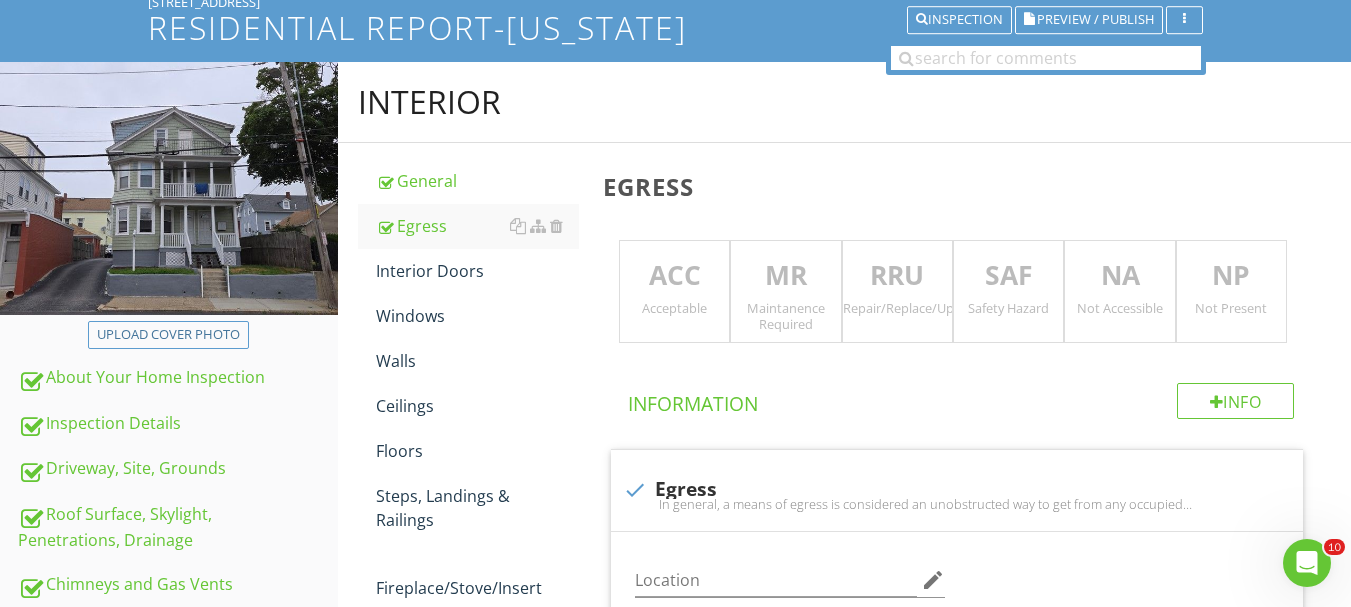 click on "Acceptable" at bounding box center [674, 308] 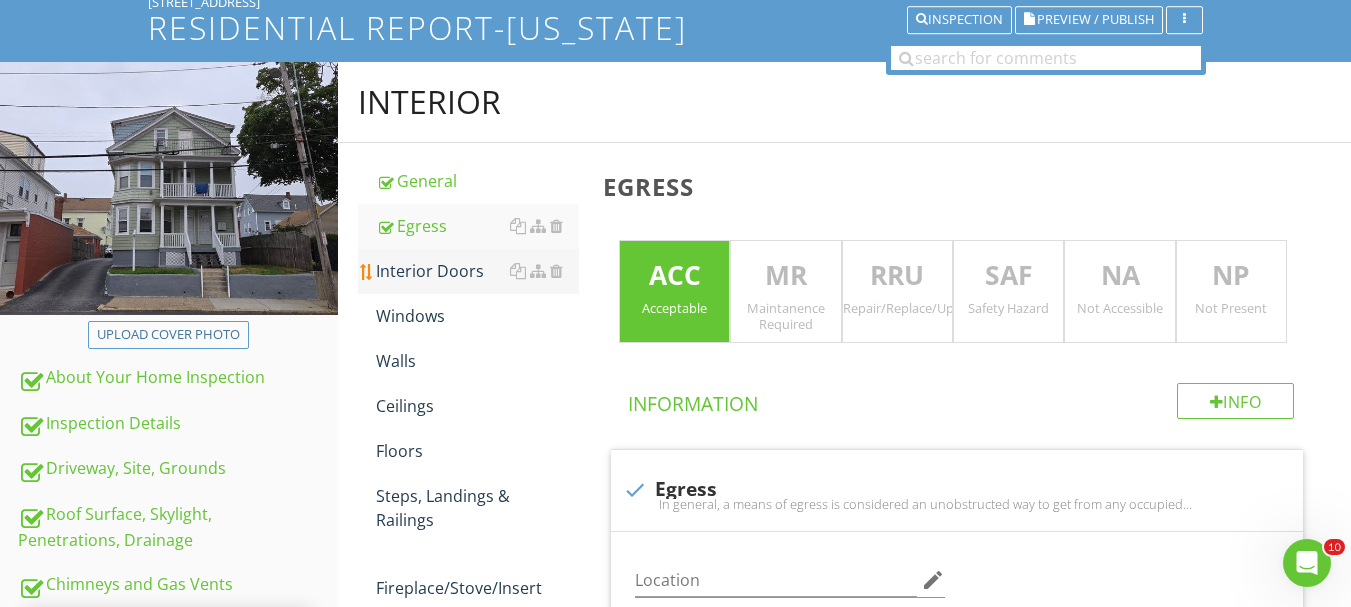 click on "Interior Doors" at bounding box center [477, 271] 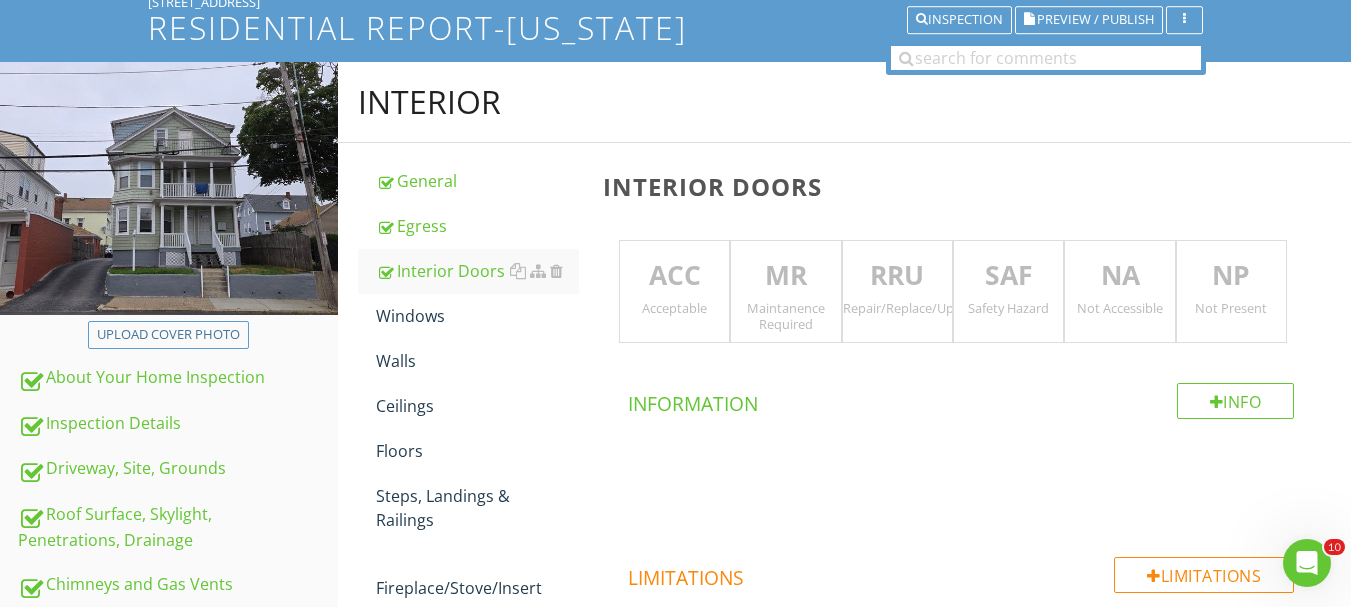 click on "Maintanence Required" at bounding box center [785, 316] 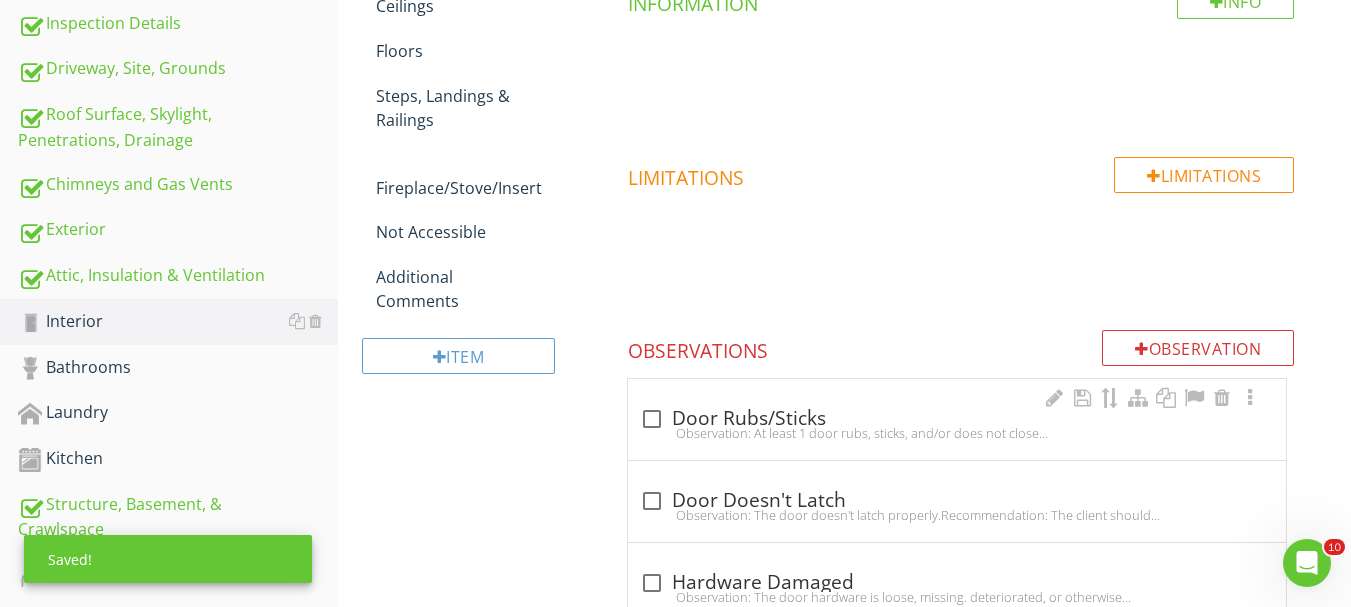 scroll, scrollTop: 700, scrollLeft: 0, axis: vertical 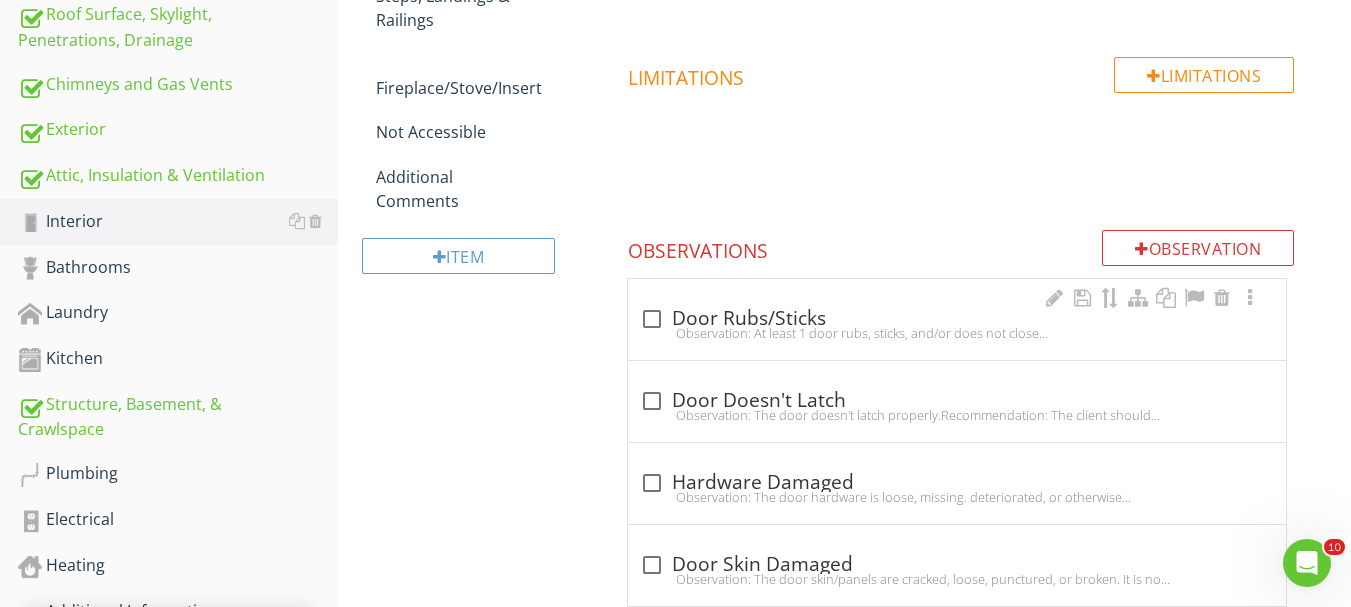click on "Observation: At least 1 door rubs, sticks, and/or does not close properly.Recommendation: The client should consult with a qualified contractor to determine the full extent and cost of repairs." at bounding box center [957, 333] 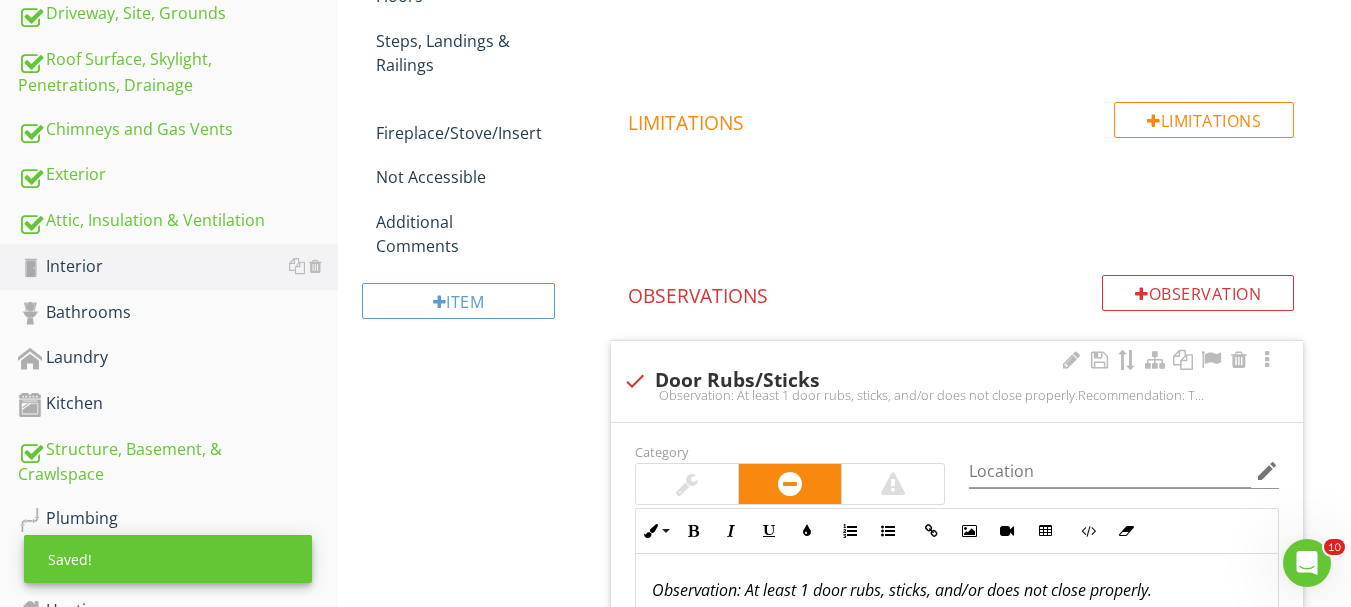 scroll, scrollTop: 700, scrollLeft: 0, axis: vertical 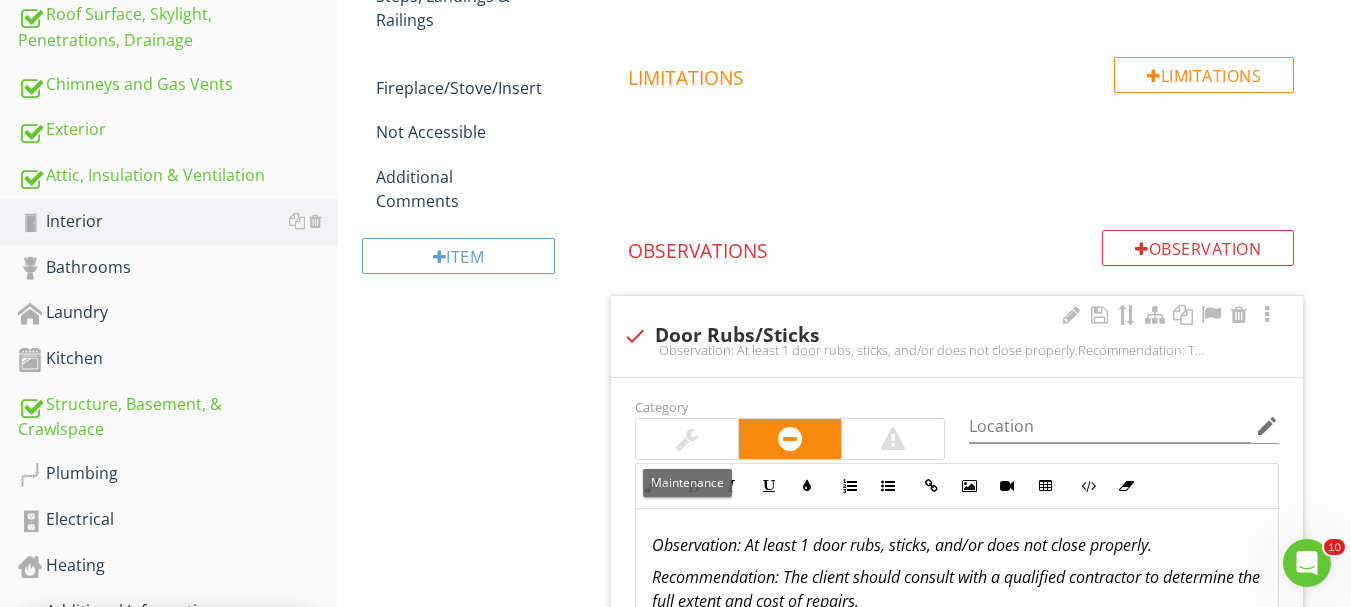 click at bounding box center [687, 439] 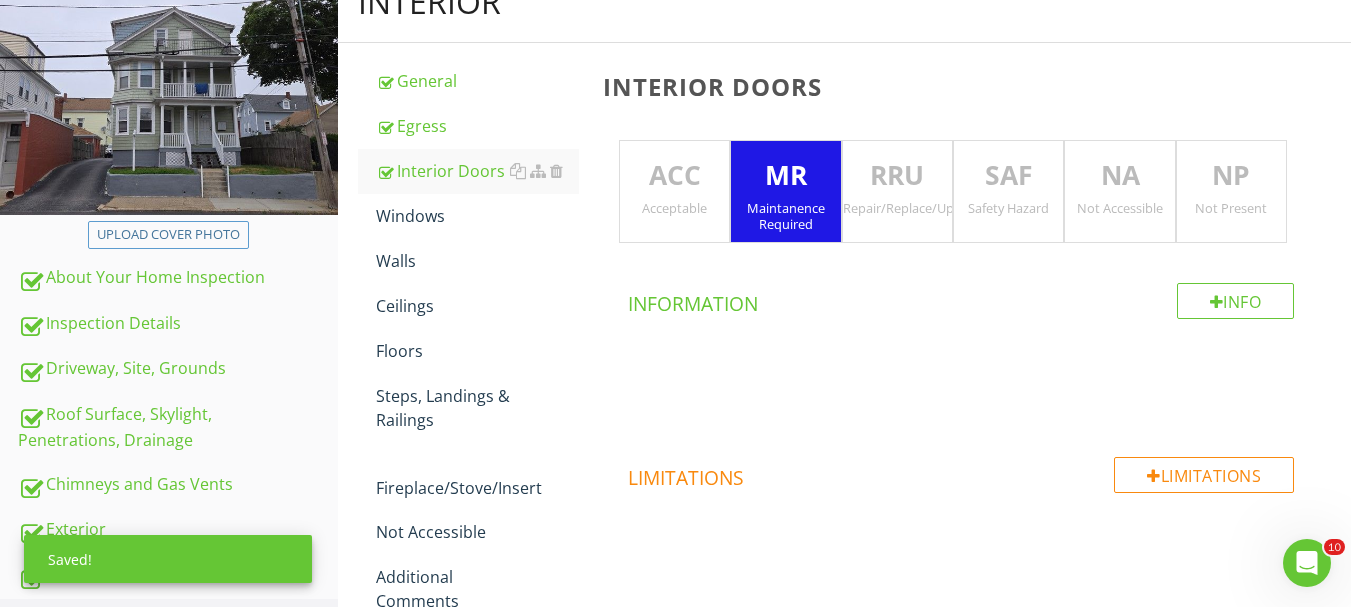 scroll, scrollTop: 200, scrollLeft: 0, axis: vertical 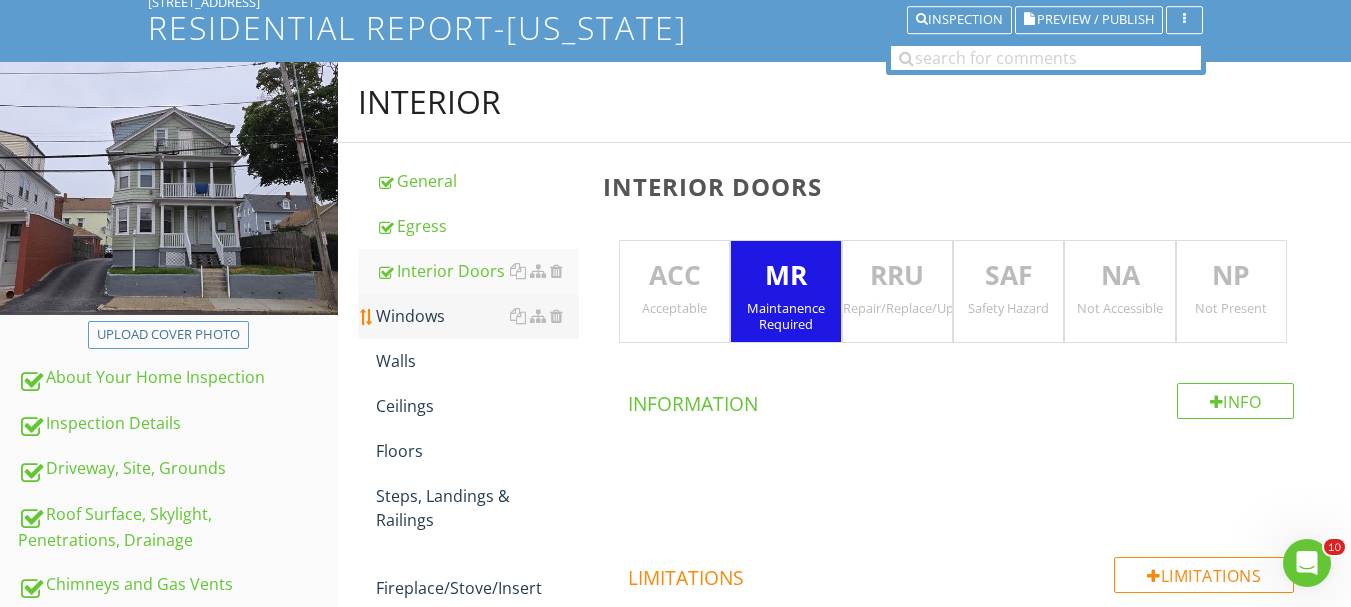 click on "Windows" at bounding box center [477, 316] 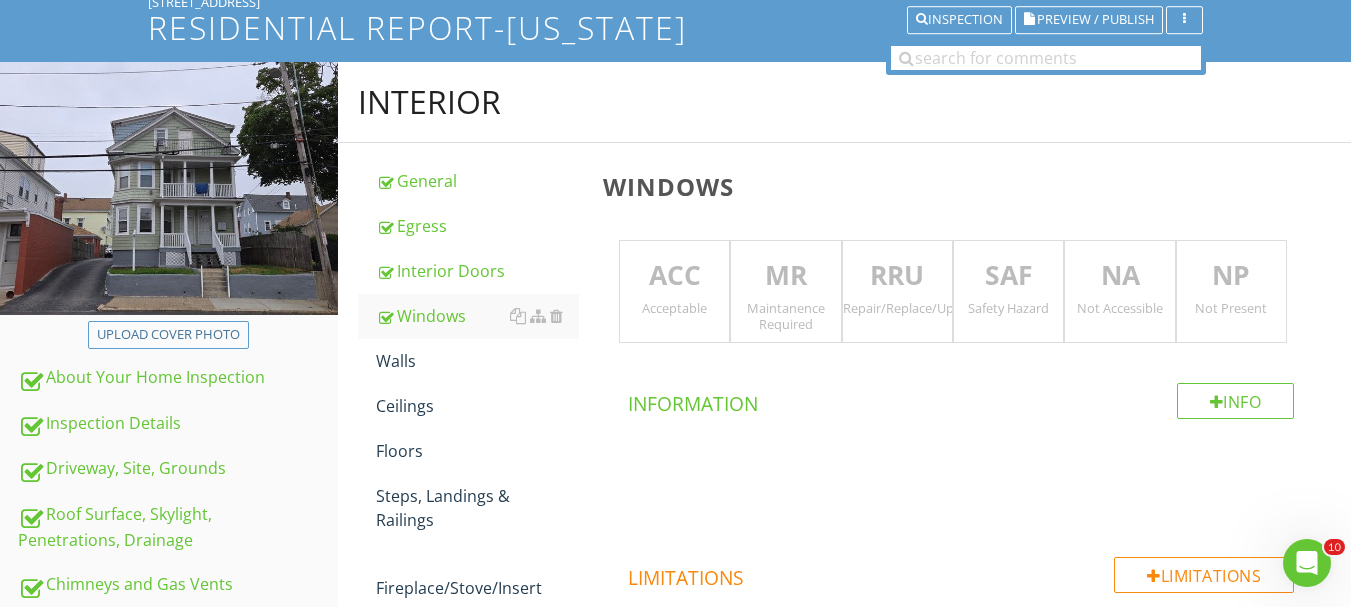 click on "RRU   Repair/Replace/Upgrade" at bounding box center (897, 292) 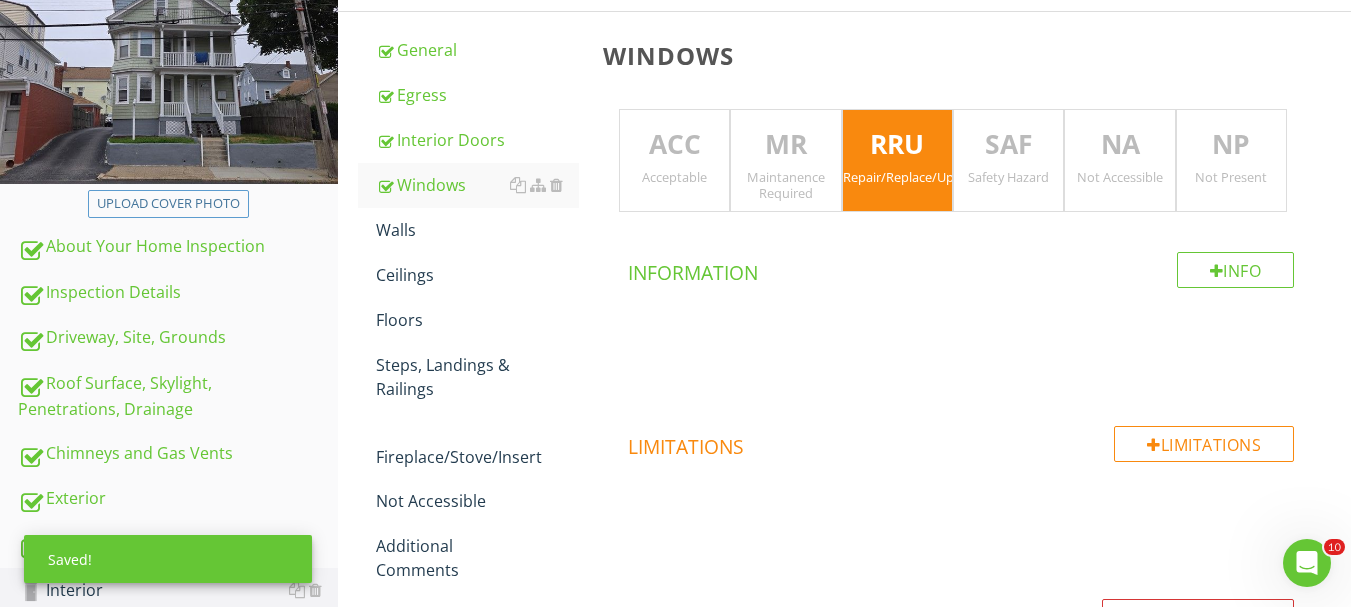 scroll, scrollTop: 600, scrollLeft: 0, axis: vertical 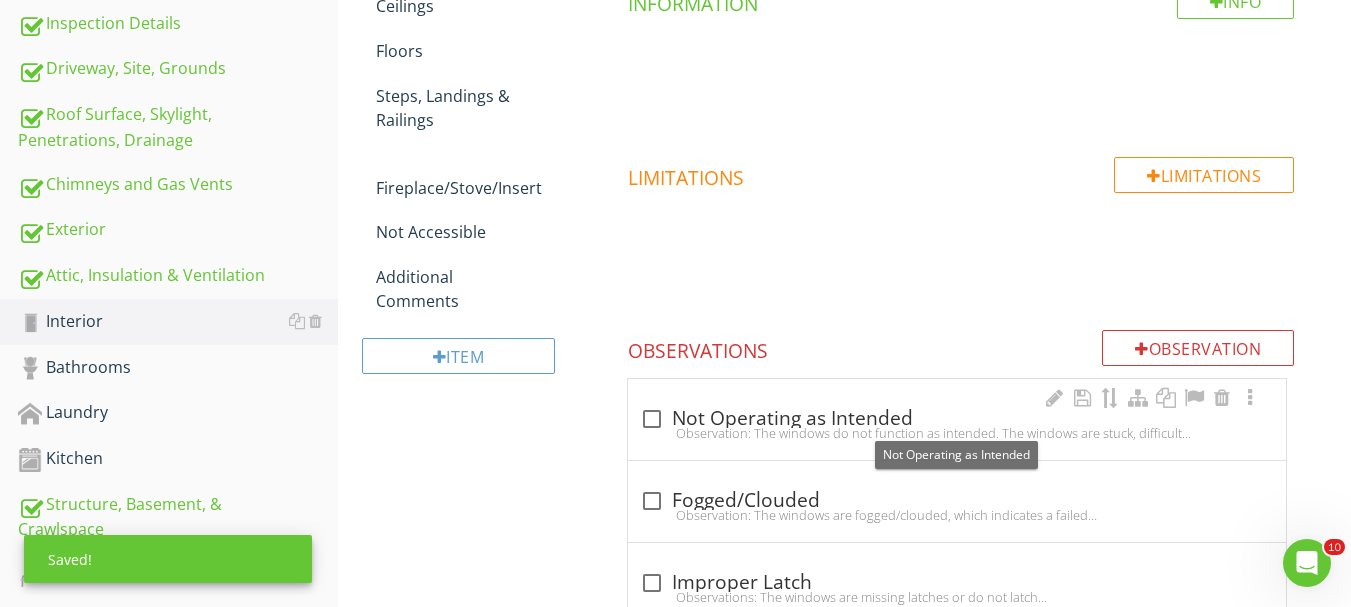 click on "check_box_outline_blank
Not Operating as Intended" at bounding box center (957, 419) 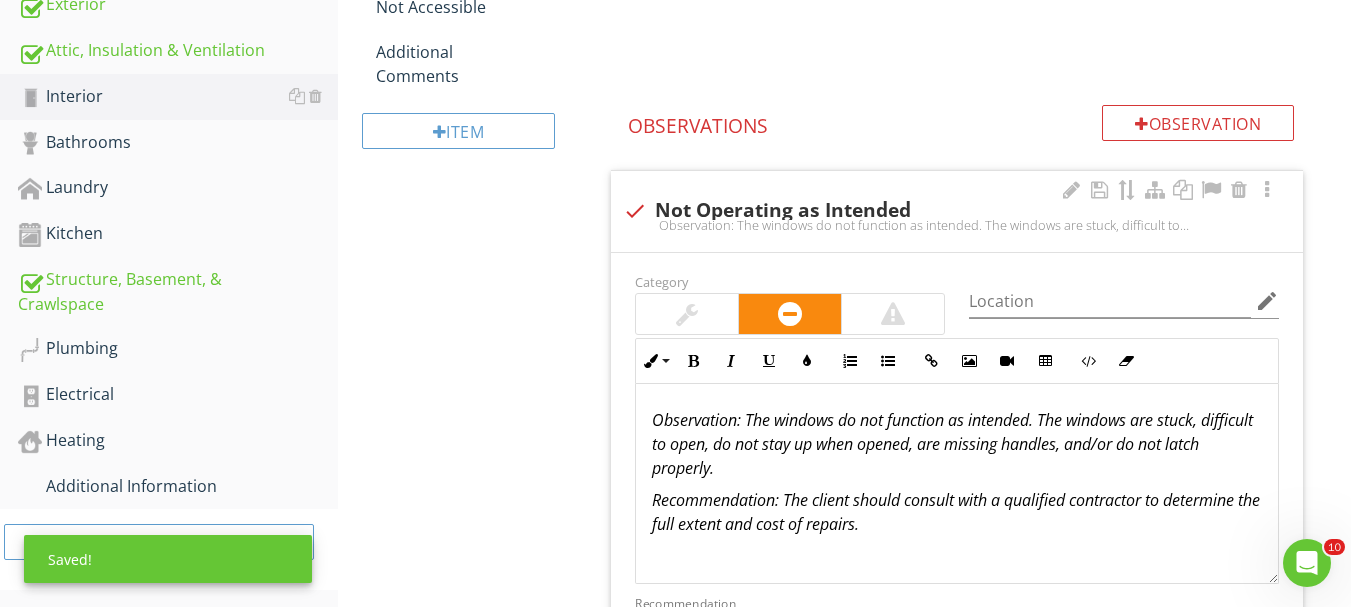 scroll, scrollTop: 900, scrollLeft: 0, axis: vertical 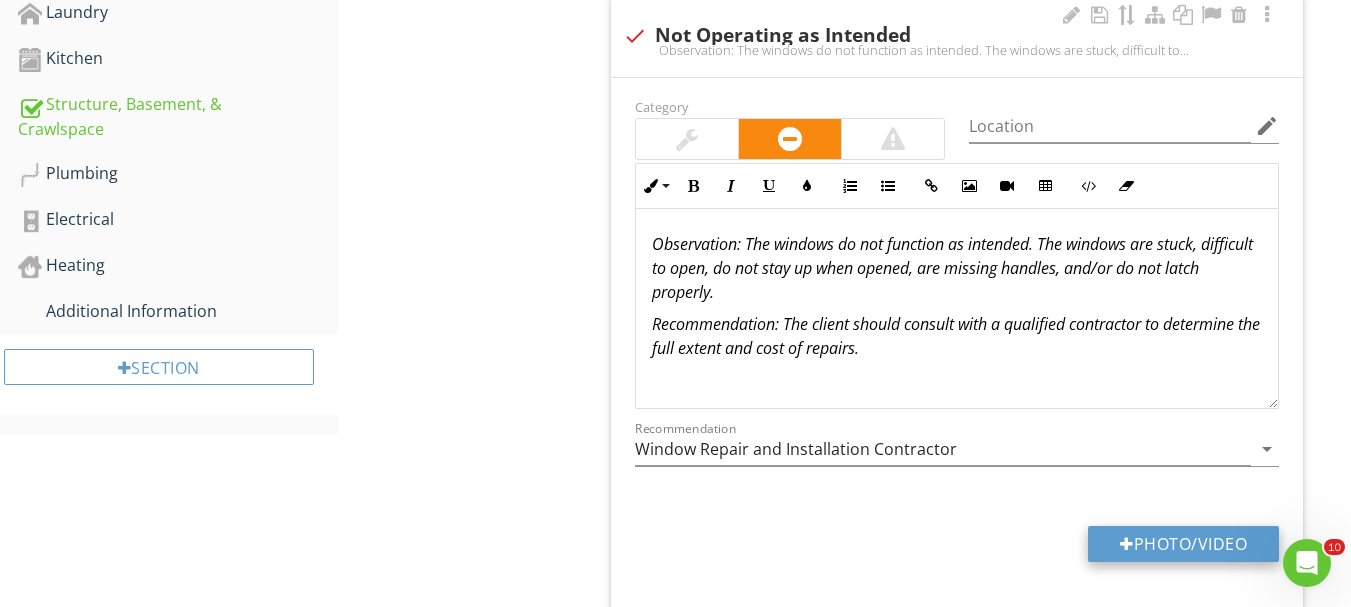 click on "Photo/Video" at bounding box center (1183, 544) 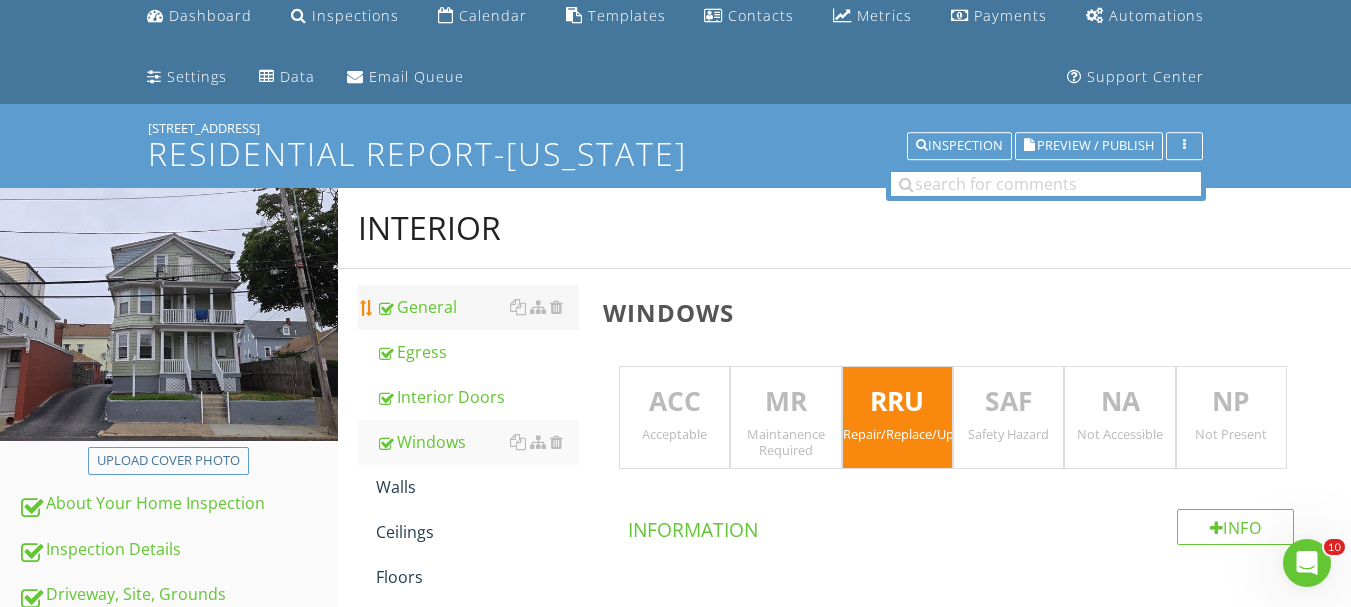 scroll, scrollTop: 0, scrollLeft: 0, axis: both 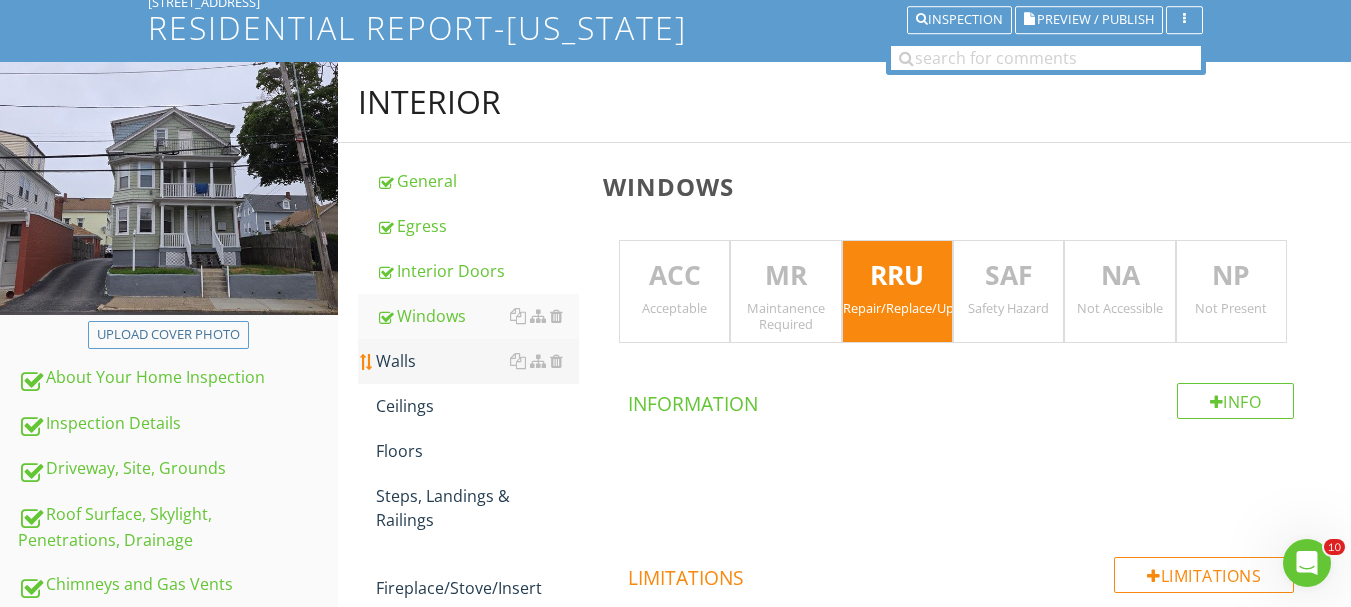 click on "Walls" at bounding box center [477, 361] 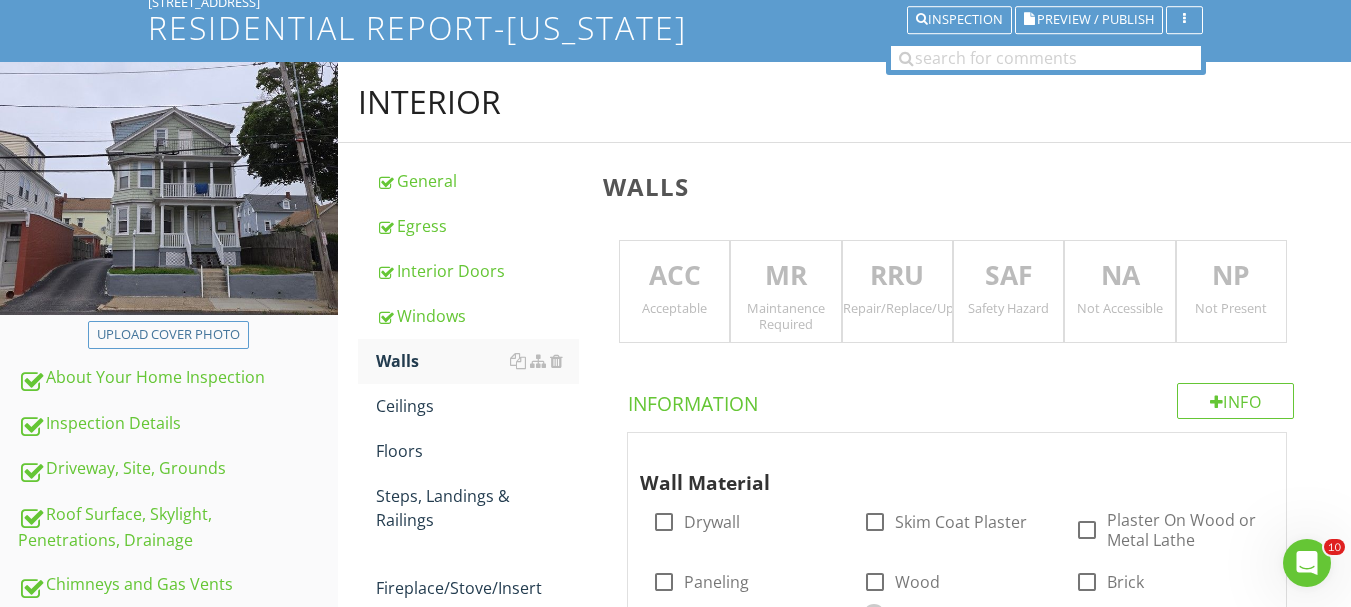 click on "MR" at bounding box center (785, 276) 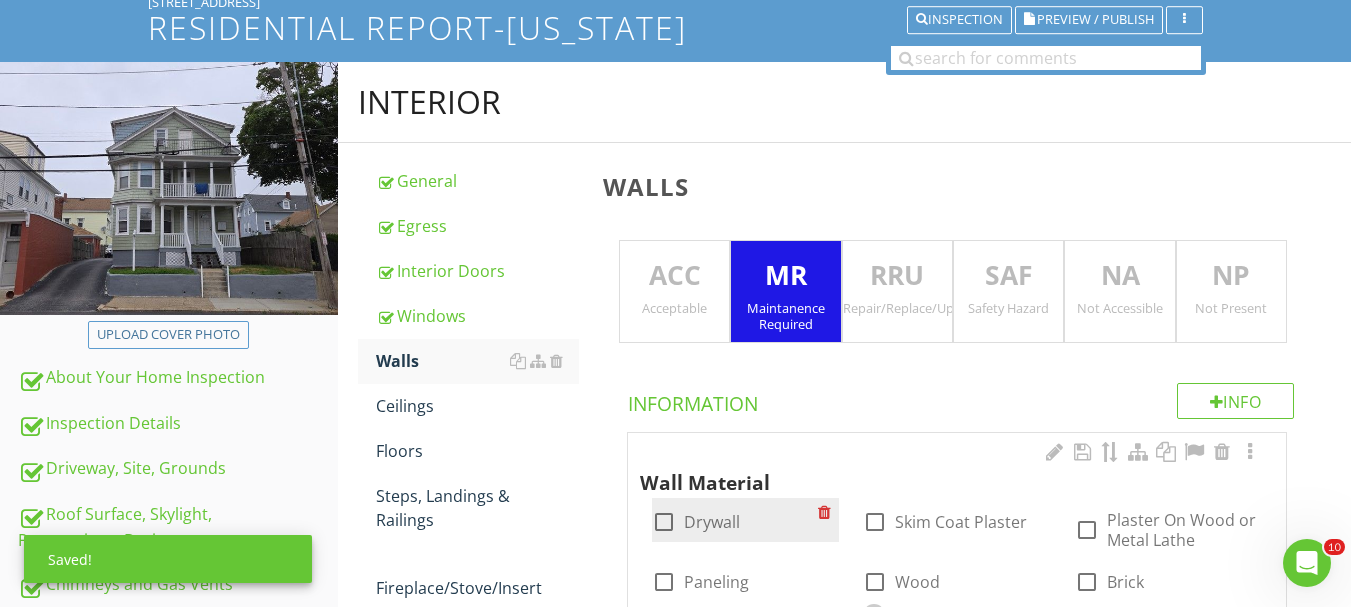 click on "Drywall" at bounding box center (712, 522) 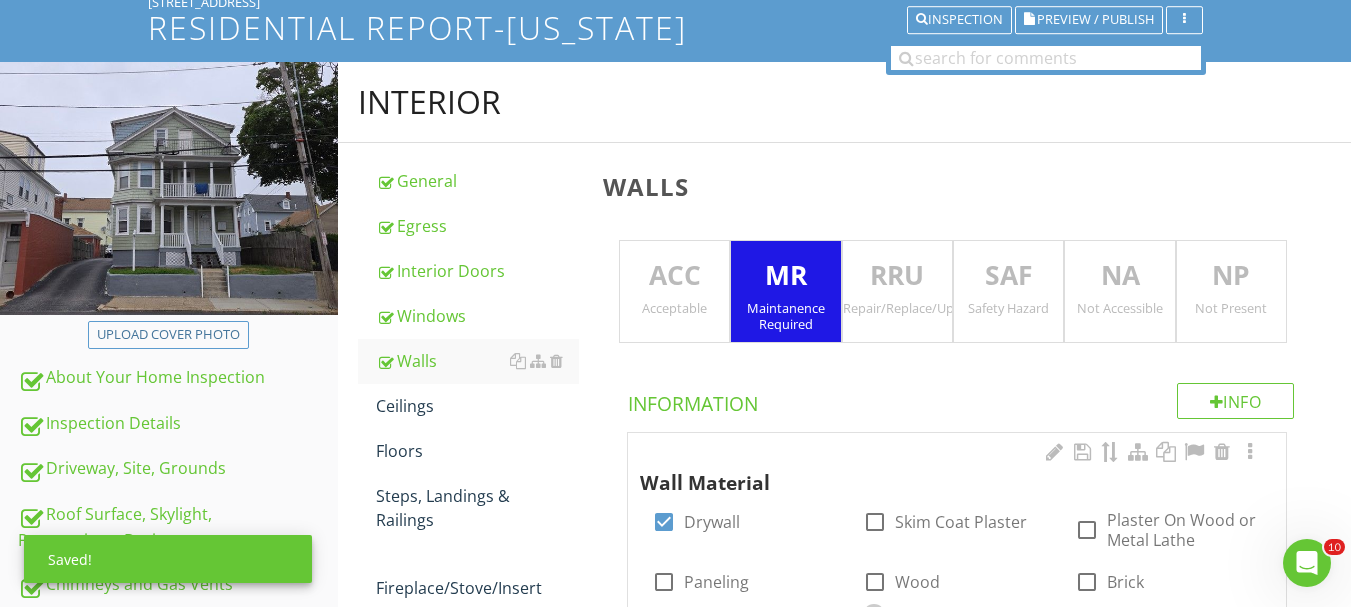 click on "check_box_outline_blank Skim Coat Plaster" at bounding box center [956, 520] 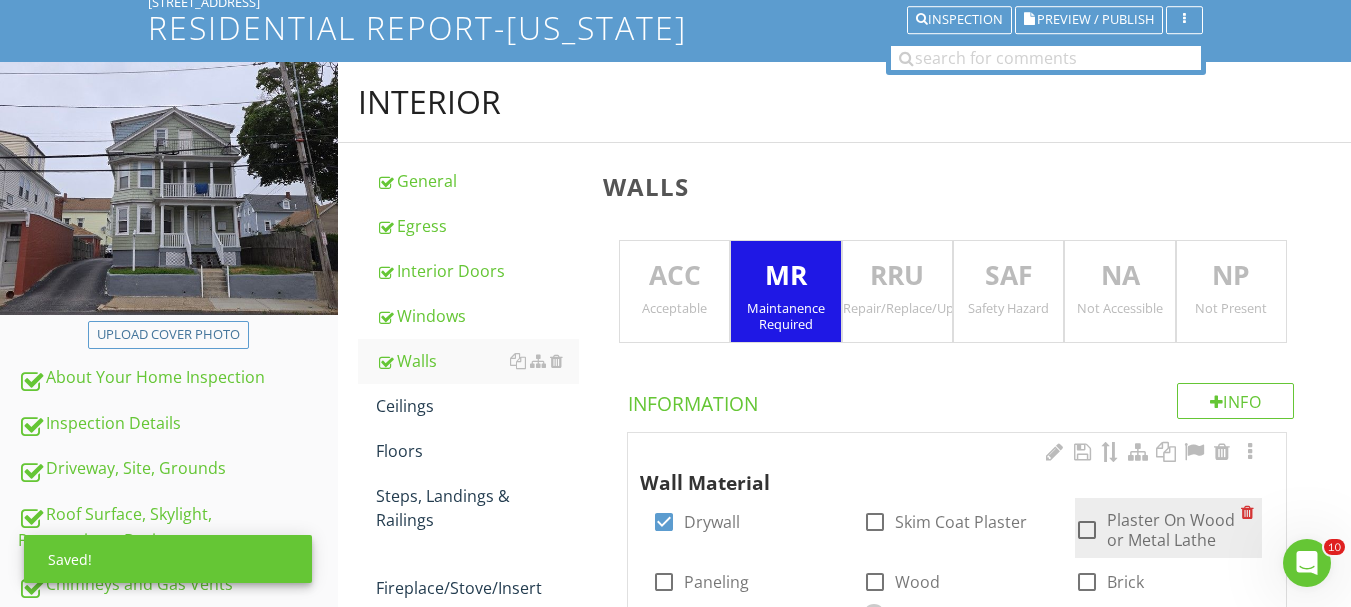 click at bounding box center [1087, 530] 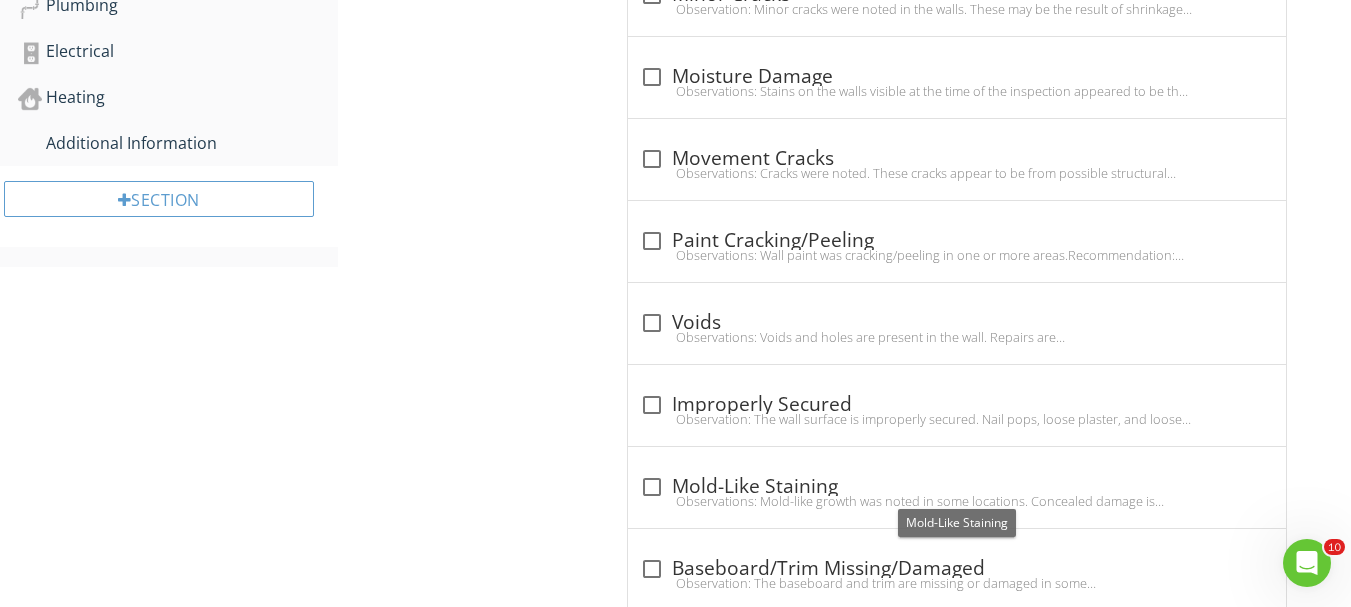 scroll, scrollTop: 1068, scrollLeft: 0, axis: vertical 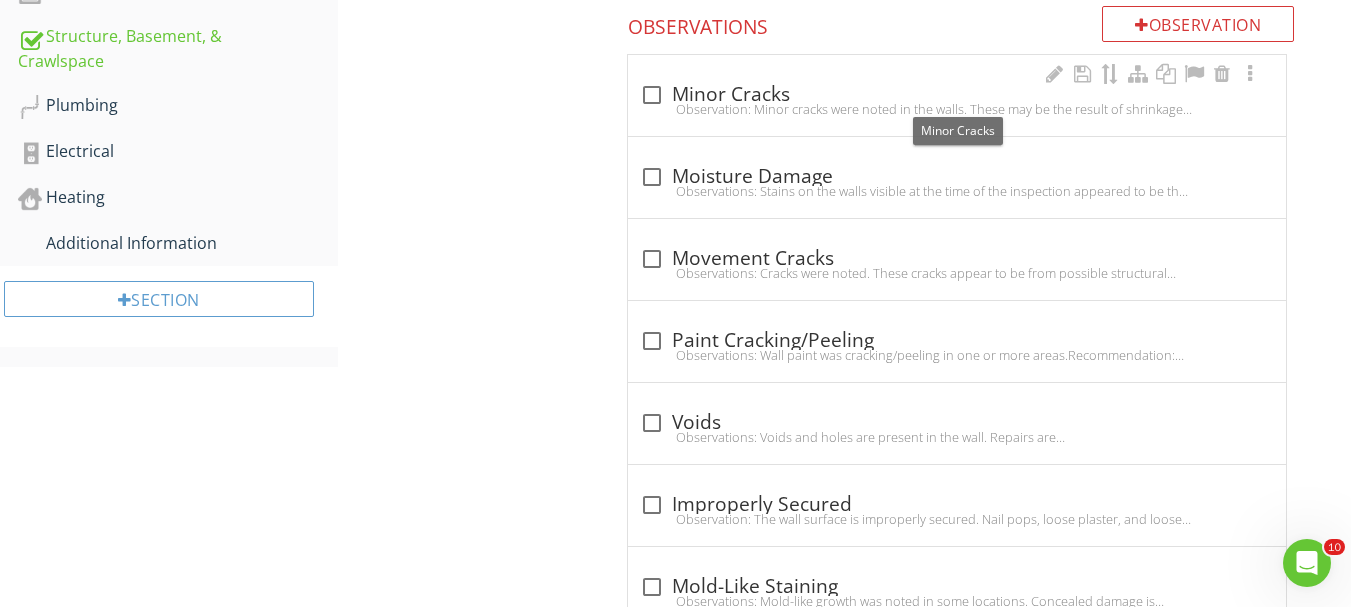 click at bounding box center (652, 95) 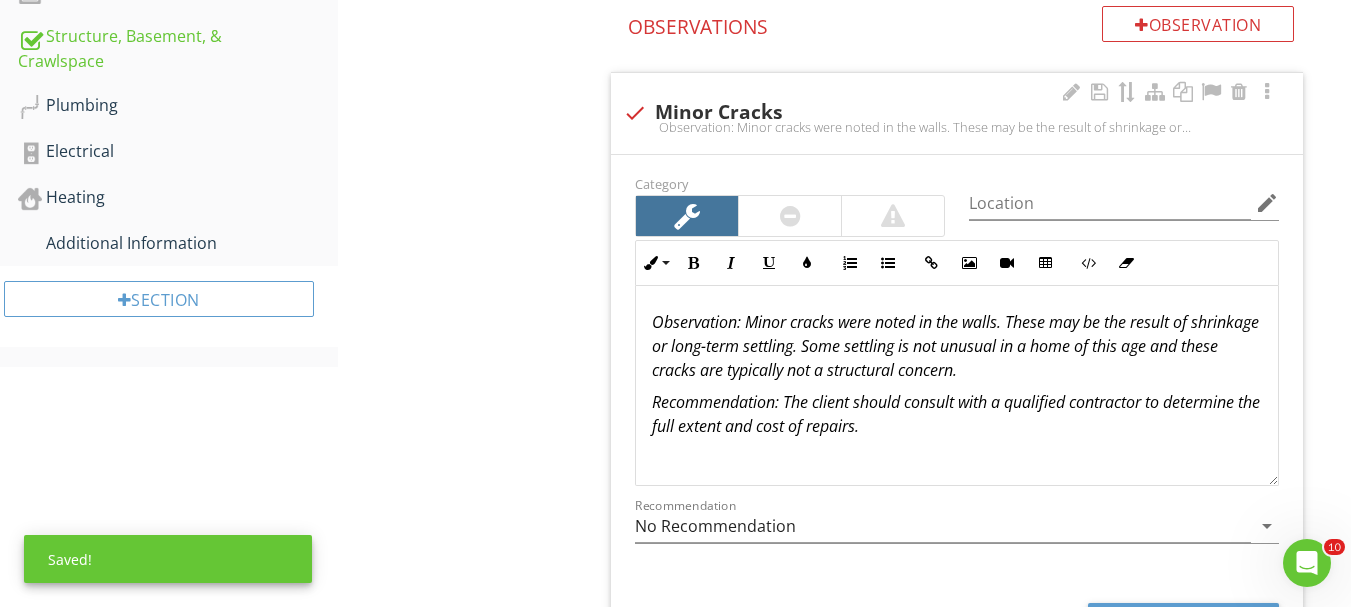 scroll, scrollTop: 1, scrollLeft: 0, axis: vertical 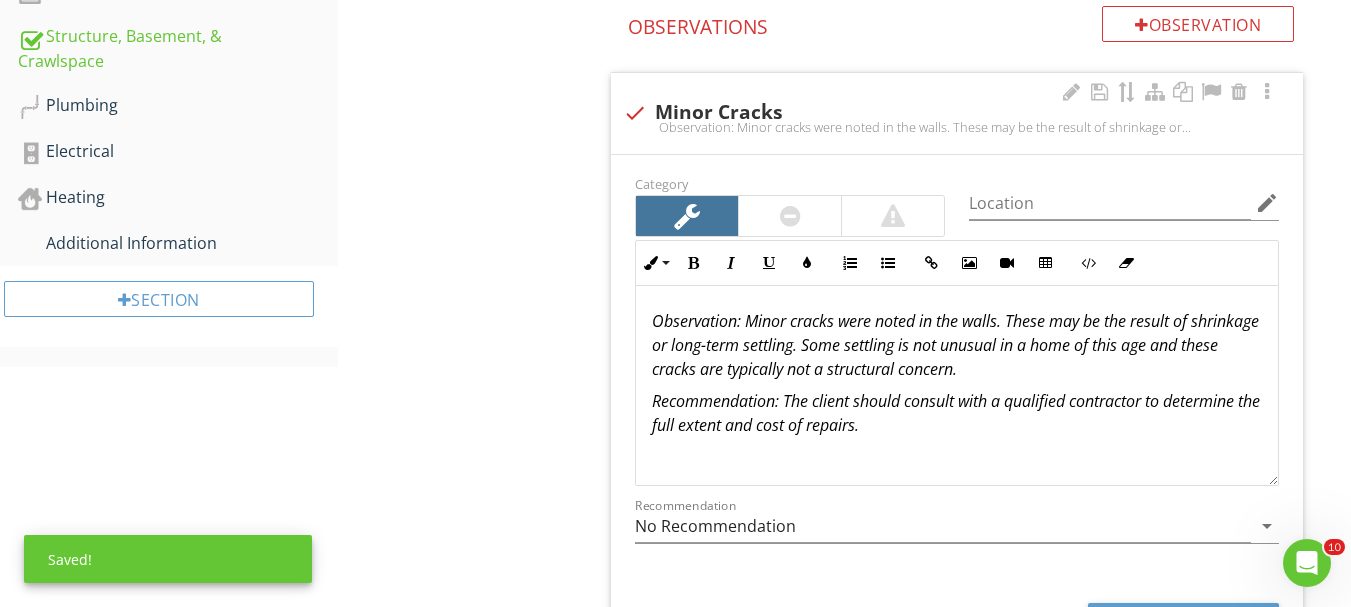 click on "Observation: Minor cracks were noted in the walls. These may be the result of shrinkage or long-term settling. Some settling is not unusual in a home of this age and these cracks are typically not a structural concern." at bounding box center (955, 345) 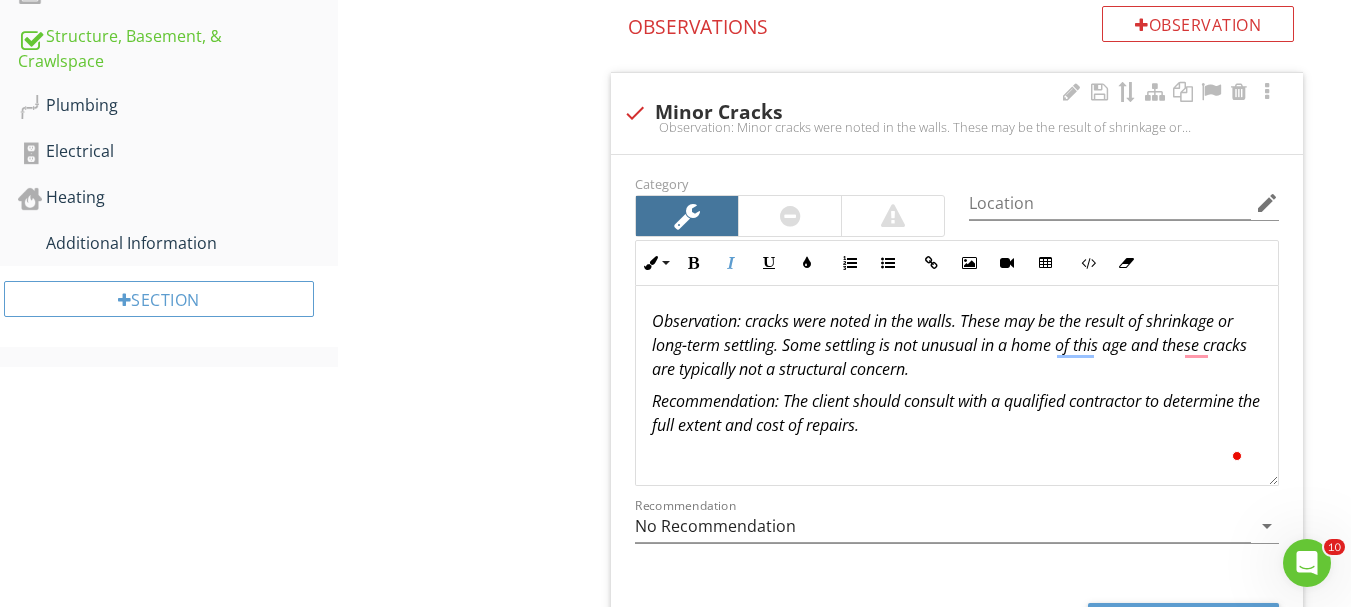 scroll, scrollTop: 1, scrollLeft: 0, axis: vertical 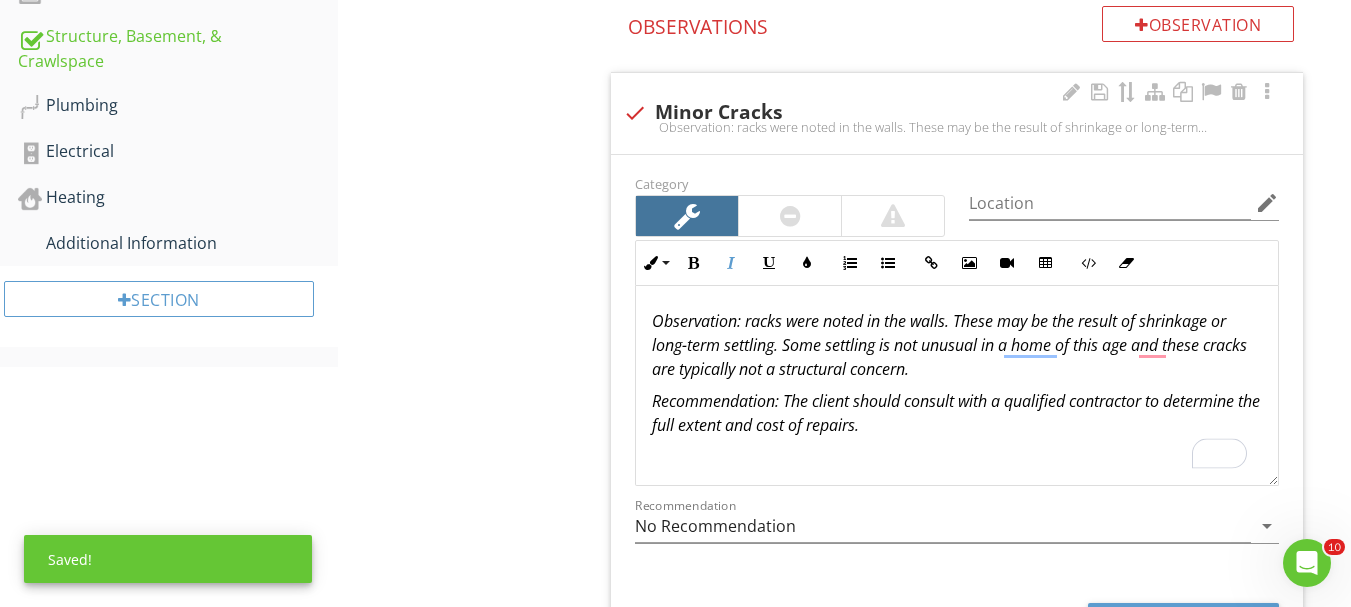 type 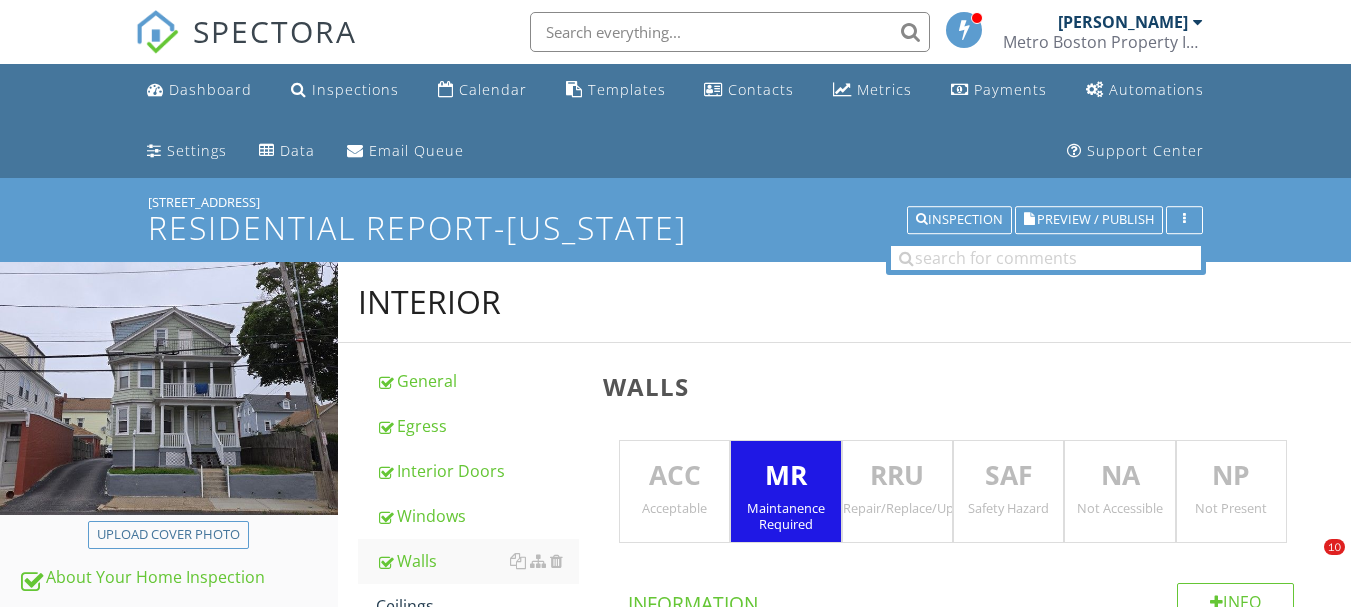 type 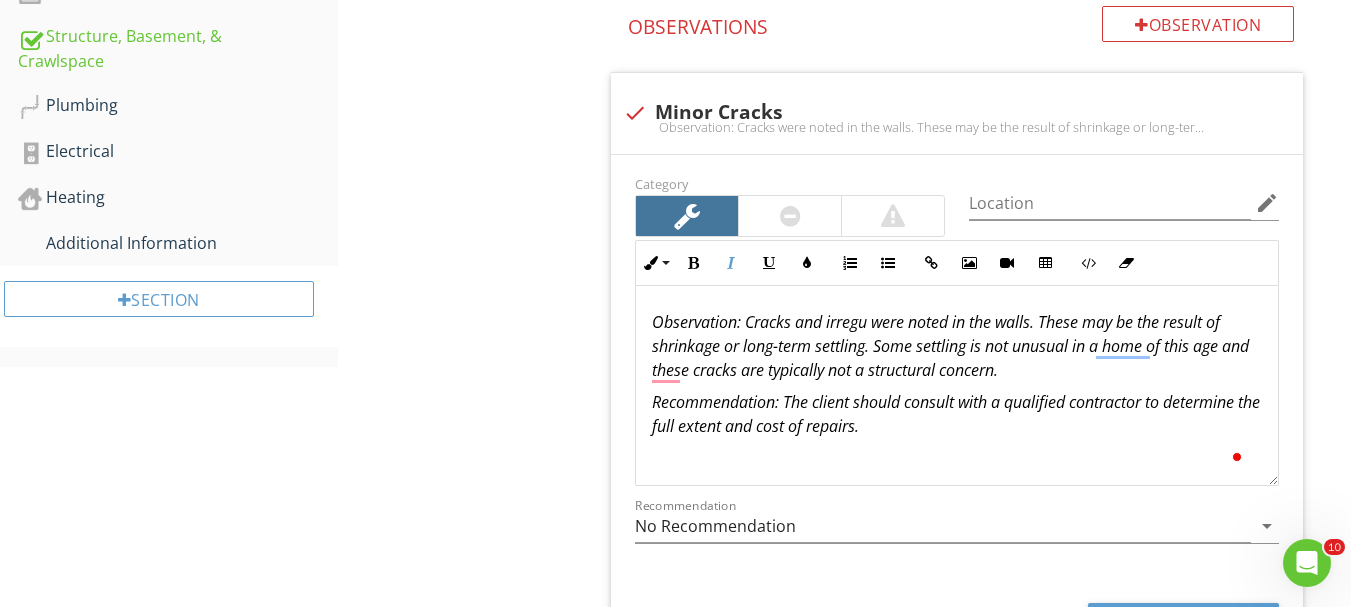 scroll, scrollTop: 0, scrollLeft: 0, axis: both 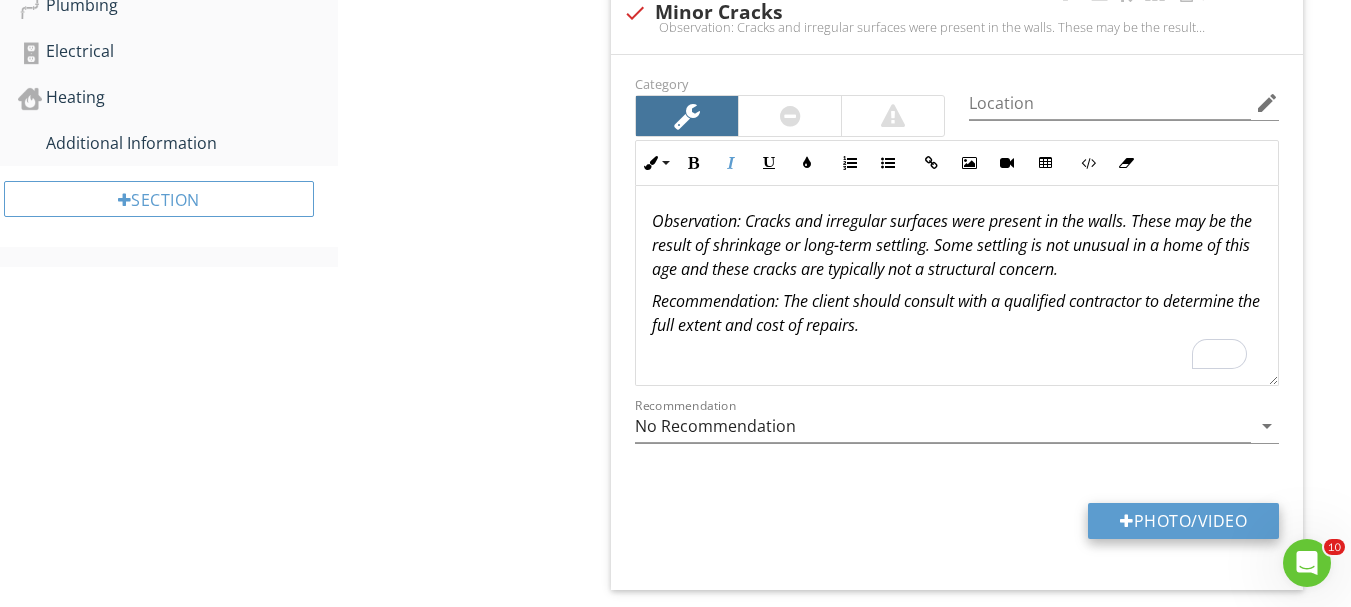 click at bounding box center [1127, 521] 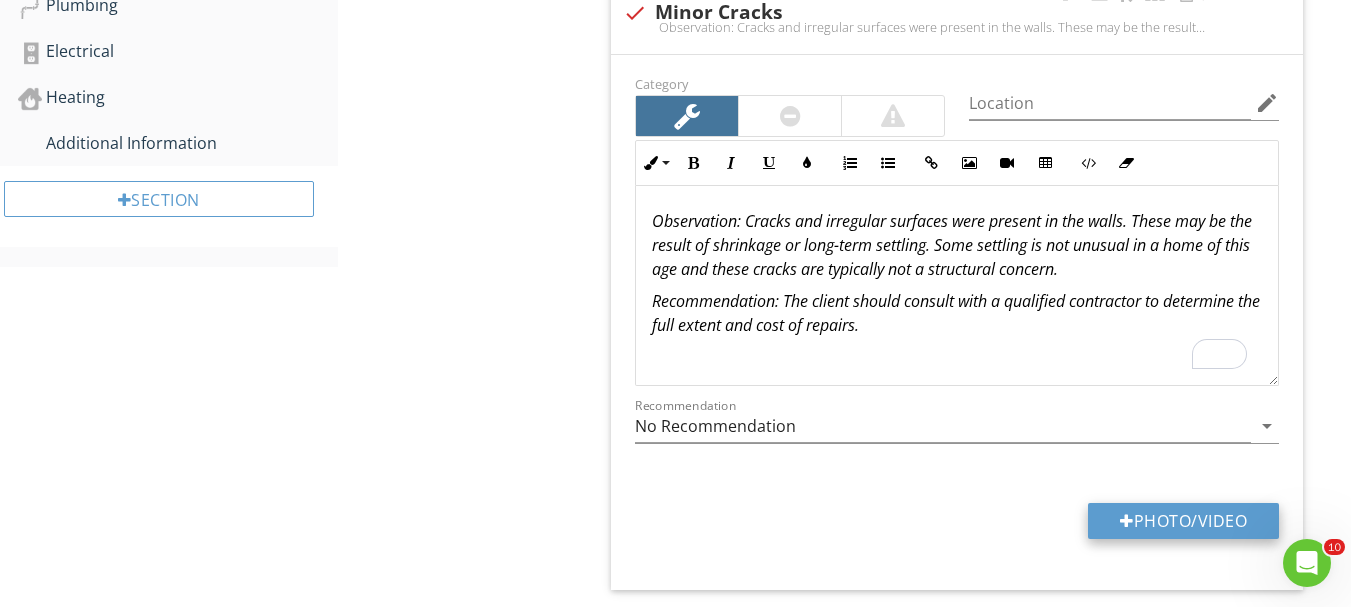 type on "C:\fakepath\20250709_143927 - Copy.jpg" 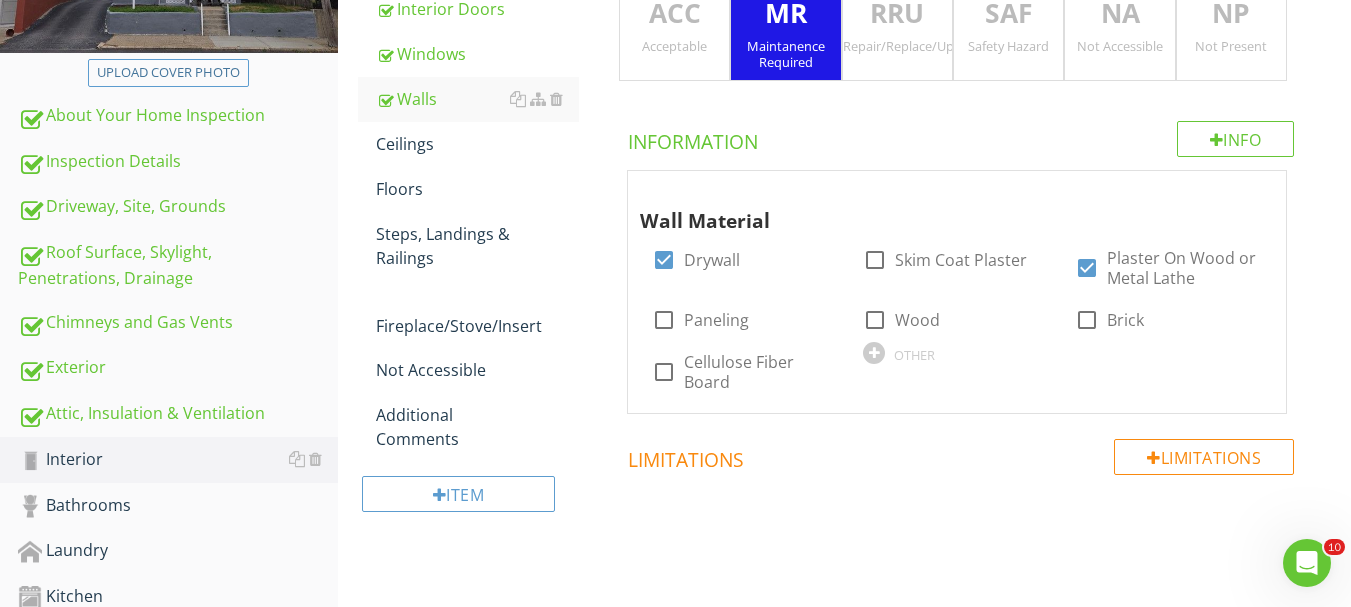 scroll, scrollTop: 362, scrollLeft: 0, axis: vertical 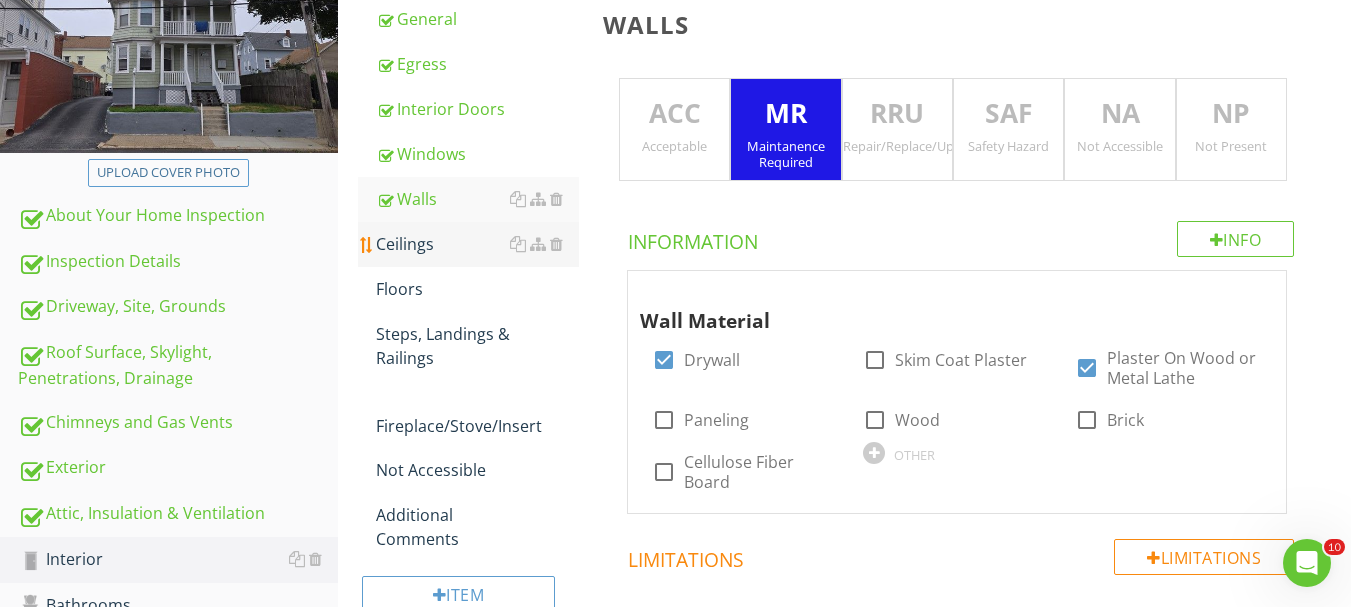 click on "Ceilings" at bounding box center [477, 244] 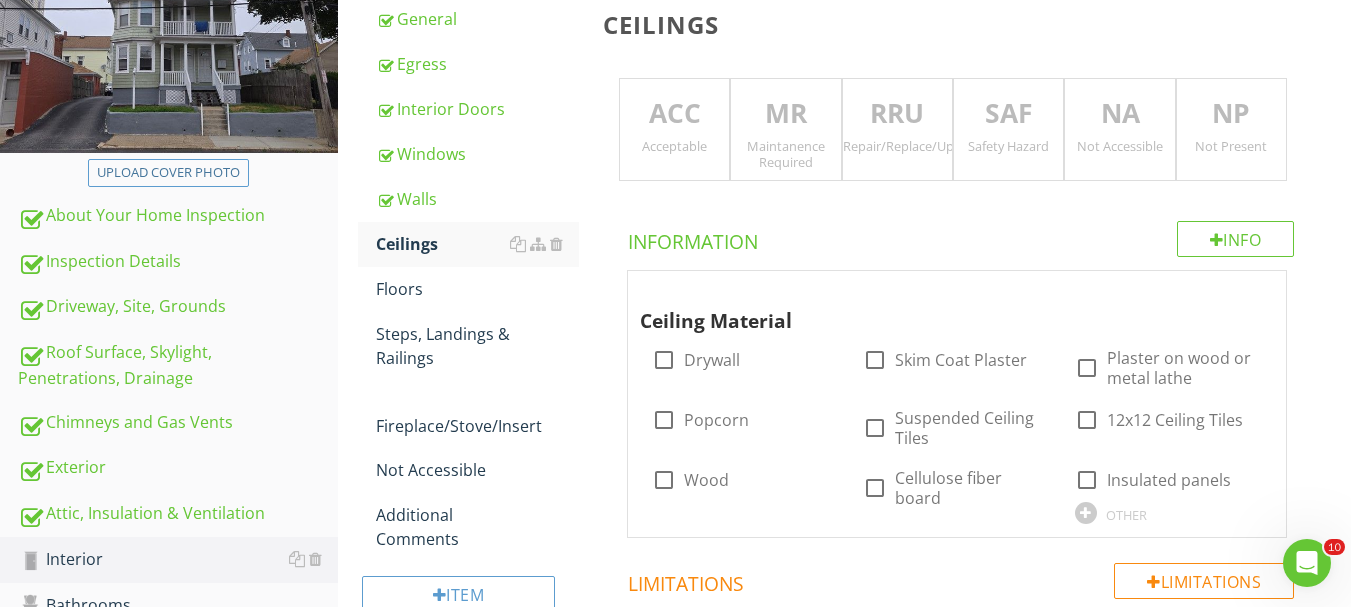 click on "RRU   Repair/Replace/Upgrade" at bounding box center (897, 130) 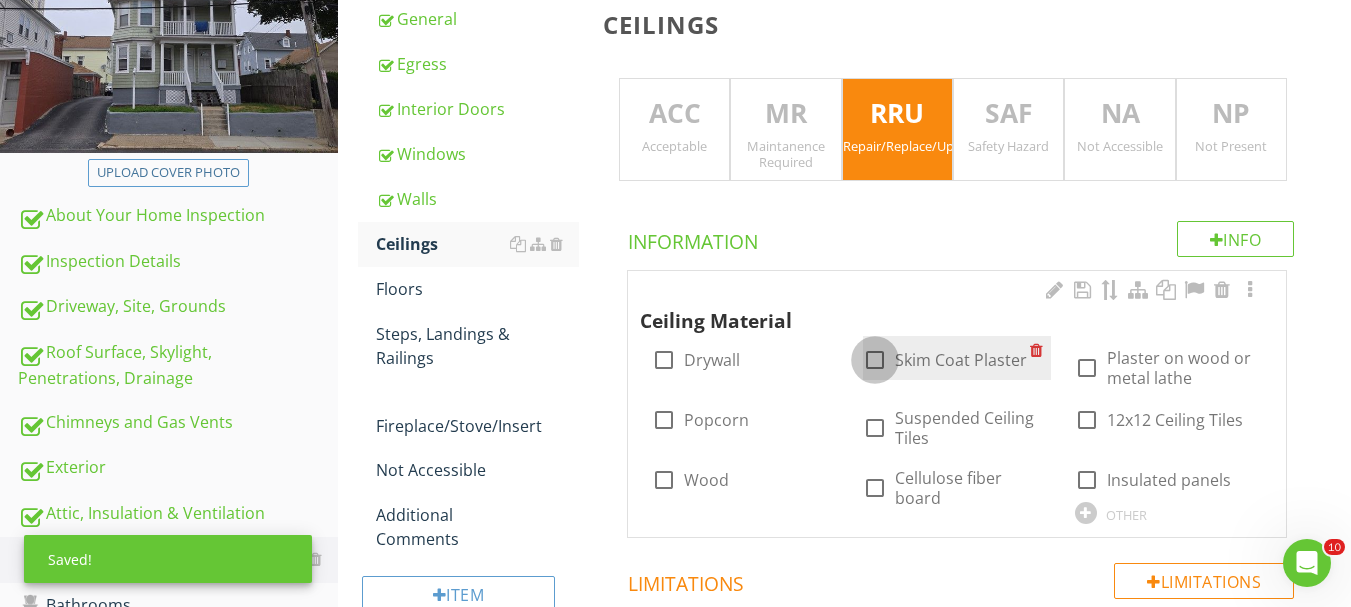 click at bounding box center [875, 360] 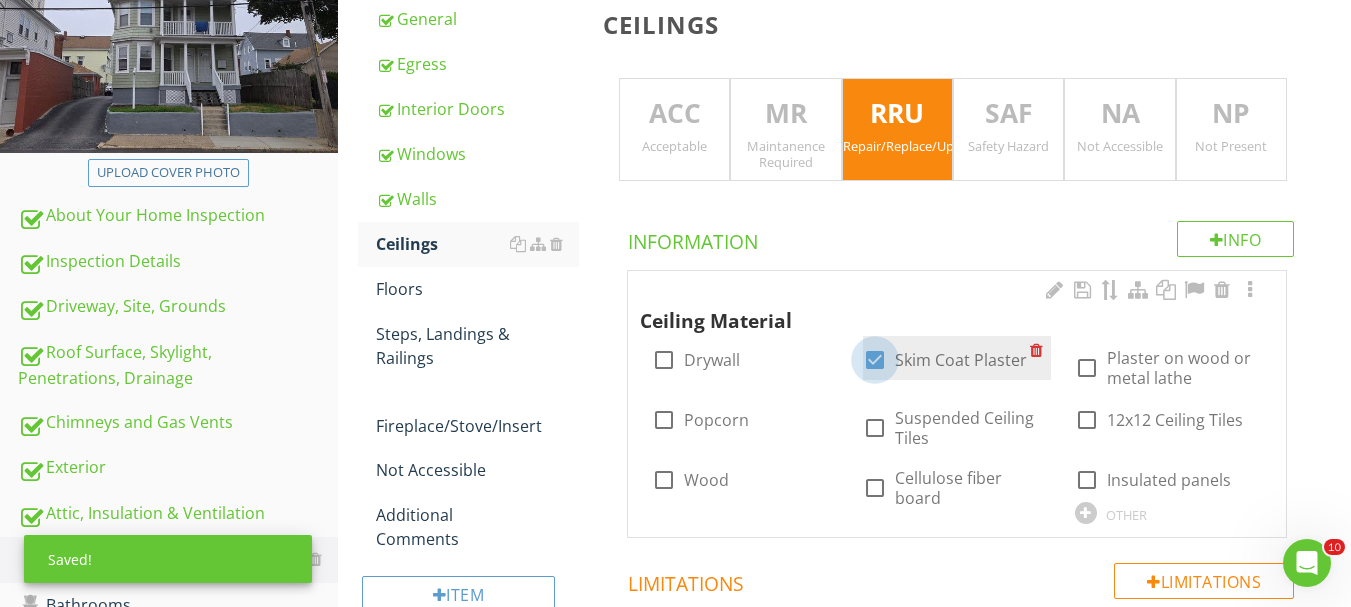 click at bounding box center [875, 360] 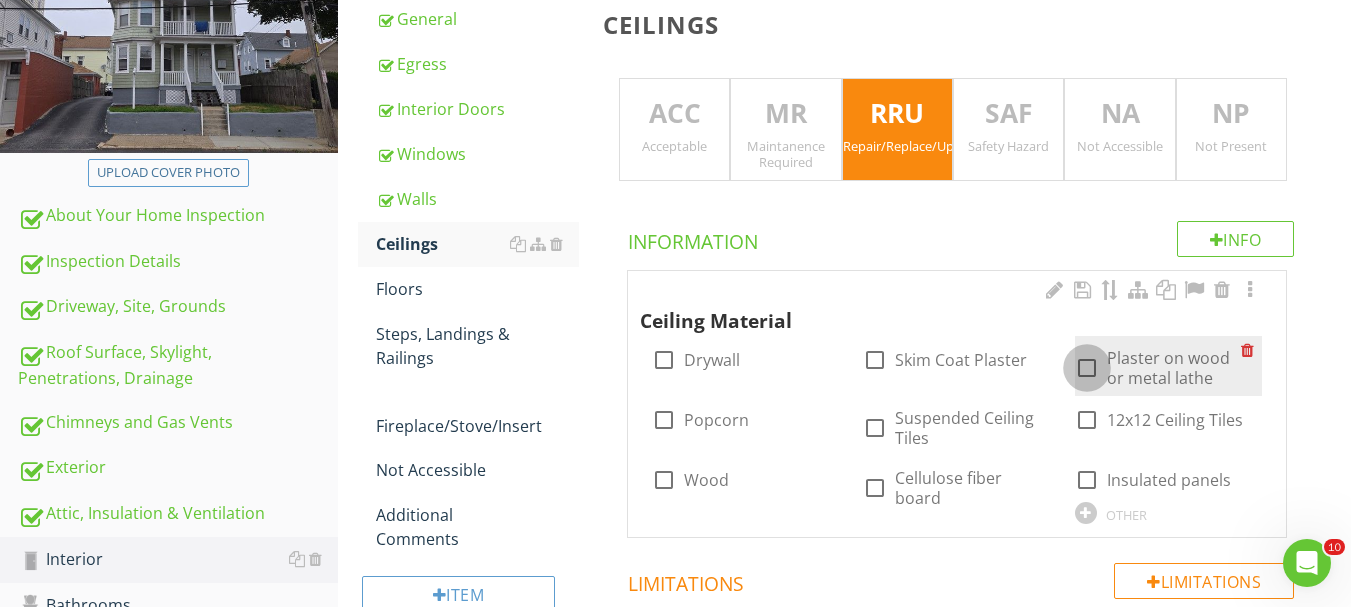 click at bounding box center [1087, 368] 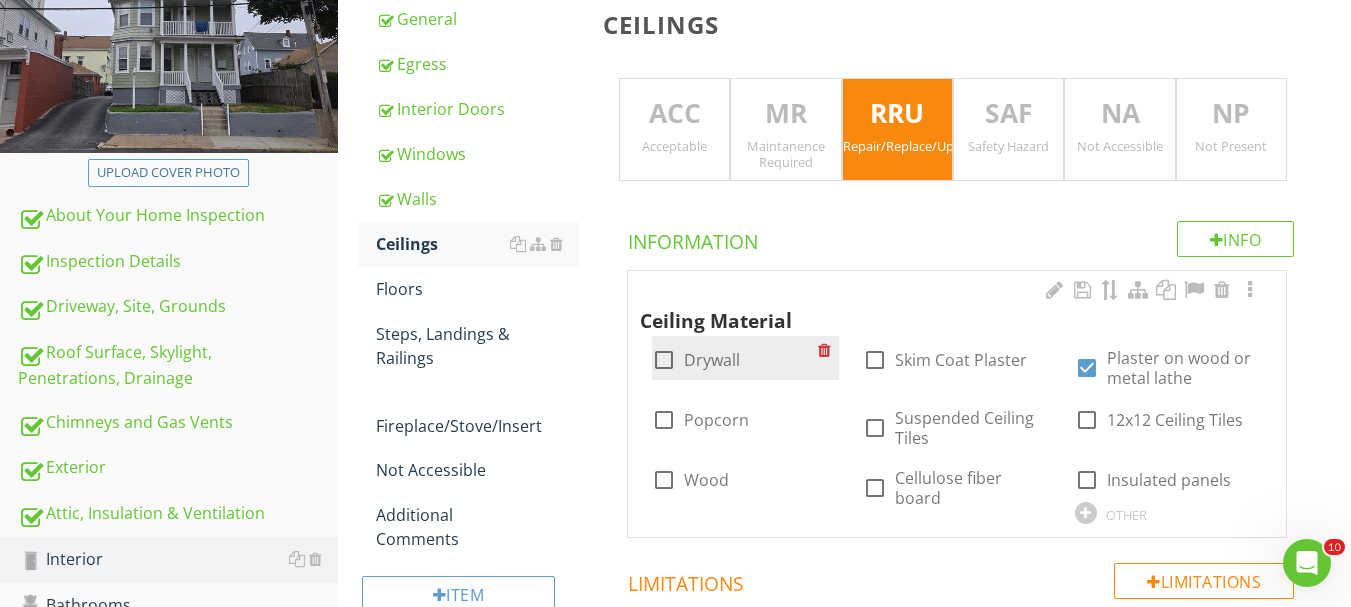 click on "Drywall" at bounding box center [712, 360] 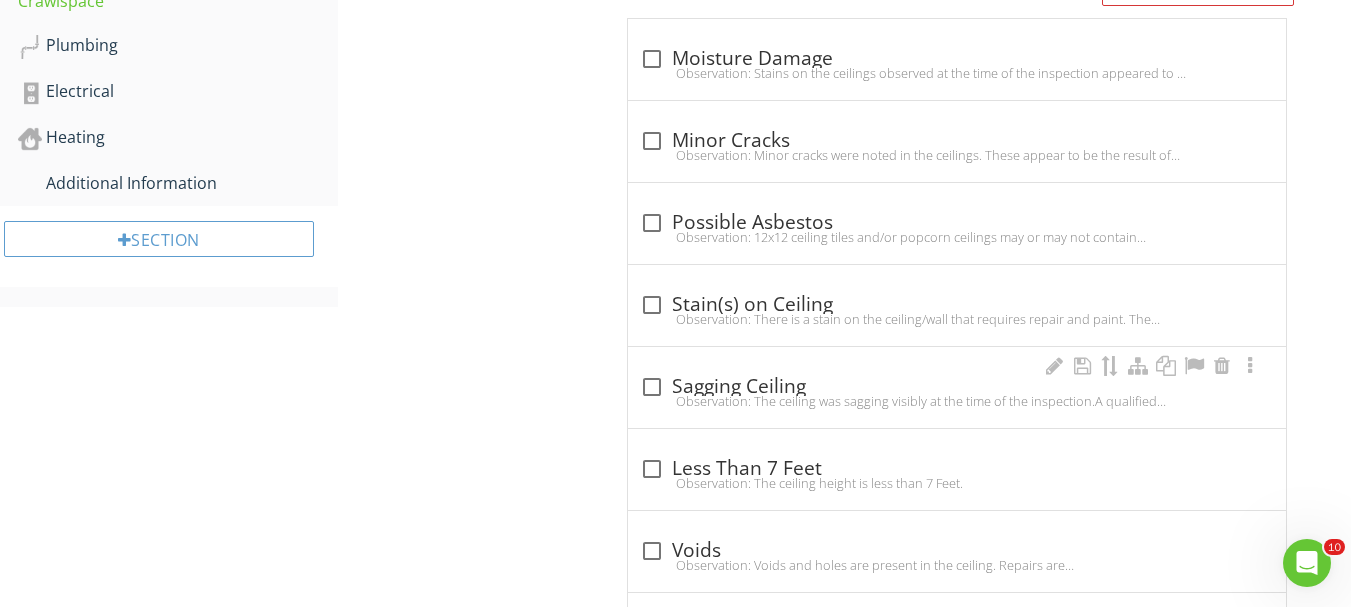 scroll, scrollTop: 1162, scrollLeft: 0, axis: vertical 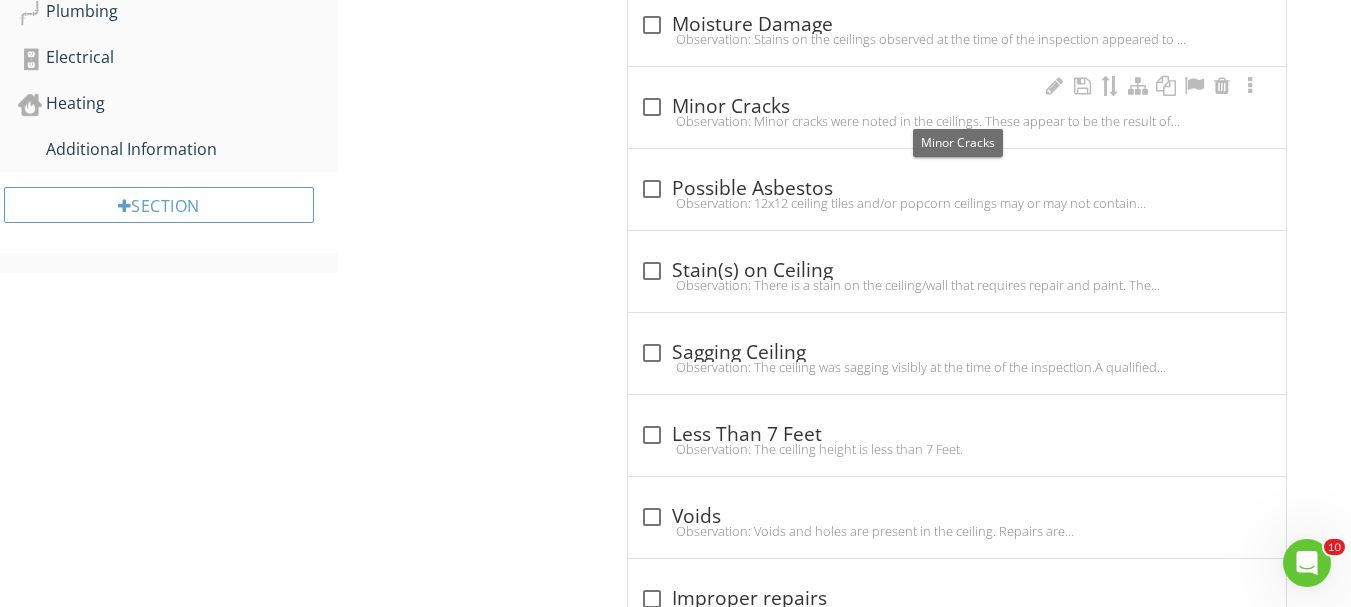 click on "check_box_outline_blank
Minor Cracks" at bounding box center [957, 107] 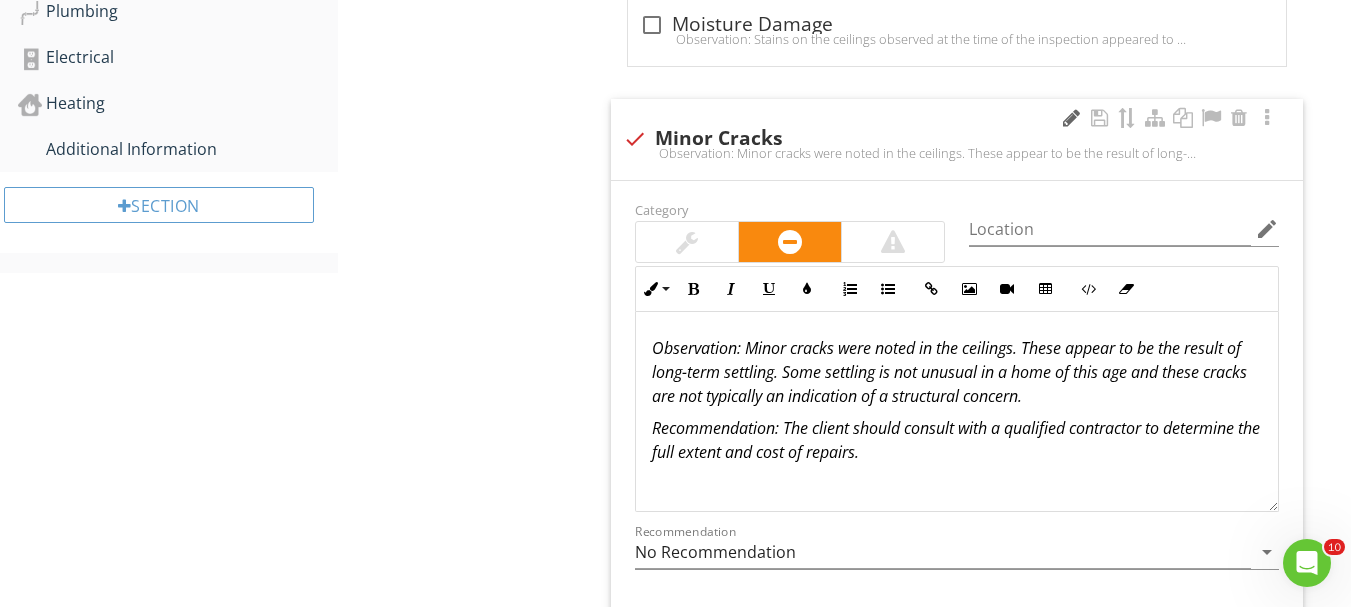click at bounding box center [1071, 118] 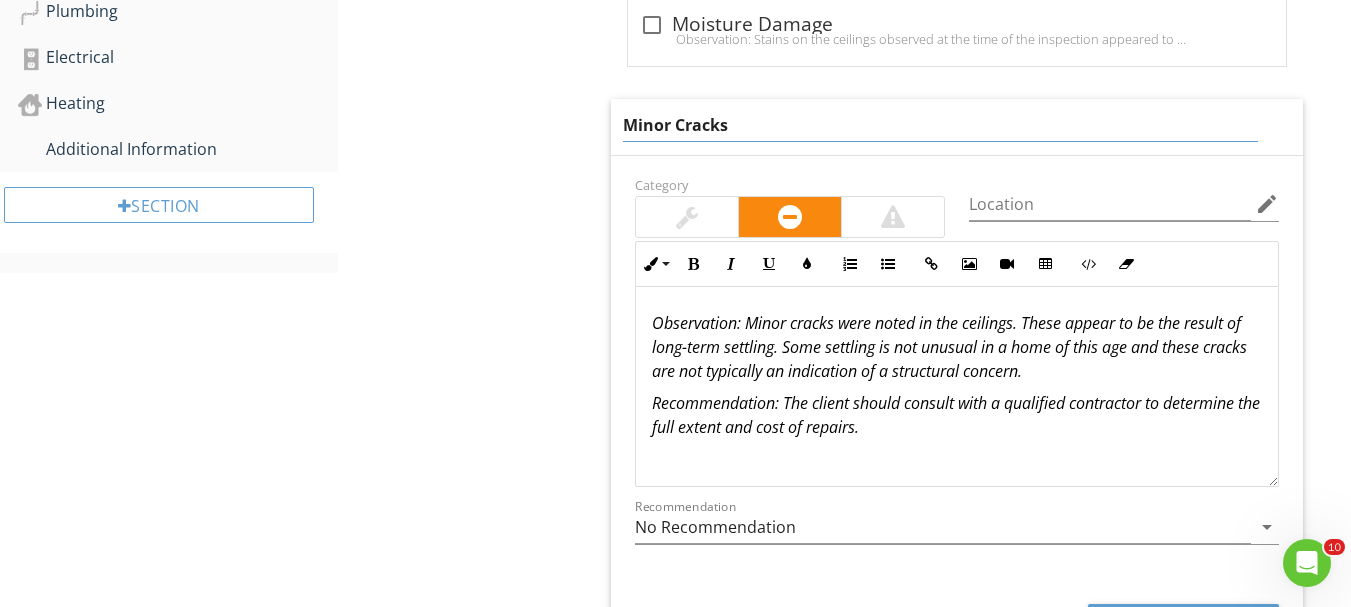 click on "Minor Cracks" at bounding box center [940, 125] 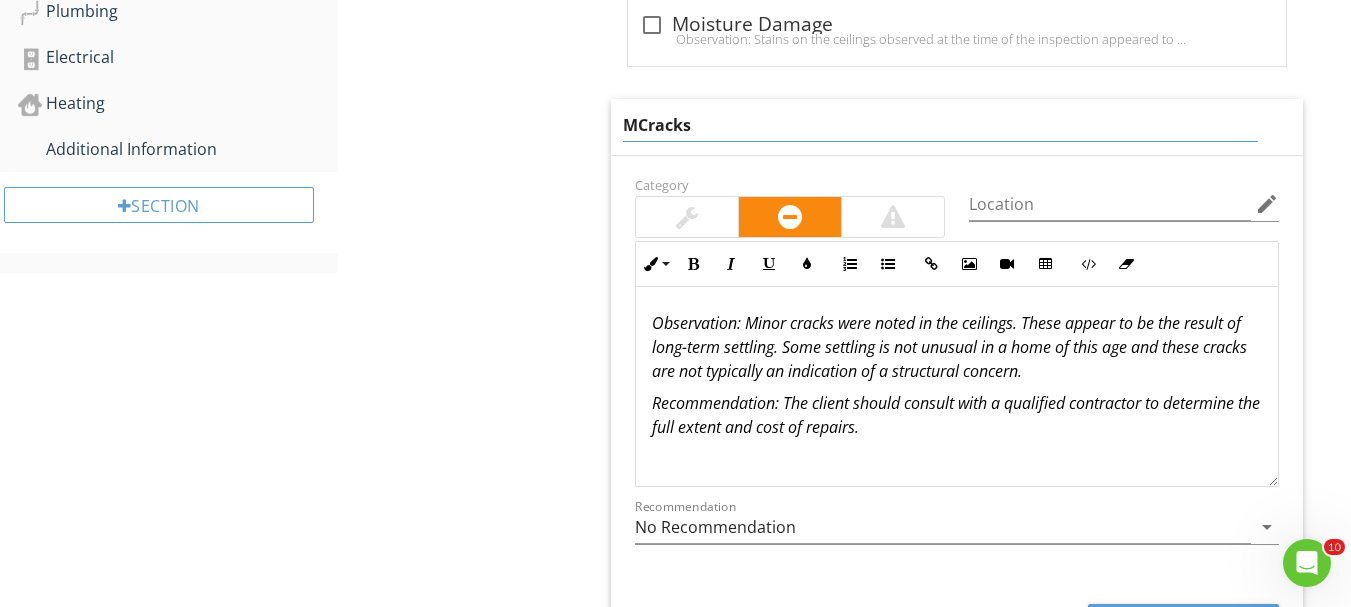 type on "Cracks" 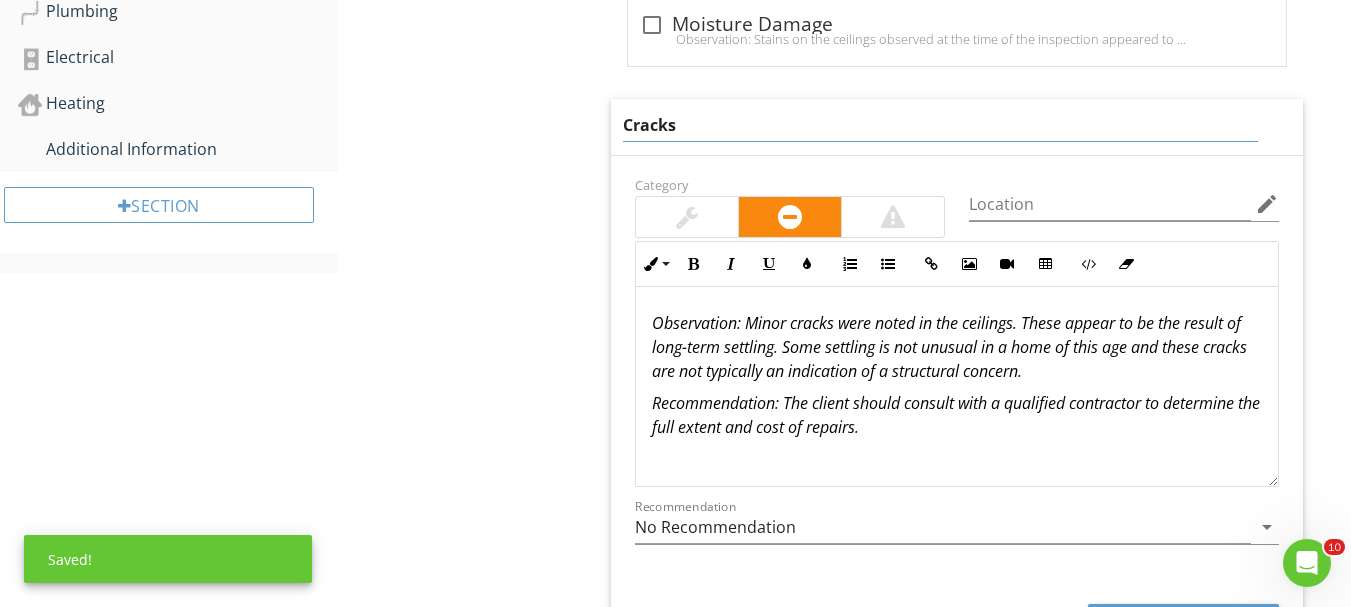 click on "Observation: Minor cracks were noted in the ceilings. These appear to be the result of long-term settling. Some settling is not unusual in a home of this age and these cracks are not typically an indication of a structural concern." at bounding box center (949, 347) 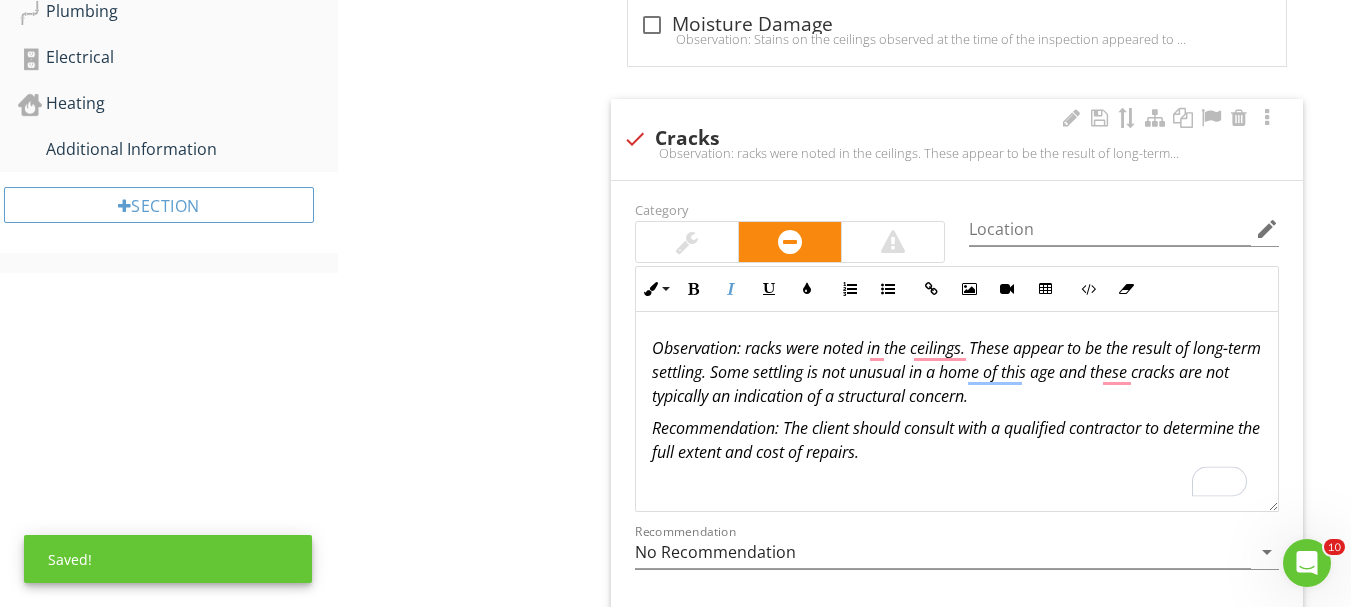 type 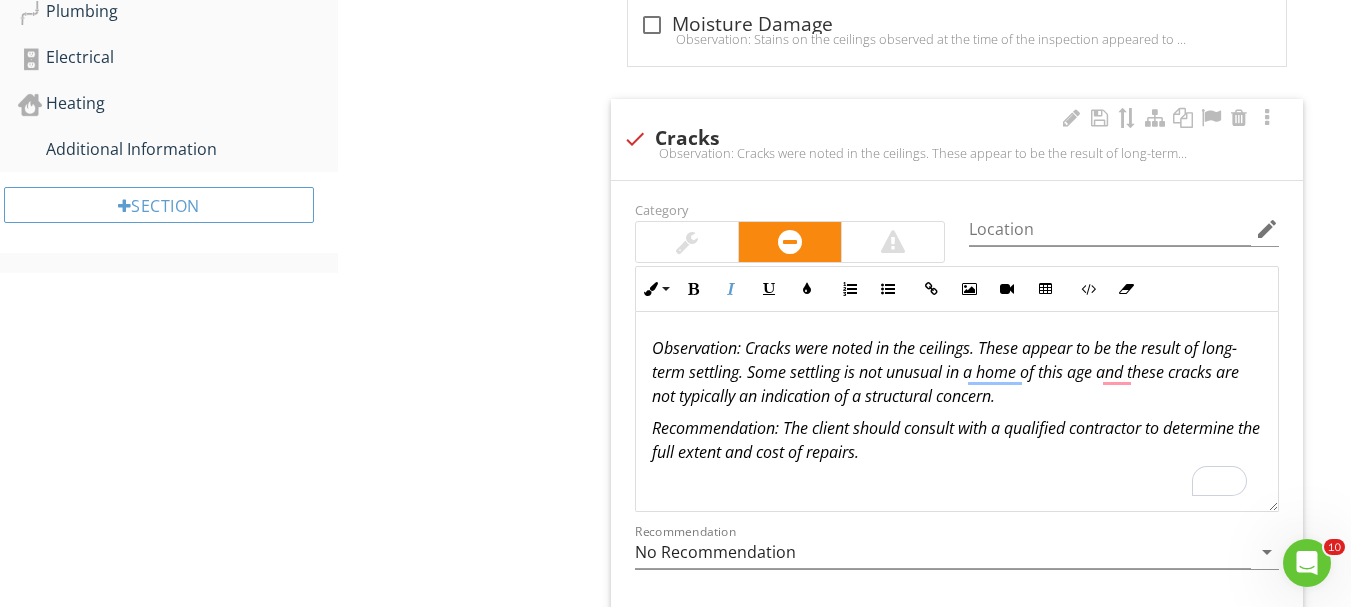 scroll, scrollTop: 1, scrollLeft: 0, axis: vertical 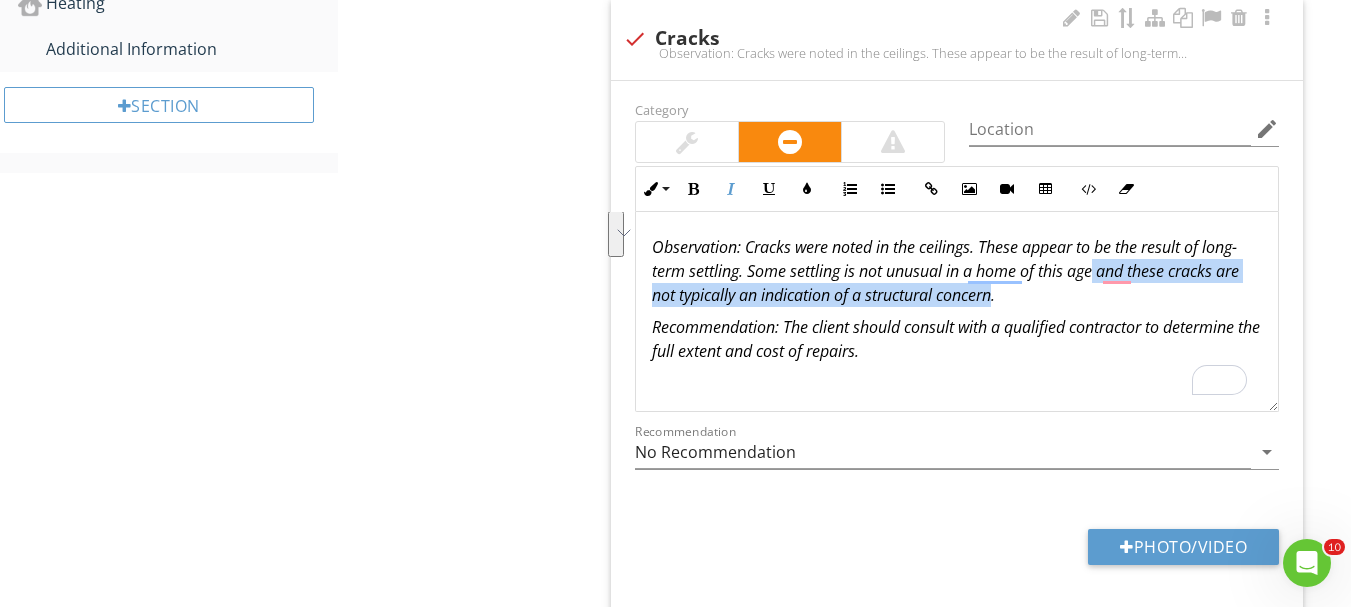 drag, startPoint x: 1098, startPoint y: 273, endPoint x: 1026, endPoint y: 296, distance: 75.58439 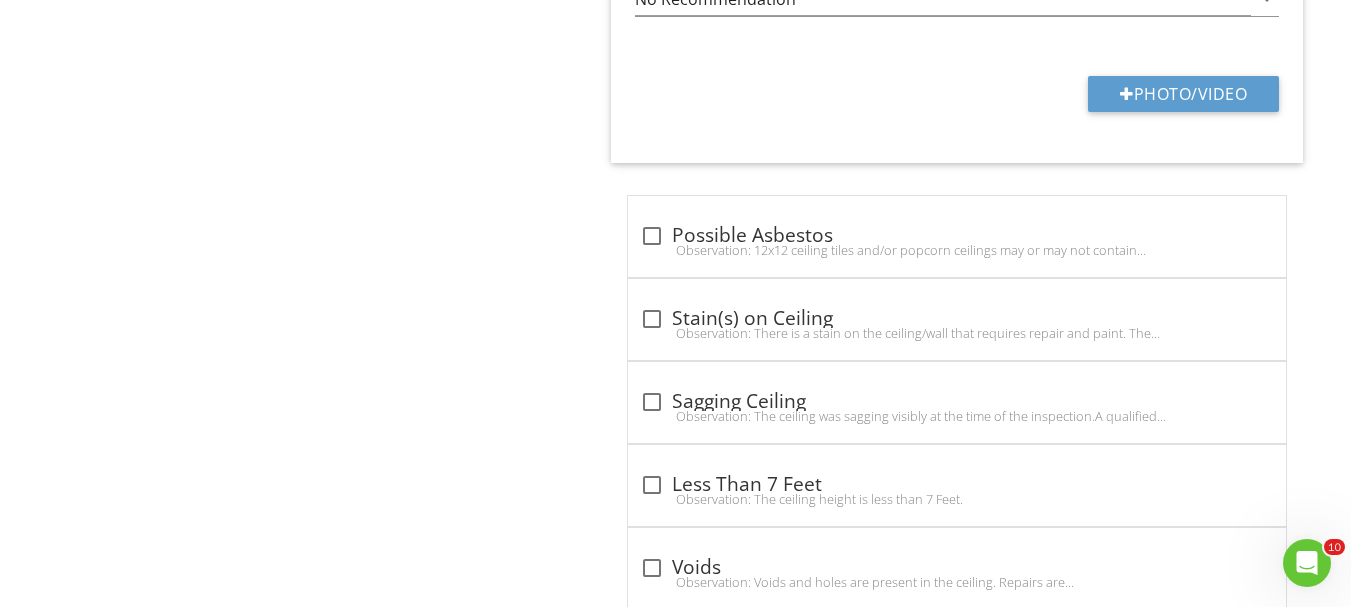 scroll, scrollTop: 1762, scrollLeft: 0, axis: vertical 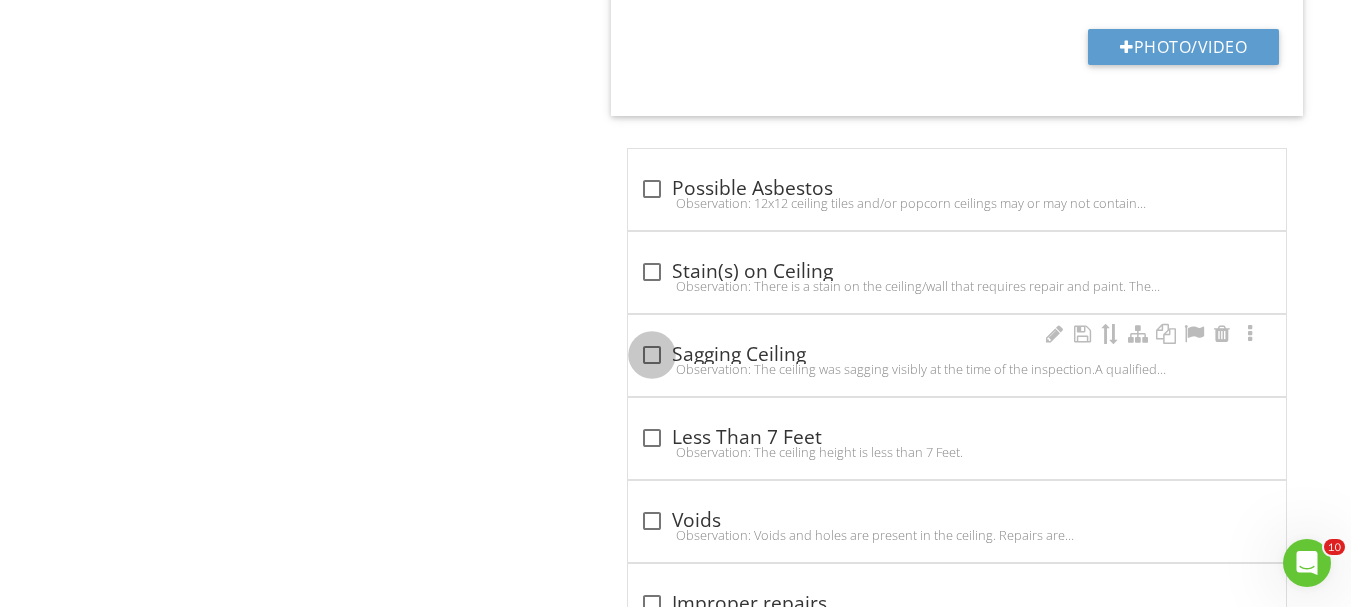 click at bounding box center [652, 355] 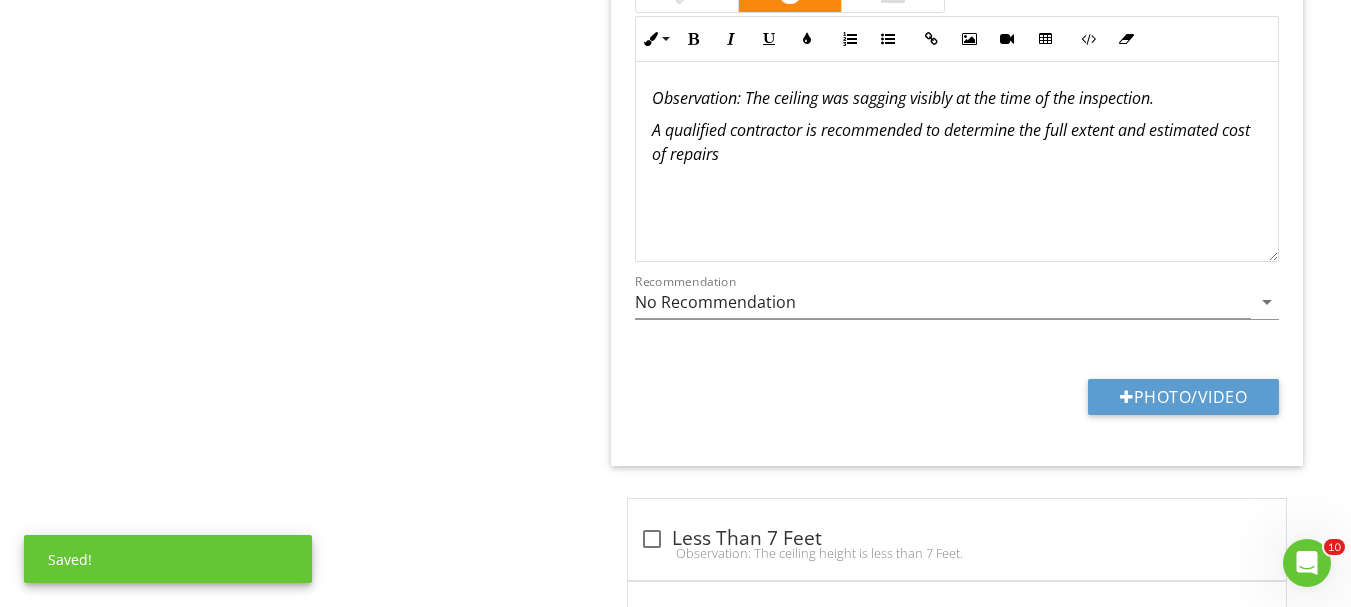 scroll, scrollTop: 2262, scrollLeft: 0, axis: vertical 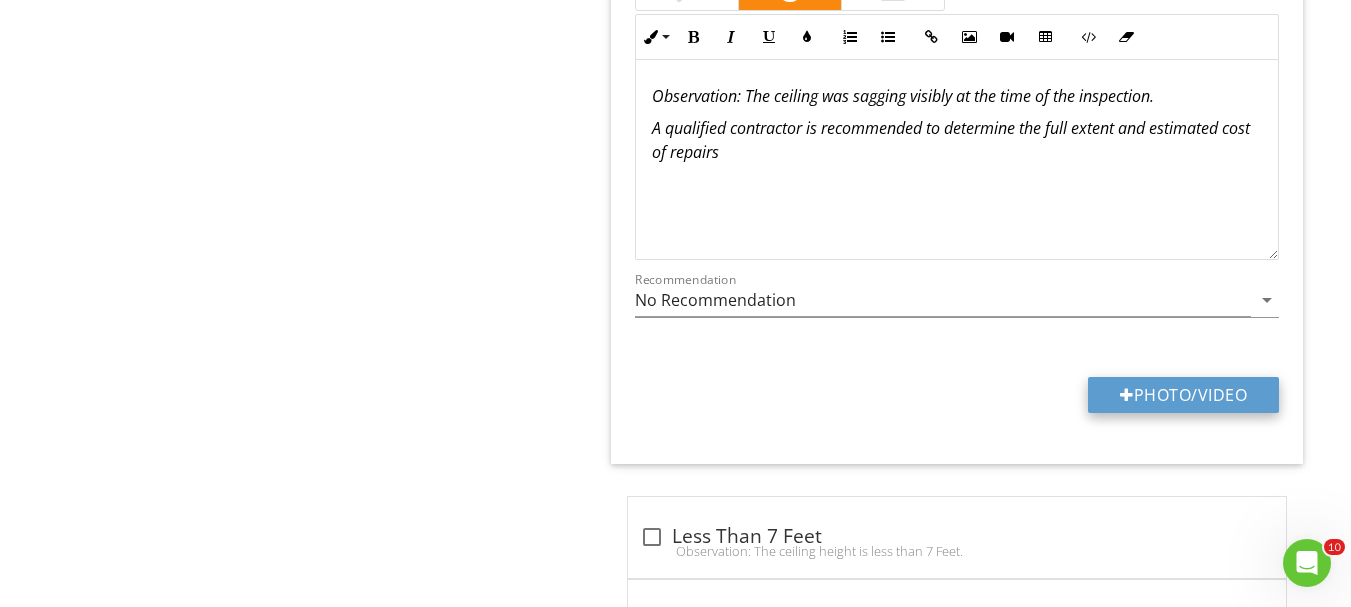 click on "Photo/Video" at bounding box center [1183, 395] 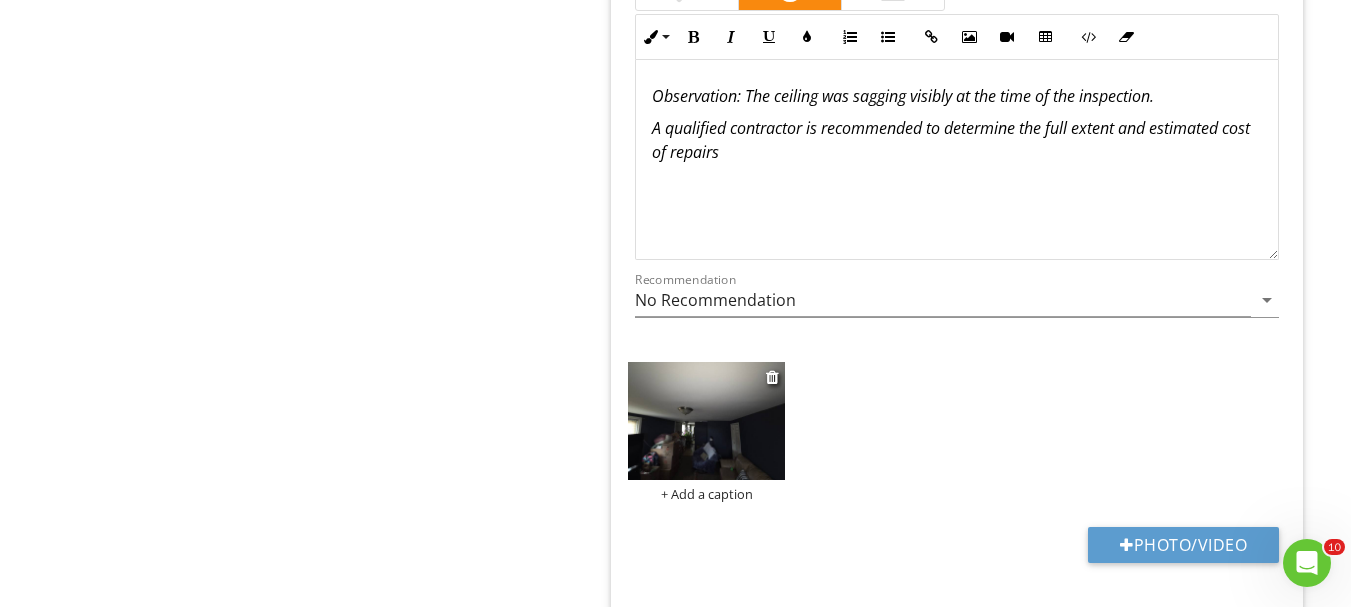 click at bounding box center (706, 421) 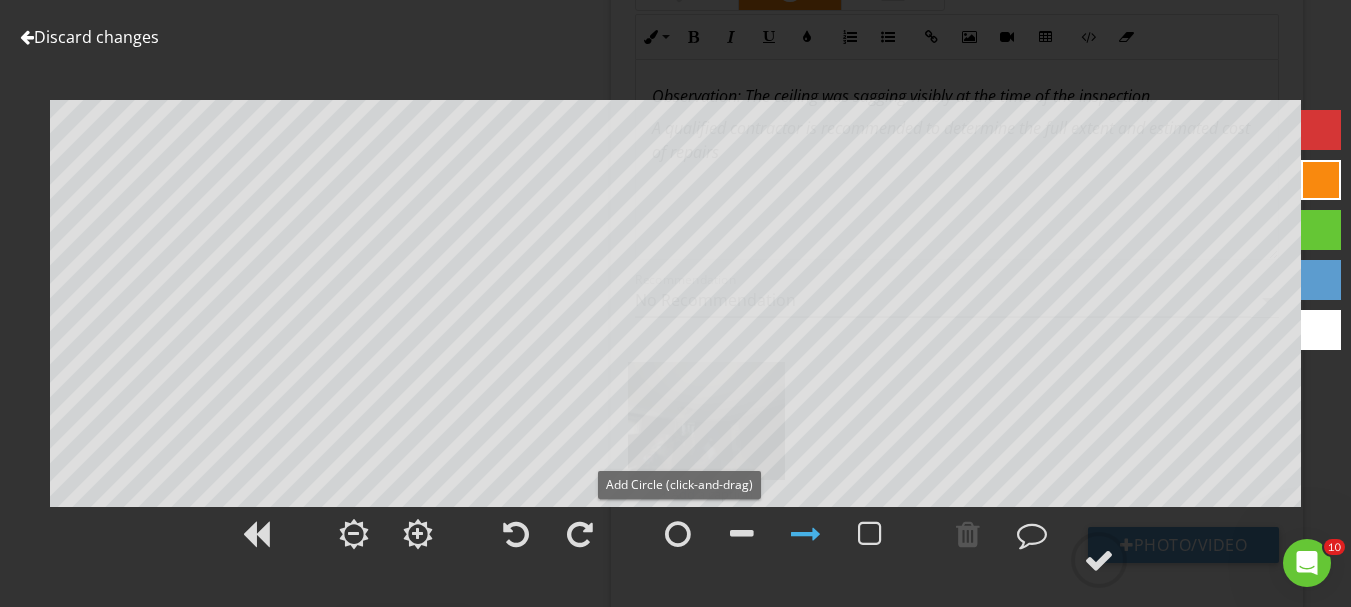 drag, startPoint x: 685, startPoint y: 527, endPoint x: 665, endPoint y: 488, distance: 43.829212 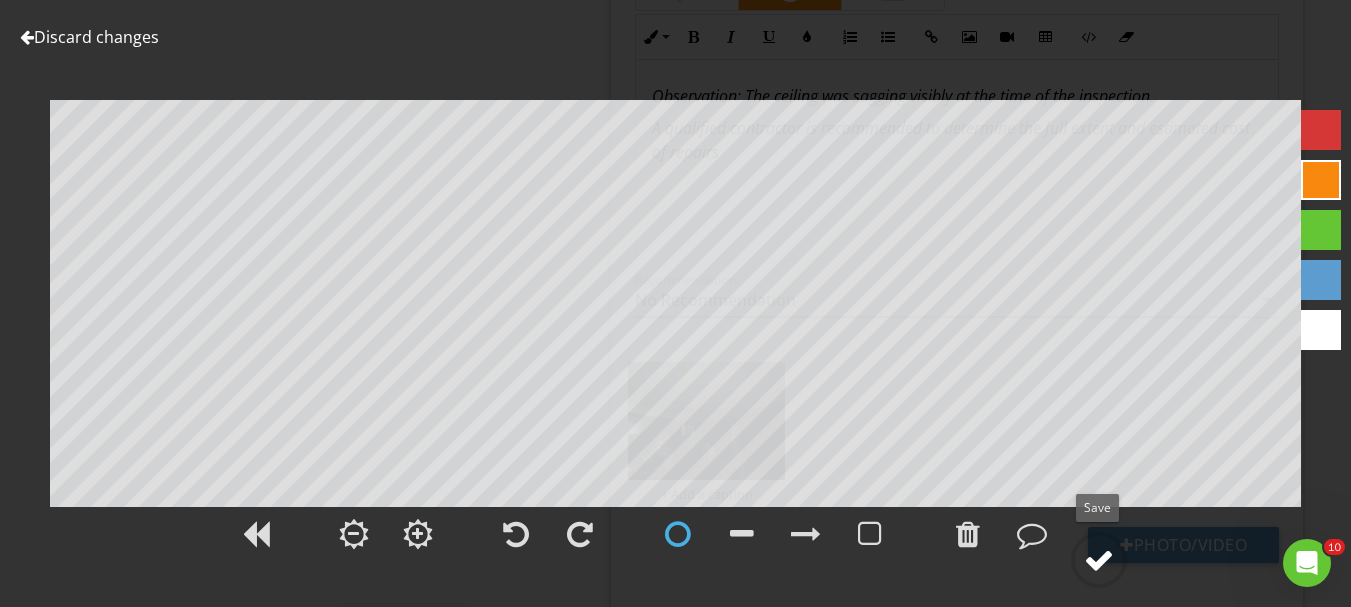 click at bounding box center (1099, 560) 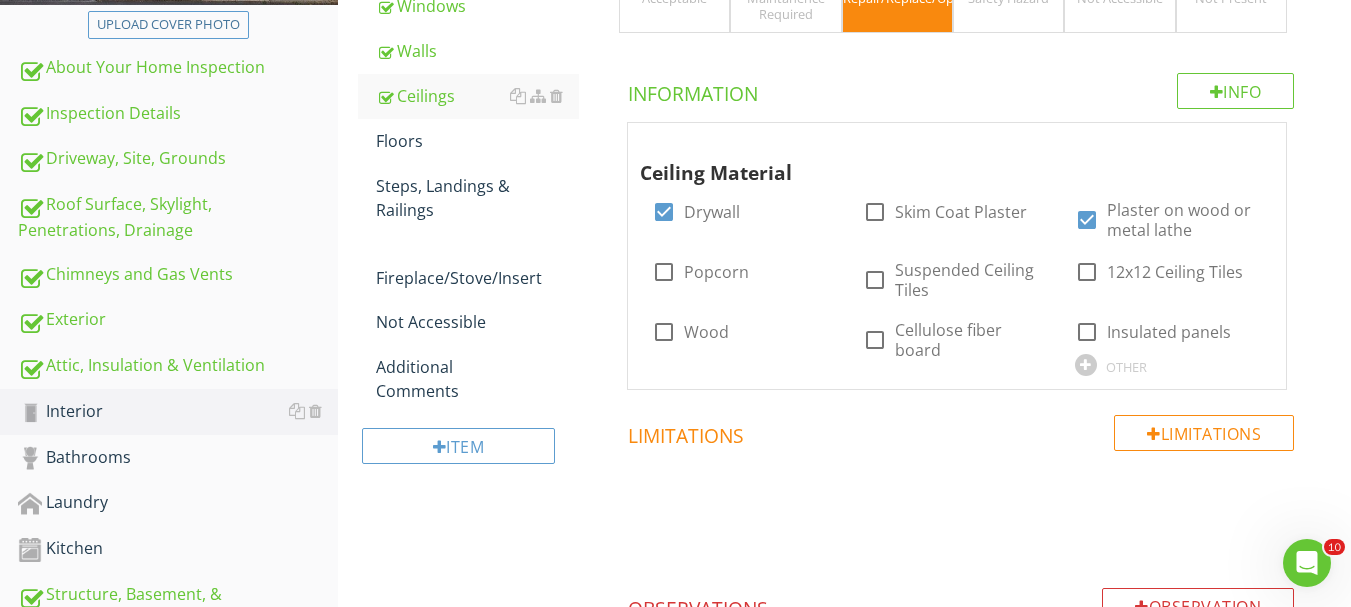 scroll, scrollTop: 462, scrollLeft: 0, axis: vertical 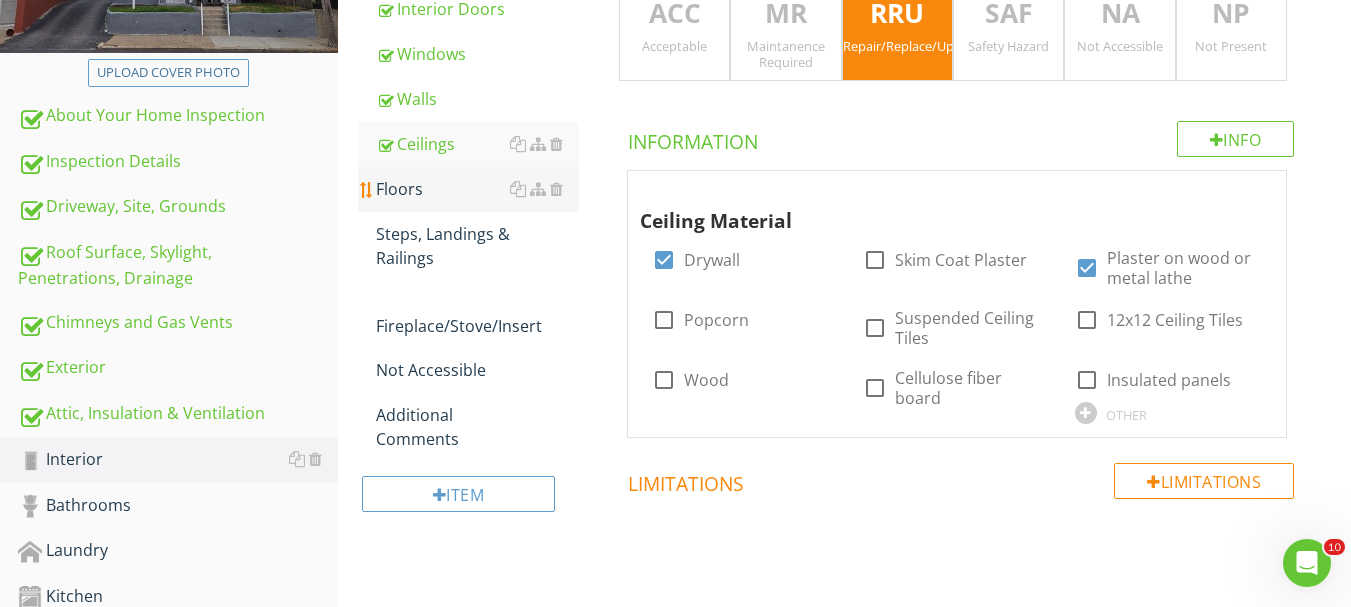 click on "Floors" at bounding box center (477, 189) 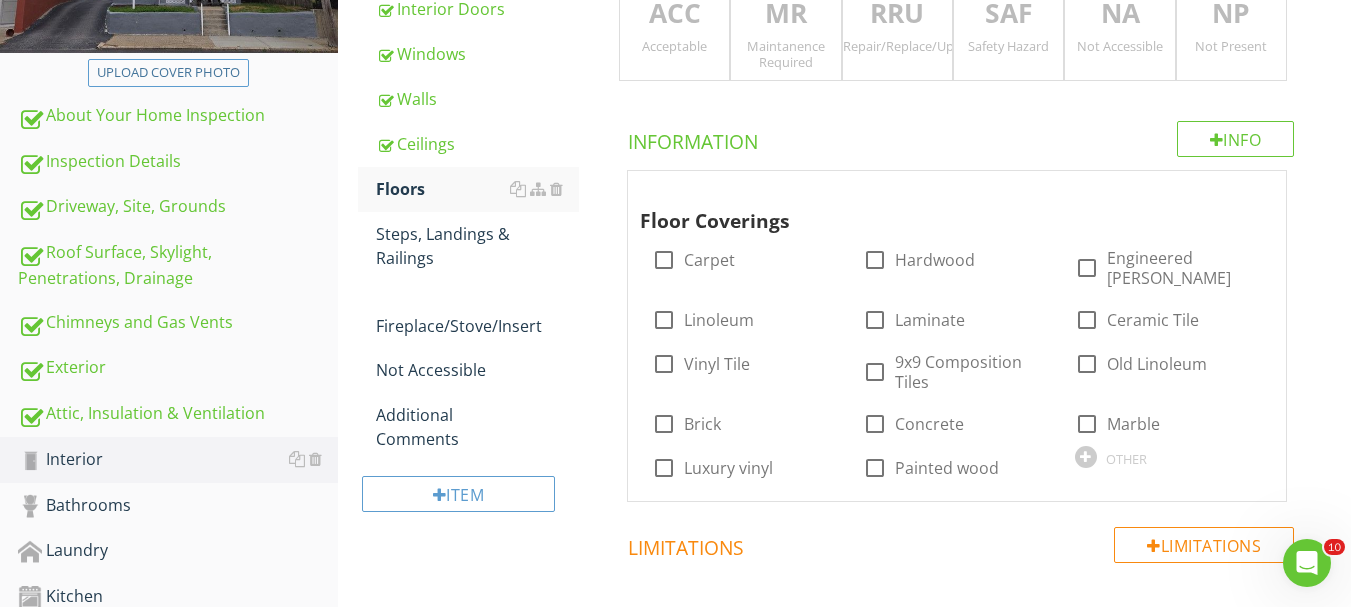 click on "RRU   Repair/Replace/Upgrade" at bounding box center (897, 30) 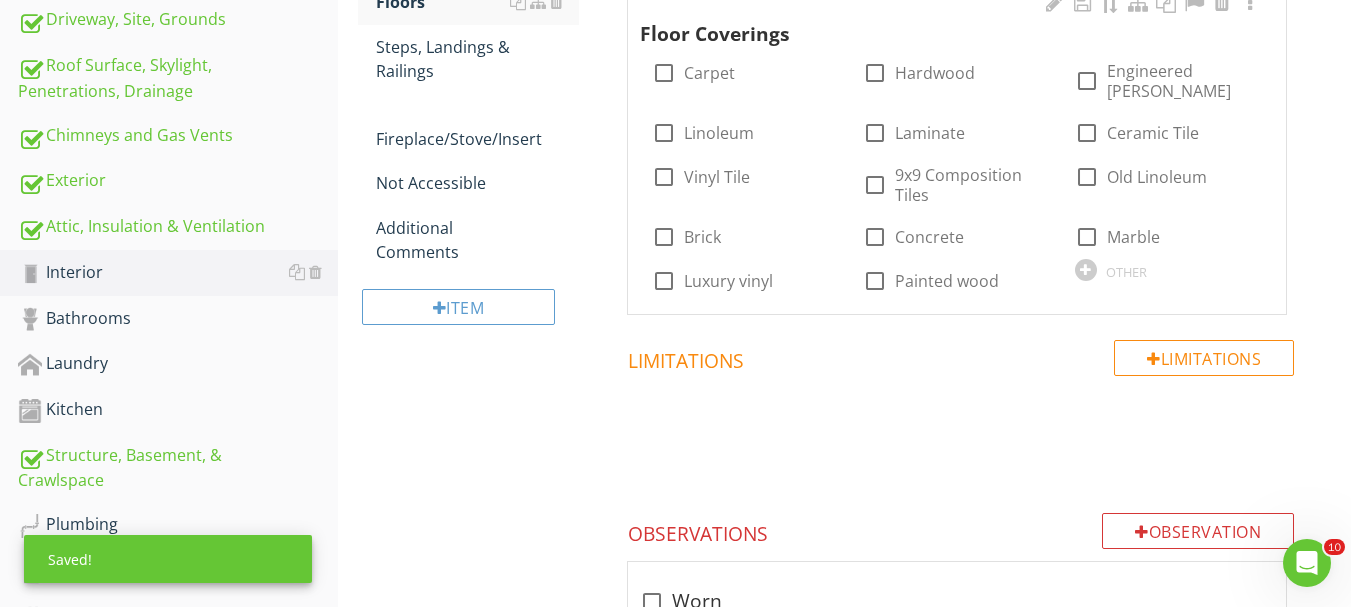 scroll, scrollTop: 662, scrollLeft: 0, axis: vertical 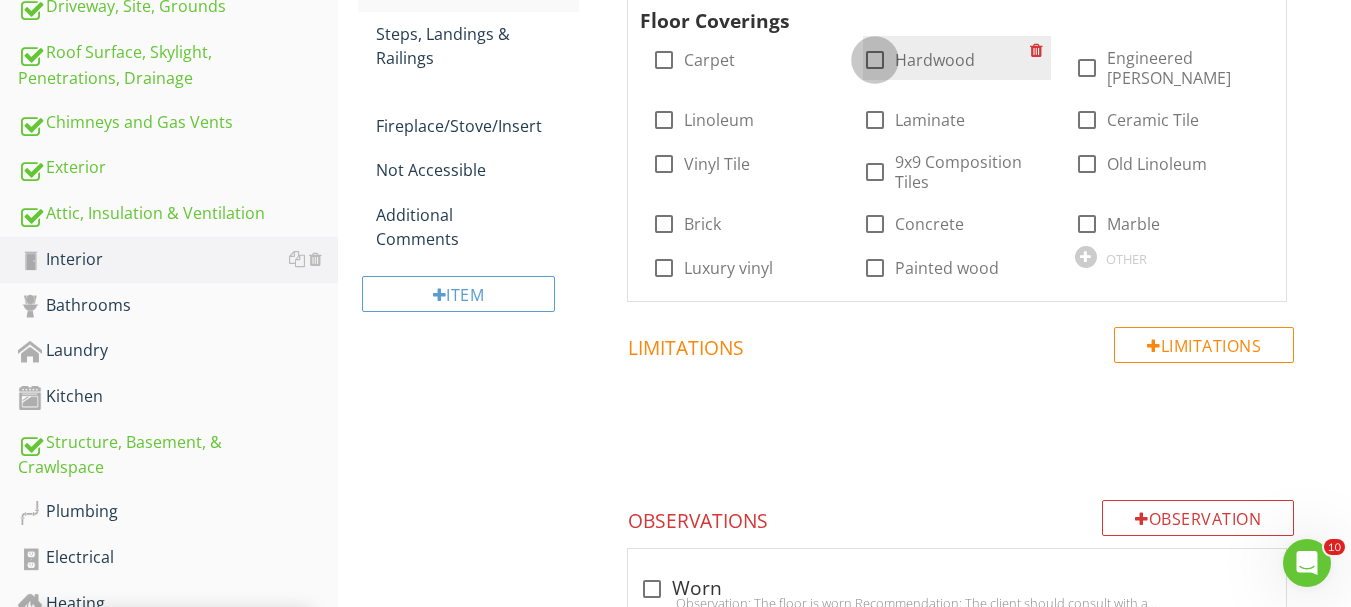 click at bounding box center [875, 60] 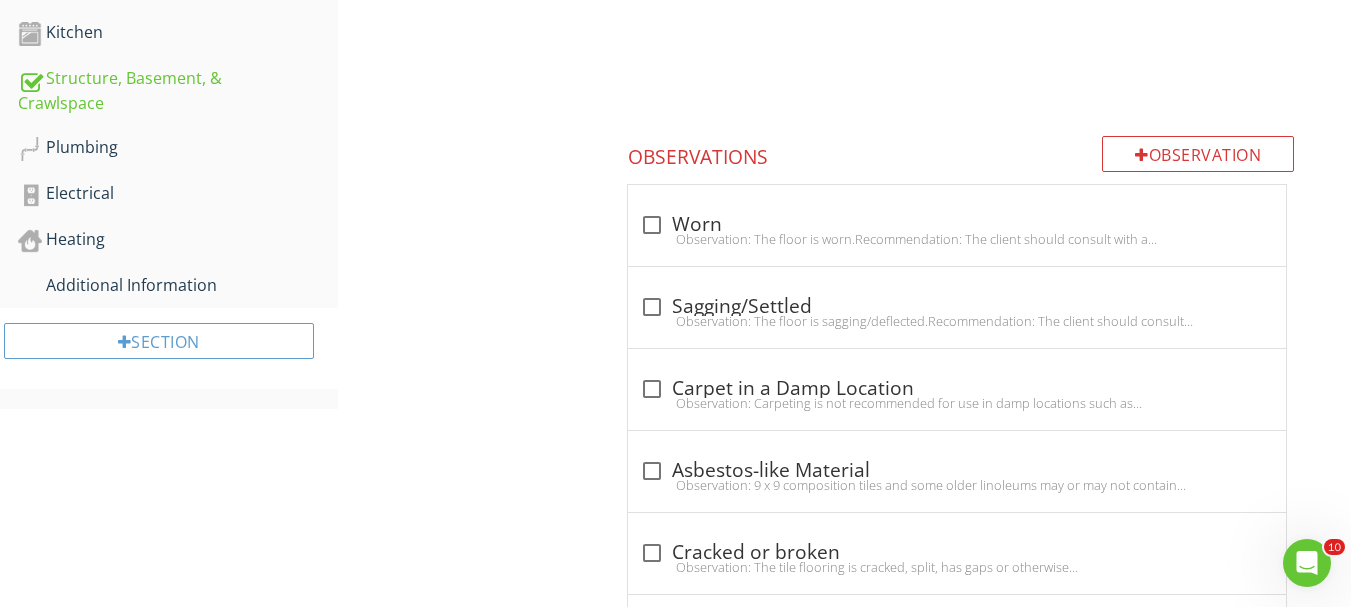 scroll, scrollTop: 1062, scrollLeft: 0, axis: vertical 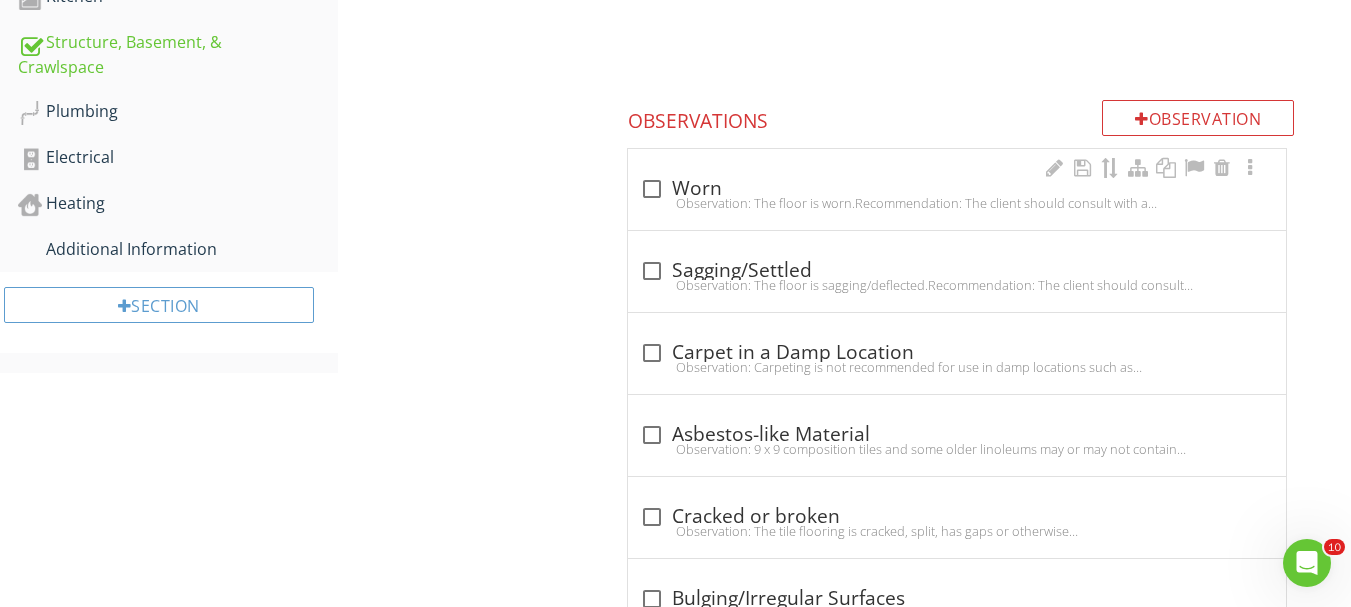 click on "check_box_outline_blank
Worn" at bounding box center [957, 189] 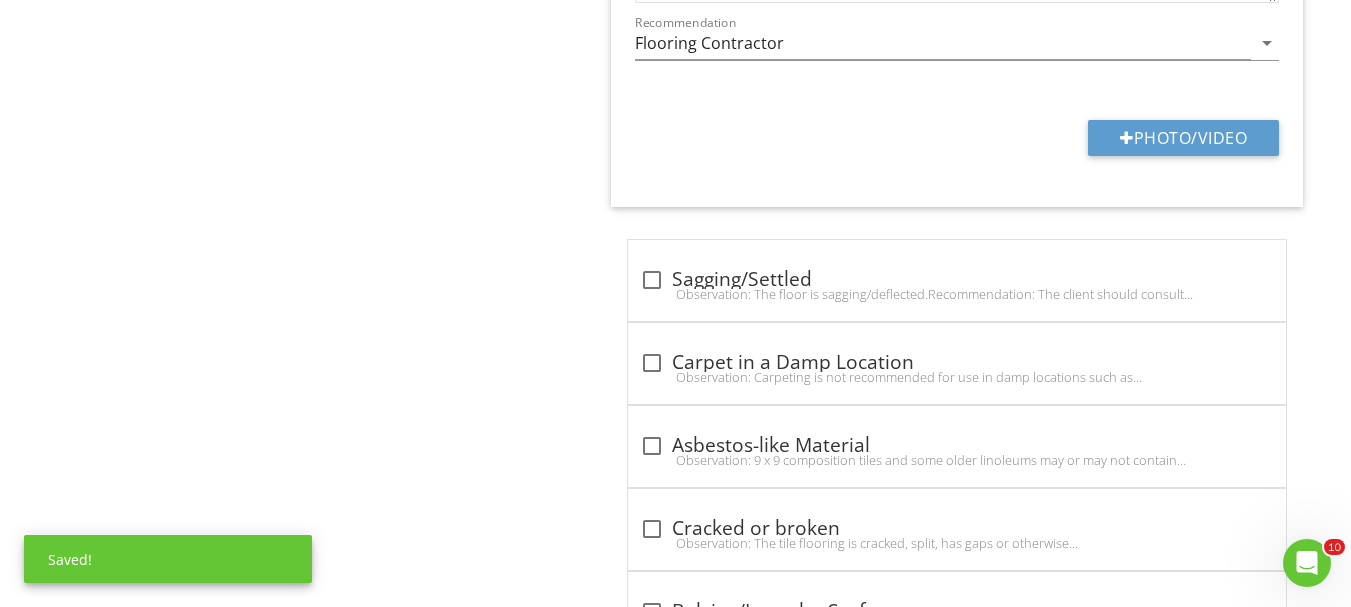 scroll, scrollTop: 1662, scrollLeft: 0, axis: vertical 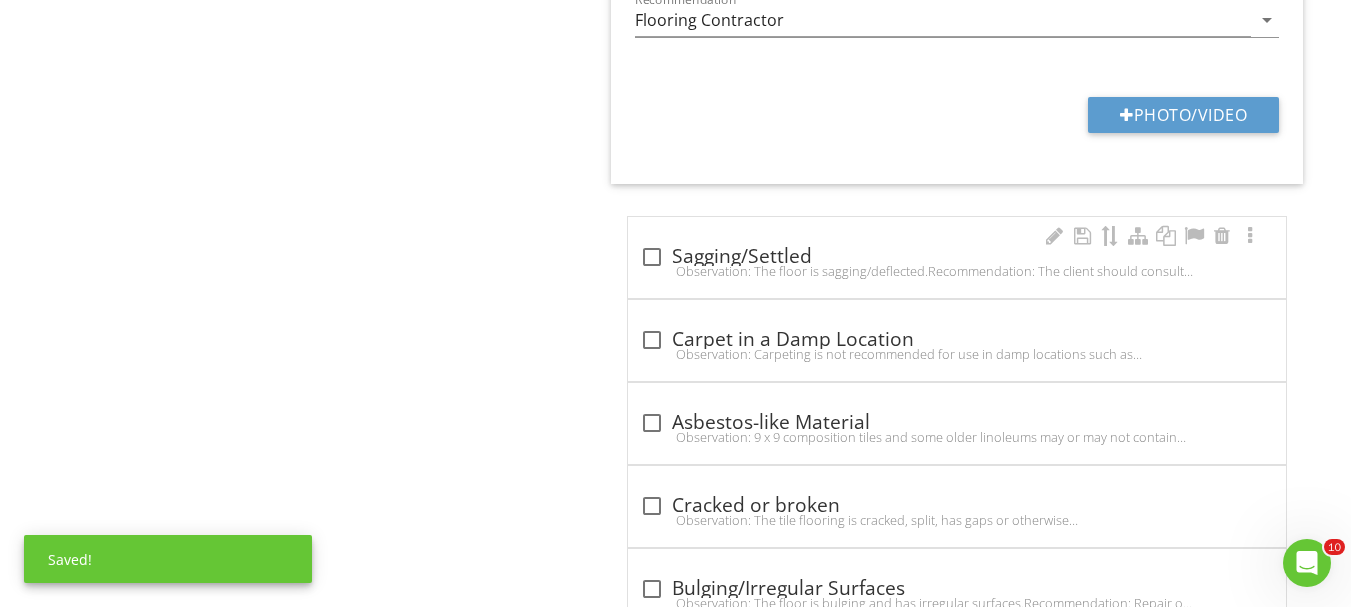 click on "Observation: The floor is sagging/deflected.Recommendation: The client should consult with a qualified contractor to determine the full extent and cost of repairs." at bounding box center [957, 271] 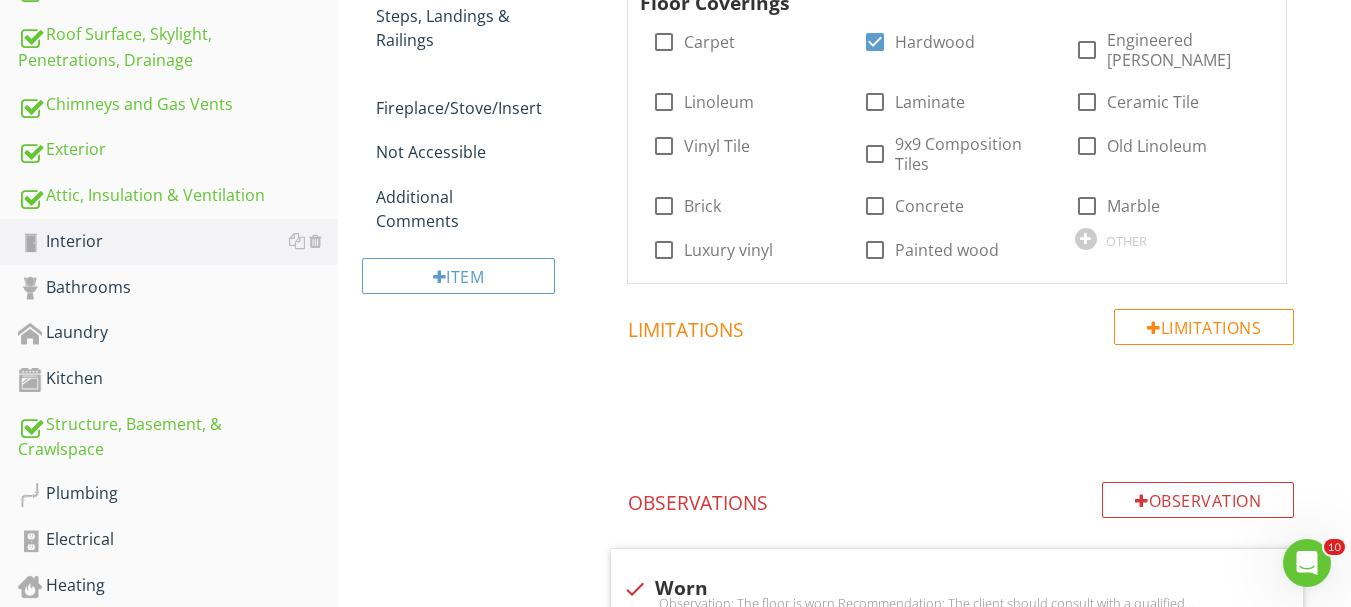 scroll, scrollTop: 362, scrollLeft: 0, axis: vertical 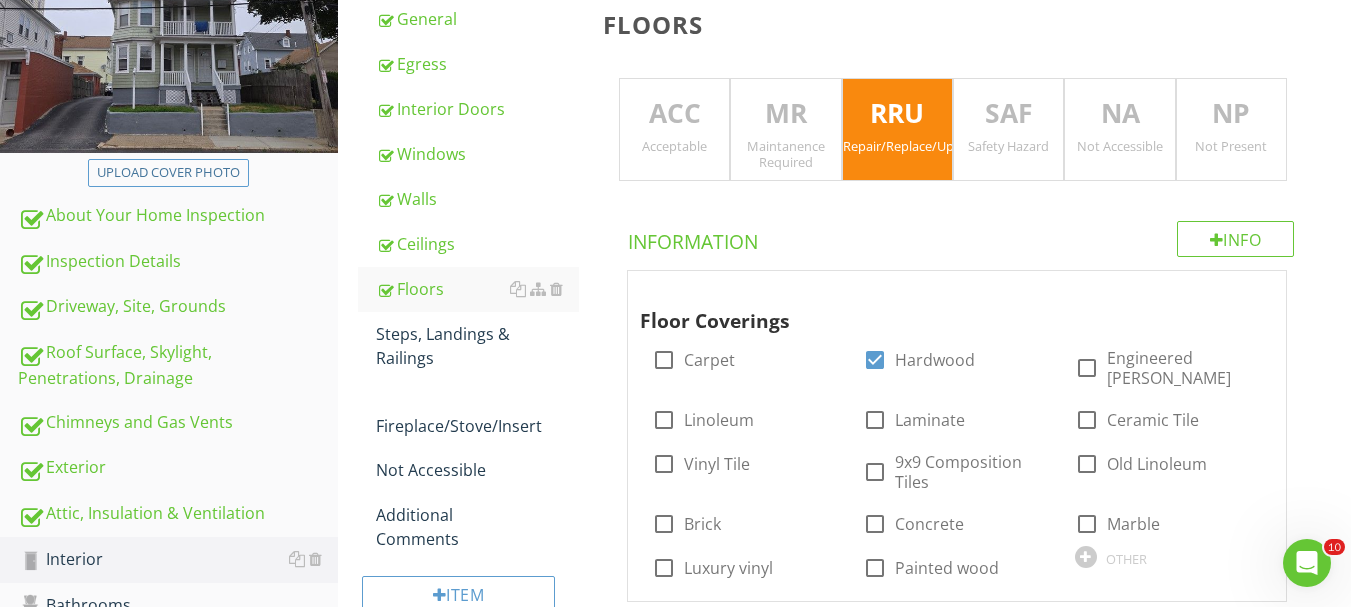 click on "Not Accessible" at bounding box center (1119, 146) 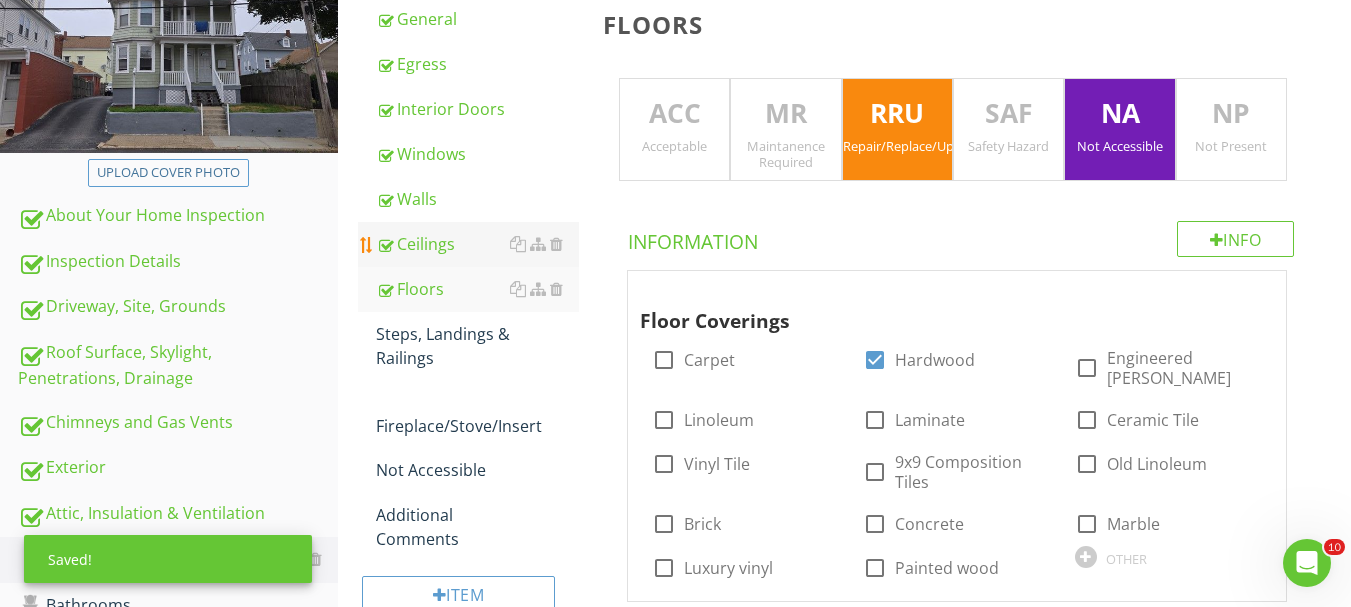 click on "Ceilings" at bounding box center (477, 244) 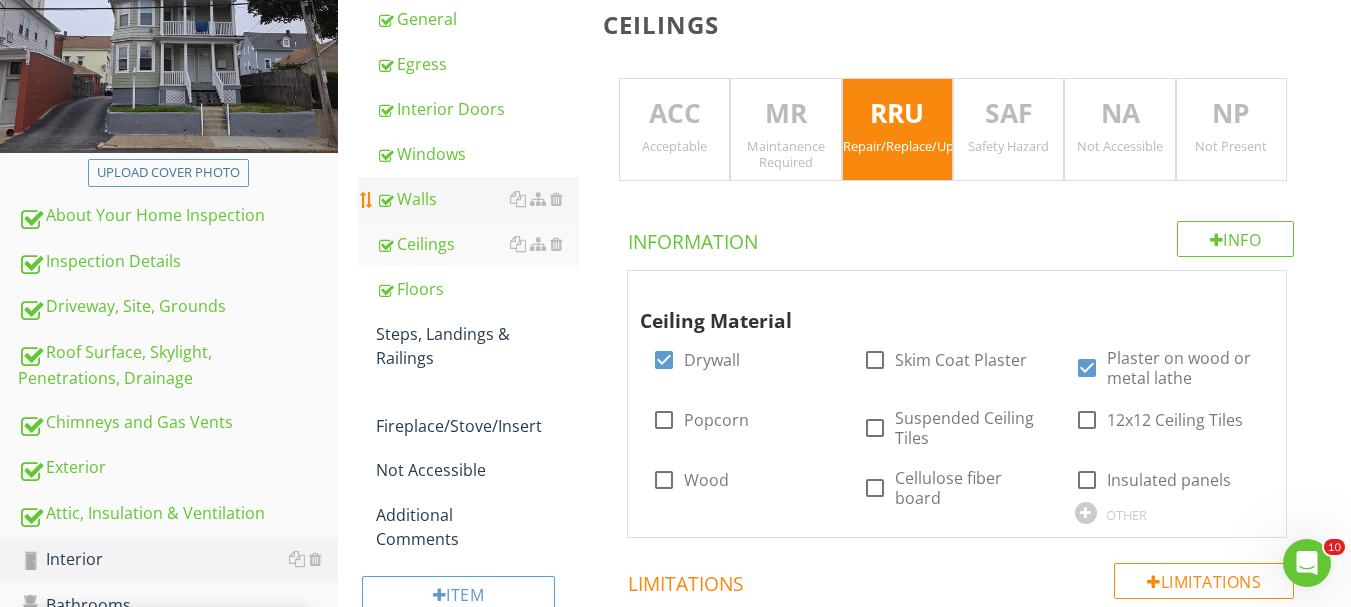 click on "Walls" at bounding box center [477, 199] 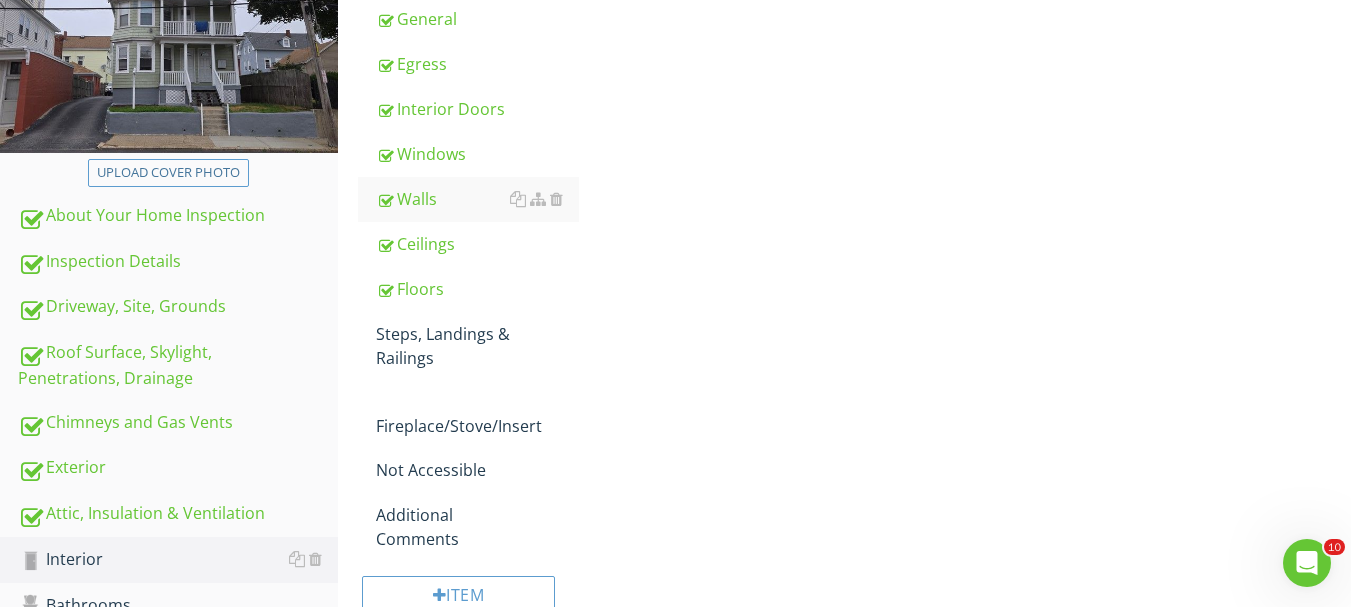 click on "NA   Not Accessible" at bounding box center (1129, 130) 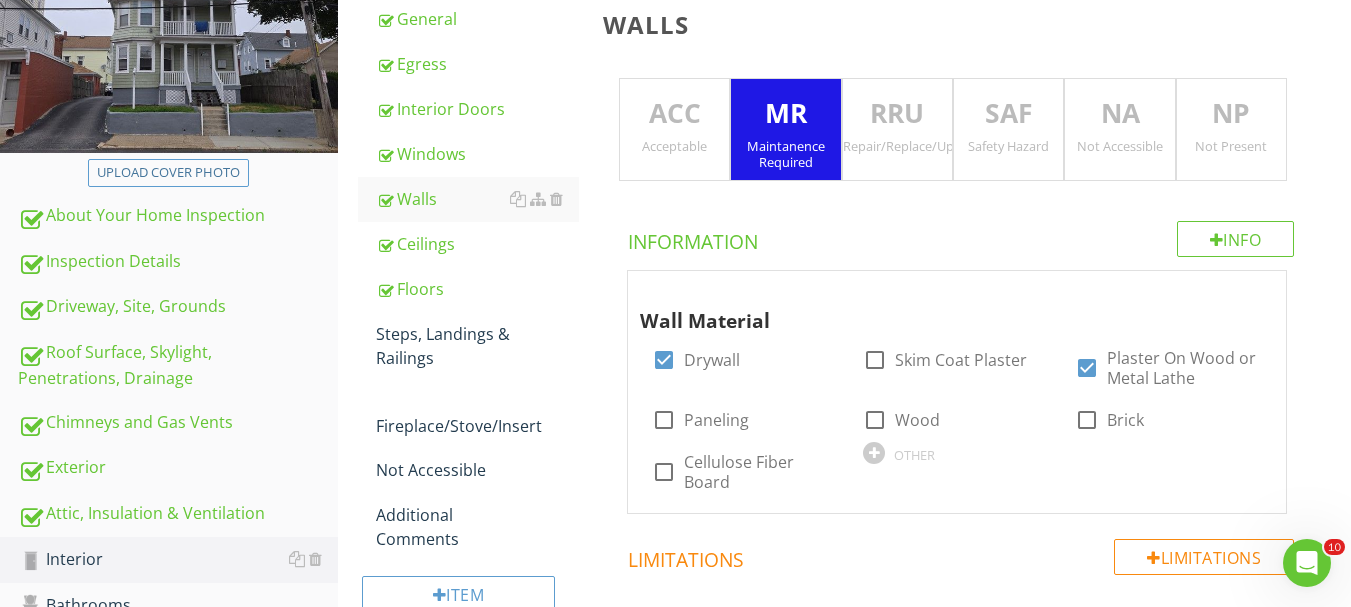 click on "NA   Not Accessible" at bounding box center [1119, 130] 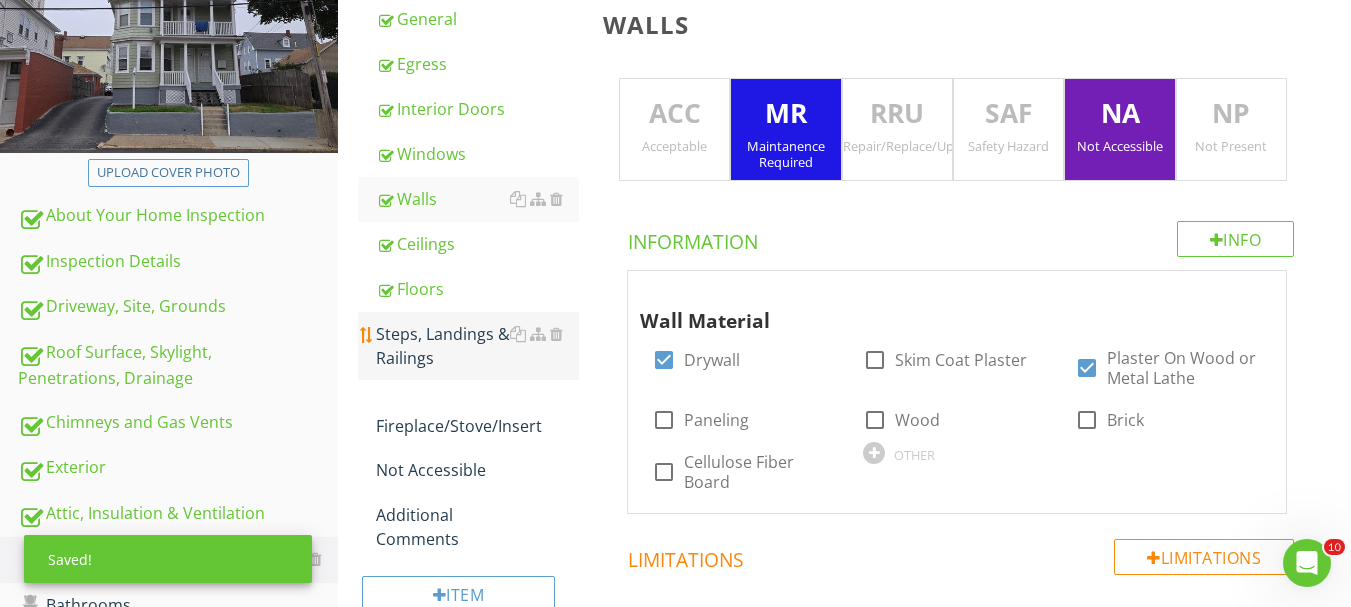 scroll, scrollTop: 462, scrollLeft: 0, axis: vertical 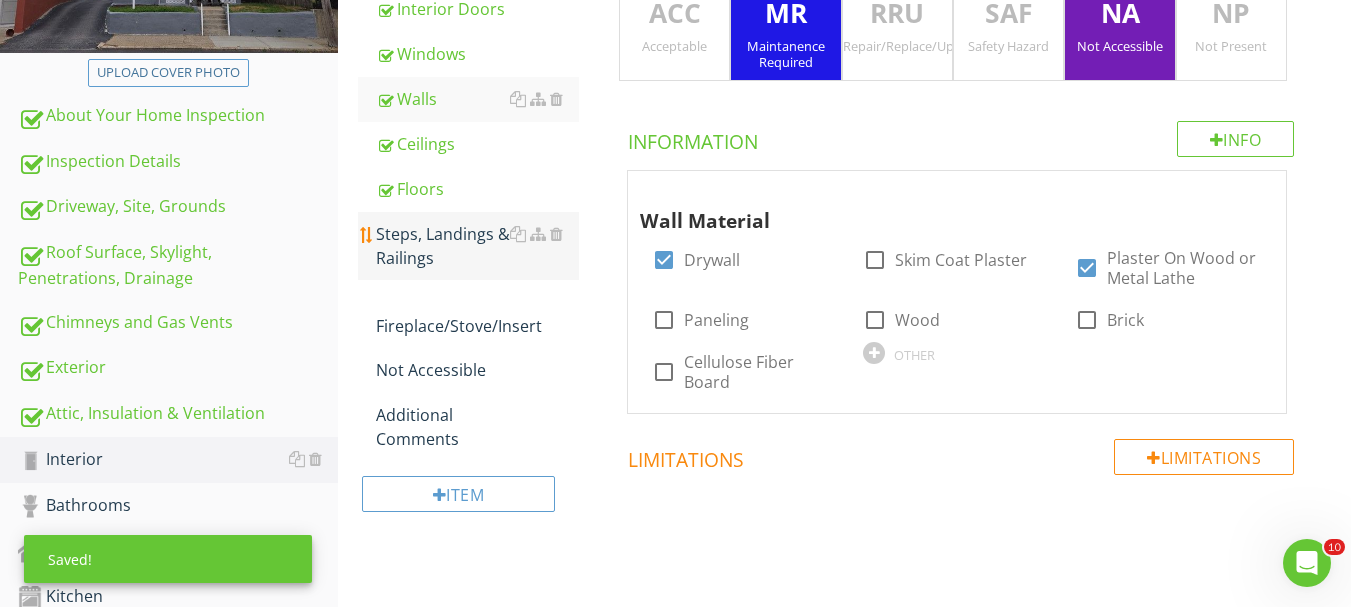 click on "Steps, Landings & Railings" at bounding box center [477, 246] 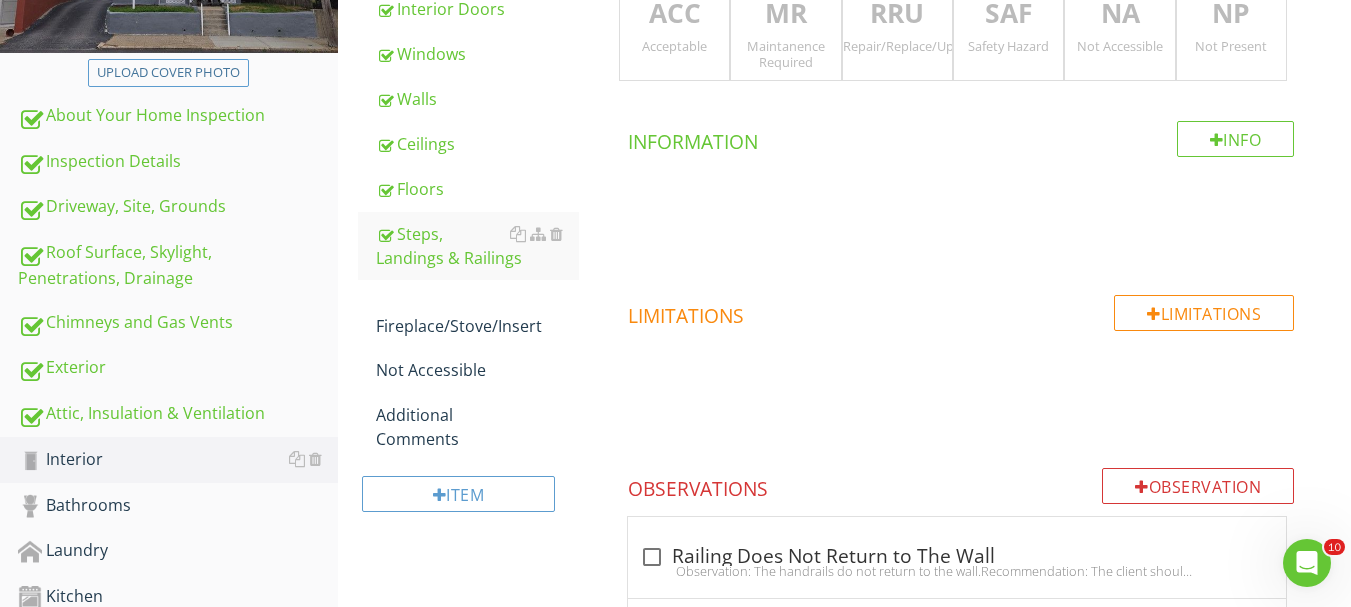 click on "RRU   Repair/Replace/Upgrade" at bounding box center [897, 30] 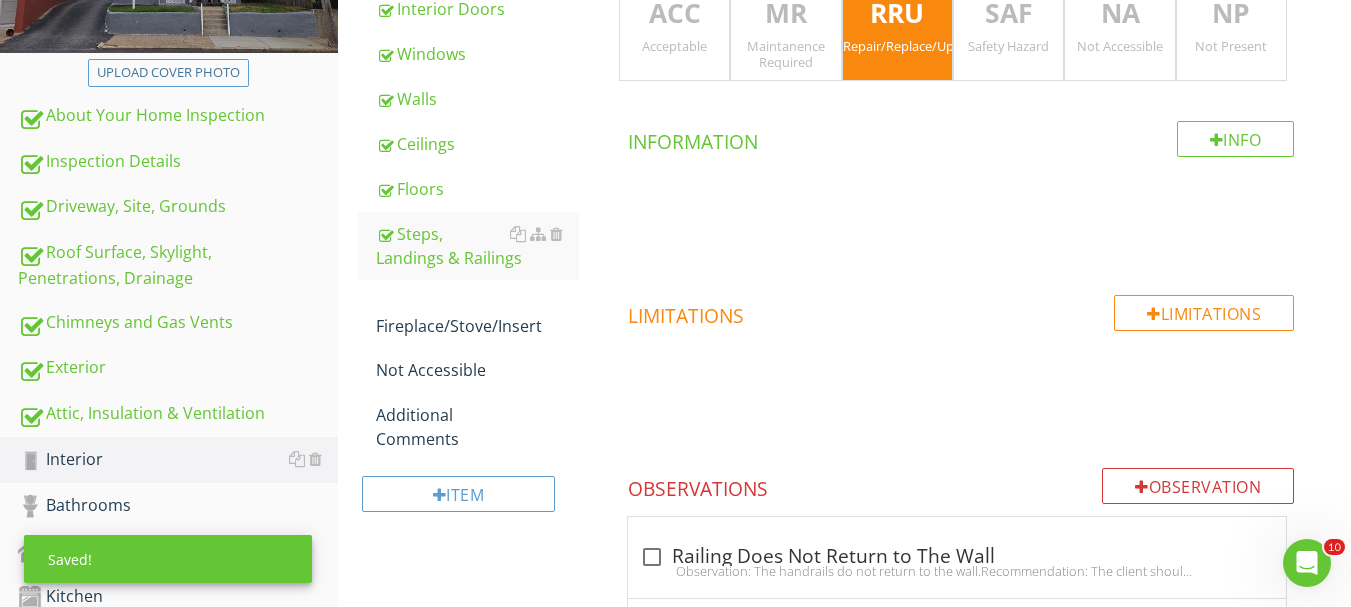 click on "Safety Hazard" at bounding box center (1008, 46) 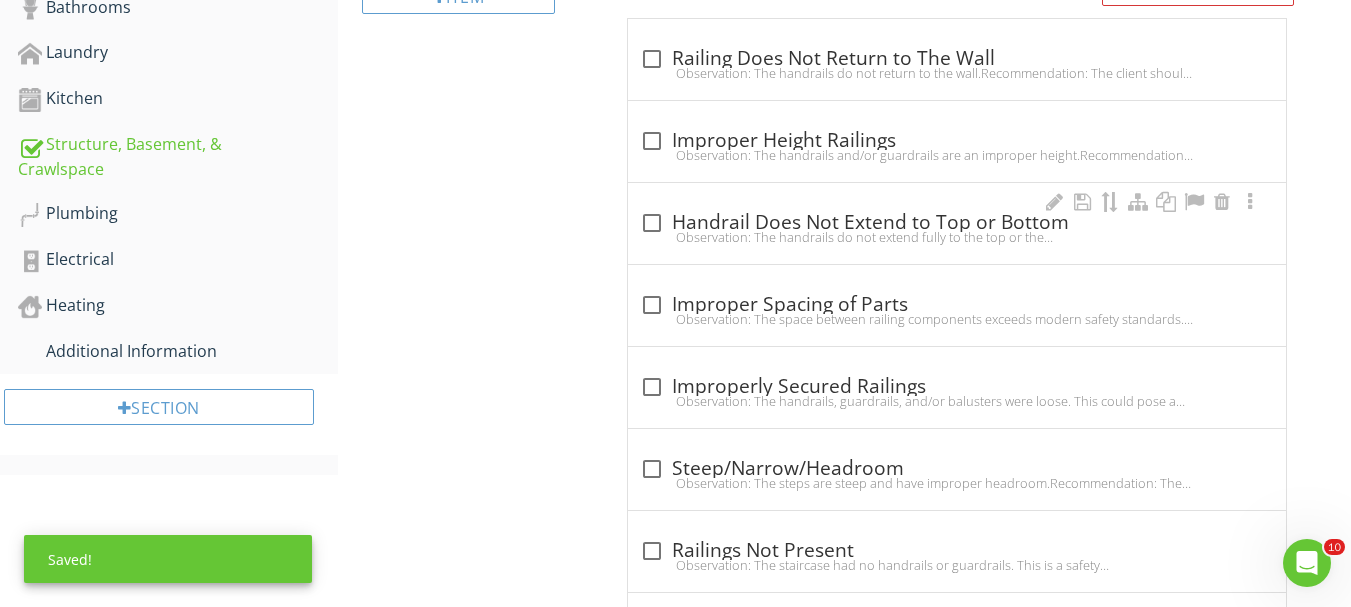 scroll, scrollTop: 962, scrollLeft: 0, axis: vertical 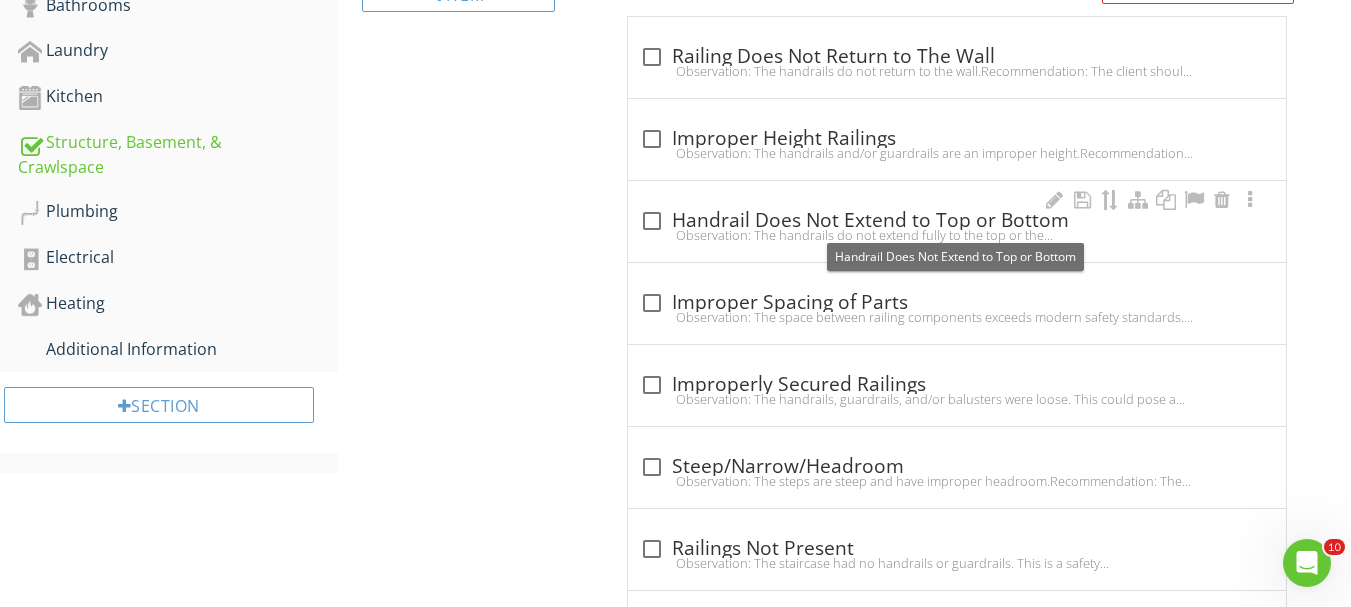 click on "check_box_outline_blank
Handrail Does Not Extend to Top or Bottom" at bounding box center [957, 221] 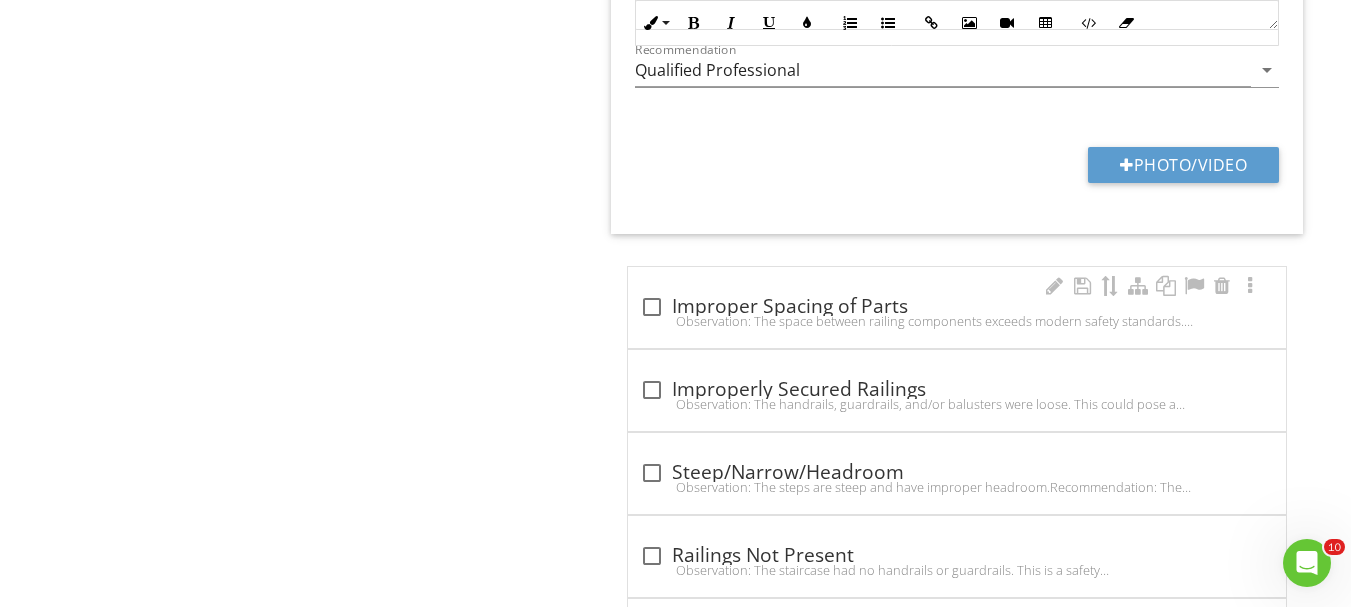 scroll, scrollTop: 1562, scrollLeft: 0, axis: vertical 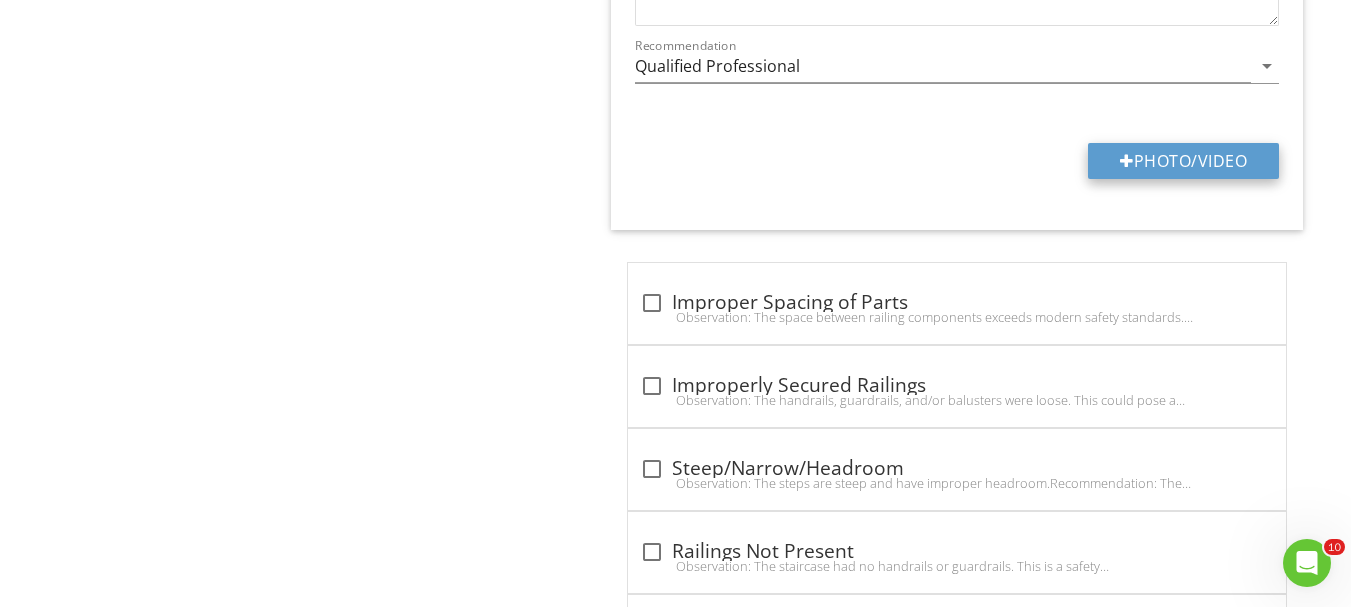 click on "Photo/Video" at bounding box center (1183, 161) 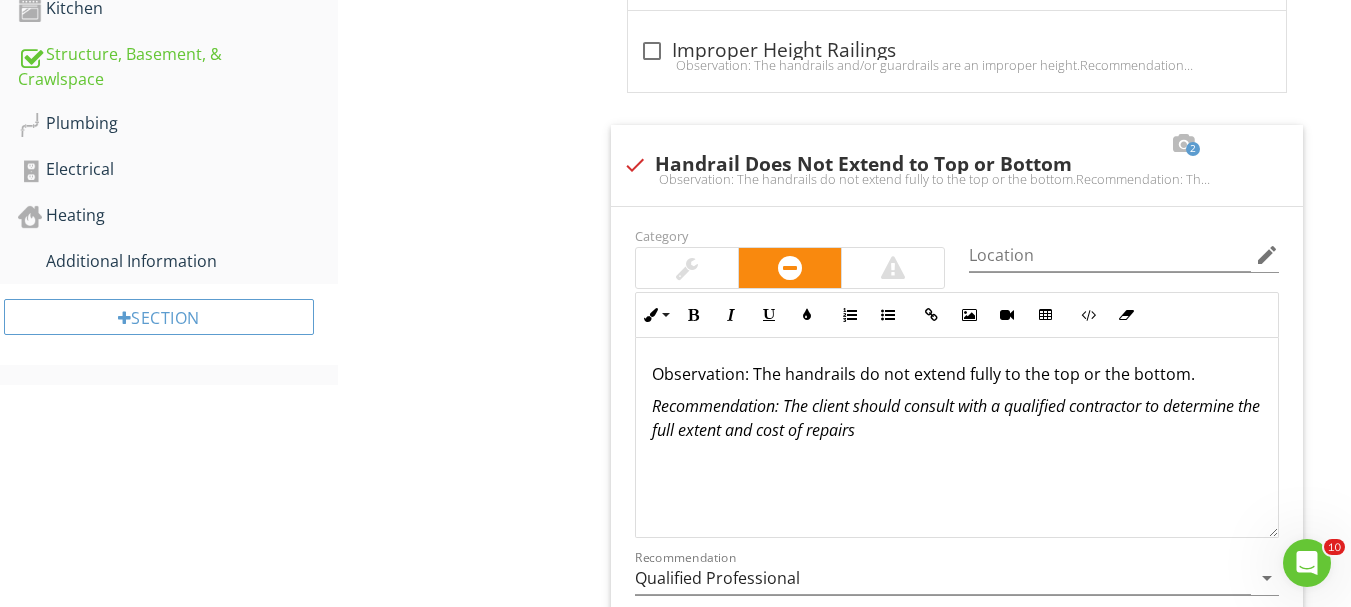 scroll, scrollTop: 962, scrollLeft: 0, axis: vertical 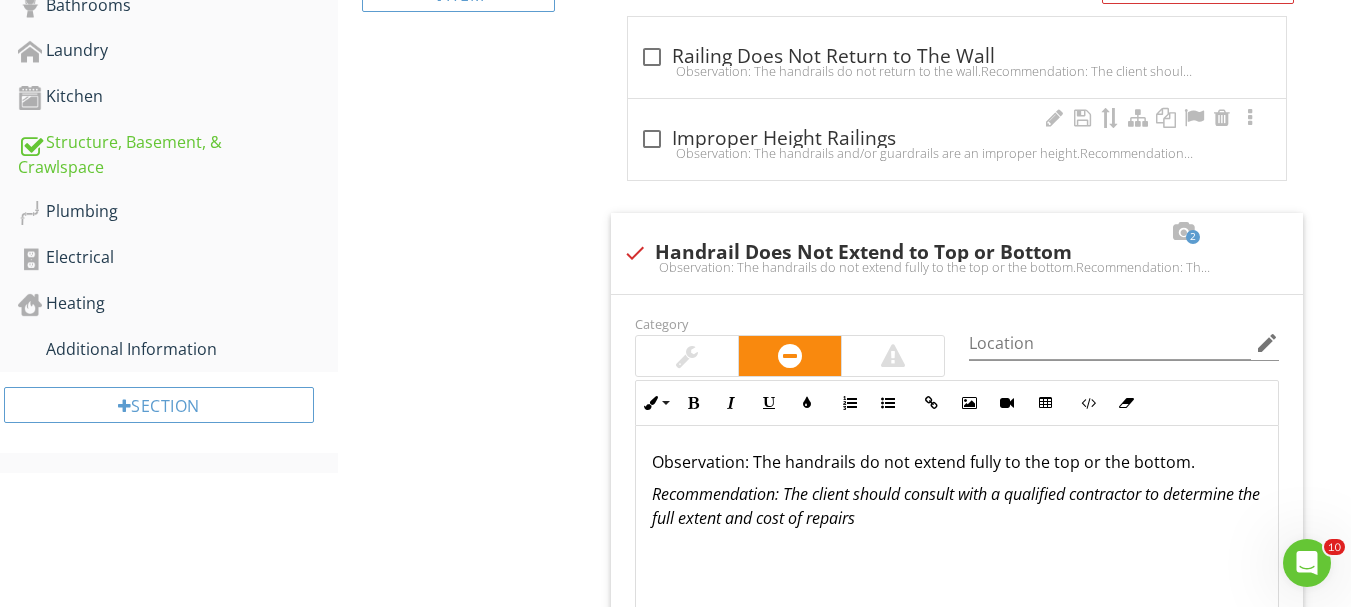 click on "Observation: The handrails and/or guardrails are an improper height.Recommendation: The client should consult with a qualified contractor to determine the full extent and cost of repairs." at bounding box center [957, 153] 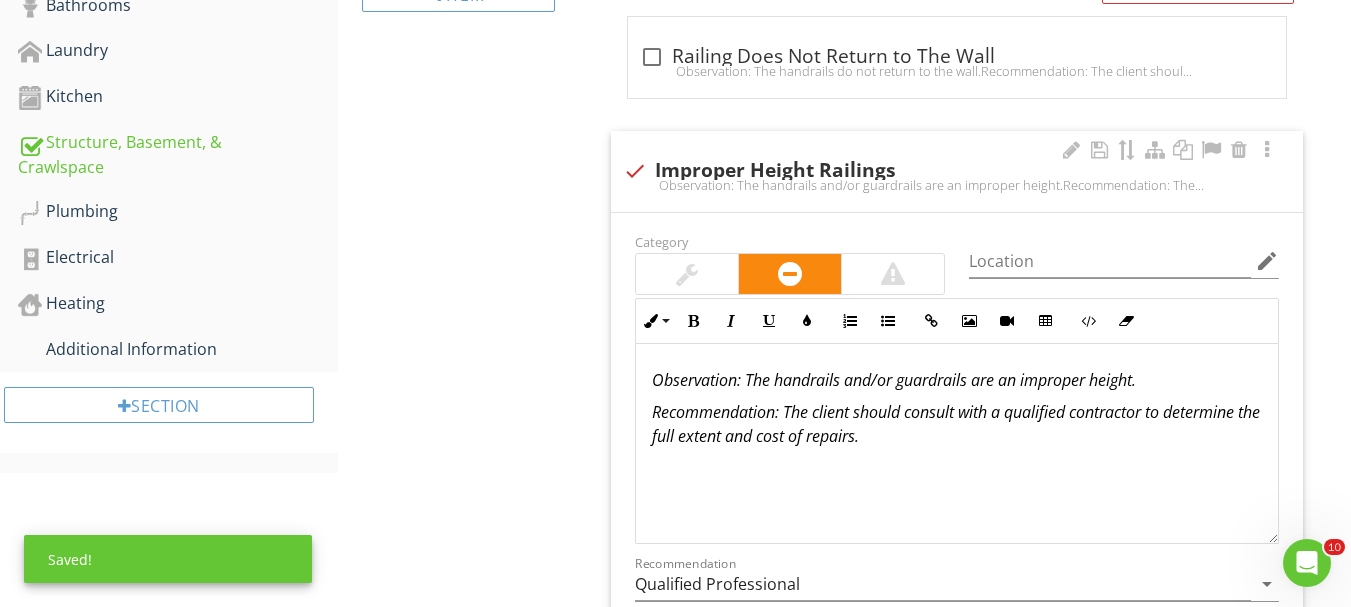 scroll, scrollTop: 1, scrollLeft: 0, axis: vertical 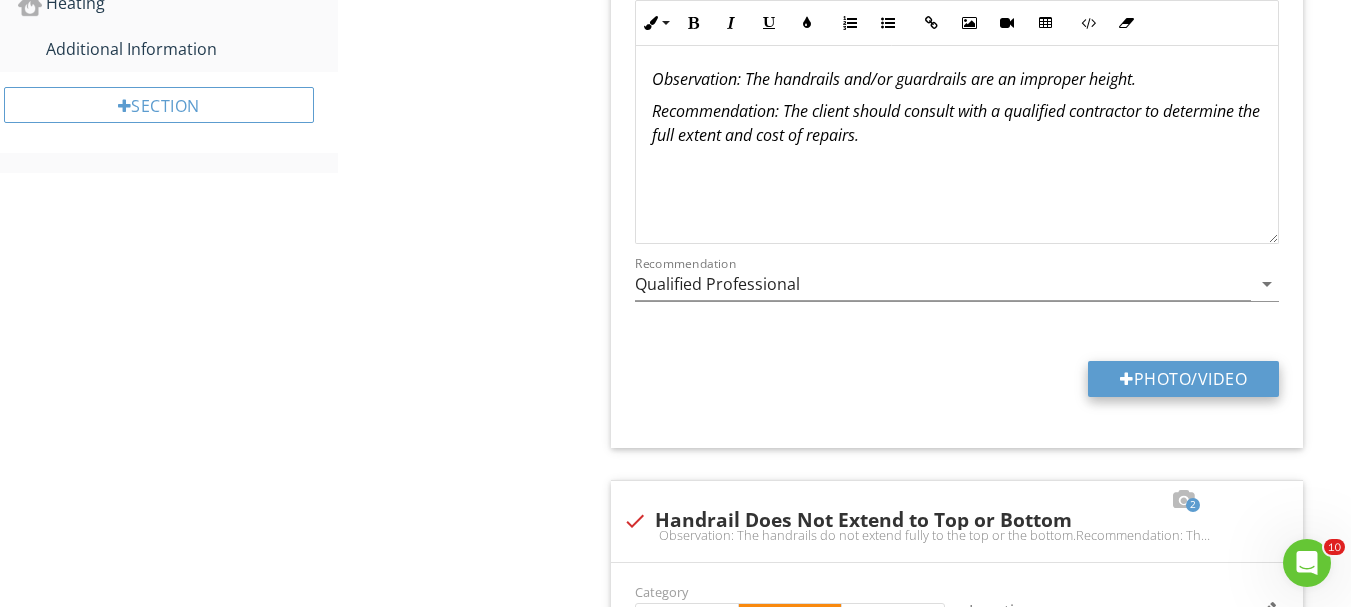 click on "Photo/Video" at bounding box center (1183, 379) 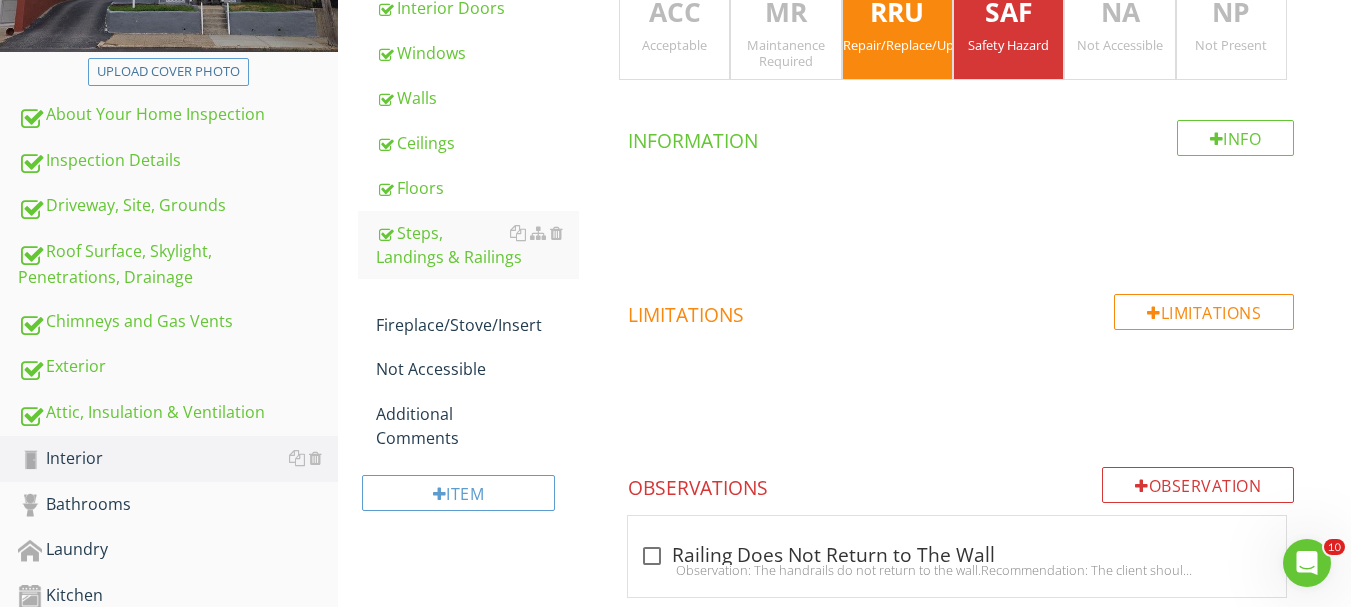 scroll, scrollTop: 462, scrollLeft: 0, axis: vertical 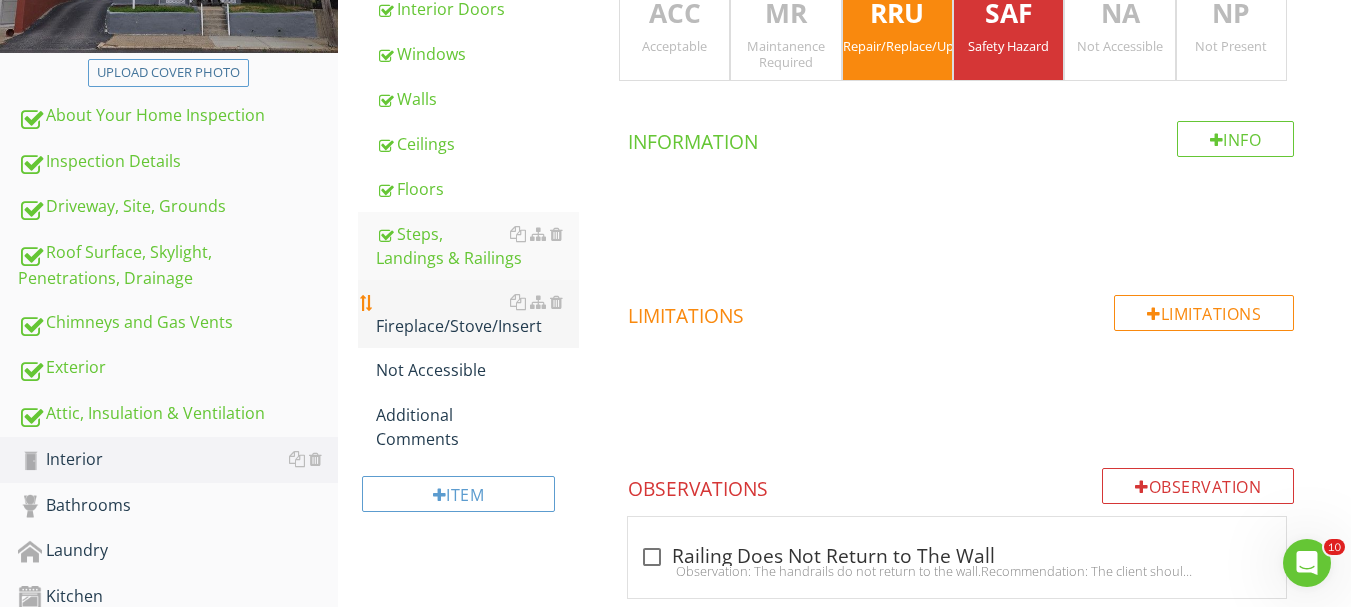 click on "Fireplace/Stove/Insert" at bounding box center [477, 314] 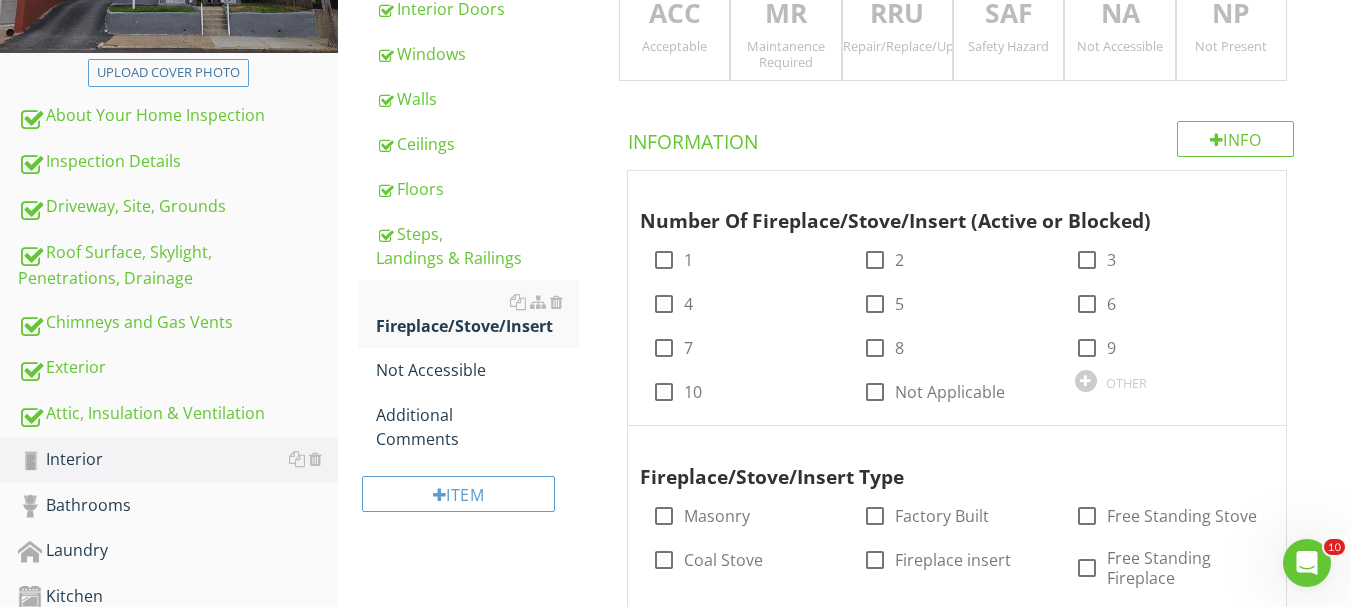 click on "Not Present" at bounding box center (1231, 46) 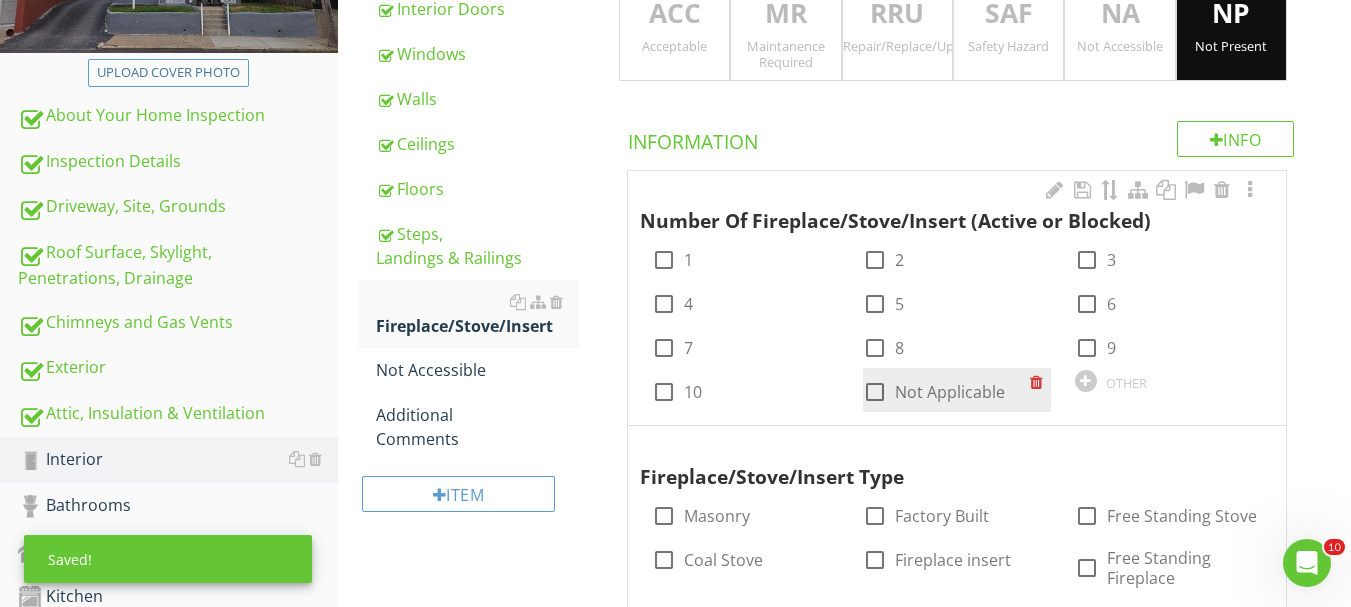 click on "Not Applicable" at bounding box center [950, 392] 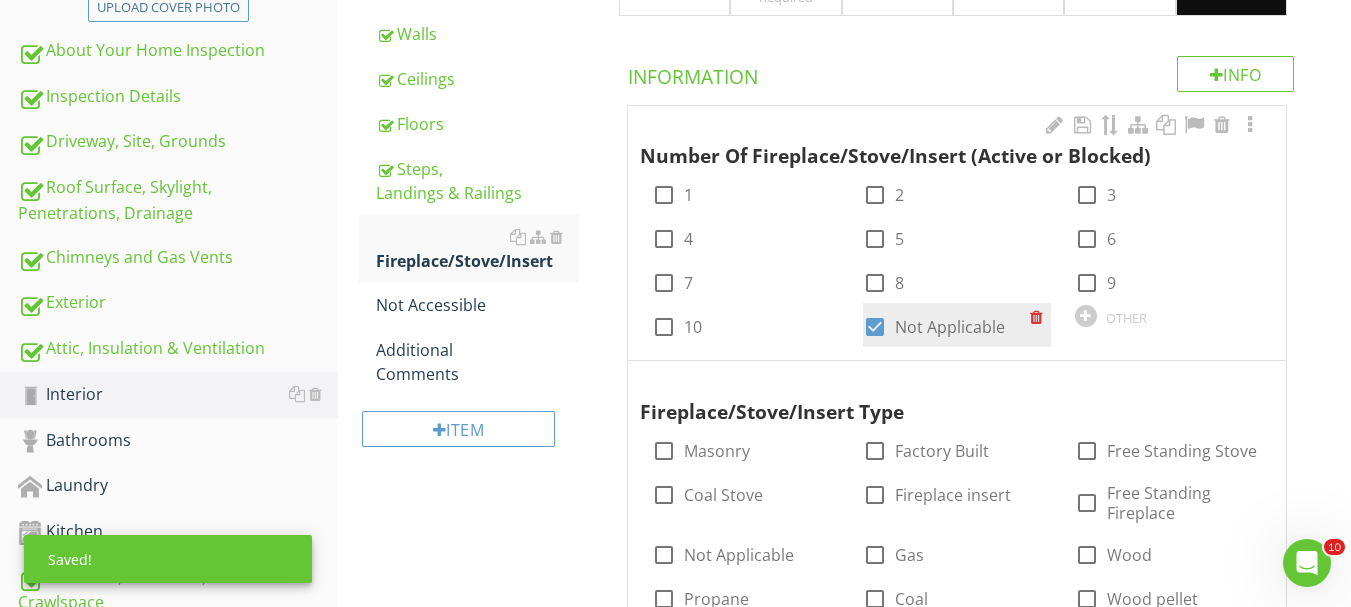 scroll, scrollTop: 562, scrollLeft: 0, axis: vertical 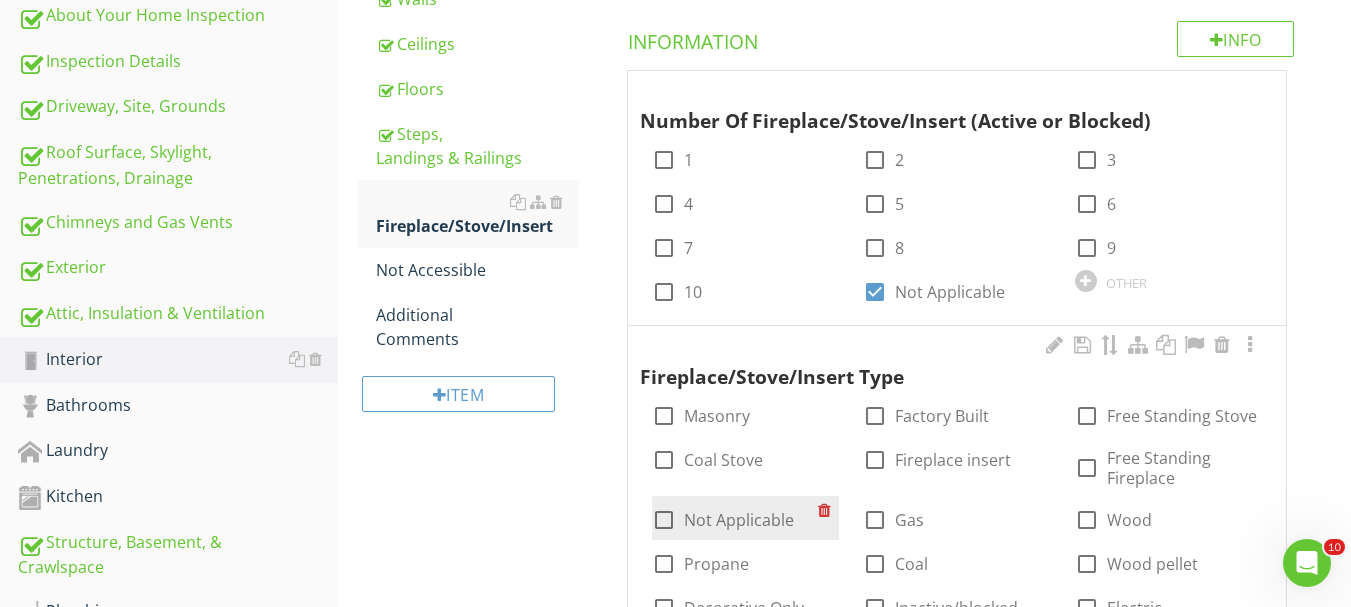 click on "Not Applicable" at bounding box center (739, 520) 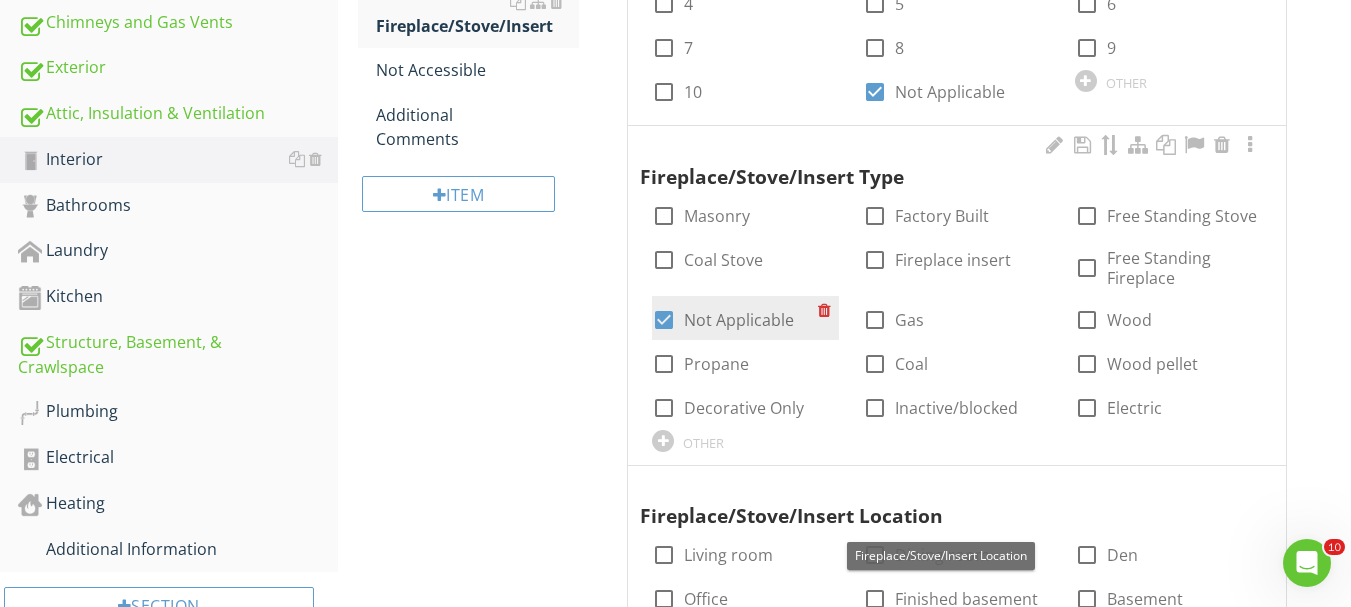 scroll, scrollTop: 962, scrollLeft: 0, axis: vertical 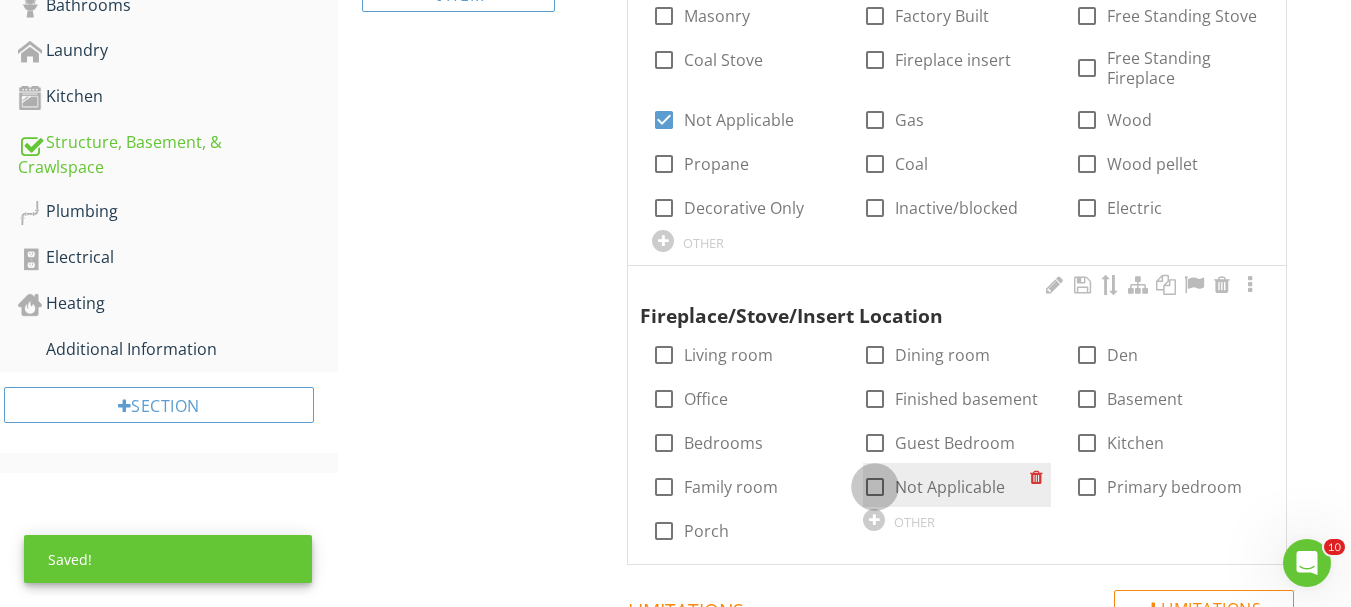 click at bounding box center (875, 487) 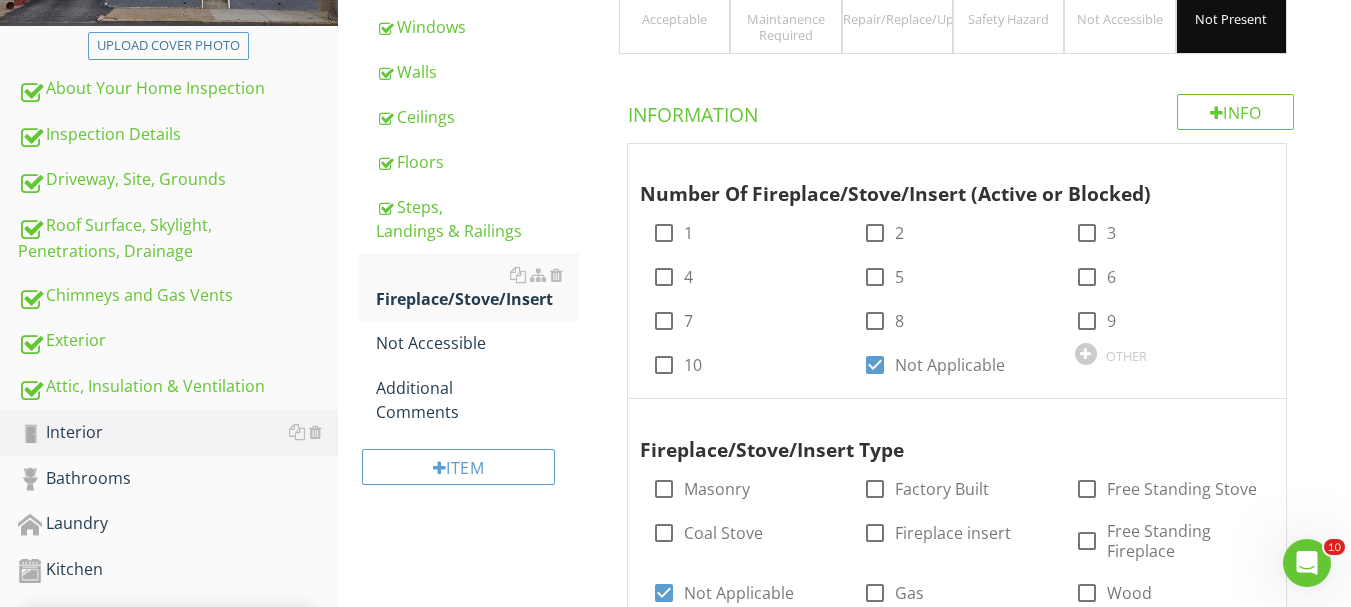 scroll, scrollTop: 362, scrollLeft: 0, axis: vertical 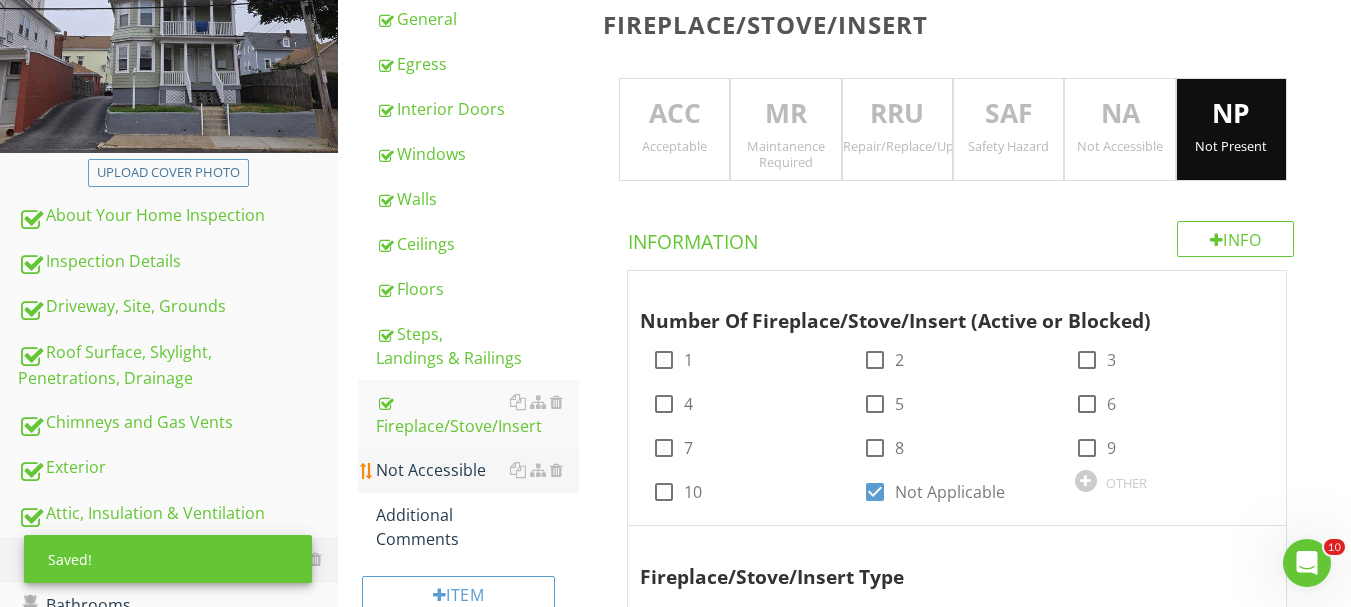 click on "Not Accessible" at bounding box center (477, 470) 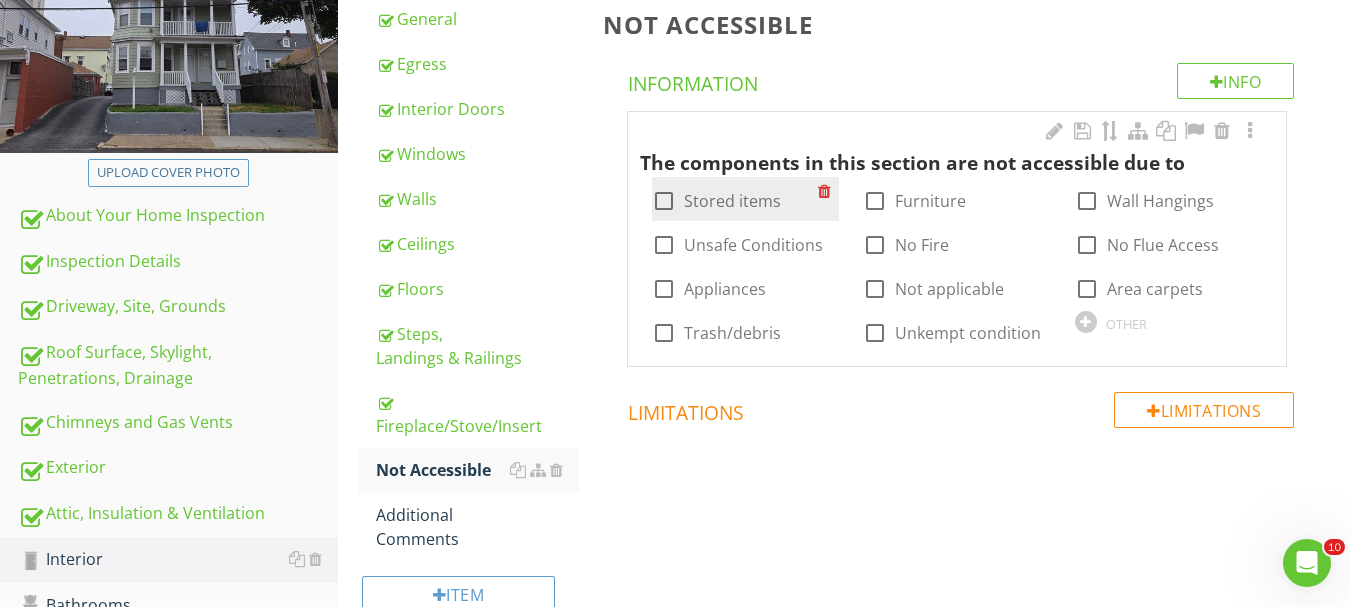 click on "Stored items" at bounding box center (732, 201) 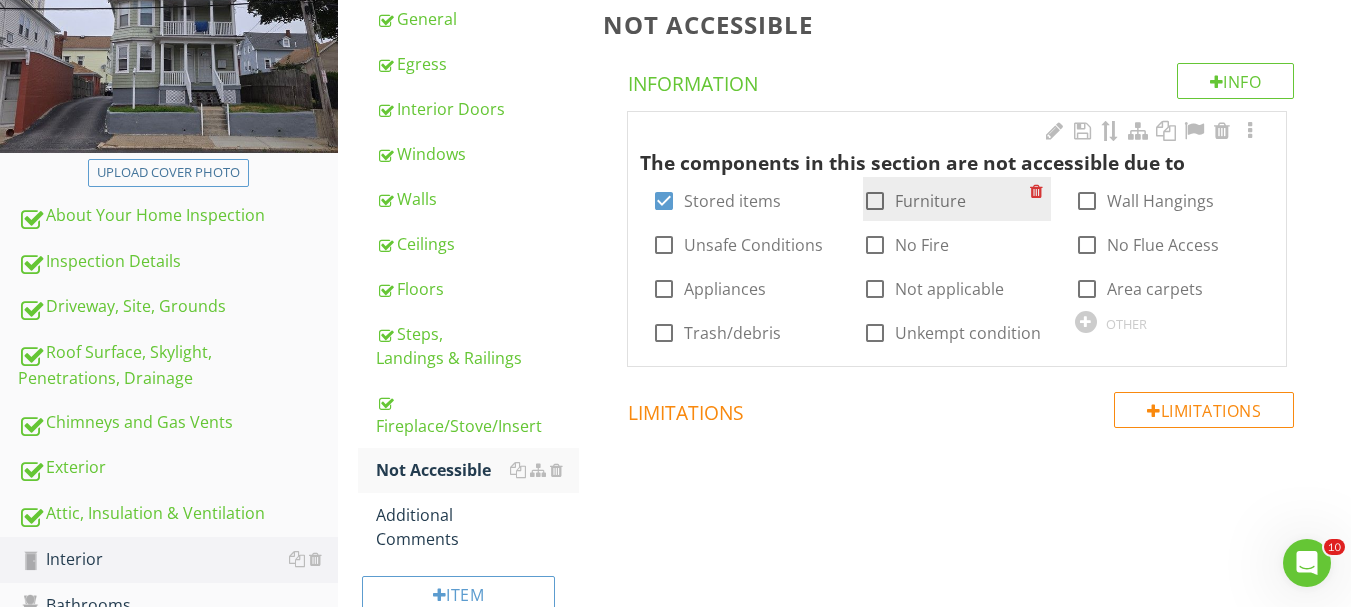 click on "Furniture" at bounding box center (930, 201) 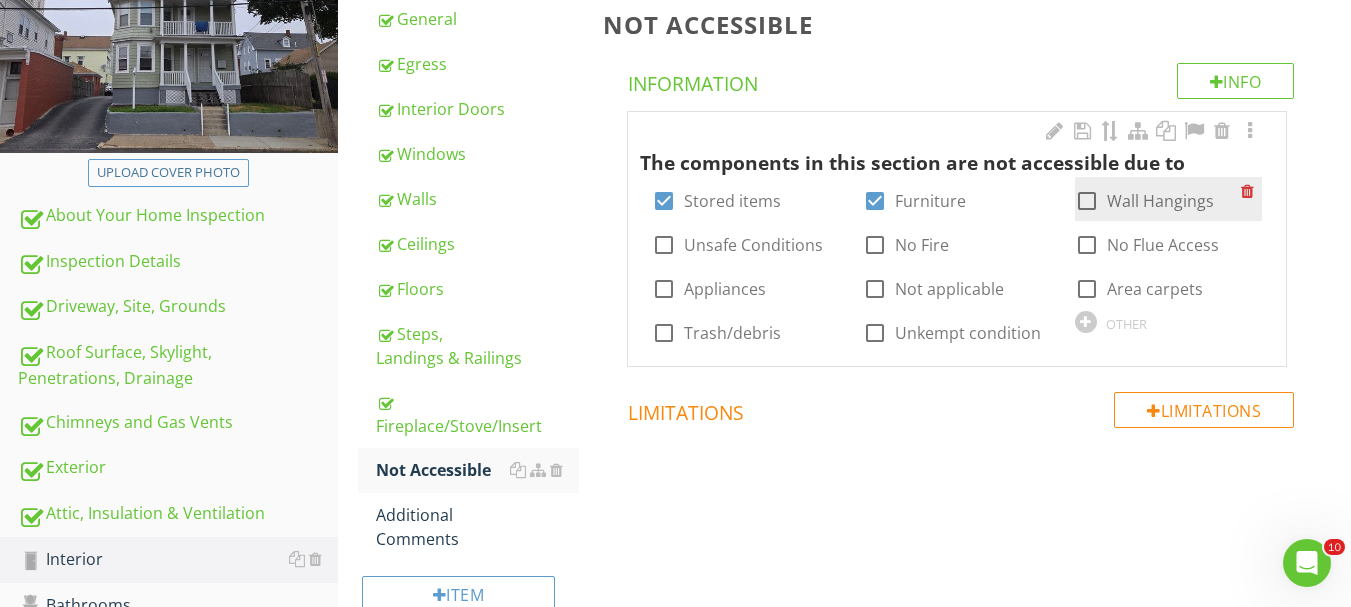 click on "Wall Hangings" at bounding box center [1160, 201] 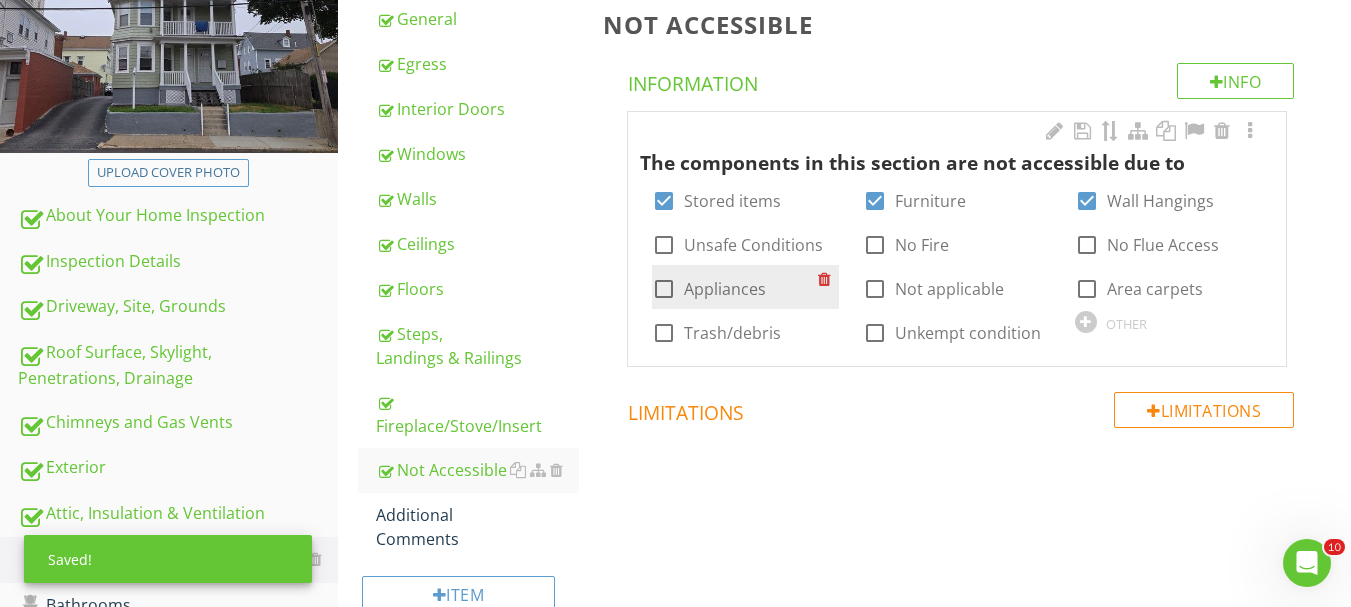 click on "Appliances" at bounding box center (725, 289) 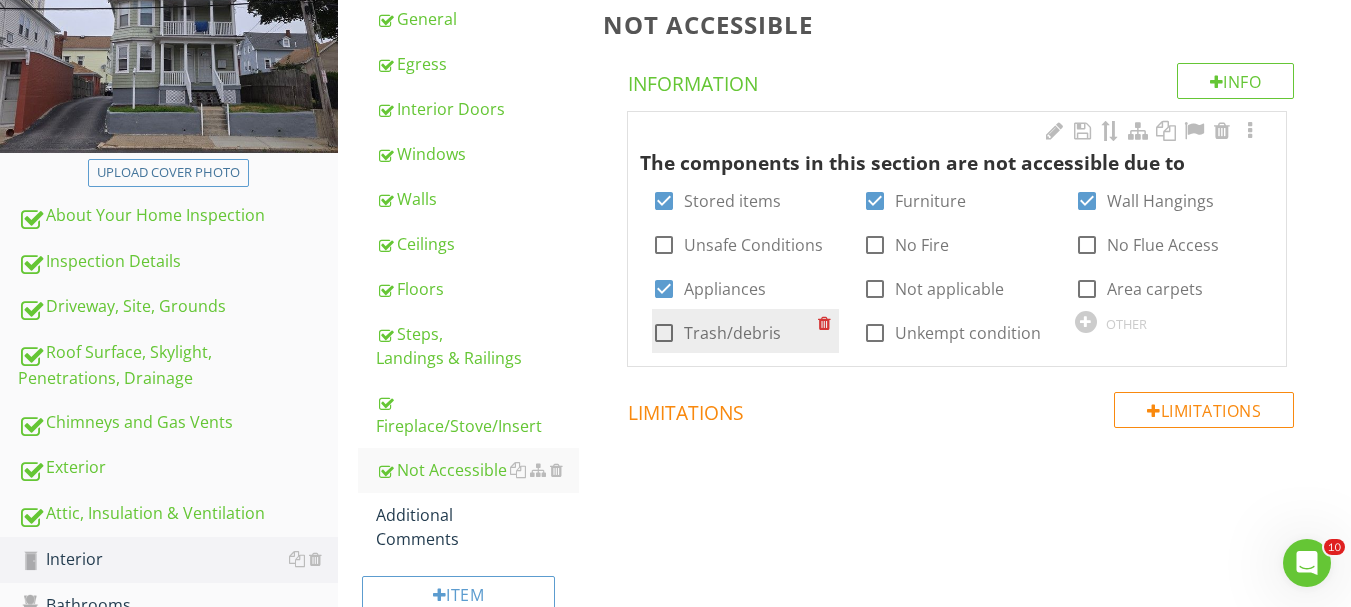 click on "Trash/debris" at bounding box center (732, 333) 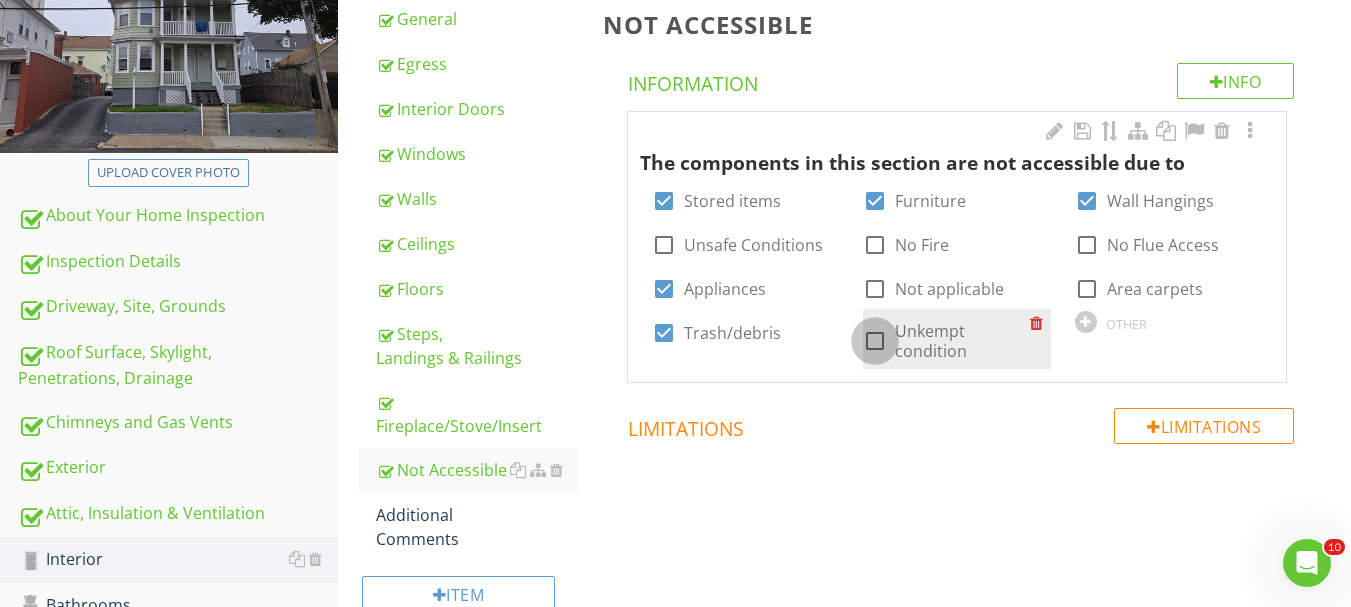 click at bounding box center (875, 341) 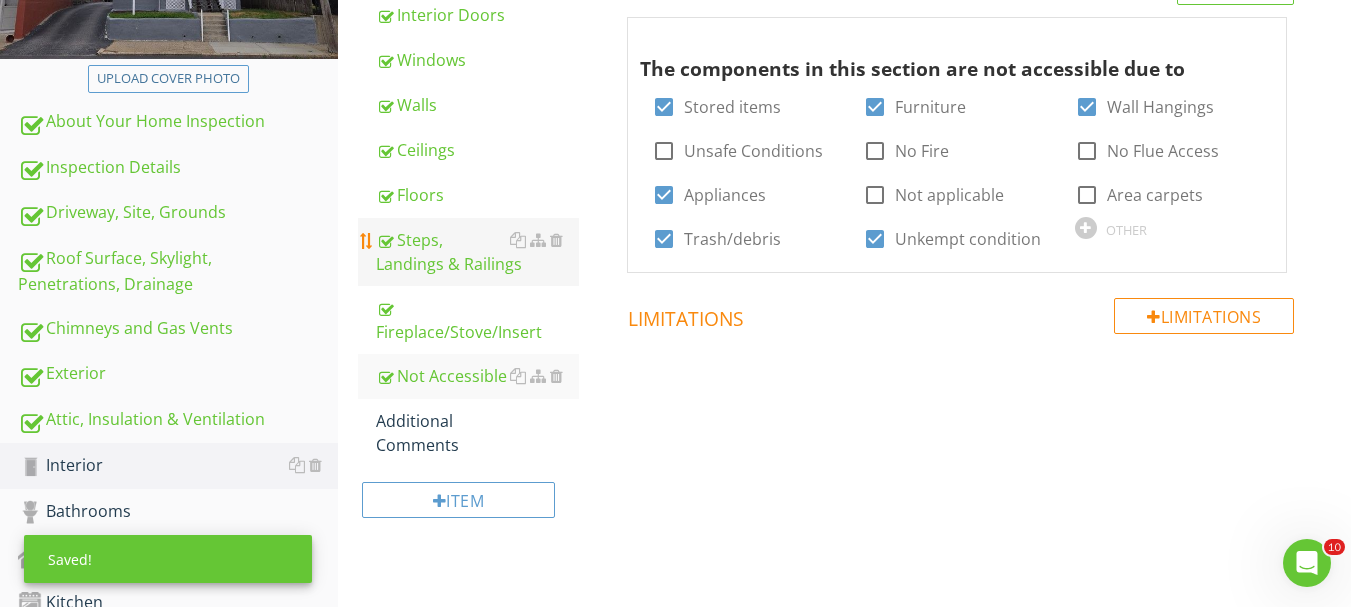 scroll, scrollTop: 462, scrollLeft: 0, axis: vertical 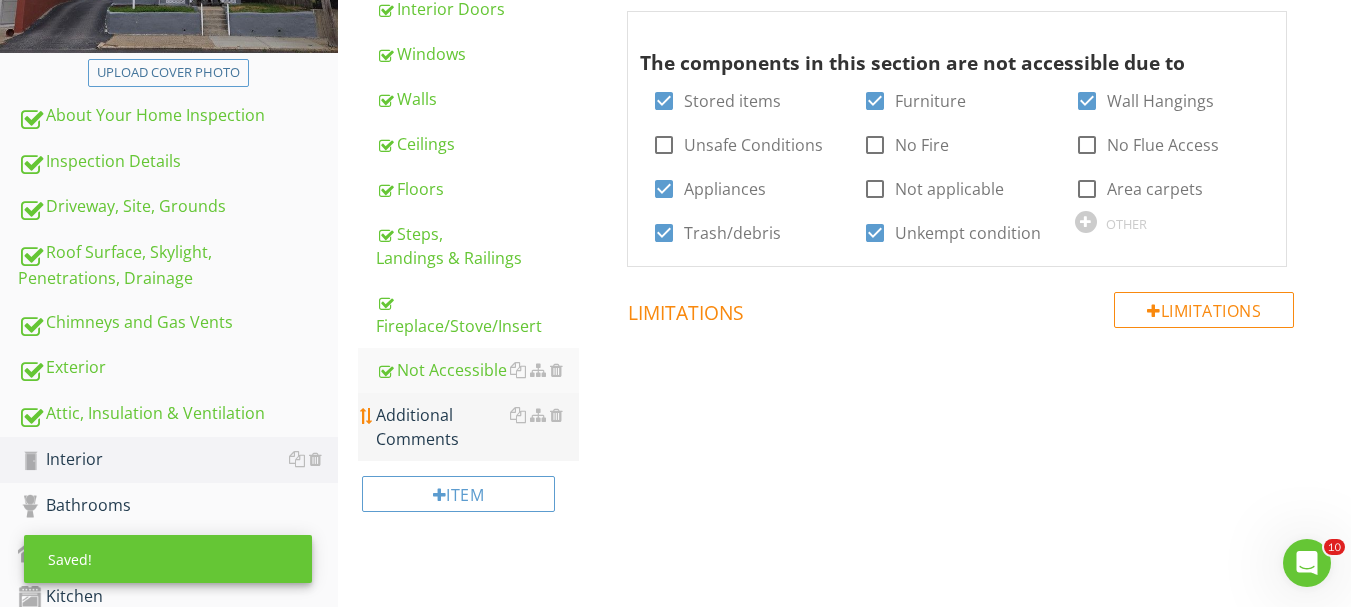 click on "Additional Comments" at bounding box center [477, 427] 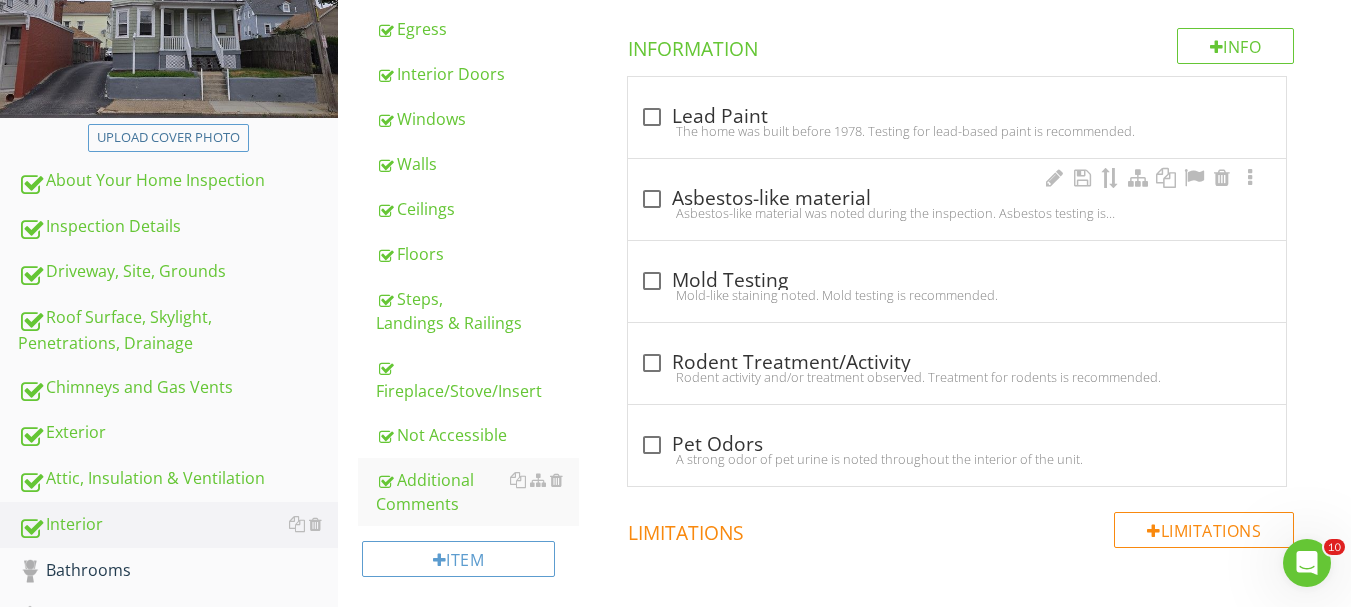 scroll, scrollTop: 362, scrollLeft: 0, axis: vertical 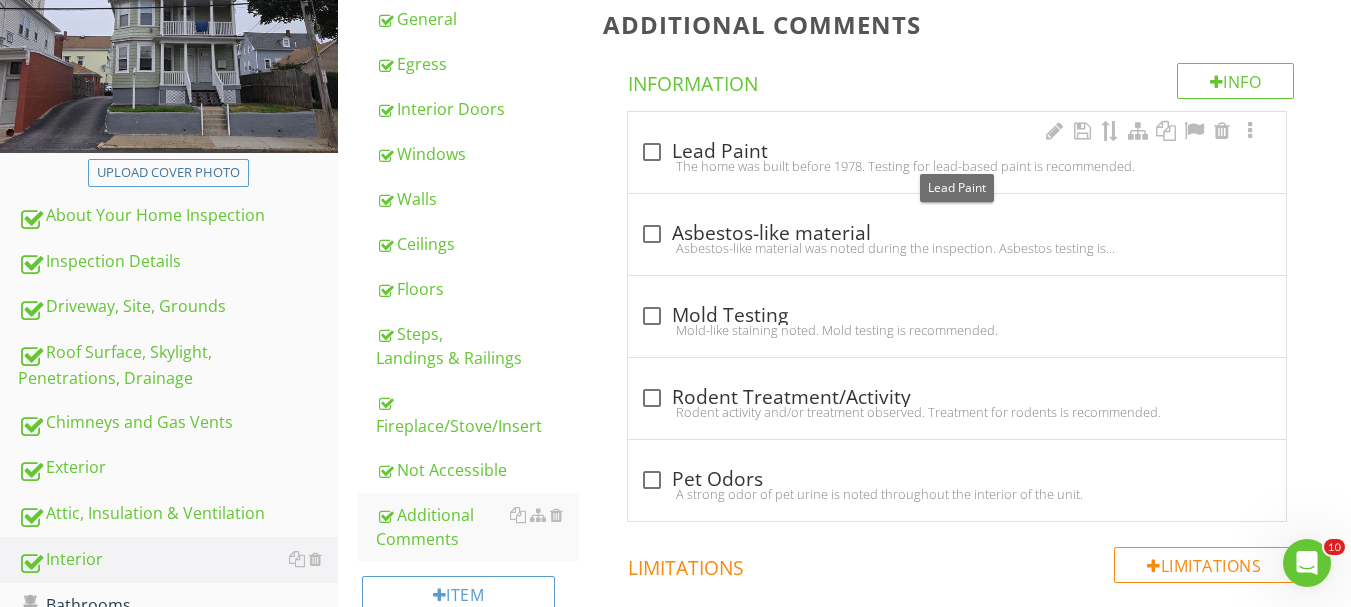 click on "check_box_outline_blank
Lead Paint" at bounding box center (957, 152) 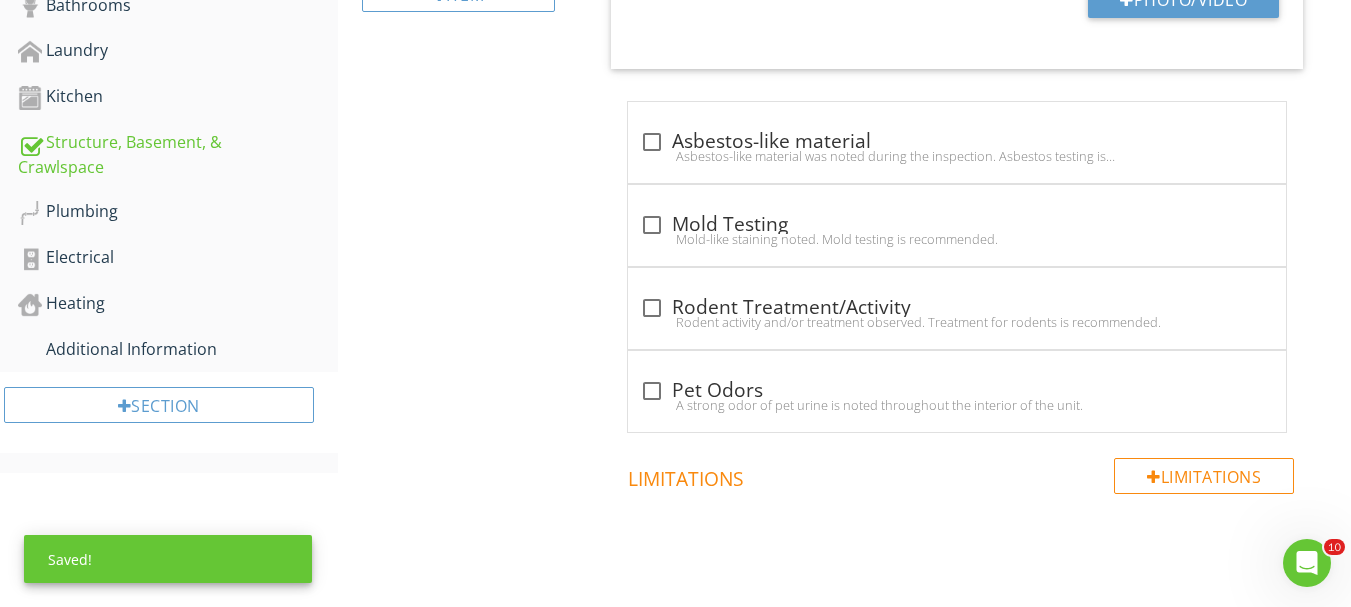 scroll, scrollTop: 762, scrollLeft: 0, axis: vertical 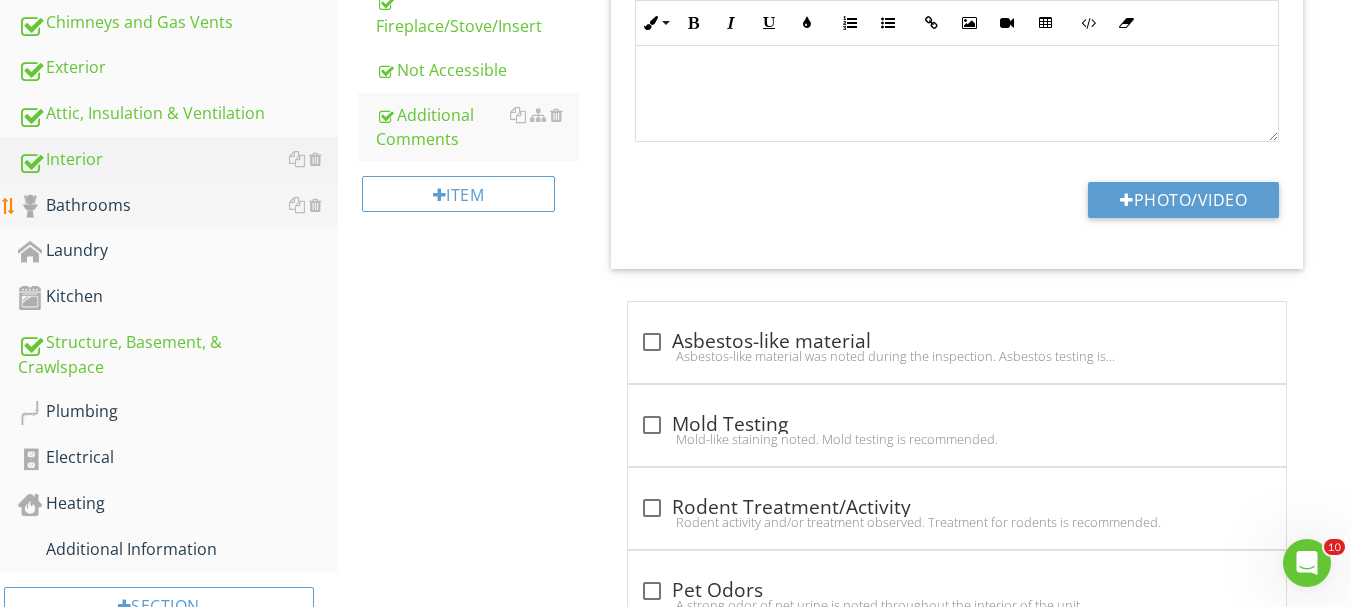 click on "Bathrooms" at bounding box center [178, 206] 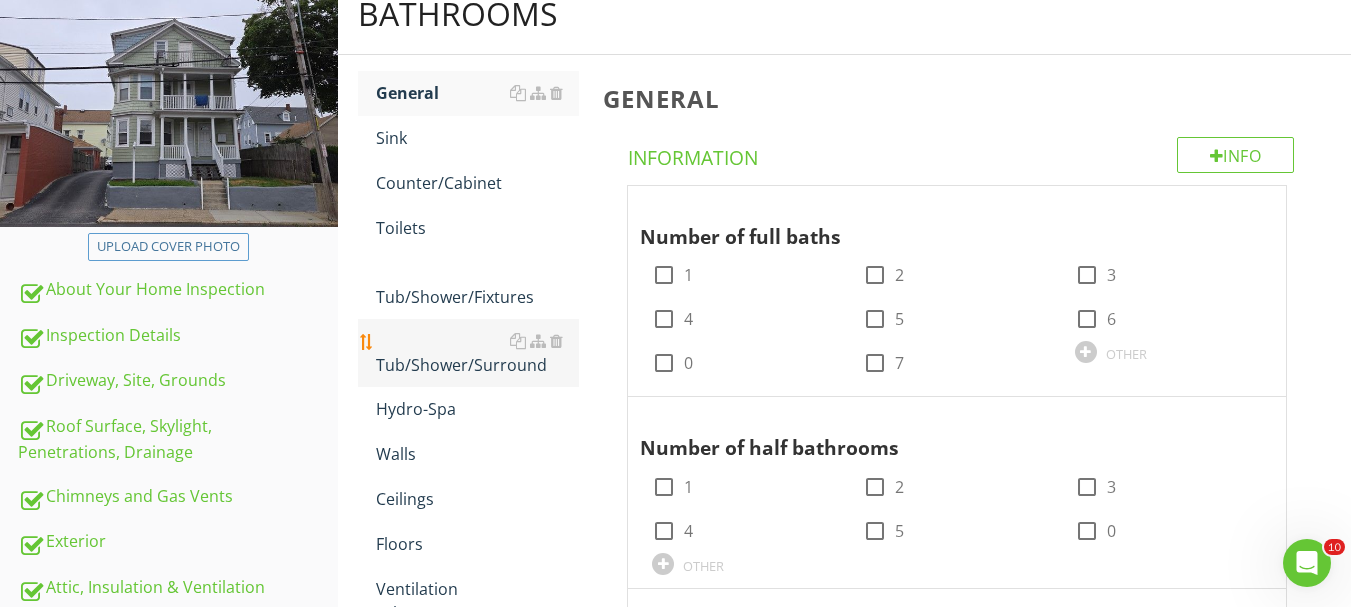 scroll, scrollTop: 262, scrollLeft: 0, axis: vertical 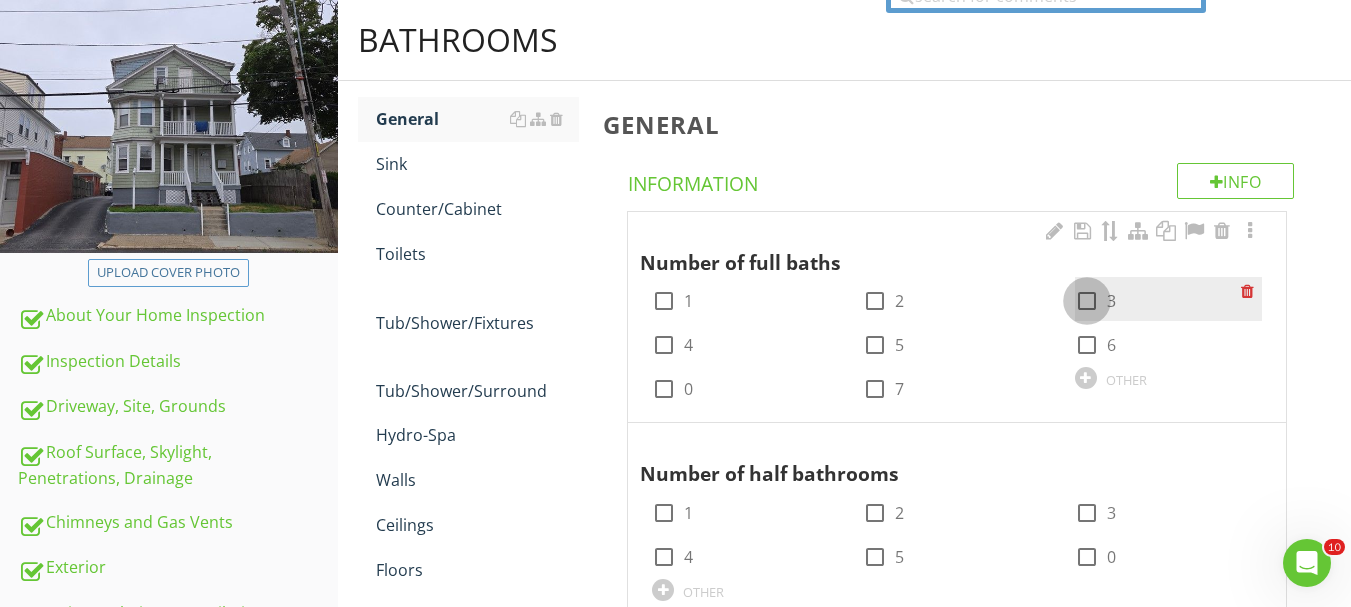 click at bounding box center (1087, 301) 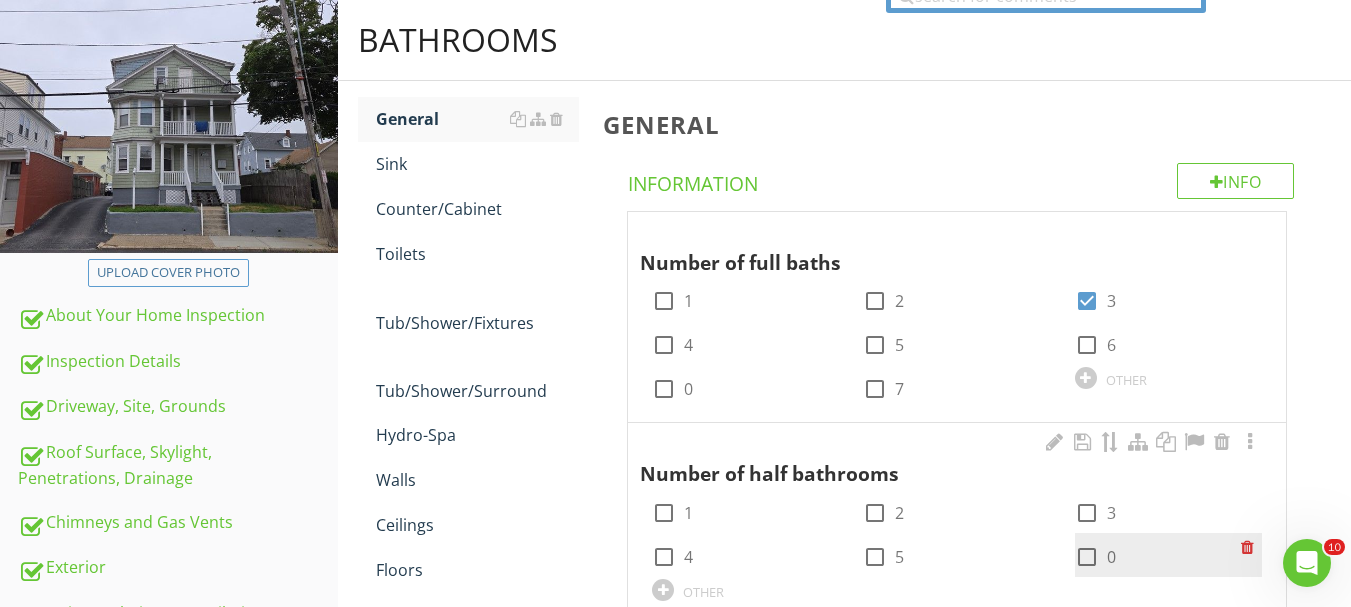 click at bounding box center (1087, 557) 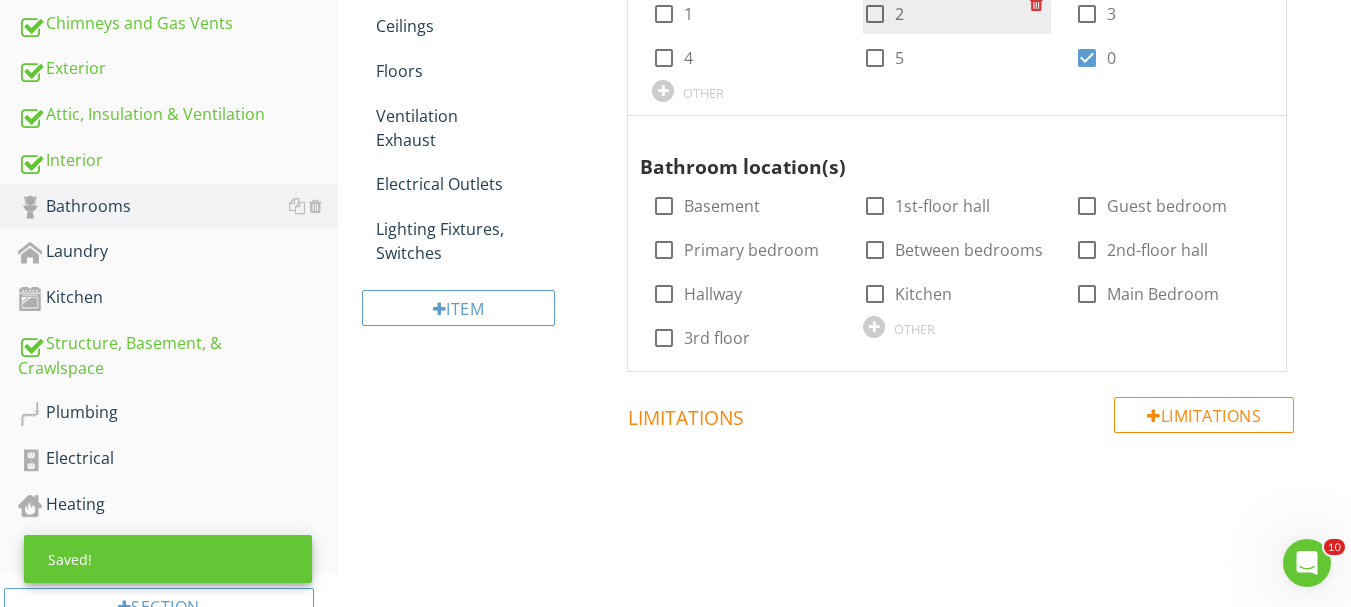 scroll, scrollTop: 762, scrollLeft: 0, axis: vertical 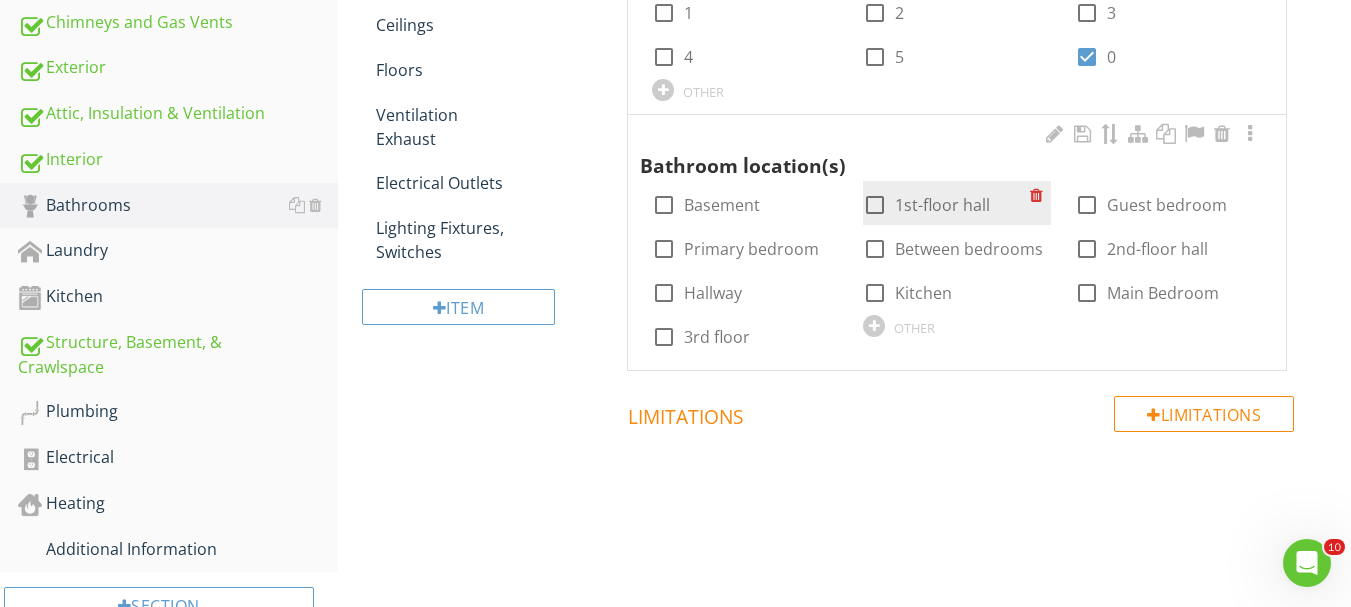 click on "1st-floor hall" at bounding box center [942, 205] 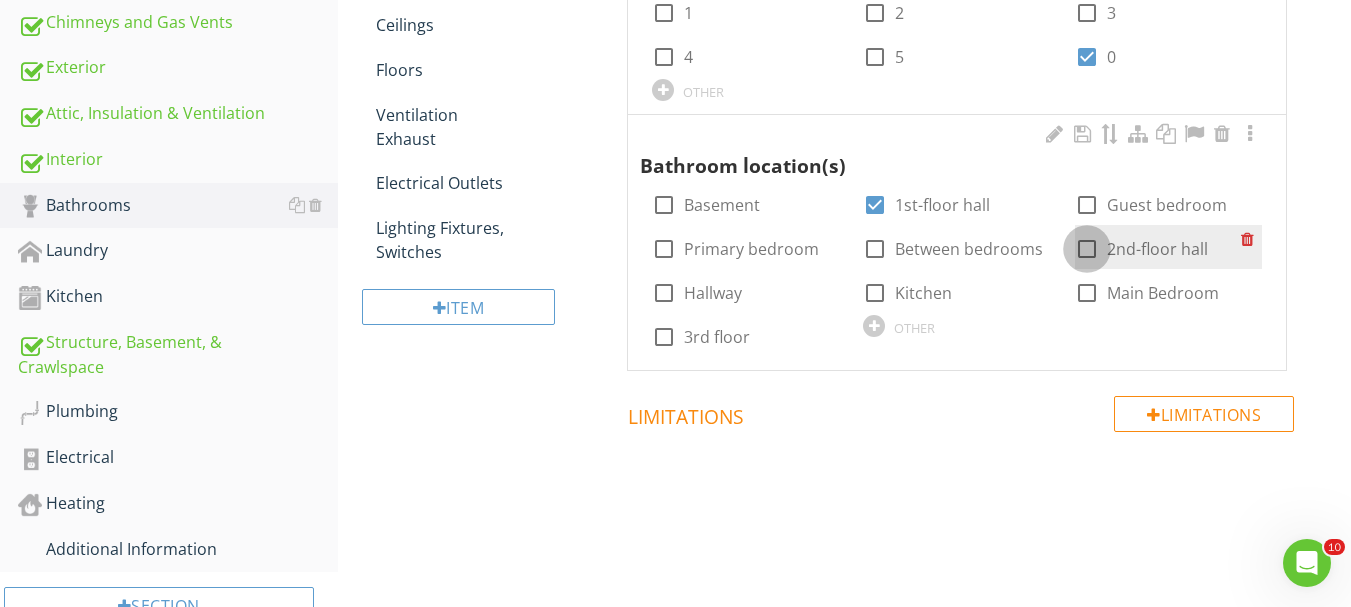 click at bounding box center [1087, 249] 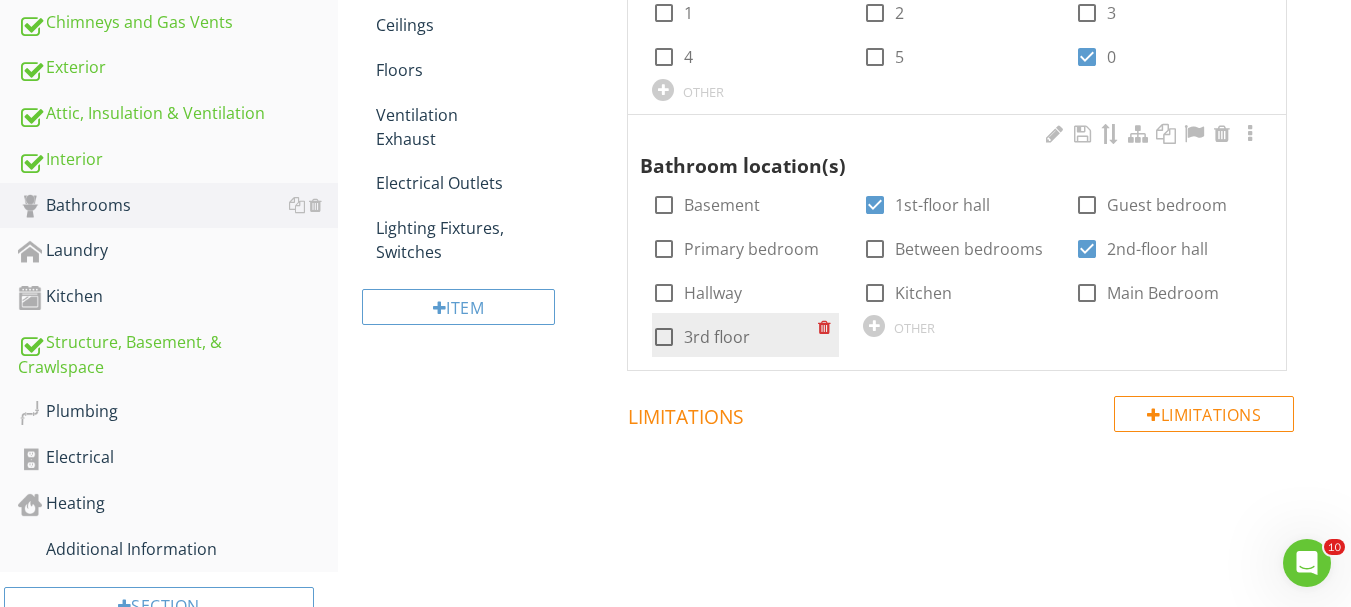 click on "3rd floor" at bounding box center [717, 337] 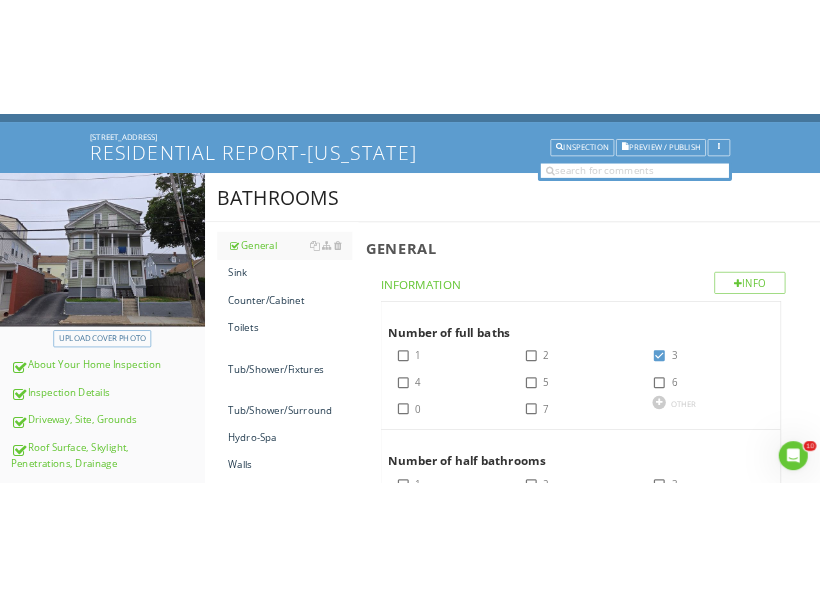 scroll, scrollTop: 128, scrollLeft: 0, axis: vertical 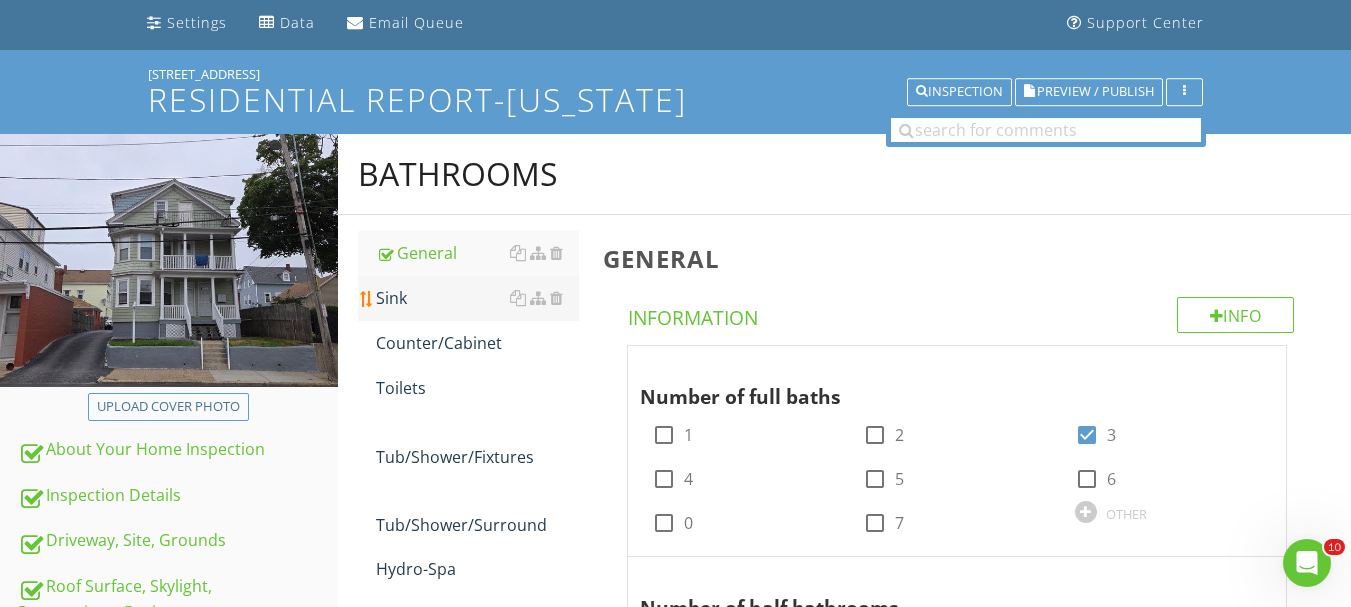 click on "Sink" at bounding box center [477, 298] 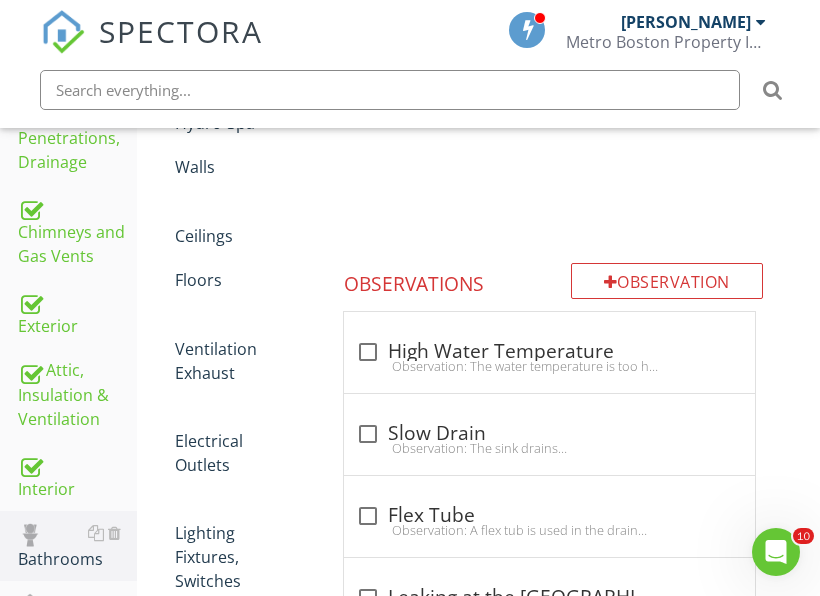 scroll, scrollTop: 828, scrollLeft: 0, axis: vertical 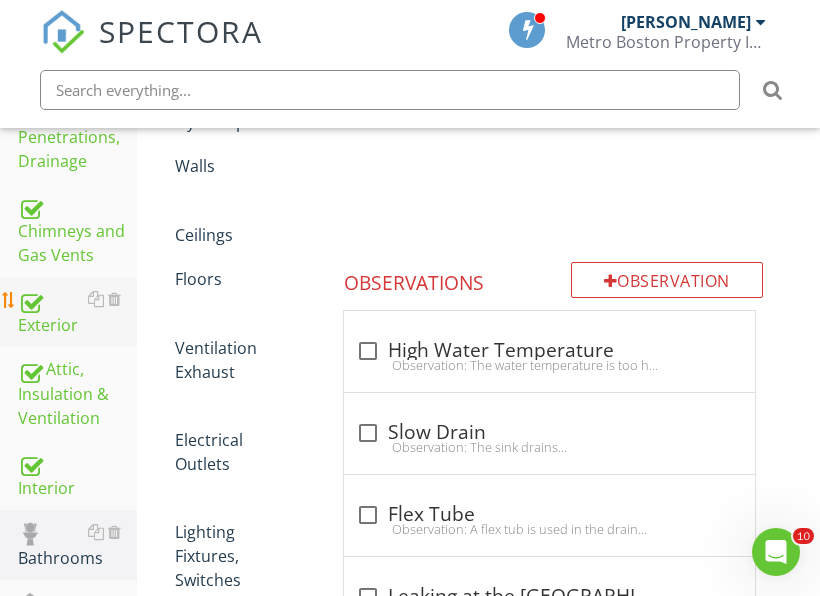 click on "Exterior" at bounding box center (77, 312) 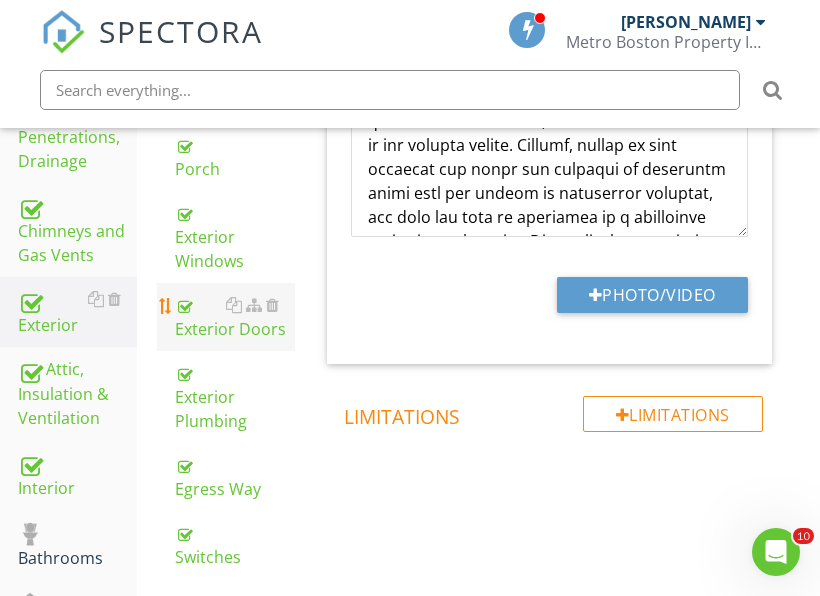 click on "Exterior Doors" at bounding box center [235, 317] 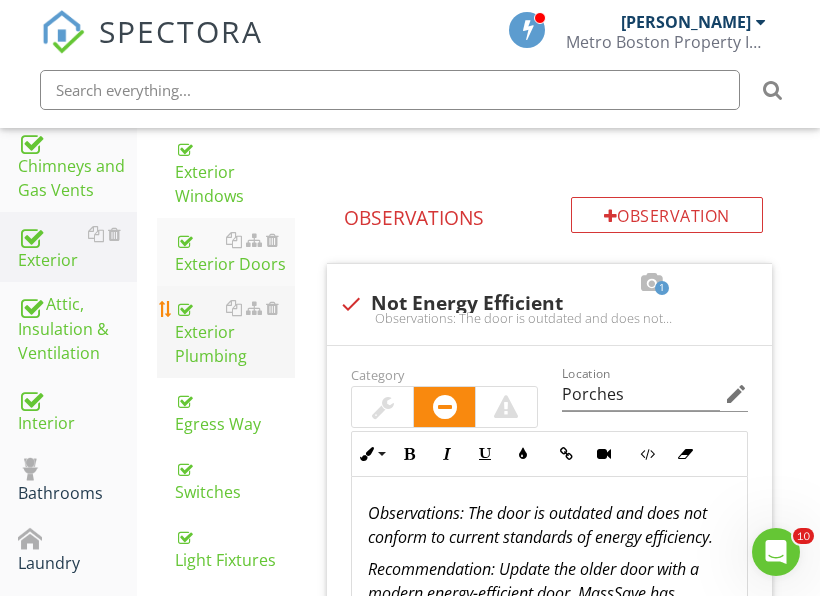 scroll, scrollTop: 928, scrollLeft: 0, axis: vertical 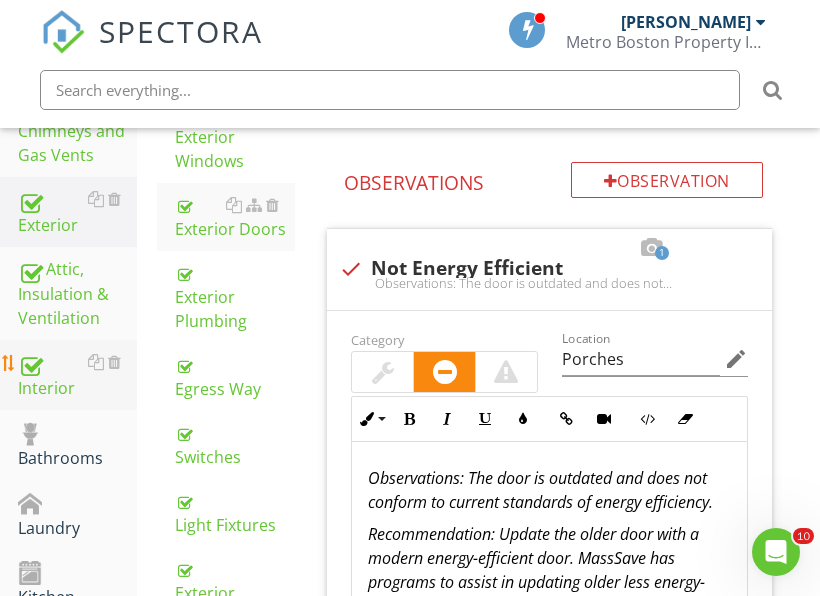 click on "Interior" at bounding box center (77, 375) 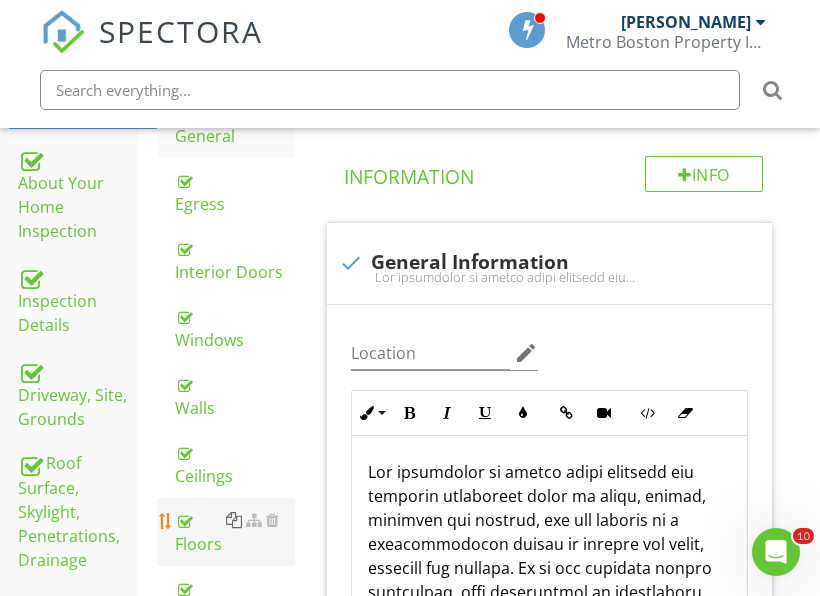 scroll, scrollTop: 428, scrollLeft: 0, axis: vertical 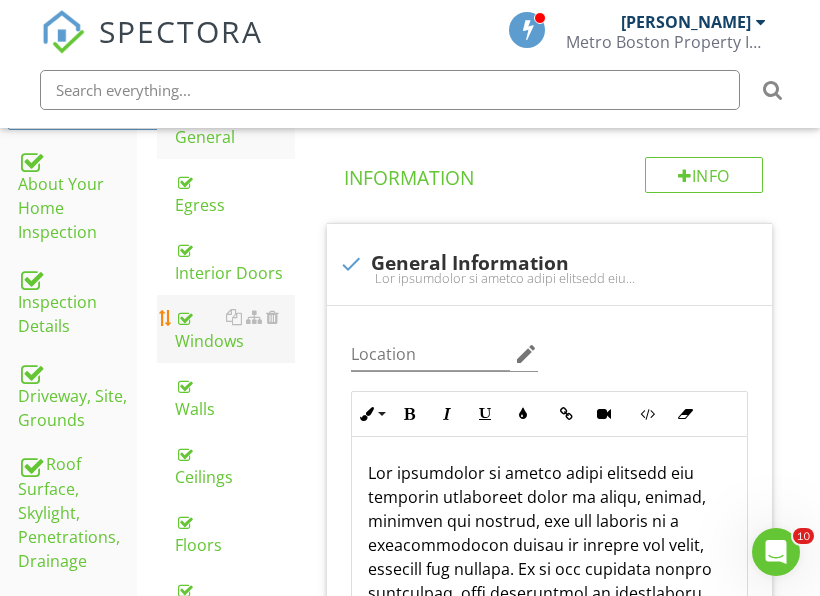 click on "Windows" at bounding box center [235, 329] 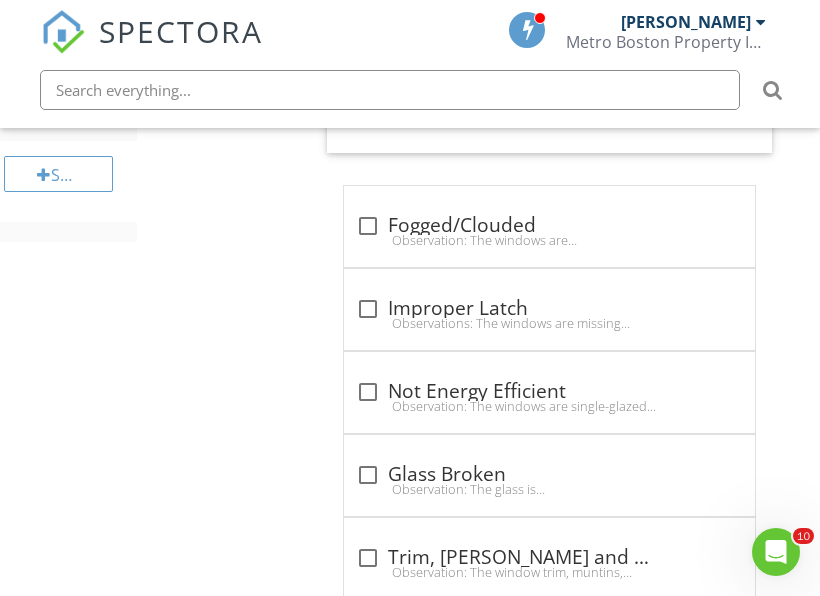 scroll, scrollTop: 1828, scrollLeft: 0, axis: vertical 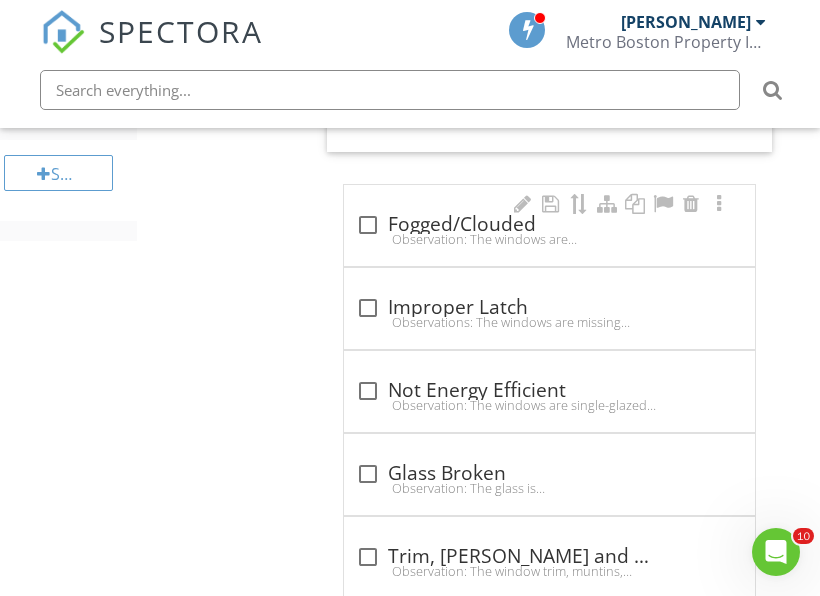 click on "check_box_outline_blank
Fogged/Clouded" at bounding box center [549, 225] 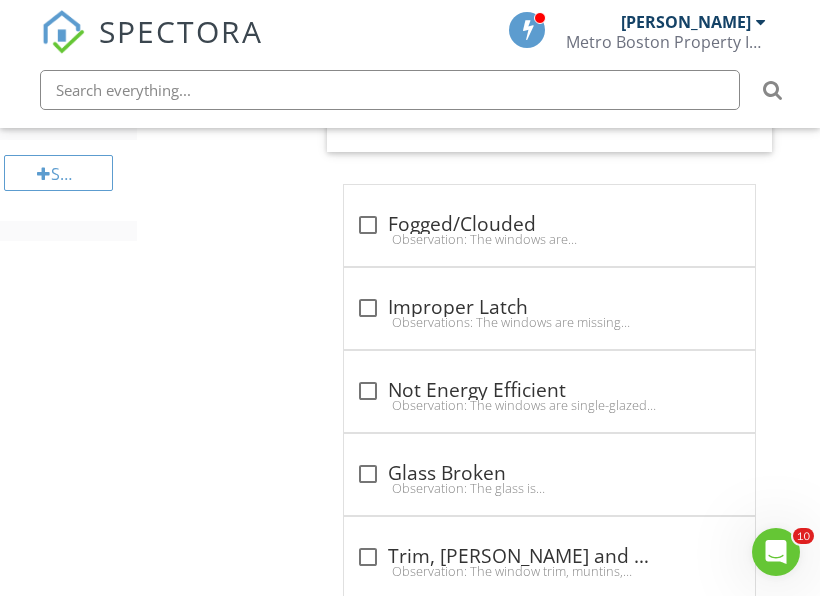 checkbox on "true" 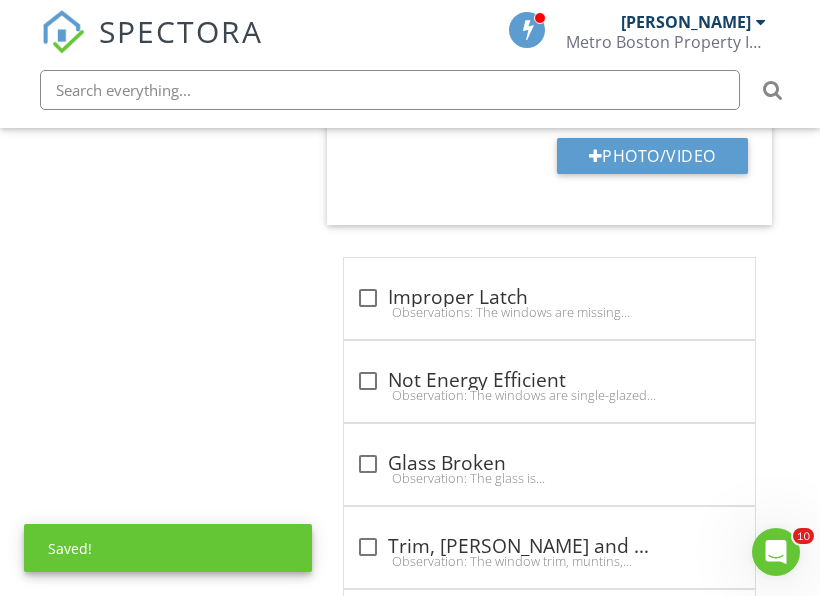 scroll, scrollTop: 2428, scrollLeft: 0, axis: vertical 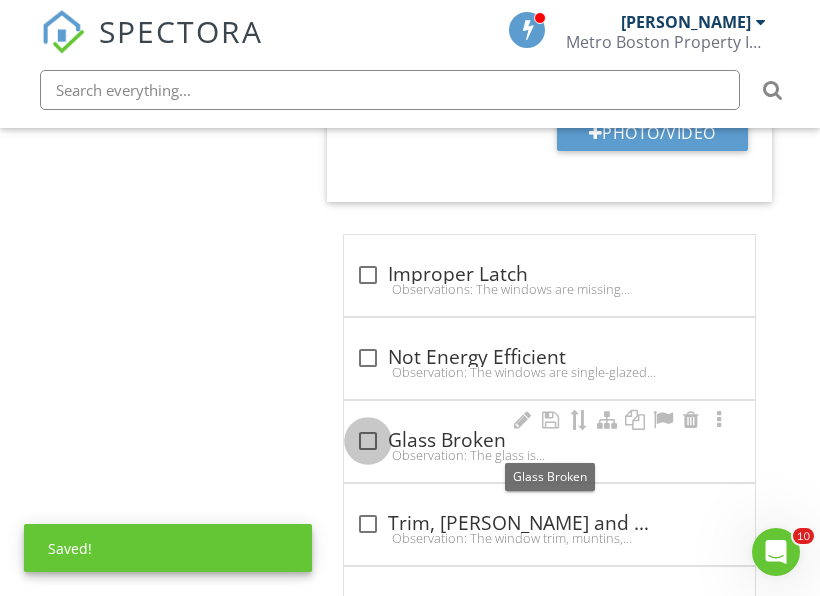 click at bounding box center (368, 441) 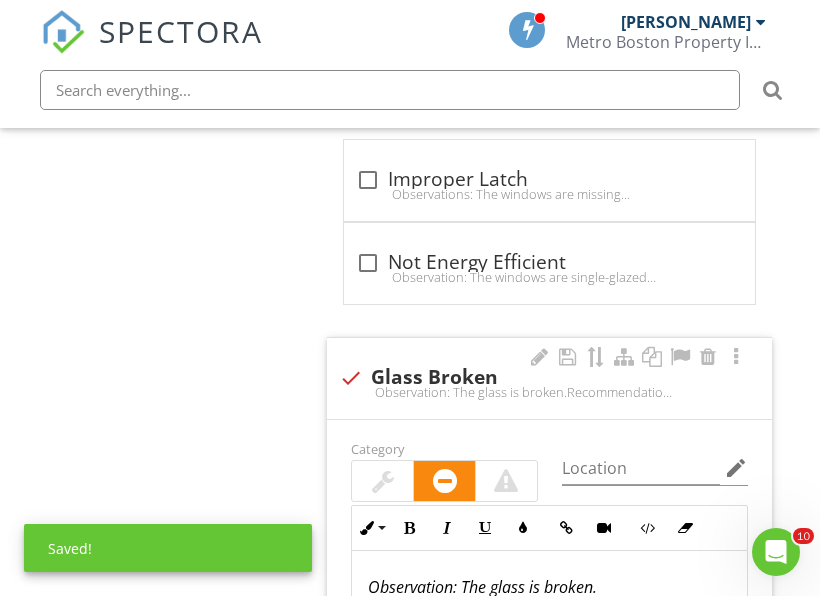 scroll, scrollTop: 2828, scrollLeft: 0, axis: vertical 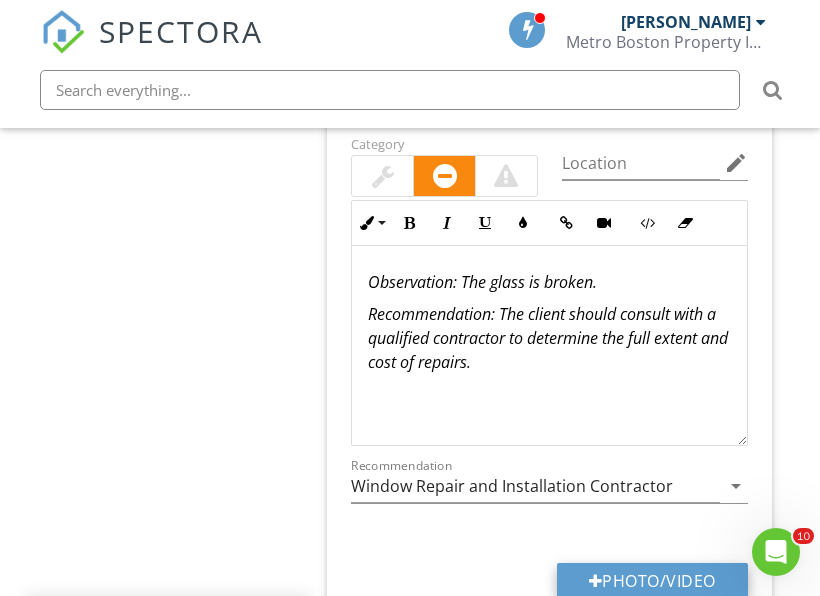 click on "Photo/Video" at bounding box center (652, 581) 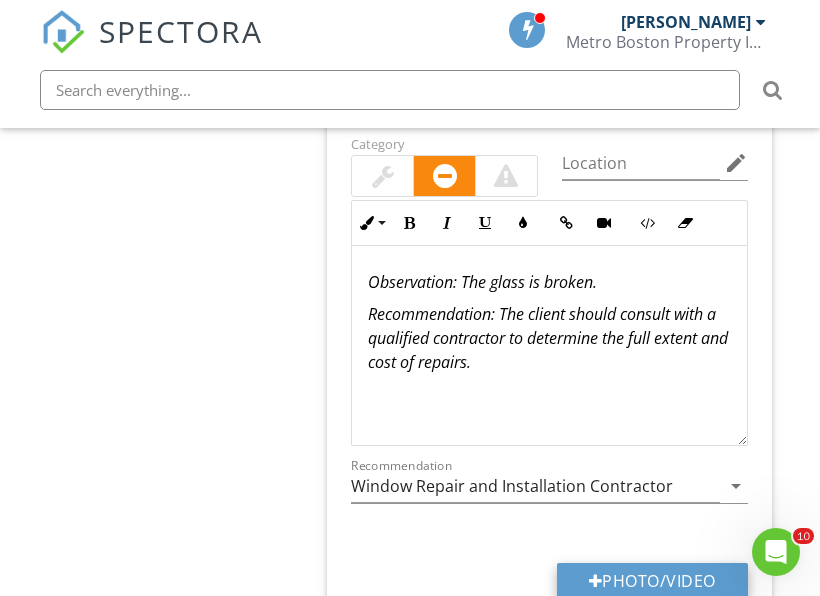 type on "C:\fakepath\20250709_145506.jpg" 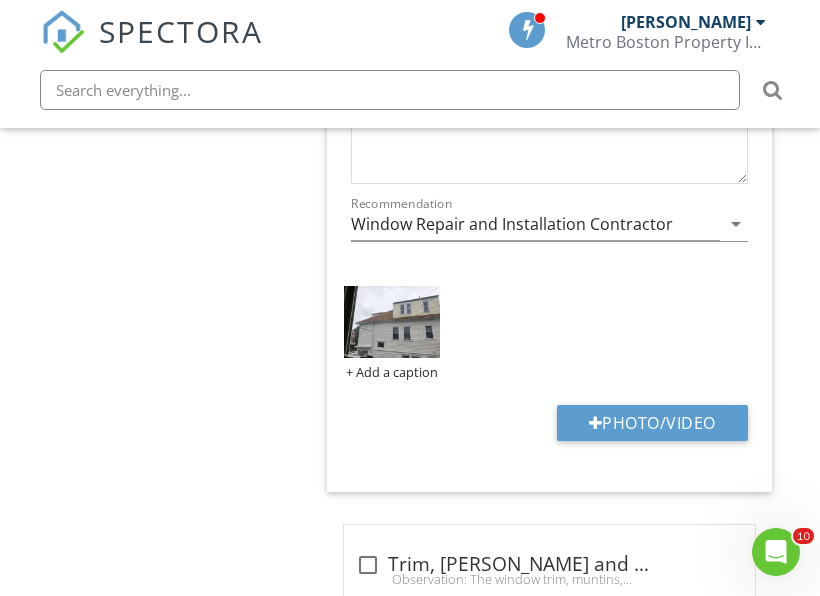 scroll, scrollTop: 3128, scrollLeft: 0, axis: vertical 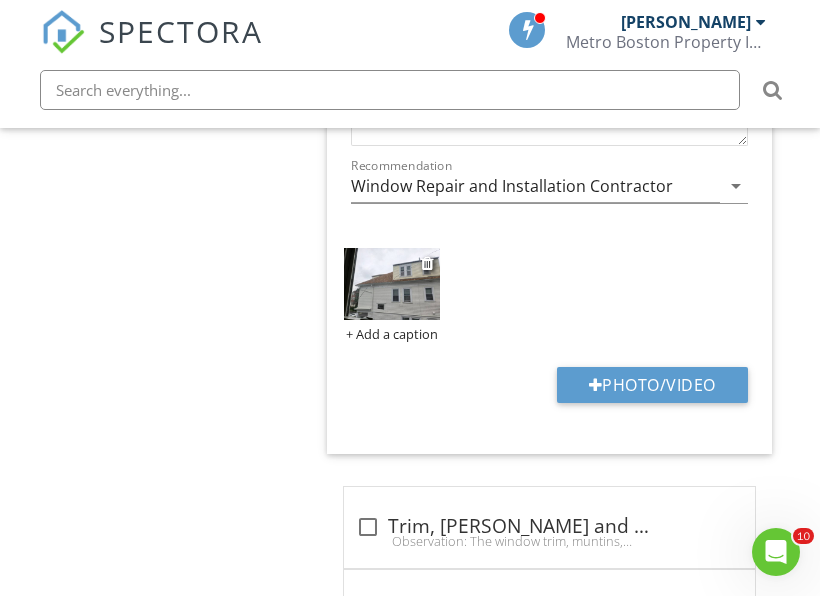 click at bounding box center (391, 283) 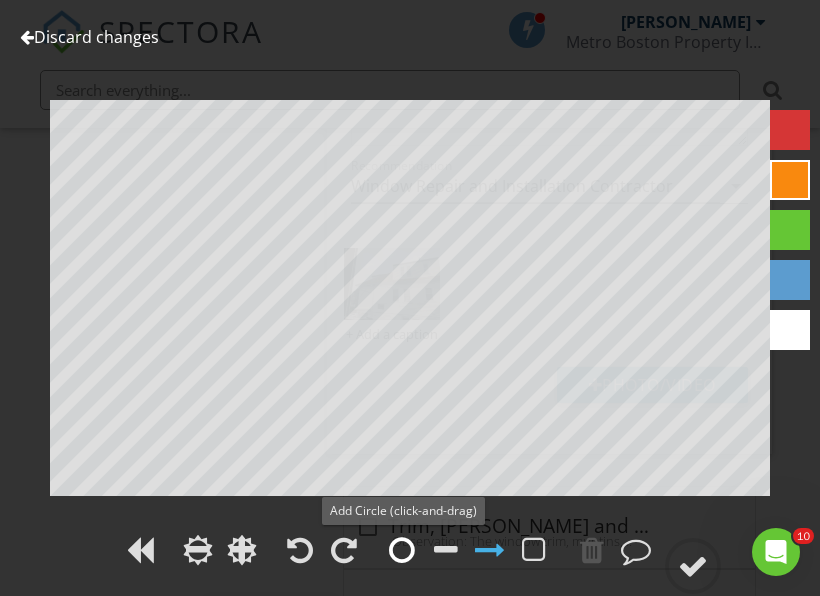 click at bounding box center (402, 550) 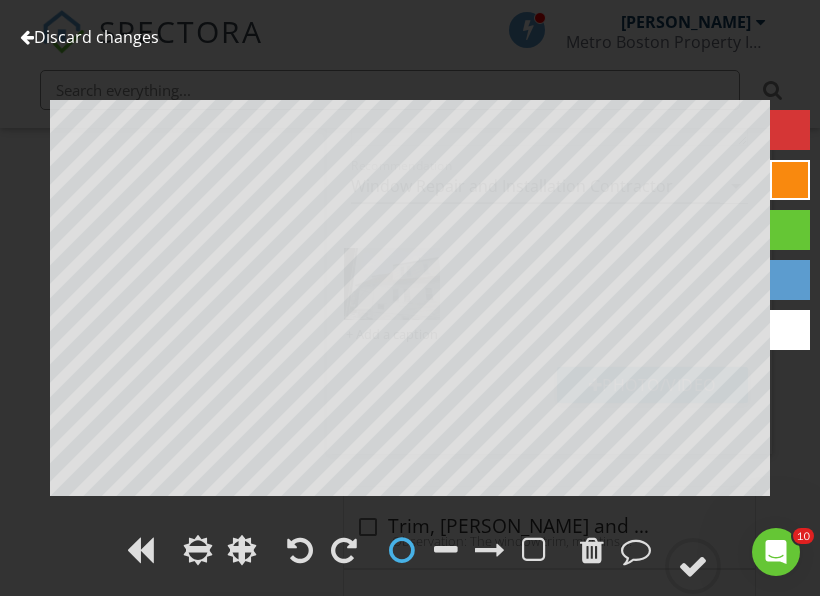 click at bounding box center (402, 550) 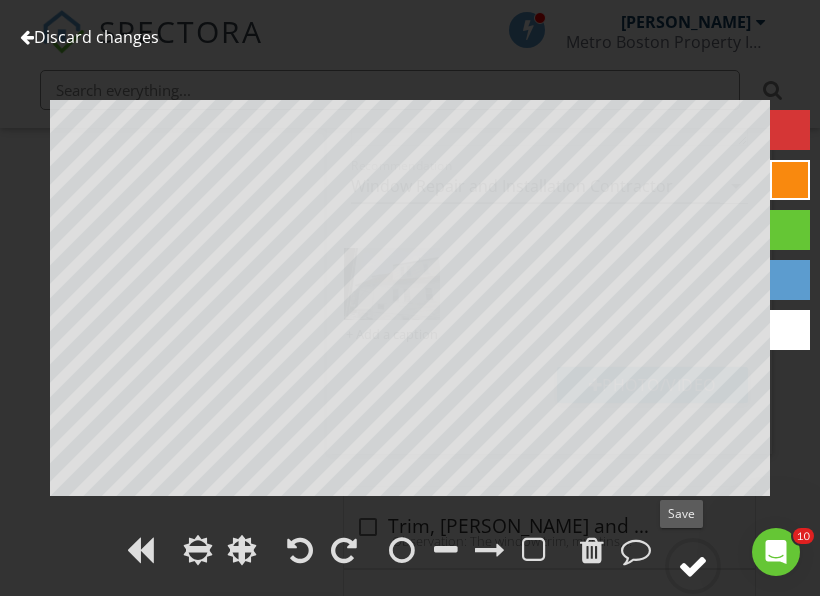 click at bounding box center [693, 566] 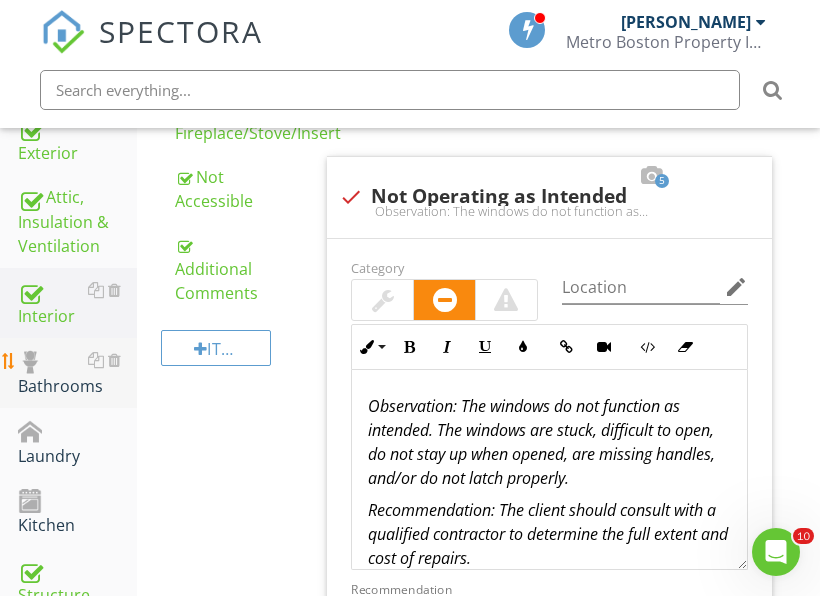click on "Bathrooms" at bounding box center [77, 373] 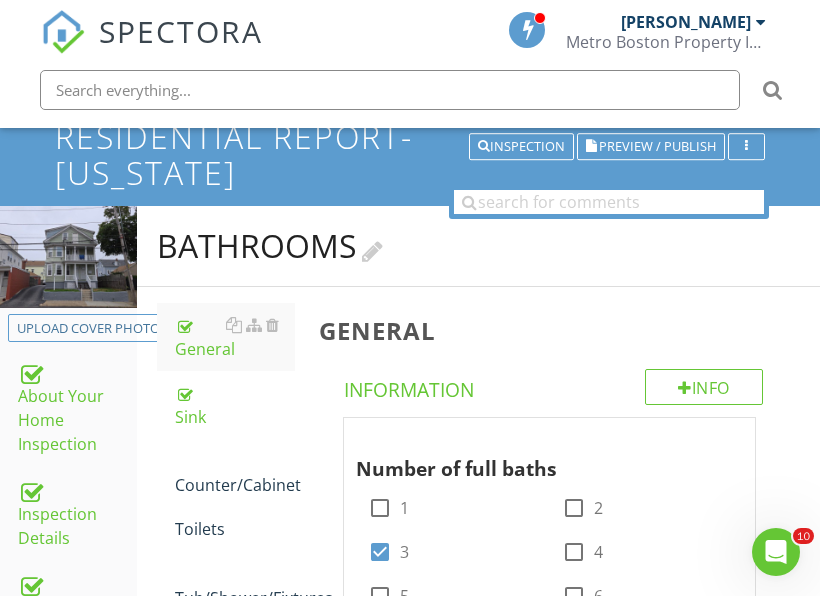 scroll, scrollTop: 173, scrollLeft: 0, axis: vertical 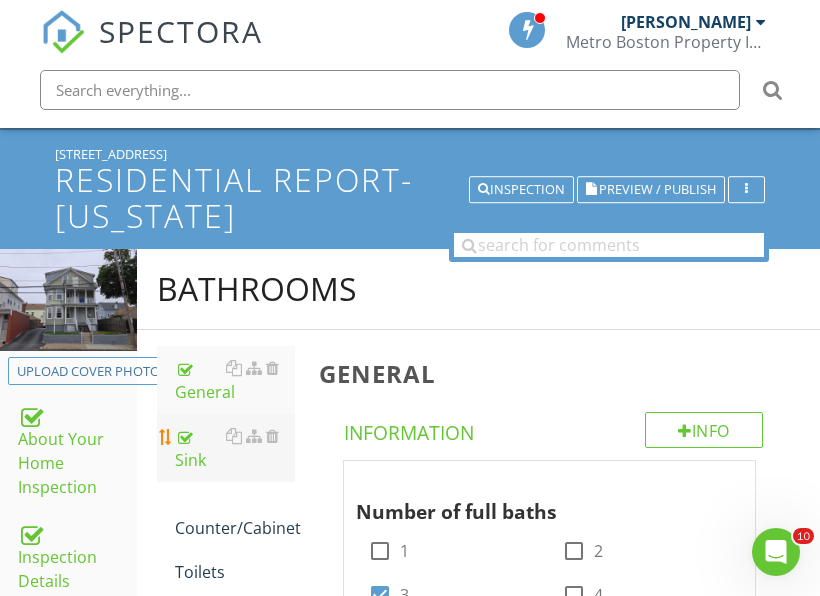 click on "Sink" at bounding box center (235, 448) 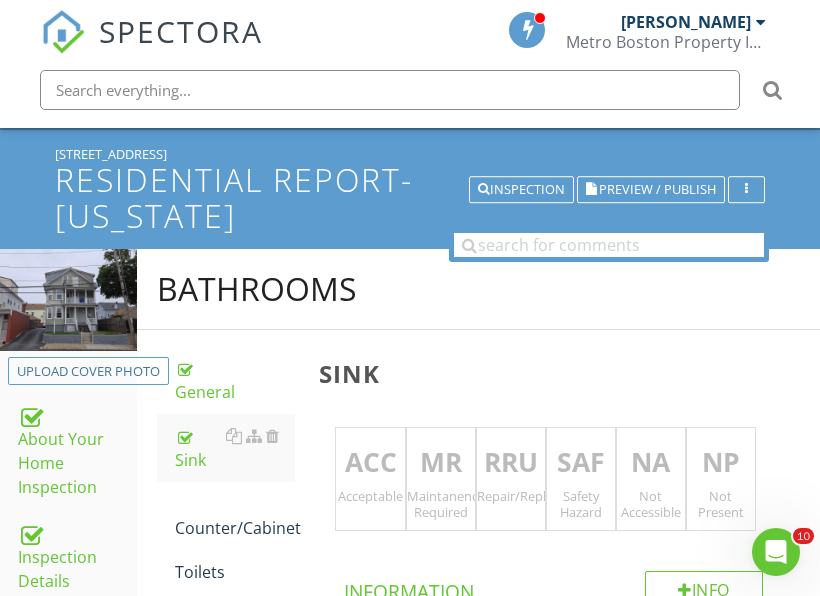 click on "RRU" at bounding box center (511, 463) 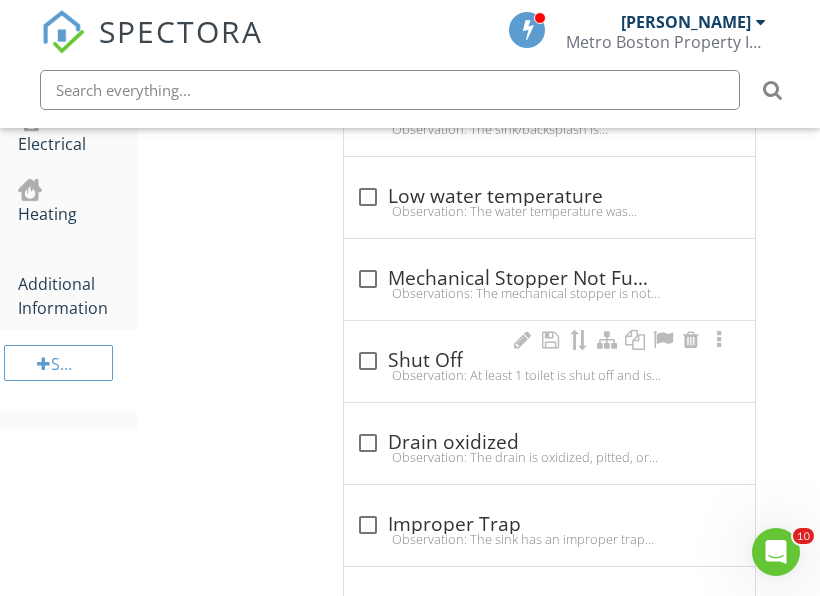 scroll, scrollTop: 1773, scrollLeft: 0, axis: vertical 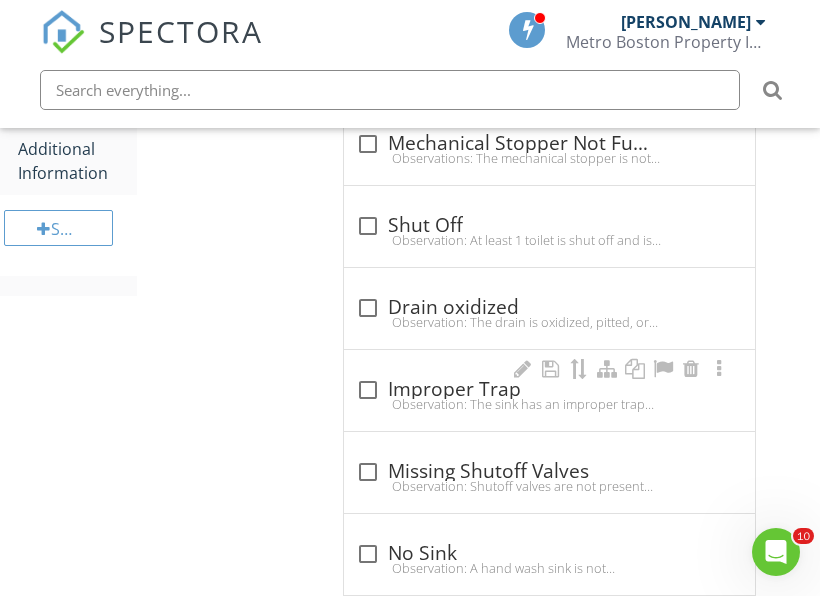 click on "Observation: The sink has an improper trap installation.Recommendation: The client should consult a qualified licensed plumber for further evaluation and to estimate repairs" at bounding box center (549, 404) 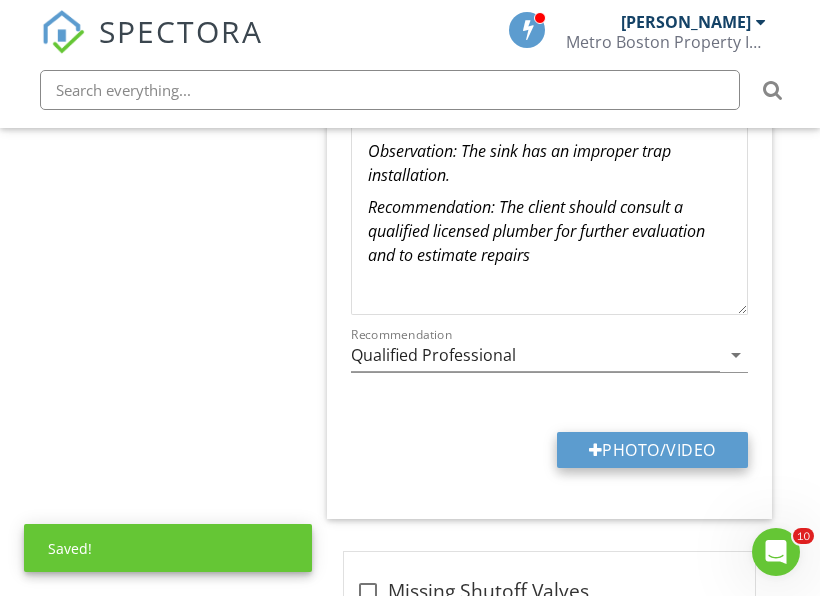scroll, scrollTop: 2273, scrollLeft: 0, axis: vertical 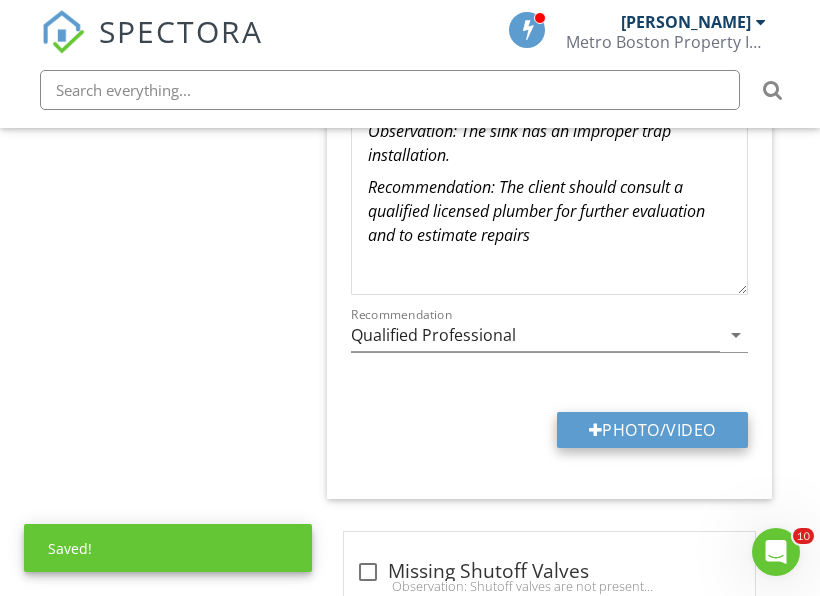 click on "Photo/Video" at bounding box center (652, 430) 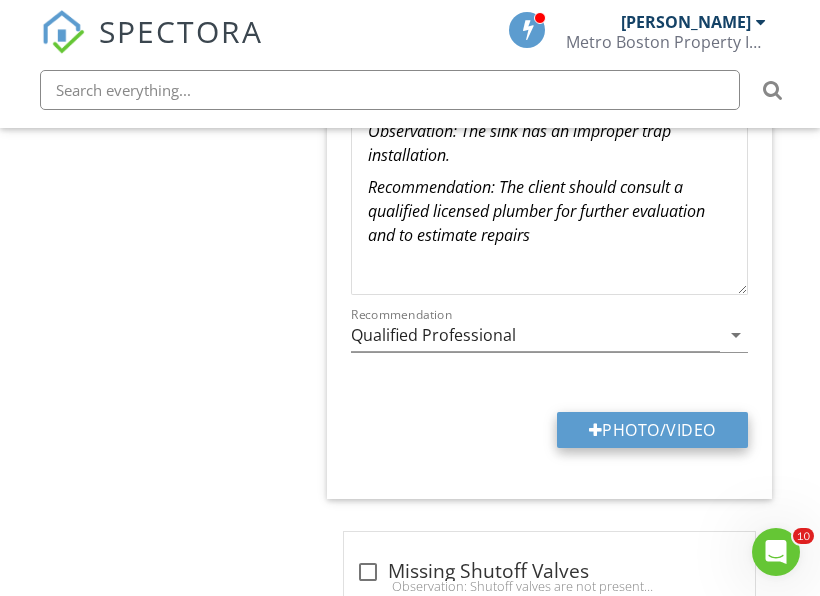 type on "C:\fakepath\20250709_141951.jpg" 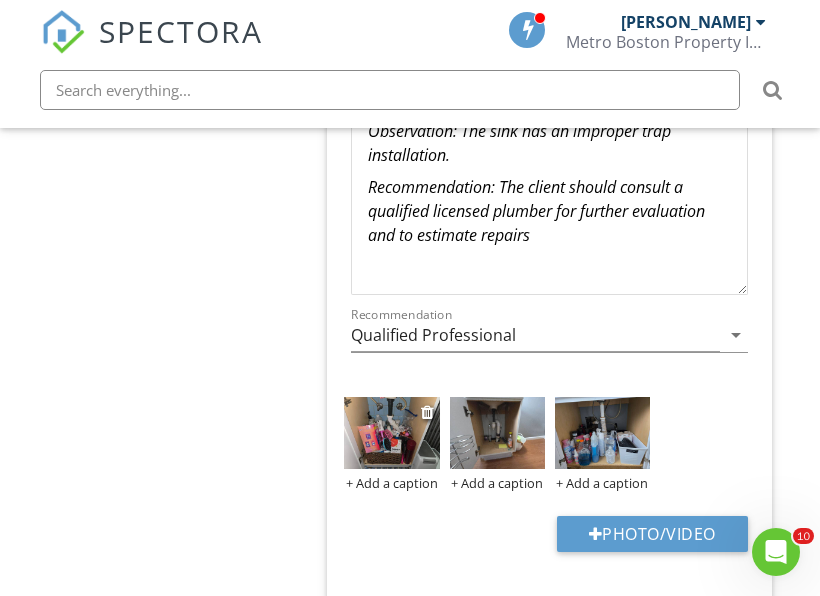 click at bounding box center [391, 432] 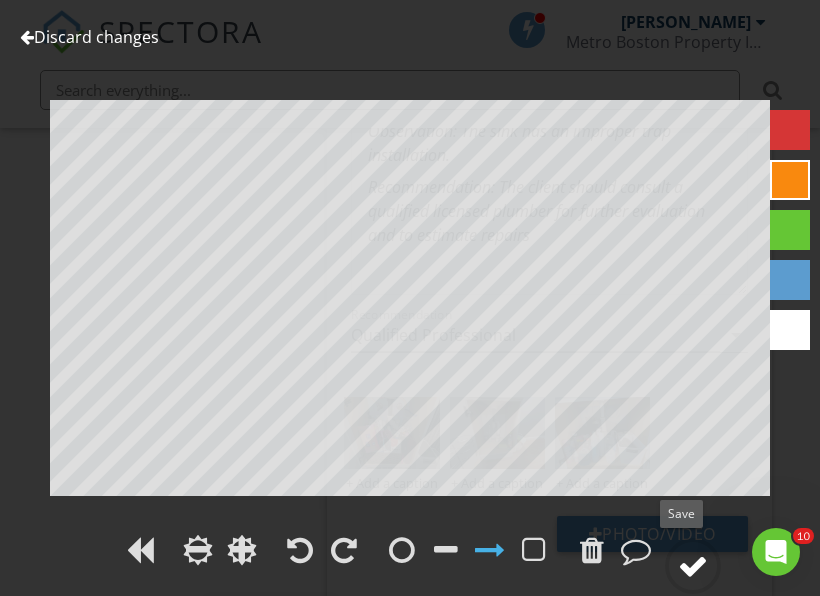 click at bounding box center [693, 566] 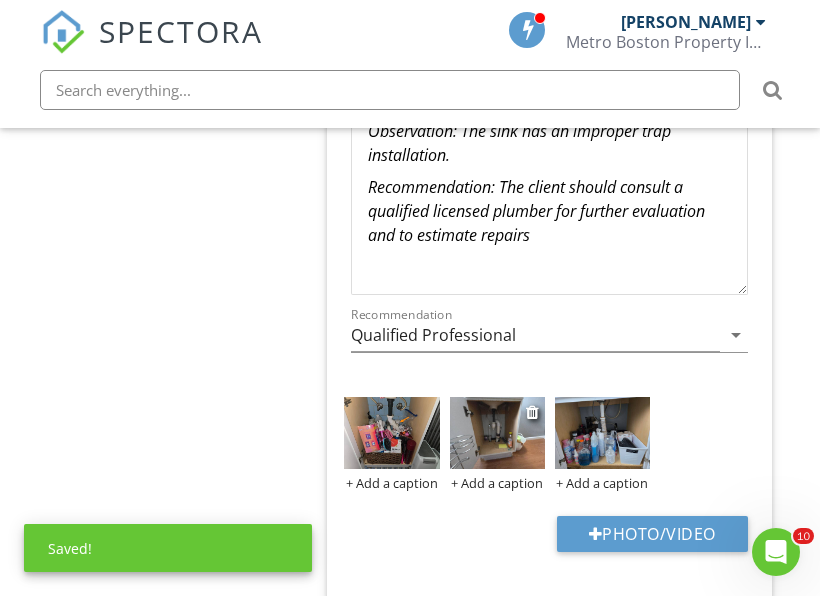click at bounding box center [497, 432] 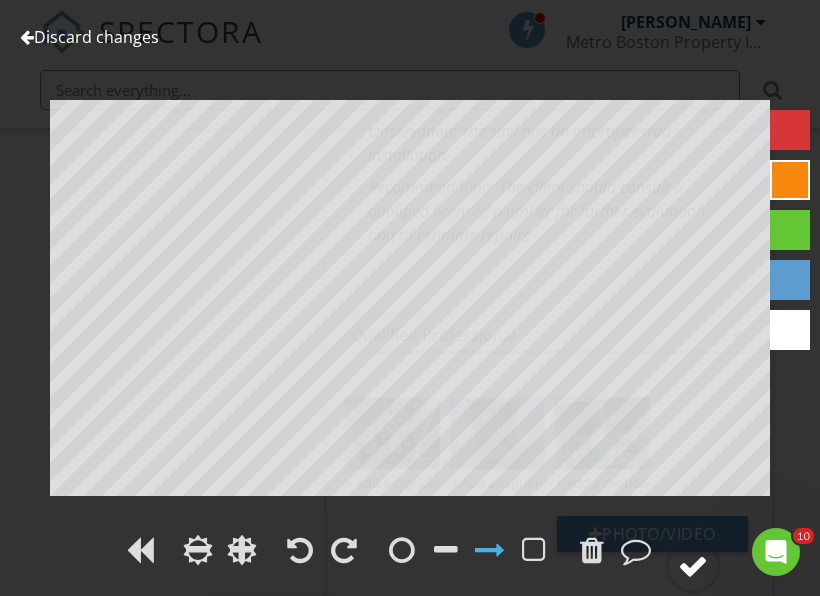 click at bounding box center (693, 566) 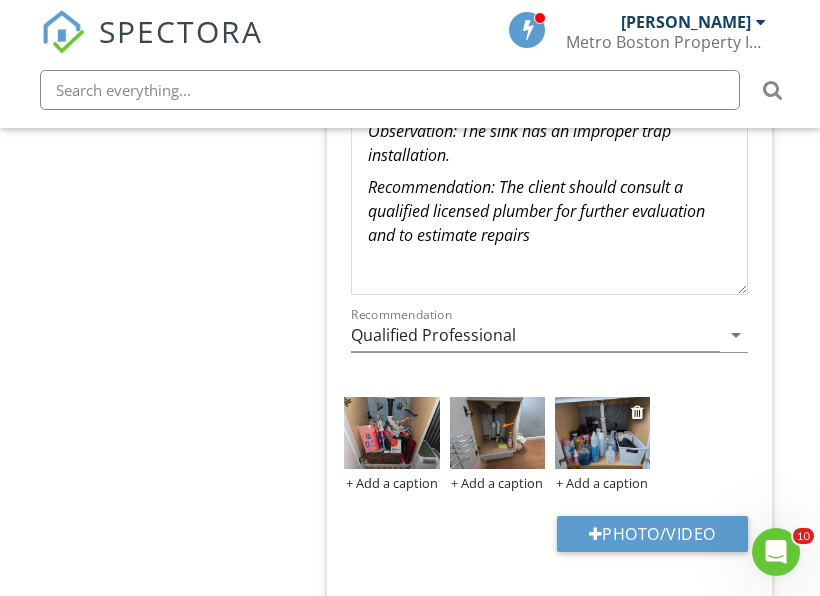 click at bounding box center (602, 432) 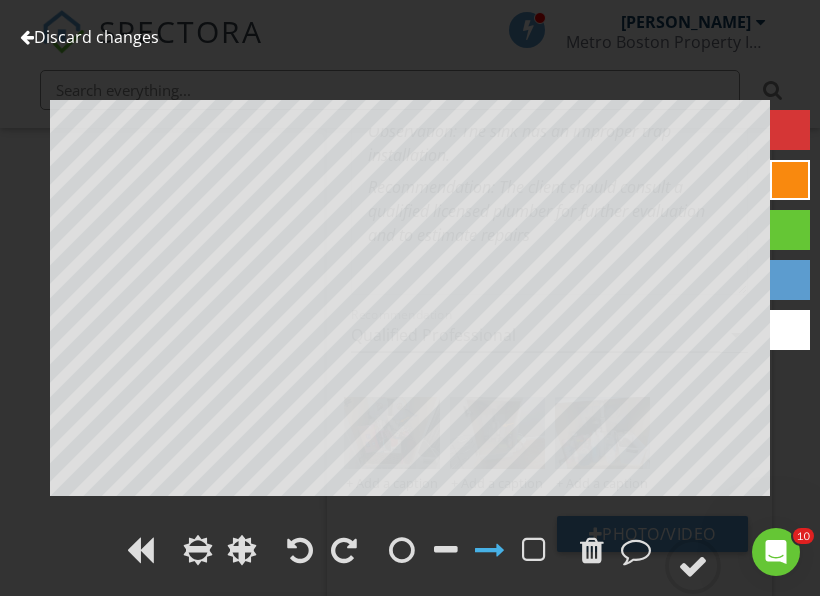 click on "Discard changes
Add Location" at bounding box center (410, 298) 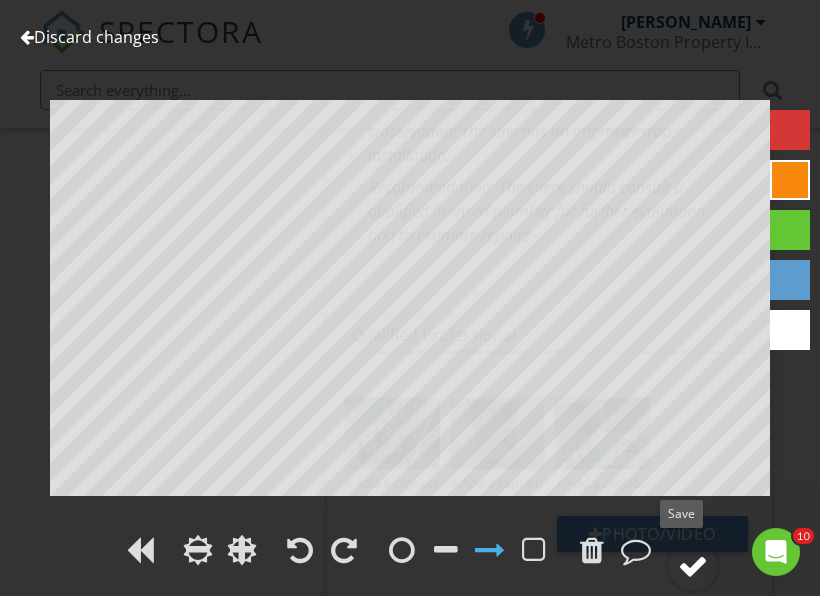 click at bounding box center (693, 566) 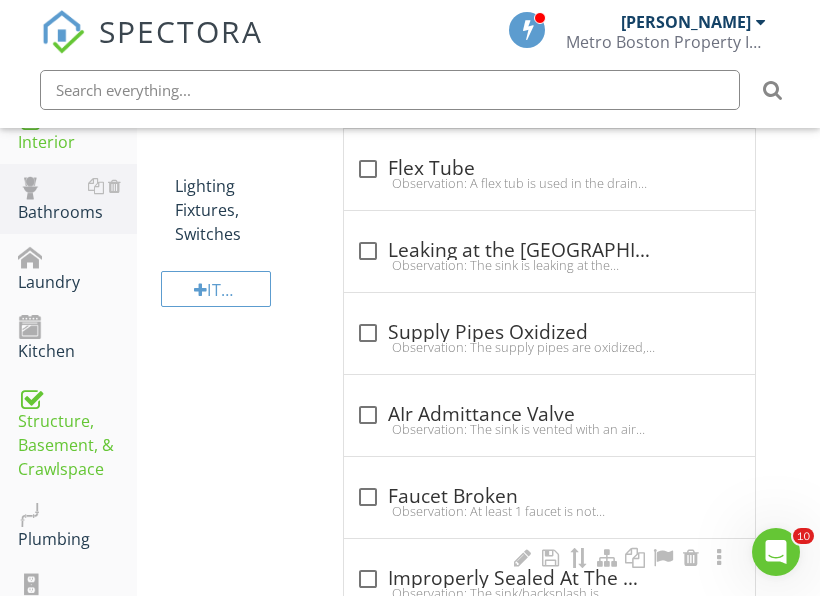 scroll, scrollTop: 1173, scrollLeft: 0, axis: vertical 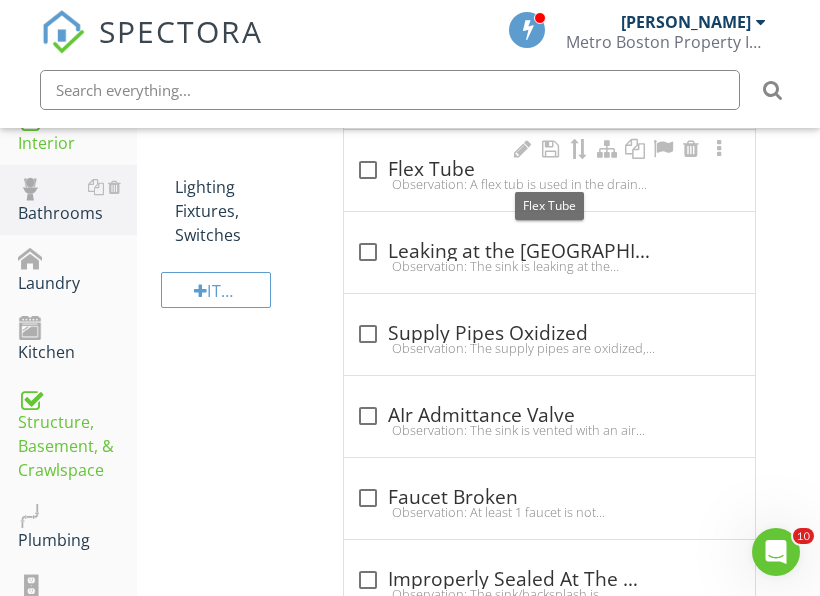 click on "check_box_outline_blank
Flex Tube" at bounding box center [549, 170] 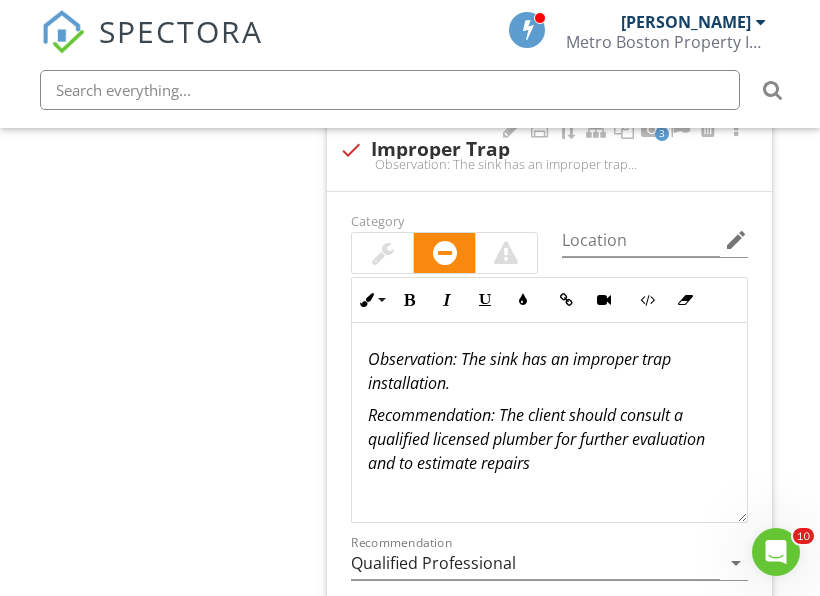 scroll, scrollTop: 2873, scrollLeft: 0, axis: vertical 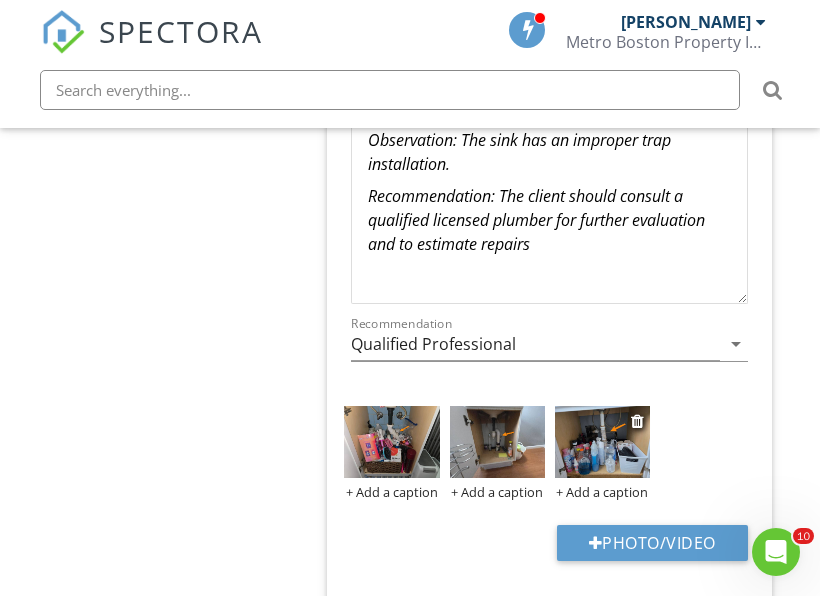 click at bounding box center [602, 441] 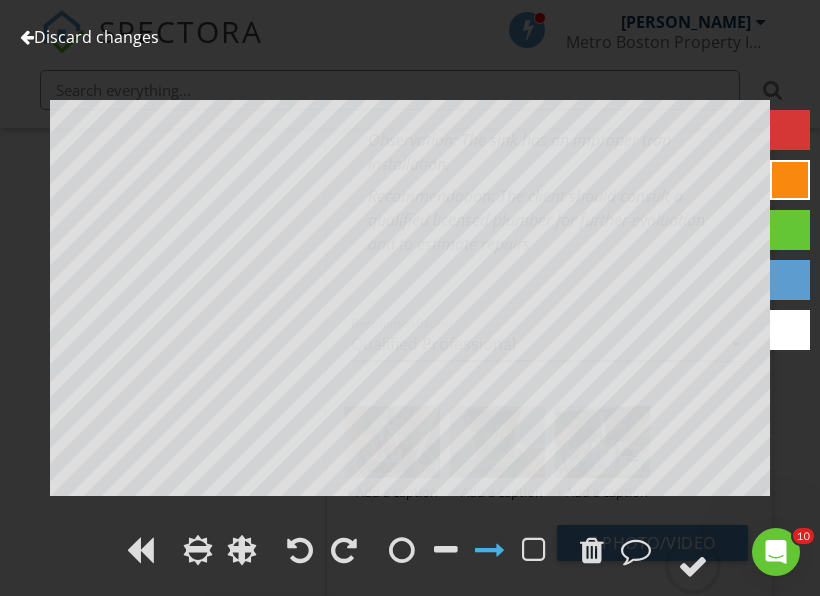 click on "Discard changes
Add Location" at bounding box center [410, 298] 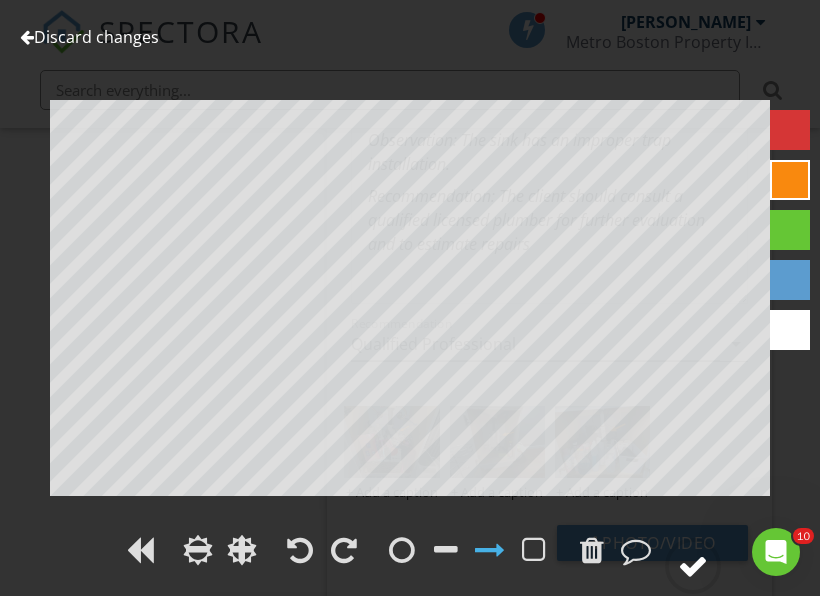 click 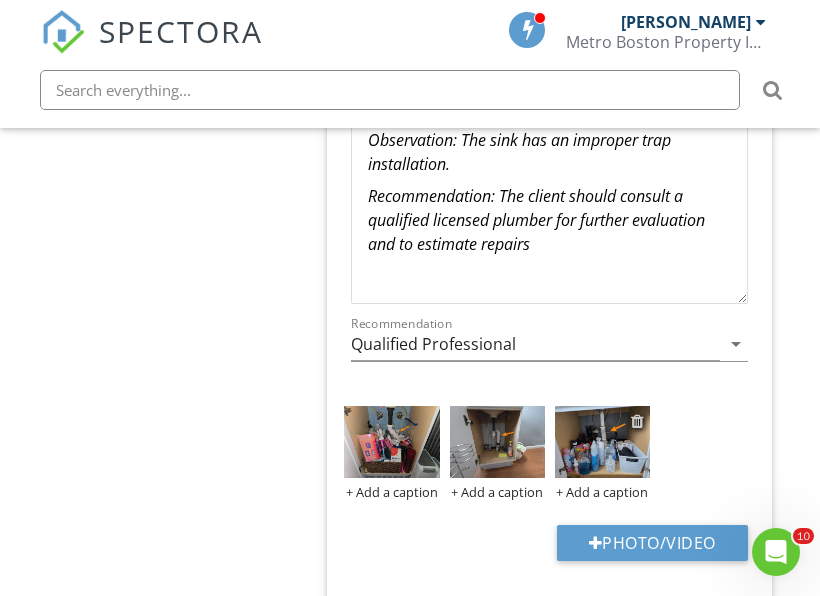 click at bounding box center (637, 421) 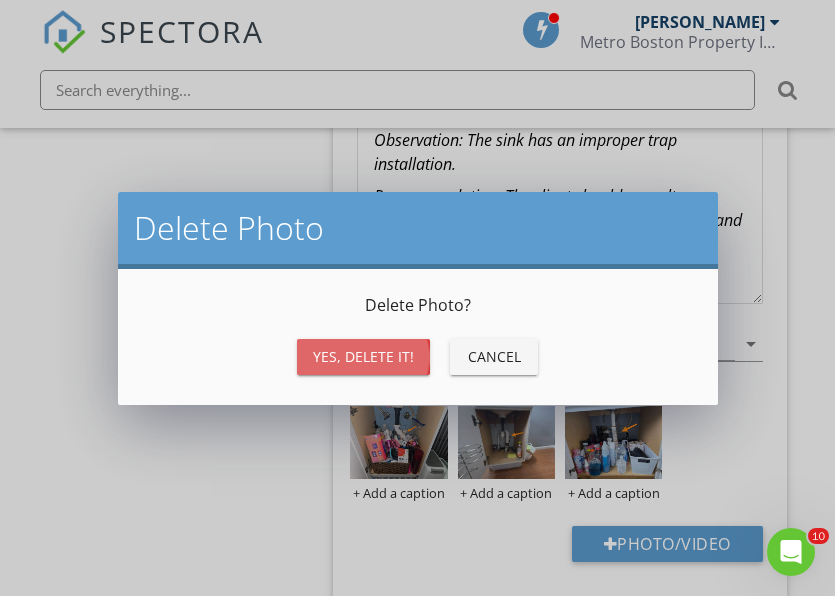 click on "Yes, Delete it!" at bounding box center (363, 357) 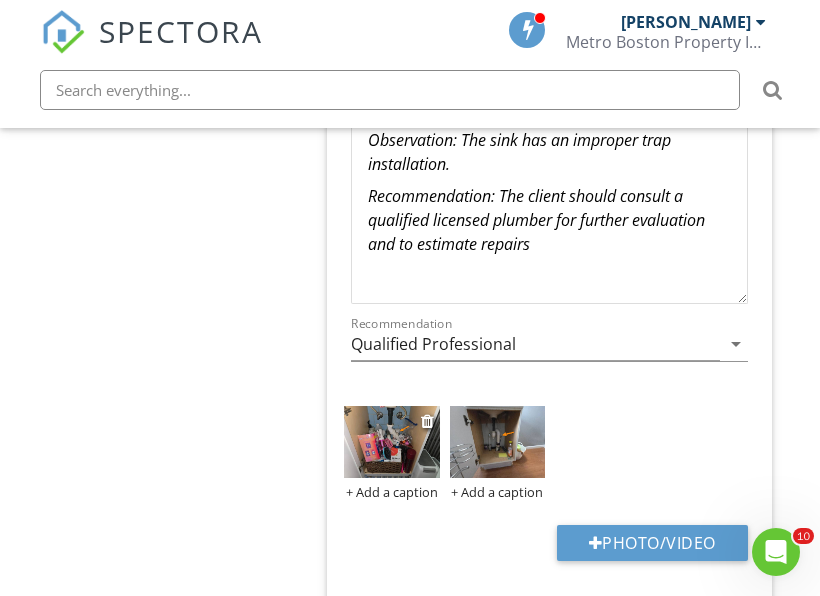 click at bounding box center [391, 441] 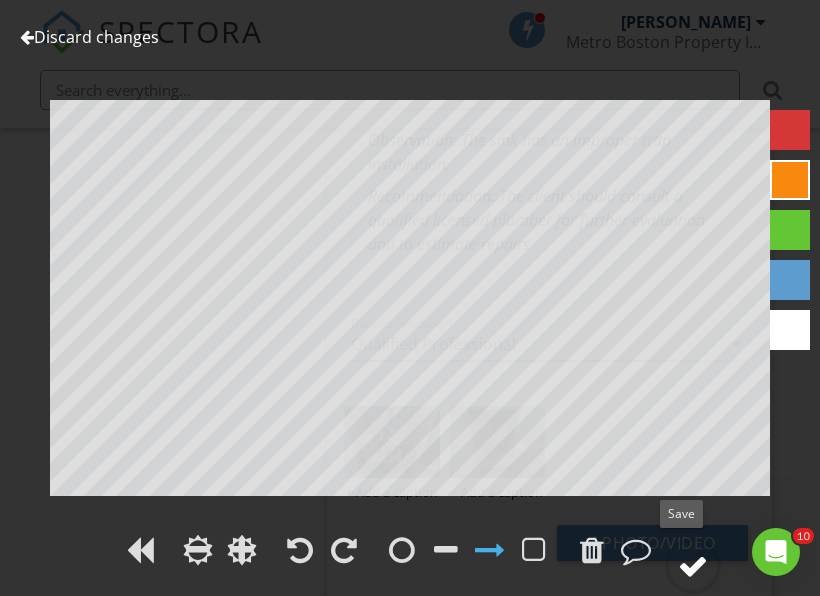 click at bounding box center (693, 566) 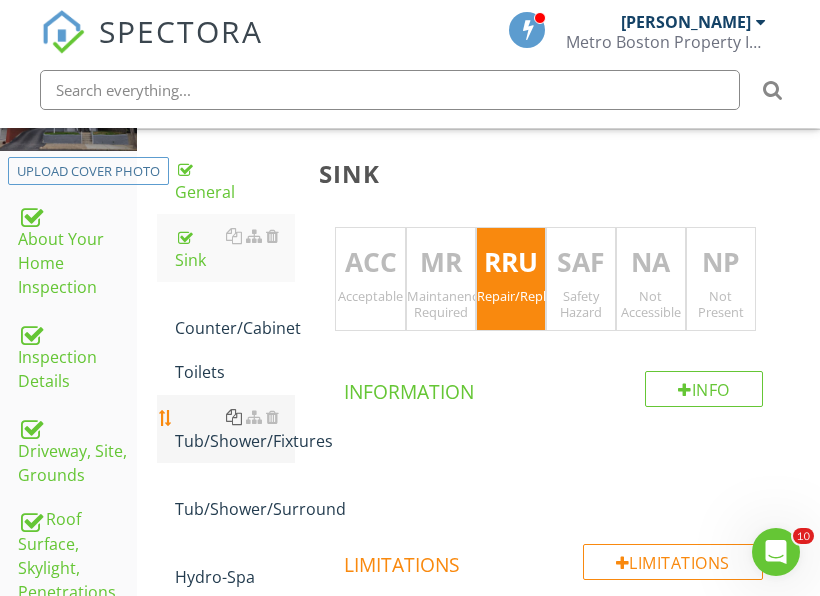 scroll, scrollTop: 273, scrollLeft: 0, axis: vertical 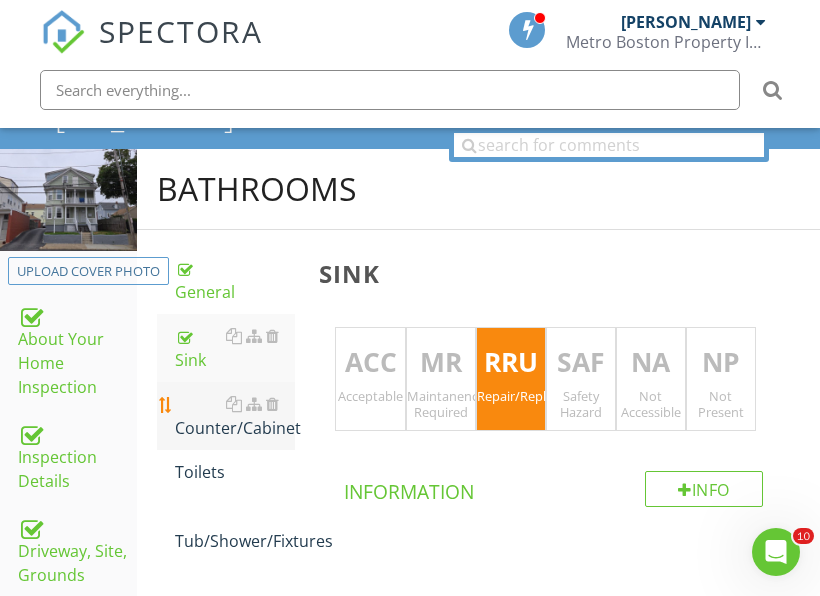 click on "Counter/Cabinet" at bounding box center (235, 416) 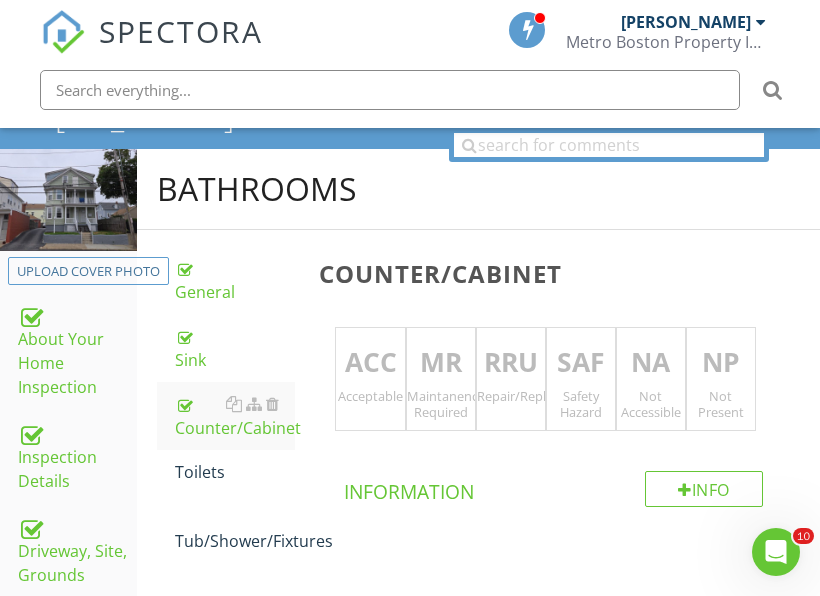 click on "ACC" at bounding box center (370, 363) 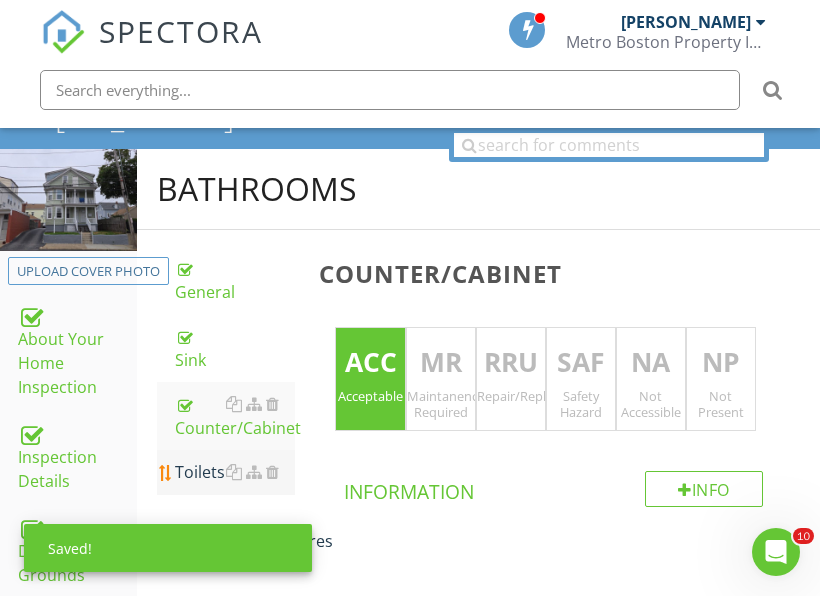 click on "Toilets" at bounding box center (235, 472) 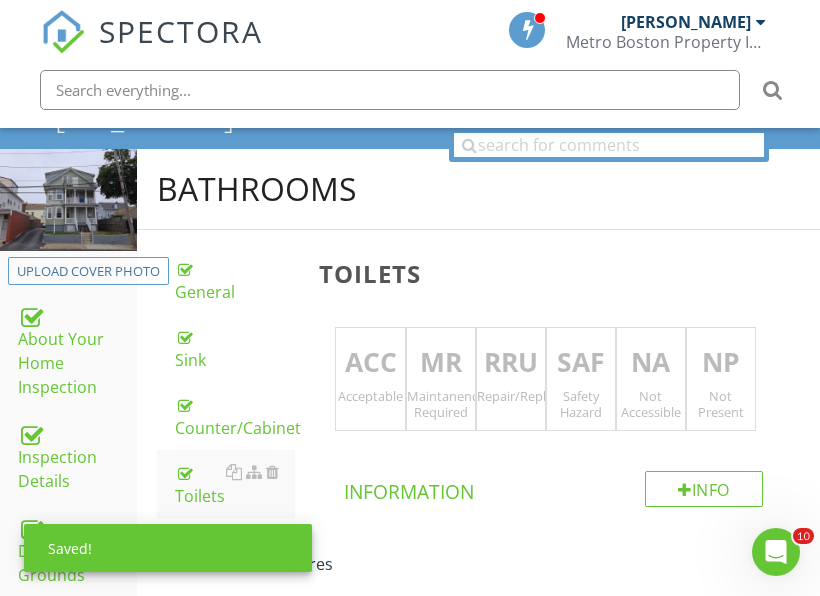 click on "ACC   Acceptable" at bounding box center (370, 379) 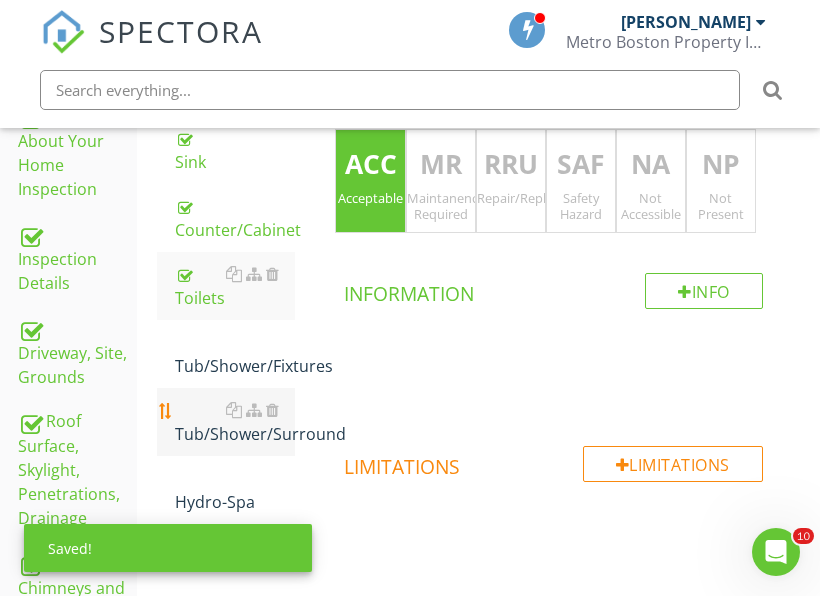 scroll, scrollTop: 473, scrollLeft: 0, axis: vertical 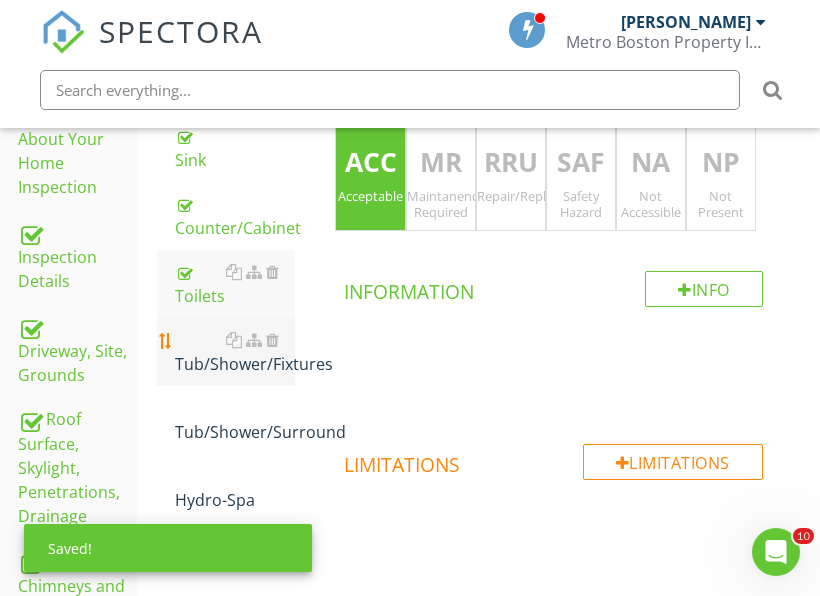 click on "Tub/Shower/Fixtures" at bounding box center [235, 352] 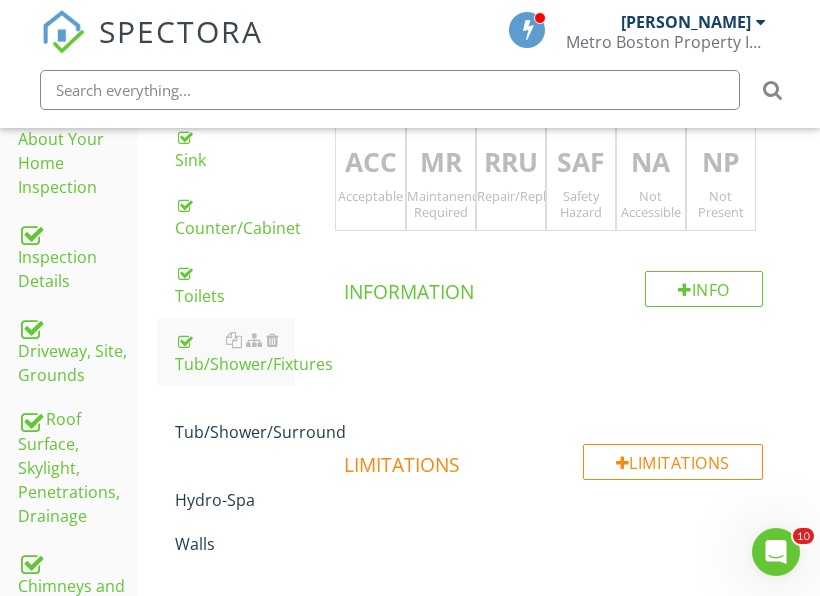 click on "ACC   Acceptable" at bounding box center [370, 179] 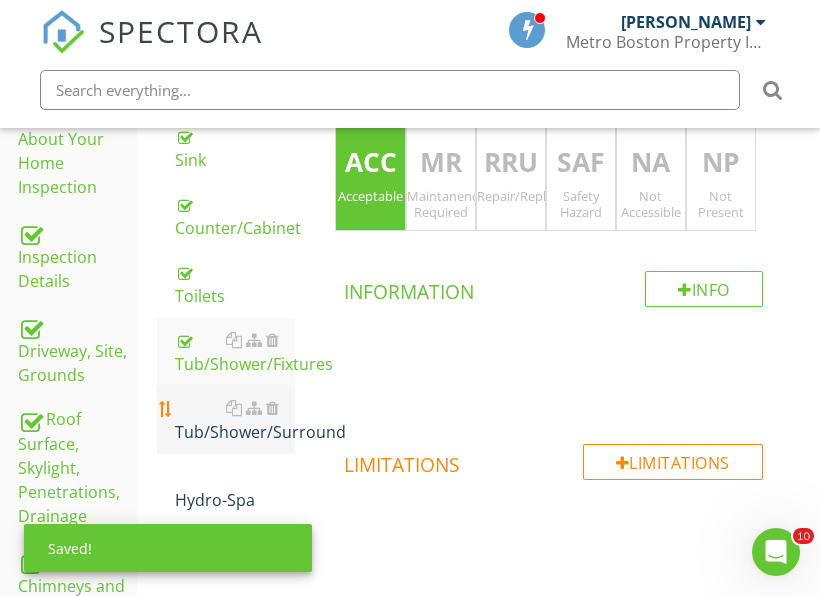 click on "Tub/Shower/Surround" at bounding box center (235, 420) 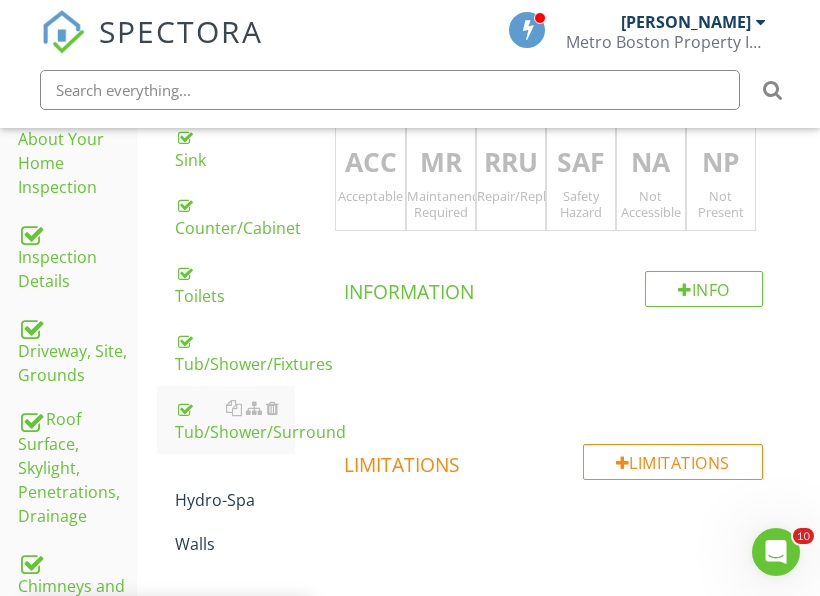 drag, startPoint x: 448, startPoint y: 193, endPoint x: 466, endPoint y: 208, distance: 23.43075 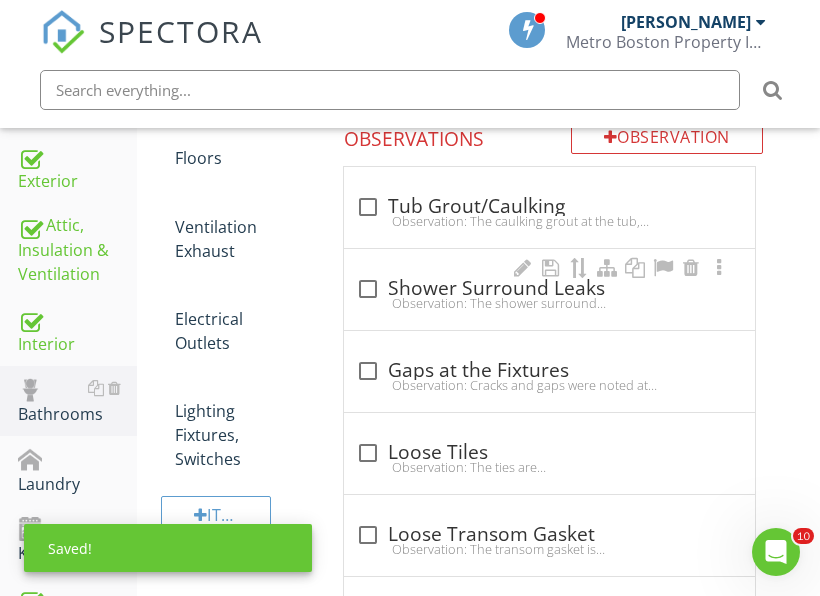 scroll, scrollTop: 973, scrollLeft: 0, axis: vertical 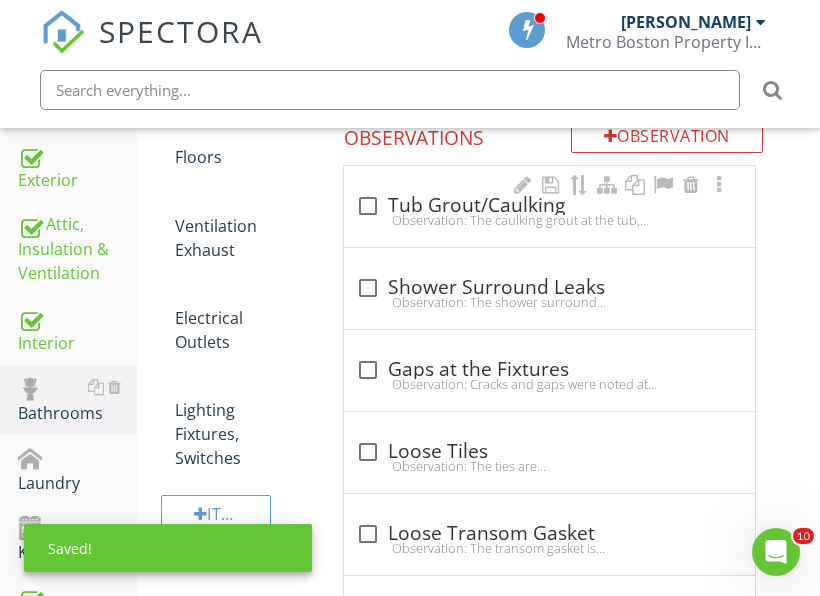 click on "Observation: The caulking grout at the tub, floor, and wall is damaged.Recommendation: Further evaluation by a qualified contractor for proper repairs and/or replacement." at bounding box center (549, 220) 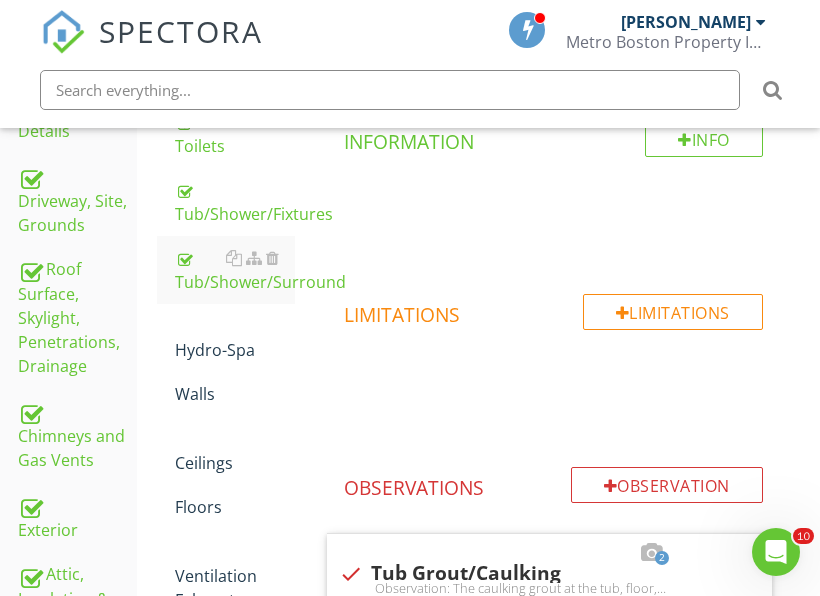 scroll, scrollTop: 573, scrollLeft: 0, axis: vertical 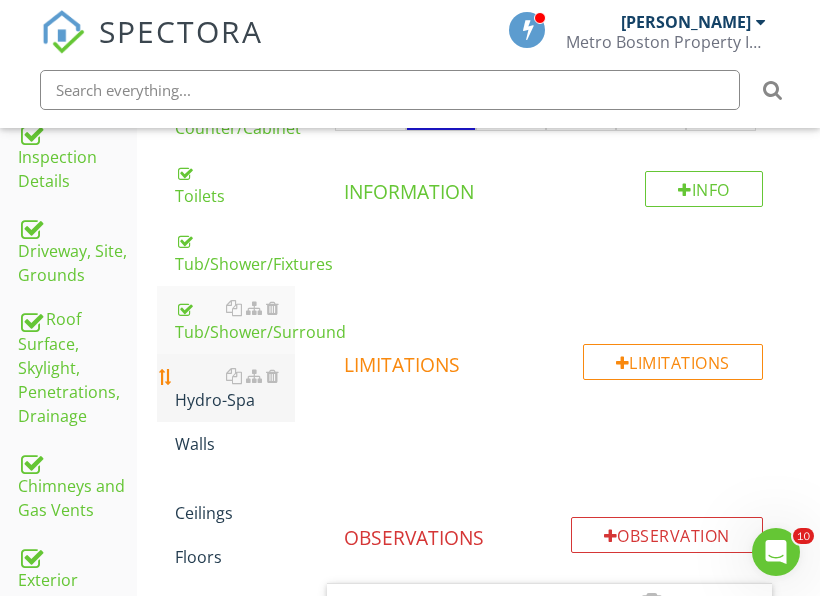 click on "Hydro-Spa" at bounding box center (235, 388) 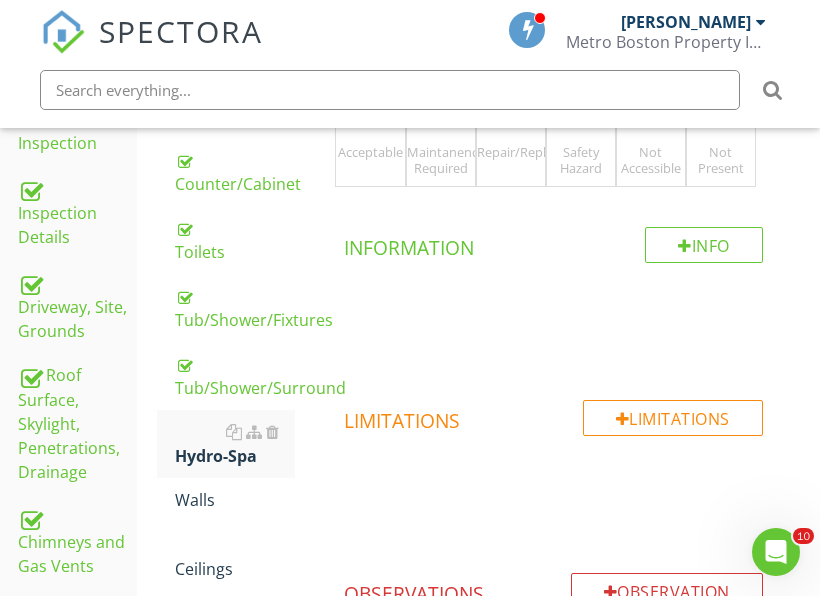 scroll, scrollTop: 373, scrollLeft: 0, axis: vertical 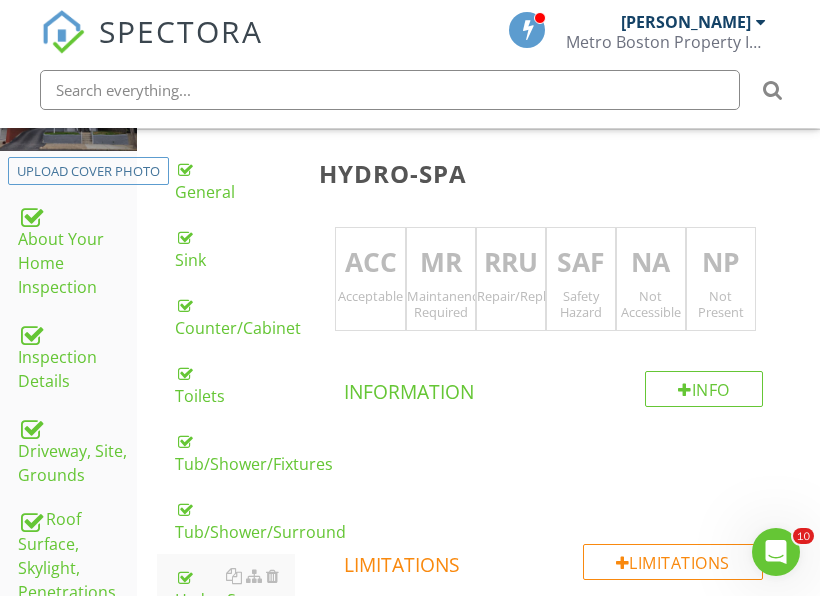 click on "Not Present" at bounding box center [721, 304] 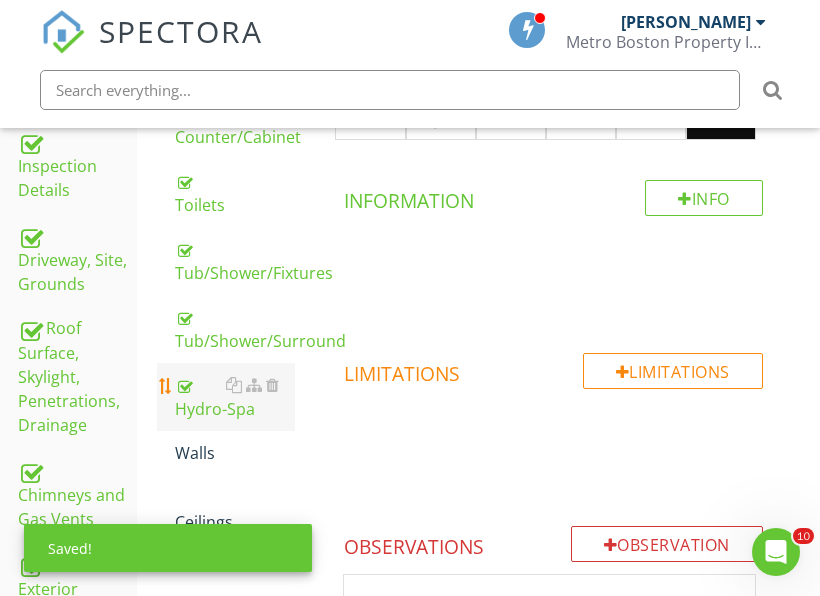 scroll, scrollTop: 573, scrollLeft: 0, axis: vertical 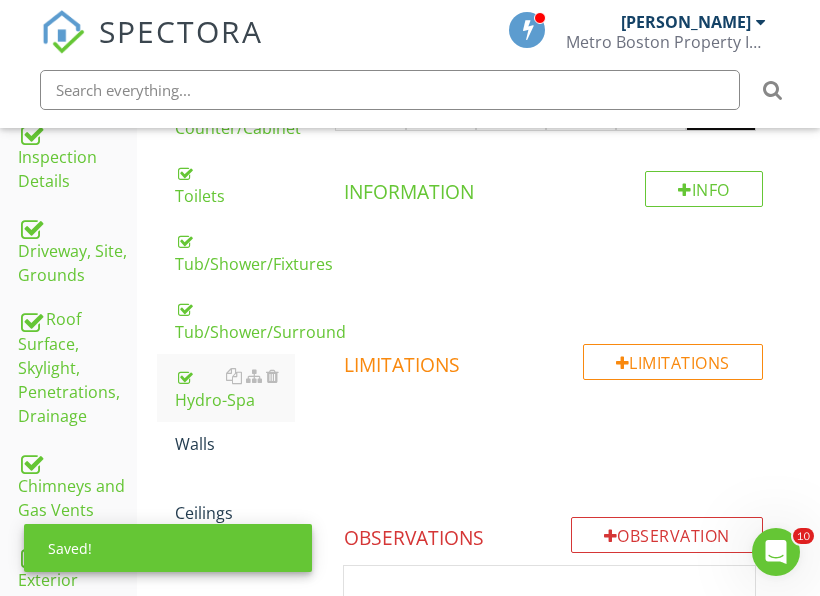 drag, startPoint x: 205, startPoint y: 447, endPoint x: 357, endPoint y: 416, distance: 155.12898 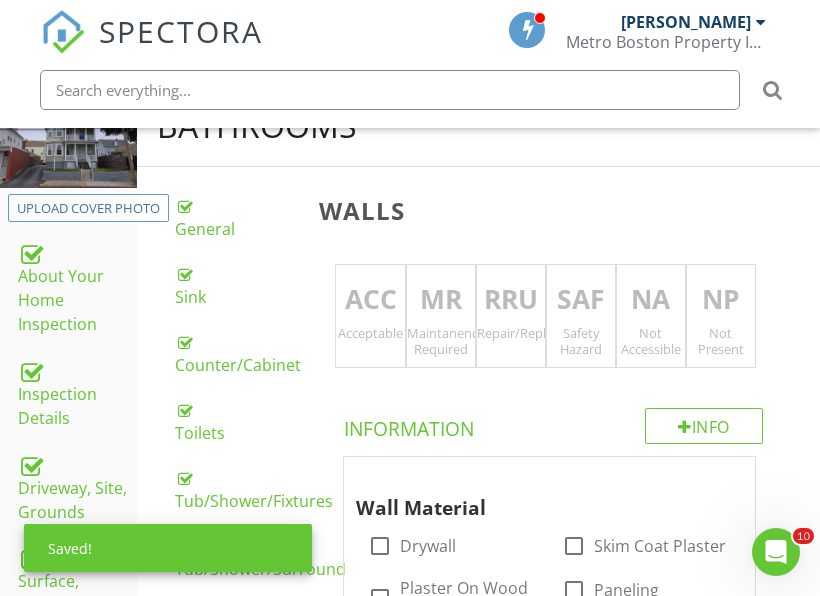 scroll, scrollTop: 273, scrollLeft: 0, axis: vertical 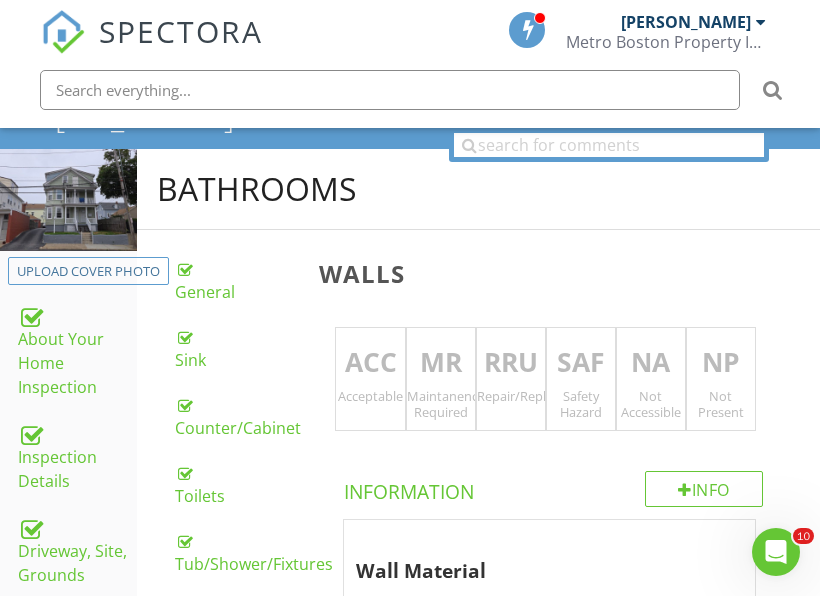 click on "Acceptable" at bounding box center [370, 396] 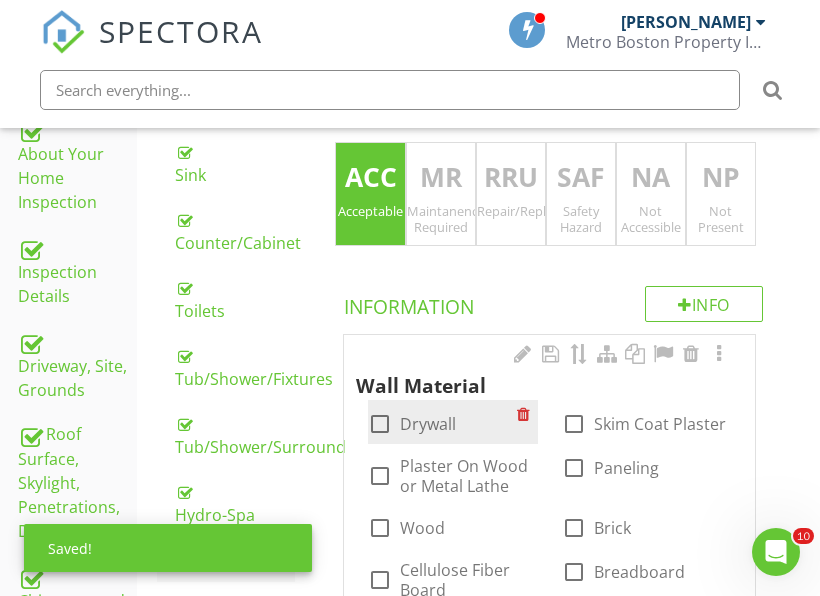 scroll, scrollTop: 473, scrollLeft: 0, axis: vertical 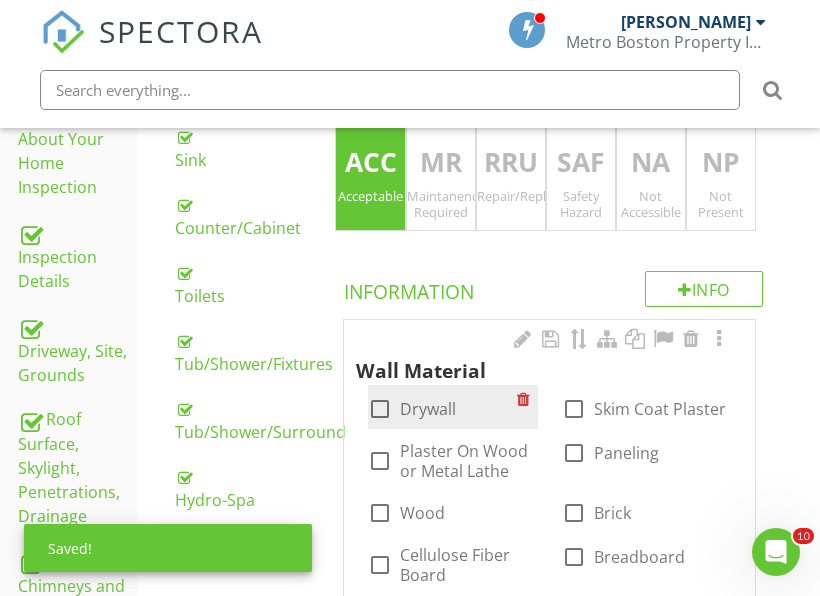 click on "Drywall" at bounding box center [428, 409] 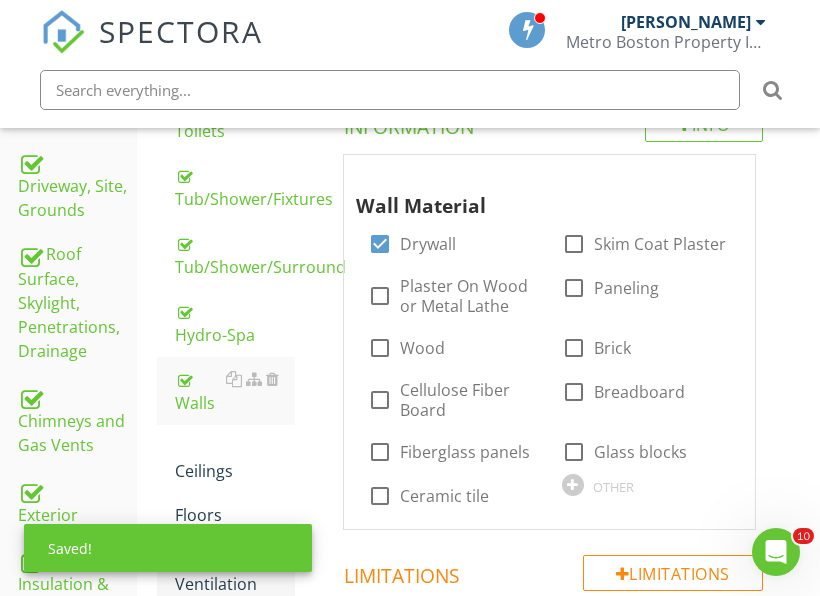 scroll, scrollTop: 673, scrollLeft: 0, axis: vertical 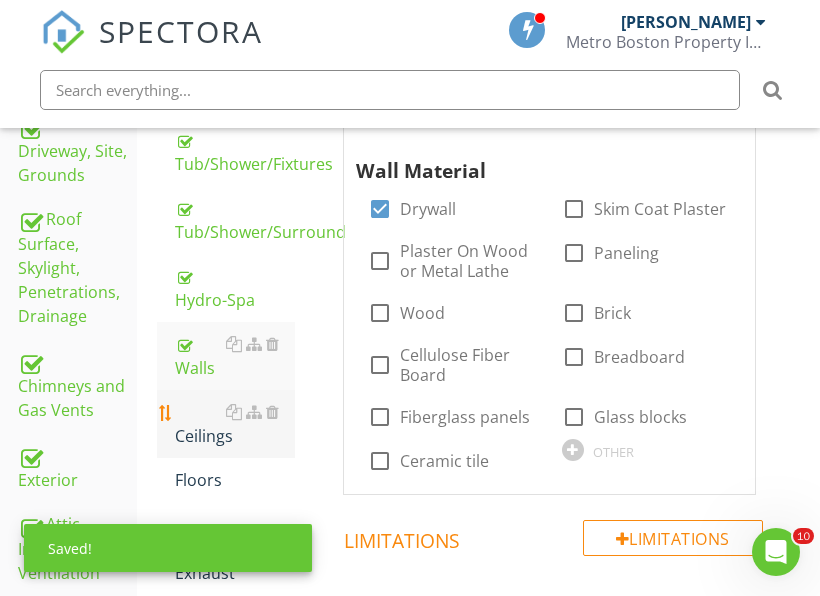 click on "Ceilings" at bounding box center [235, 424] 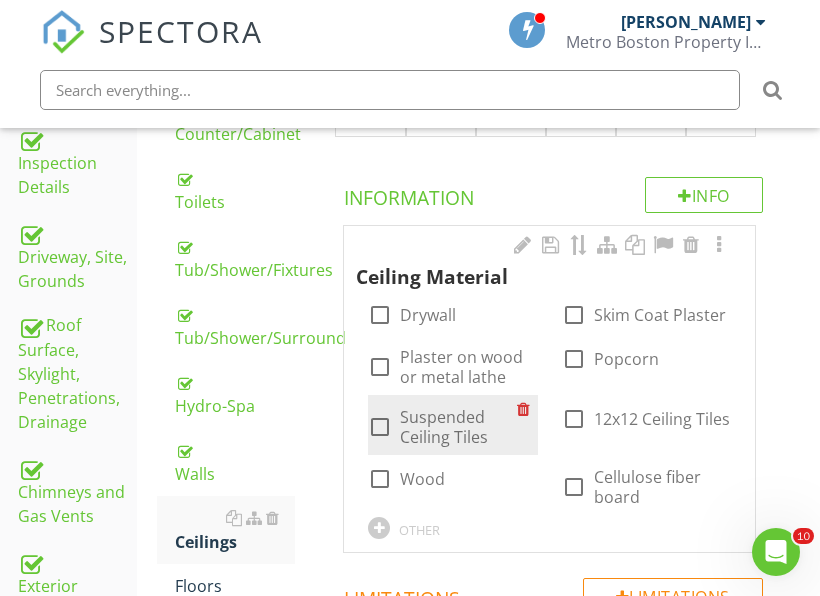 scroll, scrollTop: 473, scrollLeft: 0, axis: vertical 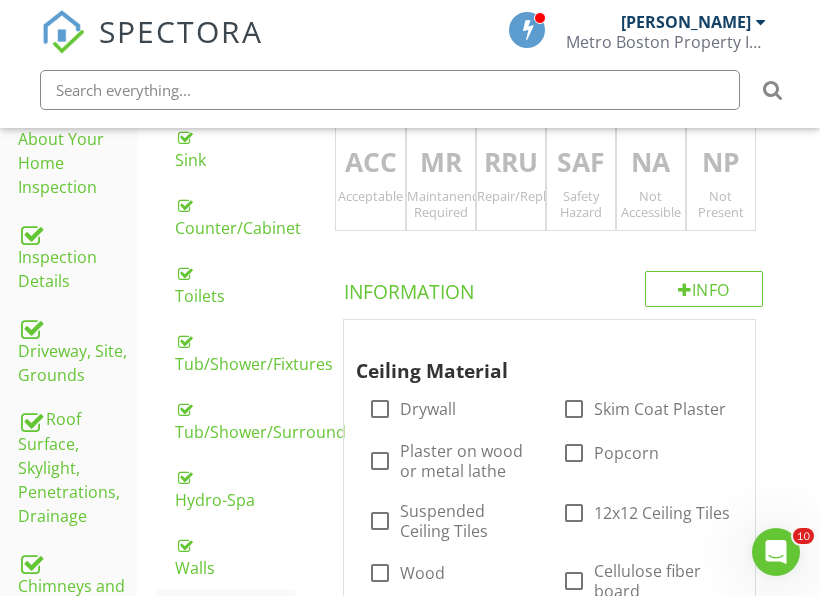 click on "ACC   Acceptable" at bounding box center (370, 179) 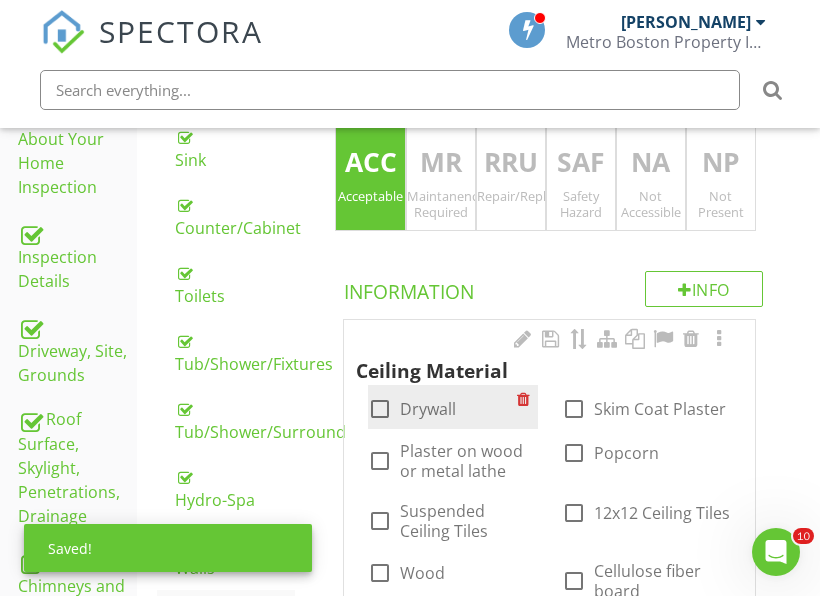click on "Drywall" at bounding box center [428, 409] 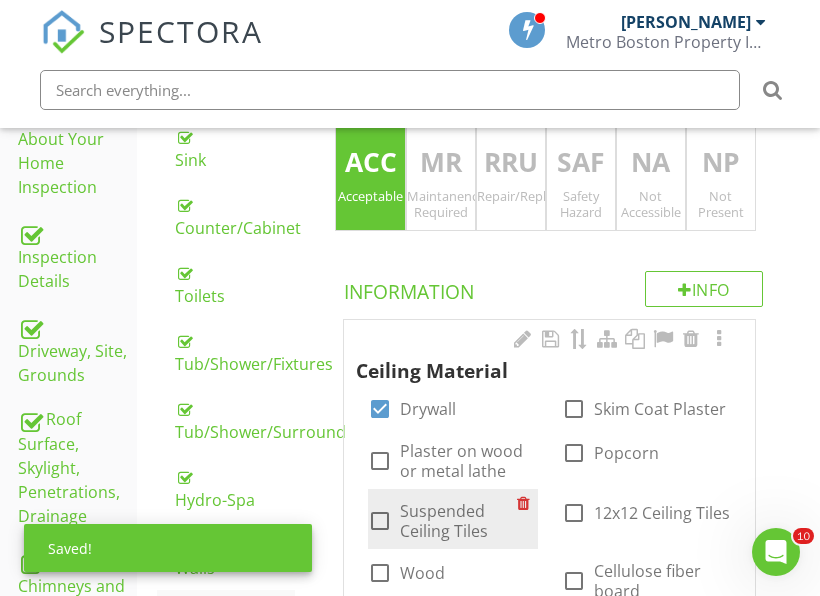click on "Suspended Ceiling Tiles" at bounding box center (458, 521) 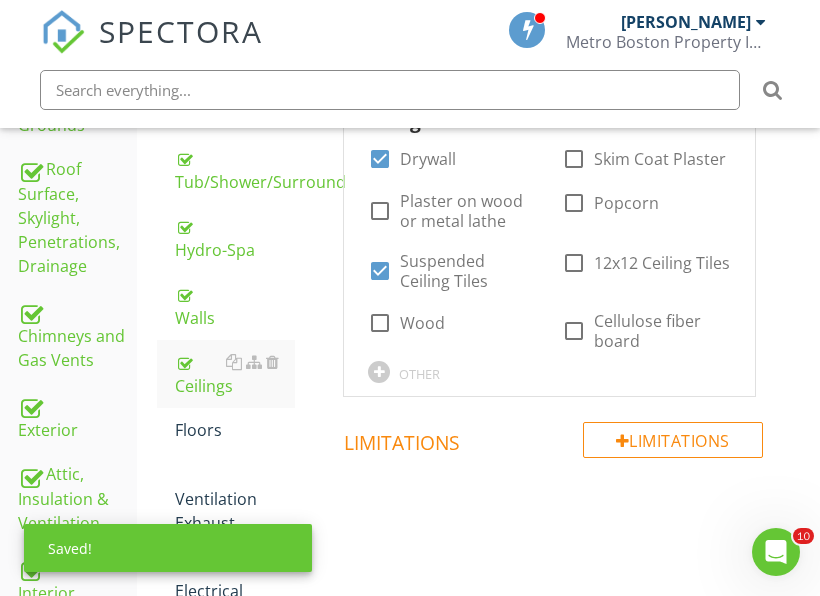 scroll, scrollTop: 773, scrollLeft: 0, axis: vertical 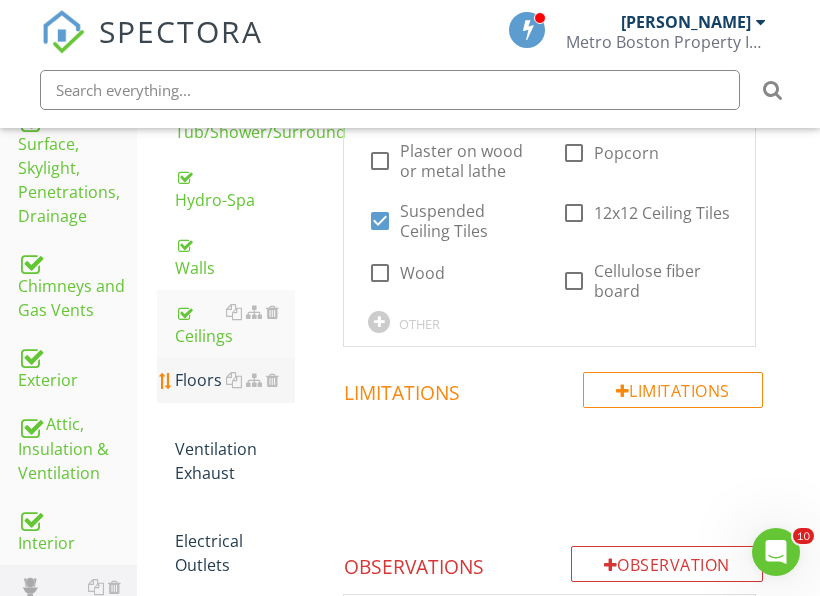 click on "Floors" at bounding box center (235, 380) 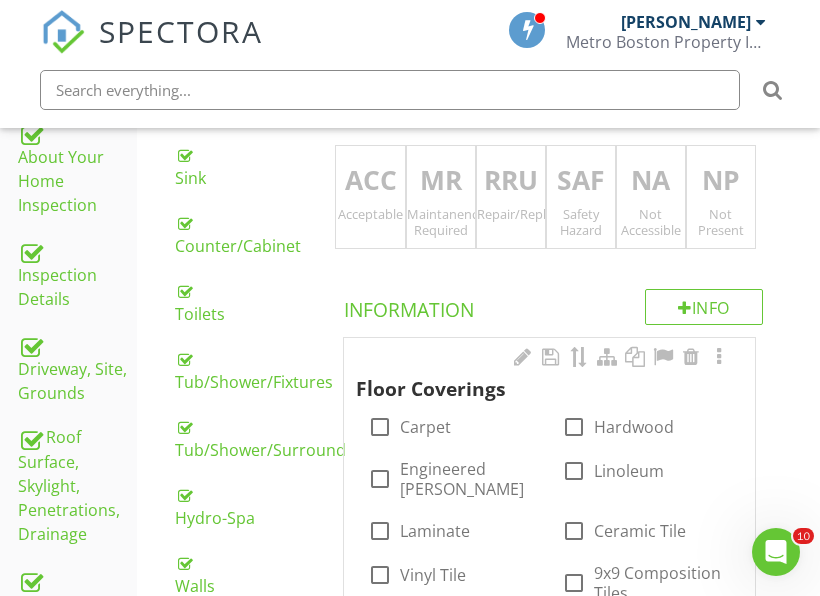 scroll, scrollTop: 373, scrollLeft: 0, axis: vertical 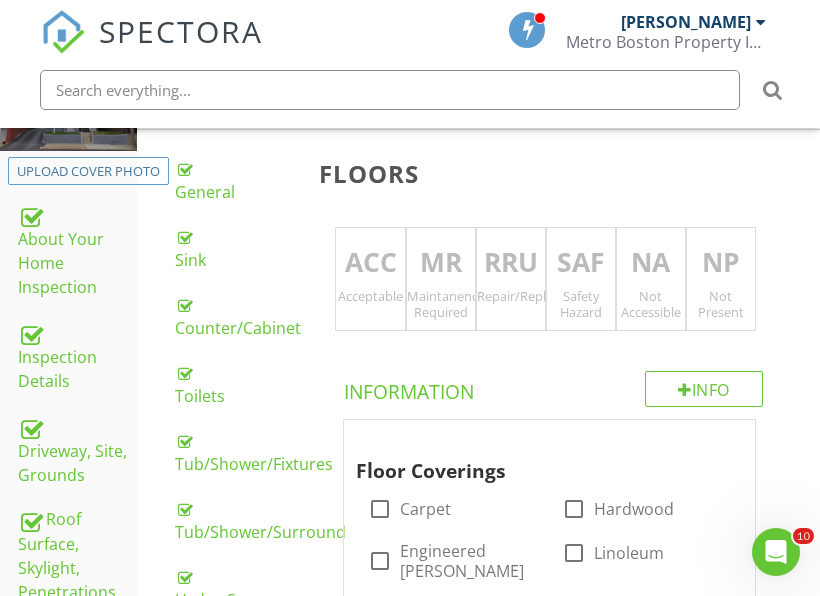 click on "RRU   Repair/Replace/Upgrade" at bounding box center [511, 279] 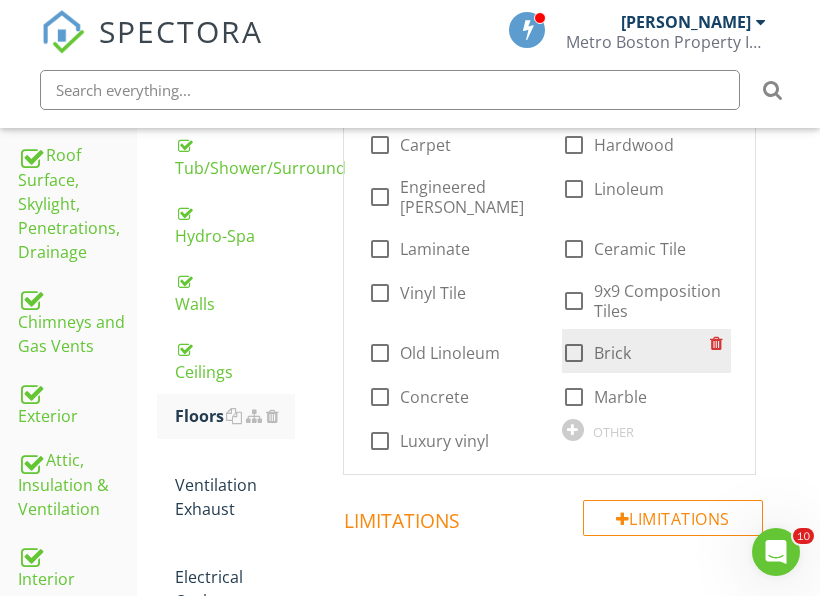 scroll, scrollTop: 673, scrollLeft: 0, axis: vertical 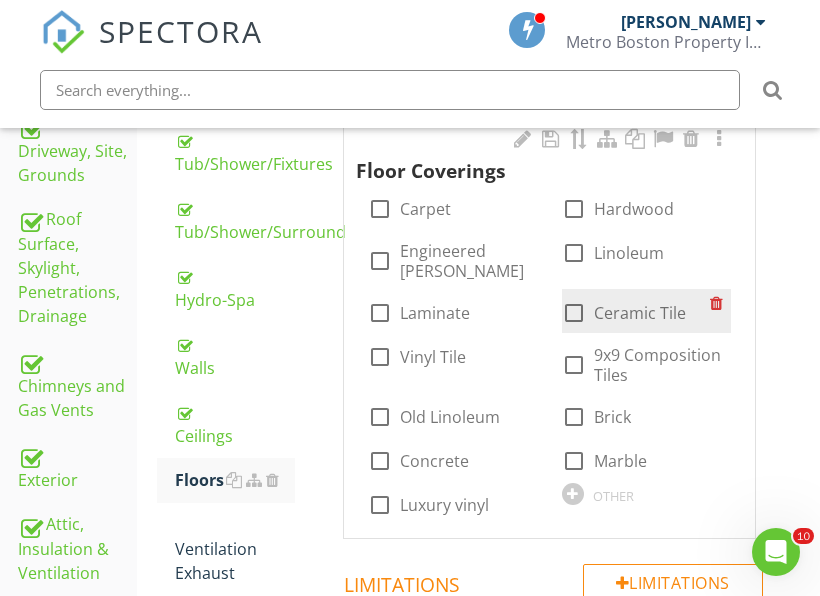 click on "Ceramic Tile" at bounding box center (640, 313) 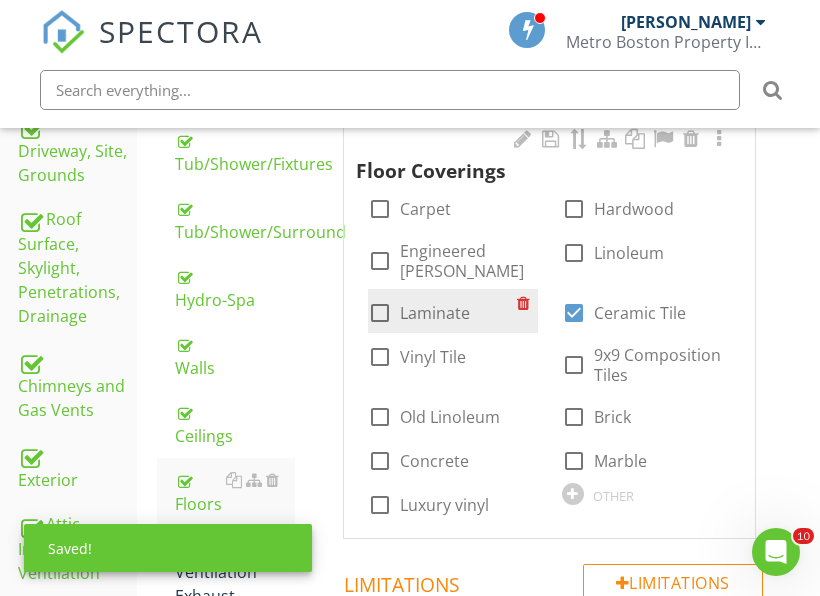click on "Laminate" at bounding box center (435, 313) 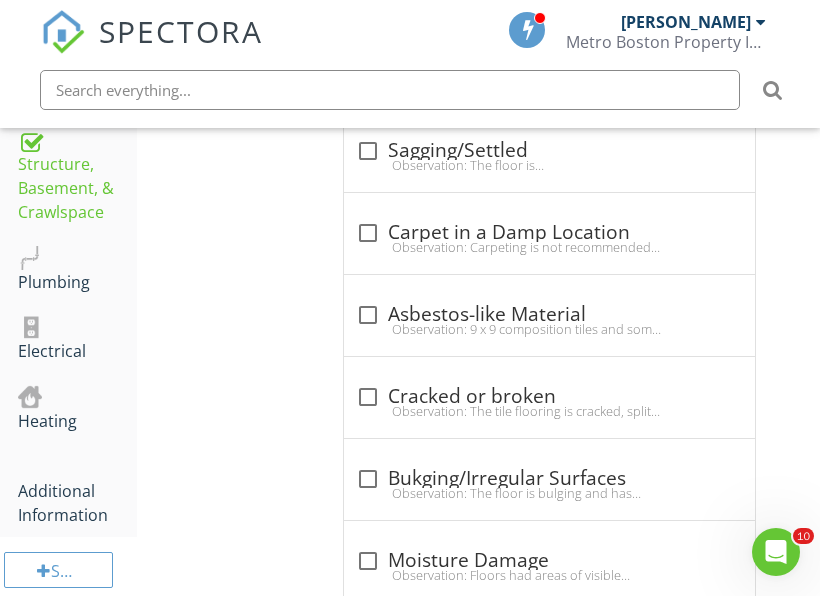scroll, scrollTop: 1473, scrollLeft: 0, axis: vertical 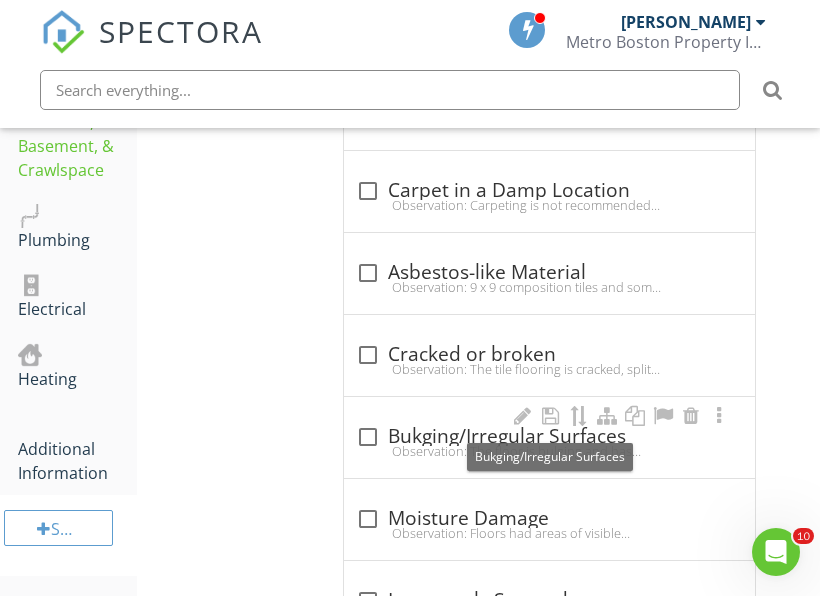 click on "check_box_outline_blank
Bukging/Irregular Surfaces" at bounding box center (549, 437) 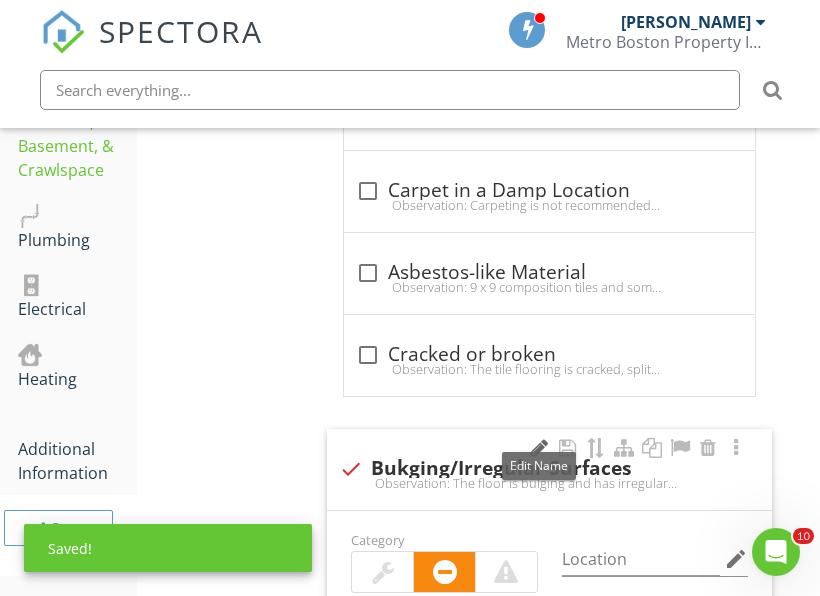 click at bounding box center (540, 448) 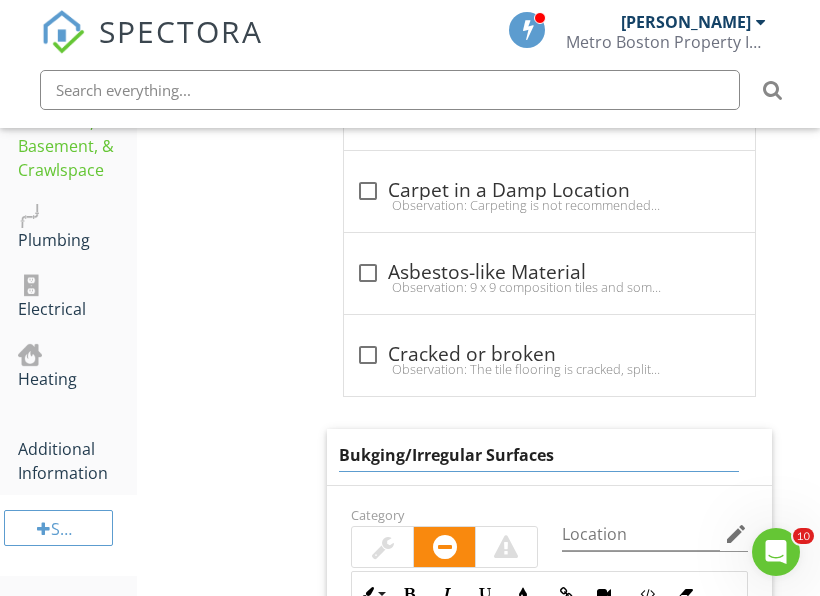 click on "Bukging/Irregular Surfaces" at bounding box center (538, 455) 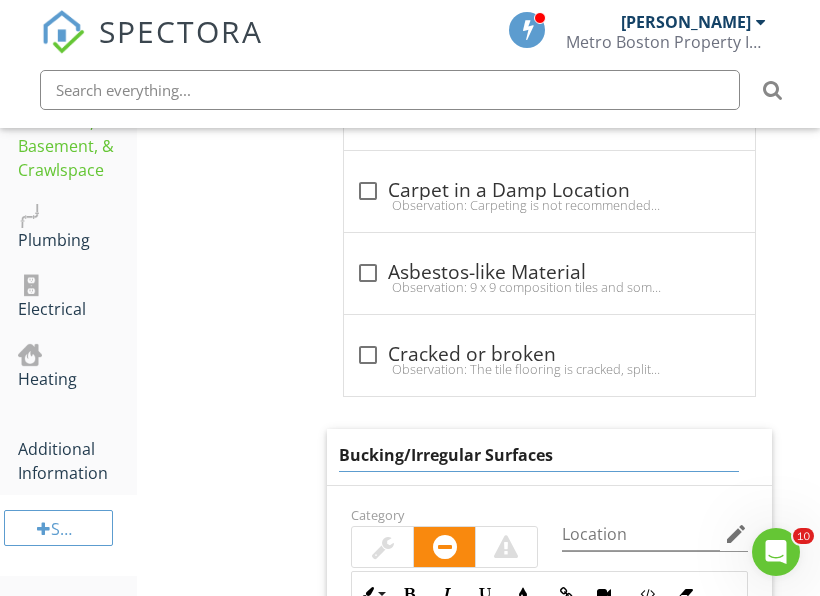 type on "Buckling/Irregular Surfaces" 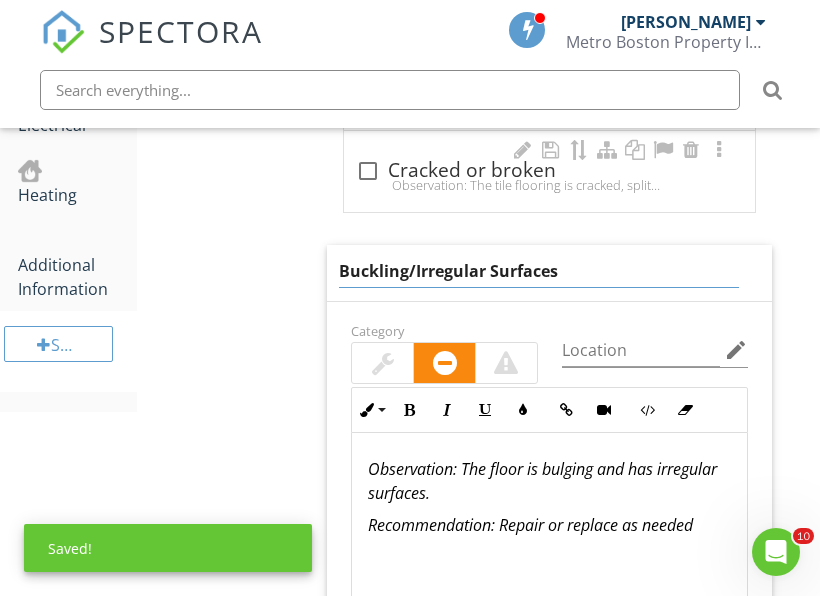 scroll, scrollTop: 1673, scrollLeft: 0, axis: vertical 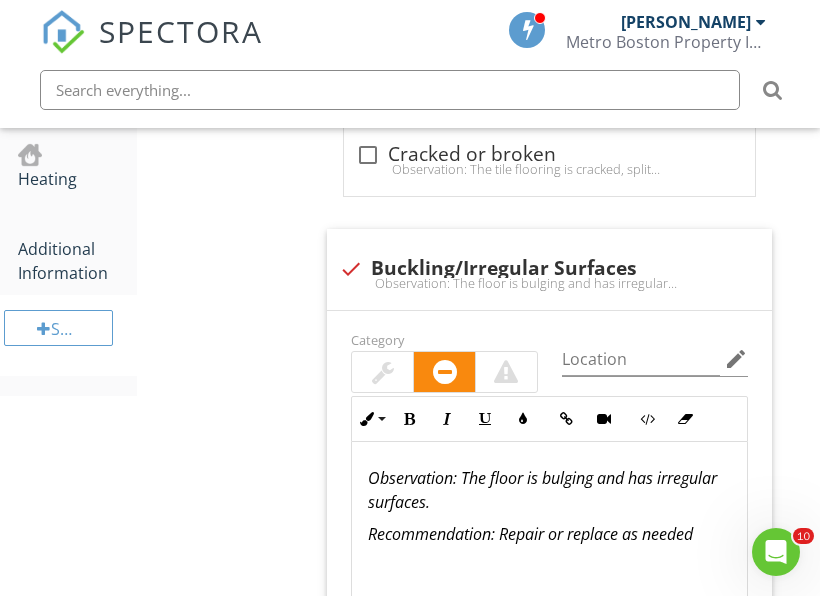 click on "Bathrooms
General
Sink
Counter/Cabinet
Toilets
Tub/Shower/Fixtures
Tub/Shower/Surround
Hydro-Spa
Walls
Ceilings
Floors
Ventilation Exhaust
Electrical Outlets
Lighting Fixtures, Switches
Item
Floors
ACC   Acceptable MR   Maintanence Required RRU   Repair/Replace/Upgrade SAF   Safety Hazard NA   Not Accessible NP   Not Present
Info
Information
Floor Coverings
check_box_outline_blank Carpet   check_box_outline_blank Hardwood   check_box_outline_blank Engineered Wood   Linoleum   check_box" at bounding box center (478, 129) 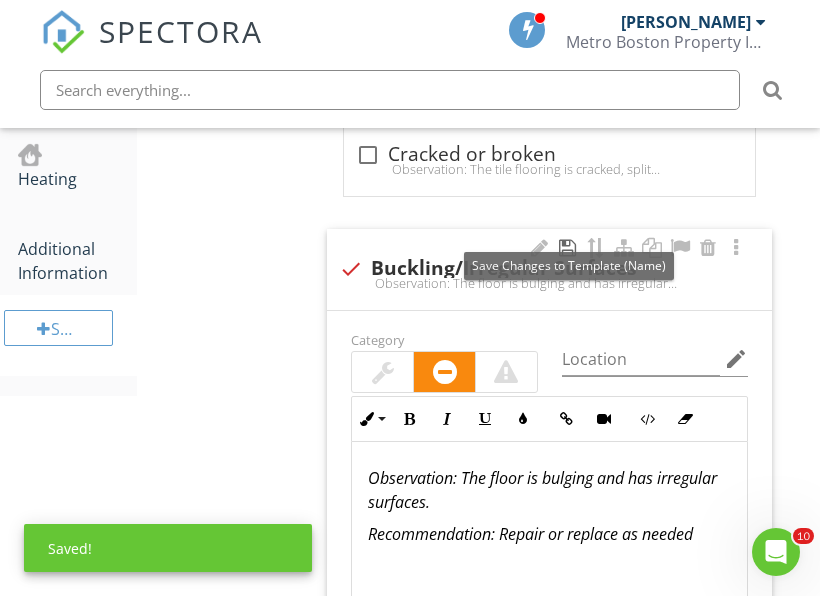 click at bounding box center [568, 248] 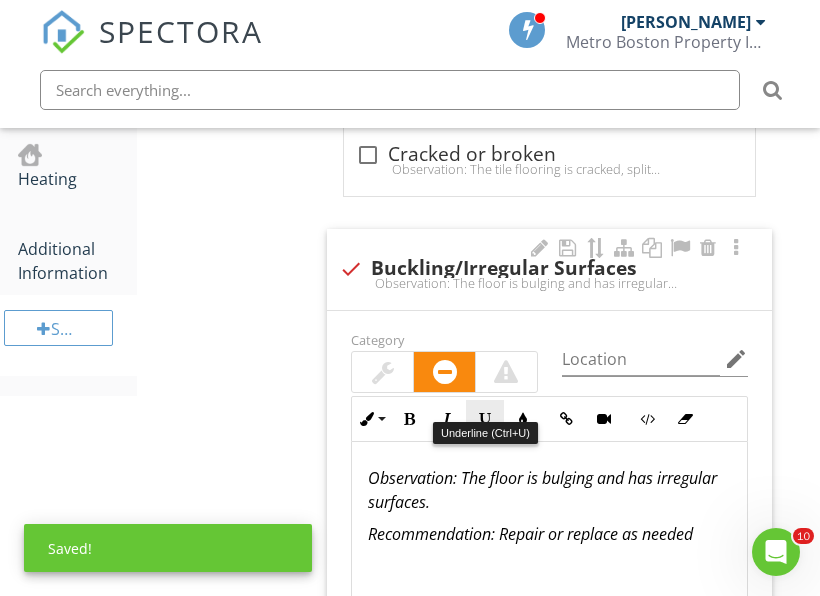 scroll, scrollTop: 1773, scrollLeft: 0, axis: vertical 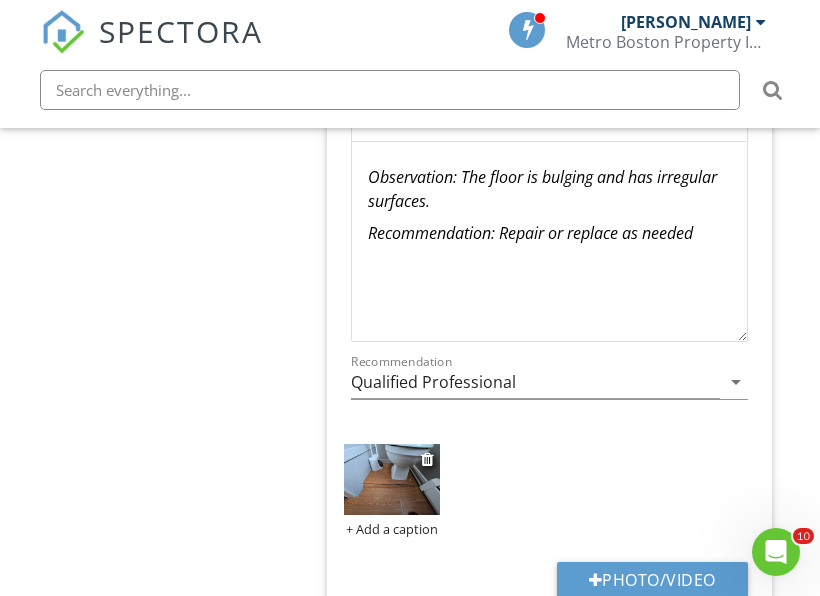 click at bounding box center (391, 479) 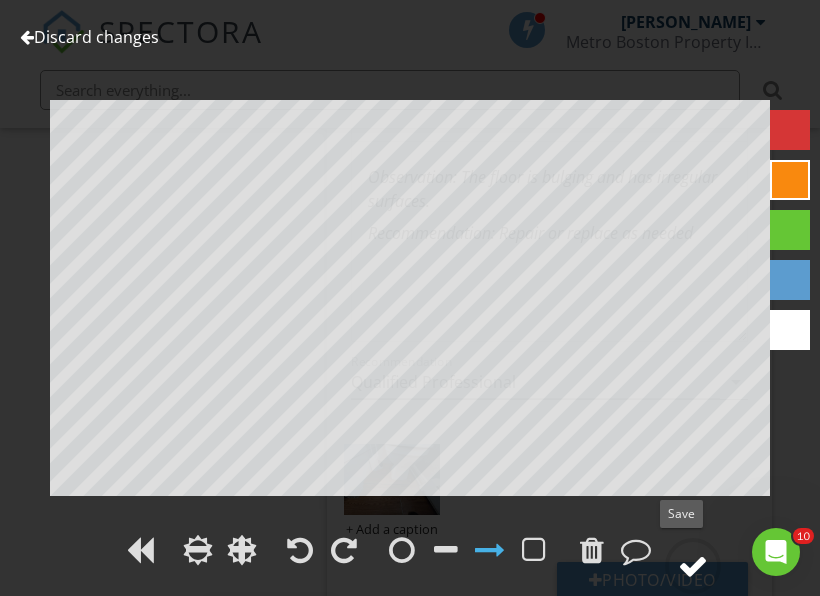 click 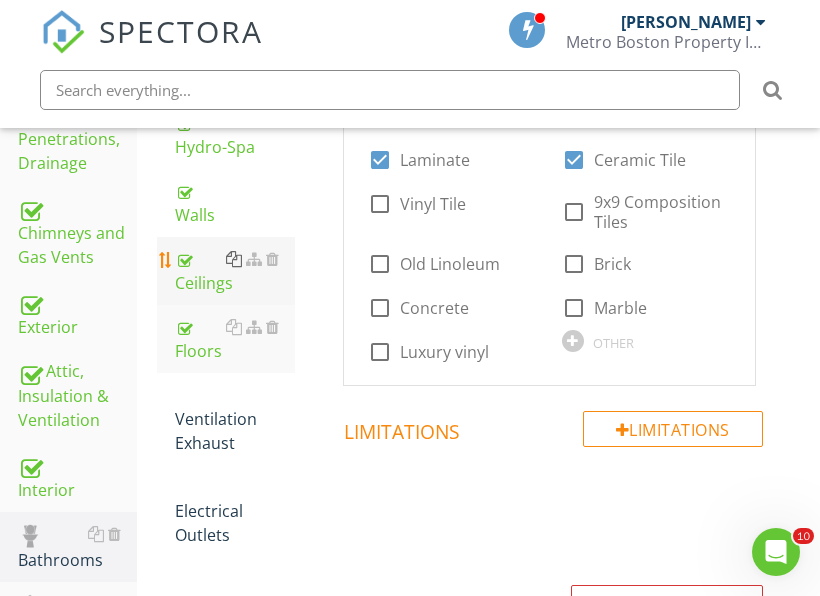 scroll, scrollTop: 873, scrollLeft: 0, axis: vertical 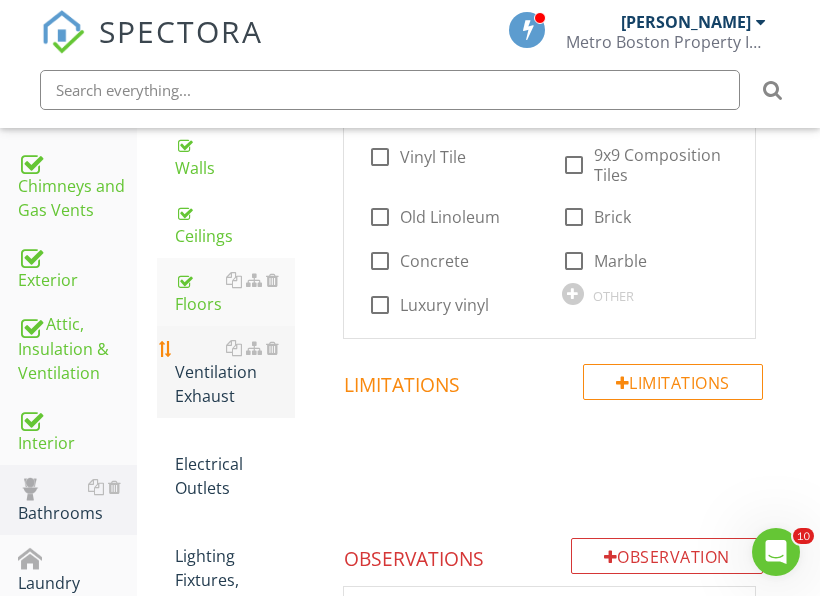 click on "Ventilation Exhaust" at bounding box center (235, 372) 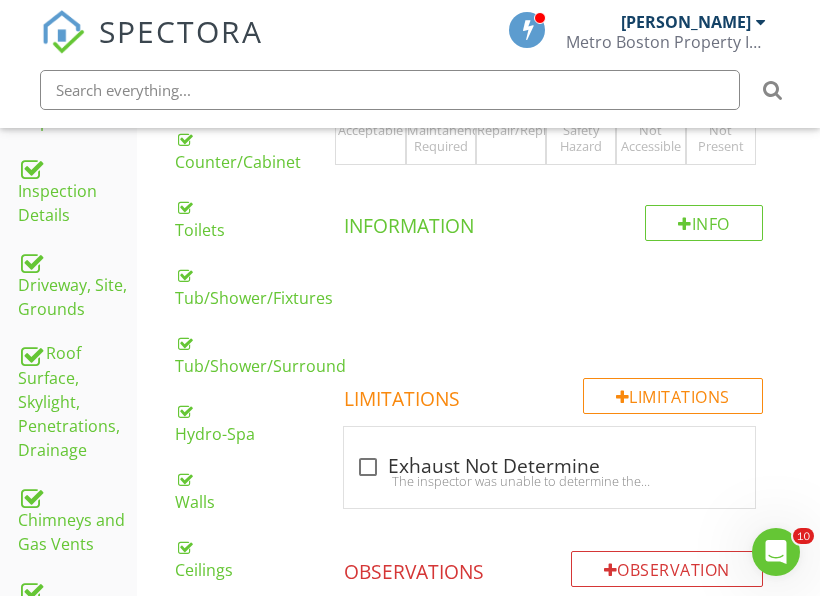 scroll, scrollTop: 473, scrollLeft: 0, axis: vertical 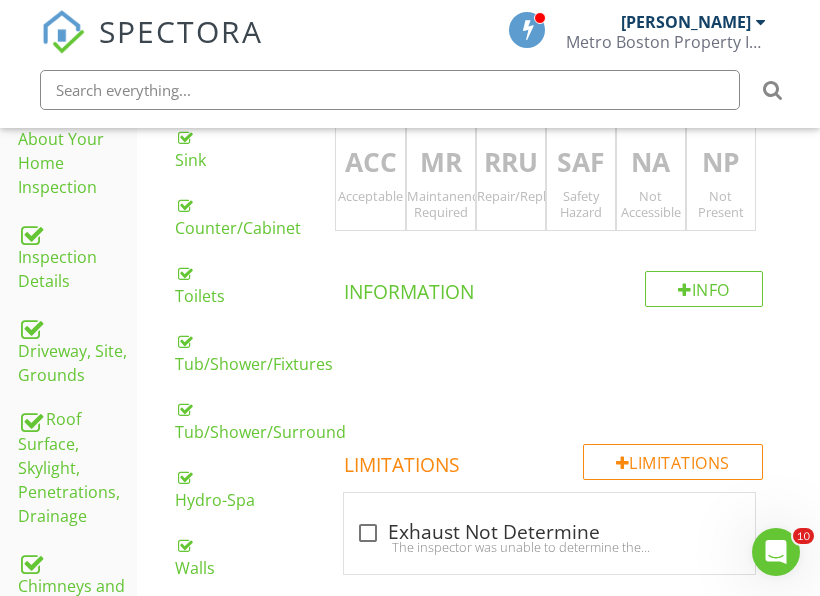 click on "Repair/Replace/Upgrade" at bounding box center [511, 196] 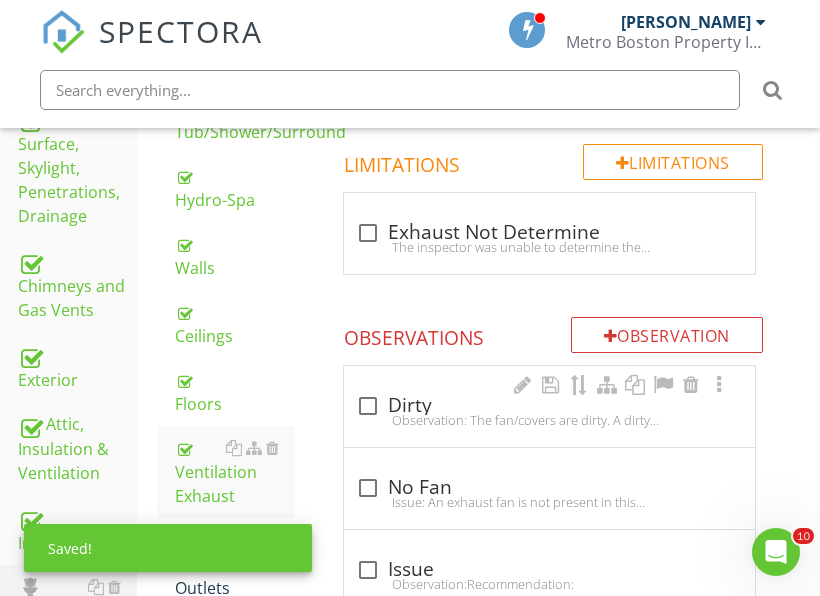 scroll, scrollTop: 873, scrollLeft: 0, axis: vertical 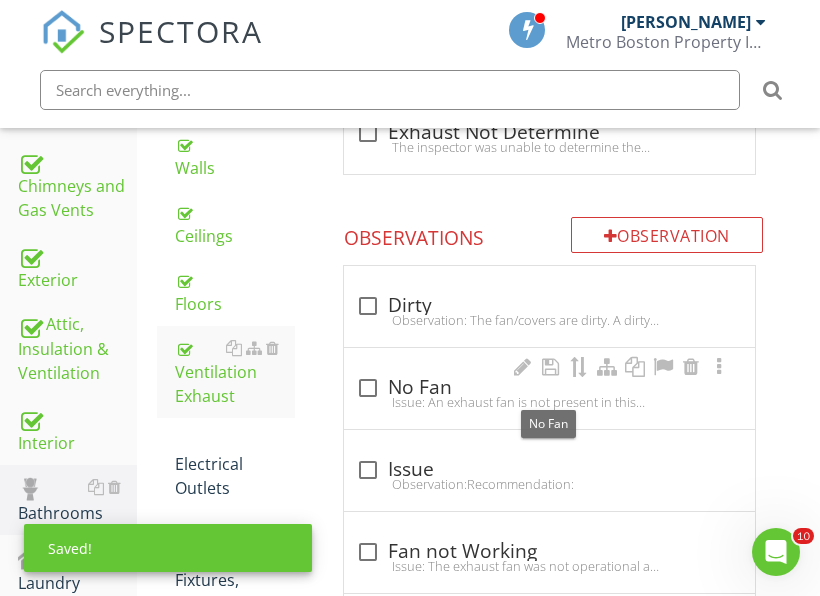click on "check_box_outline_blank
No Fan" at bounding box center [549, 388] 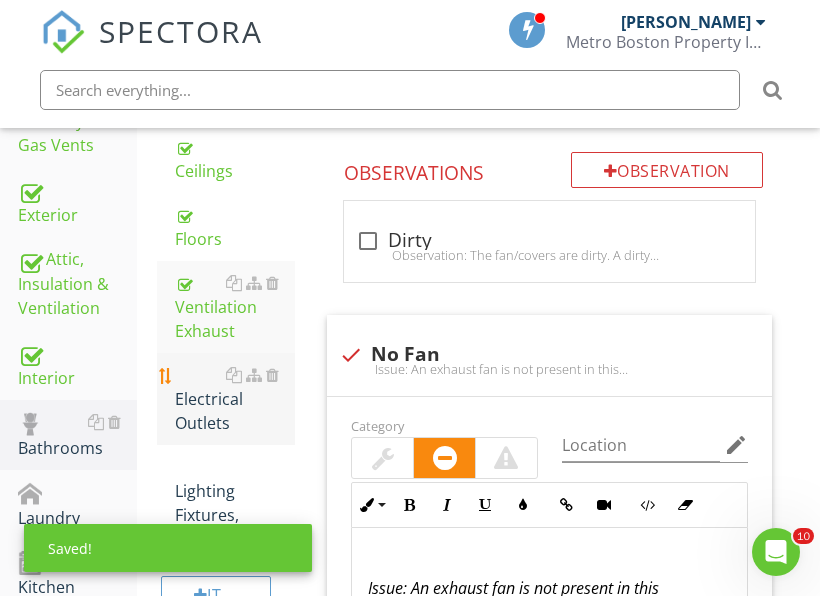 scroll, scrollTop: 973, scrollLeft: 0, axis: vertical 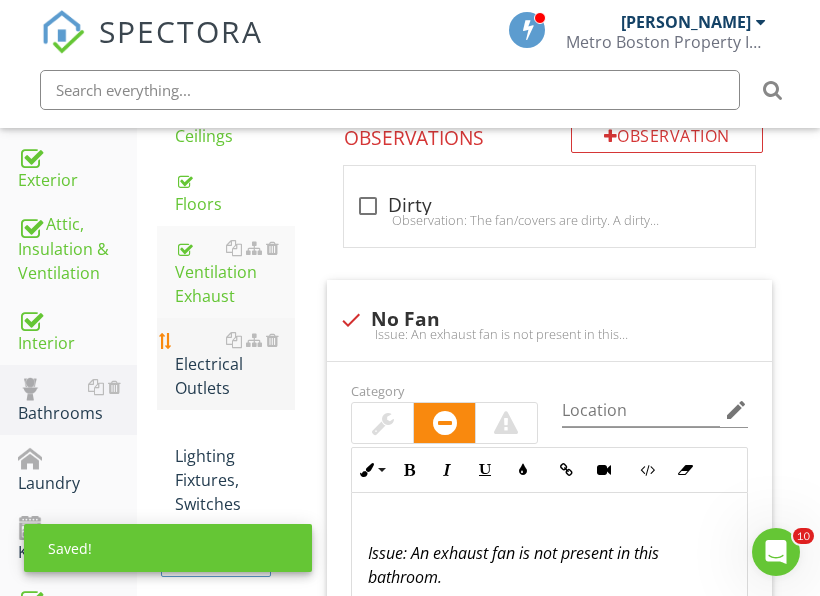 click on "Electrical Outlets" at bounding box center (235, 364) 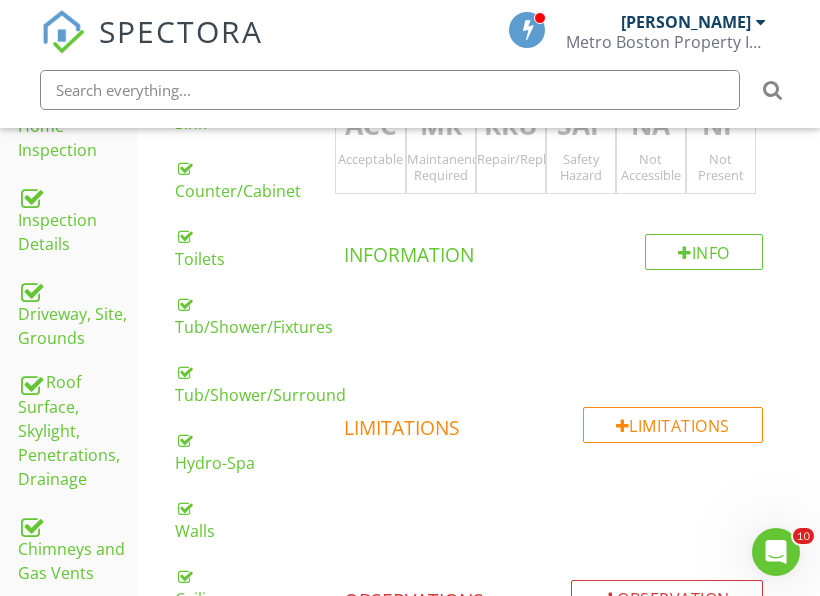 scroll, scrollTop: 473, scrollLeft: 0, axis: vertical 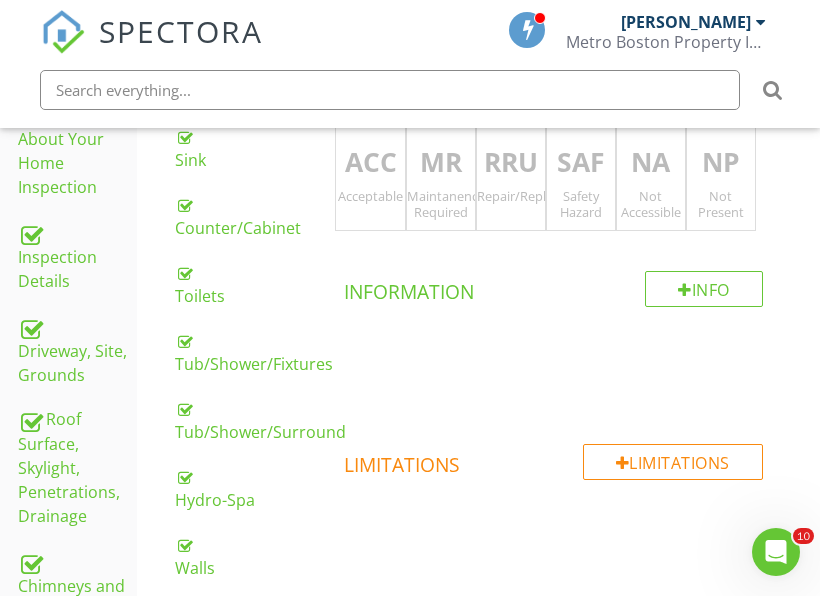 click on "RRU" at bounding box center (511, 163) 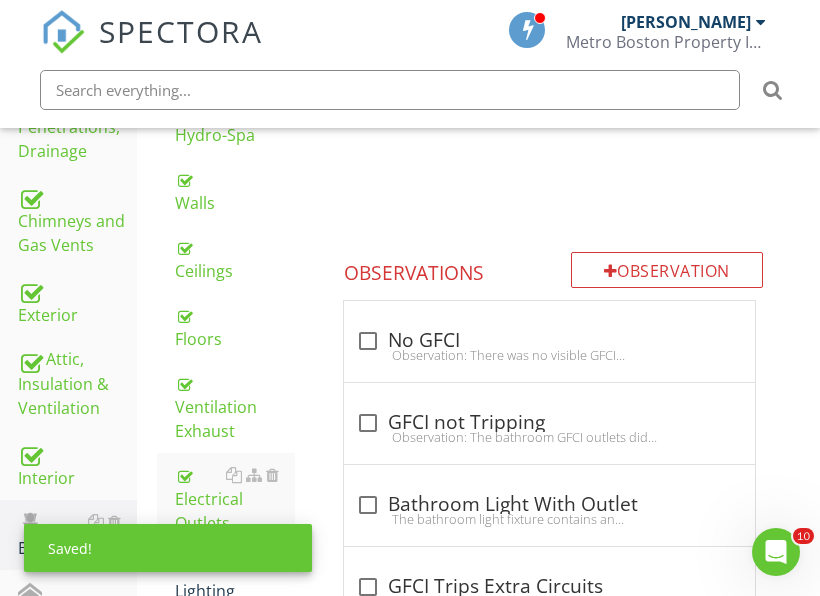scroll, scrollTop: 873, scrollLeft: 0, axis: vertical 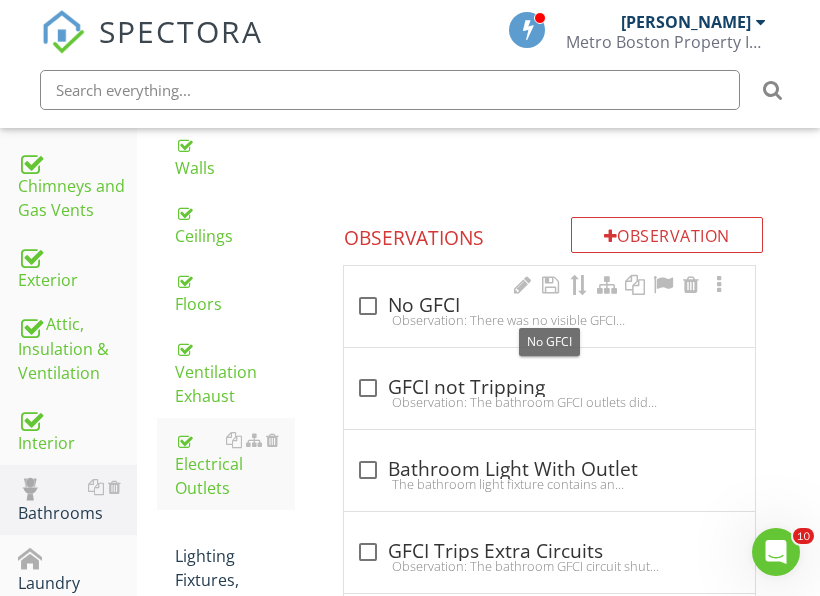 click on "check_box_outline_blank
No GFCI" at bounding box center [549, 306] 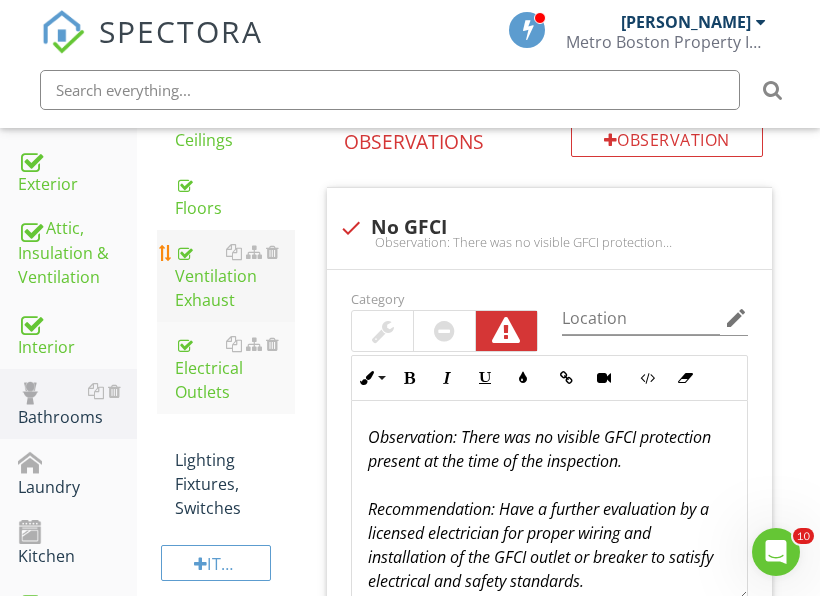 scroll, scrollTop: 973, scrollLeft: 0, axis: vertical 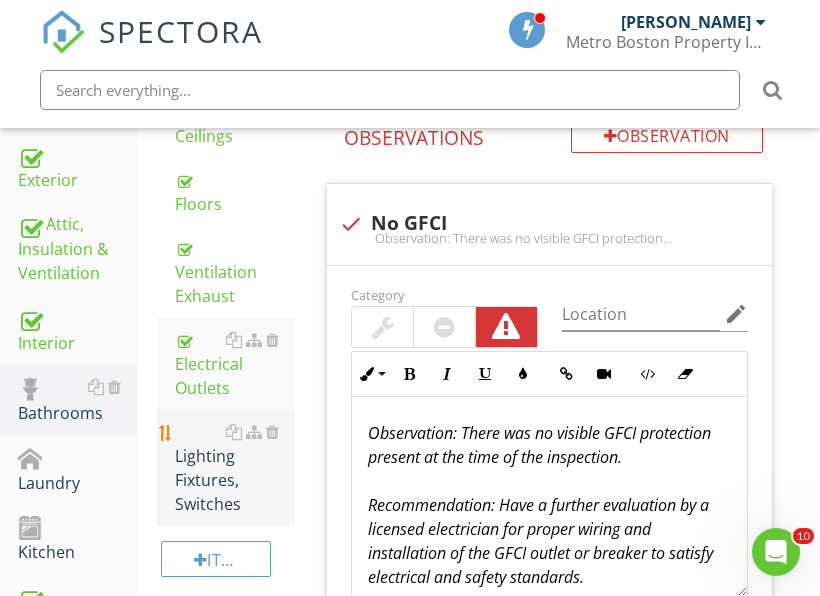click on "Lighting Fixtures, Switches" at bounding box center (235, 468) 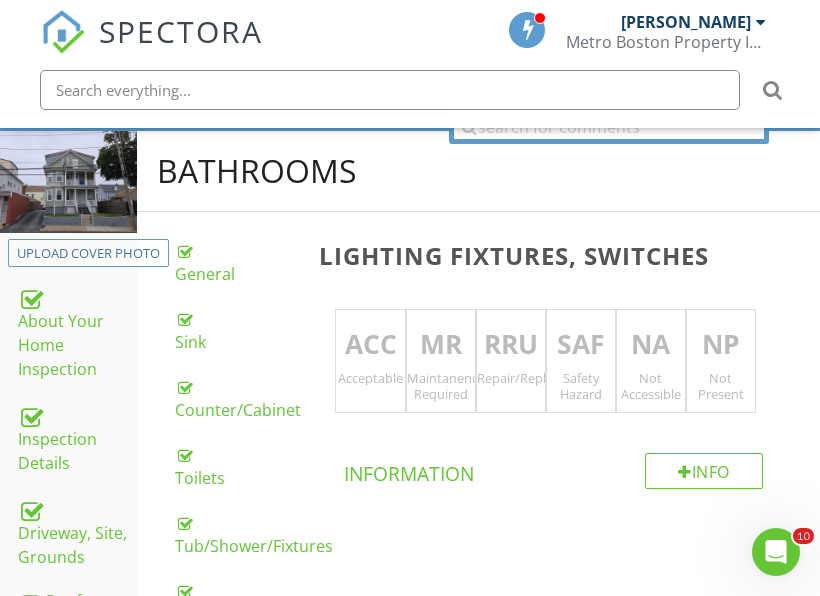 scroll, scrollTop: 273, scrollLeft: 0, axis: vertical 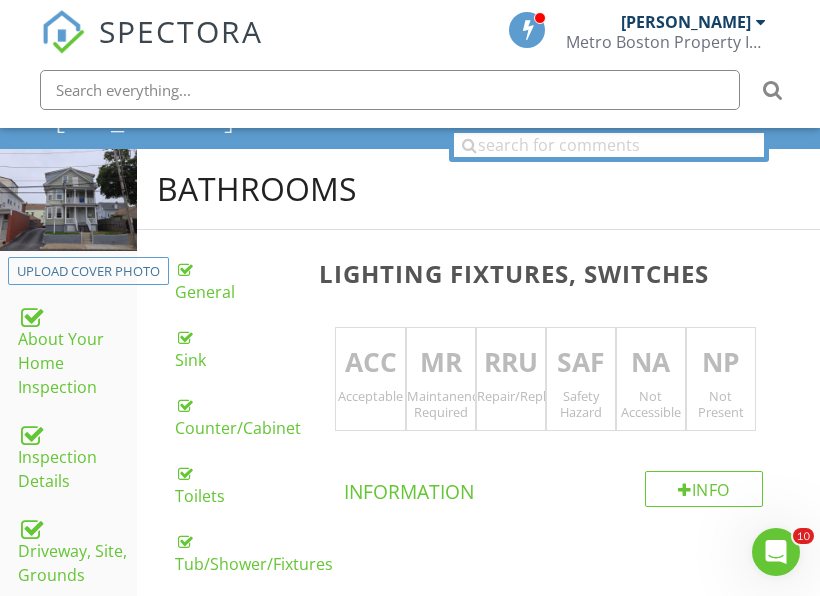 click on "Acceptable" at bounding box center [370, 396] 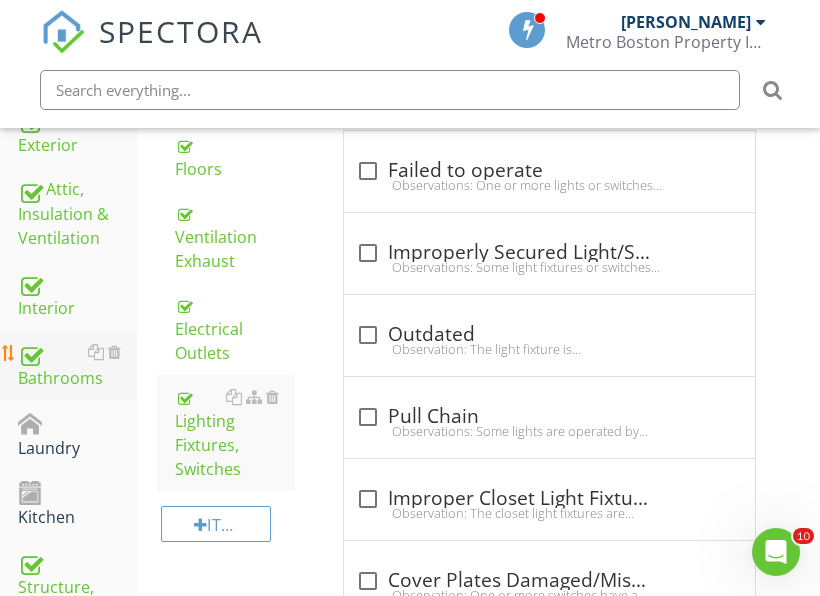 scroll, scrollTop: 973, scrollLeft: 0, axis: vertical 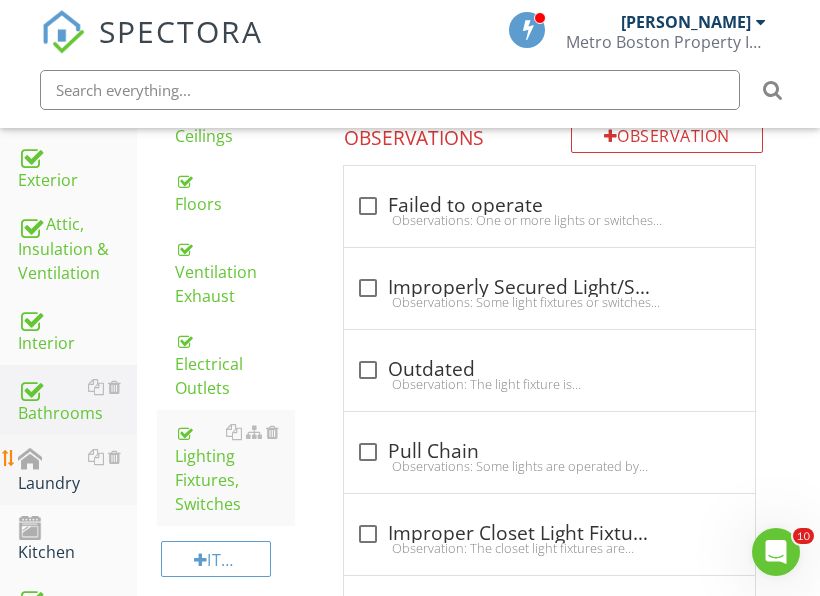 click on "Laundry" at bounding box center (77, 470) 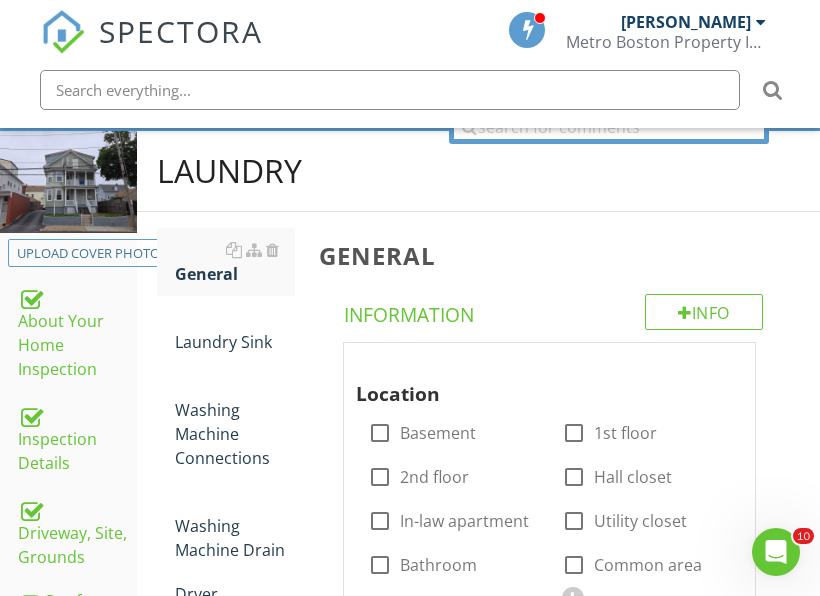 scroll, scrollTop: 273, scrollLeft: 0, axis: vertical 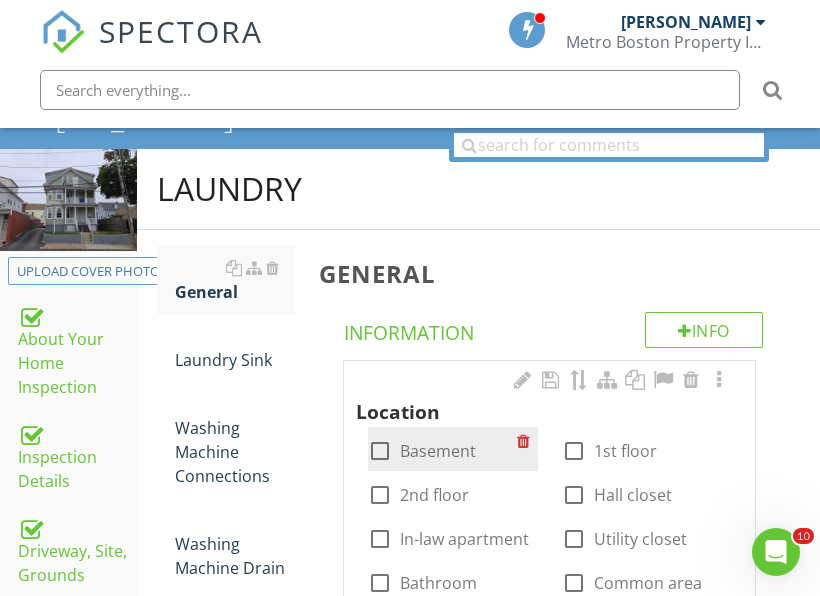 click at bounding box center (380, 451) 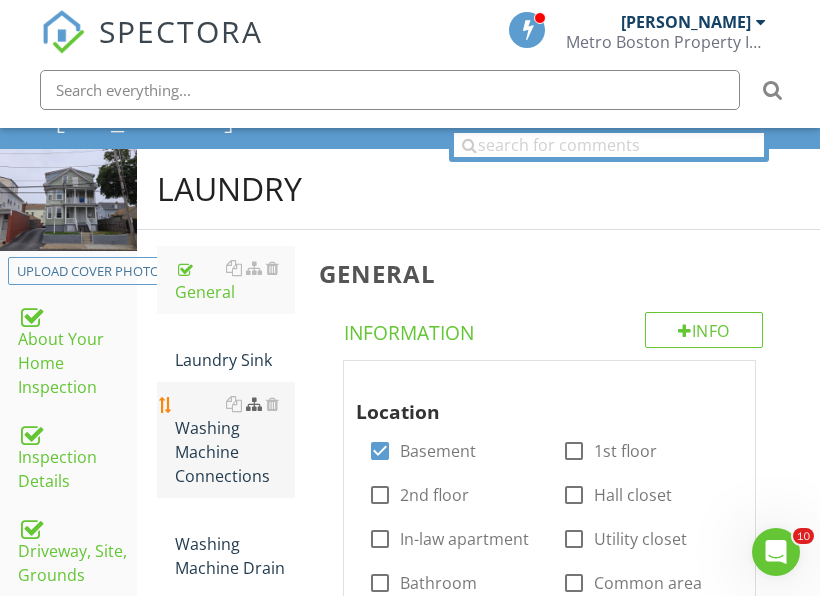 scroll, scrollTop: 373, scrollLeft: 0, axis: vertical 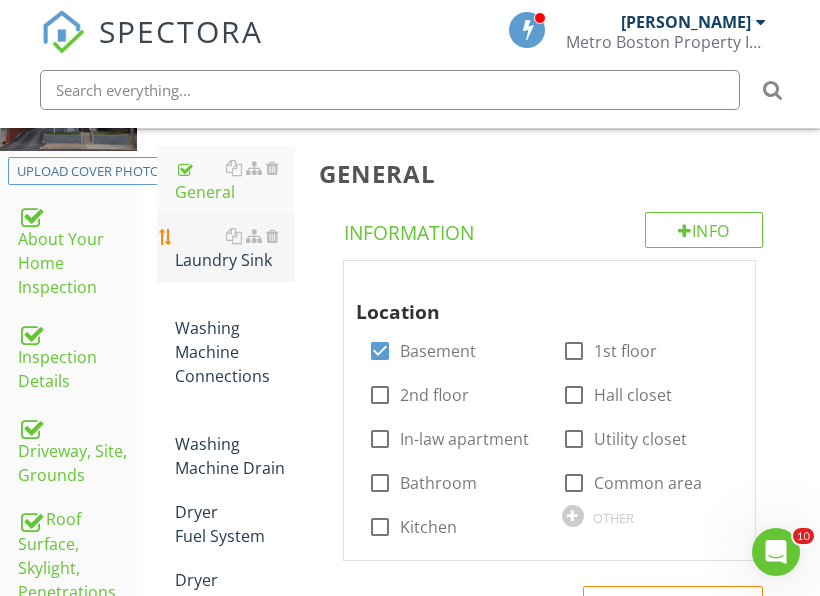click on "Laundry Sink" at bounding box center [235, 248] 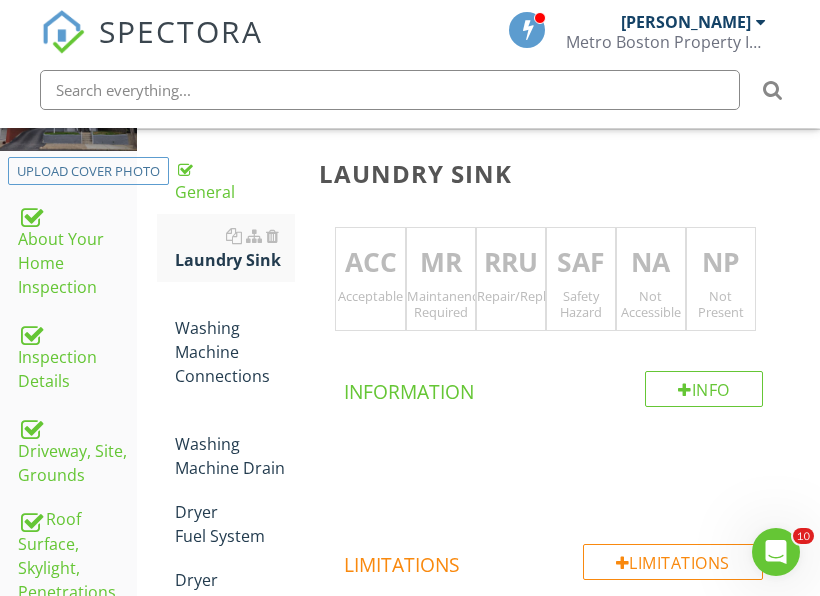 click on "NP" at bounding box center (721, 263) 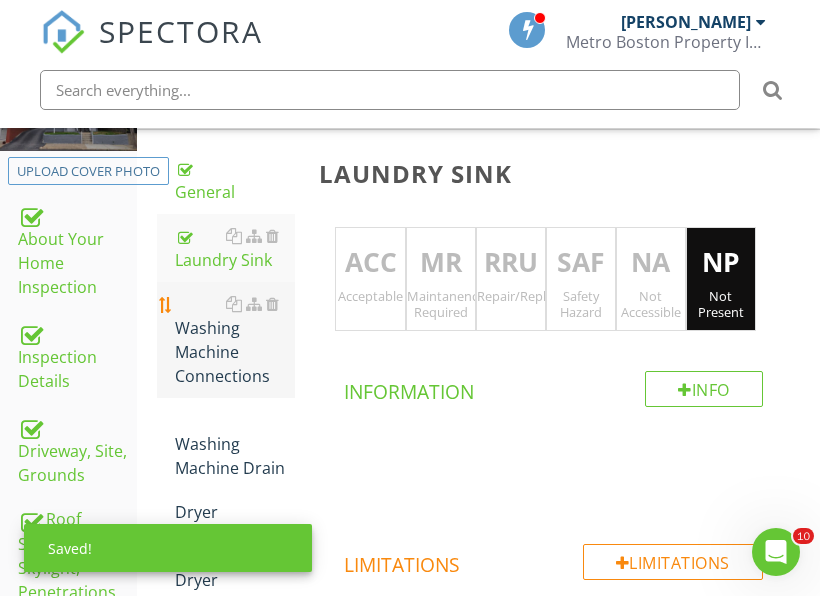 click on "Washing Machine Connections" at bounding box center [235, 340] 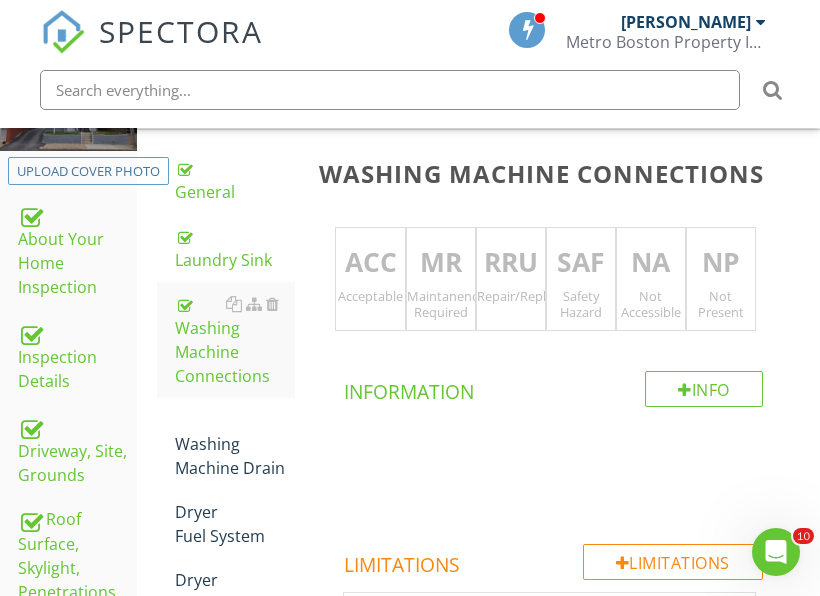 click on "Maintanence Required" at bounding box center (441, 304) 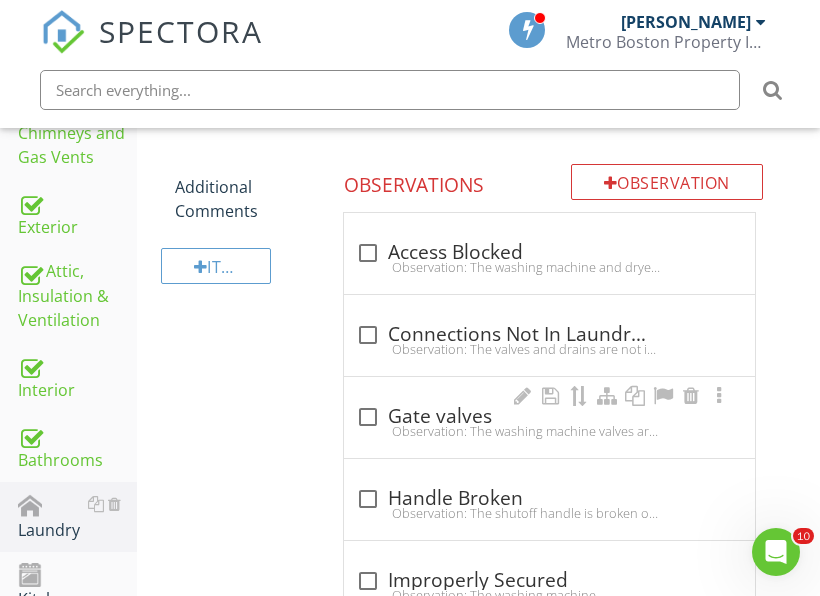scroll, scrollTop: 973, scrollLeft: 0, axis: vertical 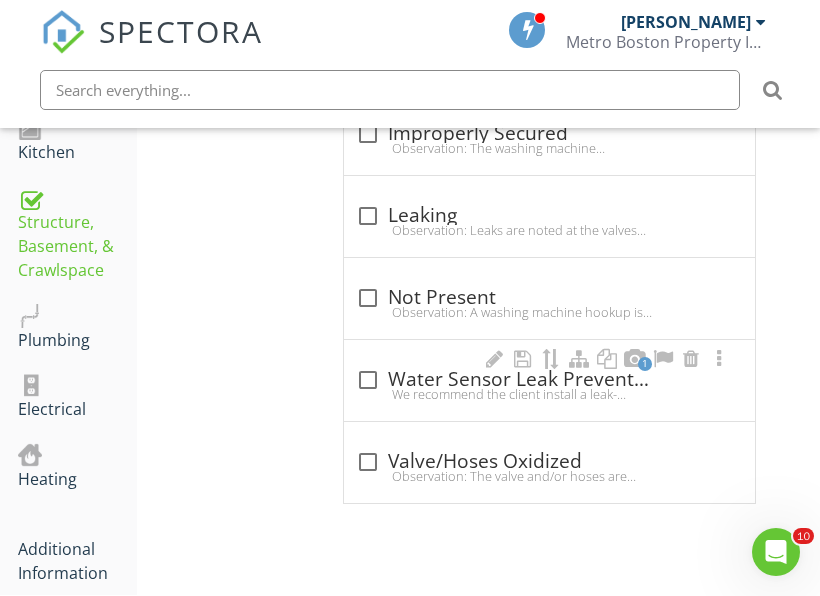 click on "We recommend the client install a leak-prevention water sensor valve" at bounding box center (549, 394) 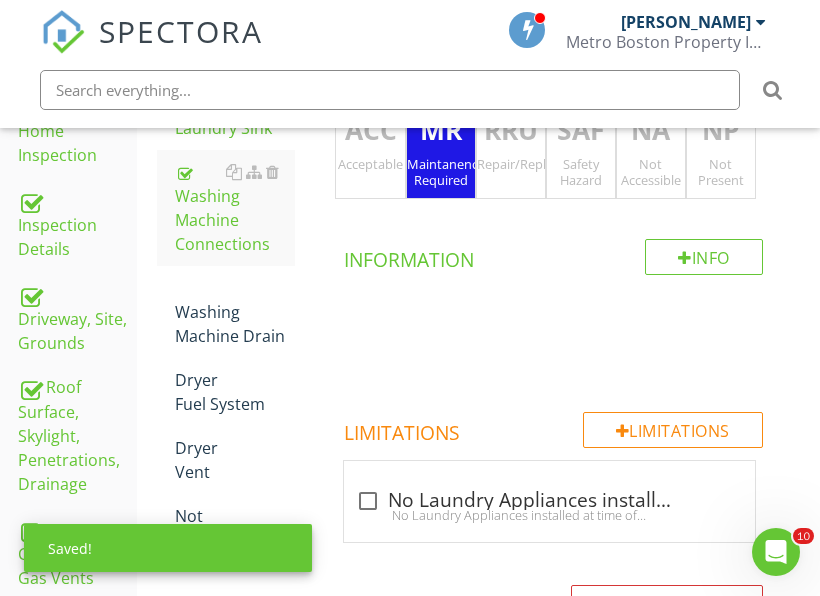 scroll, scrollTop: 373, scrollLeft: 0, axis: vertical 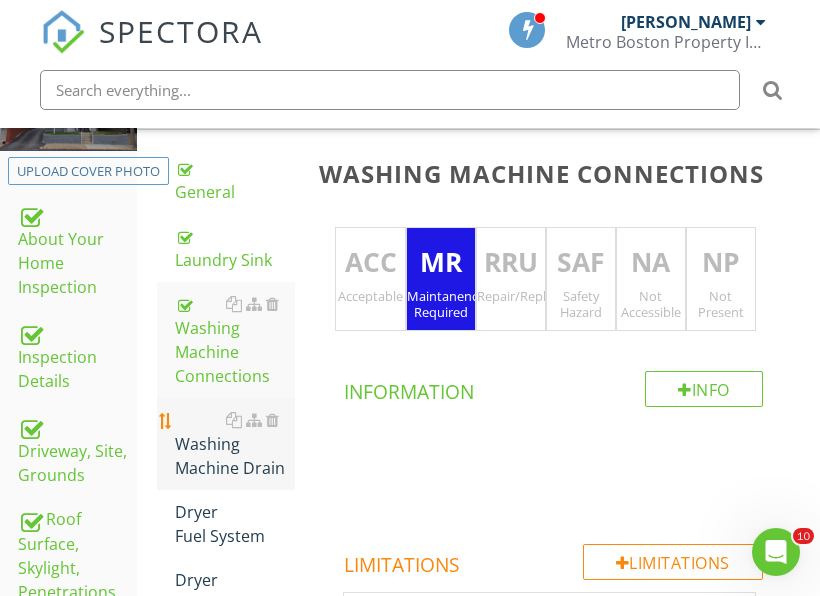 click on "Washing Machine Drain" at bounding box center (235, 444) 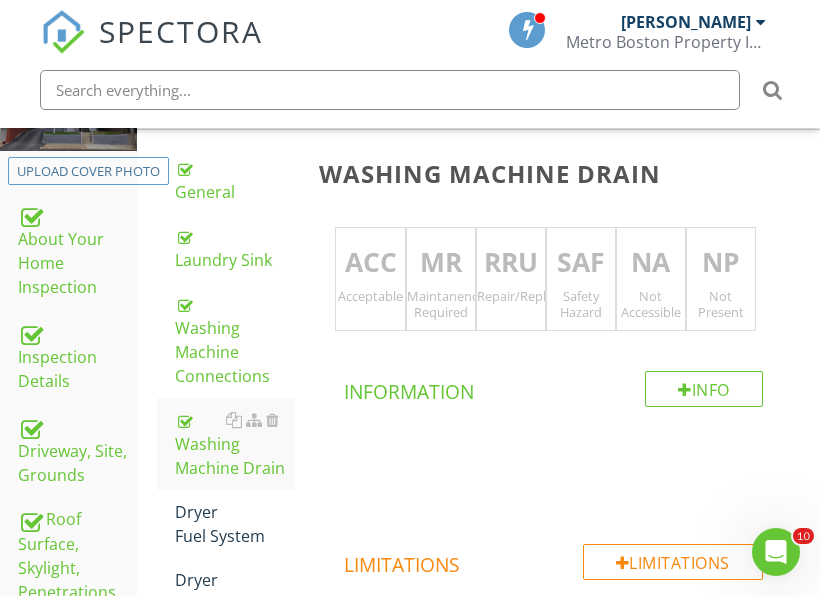 click on "Maintanence Required" at bounding box center (441, 304) 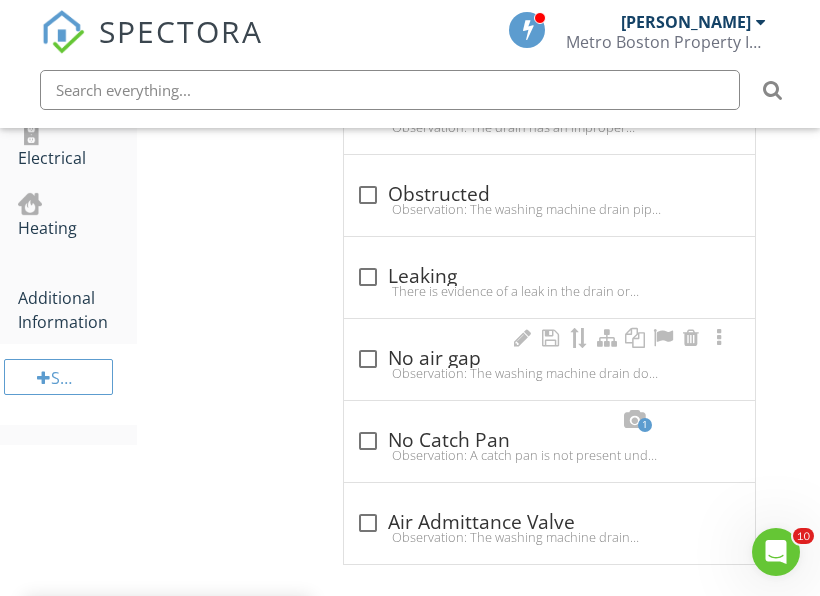 scroll, scrollTop: 1643, scrollLeft: 0, axis: vertical 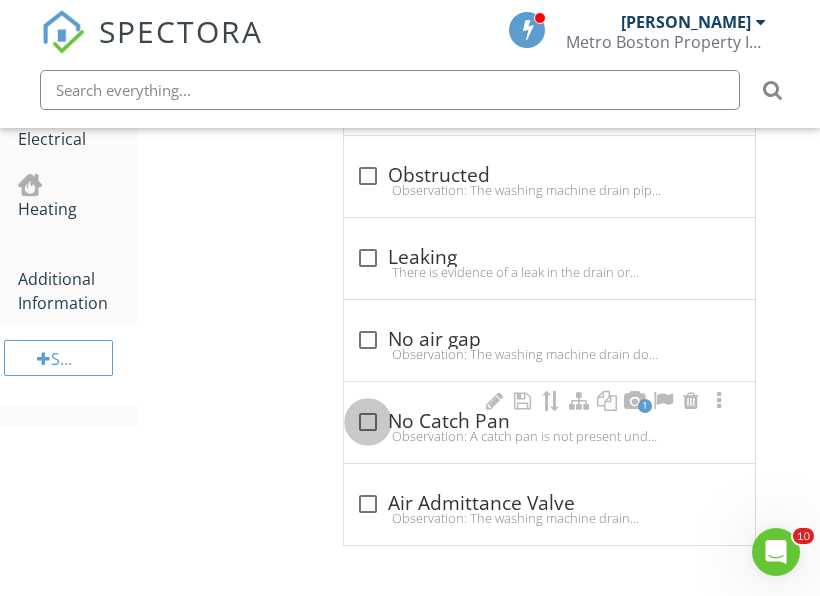click at bounding box center (368, 422) 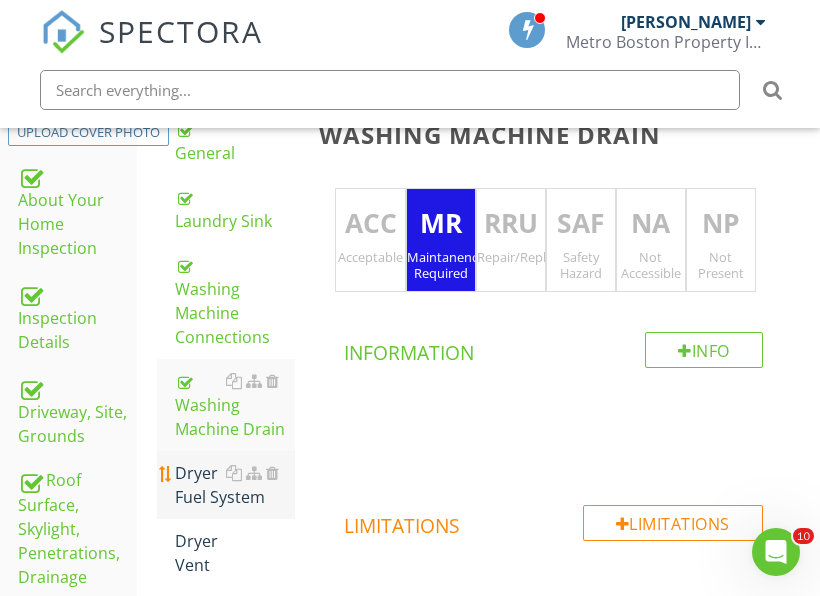 scroll, scrollTop: 443, scrollLeft: 0, axis: vertical 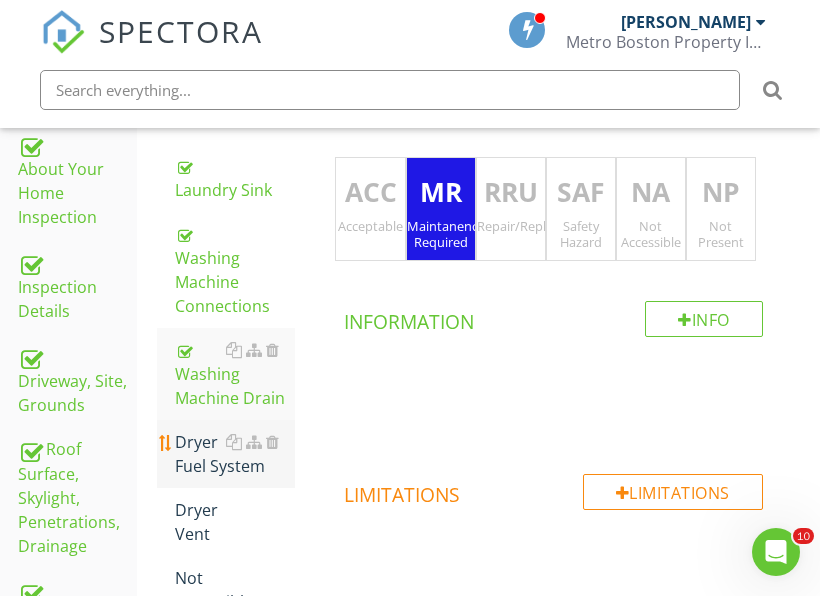 click on "Dryer Fuel System" at bounding box center (235, 454) 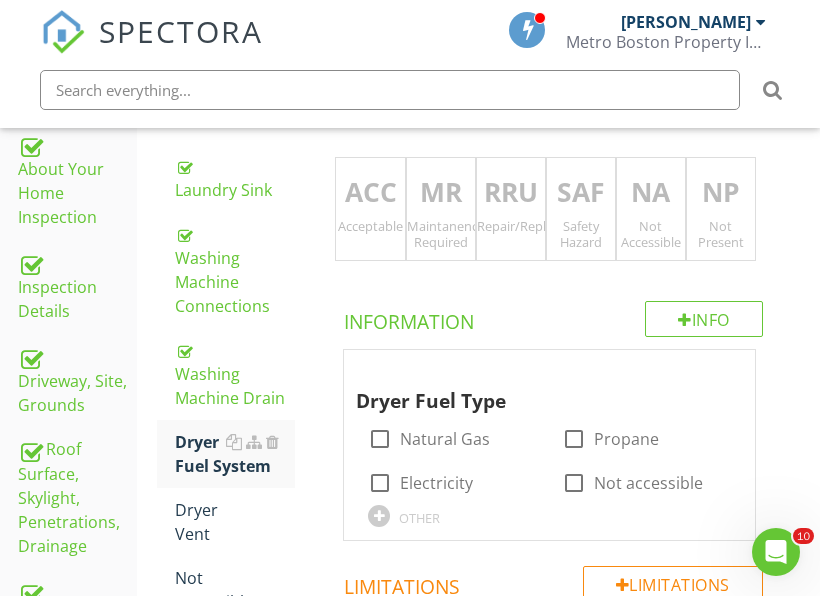click on "ACC   Acceptable" at bounding box center [370, 209] 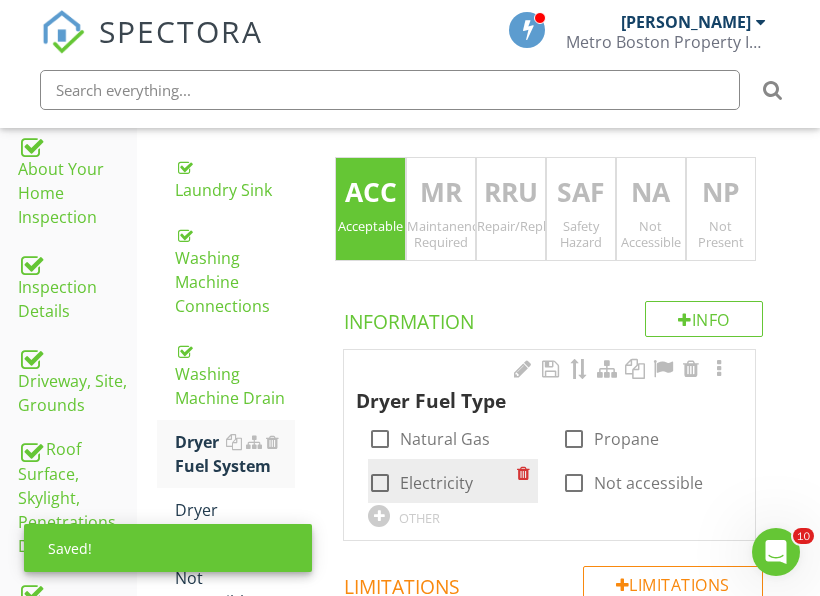click at bounding box center [380, 483] 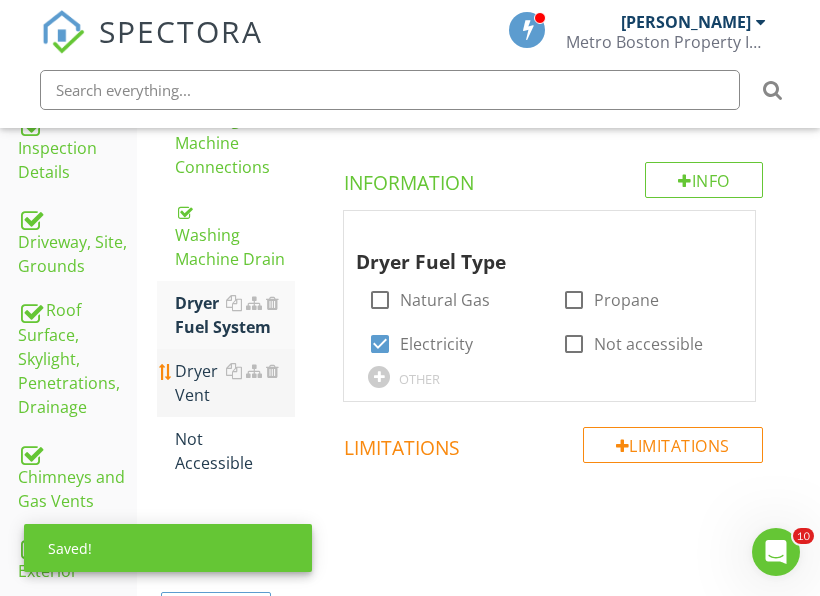 scroll, scrollTop: 643, scrollLeft: 0, axis: vertical 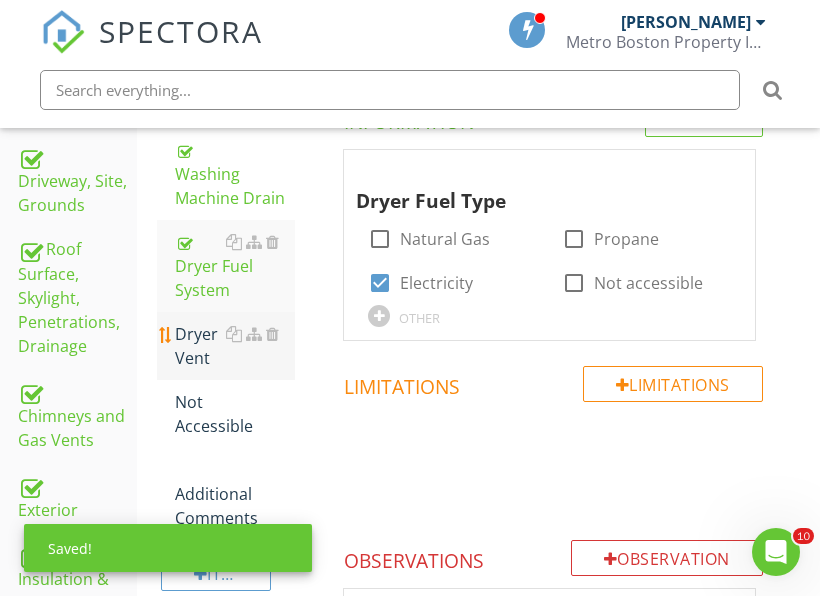 click on "Dryer Vent" at bounding box center [235, 346] 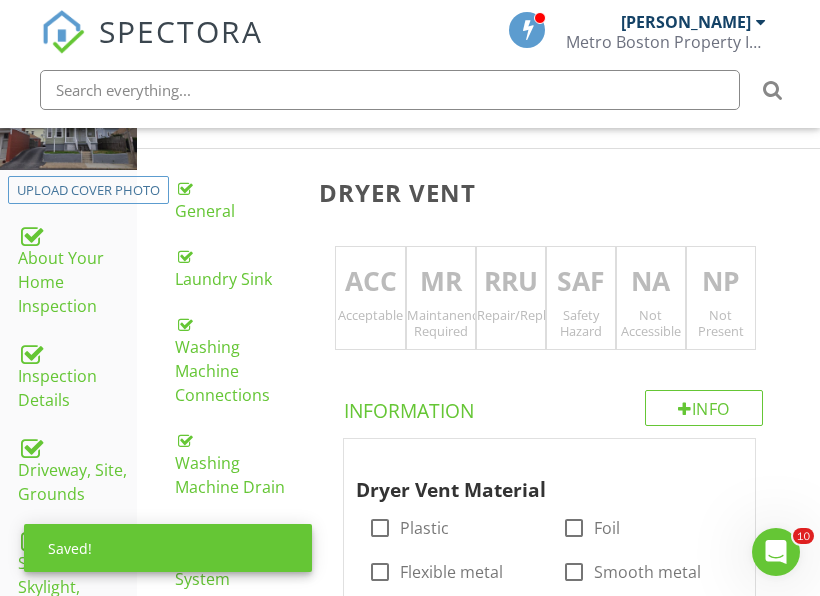 scroll, scrollTop: 343, scrollLeft: 0, axis: vertical 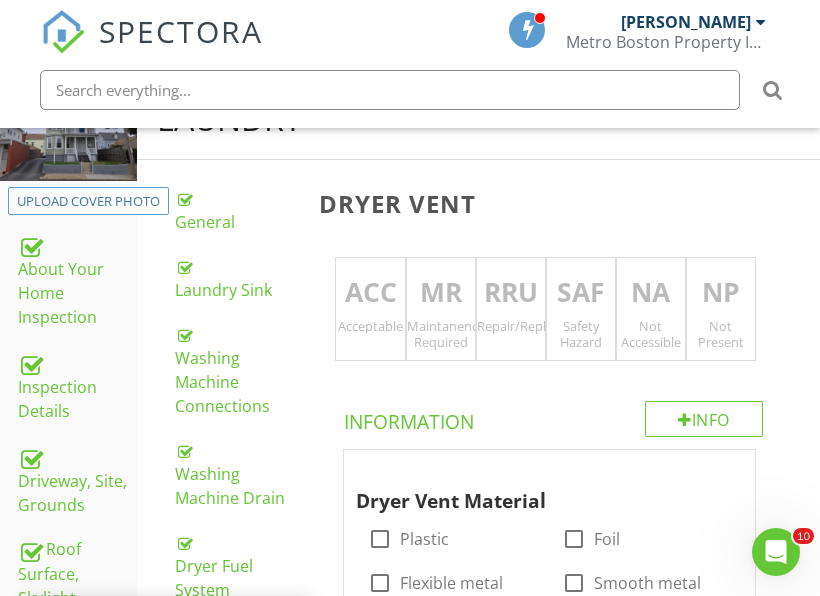click on "Repair/Replace/Upgrade" at bounding box center [511, 326] 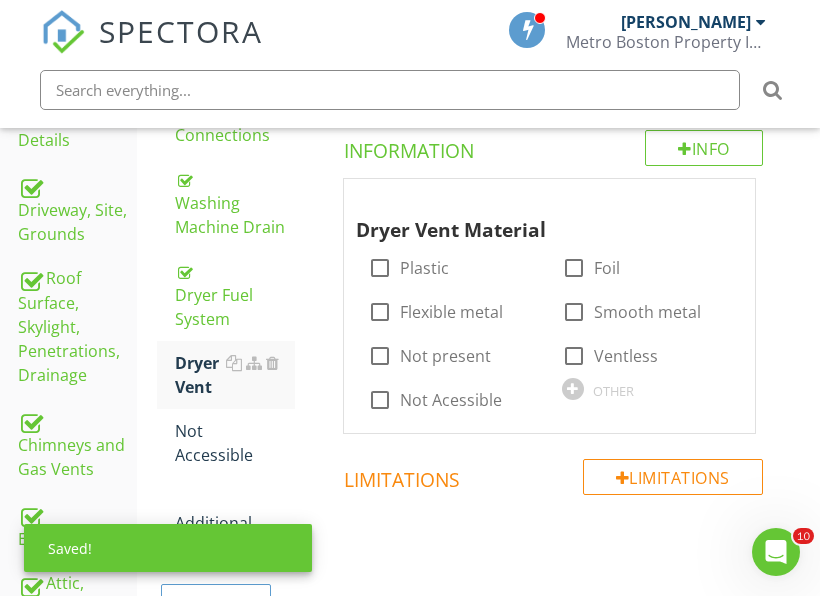 scroll, scrollTop: 643, scrollLeft: 0, axis: vertical 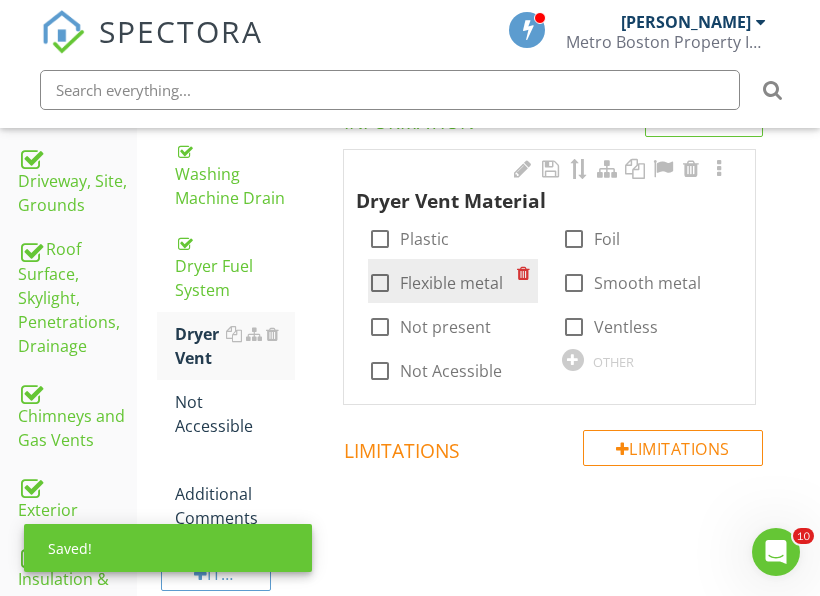 click on "Flexible metal" at bounding box center (451, 283) 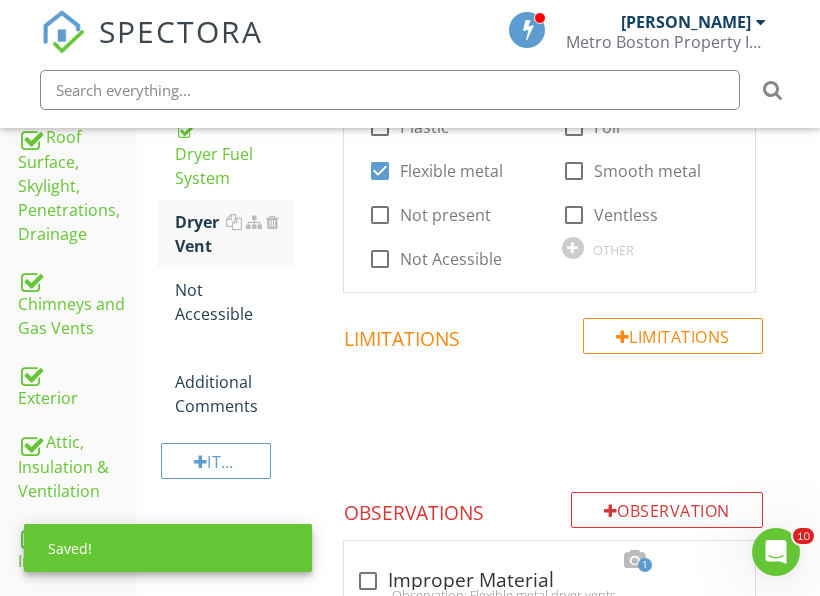 scroll, scrollTop: 943, scrollLeft: 0, axis: vertical 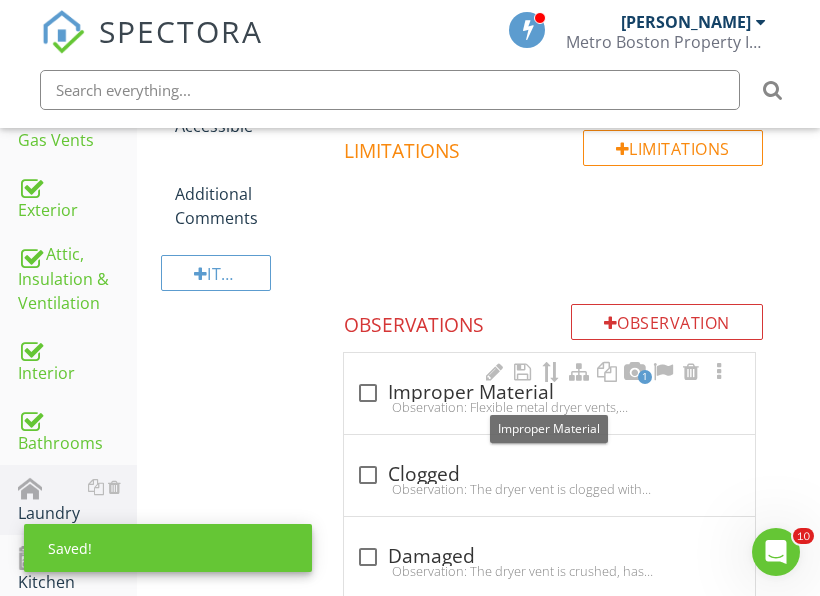 click on "check_box_outline_blank
Improper Material" at bounding box center [549, 393] 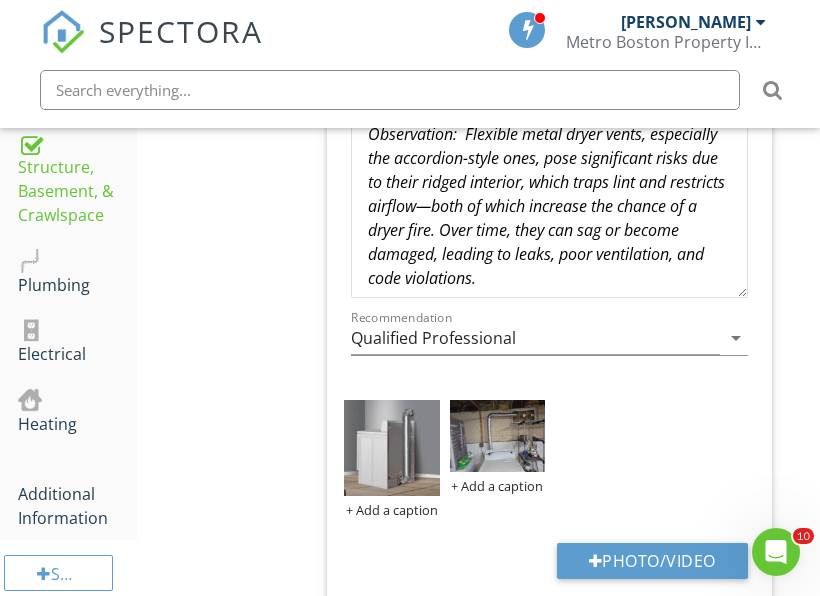 scroll, scrollTop: 1543, scrollLeft: 0, axis: vertical 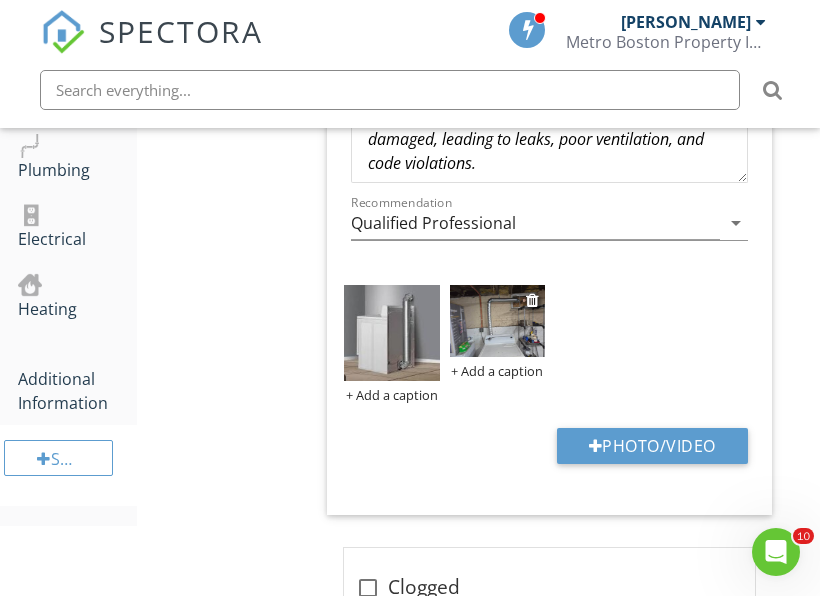 click at bounding box center [497, 320] 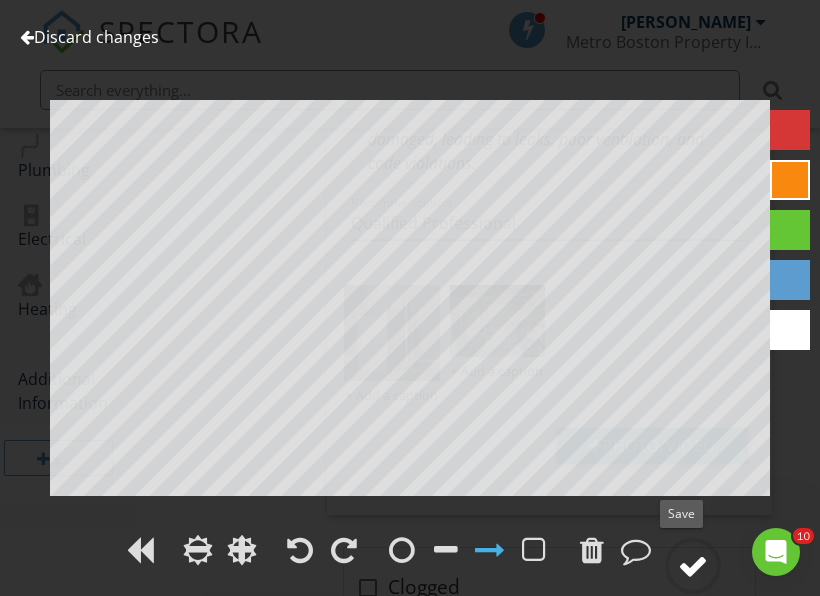 click at bounding box center [693, 566] 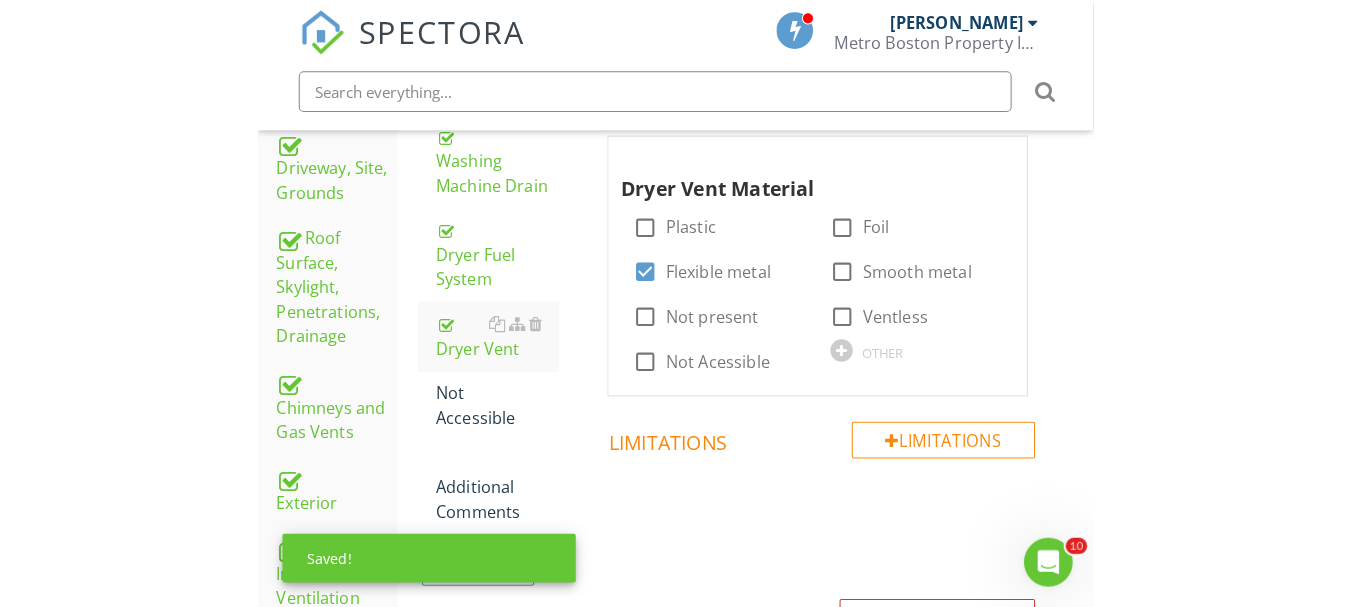 scroll, scrollTop: 643, scrollLeft: 0, axis: vertical 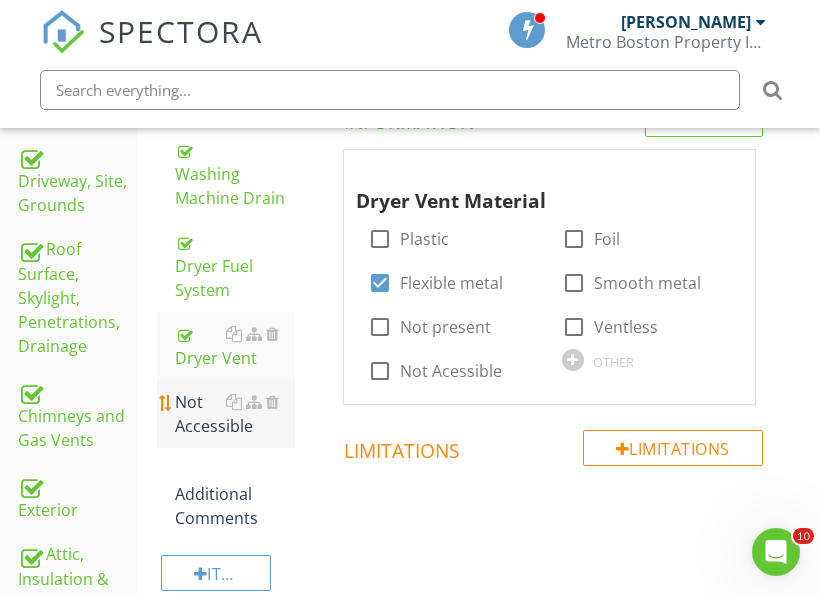 click on "Not Accessible" at bounding box center (235, 414) 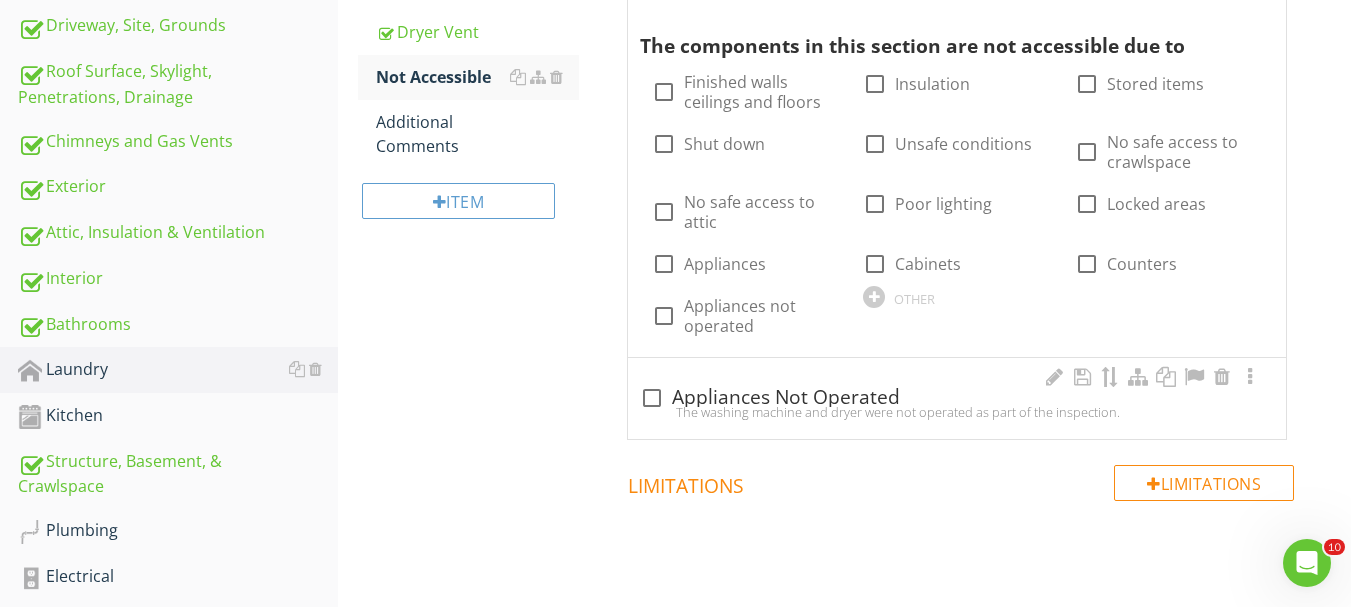 click on "The washing machine and dryer were not operated as part of the inspection." at bounding box center [957, 412] 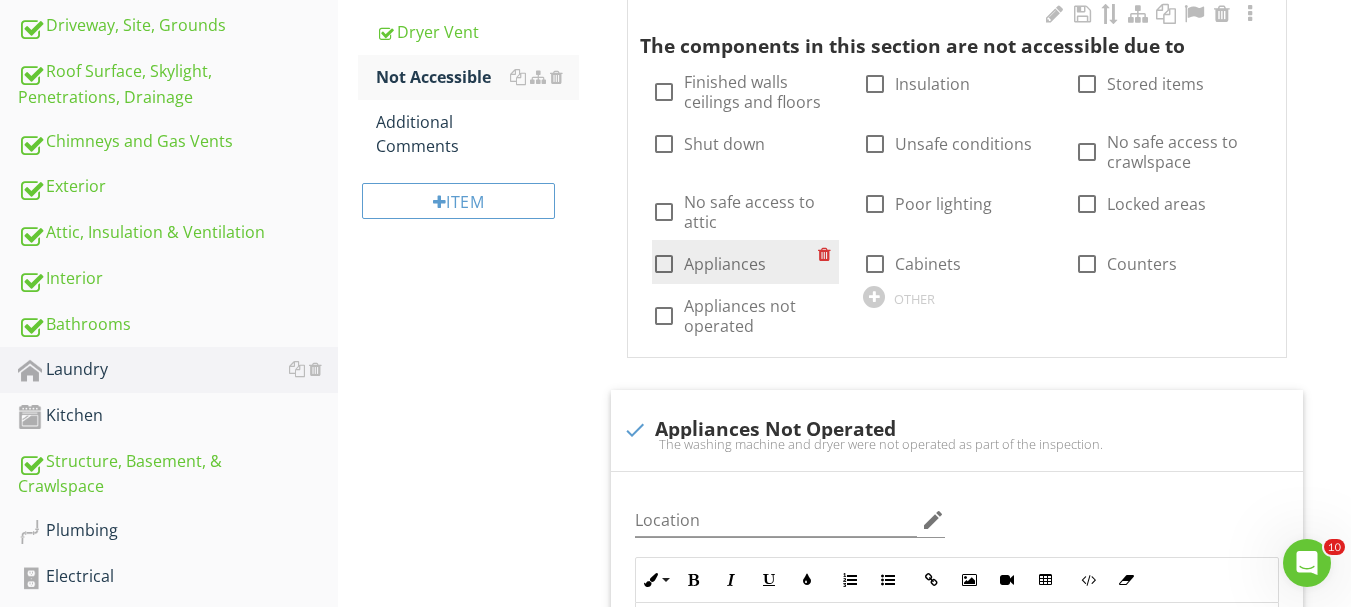 click on "Appliances" at bounding box center [725, 264] 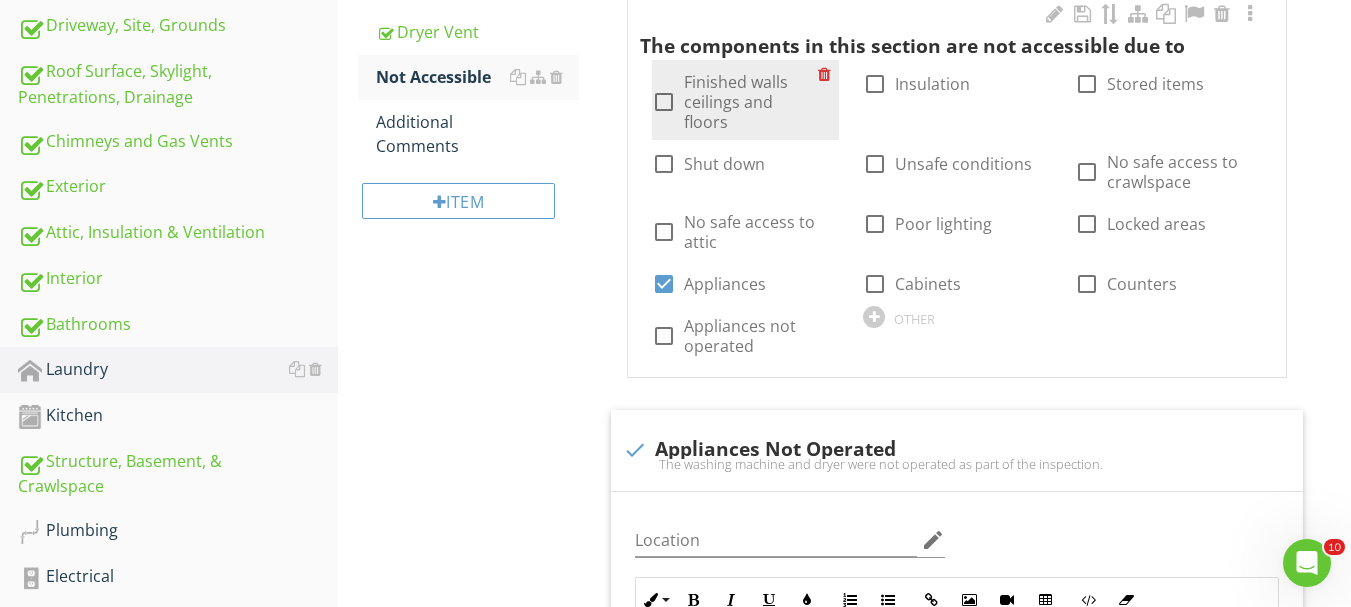 click on "Finished walls ceilings and floors" at bounding box center [751, 102] 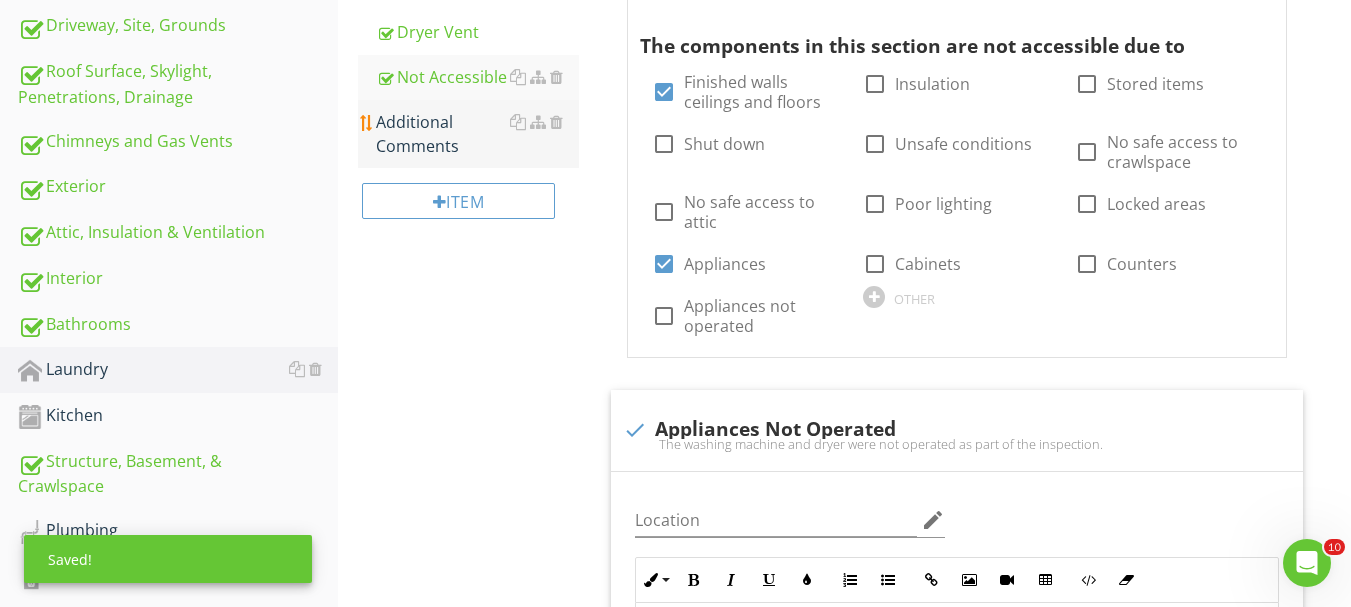 click on "Additional Comments" at bounding box center (477, 134) 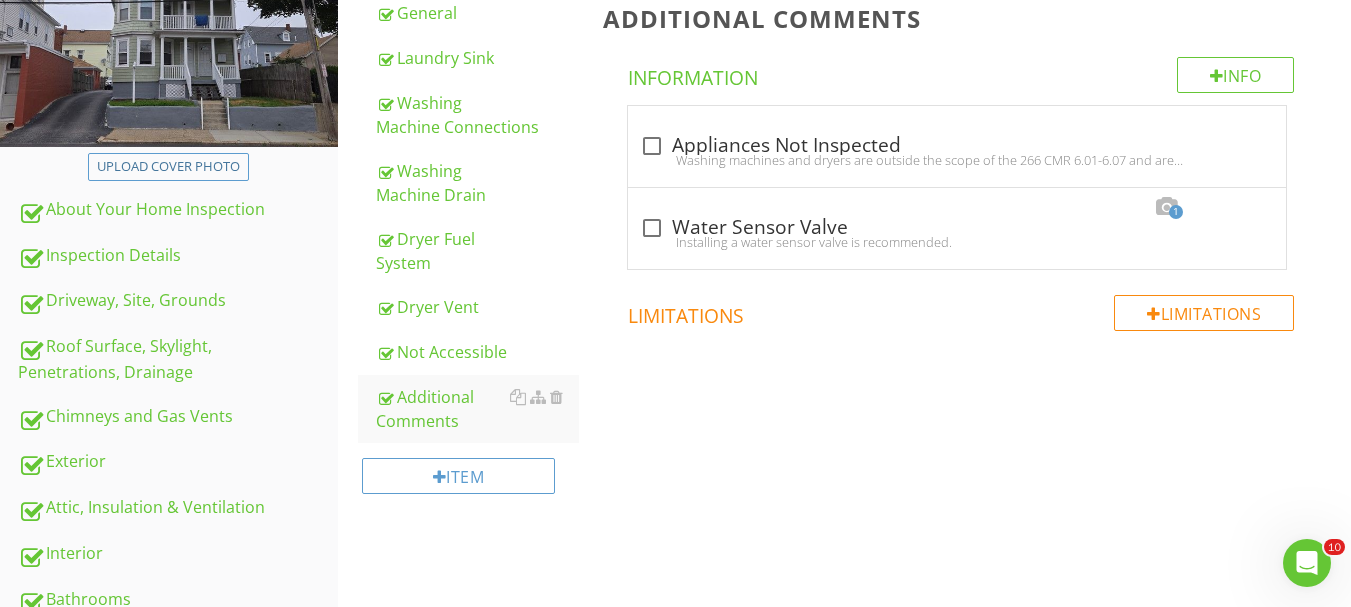 scroll, scrollTop: 343, scrollLeft: 0, axis: vertical 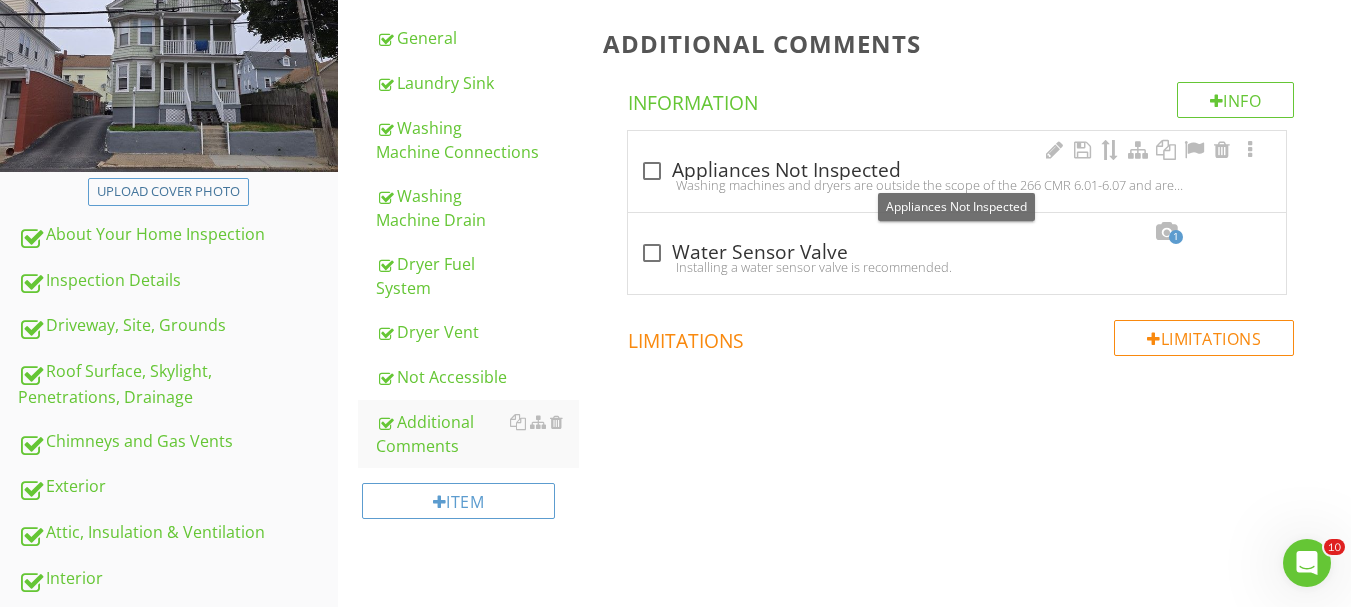 click on "check_box_outline_blank
Appliances Not Inspected" at bounding box center [957, 171] 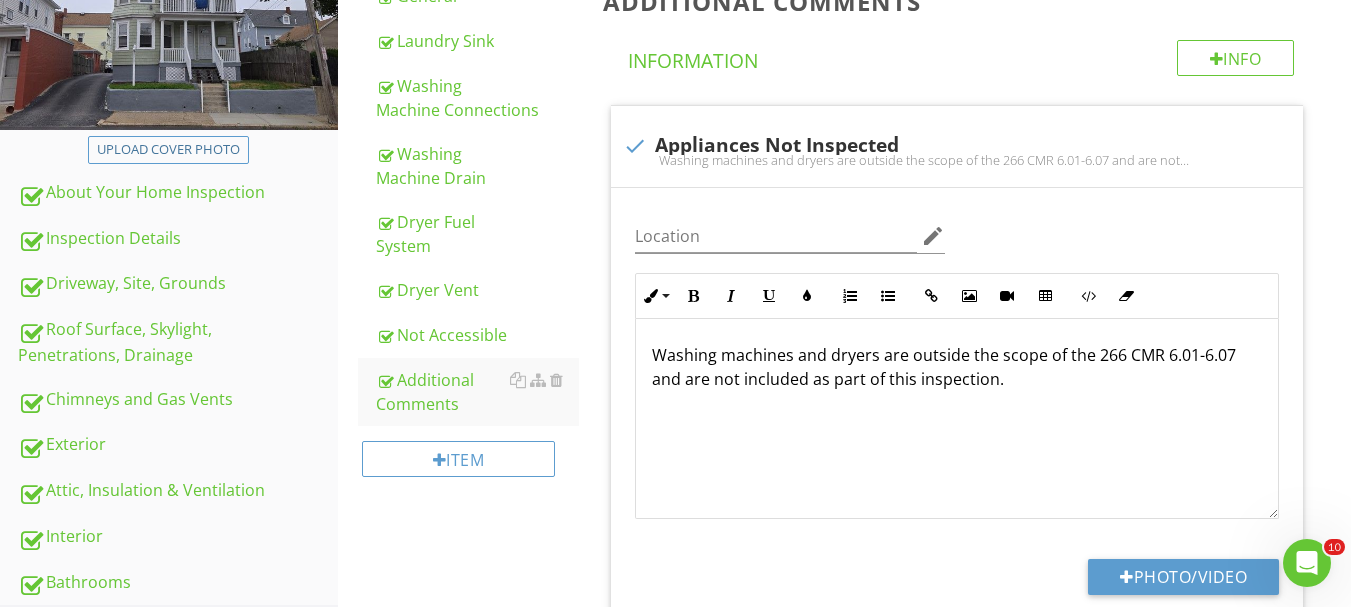 scroll, scrollTop: 643, scrollLeft: 0, axis: vertical 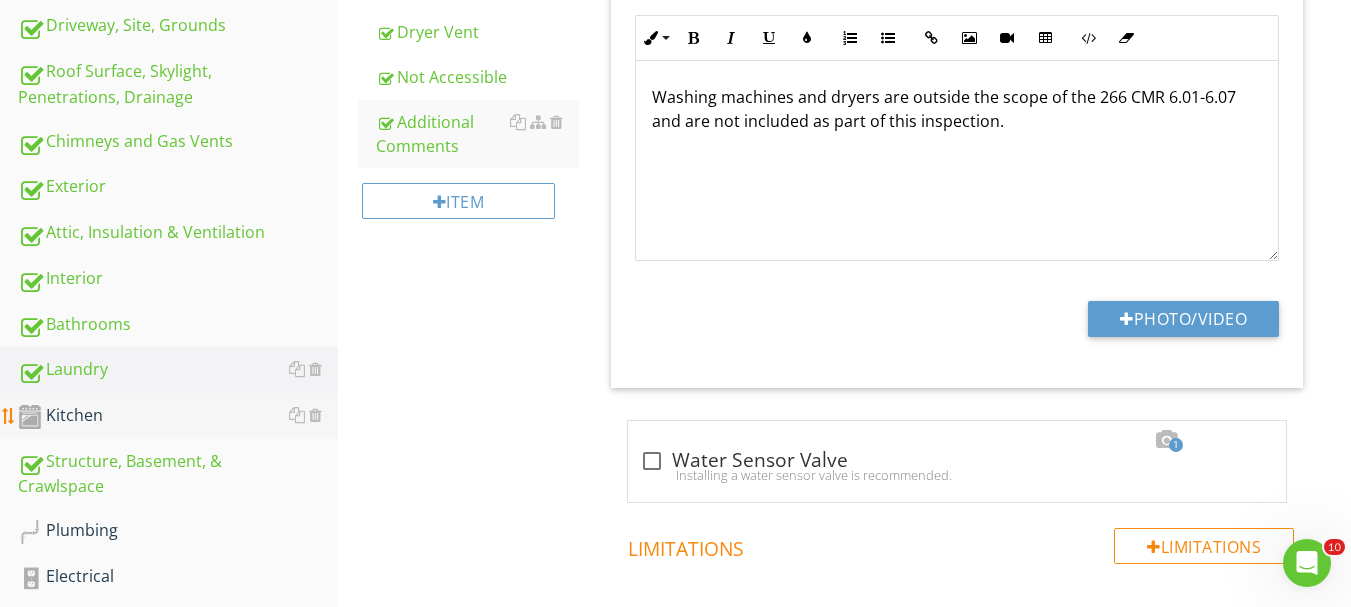 click on "Kitchen" at bounding box center [178, 416] 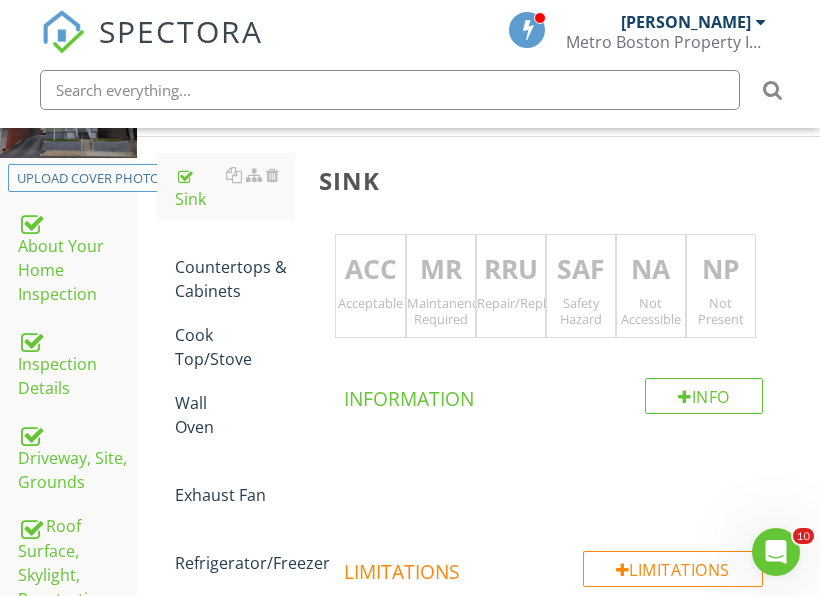 scroll, scrollTop: 343, scrollLeft: 0, axis: vertical 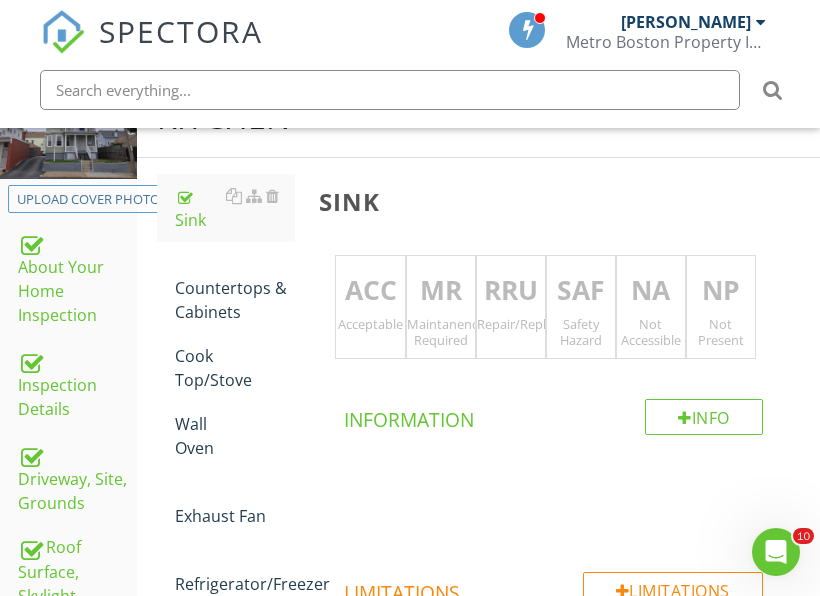 click on "RRU" at bounding box center (511, 291) 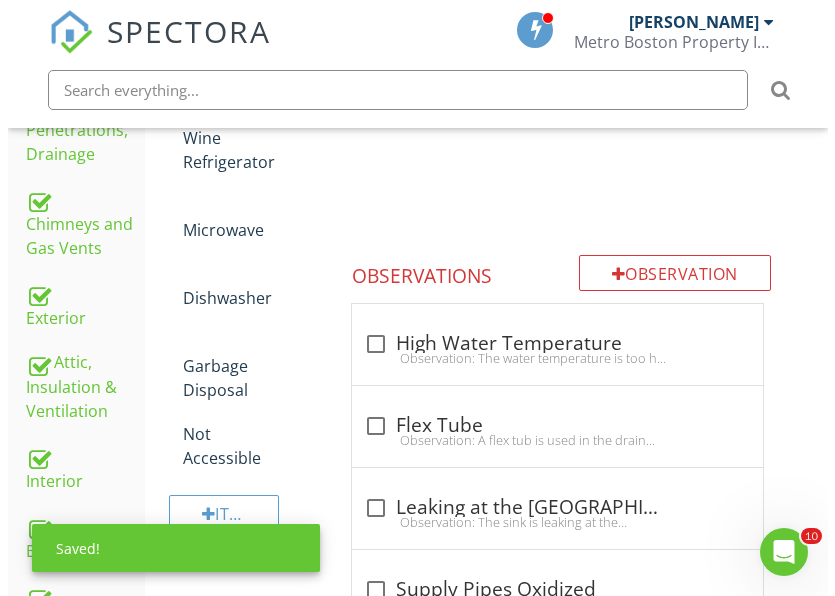 scroll, scrollTop: 845, scrollLeft: 0, axis: vertical 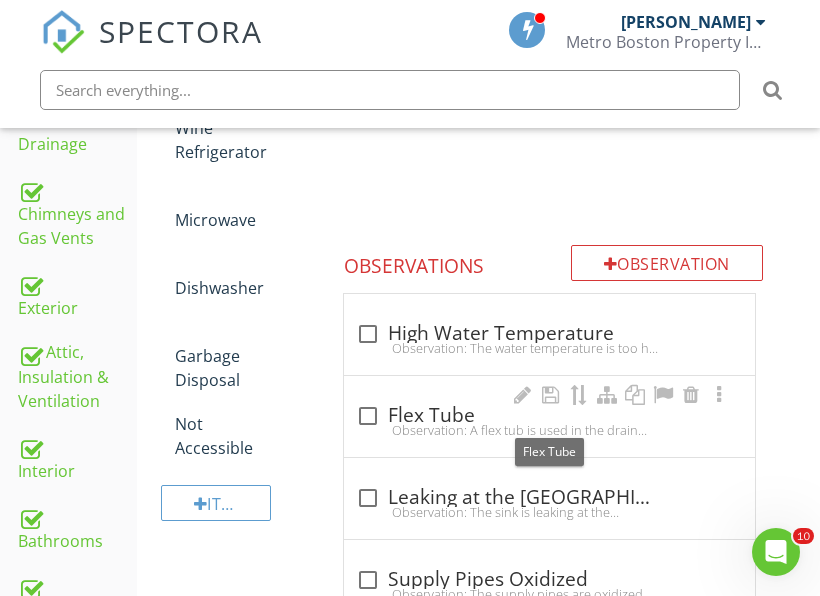 click on "check_box_outline_blank
Flex Tube" at bounding box center (549, 416) 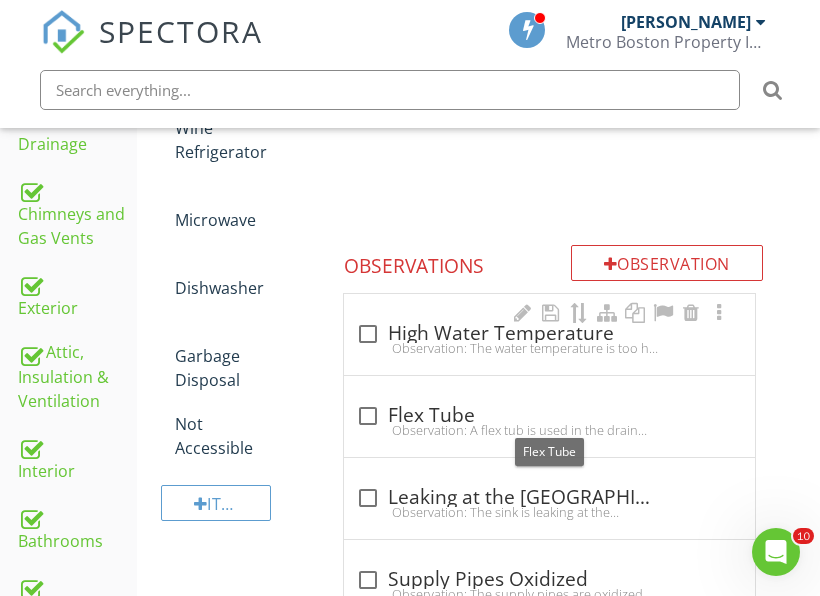 checkbox on "true" 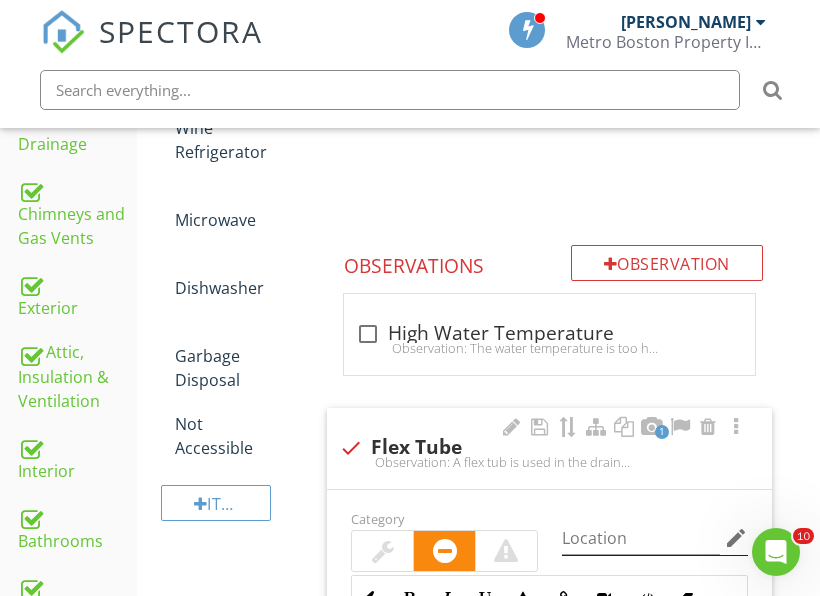 click on "edit" at bounding box center [736, 538] 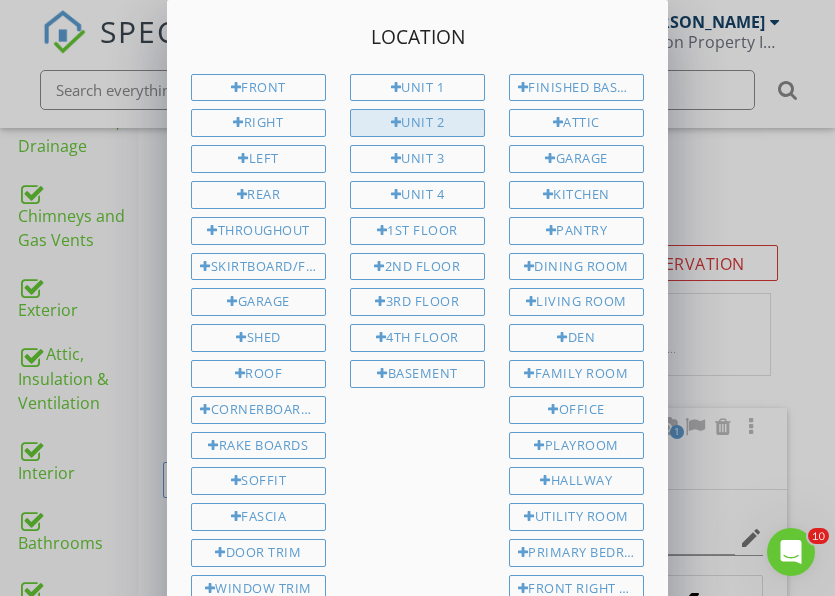 click on "Unit 2" at bounding box center (417, 123) 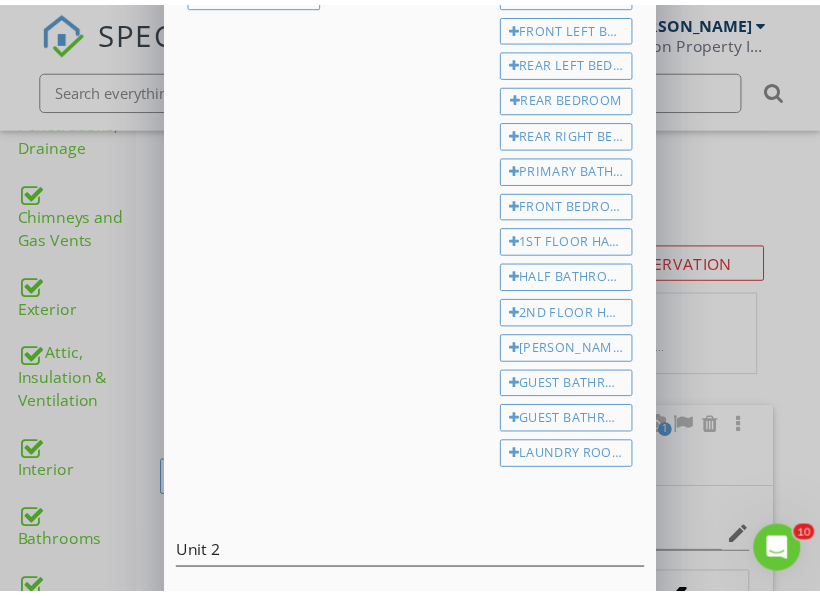 scroll, scrollTop: 693, scrollLeft: 0, axis: vertical 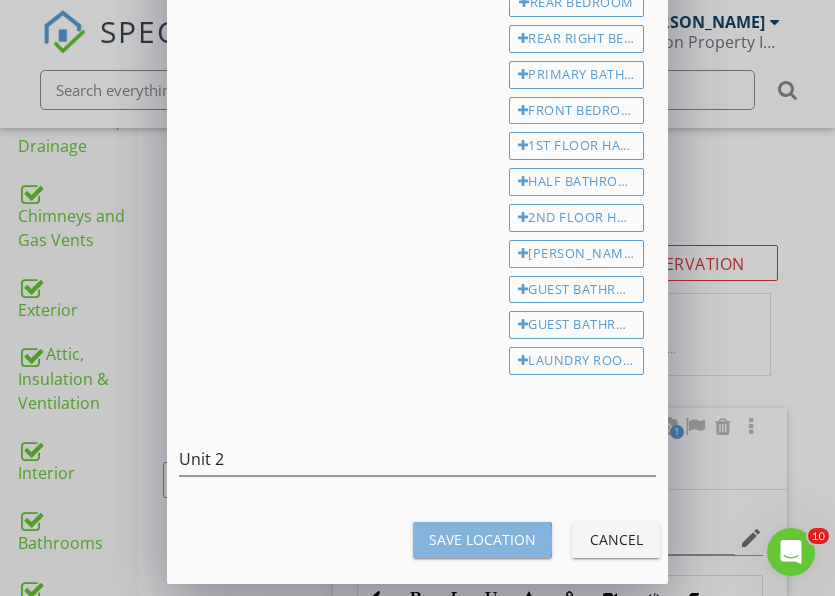 click on "Save Location" at bounding box center [482, 539] 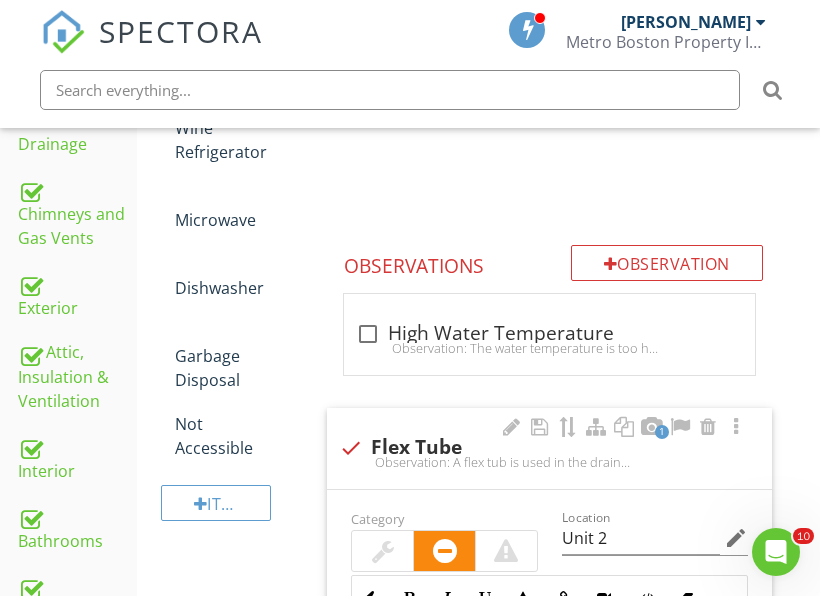 type on "Unit 2" 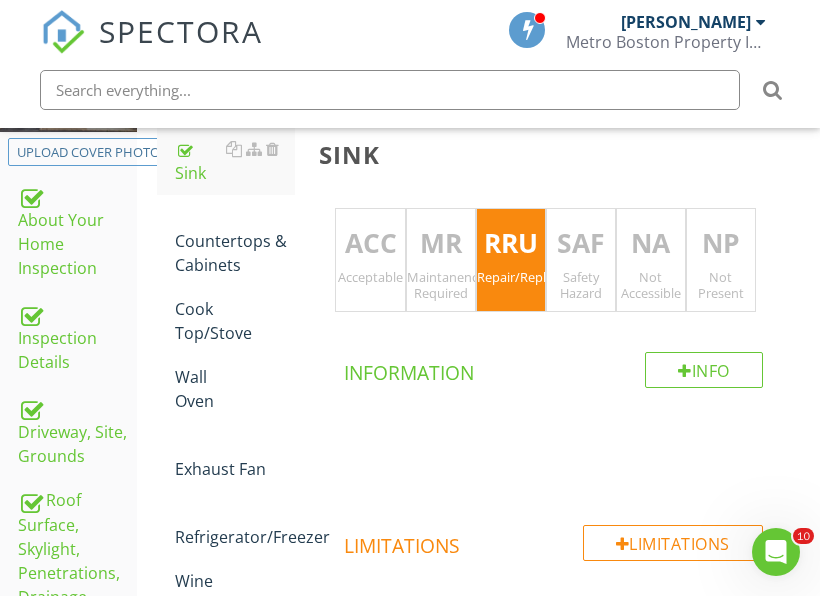 scroll, scrollTop: 345, scrollLeft: 0, axis: vertical 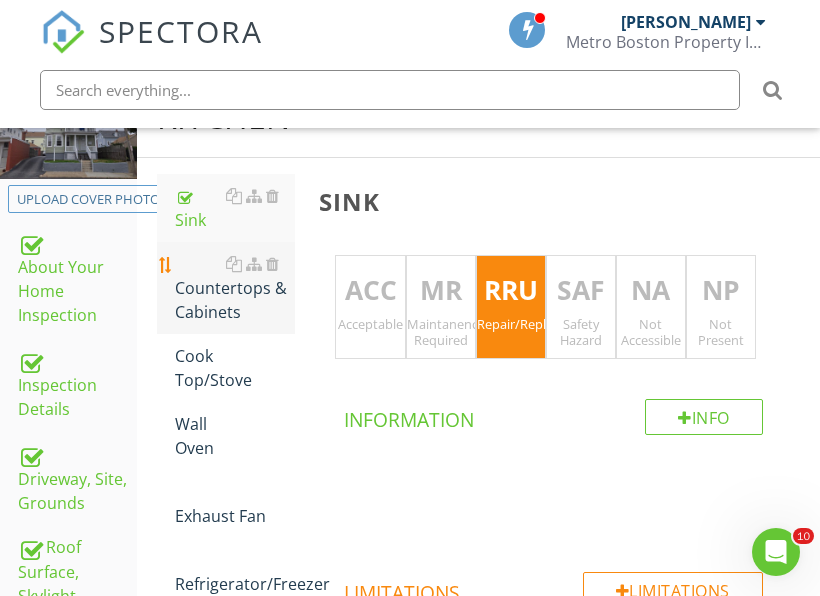click on "Countertops & Cabinets" at bounding box center (235, 288) 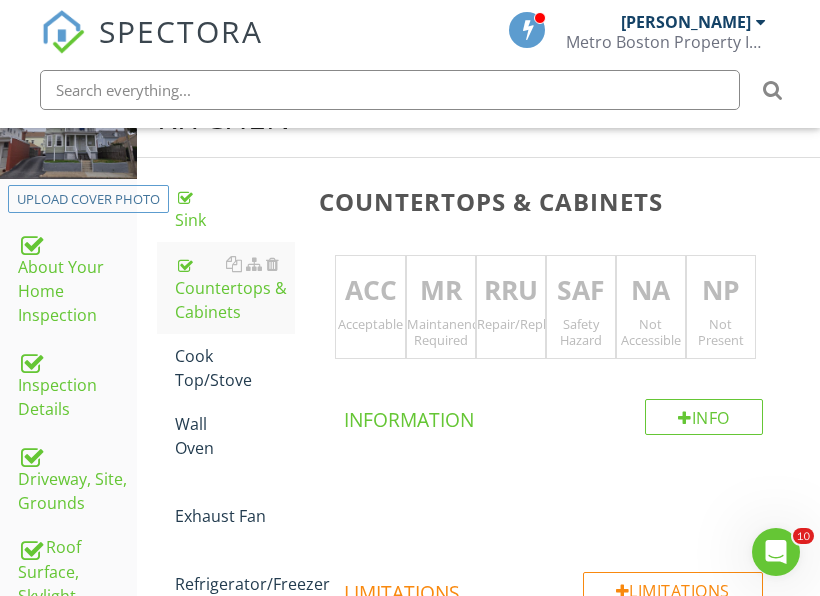 click on "Maintanence Required" at bounding box center [441, 332] 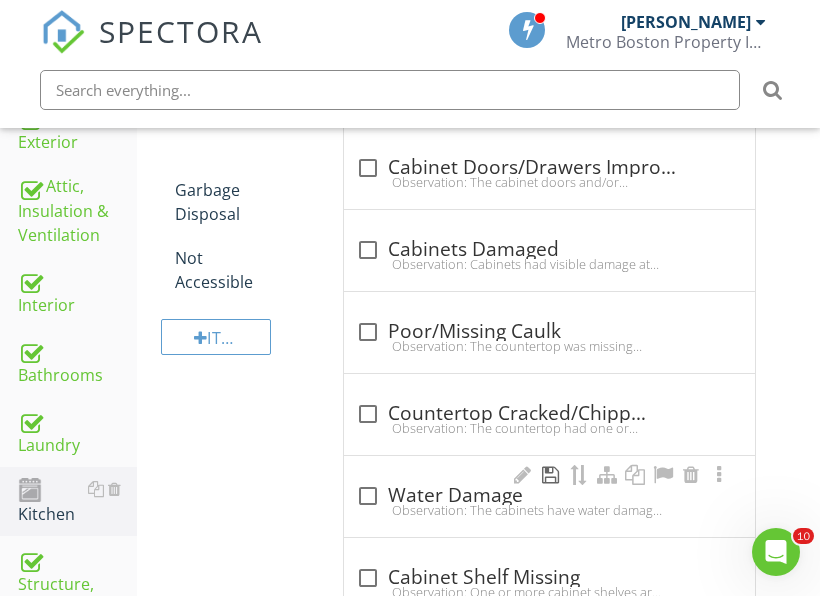 scroll, scrollTop: 1045, scrollLeft: 0, axis: vertical 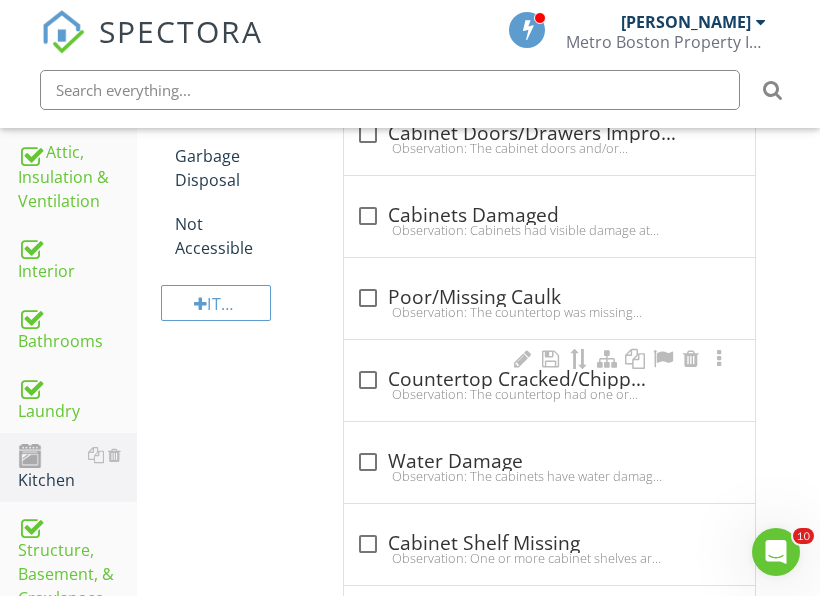 click on "Observation: The countertop had one or more cracks or chips.Recommendation: Have a qualified countertop contractor evaluate and repair." at bounding box center (549, 394) 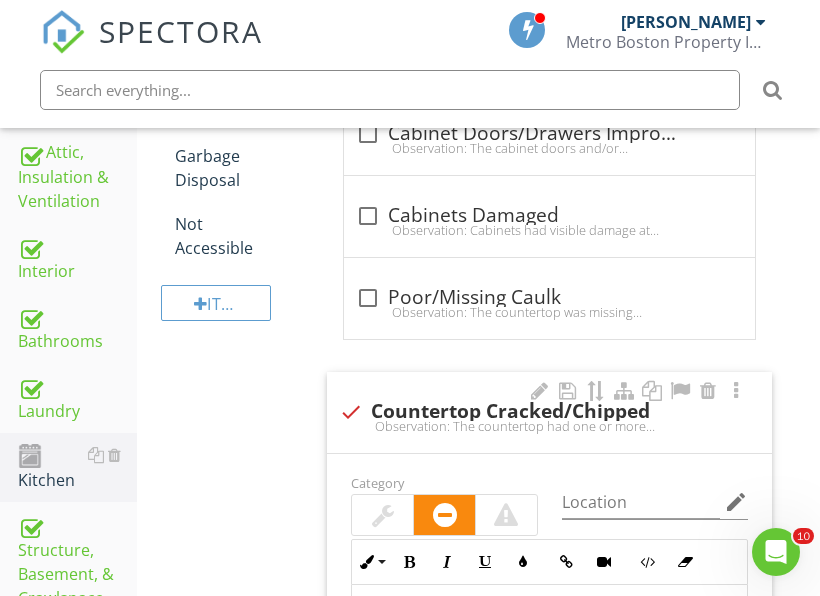 drag, startPoint x: 381, startPoint y: 527, endPoint x: 346, endPoint y: 517, distance: 36.40055 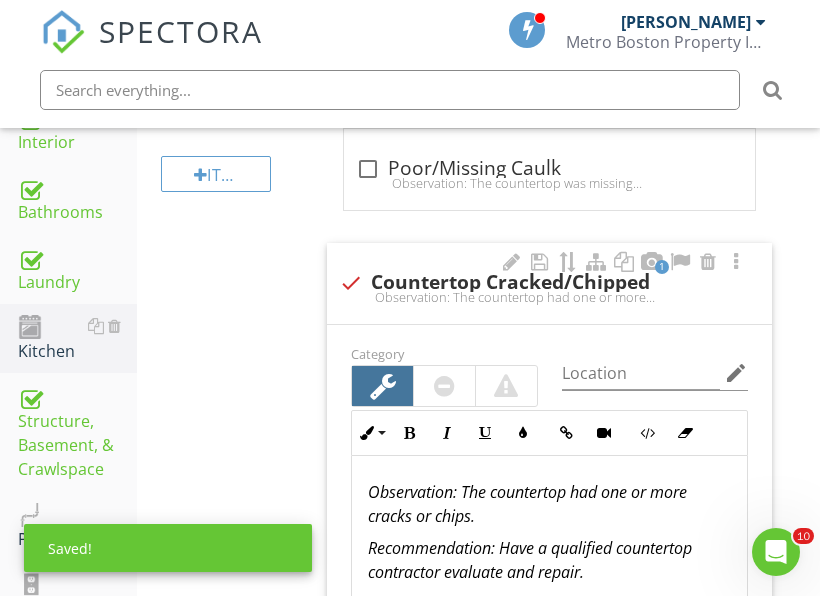 scroll, scrollTop: 1445, scrollLeft: 0, axis: vertical 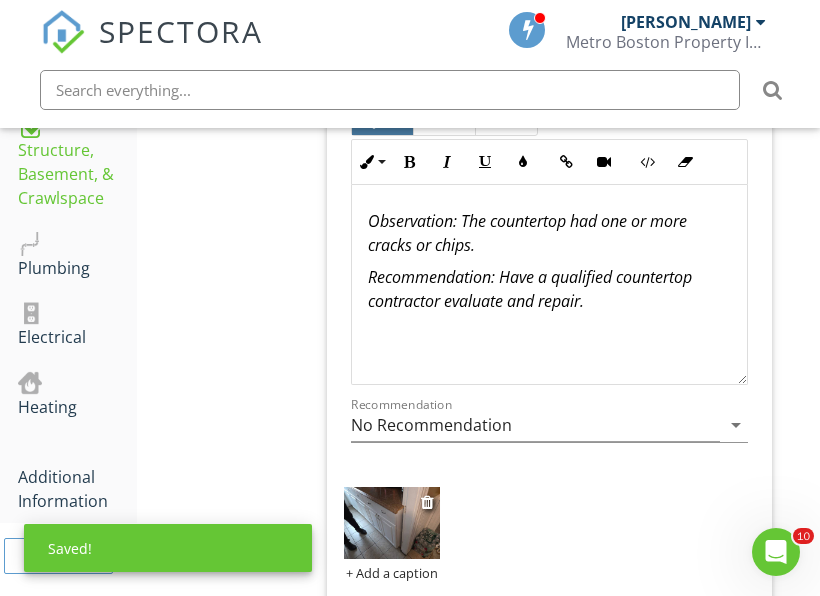 click at bounding box center [391, 522] 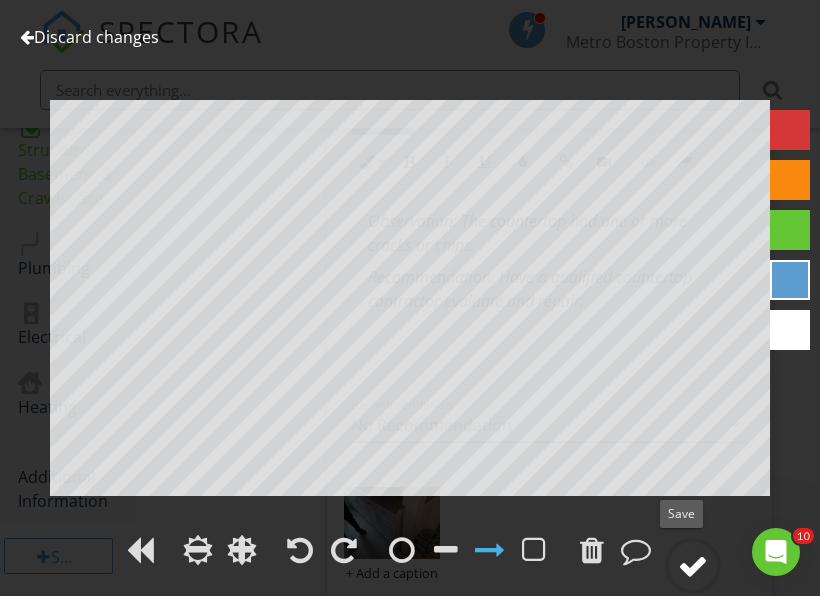 click at bounding box center [693, 566] 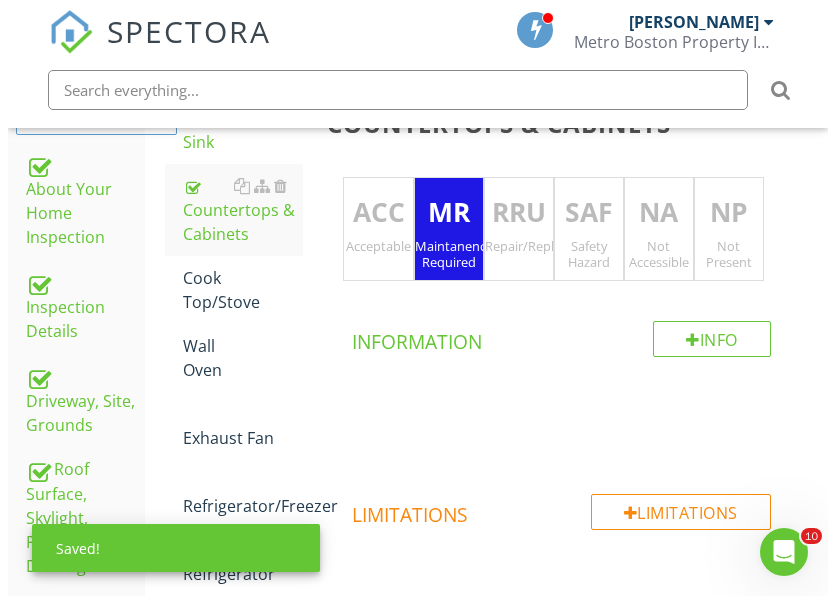scroll, scrollTop: 445, scrollLeft: 0, axis: vertical 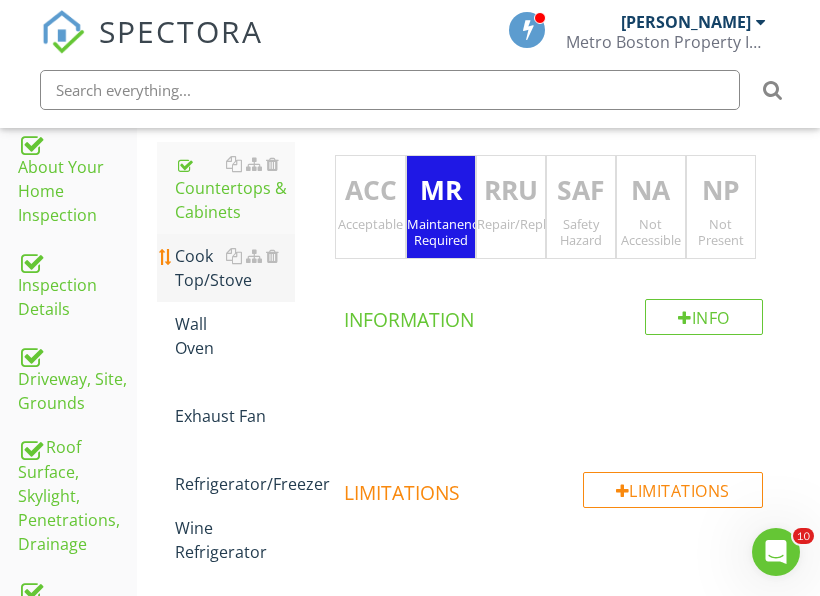 click on "Cook Top/Stove" at bounding box center [235, 268] 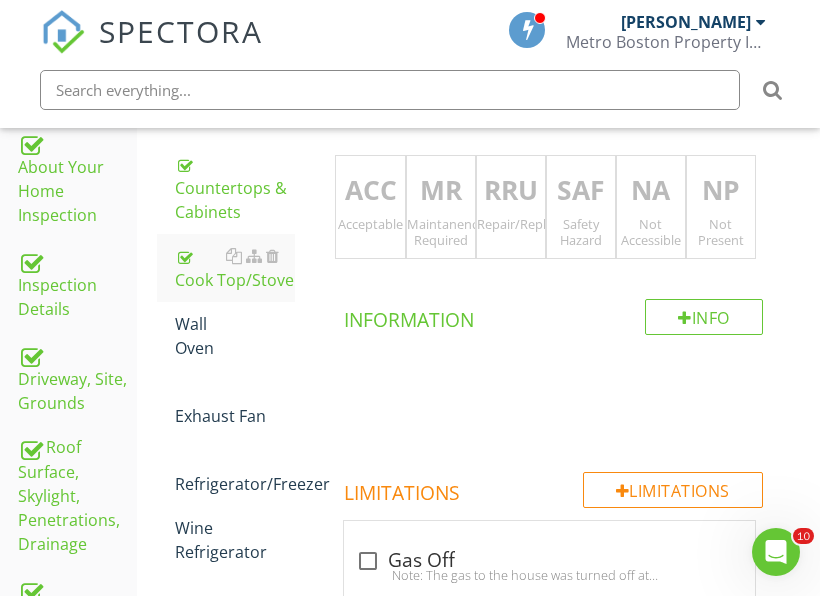 click on "Acceptable" at bounding box center [370, 224] 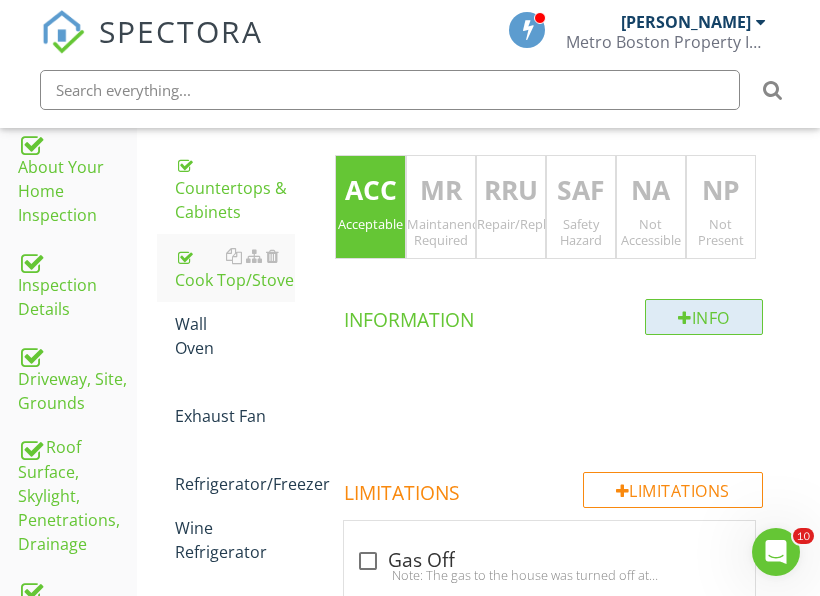 click on "Info" at bounding box center [704, 317] 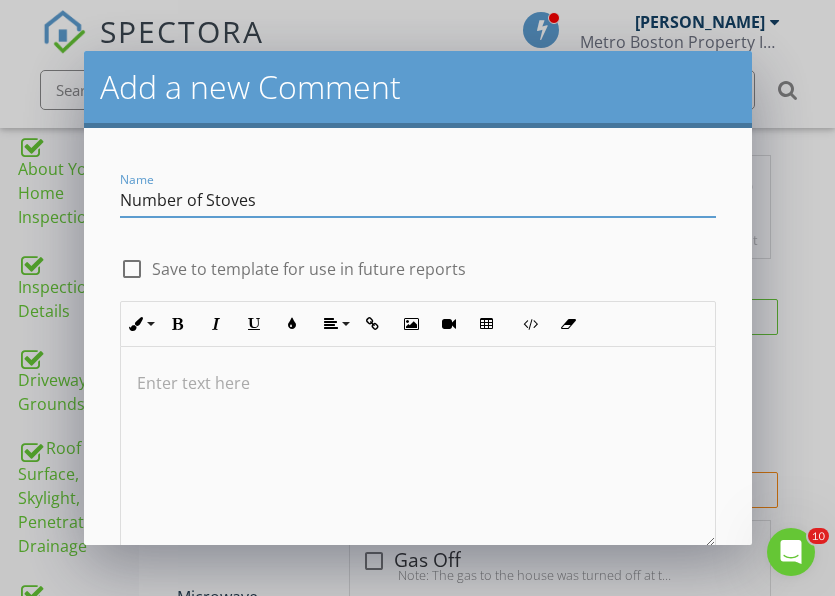 type on "Number of Stoves" 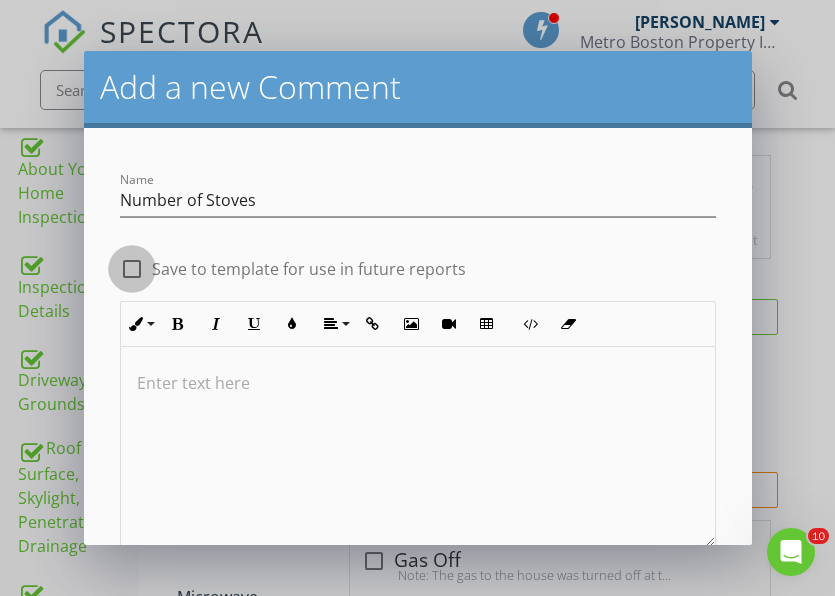 click at bounding box center (132, 269) 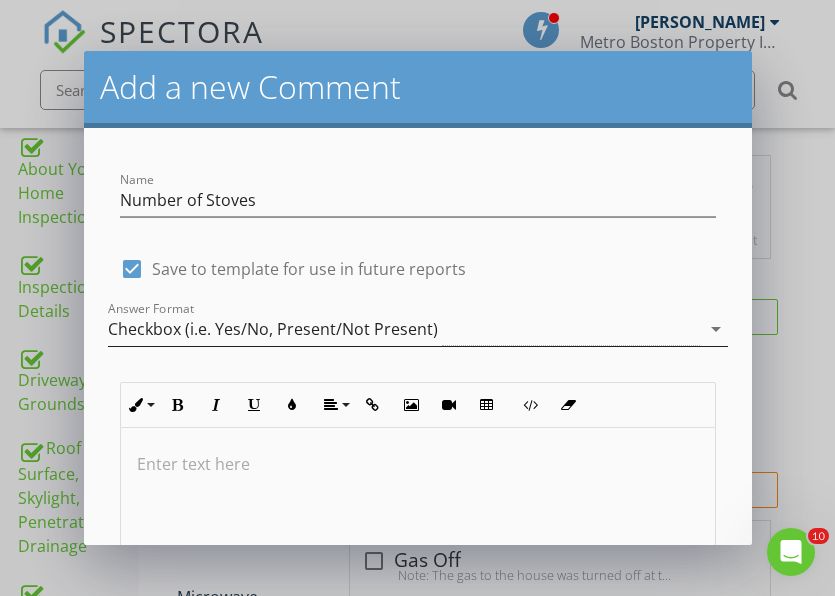 click on "Checkbox (i.e. Yes/No, Present/Not Present)" at bounding box center (273, 329) 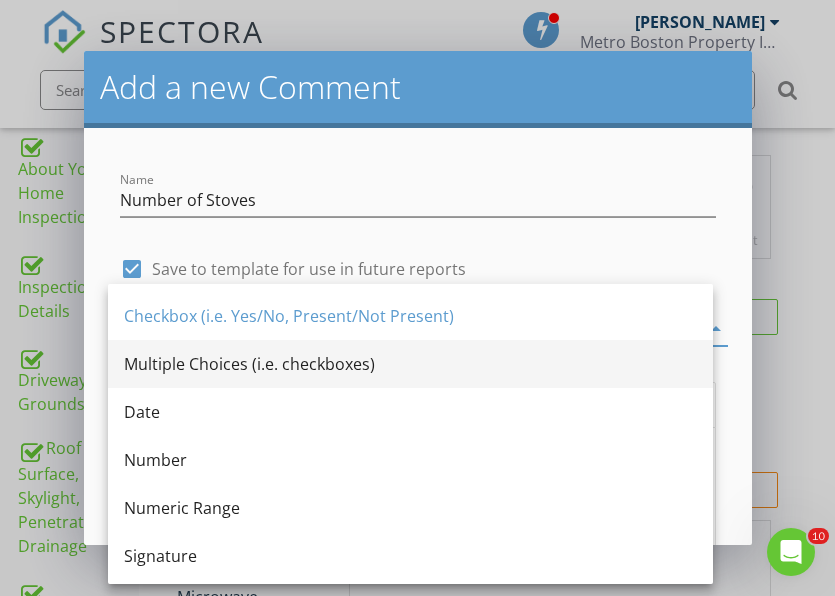 click on "Multiple Choices (i.e. checkboxes)" at bounding box center (410, 364) 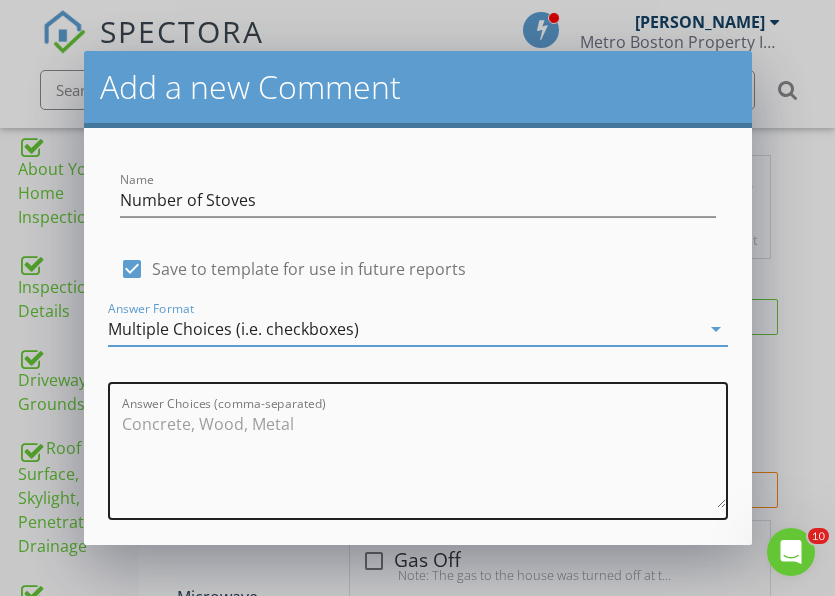 click at bounding box center [424, 458] 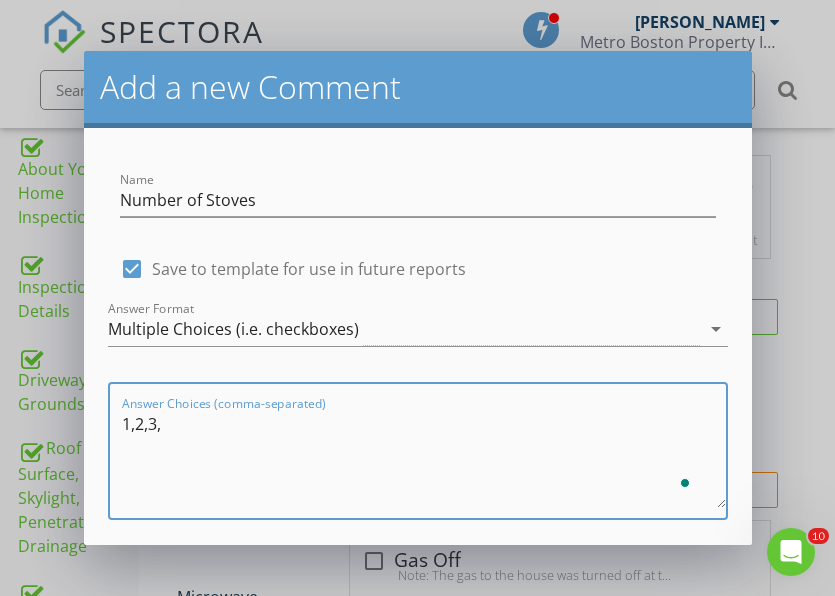 type on "1,2,3,4" 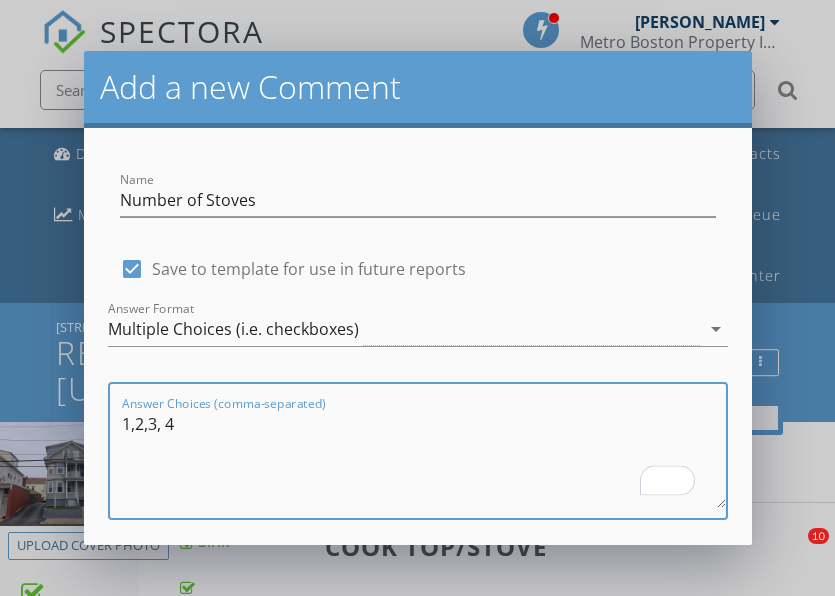 scroll, scrollTop: 445, scrollLeft: 0, axis: vertical 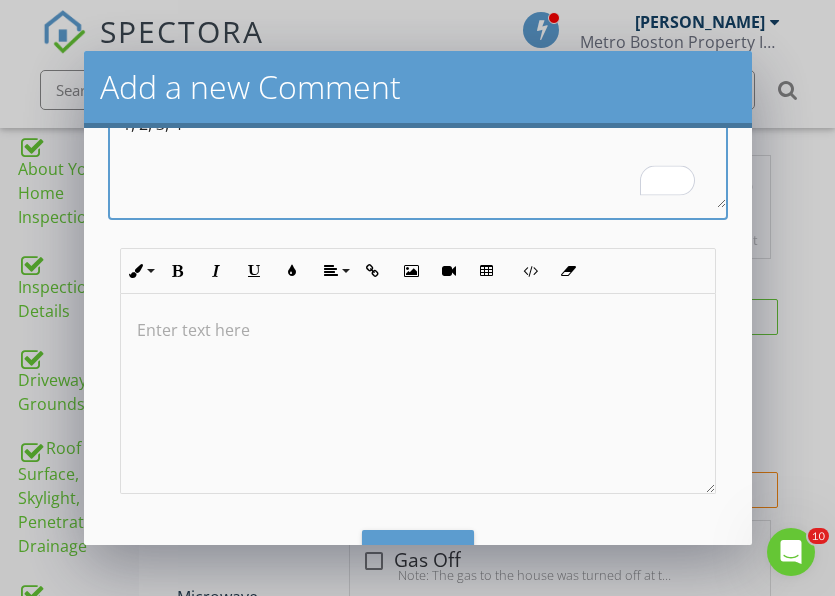 type on "1, 2, 3, 4" 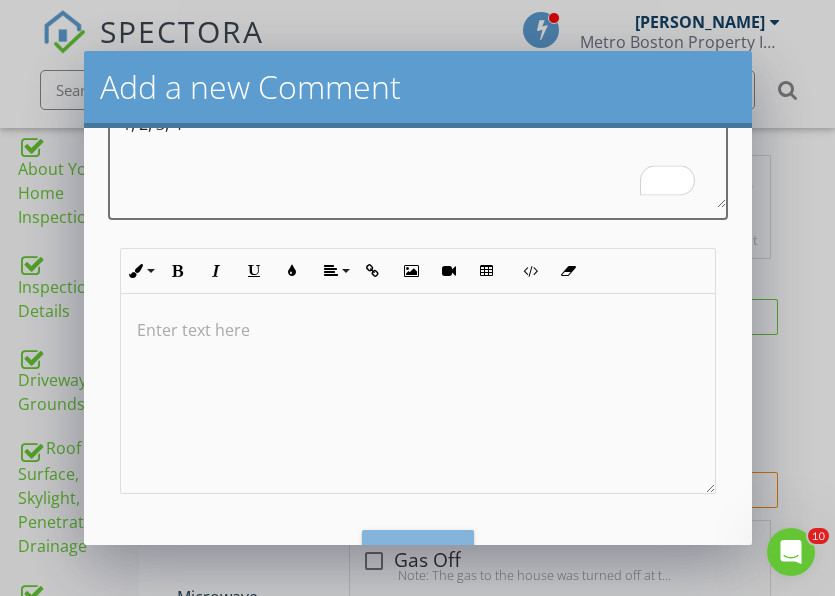 click on "Save" at bounding box center [418, 552] 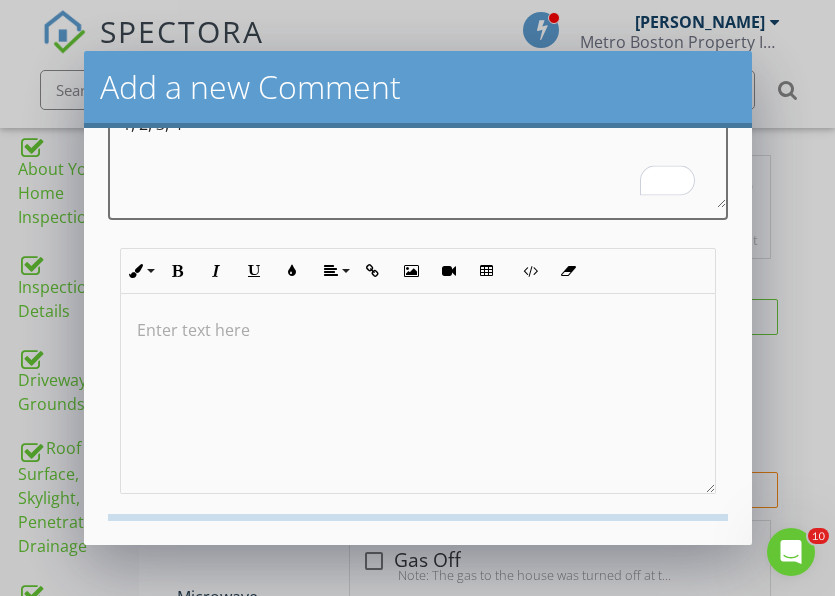checkbox on "false" 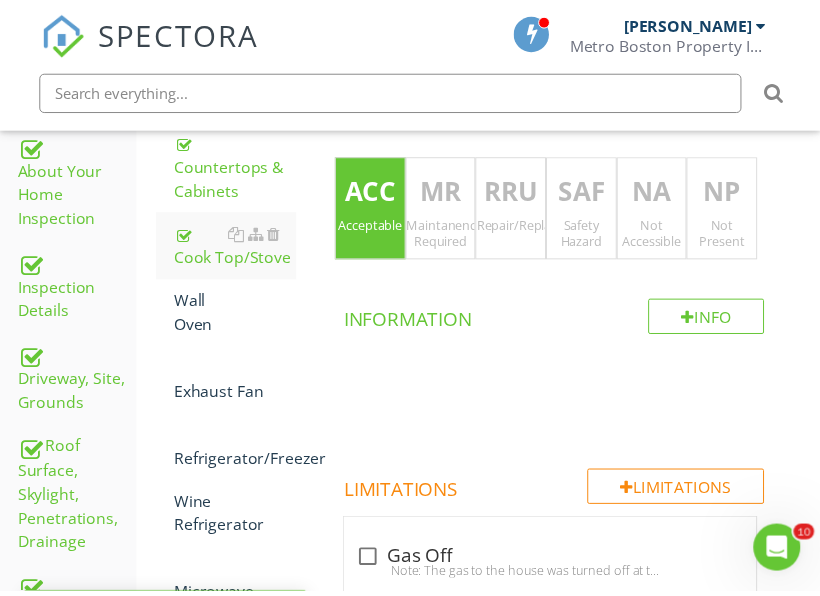 scroll, scrollTop: 29, scrollLeft: 0, axis: vertical 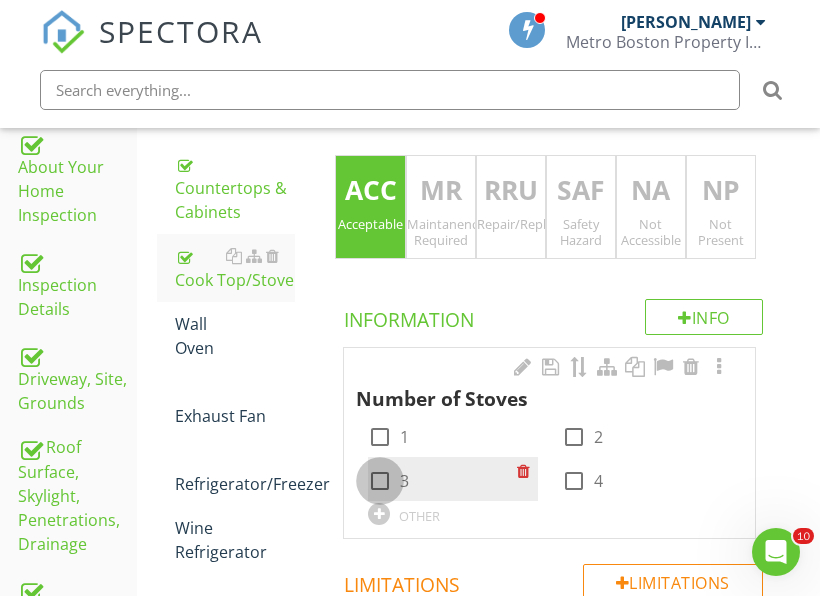 click at bounding box center (380, 481) 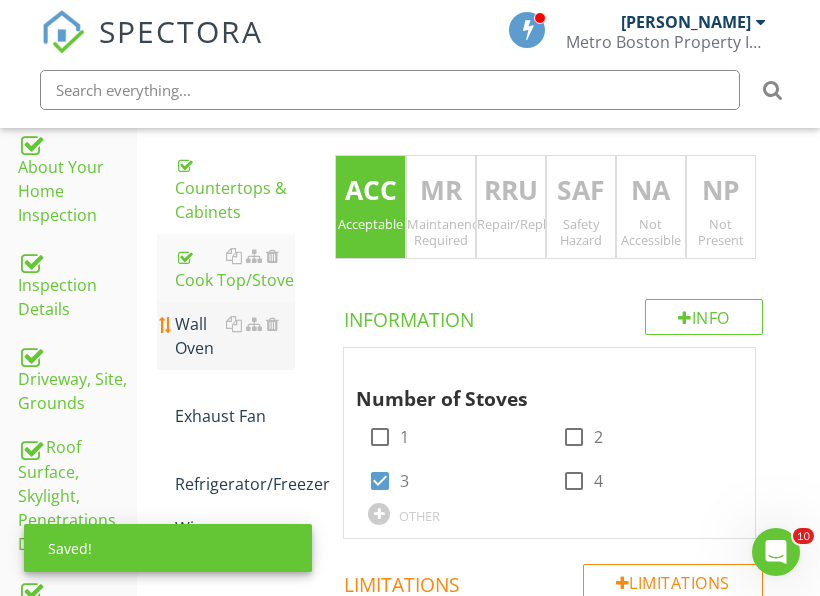 click on "Wall Oven" at bounding box center (235, 336) 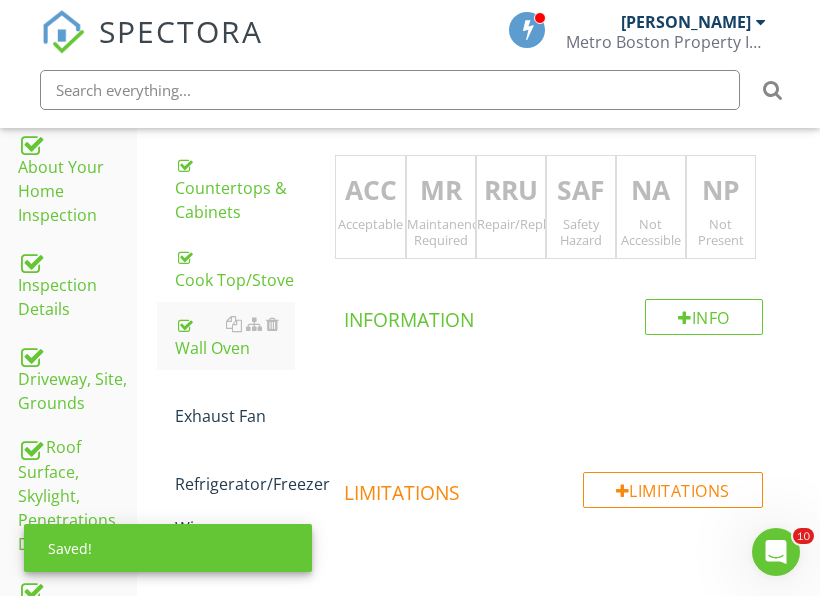click on "NP" at bounding box center (721, 191) 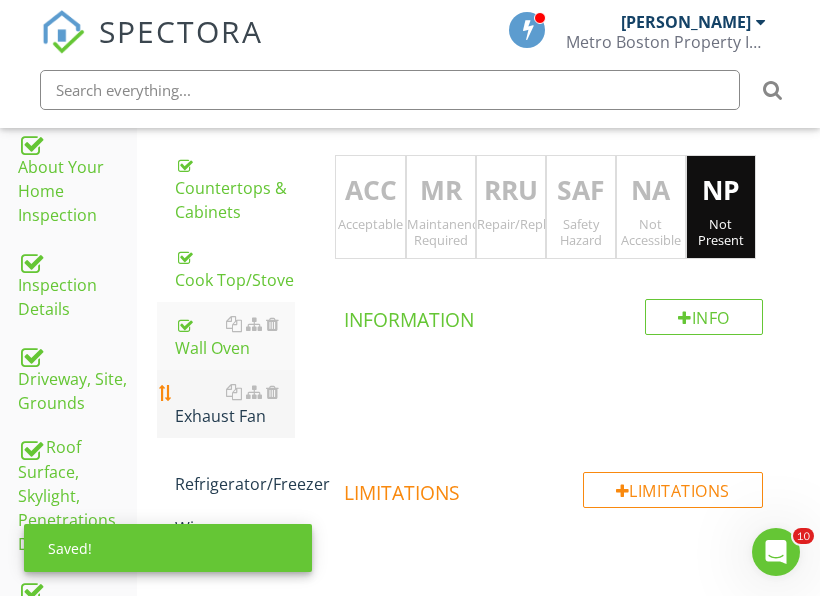 click on "Exhaust Fan" at bounding box center (235, 404) 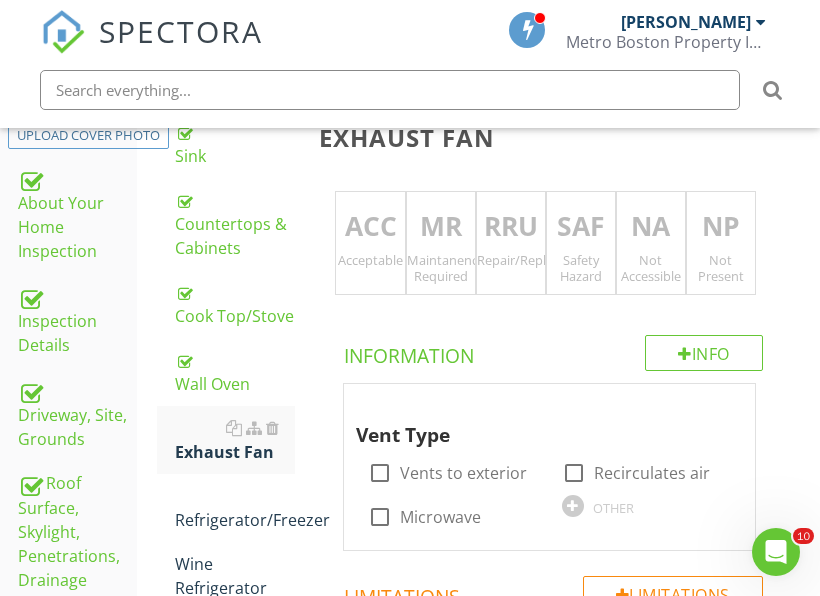 scroll, scrollTop: 445, scrollLeft: 0, axis: vertical 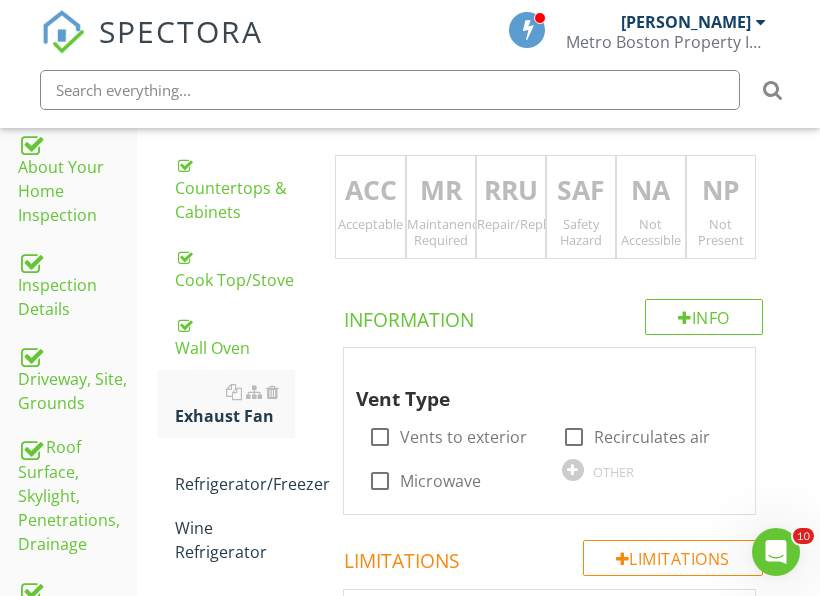 click on "Not Present" at bounding box center [721, 232] 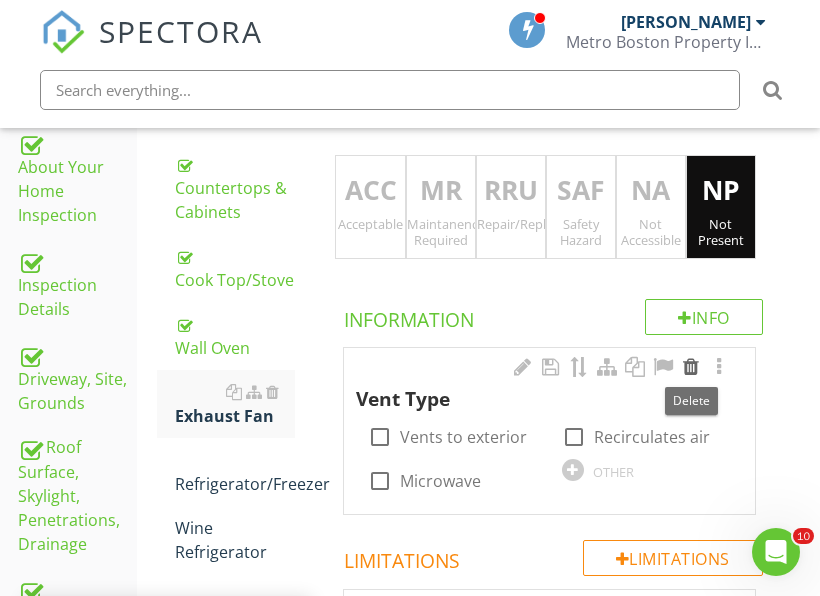 click at bounding box center (691, 367) 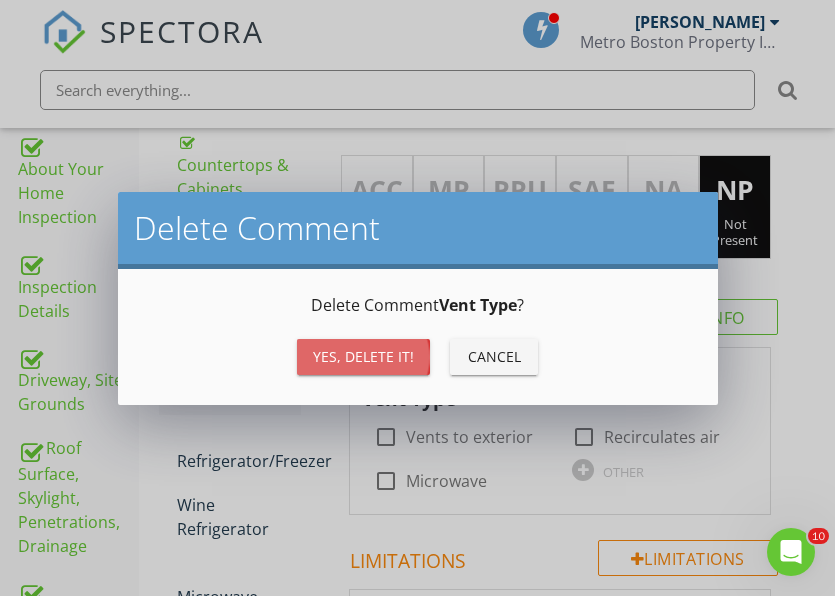 click on "Yes, Delete it!" at bounding box center [363, 356] 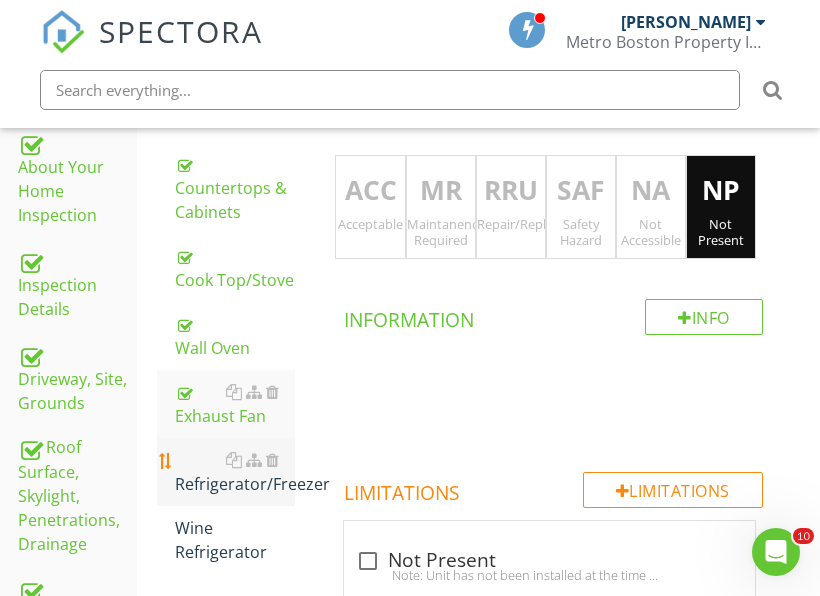 click on "Refrigerator/Freezer" at bounding box center (235, 472) 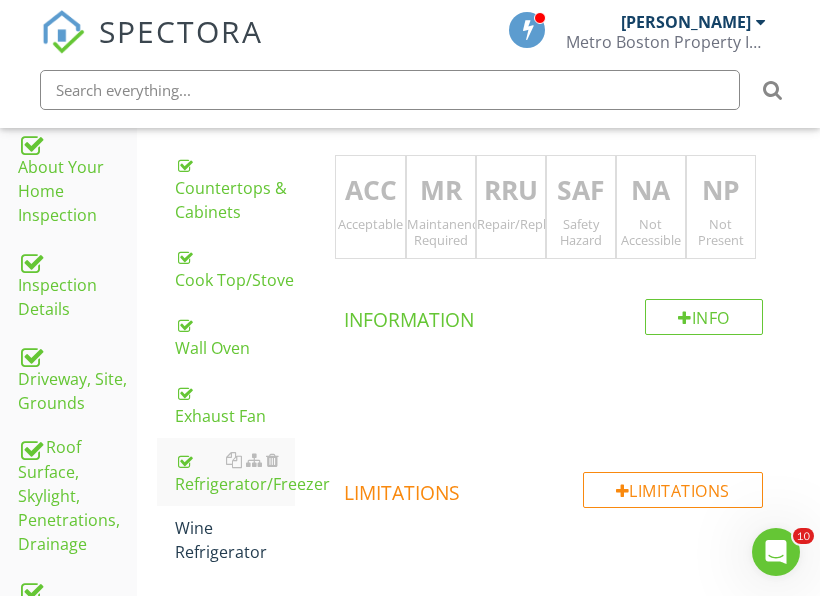 click on "ACC" at bounding box center (370, 191) 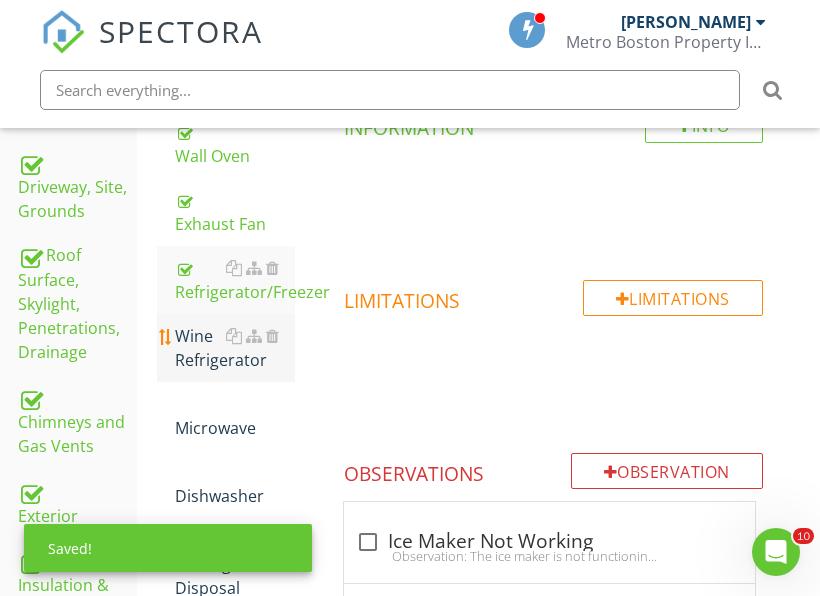 scroll, scrollTop: 645, scrollLeft: 0, axis: vertical 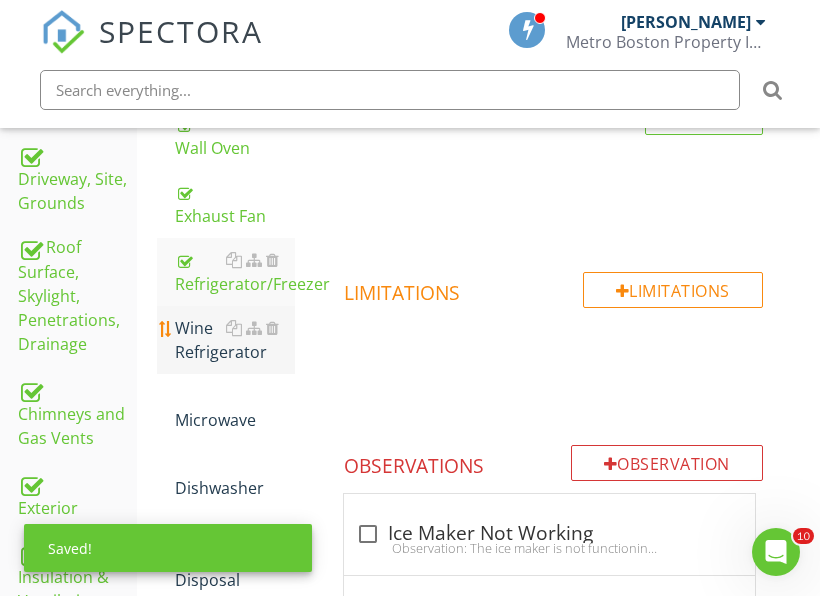 click on "Wine Refrigerator" at bounding box center (235, 340) 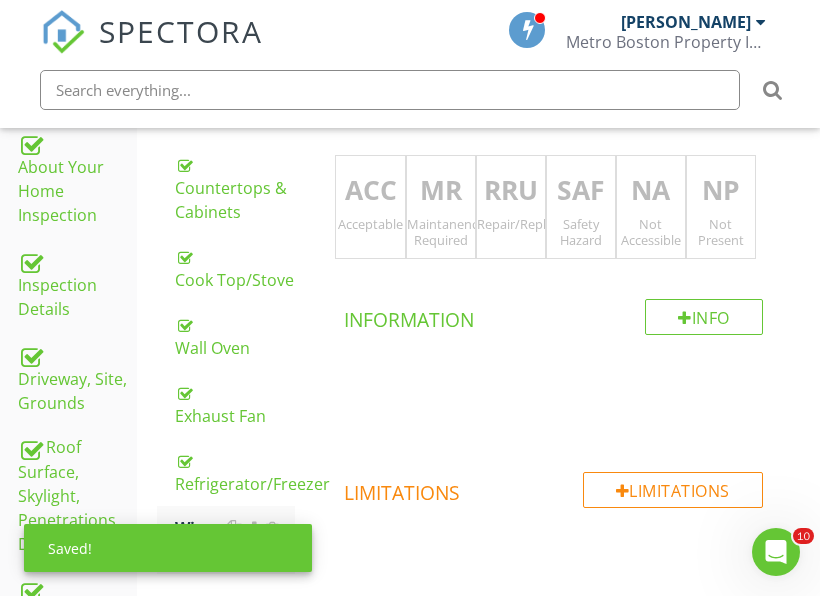 click on "Not Present" at bounding box center (721, 232) 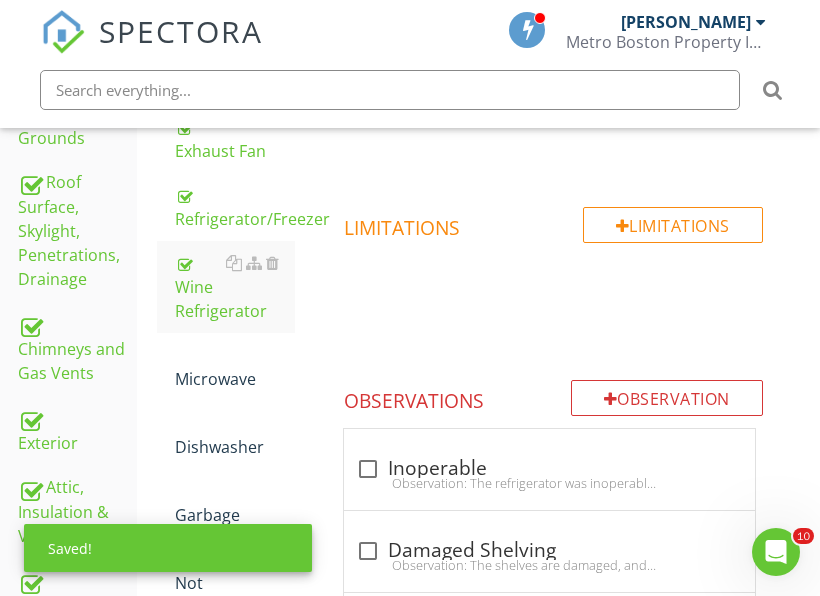 scroll, scrollTop: 745, scrollLeft: 0, axis: vertical 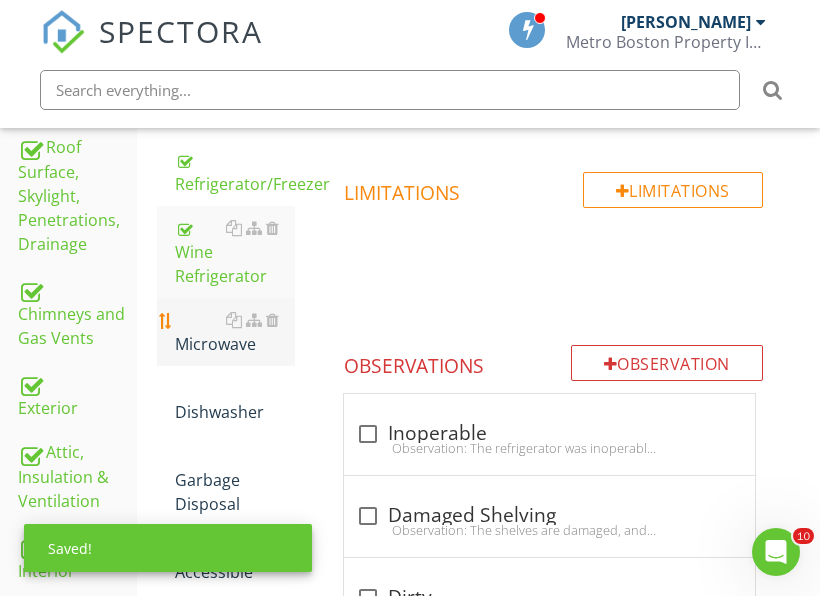 click on "Microwave" at bounding box center (235, 332) 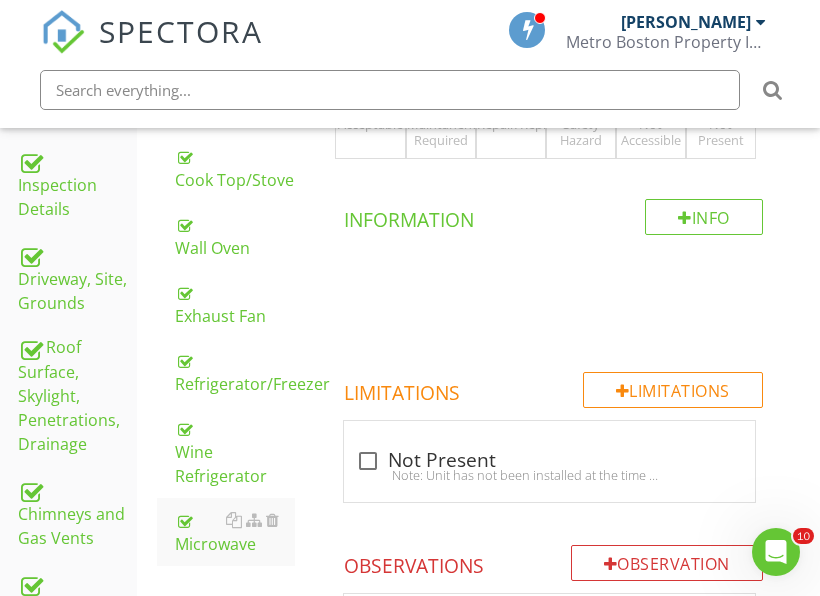 scroll, scrollTop: 445, scrollLeft: 0, axis: vertical 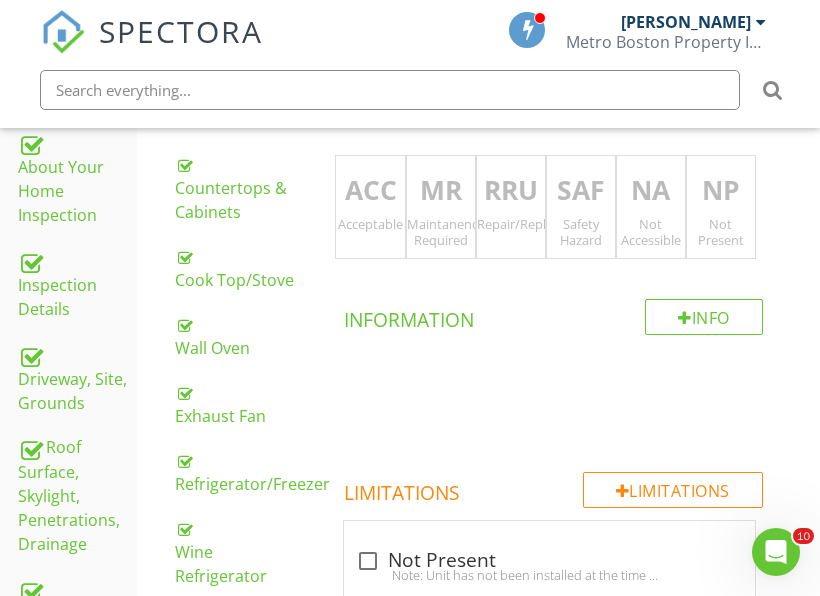 click on "Not Present" at bounding box center [721, 232] 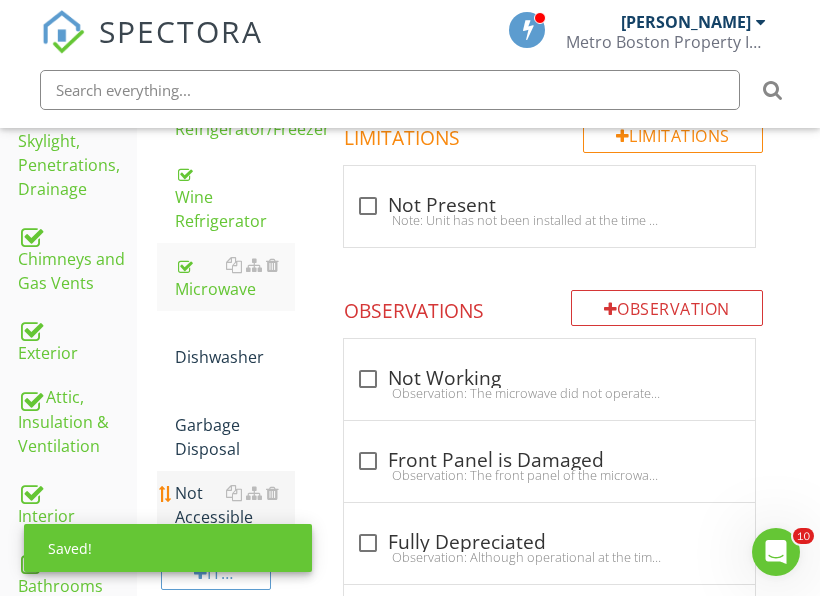 scroll, scrollTop: 945, scrollLeft: 0, axis: vertical 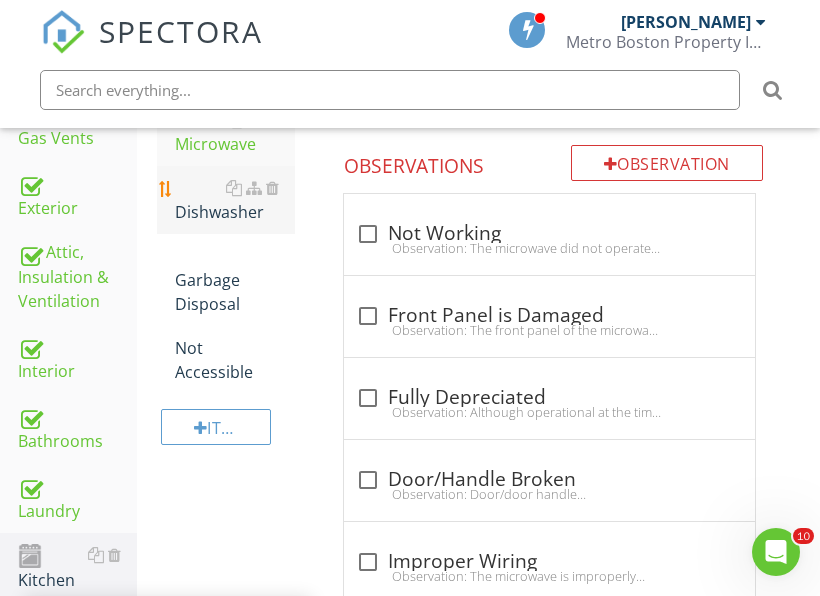click on "Dishwasher" at bounding box center [235, 200] 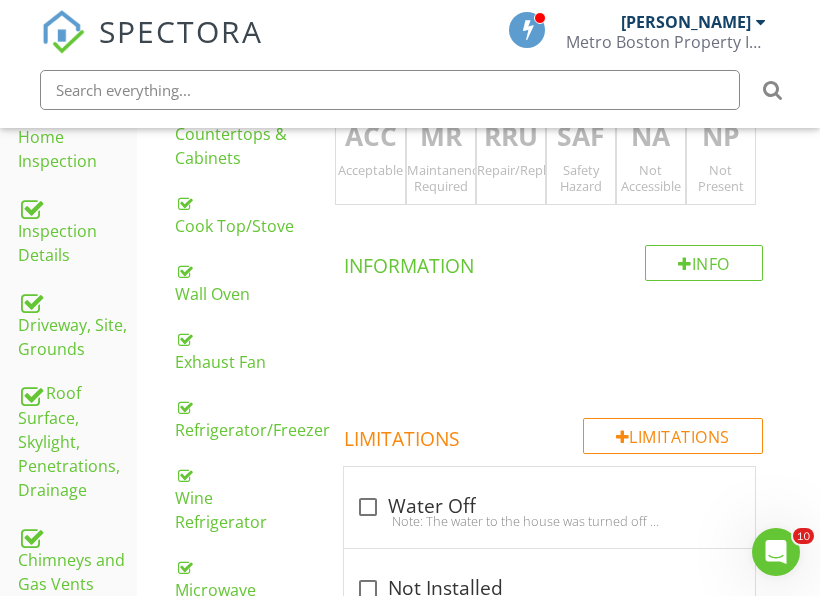 scroll, scrollTop: 445, scrollLeft: 0, axis: vertical 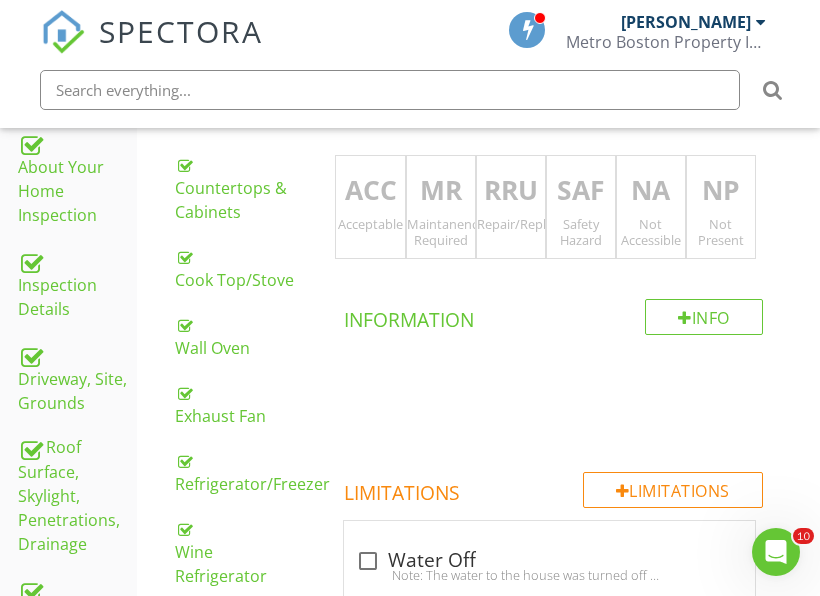 click on "Not Present" at bounding box center [721, 232] 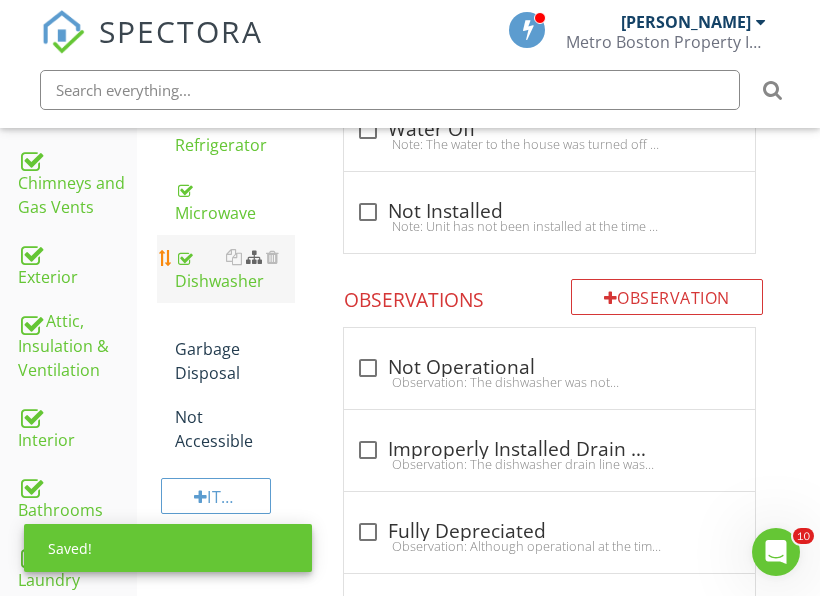 scroll, scrollTop: 945, scrollLeft: 0, axis: vertical 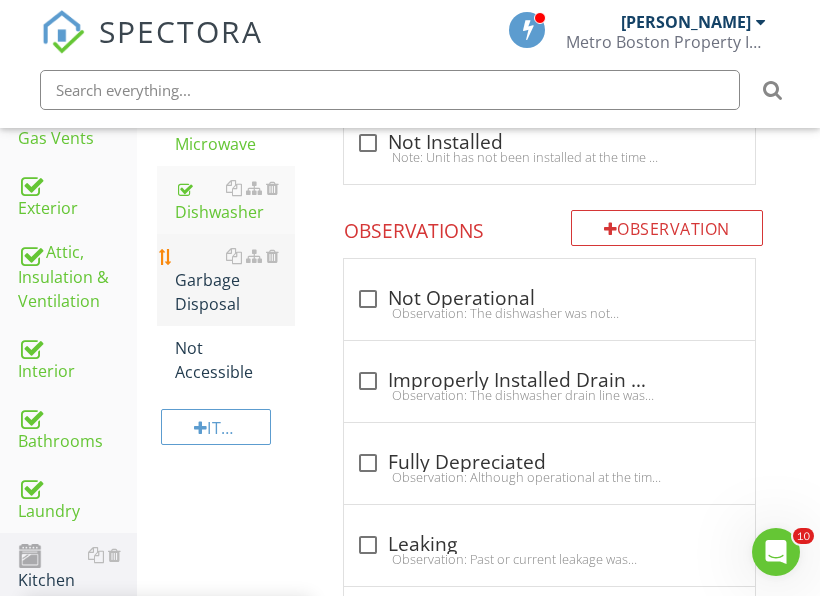 click on "Garbage Disposal" at bounding box center [235, 280] 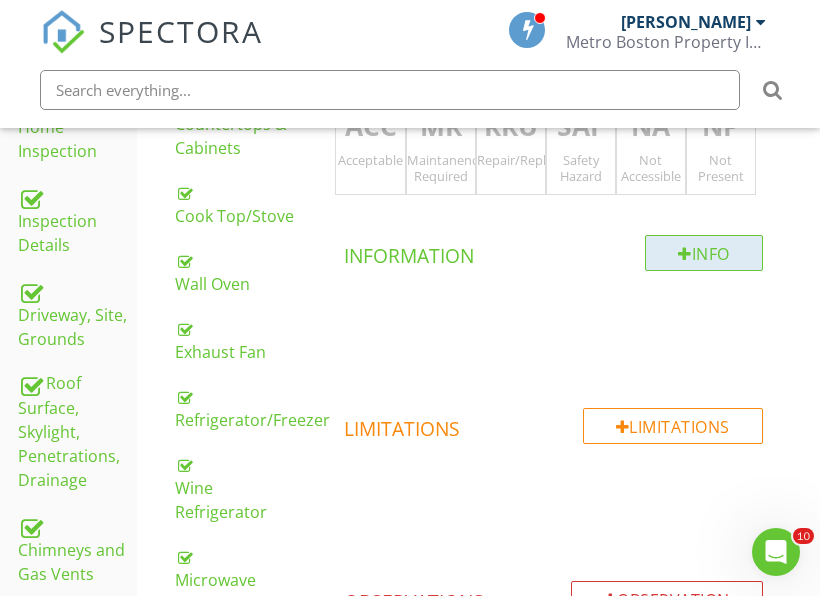 scroll, scrollTop: 445, scrollLeft: 0, axis: vertical 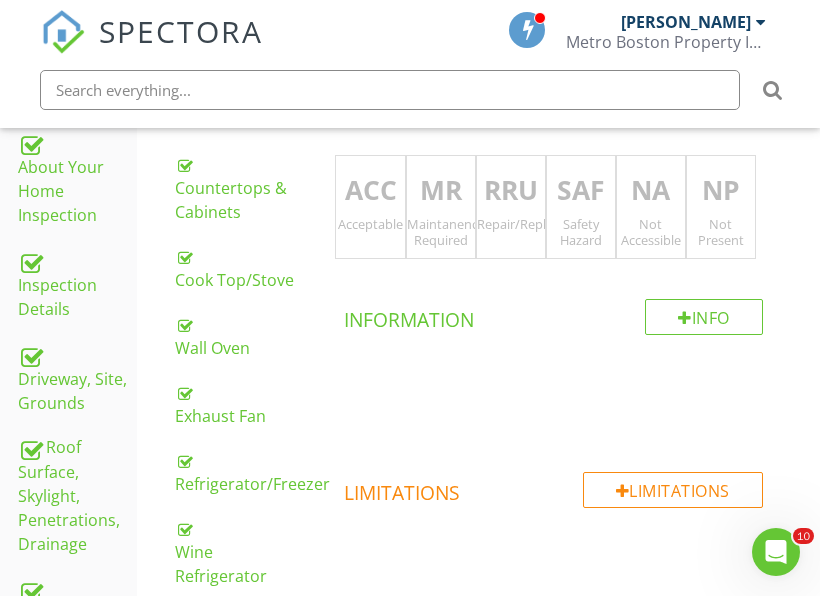 click on "NP" at bounding box center (721, 191) 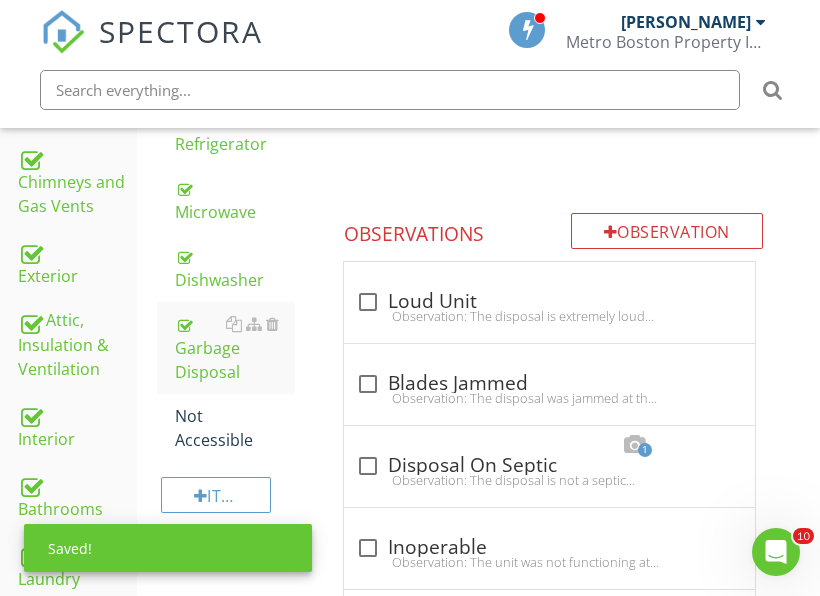 scroll, scrollTop: 945, scrollLeft: 0, axis: vertical 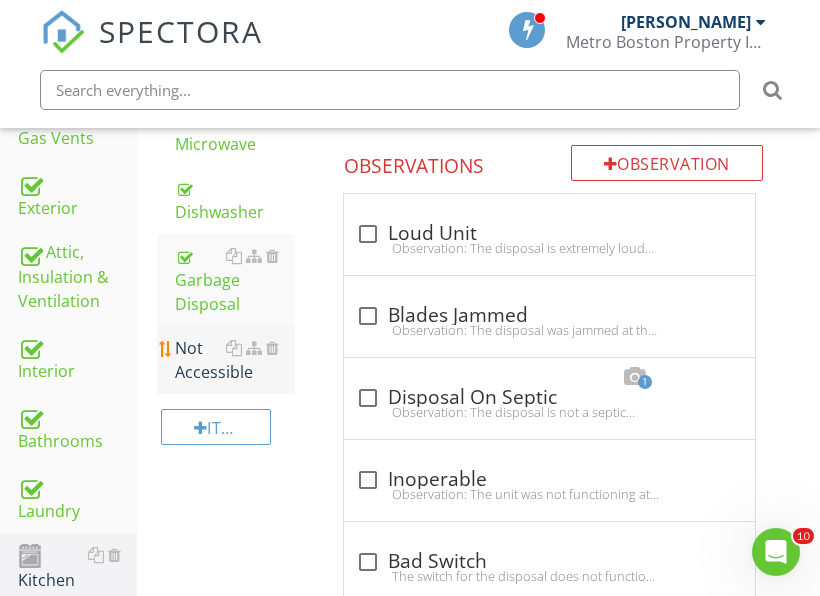 click on "Not Accessible" at bounding box center (235, 360) 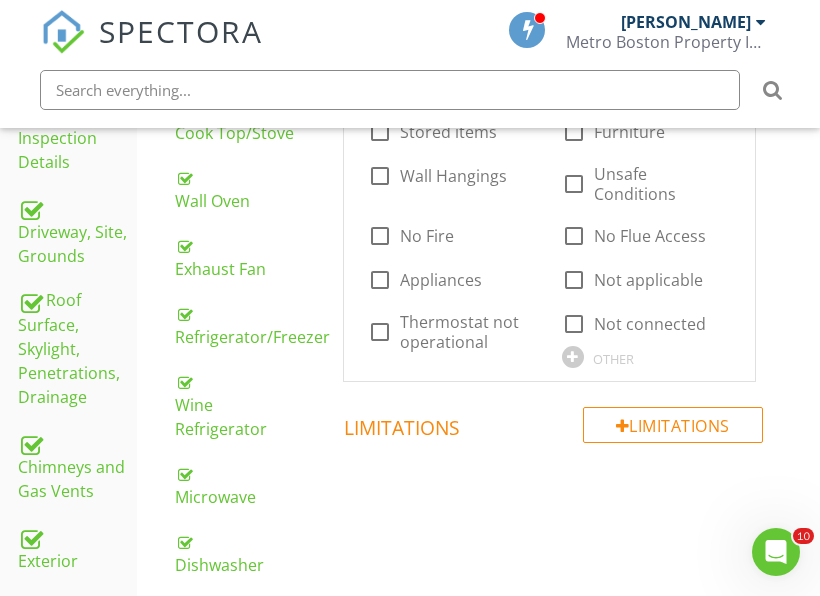 scroll, scrollTop: 545, scrollLeft: 0, axis: vertical 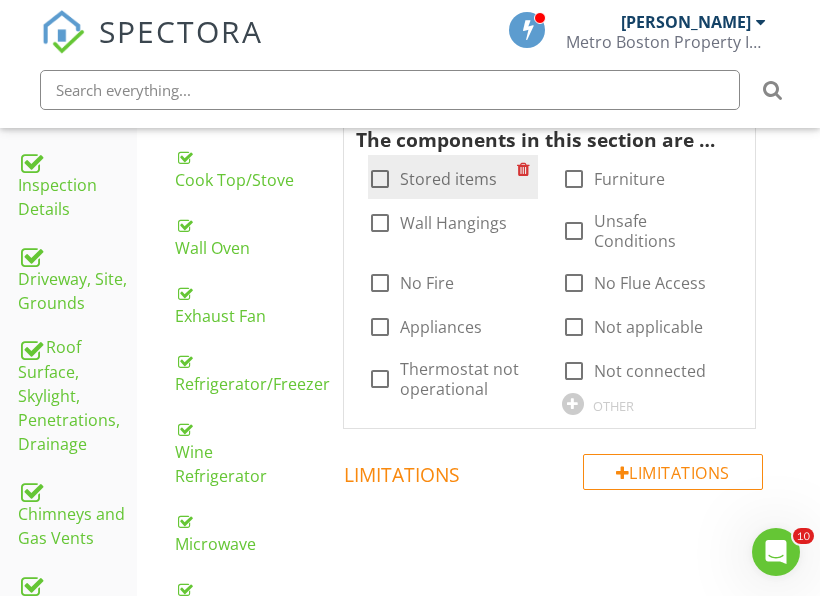click on "Stored items" at bounding box center [448, 179] 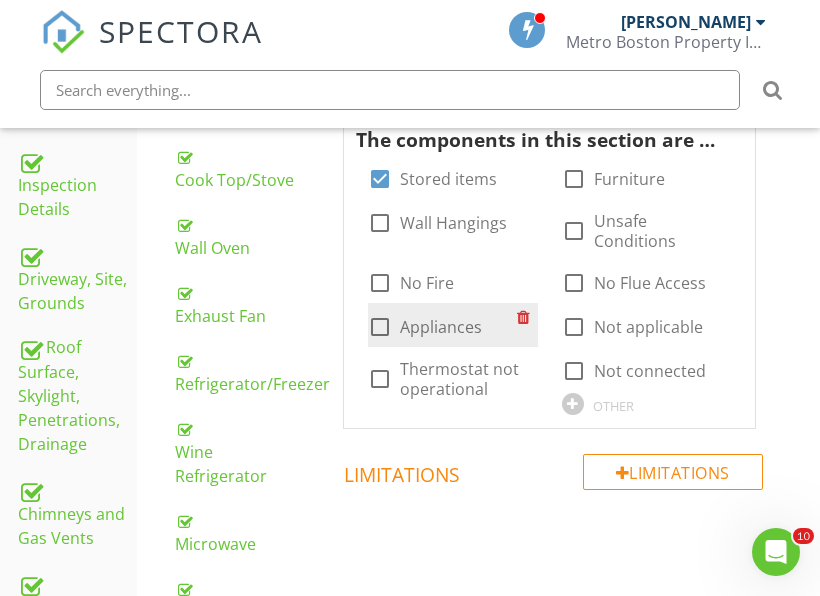click on "Appliances" at bounding box center (441, 327) 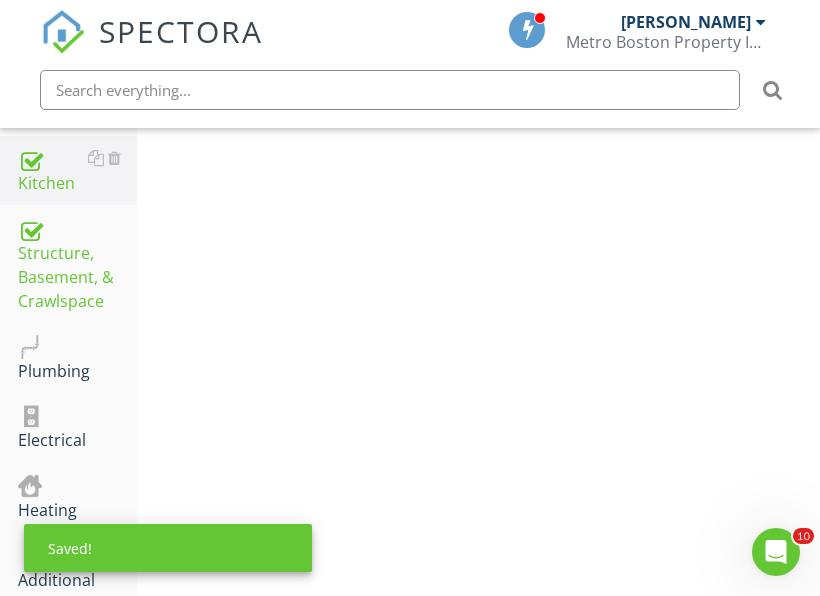 scroll, scrollTop: 1345, scrollLeft: 0, axis: vertical 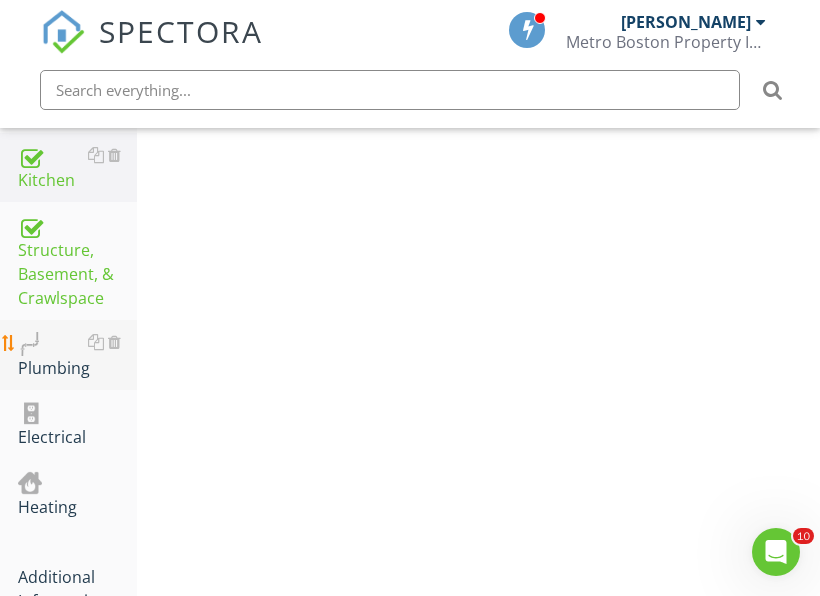 click on "Plumbing" at bounding box center [77, 355] 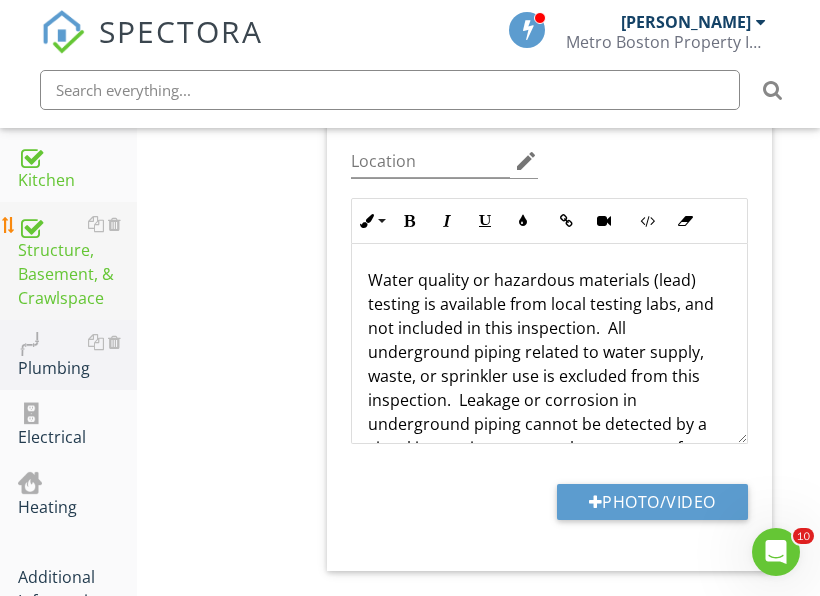 click on "Structure, Basement, & Crawlspace" at bounding box center [77, 261] 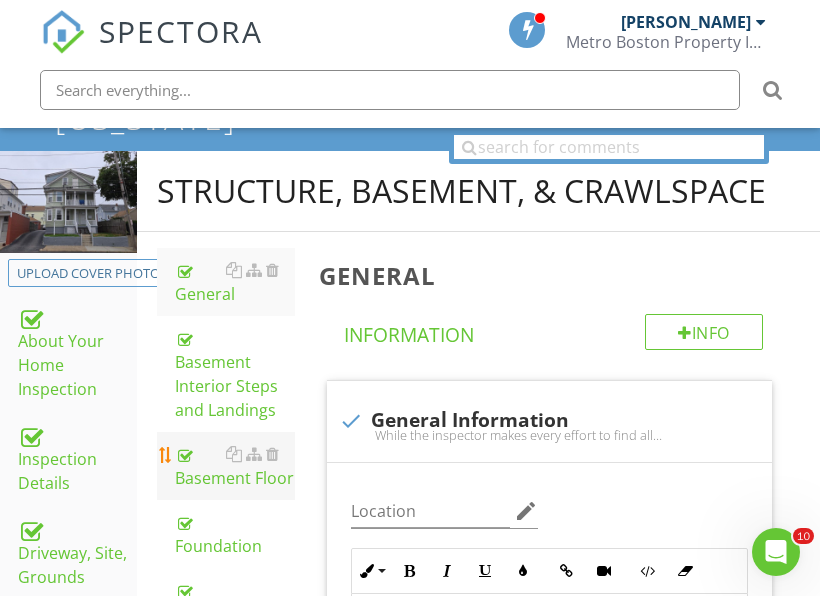 scroll, scrollTop: 245, scrollLeft: 0, axis: vertical 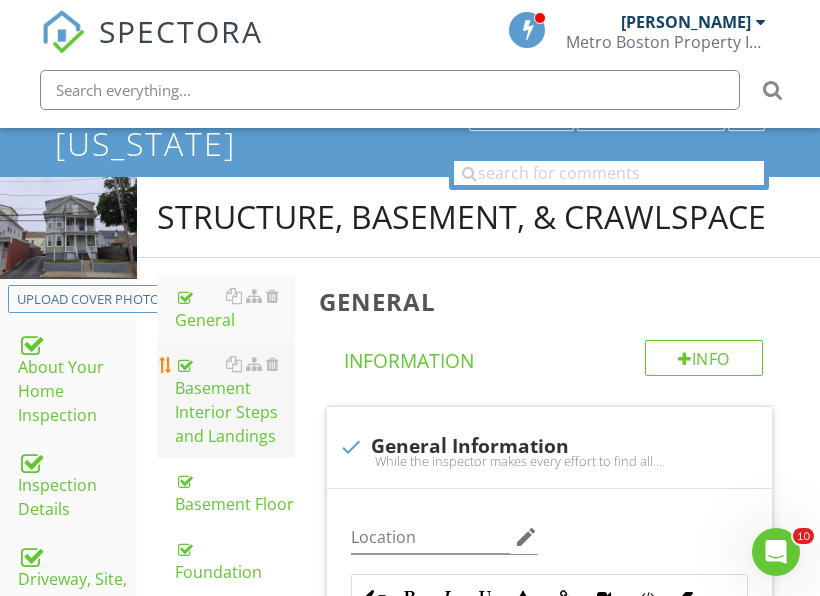 click on "Basement Interior Steps and Landings" at bounding box center [235, 400] 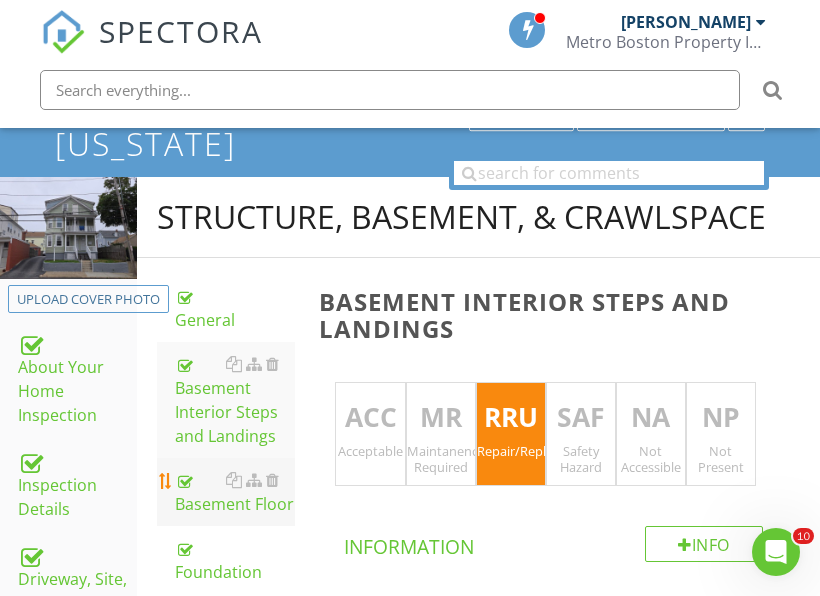 click on "Basement Floor" at bounding box center [235, 492] 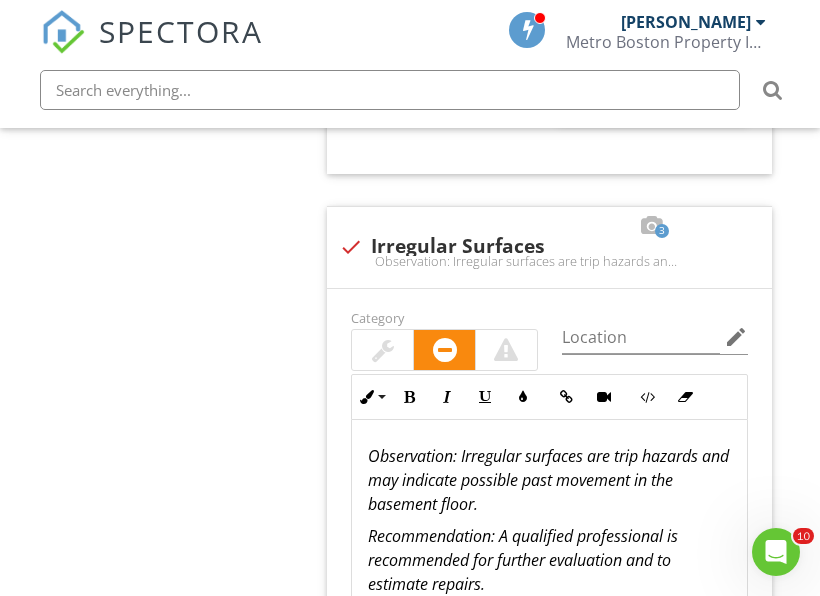 scroll, scrollTop: 2645, scrollLeft: 0, axis: vertical 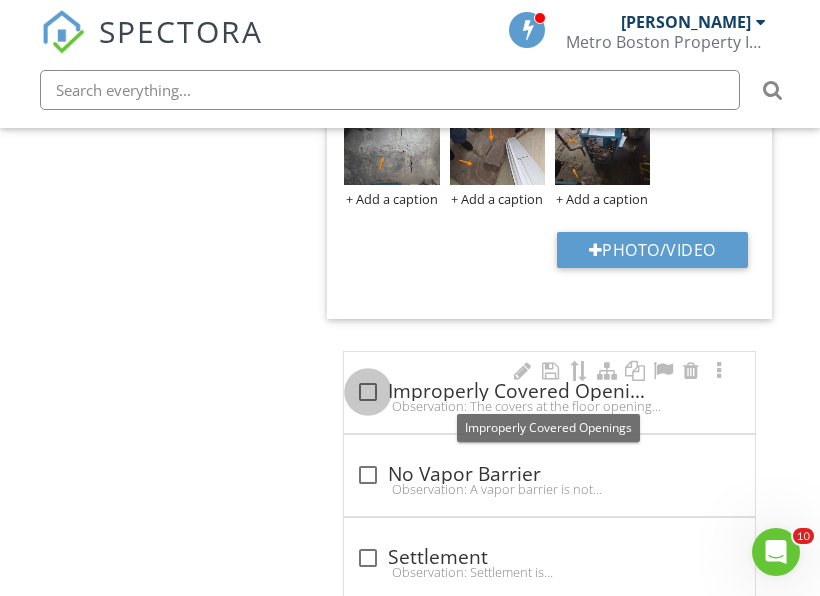click at bounding box center (368, 392) 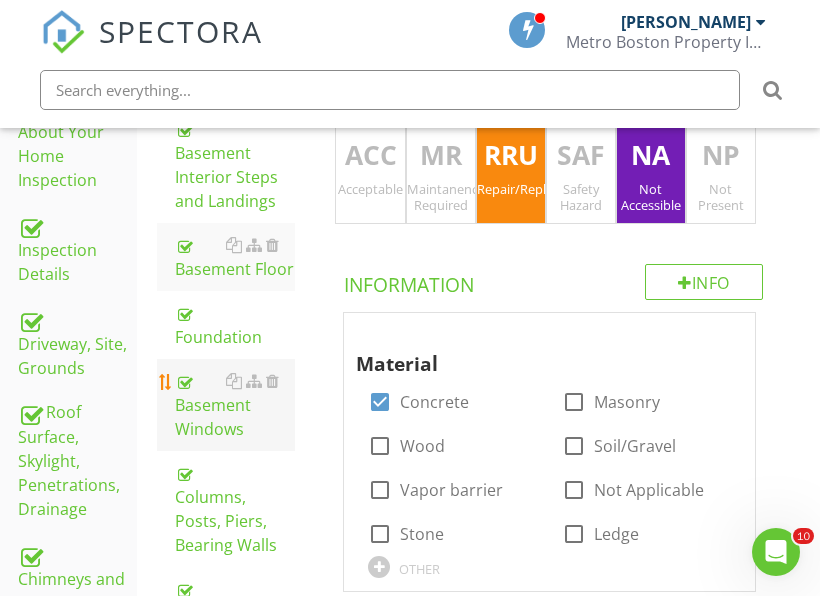 scroll, scrollTop: 445, scrollLeft: 0, axis: vertical 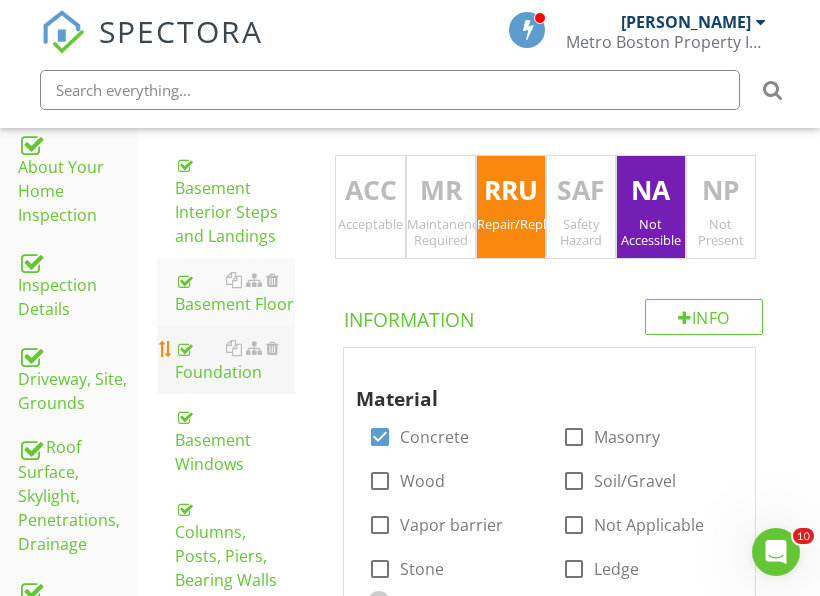 click on "Foundation" at bounding box center [235, 360] 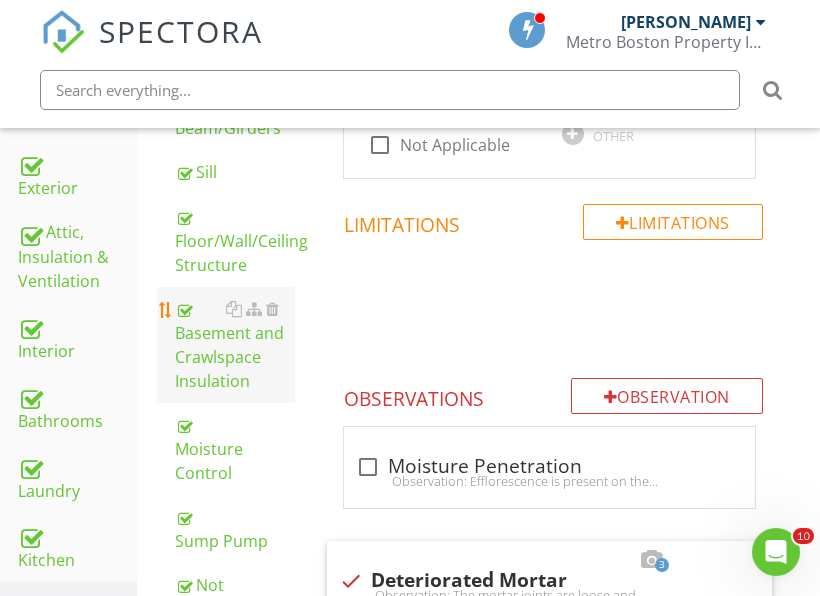 scroll, scrollTop: 1045, scrollLeft: 0, axis: vertical 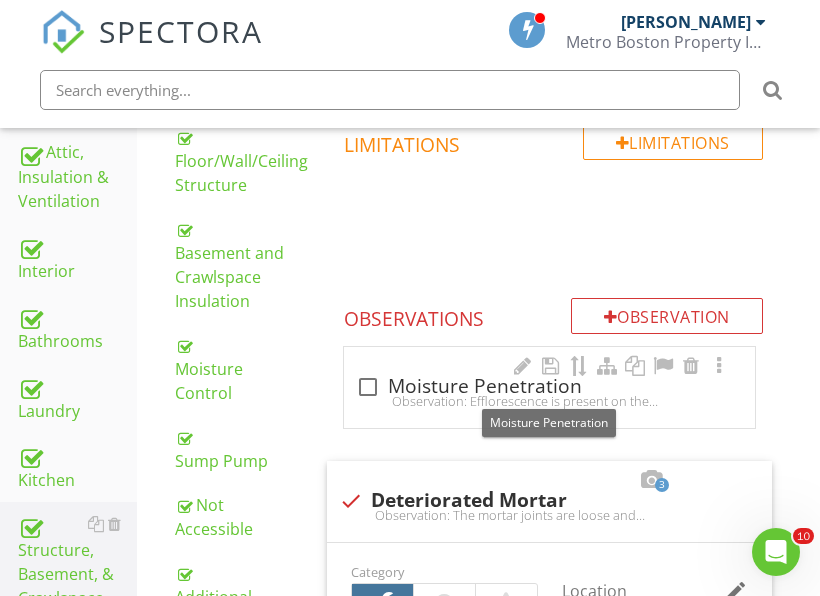 click at bounding box center (368, 387) 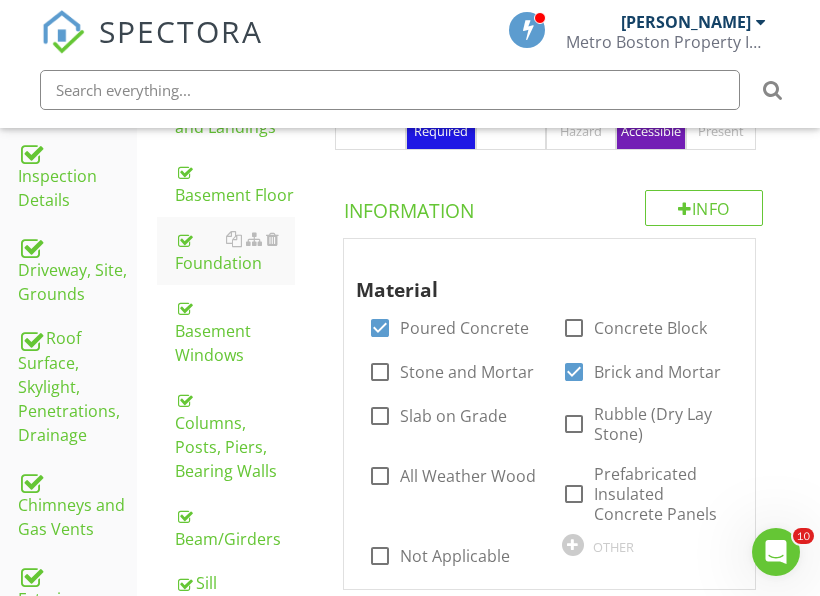scroll, scrollTop: 345, scrollLeft: 0, axis: vertical 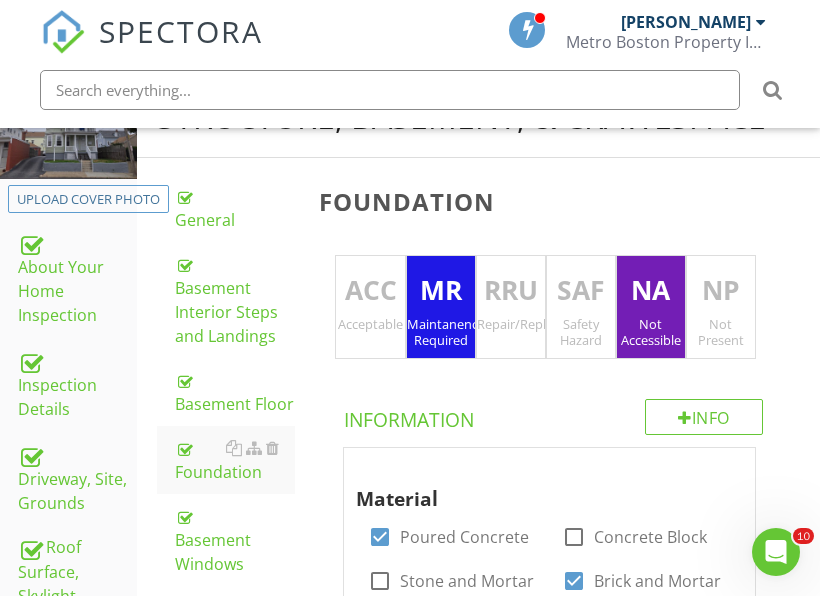 drag, startPoint x: 528, startPoint y: 294, endPoint x: 488, endPoint y: 278, distance: 43.081318 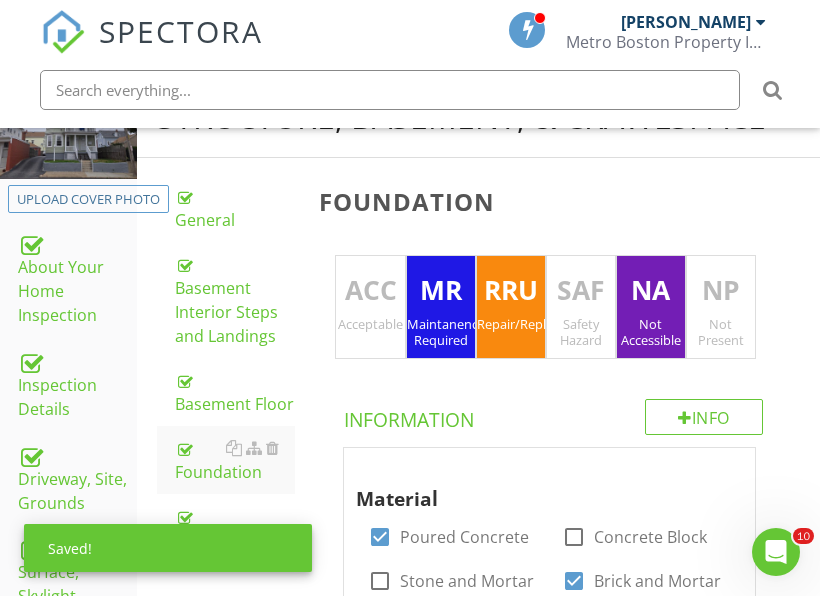 click on "MR" at bounding box center (441, 291) 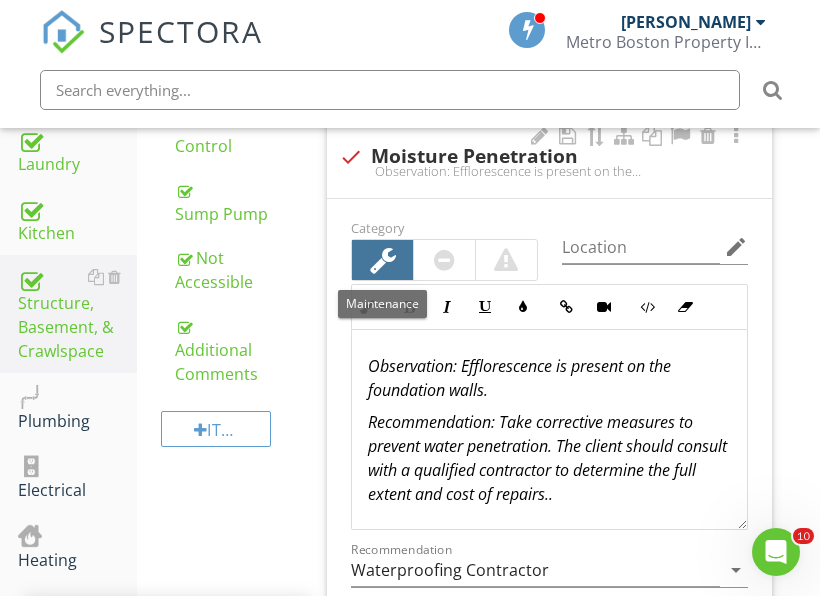 scroll, scrollTop: 1345, scrollLeft: 0, axis: vertical 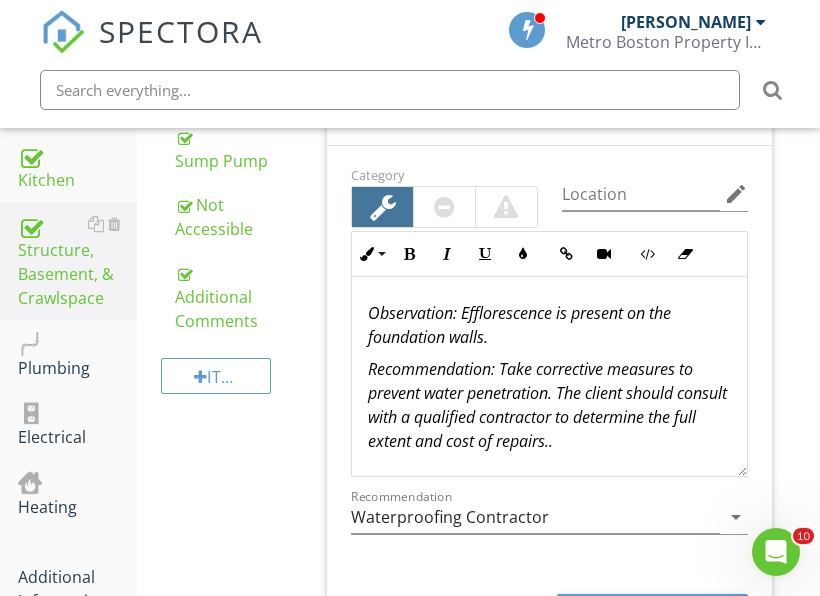 click at bounding box center [444, 207] 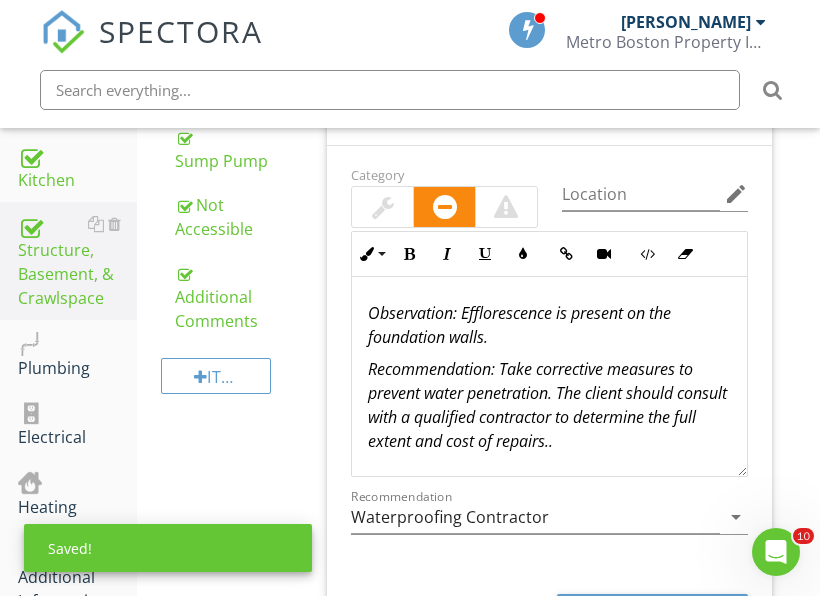 scroll, scrollTop: 1, scrollLeft: 0, axis: vertical 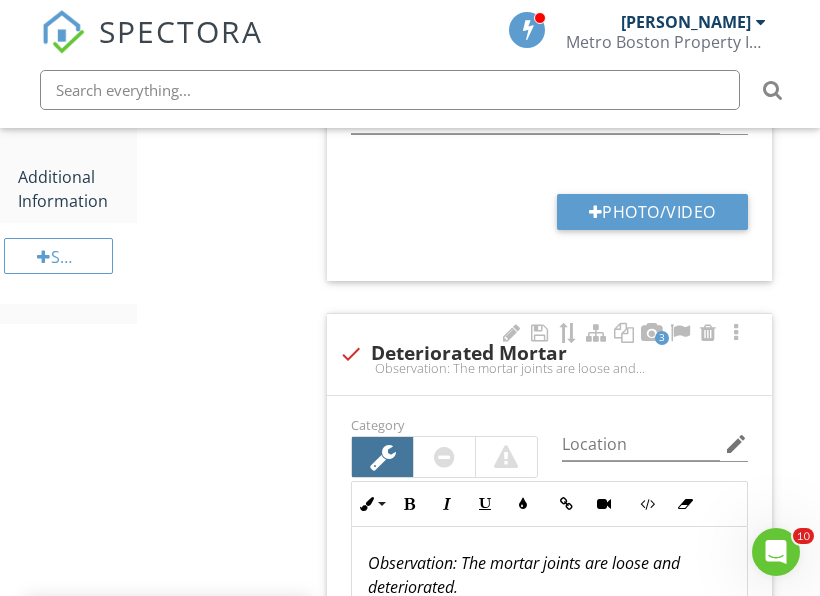 click at bounding box center [444, 457] 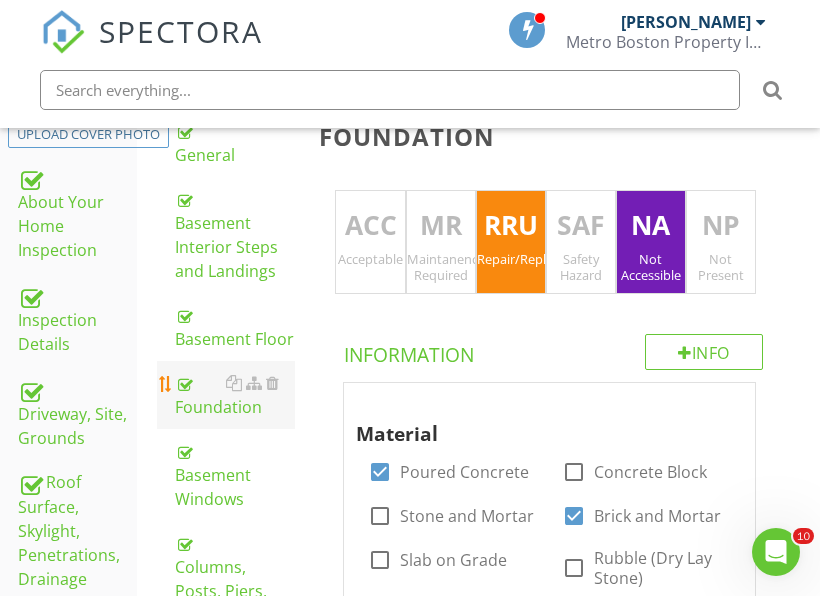 scroll, scrollTop: 445, scrollLeft: 0, axis: vertical 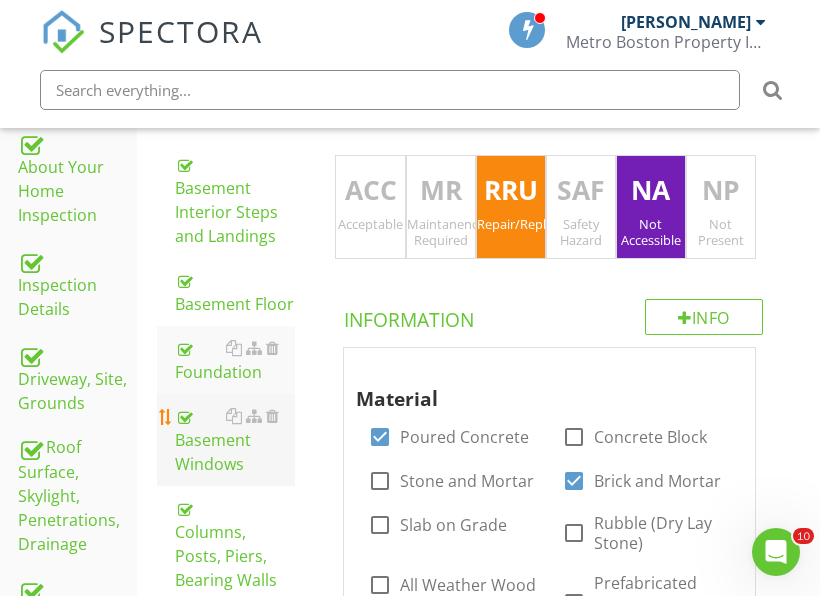click on "Basement Windows" at bounding box center (235, 440) 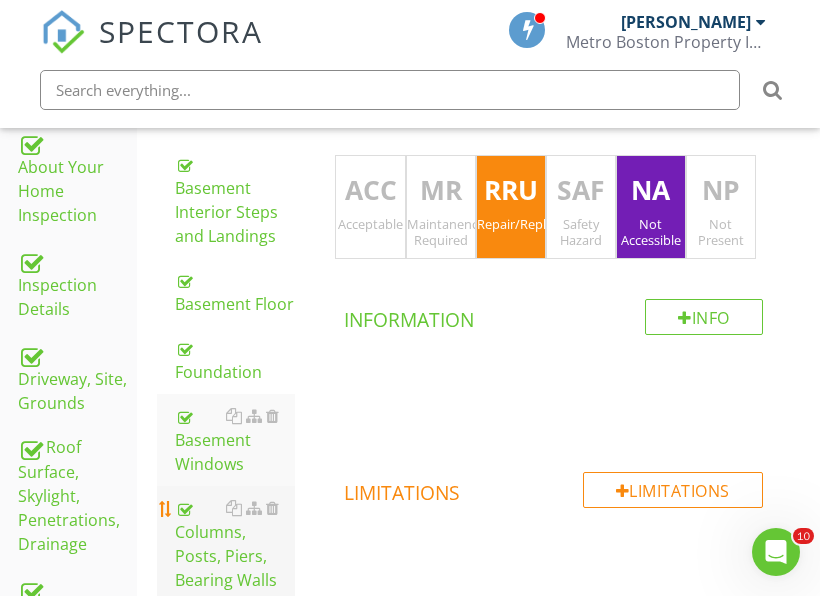 click on "Columns, Posts, Piers, Bearing Walls" at bounding box center (235, 544) 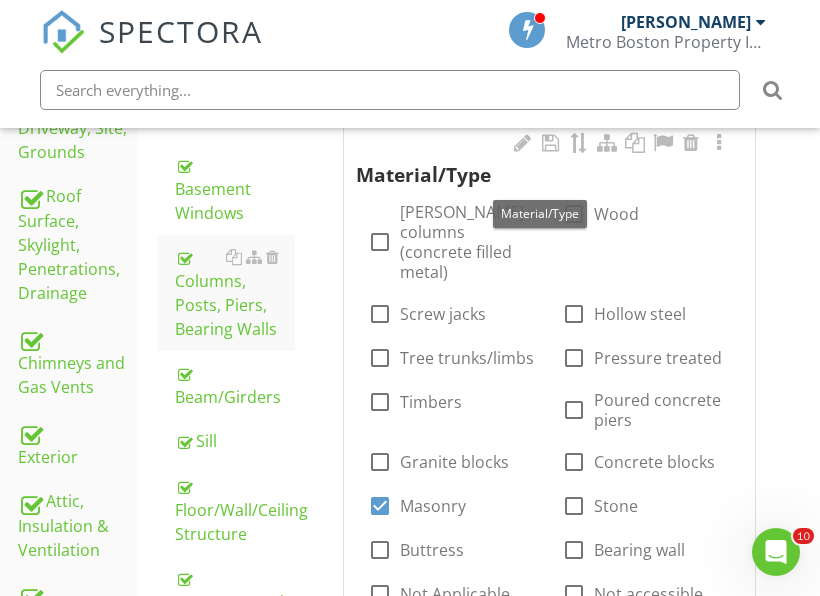 scroll, scrollTop: 745, scrollLeft: 0, axis: vertical 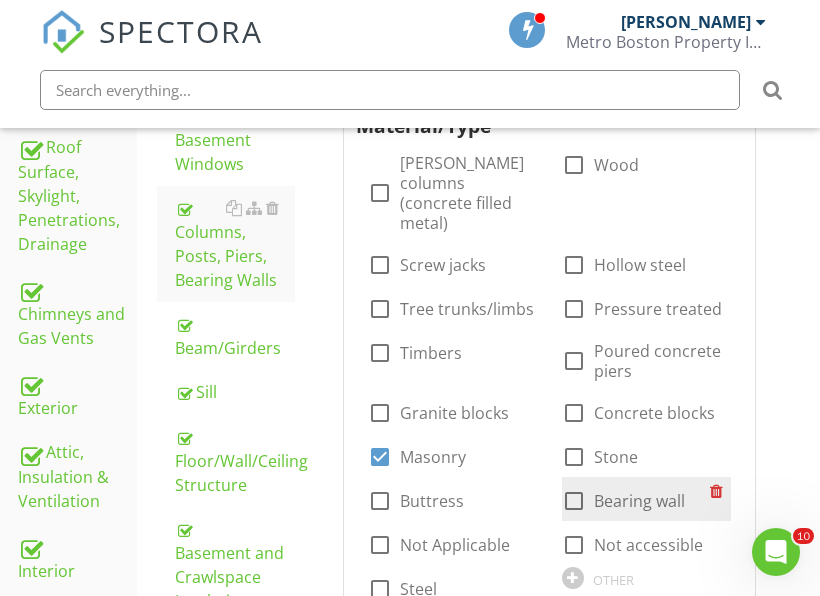drag, startPoint x: 555, startPoint y: 483, endPoint x: 575, endPoint y: 481, distance: 20.09975 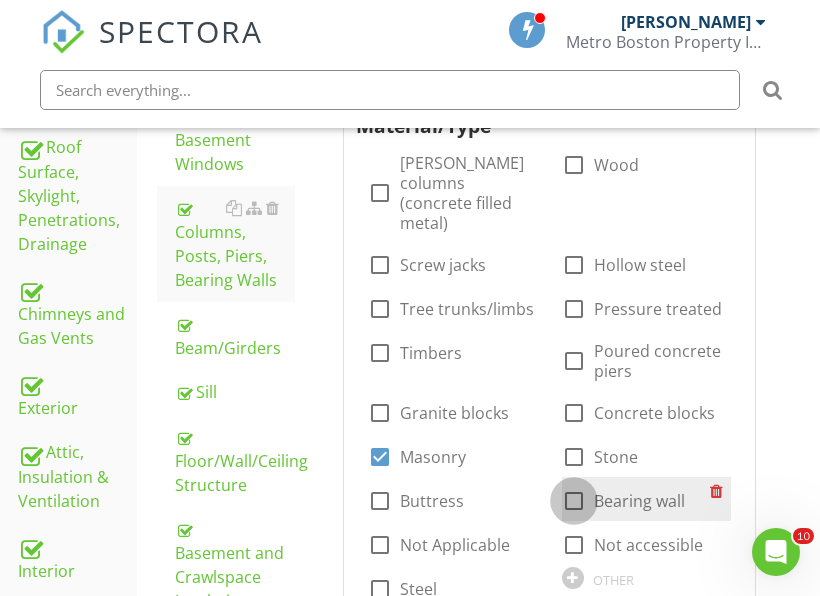 click at bounding box center (574, 501) 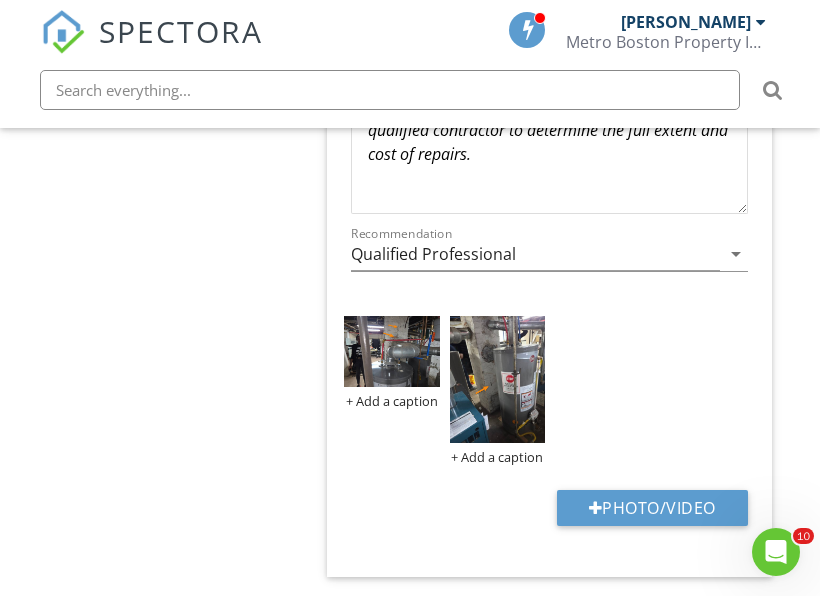 scroll, scrollTop: 2045, scrollLeft: 0, axis: vertical 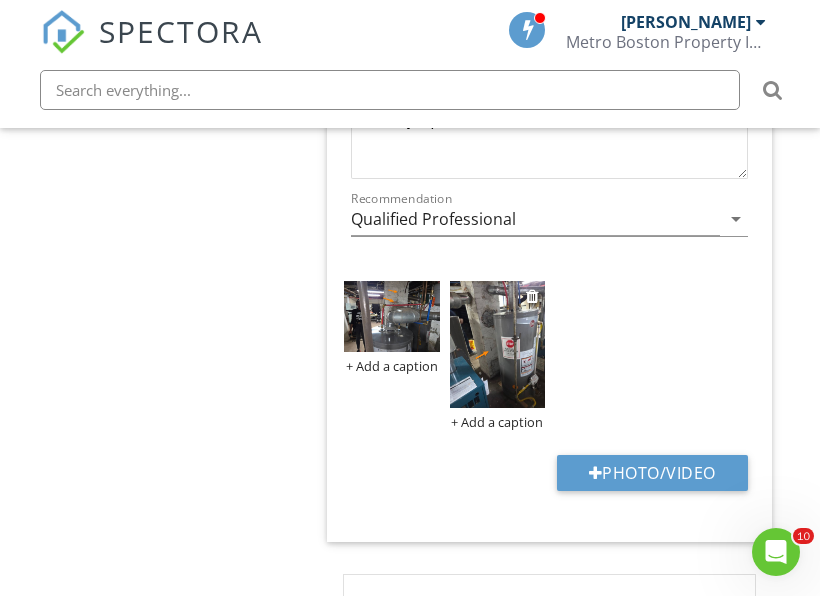 click at bounding box center [497, 344] 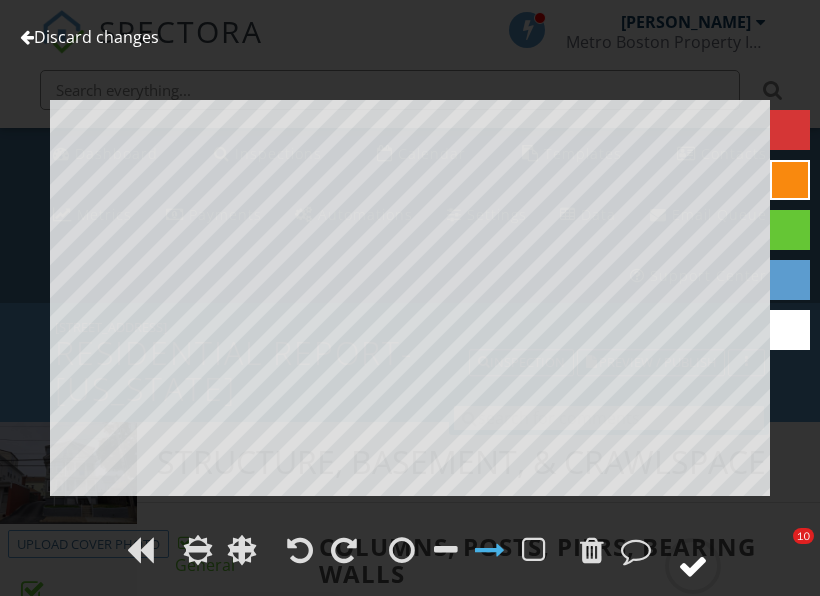 scroll, scrollTop: 2045, scrollLeft: 0, axis: vertical 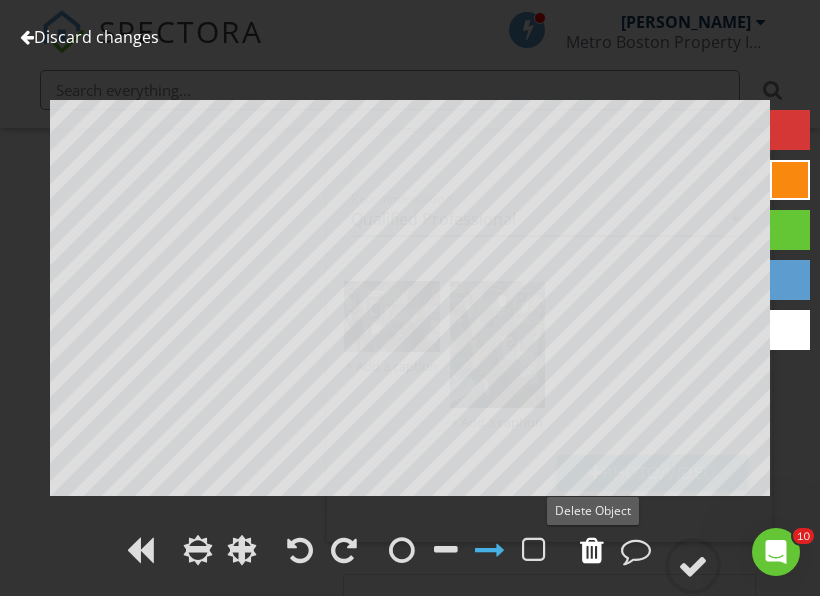 click at bounding box center [592, 550] 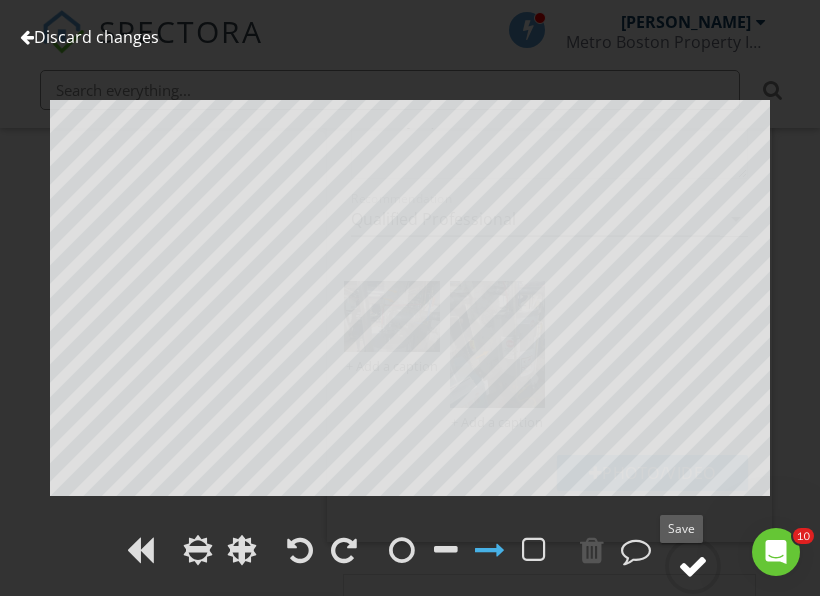 click at bounding box center [693, 566] 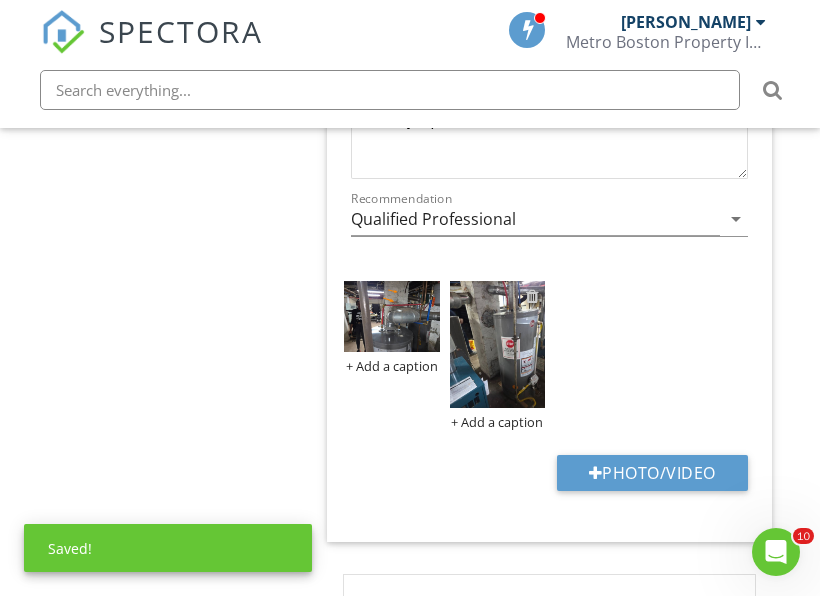 click at bounding box center [532, 296] 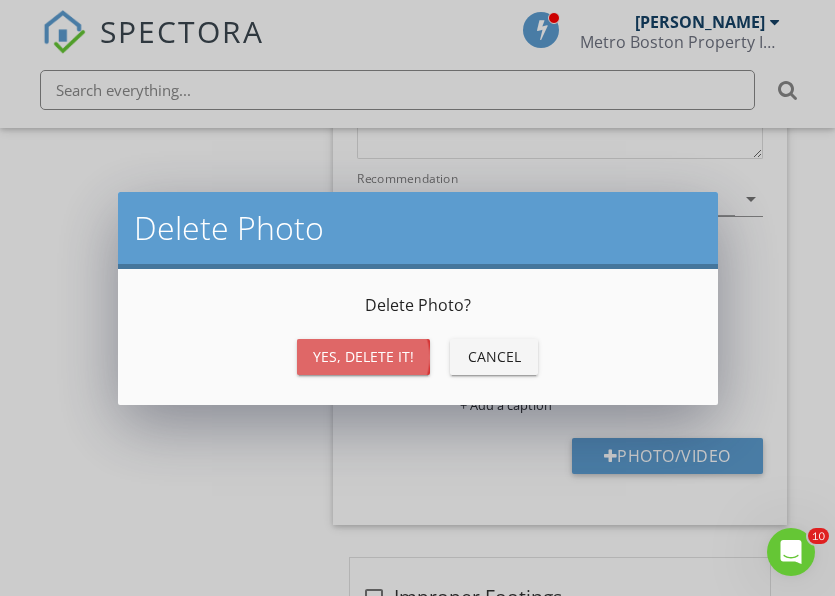 click on "Yes, Delete it!" at bounding box center (363, 356) 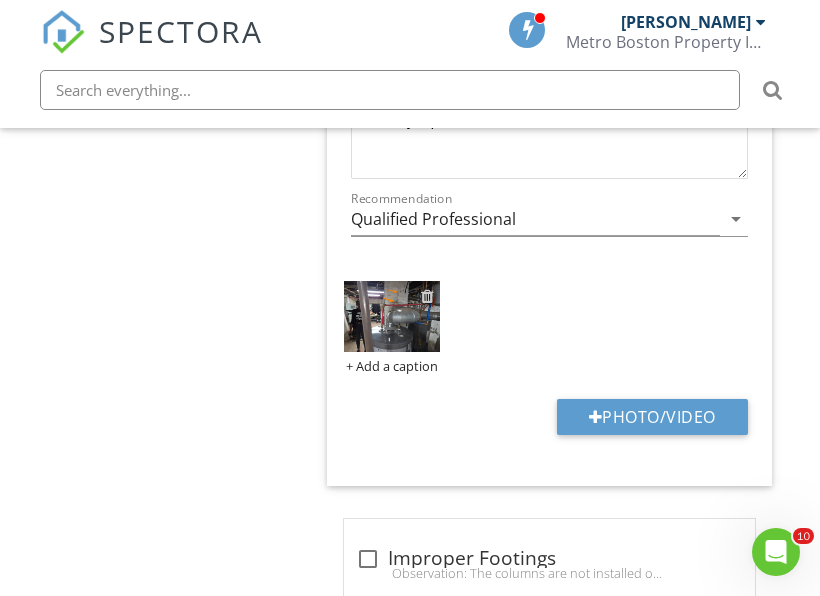 click at bounding box center [427, 296] 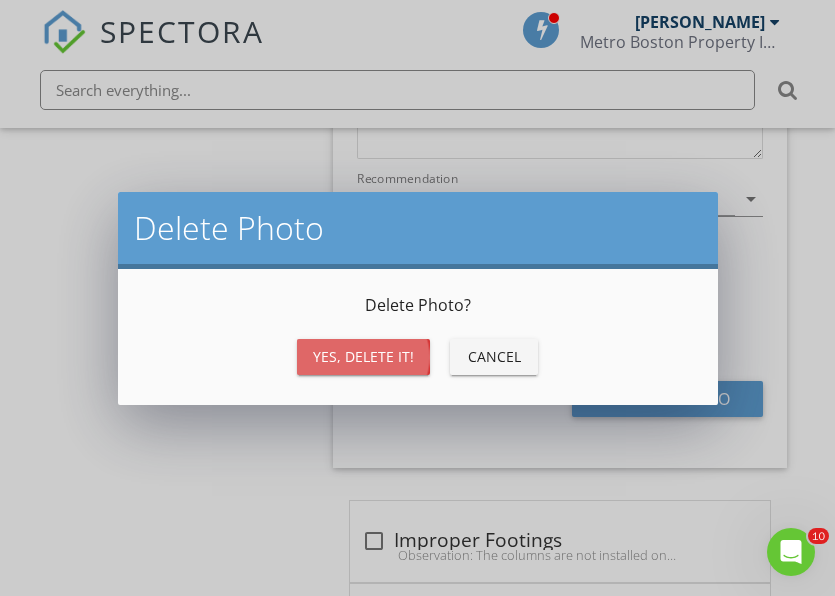 click on "Yes, Delete it!" at bounding box center [363, 356] 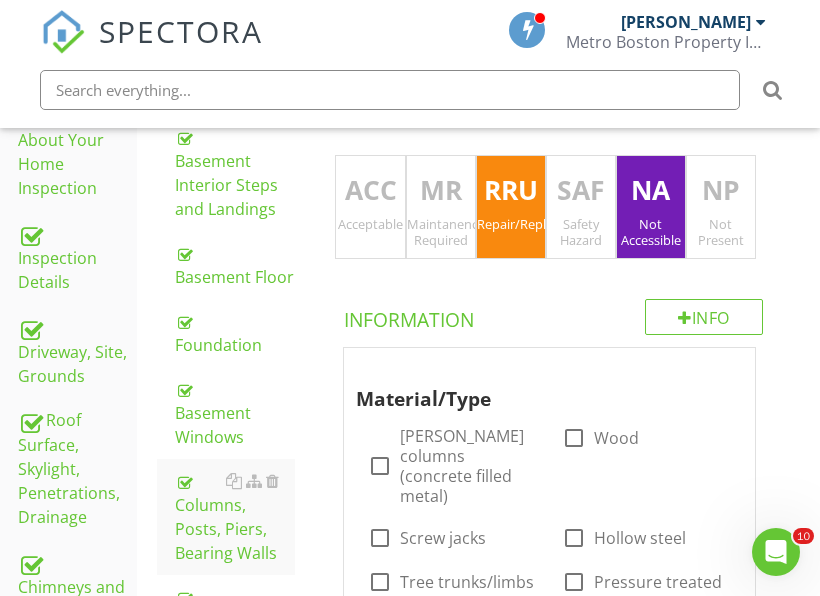 scroll, scrollTop: 445, scrollLeft: 0, axis: vertical 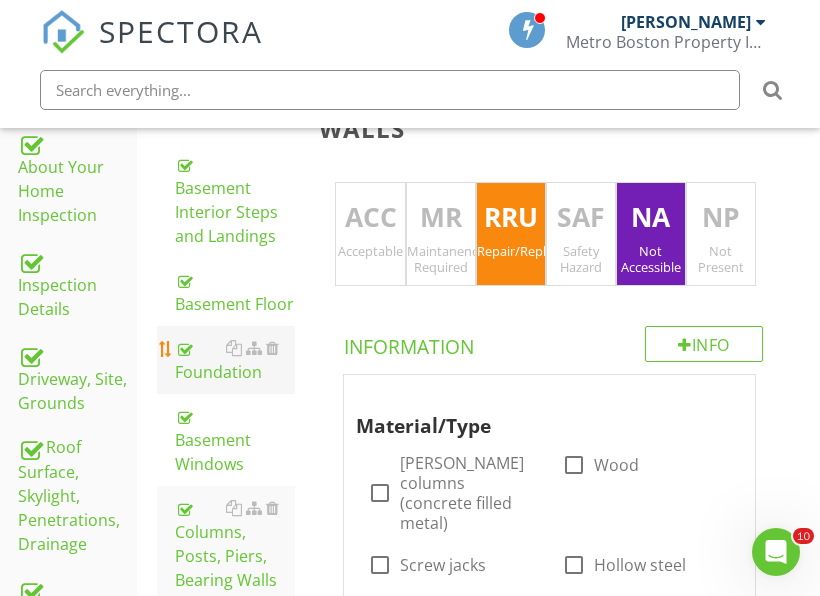 click on "Foundation" at bounding box center (235, 360) 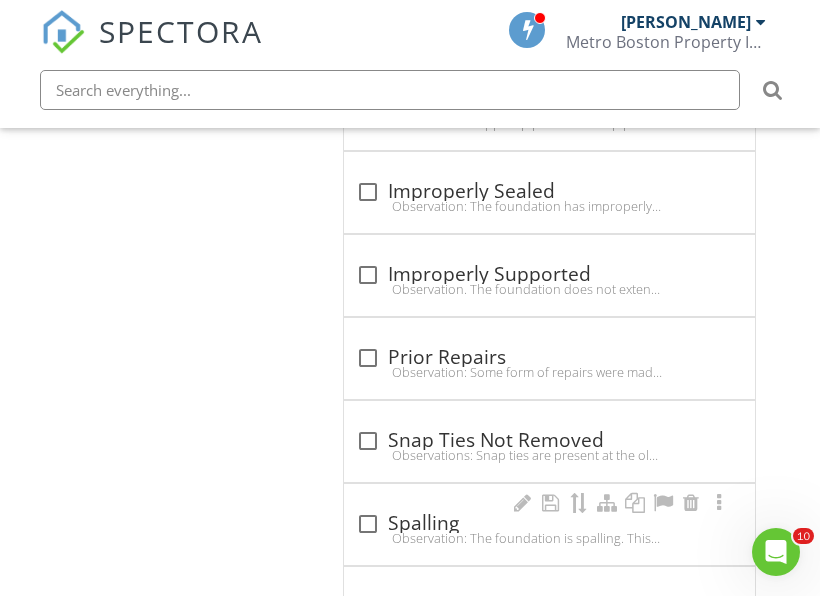 scroll, scrollTop: 3131, scrollLeft: 0, axis: vertical 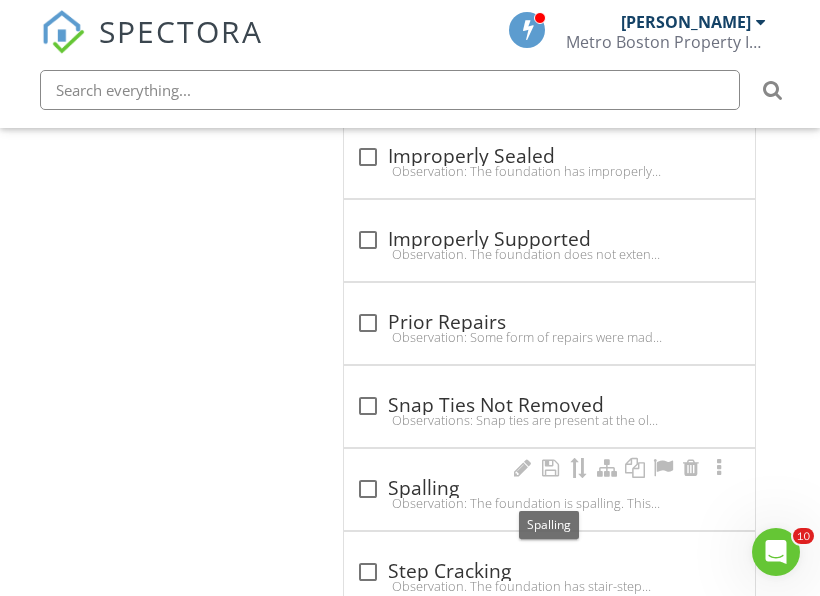 click on "check_box_outline_blank
Spalling" at bounding box center (549, 489) 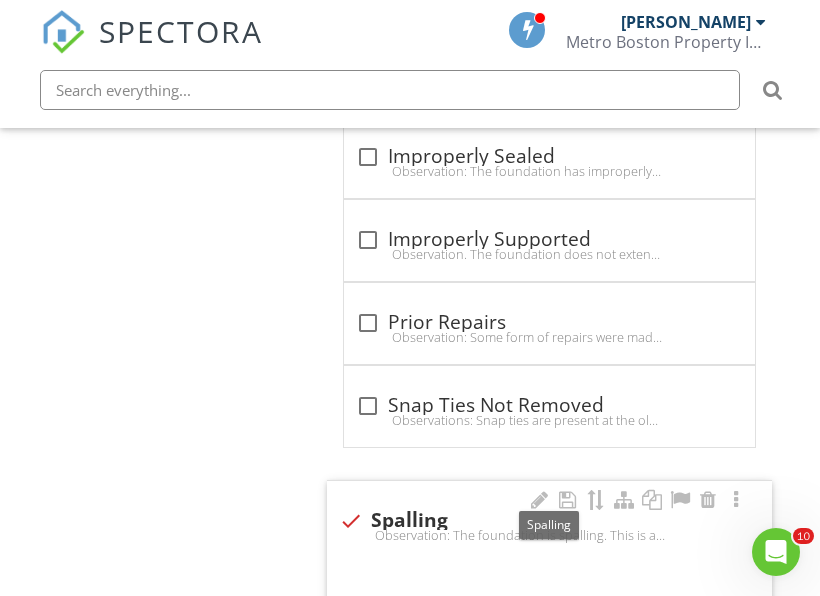 checkbox on "true" 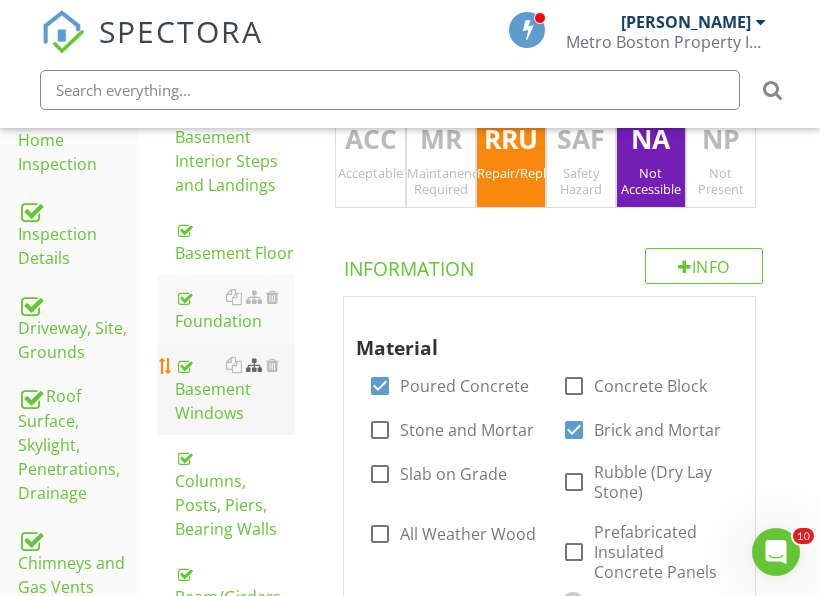 scroll, scrollTop: 531, scrollLeft: 0, axis: vertical 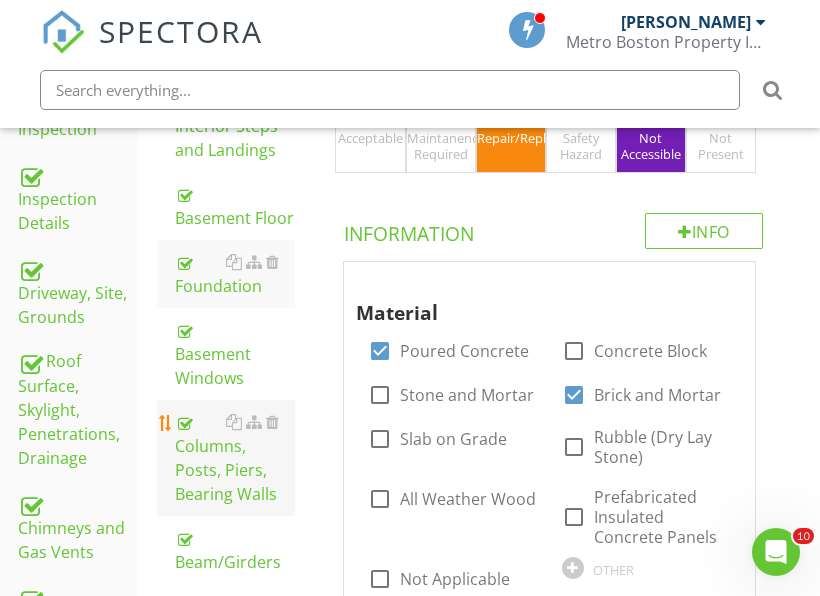 click on "Columns, Posts, Piers, Bearing Walls" at bounding box center (235, 458) 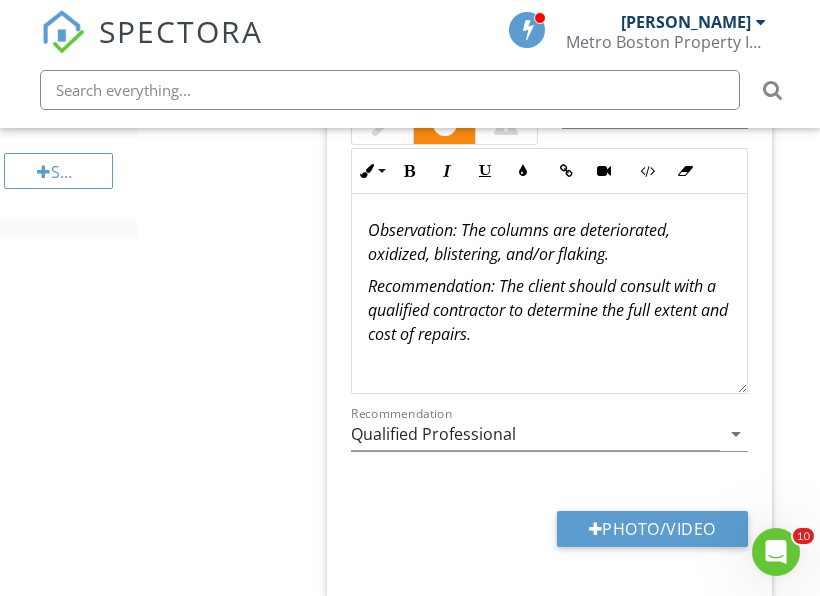 scroll, scrollTop: 1831, scrollLeft: 0, axis: vertical 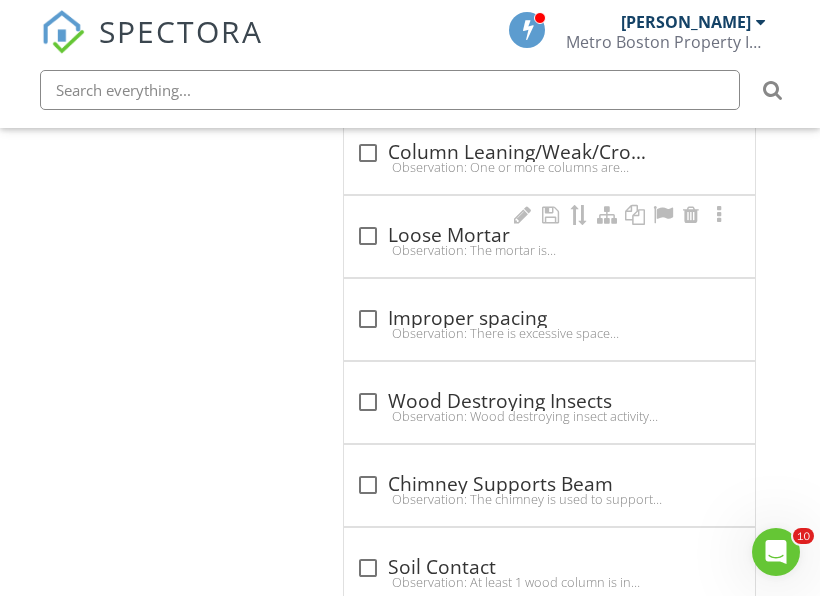 click on "check_box_outline_blank
Loose Mortar" at bounding box center [549, 236] 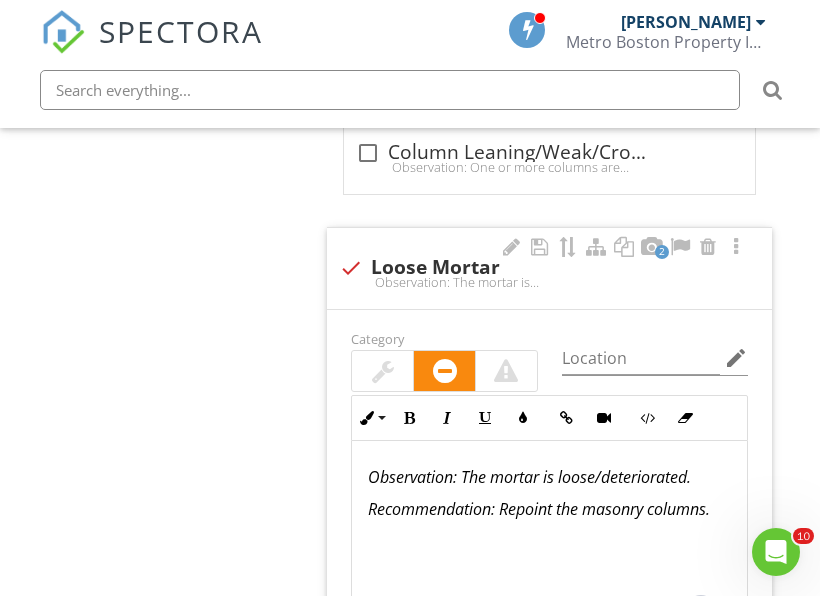 click on "Recommendation: Repoint the masonry columns." at bounding box center (539, 509) 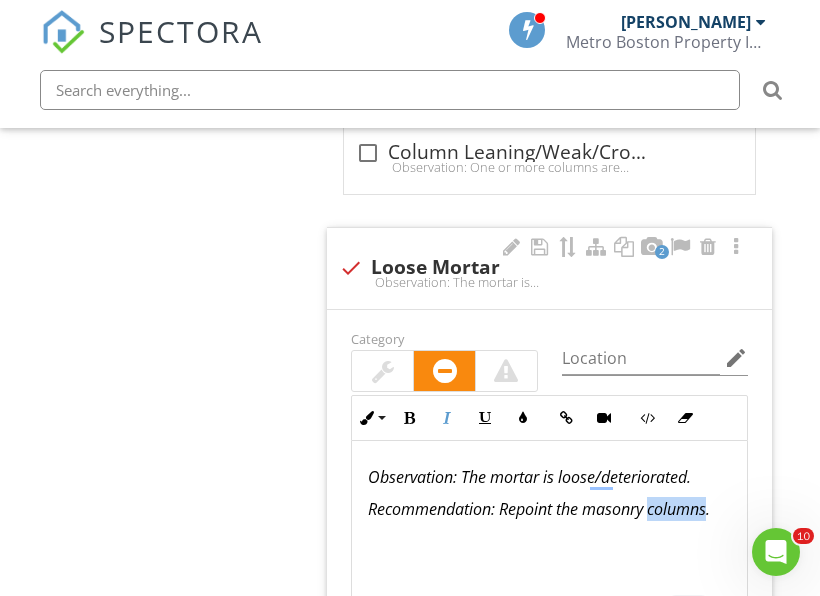 drag, startPoint x: 652, startPoint y: 490, endPoint x: 713, endPoint y: 499, distance: 61.66036 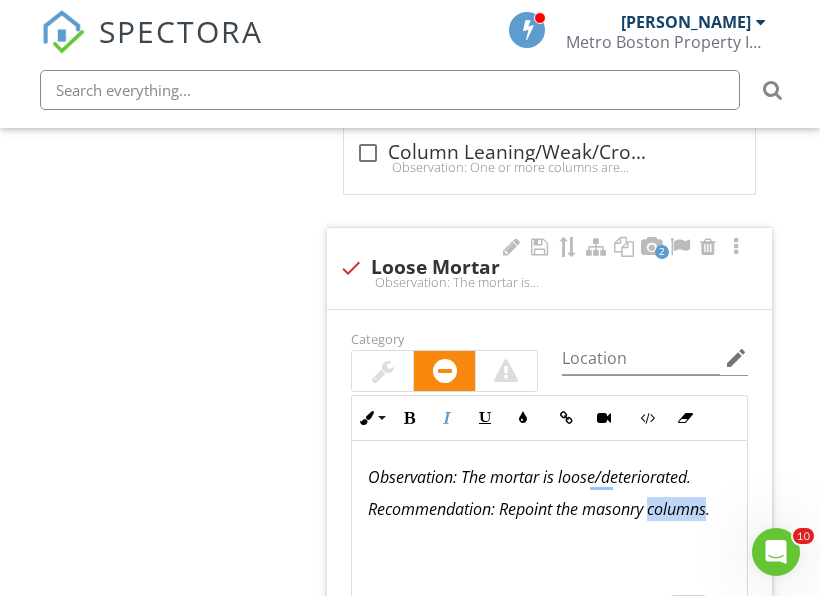 type 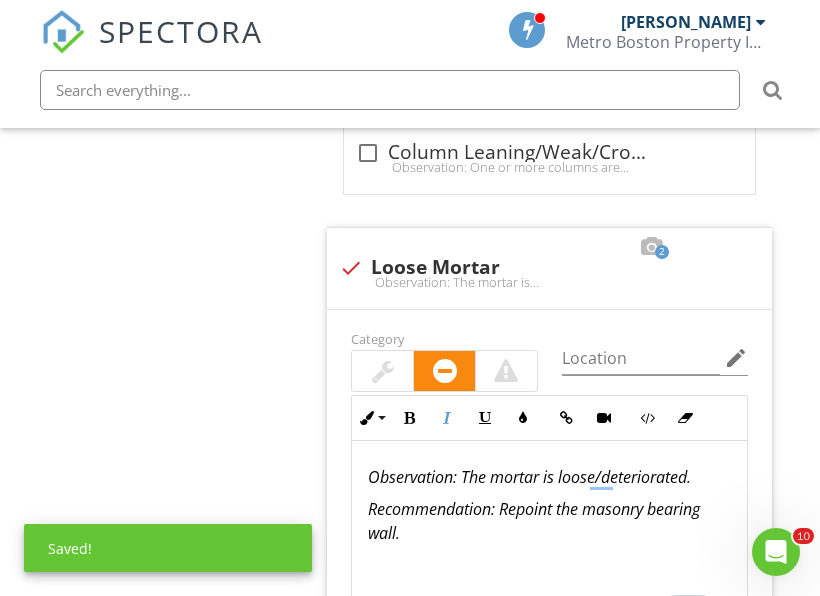 click on "Structure, Basement, & Crawlspace
General
Basement Interior Steps and Landings
Basement Floor
Foundation
Basement Windows
Columns, Posts, Piers, Bearing Walls
Beam/Girders
Sill
Floor/Wall/Ceiling Structure
Basement and Crawlspace Insulation
Moisture Control
Sump Pump
Not Accessible
Additional Comments
Item
Columns, Posts, Piers, Bearing Walls
ACC   Acceptable MR   Maintanence Required RRU   Repair/Replace/Upgrade SAF   Safety Hazard NA   Not Accessible NP   Not Present
Info
Information" at bounding box center [478, -254] 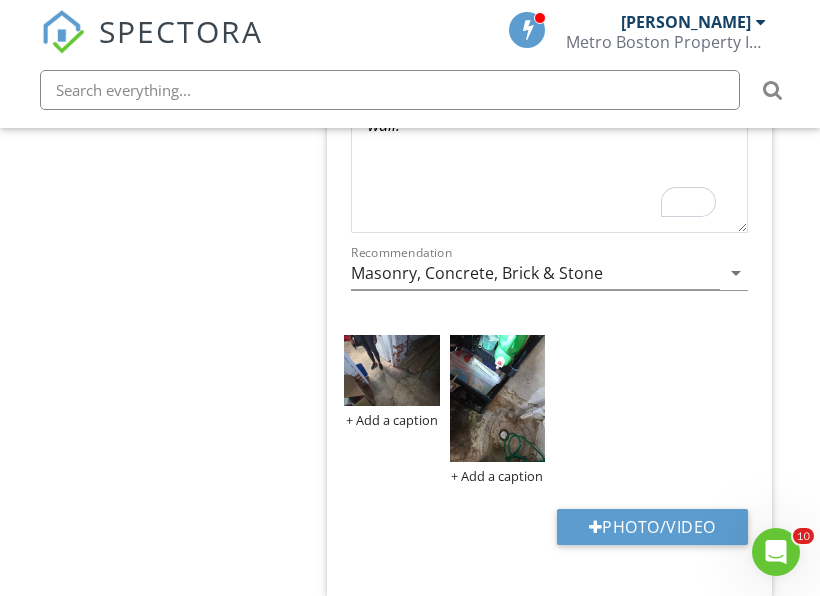 scroll, scrollTop: 2831, scrollLeft: 0, axis: vertical 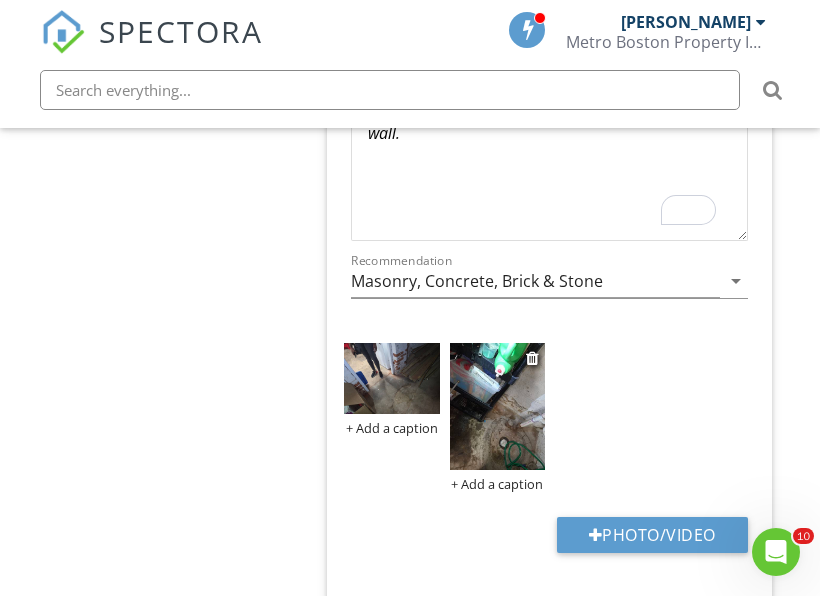 click at bounding box center [497, 406] 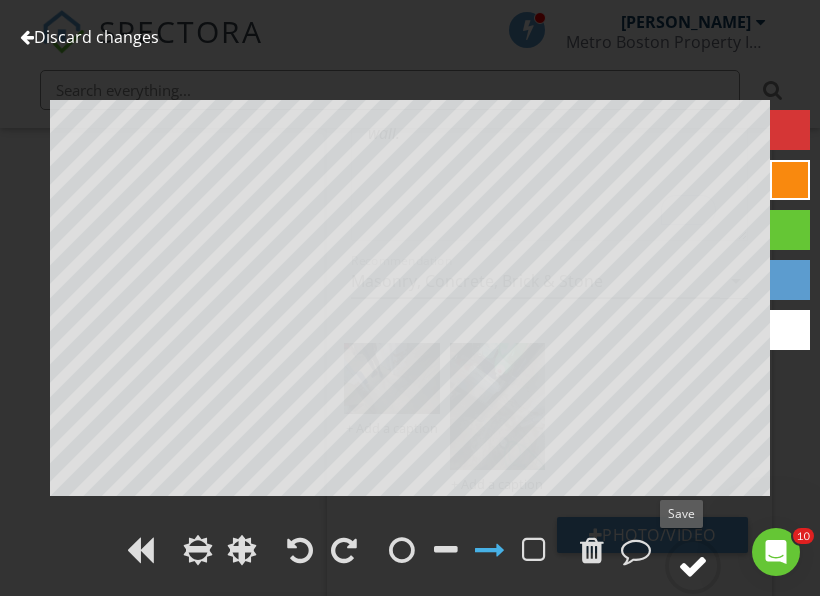 click 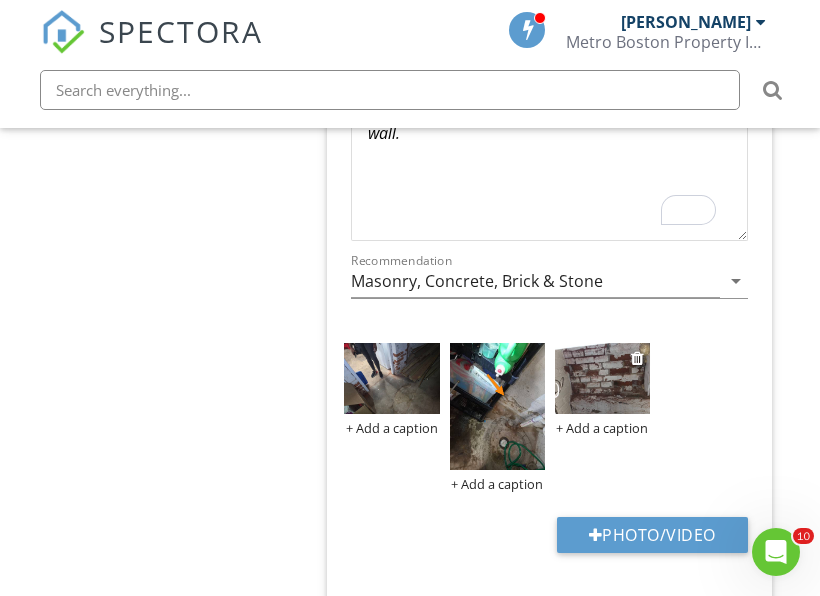 click at bounding box center [639, 358] 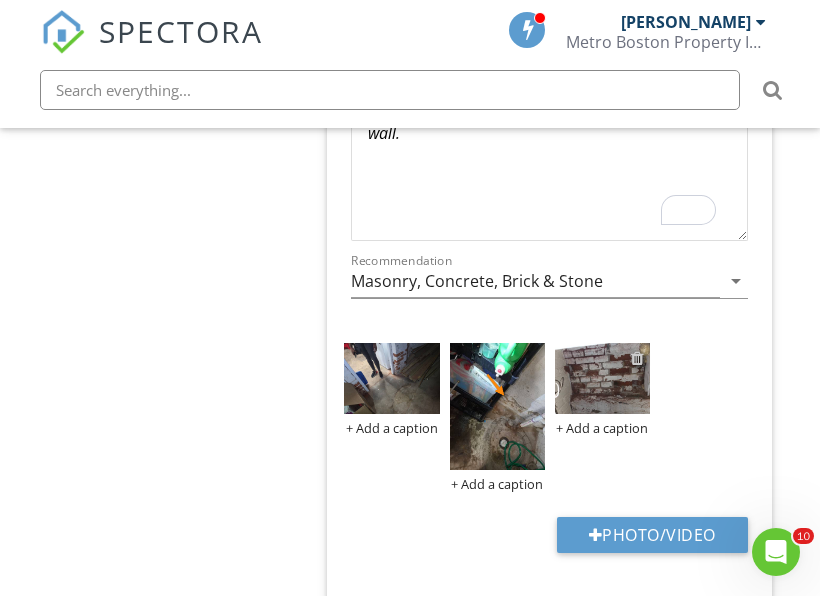 click at bounding box center (637, 358) 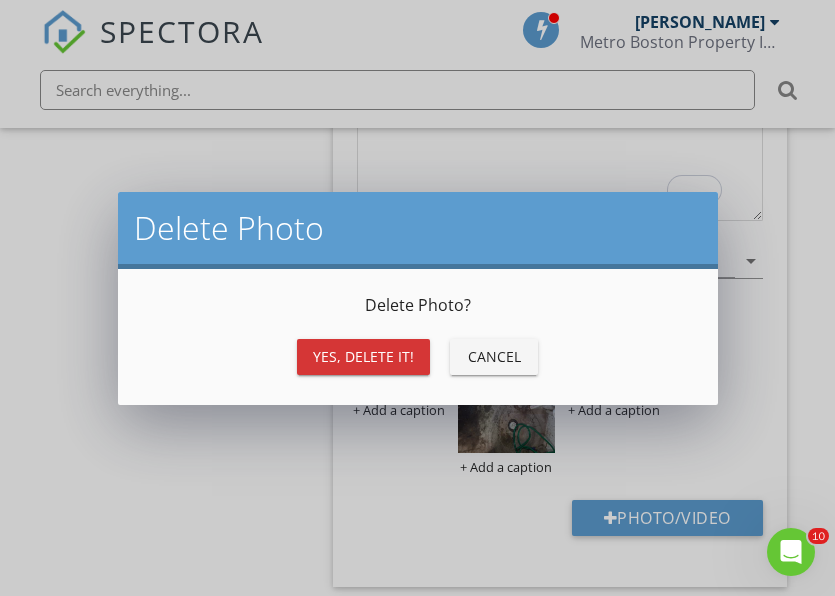 click on "Yes, Delete it!" at bounding box center [363, 356] 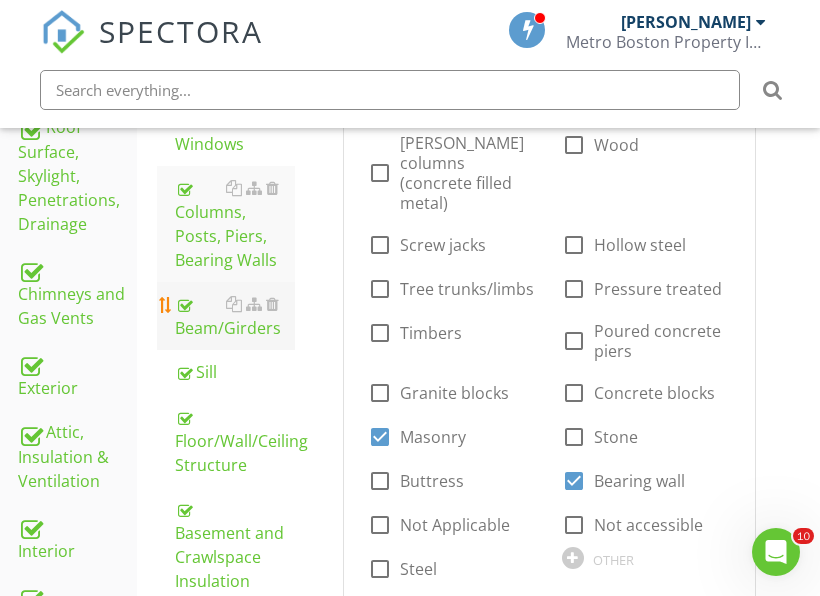 scroll, scrollTop: 631, scrollLeft: 0, axis: vertical 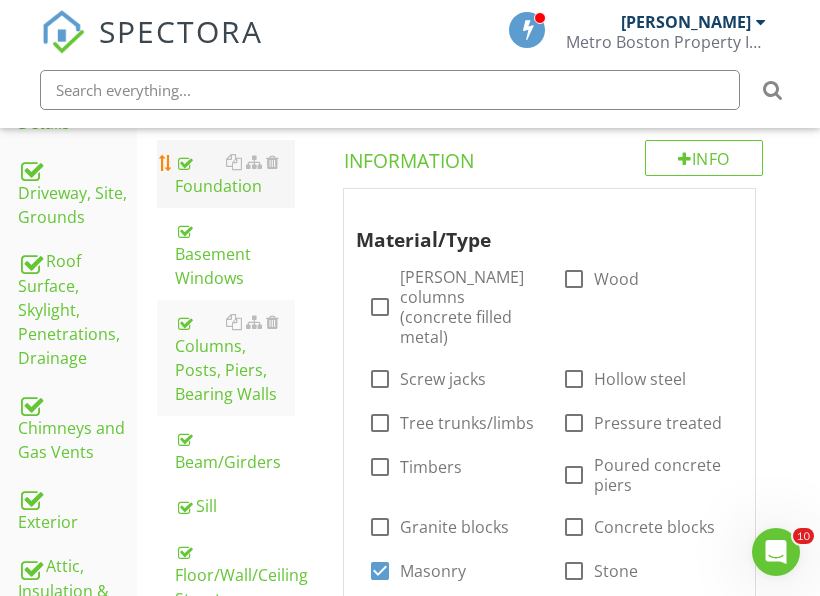 click on "Foundation" at bounding box center (235, 174) 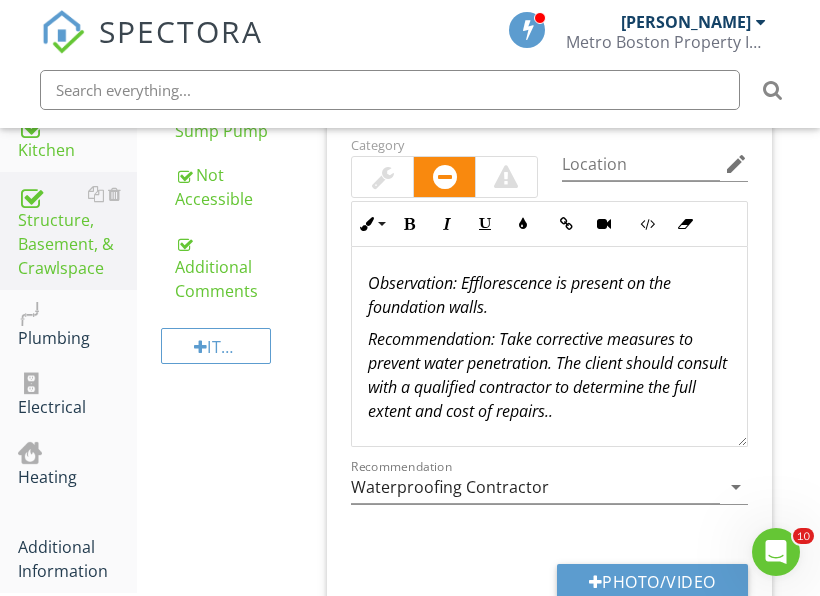 scroll, scrollTop: 1431, scrollLeft: 0, axis: vertical 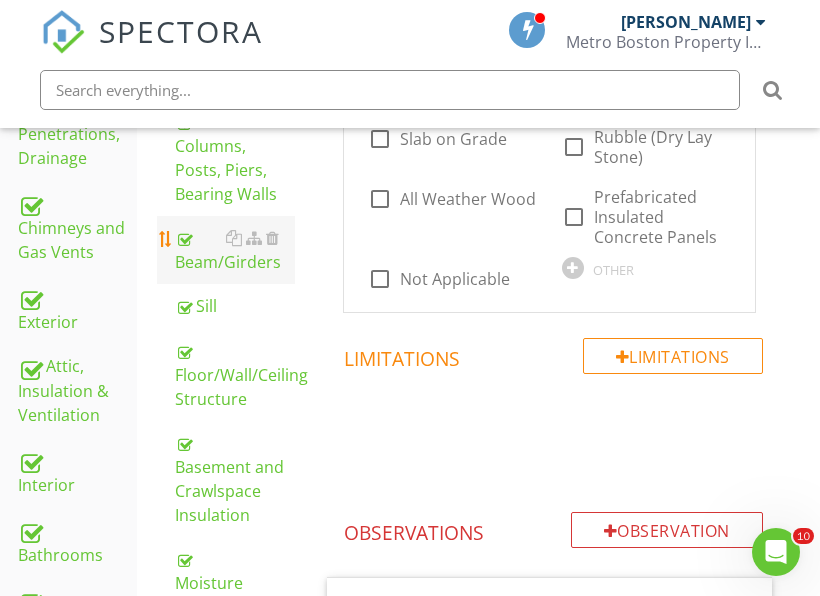 click on "Beam/Girders" at bounding box center (235, 250) 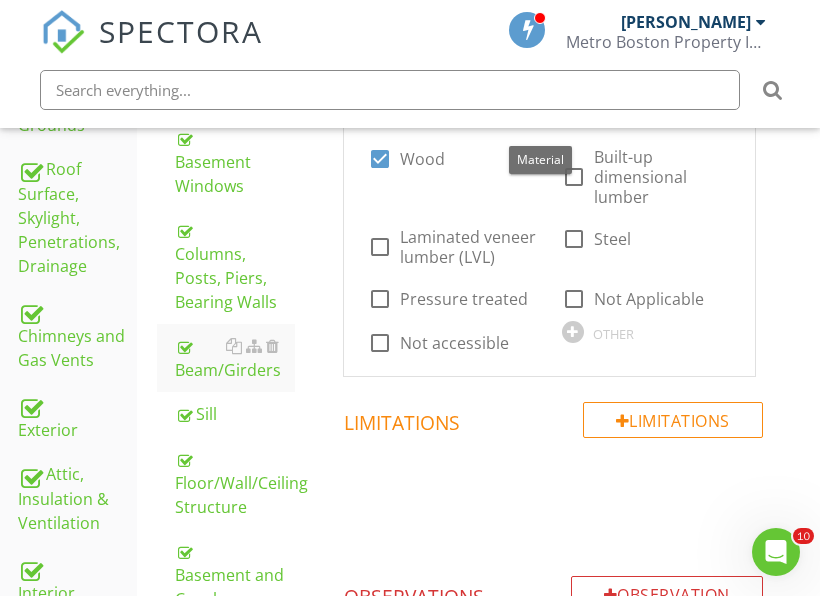 scroll, scrollTop: 731, scrollLeft: 0, axis: vertical 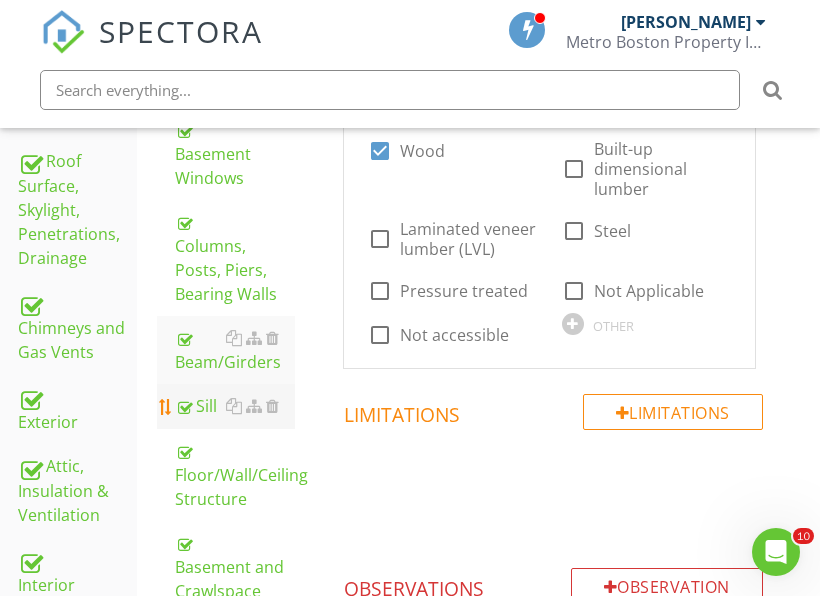 click on "Sill" at bounding box center [235, 406] 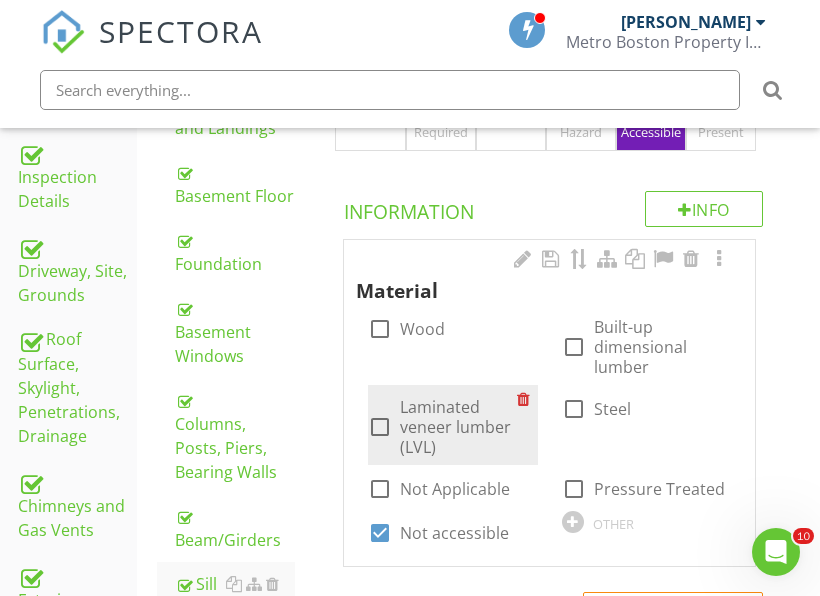 scroll, scrollTop: 531, scrollLeft: 0, axis: vertical 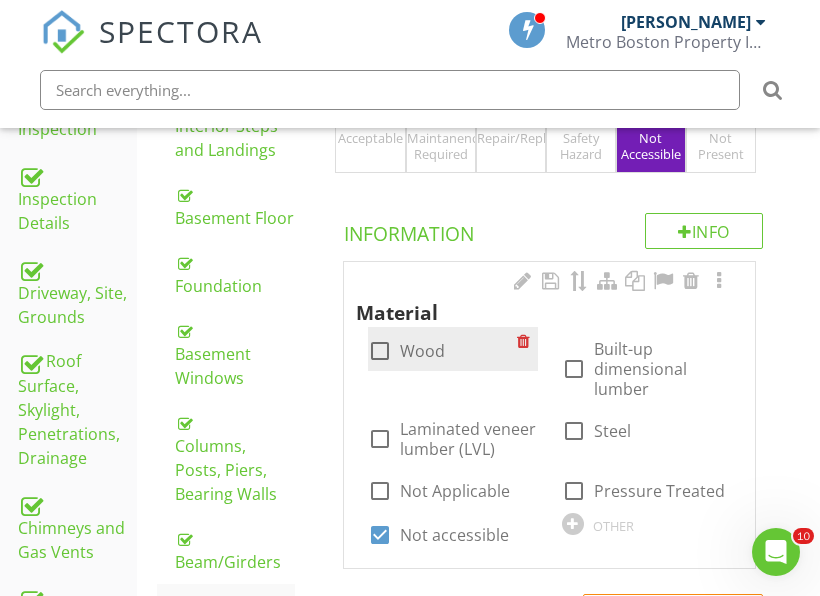 click at bounding box center [380, 351] 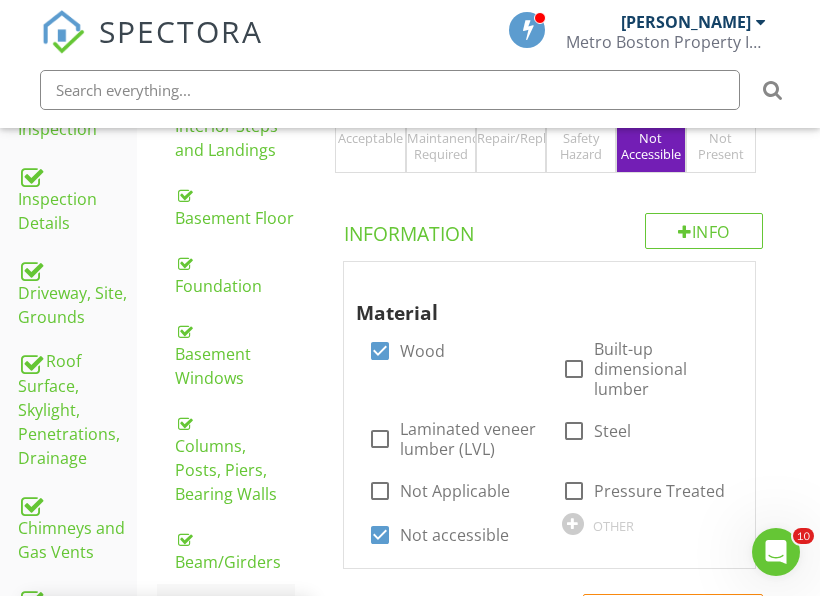 click on "ACC   Acceptable" at bounding box center [370, 121] 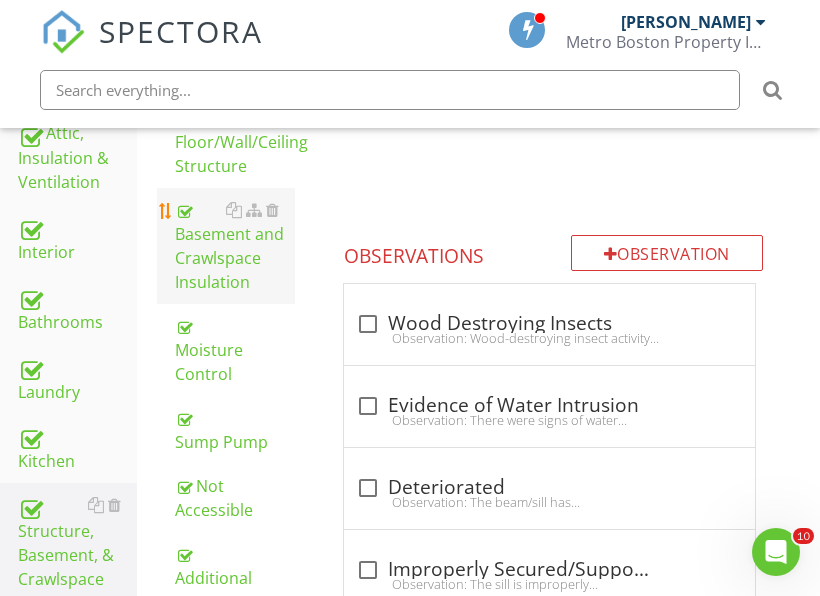 scroll, scrollTop: 1031, scrollLeft: 0, axis: vertical 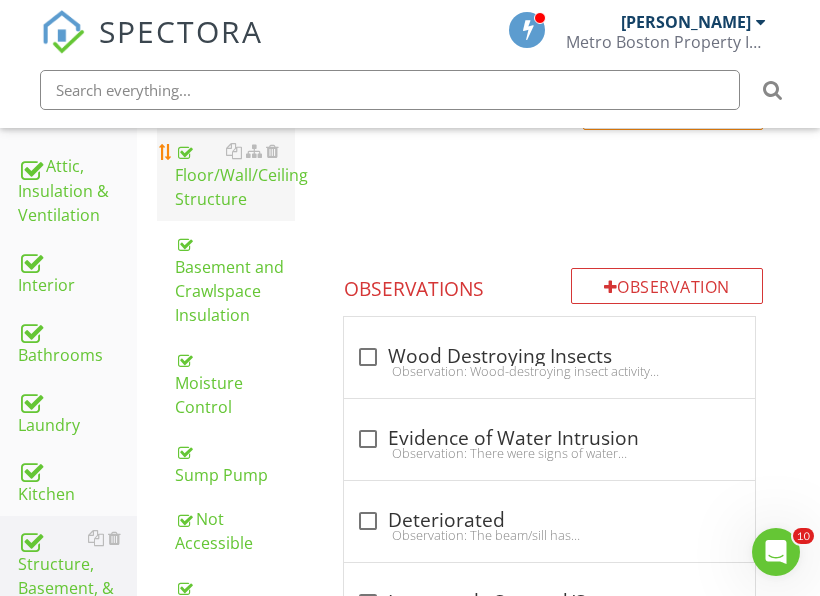 click on "Floor/Wall/Ceiling Structure" at bounding box center [235, 175] 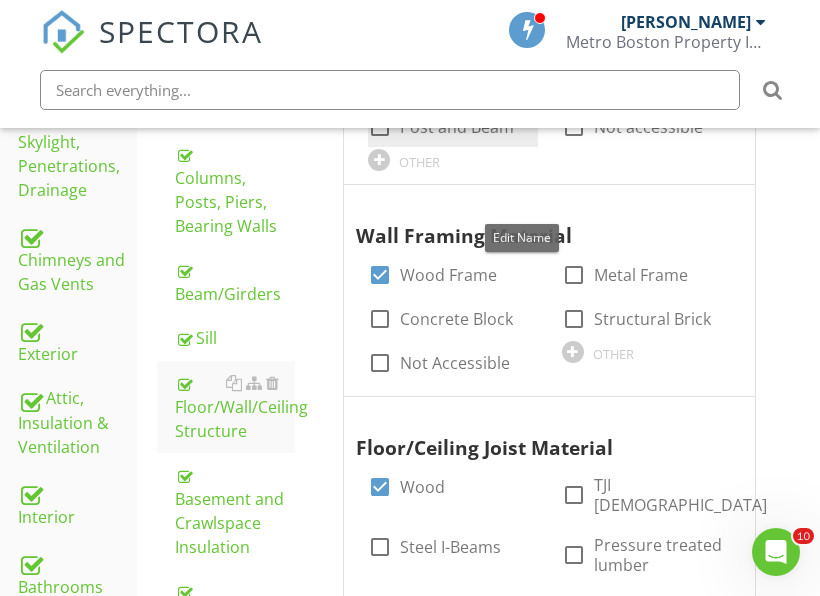 scroll, scrollTop: 831, scrollLeft: 0, axis: vertical 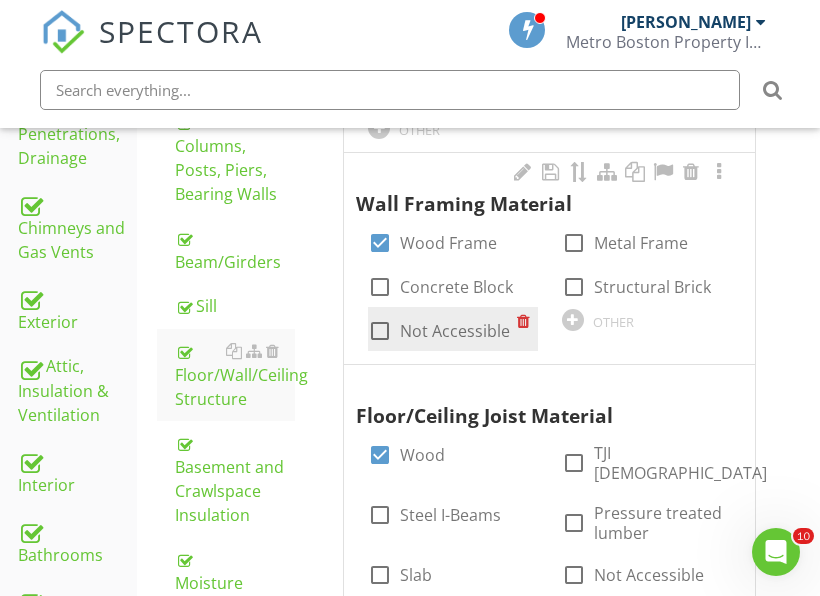 click on "Not Accessible" at bounding box center (455, 331) 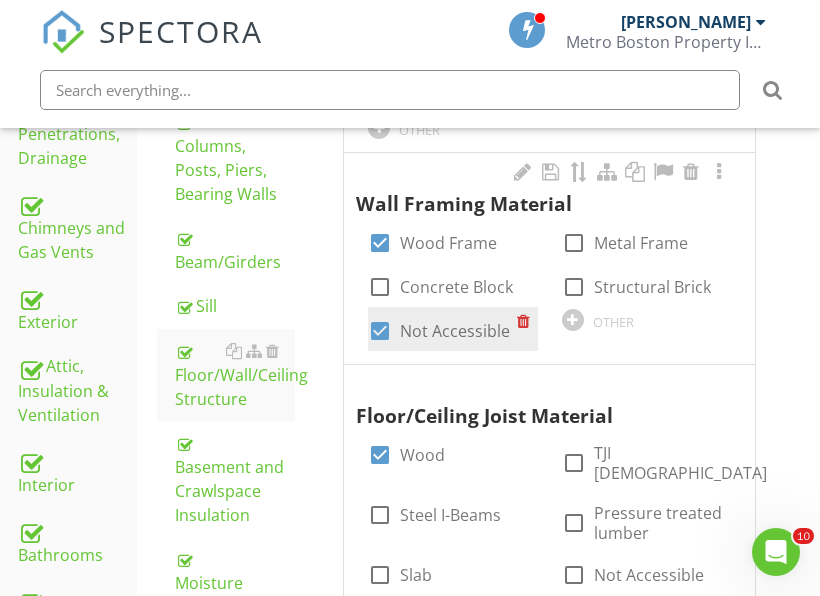 checkbox on "true" 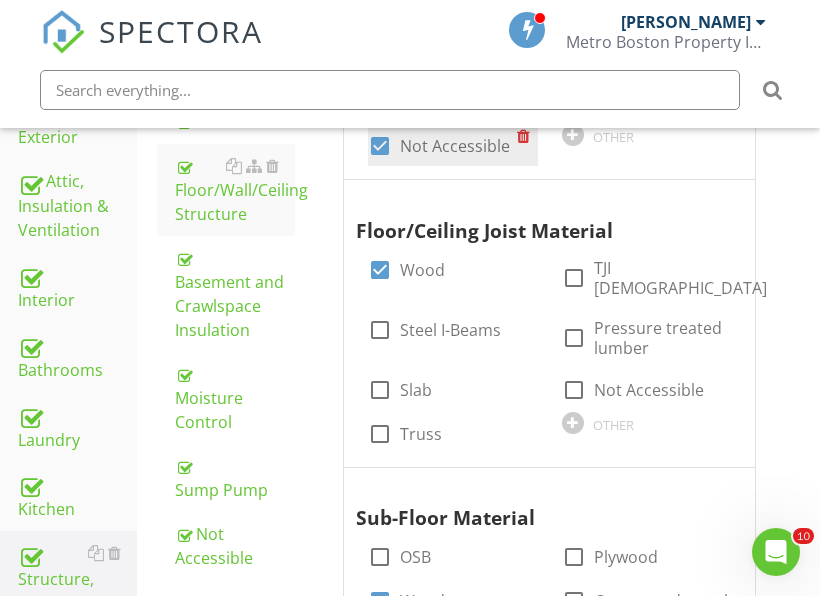 scroll, scrollTop: 1031, scrollLeft: 0, axis: vertical 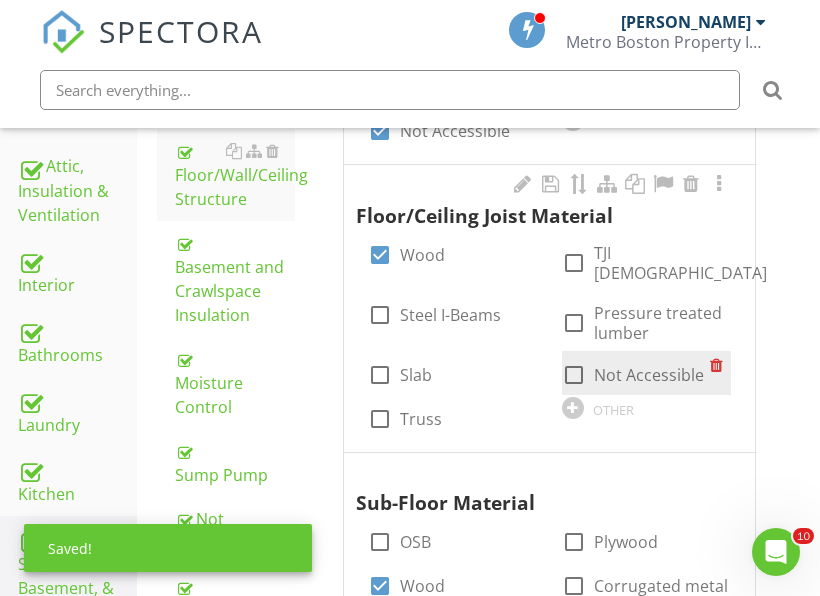 click at bounding box center (574, 375) 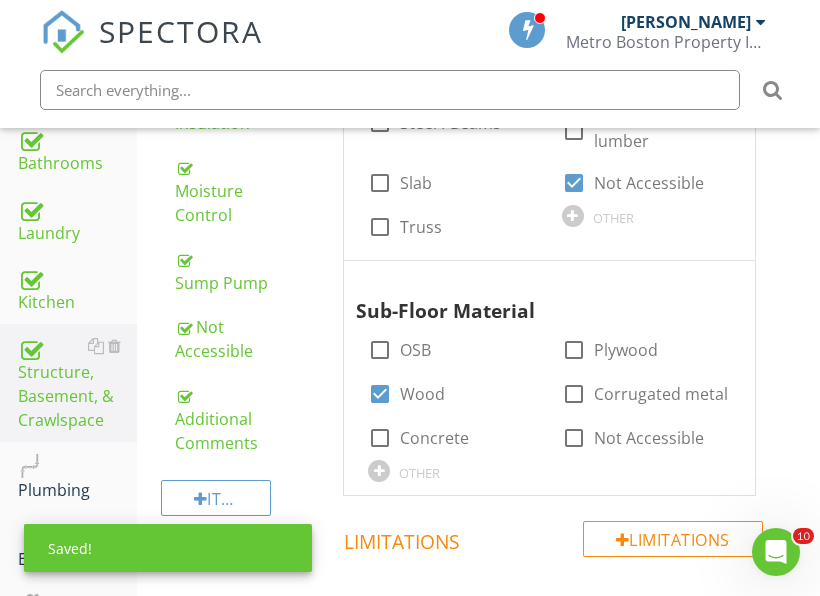 scroll, scrollTop: 1231, scrollLeft: 0, axis: vertical 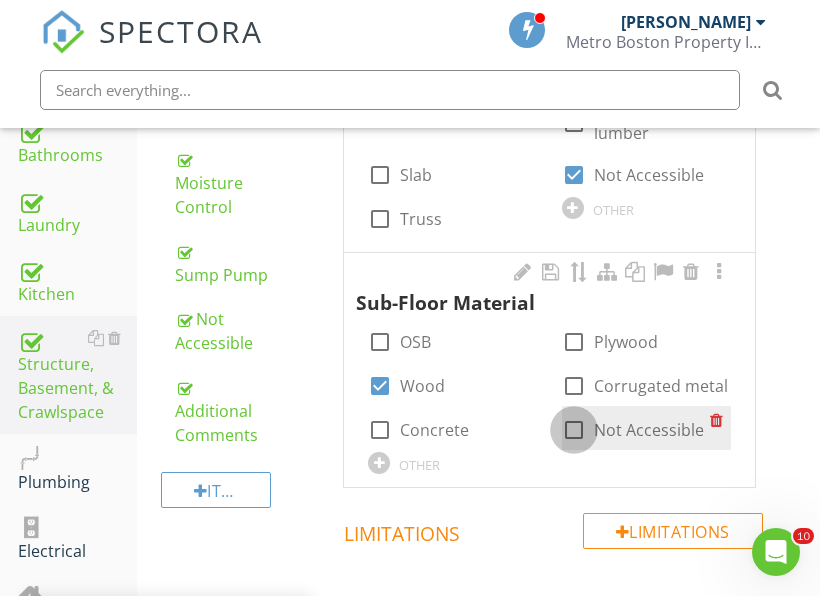 click at bounding box center (574, 430) 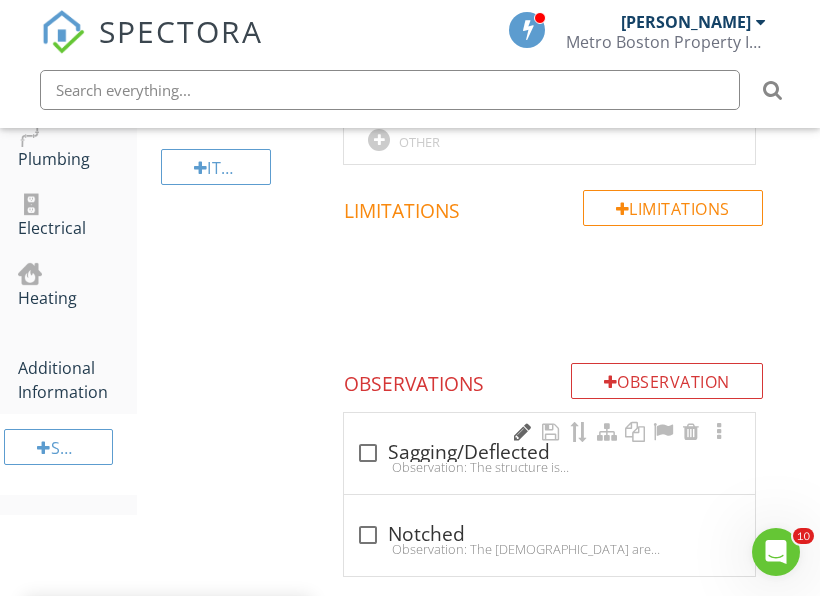 scroll, scrollTop: 1631, scrollLeft: 0, axis: vertical 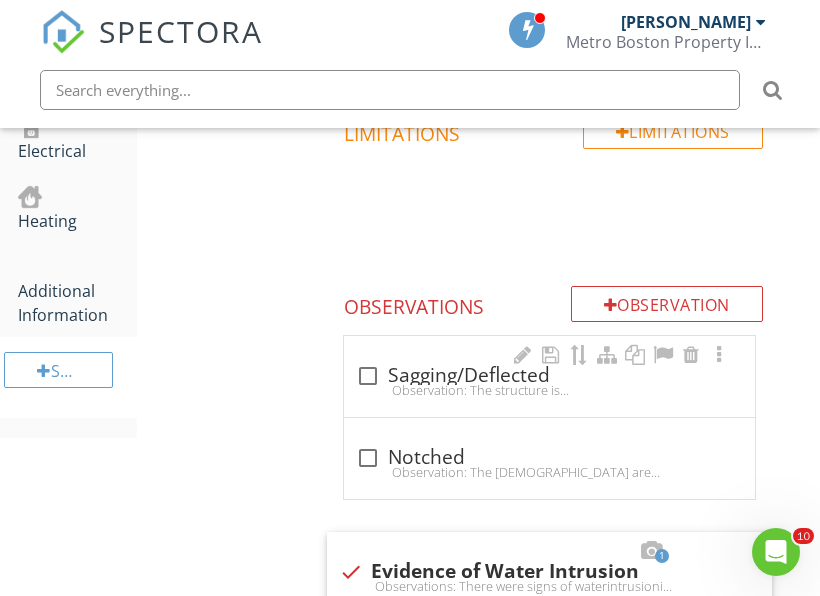 click on "Observation: The structure is sagging/deflected.Recommendation: A qualified contractor is recommended to determine the full extent and estimated cost, of repairs." at bounding box center [549, 390] 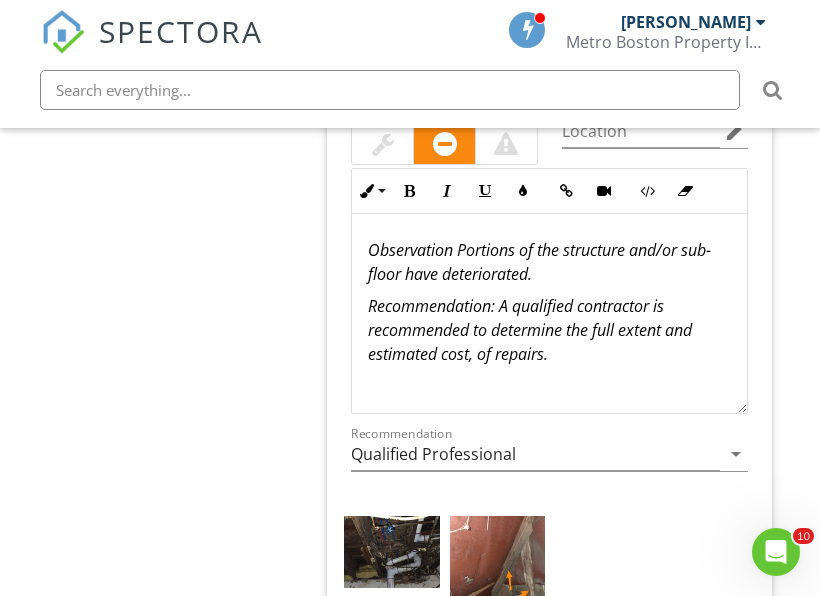 scroll, scrollTop: 4331, scrollLeft: 0, axis: vertical 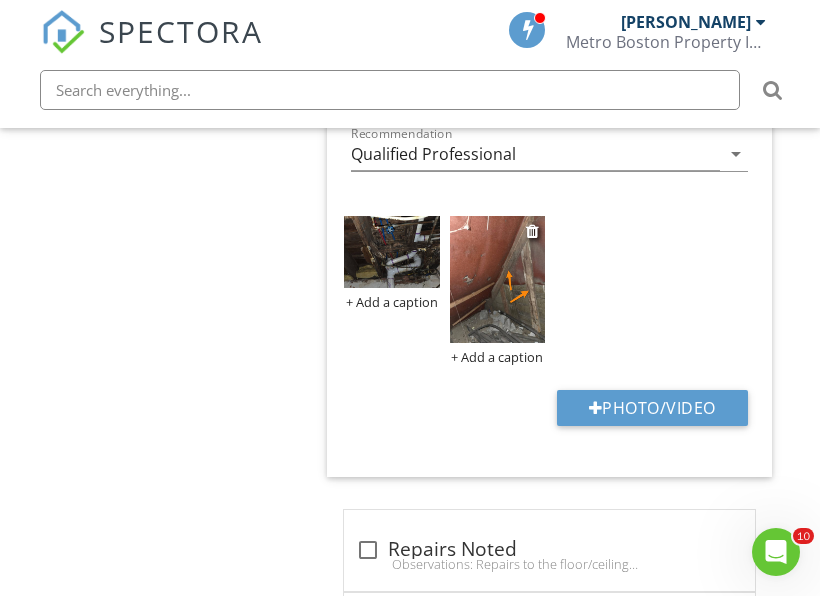 click at bounding box center (497, 279) 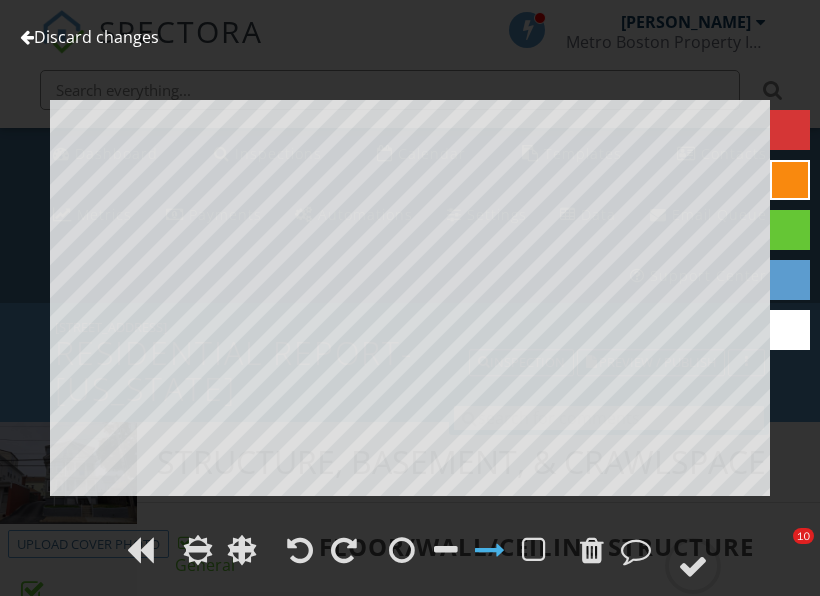scroll, scrollTop: 4331, scrollLeft: 0, axis: vertical 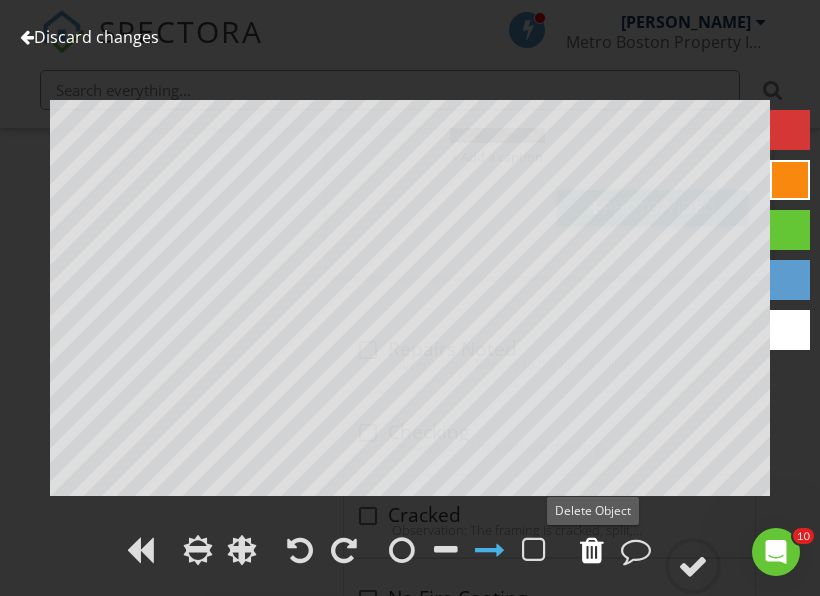 click at bounding box center (592, 550) 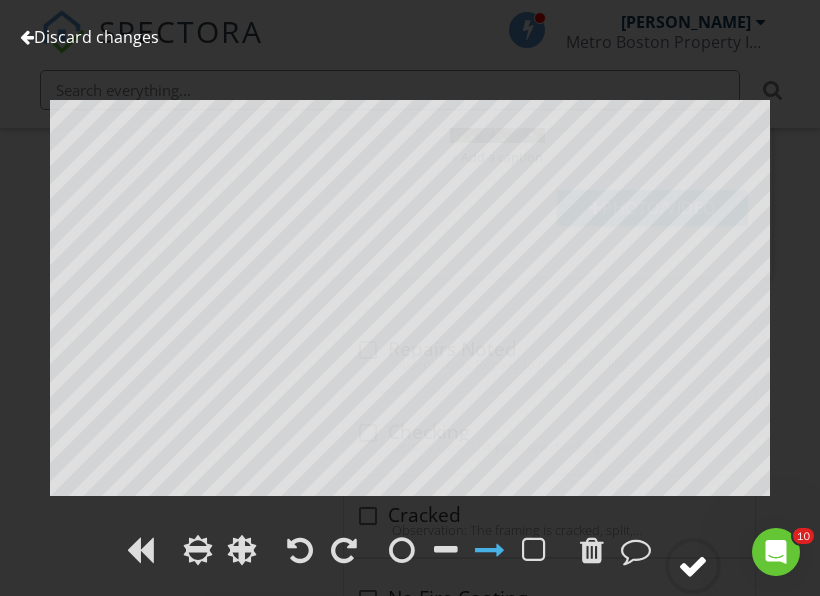 click at bounding box center [693, 566] 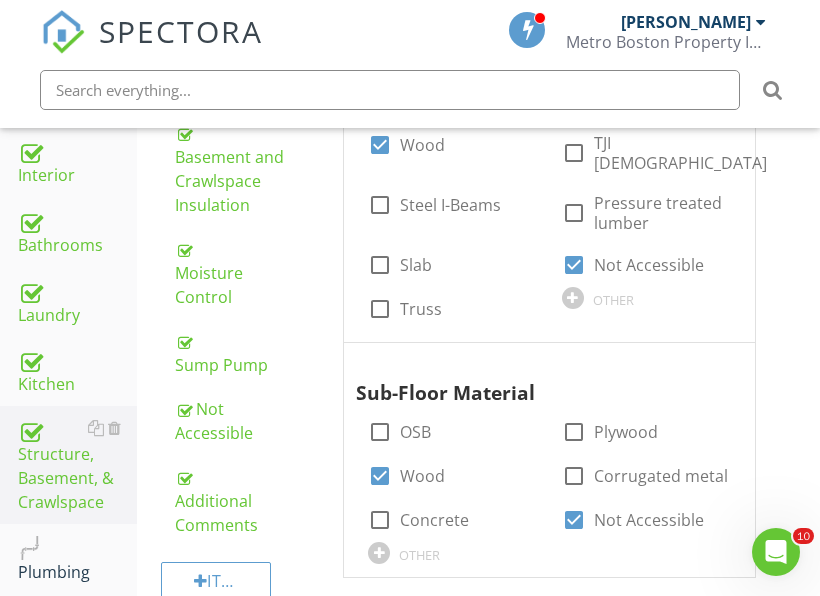 scroll, scrollTop: 1131, scrollLeft: 0, axis: vertical 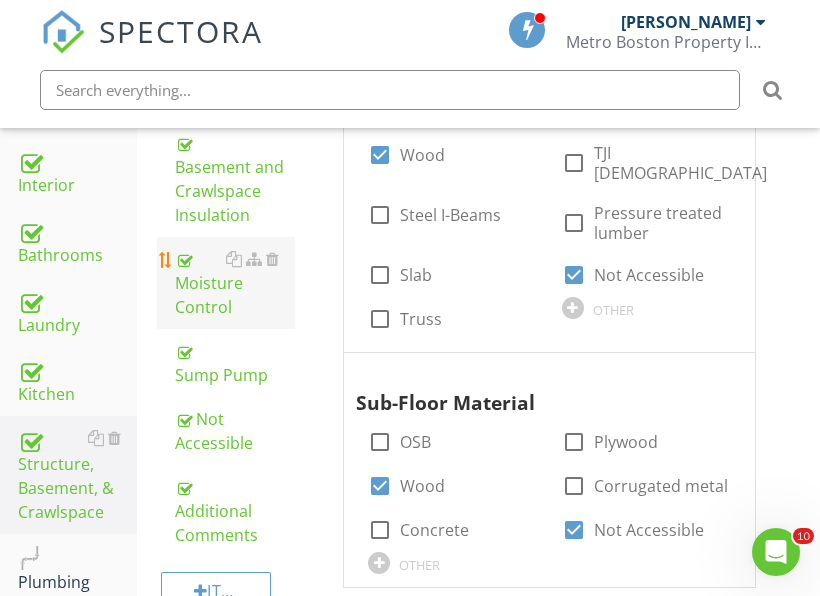 click on "Moisture Control" at bounding box center [235, 283] 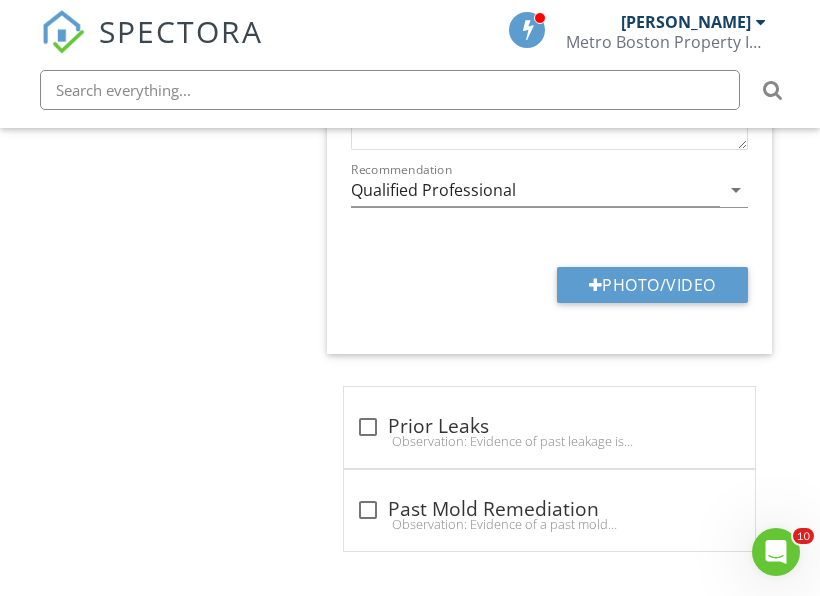 scroll, scrollTop: 3856, scrollLeft: 0, axis: vertical 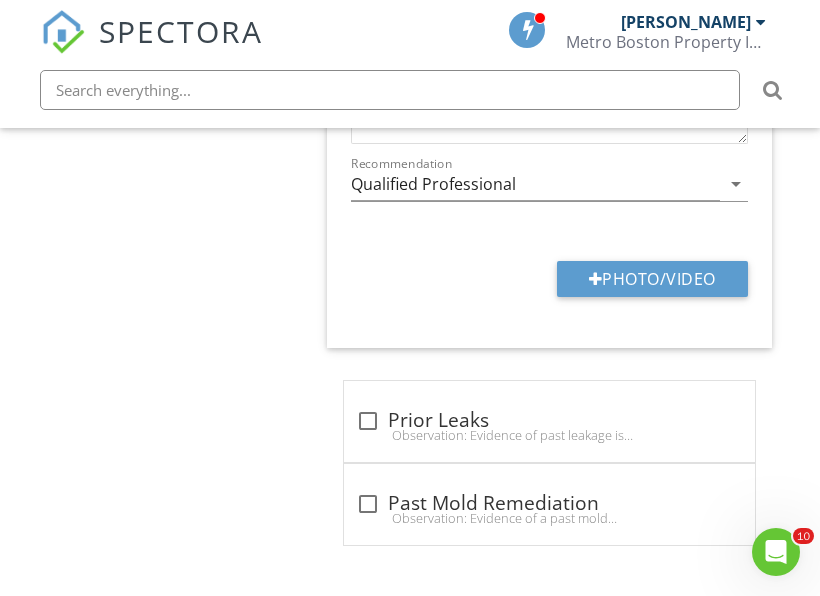 click on "Structure, Basement, & Crawlspace
General
Basement Interior Steps and Landings
Basement Floor
Foundation
Basement Windows
Columns, Posts, Piers, Bearing Walls
Beam/Girders
Sill
Floor/Wall/Ceiling Structure
Basement and Crawlspace Insulation
Moisture Control
Sump Pump
Not Accessible
Additional Comments
Item
Moisture Control
ACC   Acceptable MR   [PERSON_NAME] Required RRU   Repair/Replace/Upgrade SAF   Safety Hazard NA   Not Accessible NP   Not Present
Info
Information                             French drain" at bounding box center (478, -1419) 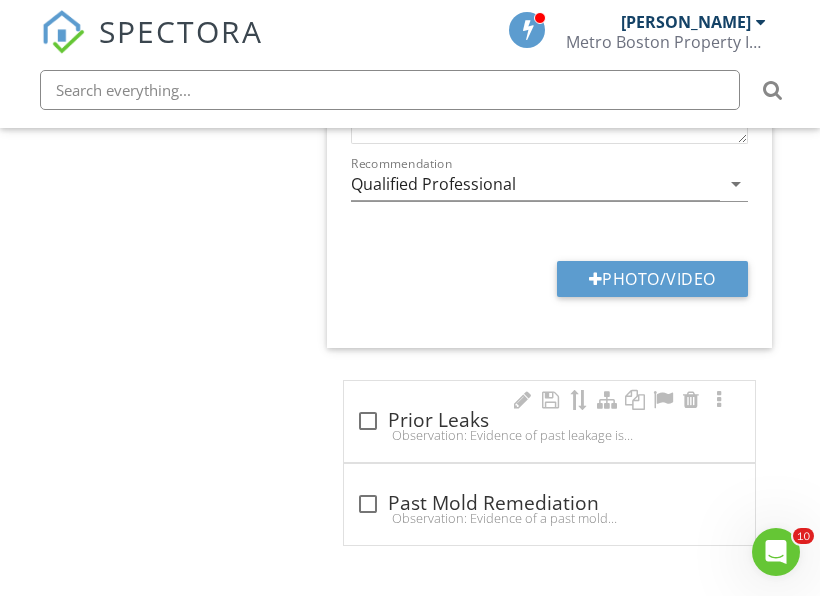 drag, startPoint x: 362, startPoint y: 441, endPoint x: 365, endPoint y: 421, distance: 20.22375 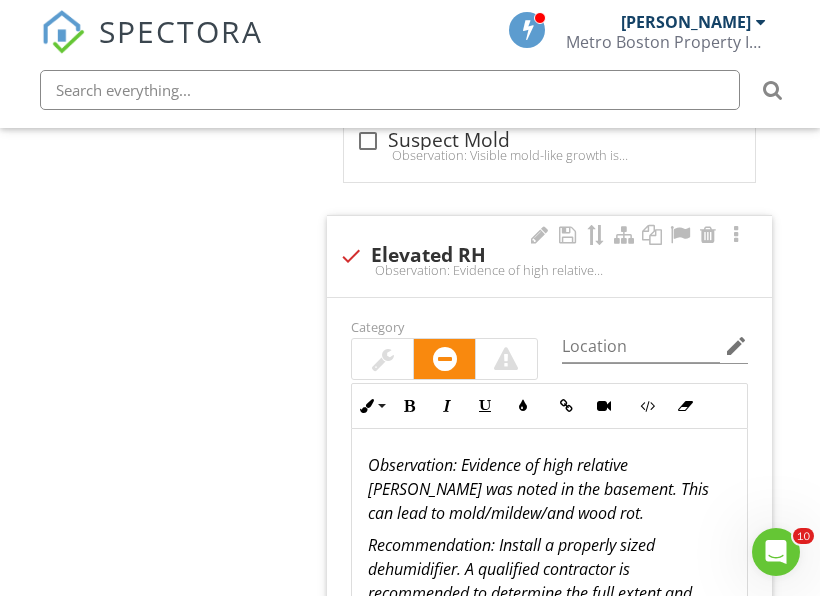 scroll, scrollTop: 2423, scrollLeft: 0, axis: vertical 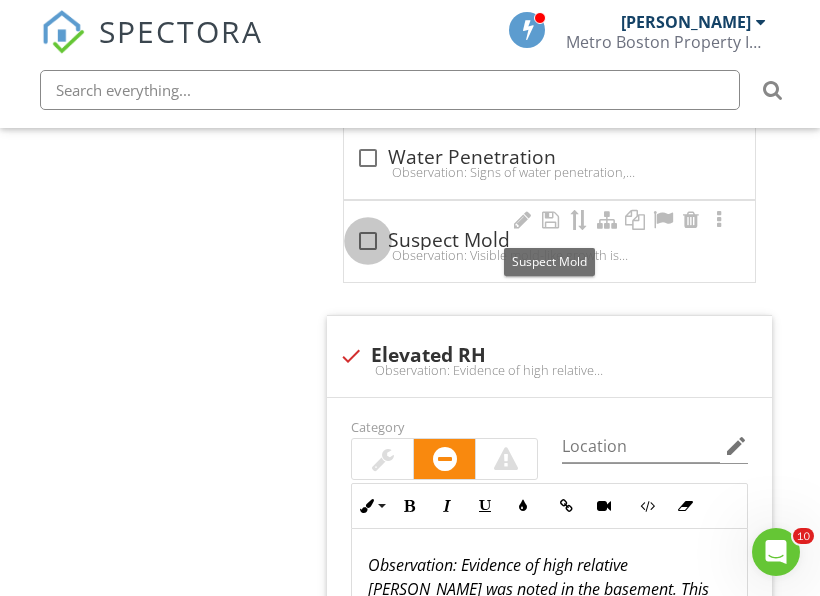 click at bounding box center (368, 241) 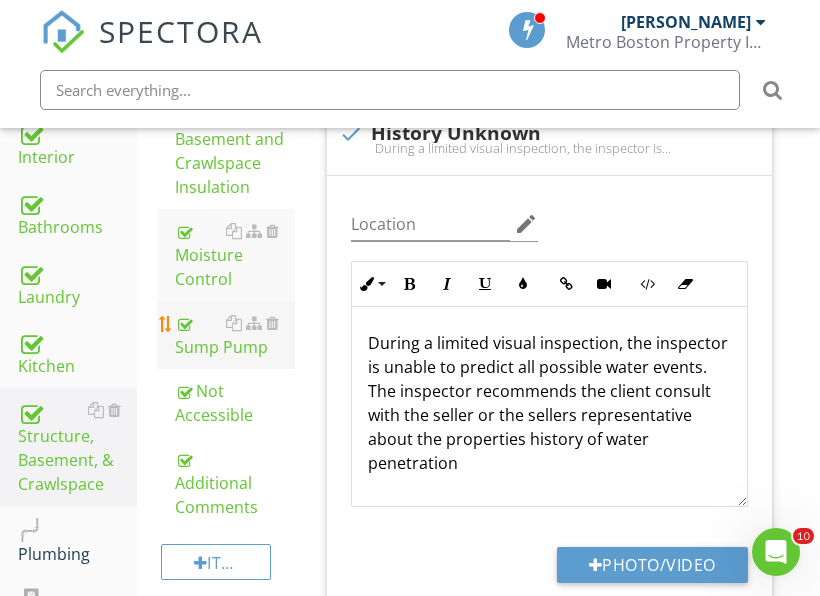 scroll, scrollTop: 1126, scrollLeft: 0, axis: vertical 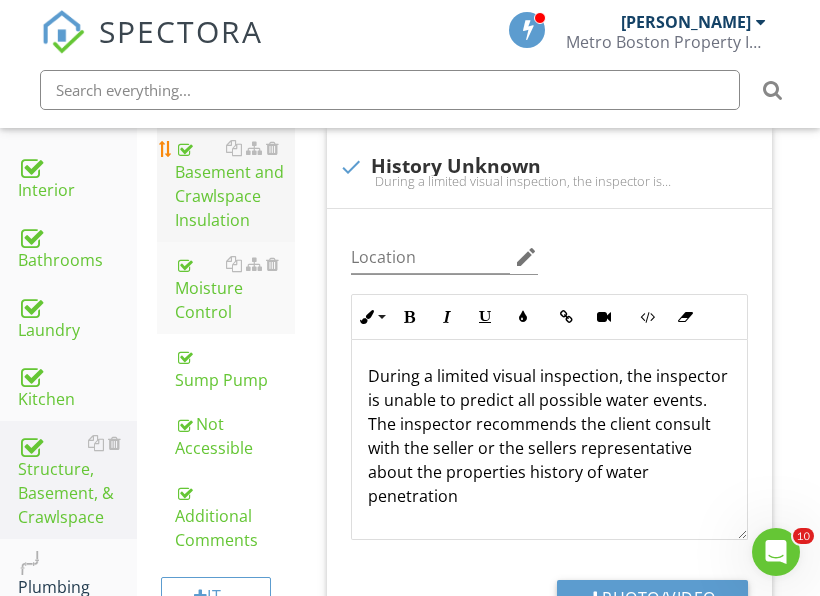 click on "Basement and Crawlspace Insulation" at bounding box center [235, 184] 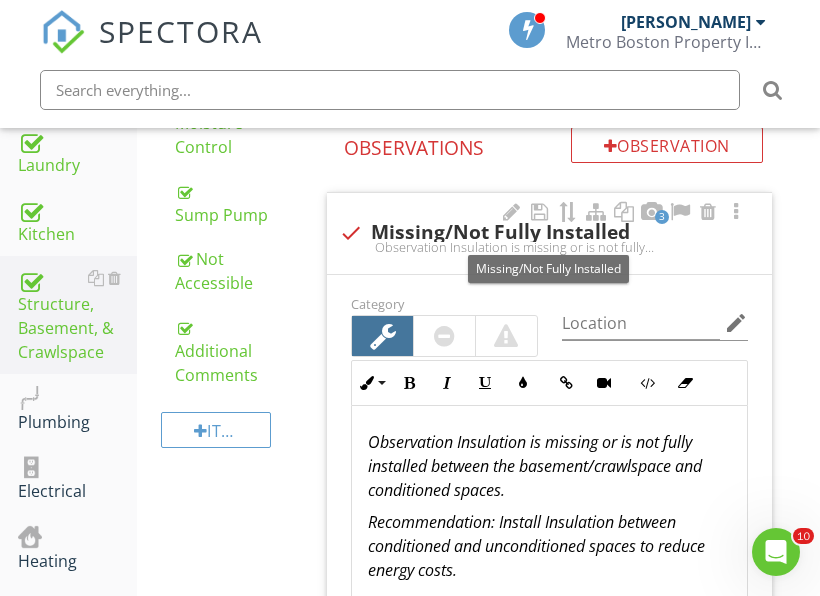 scroll, scrollTop: 1326, scrollLeft: 0, axis: vertical 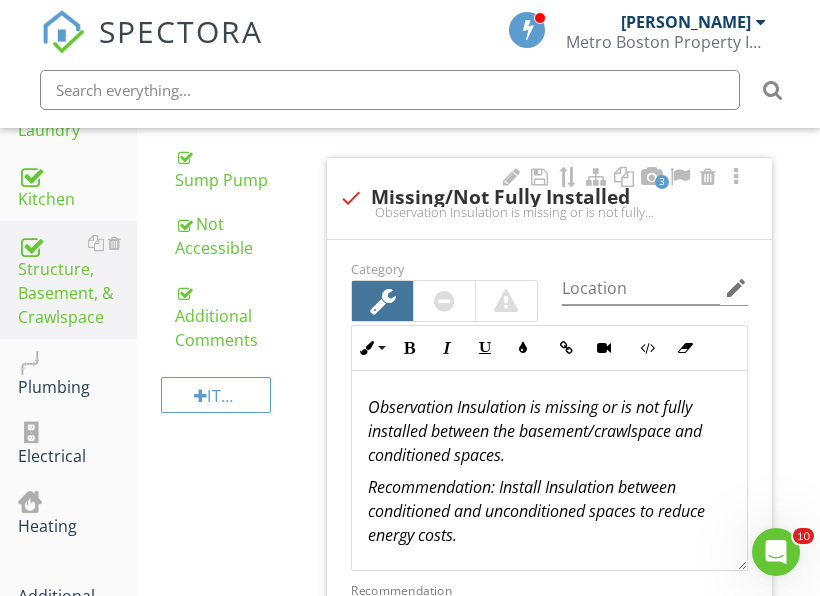 click at bounding box center [444, 301] 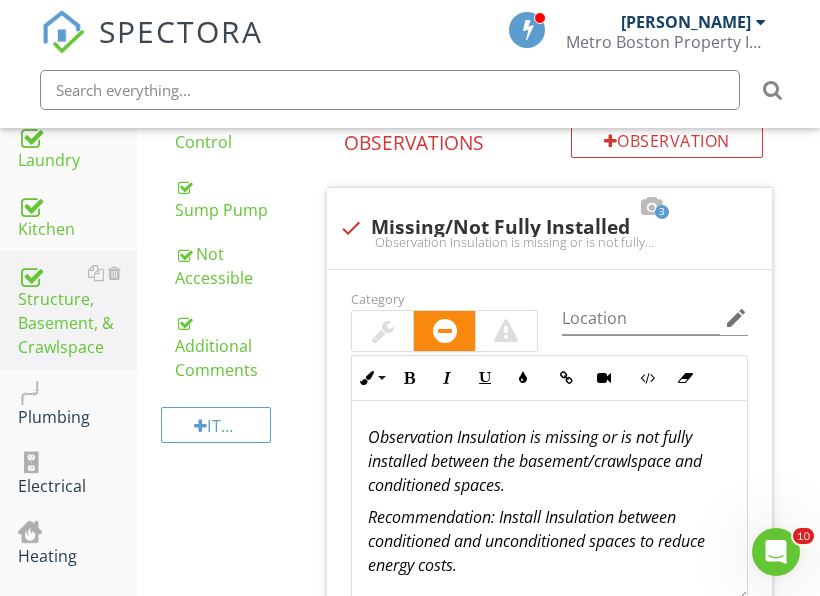 scroll, scrollTop: 1343, scrollLeft: 0, axis: vertical 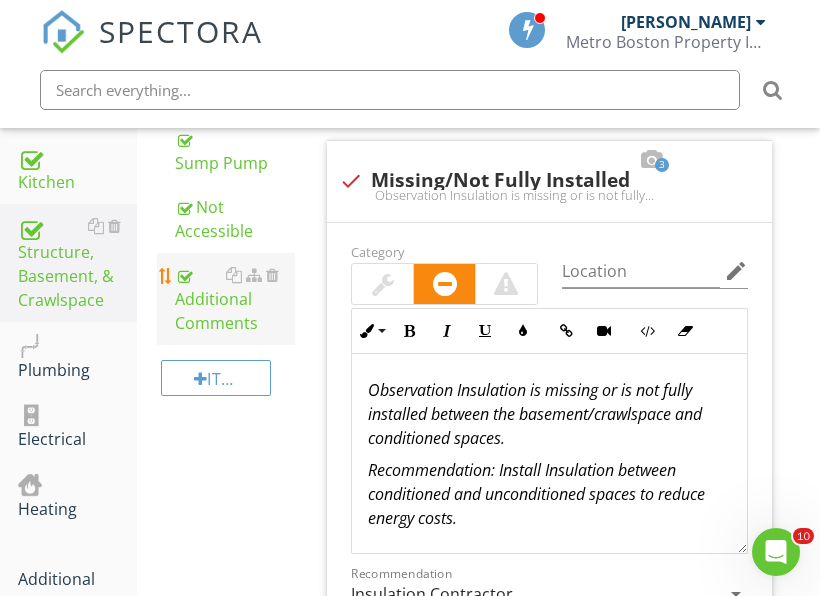 click on "Additional Comments" at bounding box center (235, 299) 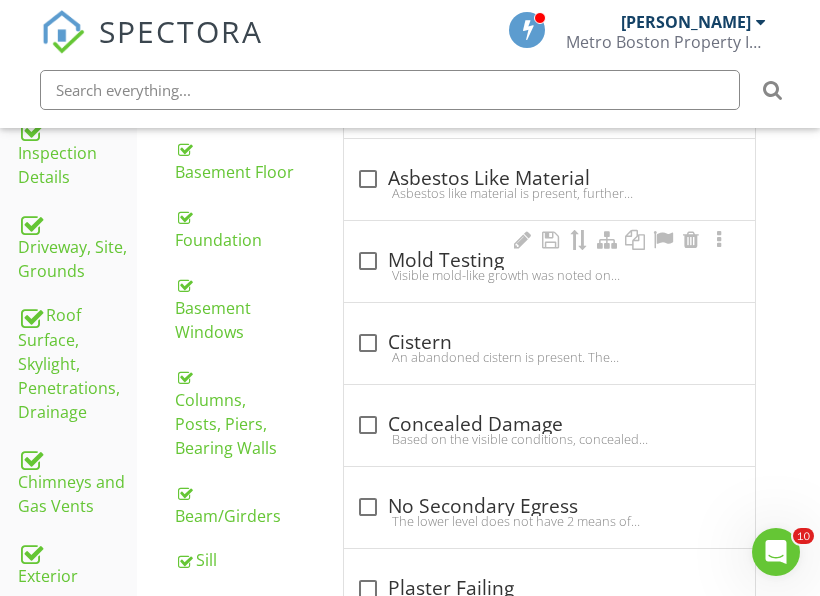 scroll, scrollTop: 543, scrollLeft: 0, axis: vertical 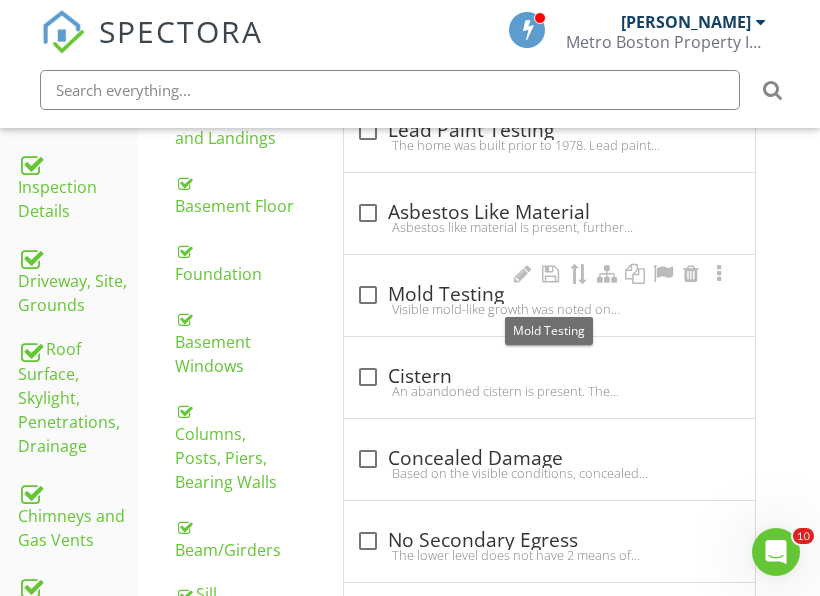 click on "check_box_outline_blank
Mold Testing" at bounding box center (549, 295) 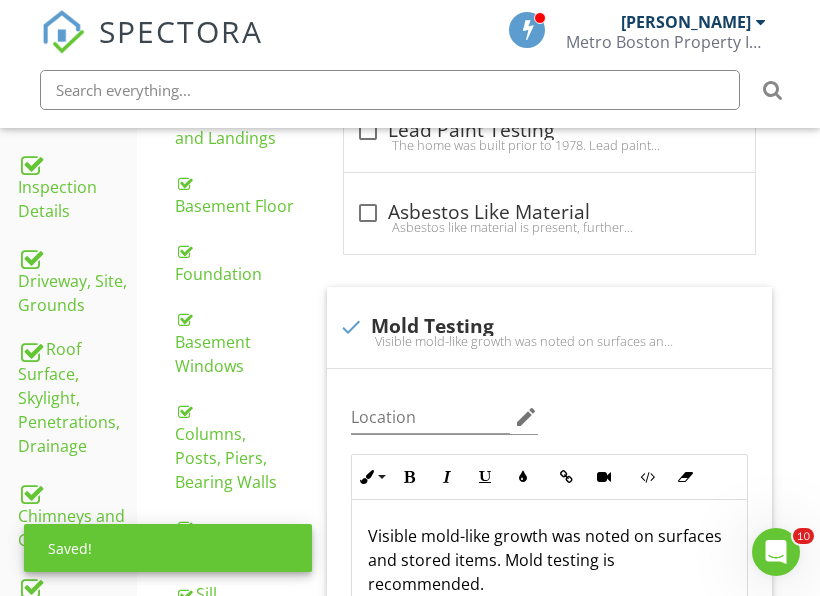 click on "check_box_outline_blank
Lead Paint Testing" at bounding box center (549, 131) 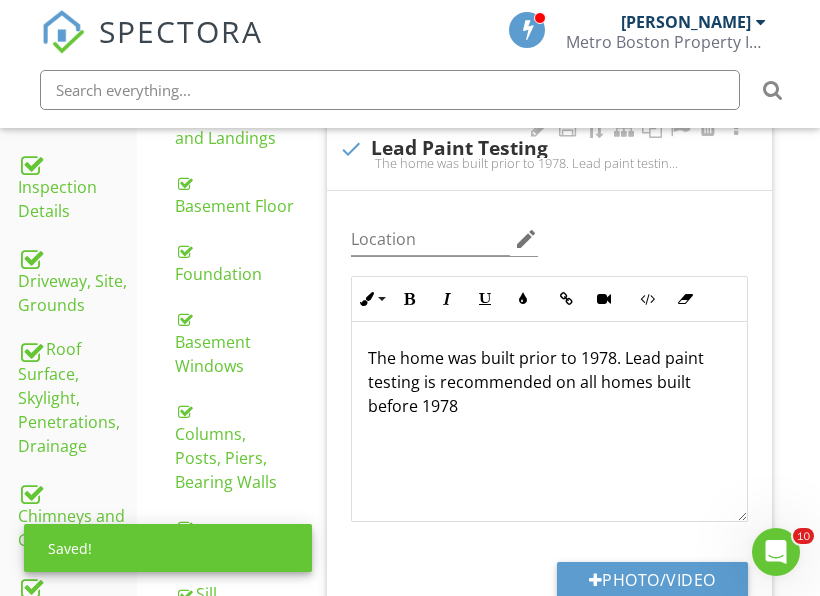 scroll, scrollTop: 1, scrollLeft: 0, axis: vertical 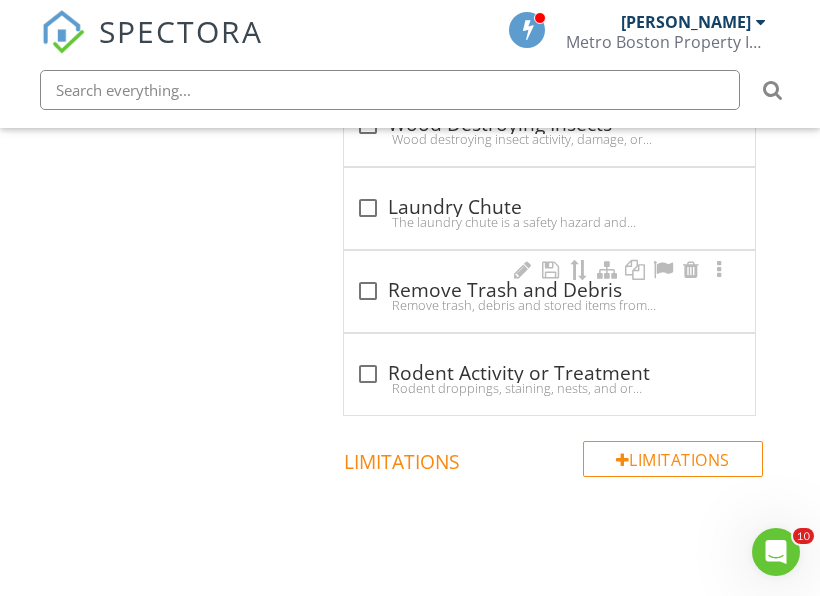 click on "check_box_outline_blank
Remove Trash and Debris
Remove trash, debris and stored items from the utility area" at bounding box center [549, 297] 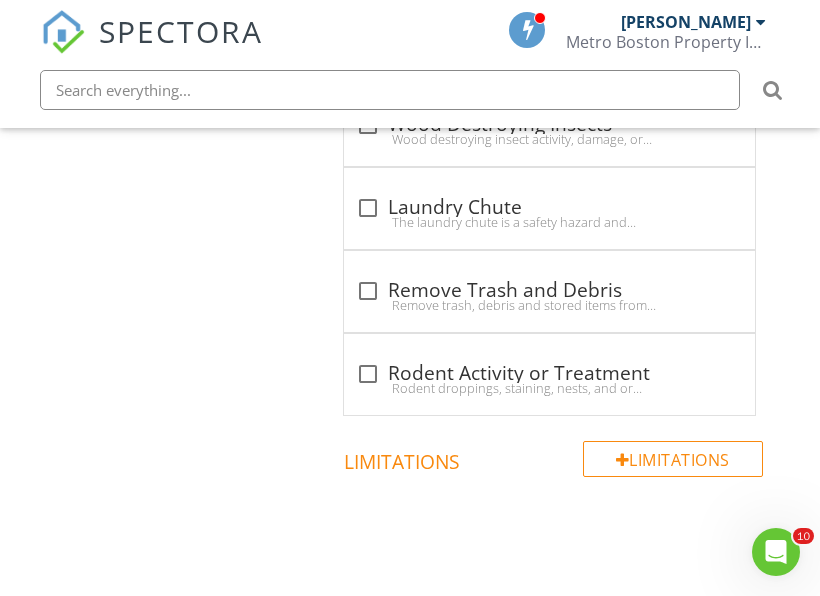 checkbox on "true" 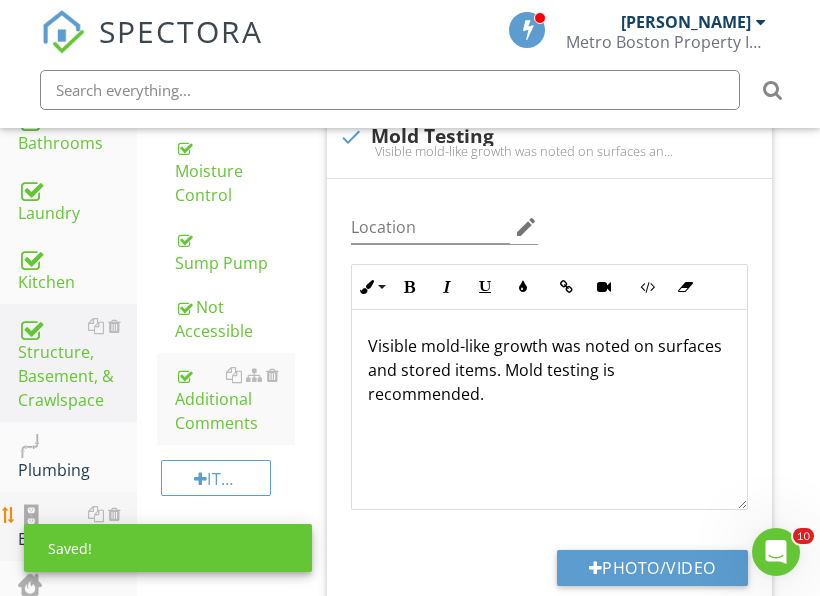 scroll, scrollTop: 1343, scrollLeft: 0, axis: vertical 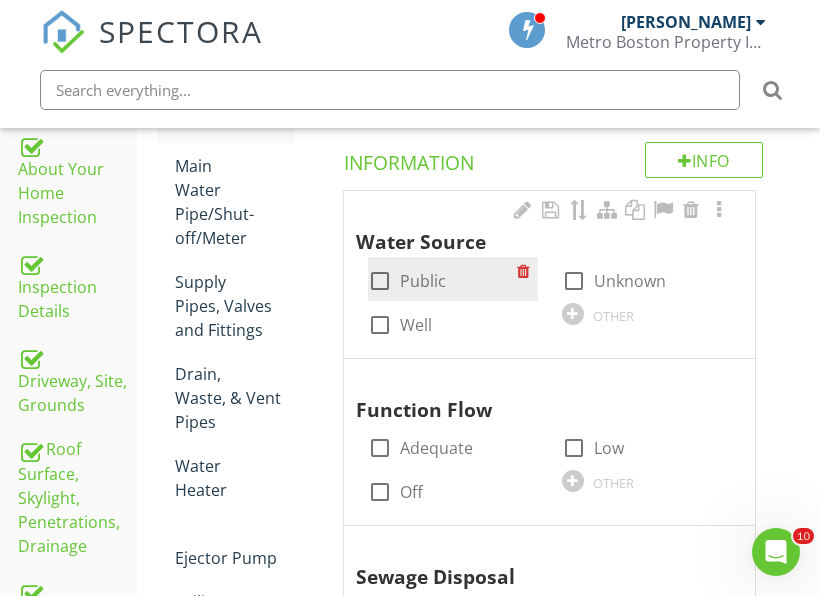 click on "Public" at bounding box center [423, 281] 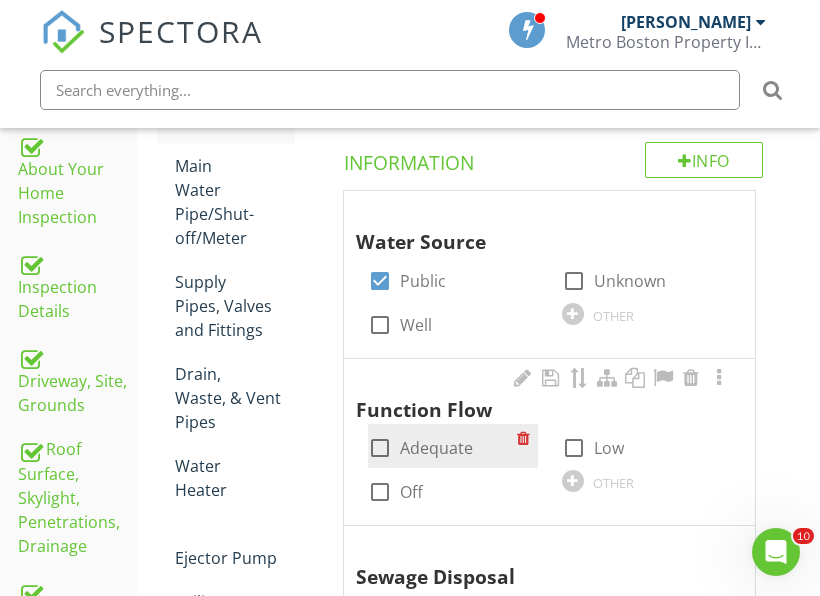 click on "Adequate" at bounding box center [436, 448] 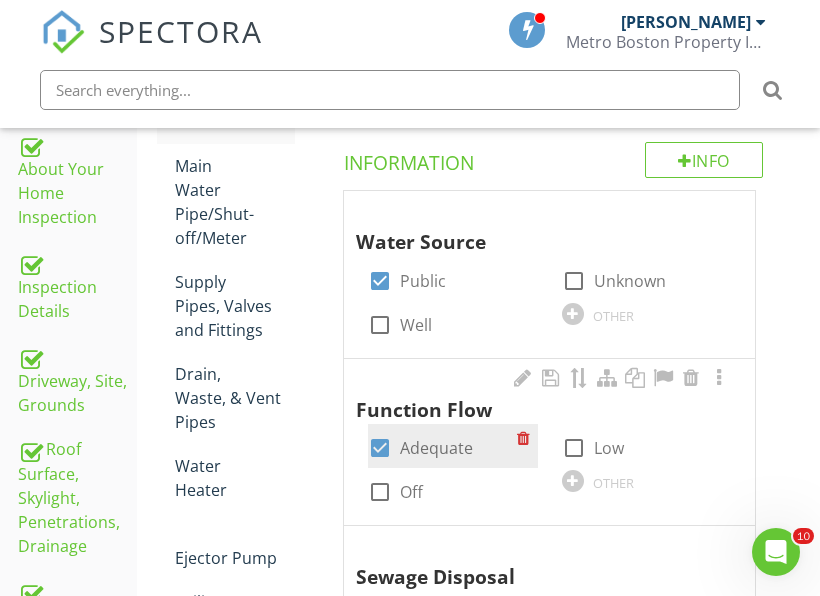 checkbox on "true" 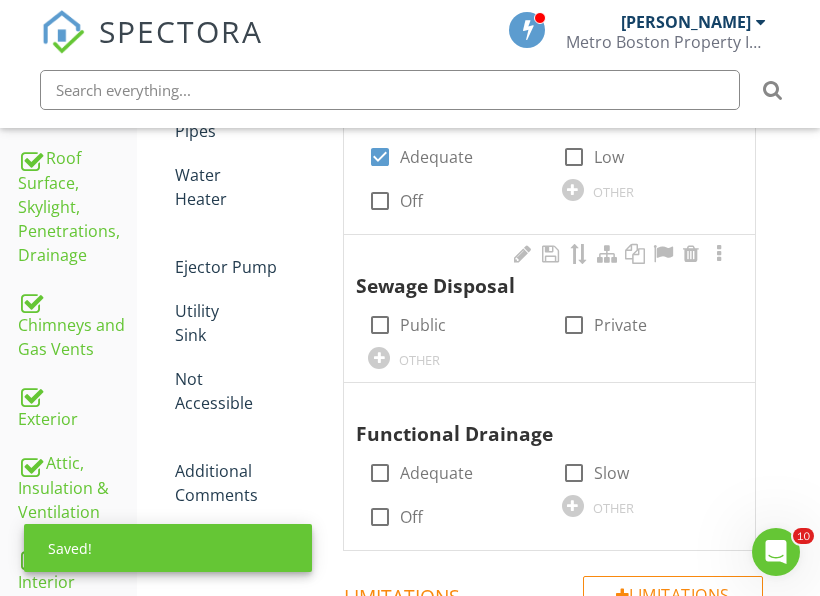 scroll, scrollTop: 743, scrollLeft: 0, axis: vertical 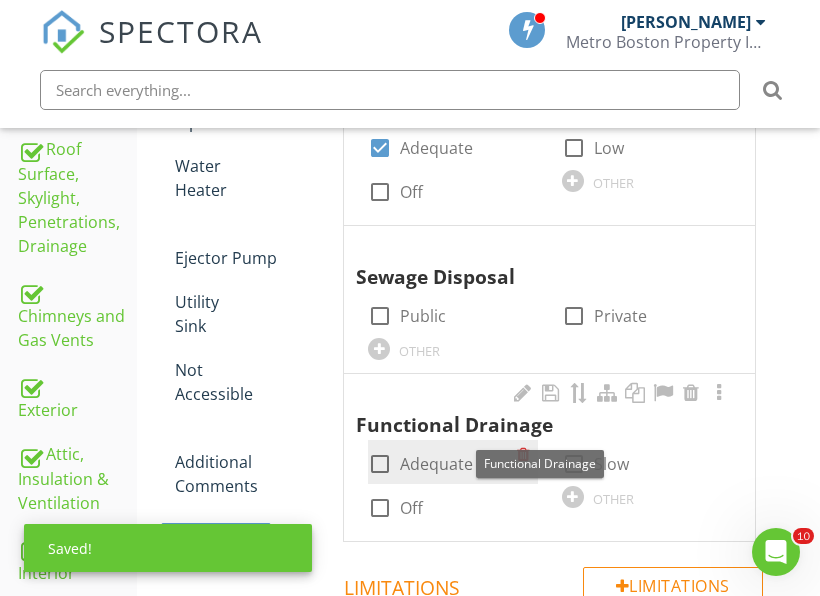 click on "Public" at bounding box center [423, 316] 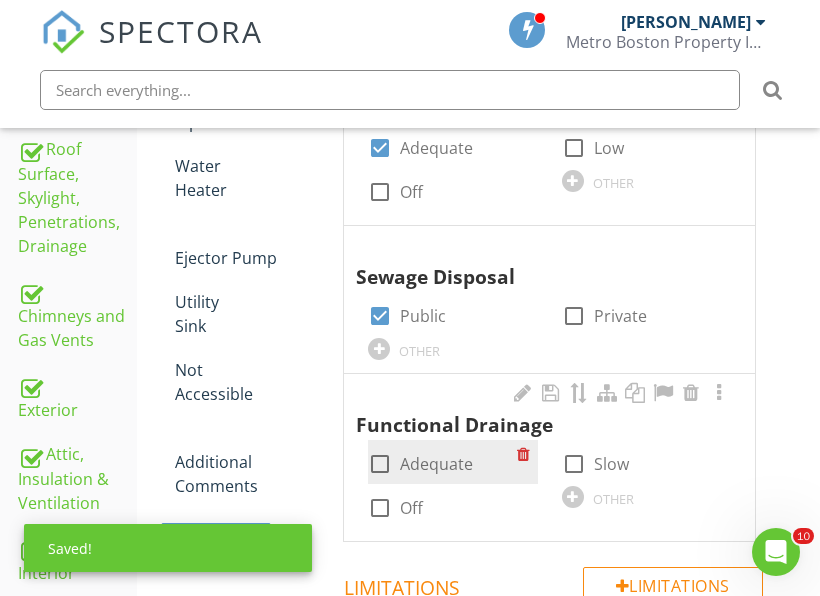 checkbox on "true" 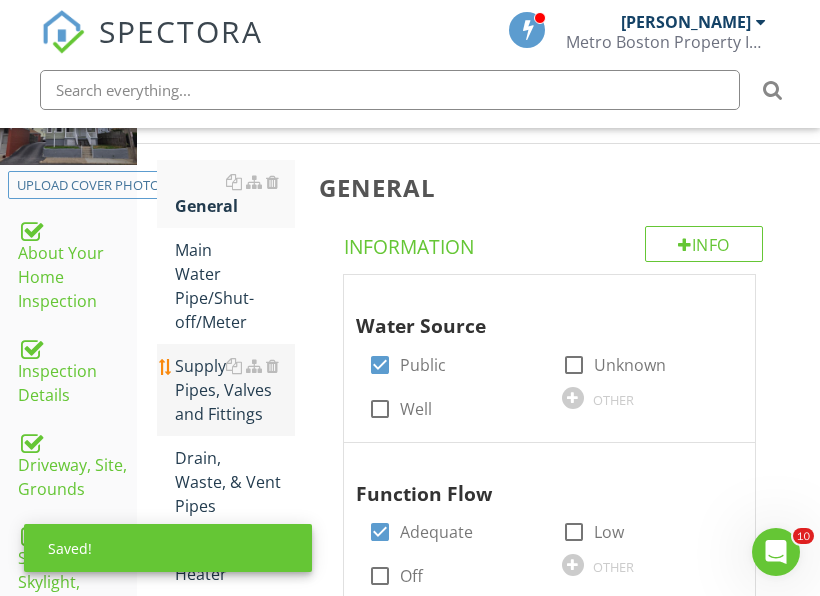 scroll, scrollTop: 243, scrollLeft: 0, axis: vertical 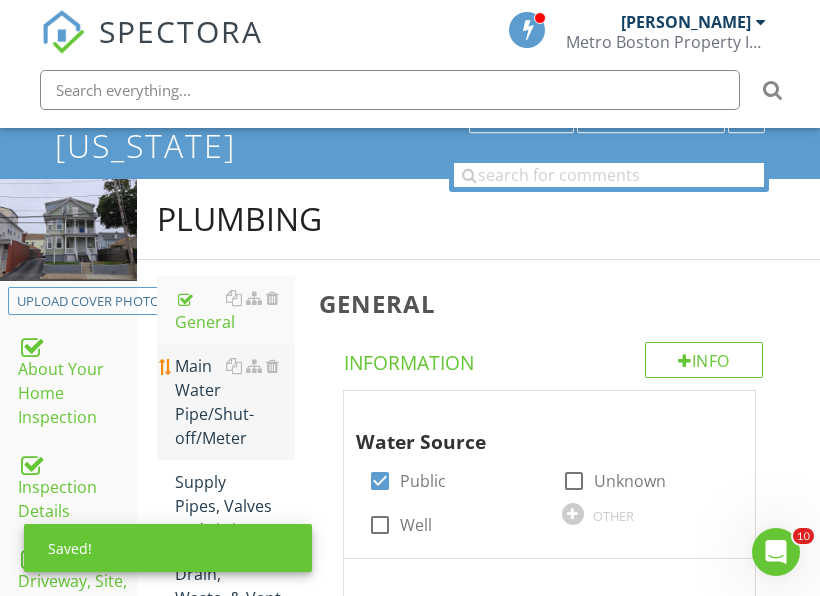 click on "Main Water Pipe/Shut-off/Meter" at bounding box center [235, 402] 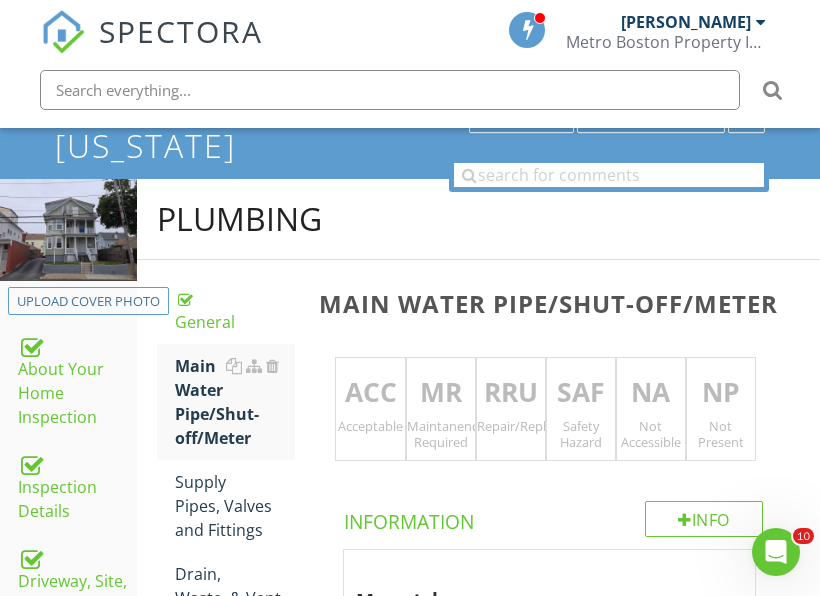 click on "RRU" at bounding box center [511, 393] 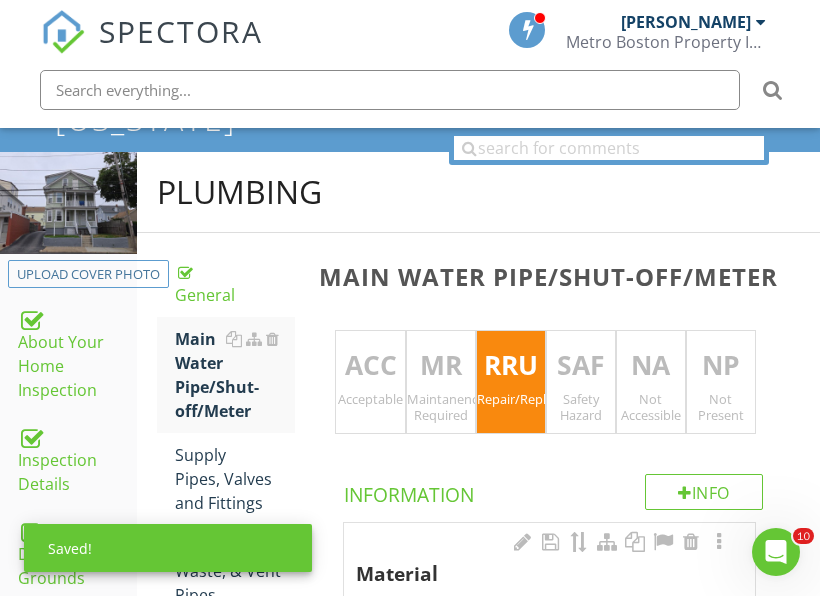 scroll, scrollTop: 643, scrollLeft: 0, axis: vertical 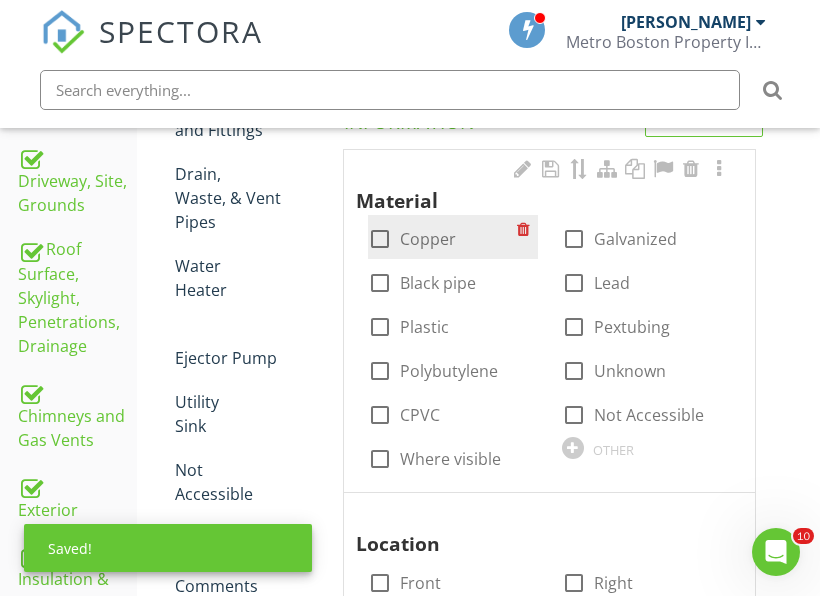 click on "Copper" at bounding box center [428, 239] 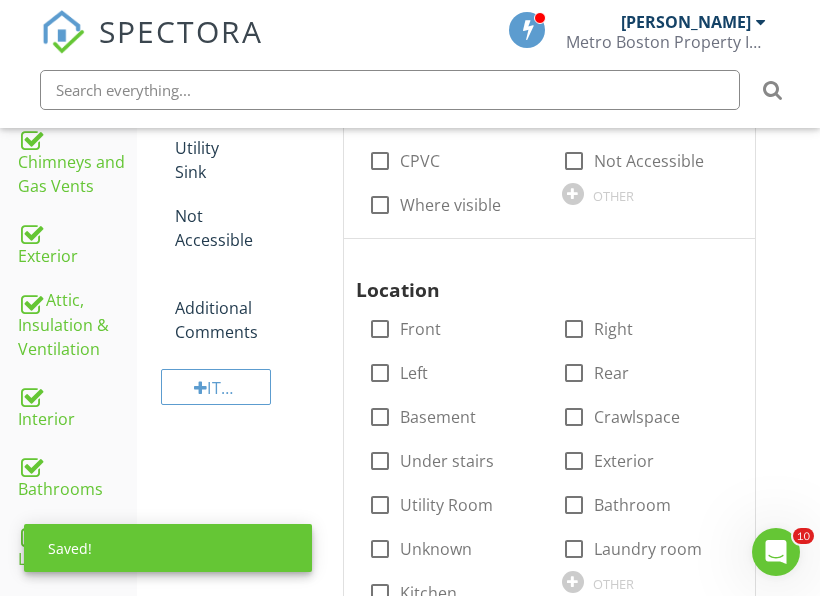 scroll, scrollTop: 943, scrollLeft: 0, axis: vertical 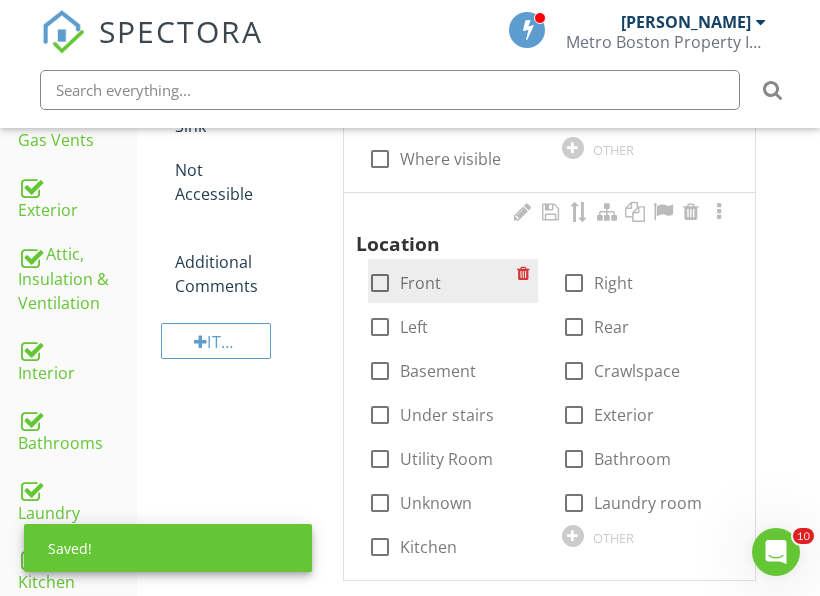 click on "Front" at bounding box center [420, 283] 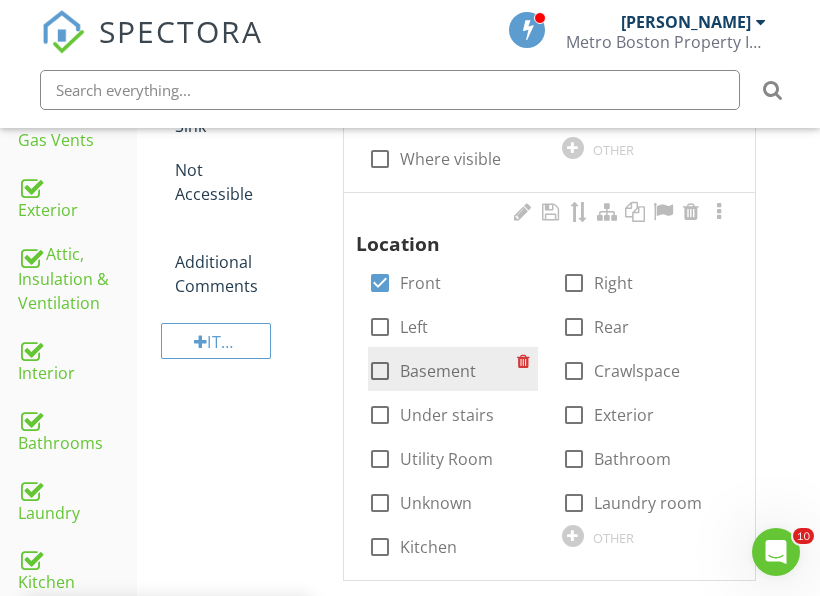 click on "Basement" at bounding box center [438, 371] 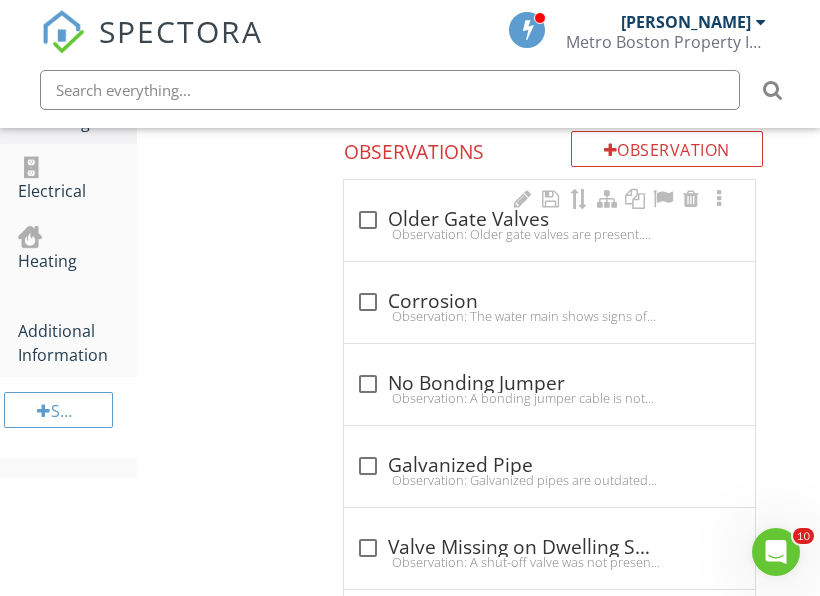 scroll, scrollTop: 1643, scrollLeft: 0, axis: vertical 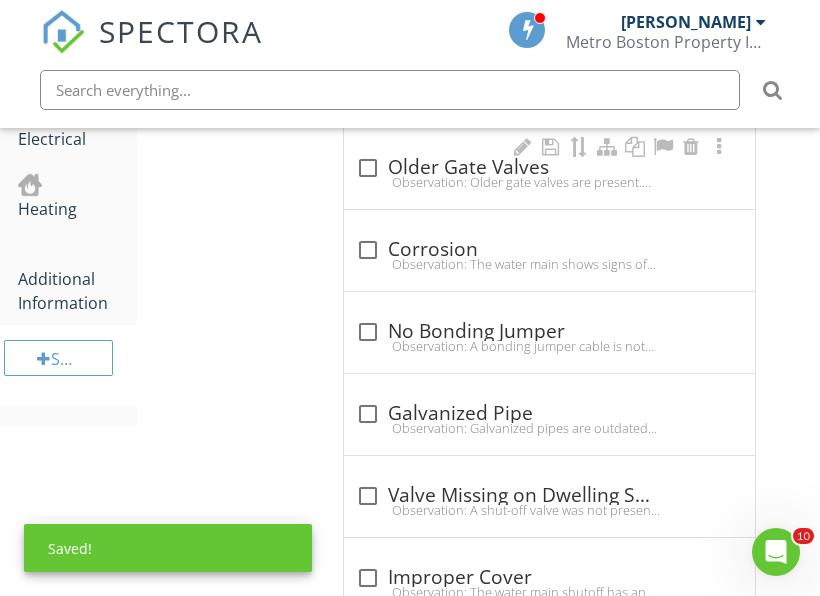 click on "check_box_outline_blank
Older Gate Valves" at bounding box center [549, 168] 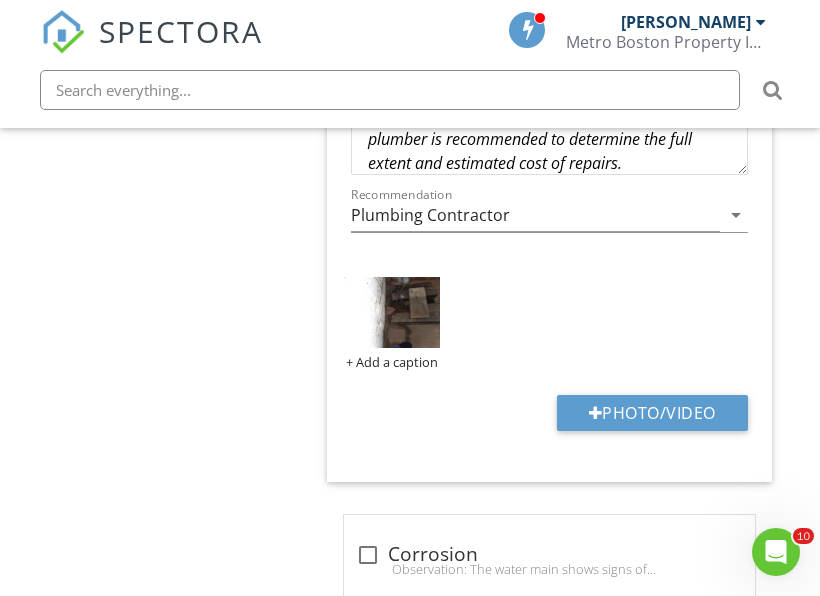 scroll, scrollTop: 2043, scrollLeft: 0, axis: vertical 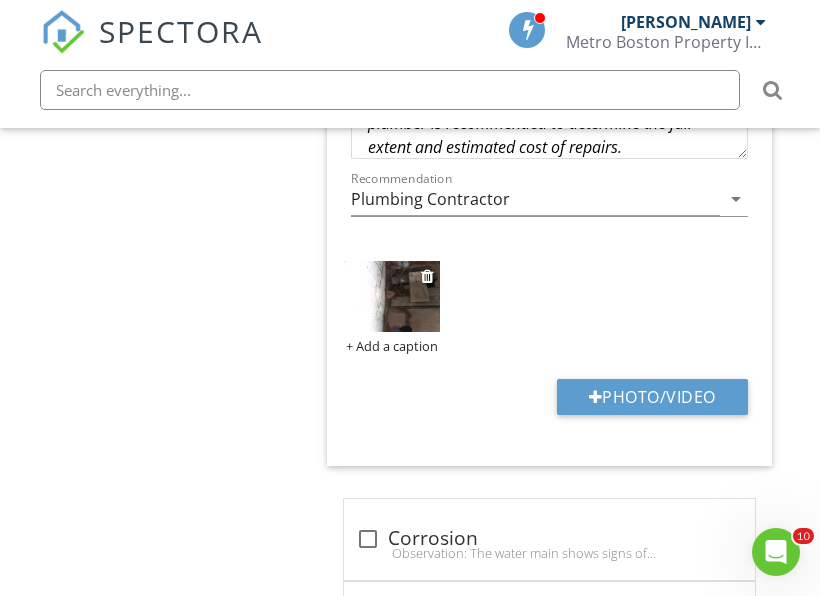 click at bounding box center (391, 296) 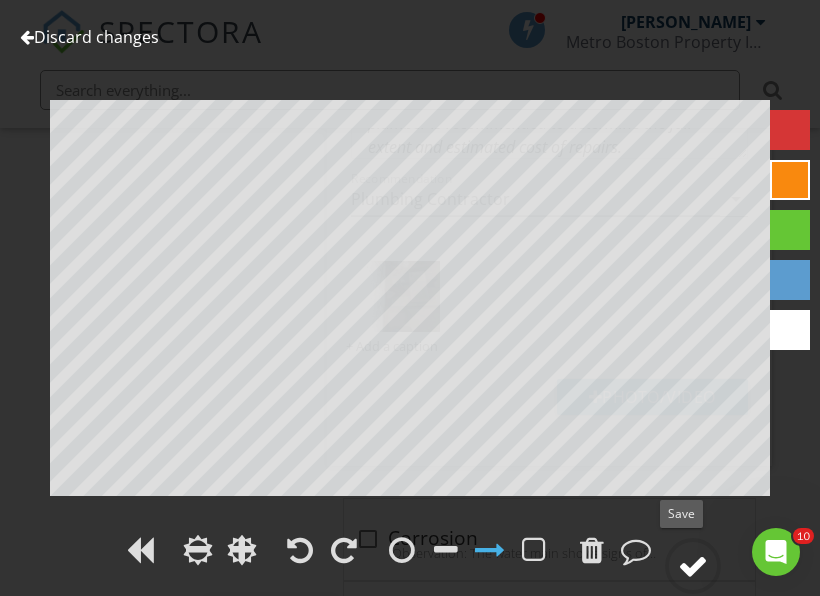 click at bounding box center (693, 566) 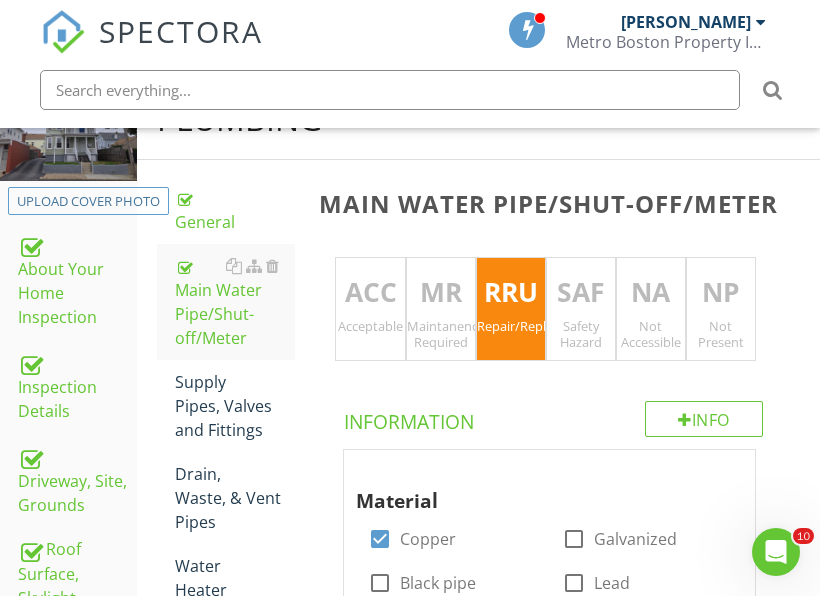 scroll, scrollTop: 243, scrollLeft: 0, axis: vertical 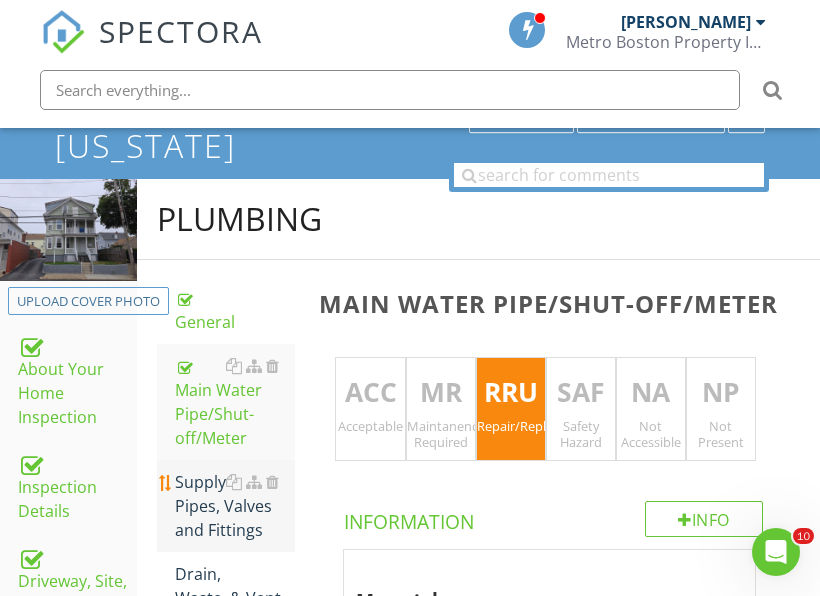 click on "Supply Pipes, Valves and Fittings" at bounding box center [235, 506] 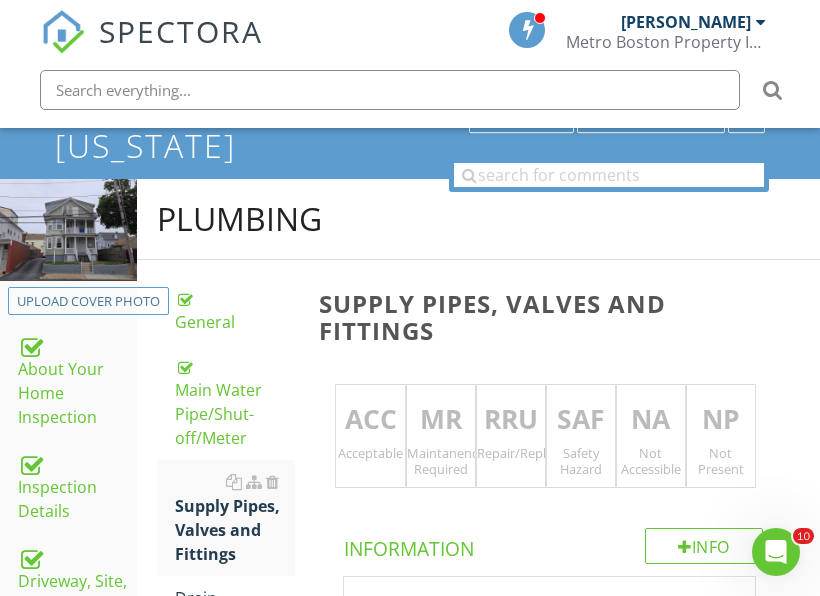 click on "Repair/Replace/Upgrade" at bounding box center (511, 453) 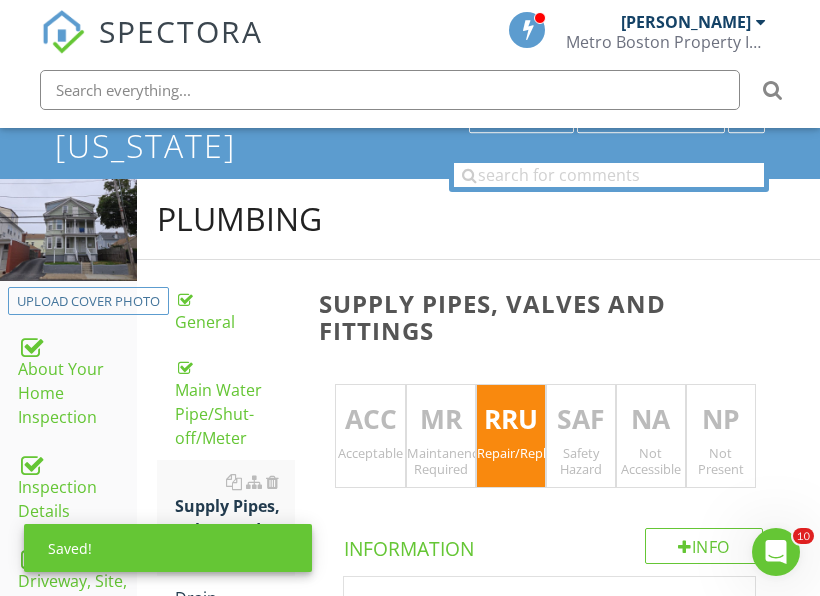 click on "Maintanence Required" at bounding box center [441, 461] 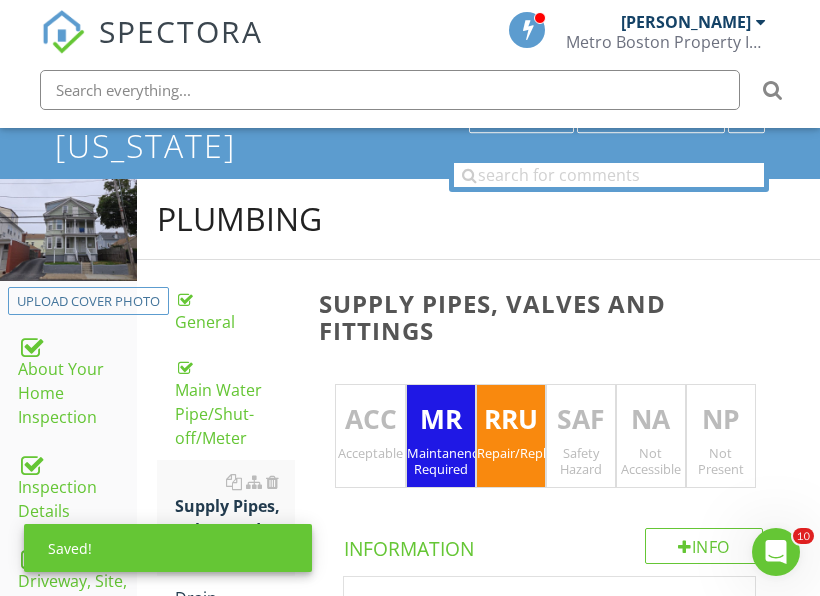 click on "Repair/Replace/Upgrade" at bounding box center (511, 453) 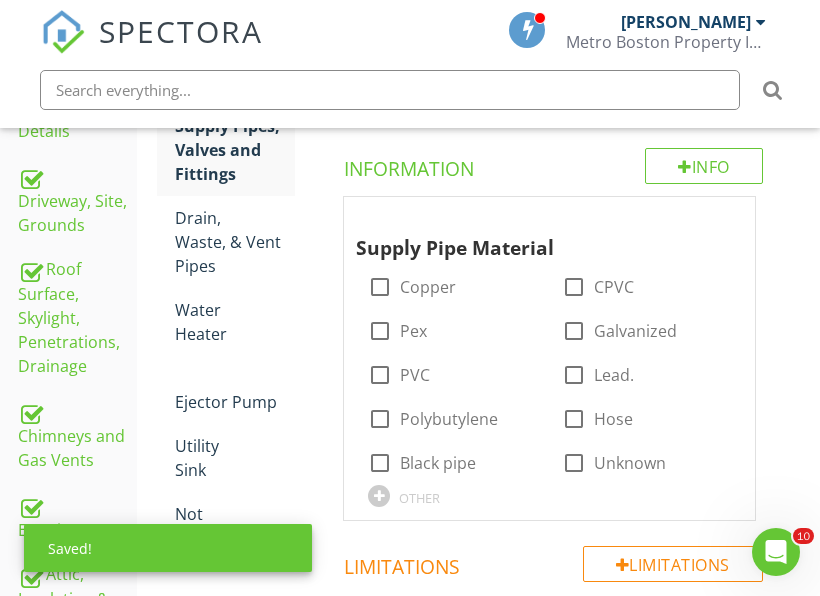 scroll, scrollTop: 643, scrollLeft: 0, axis: vertical 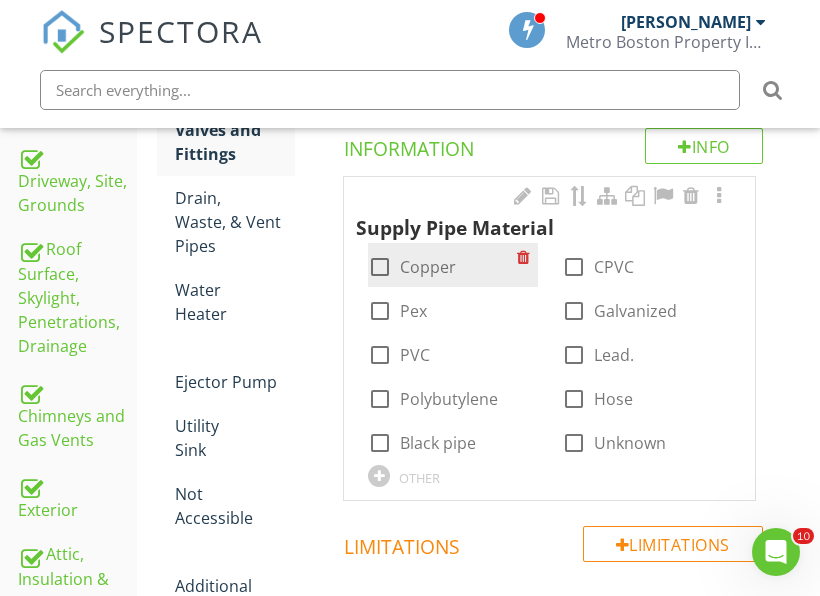 click on "Copper" at bounding box center [428, 267] 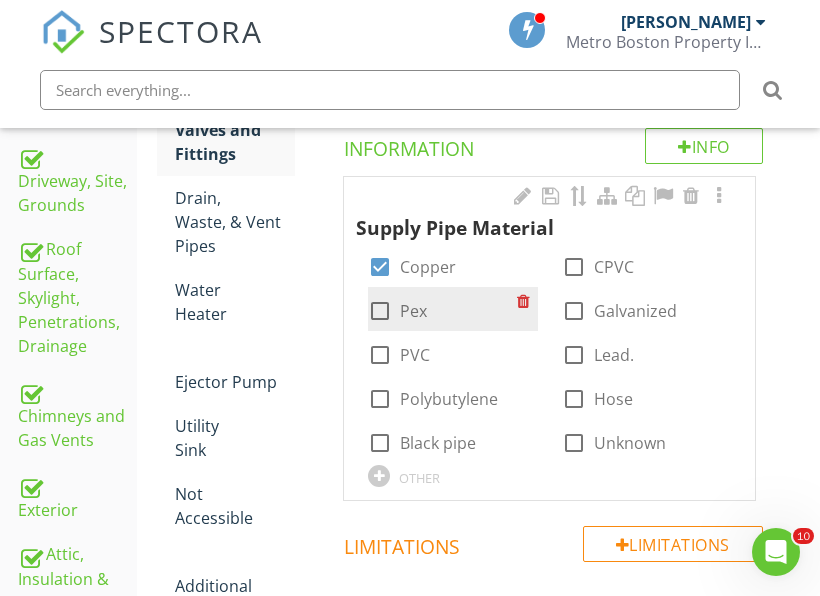click on "Pex" at bounding box center (413, 311) 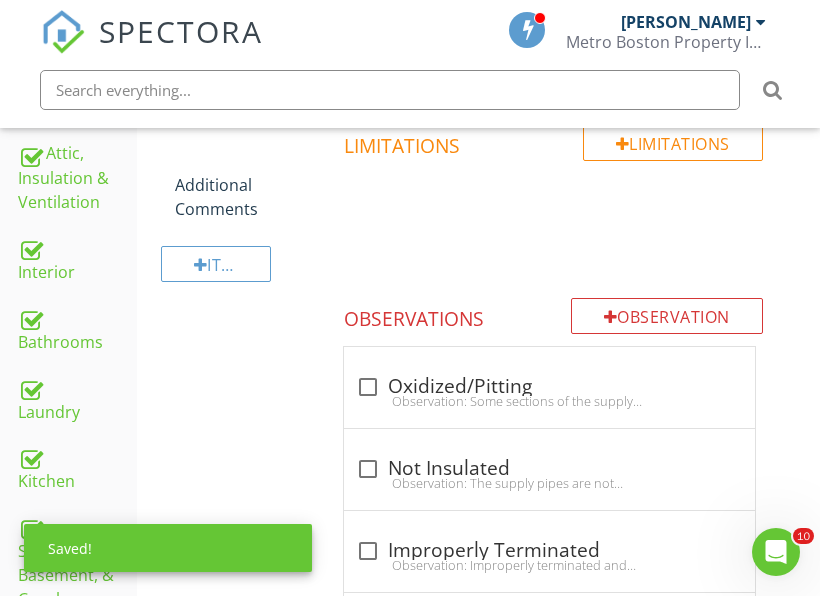scroll, scrollTop: 1043, scrollLeft: 0, axis: vertical 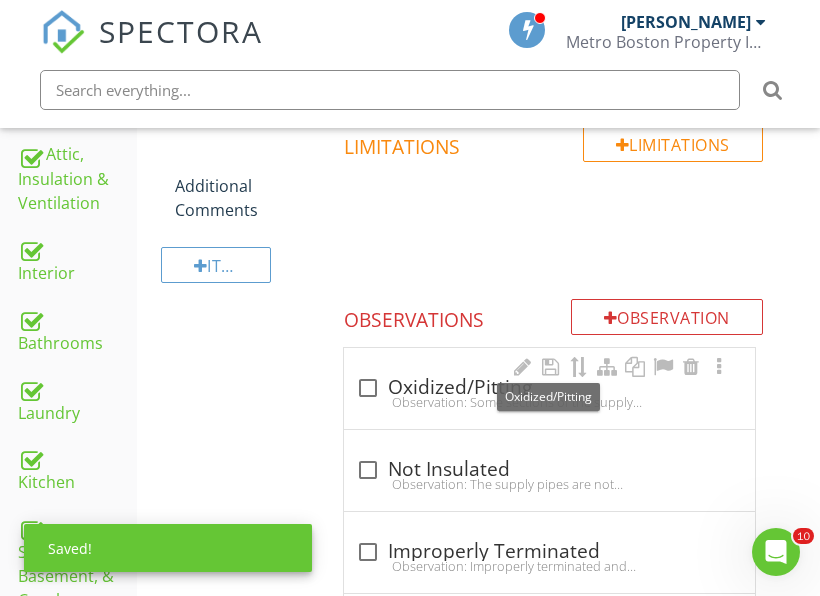 click on "check_box_outline_blank
Oxidized/Pitting" at bounding box center (549, 388) 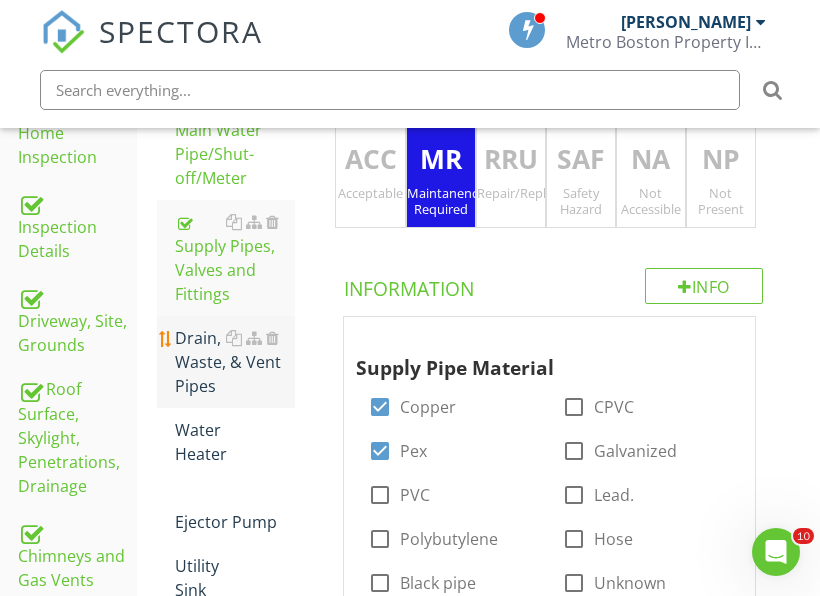 scroll, scrollTop: 443, scrollLeft: 0, axis: vertical 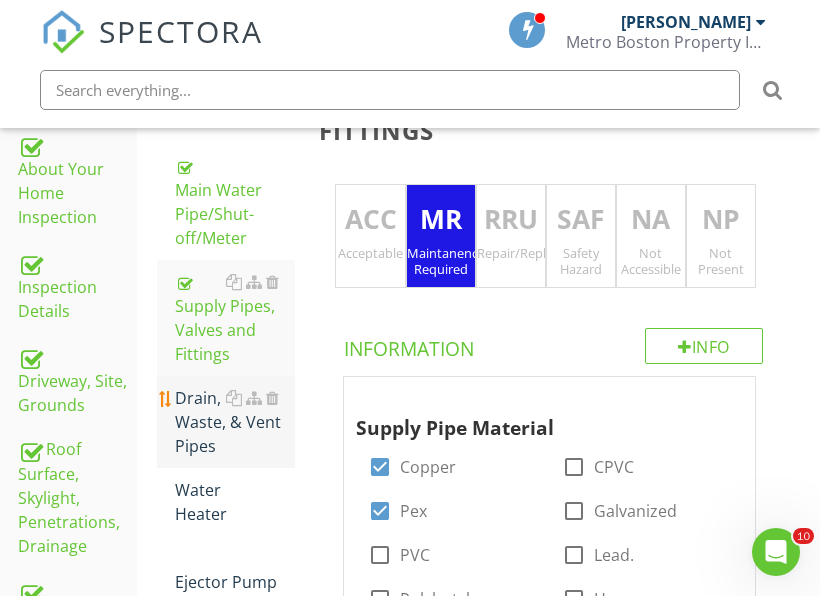 click on "Drain, Waste, & Vent Pipes" at bounding box center [235, 422] 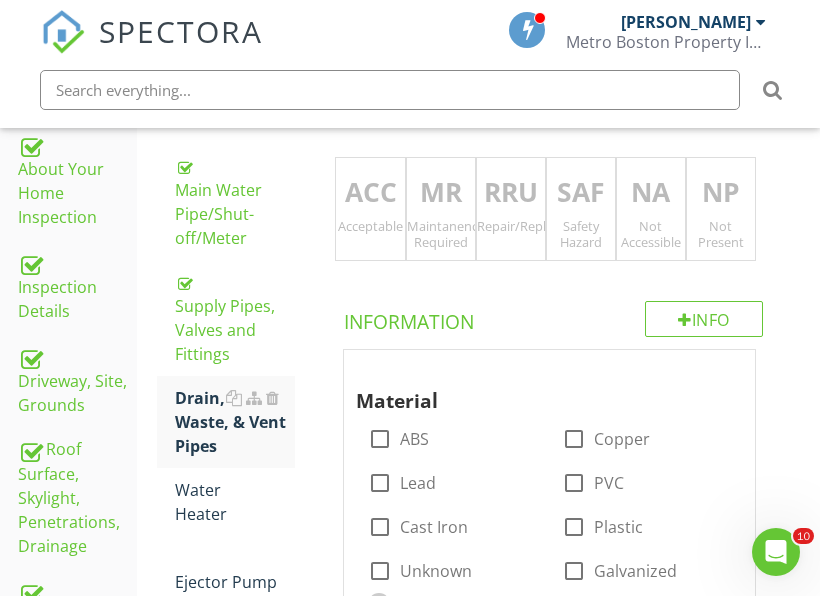 click on "Repair/Replace/Upgrade" at bounding box center (511, 226) 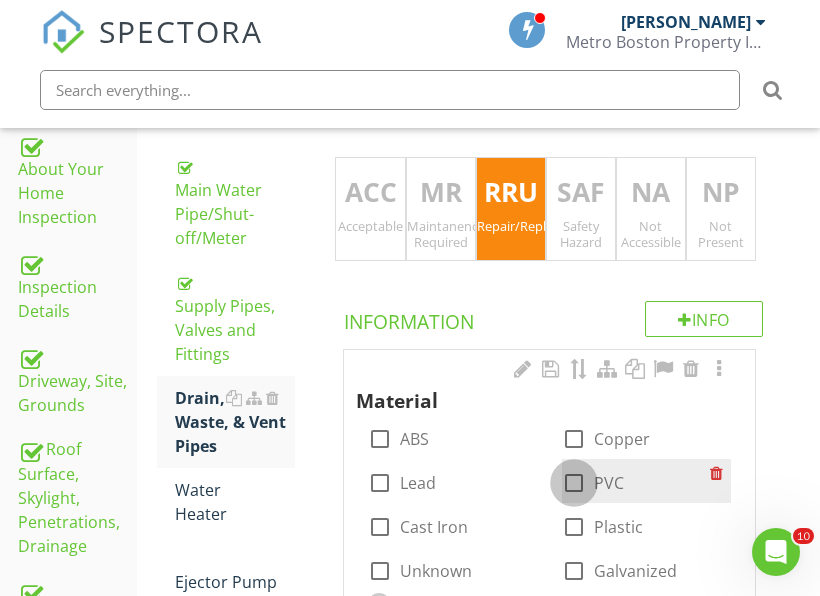 click at bounding box center (574, 483) 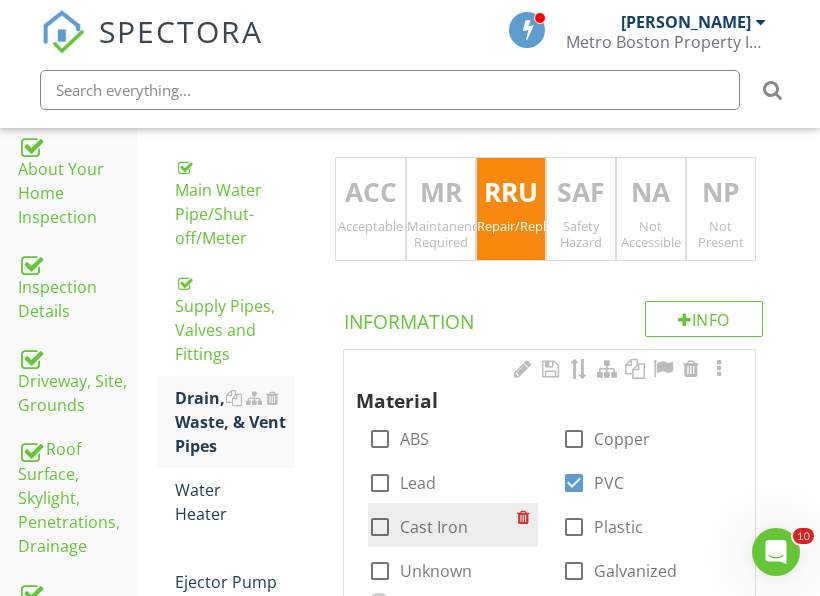 click on "Cast Iron" at bounding box center [434, 527] 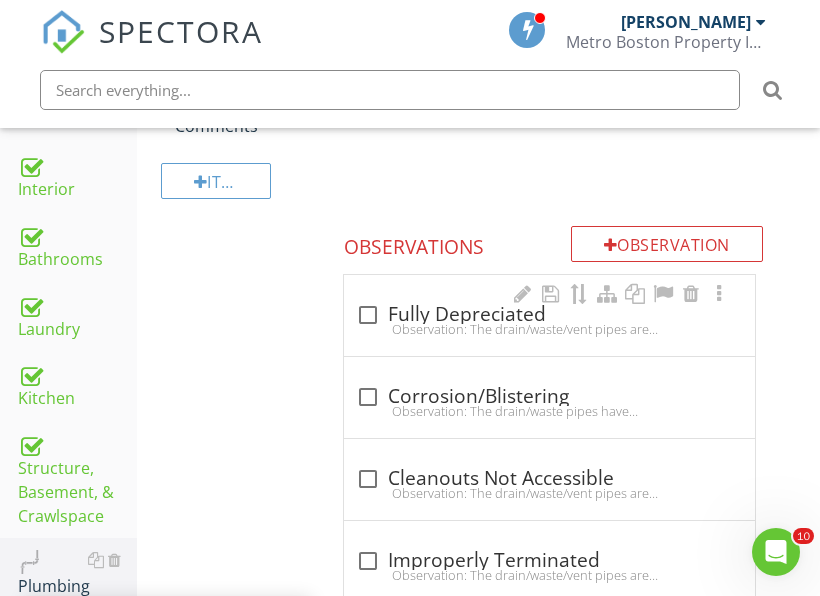 scroll, scrollTop: 1143, scrollLeft: 0, axis: vertical 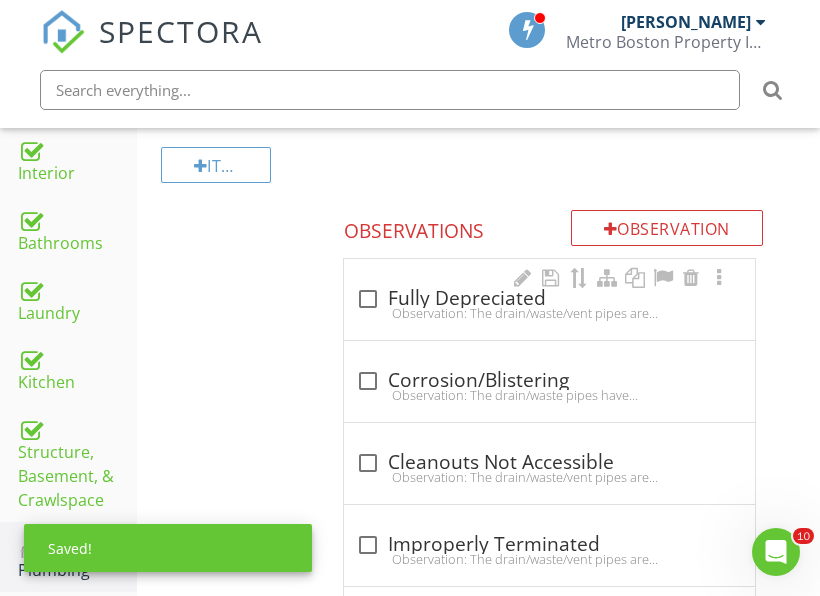 click on "Observation: The drain/waste/vent pipes are older cast iron, copper, or galvanized pipes. Metal waste pipes typically deteriorate from the inside out.Recommendation: Anticipate the need for replacement in the near future. A qualified licensed plumber is recommended to determine the full extent and estimated cost of repairs." at bounding box center (549, 313) 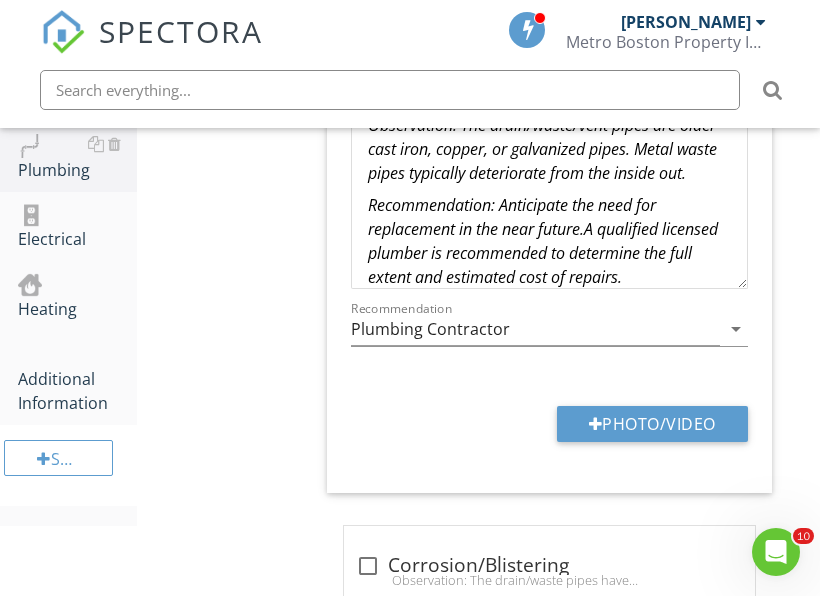 scroll, scrollTop: 1343, scrollLeft: 0, axis: vertical 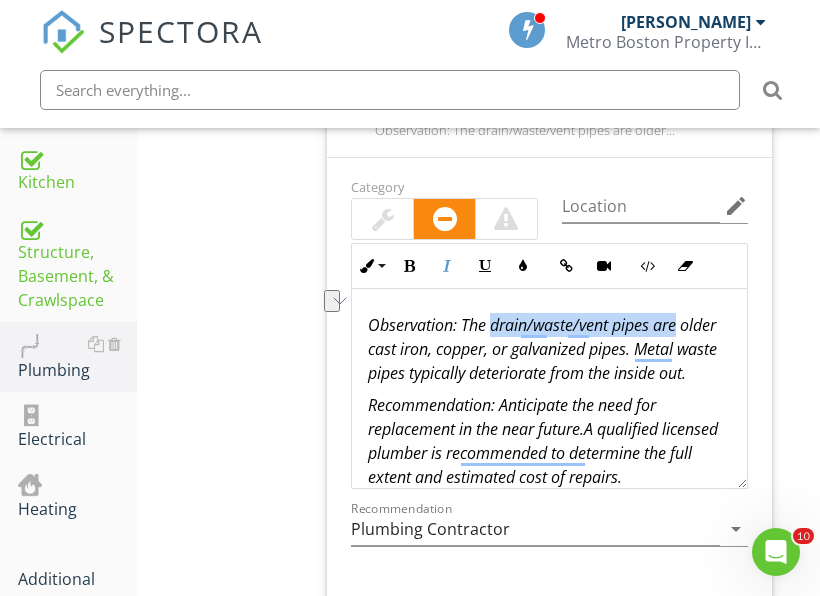 drag, startPoint x: 492, startPoint y: 320, endPoint x: 680, endPoint y: 327, distance: 188.13028 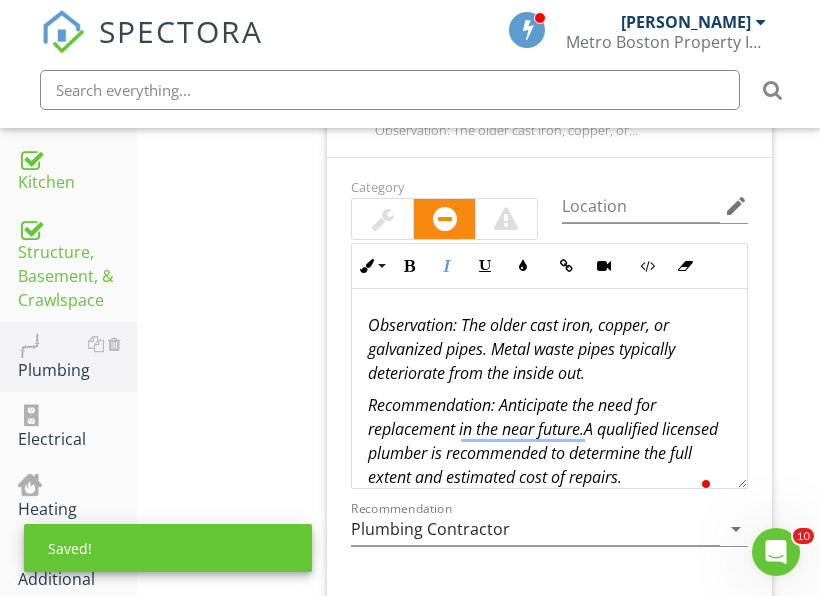 scroll, scrollTop: 1243, scrollLeft: 0, axis: vertical 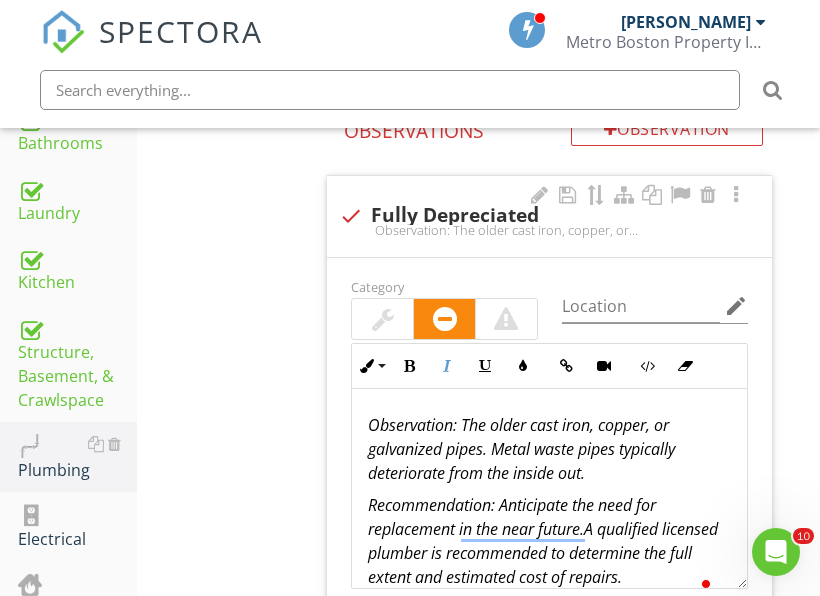 click on "Observation: The older cast iron, copper, or galvanized pipes. Metal waste pipes typically deteriorate from the inside out." at bounding box center (521, 449) 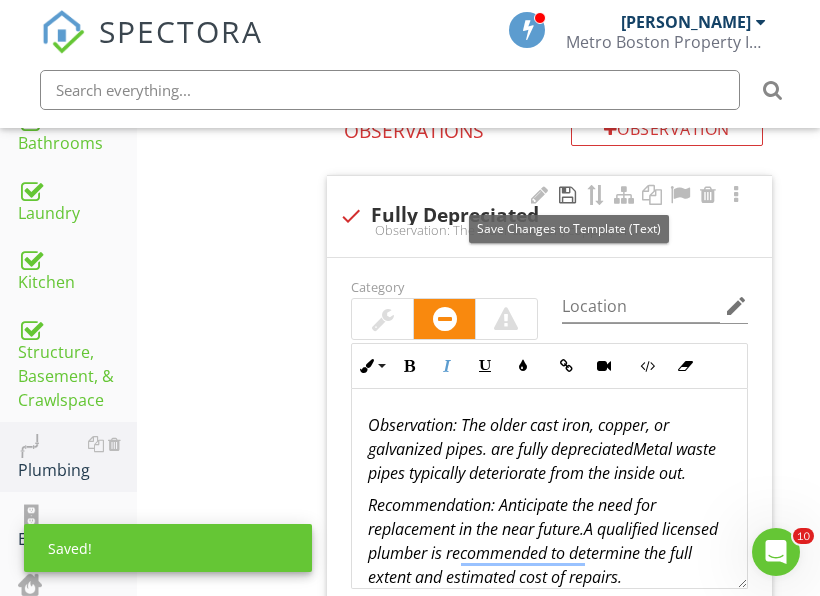 click at bounding box center [568, 195] 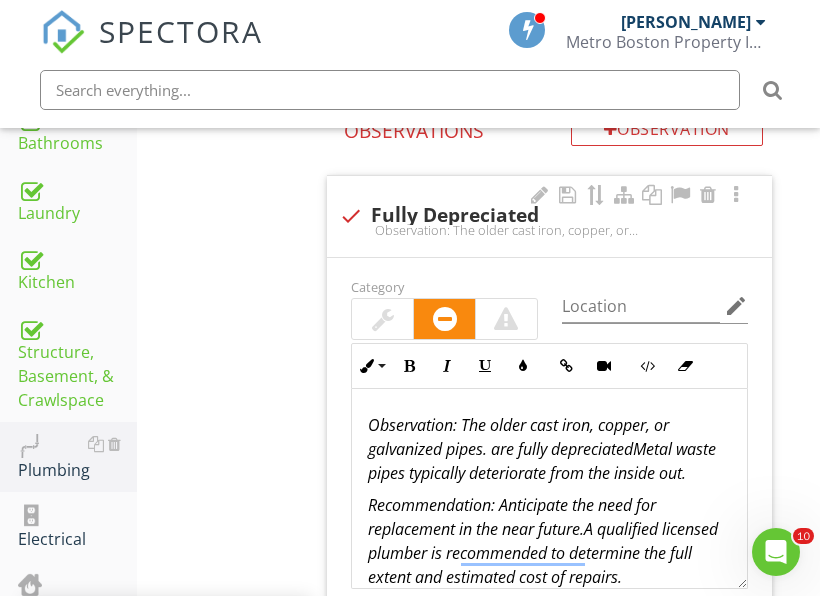 click on "Observation: The older cast iron, copper, or galvanized pipes. are fully depreciatedMetal waste pipes typically deteriorate from the inside out." at bounding box center [542, 449] 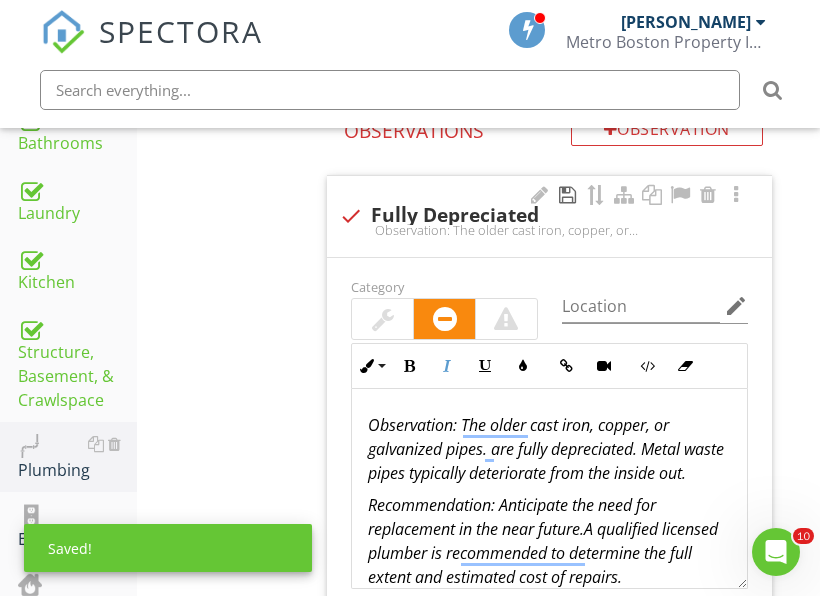 click at bounding box center (568, 195) 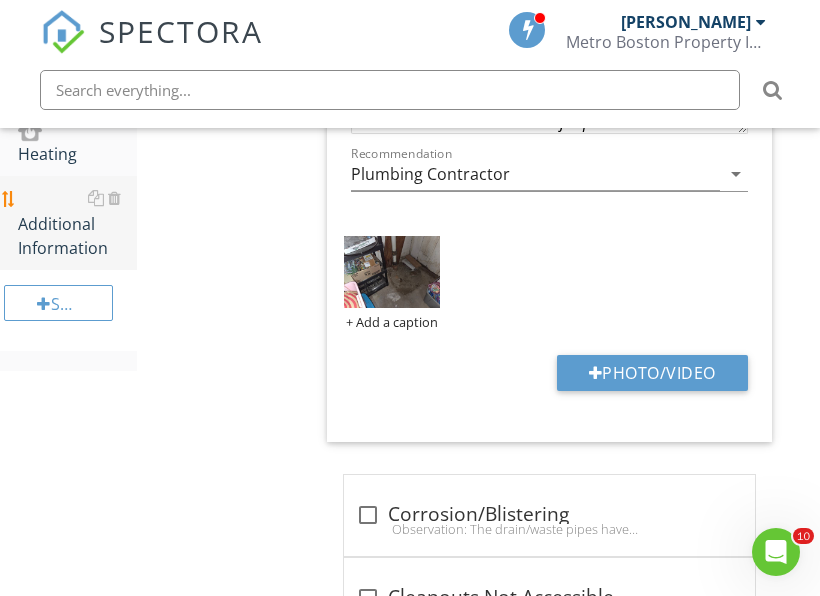 scroll, scrollTop: 1743, scrollLeft: 0, axis: vertical 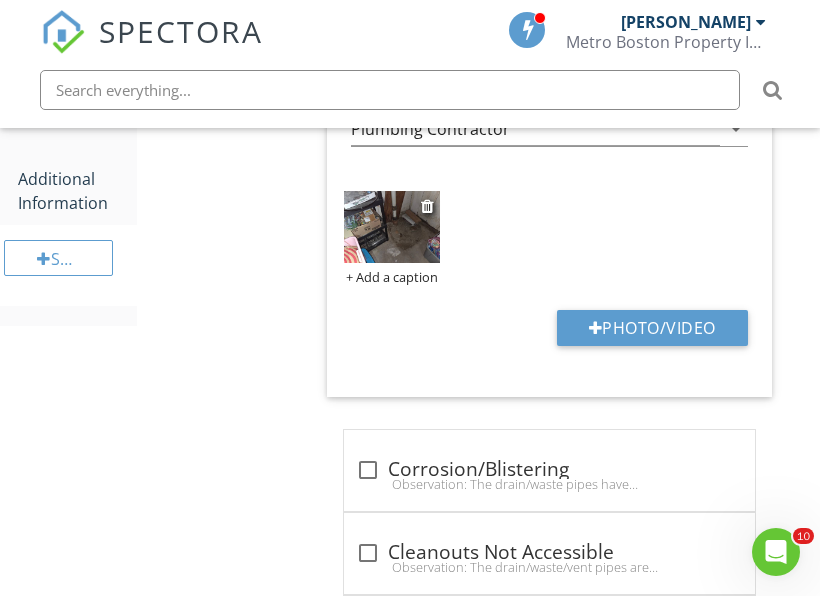 click at bounding box center (391, 226) 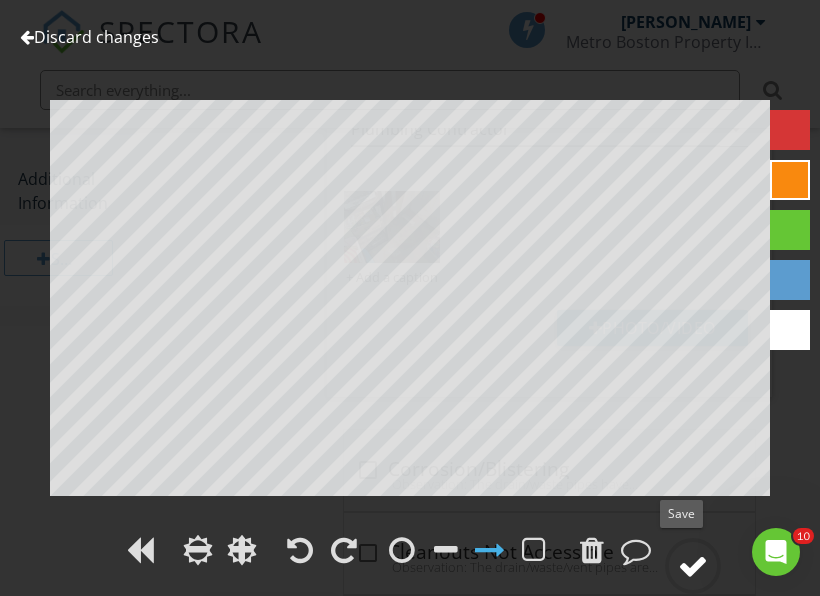 click at bounding box center [693, 566] 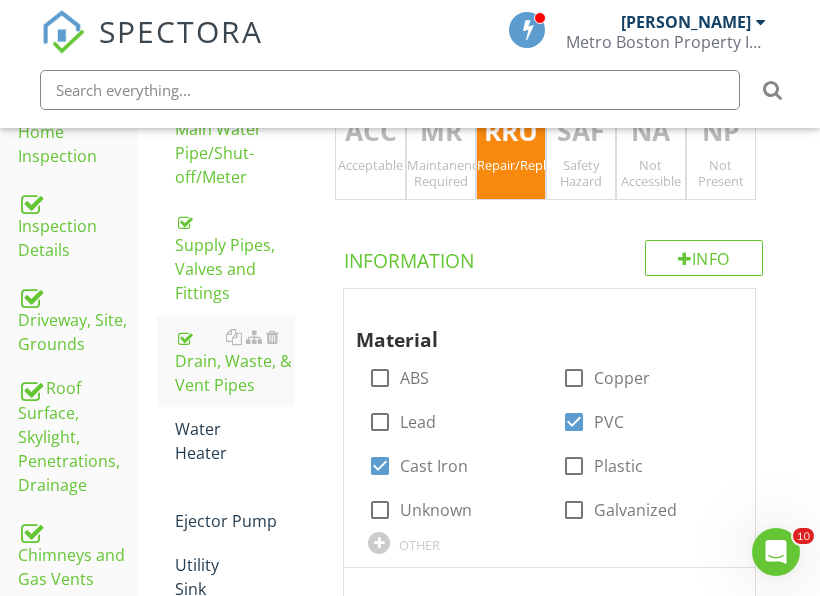 scroll, scrollTop: 443, scrollLeft: 0, axis: vertical 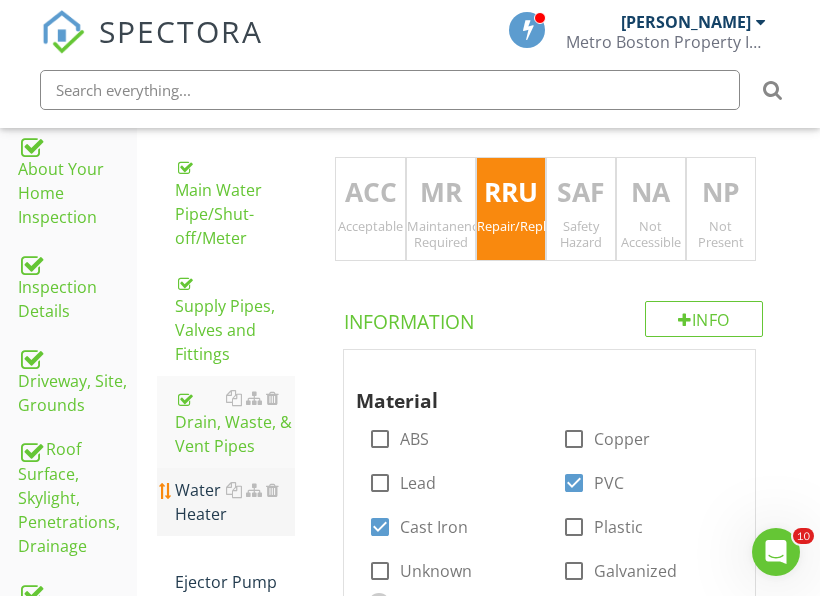 click on "Water Heater" at bounding box center [235, 502] 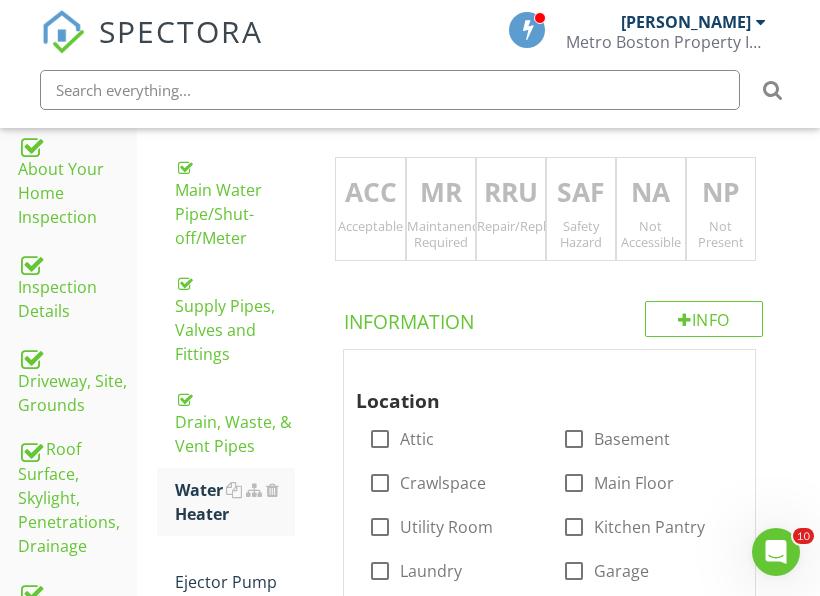 click on "RRU" at bounding box center (511, 193) 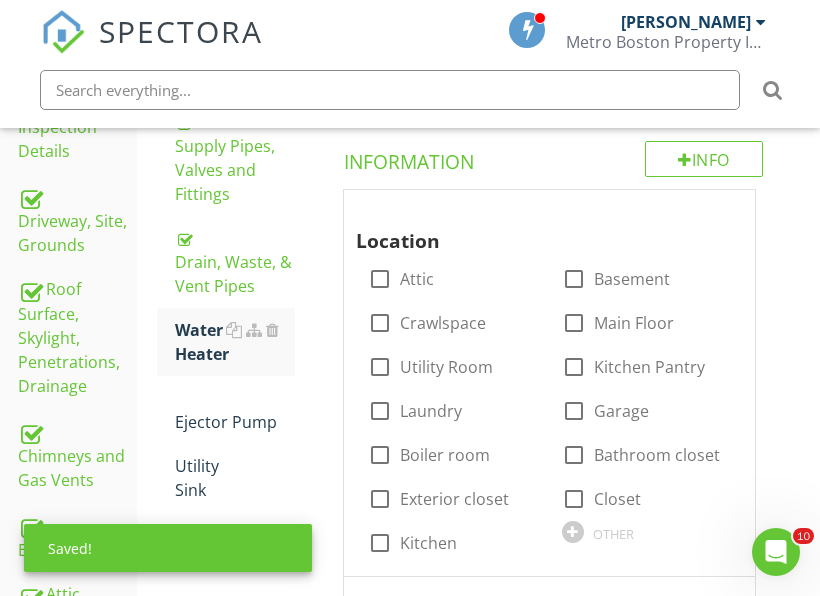 scroll, scrollTop: 643, scrollLeft: 0, axis: vertical 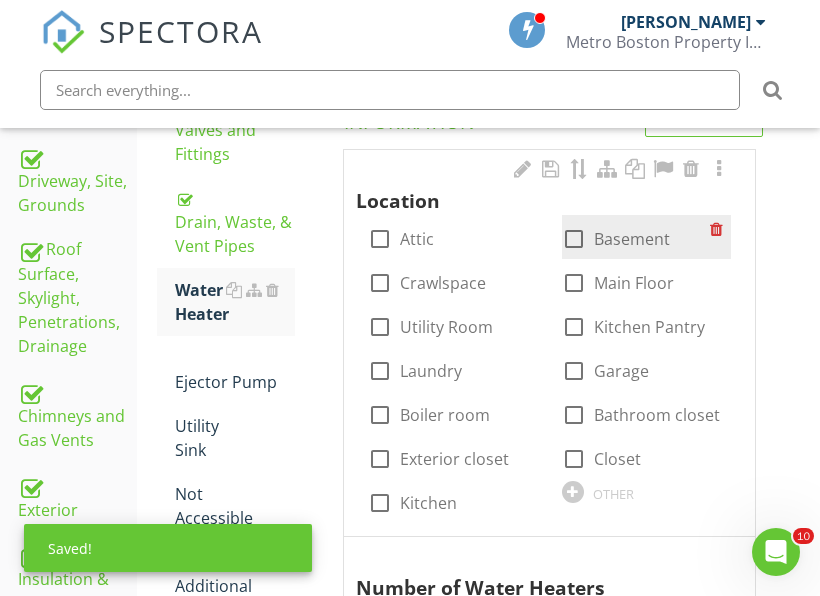 click on "Basement" at bounding box center [632, 239] 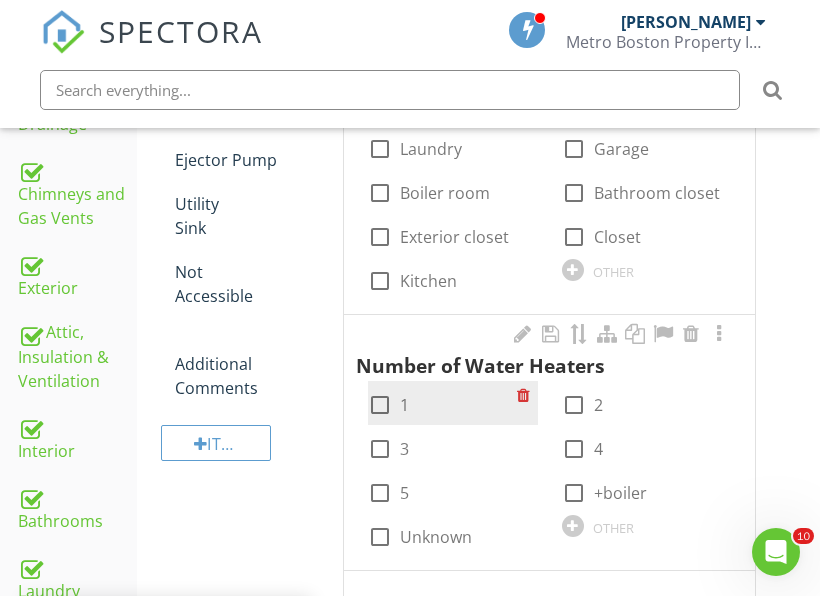 scroll, scrollTop: 943, scrollLeft: 0, axis: vertical 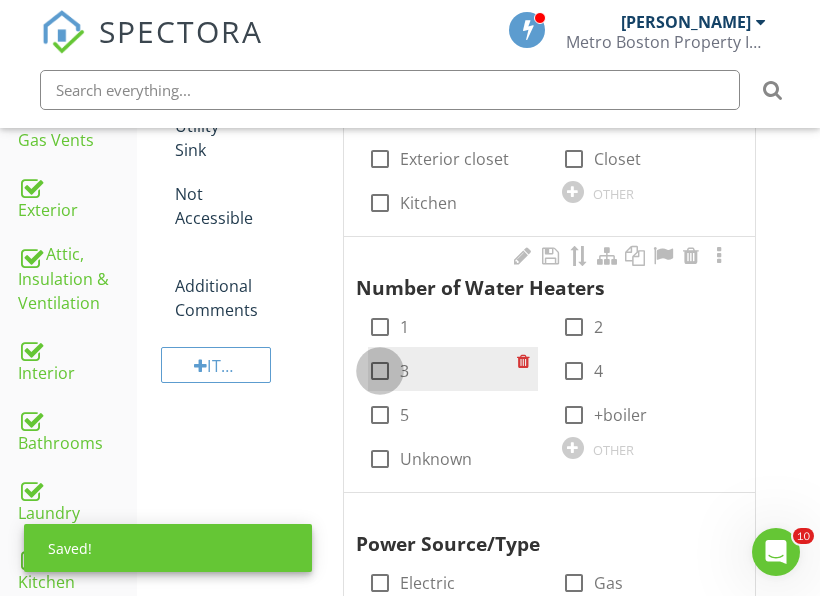 click at bounding box center [380, 371] 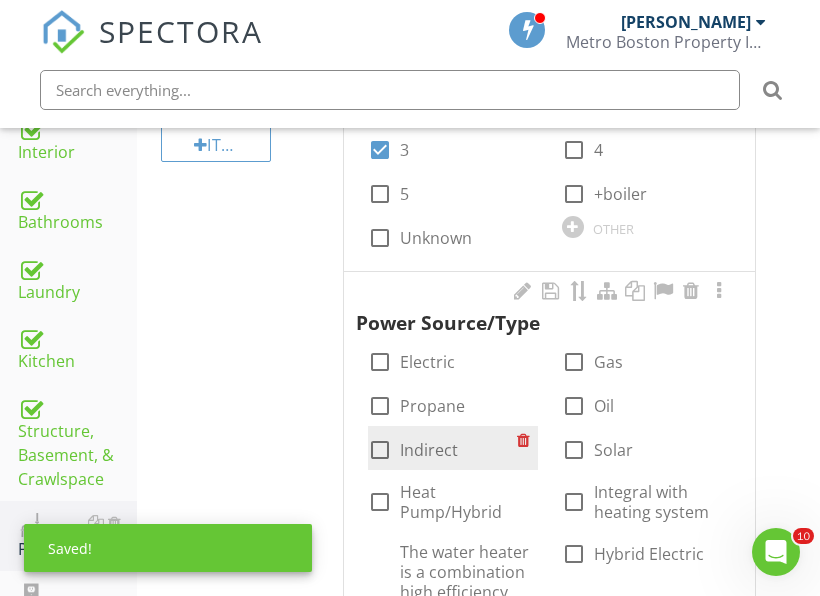 scroll, scrollTop: 1243, scrollLeft: 0, axis: vertical 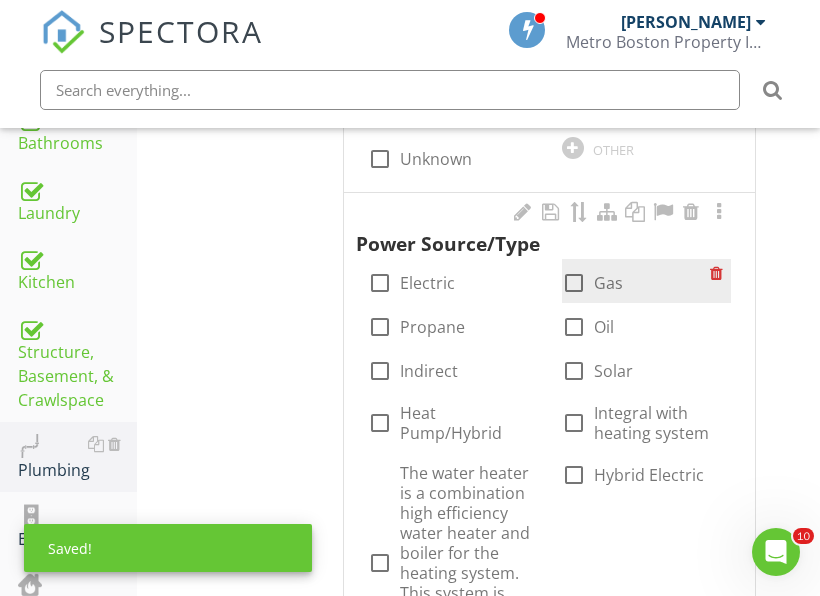 click at bounding box center (574, 283) 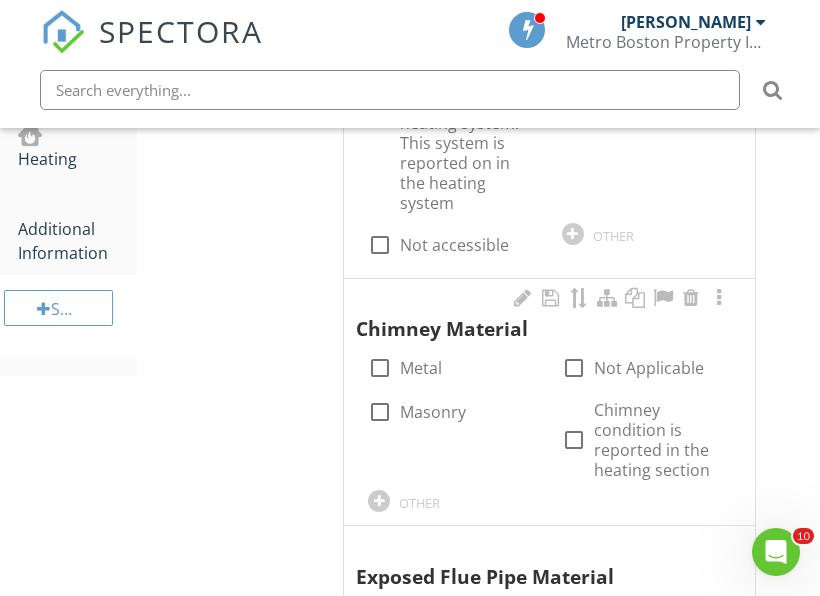 scroll, scrollTop: 1743, scrollLeft: 0, axis: vertical 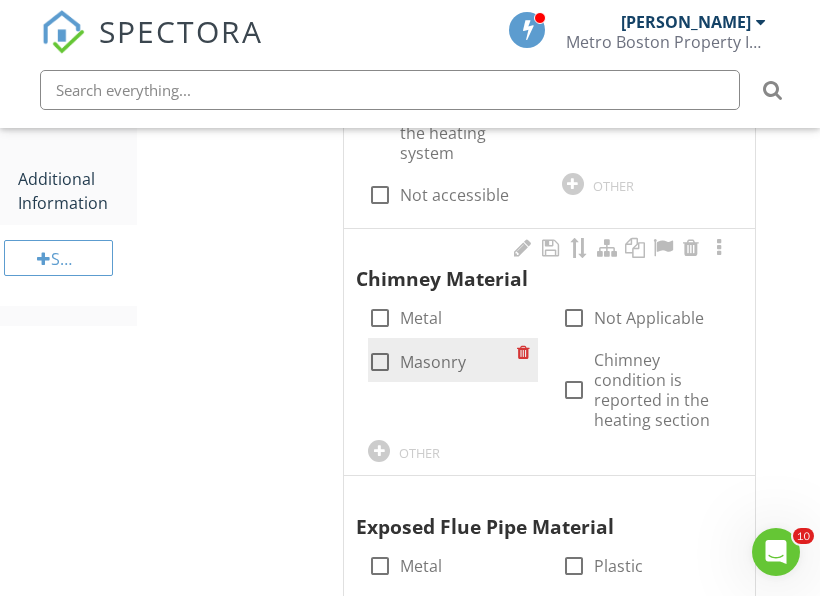 click on "Masonry" at bounding box center [433, 362] 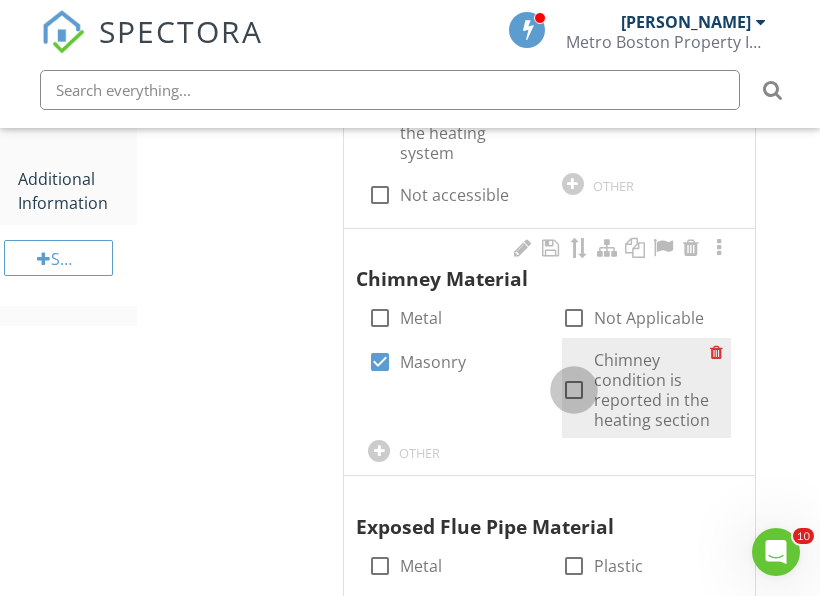 click at bounding box center [574, 390] 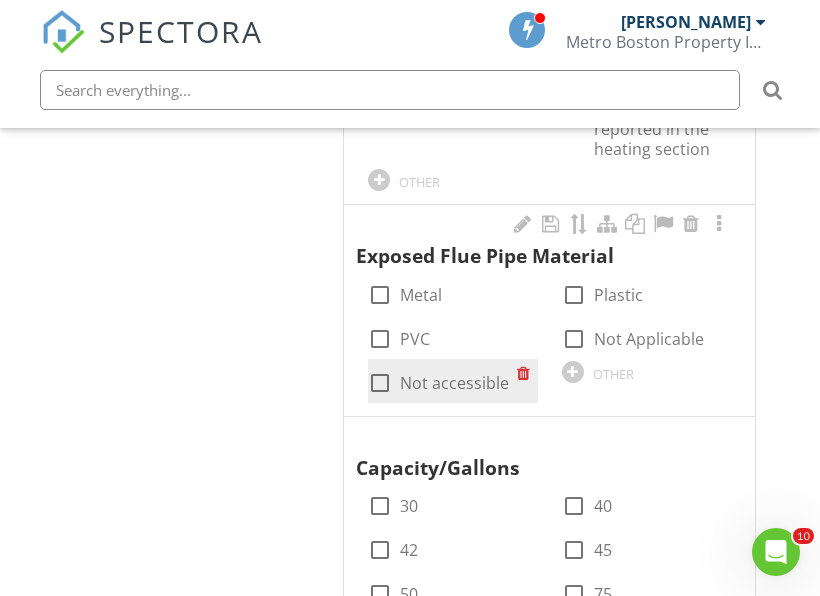scroll, scrollTop: 2043, scrollLeft: 0, axis: vertical 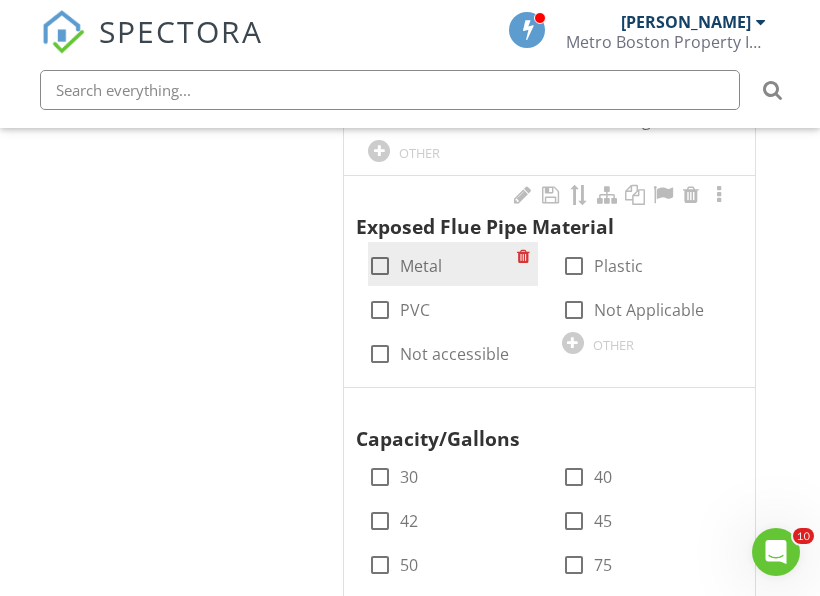 click on "Metal" at bounding box center (421, 266) 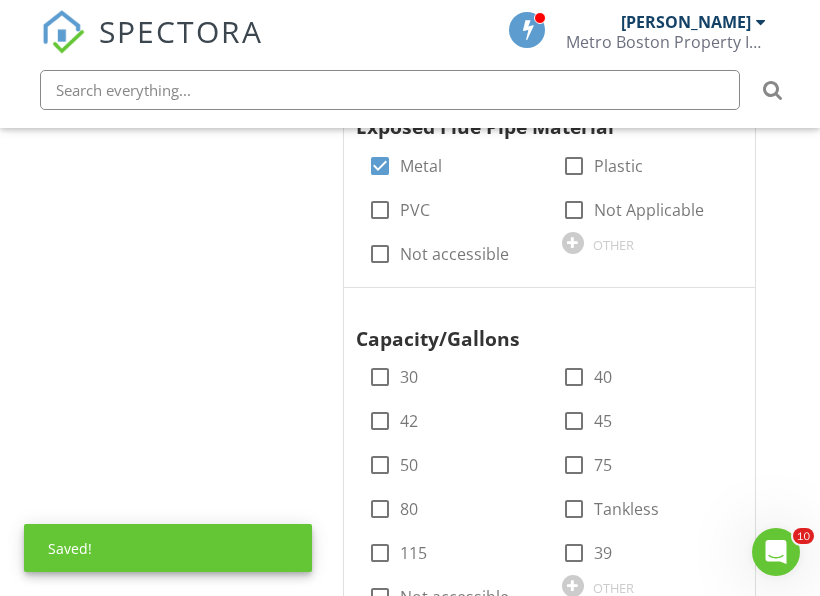 scroll, scrollTop: 2243, scrollLeft: 0, axis: vertical 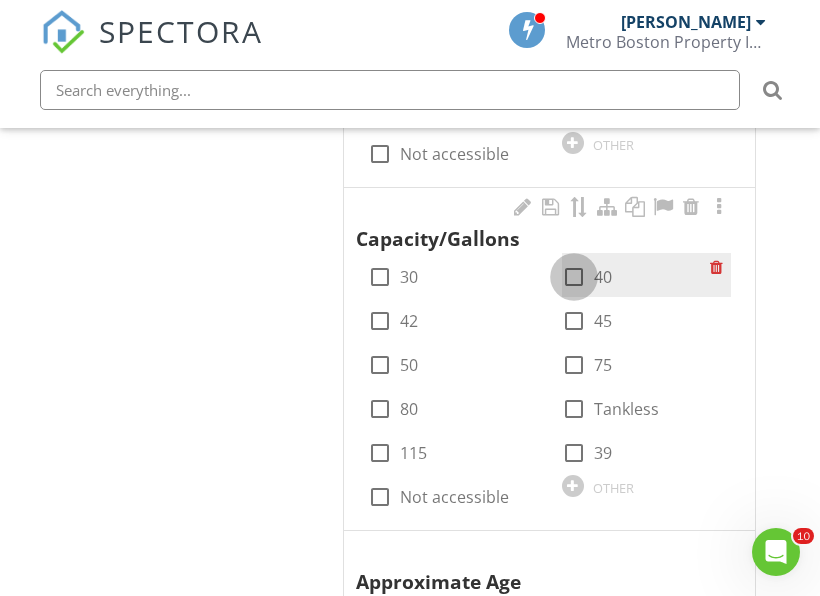 click at bounding box center (574, 277) 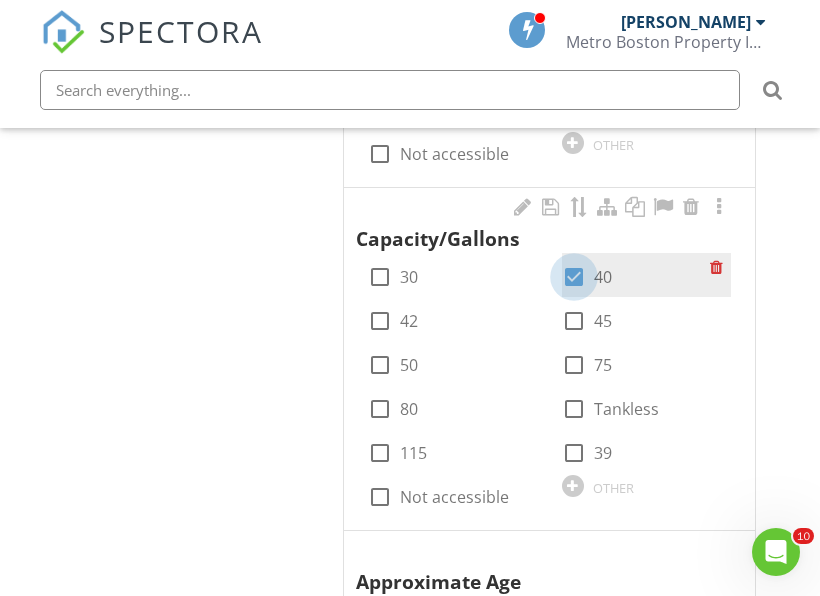 click at bounding box center (574, 277) 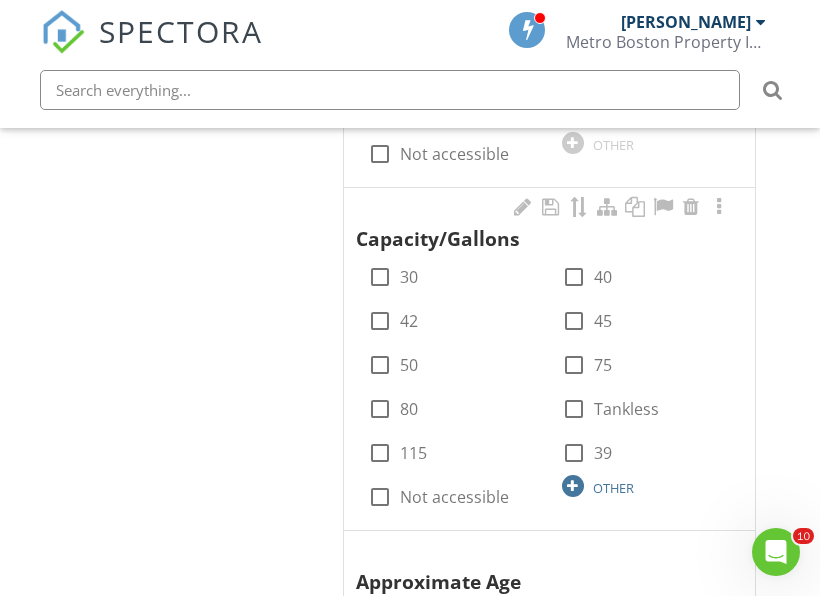 click at bounding box center (573, 486) 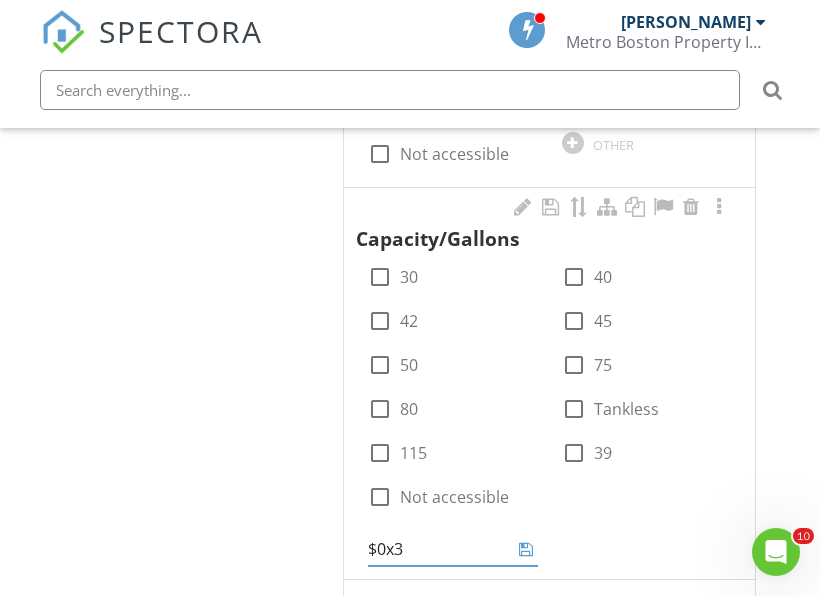 type on "$0x3" 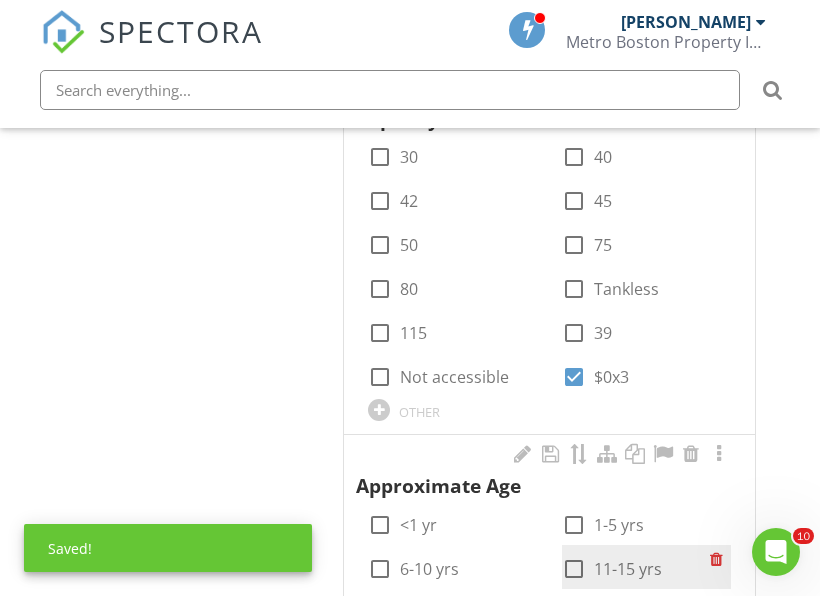 scroll, scrollTop: 2443, scrollLeft: 0, axis: vertical 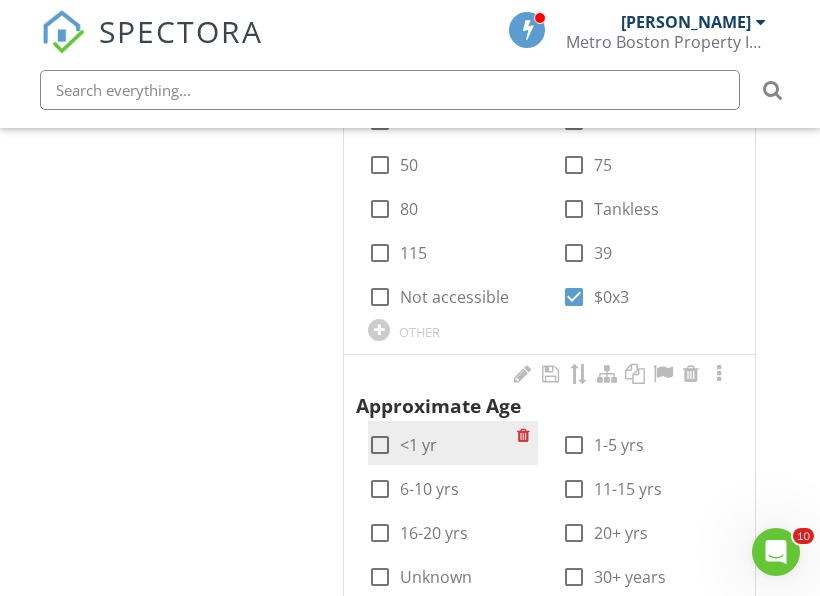 click on "<1 yr" at bounding box center [418, 445] 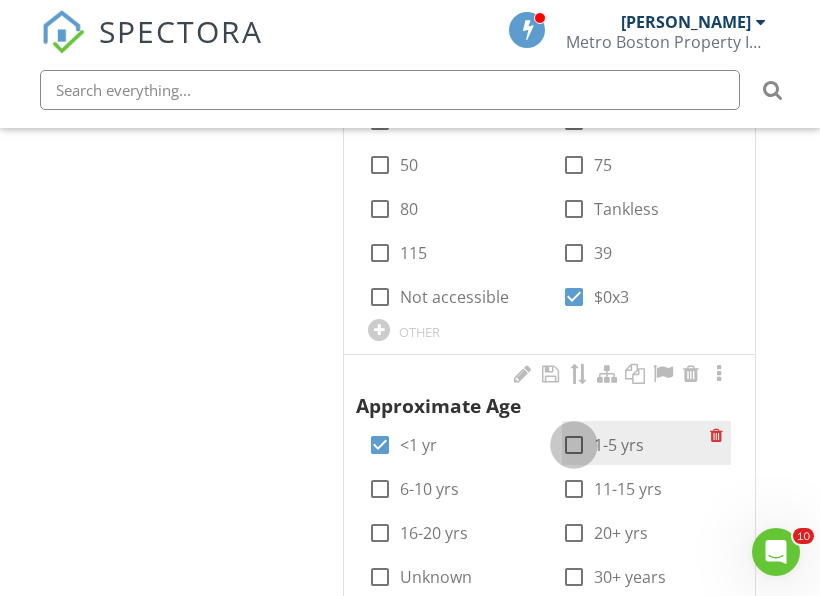 click at bounding box center [574, 445] 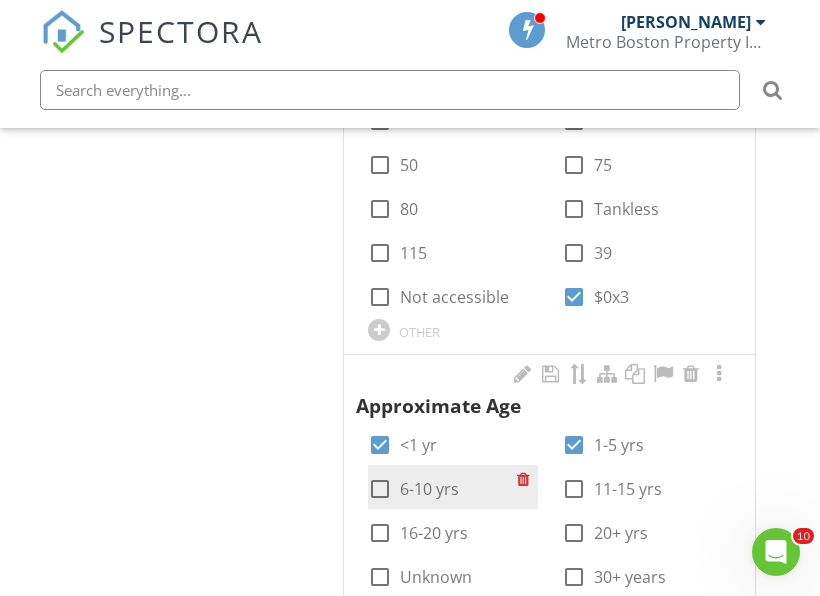 click on "6-10 yrs" at bounding box center [429, 489] 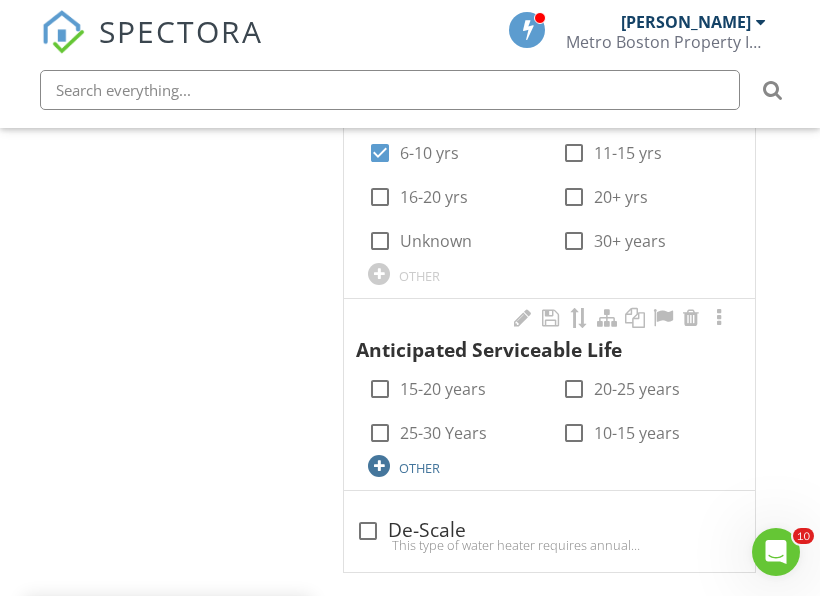 scroll, scrollTop: 2843, scrollLeft: 0, axis: vertical 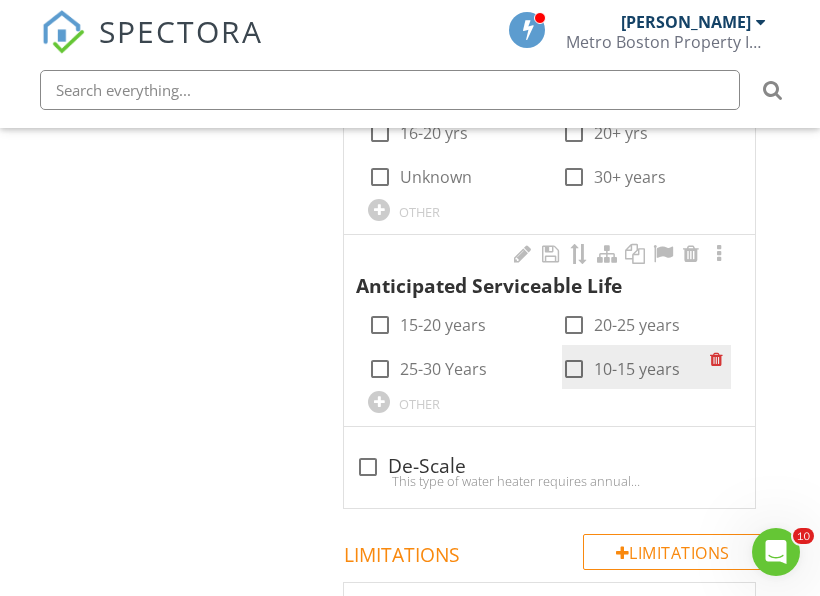 click at bounding box center (574, 369) 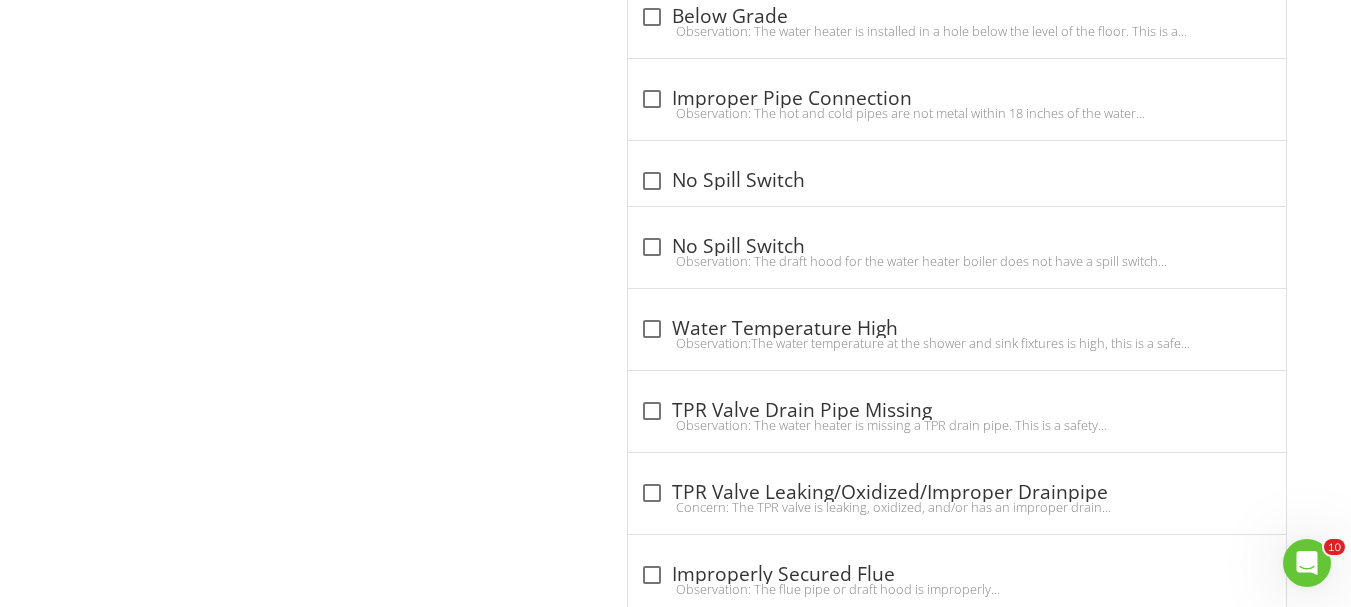 scroll, scrollTop: 3228, scrollLeft: 0, axis: vertical 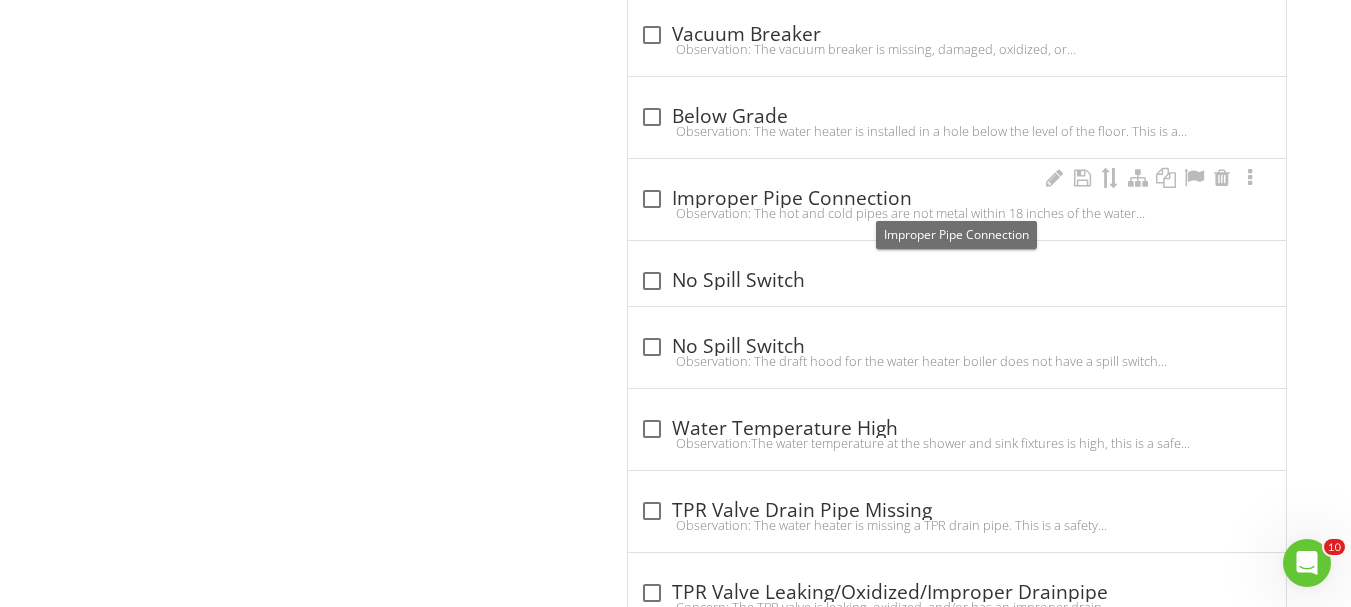 click at bounding box center [652, 199] 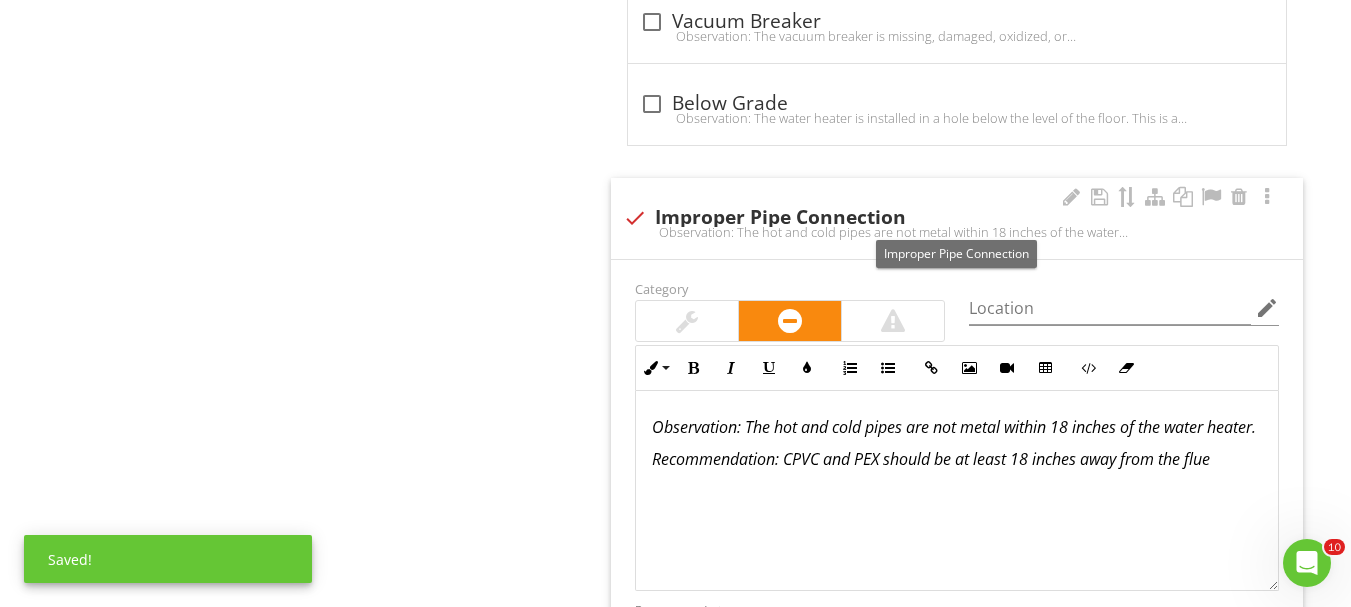 scroll, scrollTop: 3328, scrollLeft: 0, axis: vertical 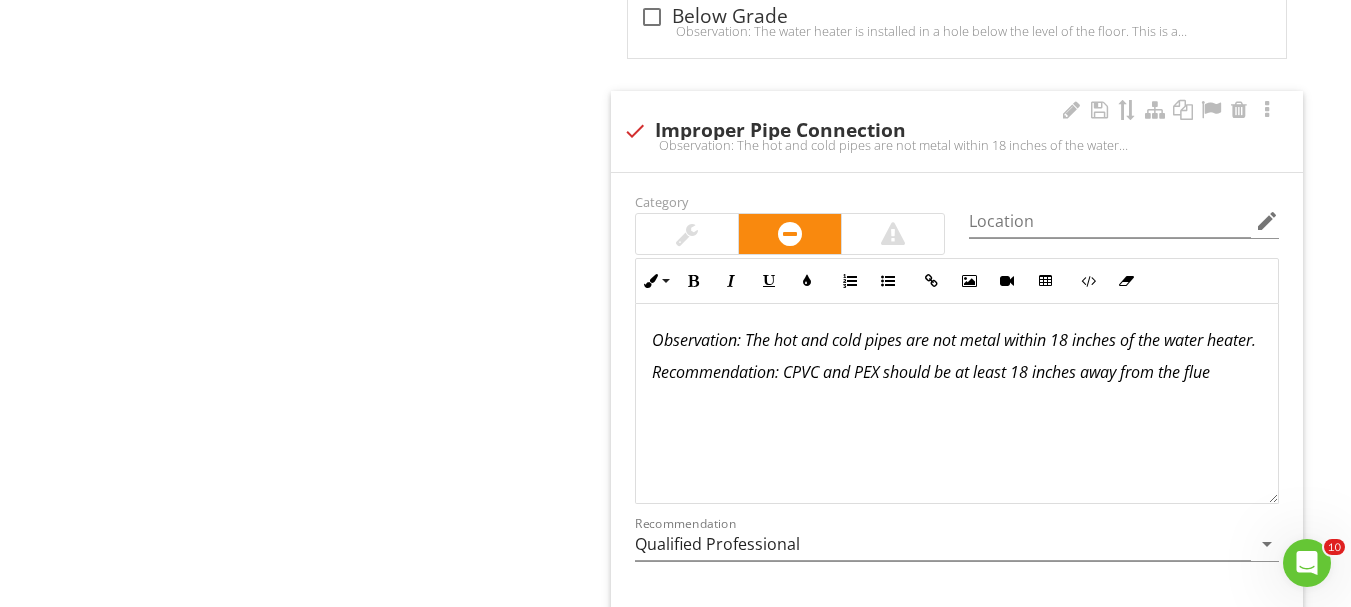 click on "Observation: The hot and cold pipes are not metal within 18 inches of the water heater." at bounding box center (957, 340) 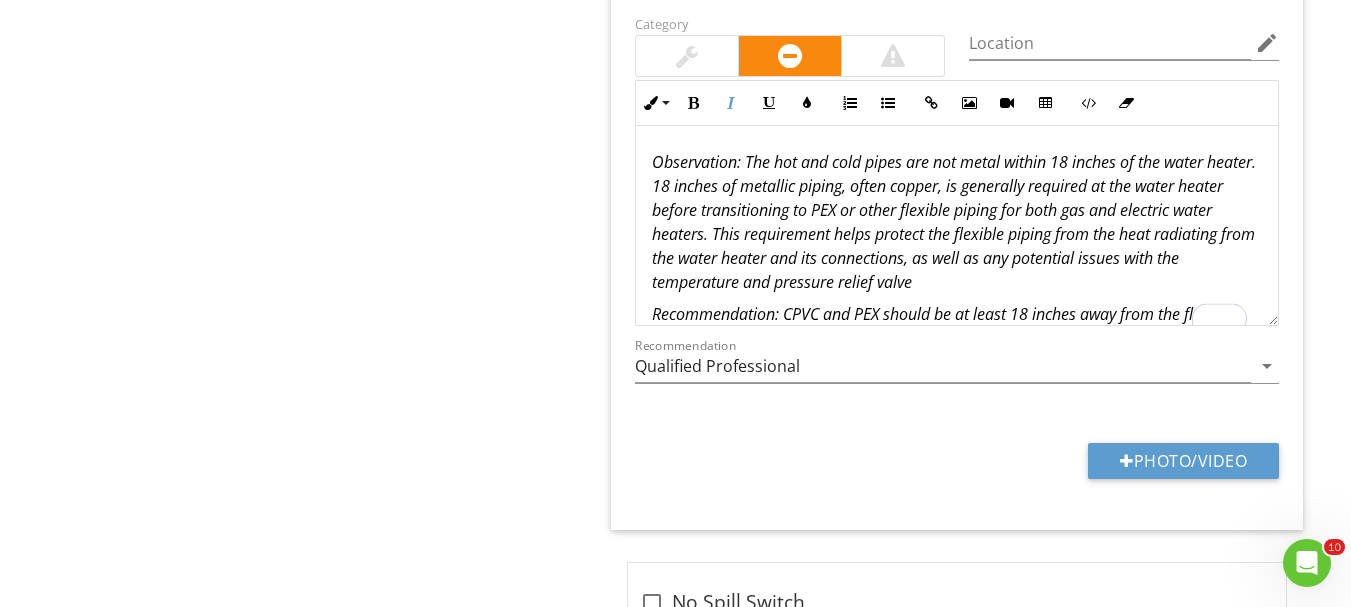 scroll, scrollTop: 3528, scrollLeft: 0, axis: vertical 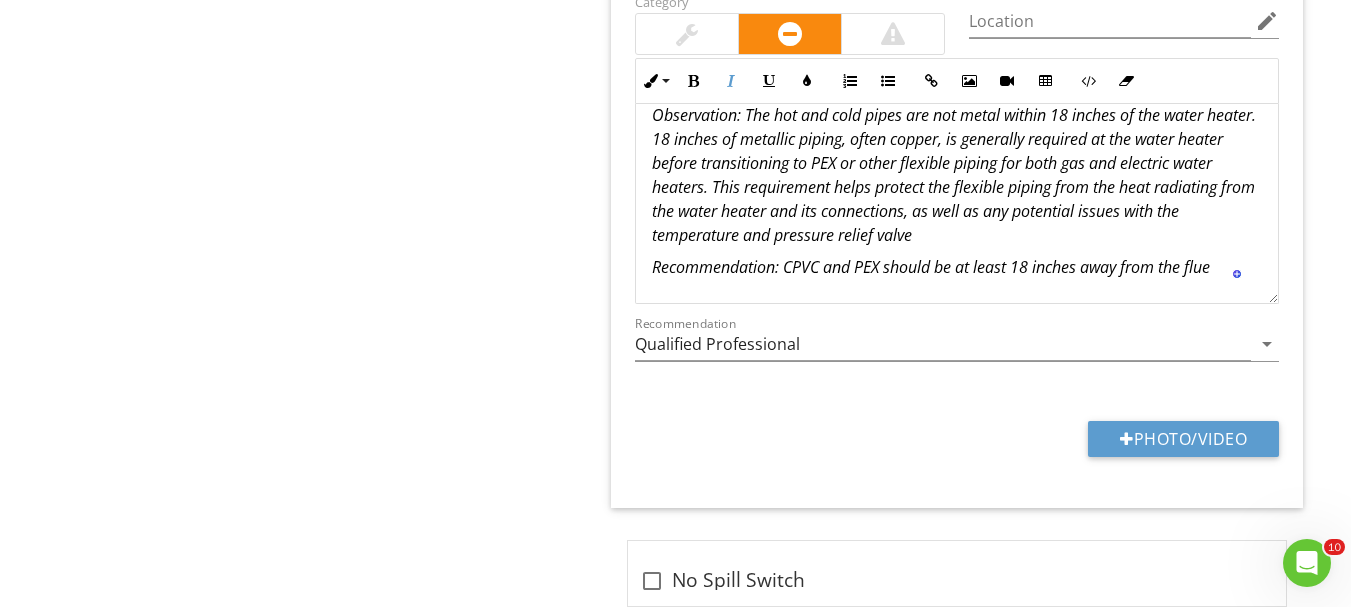 click on "Recommendation: CPVC and PEX should be at least 18 inches away from the flue" at bounding box center [931, 267] 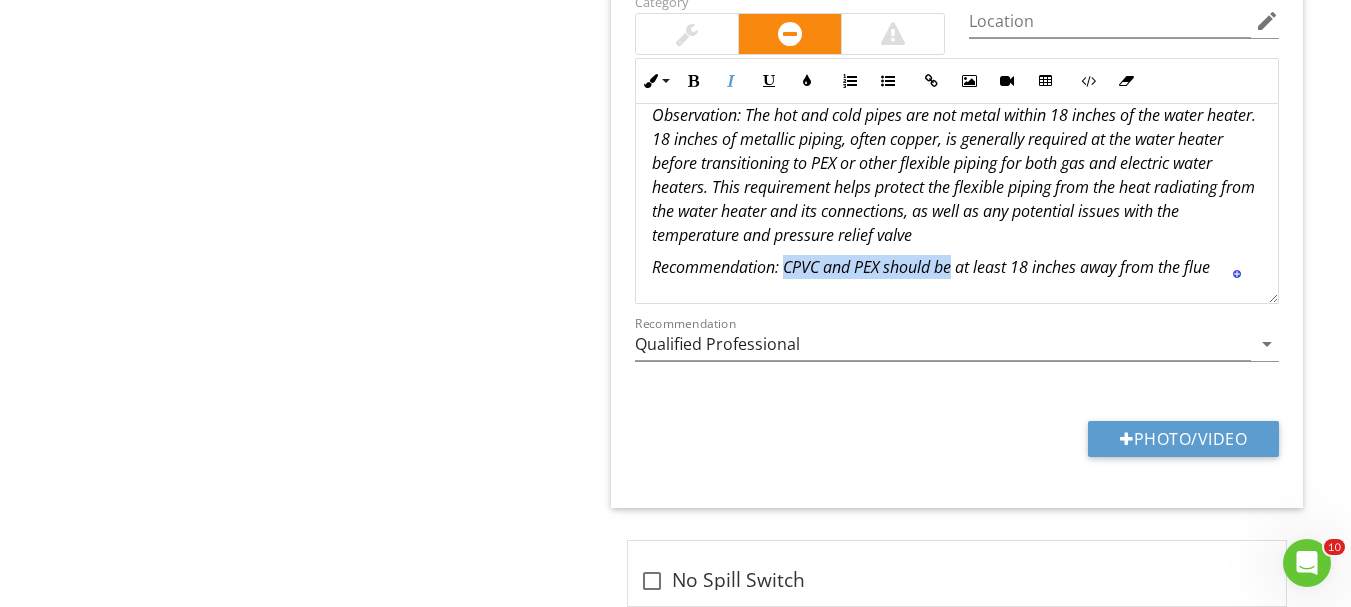 drag, startPoint x: 788, startPoint y: 268, endPoint x: 956, endPoint y: 273, distance: 168.07439 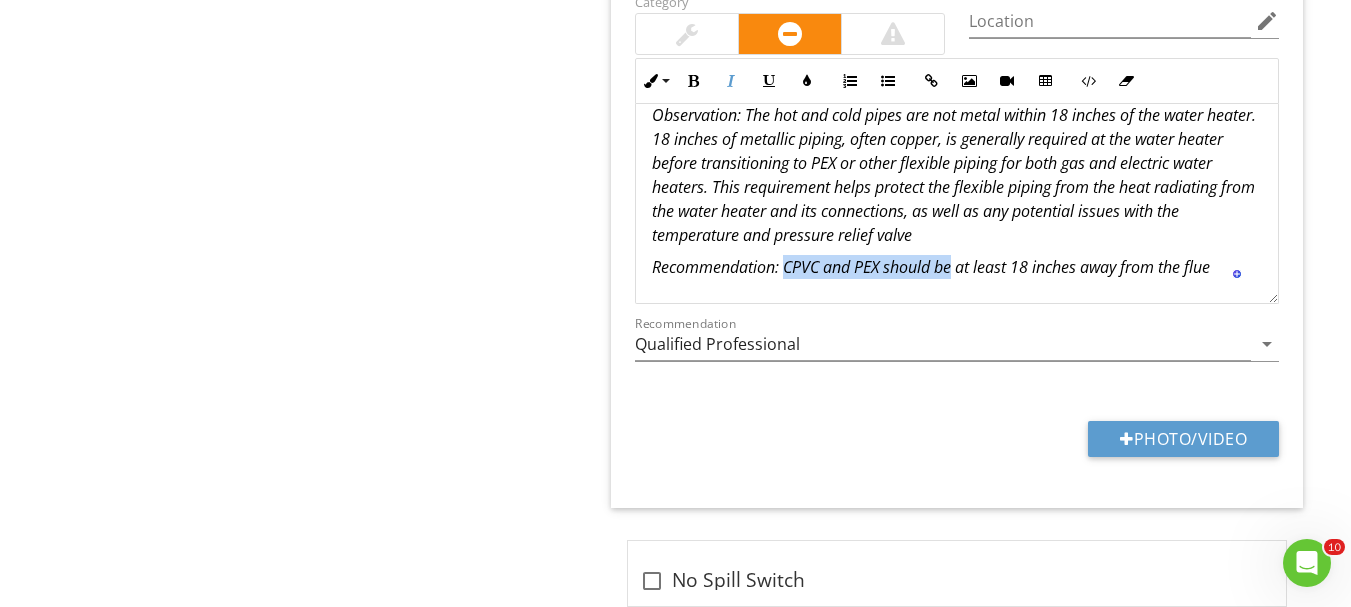 click on "Recommendation: CPVC and PEX should be at least 18 inches away from the flue" at bounding box center [931, 267] 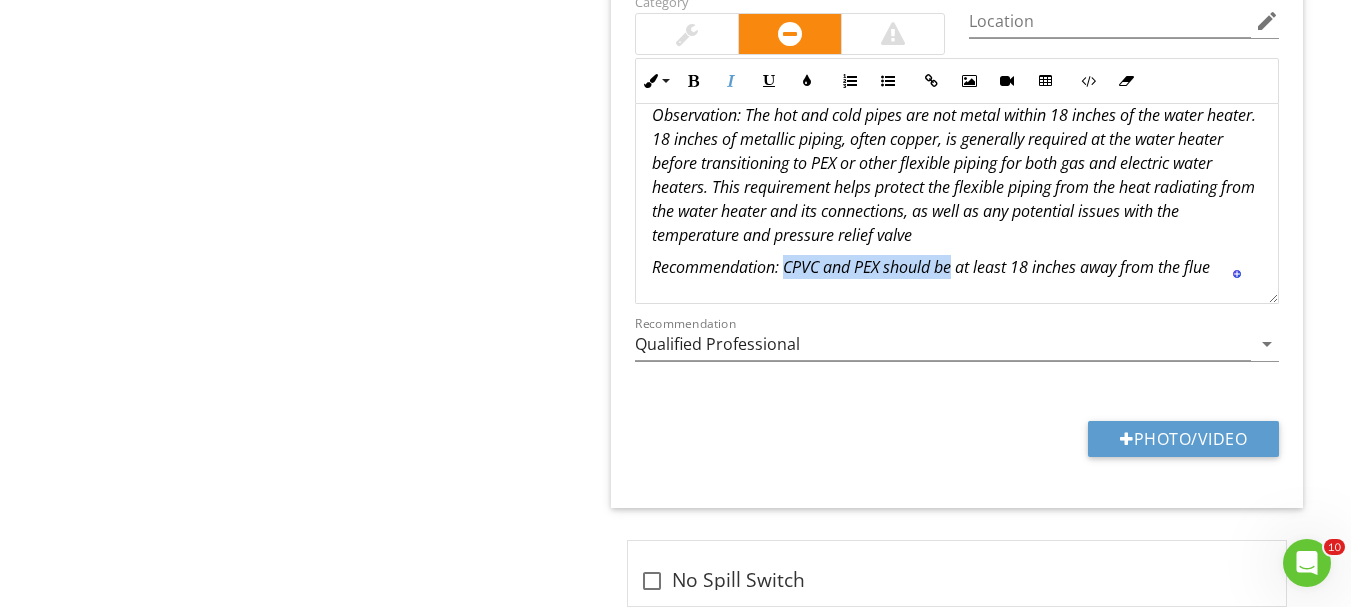 type 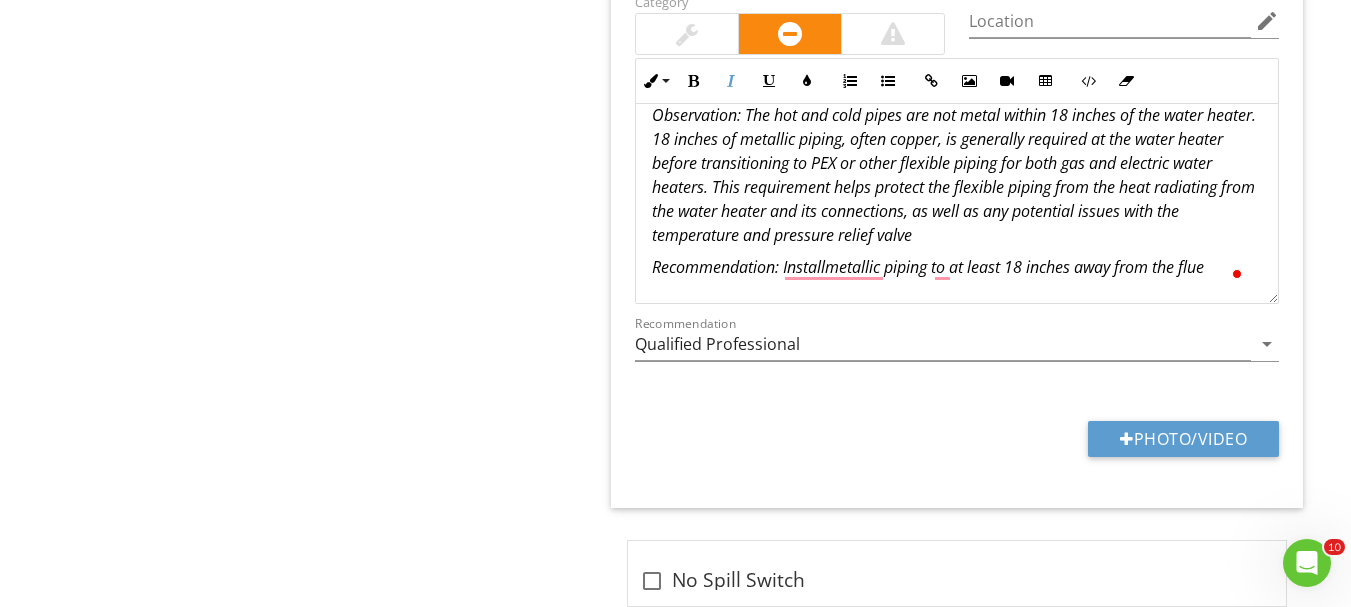 click on "Recommendation: Installmetallic piping to at least 18 inches away from the flue" at bounding box center [928, 267] 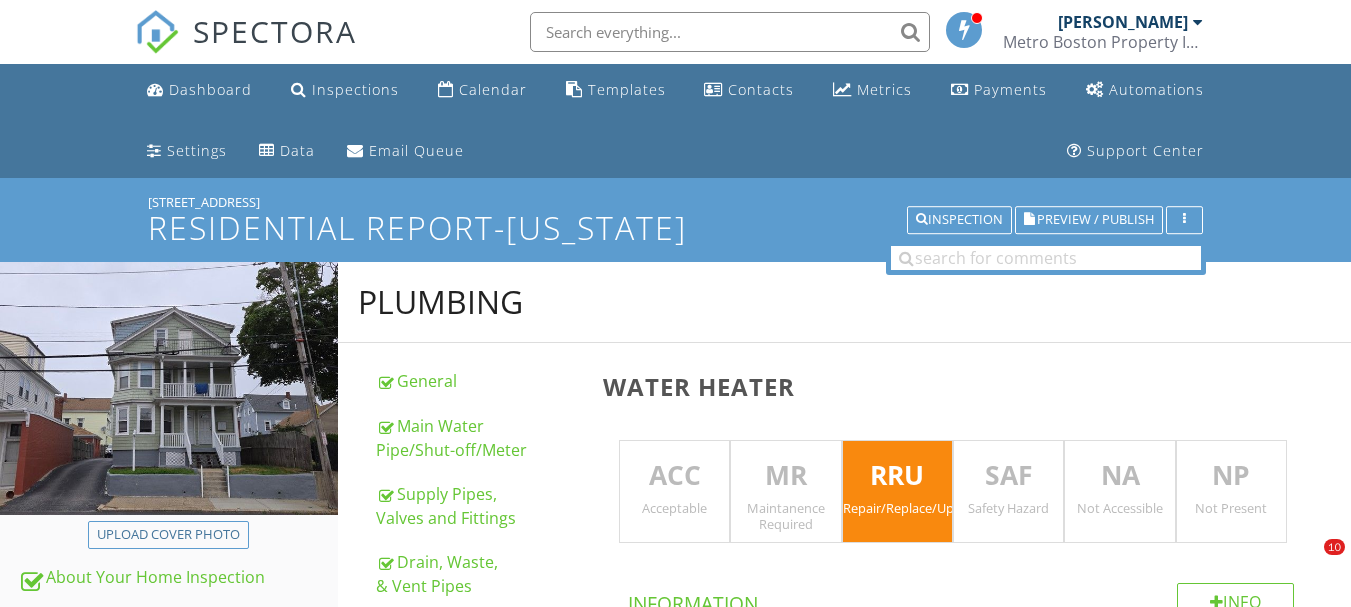 scroll, scrollTop: 3528, scrollLeft: 0, axis: vertical 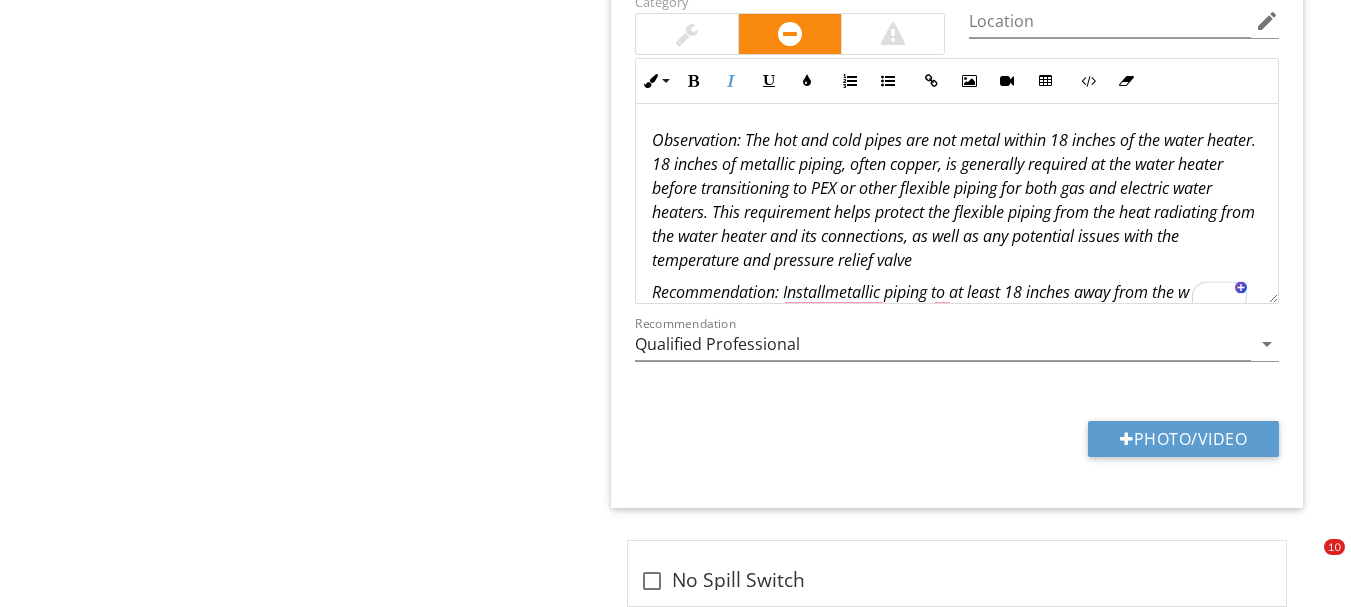 type 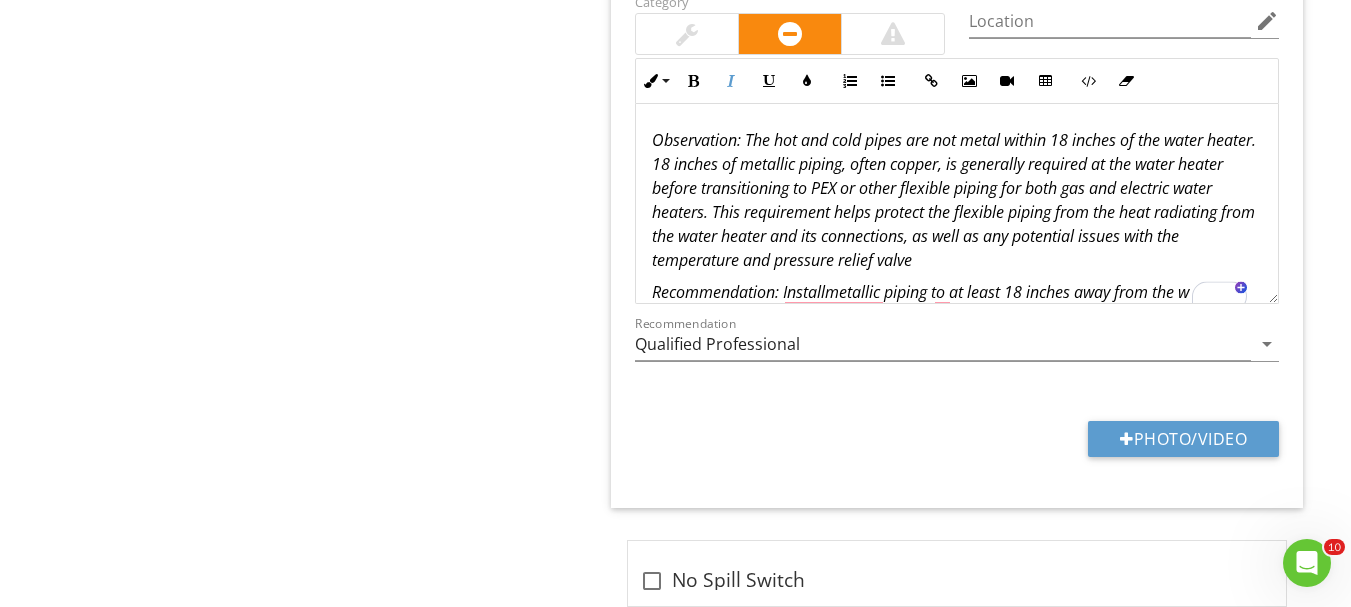 scroll, scrollTop: 0, scrollLeft: 0, axis: both 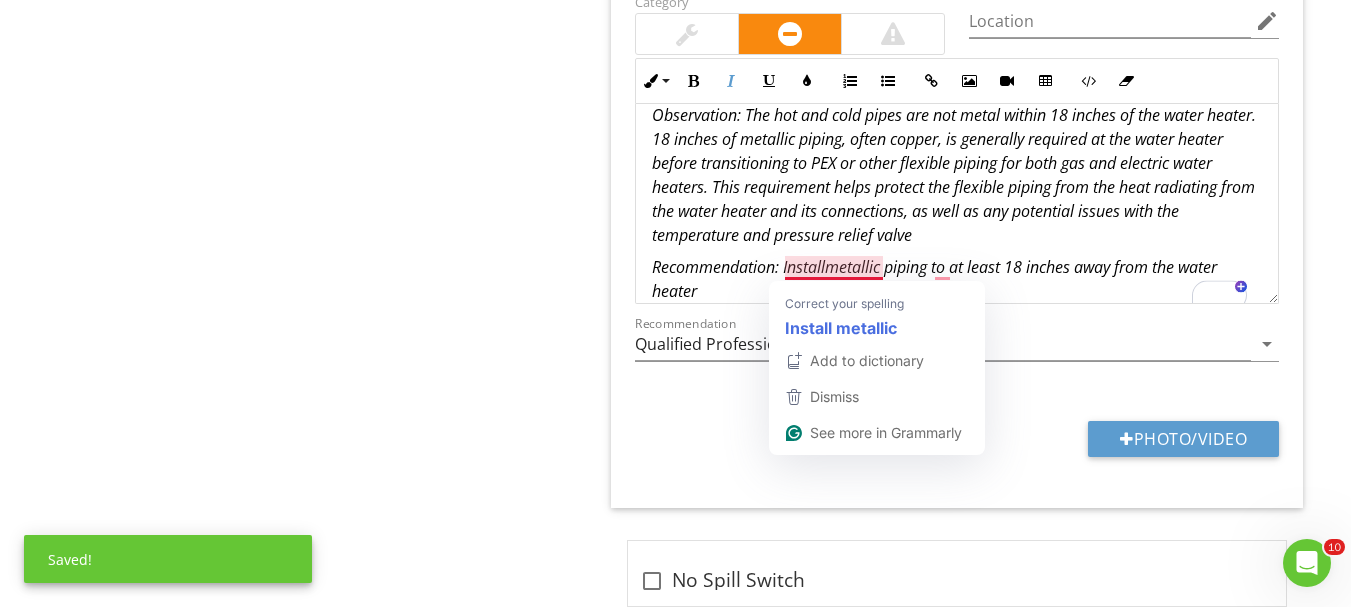 click on "Recommendation: Installmetallic piping to at least 18 inches away from the water heater" at bounding box center [934, 279] 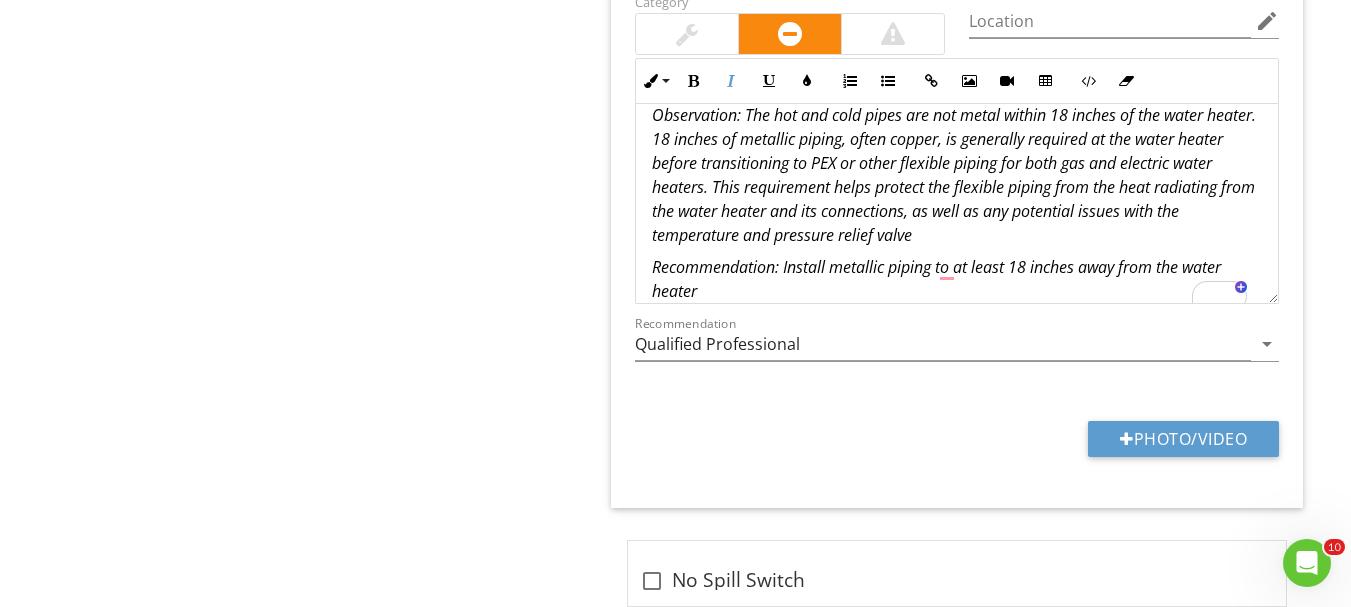 click on "Recommendation: Install metallic piping to at least 18 inches away from the water heater" at bounding box center (957, 279) 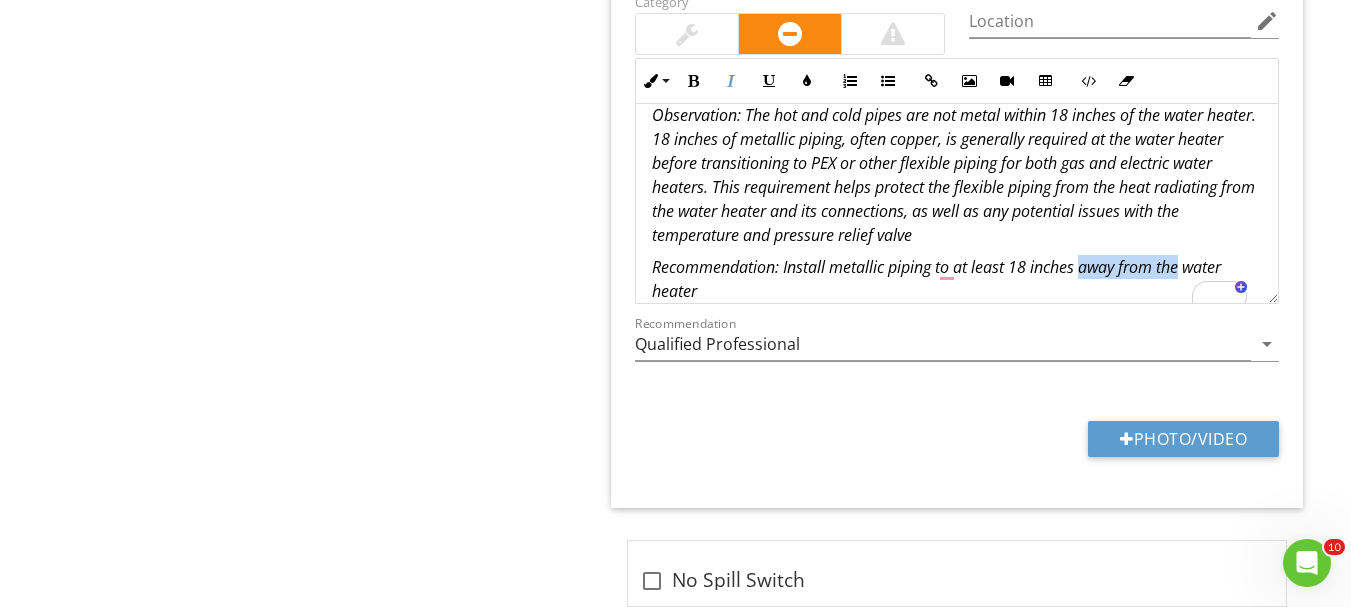 drag, startPoint x: 1087, startPoint y: 267, endPoint x: 1188, endPoint y: 272, distance: 101.12369 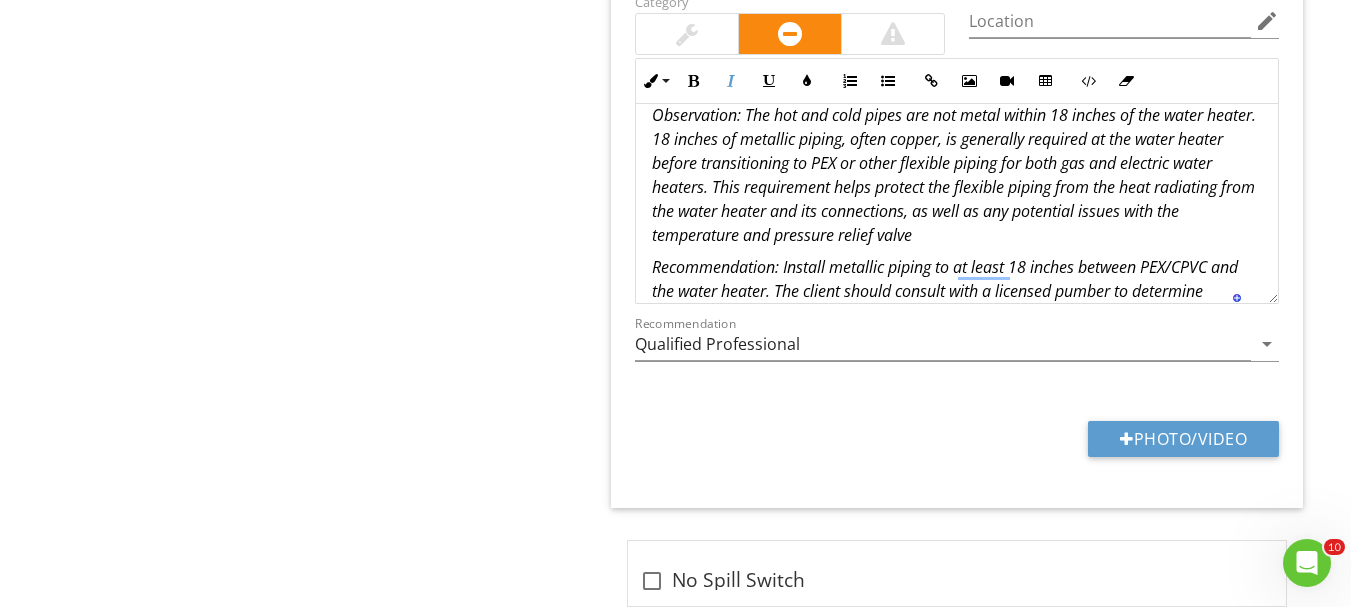 scroll, scrollTop: 48, scrollLeft: 0, axis: vertical 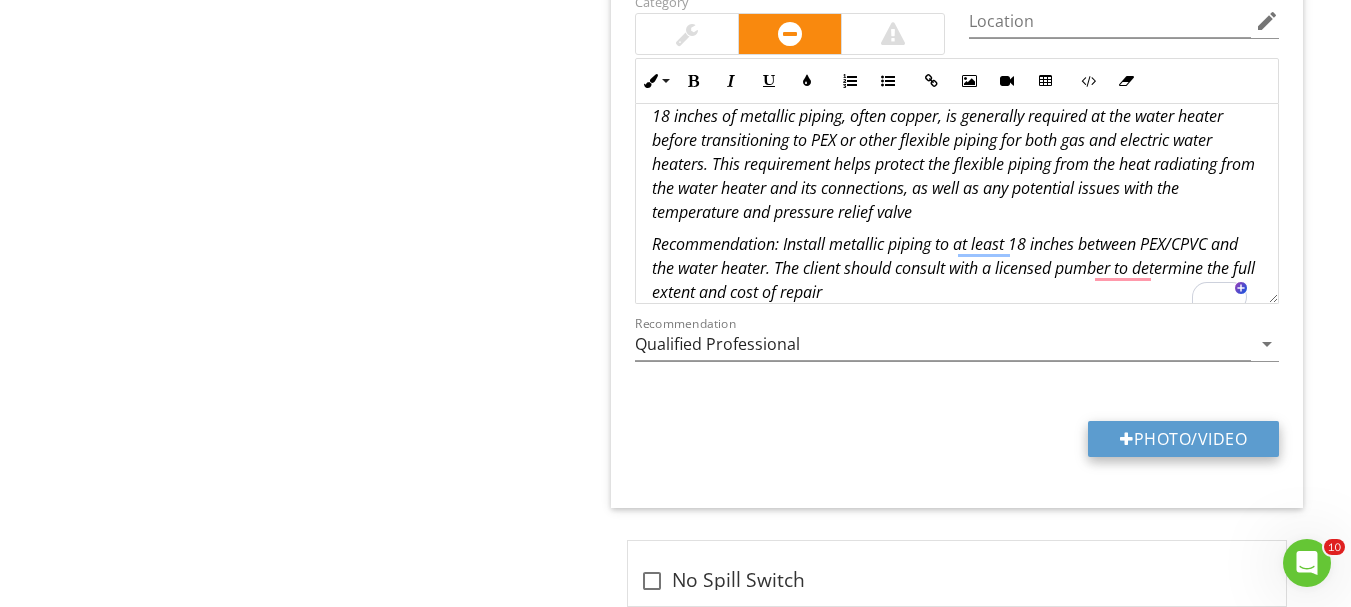 click on "Photo/Video" at bounding box center [1183, 439] 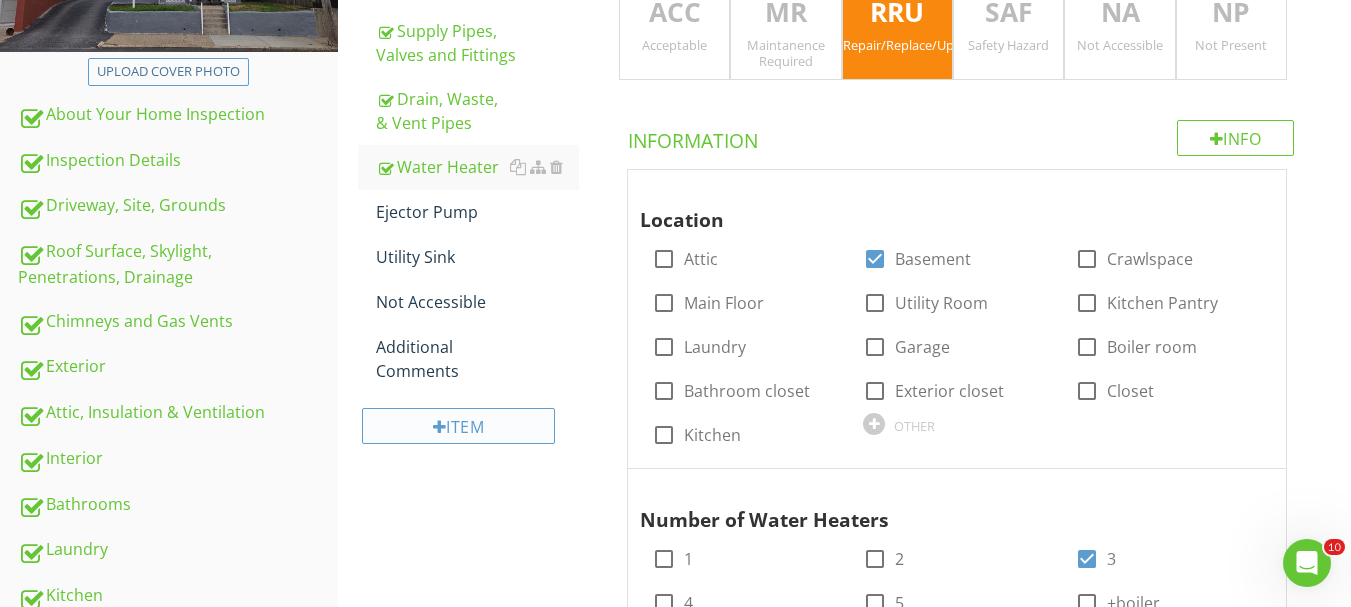 scroll, scrollTop: 428, scrollLeft: 0, axis: vertical 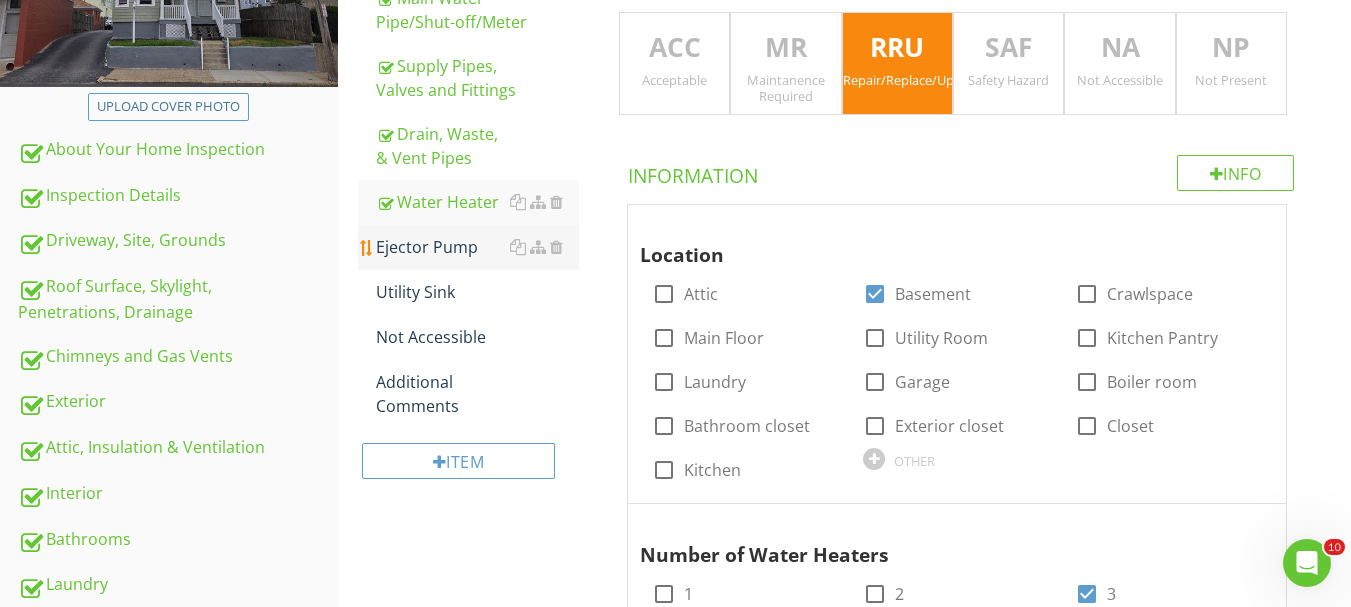click on "Ejector Pump" at bounding box center [477, 247] 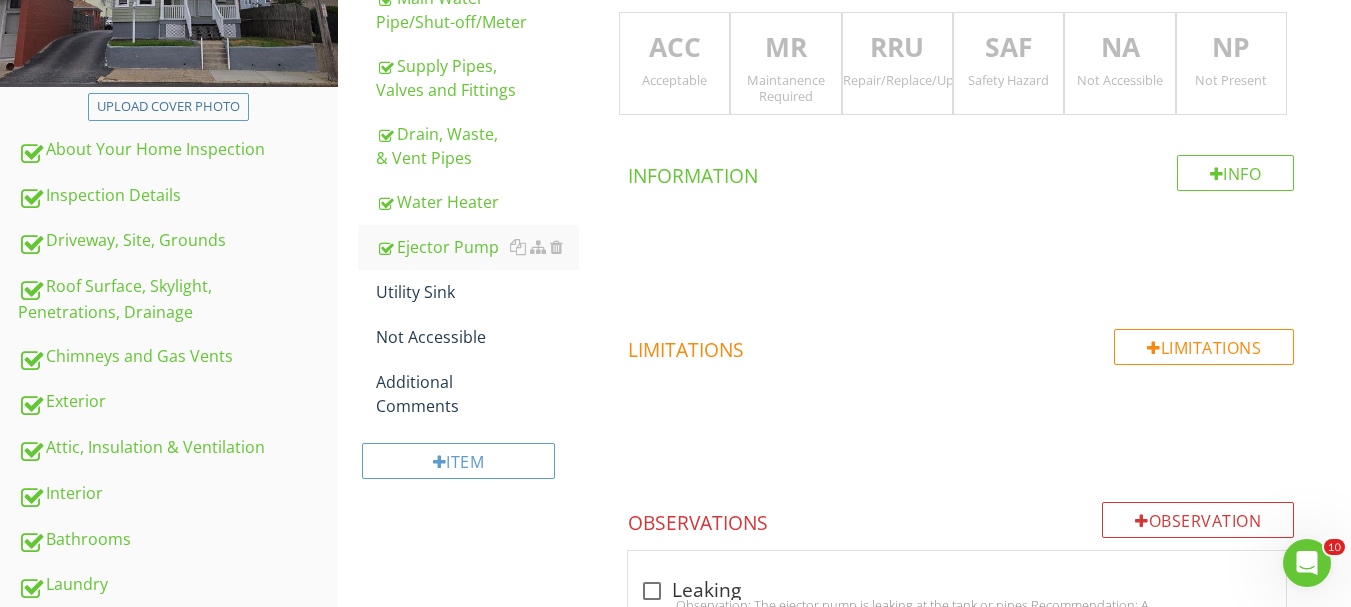 click on "Not Present" at bounding box center (1231, 80) 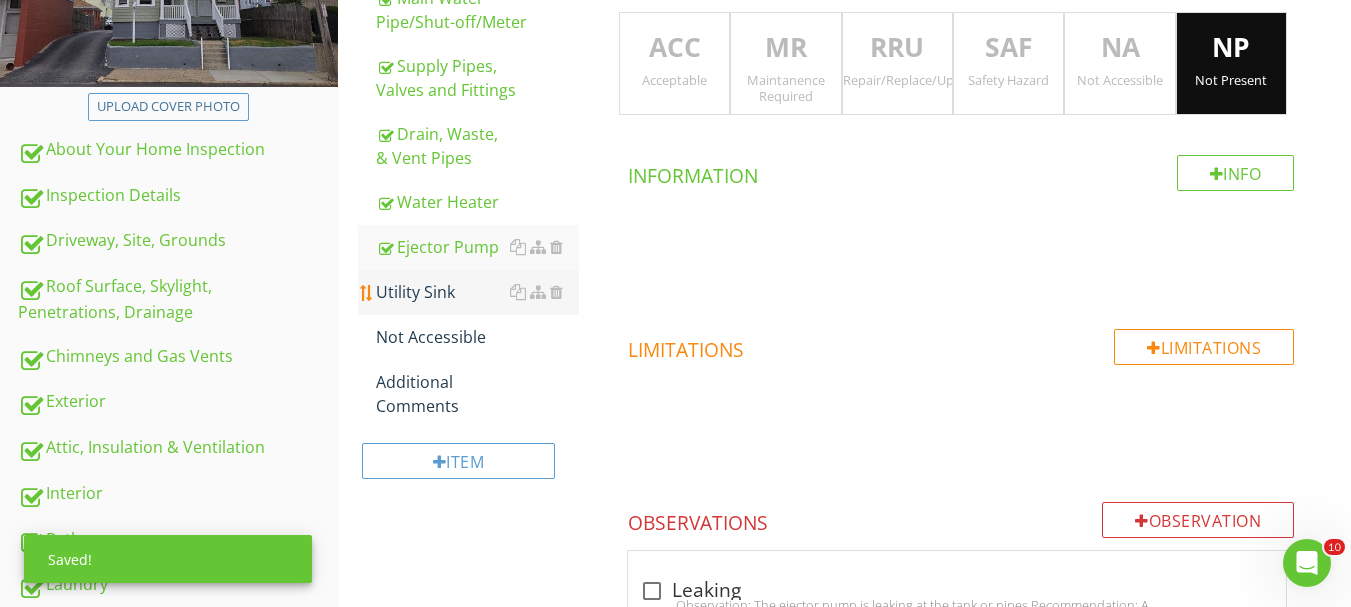 click on "Utility Sink" at bounding box center [477, 292] 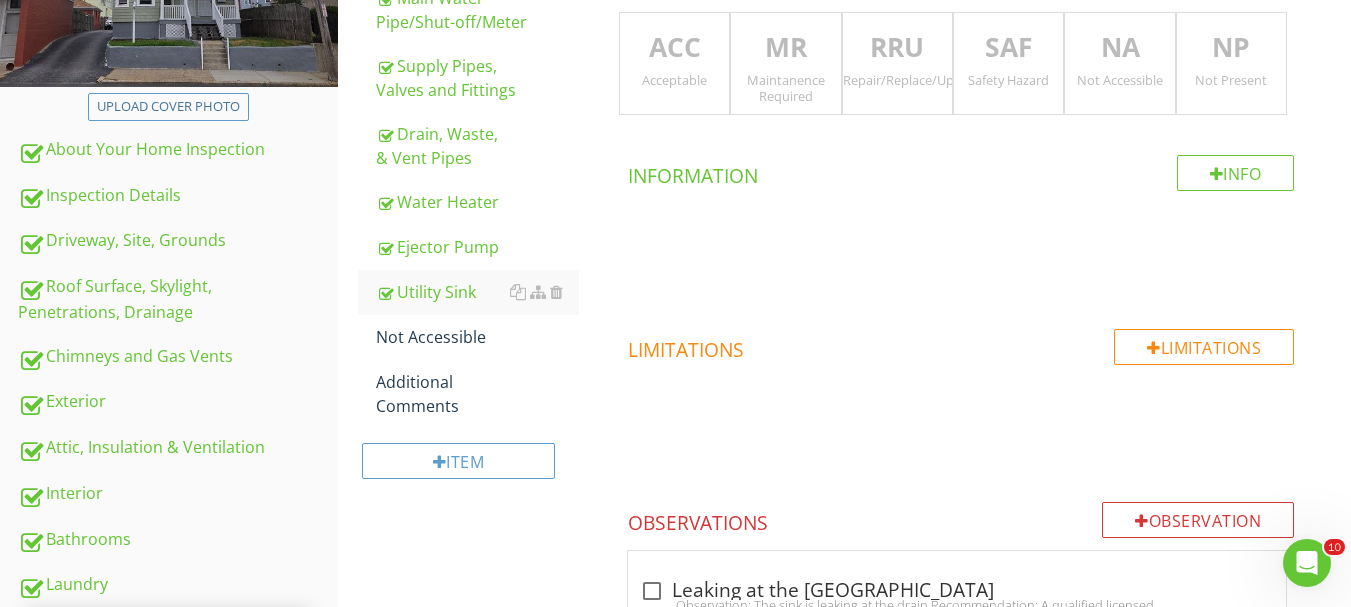click on "NP" at bounding box center (1231, 48) 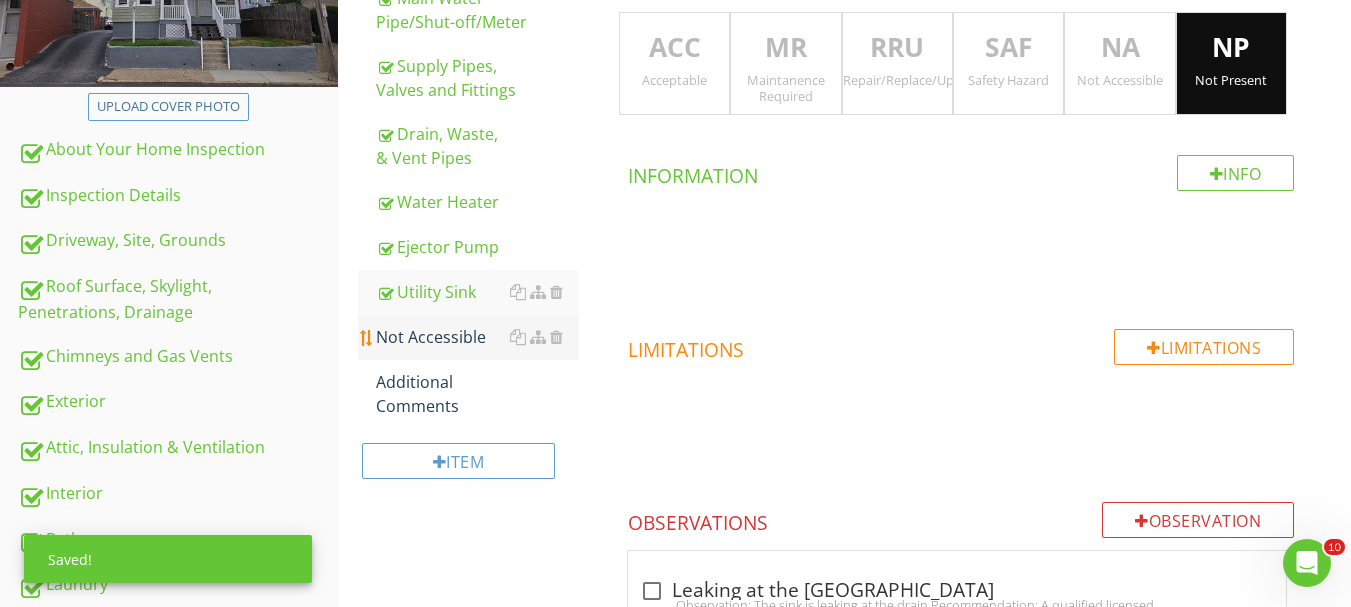 click on "Not Accessible" at bounding box center (477, 337) 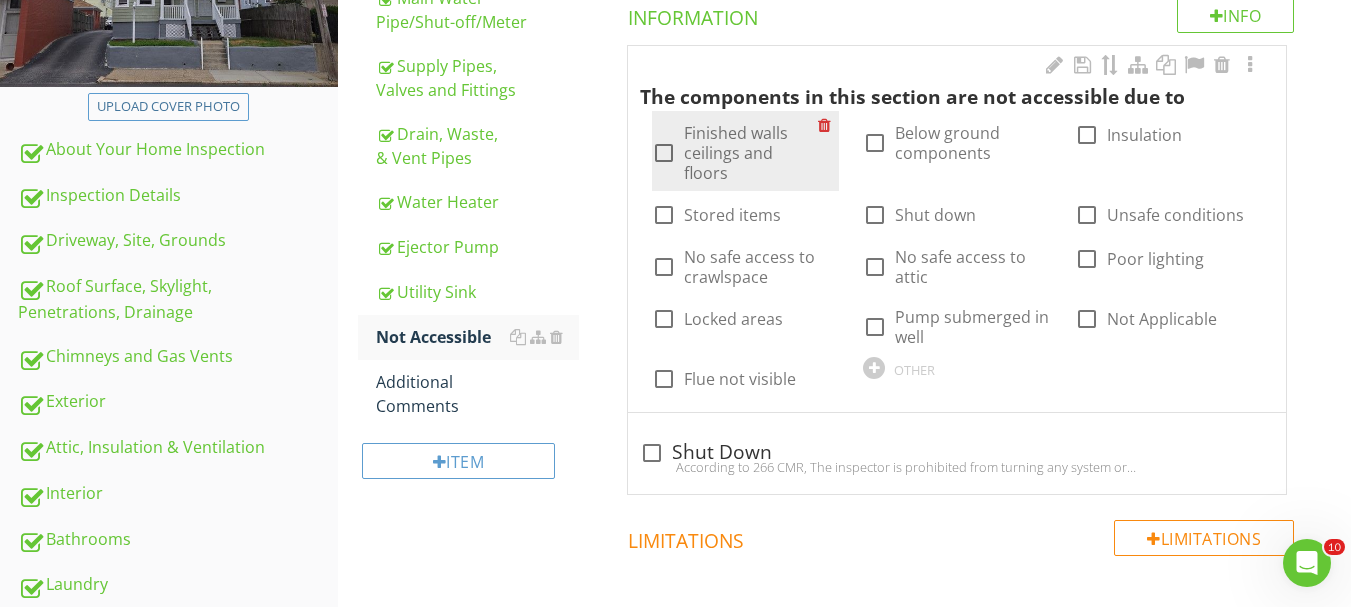 click on "Finished walls ceilings and floors" at bounding box center (751, 153) 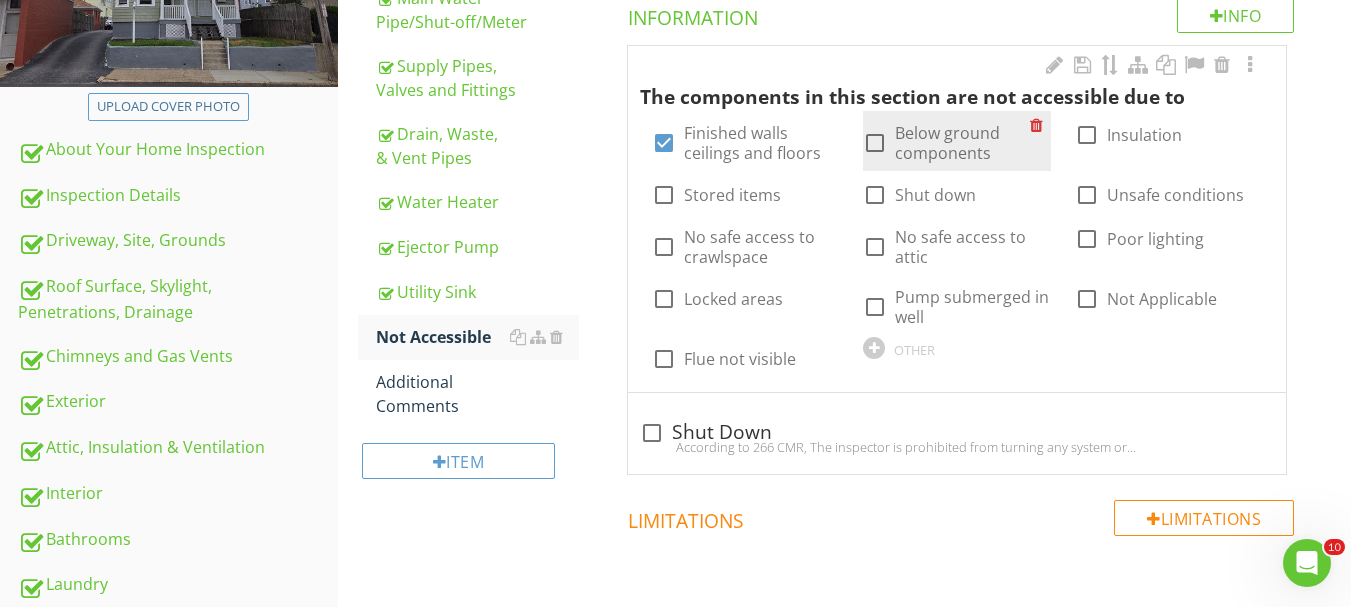 click on "Below ground components" at bounding box center [962, 143] 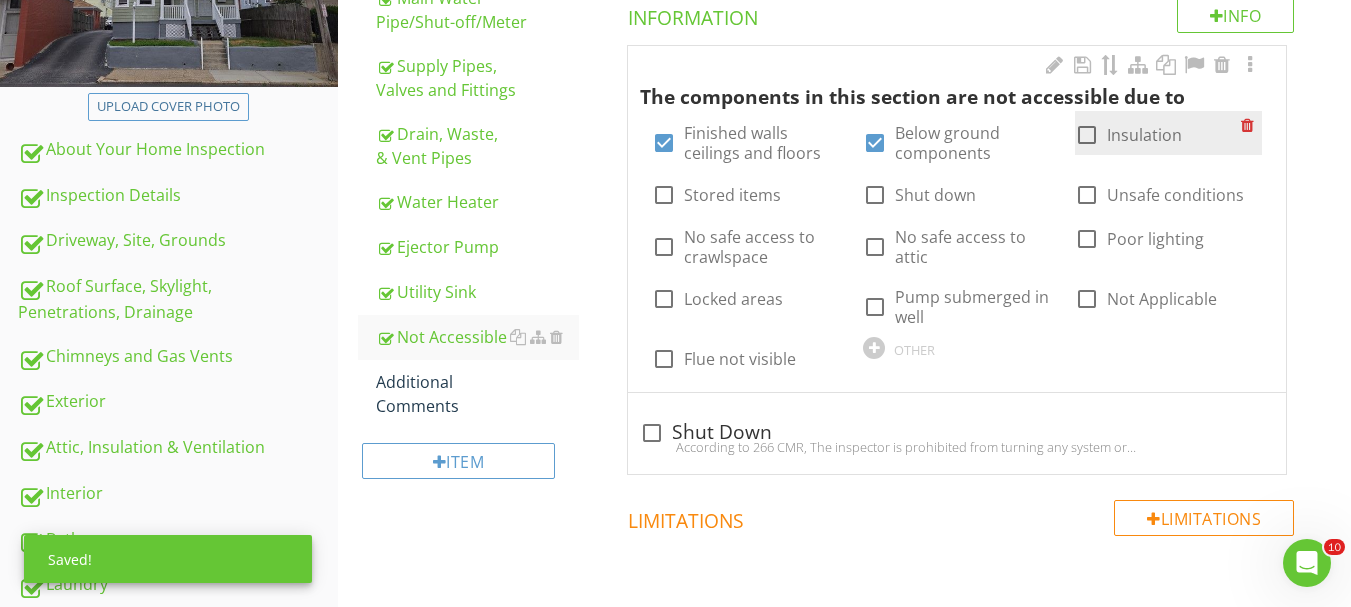 click on "Insulation" at bounding box center [1144, 135] 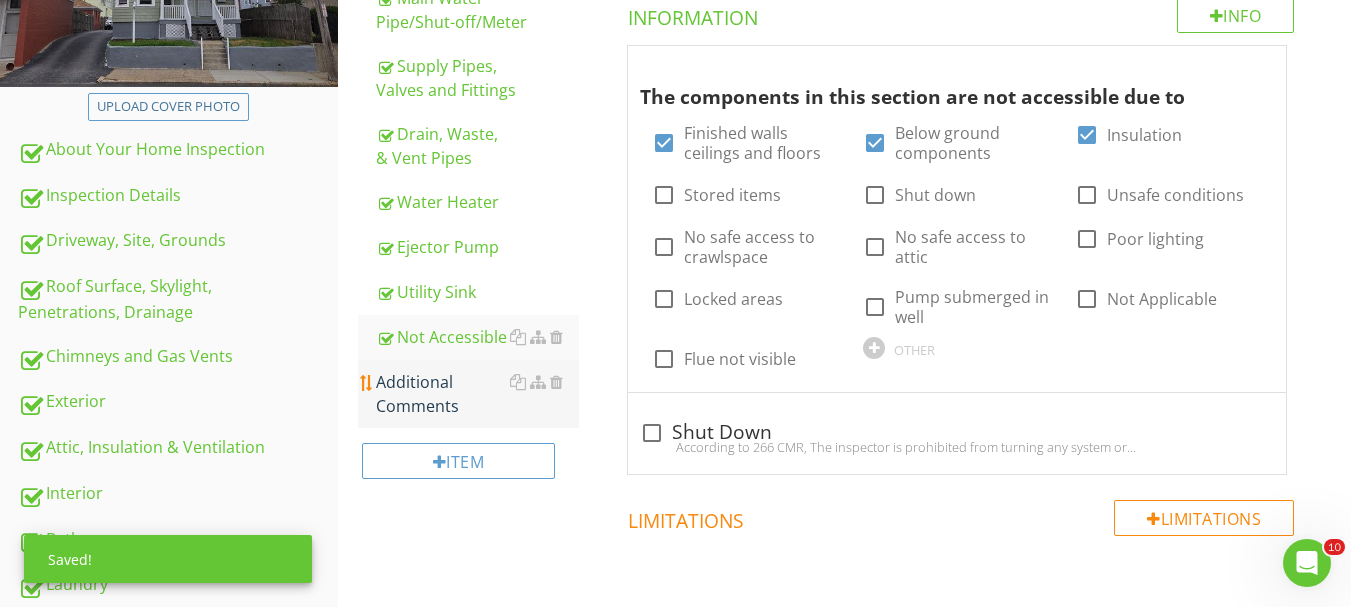 click on "Additional Comments" at bounding box center (477, 394) 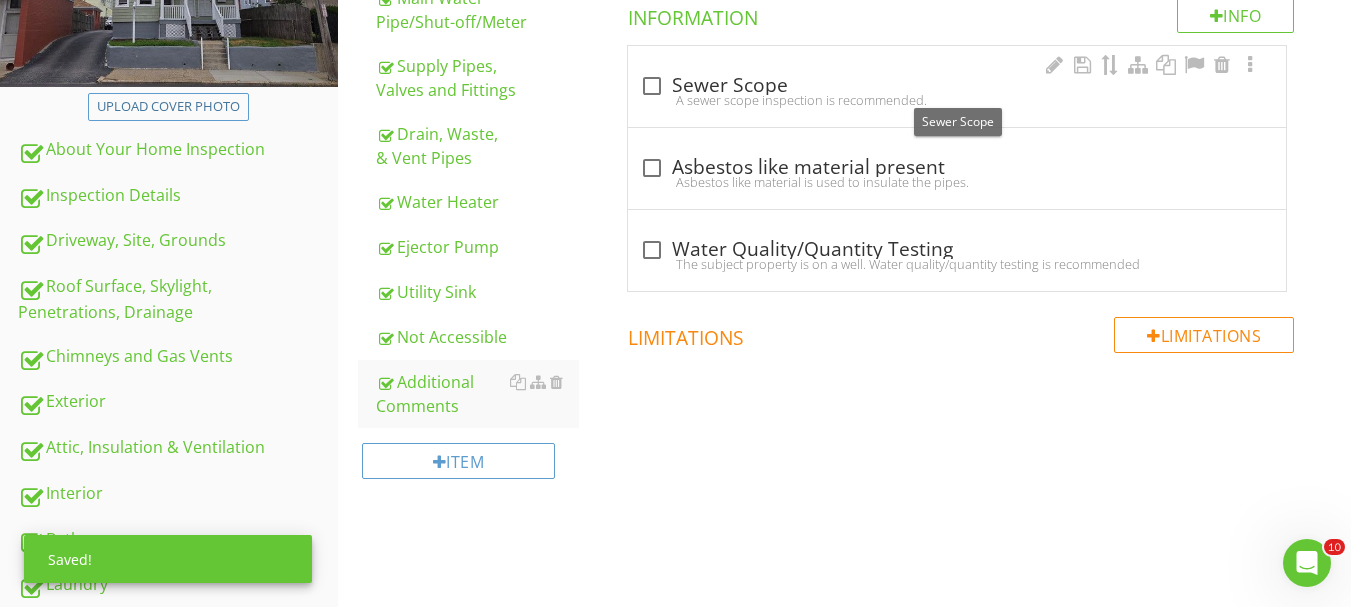 click on "check_box_outline_blank
Sewer Scope" at bounding box center (957, 86) 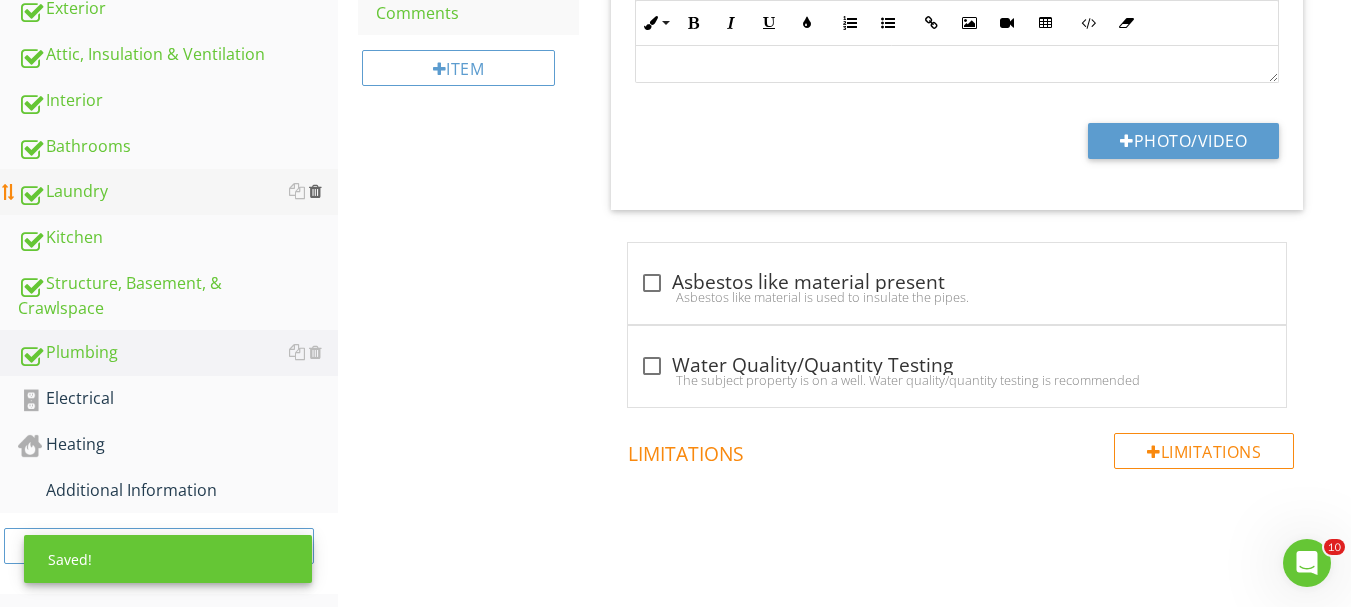 scroll, scrollTop: 845, scrollLeft: 0, axis: vertical 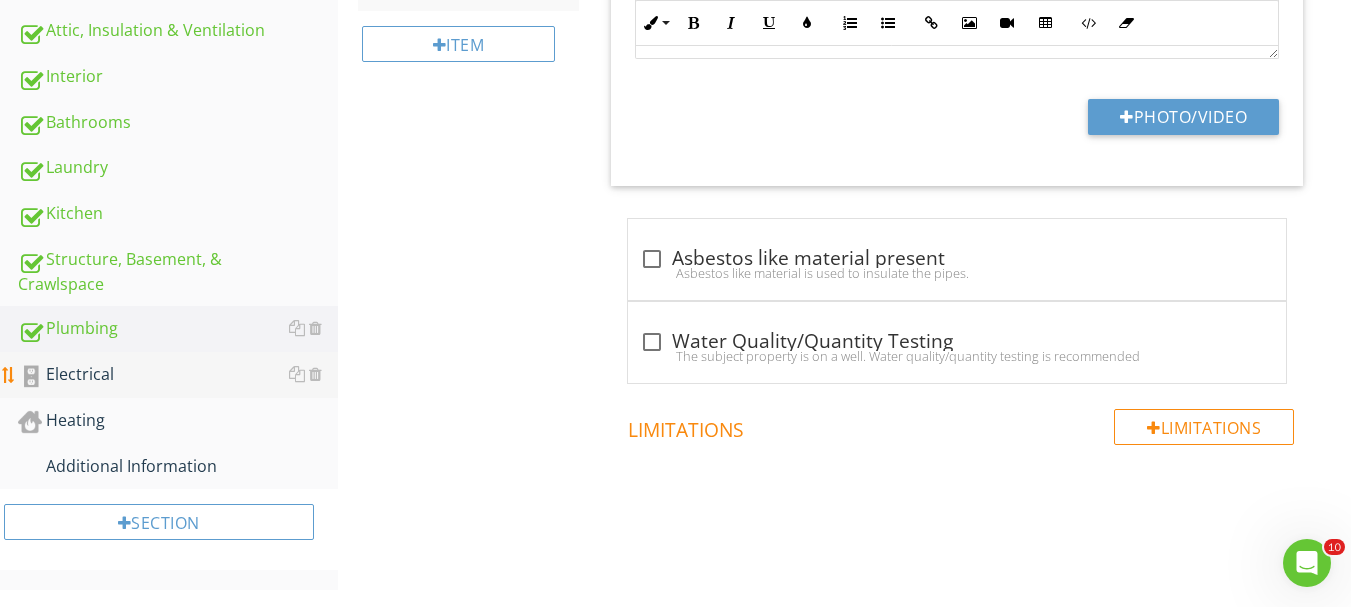 click on "Electrical" at bounding box center [178, 375] 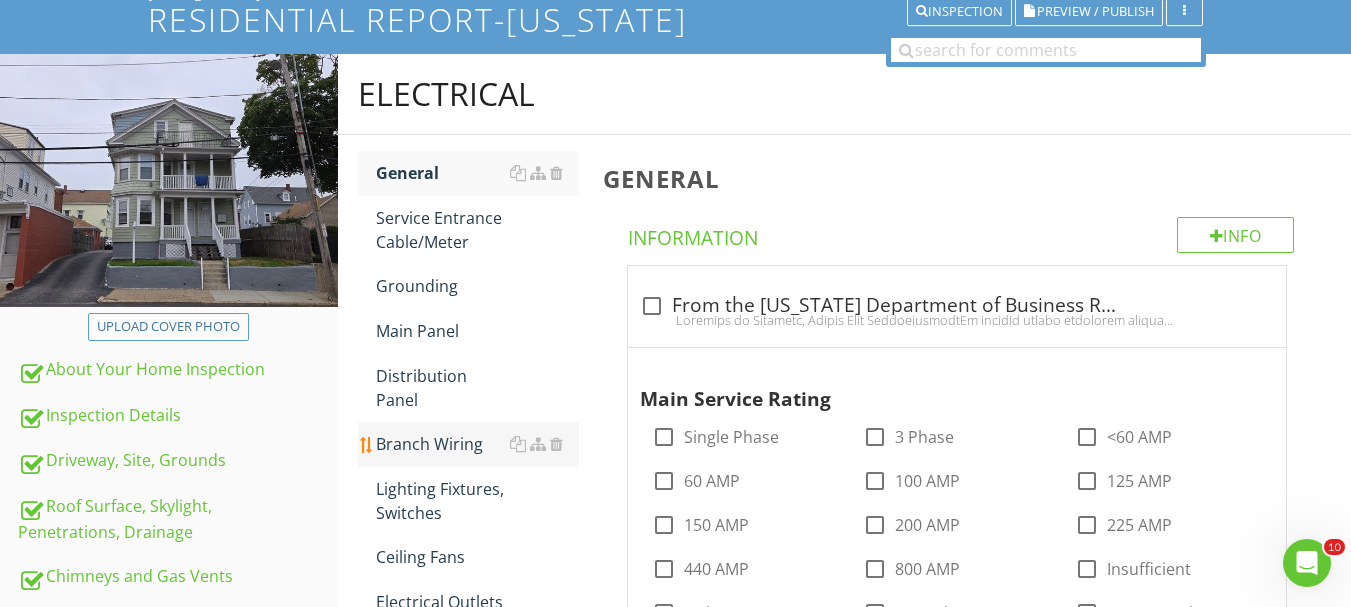 scroll, scrollTop: 145, scrollLeft: 0, axis: vertical 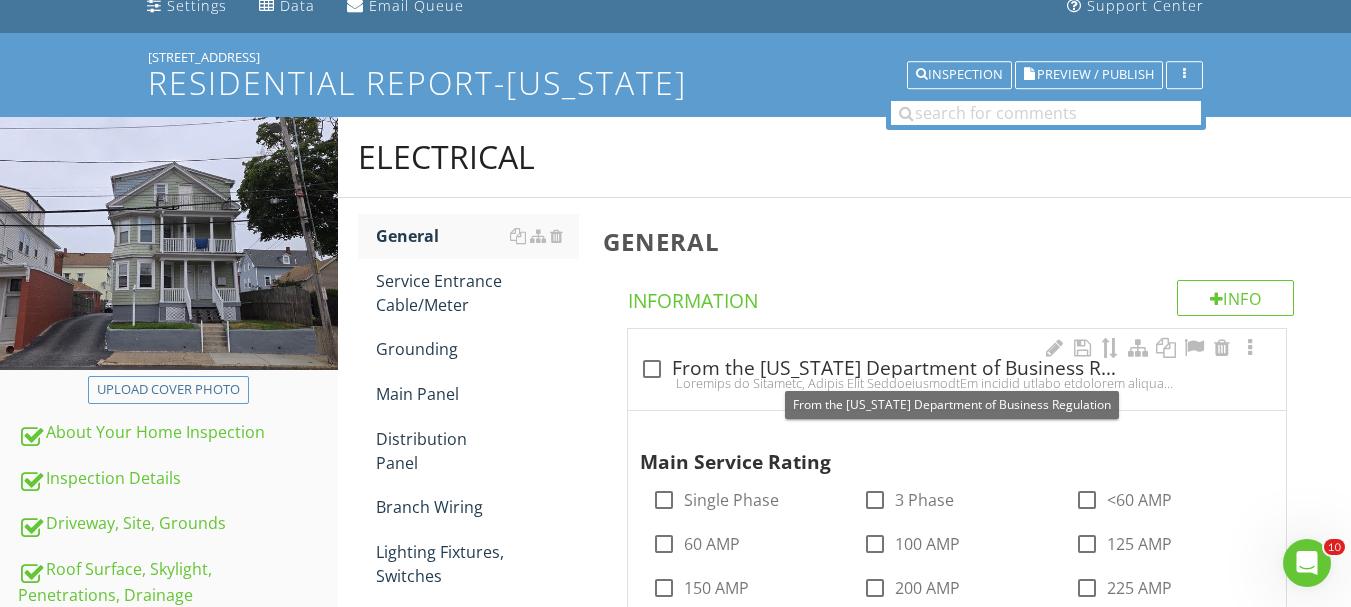 click at bounding box center [652, 369] 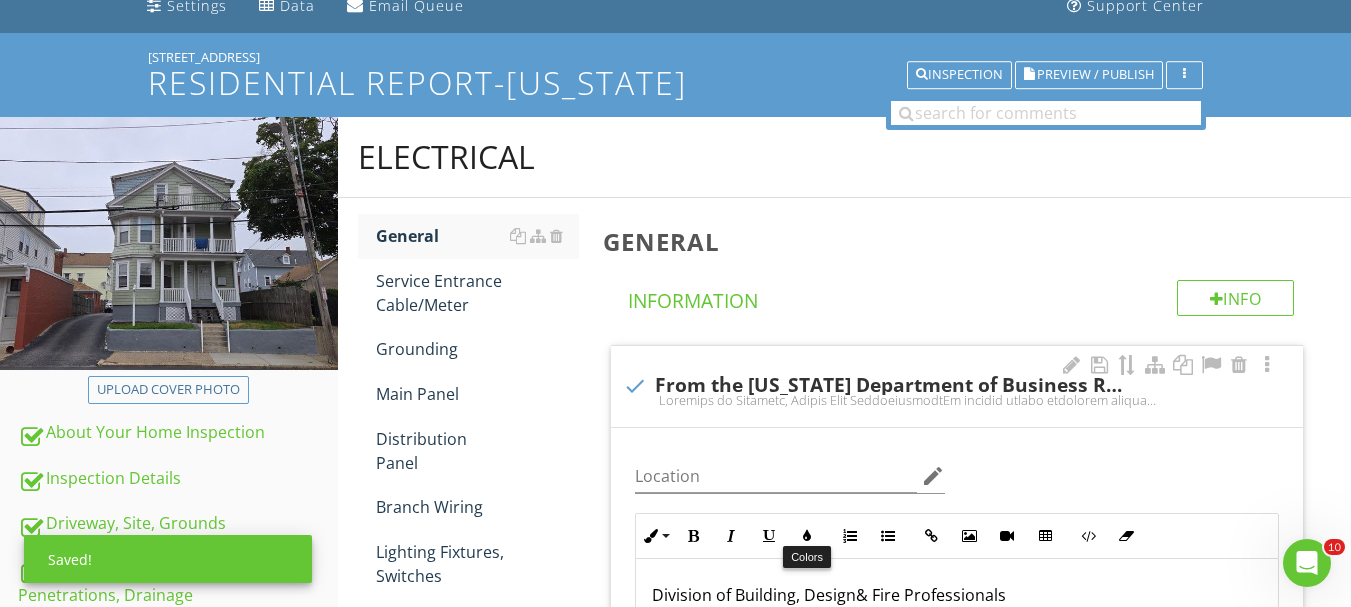 scroll, scrollTop: 545, scrollLeft: 0, axis: vertical 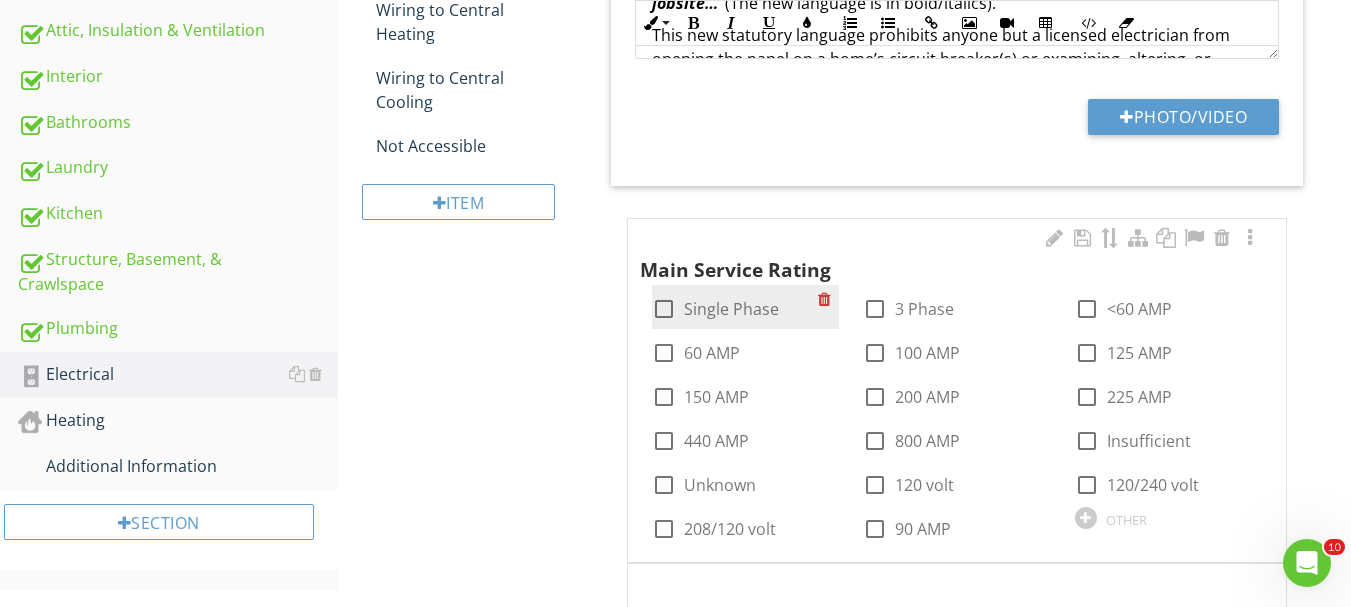 click at bounding box center [664, 309] 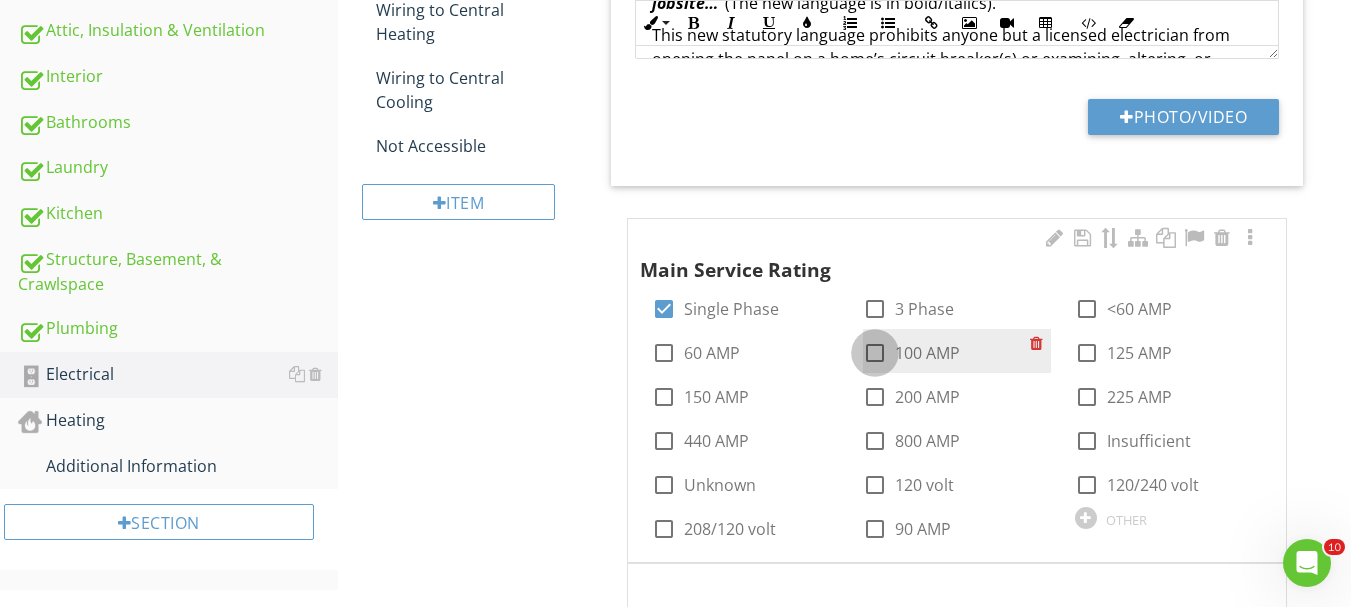 click at bounding box center [875, 353] 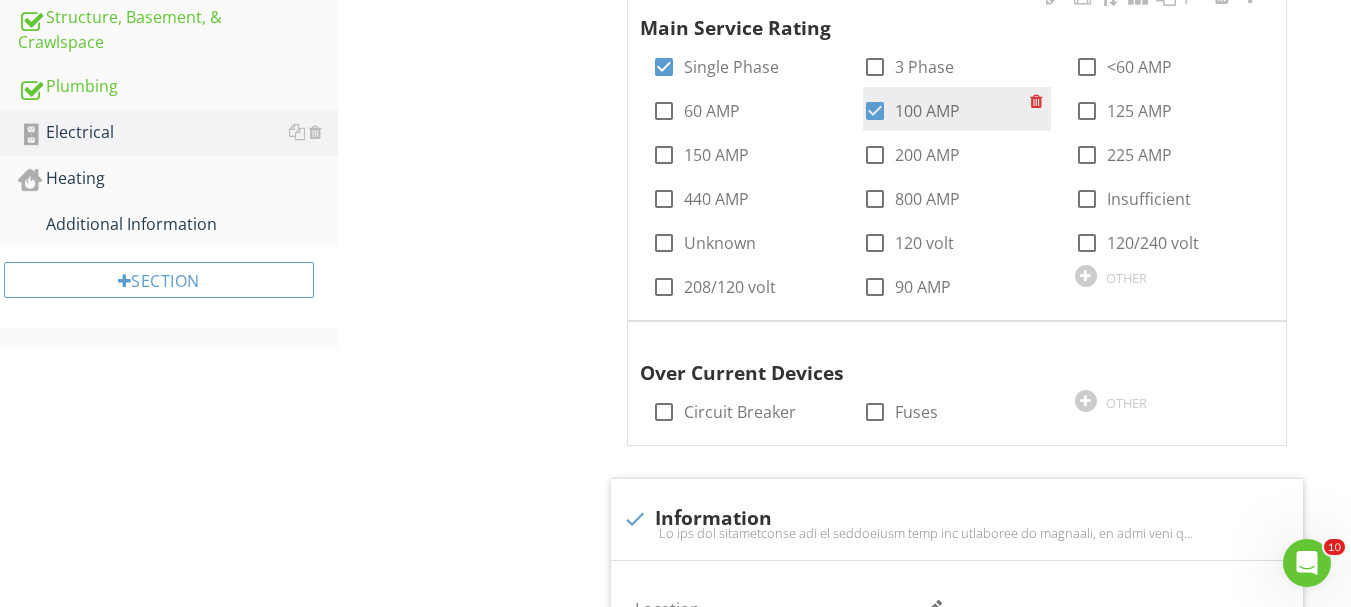 scroll, scrollTop: 1145, scrollLeft: 0, axis: vertical 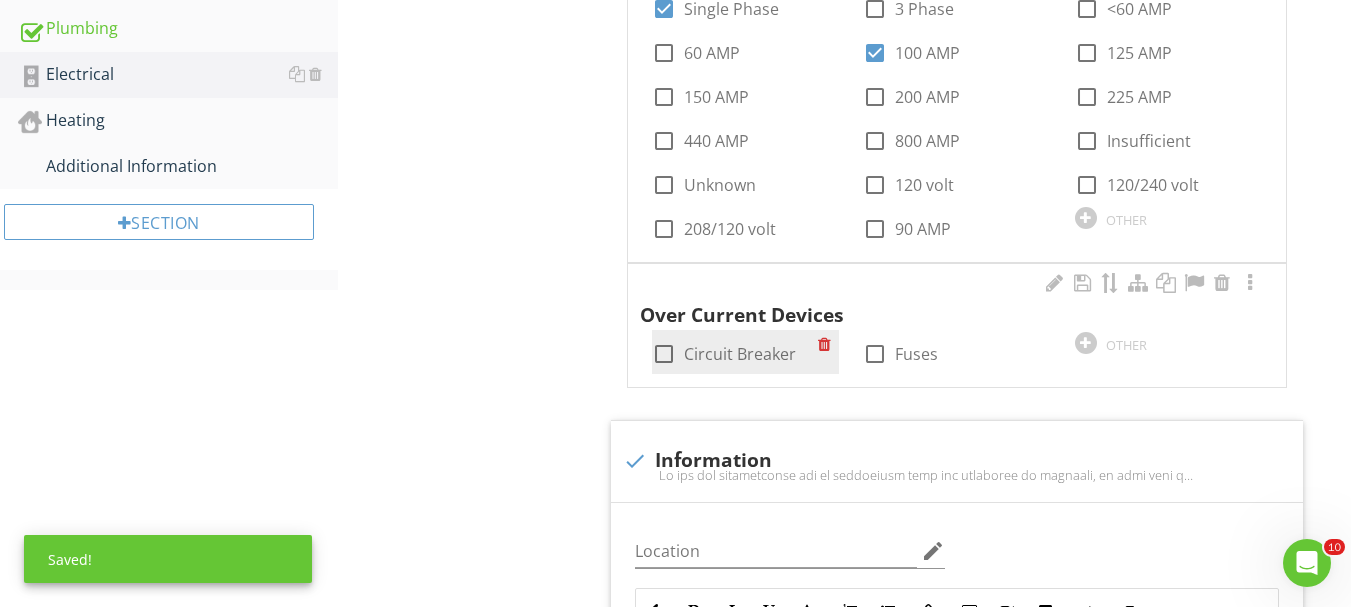 click on "Circuit Breaker" at bounding box center (740, 354) 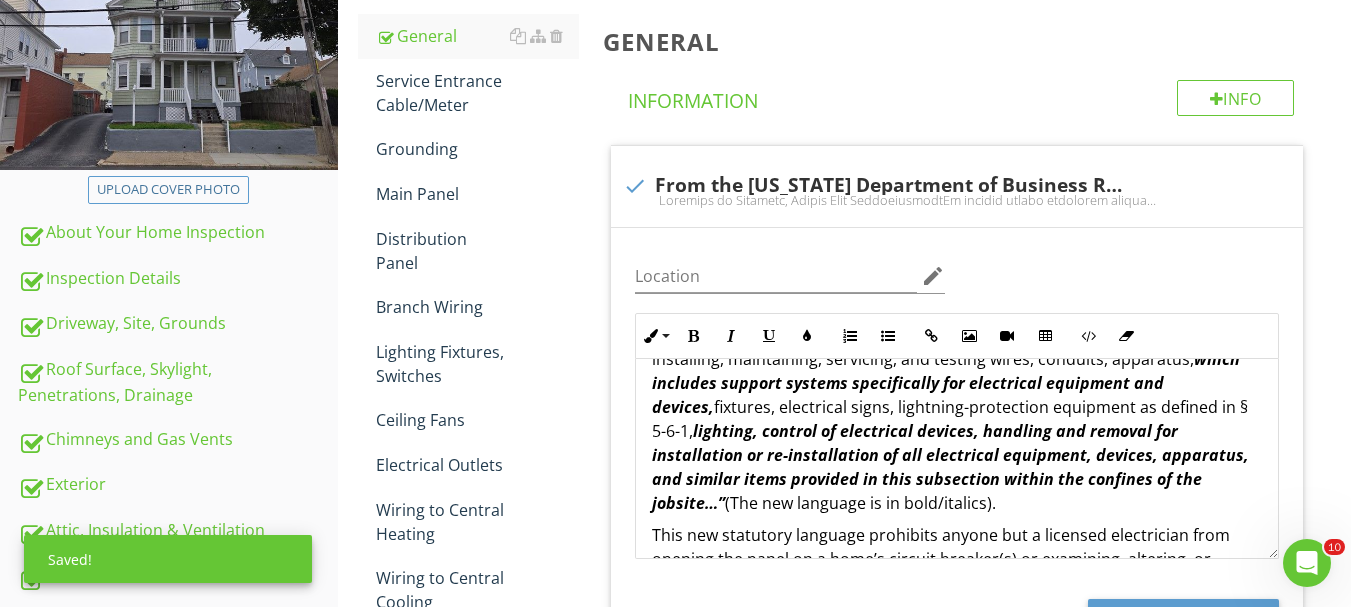 scroll, scrollTop: 245, scrollLeft: 0, axis: vertical 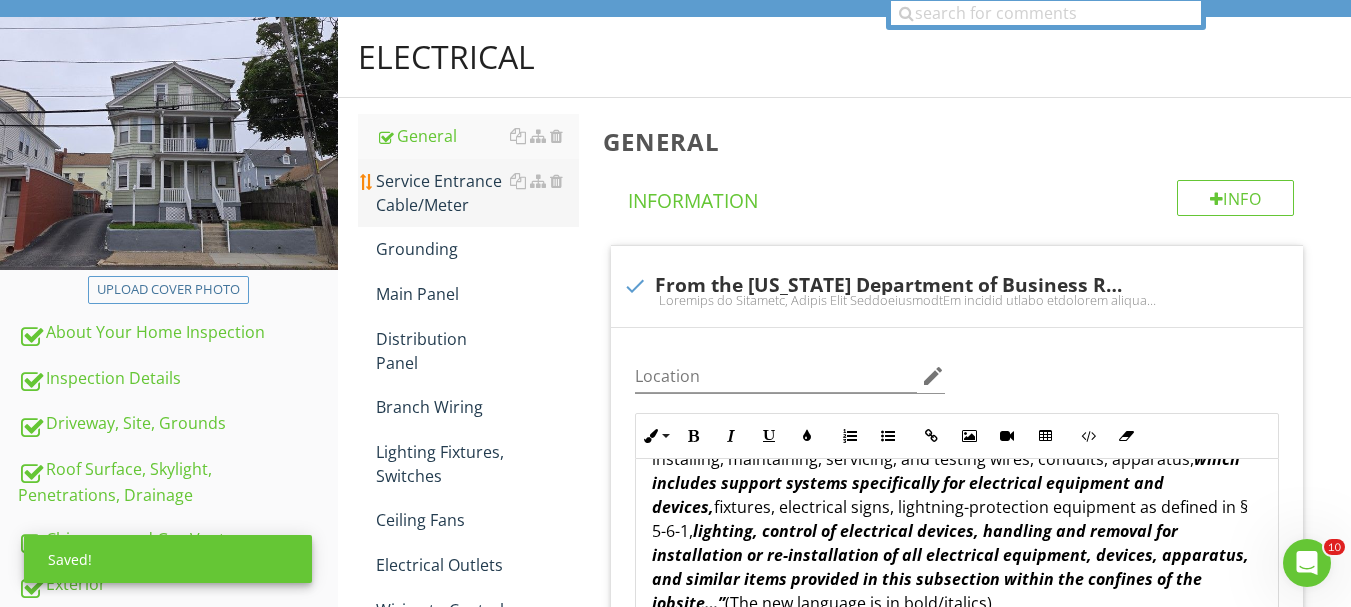 click on "Service Entrance Cable/Meter" at bounding box center (477, 193) 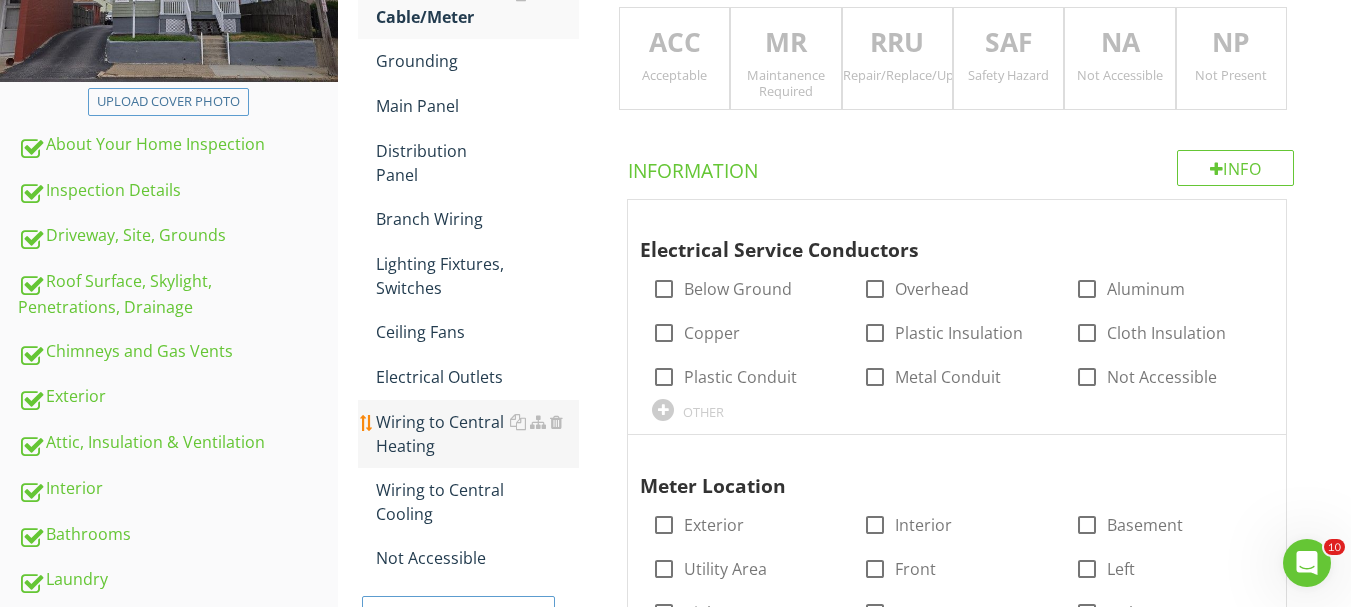 scroll, scrollTop: 245, scrollLeft: 0, axis: vertical 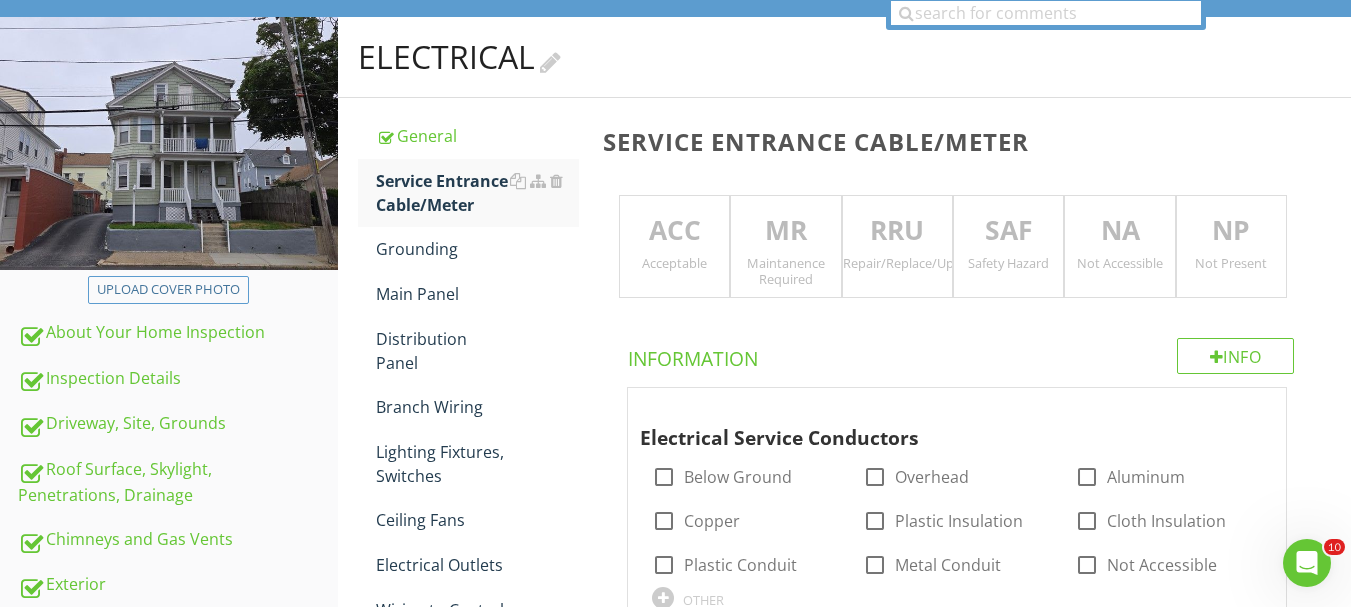 click on "Electrical" at bounding box center (844, 57) 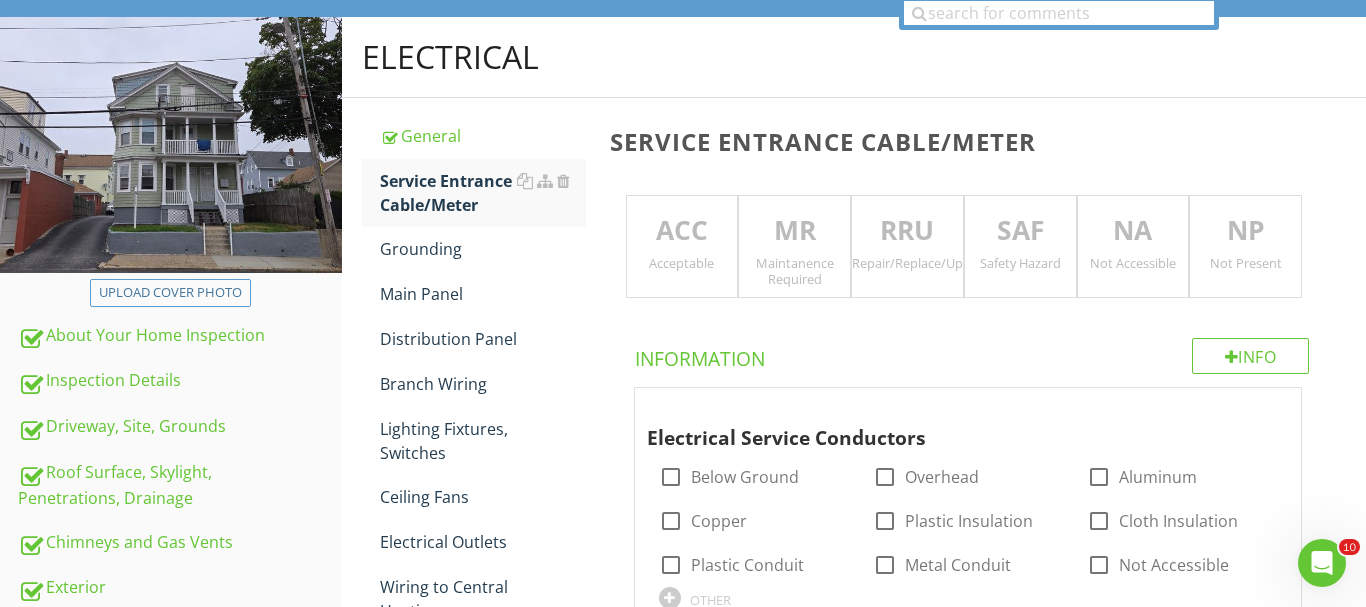 click at bounding box center (683, 303) 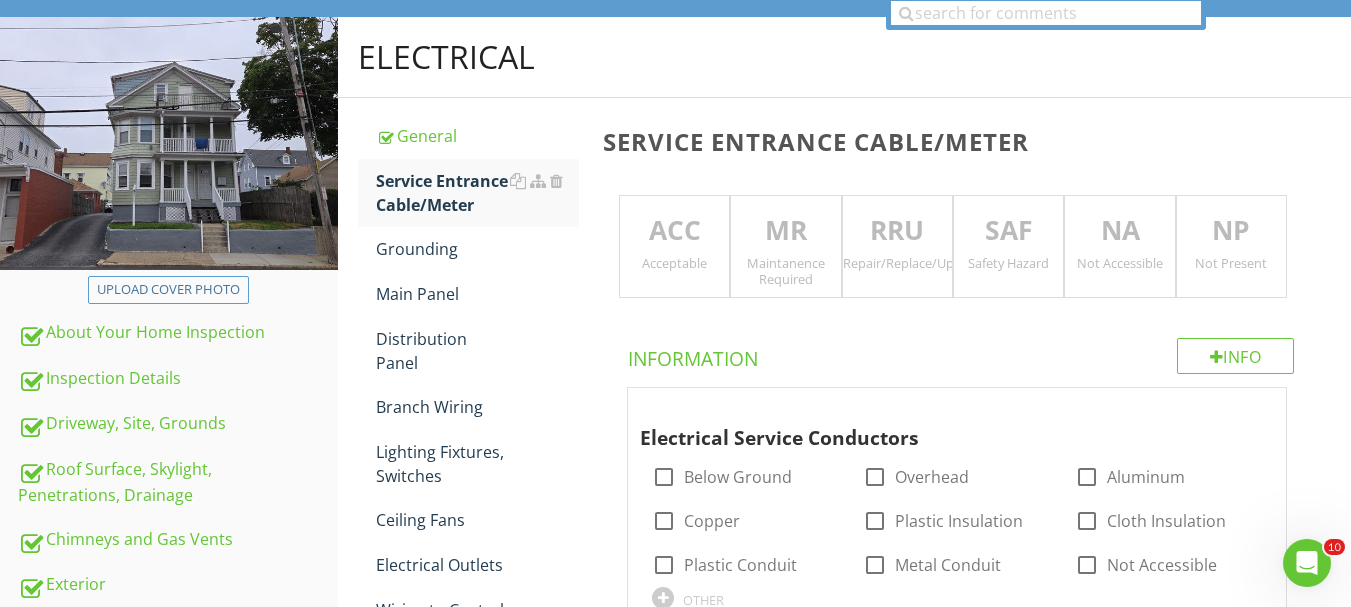 click on "RRU" at bounding box center (897, 231) 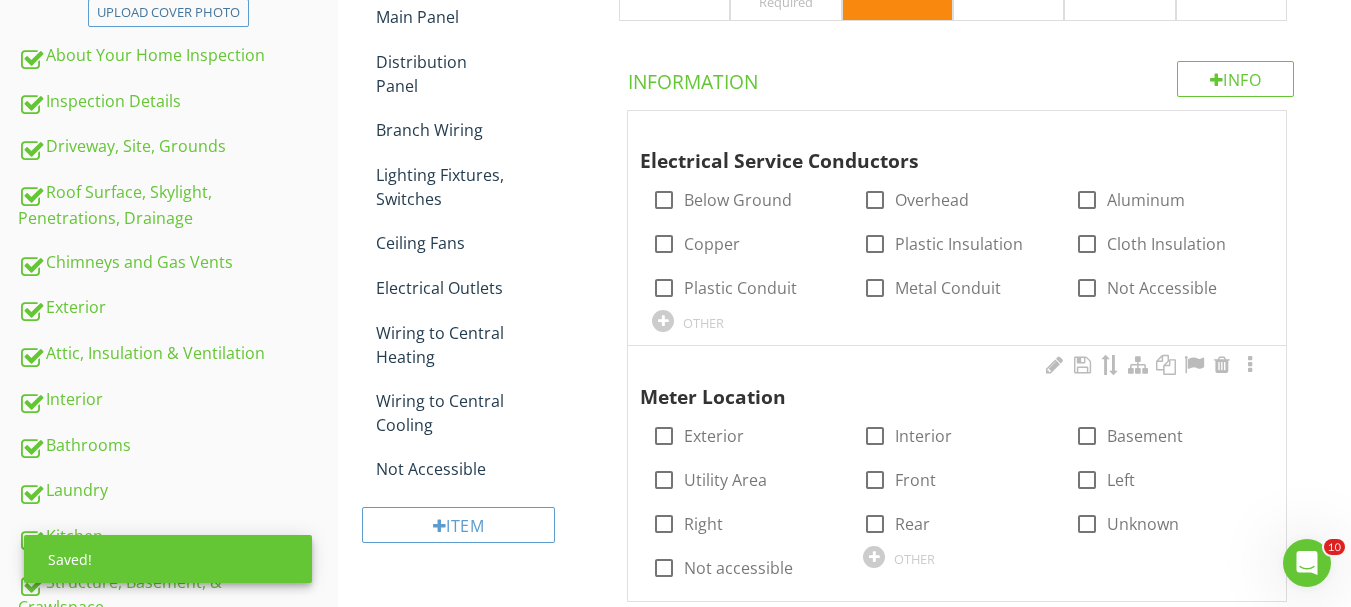 scroll, scrollTop: 545, scrollLeft: 0, axis: vertical 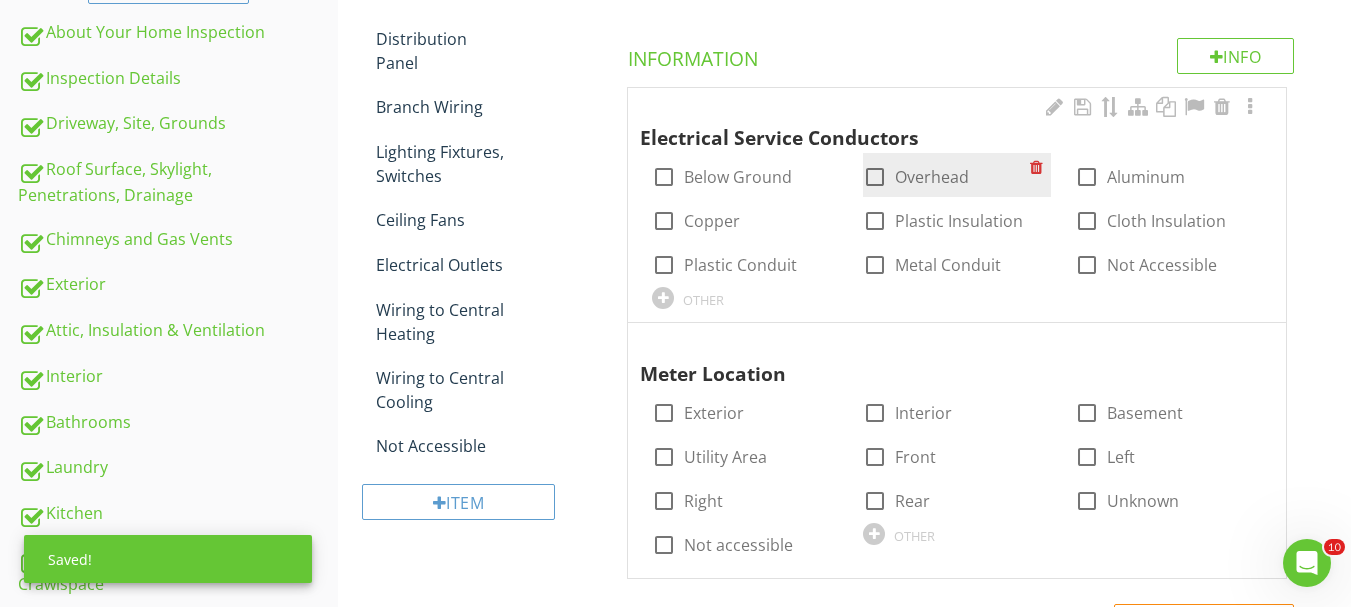 click on "Overhead" at bounding box center (932, 177) 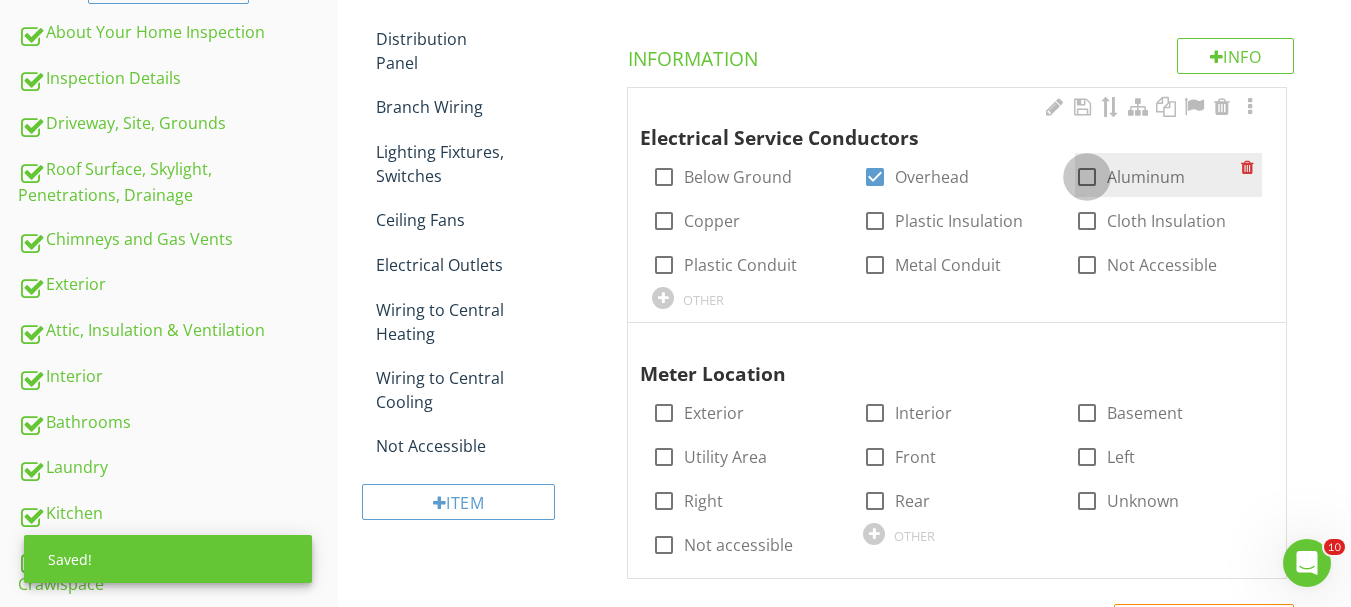 click at bounding box center [1087, 177] 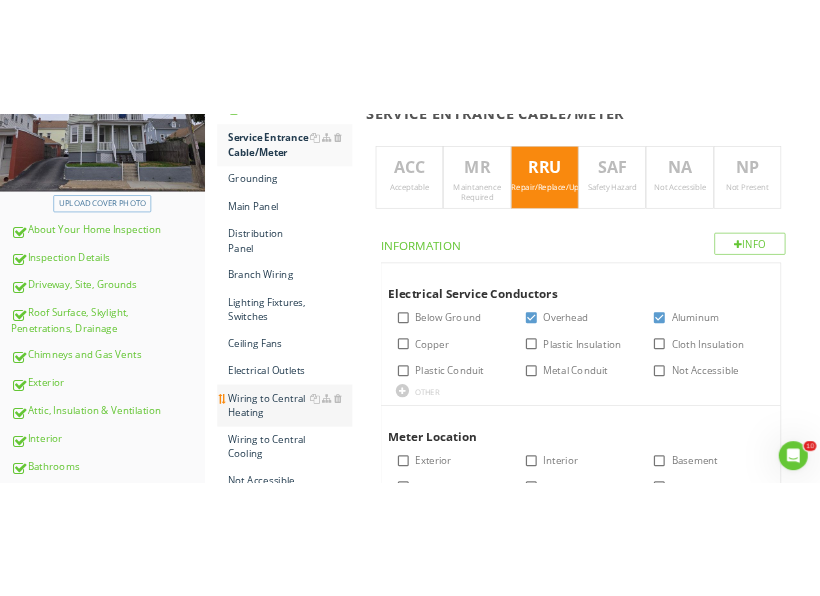 scroll, scrollTop: 345, scrollLeft: 0, axis: vertical 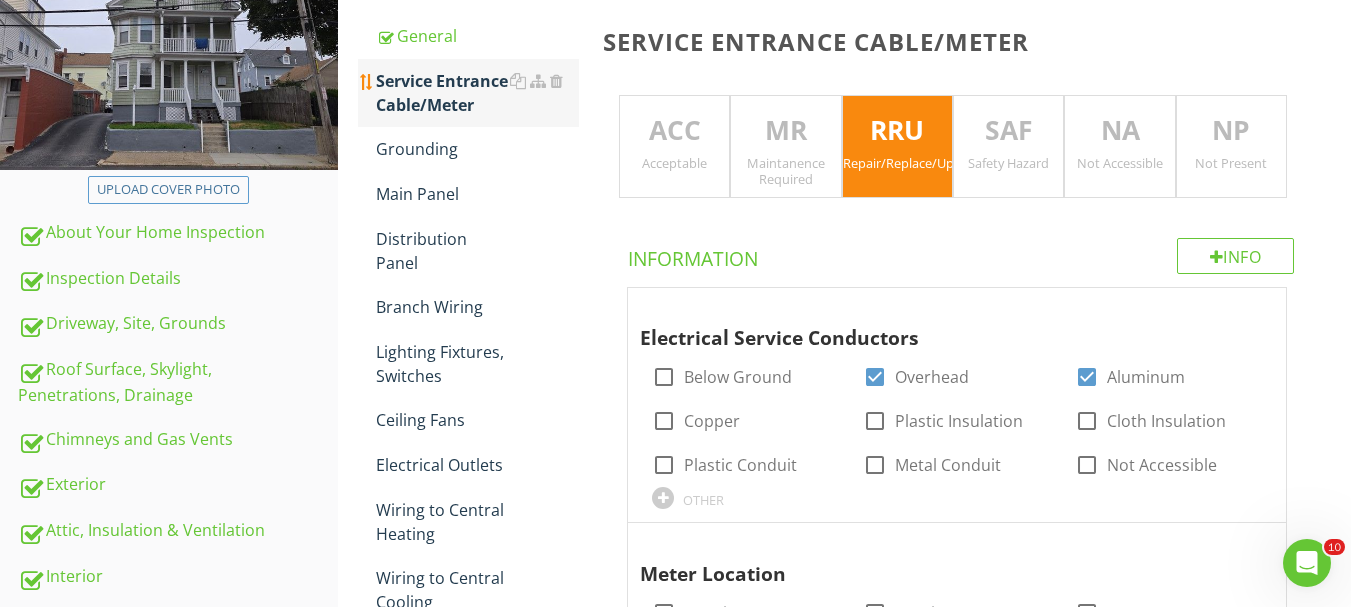 click on "Service Entrance Cable/Meter" at bounding box center [477, 93] 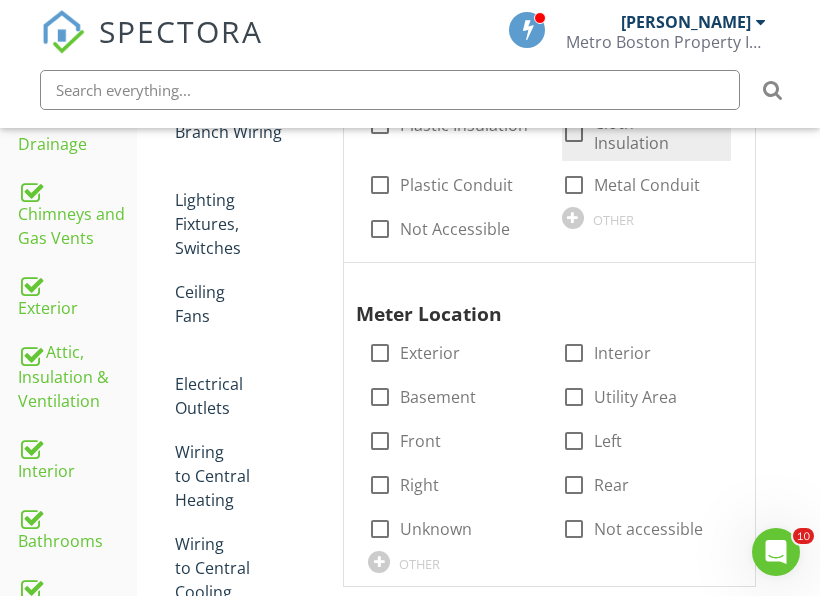 scroll, scrollTop: 945, scrollLeft: 0, axis: vertical 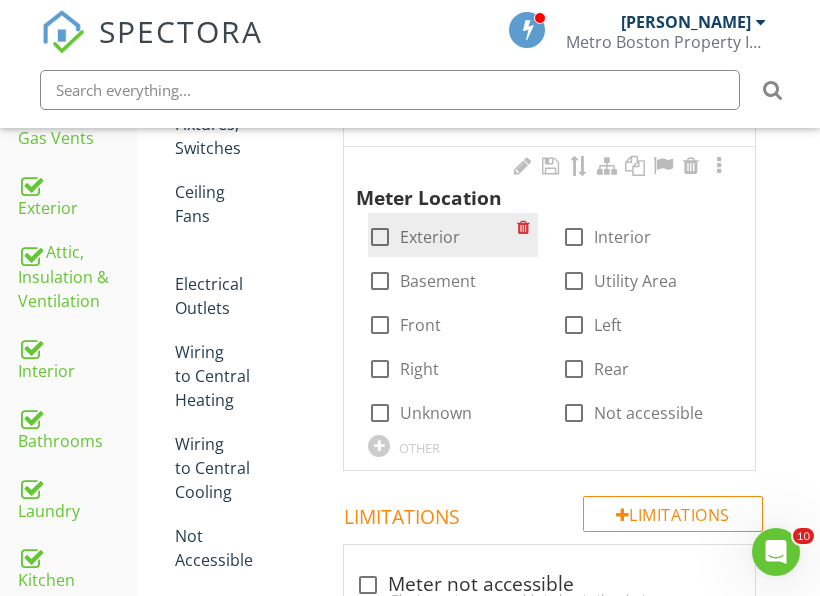 click on "Exterior" at bounding box center [430, 237] 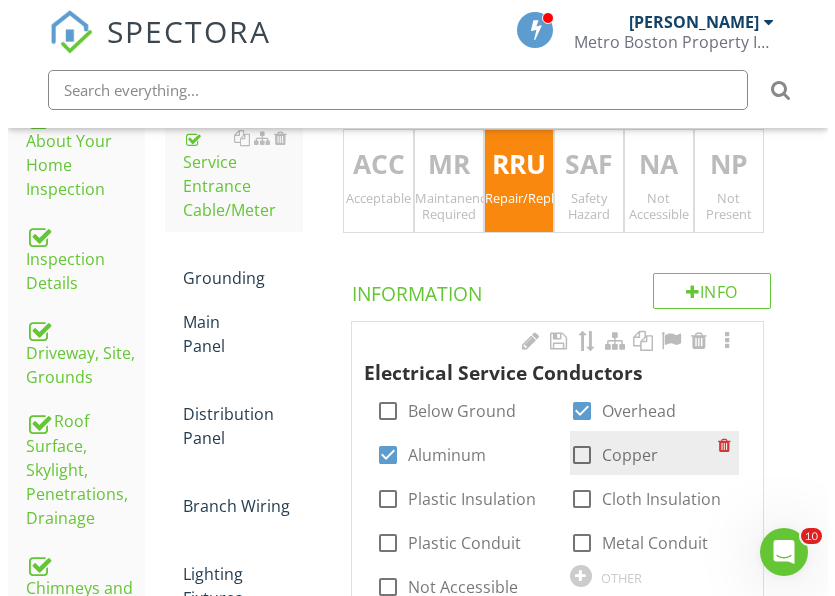 scroll, scrollTop: 445, scrollLeft: 0, axis: vertical 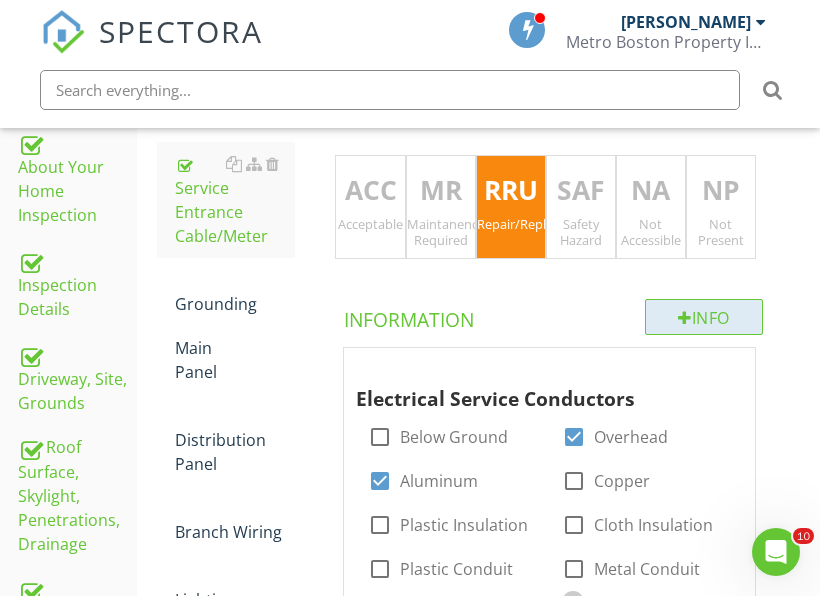 click at bounding box center [685, 318] 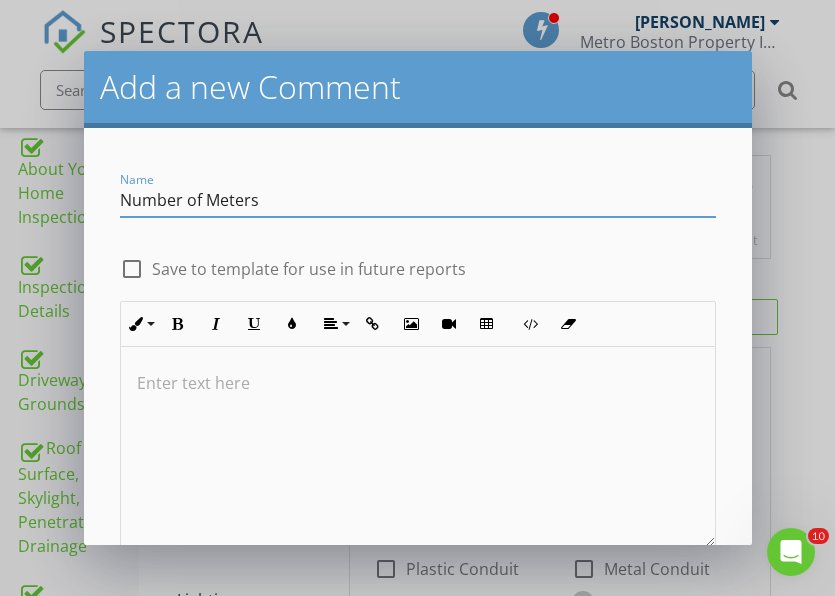 type on "Number of Meters" 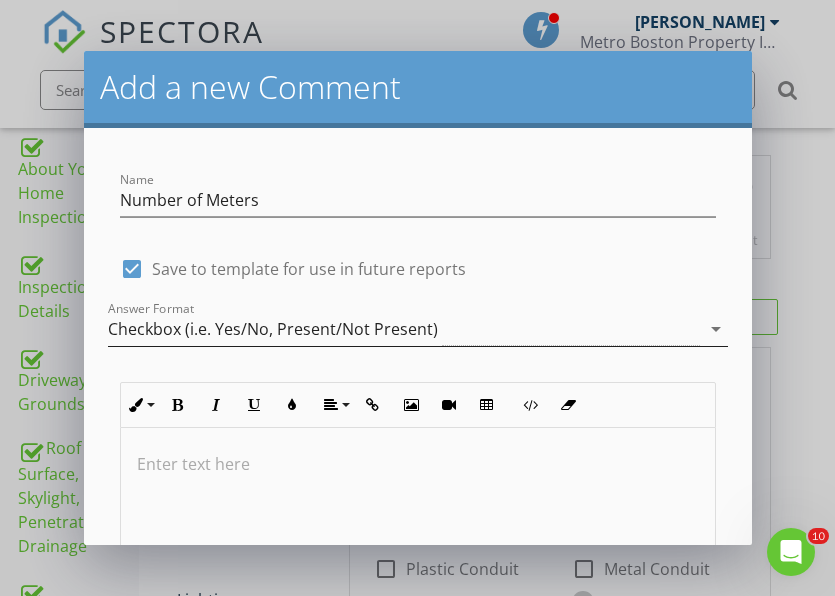 click on "Checkbox (i.e. Yes/No, Present/Not Present)" at bounding box center [273, 329] 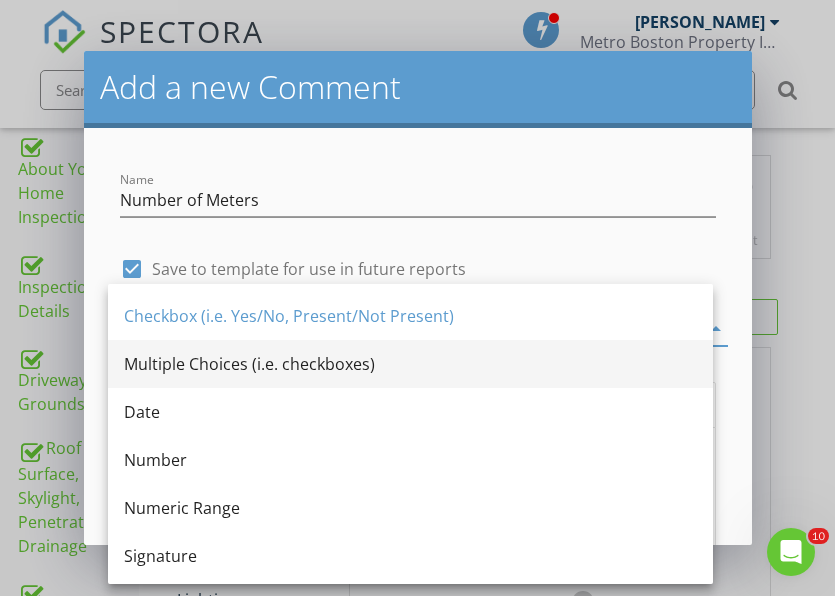 click on "Multiple Choices (i.e. checkboxes)" at bounding box center [410, 364] 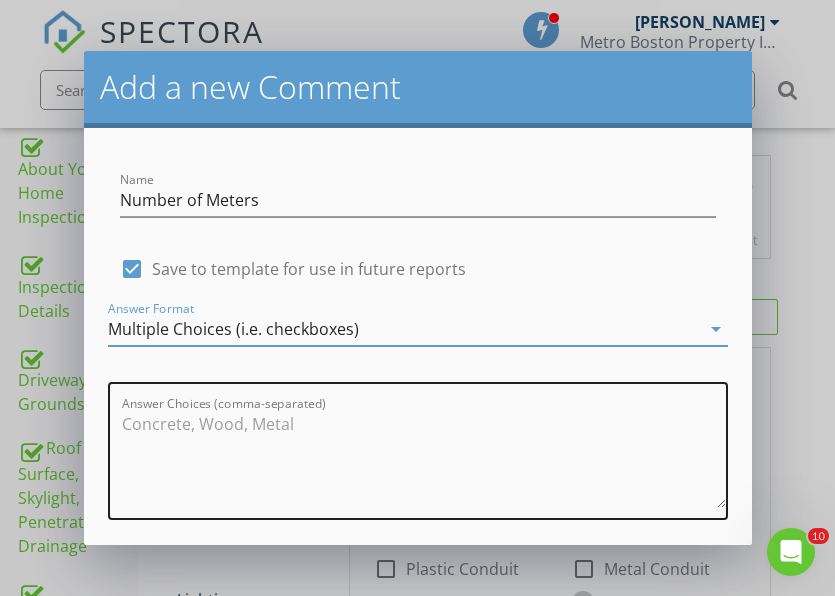 click at bounding box center (424, 458) 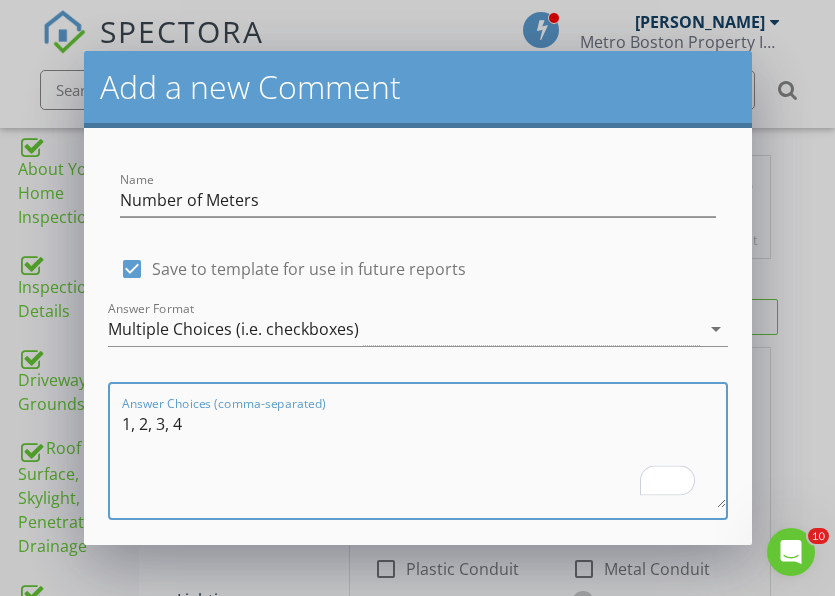 scroll, scrollTop: 106, scrollLeft: 0, axis: vertical 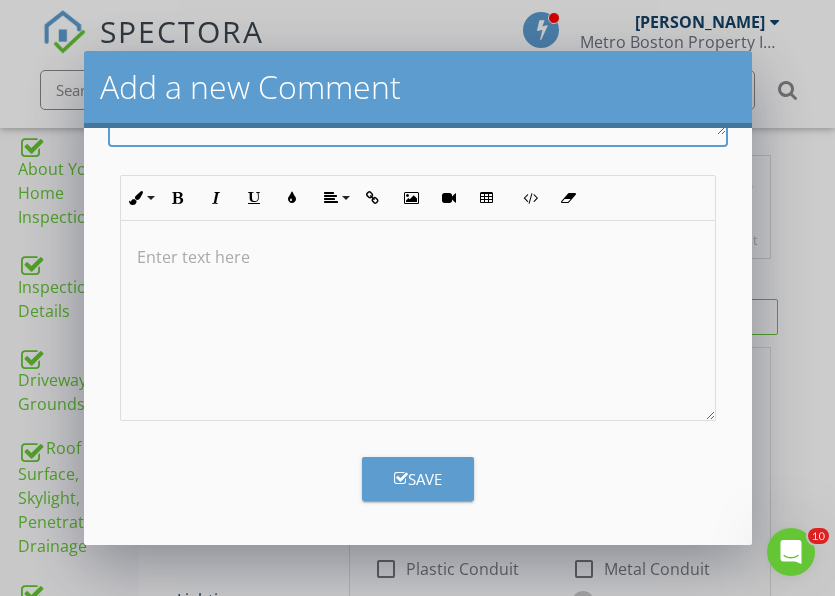 type on "1, 2, 3, 4" 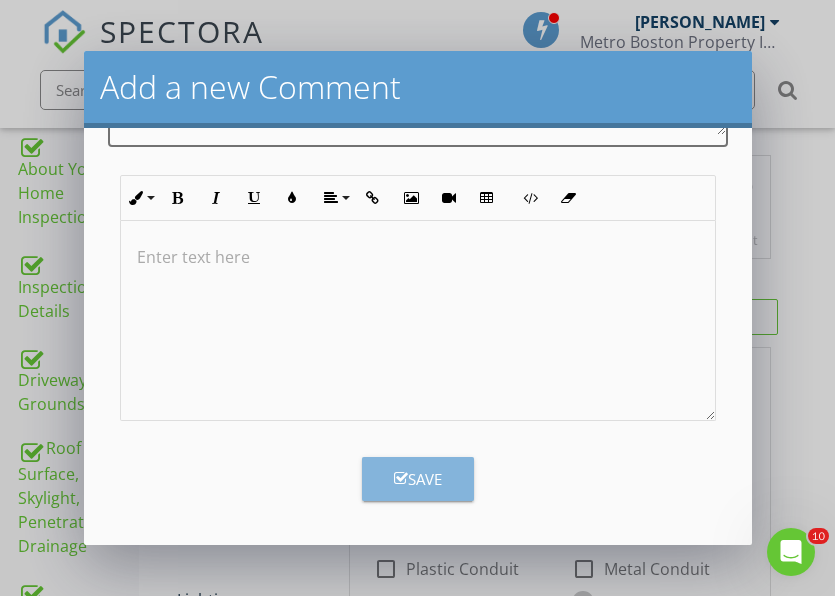 click on "Save" at bounding box center [418, 479] 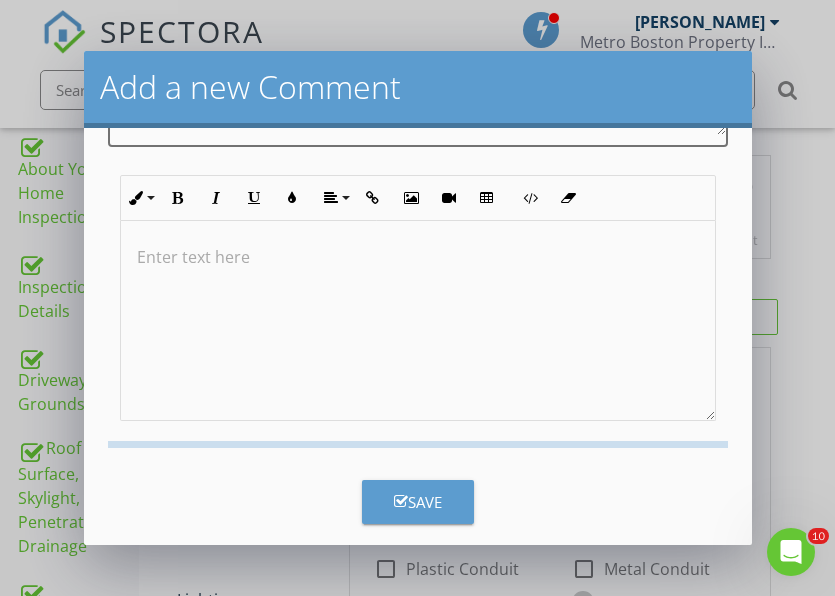 checkbox on "false" 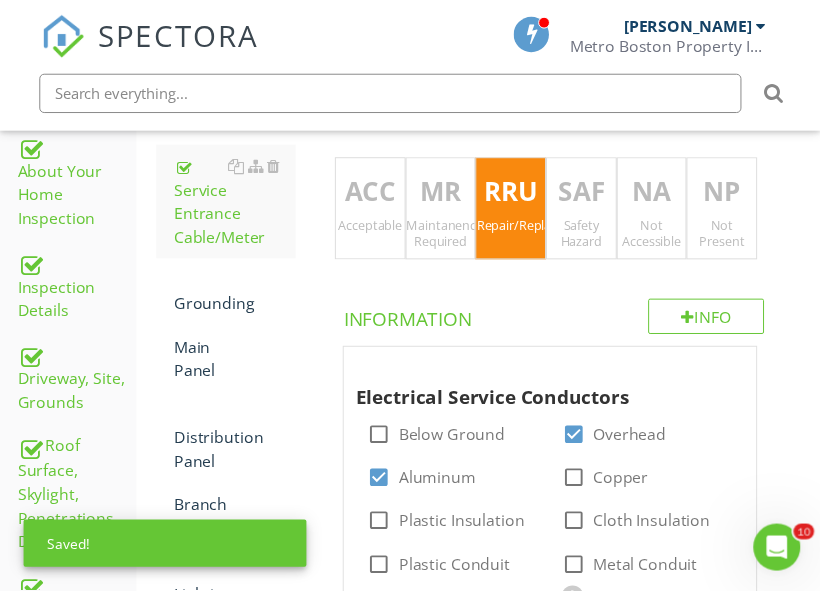 scroll, scrollTop: 29, scrollLeft: 0, axis: vertical 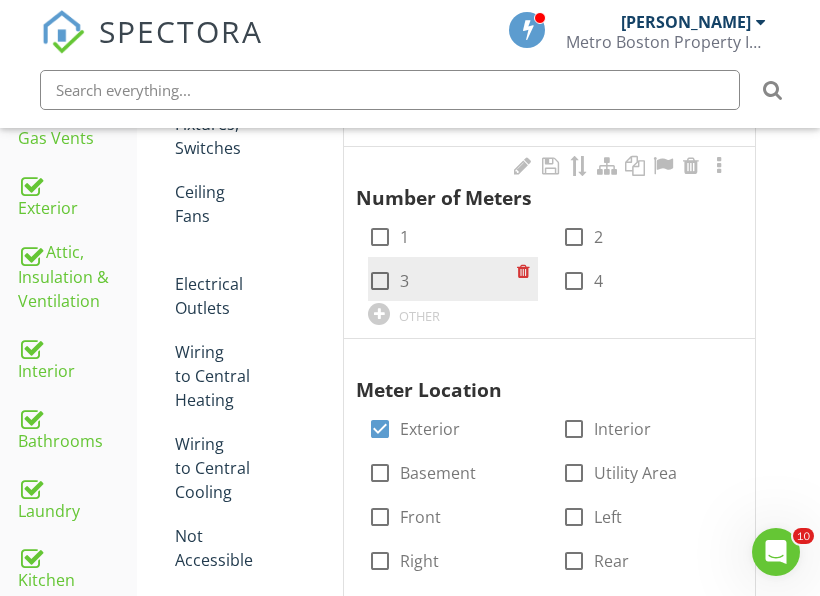 click on "check_box_outline_blank 3" at bounding box center (388, 281) 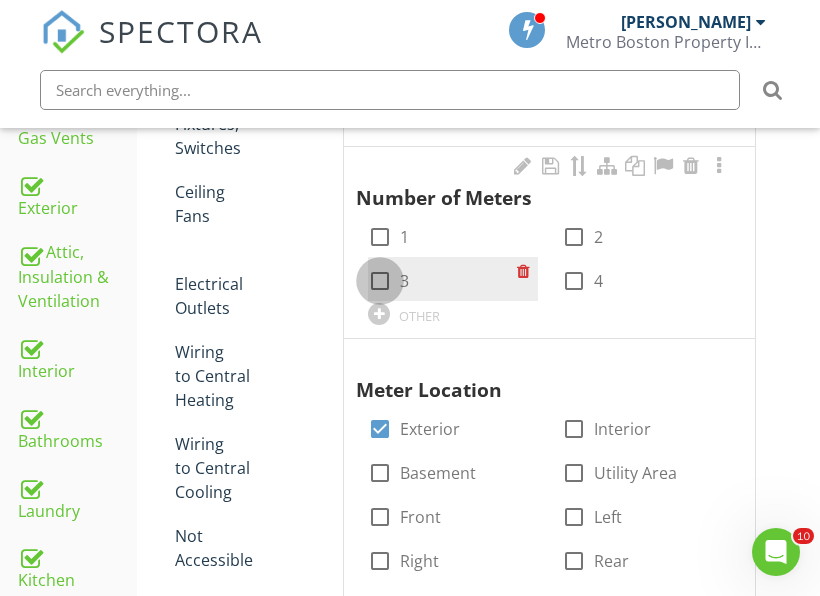 click at bounding box center [380, 281] 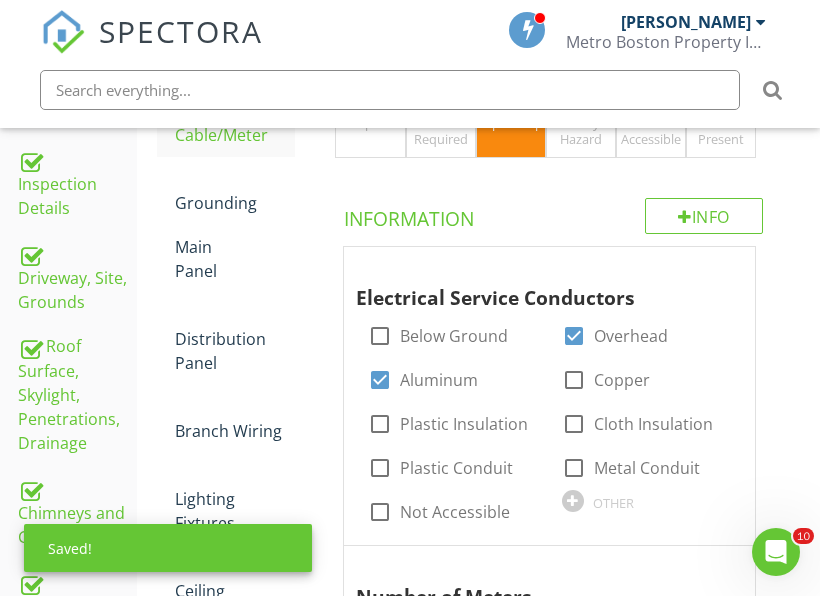 scroll, scrollTop: 545, scrollLeft: 0, axis: vertical 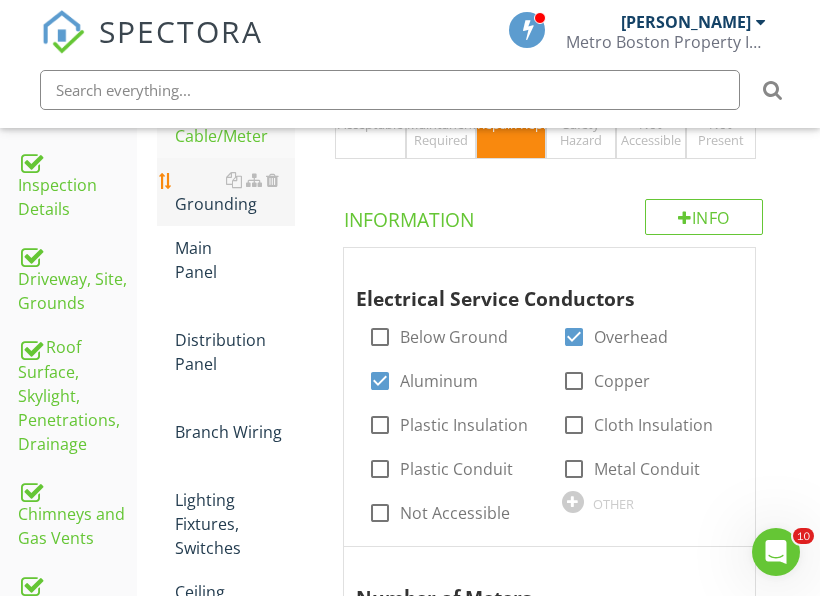 click on "Grounding" at bounding box center [235, 192] 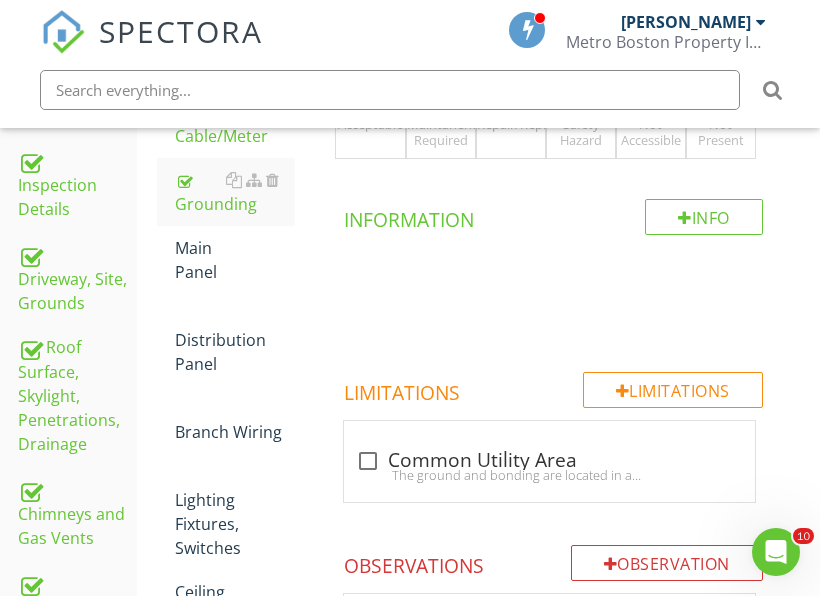 click on "RRU   Repair/Replace/Upgrade" at bounding box center [511, 107] 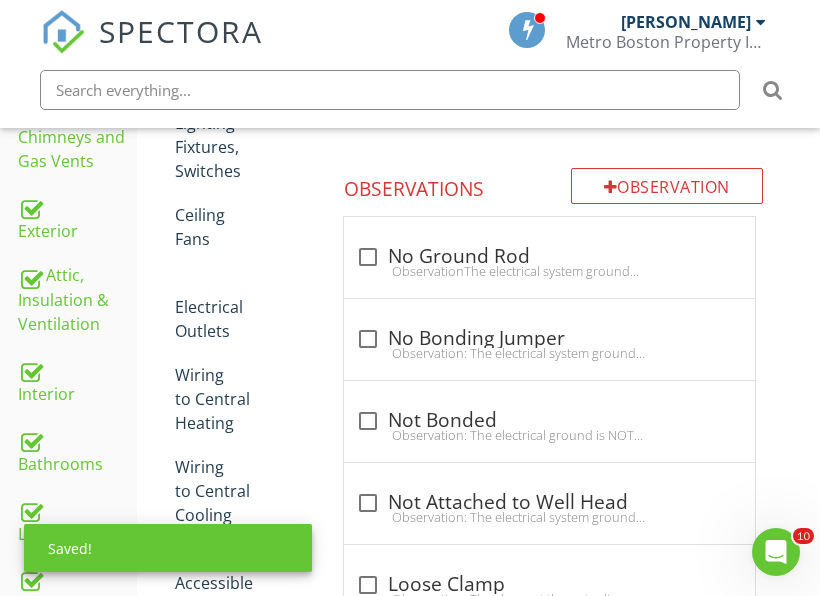 scroll, scrollTop: 945, scrollLeft: 0, axis: vertical 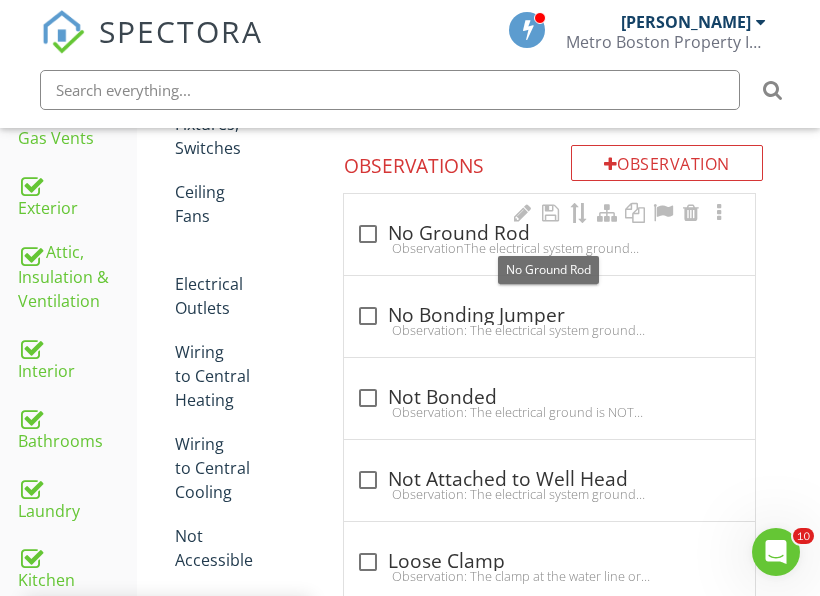 click on "check_box_outline_blank
No Ground Rod" at bounding box center [549, 234] 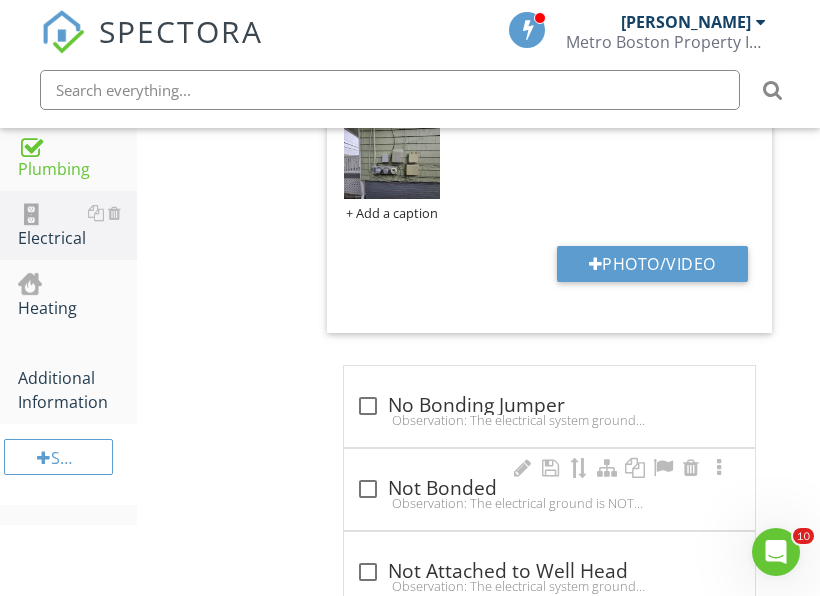 scroll, scrollTop: 1545, scrollLeft: 0, axis: vertical 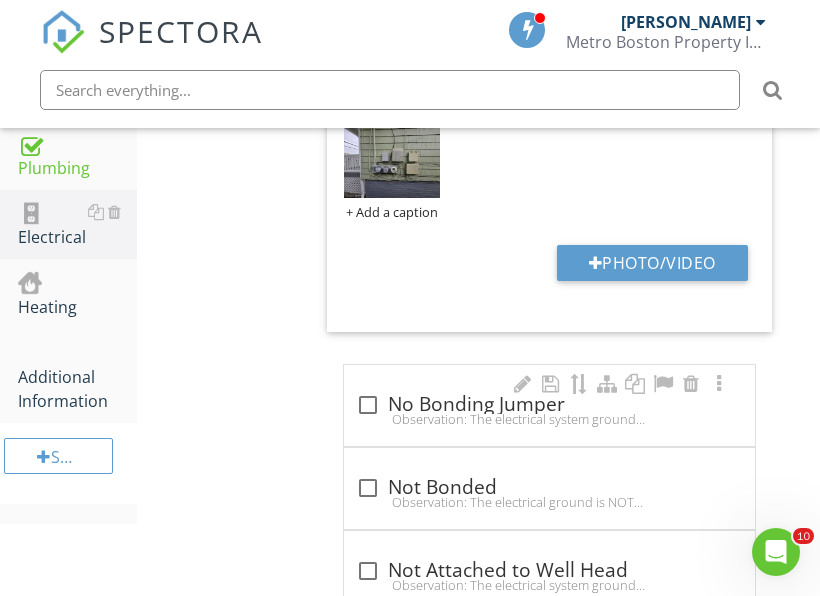 click on "Observation: The electrical system ground cable is NOT attached to both the city and dwelling side of the plumbing system.Recommendation: Attach the ground cable to both the city and dwelling side of the water supply piping" at bounding box center [549, 419] 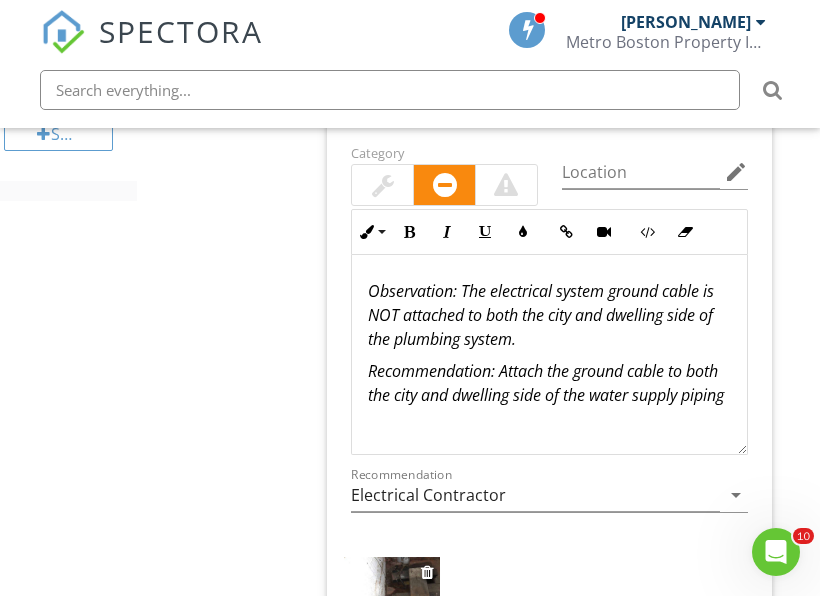 scroll, scrollTop: 1945, scrollLeft: 0, axis: vertical 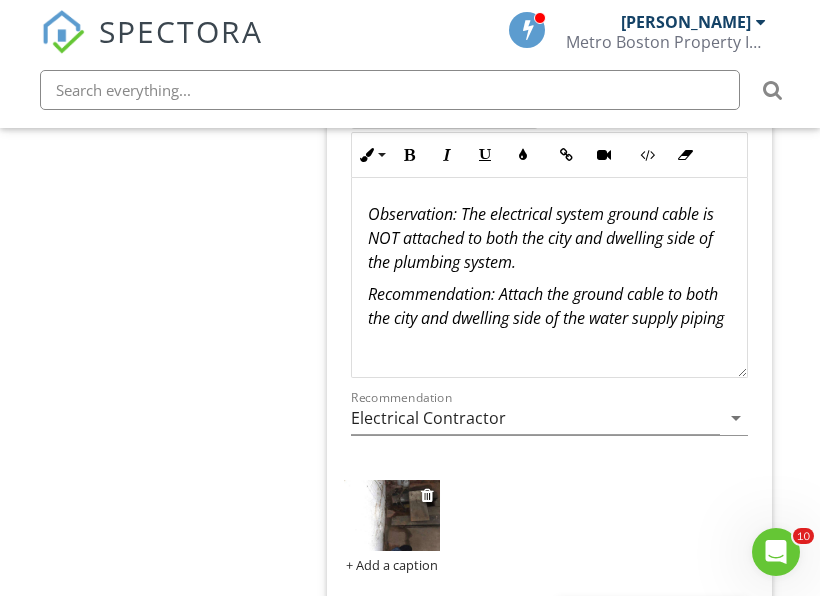 click at bounding box center [391, 515] 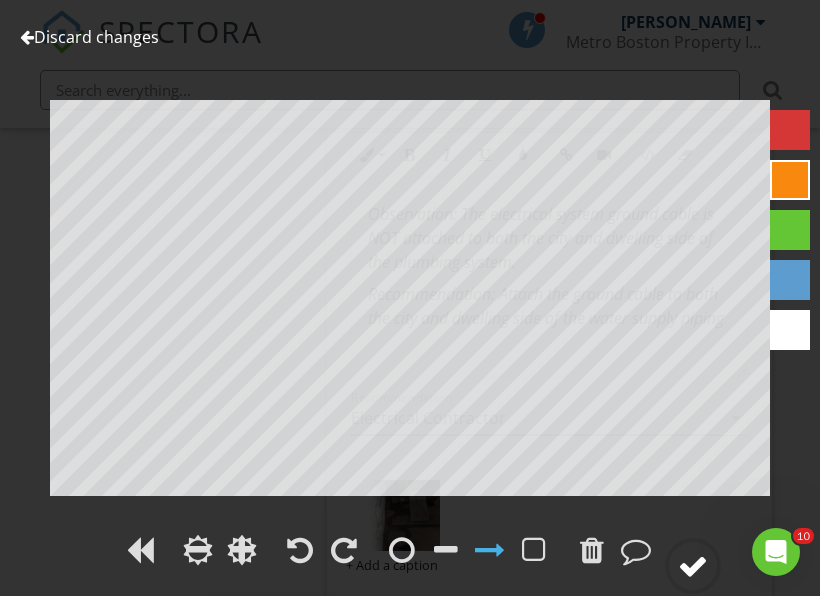 click 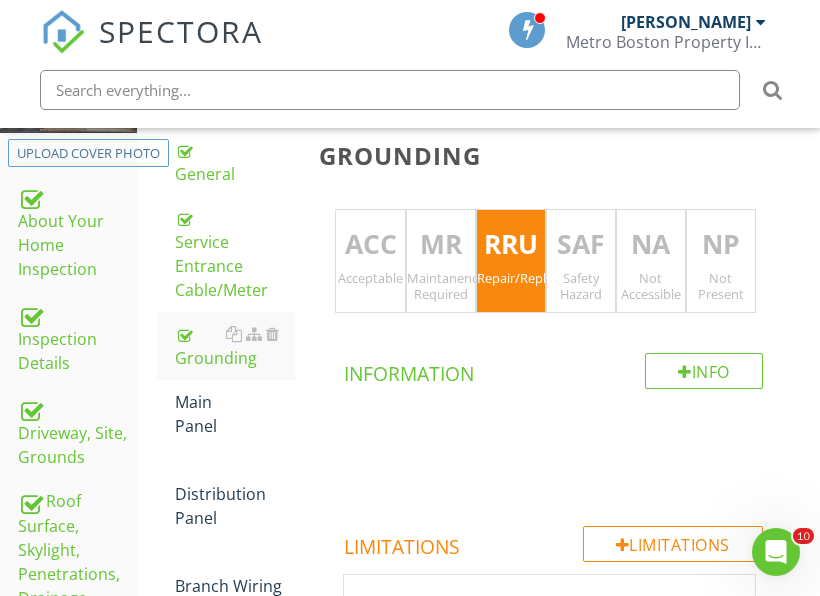 scroll, scrollTop: 345, scrollLeft: 0, axis: vertical 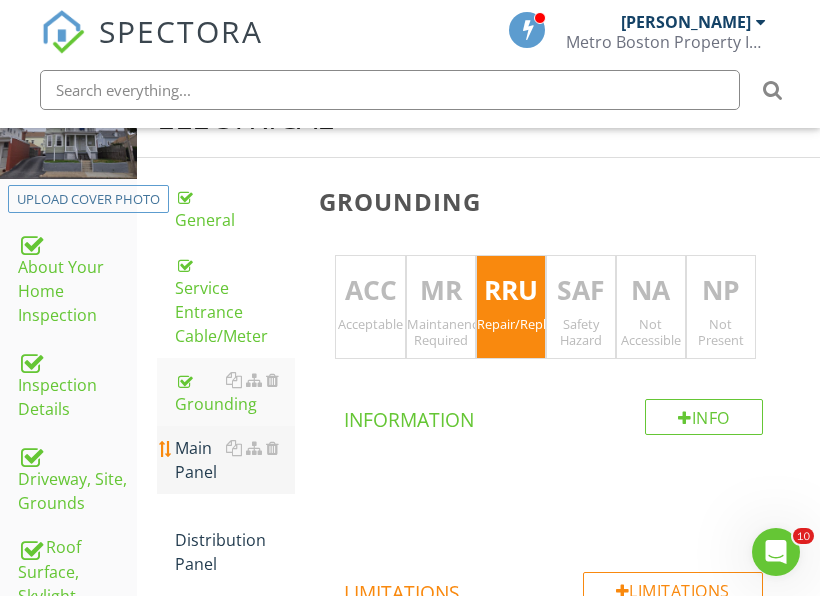 click on "Main Panel" at bounding box center [235, 460] 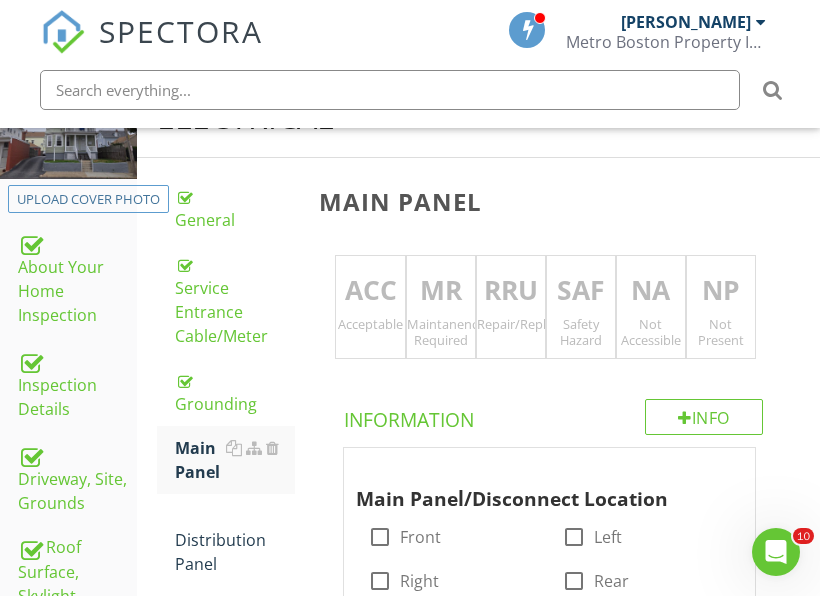 click on "RRU   Repair/Replace/Upgrade" at bounding box center (511, 307) 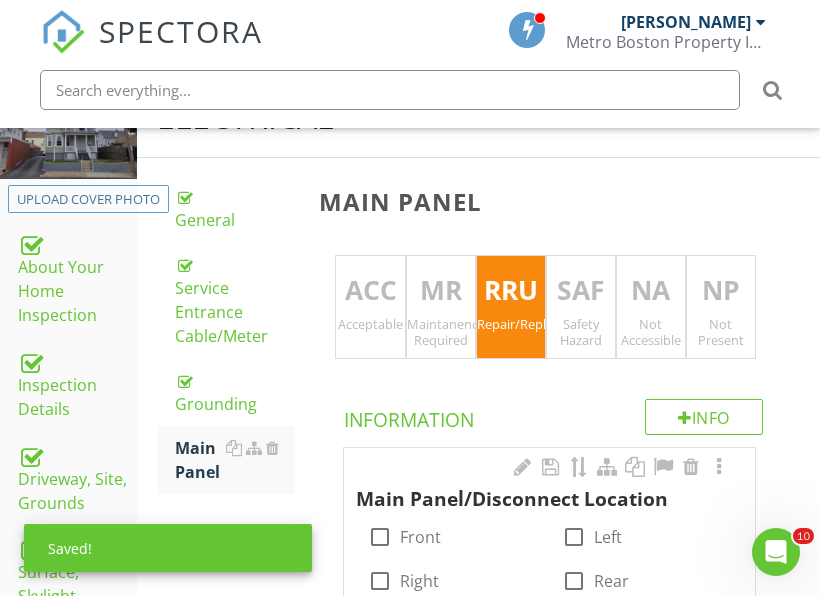 scroll, scrollTop: 545, scrollLeft: 0, axis: vertical 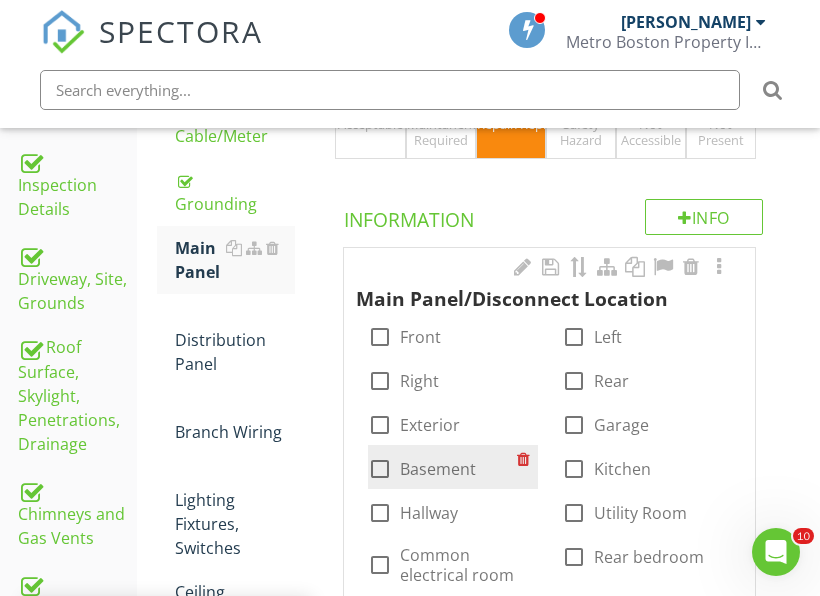 click on "Basement" at bounding box center [438, 469] 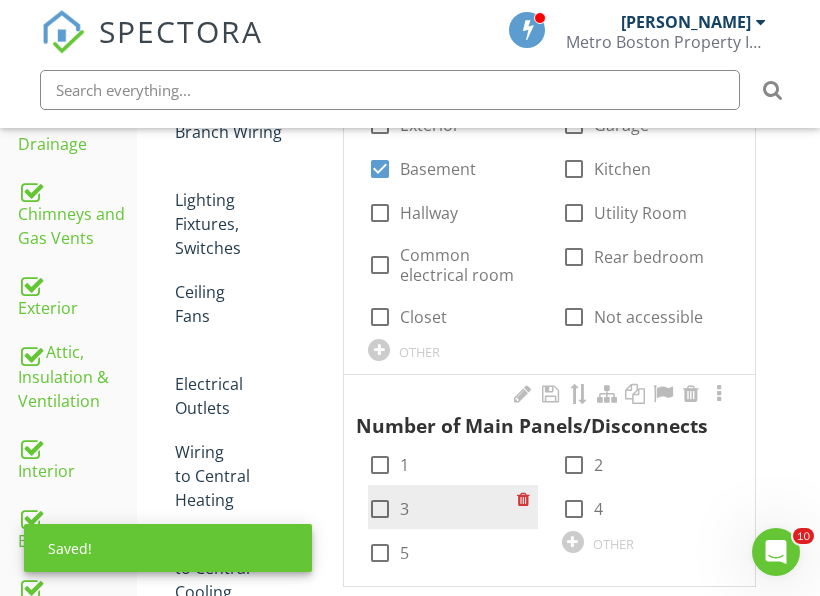 scroll, scrollTop: 945, scrollLeft: 0, axis: vertical 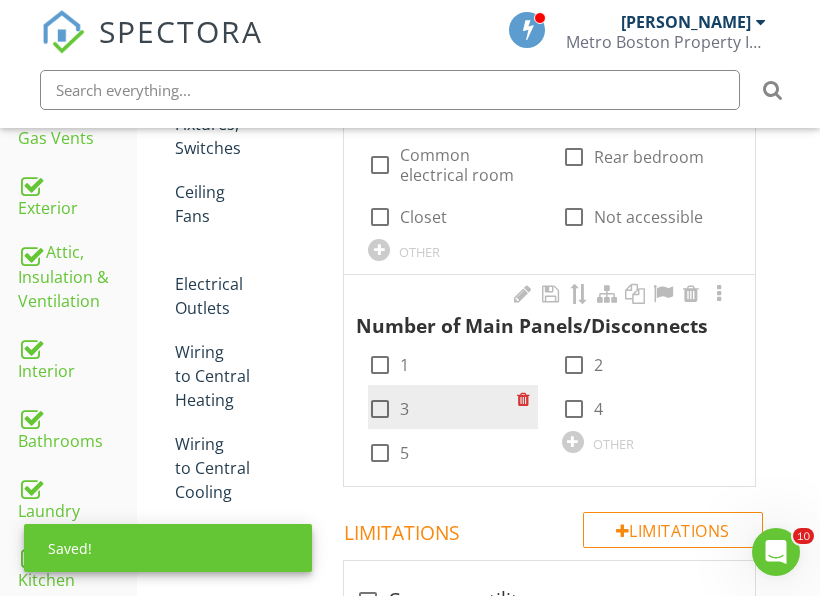 click at bounding box center [380, 409] 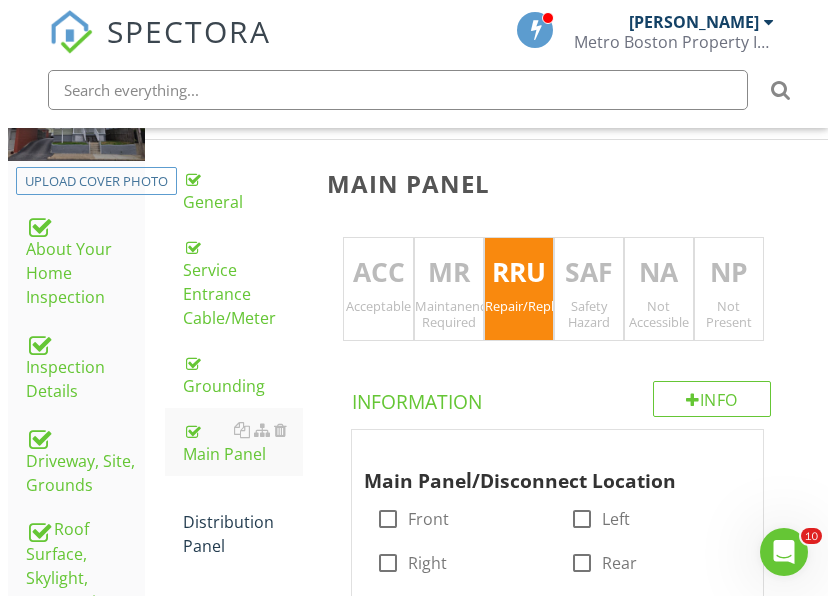 scroll, scrollTop: 345, scrollLeft: 0, axis: vertical 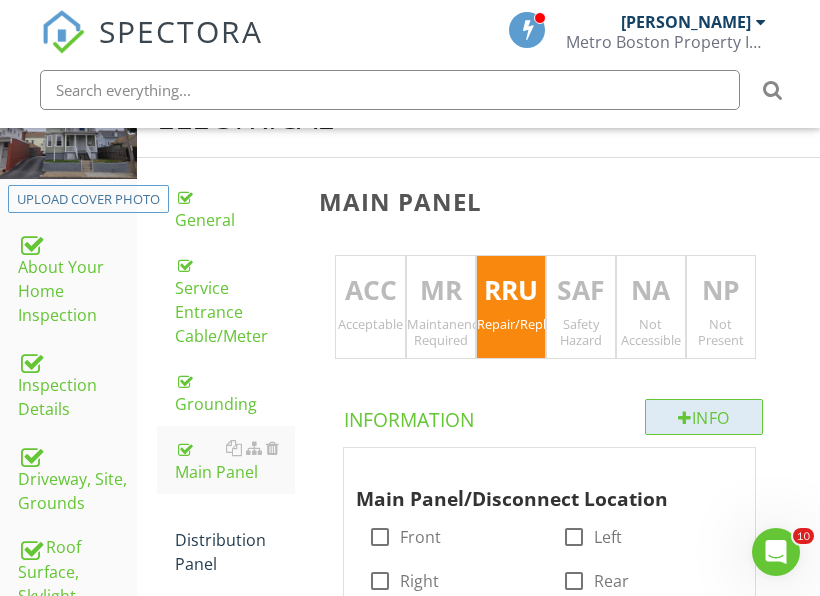 click on "Info" at bounding box center [704, 417] 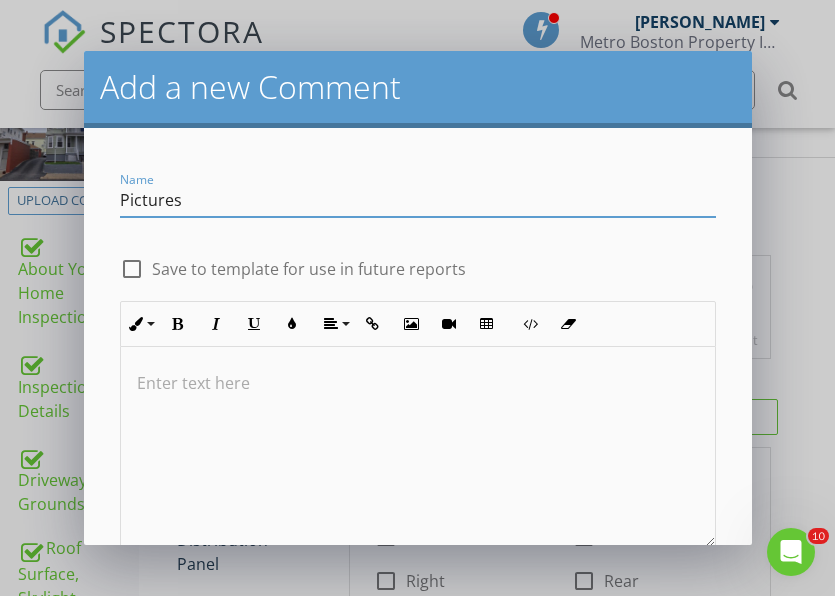 type on "Pictures" 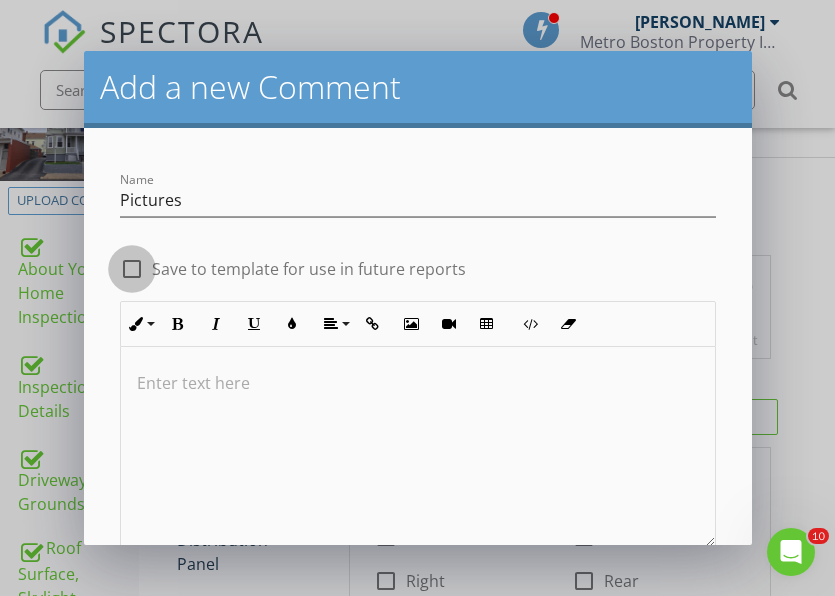 click at bounding box center (132, 269) 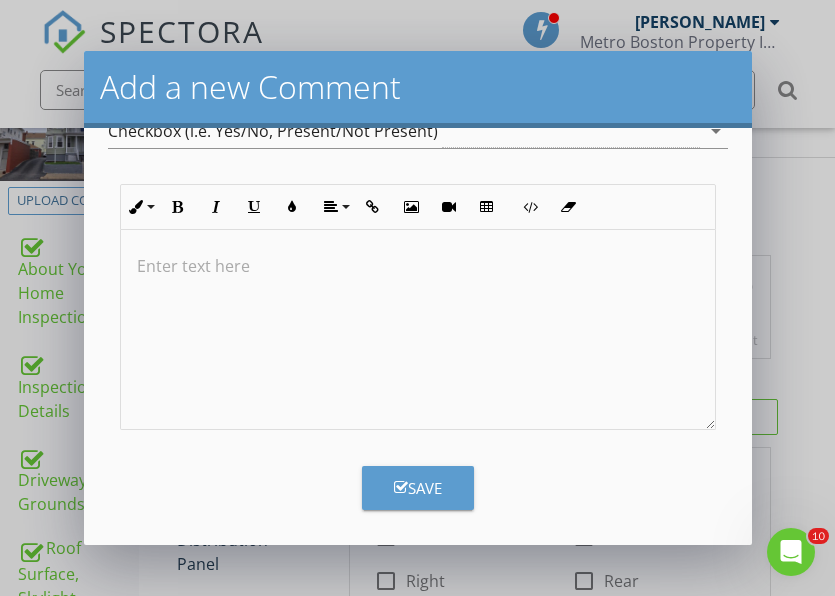 scroll, scrollTop: 207, scrollLeft: 0, axis: vertical 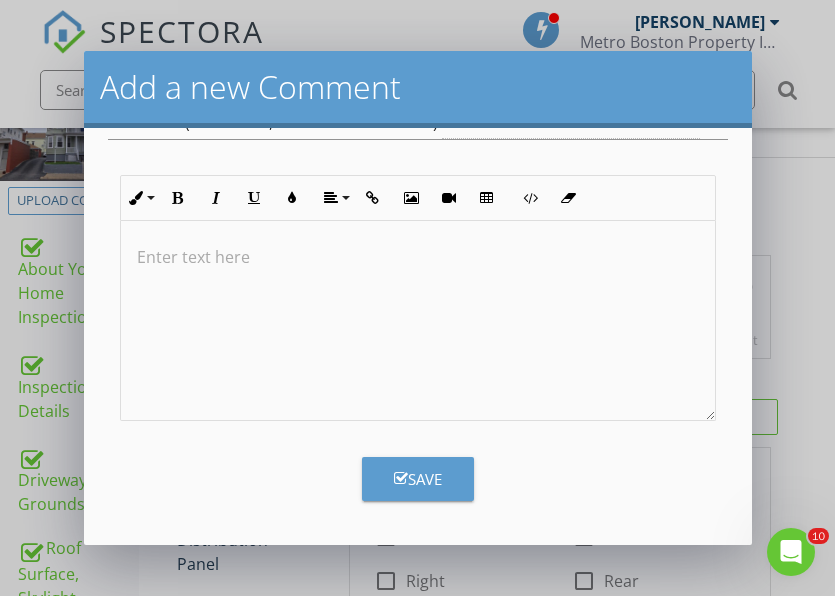 click on "Save" at bounding box center (418, 479) 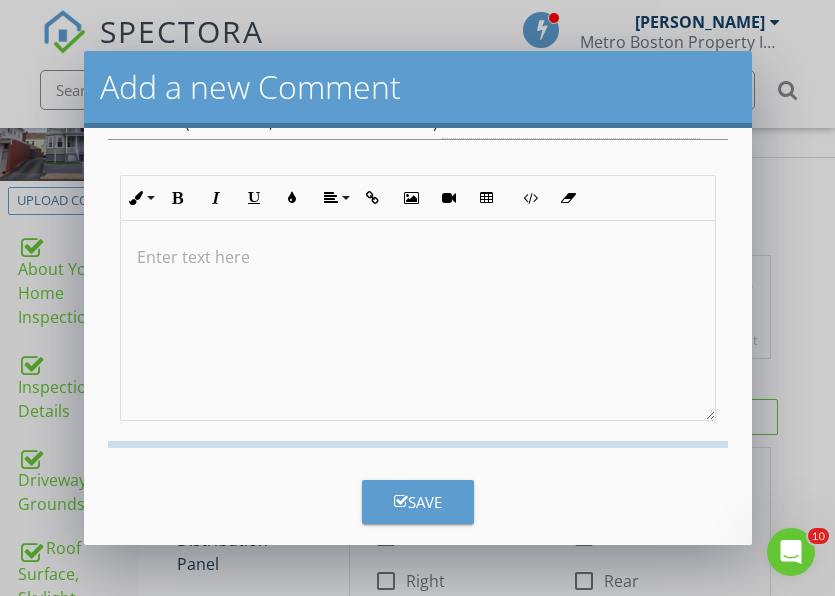 checkbox on "false" 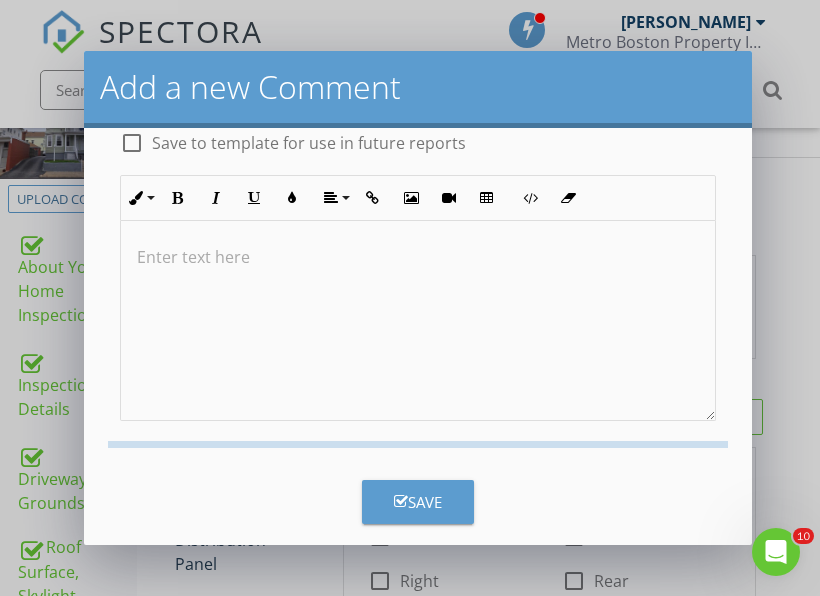 scroll, scrollTop: 29, scrollLeft: 0, axis: vertical 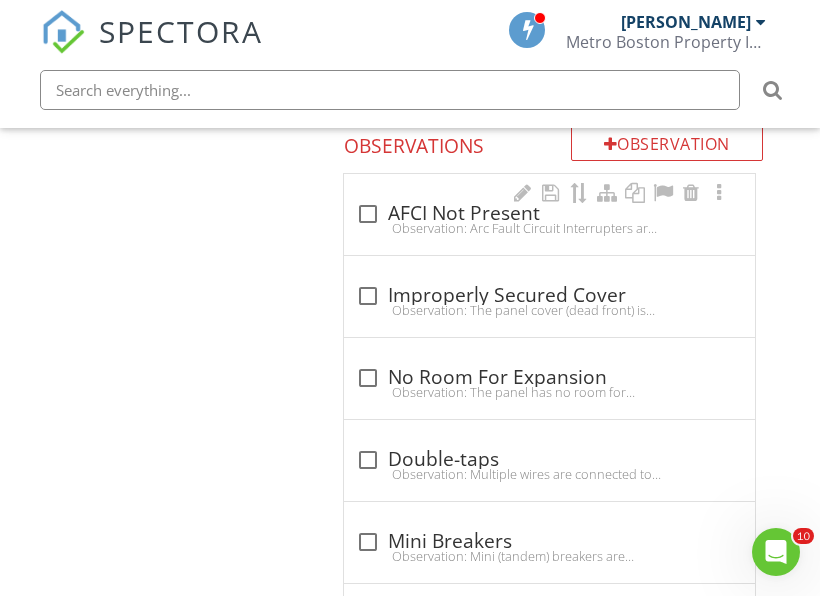 click at bounding box center (368, 214) 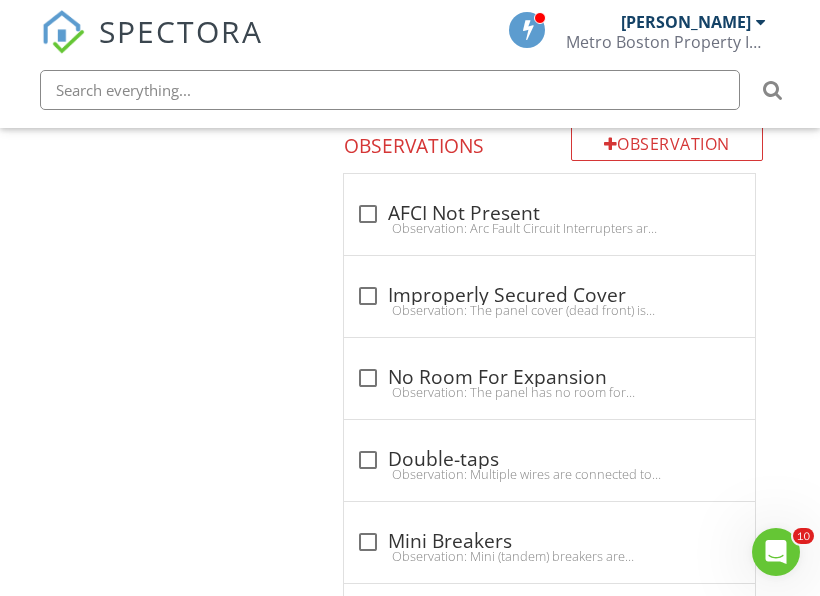 checkbox on "true" 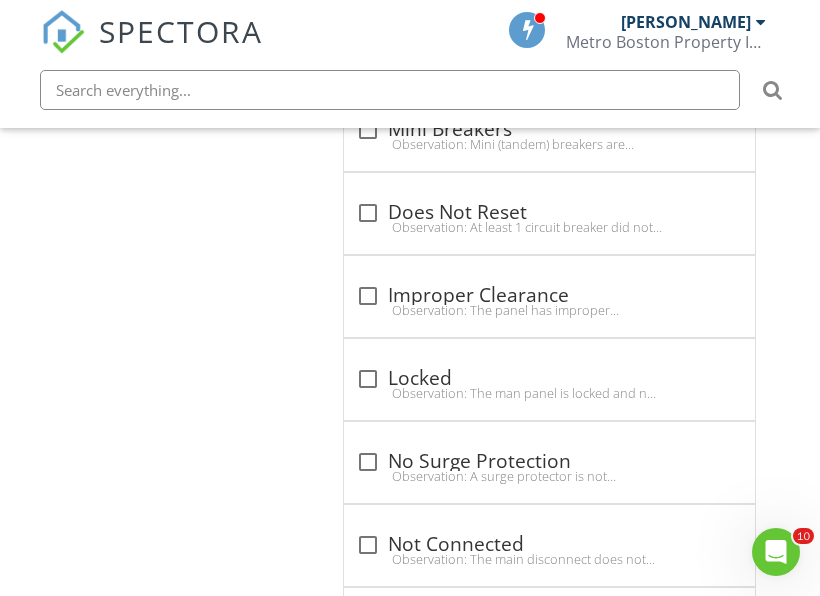 scroll, scrollTop: 3445, scrollLeft: 0, axis: vertical 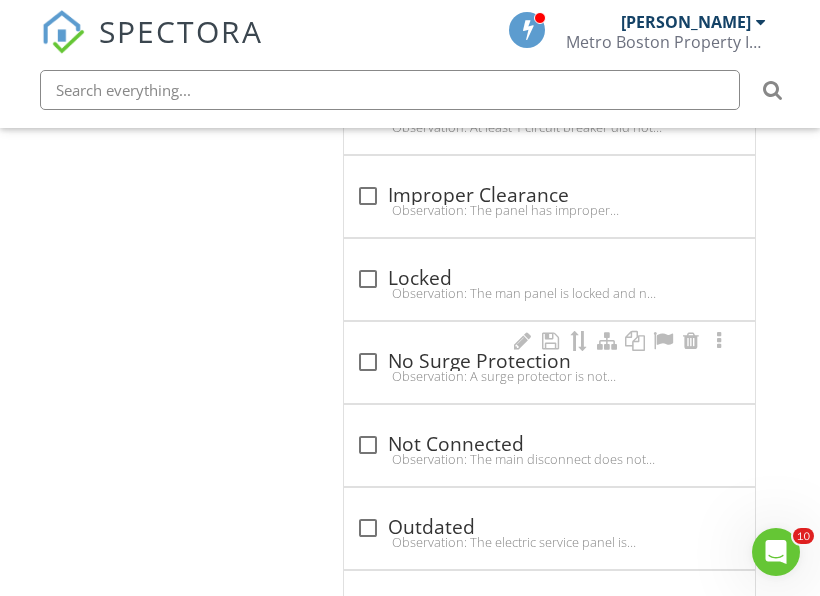 click on "Observation: A surge protector is not present.Recommendation: Install surge protection." at bounding box center (549, 376) 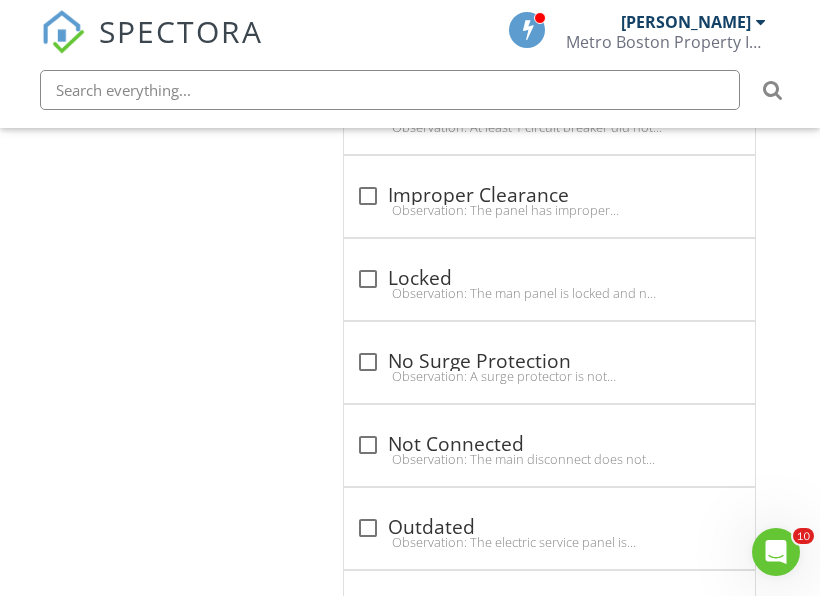checkbox on "true" 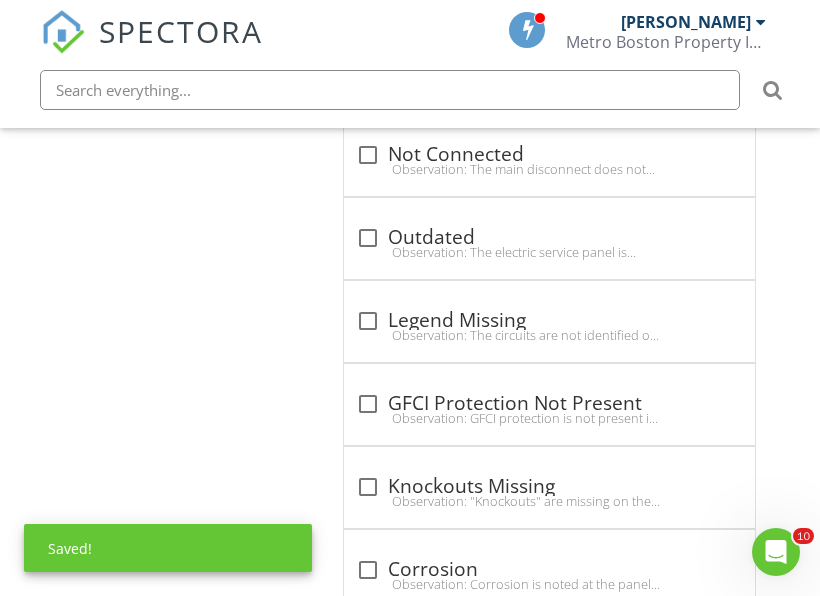 scroll, scrollTop: 4345, scrollLeft: 0, axis: vertical 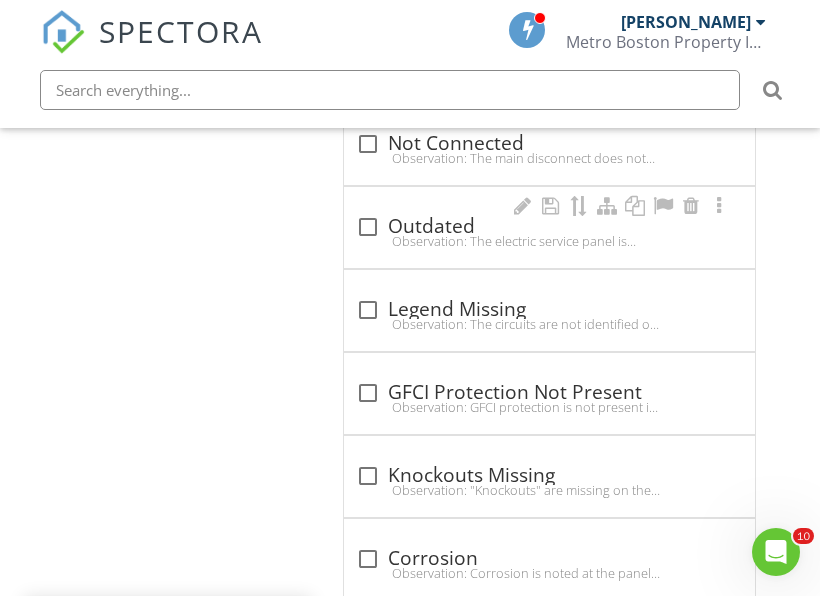 click on "check_box_outline_blank
Outdated
Observation: The electric service panel is outdated. Manufacturers recommend updating panels every 30 years.Recommendation: Update the main service panel. The client should consult with a qualified electrician to determine the full extent and cost of repairs." at bounding box center (549, 233) 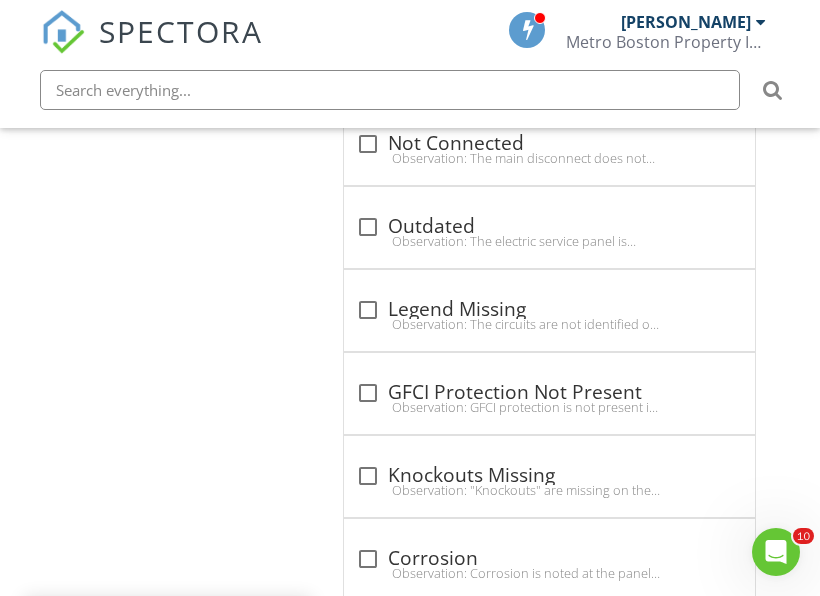 checkbox on "true" 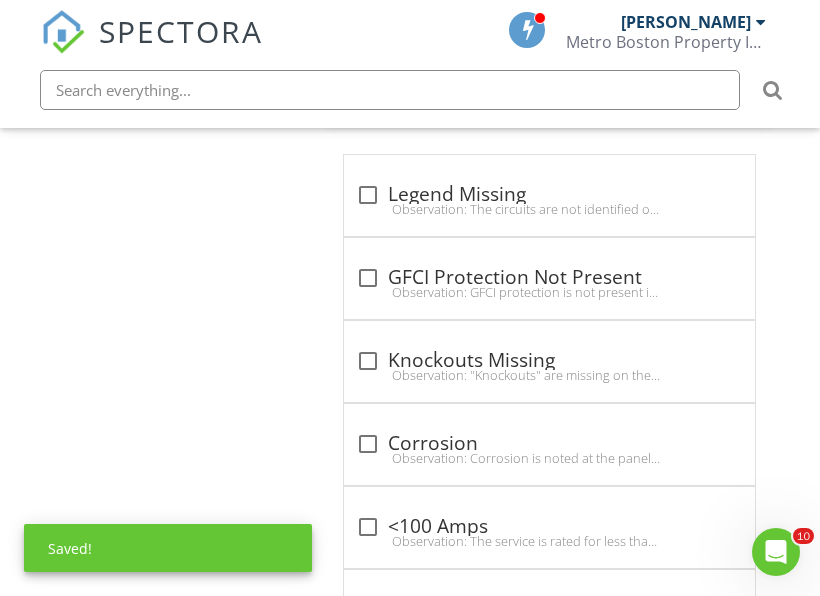 scroll, scrollTop: 5145, scrollLeft: 0, axis: vertical 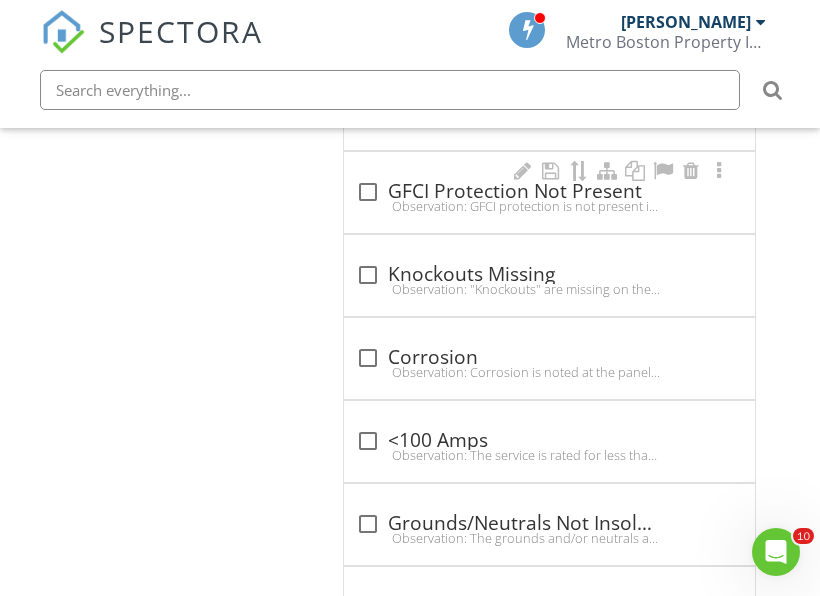click on "Observation: GFCI protection is not present in all required locations.Recommendation: The client should consult with a qualified electrician to determine the full extent and cost of repairs." at bounding box center [549, 206] 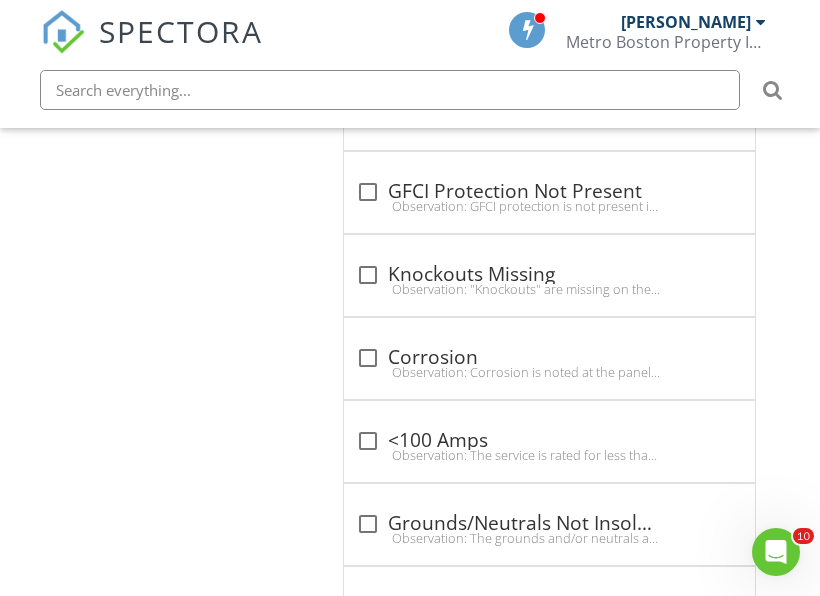 checkbox on "true" 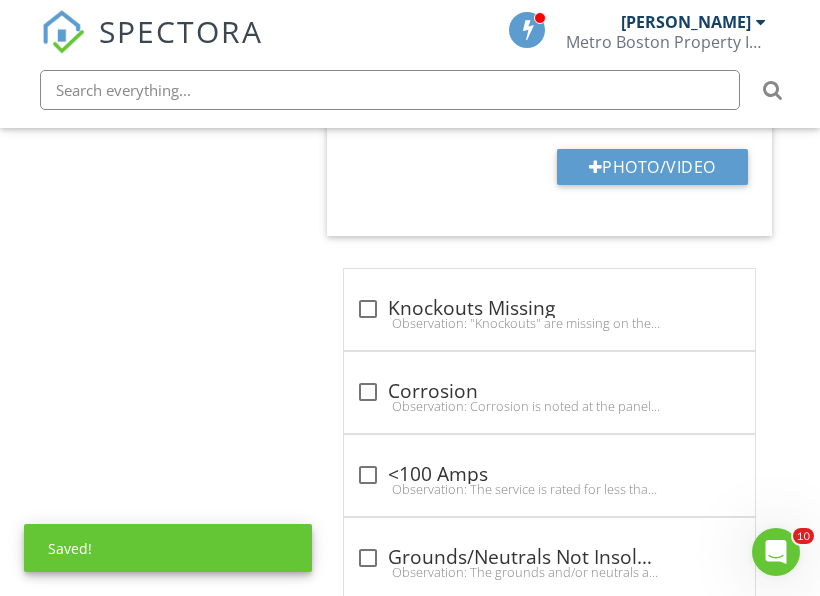 scroll, scrollTop: 5745, scrollLeft: 0, axis: vertical 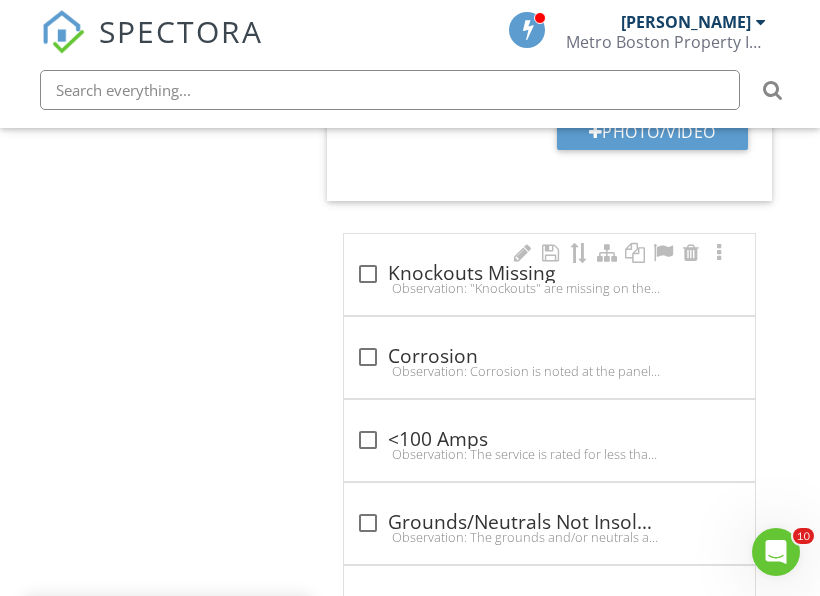 click on "Observation: "Knockouts" are missing on the electrical panel. This poses a safety hazard.Recommendation: The openings in the panel should be properly sealed by a licensed electrician." at bounding box center [549, 288] 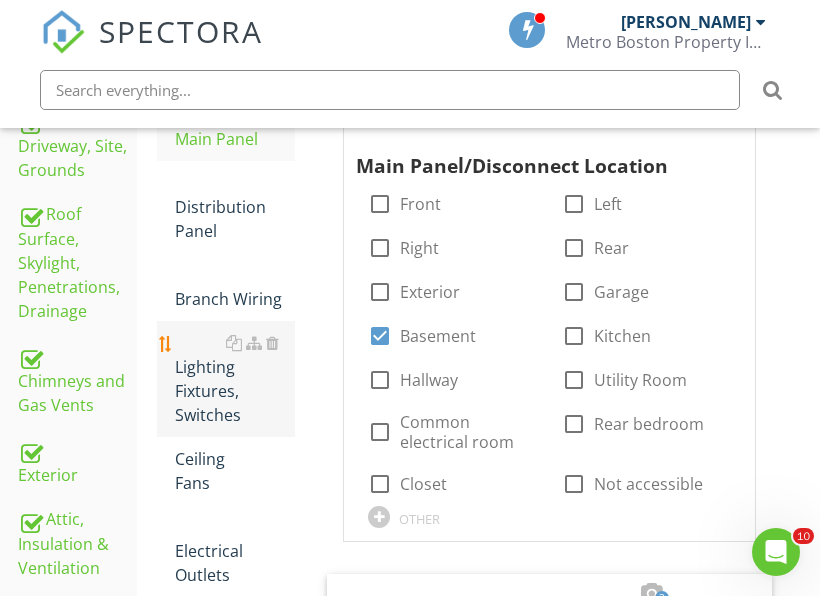 scroll, scrollTop: 545, scrollLeft: 0, axis: vertical 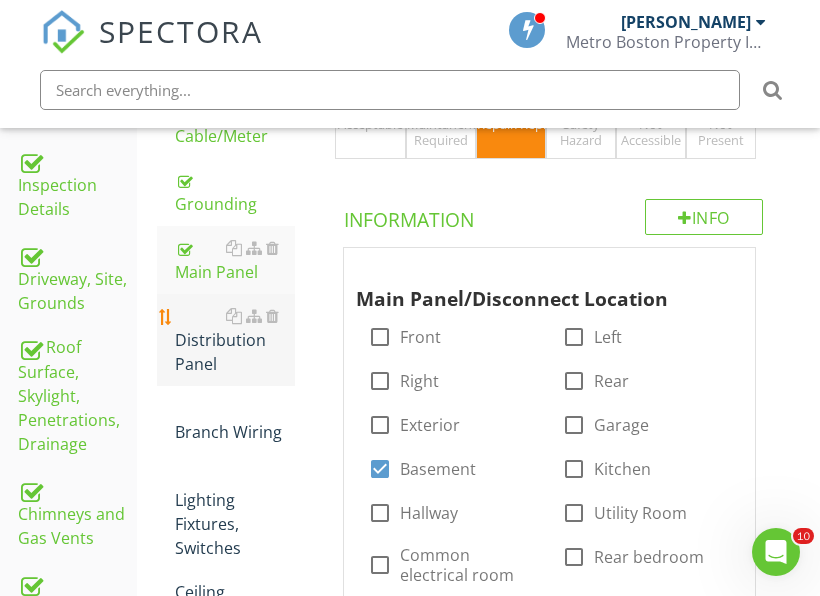 click on "Distribution Panel" at bounding box center (235, 340) 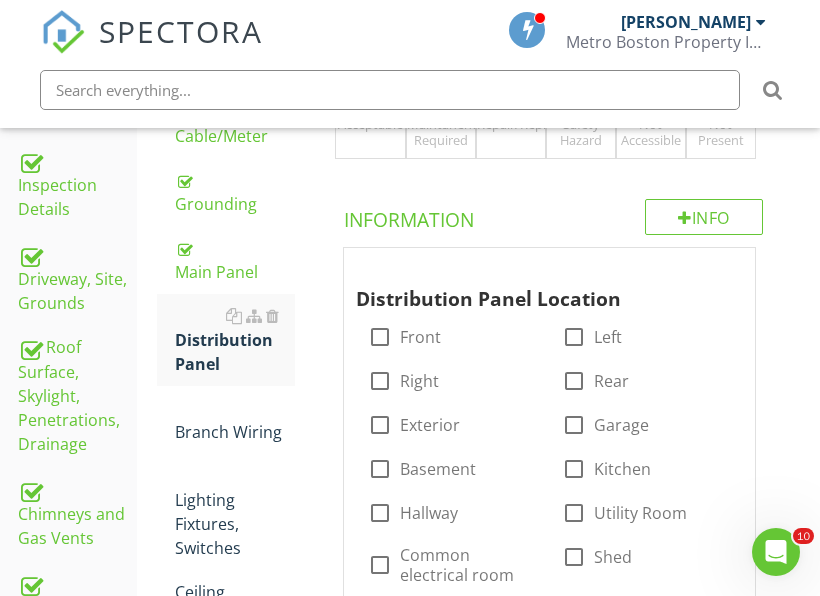 click on "NP   Not Present" at bounding box center (721, 107) 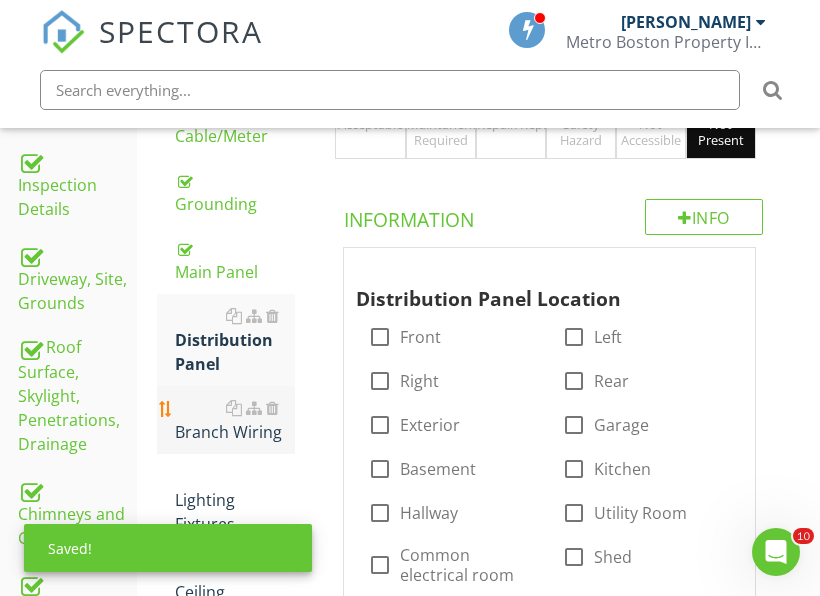 click on "Branch Wiring" at bounding box center [235, 420] 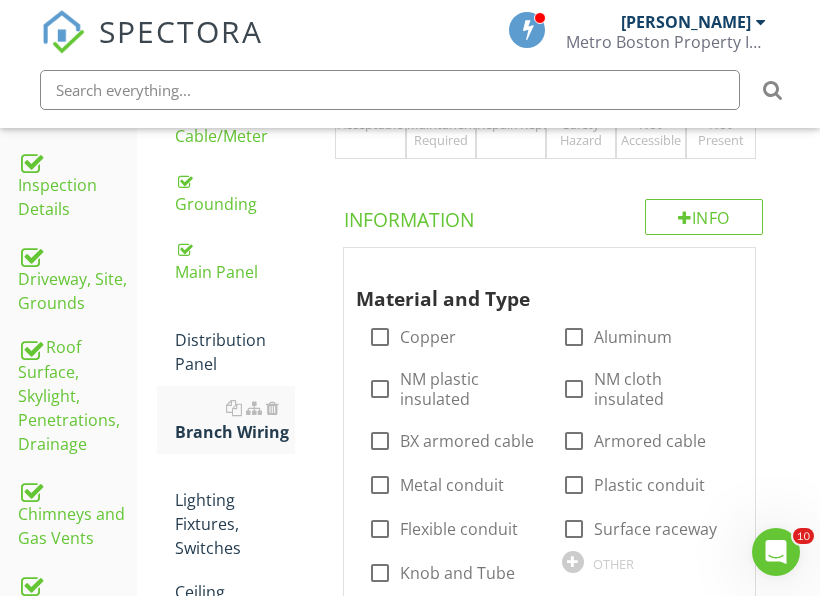 click on "RRU   Repair/Replace/Upgrade" at bounding box center [511, 107] 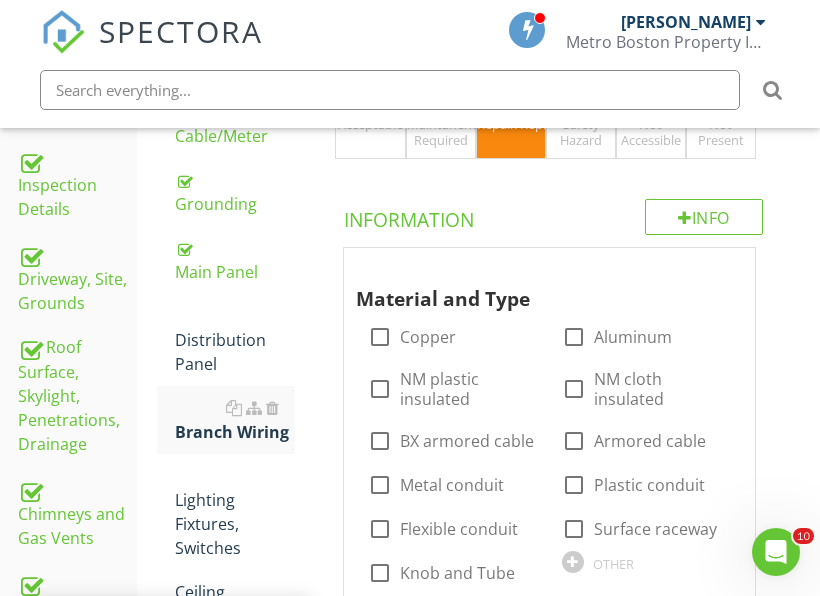 click on "SAF   Safety Hazard" at bounding box center (581, 107) 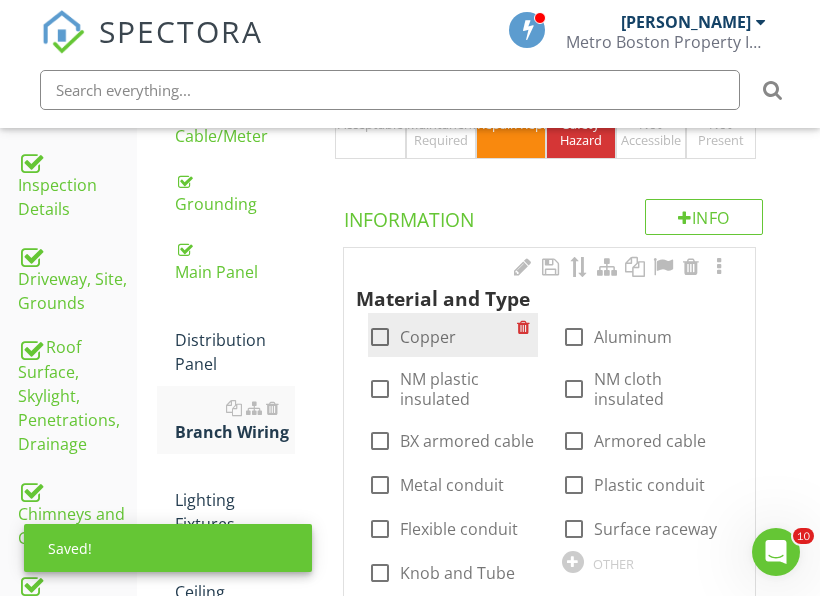 click on "Copper" at bounding box center [428, 337] 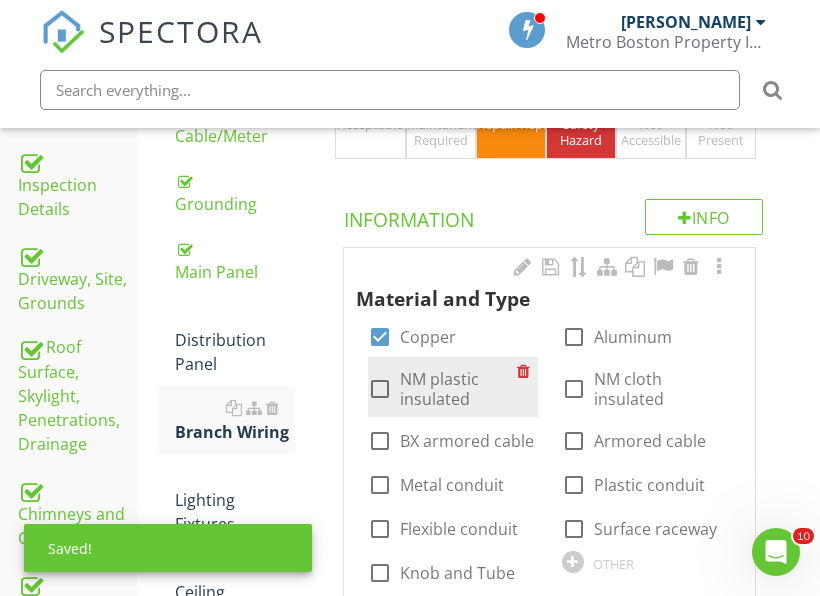 click on "NM plastic insulated" at bounding box center (458, 389) 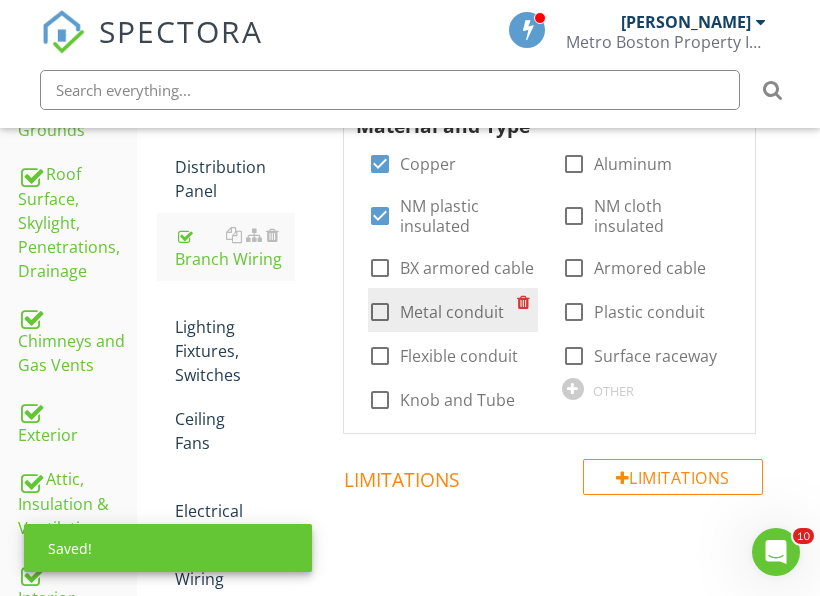 scroll, scrollTop: 745, scrollLeft: 0, axis: vertical 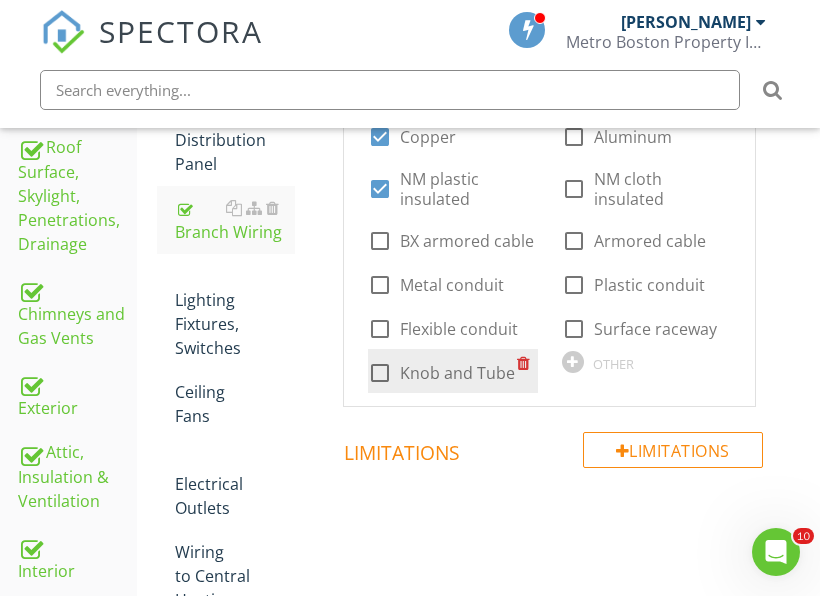 click on "Knob and Tube" at bounding box center (457, 373) 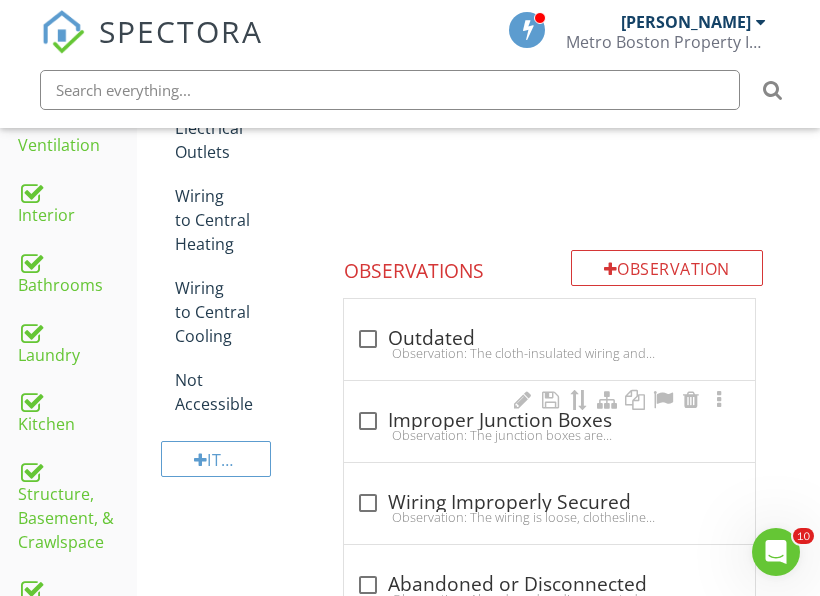 scroll, scrollTop: 1245, scrollLeft: 0, axis: vertical 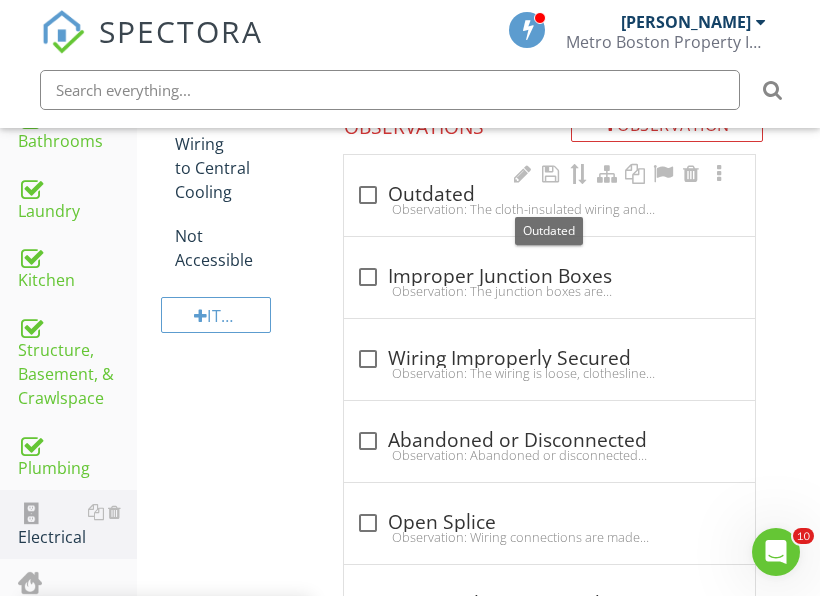 click on "check_box_outline_blank
Outdated" at bounding box center [549, 193] 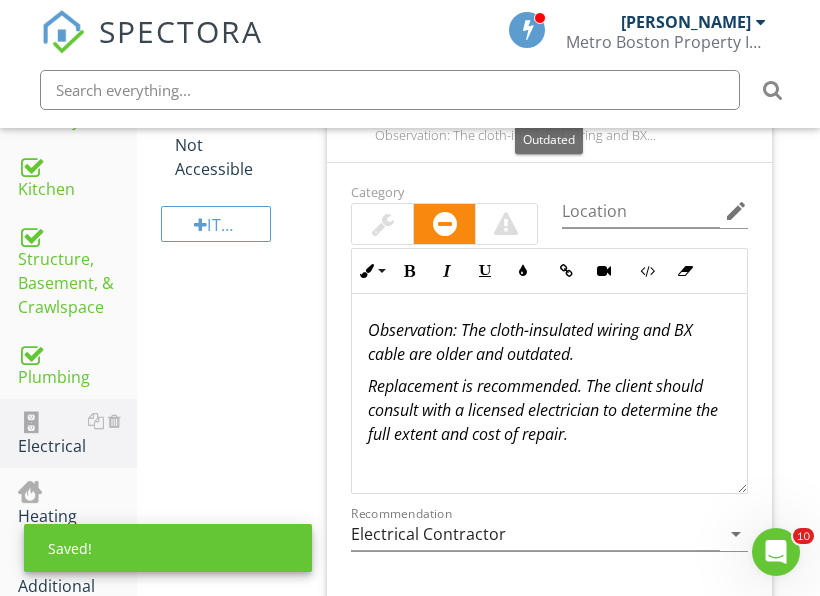 scroll, scrollTop: 1545, scrollLeft: 0, axis: vertical 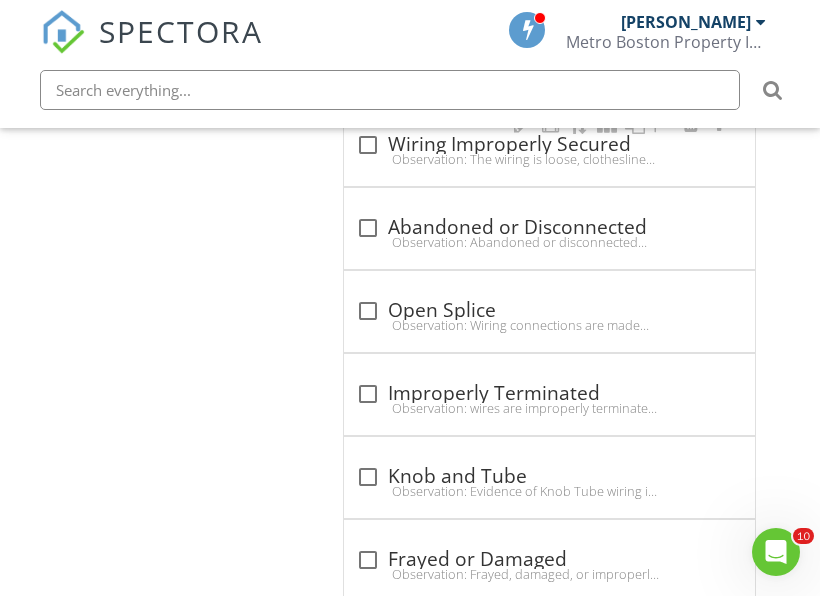 click on "Observation: The wiring is loose, clotheslined, or secured with unprotected metal staples.Recommendation: The client should consult with a qualified electrician to determine the full extent and cost of repairs." at bounding box center (549, 159) 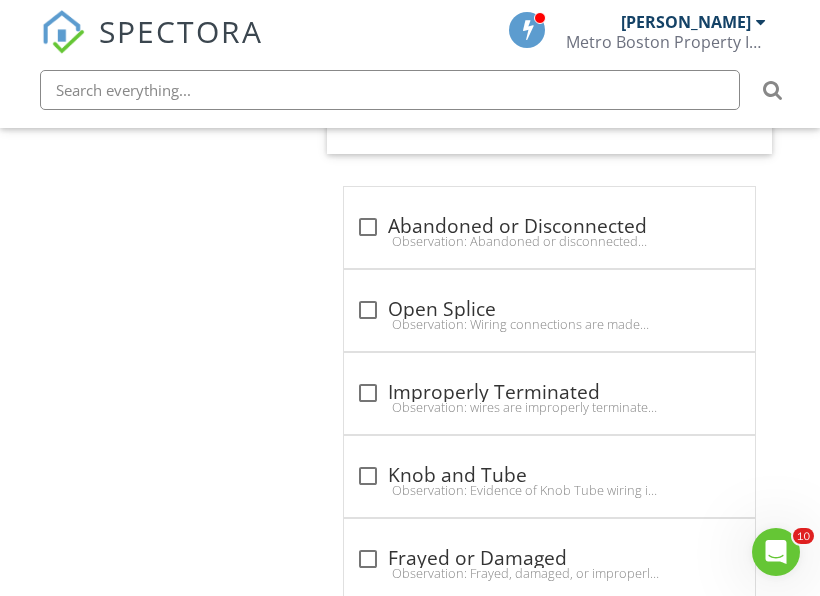 scroll, scrollTop: 2745, scrollLeft: 0, axis: vertical 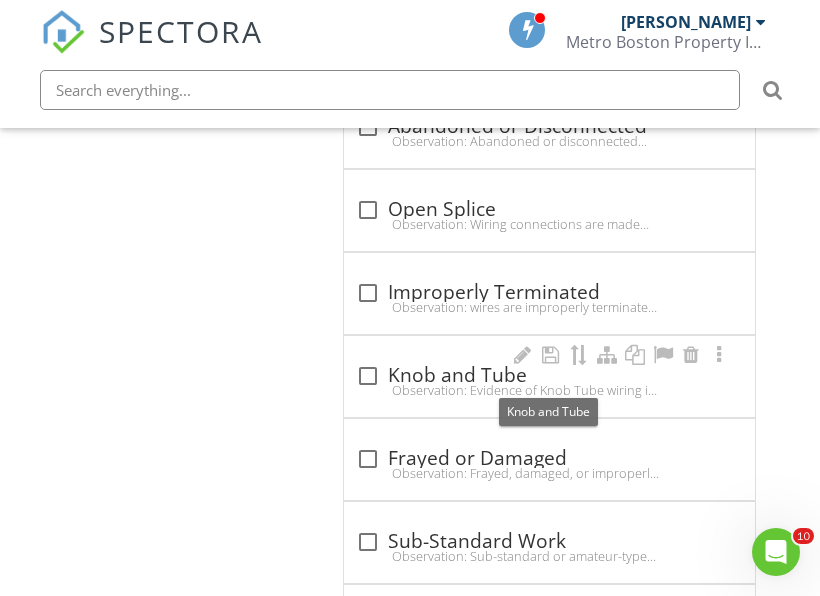 click on "check_box_outline_blank
Knob and Tube" at bounding box center (549, 376) 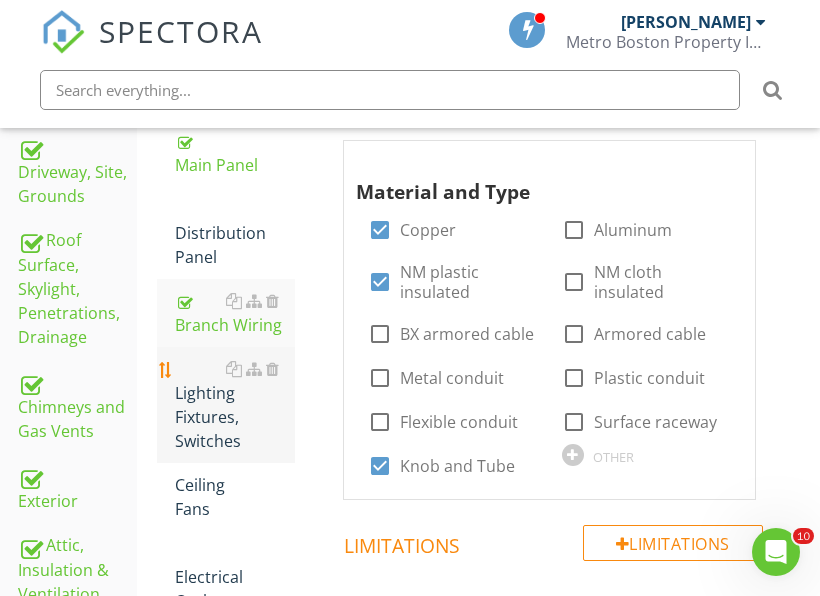 scroll, scrollTop: 545, scrollLeft: 0, axis: vertical 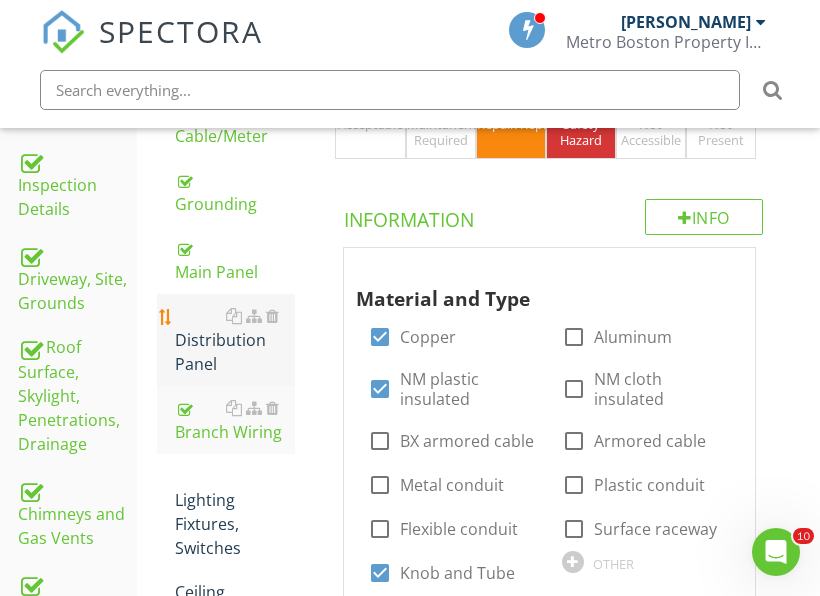 click on "Distribution Panel" at bounding box center [235, 340] 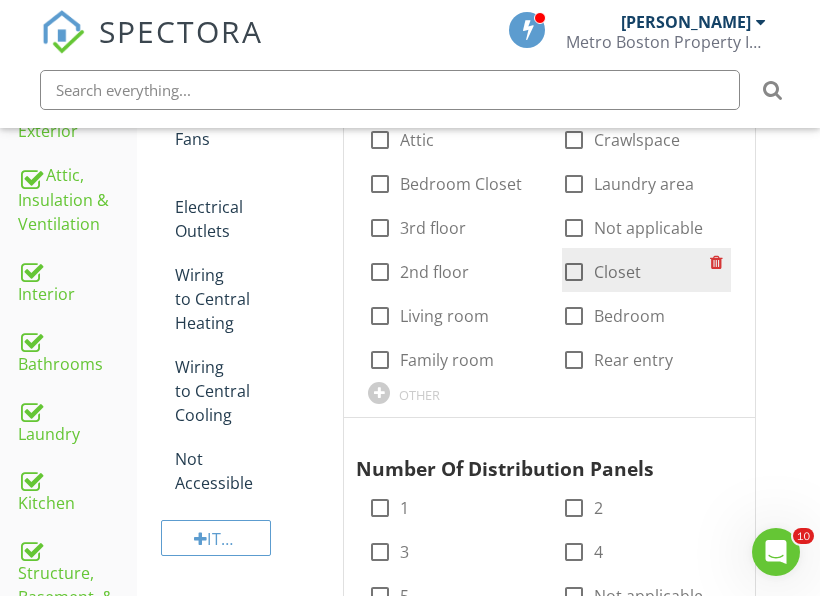 scroll, scrollTop: 1045, scrollLeft: 0, axis: vertical 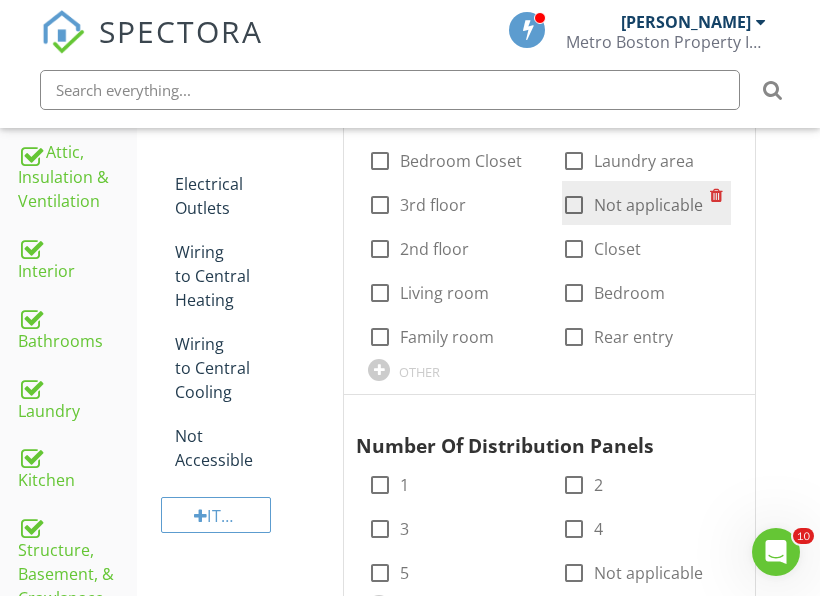click on "check_box_outline_blank Not applicable" at bounding box center (646, 203) 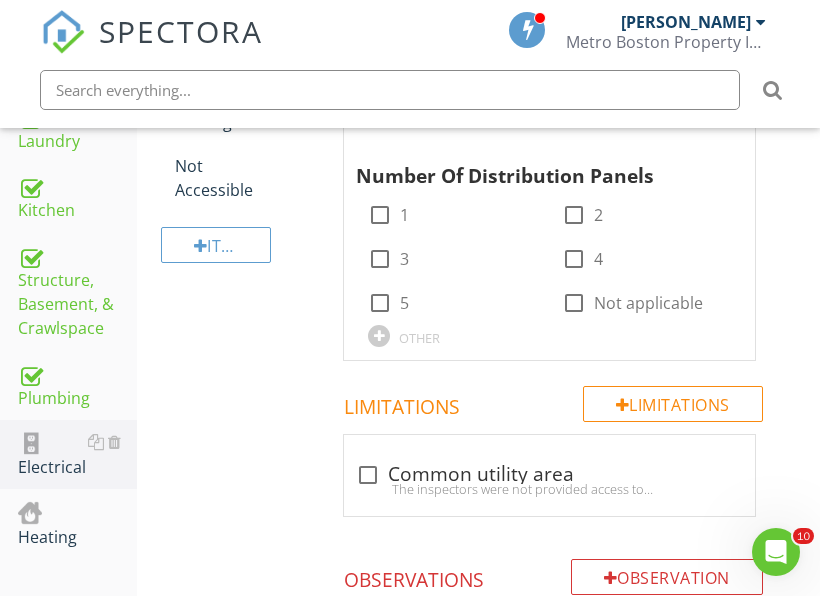 scroll, scrollTop: 1345, scrollLeft: 0, axis: vertical 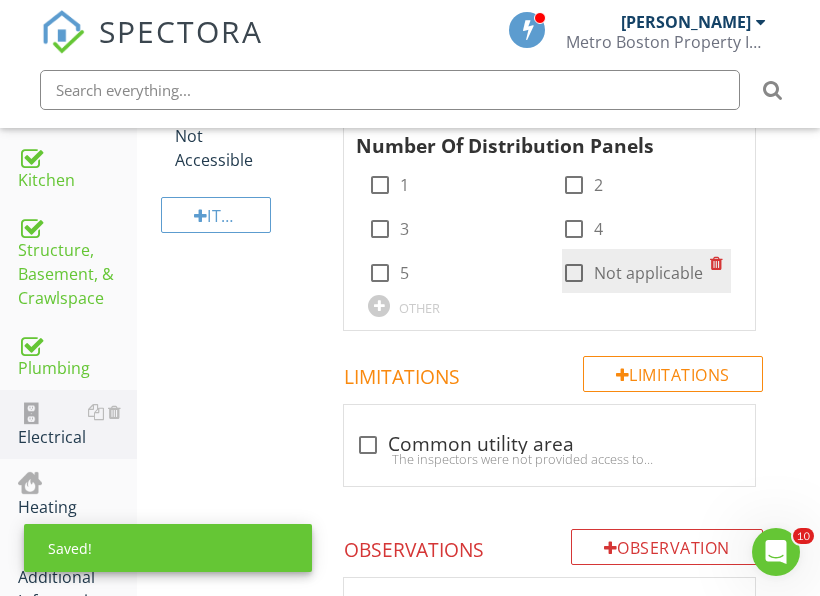 click on "Not applicable" at bounding box center (648, 273) 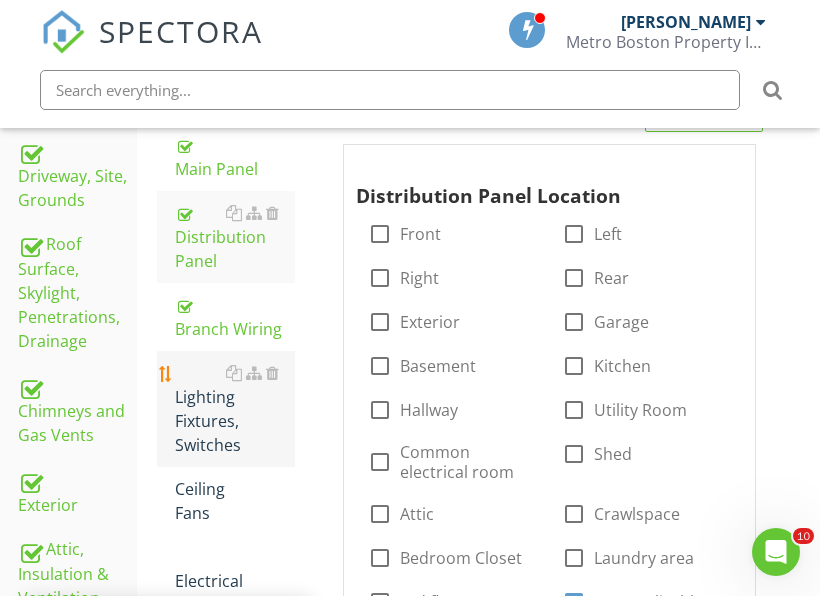 scroll, scrollTop: 645, scrollLeft: 0, axis: vertical 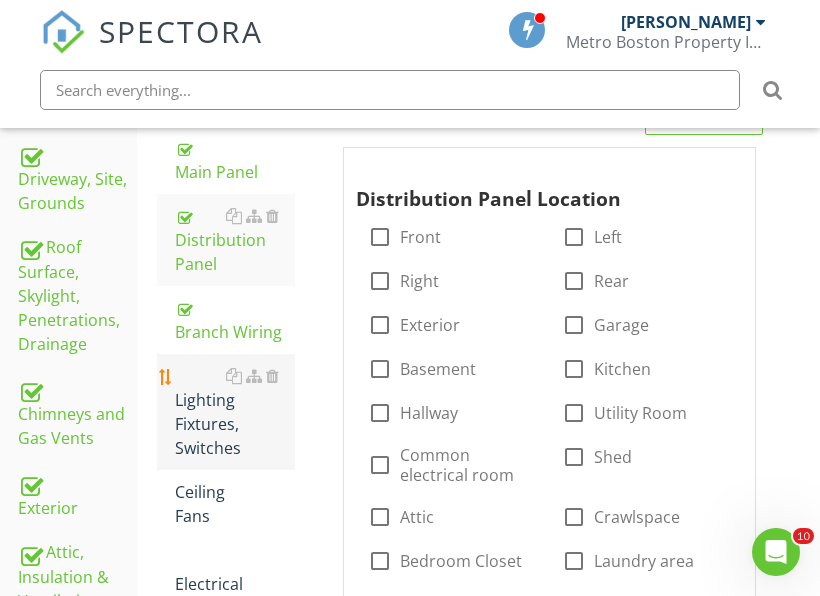 click on "Lighting Fixtures, Switches" at bounding box center [235, 412] 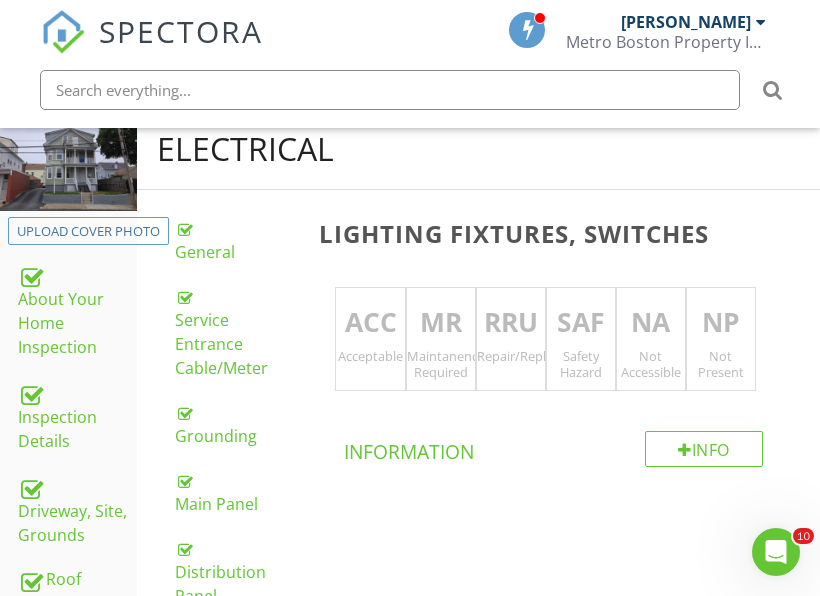 scroll, scrollTop: 245, scrollLeft: 0, axis: vertical 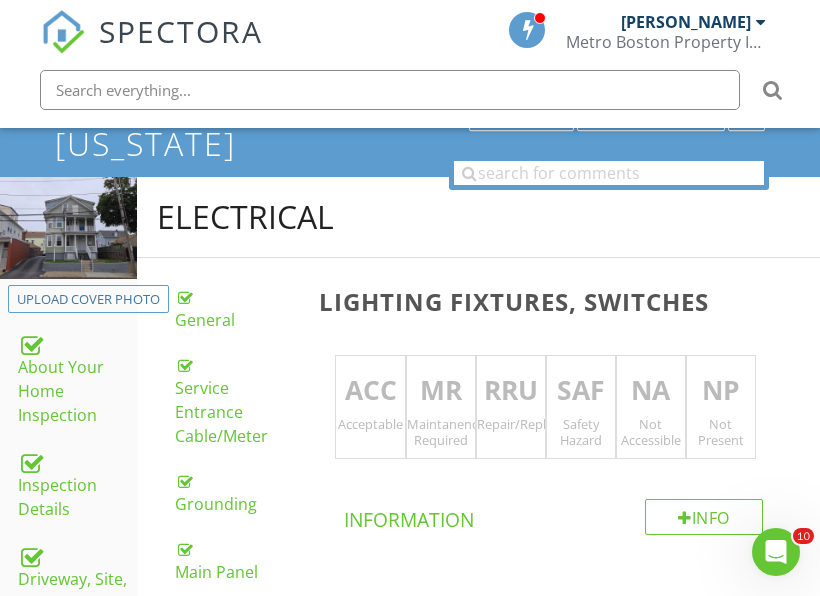 click on "RRU   Repair/Replace/Upgrade" at bounding box center [511, 407] 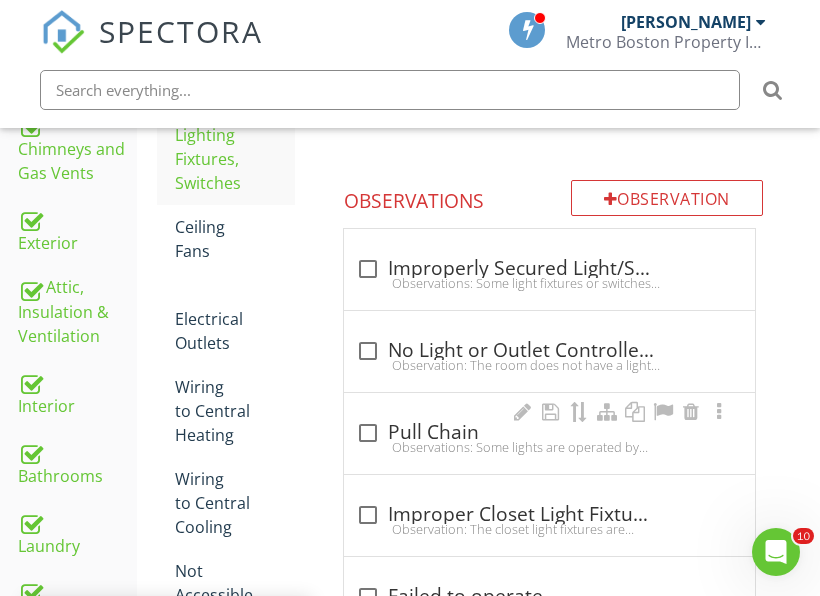 scroll, scrollTop: 945, scrollLeft: 0, axis: vertical 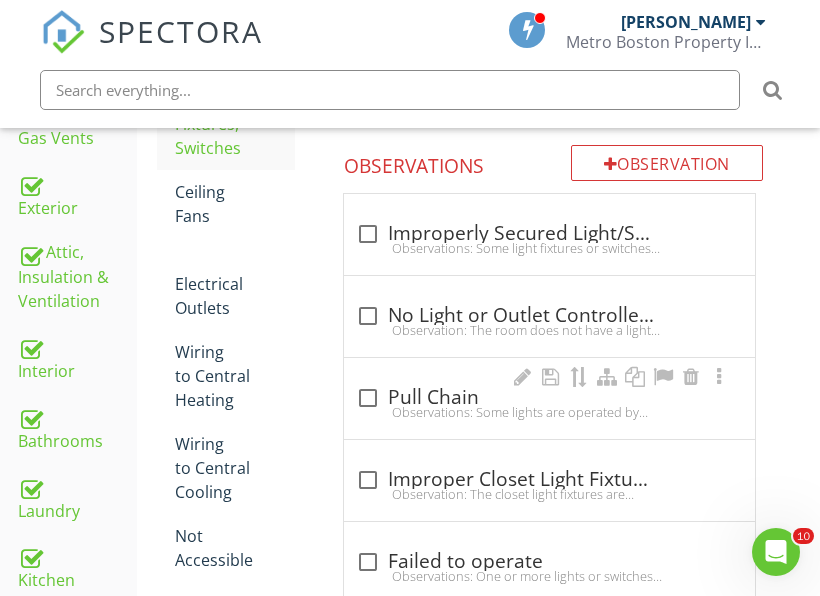 click on "check_box_outline_blank
Pull Chain" at bounding box center [549, 398] 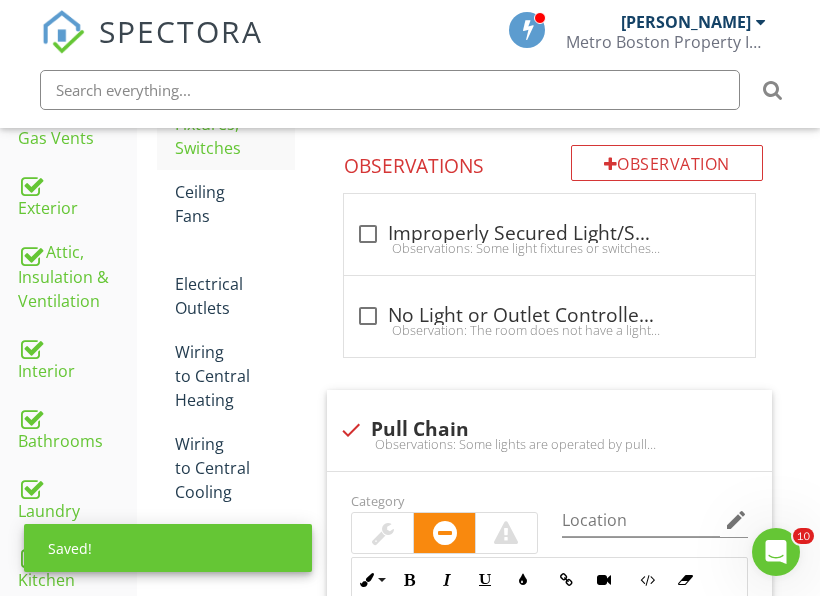 scroll, scrollTop: 845, scrollLeft: 0, axis: vertical 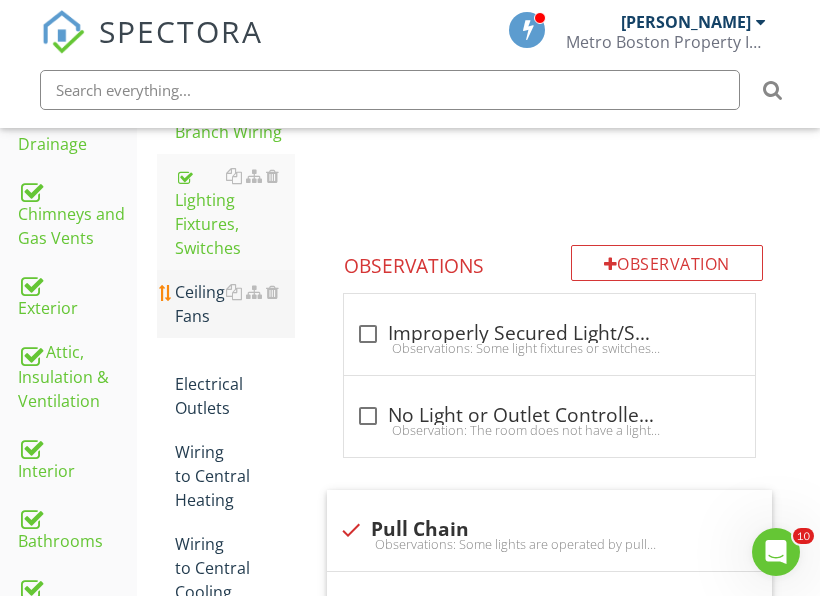 click on "Ceiling Fans" at bounding box center (235, 304) 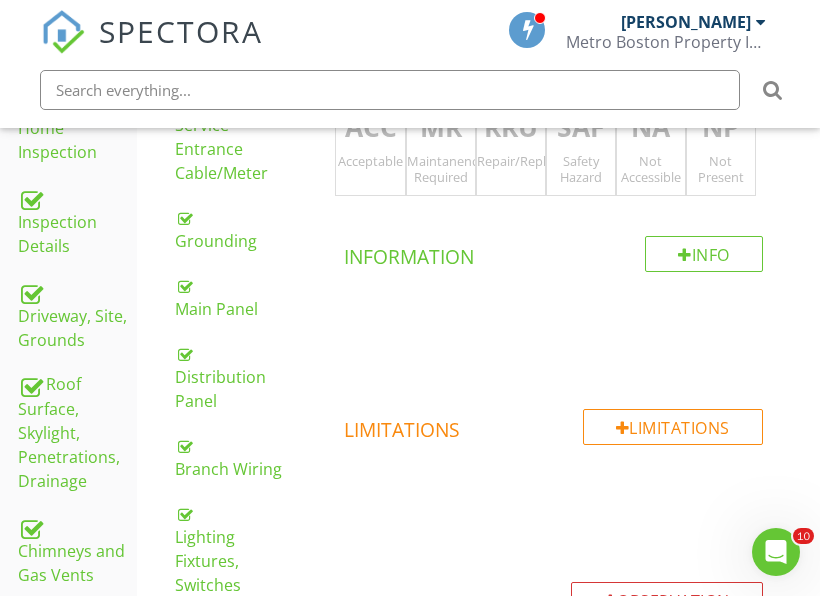 scroll, scrollTop: 445, scrollLeft: 0, axis: vertical 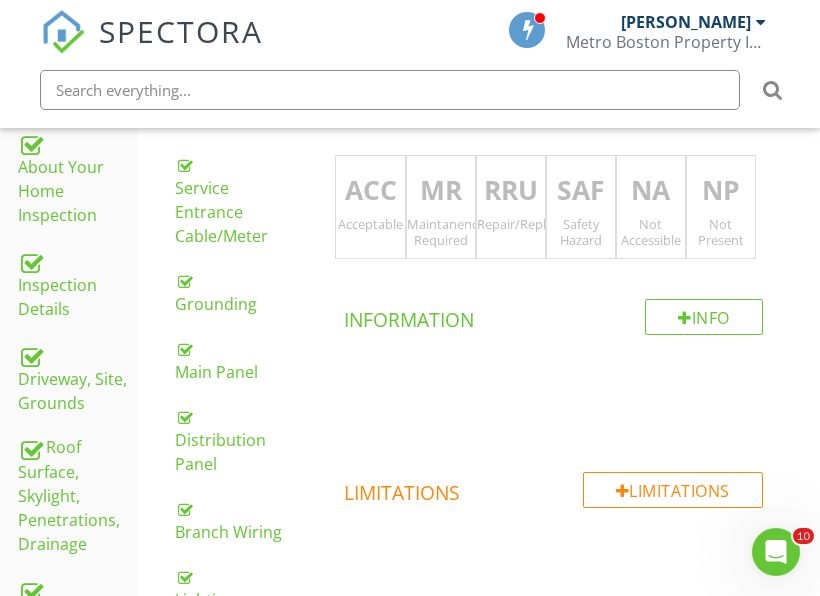 click on "Not Present" at bounding box center [721, 232] 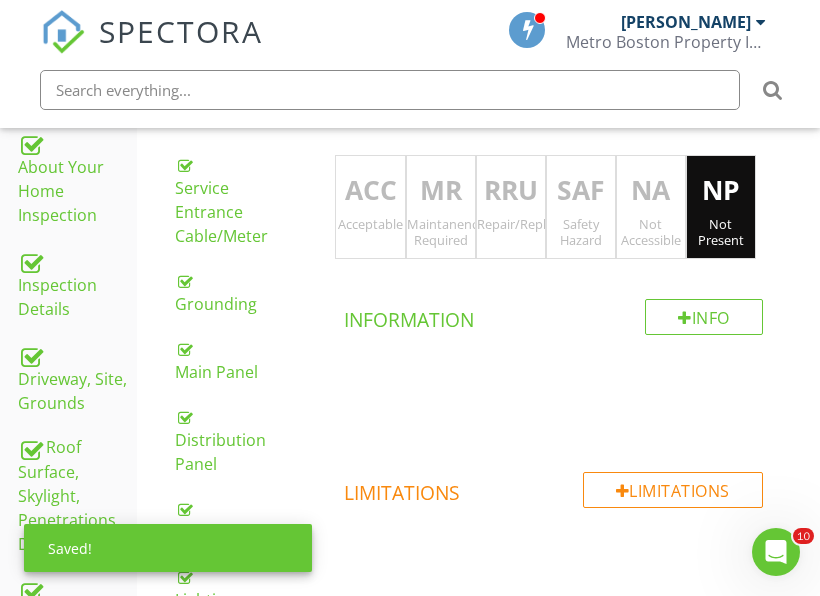click on "Not Present" at bounding box center (721, 232) 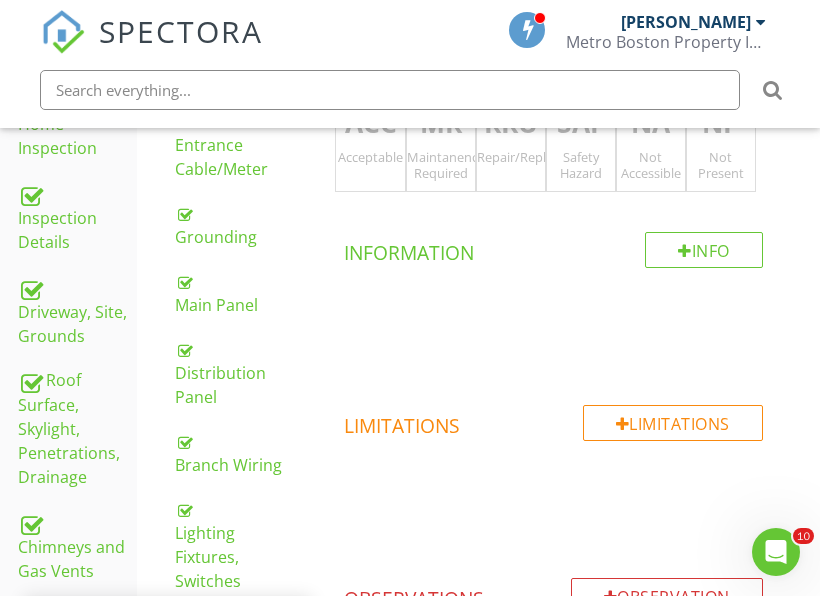 scroll, scrollTop: 645, scrollLeft: 0, axis: vertical 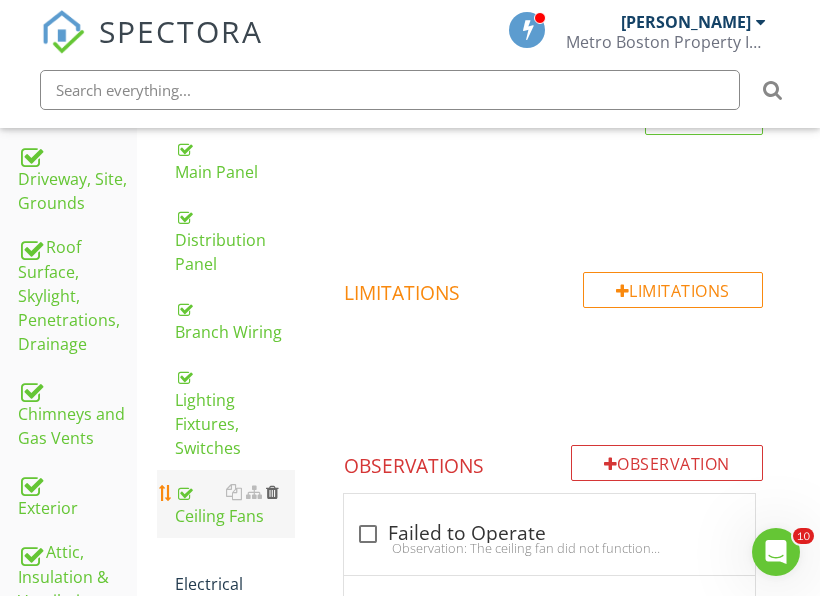 click at bounding box center [272, 492] 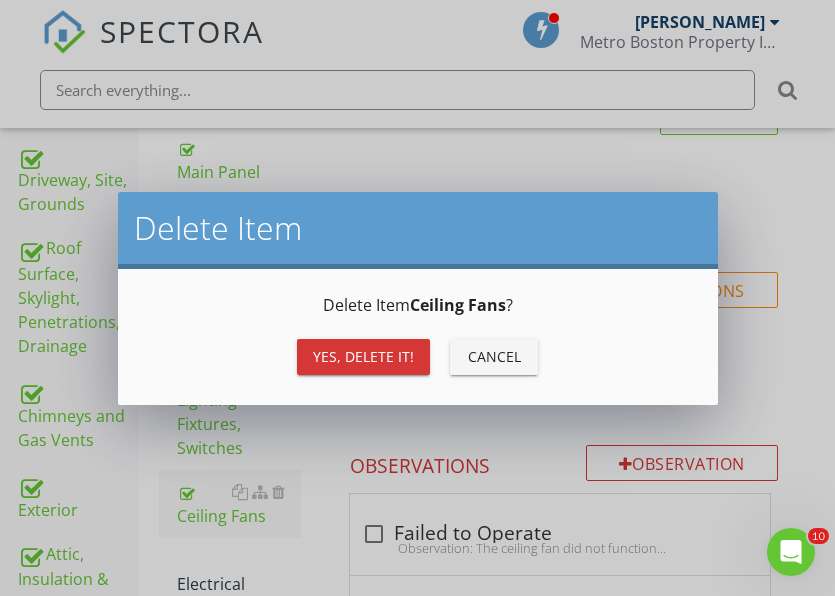 click on "Yes, Delete it!" at bounding box center (363, 356) 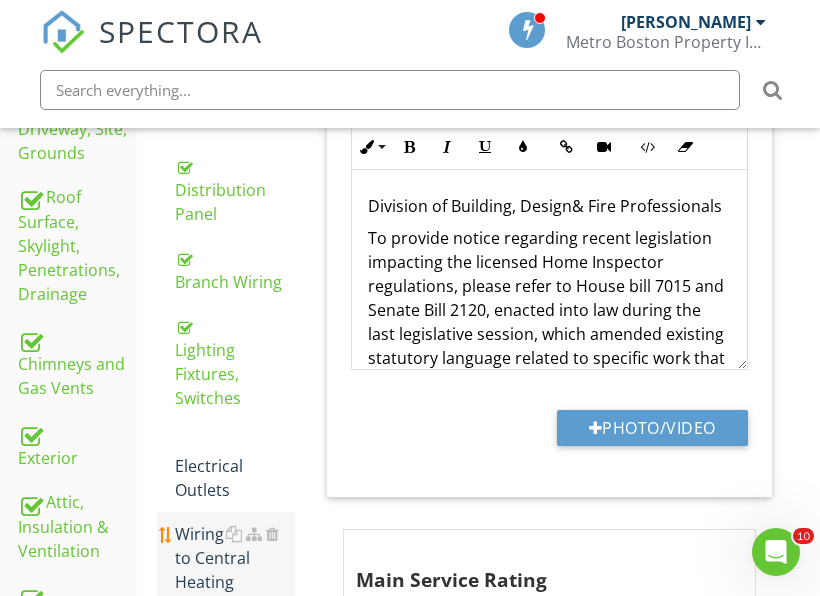scroll, scrollTop: 745, scrollLeft: 0, axis: vertical 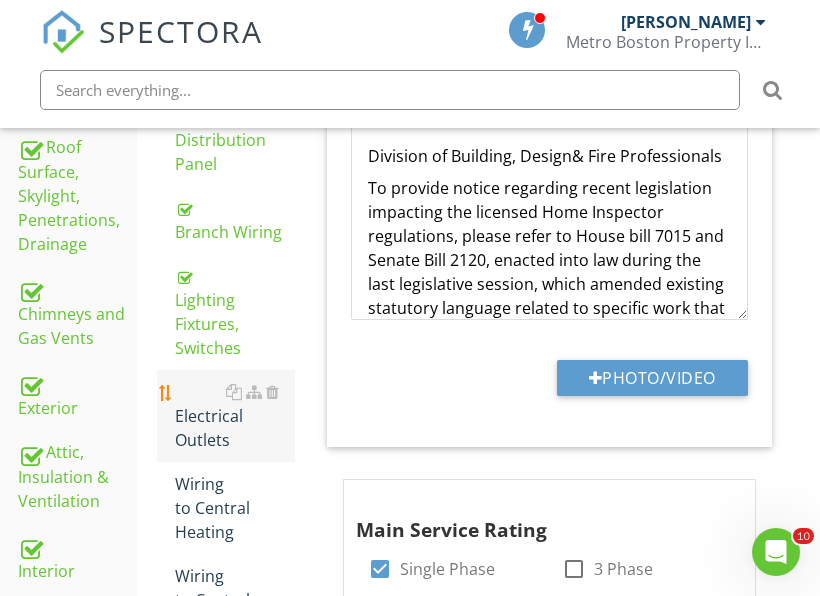 click on "Electrical Outlets" at bounding box center [235, 416] 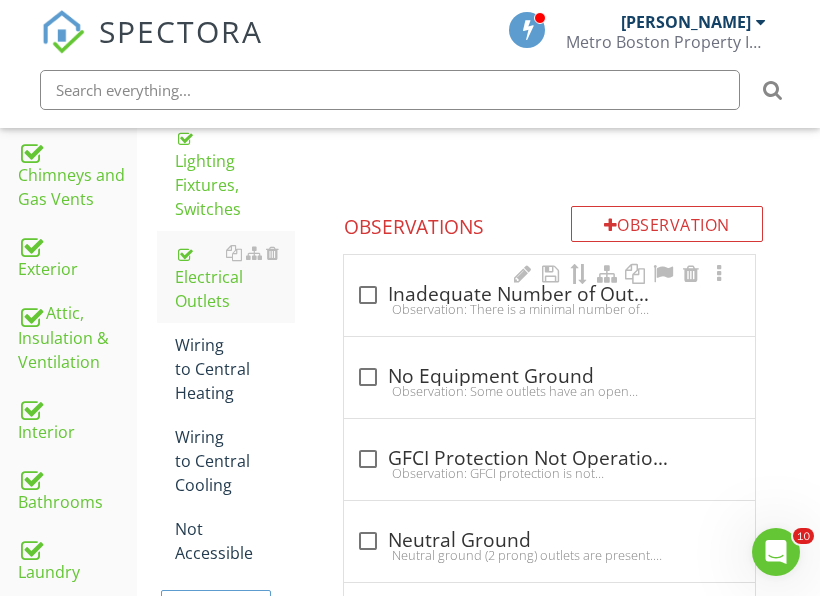 scroll, scrollTop: 945, scrollLeft: 0, axis: vertical 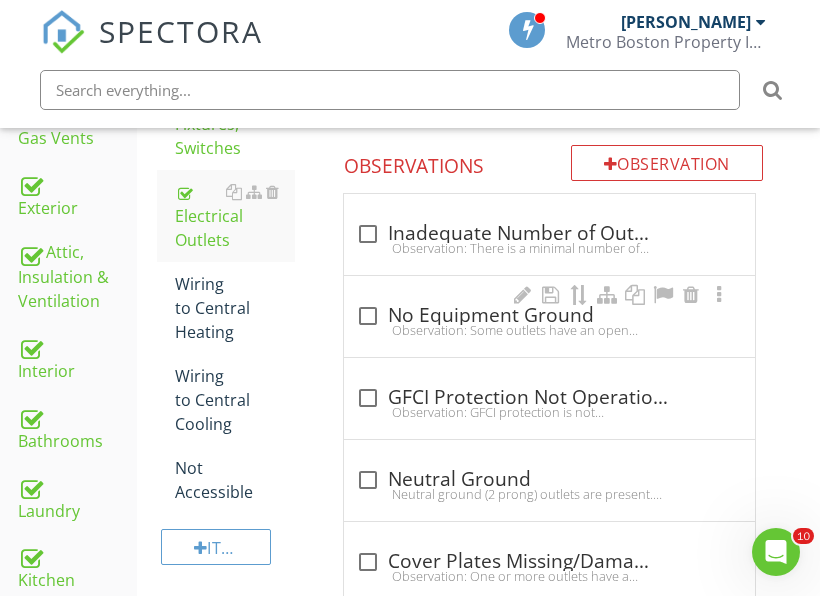click on "Observation: Some outlets have an open equipment ground. Devices requiring an equipment ground will not be grounded.Recommendation: The client should consult with a qualified electrician to determine the full extent and cost of repairs" at bounding box center [549, 330] 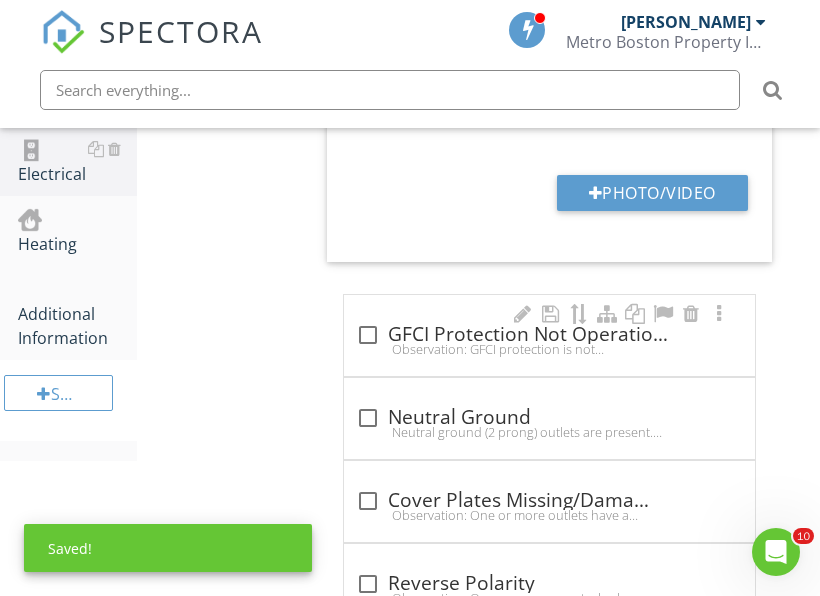 scroll, scrollTop: 1645, scrollLeft: 0, axis: vertical 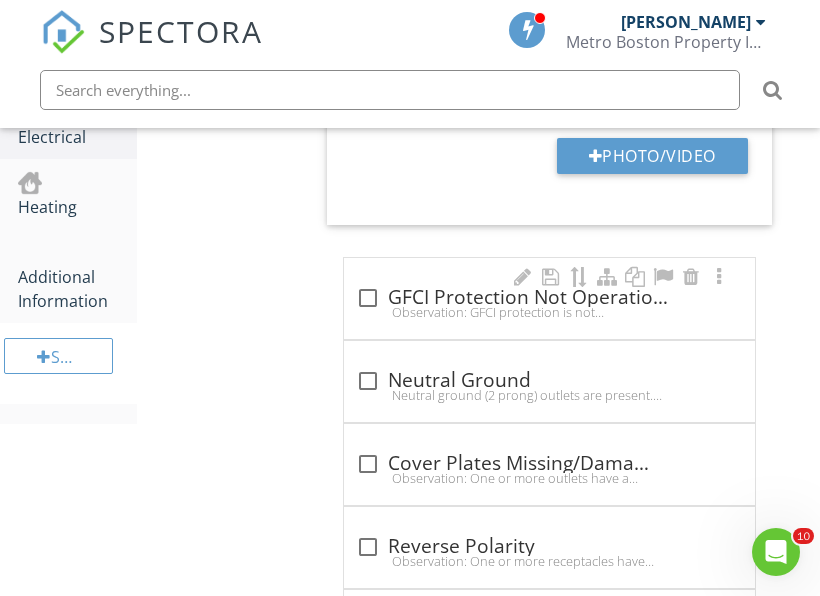 click on "Observation: GFCI protection is not operational or is not present in all required locations.Recommendation: The client should consult with a qualified electrician to determine the full extent and cost of repairs." at bounding box center [549, 312] 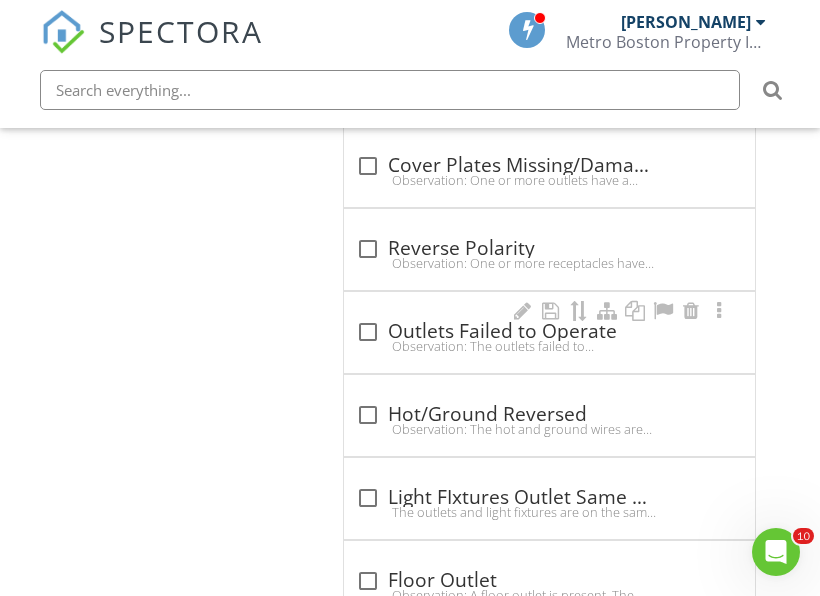 scroll, scrollTop: 2545, scrollLeft: 0, axis: vertical 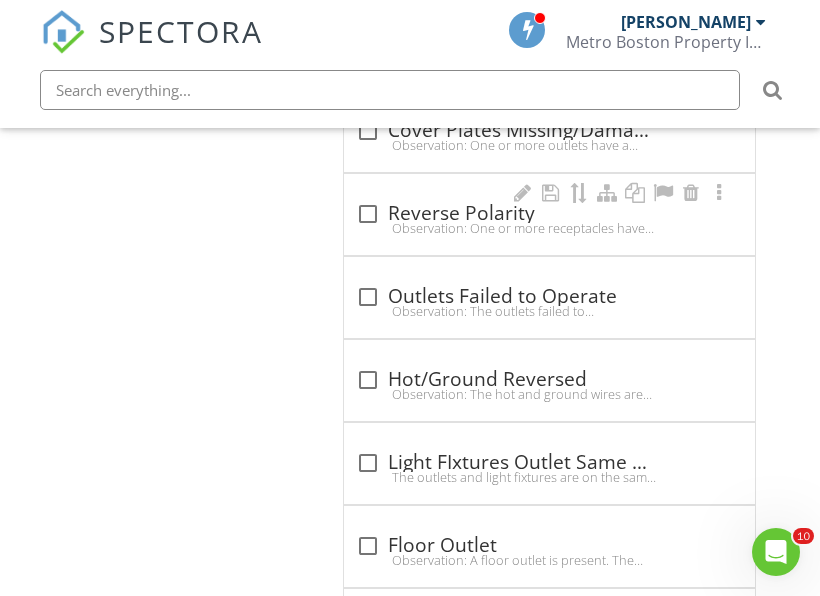 click on "Observation: One or more receptacles have been wired with reverse polarity. This can create a shock hazard.Recommendation: The client should consult with a qualified electrician to determine the full extent and cost of repairs" at bounding box center [549, 228] 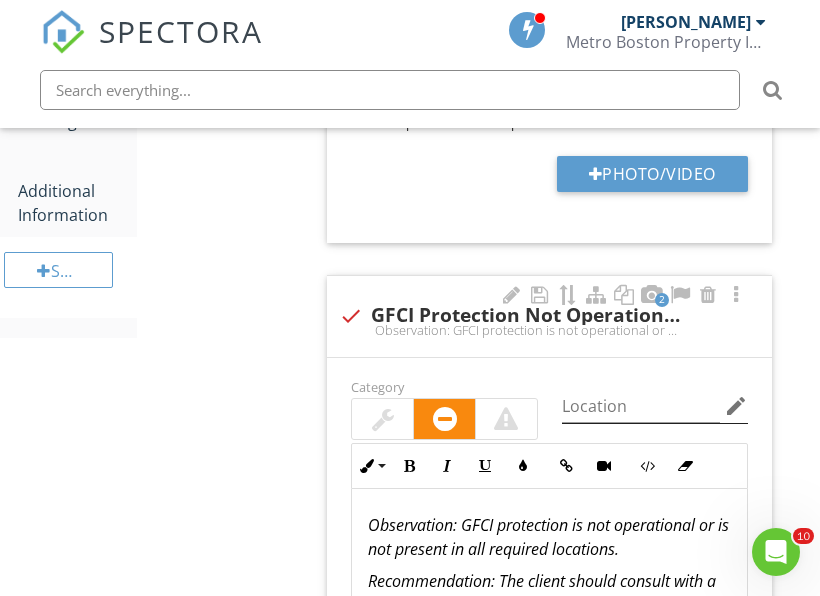scroll, scrollTop: 1845, scrollLeft: 0, axis: vertical 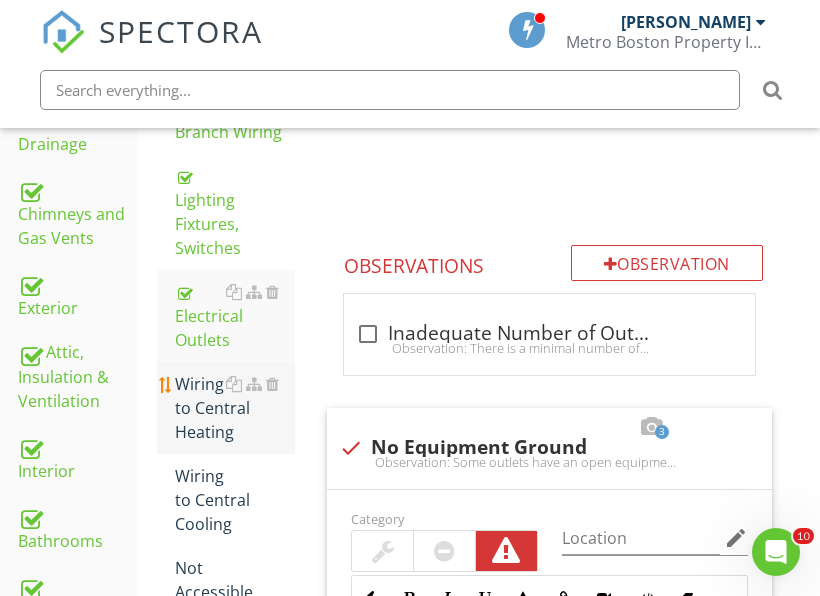 click on "Wiring to Central Heating" at bounding box center [235, 408] 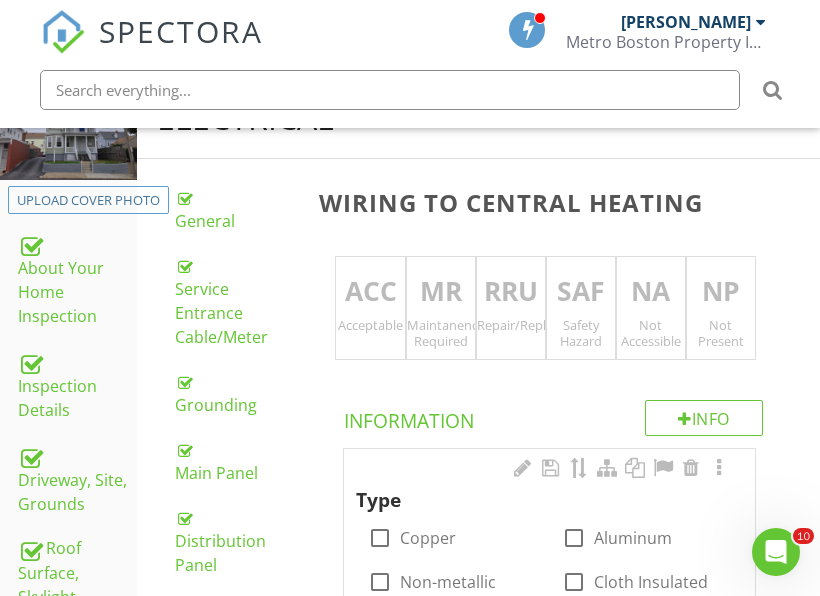 scroll, scrollTop: 245, scrollLeft: 0, axis: vertical 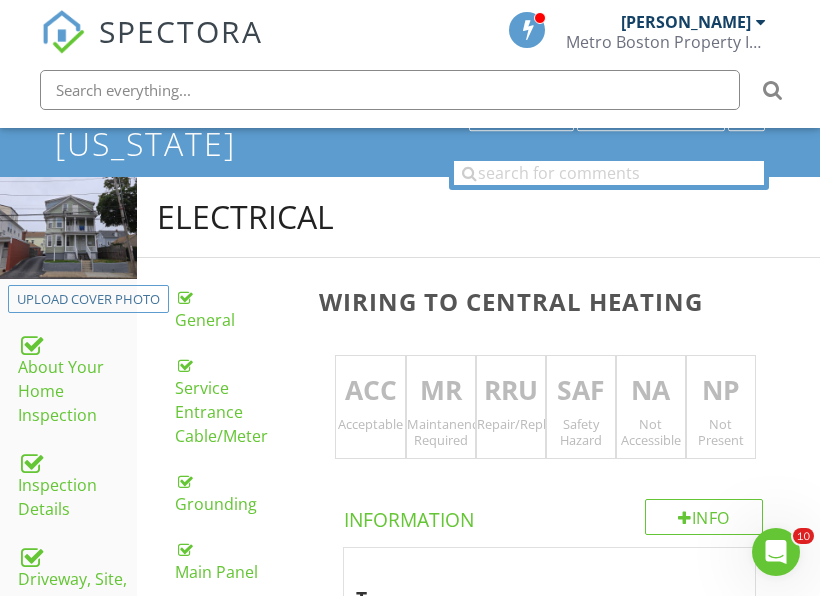 click on "ACC" at bounding box center (370, 391) 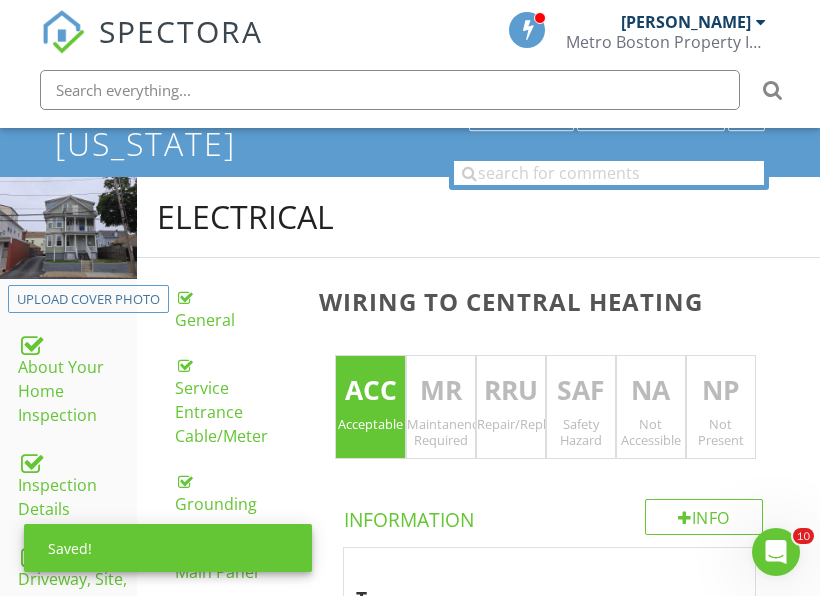 click on "Not Accessible" at bounding box center (651, 432) 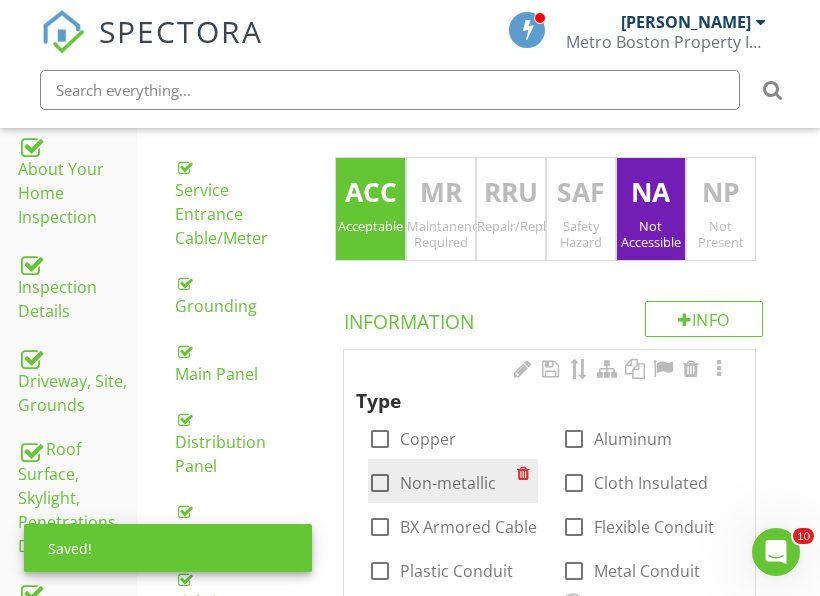 scroll, scrollTop: 445, scrollLeft: 0, axis: vertical 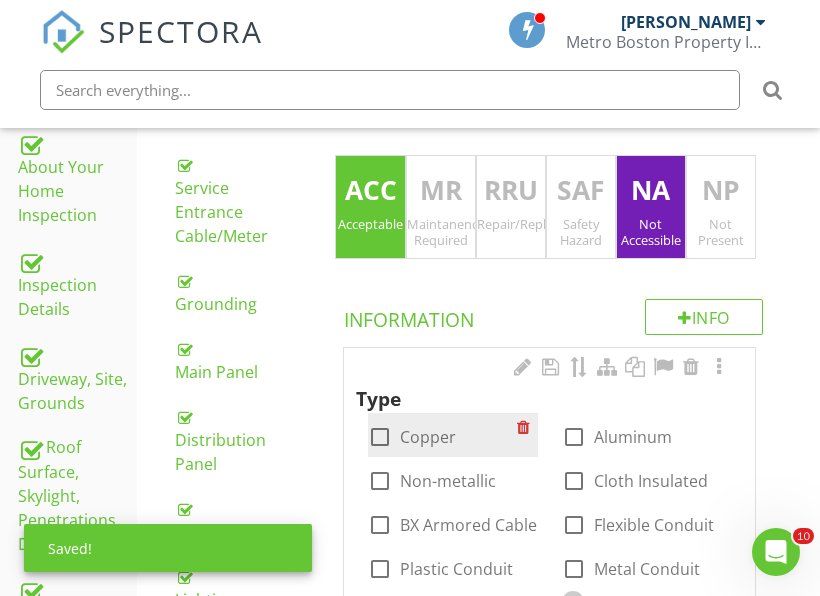 click on "check_box_outline_blank Copper" at bounding box center [452, 435] 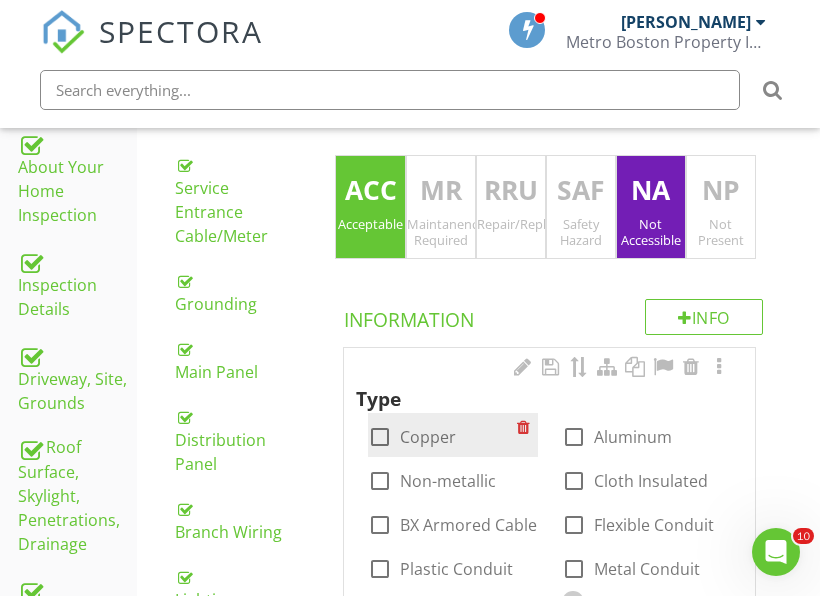 click on "Copper" at bounding box center (428, 437) 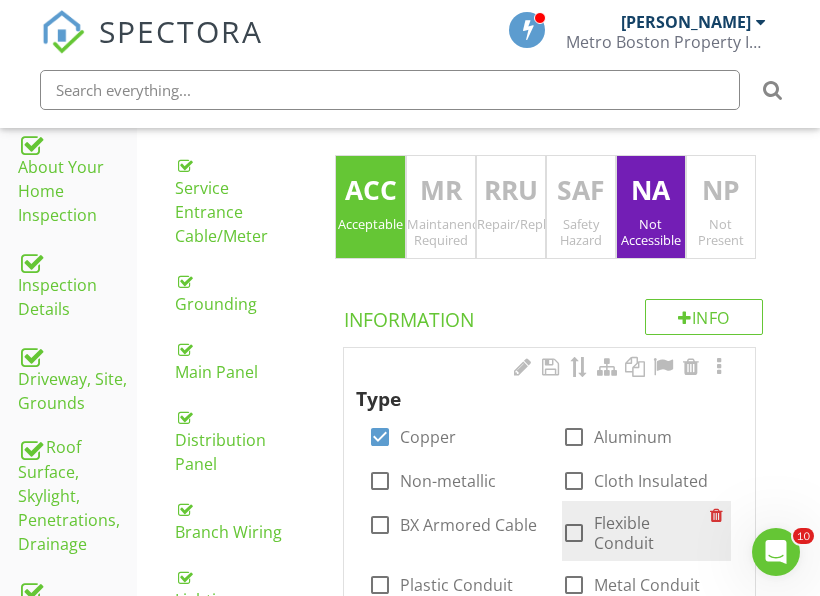 drag, startPoint x: 591, startPoint y: 522, endPoint x: 592, endPoint y: 553, distance: 31.016125 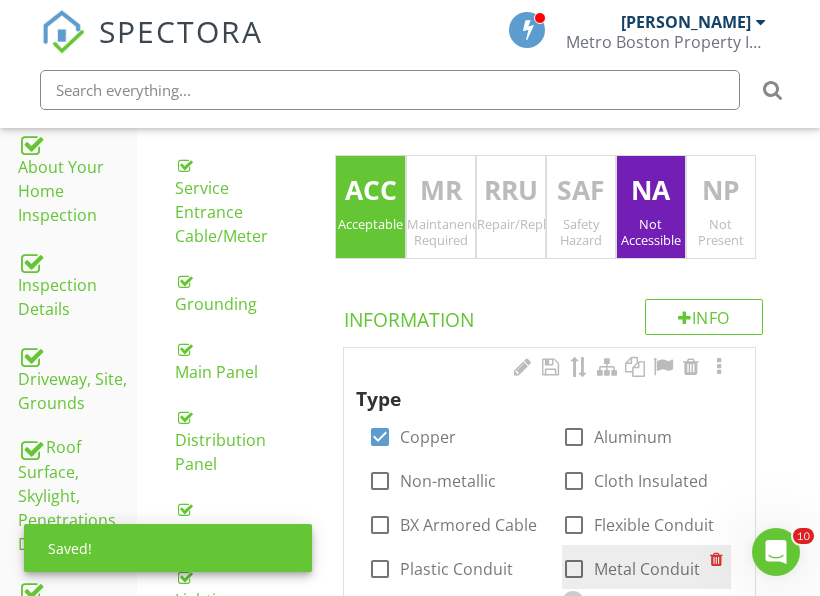 click on "Metal Conduit" at bounding box center [647, 569] 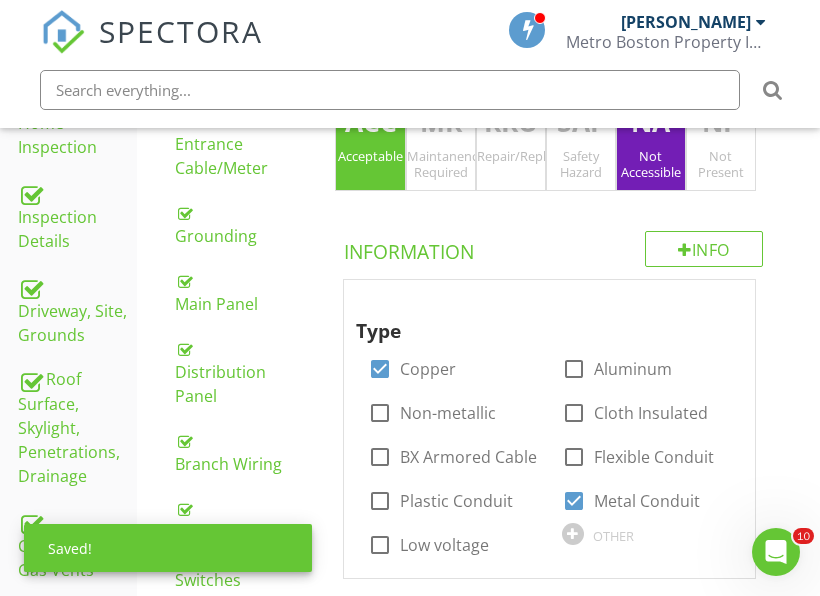 scroll, scrollTop: 545, scrollLeft: 0, axis: vertical 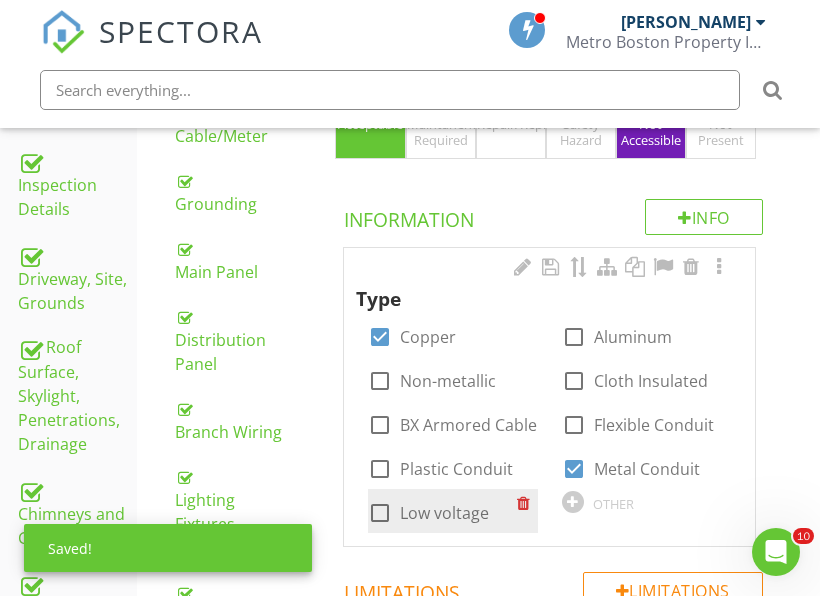 click on "Low voltage" at bounding box center [444, 513] 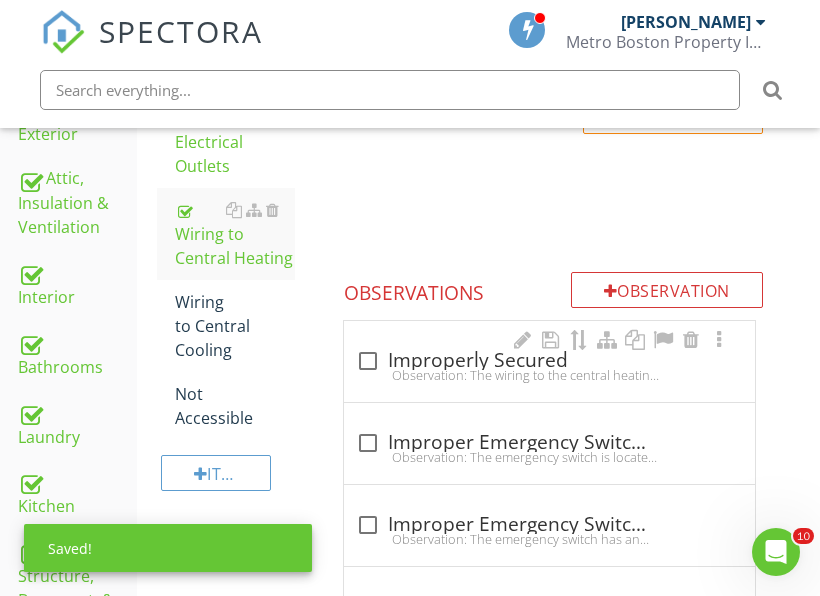 scroll, scrollTop: 1045, scrollLeft: 0, axis: vertical 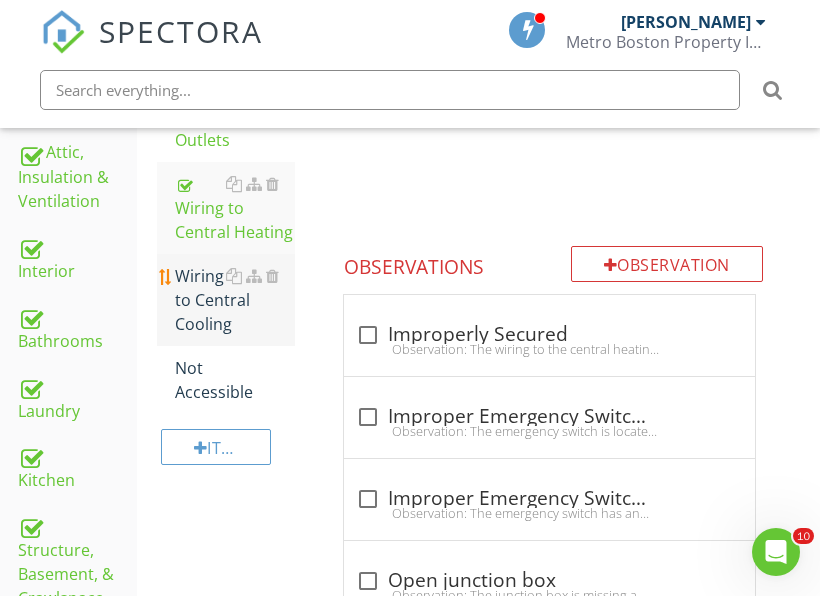 click on "Wiring to Central Cooling" at bounding box center (235, 300) 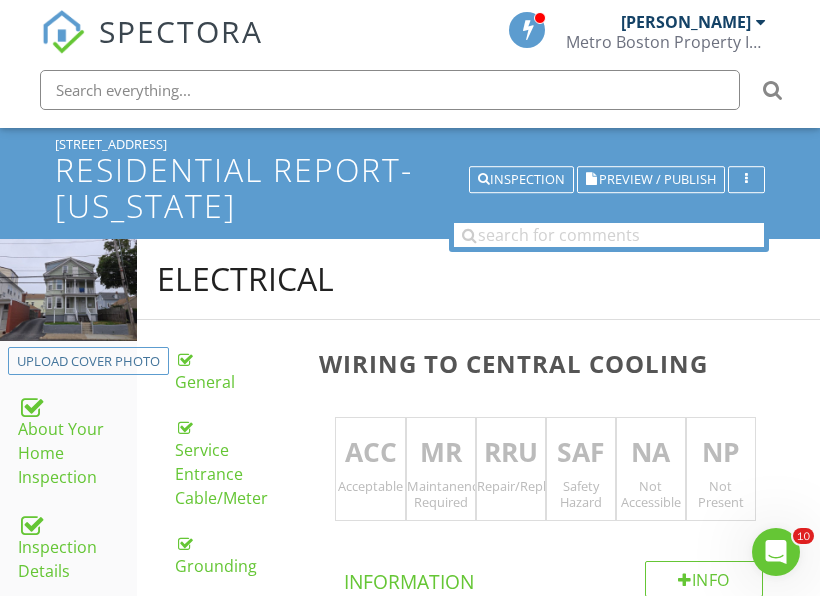 scroll, scrollTop: 245, scrollLeft: 0, axis: vertical 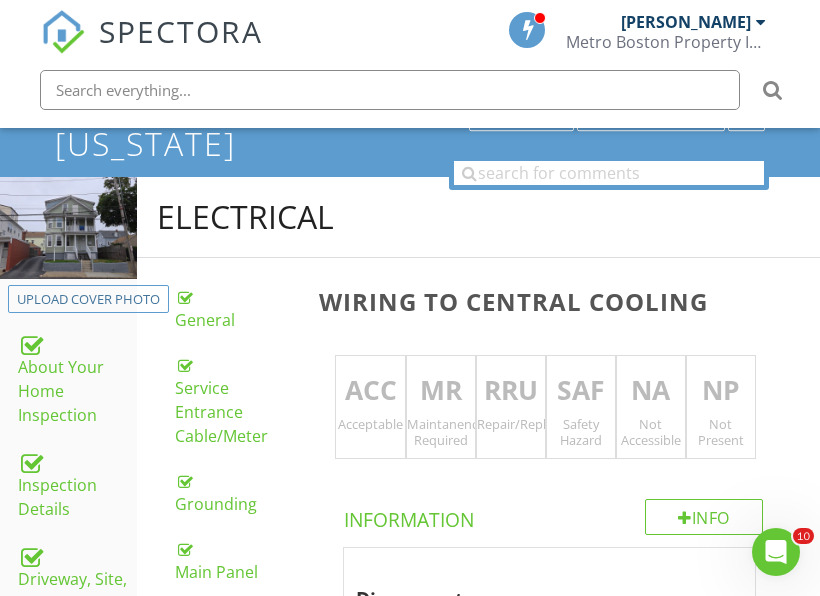 click on "Not Present" at bounding box center (721, 432) 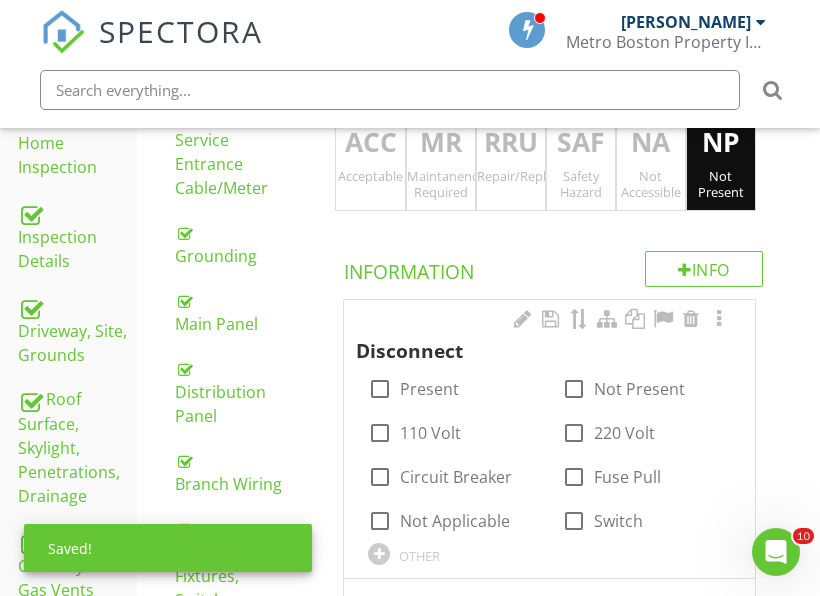 scroll, scrollTop: 545, scrollLeft: 0, axis: vertical 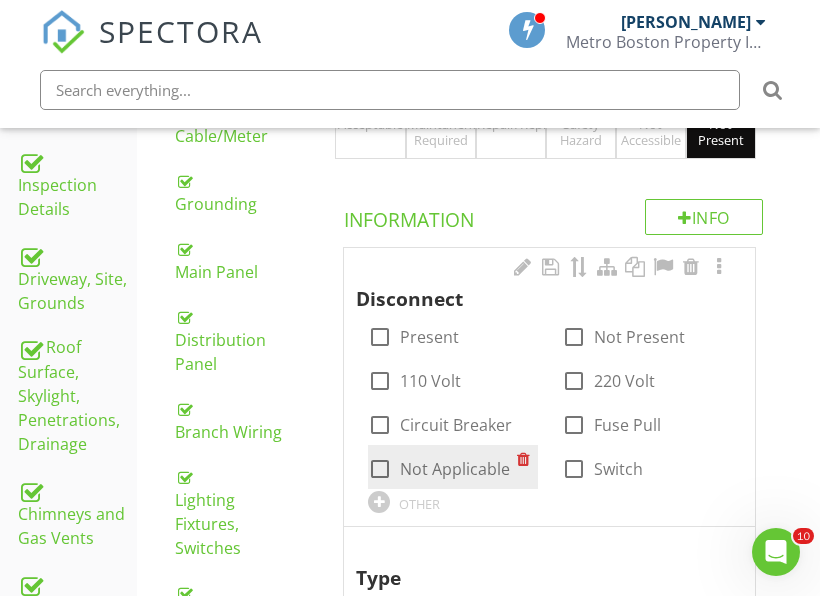 click on "Not Applicable" at bounding box center [455, 469] 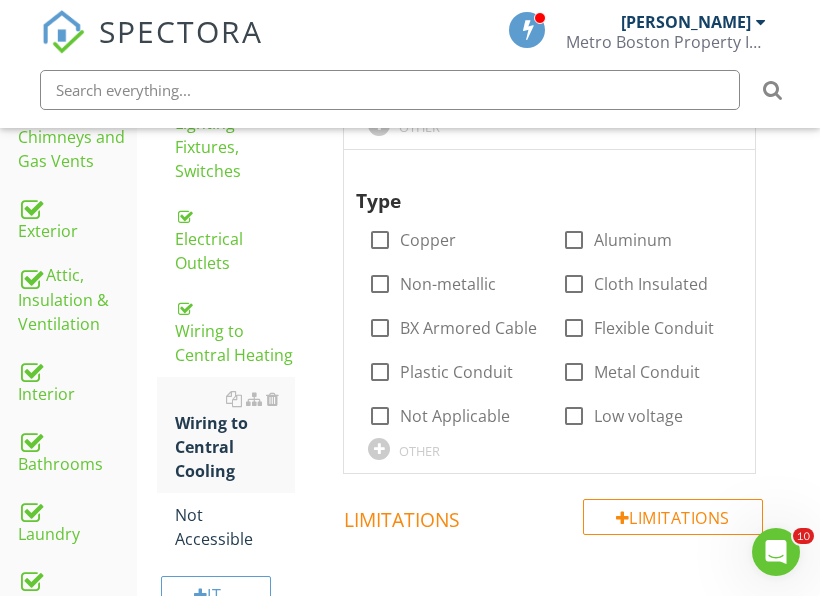 scroll, scrollTop: 945, scrollLeft: 0, axis: vertical 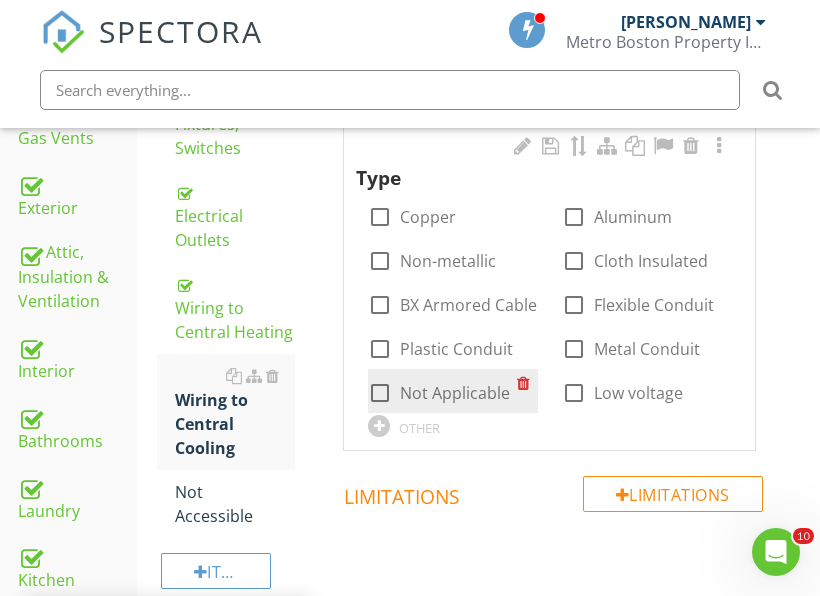 click on "check_box_outline_blank Not Applicable" at bounding box center [452, 391] 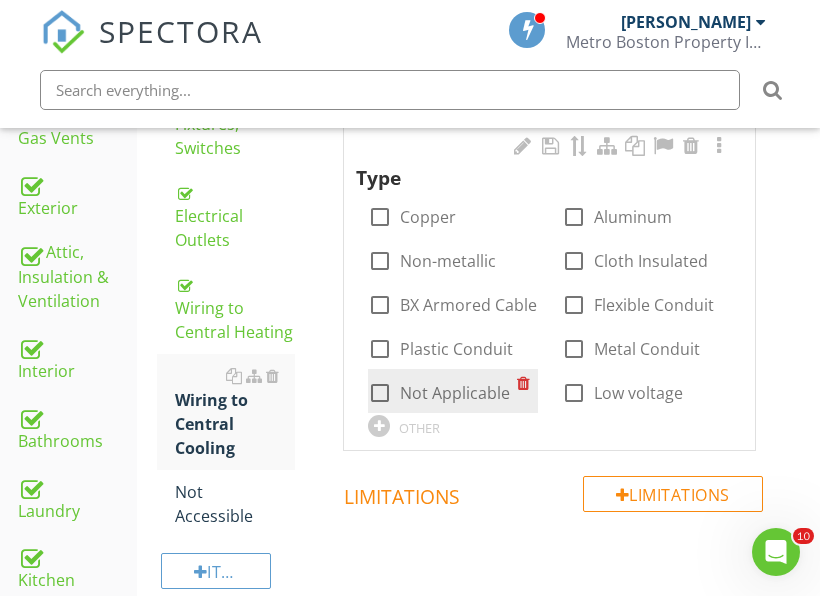 click on "Not Applicable" at bounding box center (455, 393) 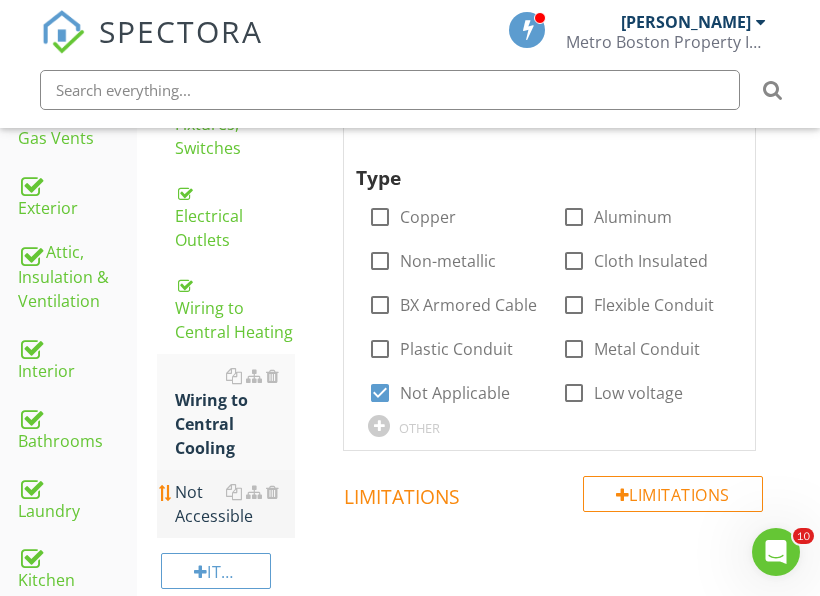 click on "Not Accessible" at bounding box center (235, 504) 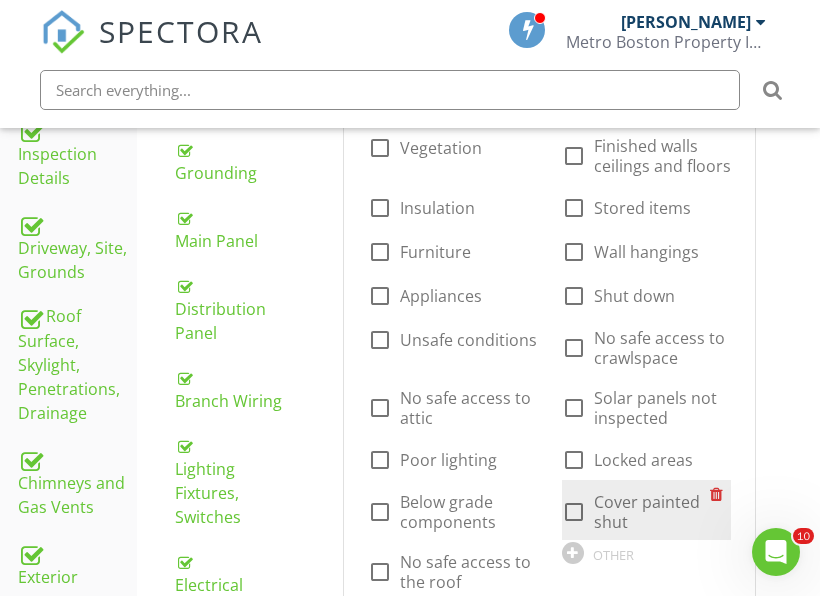 scroll, scrollTop: 545, scrollLeft: 0, axis: vertical 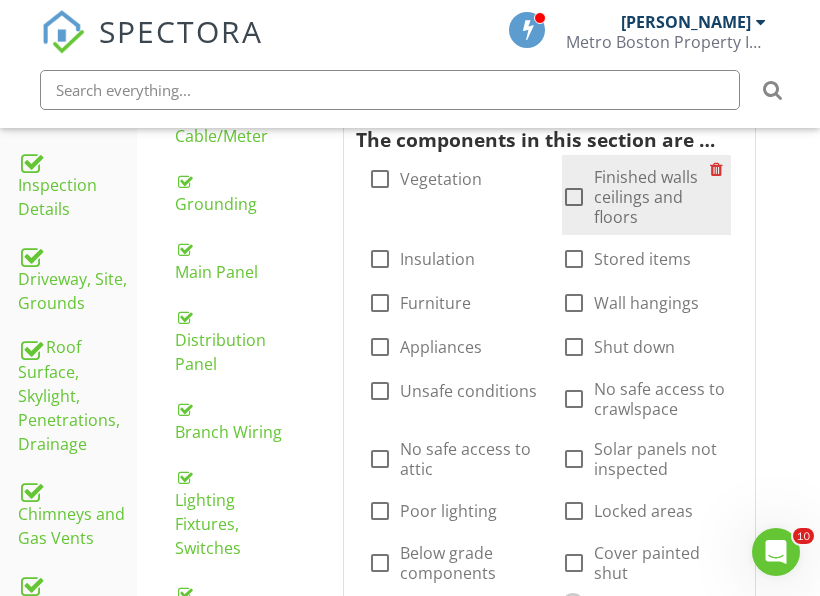 click on "Finished walls ceilings and floors" at bounding box center [652, 197] 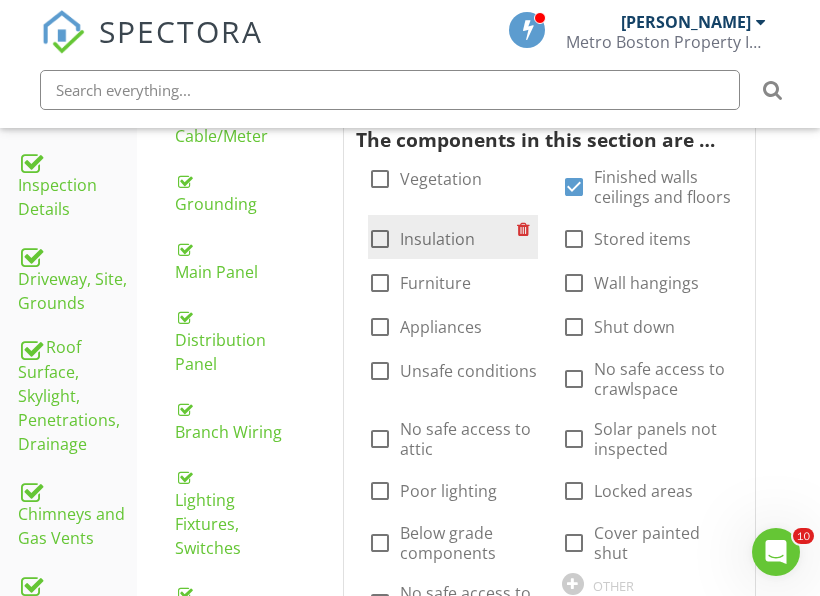 click on "Insulation" at bounding box center [437, 239] 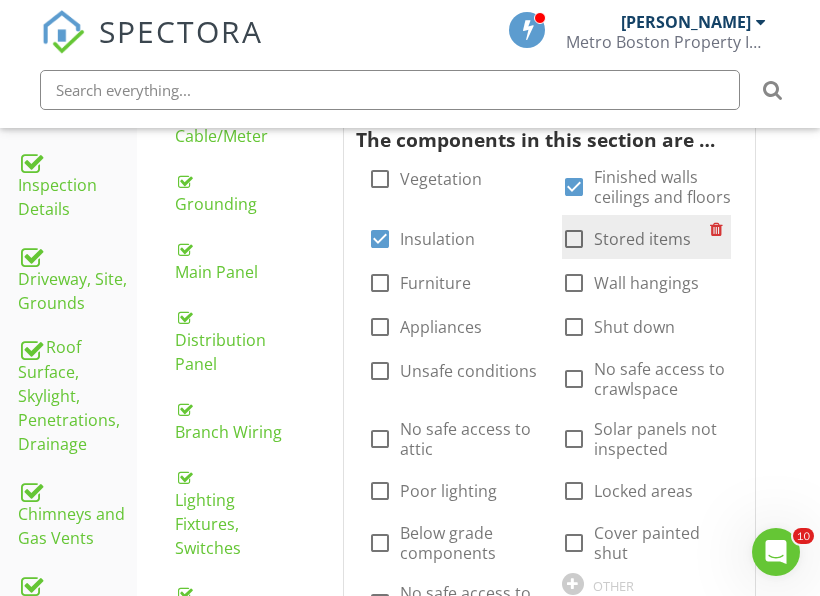 click at bounding box center [574, 239] 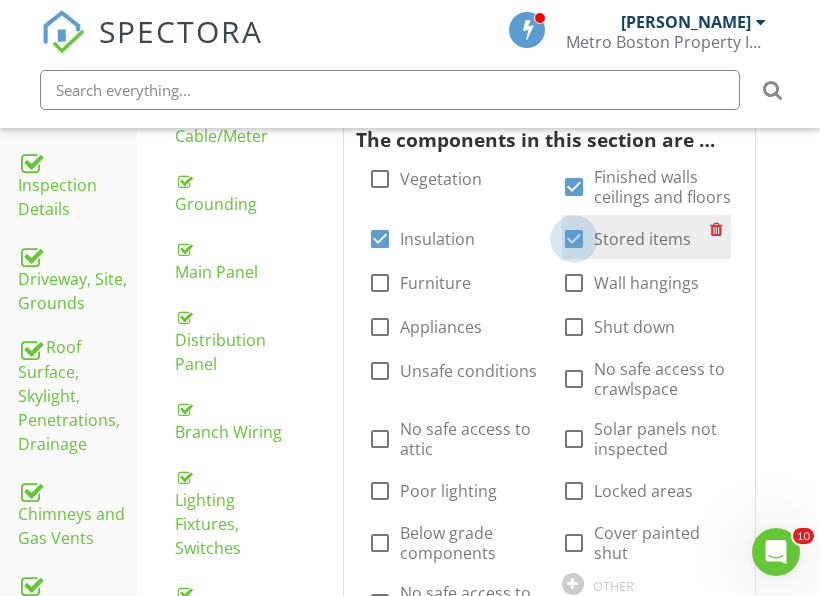 checkbox on "true" 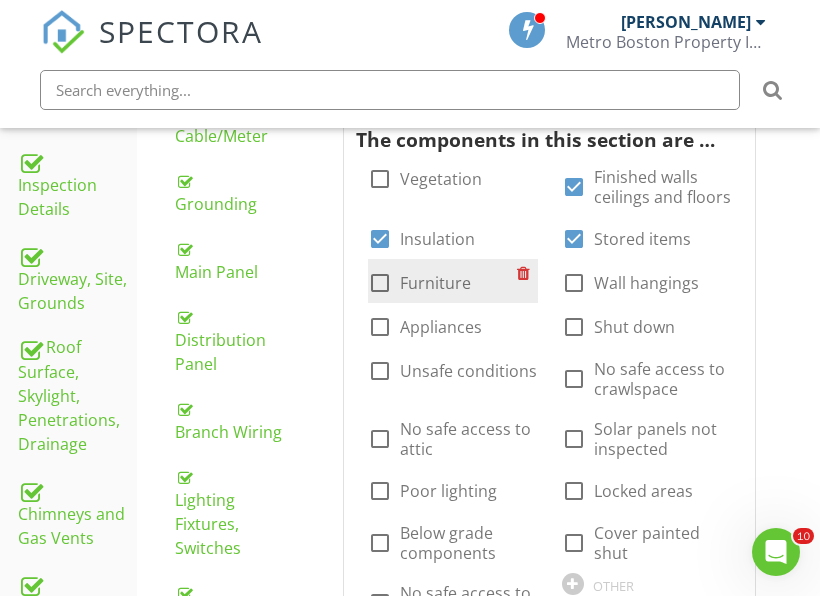click on "Furniture" at bounding box center [435, 283] 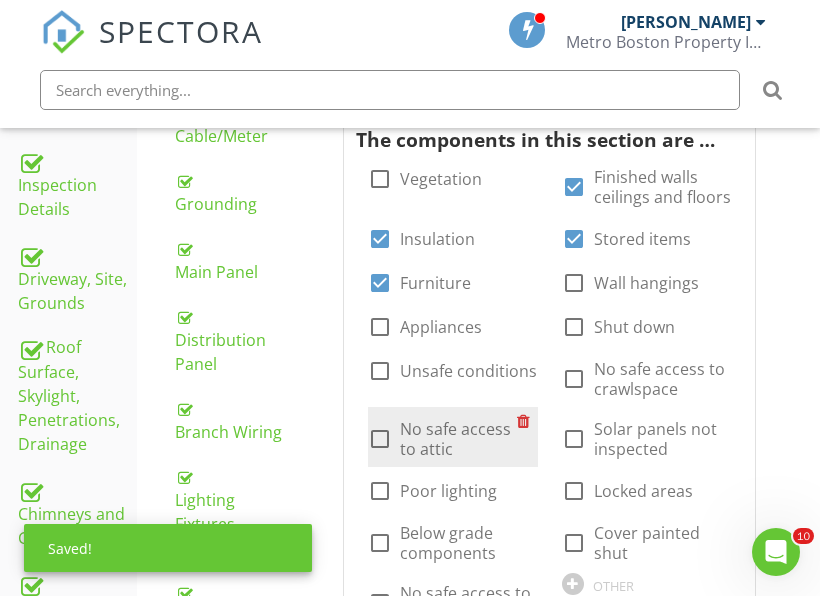 click on "No safe access to attic" at bounding box center [458, 439] 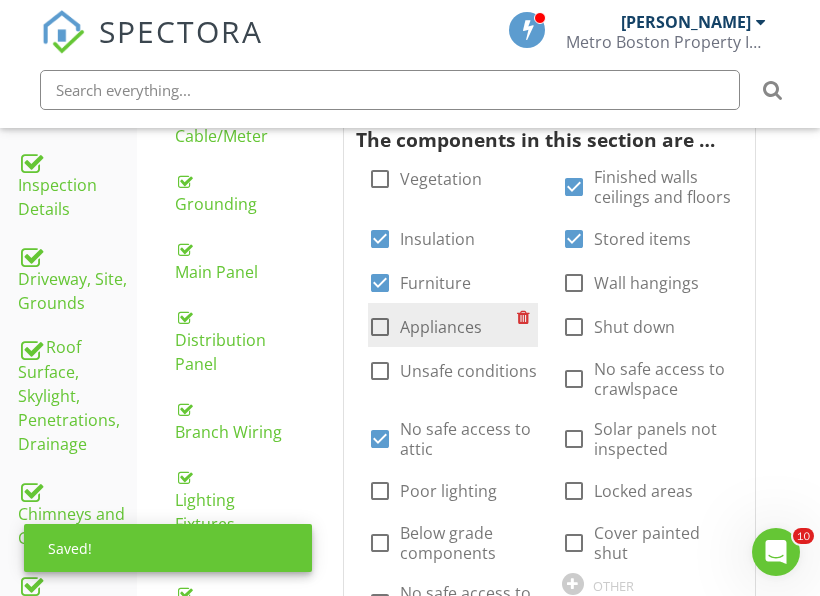 click on "Appliances" at bounding box center [441, 327] 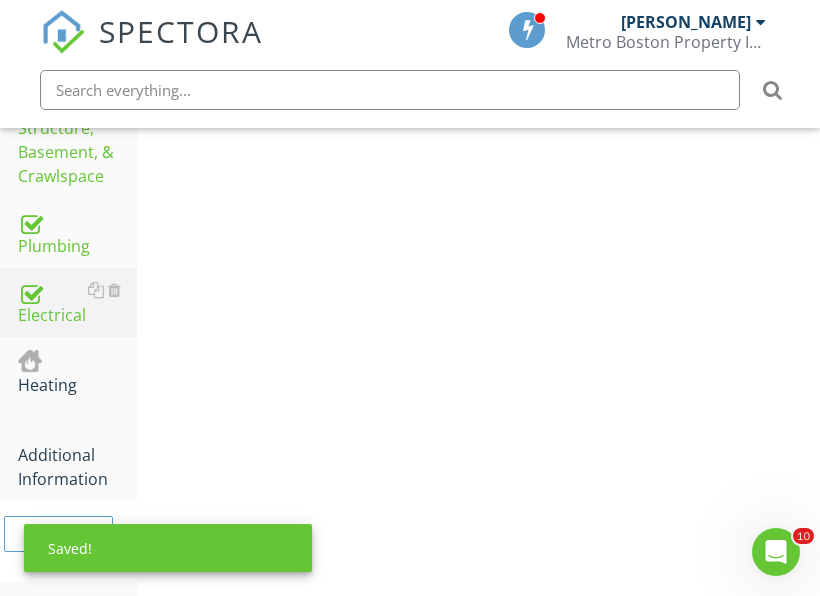 scroll, scrollTop: 1473, scrollLeft: 0, axis: vertical 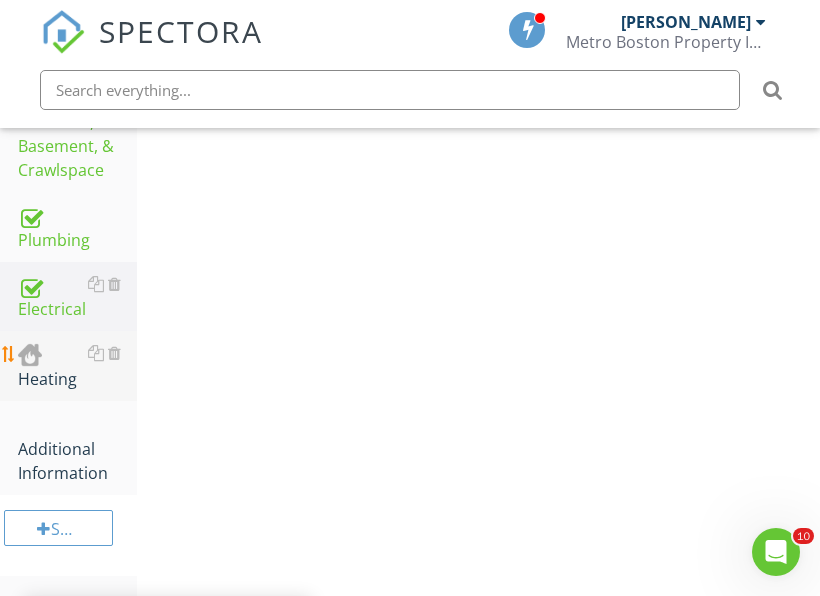 click on "Heating" at bounding box center (77, 366) 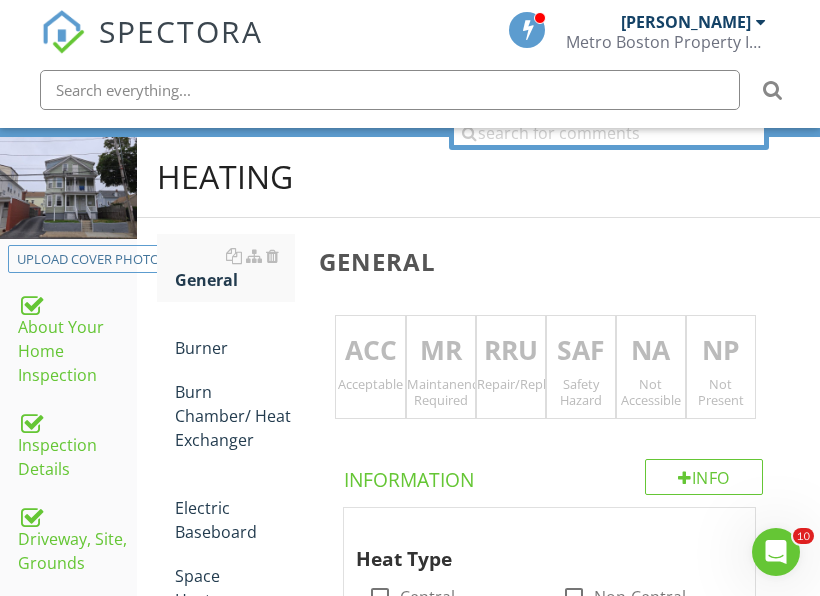 scroll, scrollTop: 173, scrollLeft: 0, axis: vertical 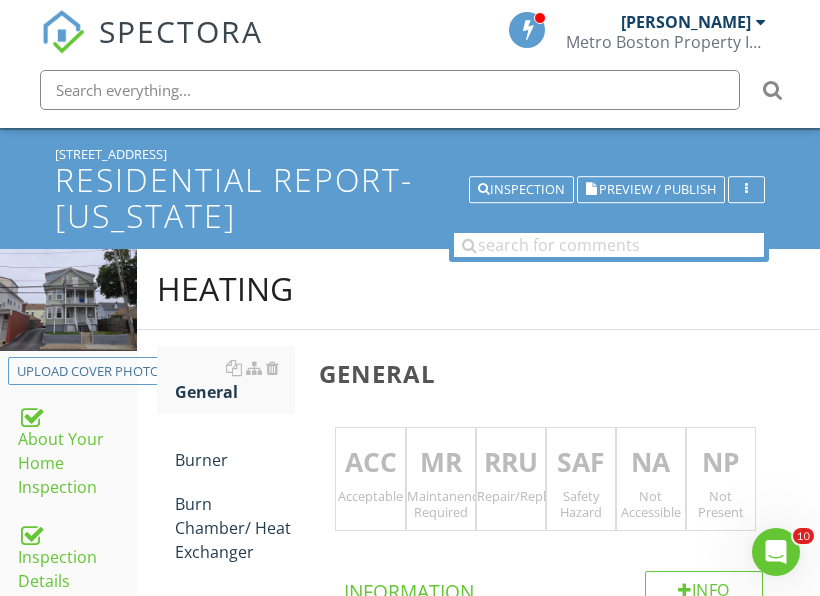 click on "Repair/Replace/Upgrade" at bounding box center [511, 496] 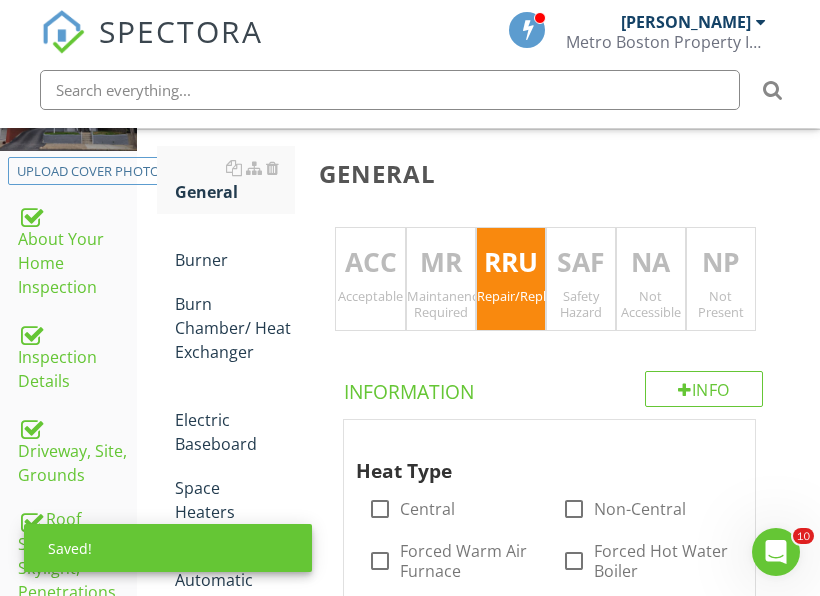 scroll, scrollTop: 473, scrollLeft: 0, axis: vertical 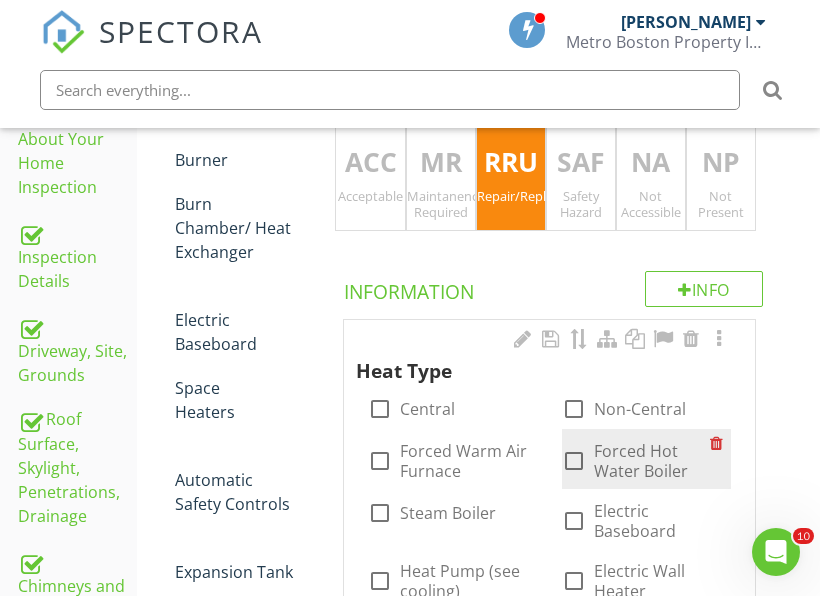 click at bounding box center [574, 461] 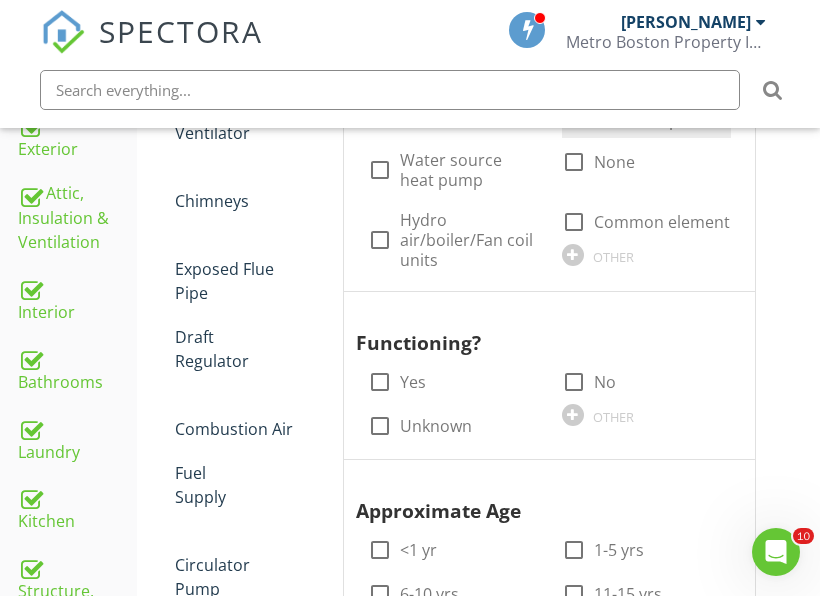 scroll, scrollTop: 1073, scrollLeft: 0, axis: vertical 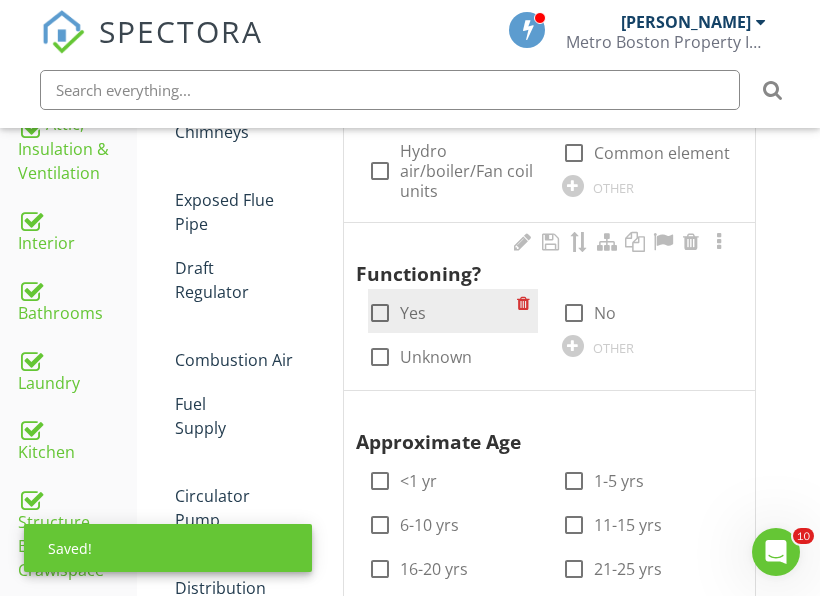 click on "Yes" at bounding box center (413, 313) 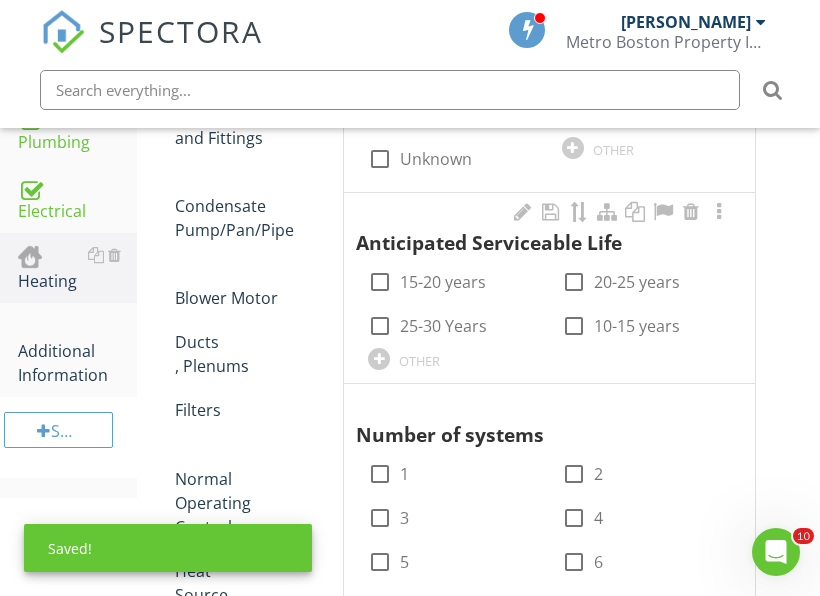 scroll, scrollTop: 1573, scrollLeft: 0, axis: vertical 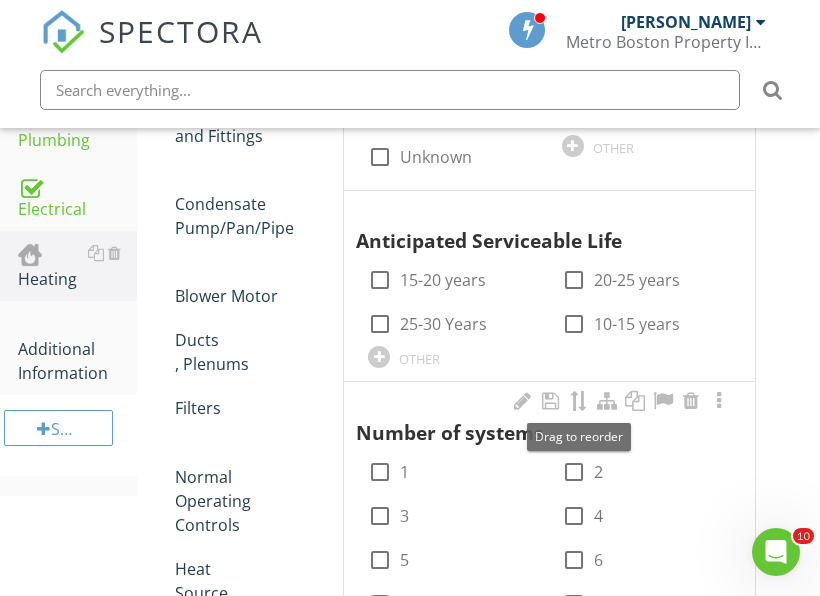 type 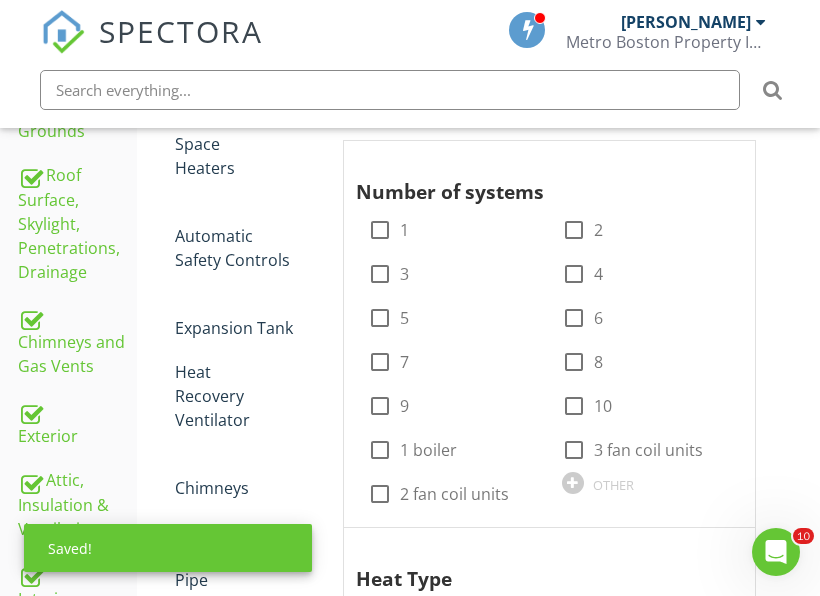 scroll, scrollTop: 573, scrollLeft: 0, axis: vertical 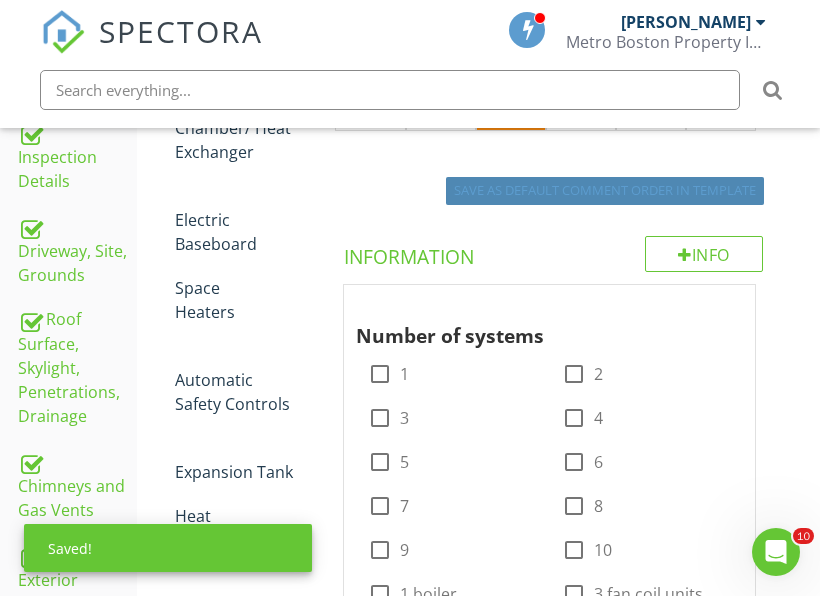 click on "Save as default comment order in template" at bounding box center (605, 191) 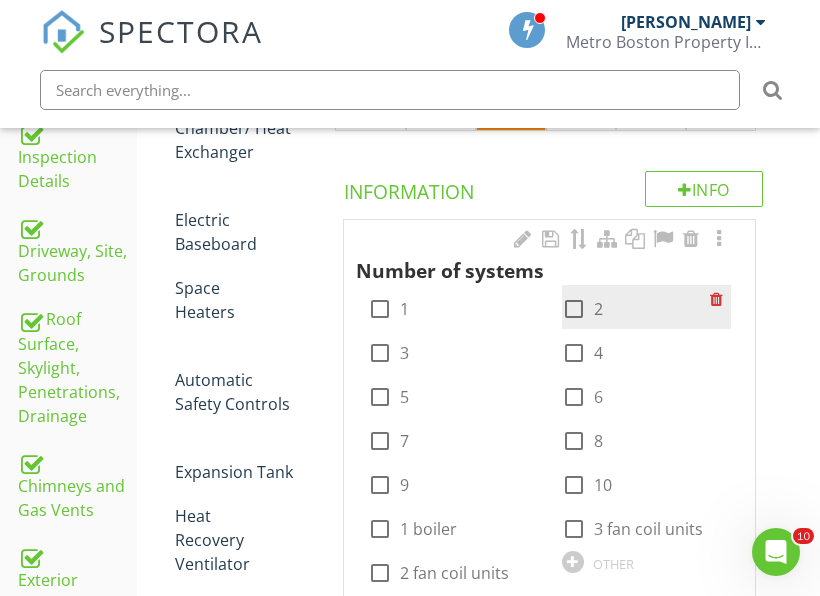 click at bounding box center [574, 309] 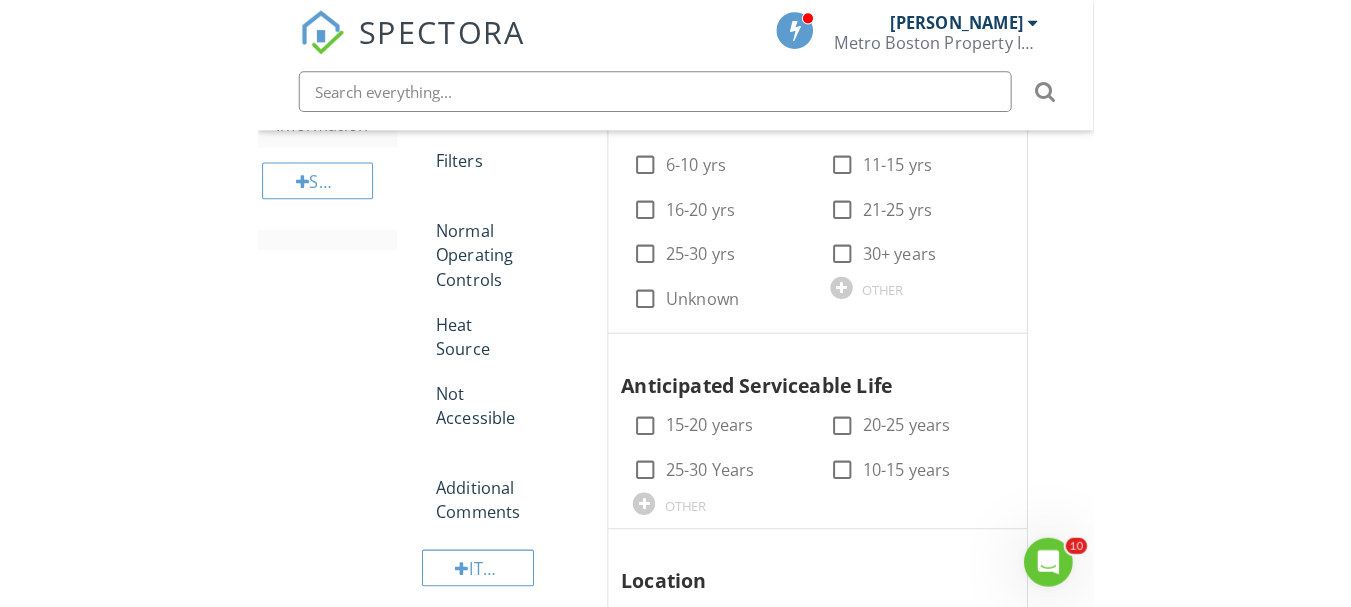 scroll, scrollTop: 1873, scrollLeft: 0, axis: vertical 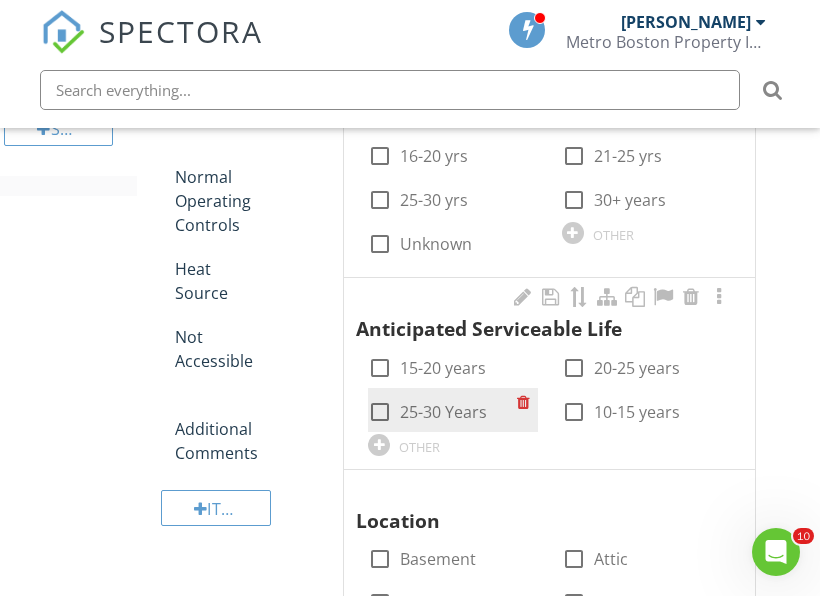 click on "25-30 Years" at bounding box center (443, 412) 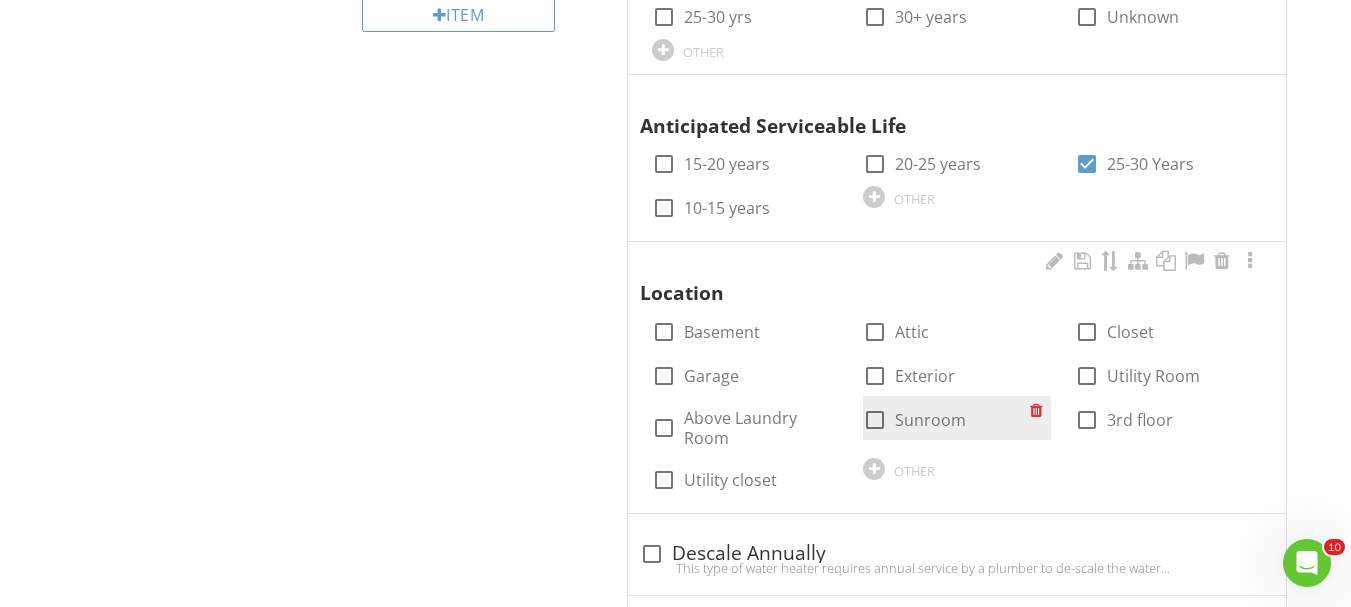 scroll, scrollTop: 1573, scrollLeft: 0, axis: vertical 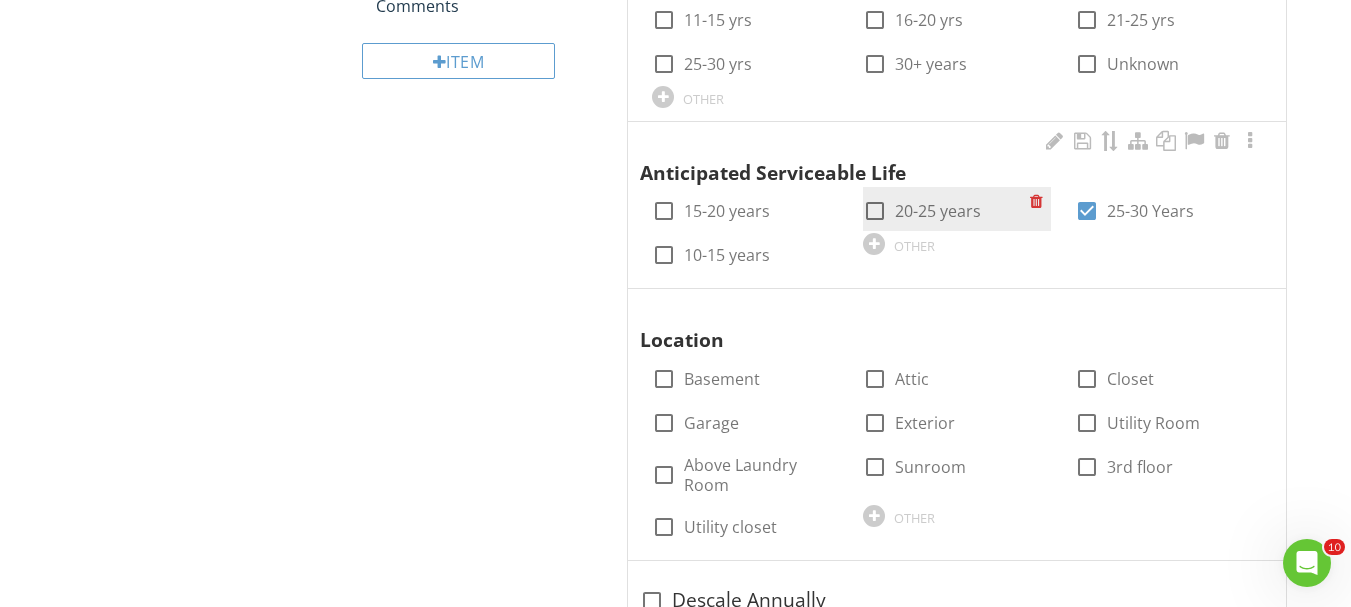 click at bounding box center (875, 211) 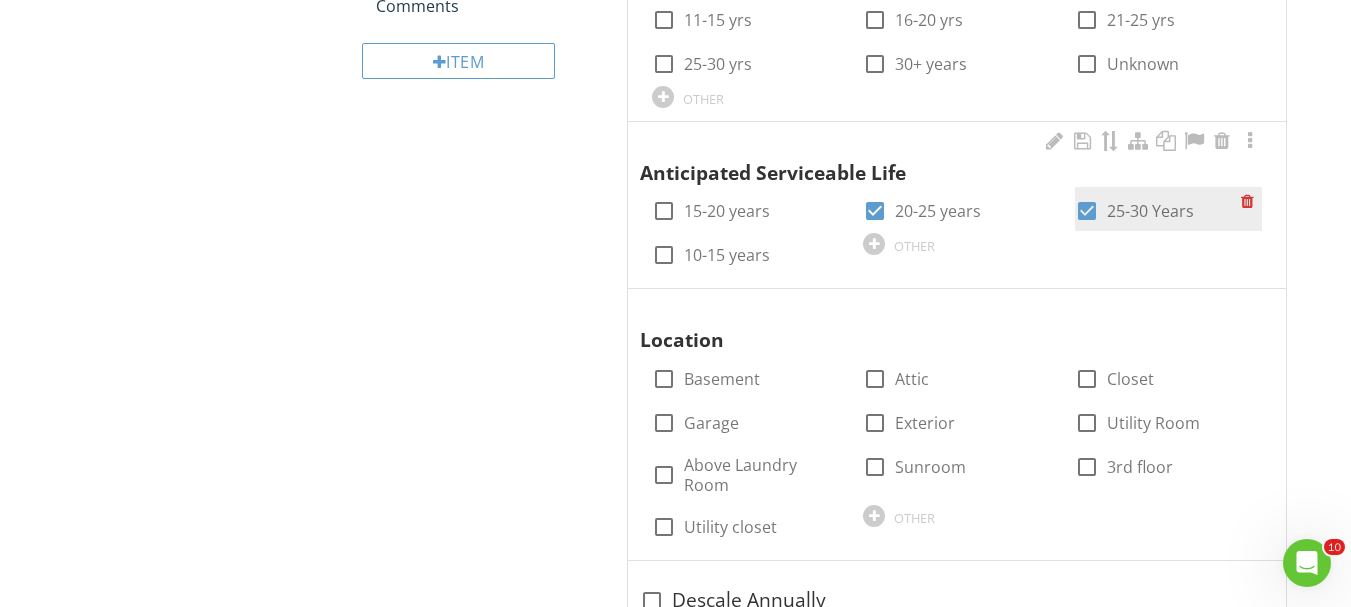 click at bounding box center [1087, 211] 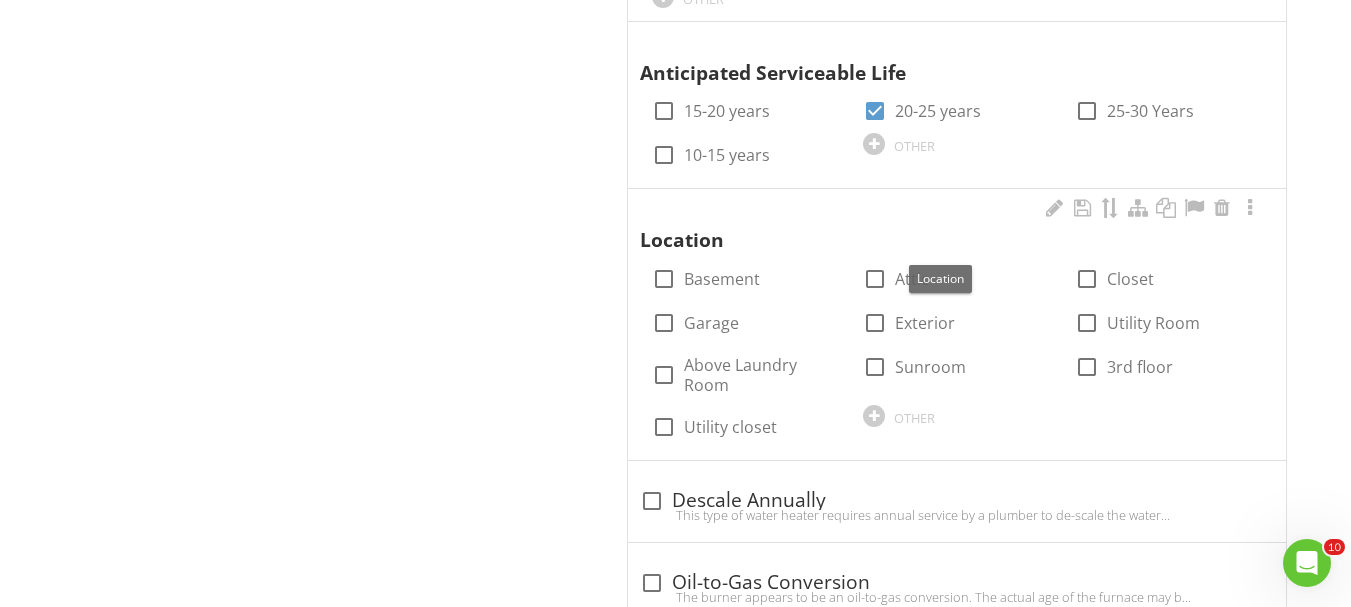 scroll, scrollTop: 1573, scrollLeft: 0, axis: vertical 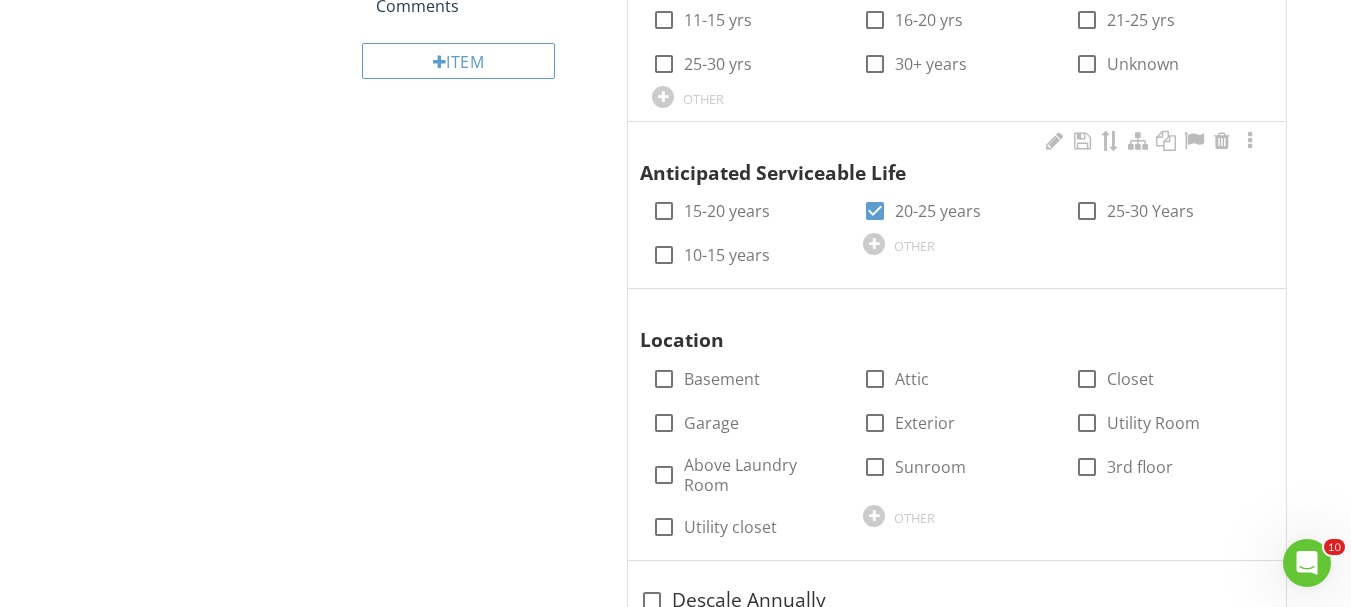drag, startPoint x: 1079, startPoint y: 204, endPoint x: 1055, endPoint y: 204, distance: 24 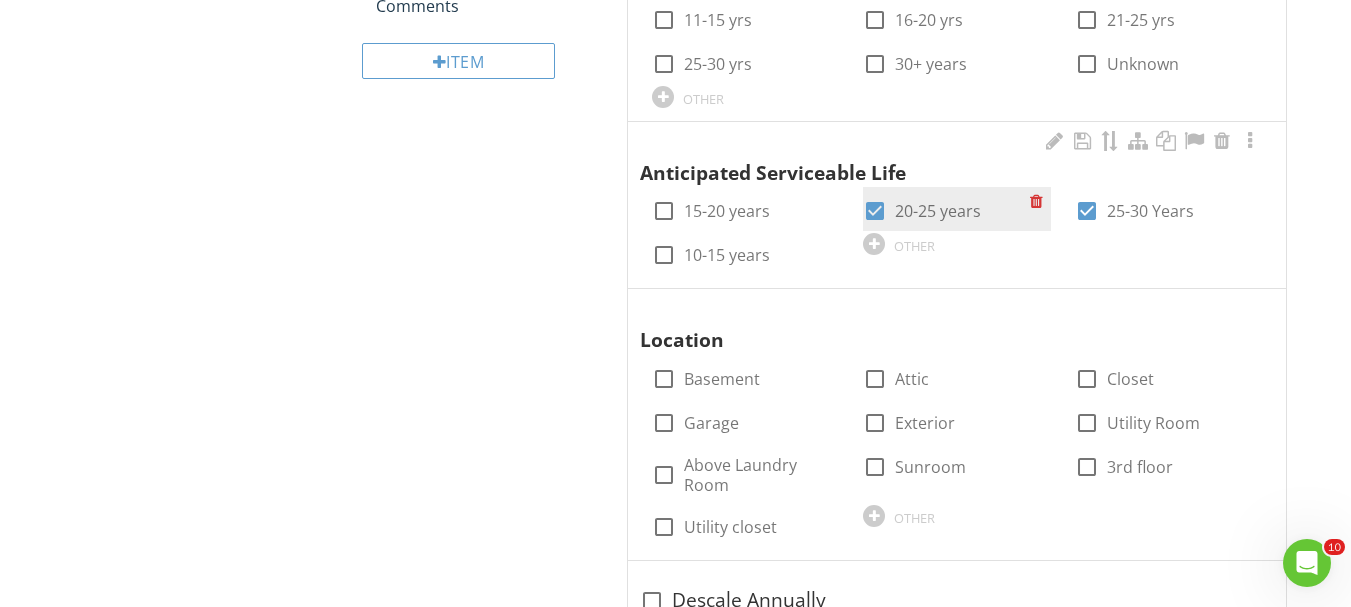 click on "20-25 years" at bounding box center [938, 211] 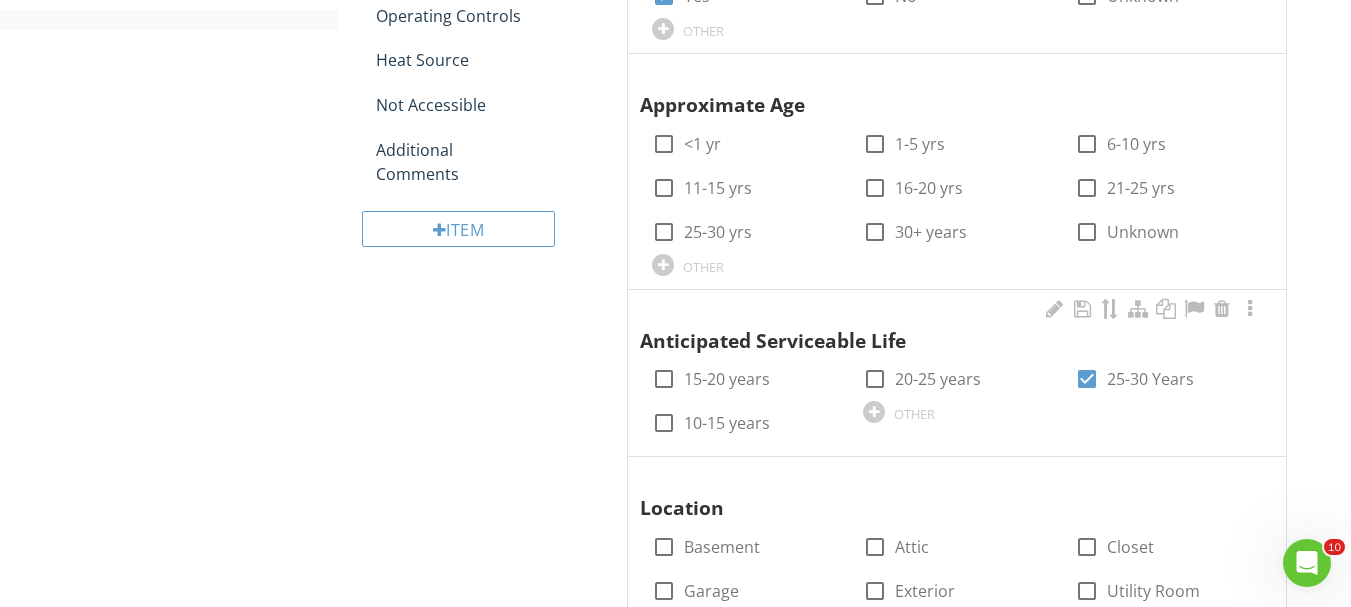 scroll, scrollTop: 1373, scrollLeft: 0, axis: vertical 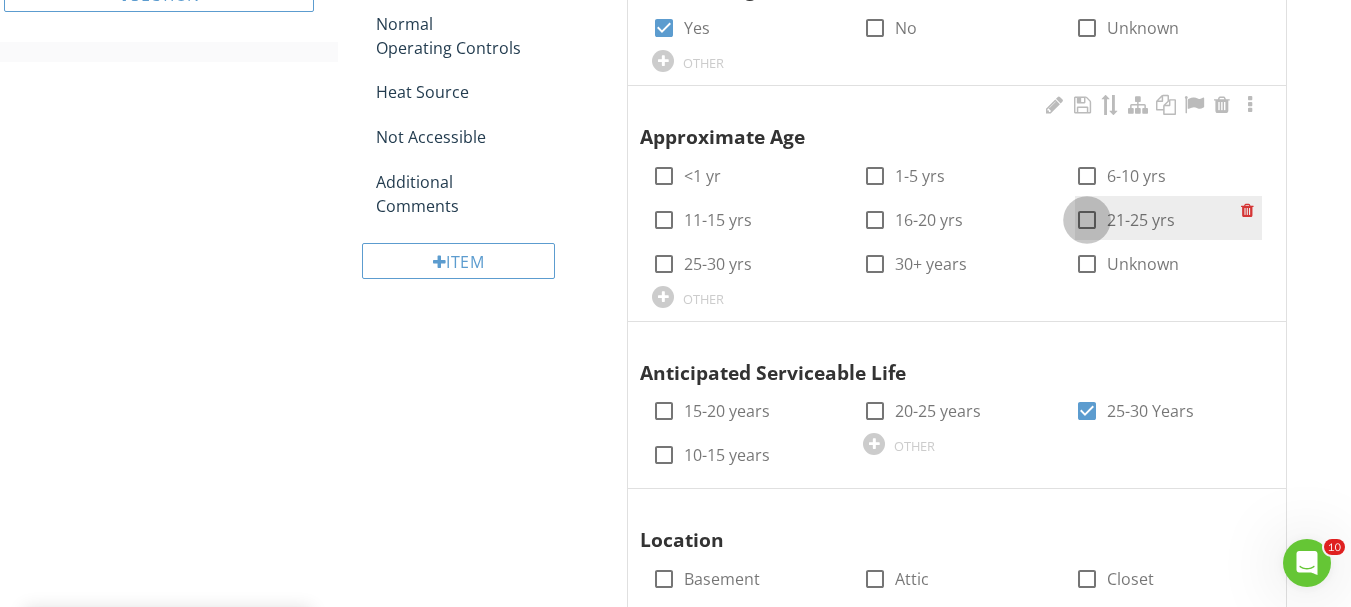 click at bounding box center [1087, 220] 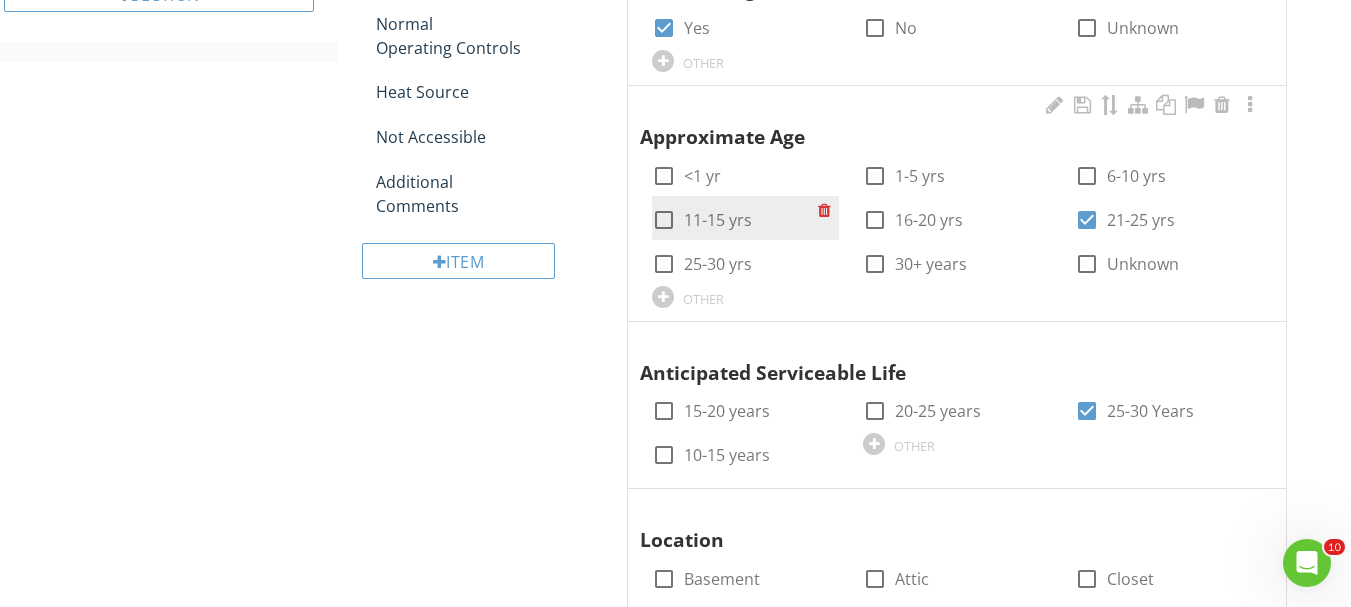 click on "11-15 yrs" at bounding box center [718, 220] 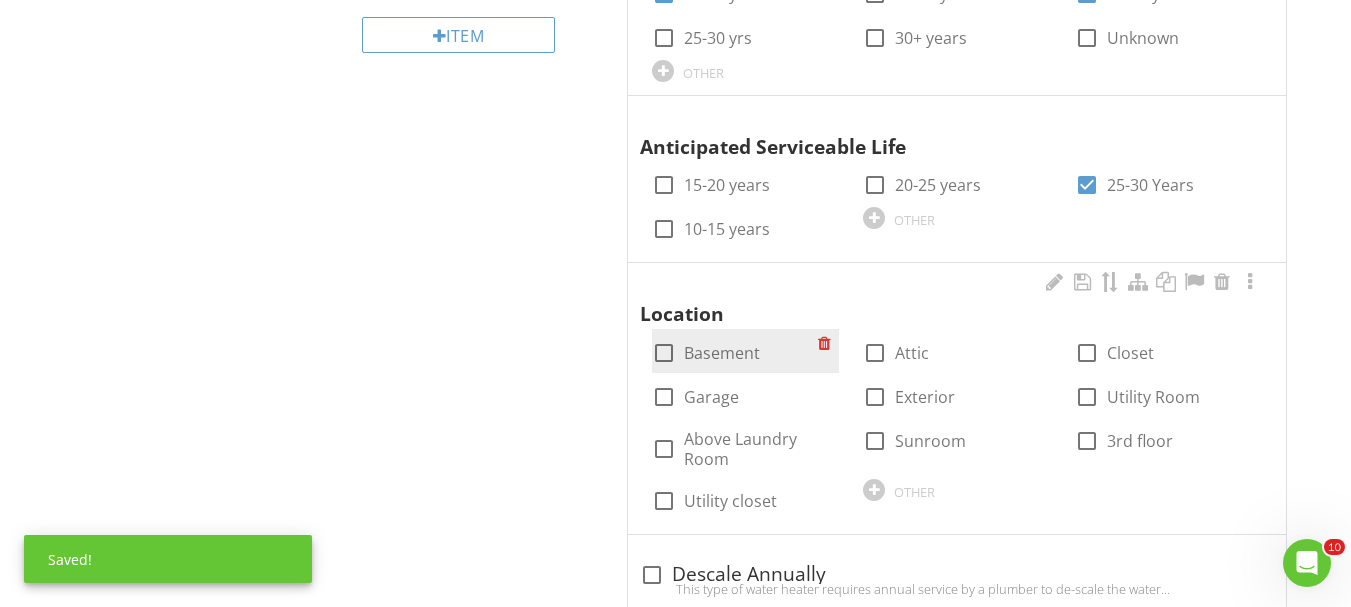 scroll, scrollTop: 1673, scrollLeft: 0, axis: vertical 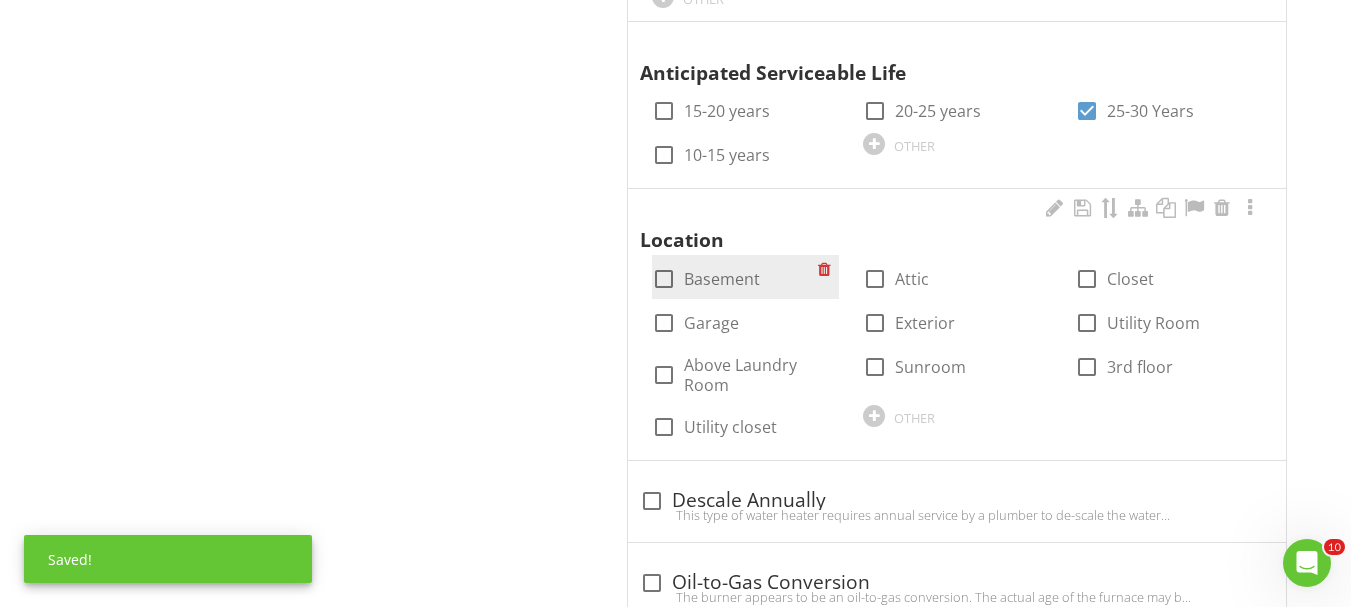 click on "Basement" at bounding box center (722, 279) 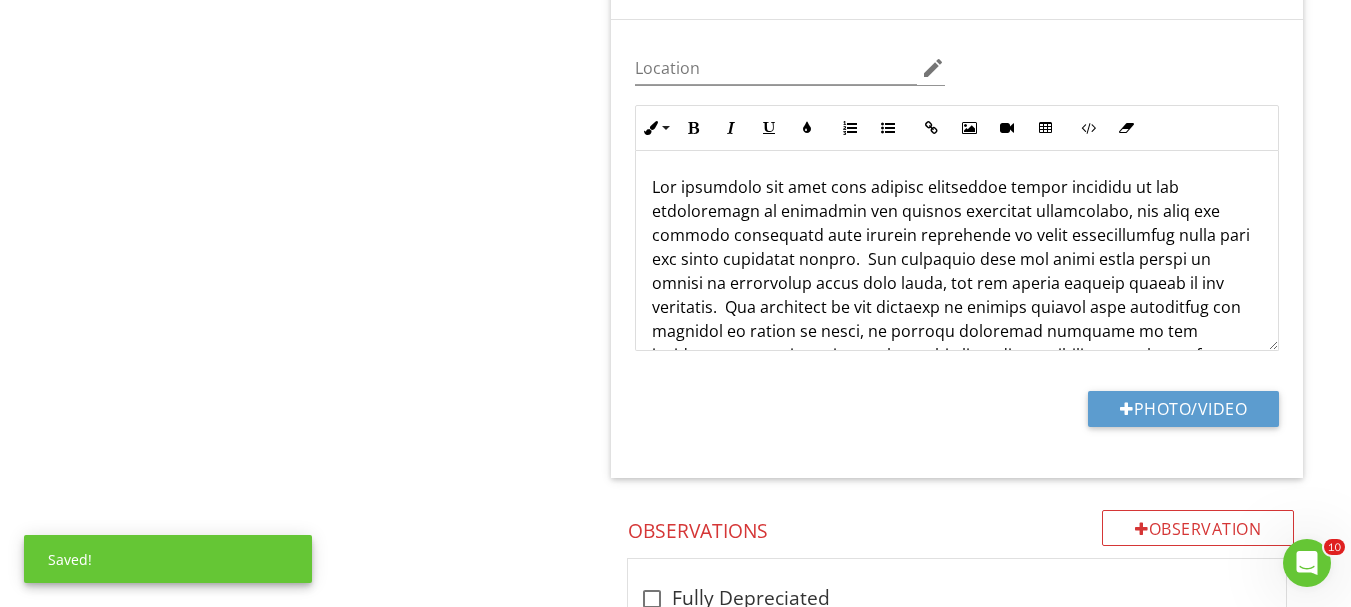 scroll, scrollTop: 2473, scrollLeft: 0, axis: vertical 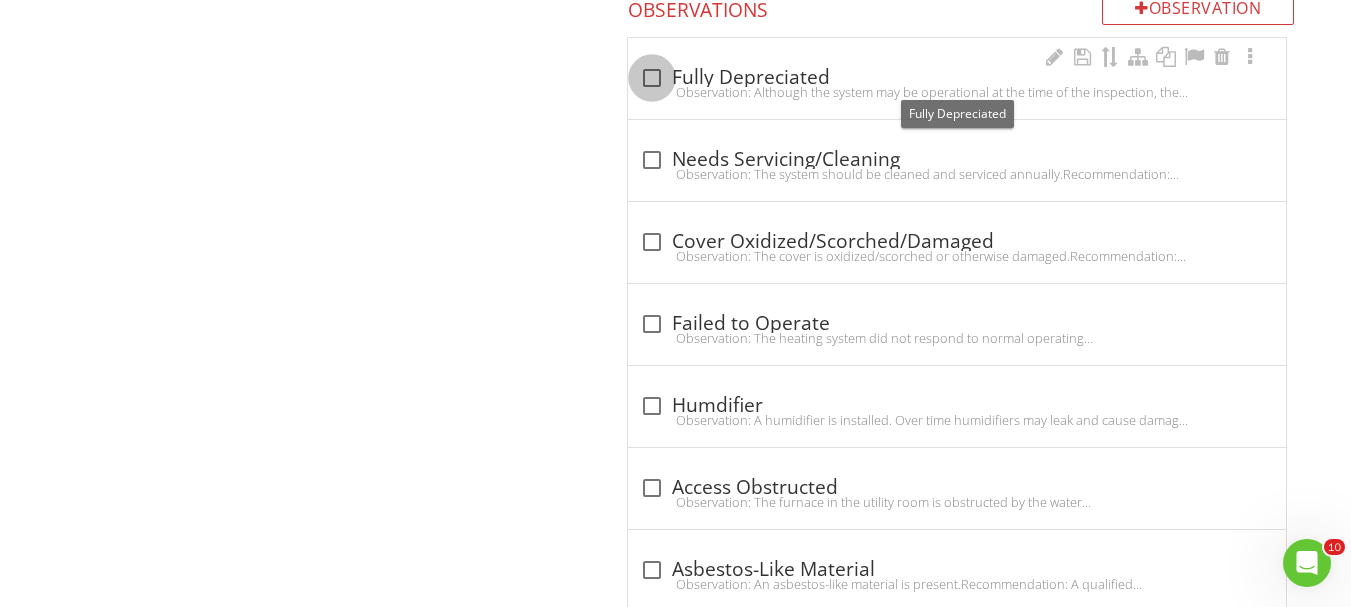 click at bounding box center [652, 78] 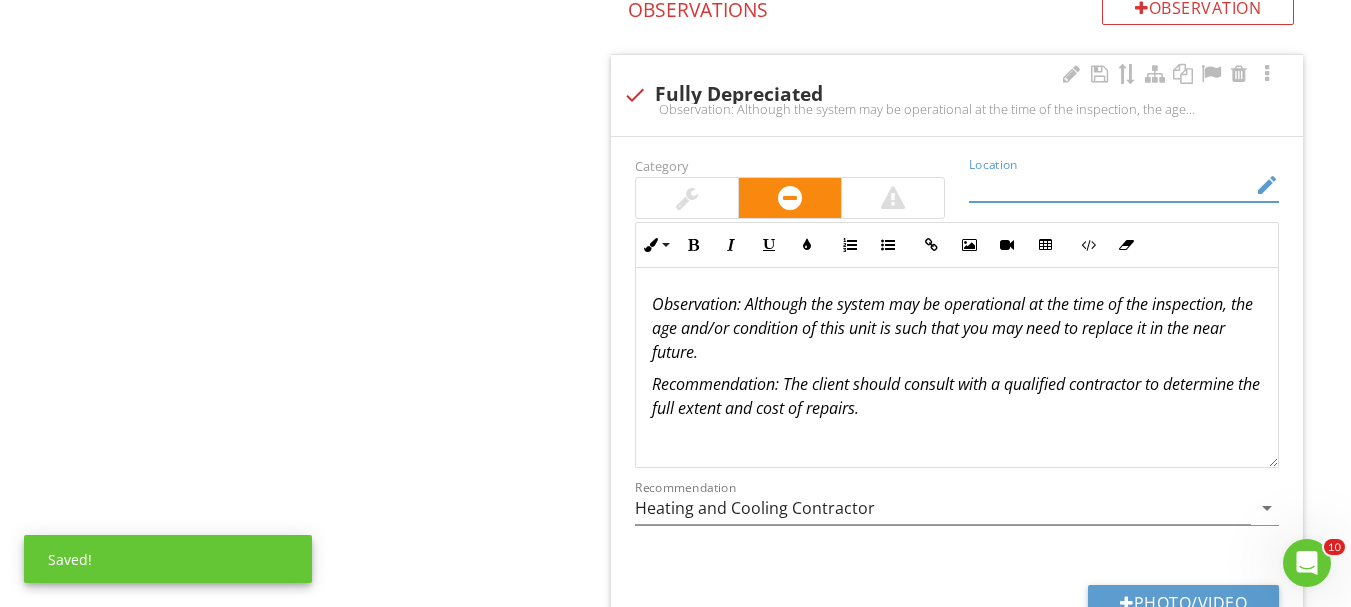 click at bounding box center [1110, 185] 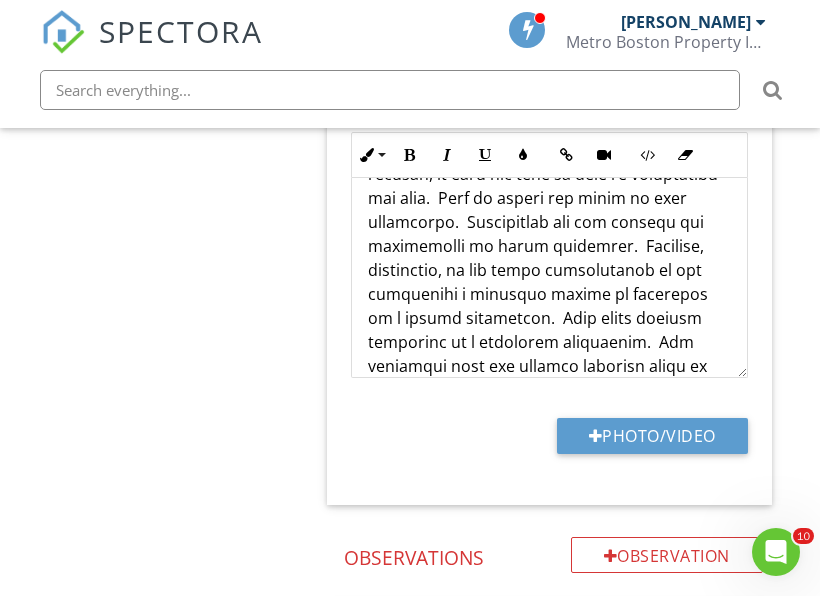 type on "Energet Boiler" 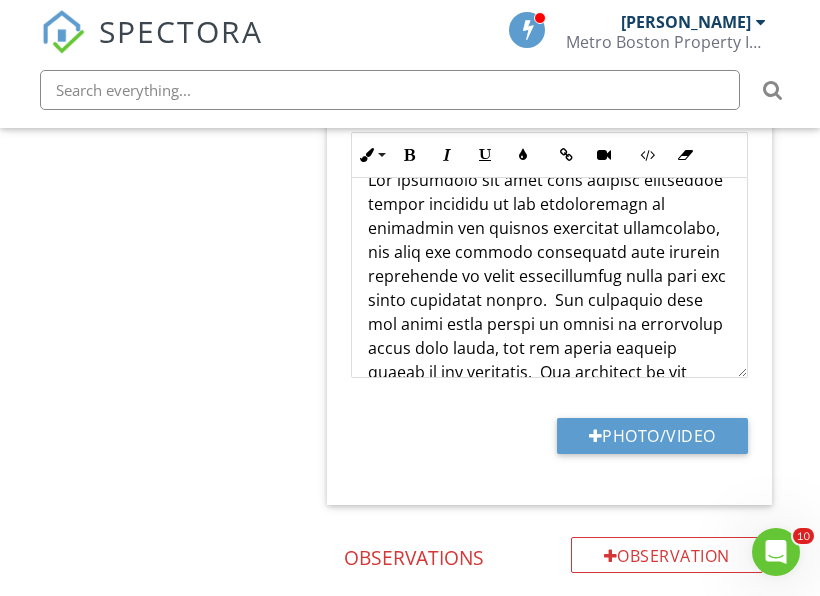 scroll, scrollTop: 0, scrollLeft: 0, axis: both 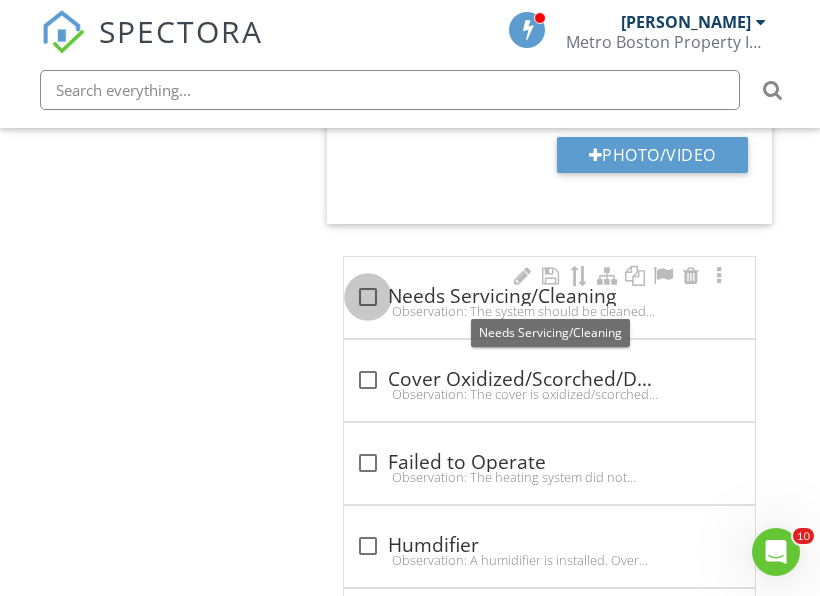 click at bounding box center (368, 297) 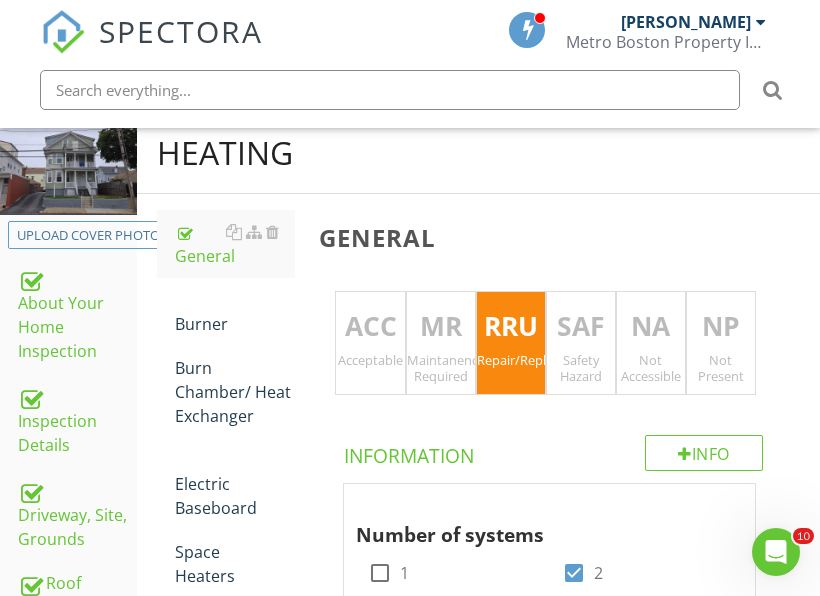scroll, scrollTop: 273, scrollLeft: 0, axis: vertical 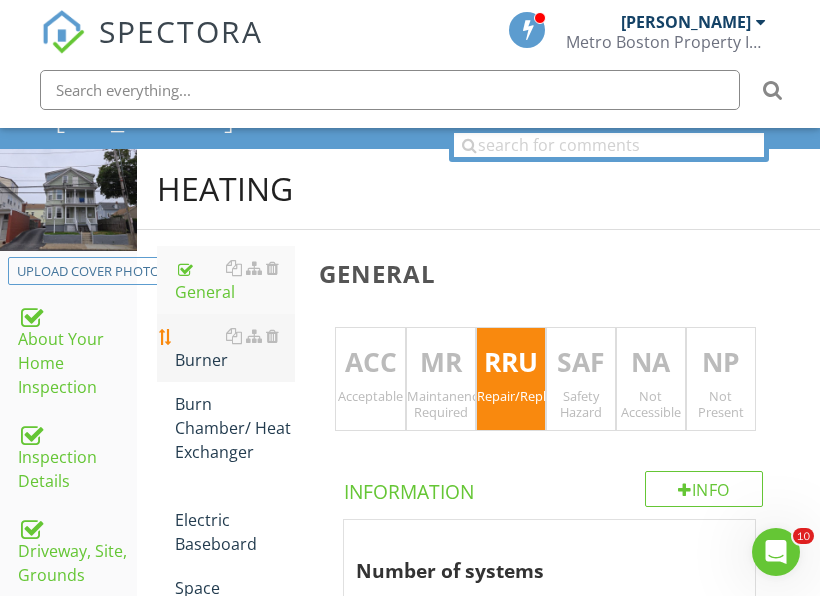 click on "Burner" at bounding box center (235, 348) 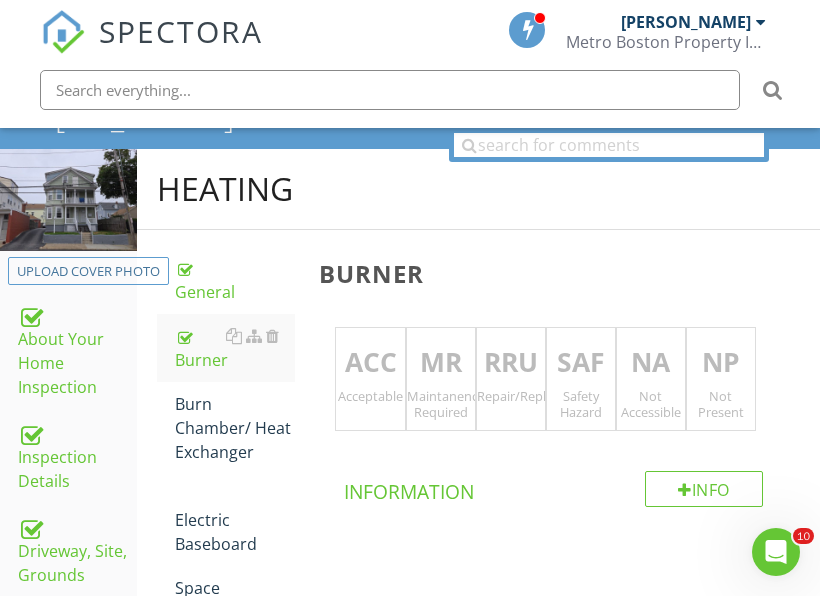 click on "RRU   Repair/Replace/Upgrade" at bounding box center (511, 379) 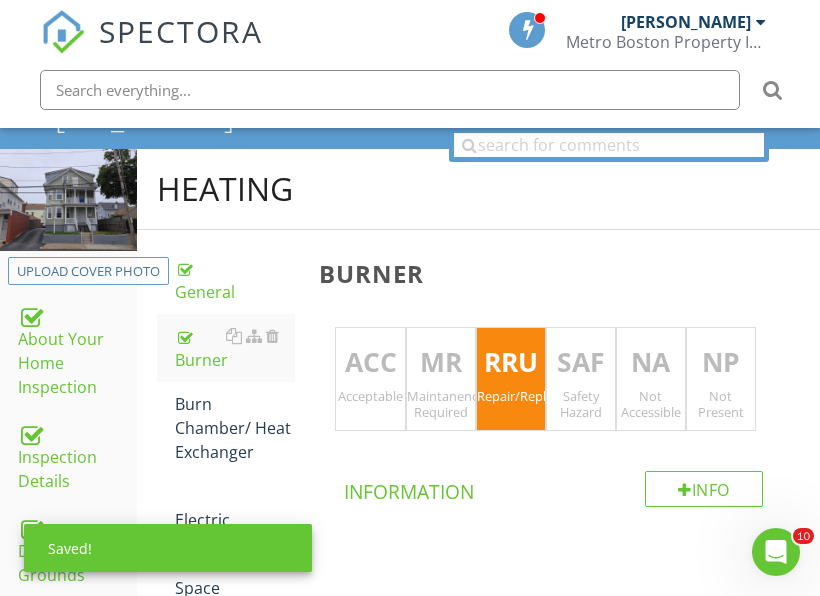 click on "RRU   Repair/Replace/Upgrade" at bounding box center (511, 379) 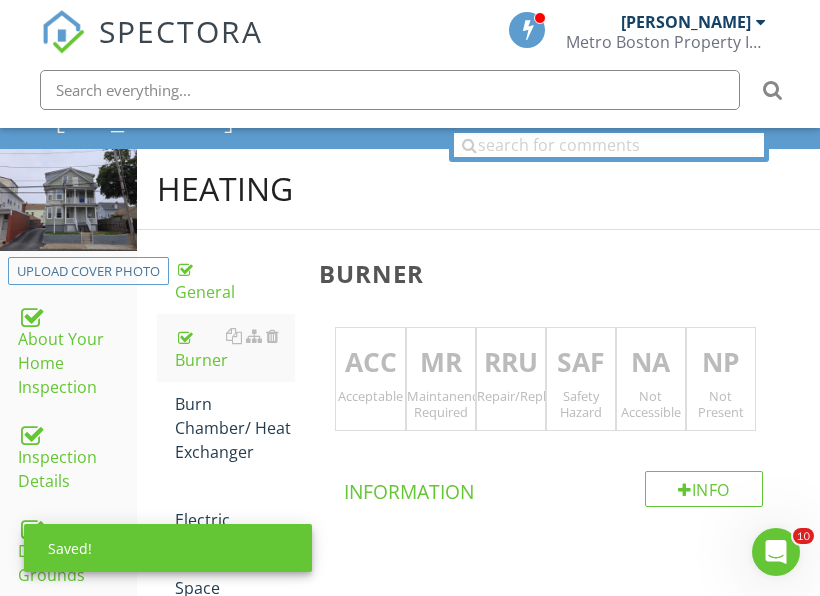 click on "Maintanence Required" at bounding box center [441, 404] 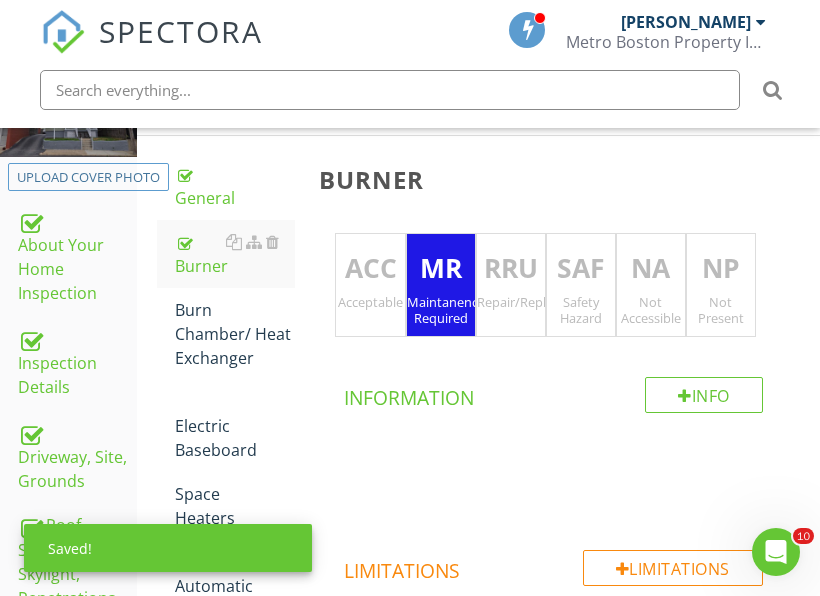 scroll, scrollTop: 773, scrollLeft: 0, axis: vertical 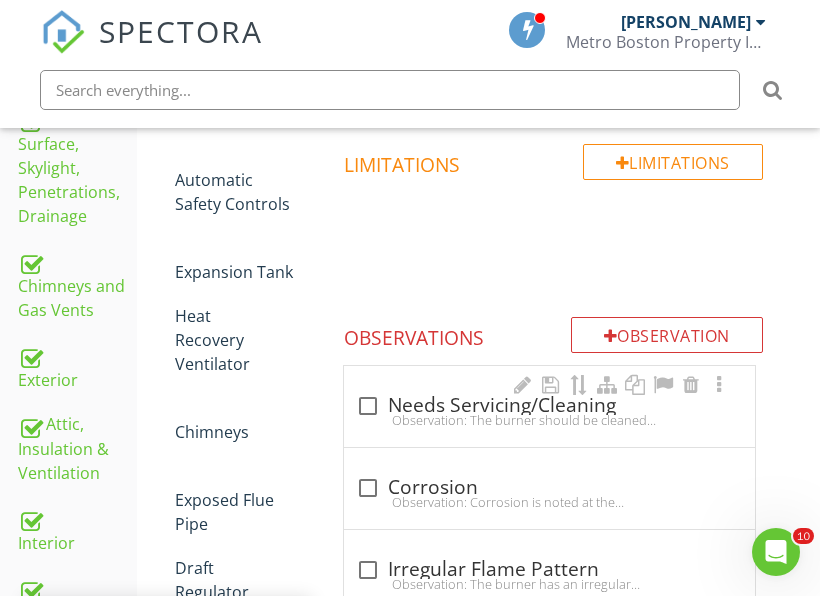 click on "check_box_outline_blank
Needs Servicing/Cleaning" at bounding box center (549, 406) 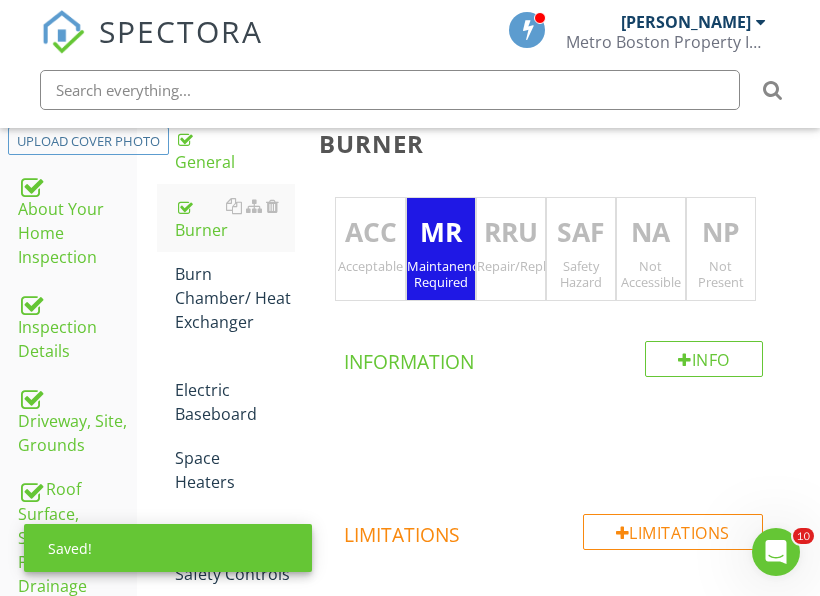scroll, scrollTop: 373, scrollLeft: 0, axis: vertical 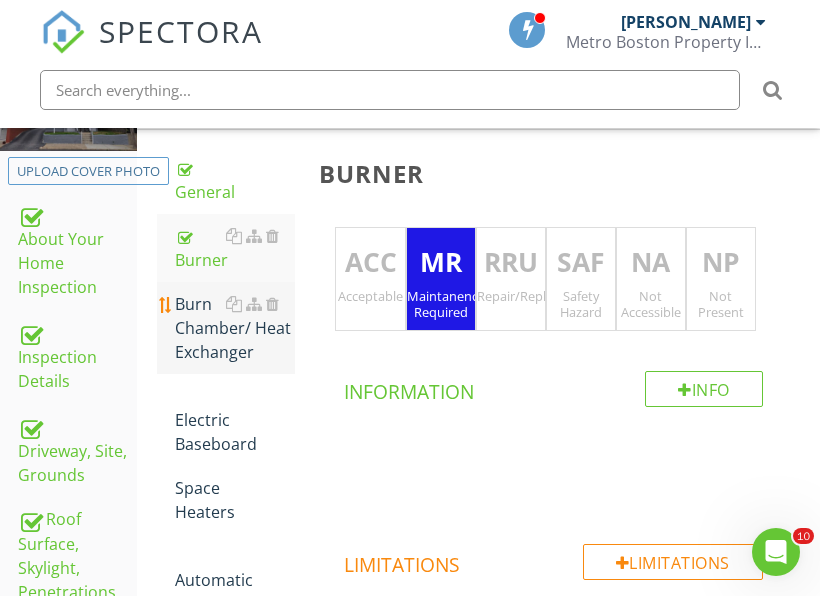 click on "Burn Chamber/ Heat Exchanger" at bounding box center [235, 328] 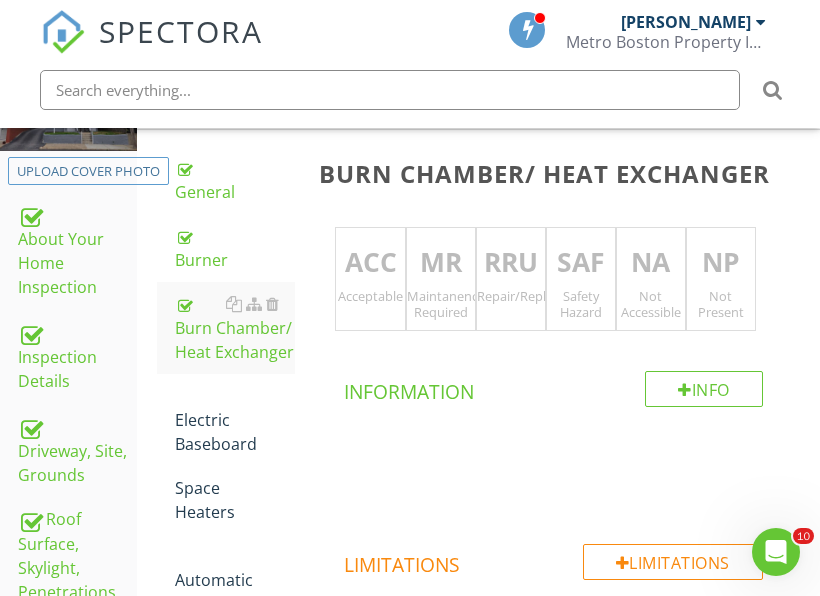 click on "Maintanence Required" at bounding box center [441, 304] 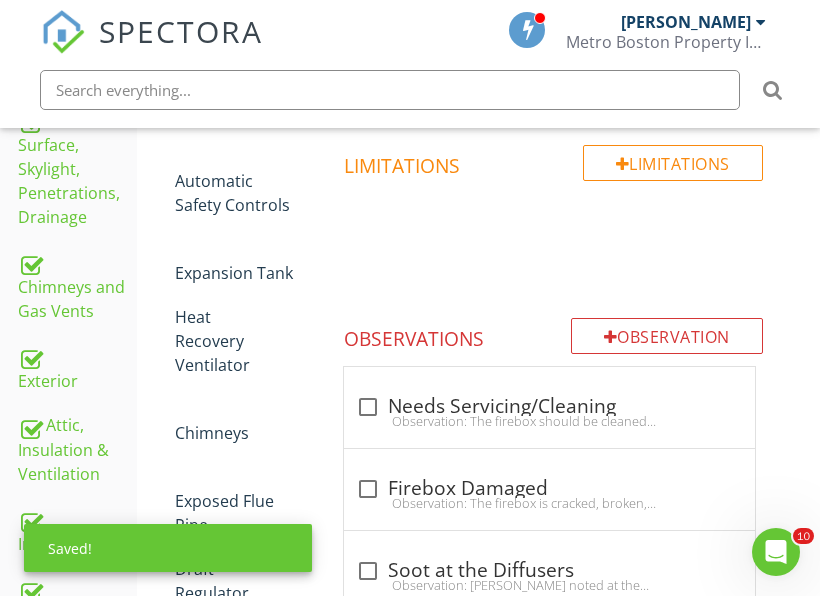 scroll, scrollTop: 773, scrollLeft: 0, axis: vertical 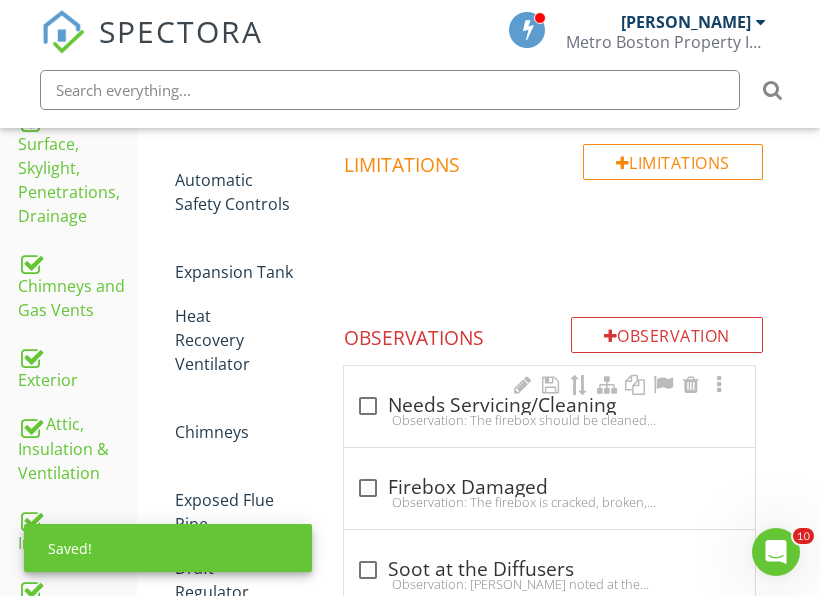 click on "Observation: The firebox should be cleaned and serviced annually.Recommendation: Have a qualified HVAC contractor clean, service, and certify the firebox." at bounding box center (549, 420) 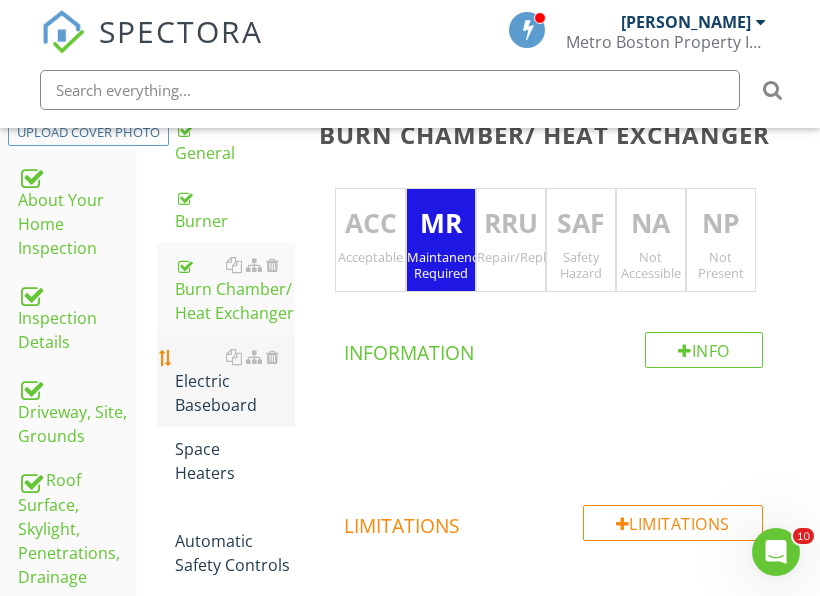 scroll, scrollTop: 373, scrollLeft: 0, axis: vertical 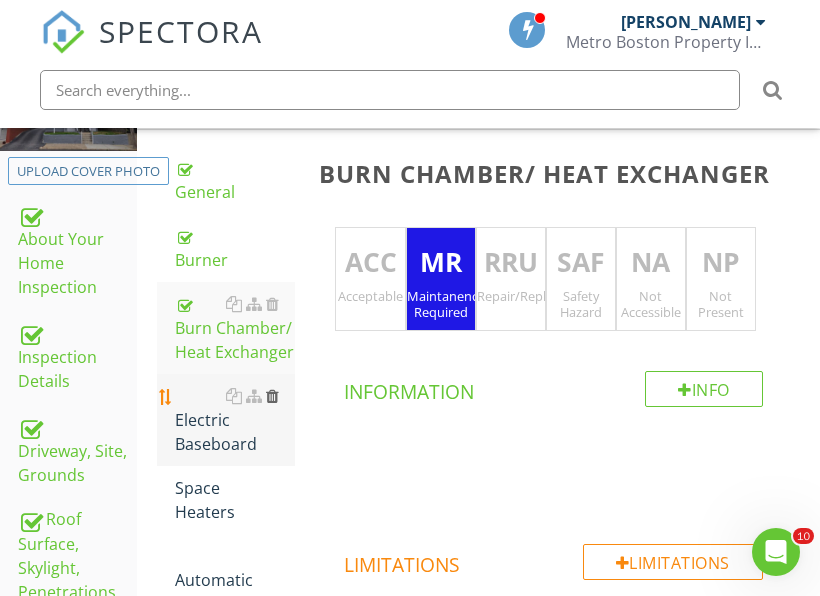 click at bounding box center [272, 396] 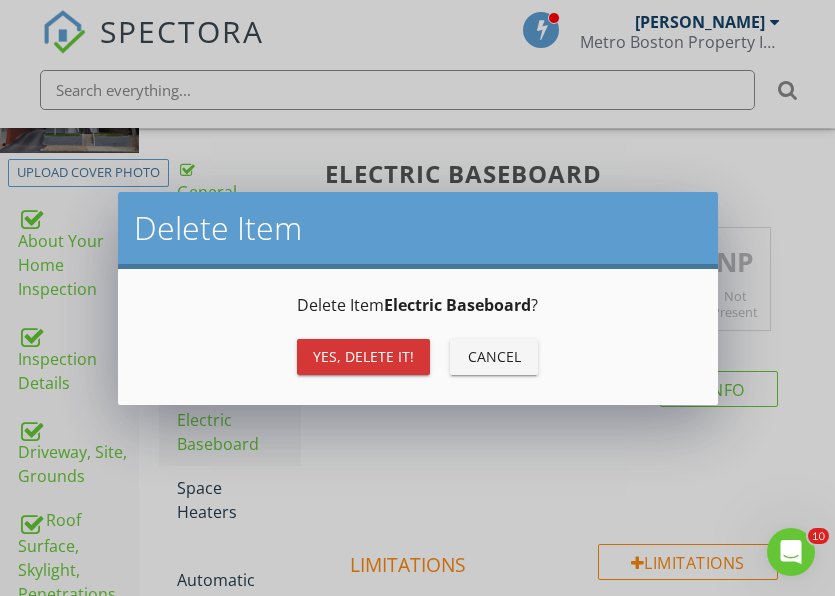 click on "Yes, Delete it!" at bounding box center (363, 357) 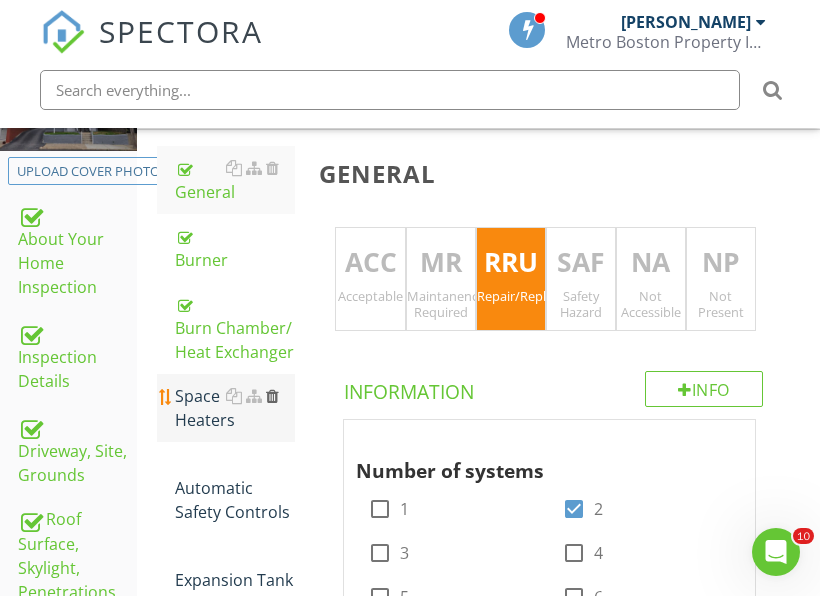 click at bounding box center [272, 396] 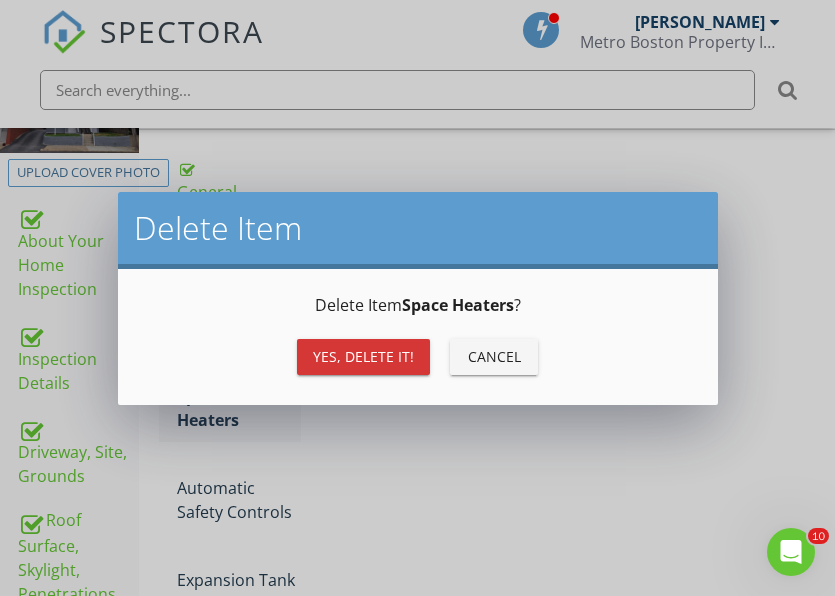 click on "Yes, Delete it!" at bounding box center [363, 356] 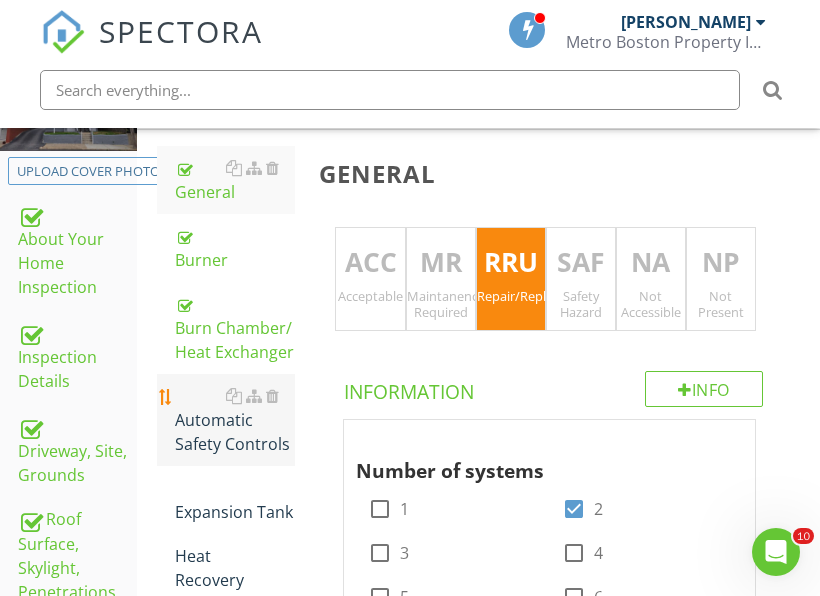 click on "Automatic Safety Controls" at bounding box center (235, 420) 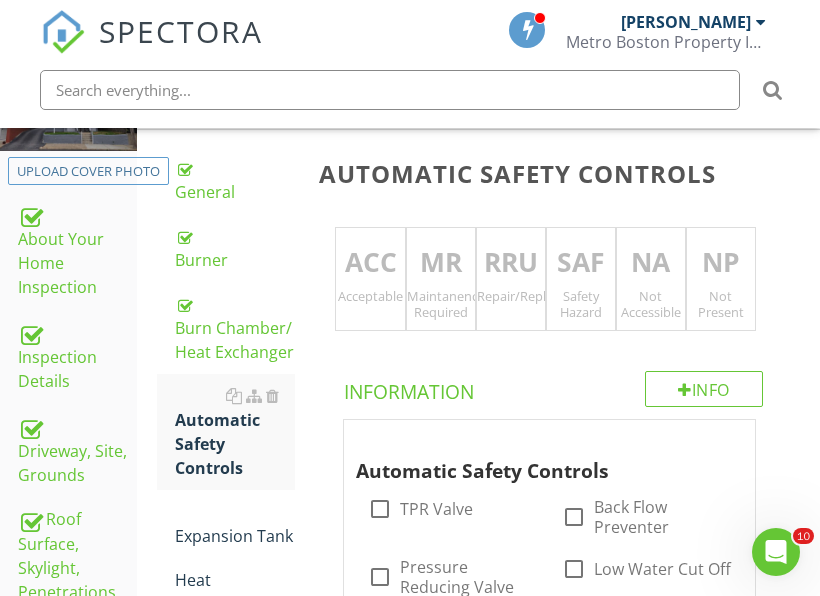 click on "Repair/Replace/Upgrade" at bounding box center (511, 296) 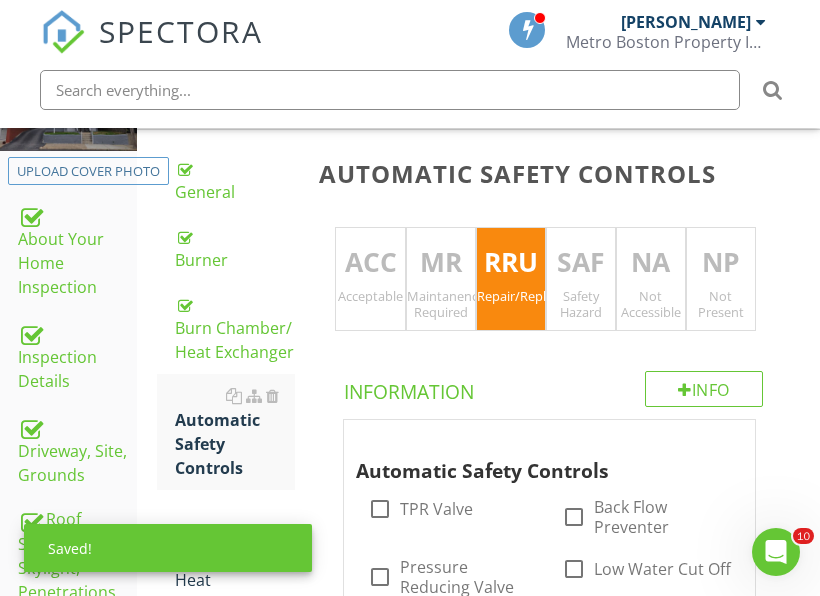 click on "Safety Hazard" at bounding box center [581, 304] 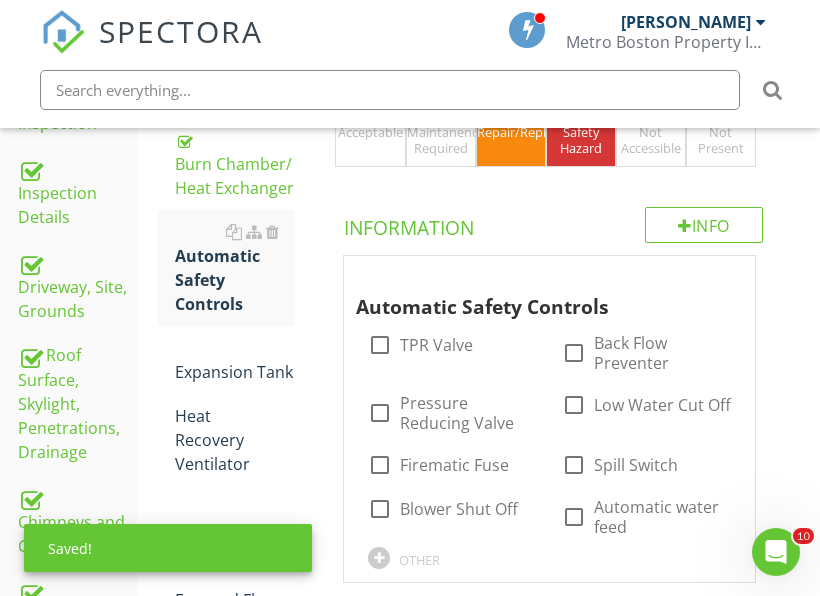 scroll, scrollTop: 573, scrollLeft: 0, axis: vertical 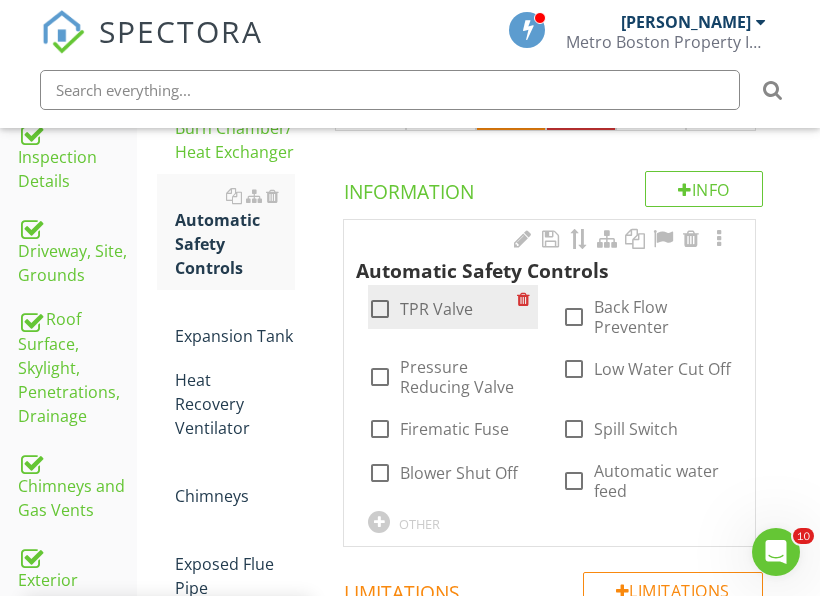 click on "TPR Valve" at bounding box center [436, 309] 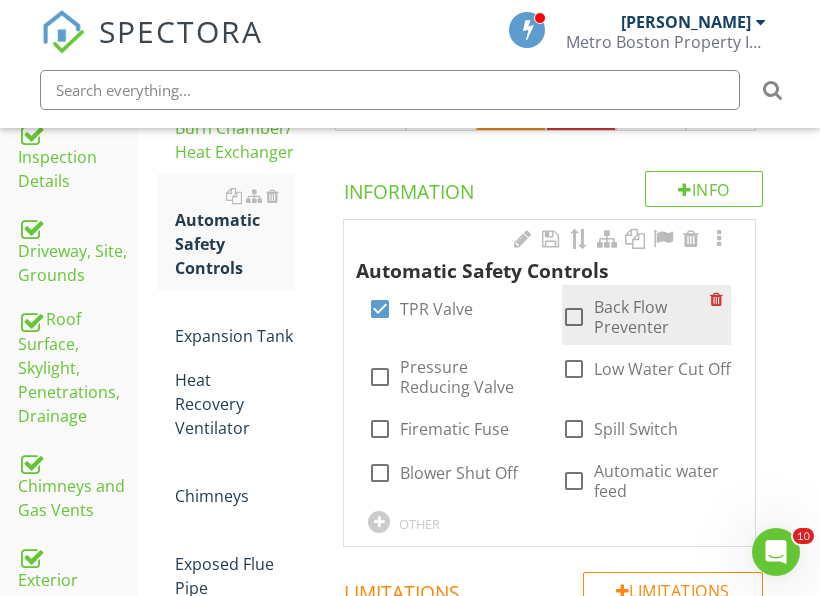 click on "Back Flow Preventer" at bounding box center [652, 317] 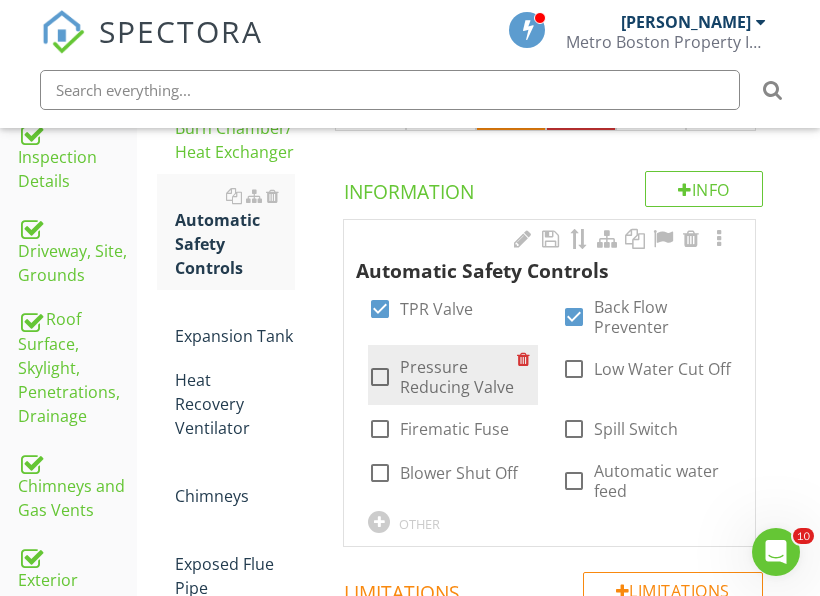 drag, startPoint x: 418, startPoint y: 383, endPoint x: 524, endPoint y: 372, distance: 106.56923 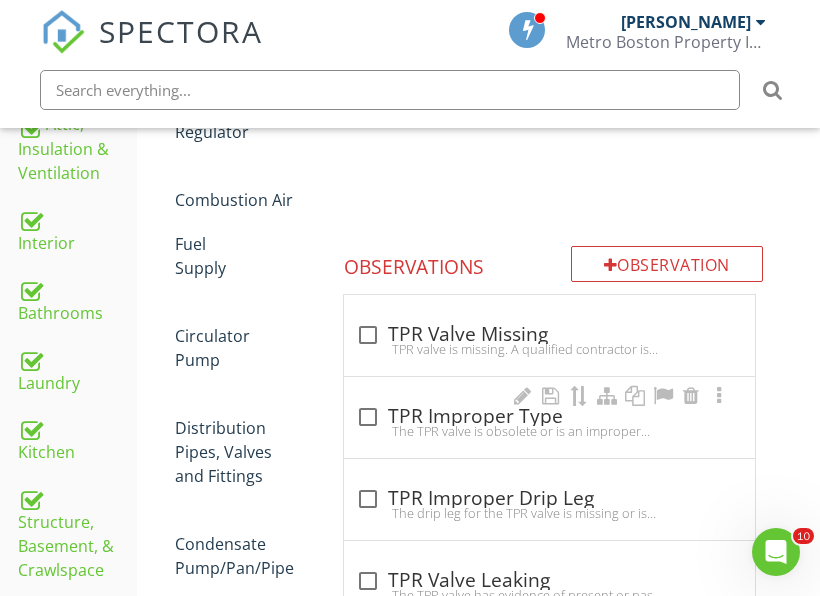 scroll, scrollTop: 1173, scrollLeft: 0, axis: vertical 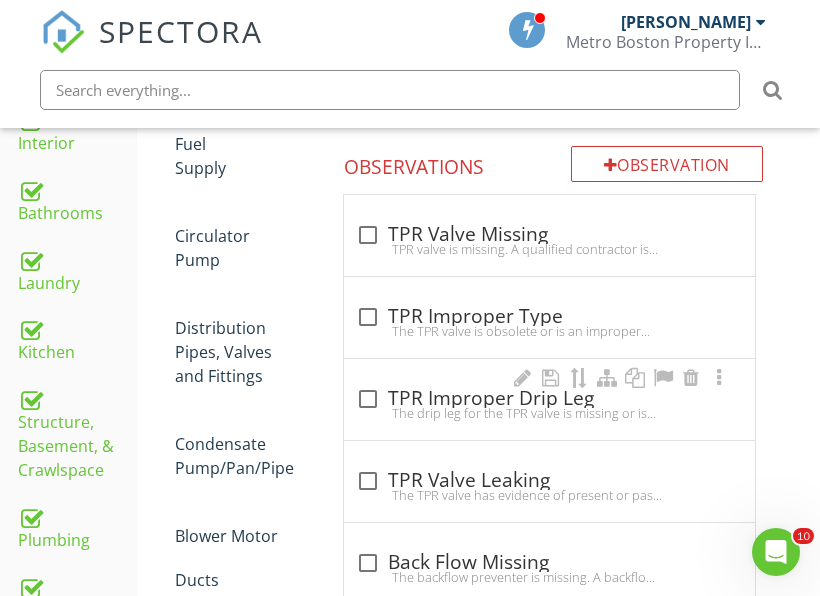 click at bounding box center (368, 399) 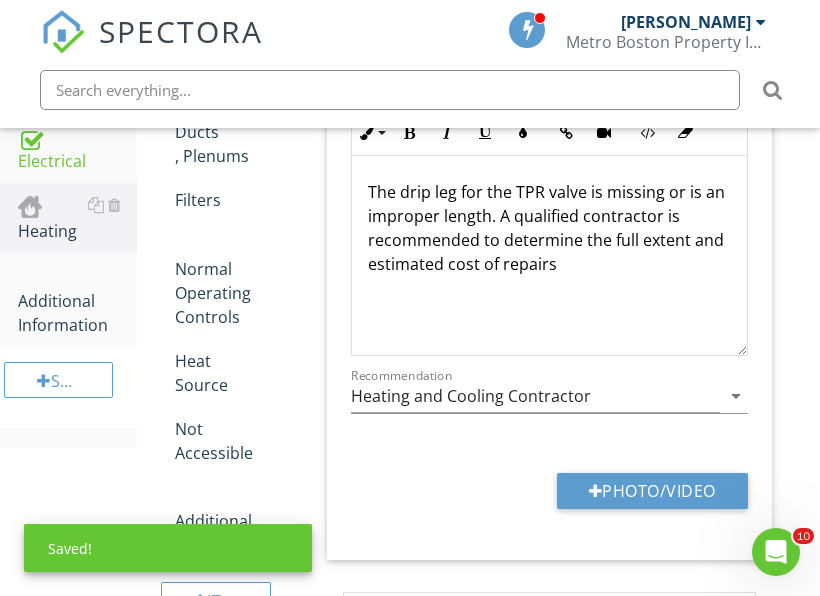 scroll, scrollTop: 1673, scrollLeft: 0, axis: vertical 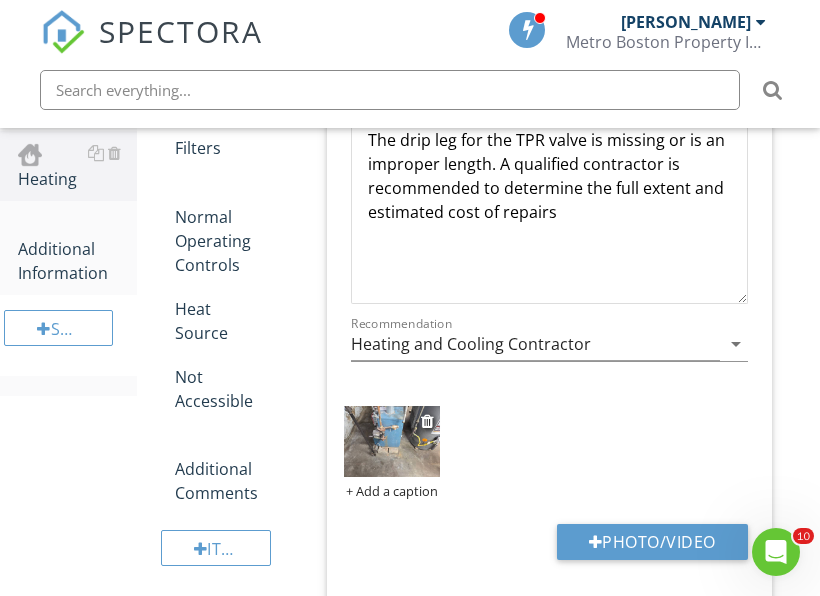 click at bounding box center (391, 441) 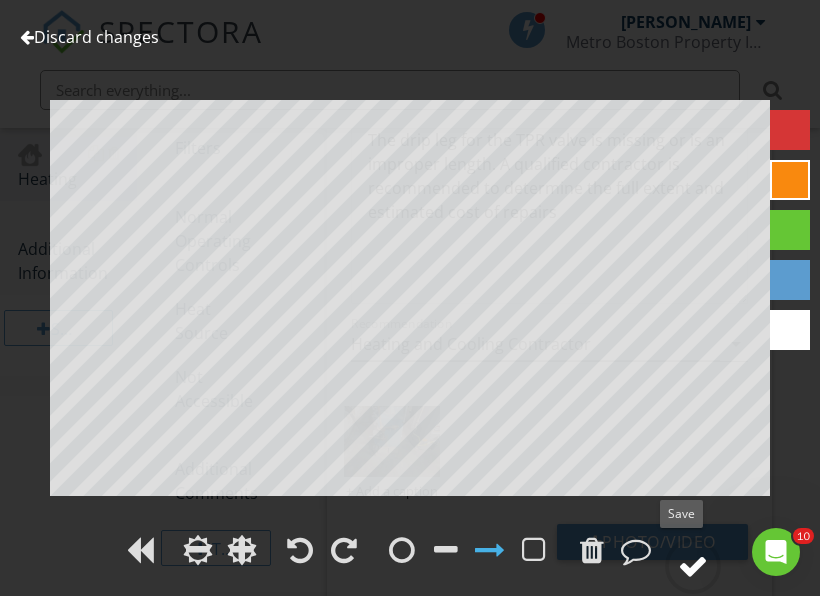 click at bounding box center [693, 566] 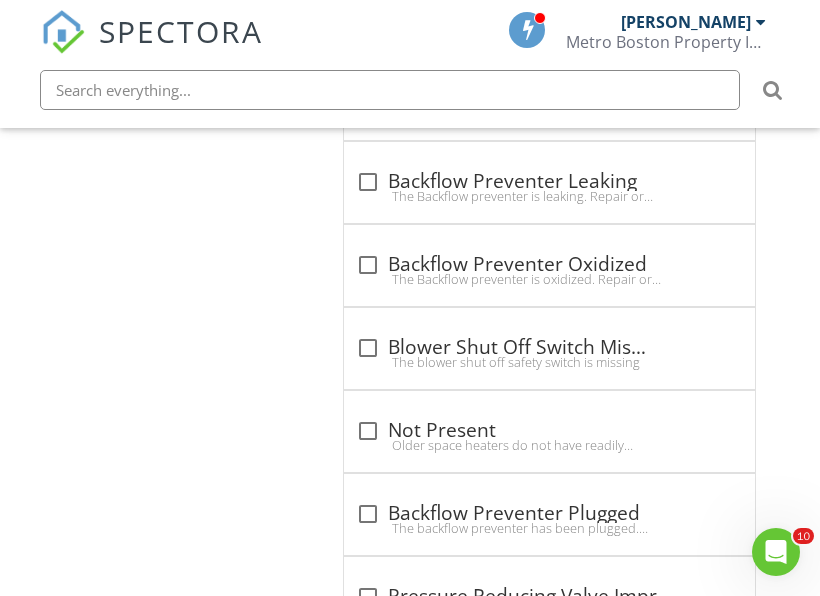 scroll, scrollTop: 2373, scrollLeft: 0, axis: vertical 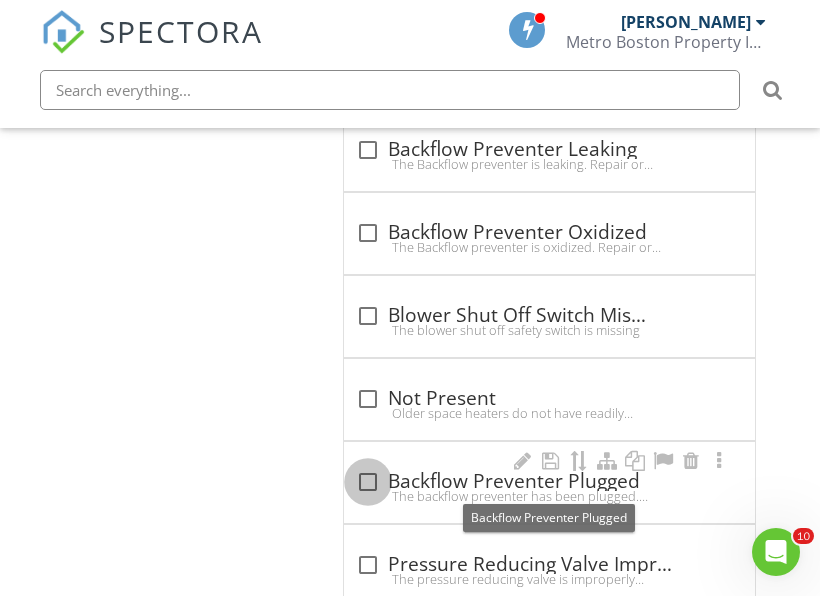 click at bounding box center [368, 482] 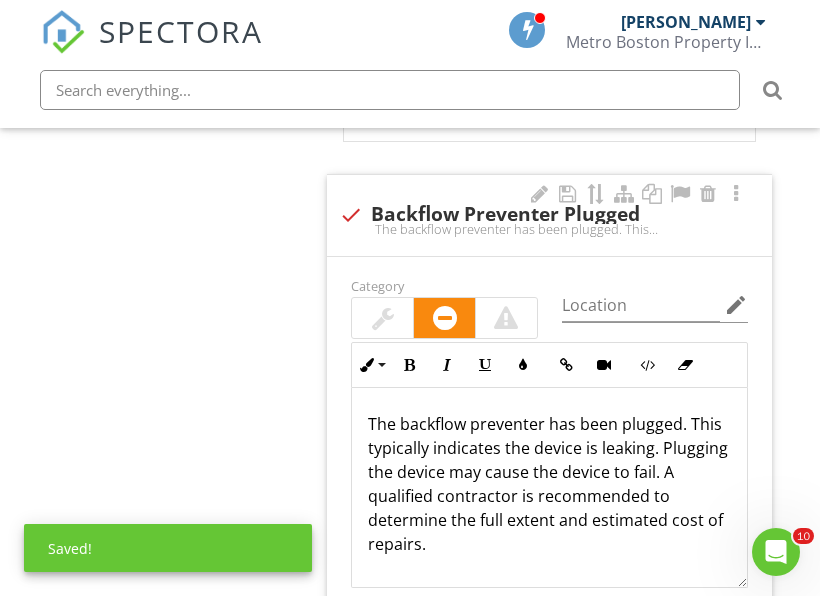 scroll, scrollTop: 2673, scrollLeft: 0, axis: vertical 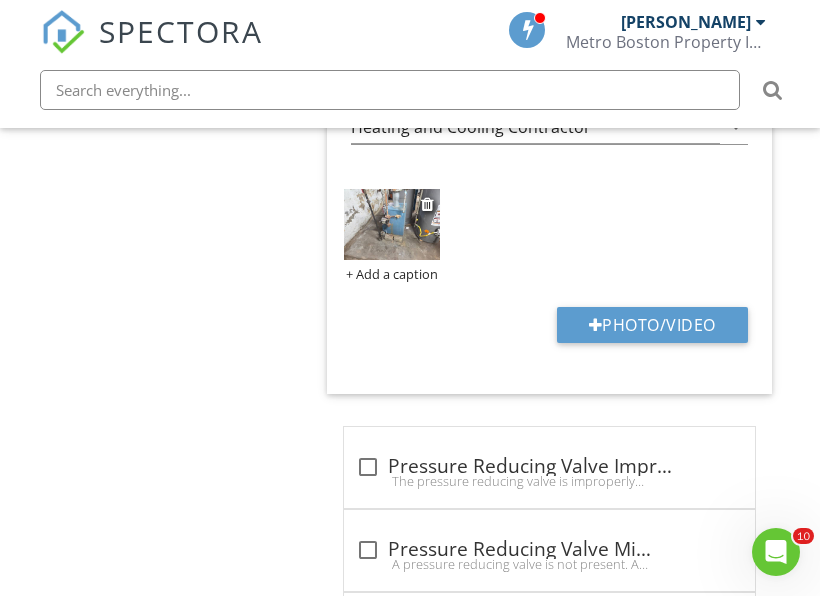 click at bounding box center [391, 224] 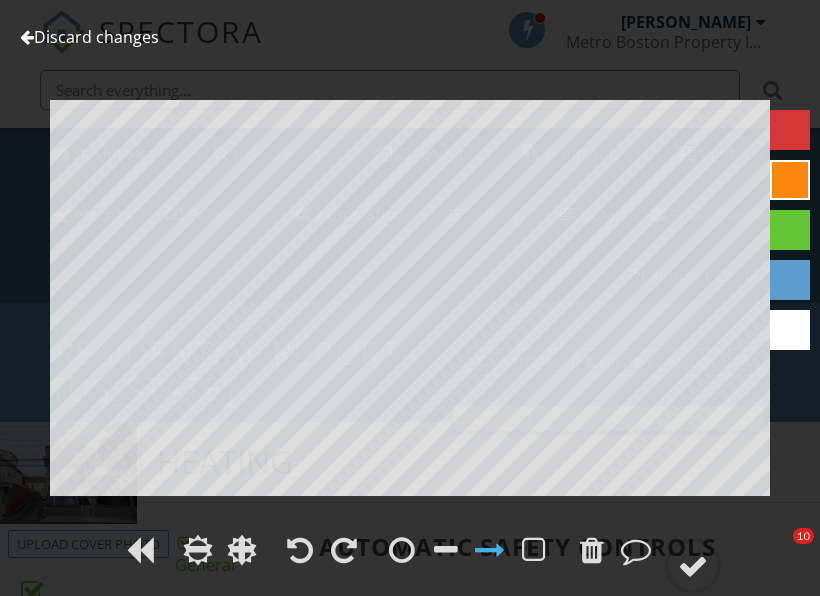 scroll, scrollTop: 3173, scrollLeft: 0, axis: vertical 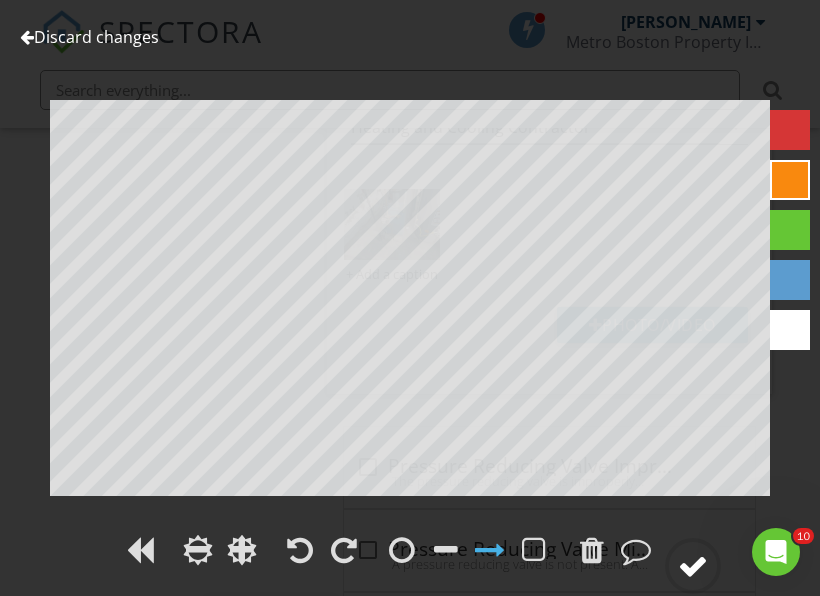 click at bounding box center [693, 566] 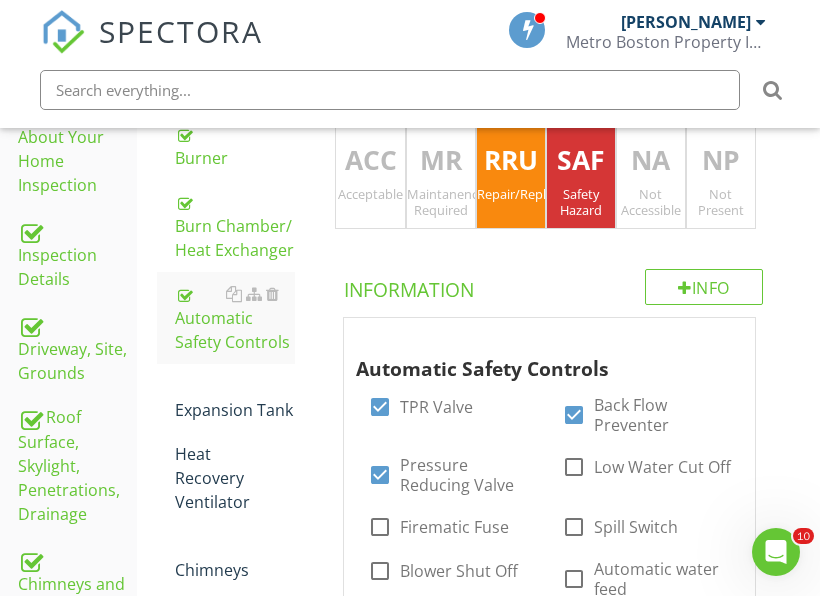 scroll, scrollTop: 473, scrollLeft: 0, axis: vertical 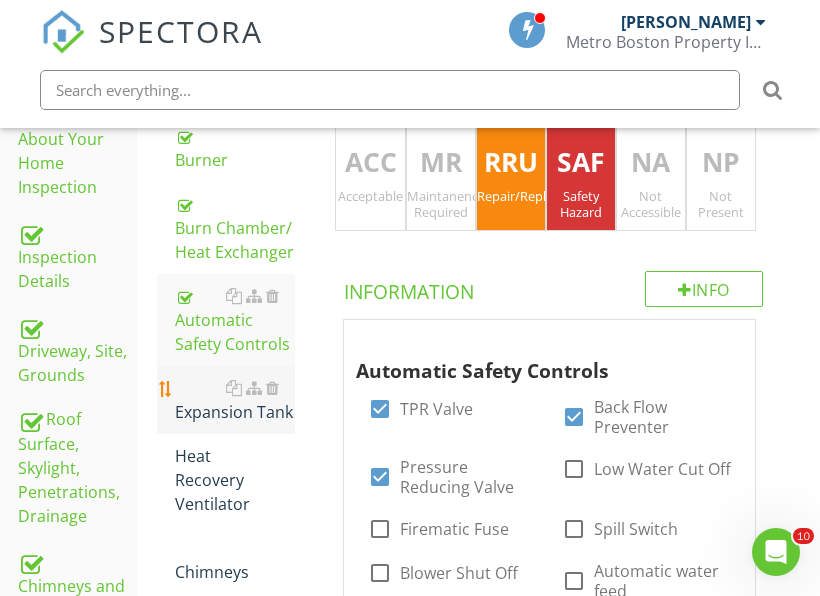 click on "Expansion Tank" at bounding box center (235, 400) 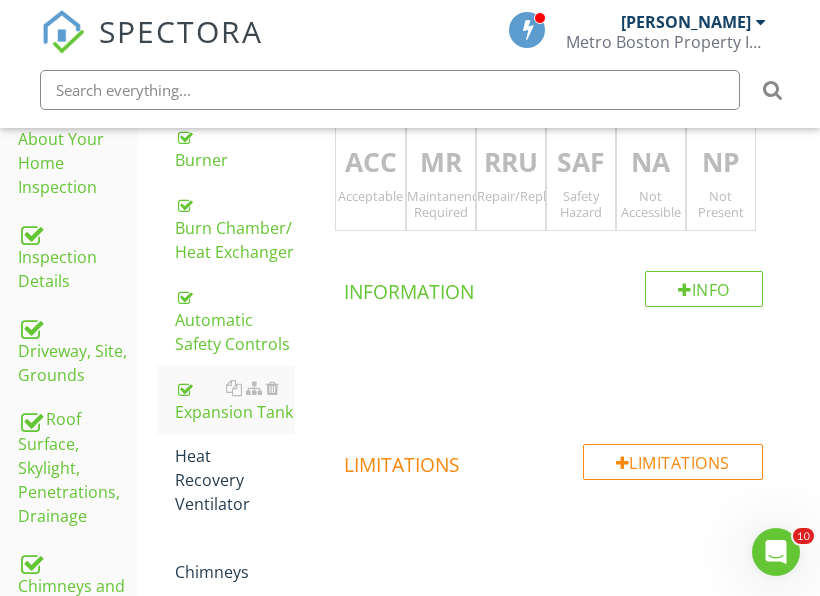 click on "Acceptable" at bounding box center (370, 196) 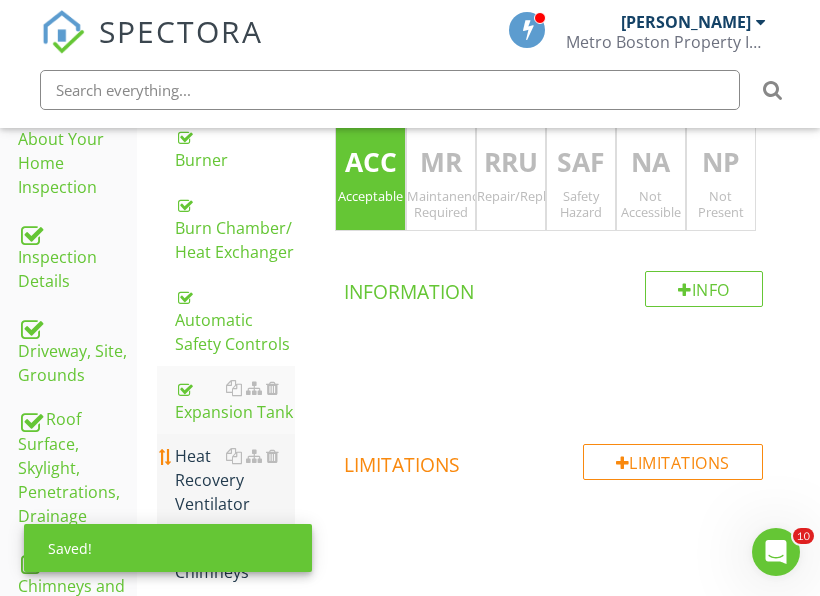 click on "Heat Recovery Ventilator" at bounding box center (235, 480) 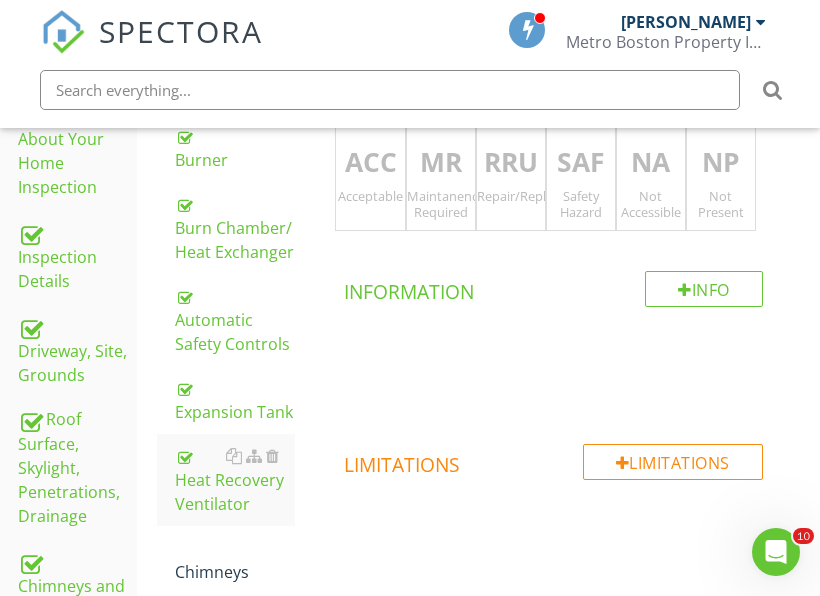 click on "NP   Not Present" at bounding box center [721, 179] 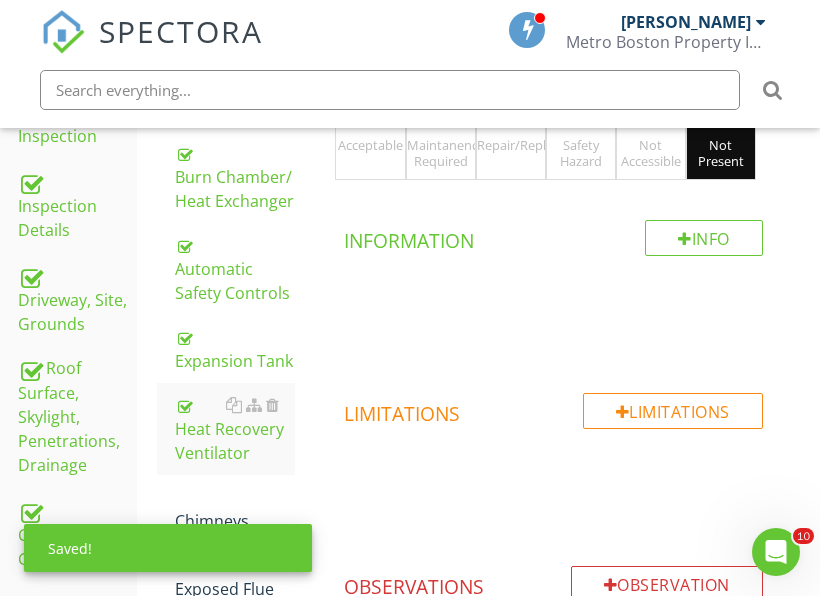 scroll, scrollTop: 573, scrollLeft: 0, axis: vertical 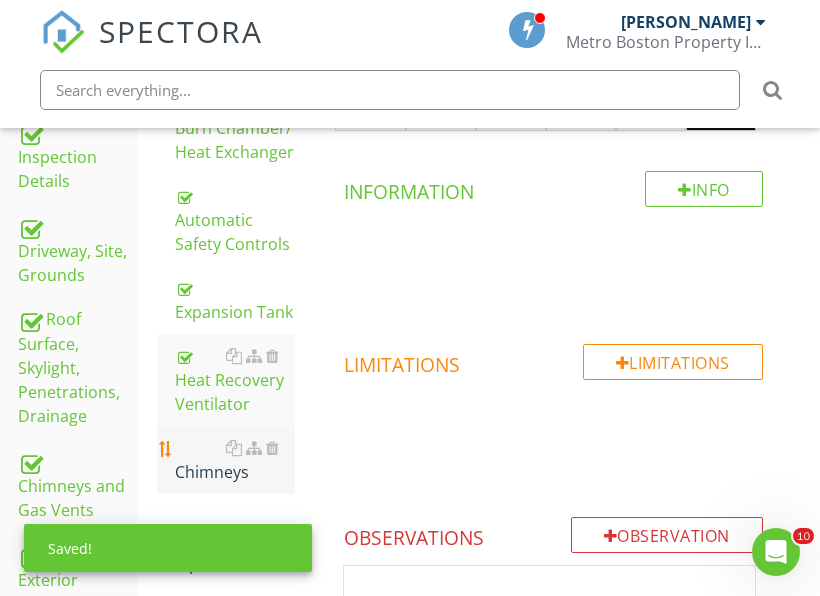 click on "Chimneys" at bounding box center (235, 460) 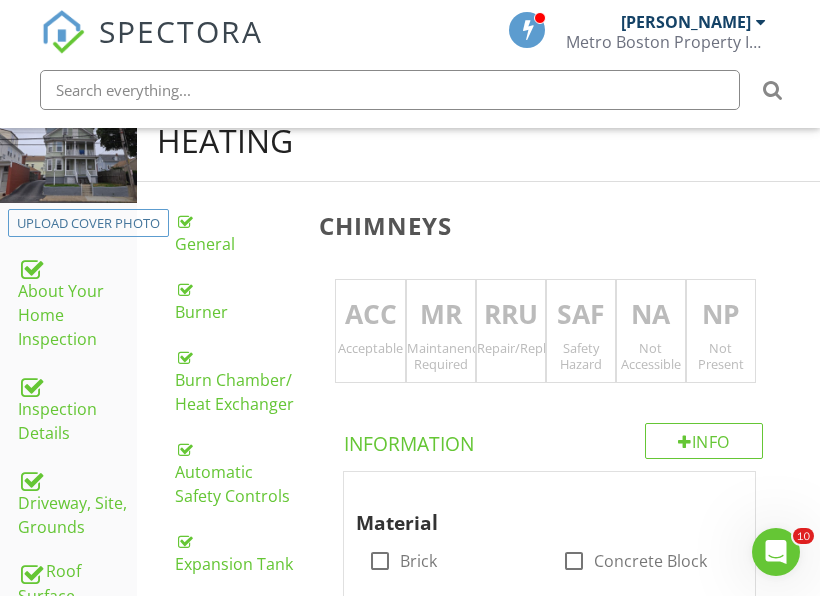 scroll, scrollTop: 273, scrollLeft: 0, axis: vertical 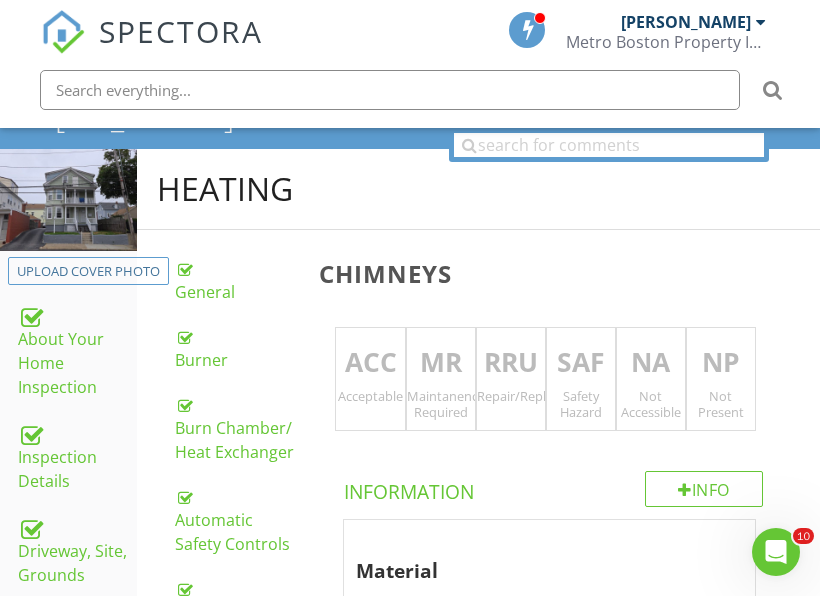 click on "MR   [PERSON_NAME] Required" at bounding box center [441, 379] 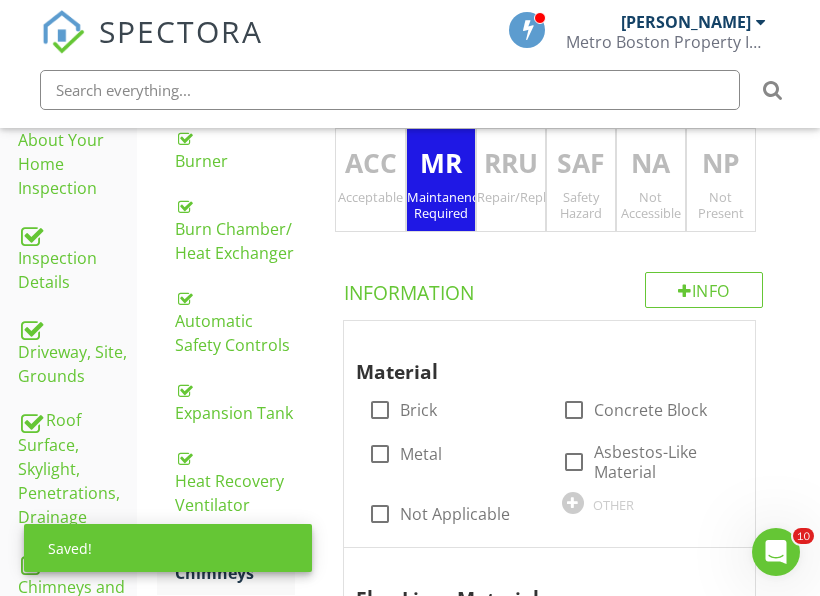 scroll, scrollTop: 473, scrollLeft: 0, axis: vertical 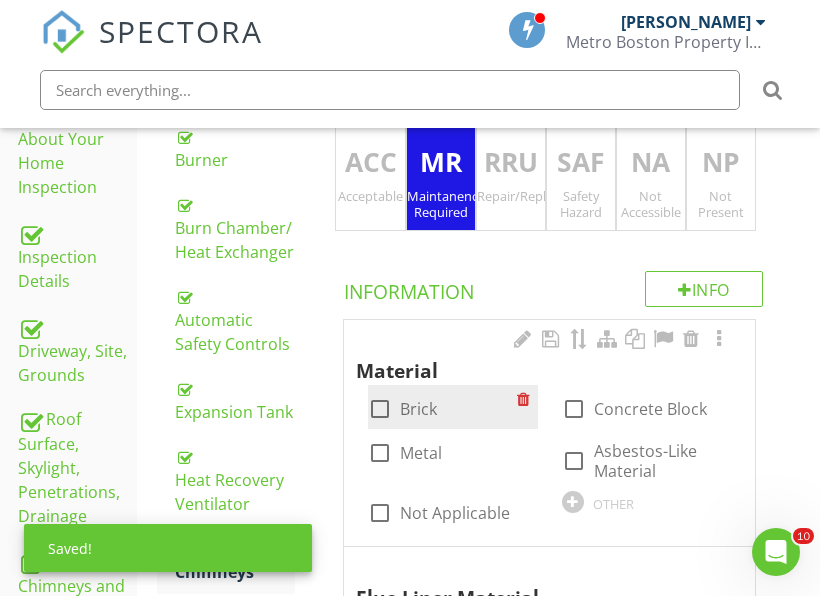click on "check_box_outline_blank Brick" at bounding box center [402, 409] 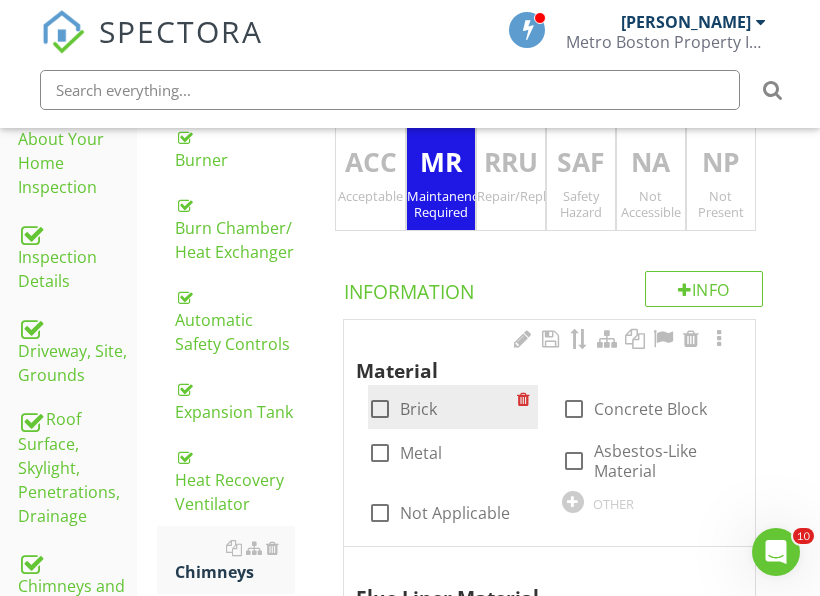 click on "Brick" at bounding box center (418, 409) 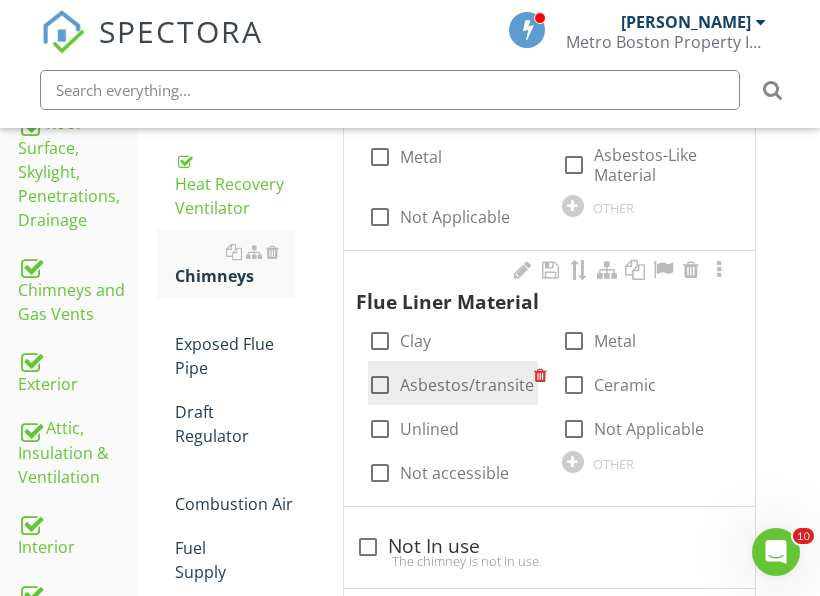 scroll, scrollTop: 773, scrollLeft: 0, axis: vertical 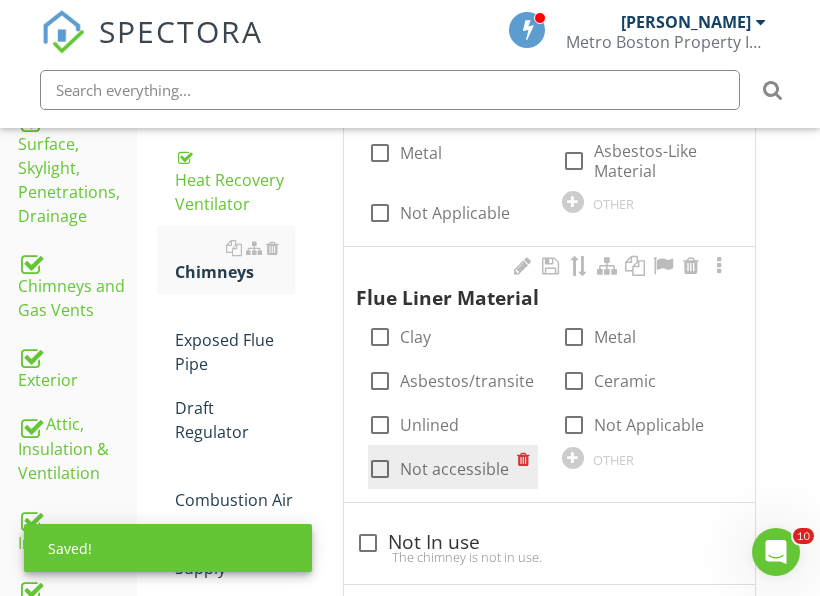 click on "Not accessible" at bounding box center (454, 469) 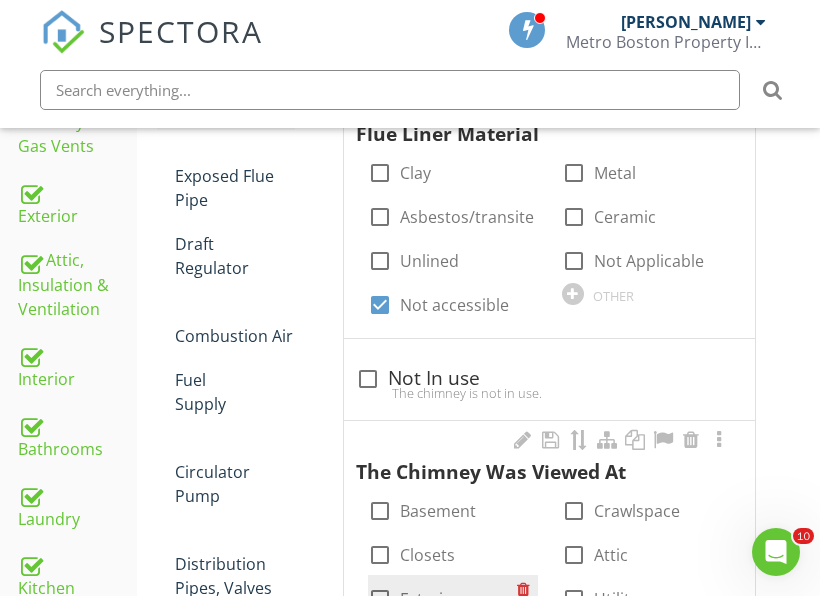 scroll, scrollTop: 1173, scrollLeft: 0, axis: vertical 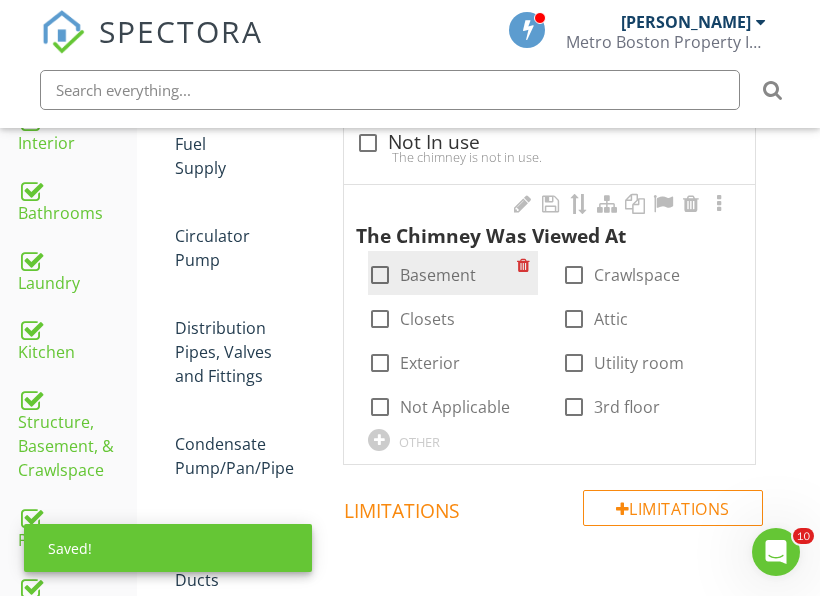 click on "Basement" at bounding box center (438, 275) 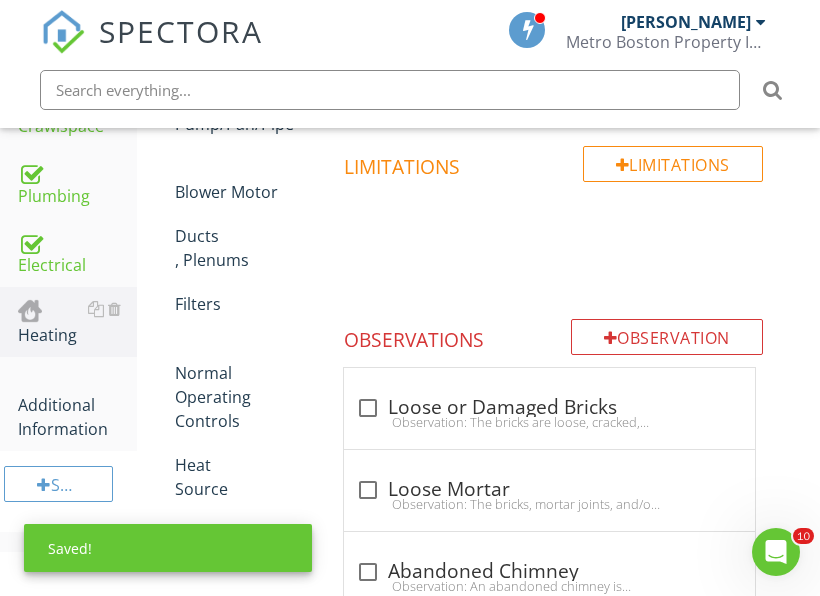 scroll, scrollTop: 1573, scrollLeft: 0, axis: vertical 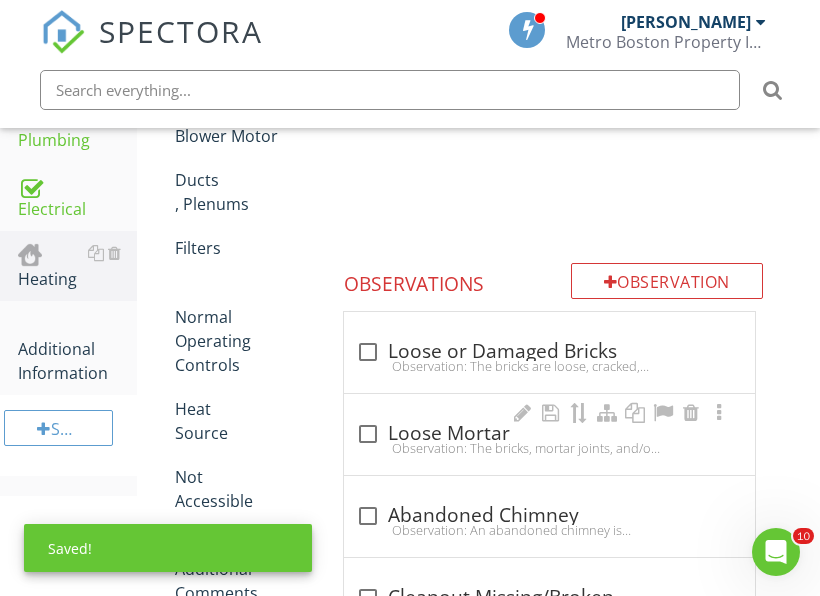 click on "check_box_outline_blank
Loose Mortar
Observation: The bricks, mortar joints, and/or parge coatings are deteriorated, loose, and crumbling.Recommendation: The client should consult with a qualified chimney contractor or [PERSON_NAME] to determine the full extent and cost of repairs" at bounding box center [549, 434] 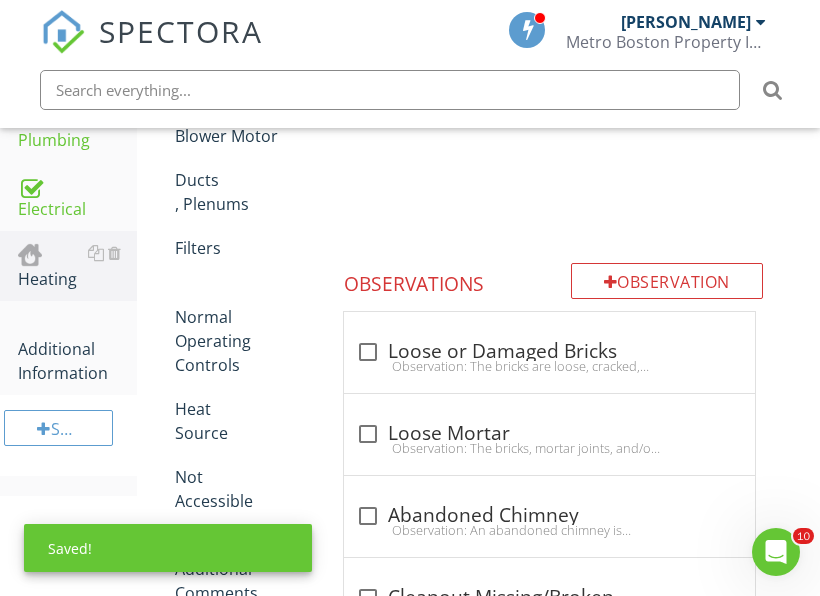 checkbox on "true" 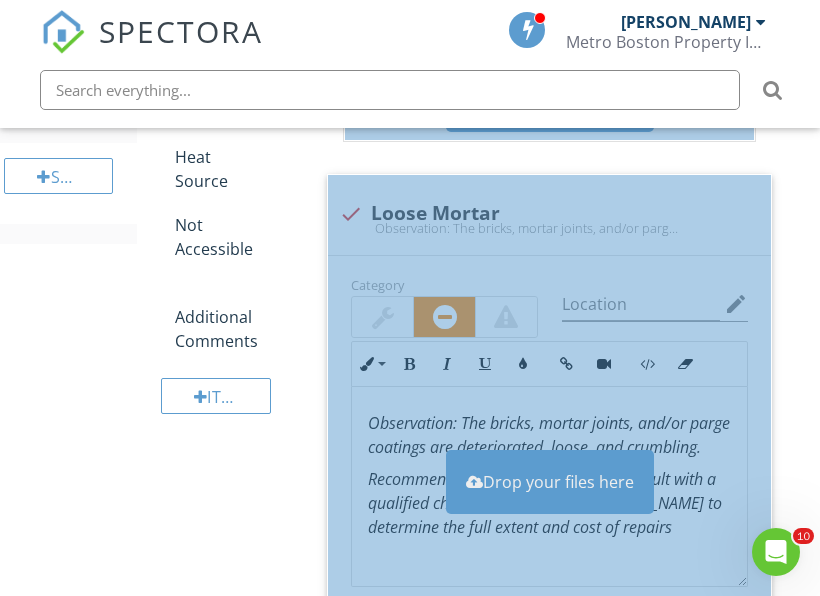 scroll, scrollTop: 1874, scrollLeft: 0, axis: vertical 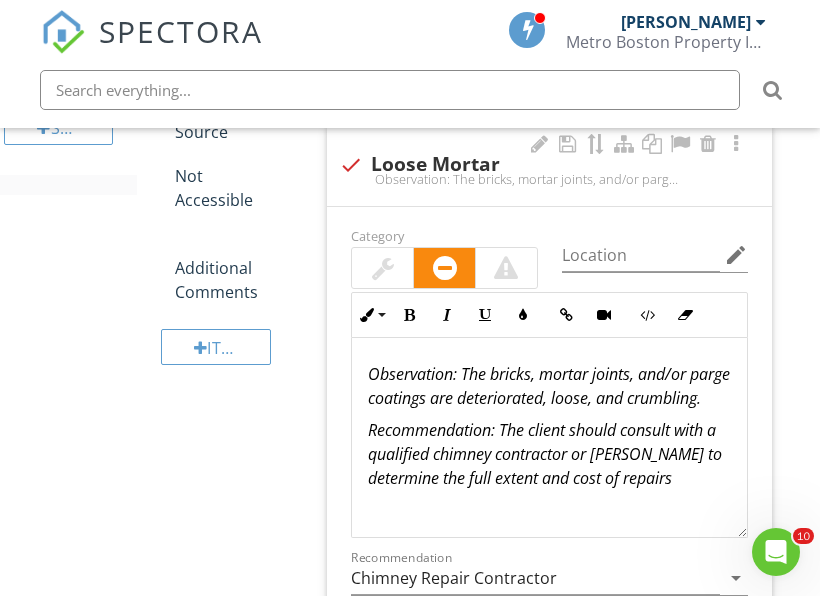 click at bounding box center (383, 268) 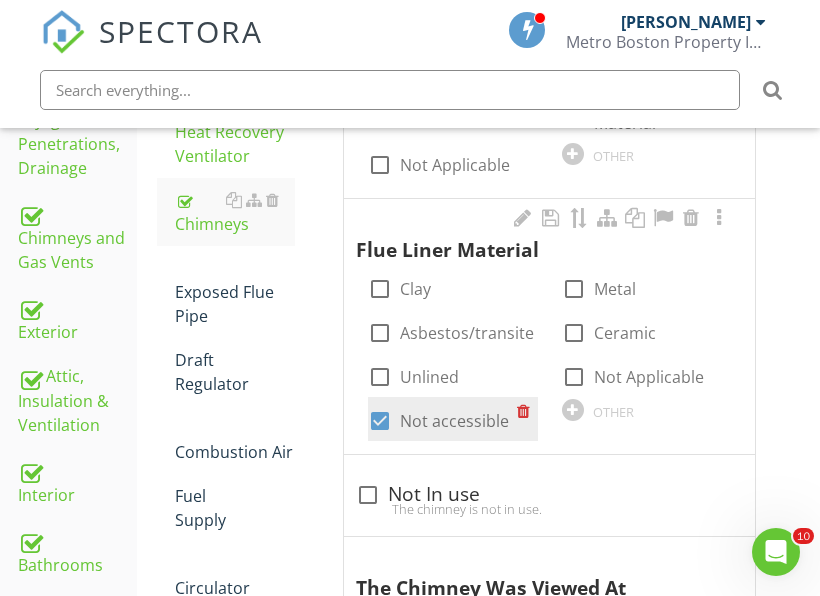 scroll, scrollTop: 874, scrollLeft: 0, axis: vertical 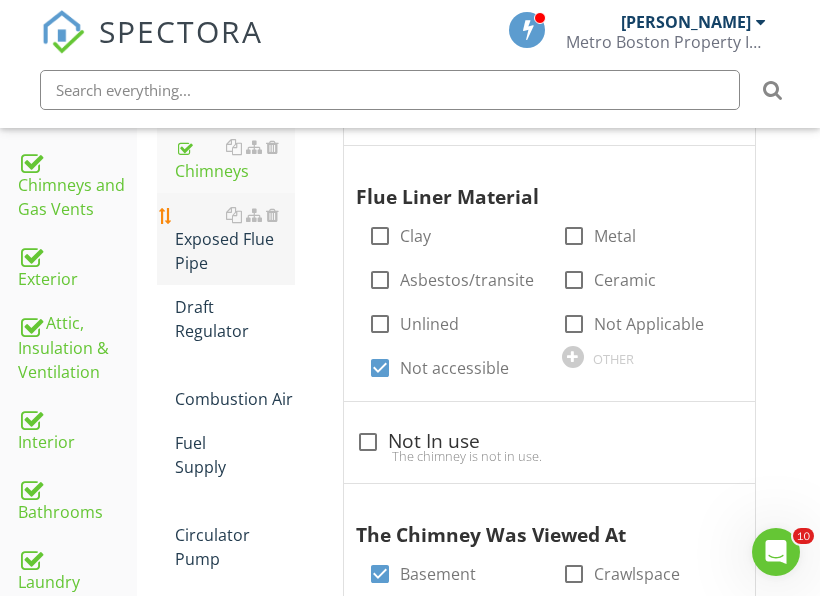 click on "Exposed Flue Pipe" at bounding box center (235, 239) 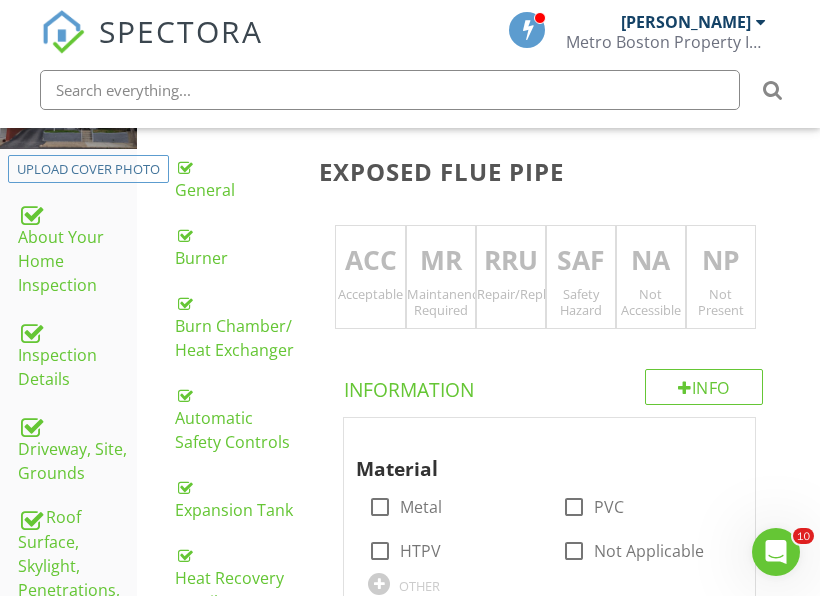 scroll, scrollTop: 374, scrollLeft: 0, axis: vertical 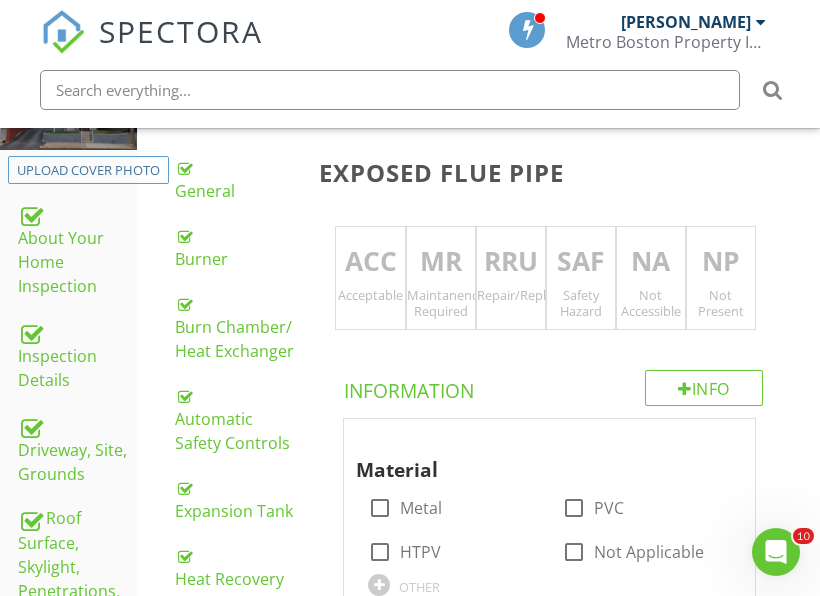 click on "ACC   Acceptable" at bounding box center [370, 278] 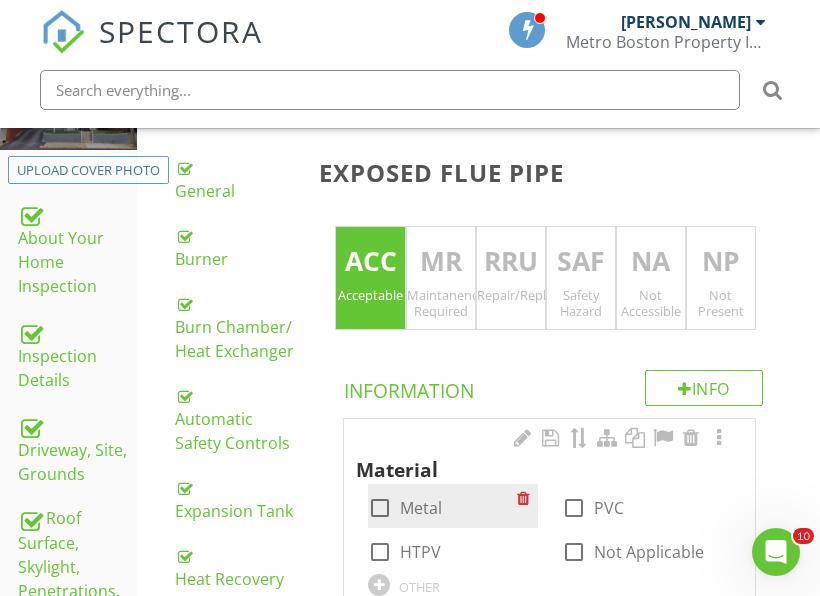 click on "Metal" at bounding box center [421, 508] 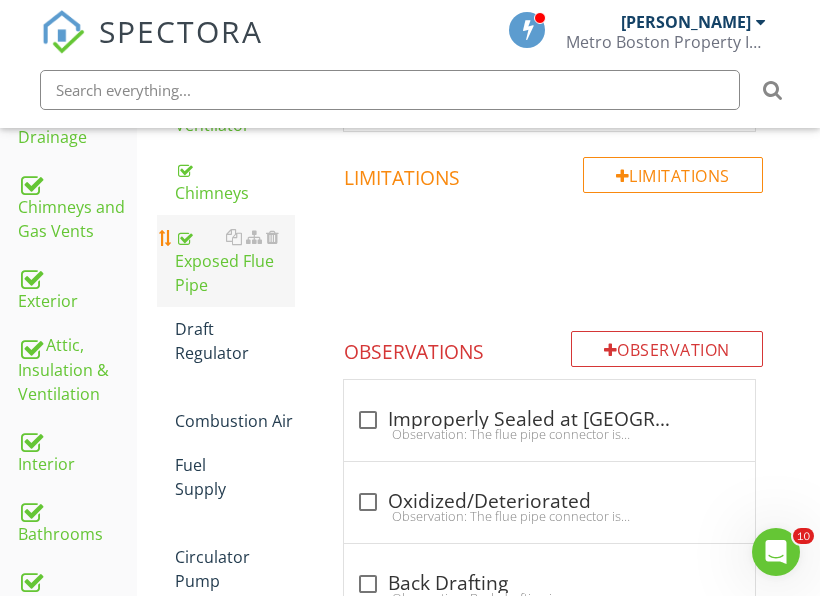 scroll, scrollTop: 752, scrollLeft: 0, axis: vertical 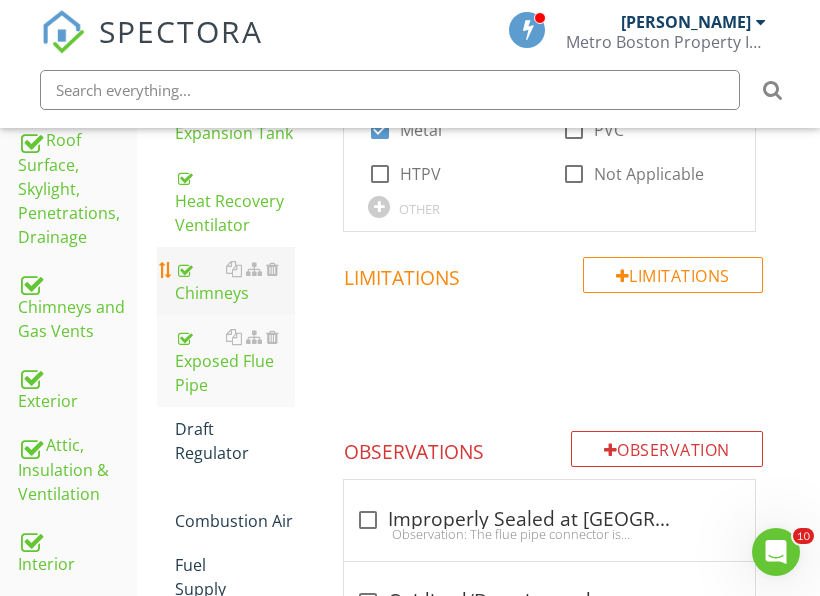 click on "Chimneys" at bounding box center [235, 281] 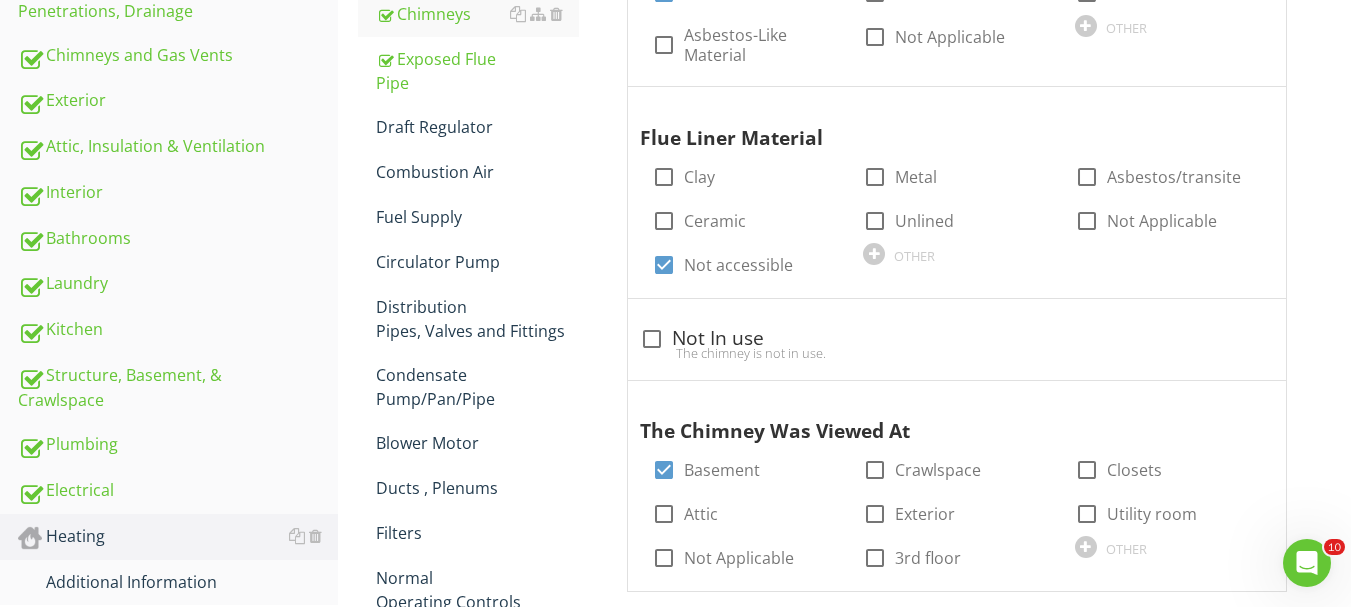 scroll, scrollTop: 712, scrollLeft: 0, axis: vertical 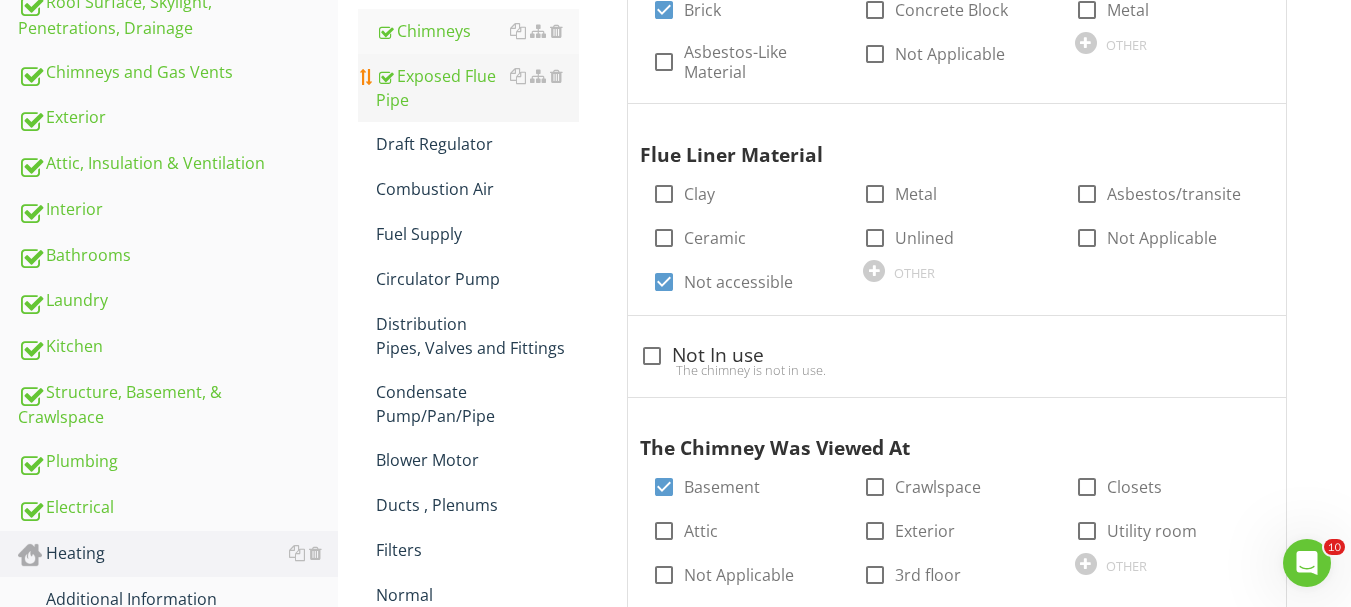 click on "Exposed Flue Pipe" at bounding box center (477, 88) 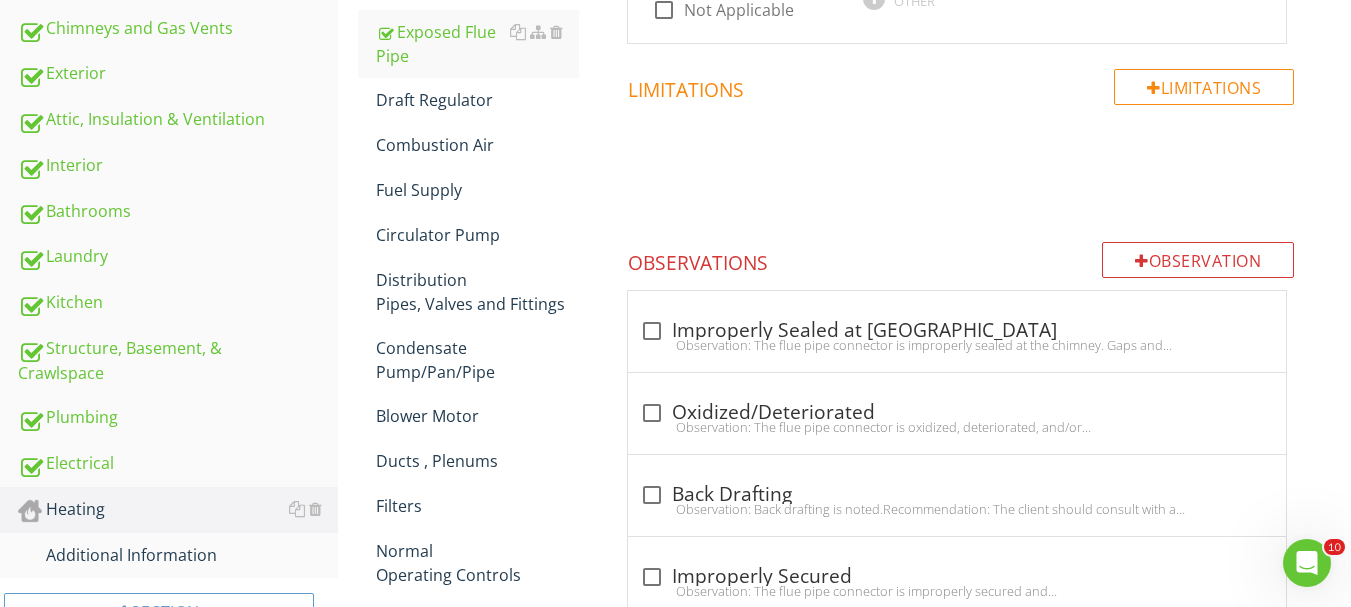 scroll, scrollTop: 656, scrollLeft: 0, axis: vertical 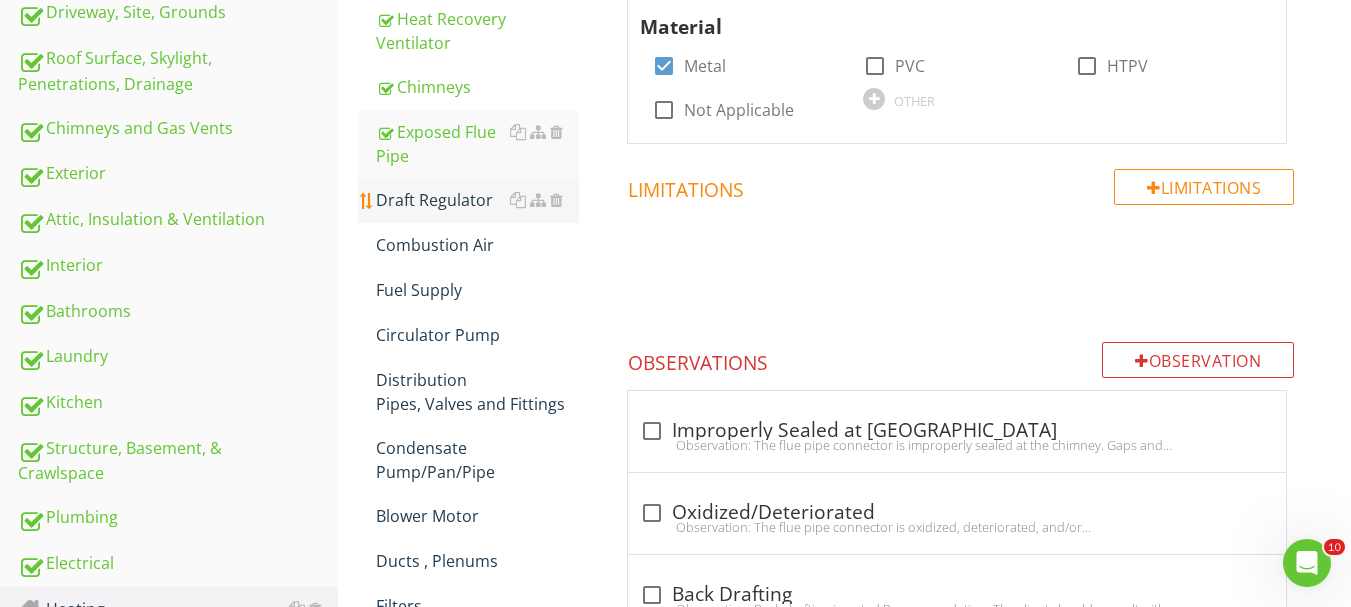 click on "Draft Regulator" at bounding box center (477, 200) 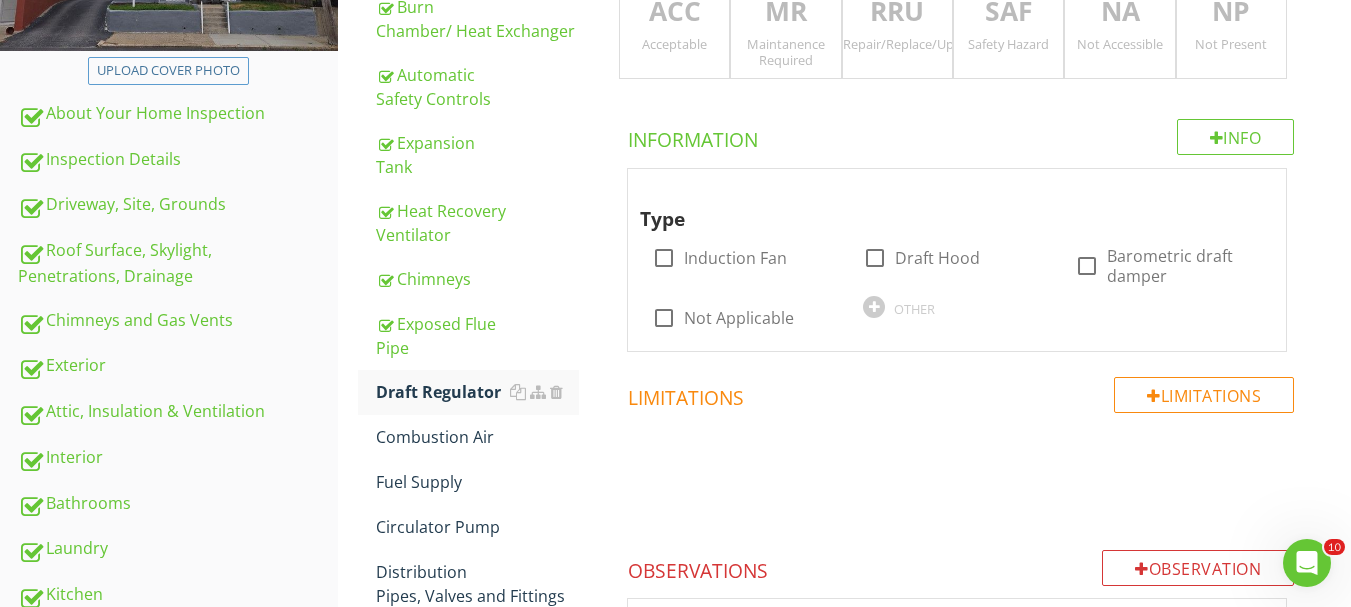 scroll, scrollTop: 456, scrollLeft: 0, axis: vertical 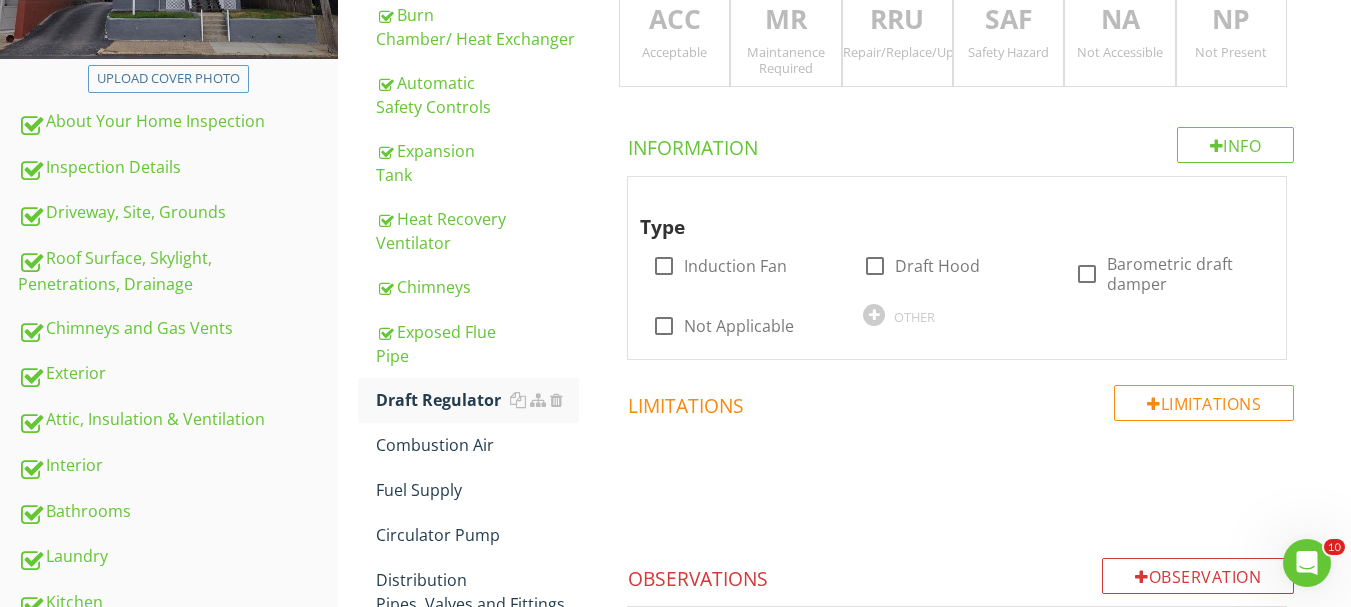click on "ACC   Acceptable" at bounding box center [674, 36] 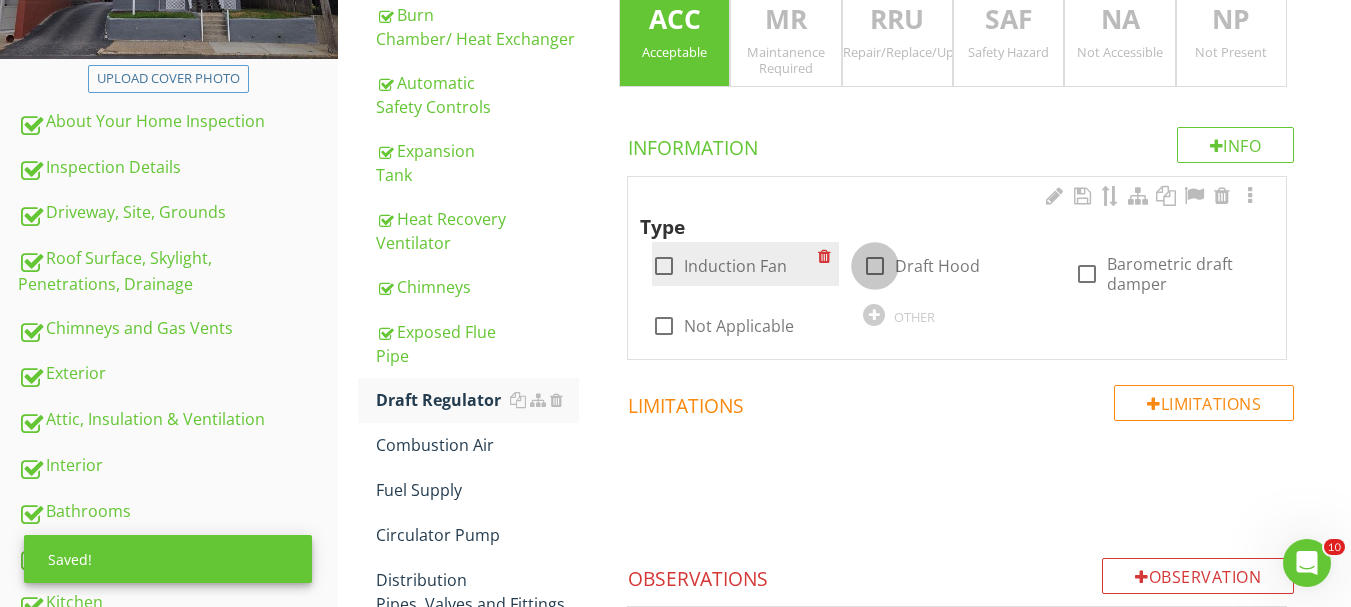 drag, startPoint x: 890, startPoint y: 270, endPoint x: 838, endPoint y: 266, distance: 52.153618 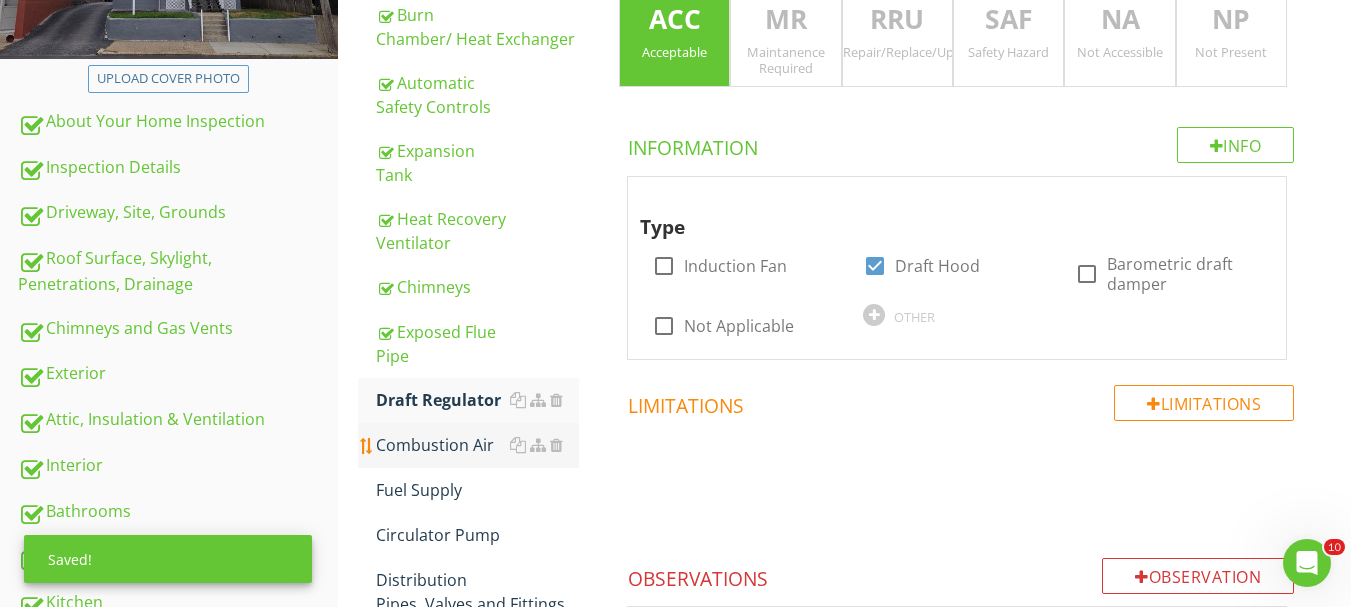 click on "Combustion Air" at bounding box center [477, 445] 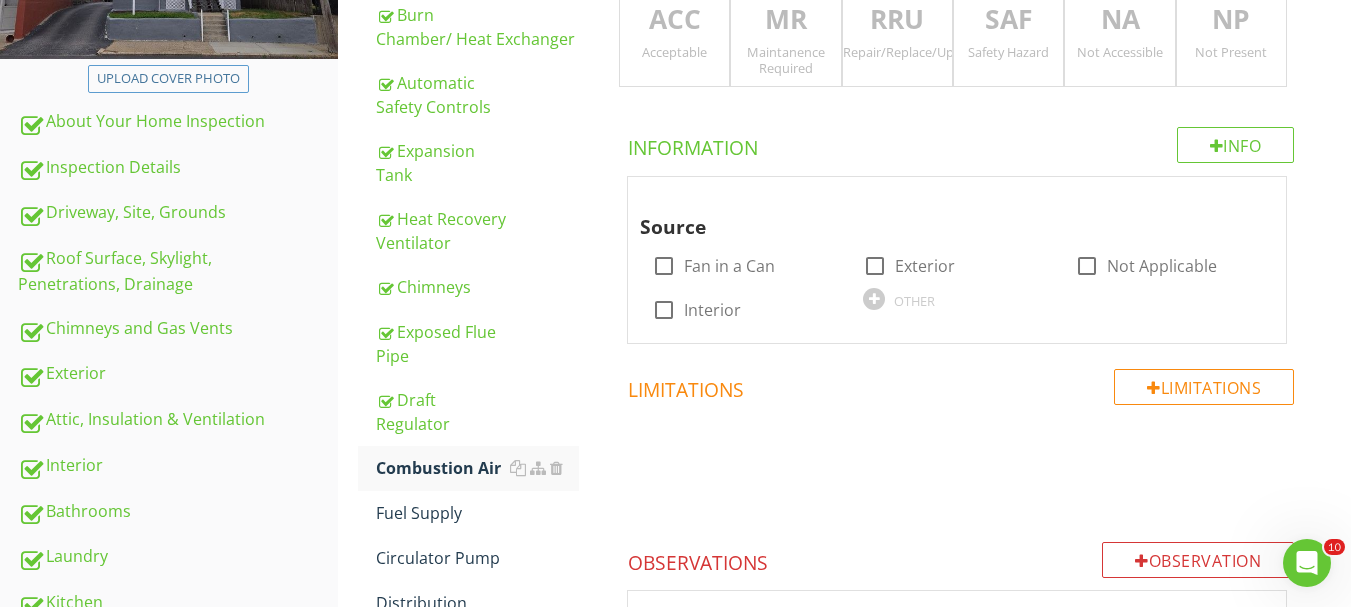 click on "Acceptable" at bounding box center (674, 52) 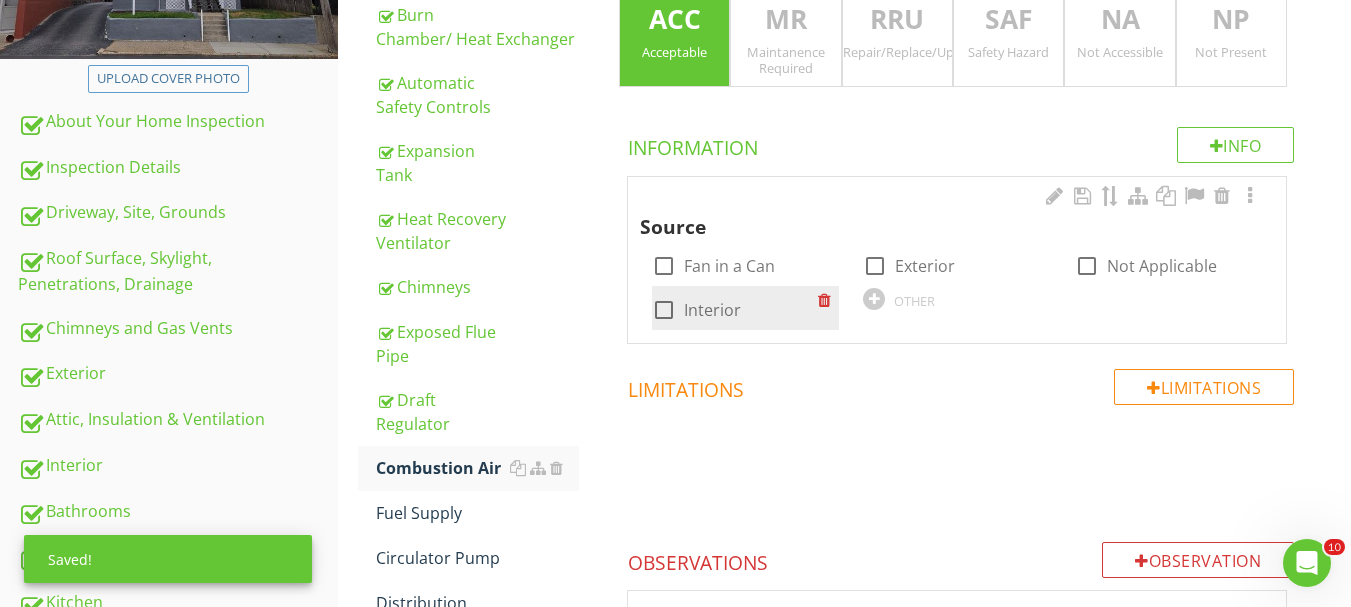 click on "Interior" at bounding box center [712, 310] 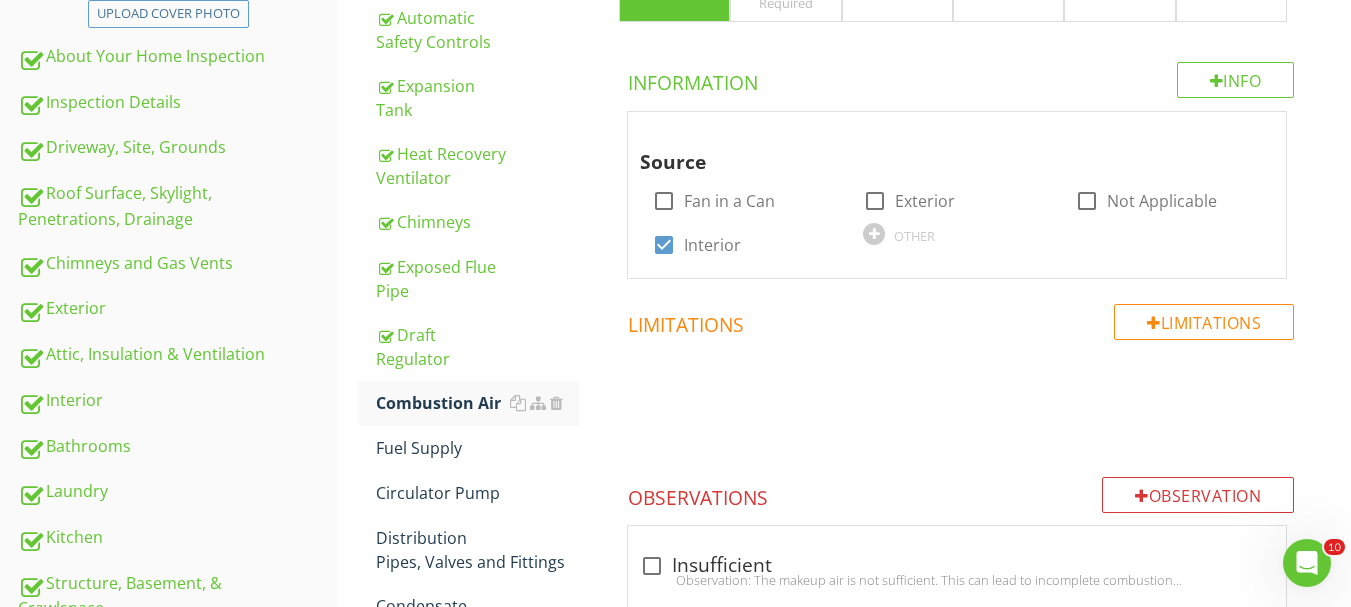 scroll, scrollTop: 556, scrollLeft: 0, axis: vertical 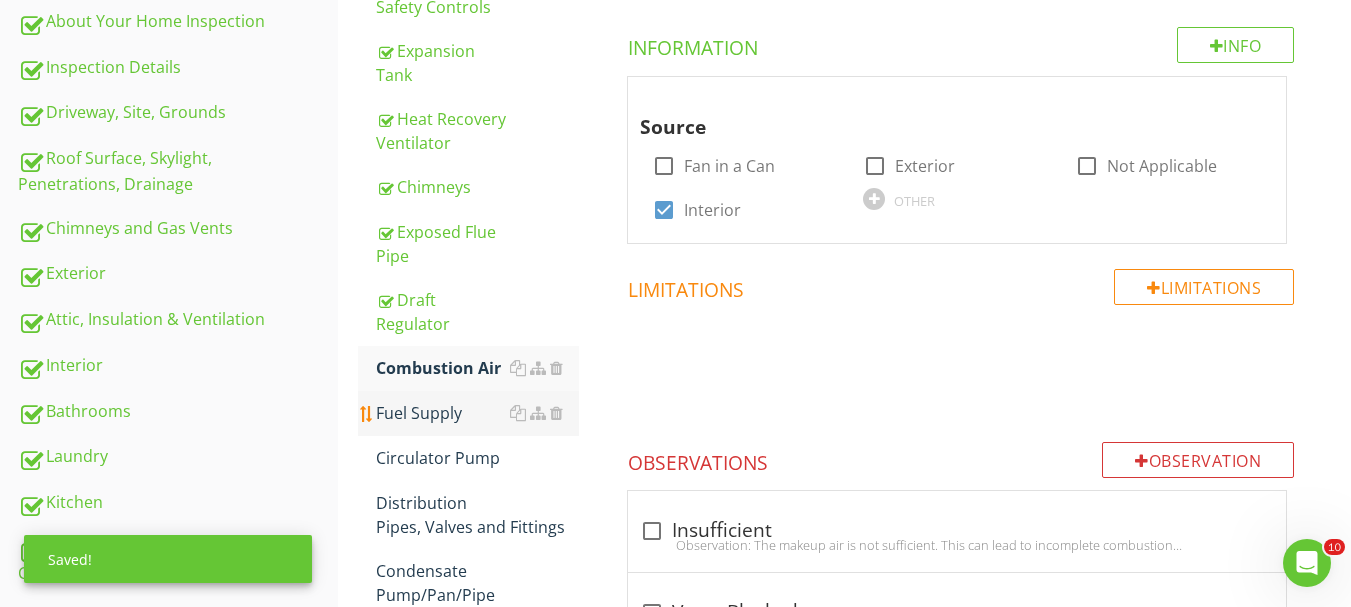 click on "Fuel Supply" at bounding box center [477, 413] 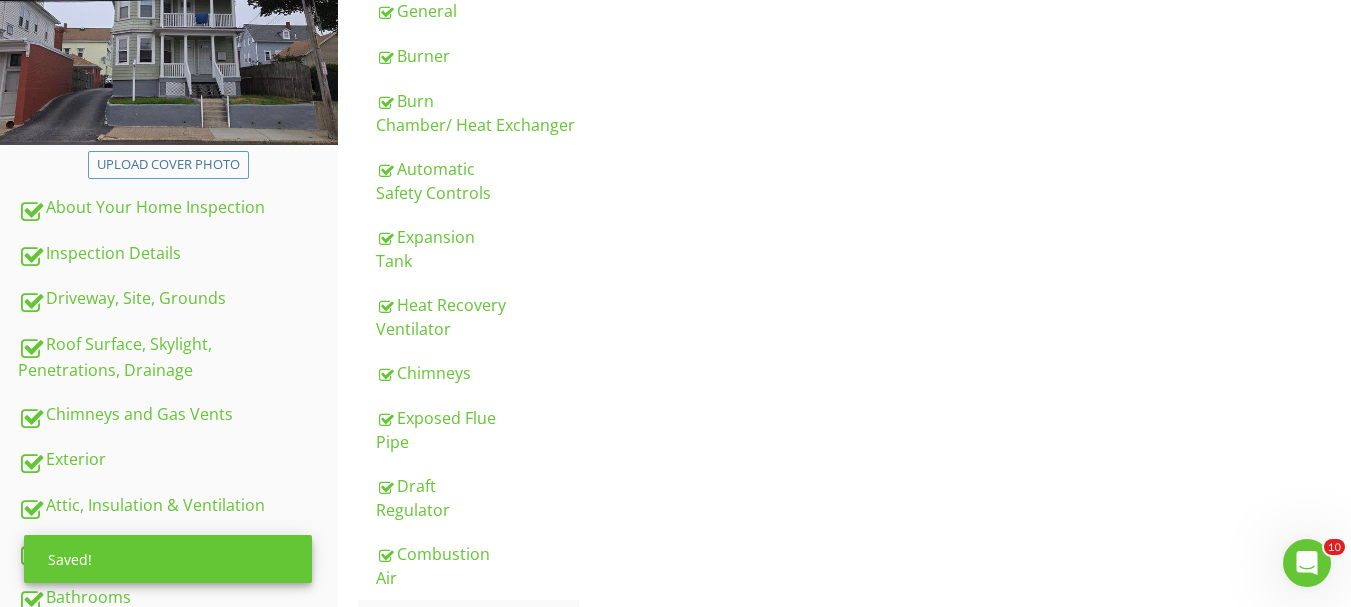 scroll, scrollTop: 356, scrollLeft: 0, axis: vertical 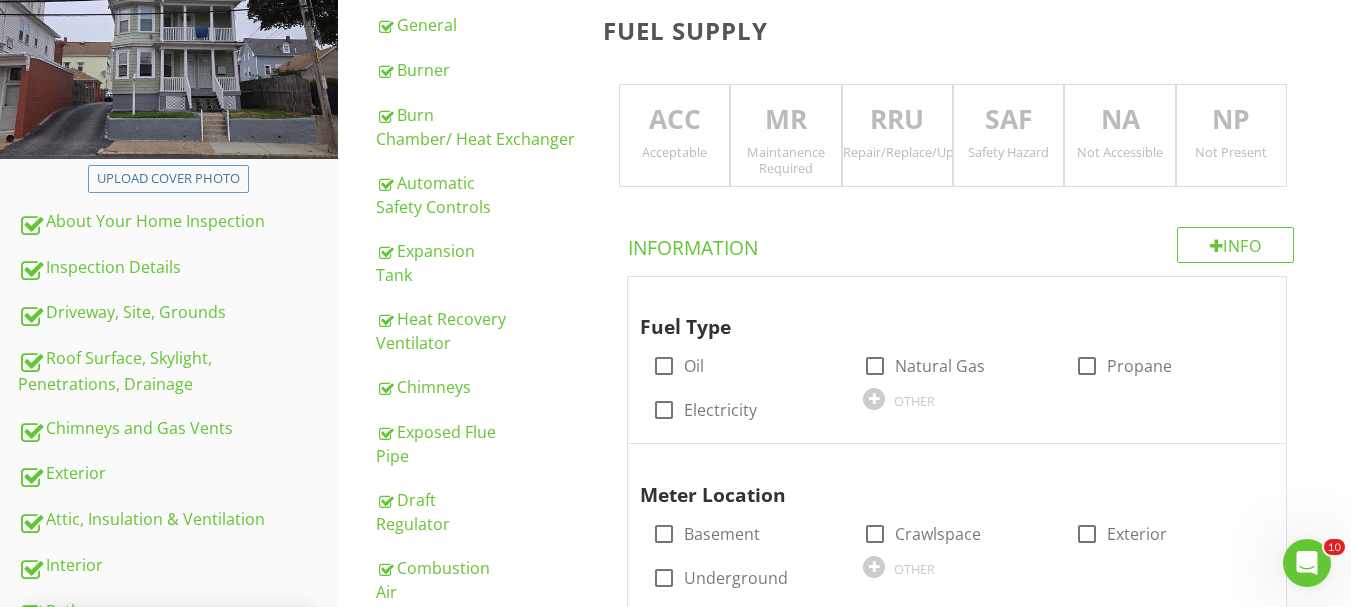 click on "Acceptable" at bounding box center (674, 152) 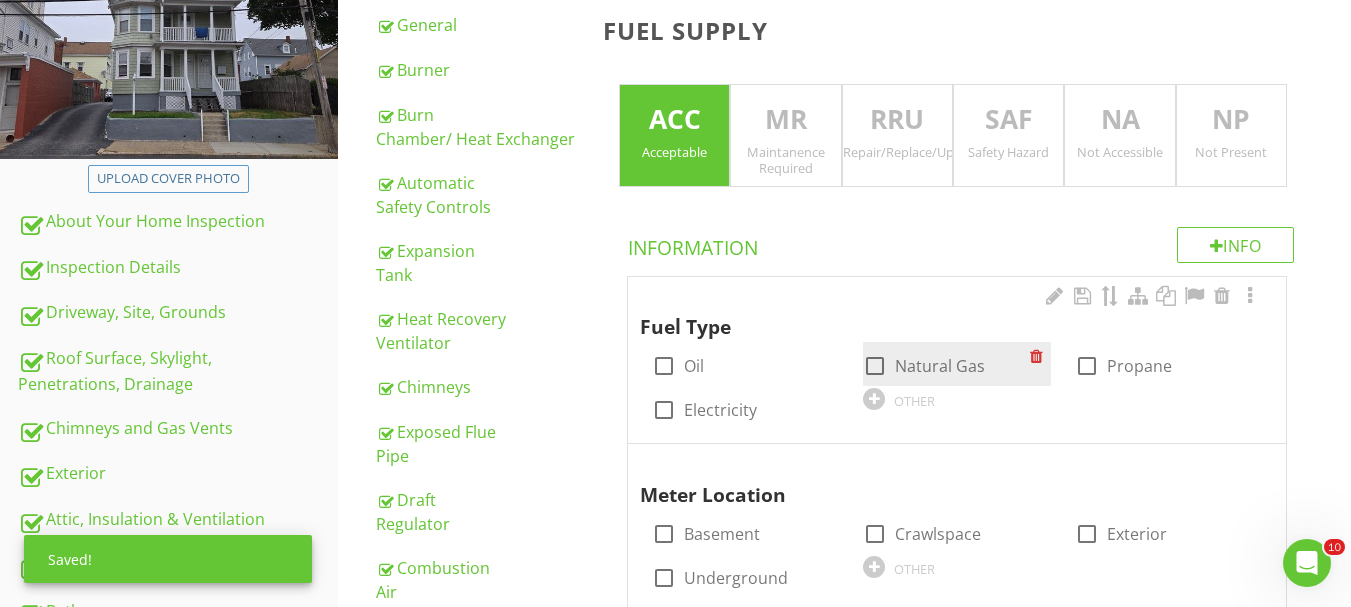 click on "Natural Gas" at bounding box center (940, 366) 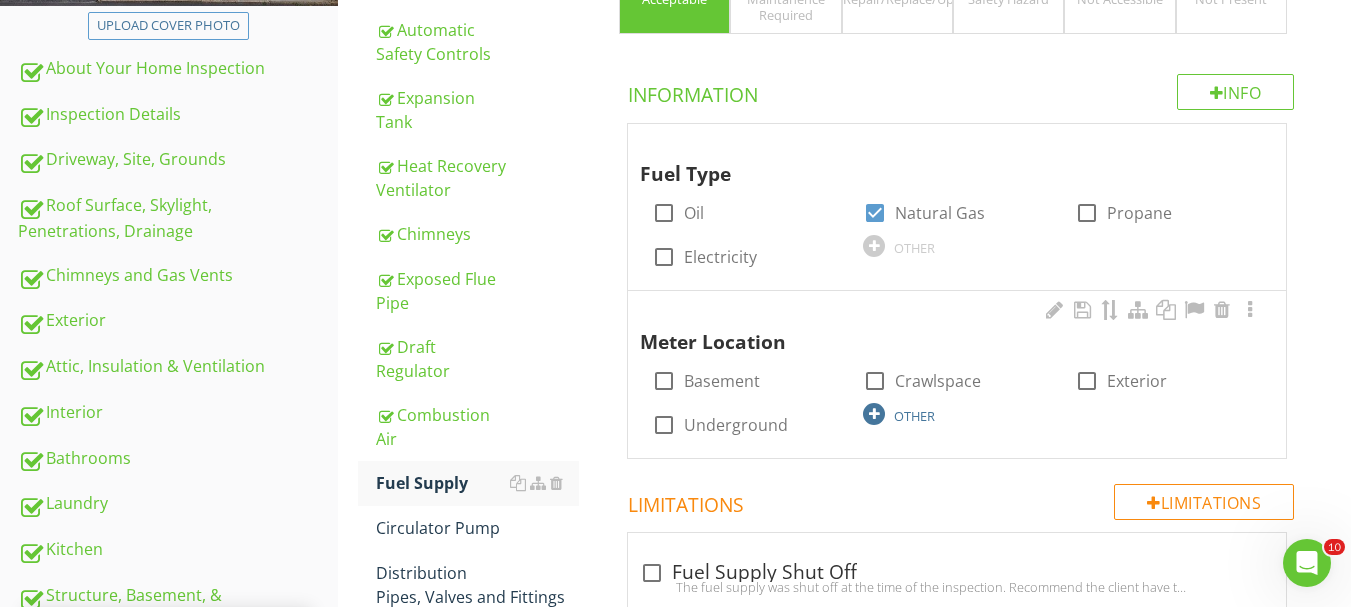 scroll, scrollTop: 556, scrollLeft: 0, axis: vertical 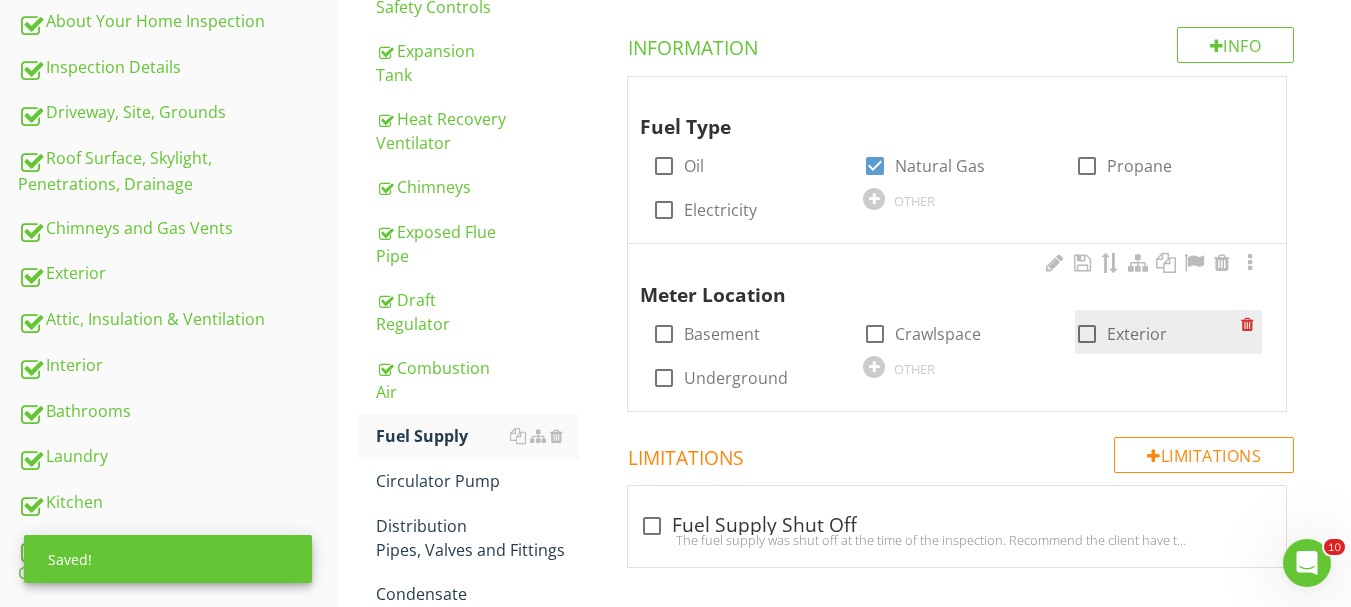 click on "Exterior" at bounding box center [1137, 334] 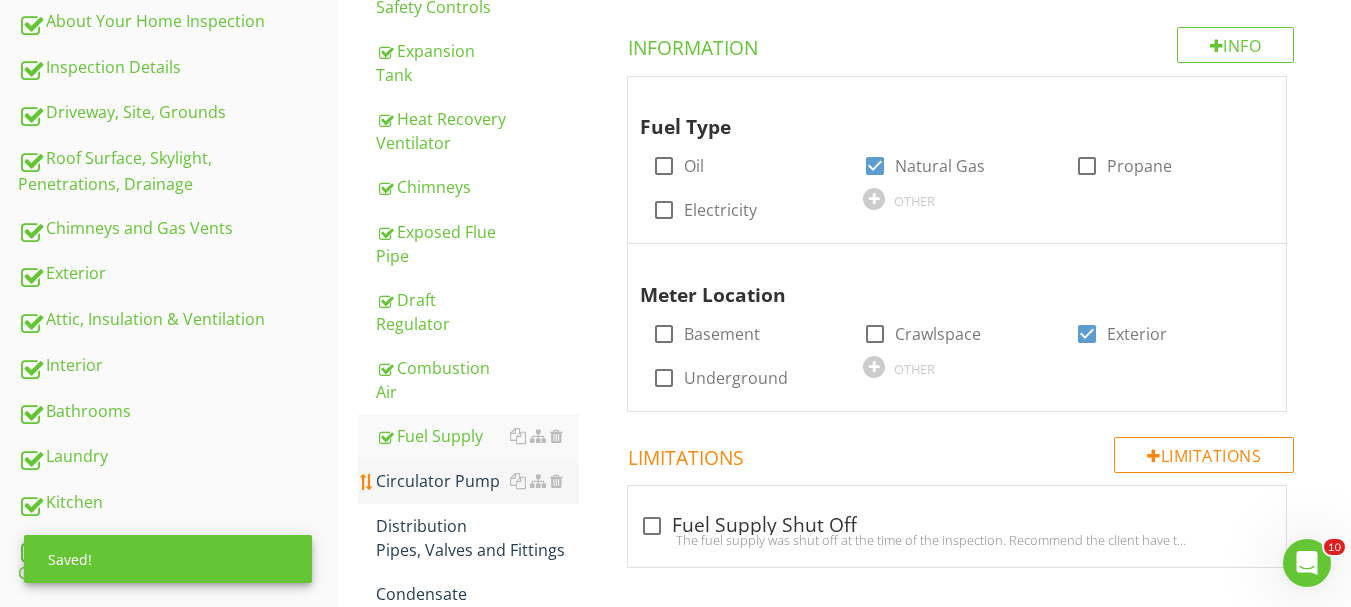 click on "Circulator Pump" at bounding box center (477, 481) 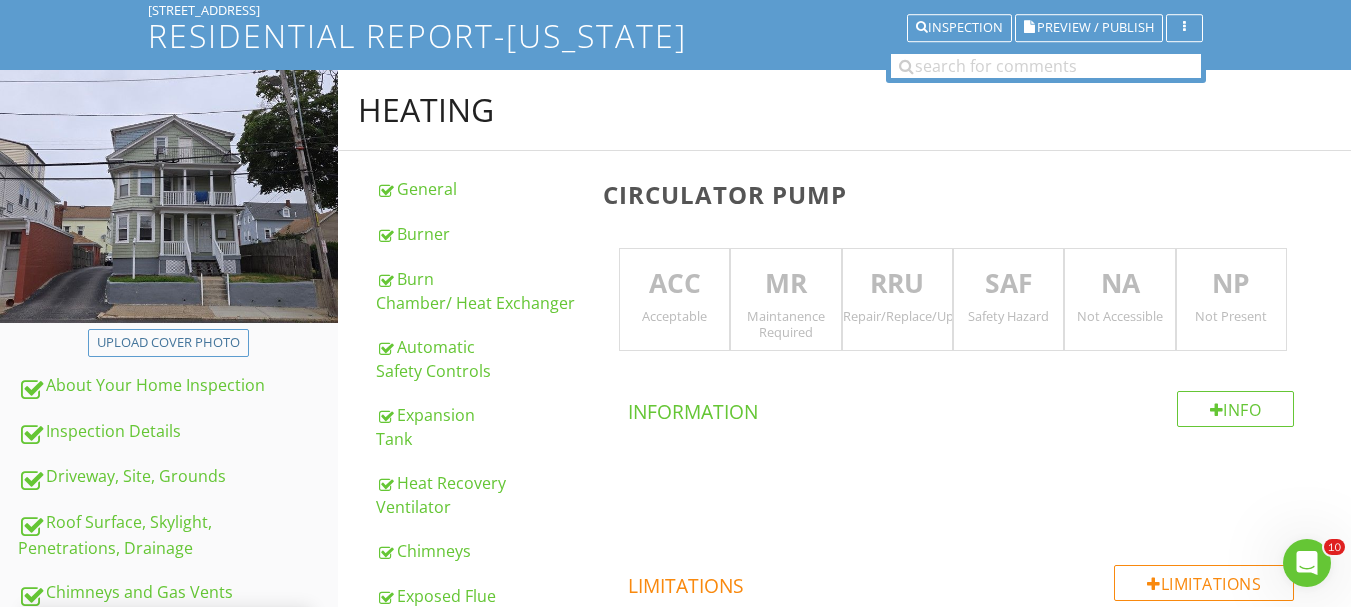 scroll, scrollTop: 156, scrollLeft: 0, axis: vertical 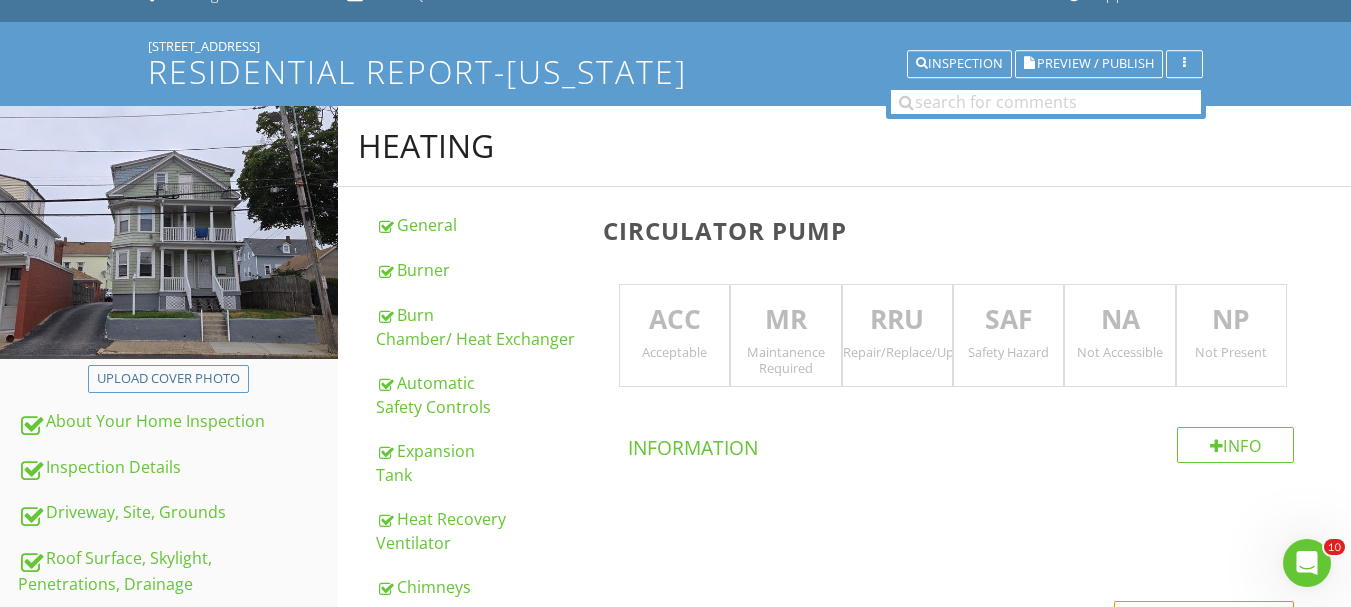 click on "MR   Maintanence Required" at bounding box center (785, 336) 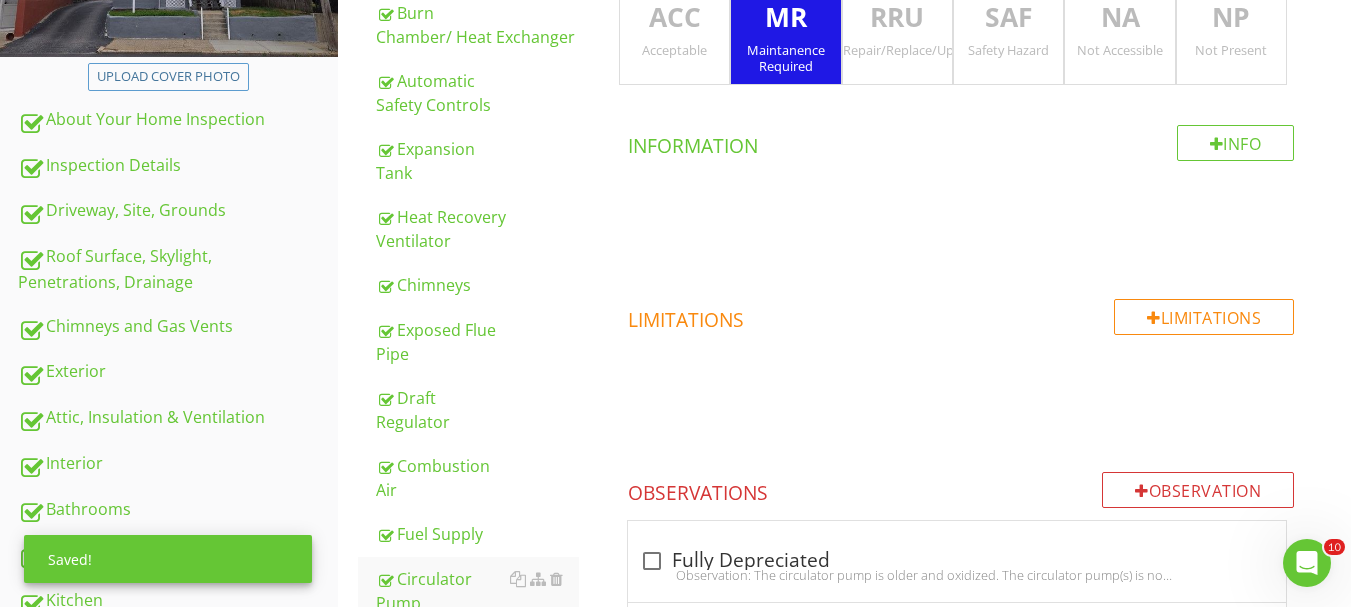 scroll, scrollTop: 456, scrollLeft: 0, axis: vertical 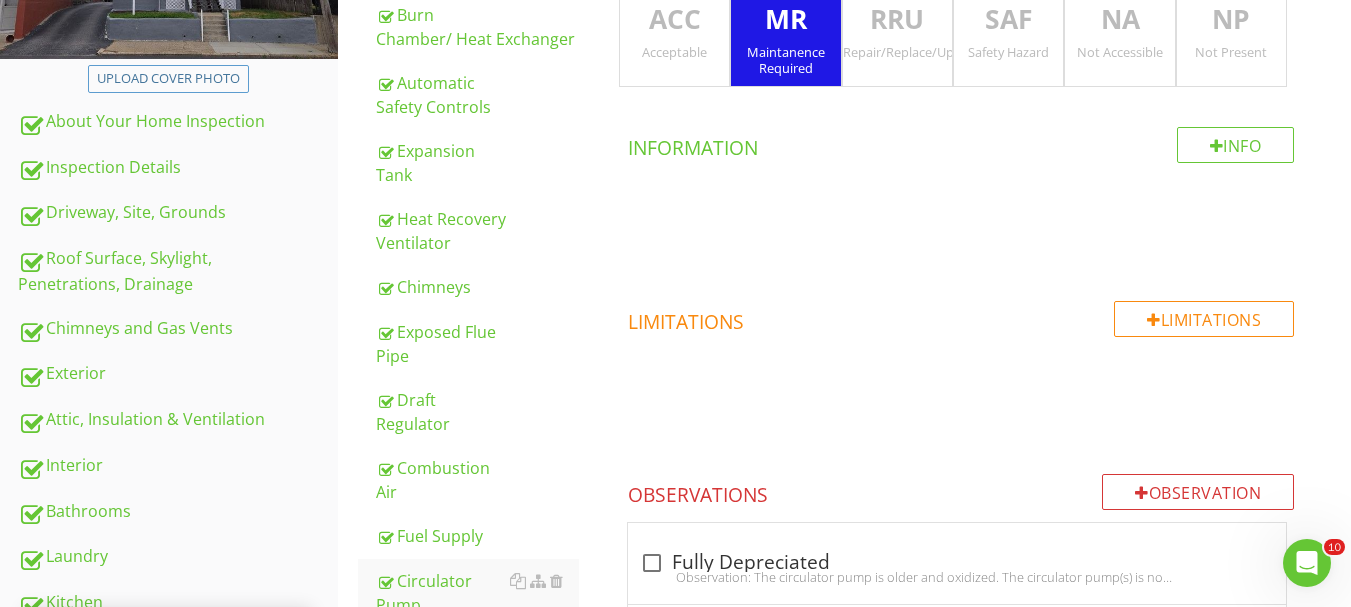 click on "Repair/Replace/Upgrade" at bounding box center (897, 52) 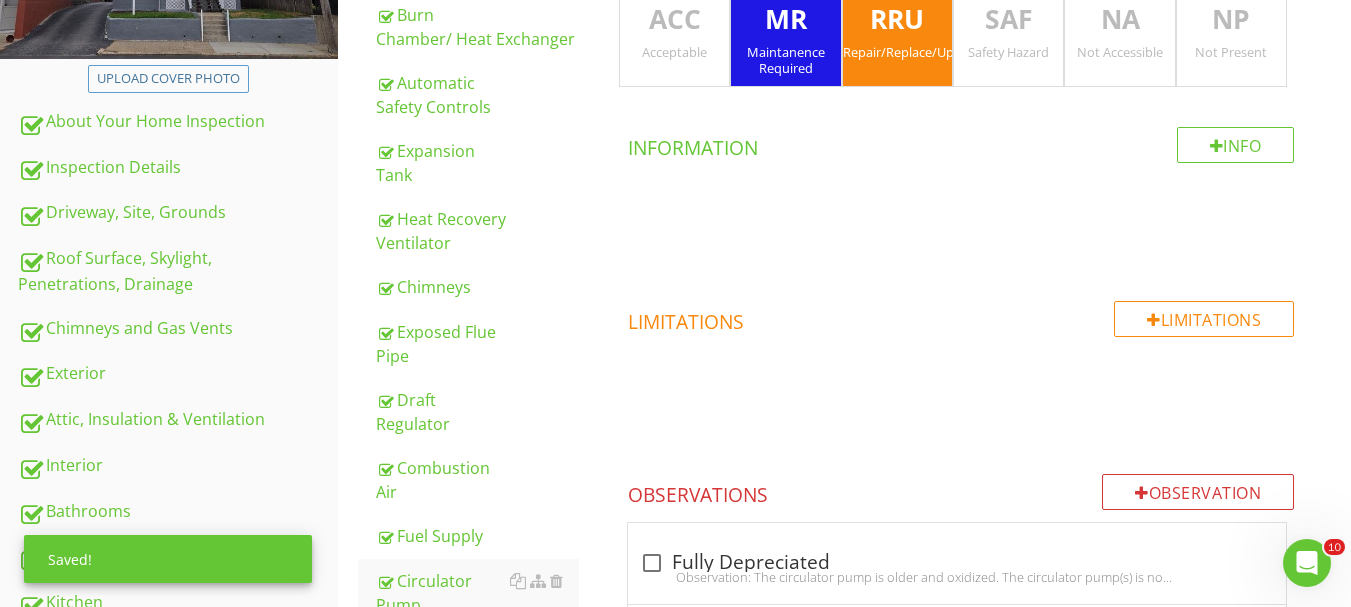 click on "Maintanence Required" at bounding box center [785, 60] 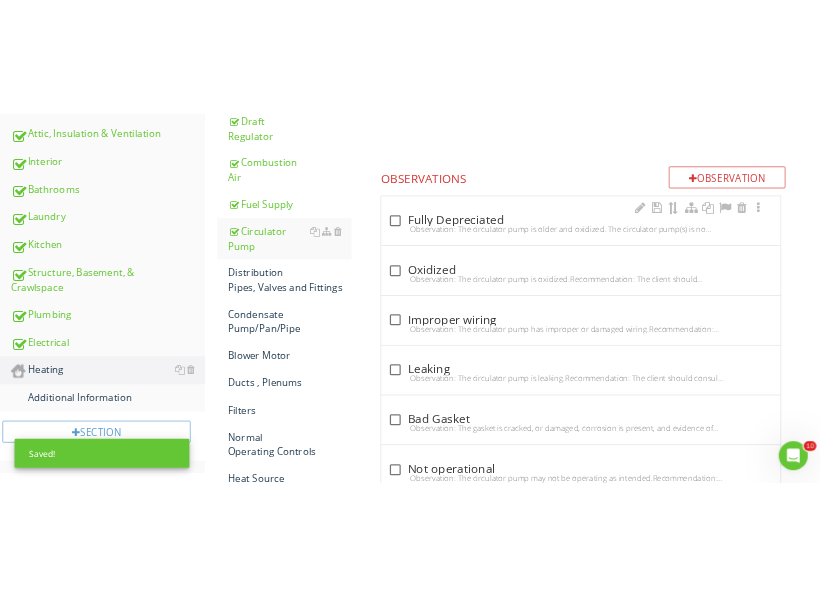 scroll, scrollTop: 856, scrollLeft: 0, axis: vertical 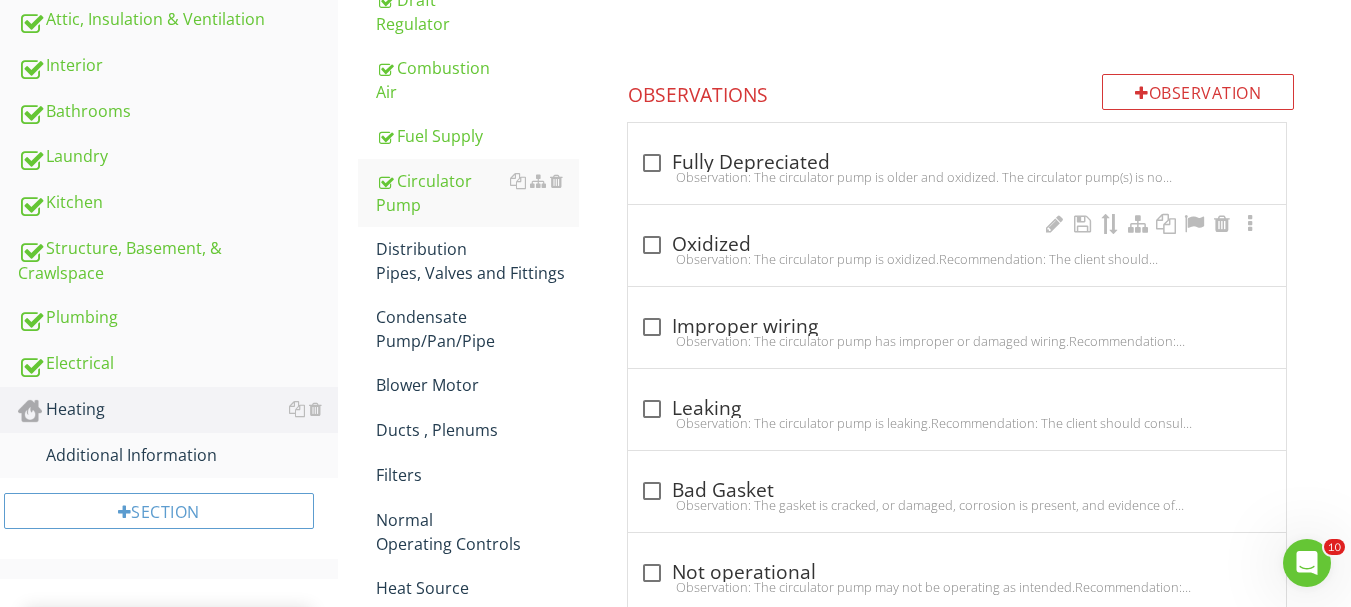 click on "check_box_outline_blank
Oxidized" at bounding box center [957, 245] 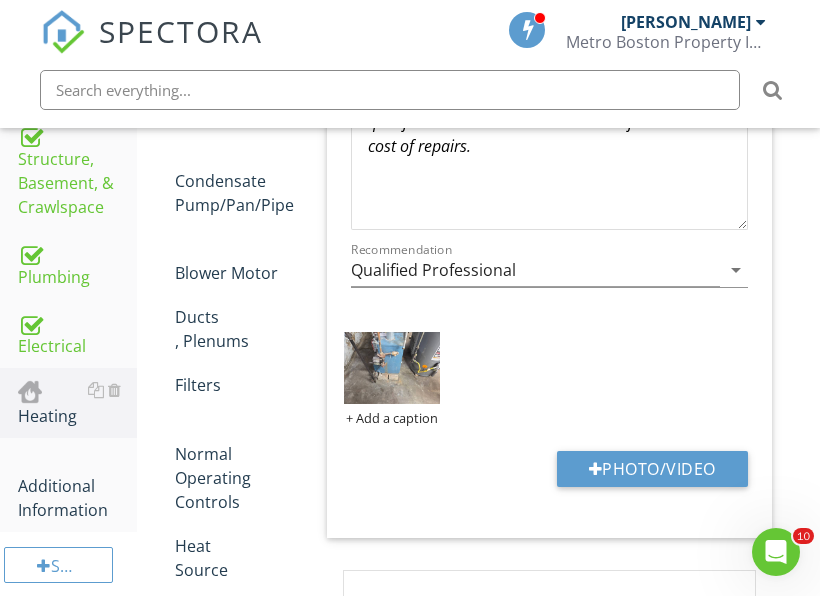 scroll, scrollTop: 1456, scrollLeft: 0, axis: vertical 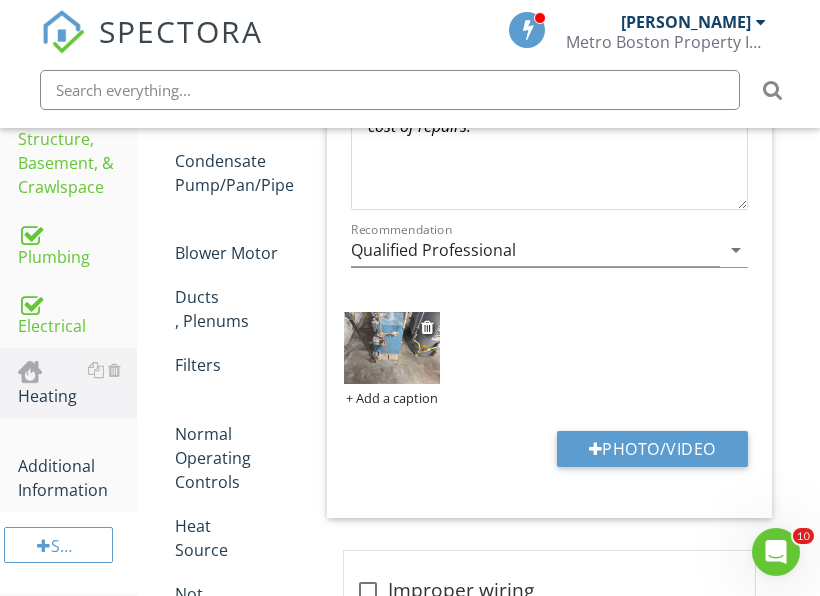 click at bounding box center [391, 347] 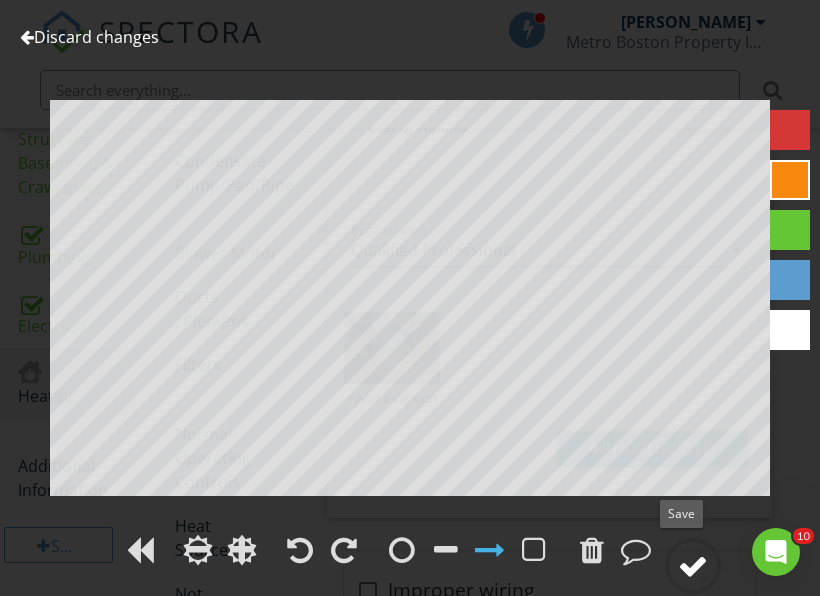 click at bounding box center [693, 566] 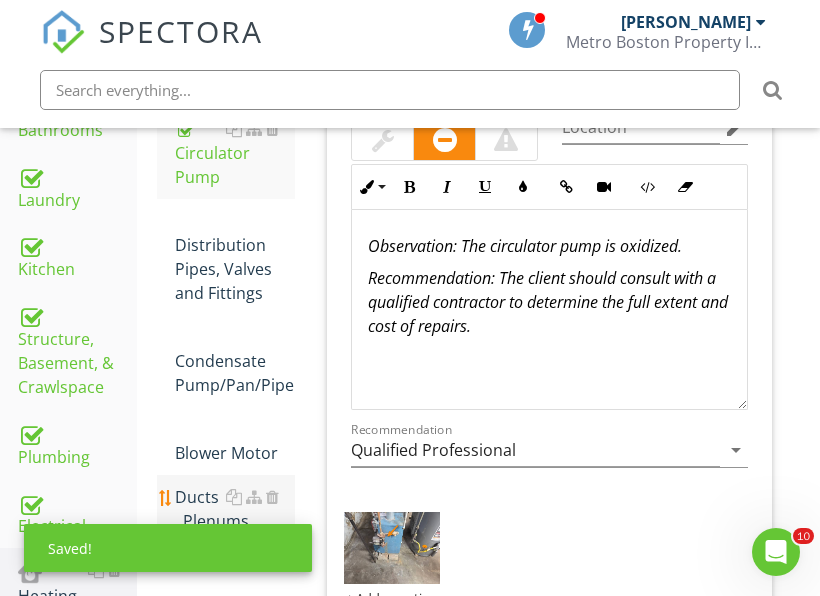 scroll, scrollTop: 1156, scrollLeft: 0, axis: vertical 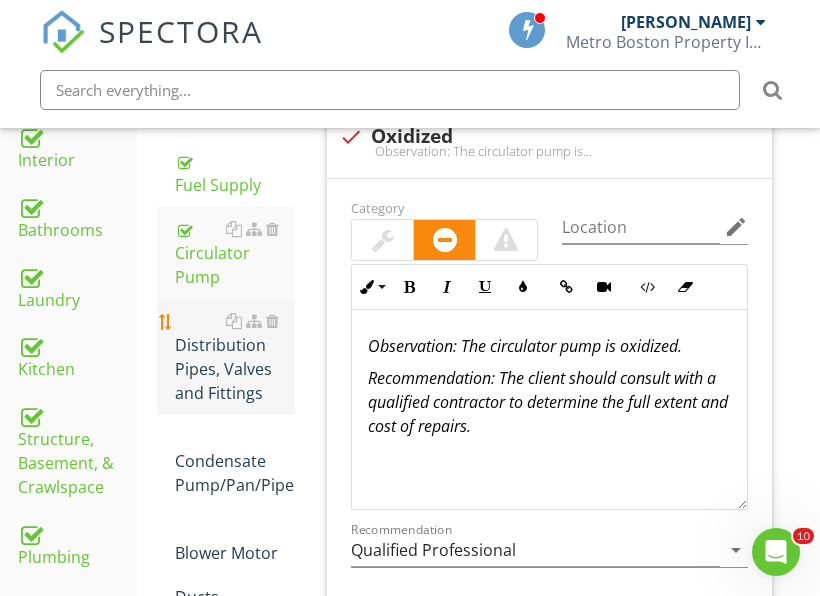 click on "Distribution Pipes, Valves and Fittings" at bounding box center (235, 357) 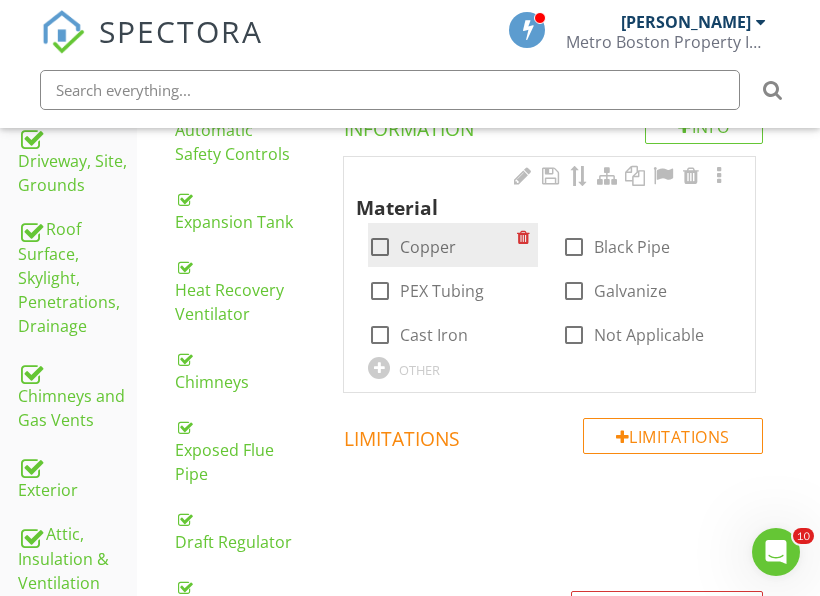 scroll, scrollTop: 356, scrollLeft: 0, axis: vertical 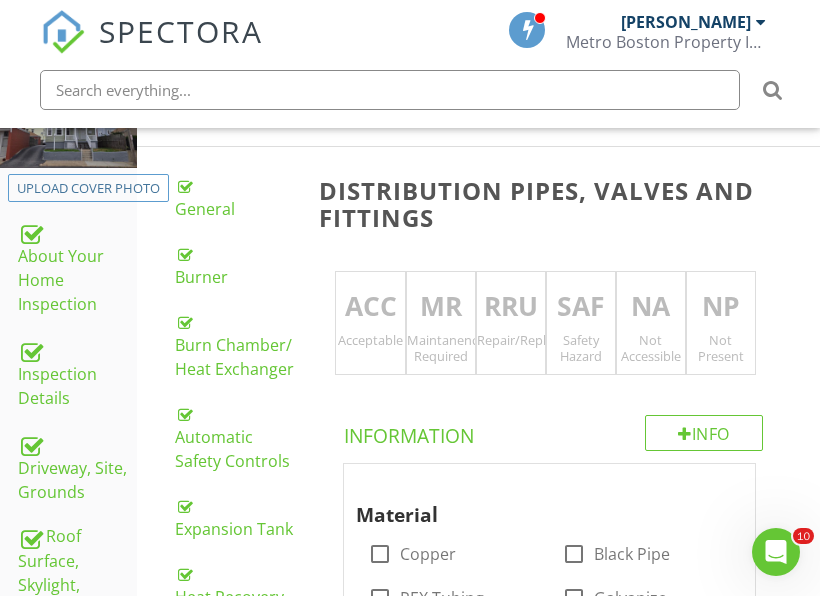 click on "ACC" at bounding box center [370, 307] 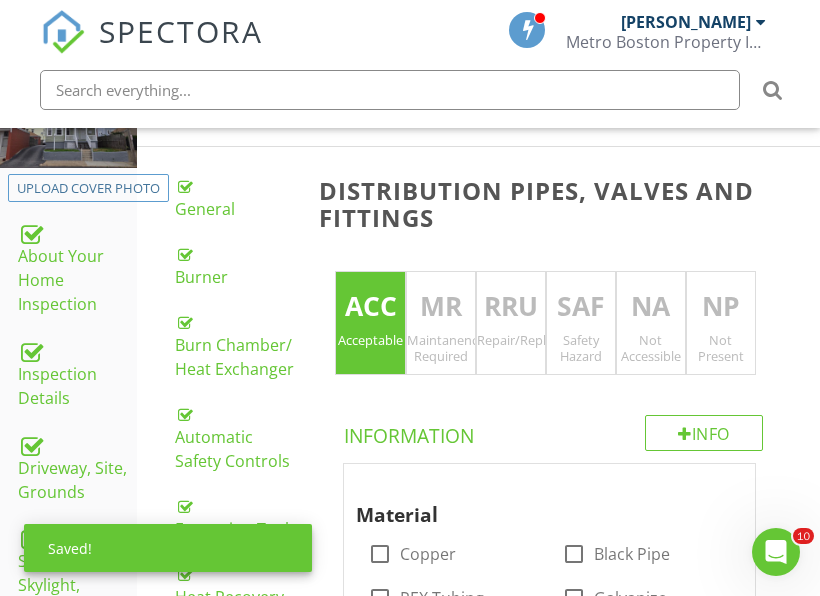 click on "NA   Not Accessible" at bounding box center (651, 323) 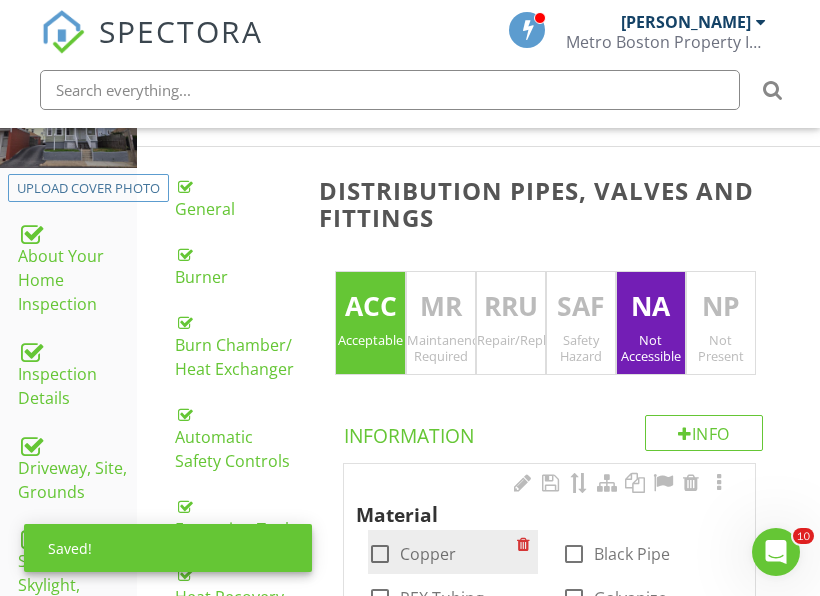drag, startPoint x: 435, startPoint y: 546, endPoint x: 446, endPoint y: 539, distance: 13.038404 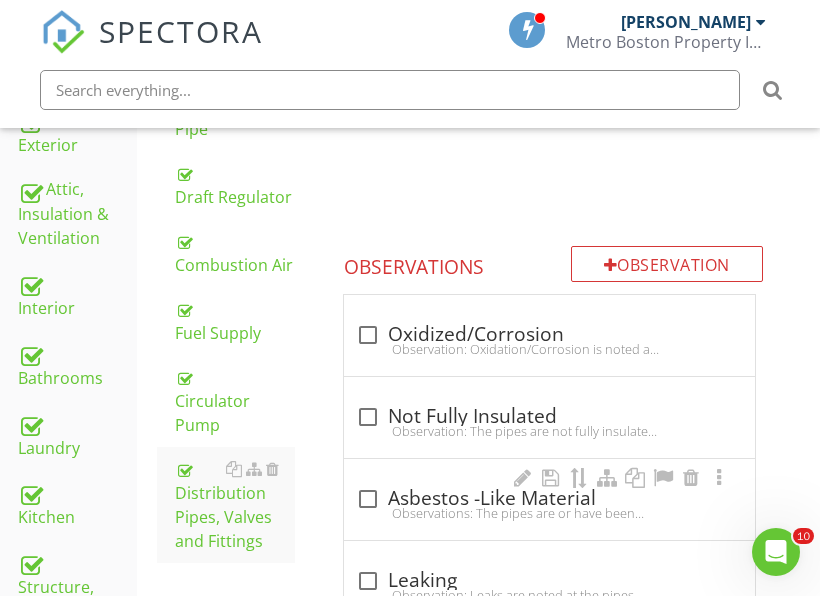 scroll, scrollTop: 1156, scrollLeft: 0, axis: vertical 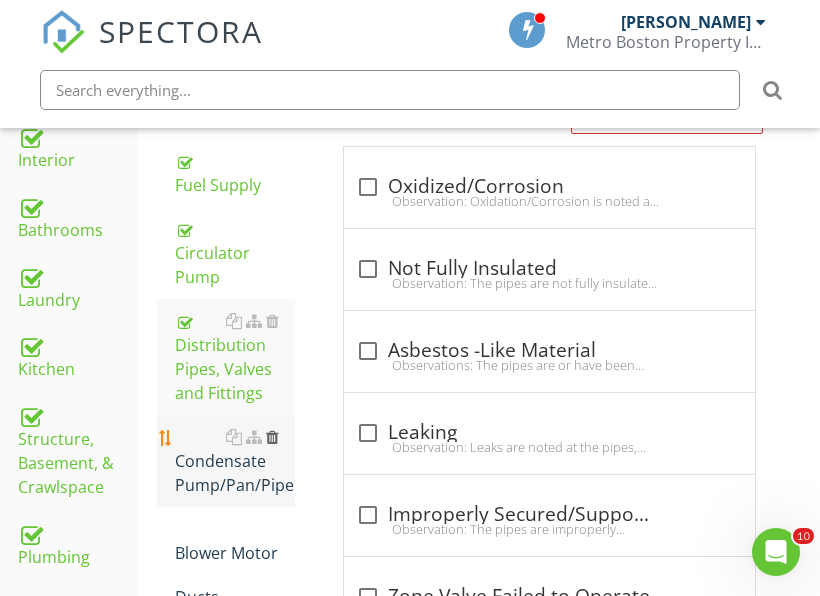 click at bounding box center [272, 437] 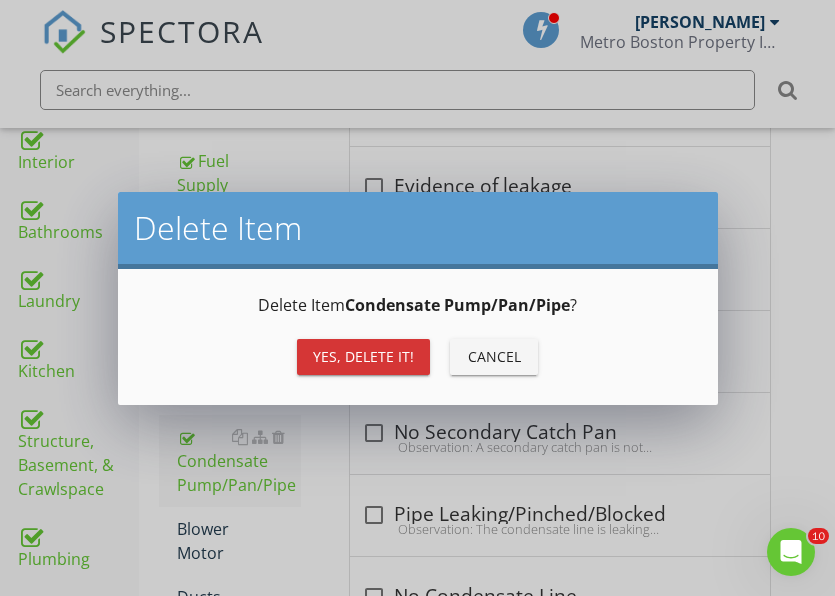 click on "Yes, Delete it!   Cancel" at bounding box center [418, 357] 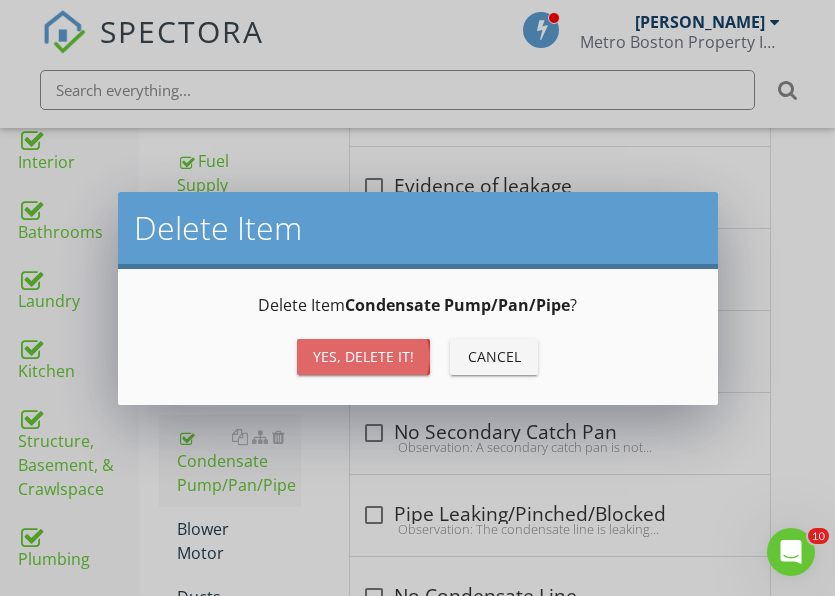 click on "Yes, Delete it!" at bounding box center (363, 356) 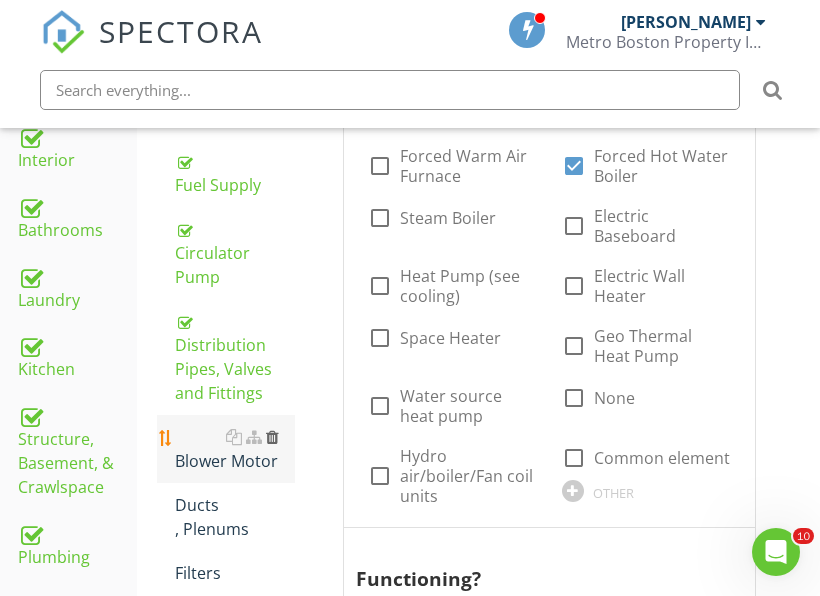 click at bounding box center (272, 437) 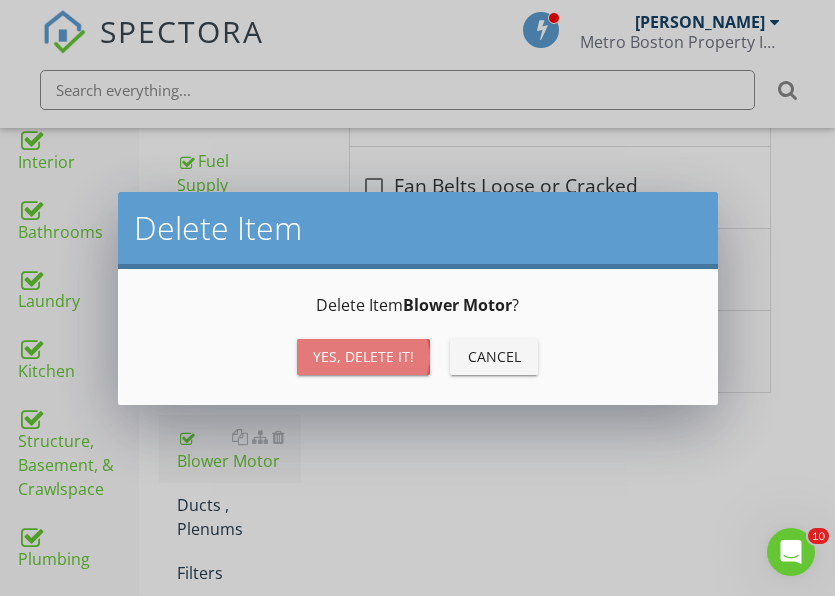 drag, startPoint x: 344, startPoint y: 354, endPoint x: 224, endPoint y: 495, distance: 185.15129 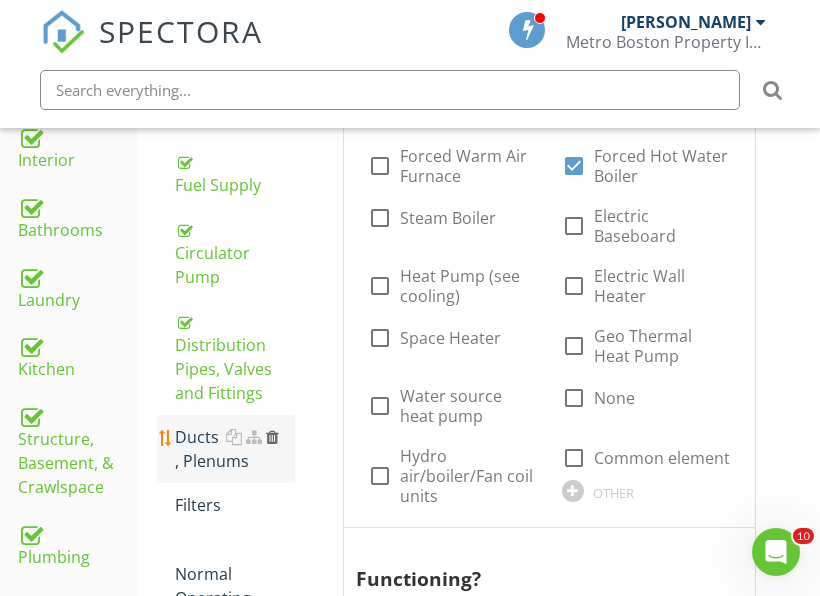 click at bounding box center (272, 437) 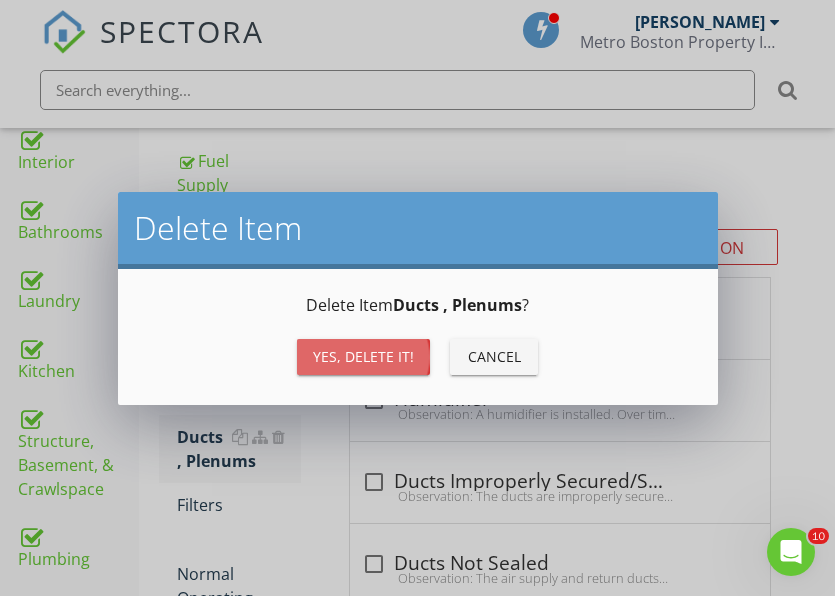 click on "Yes, Delete it!" at bounding box center (363, 356) 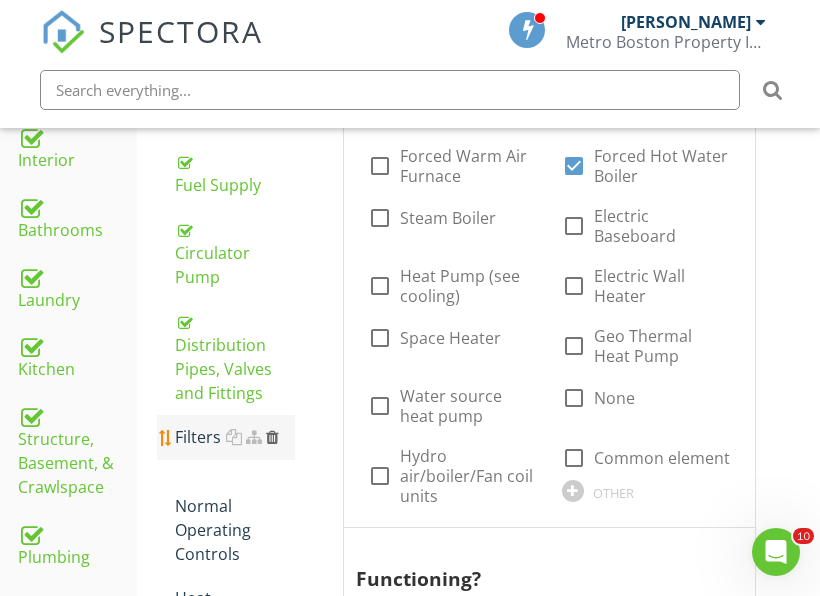 click at bounding box center [272, 437] 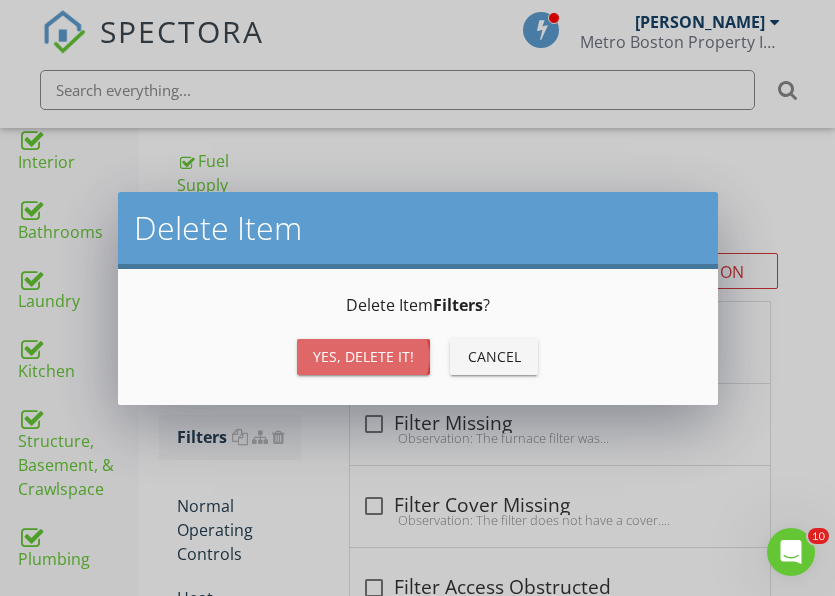 click on "Yes, Delete it!" at bounding box center [363, 356] 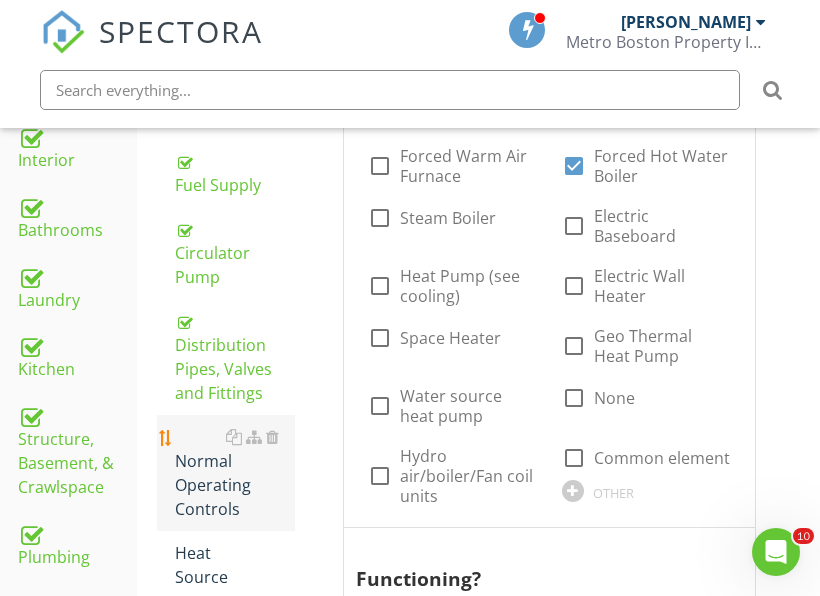 click on "Normal Operating Controls" at bounding box center (235, 473) 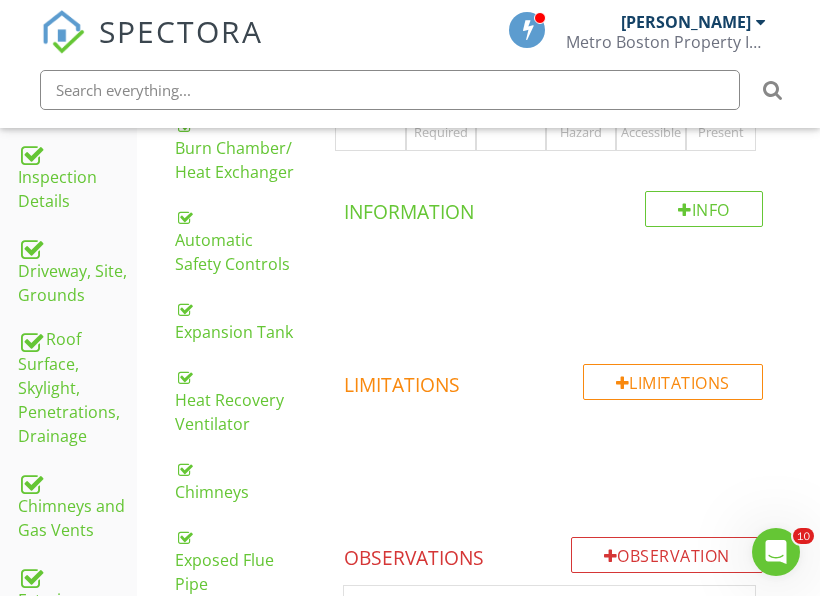 scroll, scrollTop: 456, scrollLeft: 0, axis: vertical 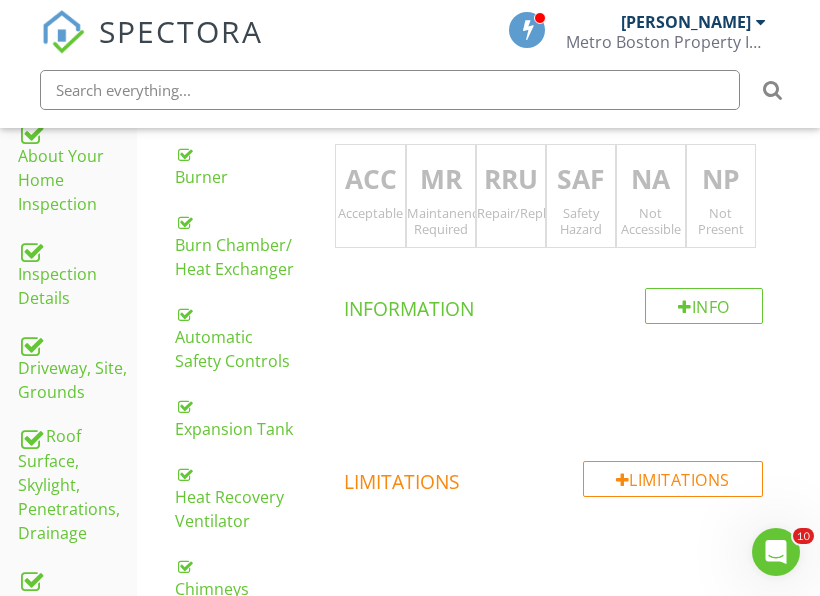 click on "ACC   Acceptable" at bounding box center [370, 196] 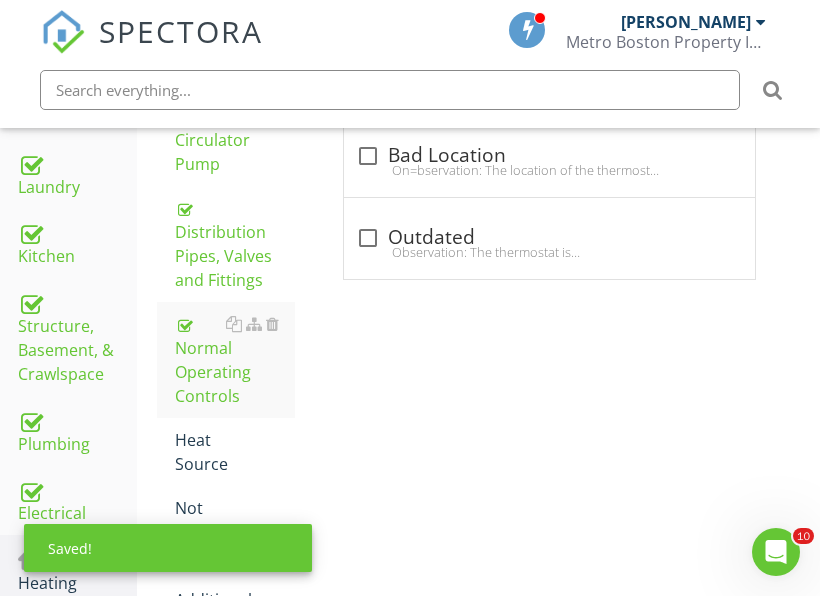scroll, scrollTop: 1356, scrollLeft: 0, axis: vertical 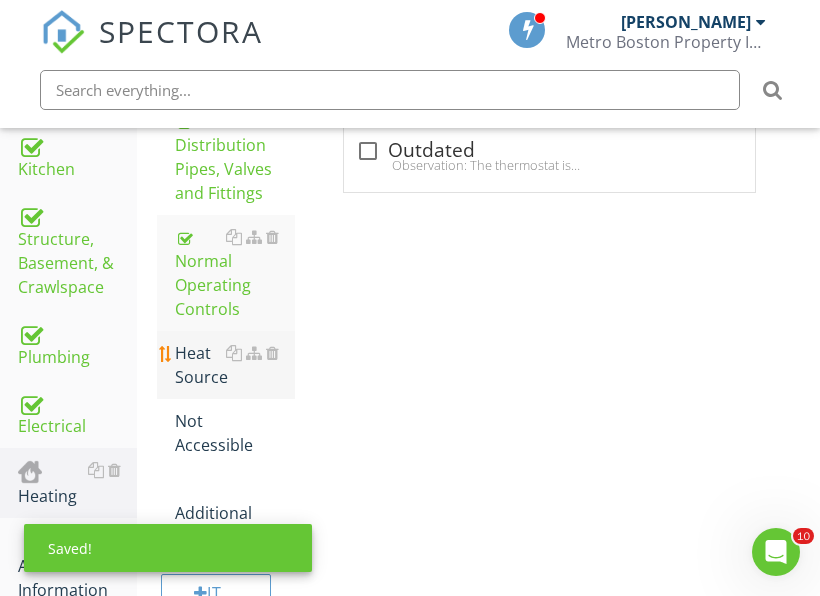click on "Heat Source" at bounding box center [235, 365] 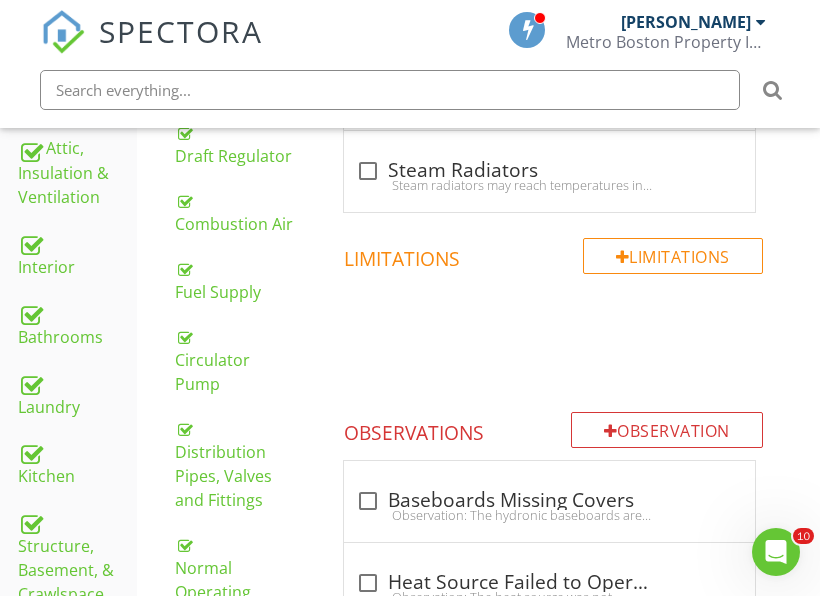 scroll, scrollTop: 356, scrollLeft: 0, axis: vertical 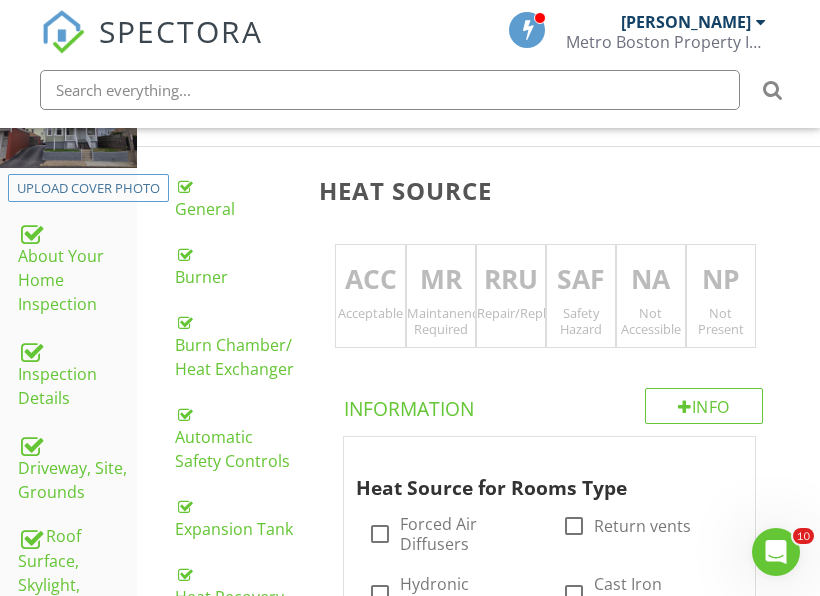 click on "ACC" at bounding box center (370, 280) 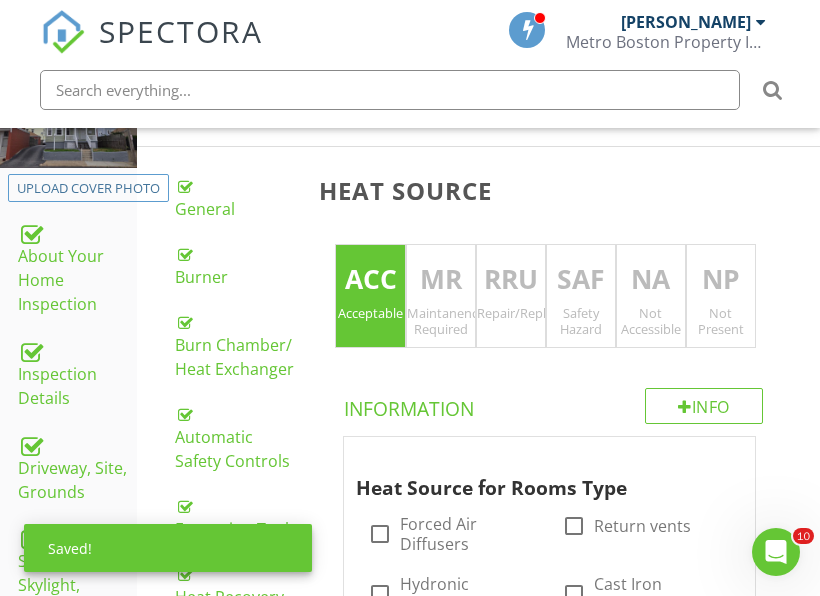click on "NA" at bounding box center (651, 280) 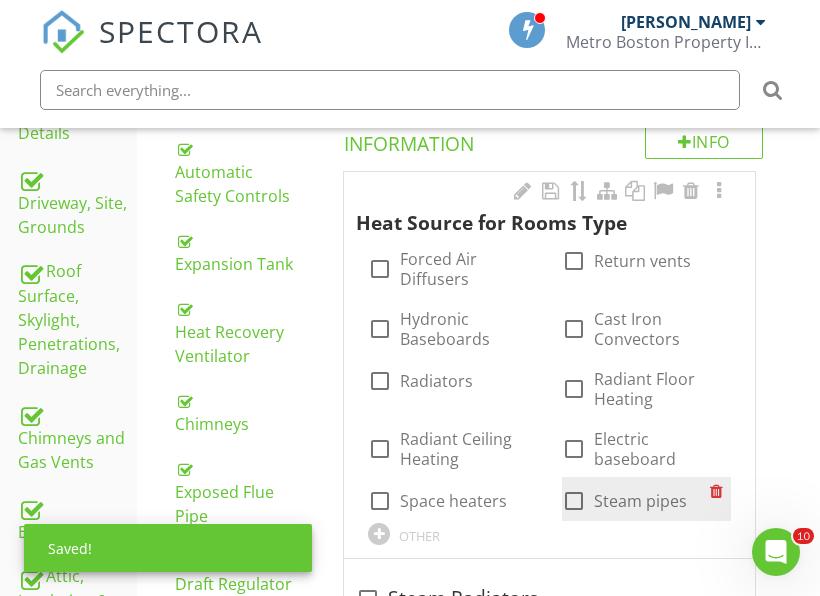 scroll, scrollTop: 656, scrollLeft: 0, axis: vertical 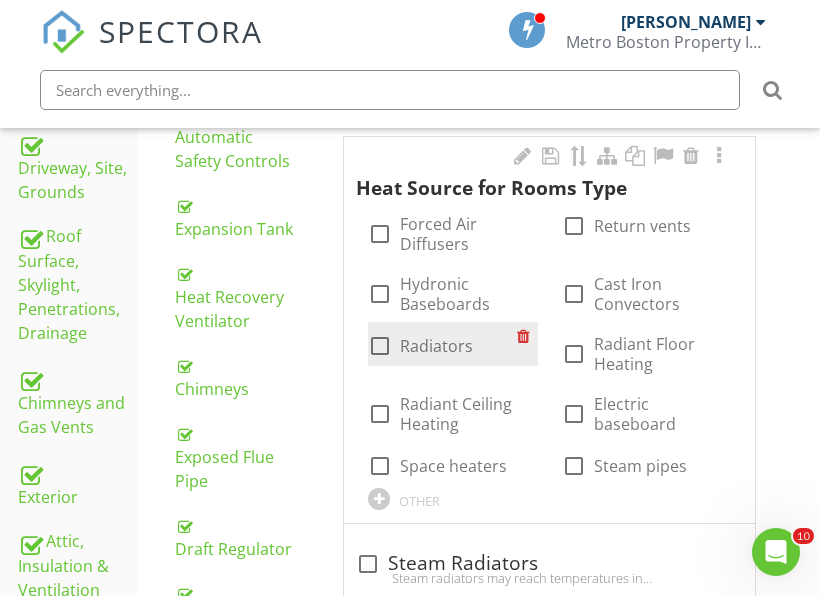 drag, startPoint x: 441, startPoint y: 302, endPoint x: 450, endPoint y: 333, distance: 32.280025 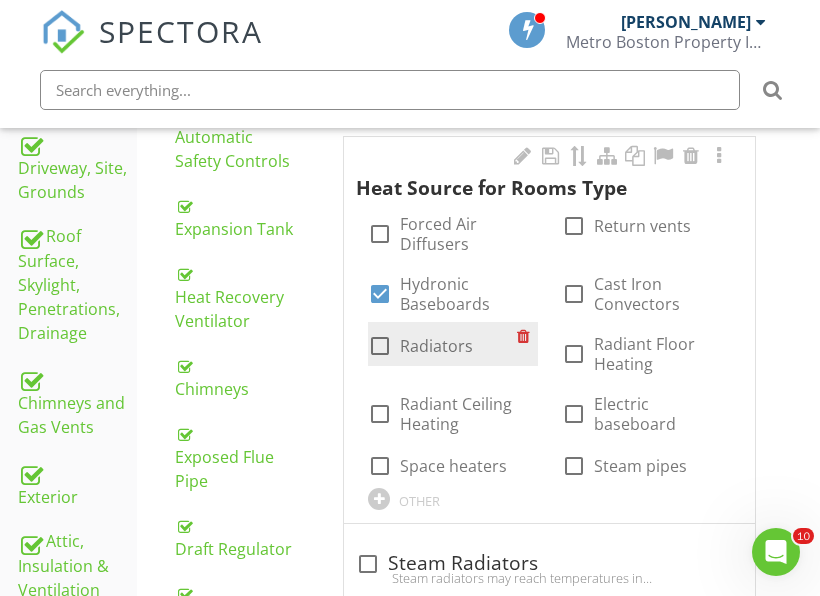 click on "Radiators" at bounding box center (436, 346) 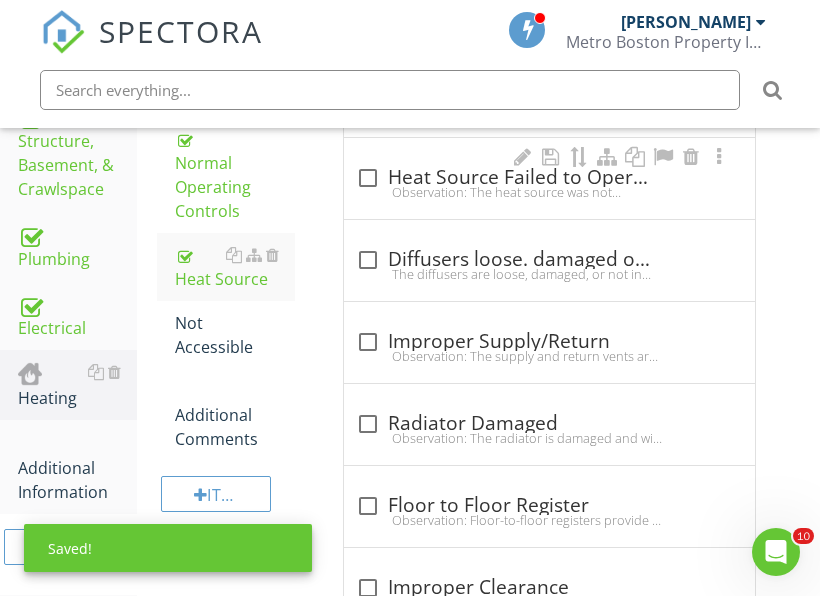 scroll, scrollTop: 1456, scrollLeft: 0, axis: vertical 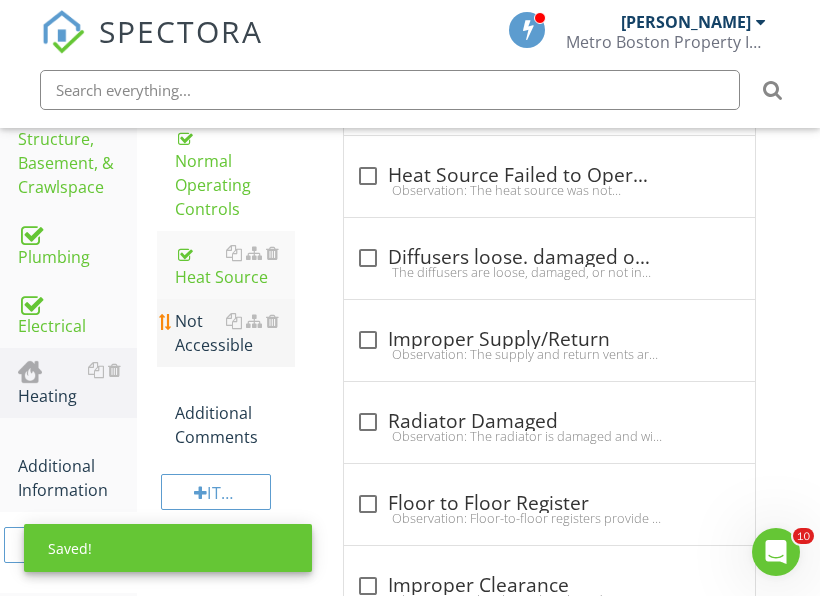 click on "Not Accessible" at bounding box center (235, 333) 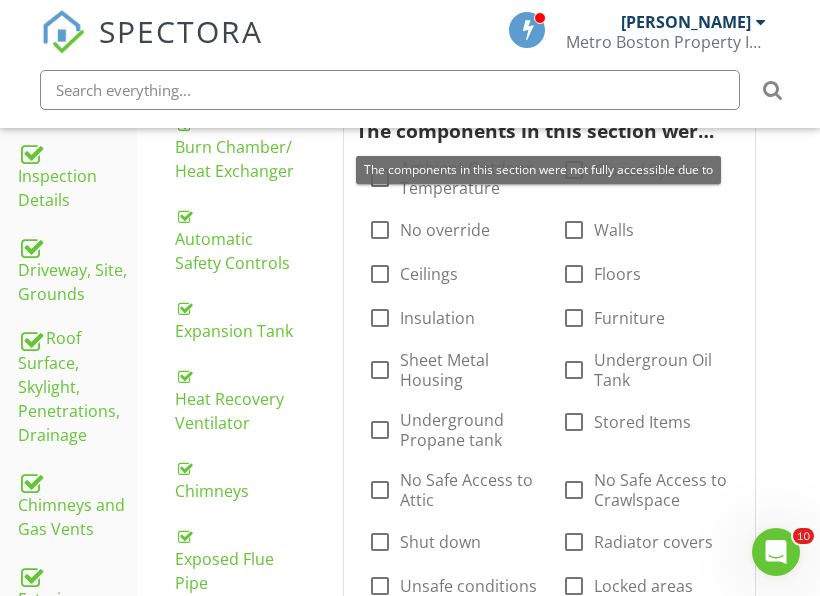 scroll, scrollTop: 556, scrollLeft: 0, axis: vertical 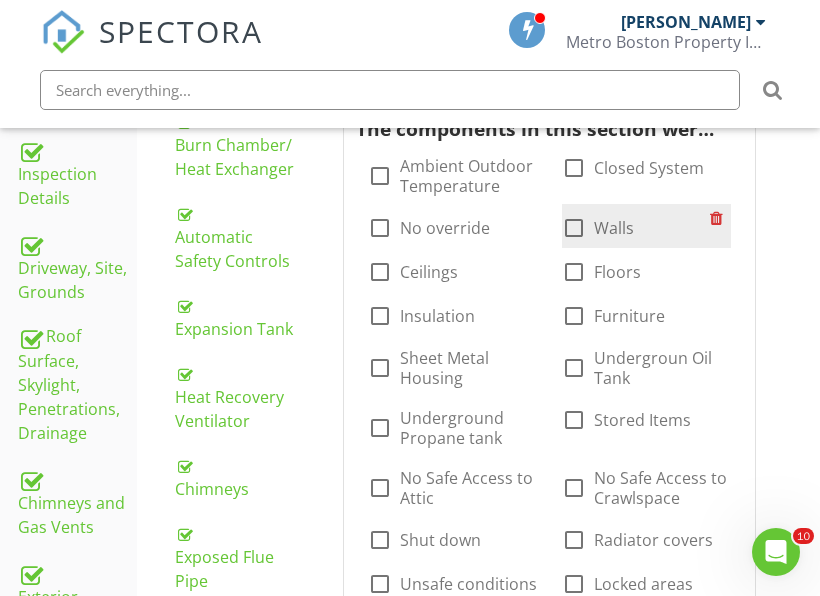 click at bounding box center [574, 228] 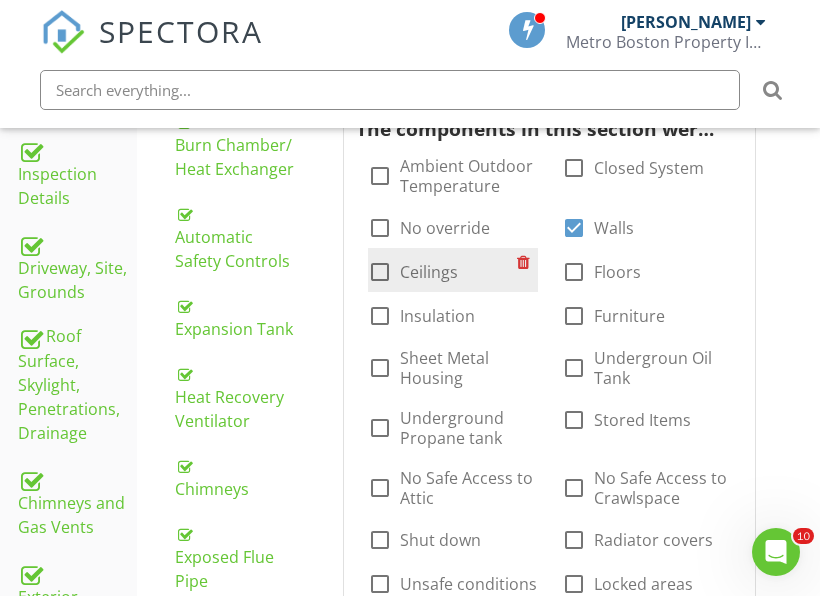 drag, startPoint x: 446, startPoint y: 268, endPoint x: 464, endPoint y: 272, distance: 18.439089 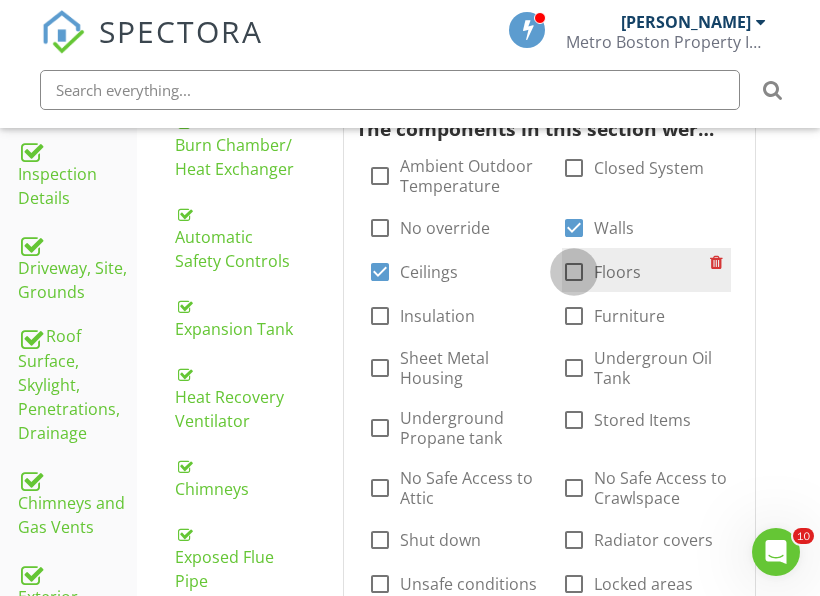 click at bounding box center [574, 272] 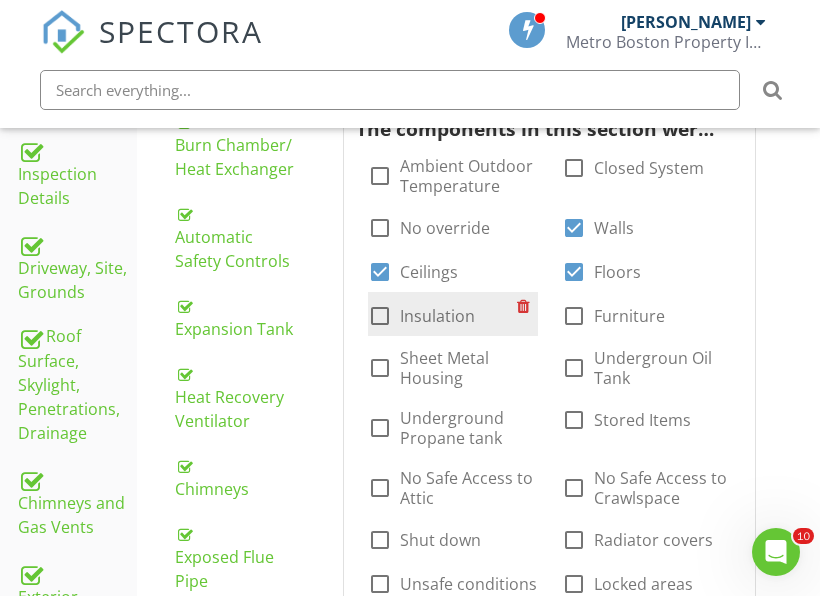 click on "Insulation" at bounding box center (437, 316) 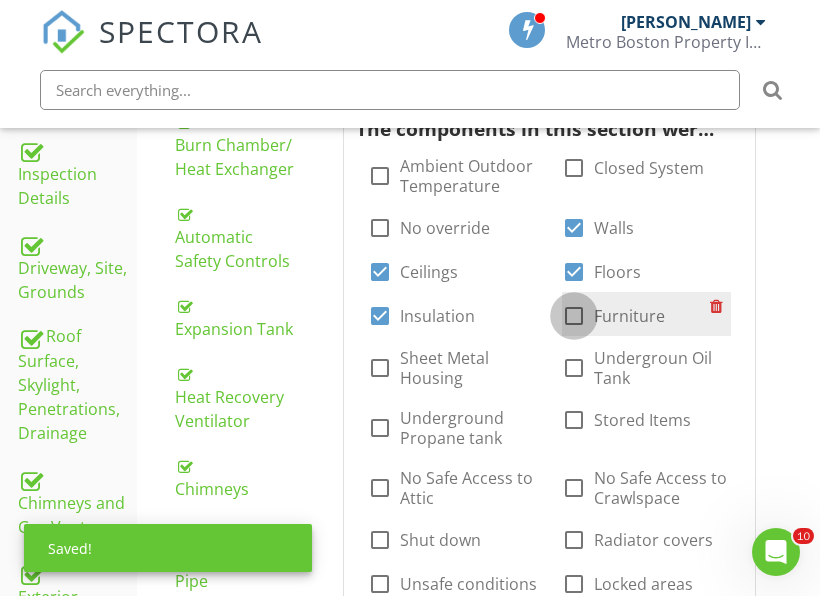 click at bounding box center (574, 316) 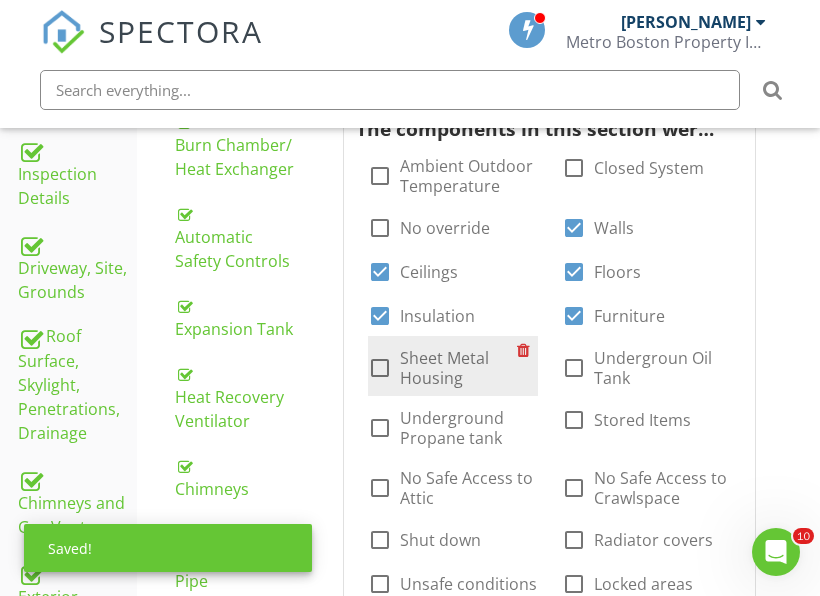 click on "Sheet Metal Housing" at bounding box center (458, 368) 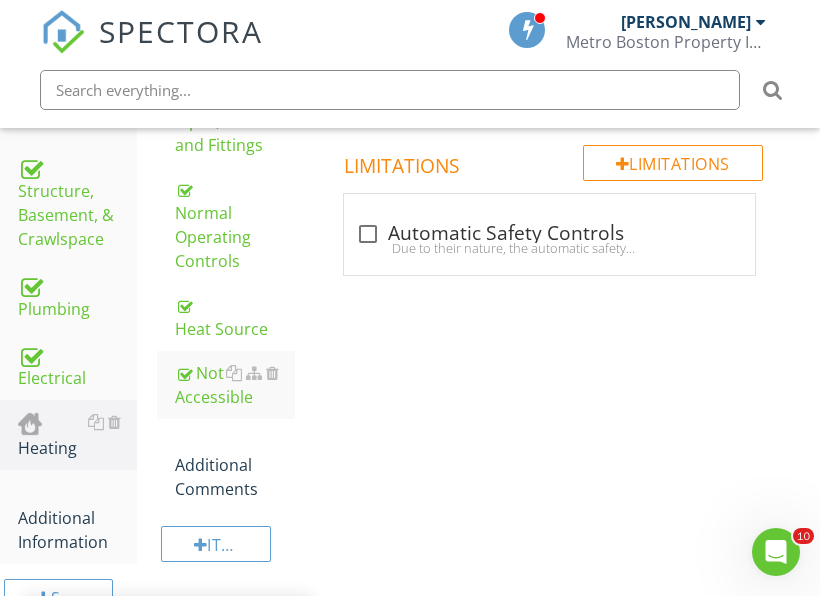 scroll, scrollTop: 1456, scrollLeft: 0, axis: vertical 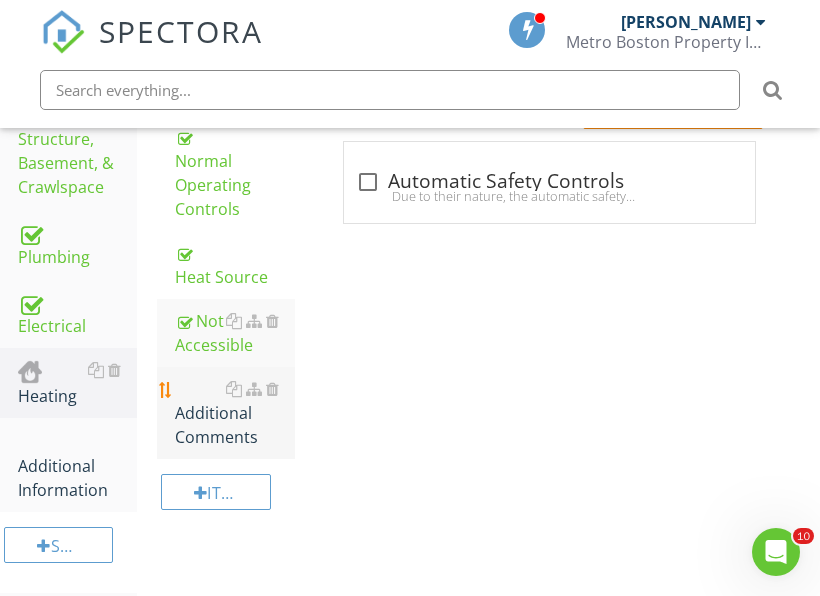 click on "Additional Comments" at bounding box center (235, 413) 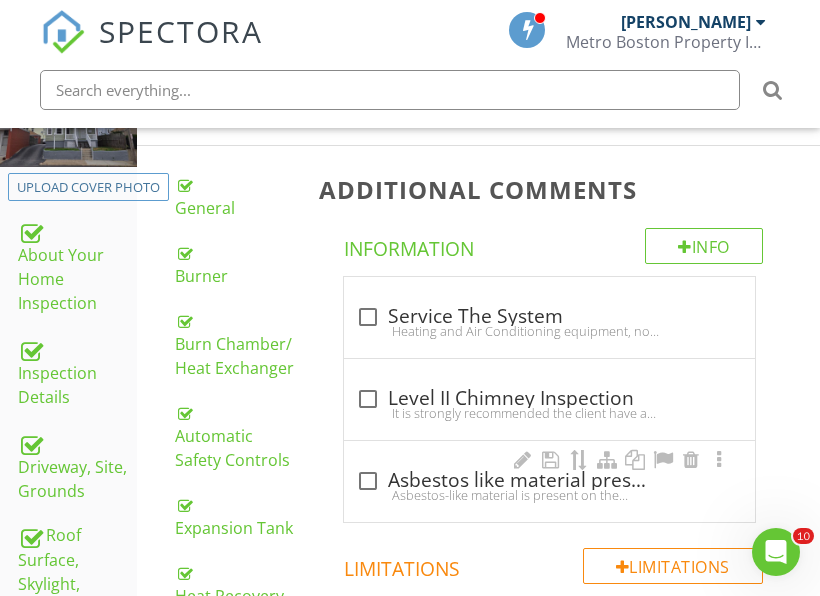 scroll, scrollTop: 356, scrollLeft: 0, axis: vertical 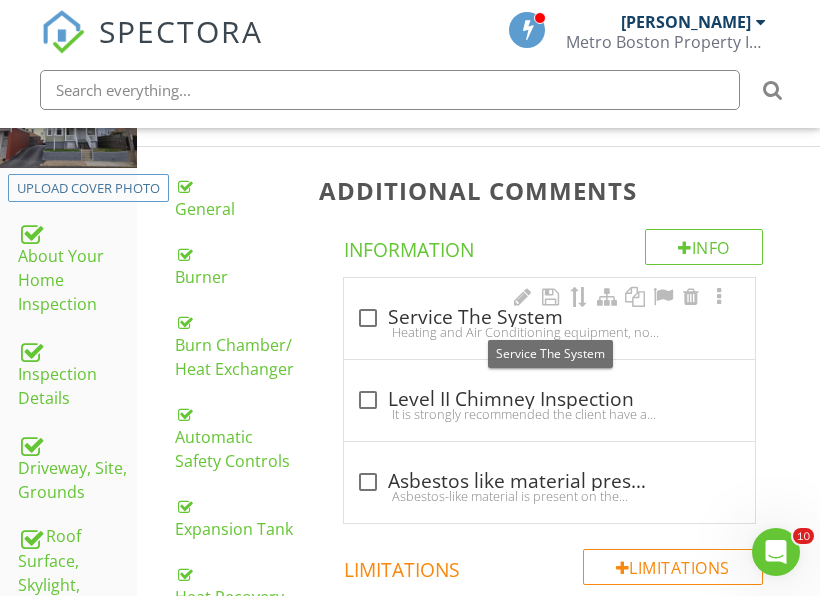 click on "check_box_outline_blank
Service The System" at bounding box center (549, 318) 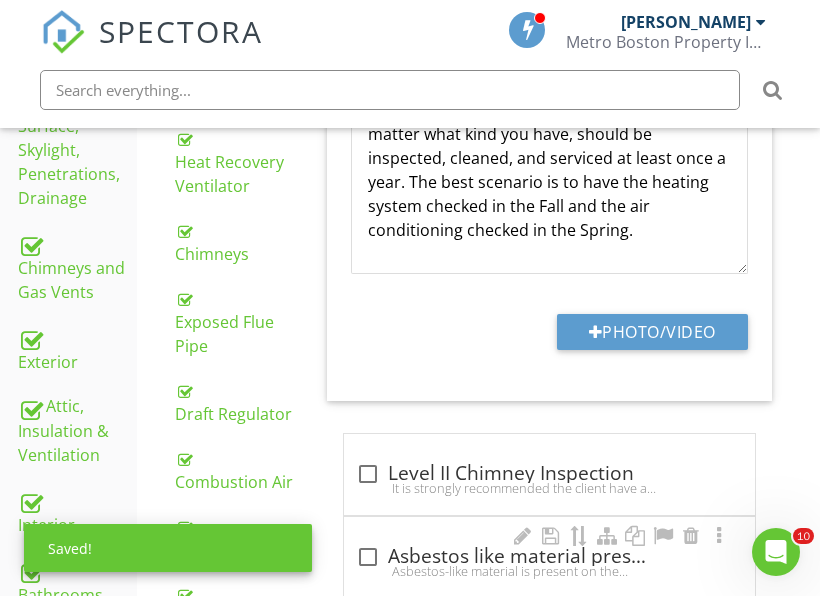 scroll, scrollTop: 856, scrollLeft: 0, axis: vertical 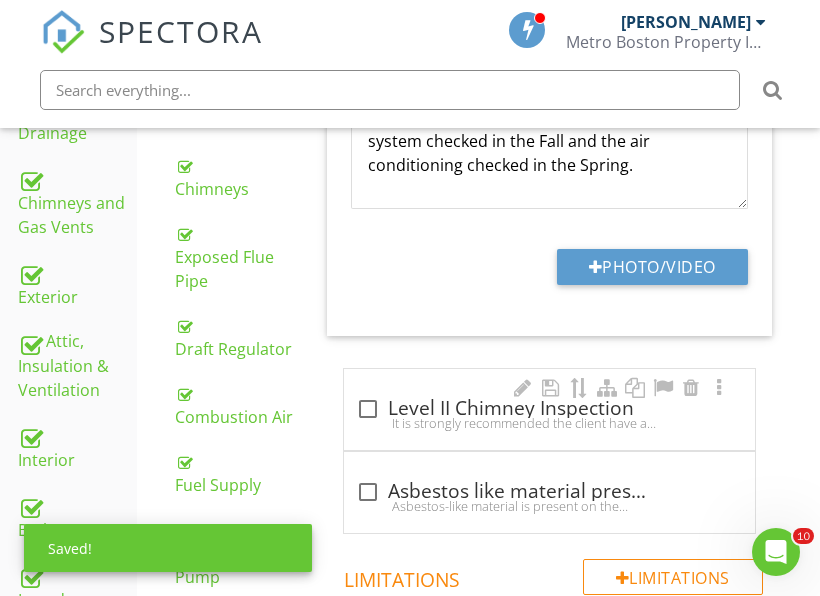click on "It is strongly recommended the client have a Level II chimney inspection performed by a qualified chimney sweep." at bounding box center (549, 423) 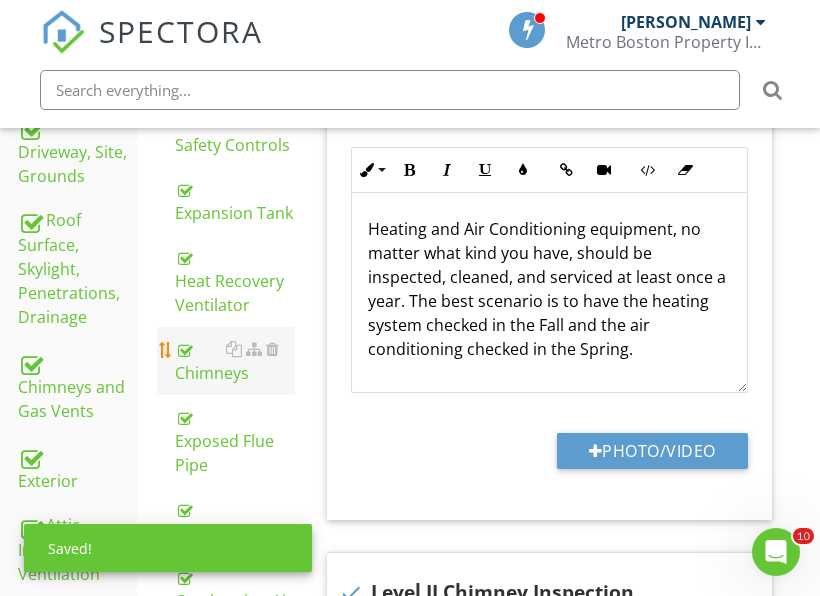 scroll, scrollTop: 656, scrollLeft: 0, axis: vertical 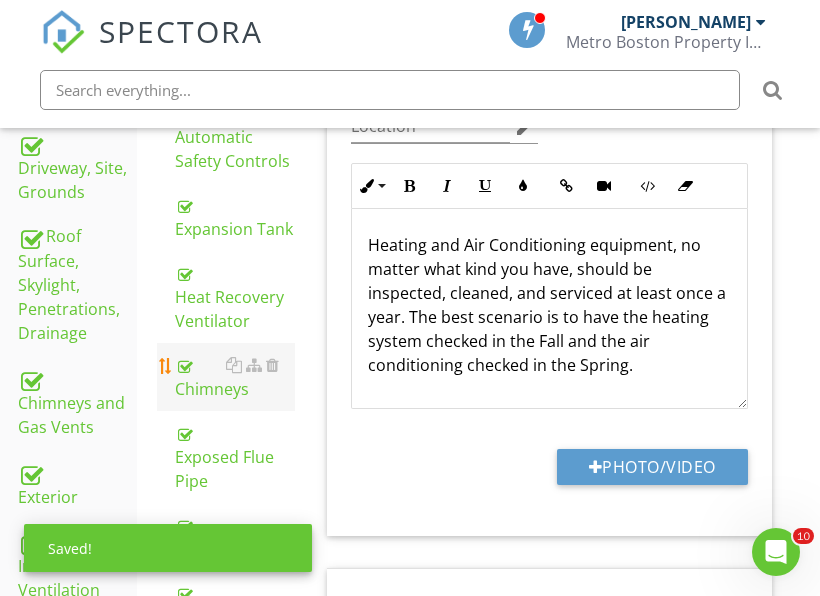 click on "Chimneys" at bounding box center [235, 377] 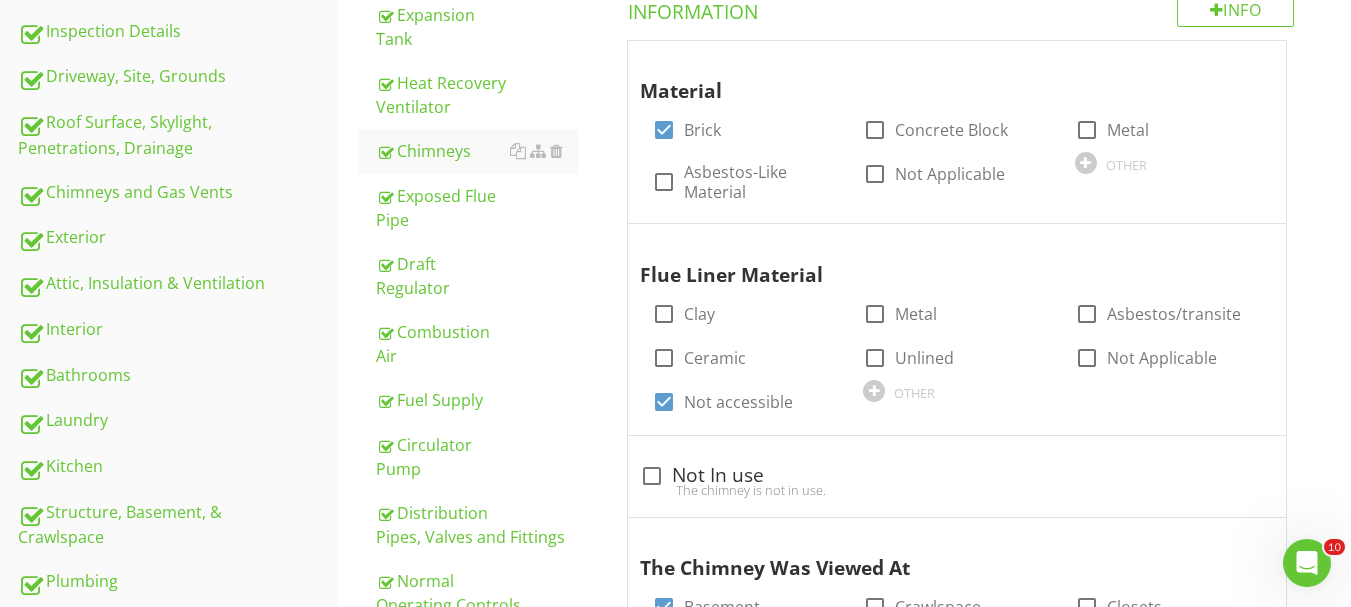 scroll, scrollTop: 557, scrollLeft: 0, axis: vertical 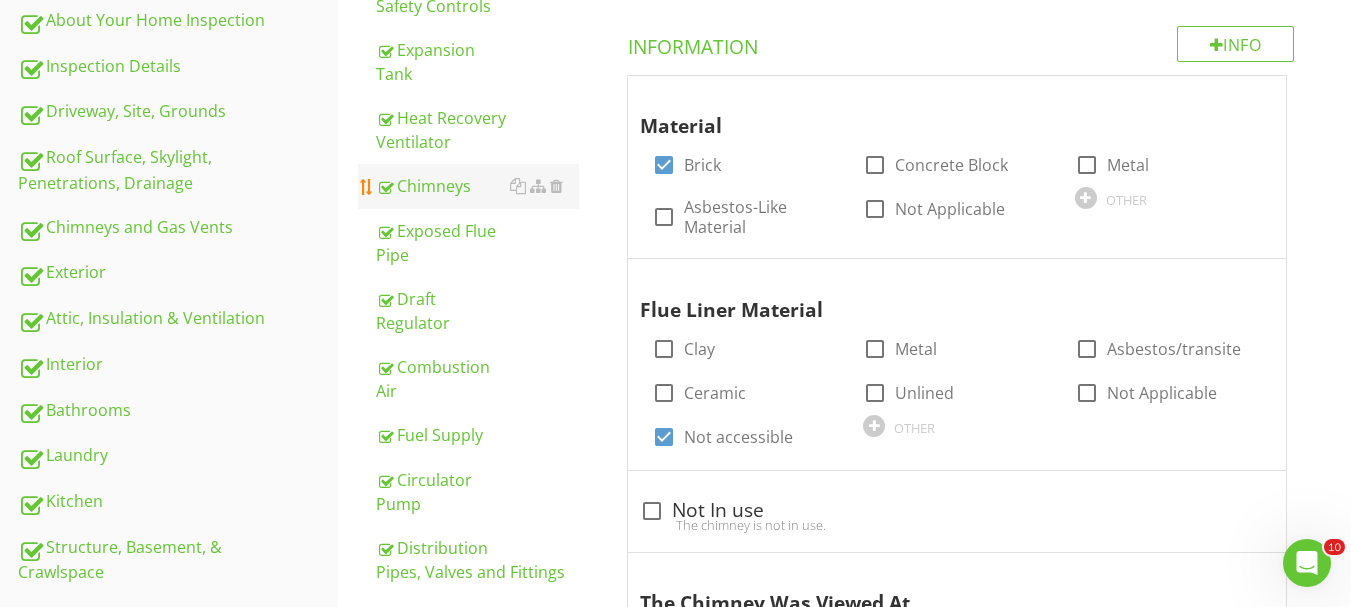 click on "Chimneys" at bounding box center [477, 186] 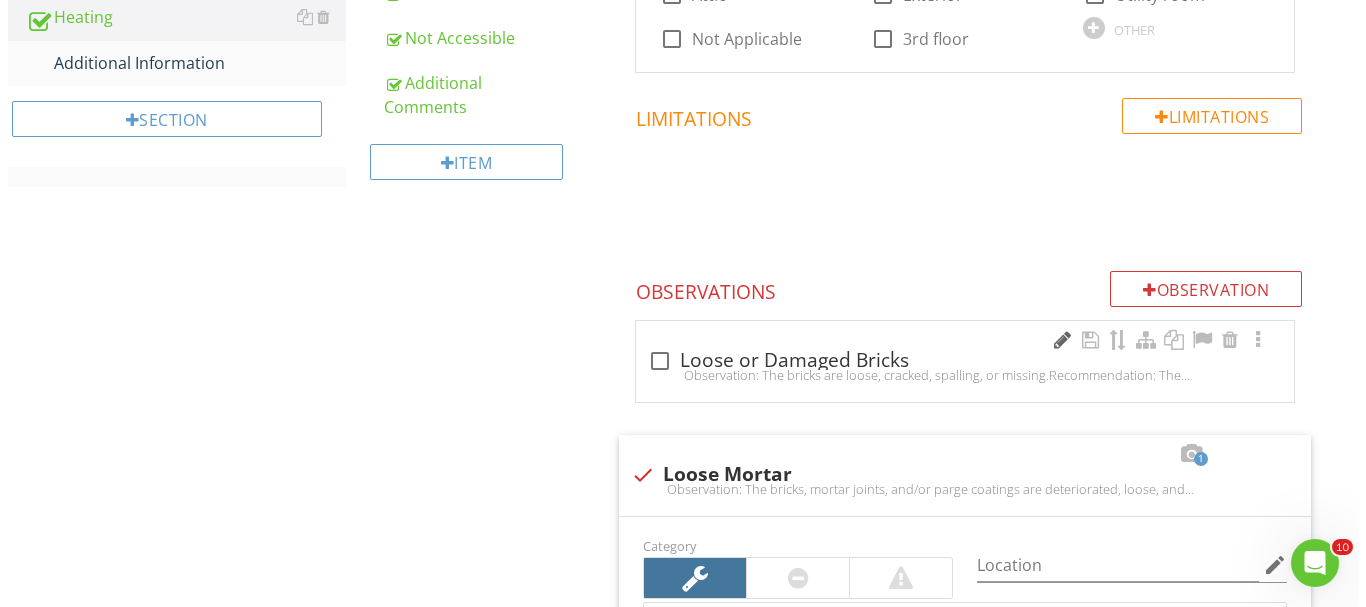 scroll, scrollTop: 1257, scrollLeft: 0, axis: vertical 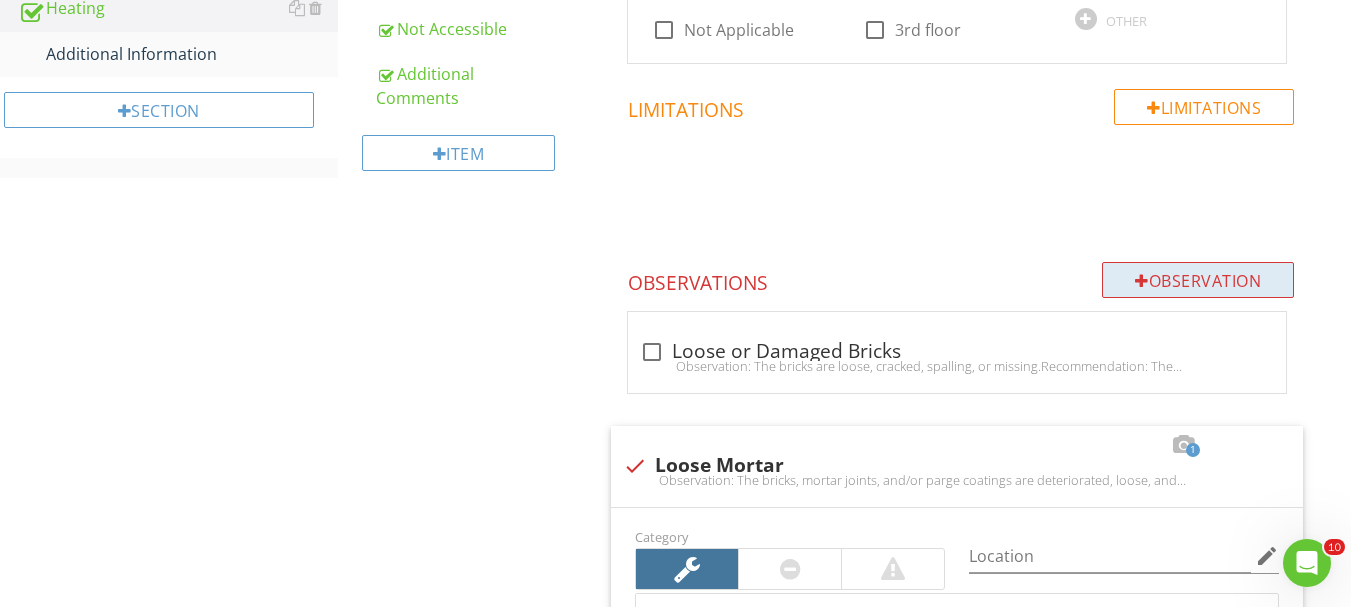 click on "Observation" at bounding box center (1198, 280) 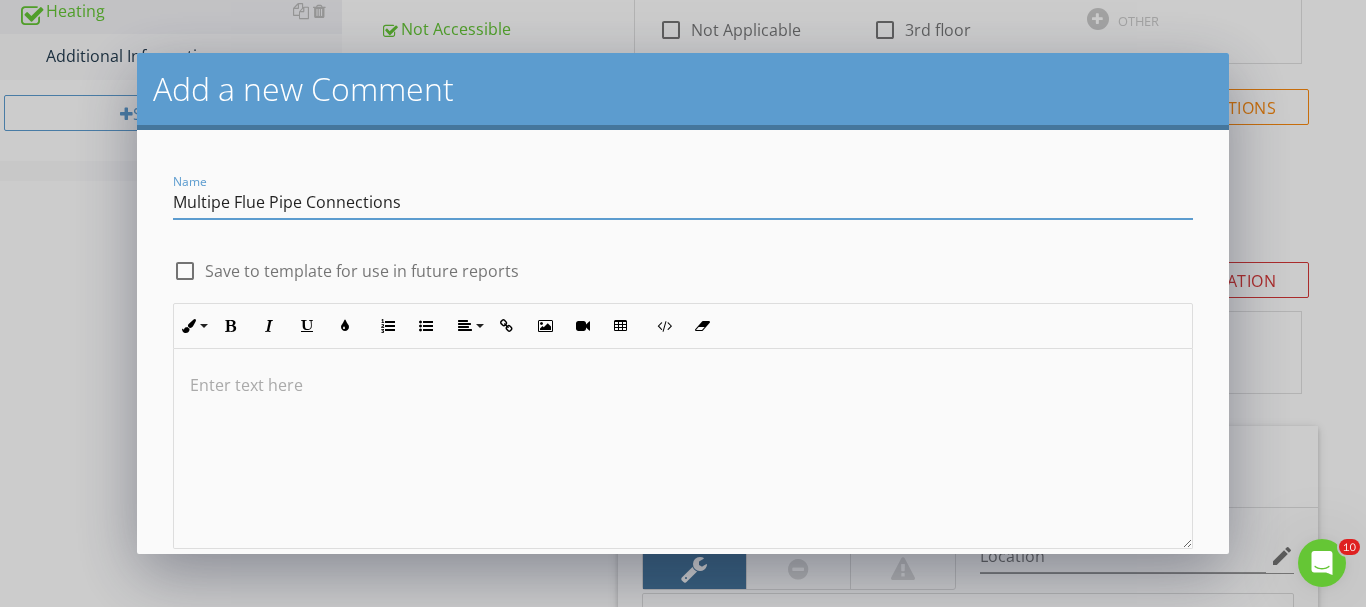 type on "Multipe Flue Pipe Connections" 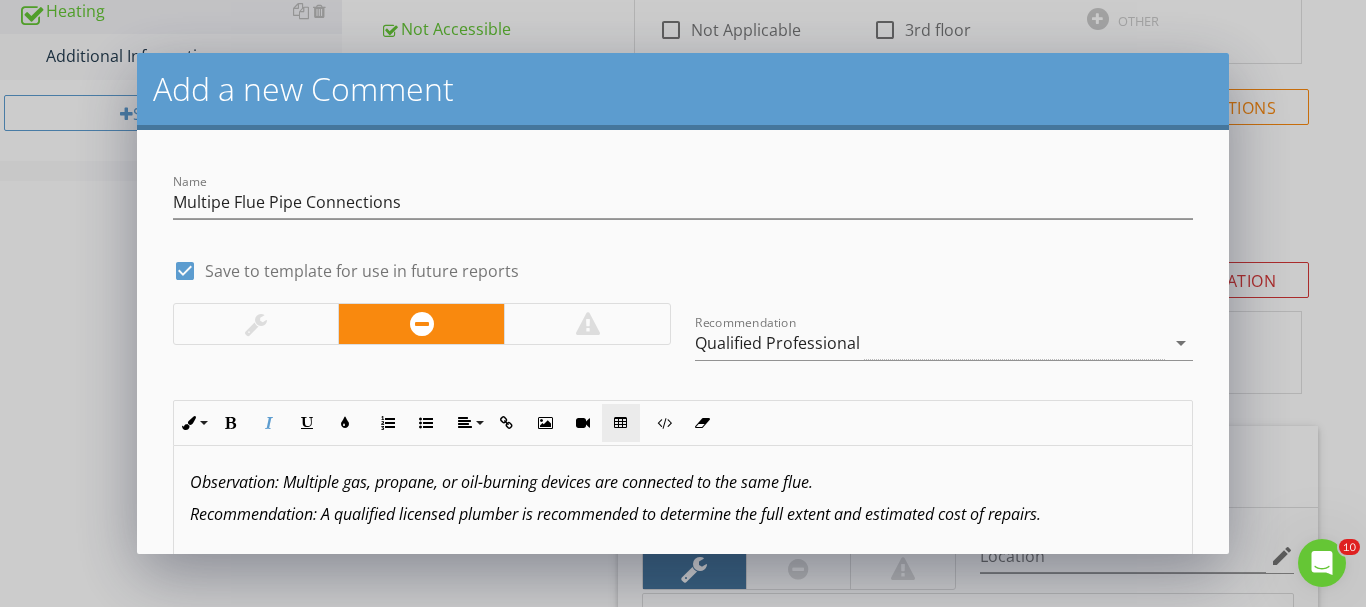 scroll, scrollTop: 88, scrollLeft: 0, axis: vertical 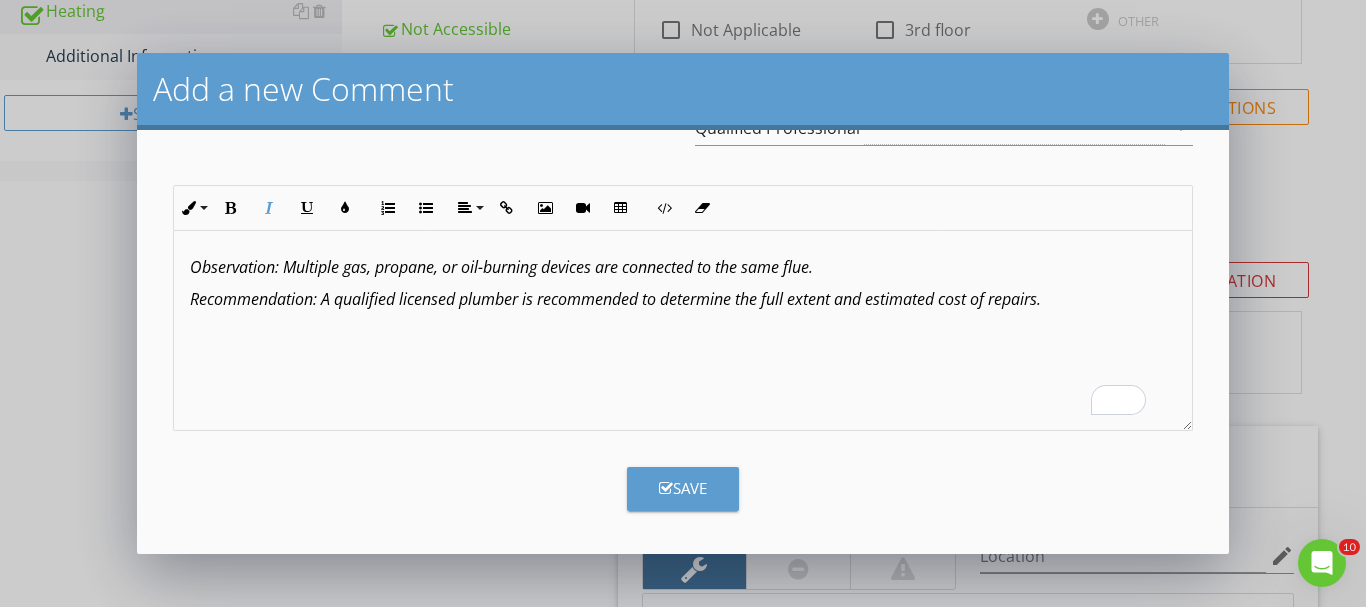 click on "Save" at bounding box center (683, 488) 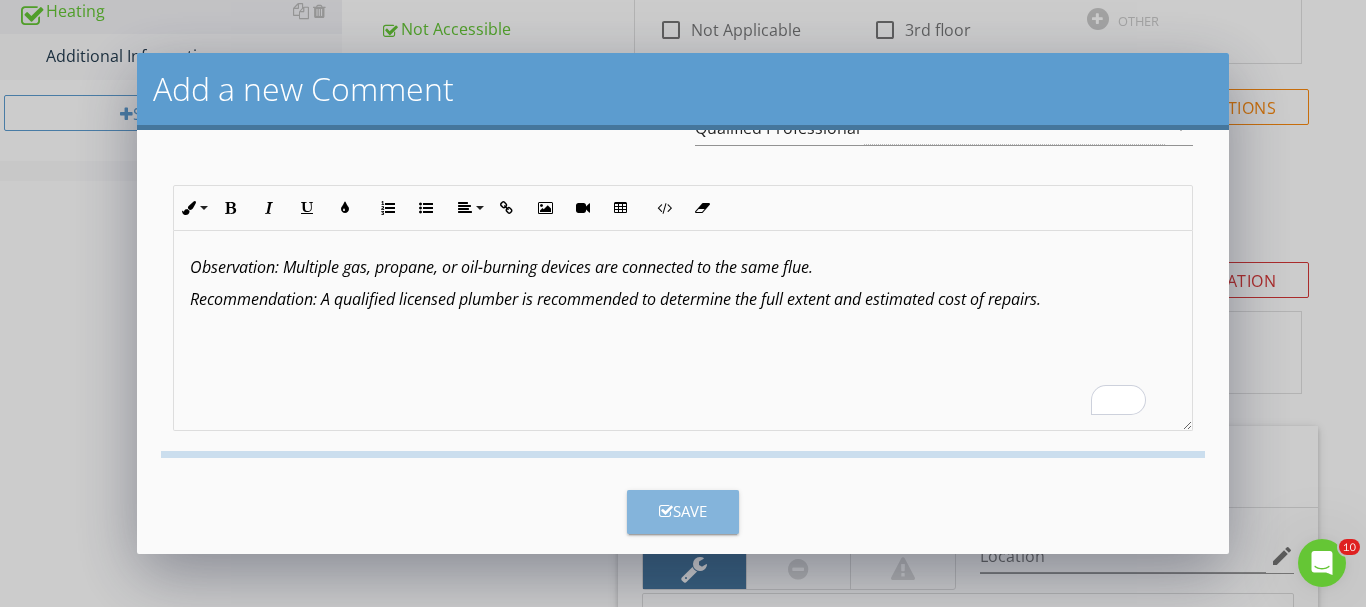 checkbox on "false" 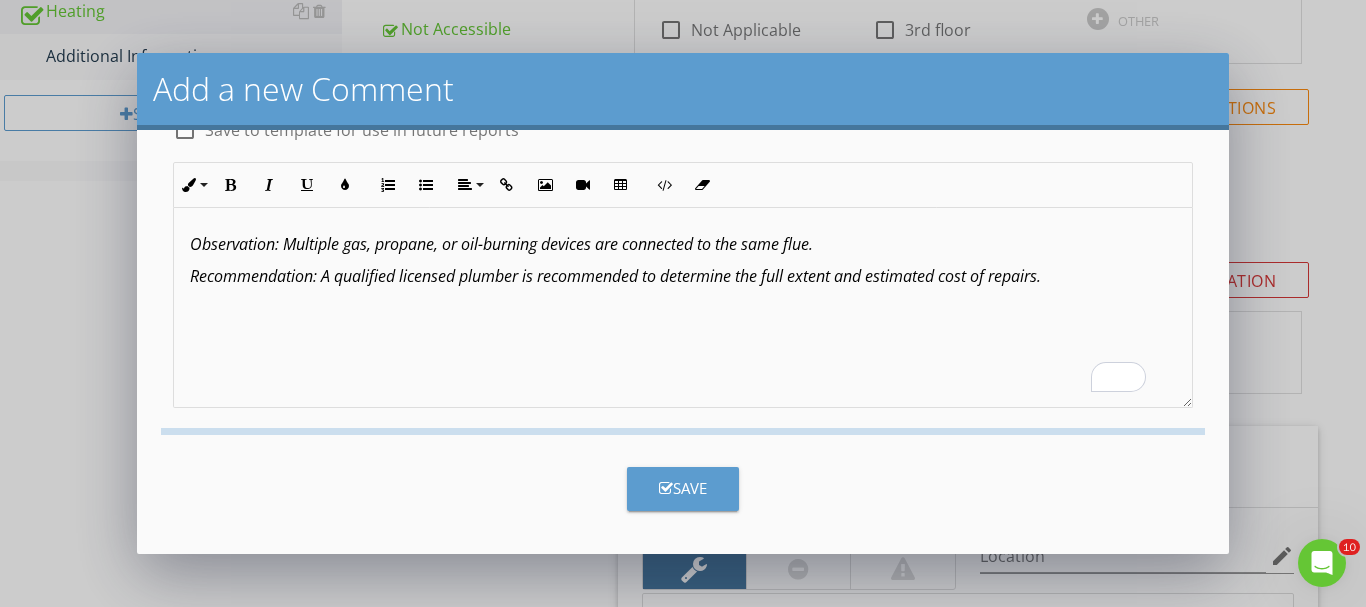 scroll, scrollTop: 118, scrollLeft: 0, axis: vertical 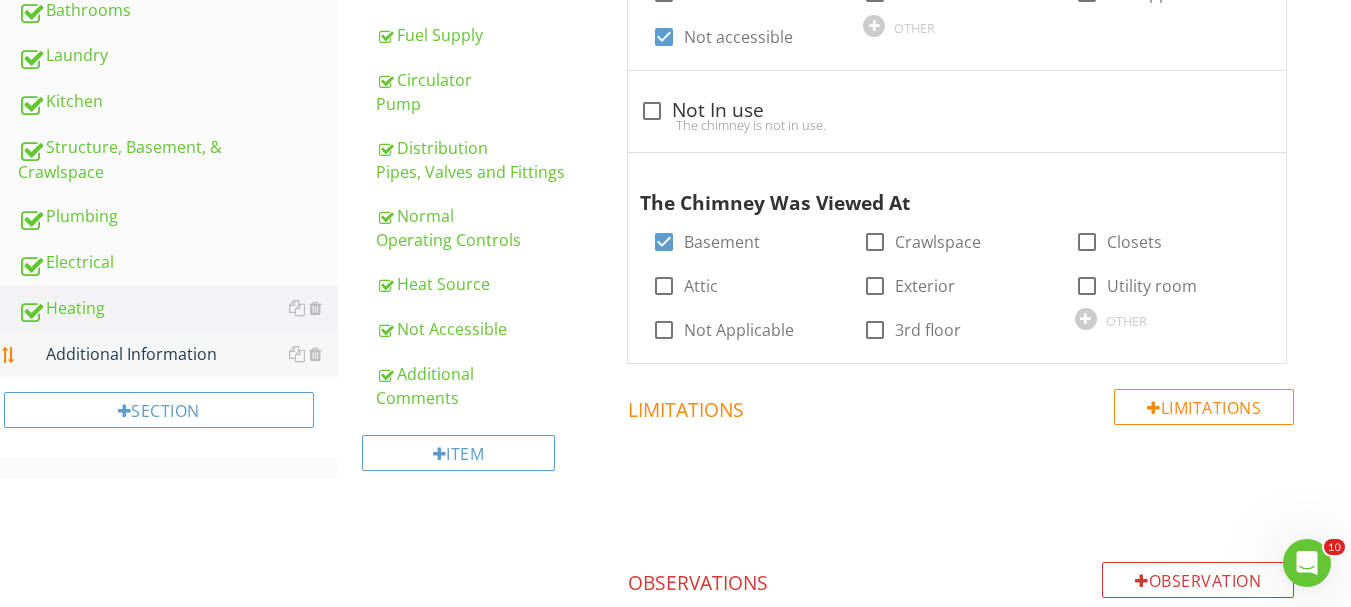 click on "Additional Information" at bounding box center (178, 355) 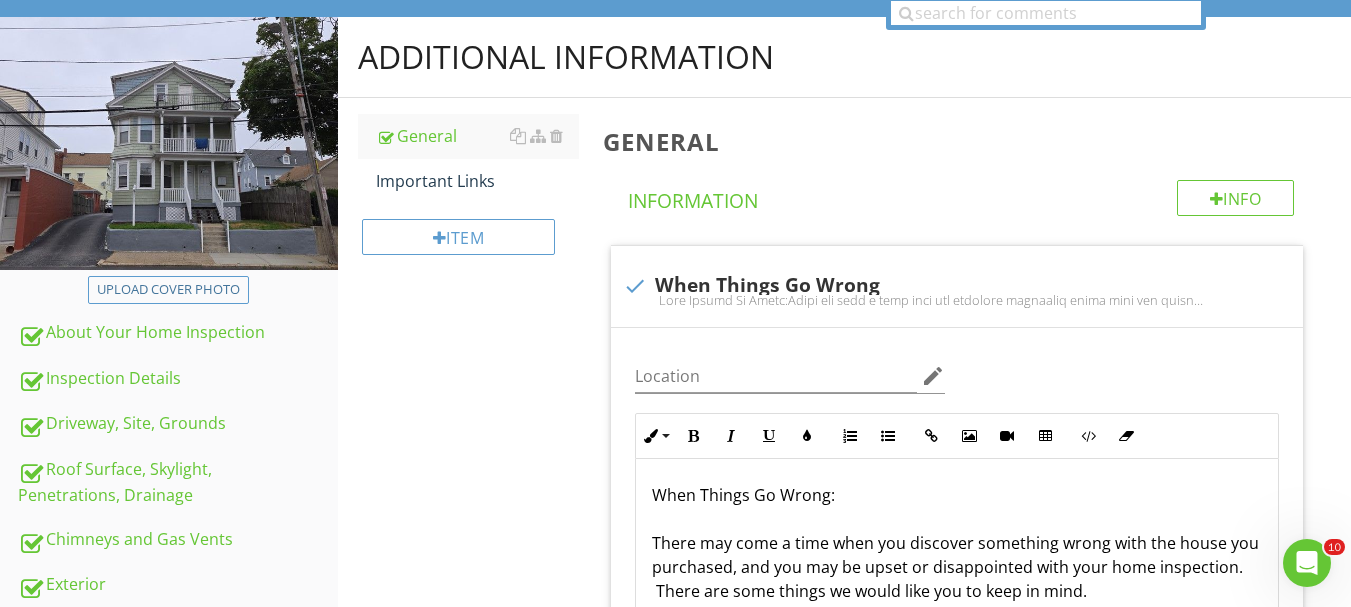 scroll, scrollTop: 257, scrollLeft: 0, axis: vertical 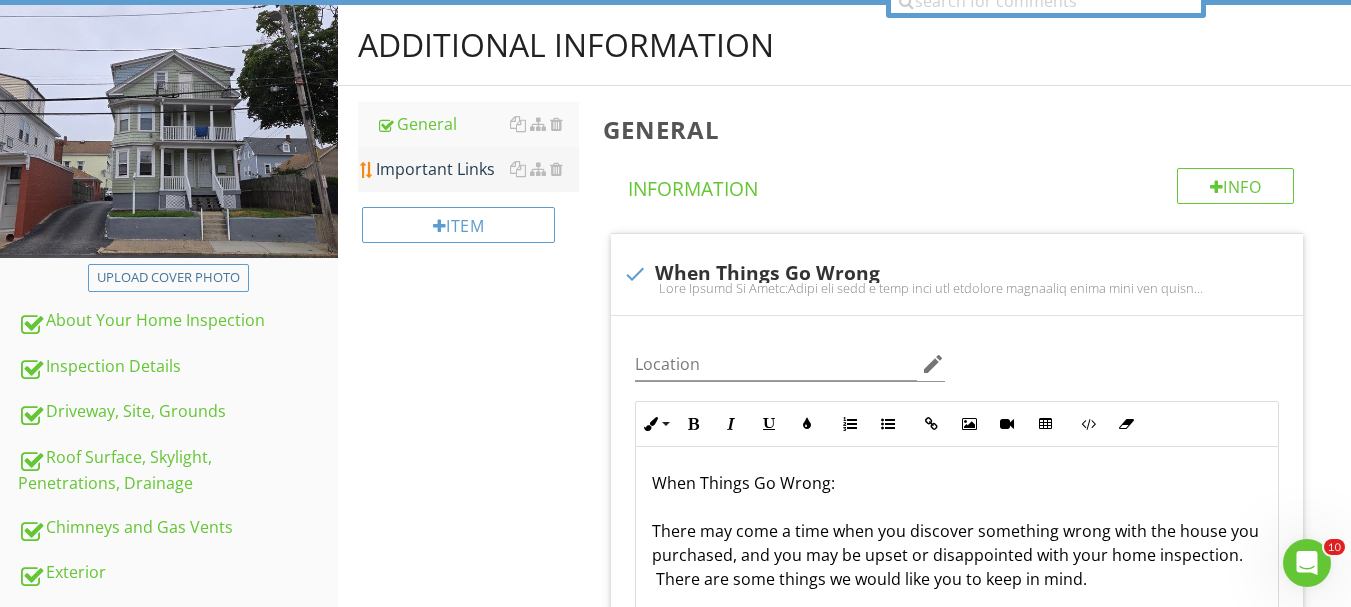 click on "Important Links" at bounding box center [477, 169] 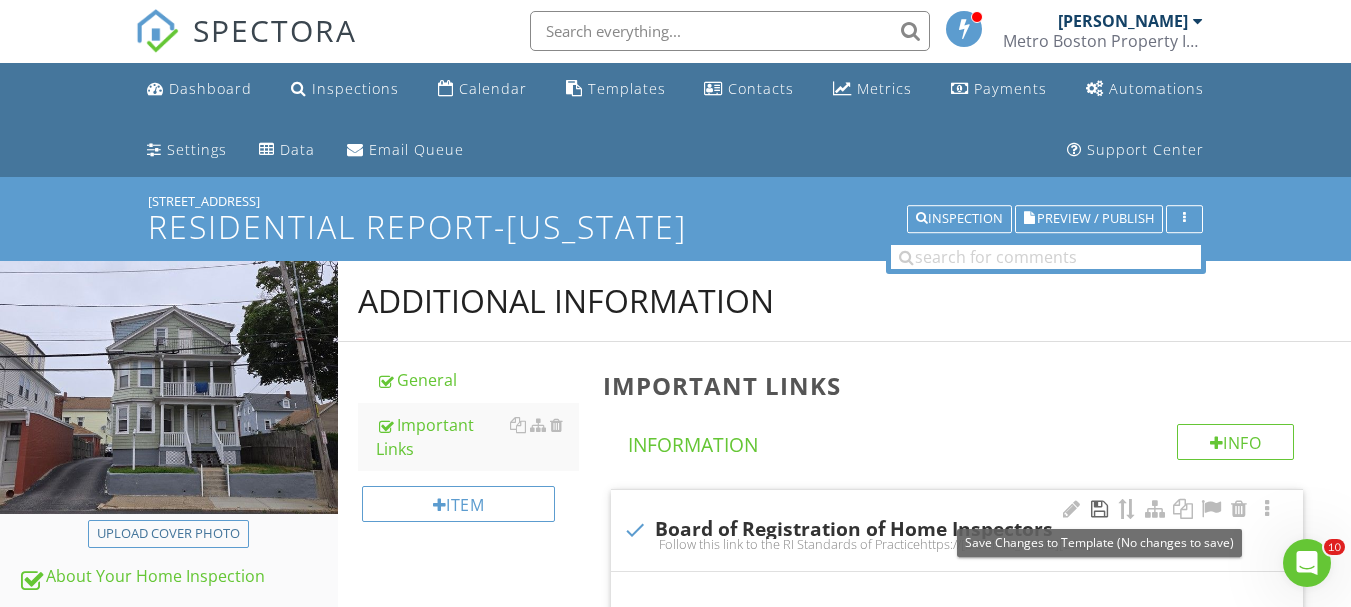 scroll, scrollTop: 0, scrollLeft: 0, axis: both 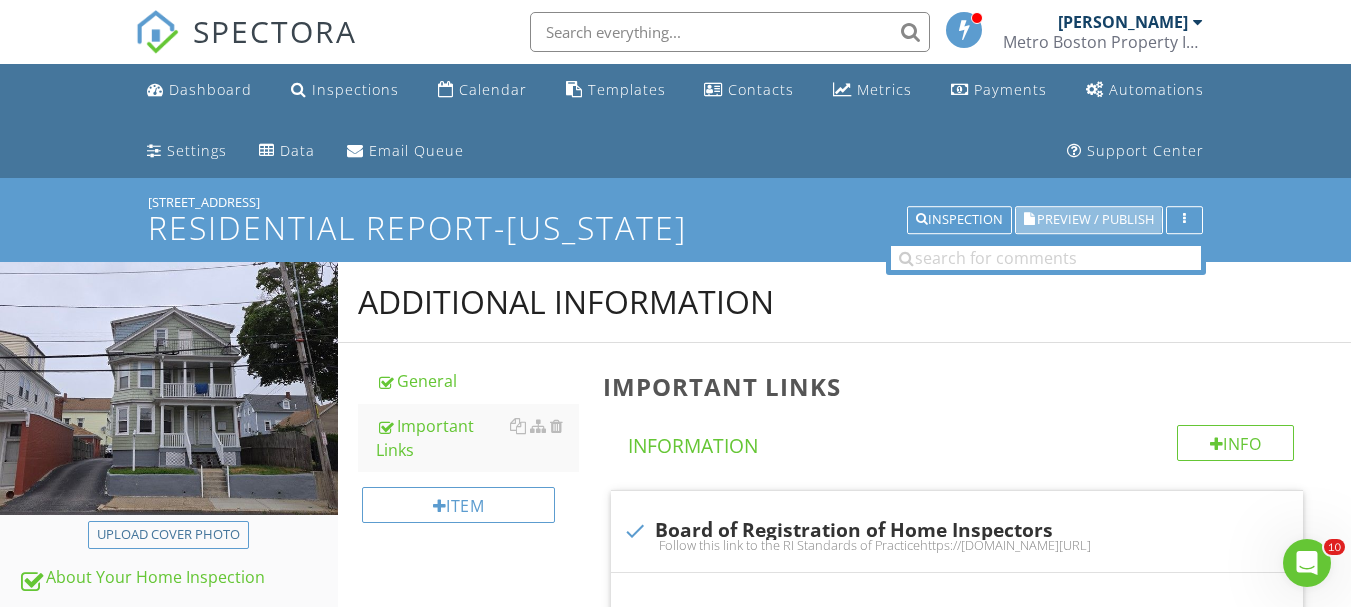 click on "Preview / Publish" at bounding box center [1095, 220] 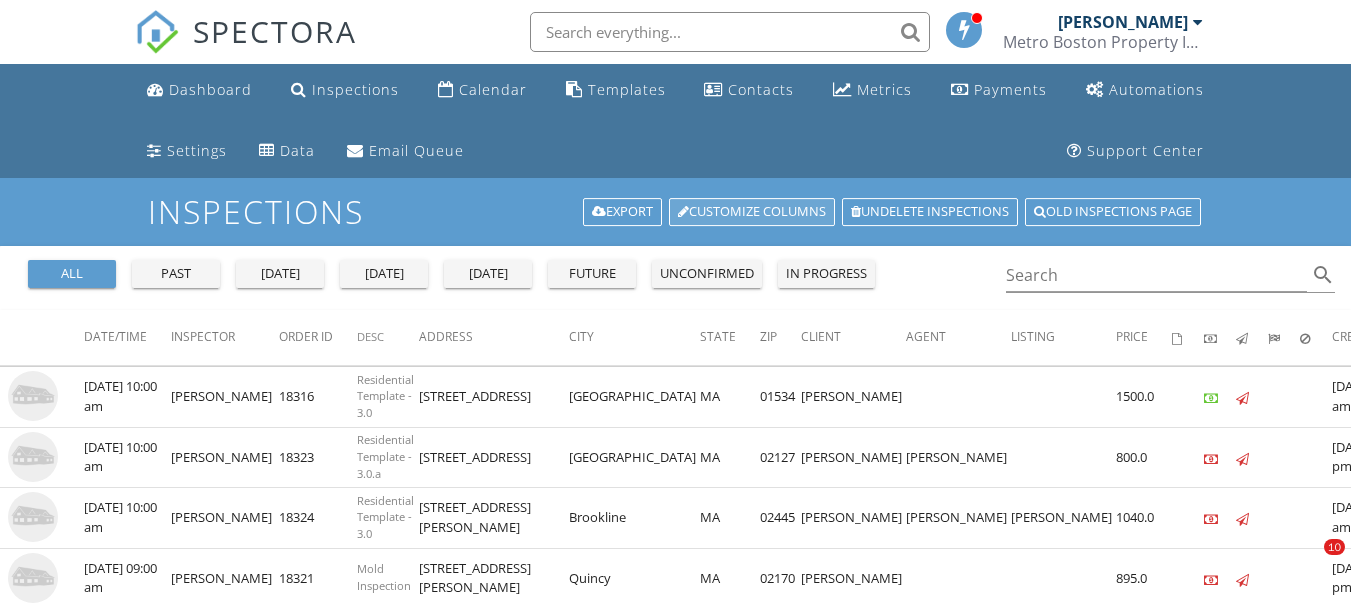 scroll, scrollTop: 200, scrollLeft: 0, axis: vertical 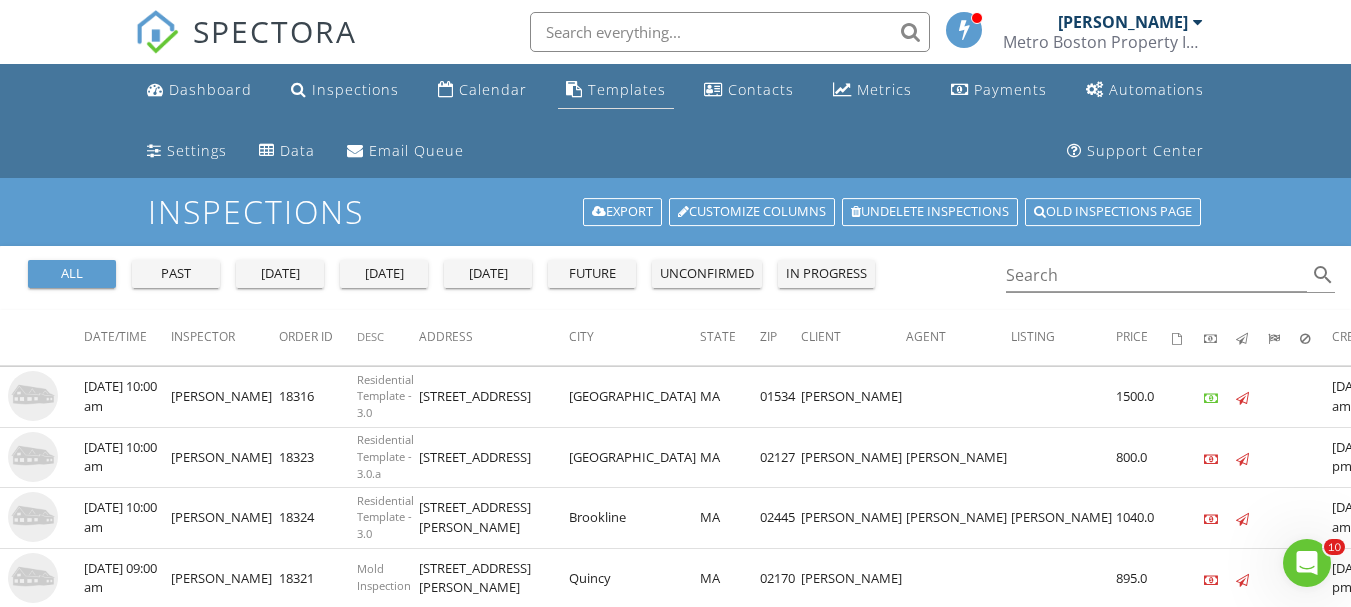 click on "Templates" at bounding box center [627, 89] 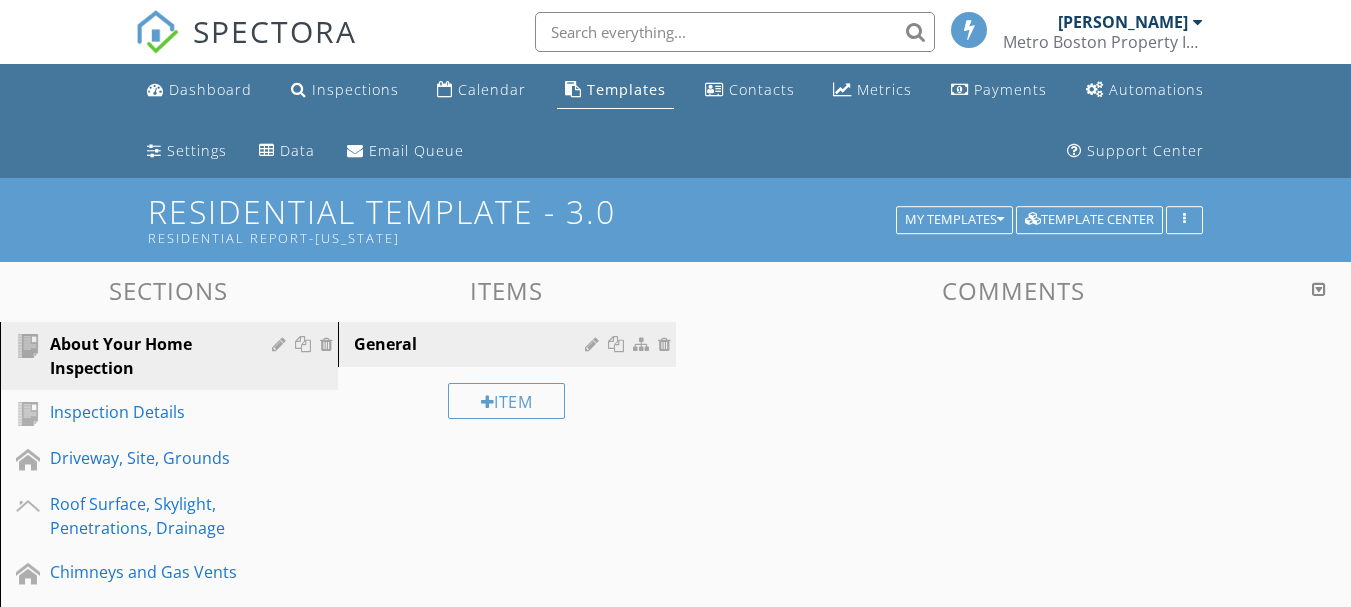 scroll, scrollTop: 0, scrollLeft: 0, axis: both 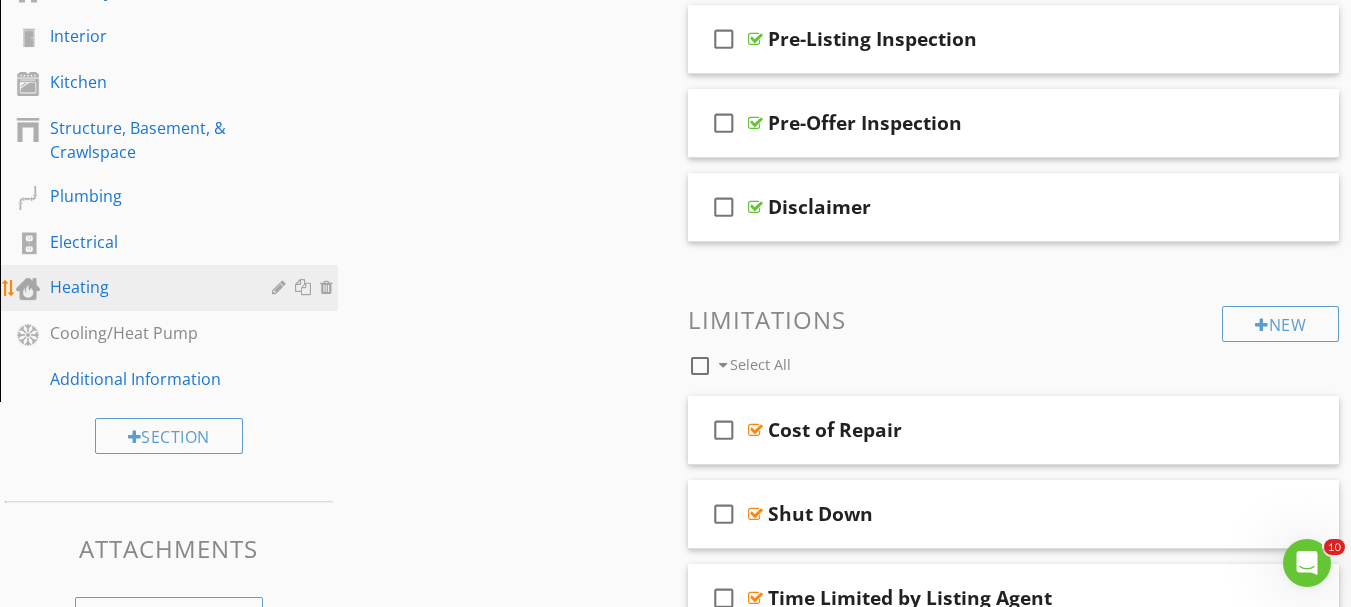 click on "Heating" at bounding box center [146, 287] 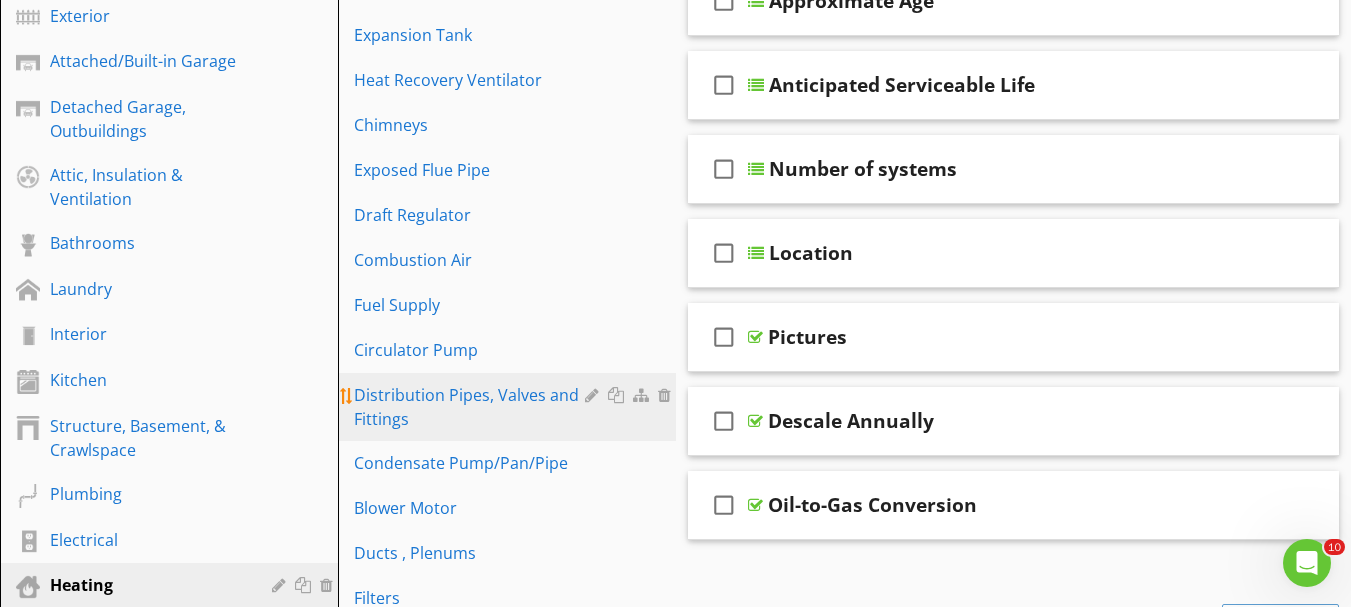 scroll, scrollTop: 600, scrollLeft: 0, axis: vertical 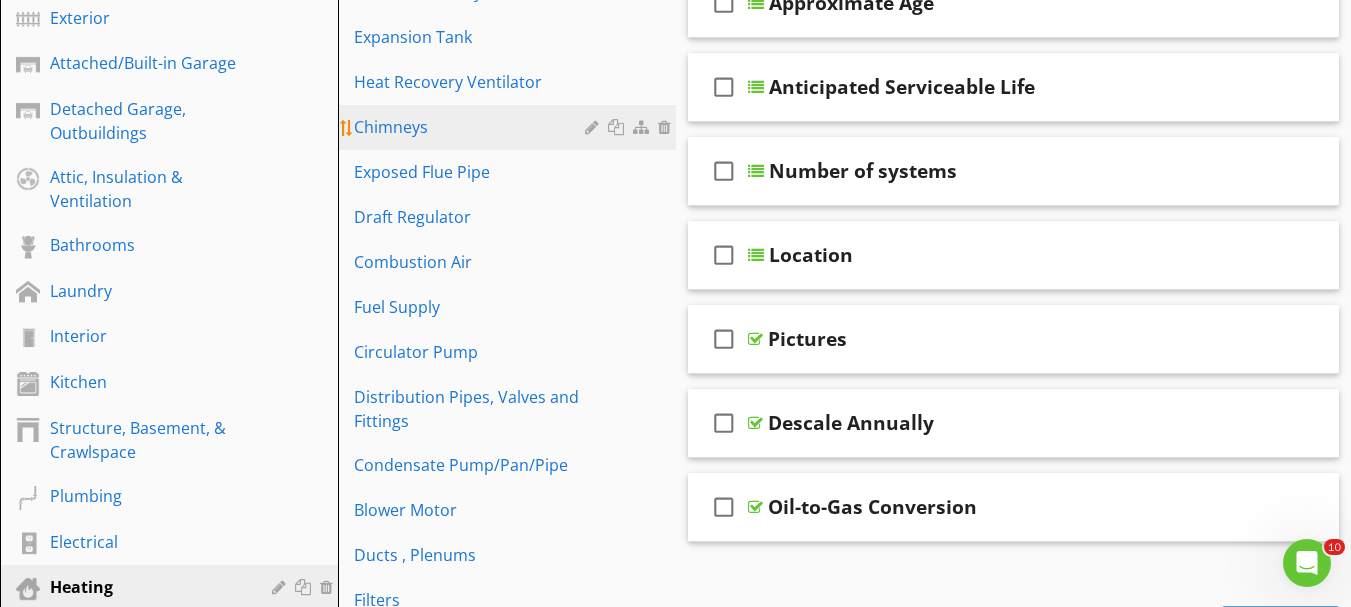 click on "Chimneys" at bounding box center (472, 127) 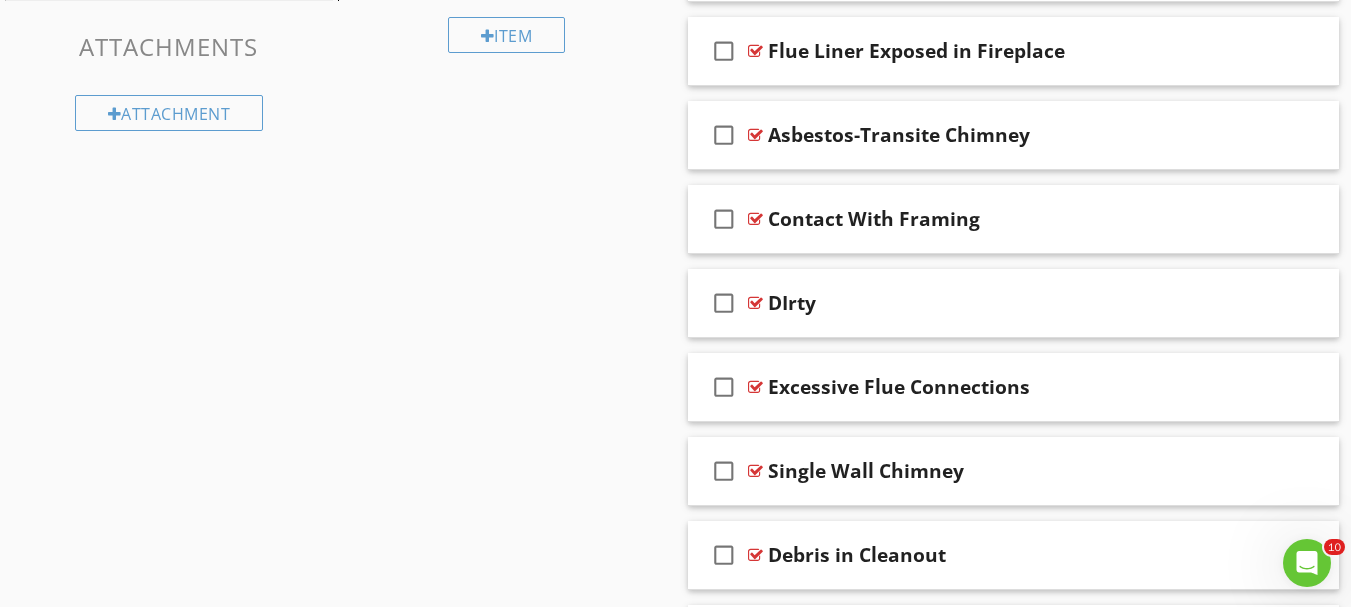 scroll, scrollTop: 1500, scrollLeft: 0, axis: vertical 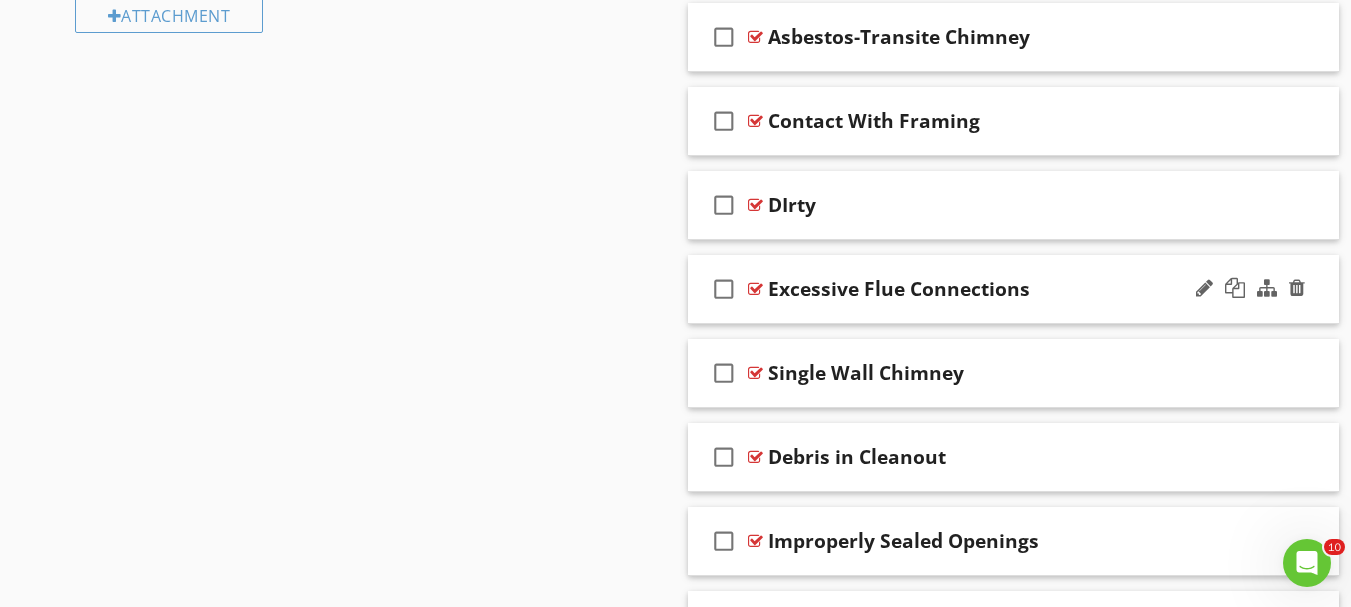 click at bounding box center (755, 289) 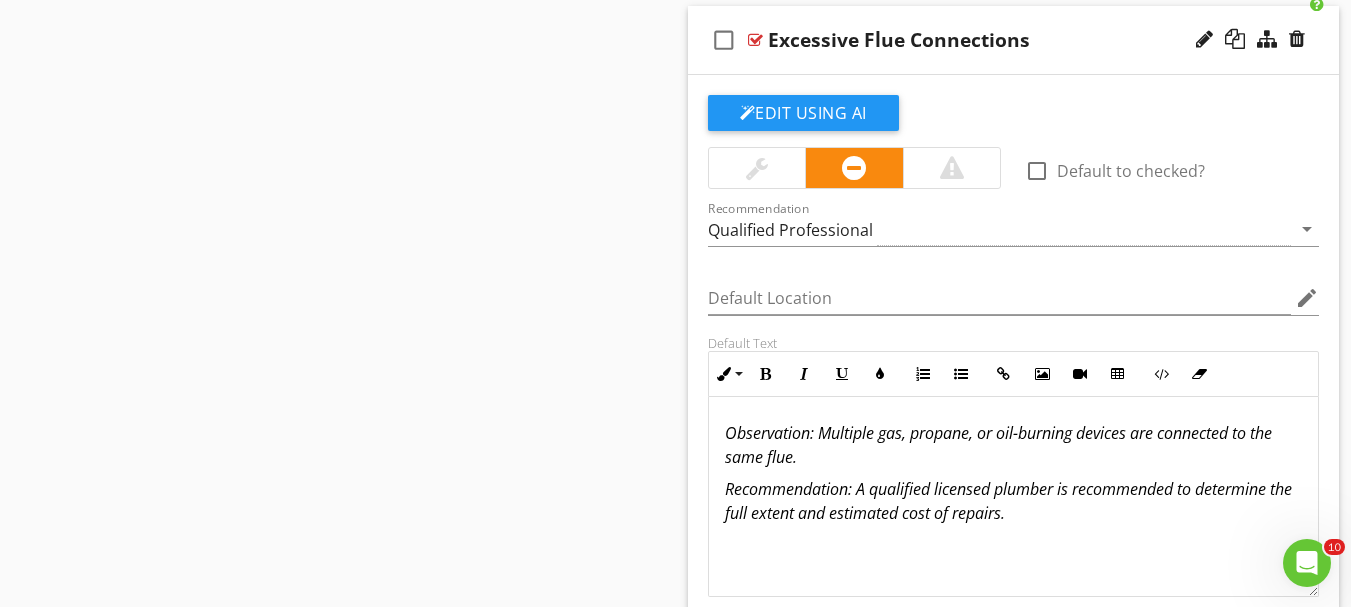 scroll, scrollTop: 1800, scrollLeft: 0, axis: vertical 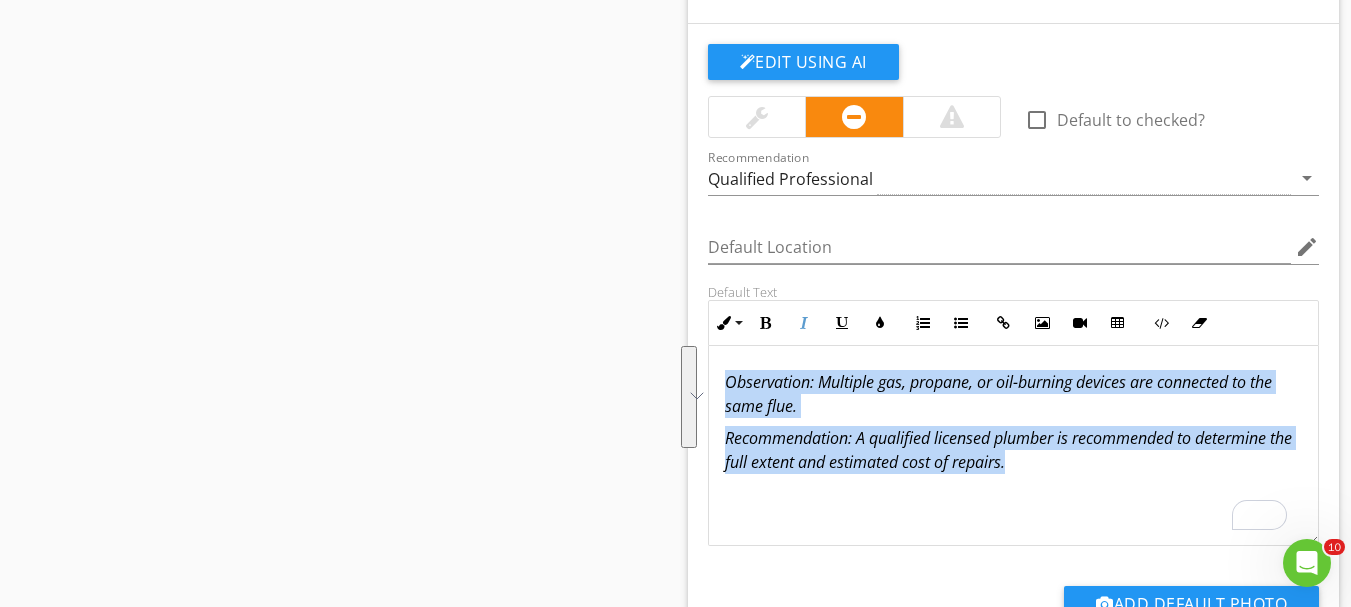 drag, startPoint x: 1065, startPoint y: 459, endPoint x: 730, endPoint y: 382, distance: 343.73535 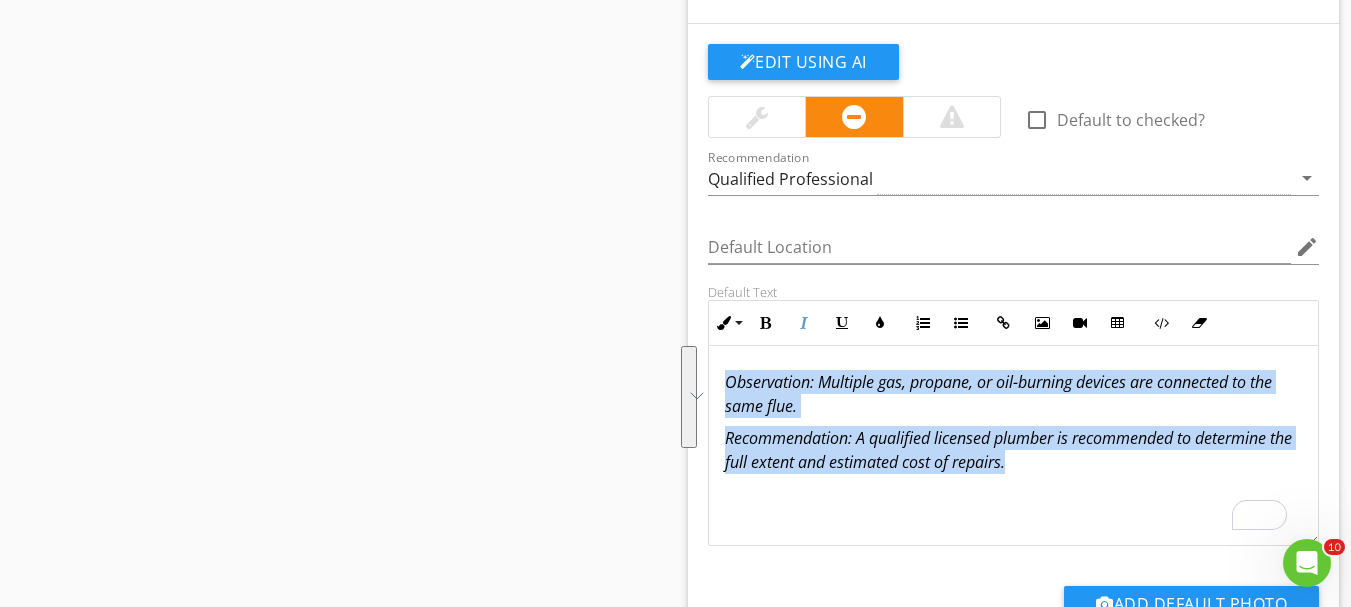 click on "Recommendation: A qualified licensed plumber is recommended to determine the full extent and estimated cost of repairs." at bounding box center (1014, 450) 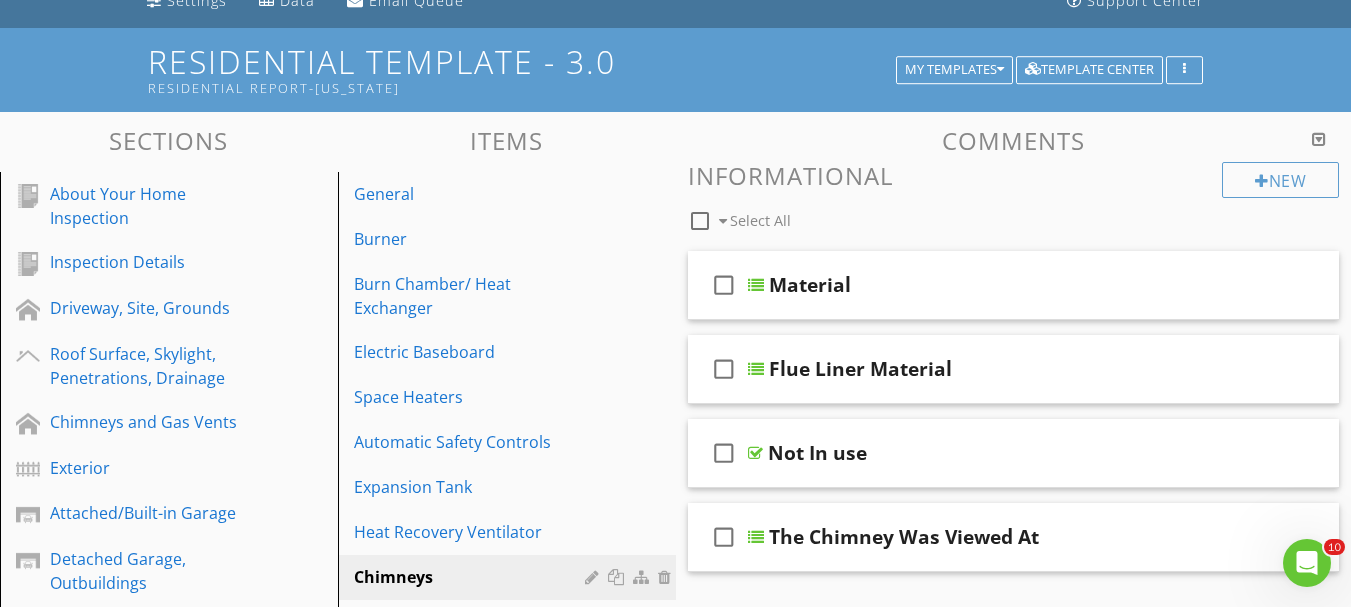 scroll, scrollTop: 0, scrollLeft: 0, axis: both 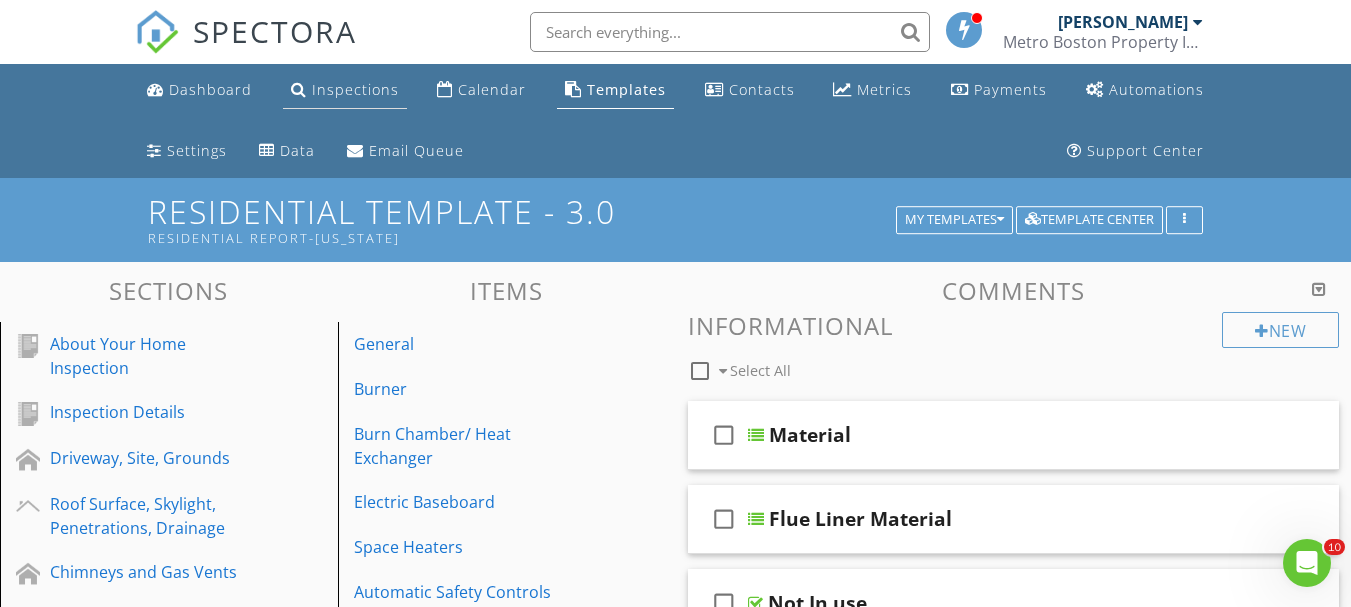 click at bounding box center [299, 89] 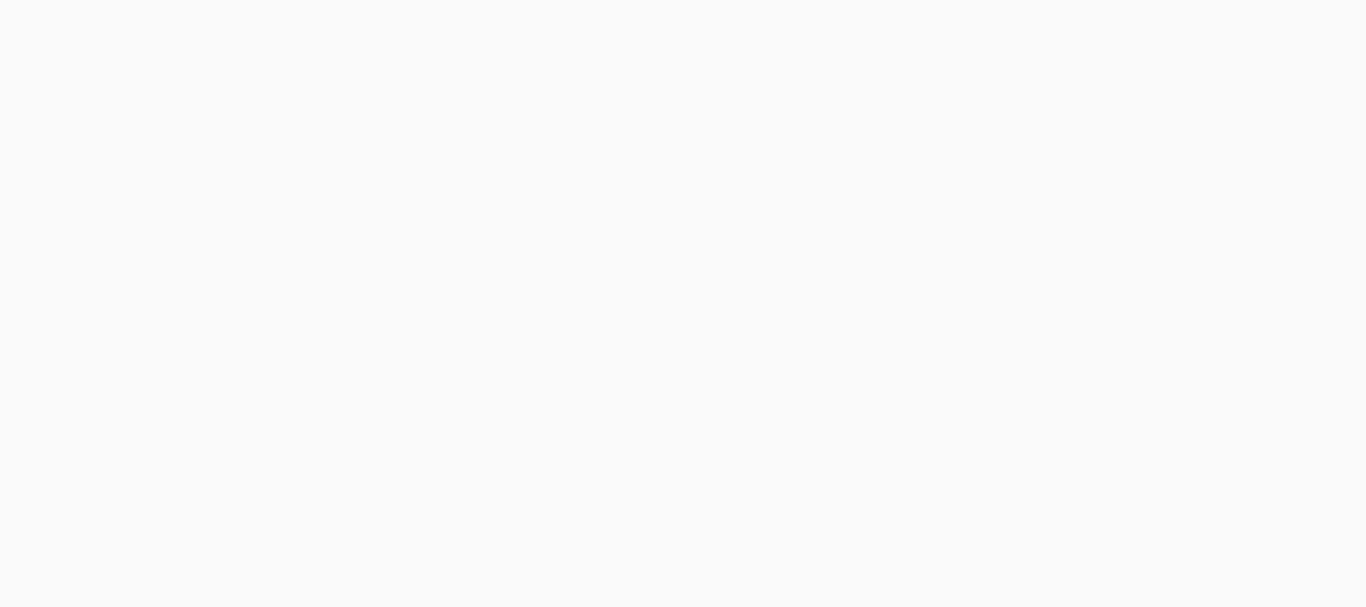 scroll, scrollTop: 0, scrollLeft: 0, axis: both 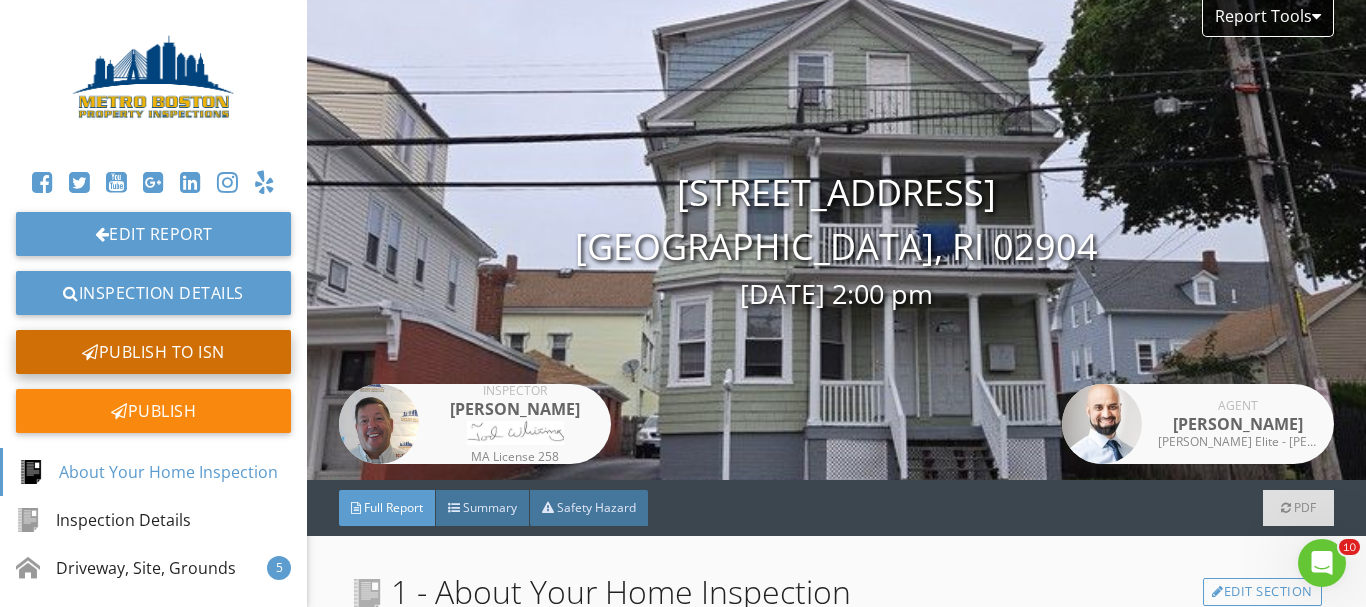 click on "Publish to ISN" at bounding box center (153, 352) 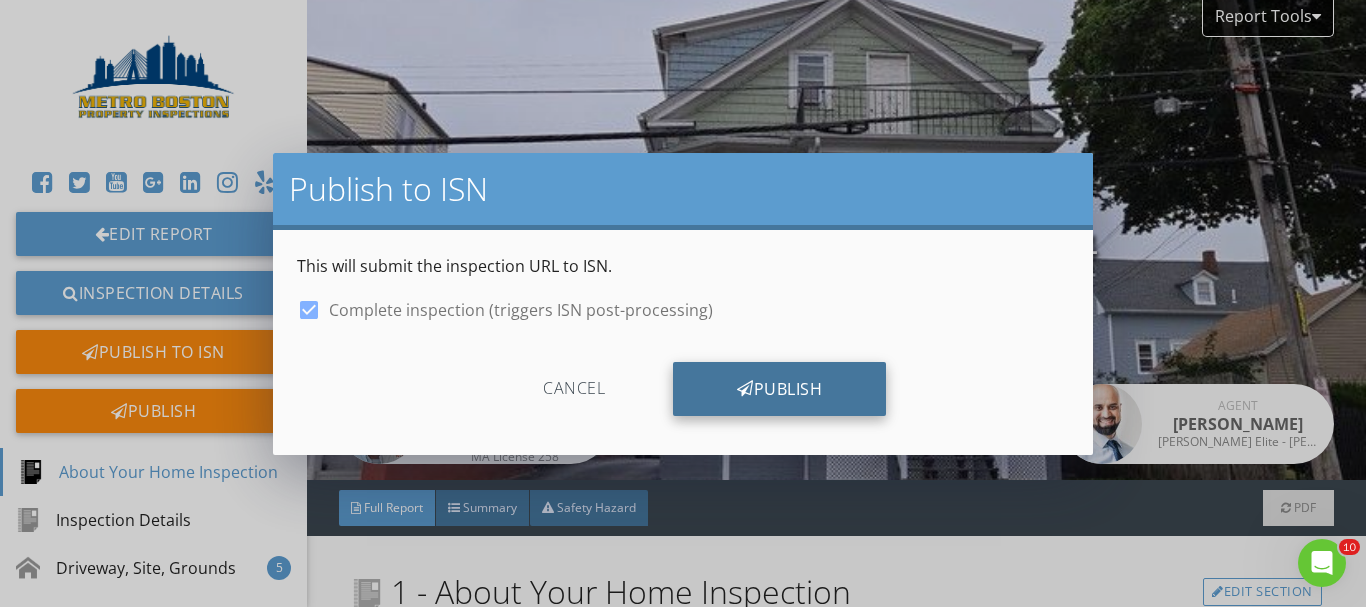 click on "Publish" at bounding box center (779, 389) 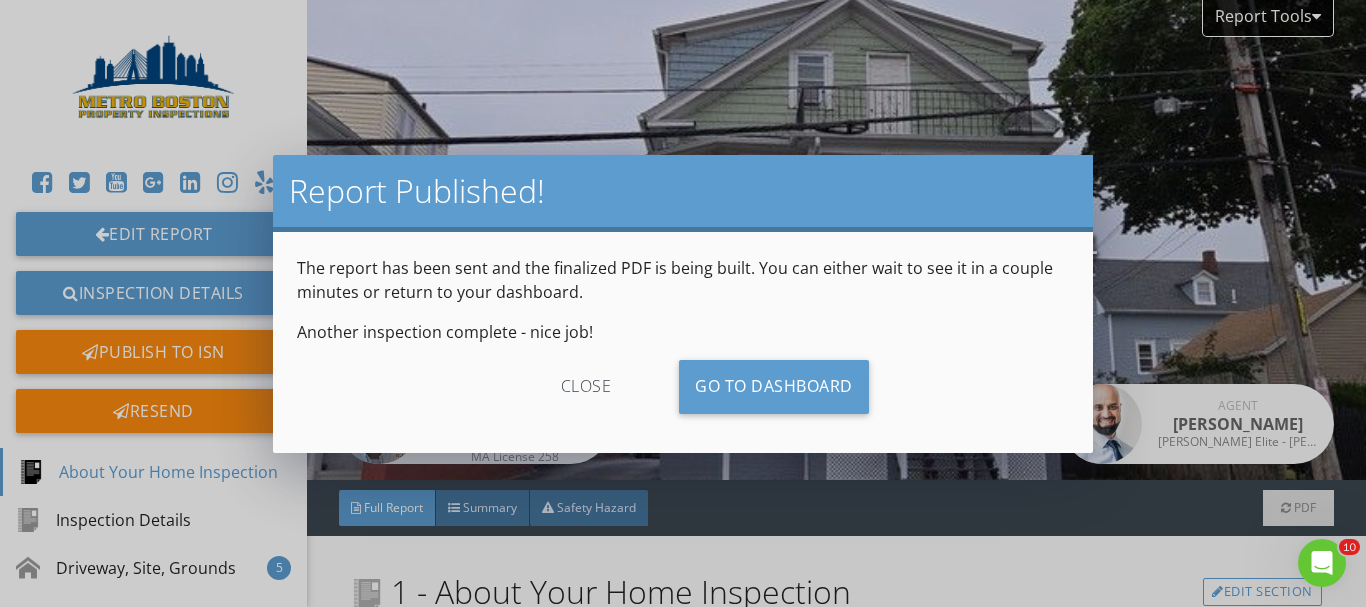 click on "close" at bounding box center [586, 387] 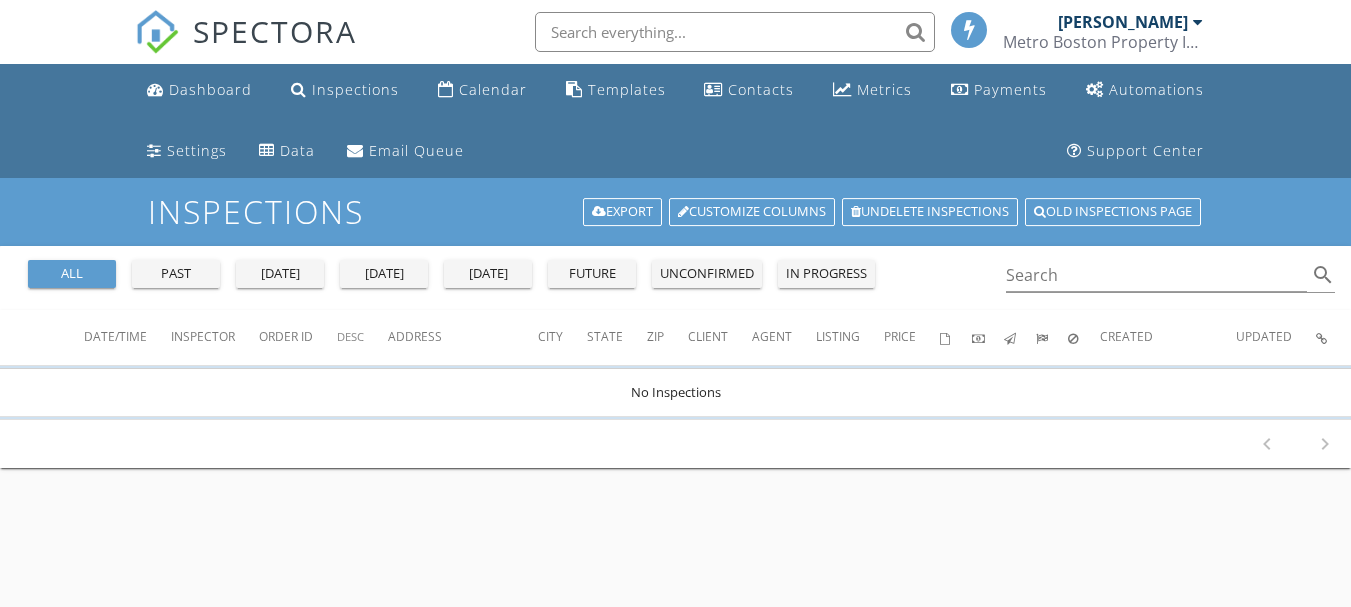 scroll, scrollTop: 0, scrollLeft: 0, axis: both 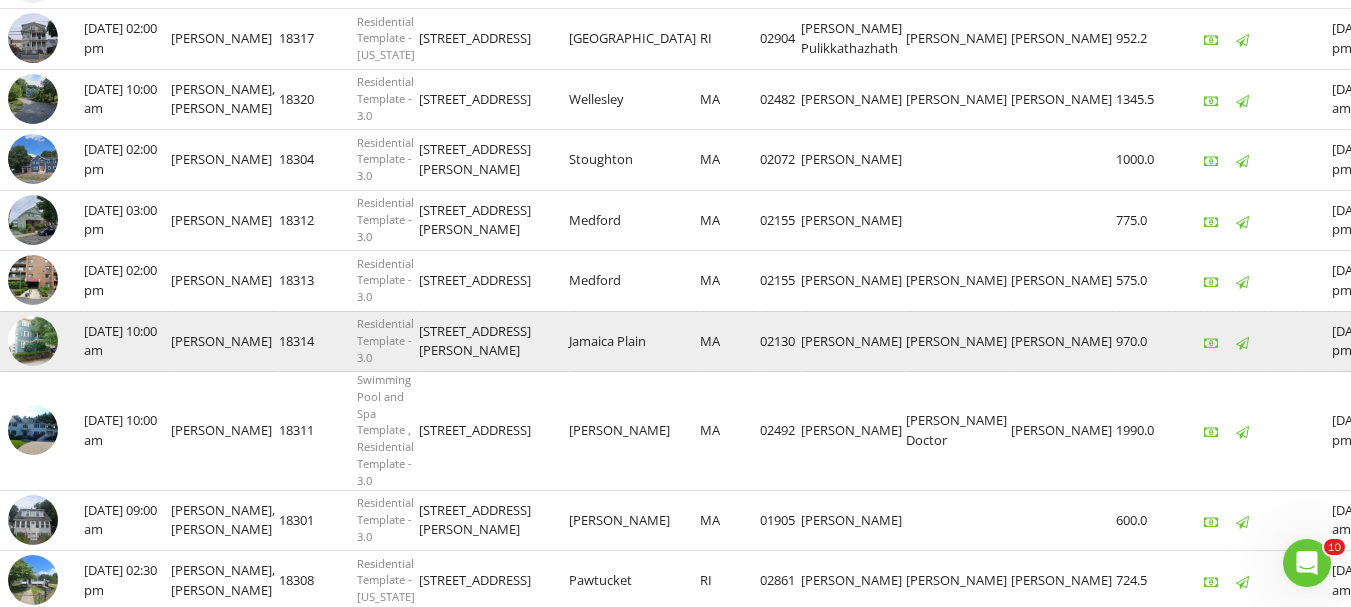 click at bounding box center (33, 341) 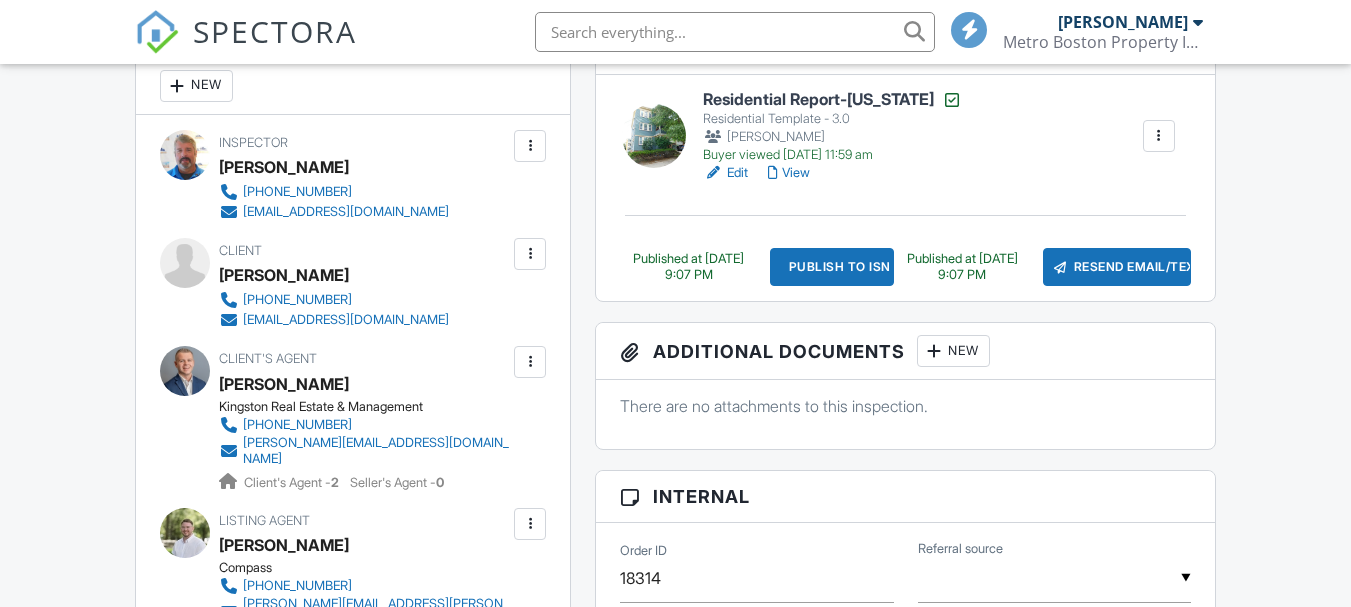 scroll, scrollTop: 600, scrollLeft: 0, axis: vertical 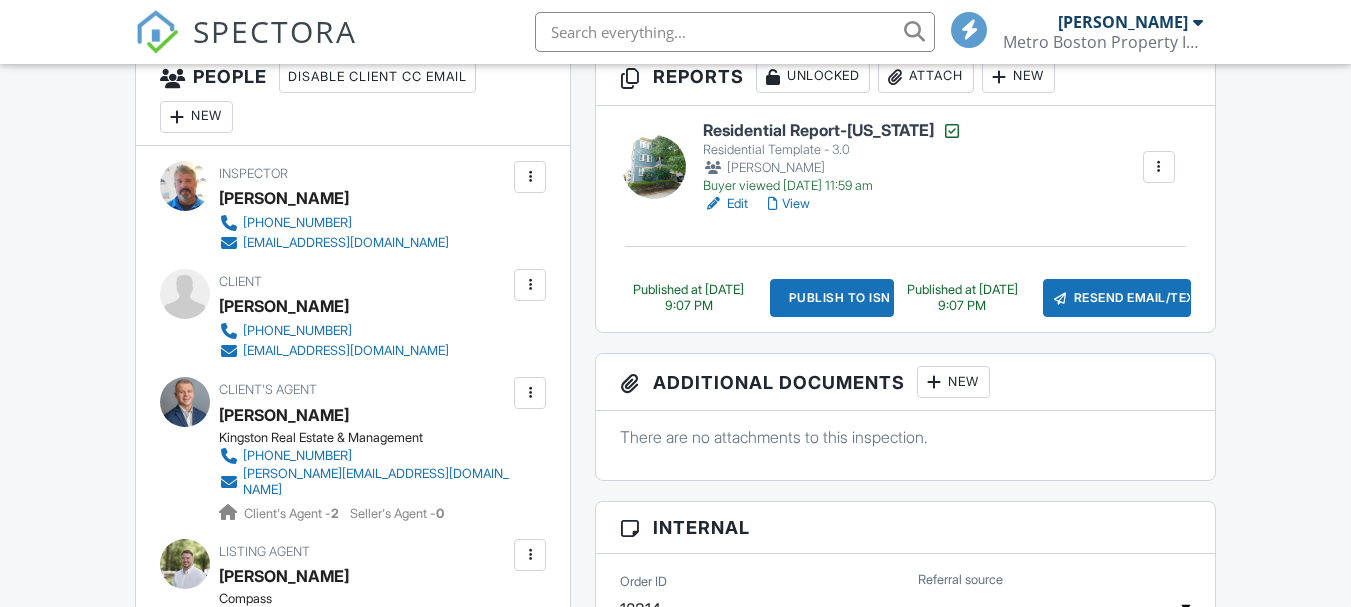 click on "Edit" at bounding box center (725, 204) 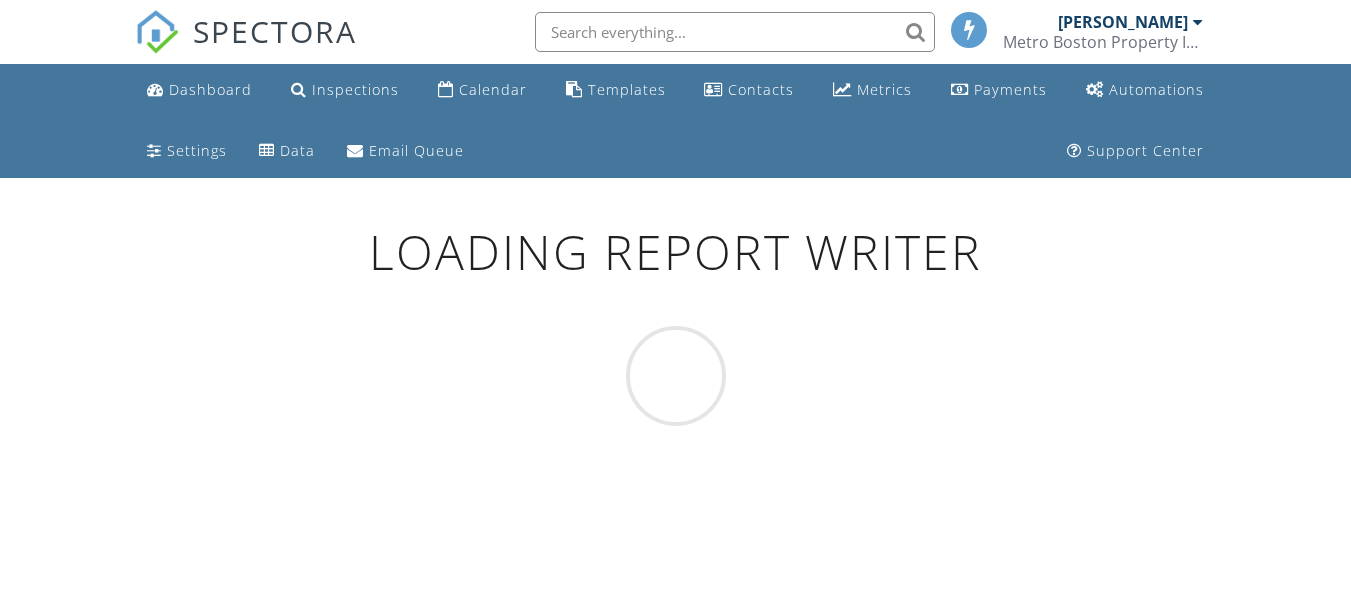 scroll, scrollTop: 0, scrollLeft: 0, axis: both 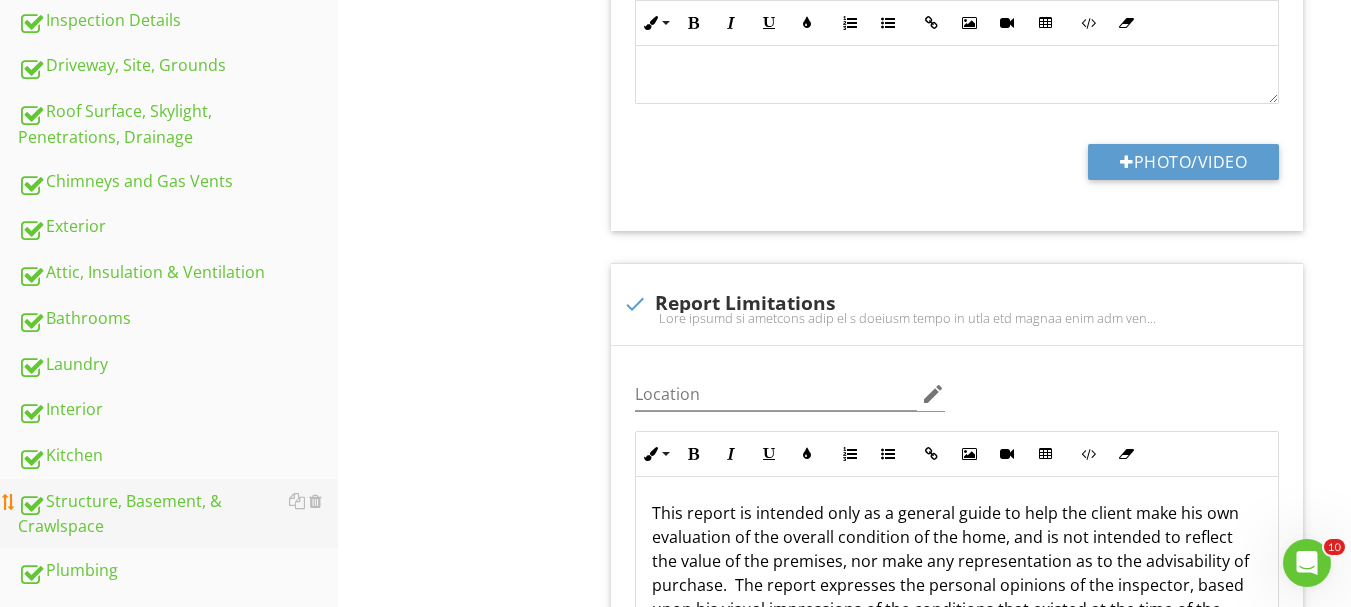 click on "Structure, Basement, & Crawlspace" at bounding box center [178, 514] 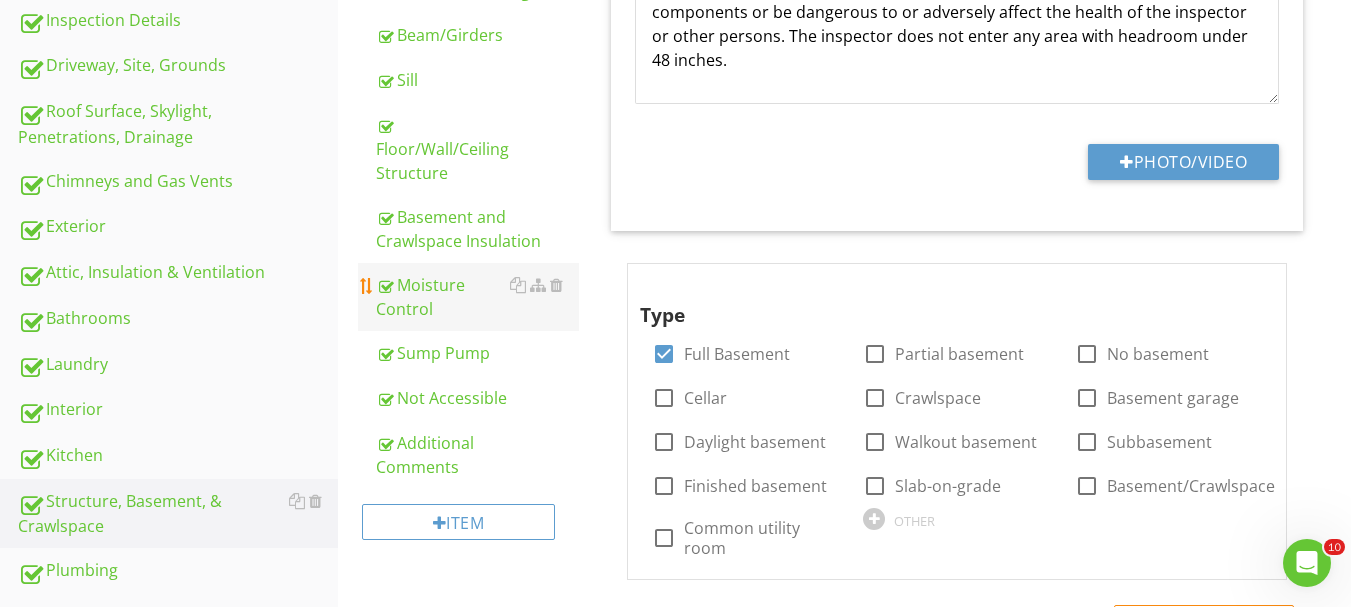 click on "Moisture Control" at bounding box center (477, 297) 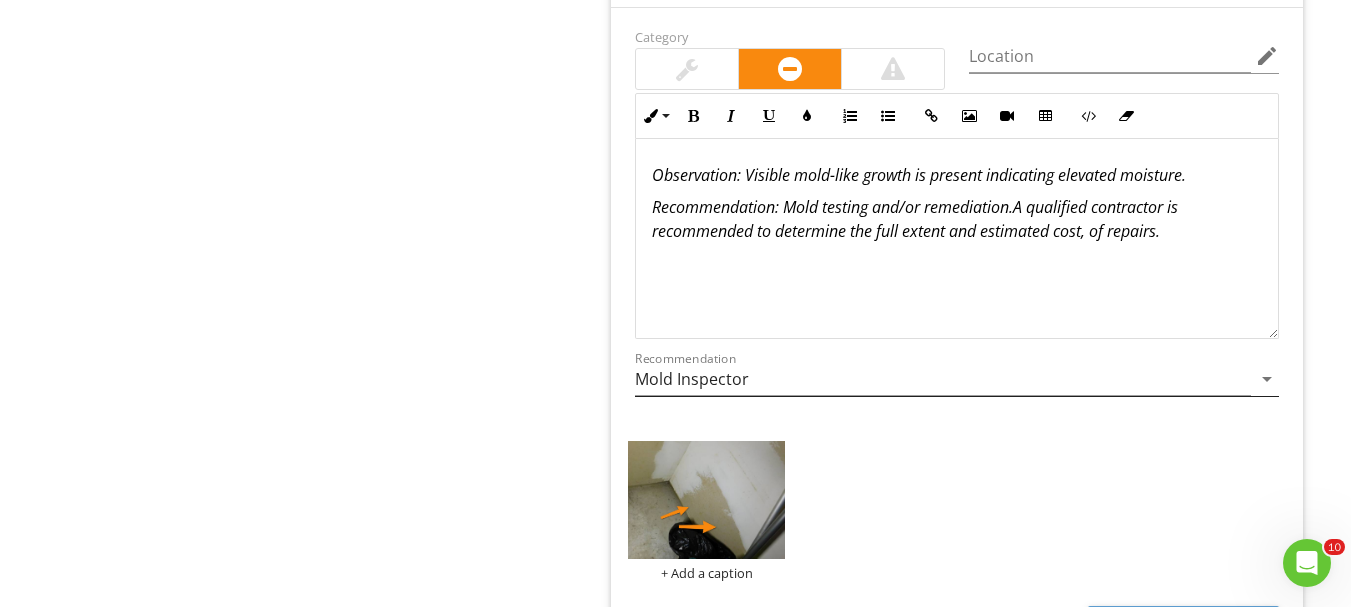 scroll, scrollTop: 2500, scrollLeft: 0, axis: vertical 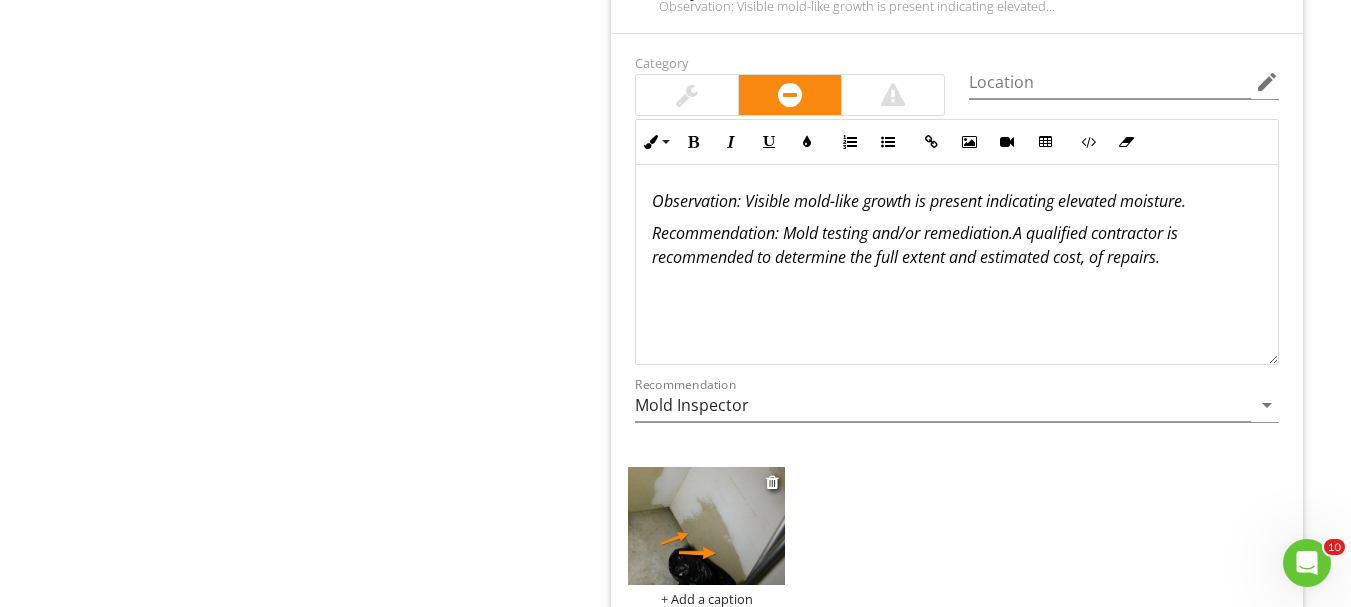 click at bounding box center [706, 526] 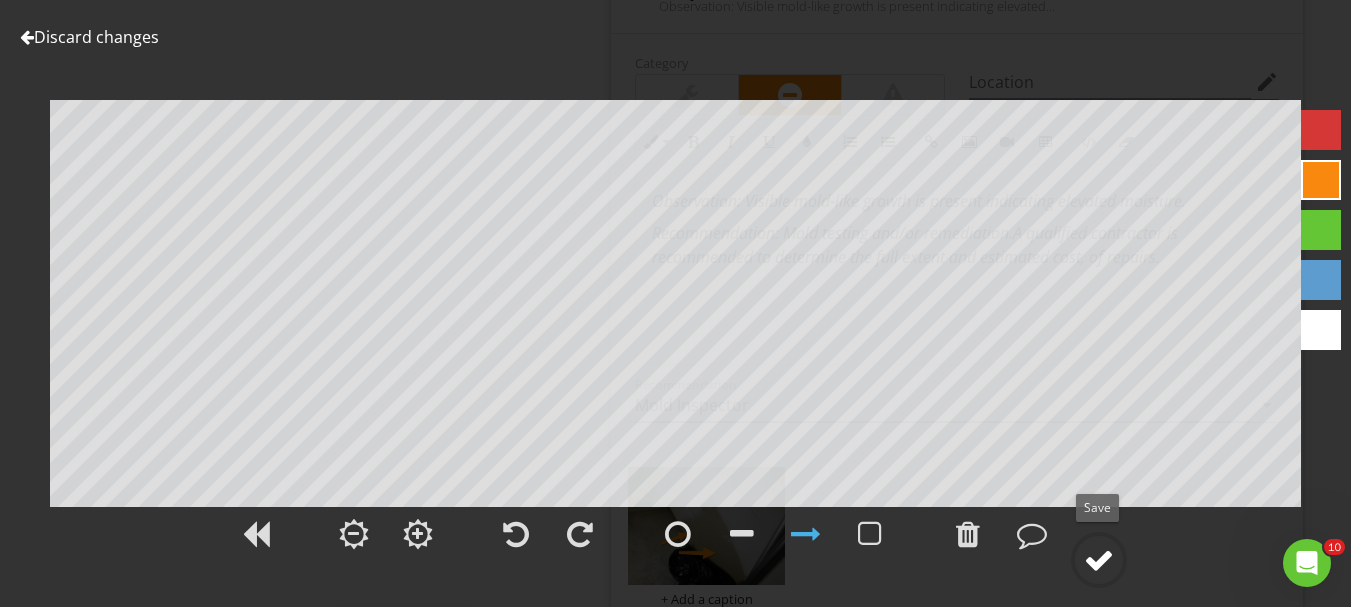 click at bounding box center [1099, 560] 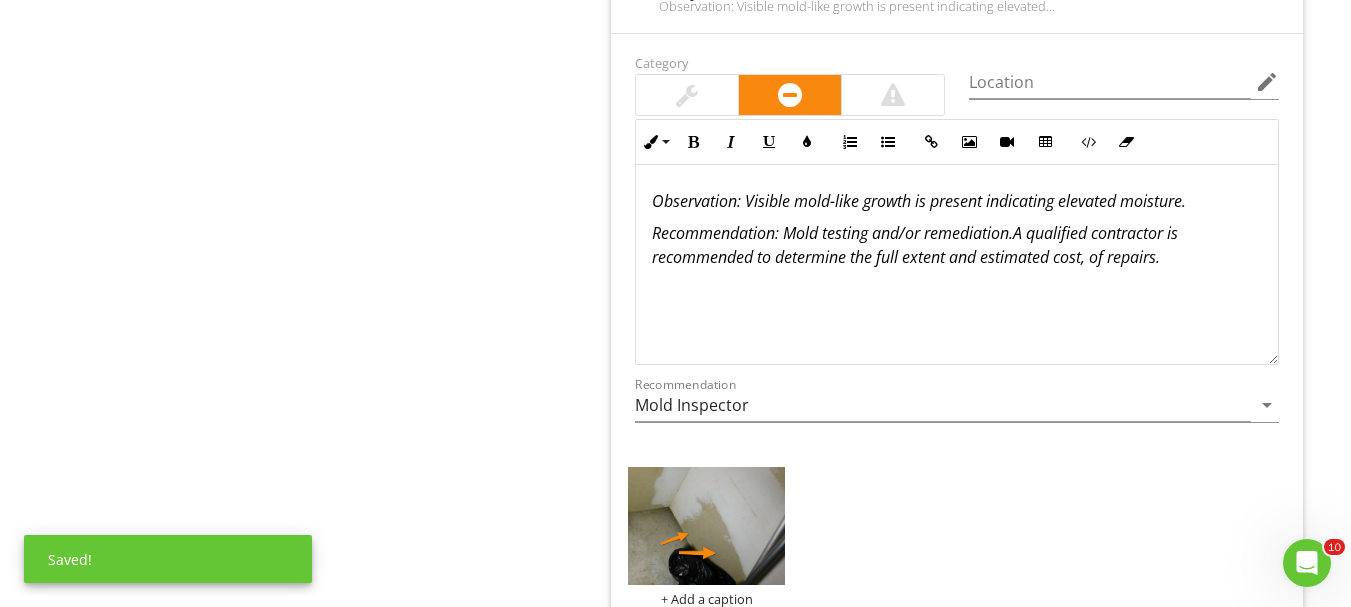 scroll, scrollTop: 800, scrollLeft: 0, axis: vertical 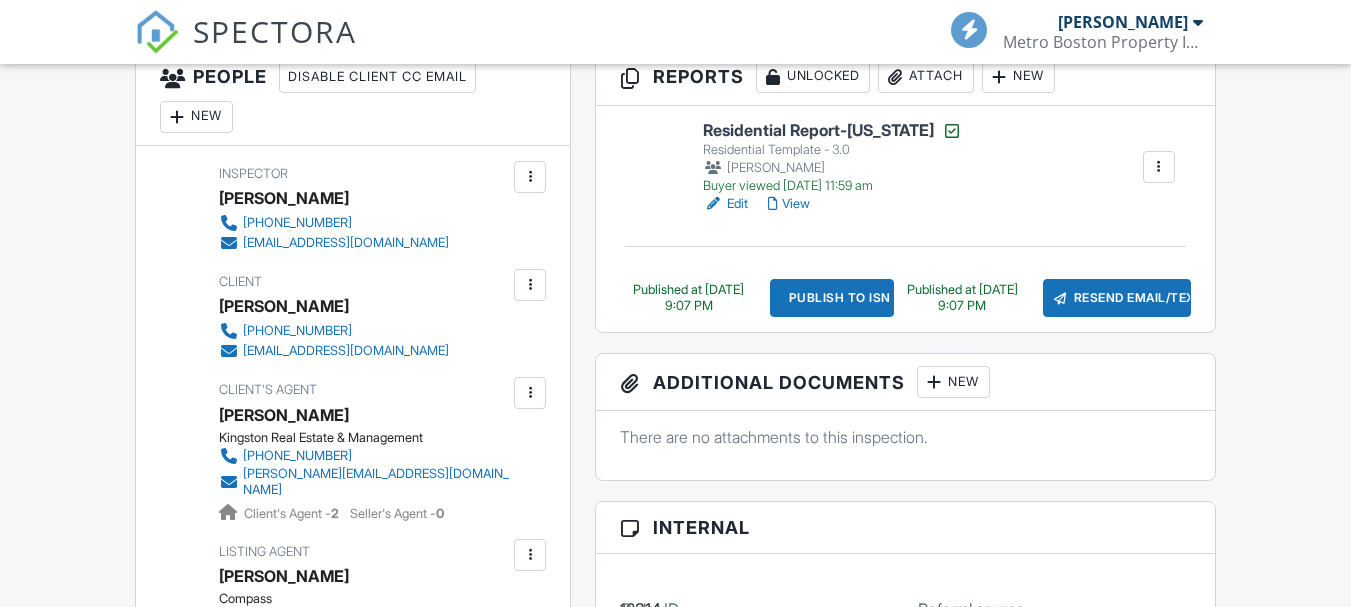 click on "Reports
Unlocked
Attach
New
Residential Report-[US_STATE]
Residential Template  - 3.0
[PERSON_NAME]
Buyer viewed [DATE] 11:59 am
Edit
View
Assign Inspectors
Copy
View Log
RRB Log
[GEOGRAPHIC_DATA]
Published at [DATE]  9:07 PM
Publish to ISN
Published at [DATE]  9:07 PM
Resend Email/Text" at bounding box center (905, 191) 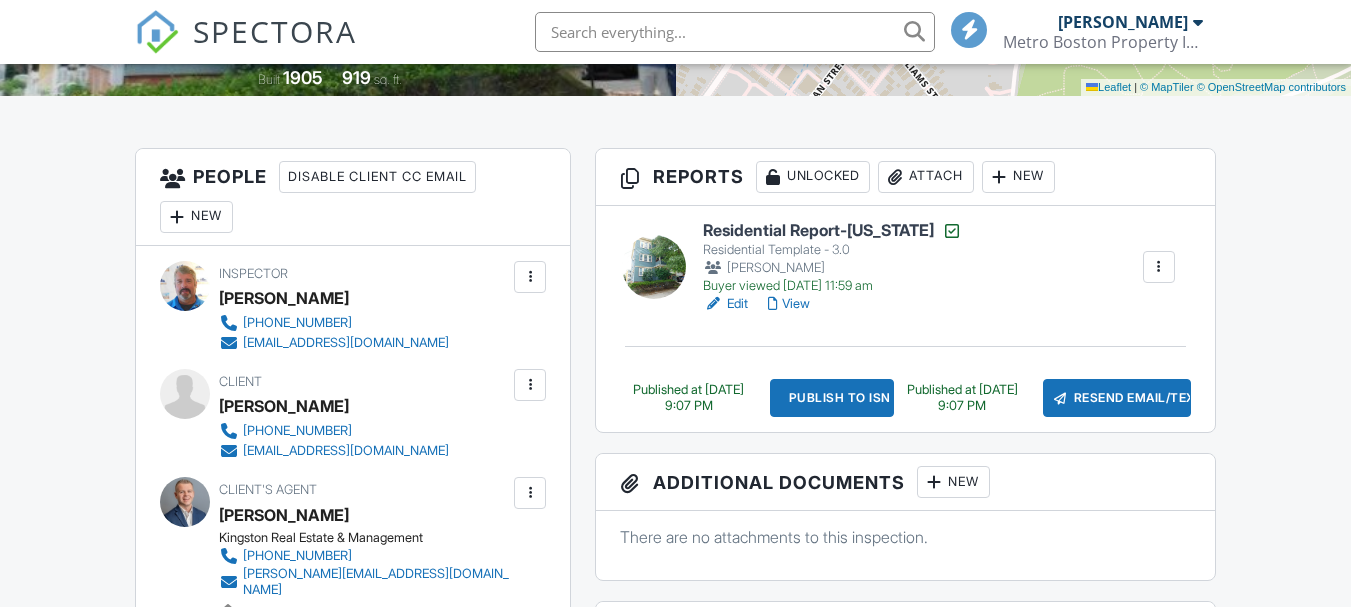 scroll, scrollTop: 500, scrollLeft: 0, axis: vertical 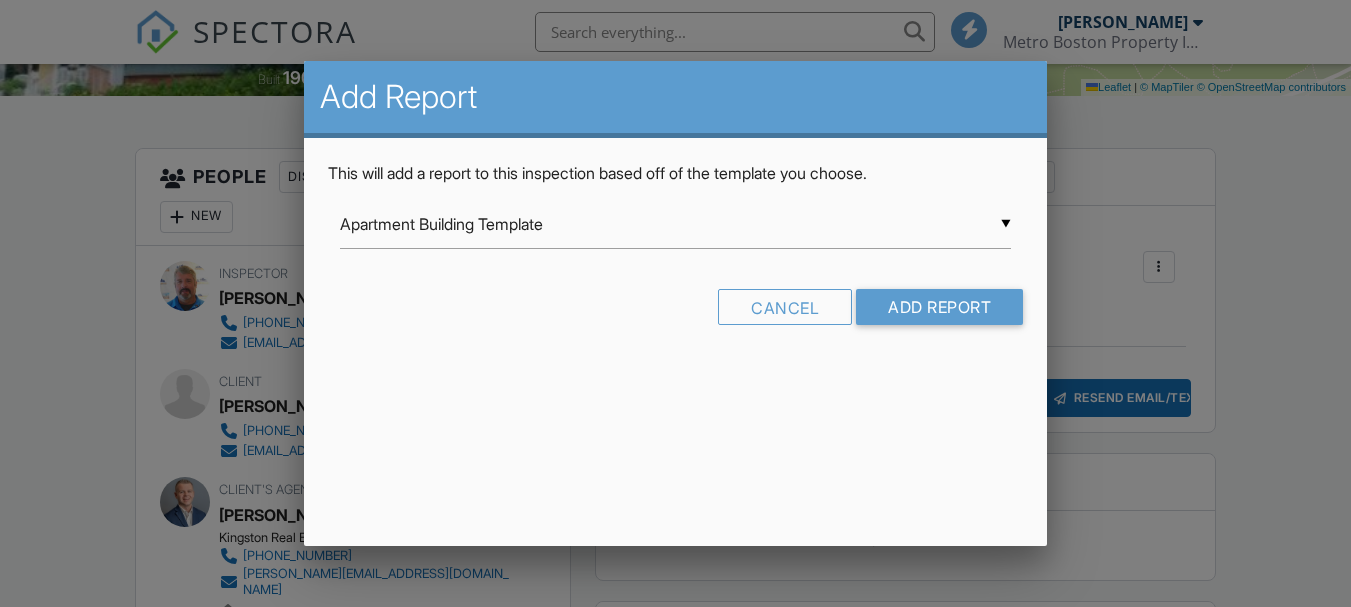 click on "Apartment Building Template" at bounding box center (675, 224) 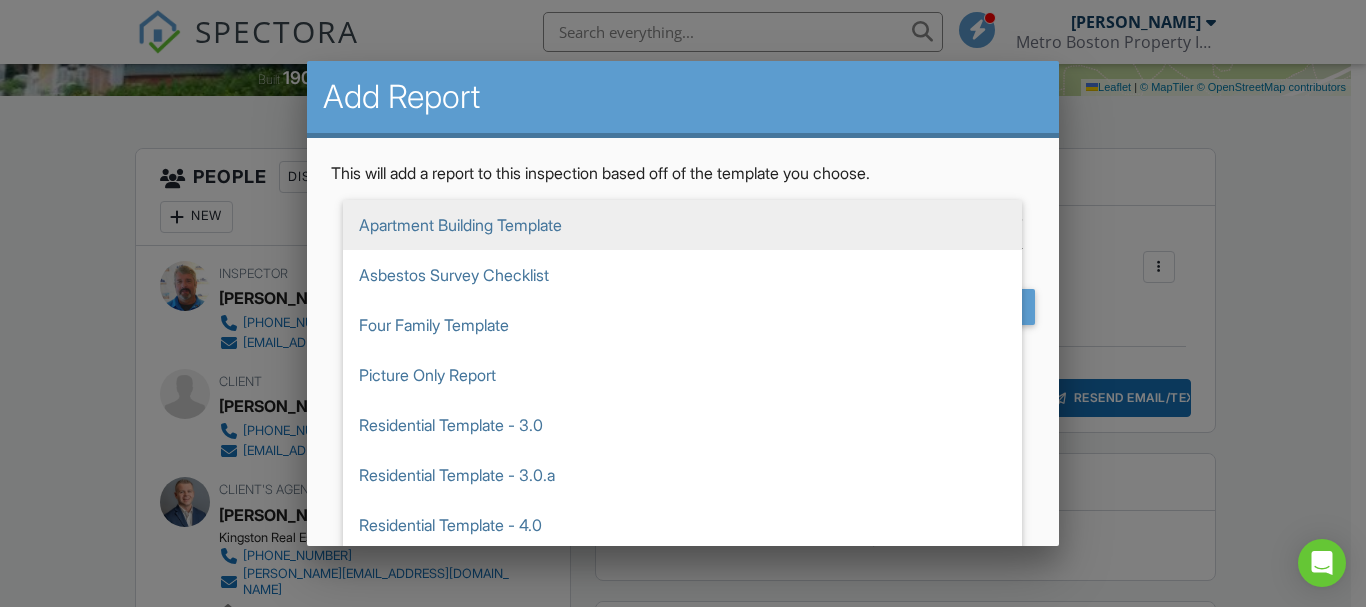 scroll, scrollTop: 643, scrollLeft: 0, axis: vertical 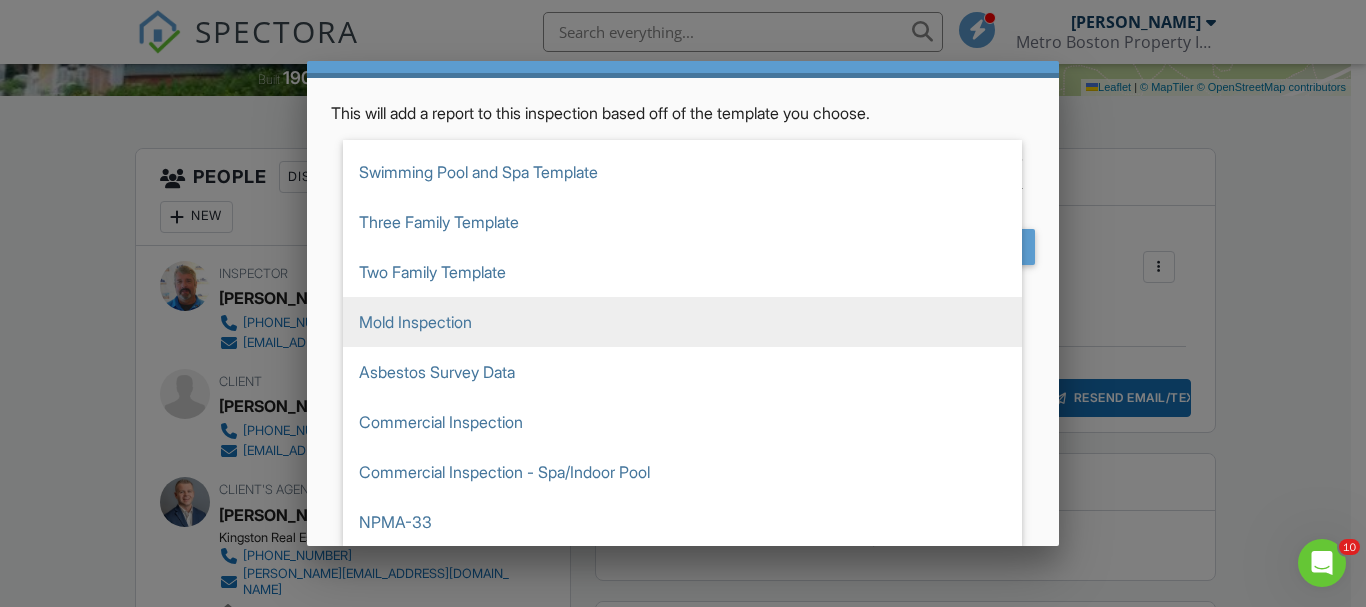 click on "Mold Inspection" at bounding box center (682, 322) 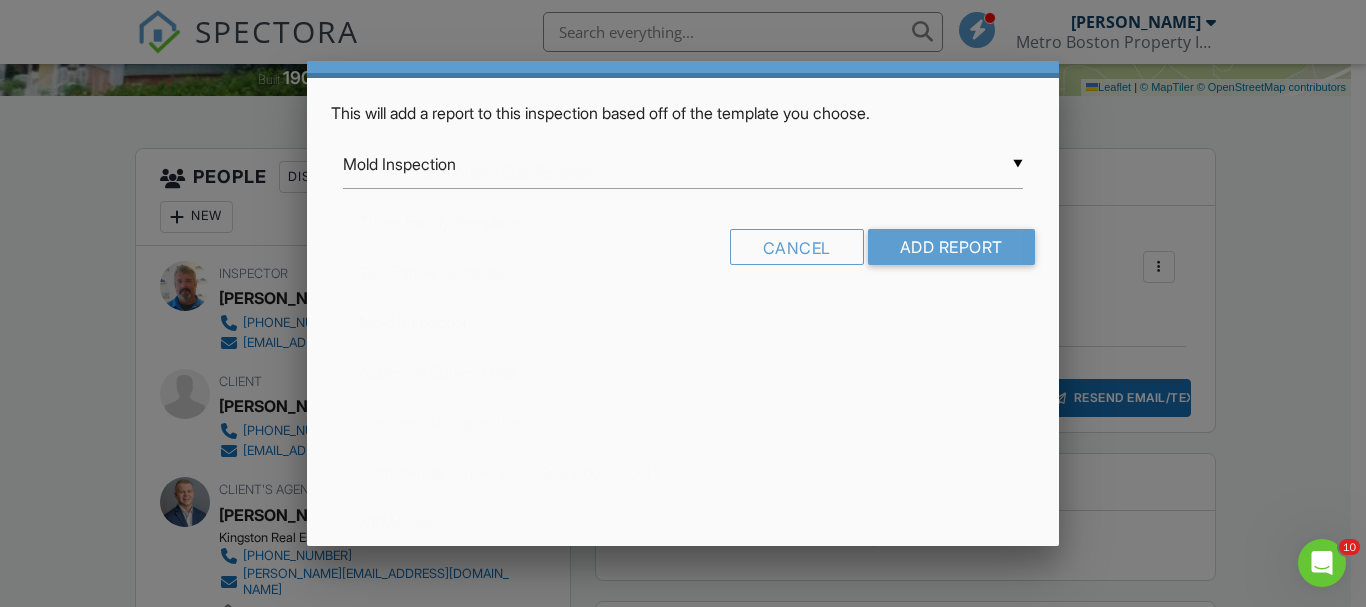 scroll, scrollTop: 600, scrollLeft: 0, axis: vertical 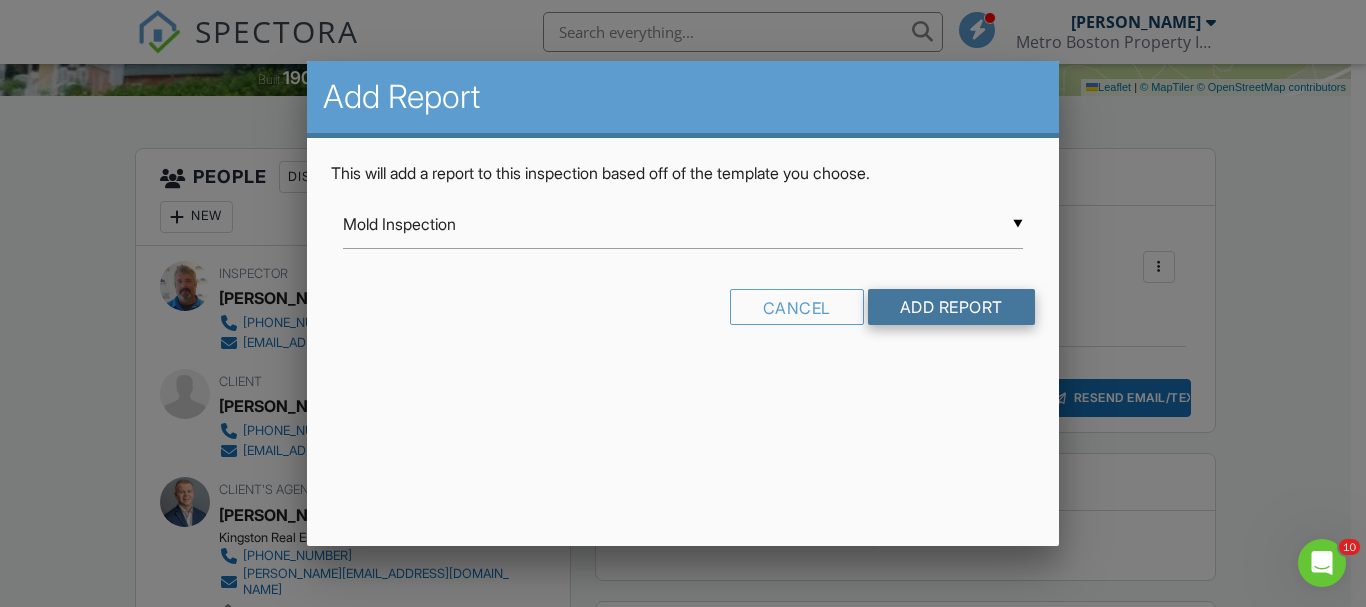 click on "Add Report" at bounding box center (951, 307) 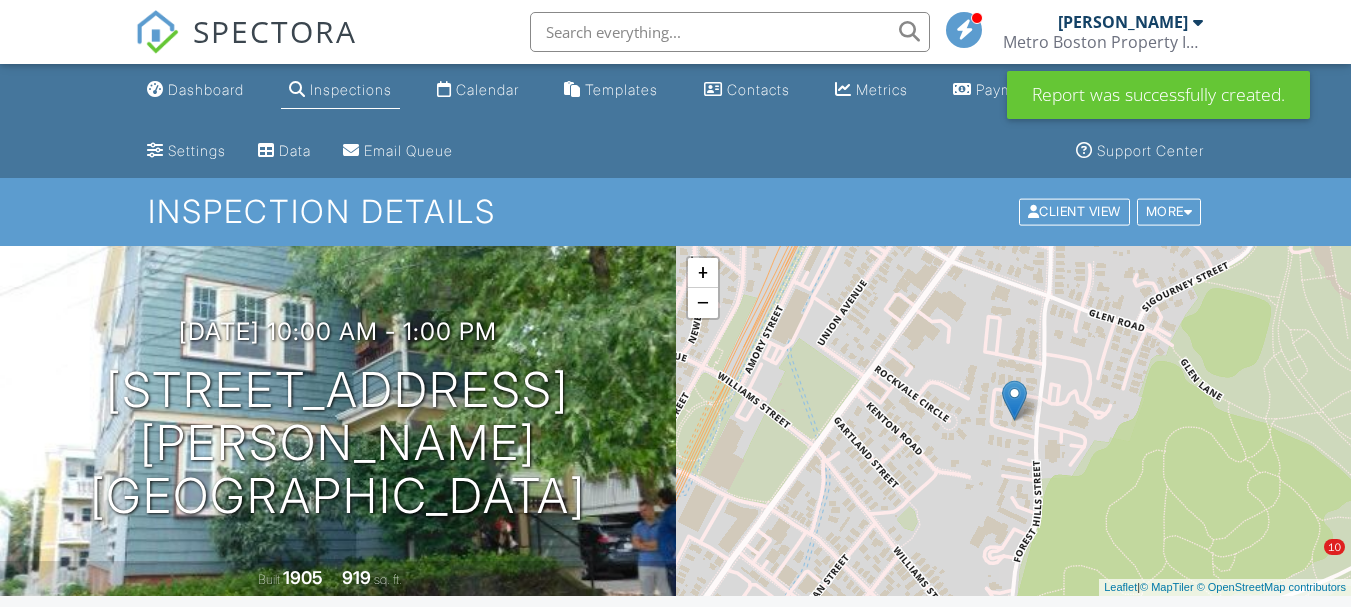 scroll, scrollTop: 0, scrollLeft: 0, axis: both 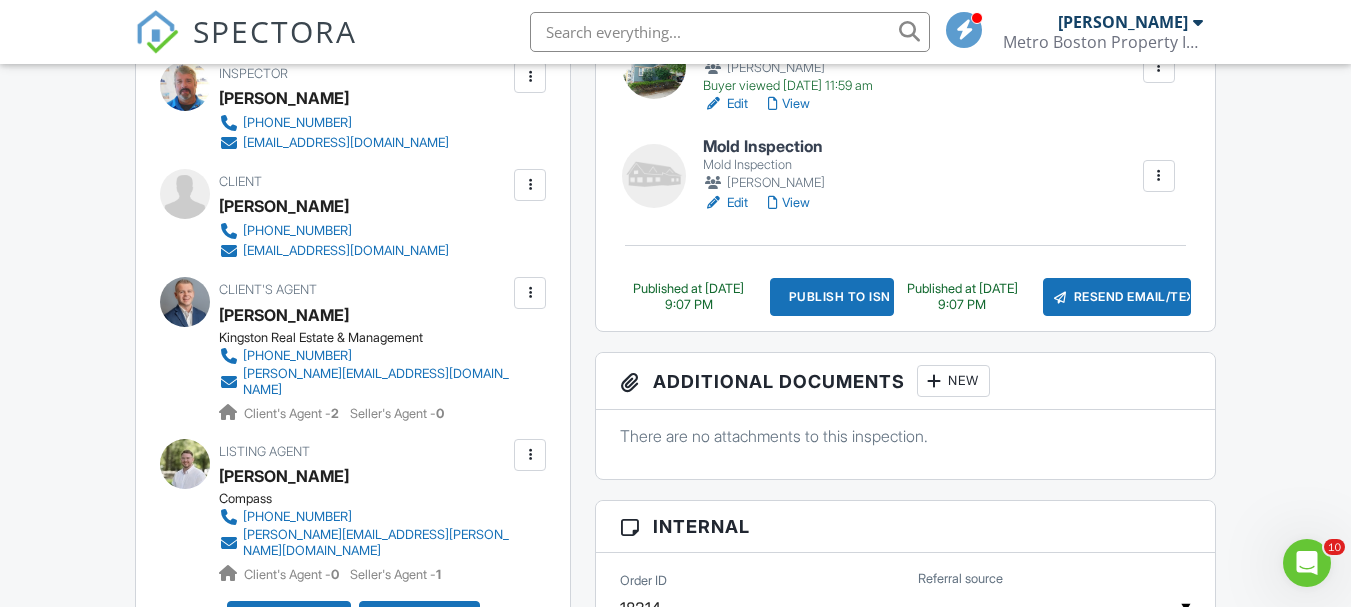 click on "Edit" at bounding box center [725, 203] 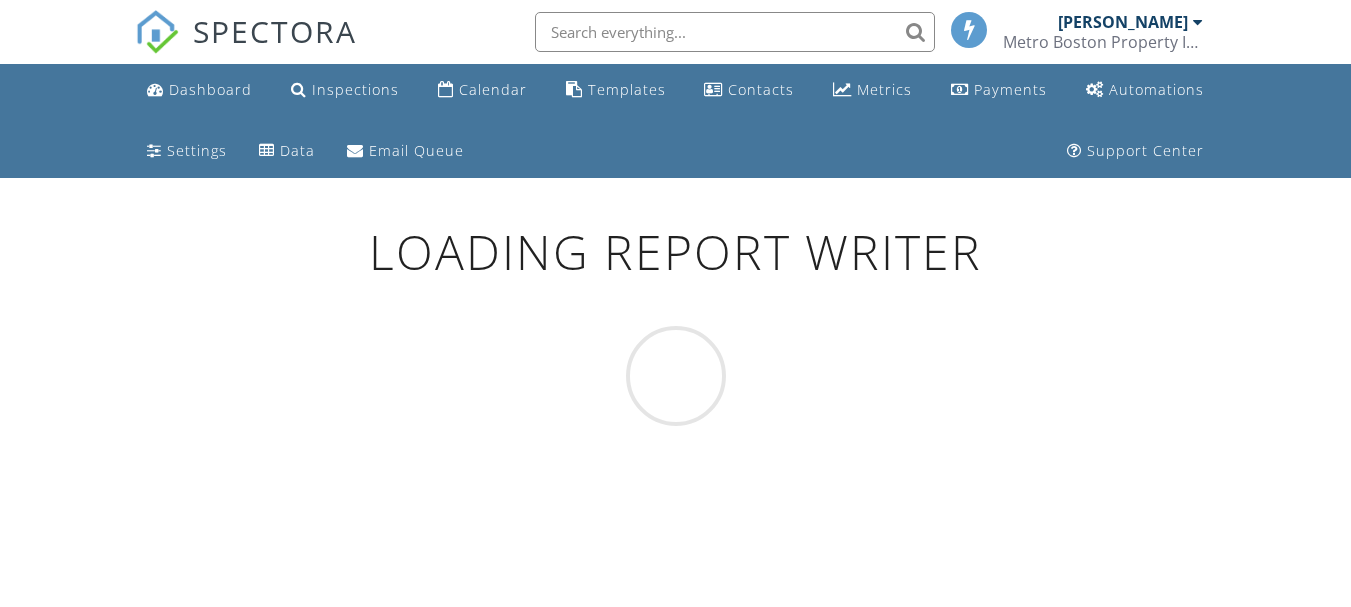 scroll, scrollTop: 0, scrollLeft: 0, axis: both 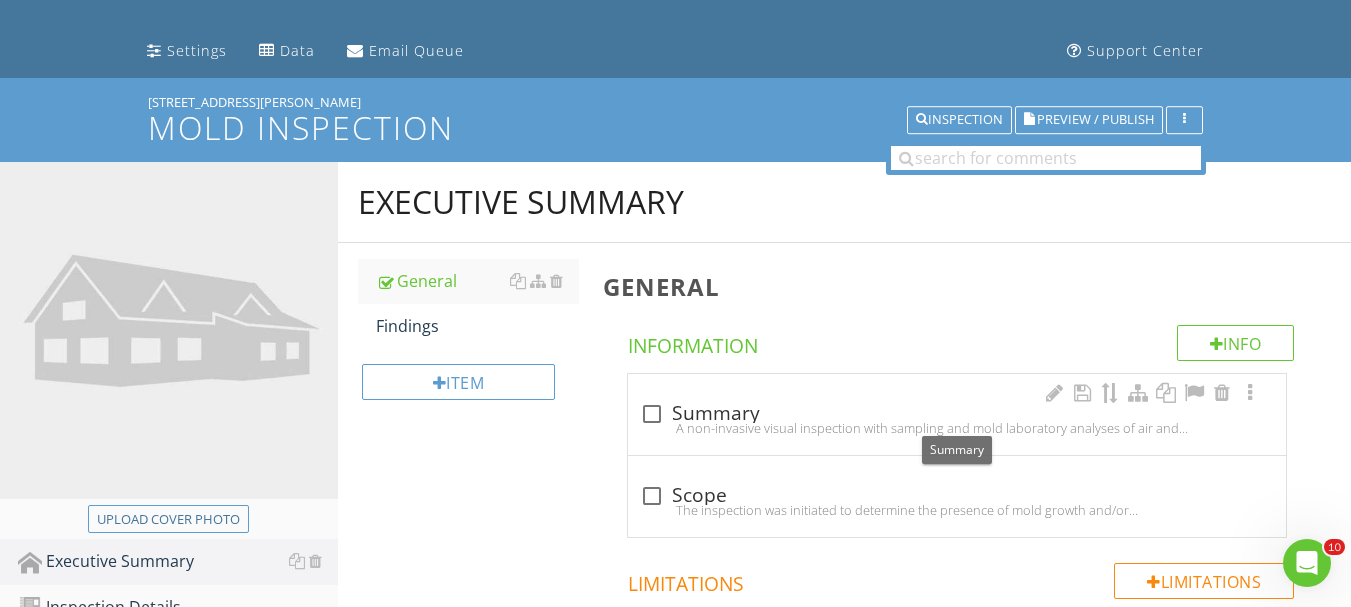 click on "check_box_outline_blank
Summary" at bounding box center (957, 414) 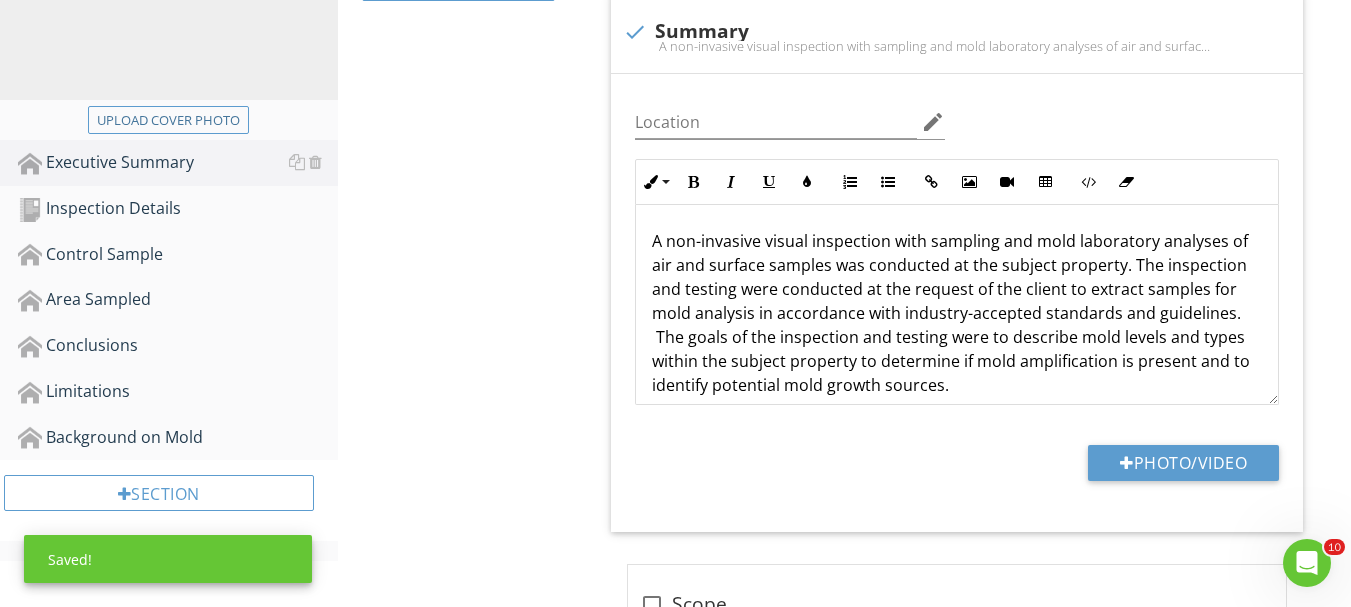 scroll, scrollTop: 500, scrollLeft: 0, axis: vertical 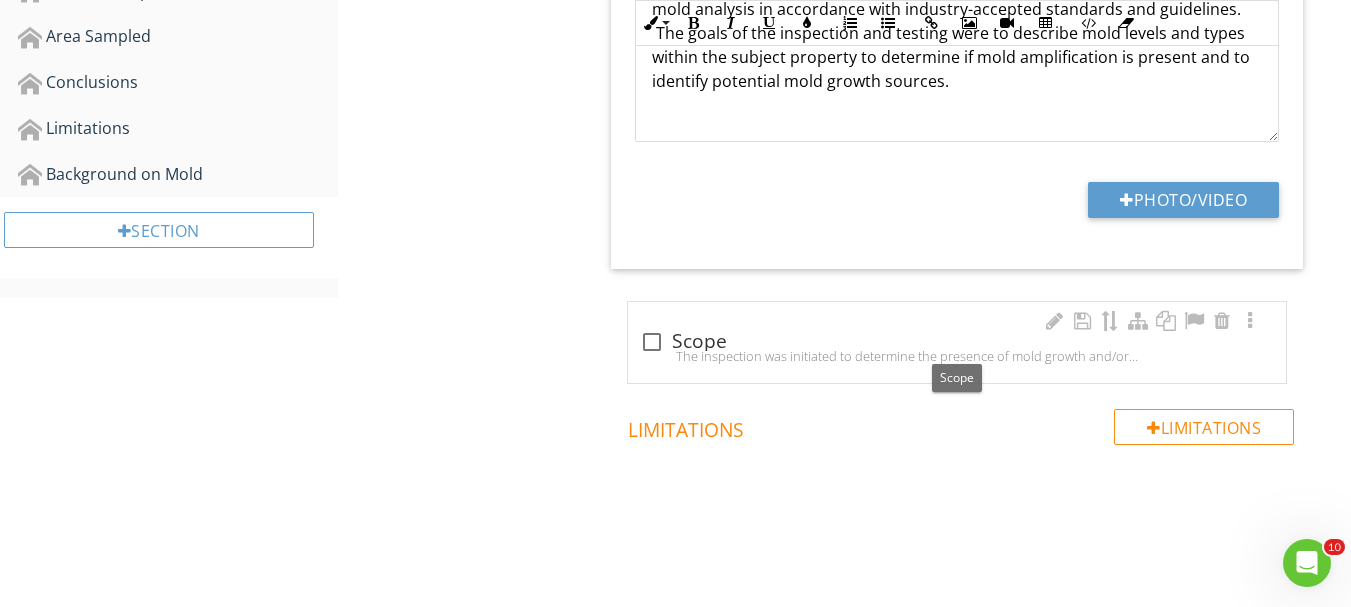 click on "check_box_outline_blank
Scope" at bounding box center (957, 342) 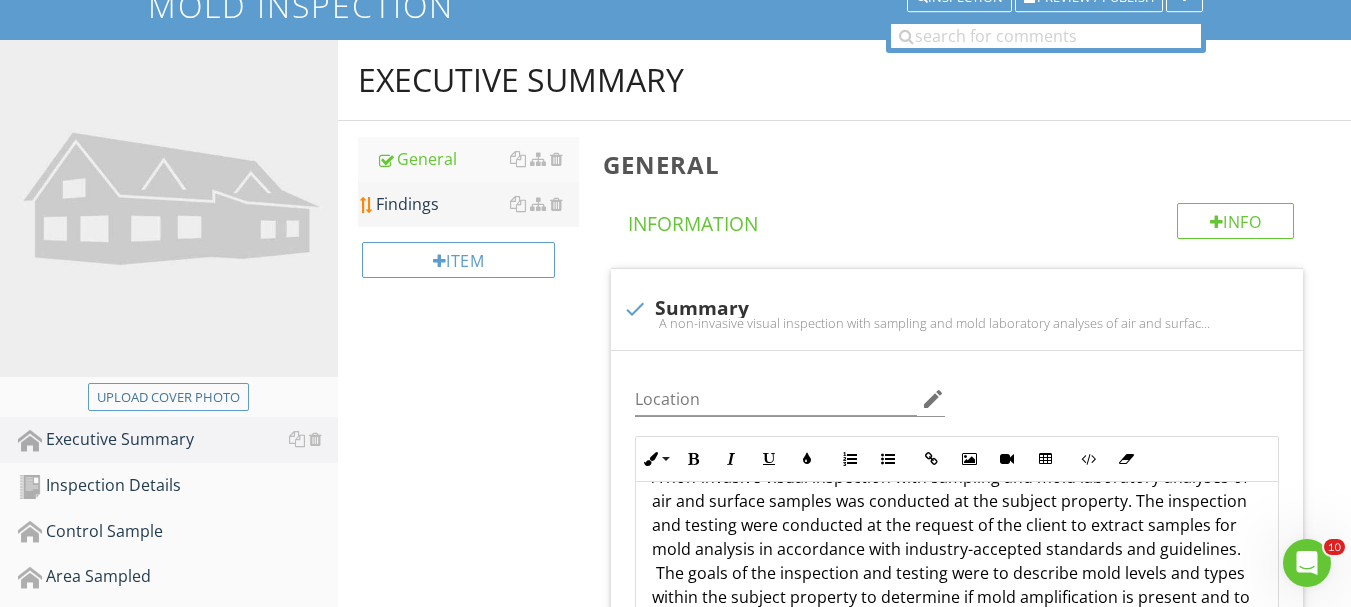 scroll, scrollTop: 162, scrollLeft: 0, axis: vertical 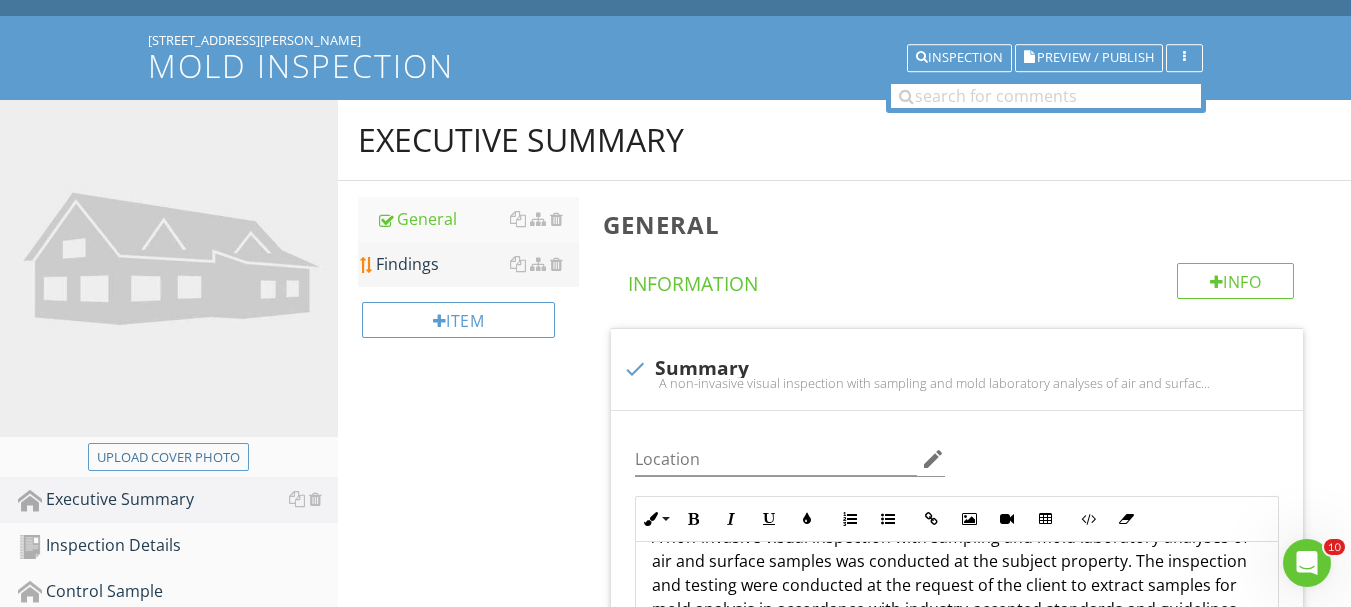 click on "Findings" at bounding box center [477, 264] 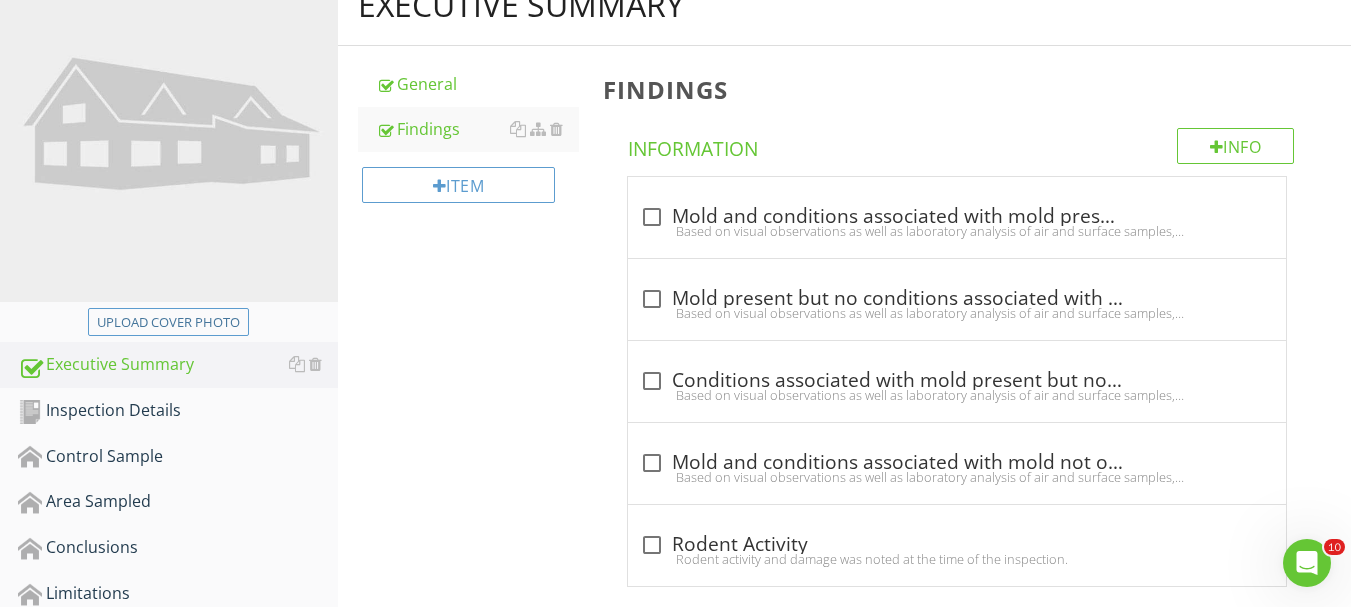 scroll, scrollTop: 362, scrollLeft: 0, axis: vertical 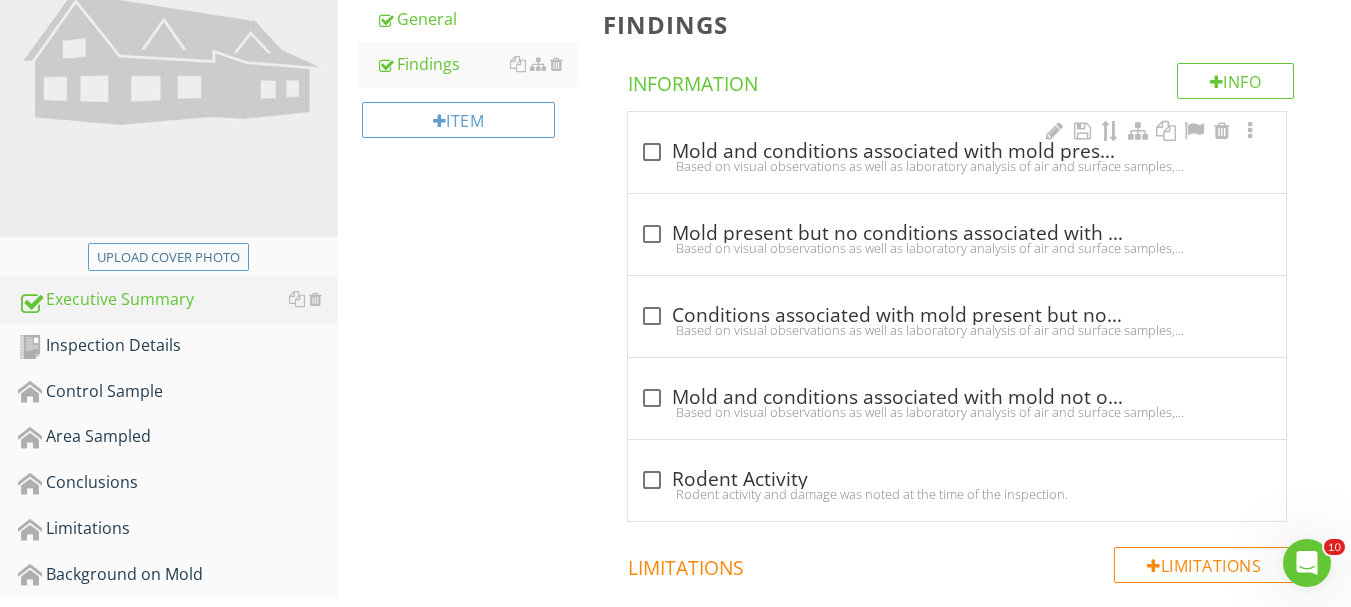 click on "Based on visual observations as well as laboratory analysis of air and surface samples, minor mold and associated conditions were readily observable.The areas tested are in condition 3 (actual growth) as defined by the IICRC/ANSI S520 Standard and Reference Guide for Professional Mold Remediation." at bounding box center (957, 166) 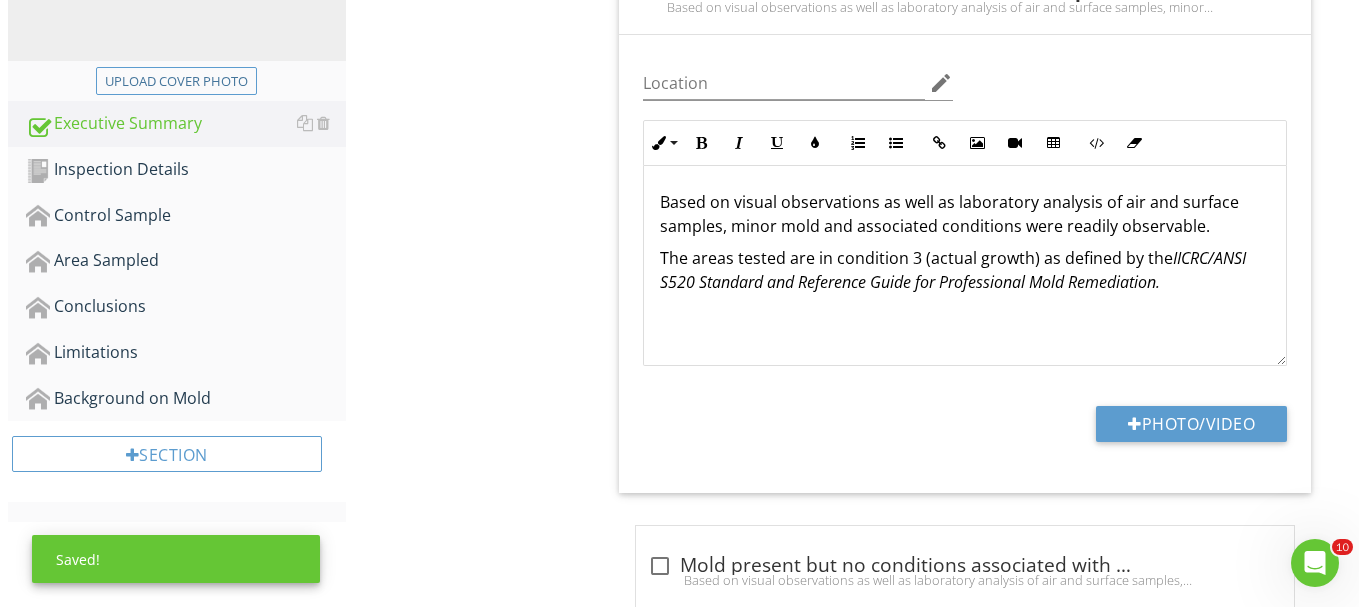 scroll, scrollTop: 462, scrollLeft: 0, axis: vertical 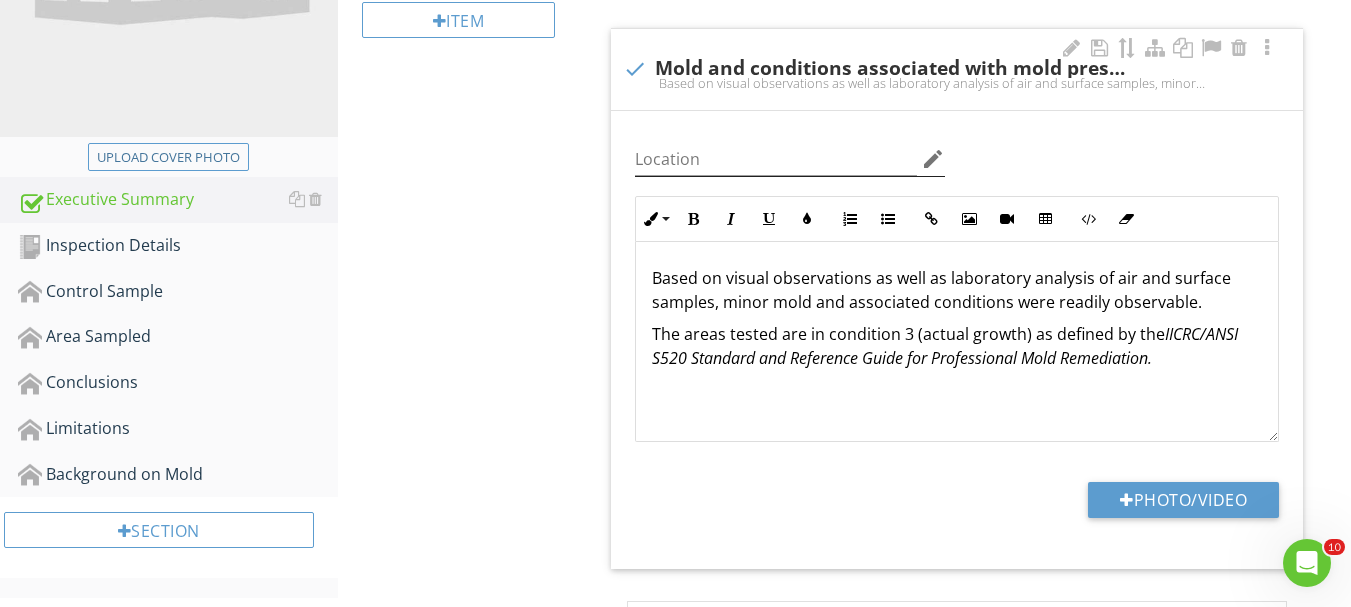click on "edit" at bounding box center [933, 159] 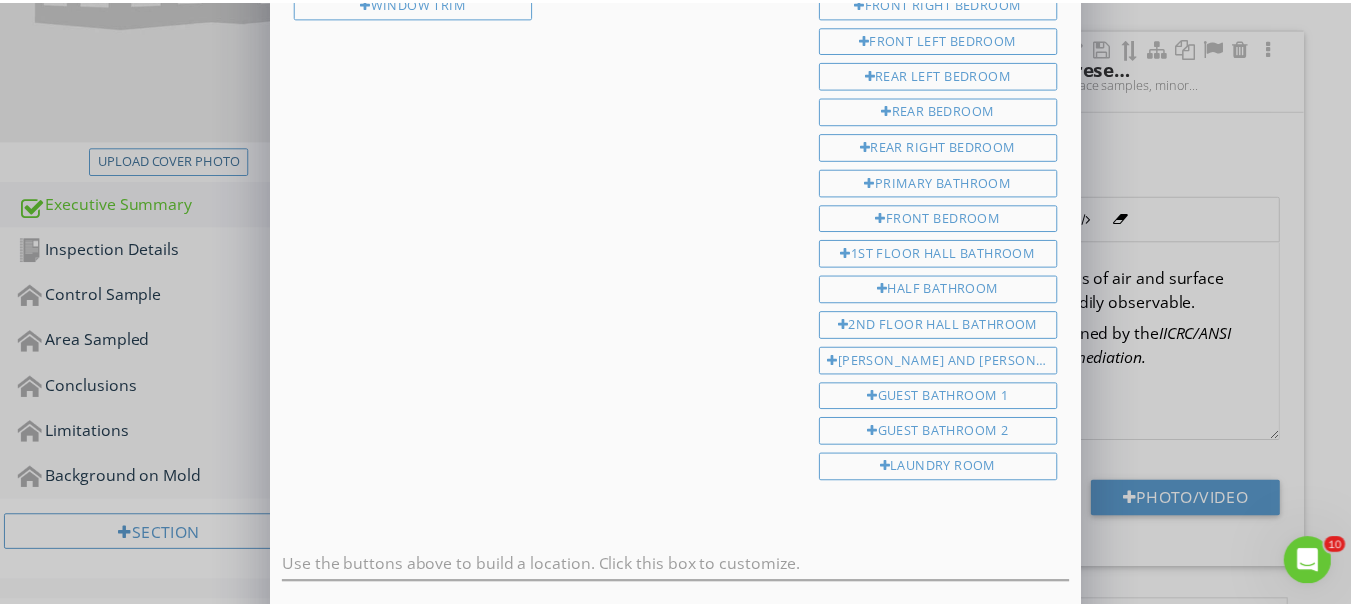 scroll, scrollTop: 682, scrollLeft: 0, axis: vertical 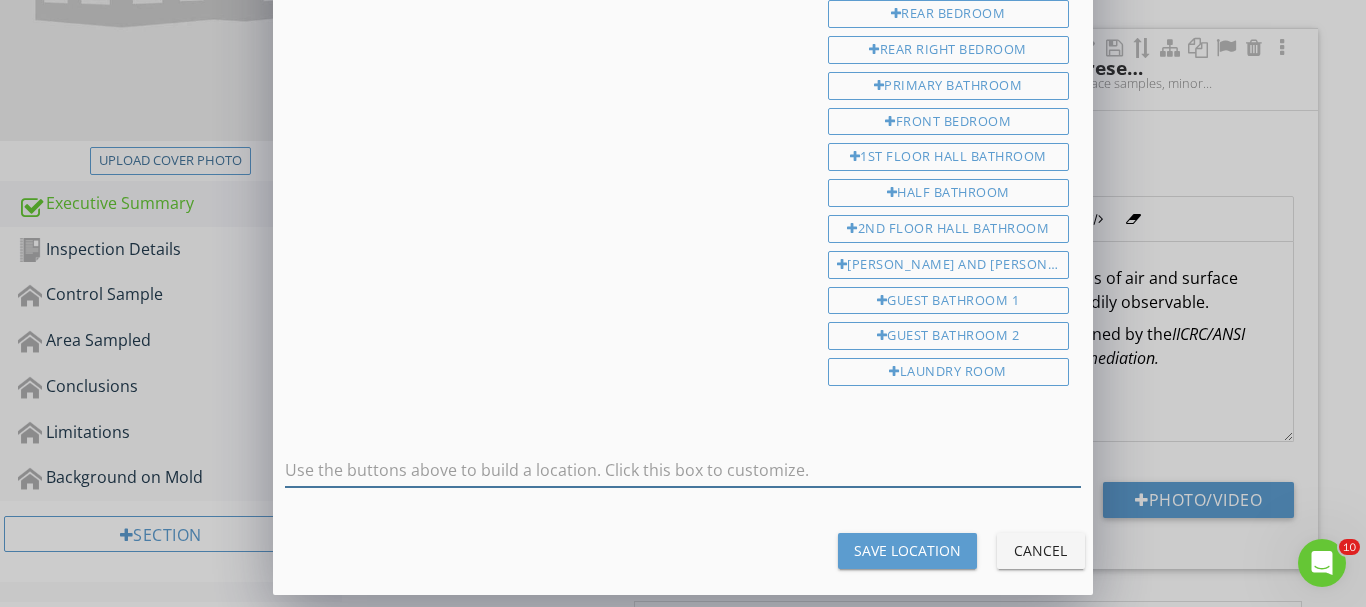 click at bounding box center (683, 470) 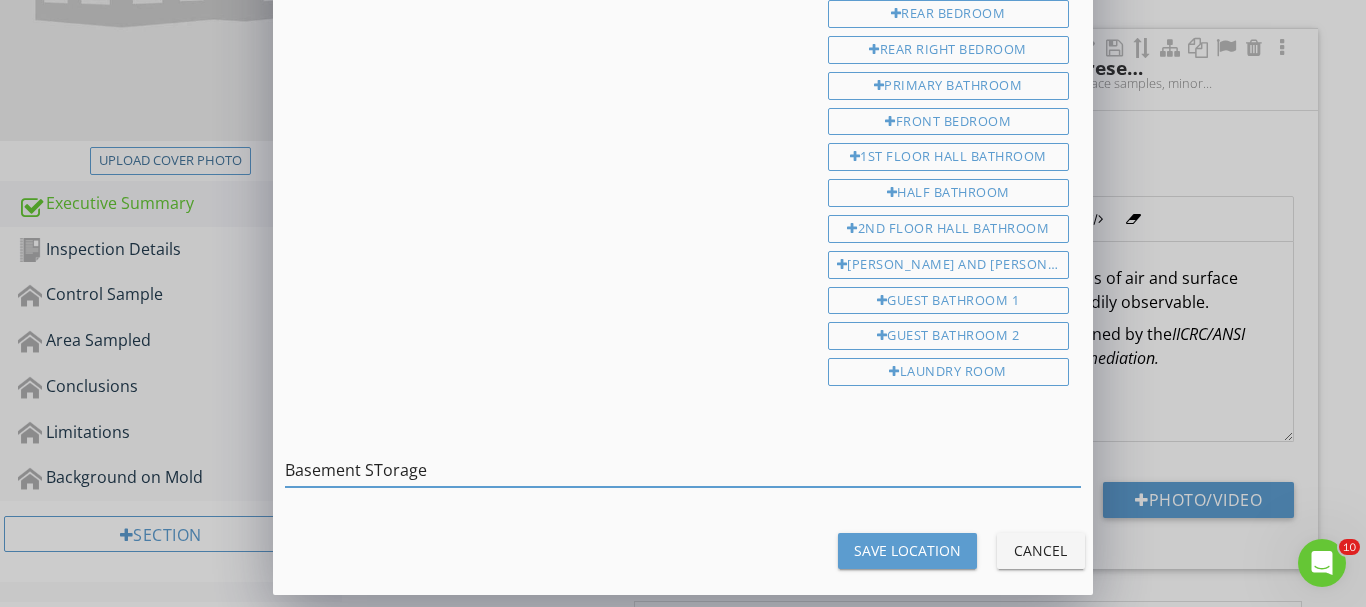 click on "Basement STorage" at bounding box center (683, 470) 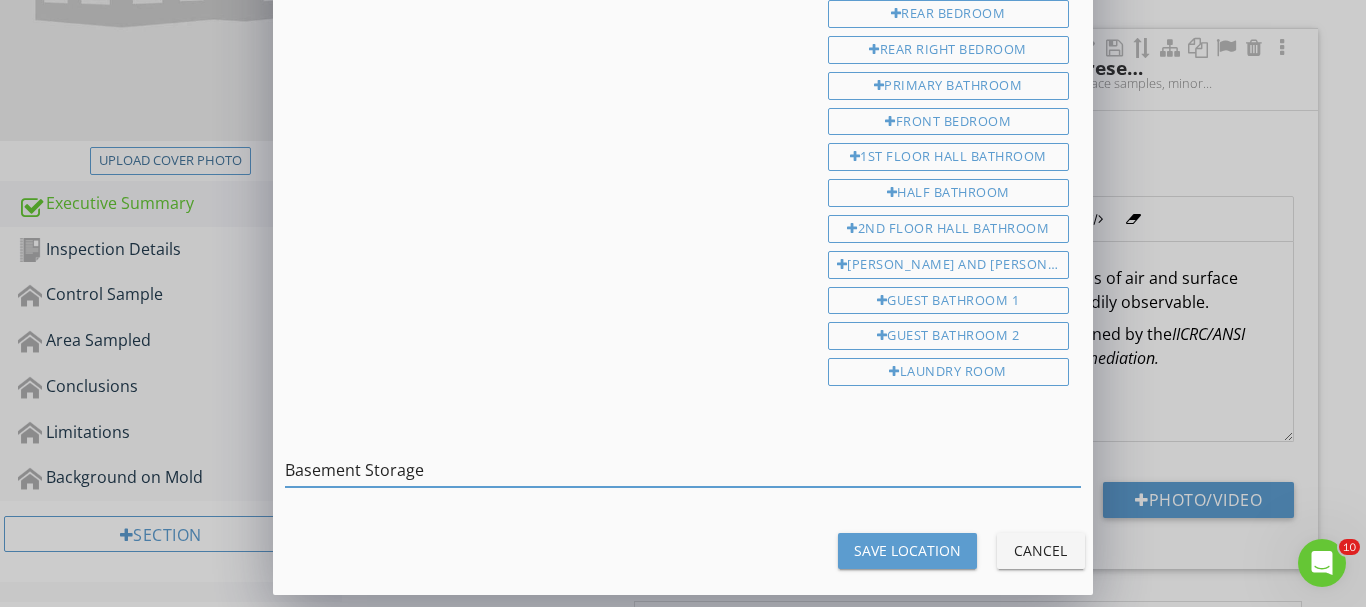 type on "Basement Storage" 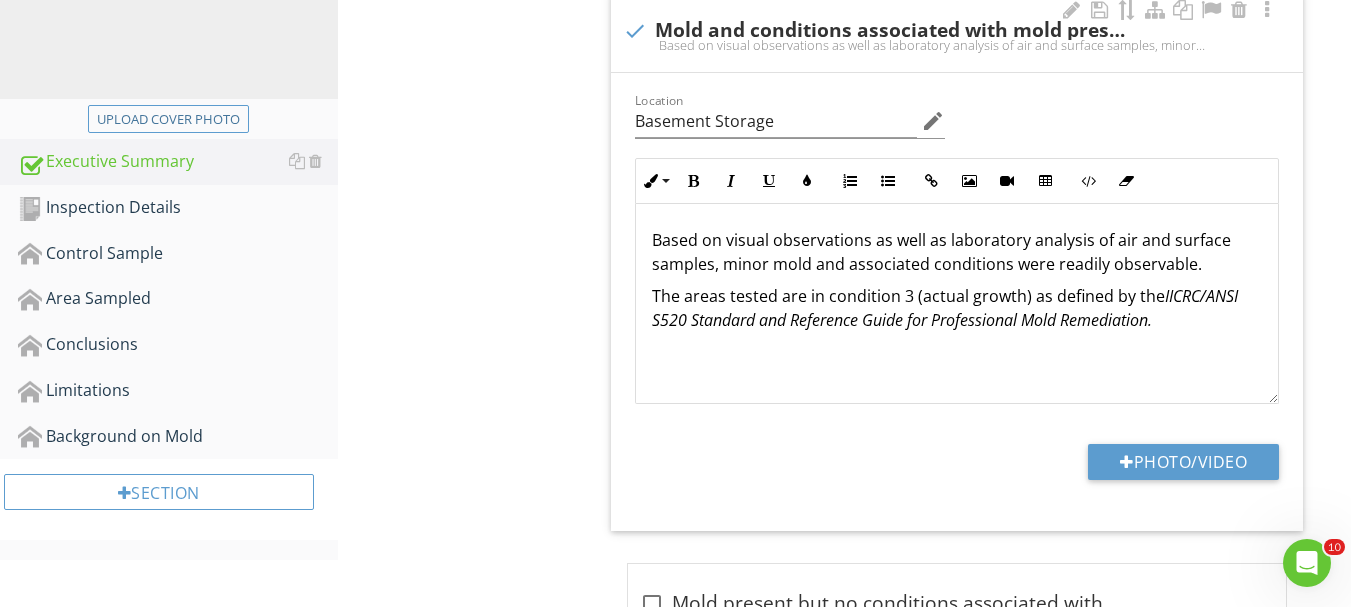 scroll, scrollTop: 511, scrollLeft: 0, axis: vertical 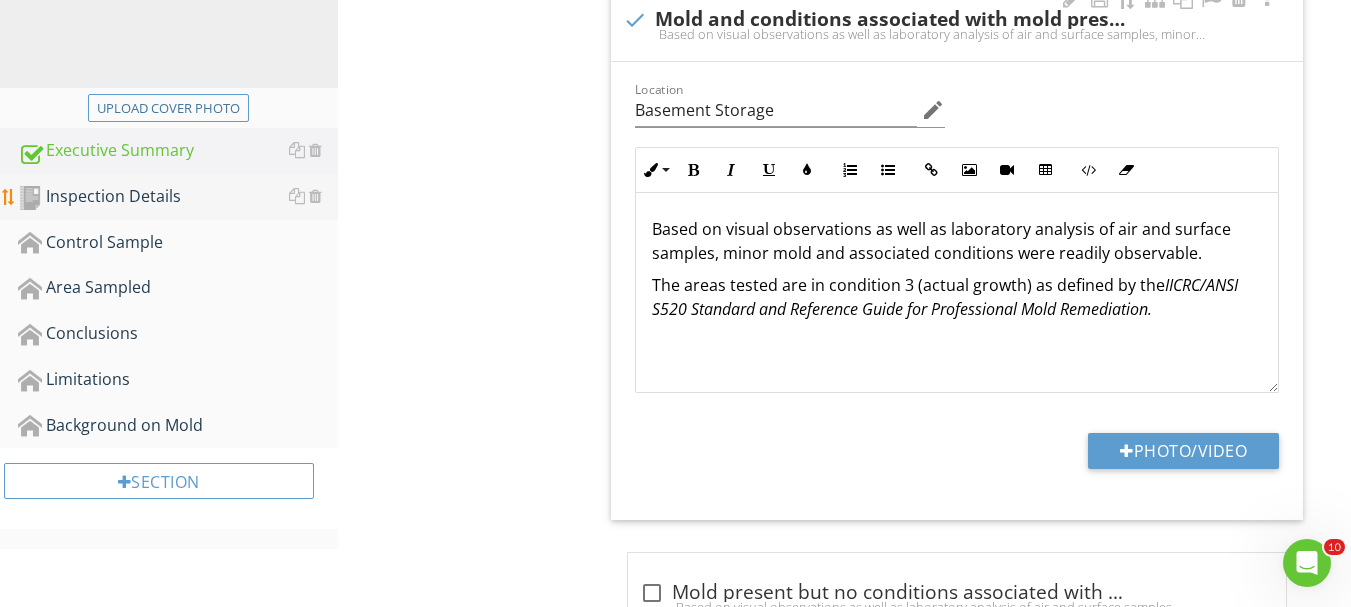 click on "Inspection Details" at bounding box center (178, 197) 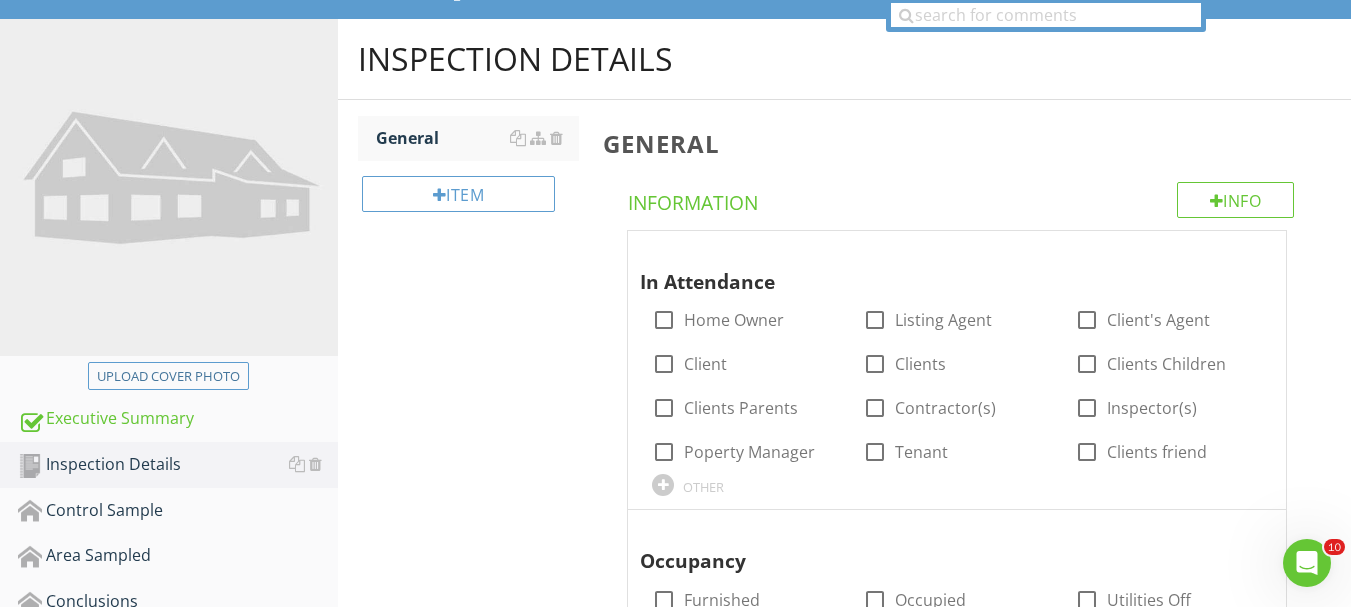 scroll, scrollTop: 211, scrollLeft: 0, axis: vertical 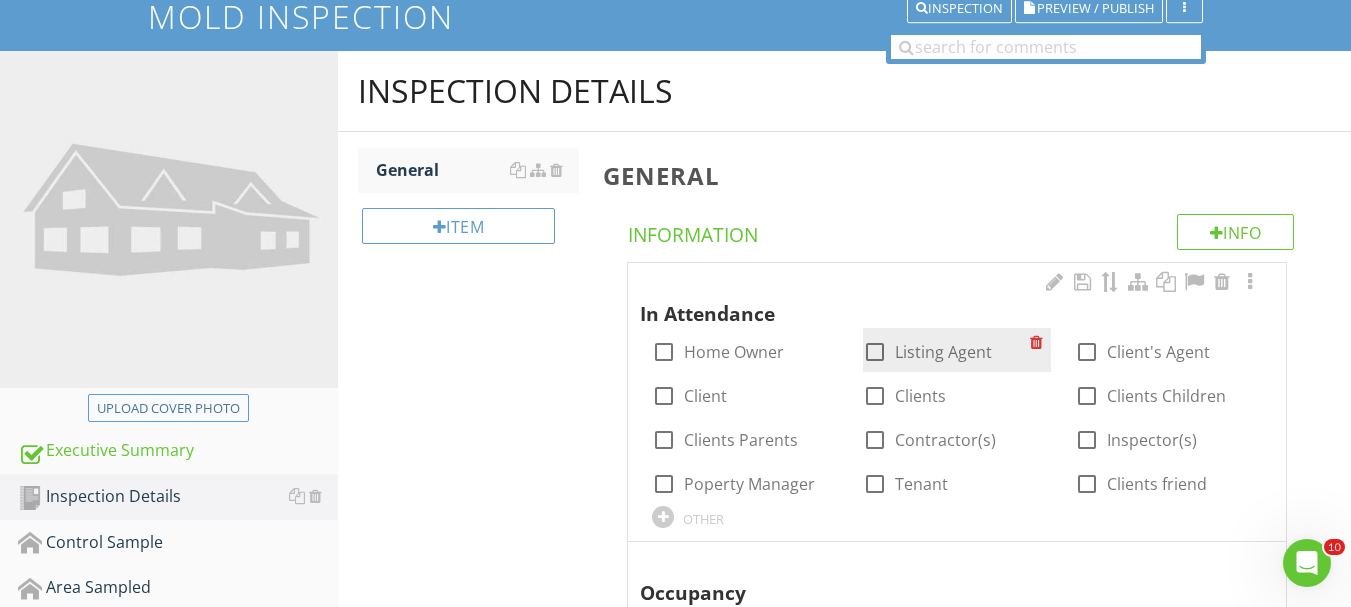 click at bounding box center [875, 352] 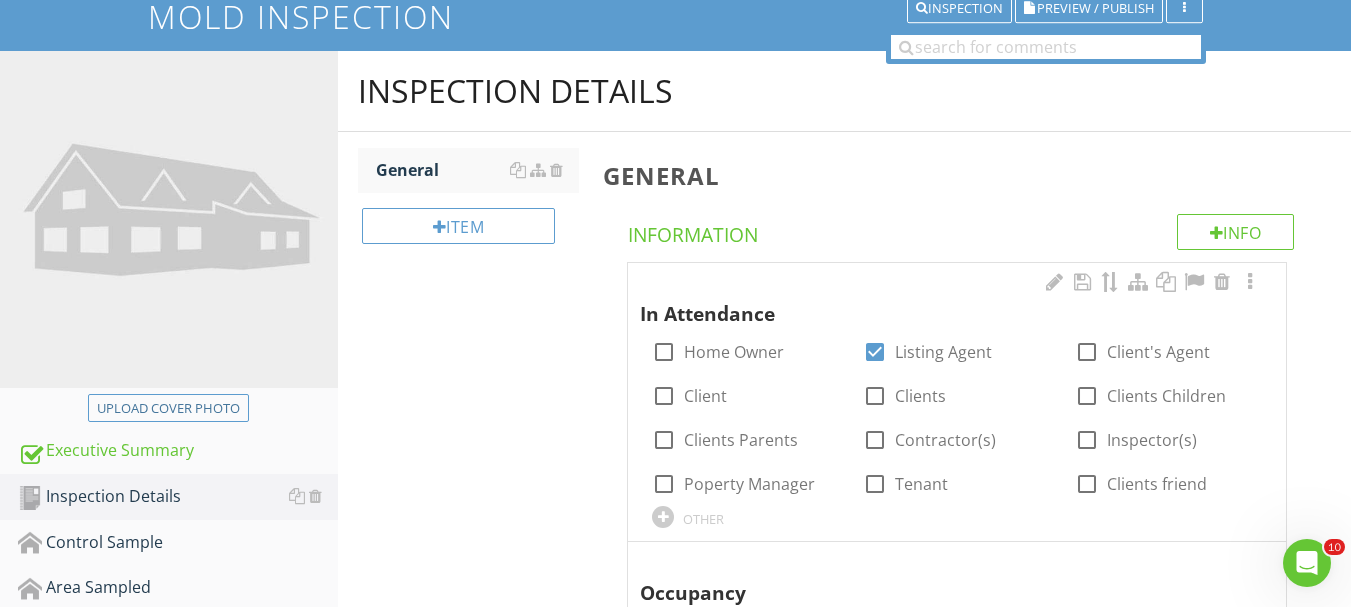 click on "check_box_outline_blank Client's Agent" at bounding box center [1168, 350] 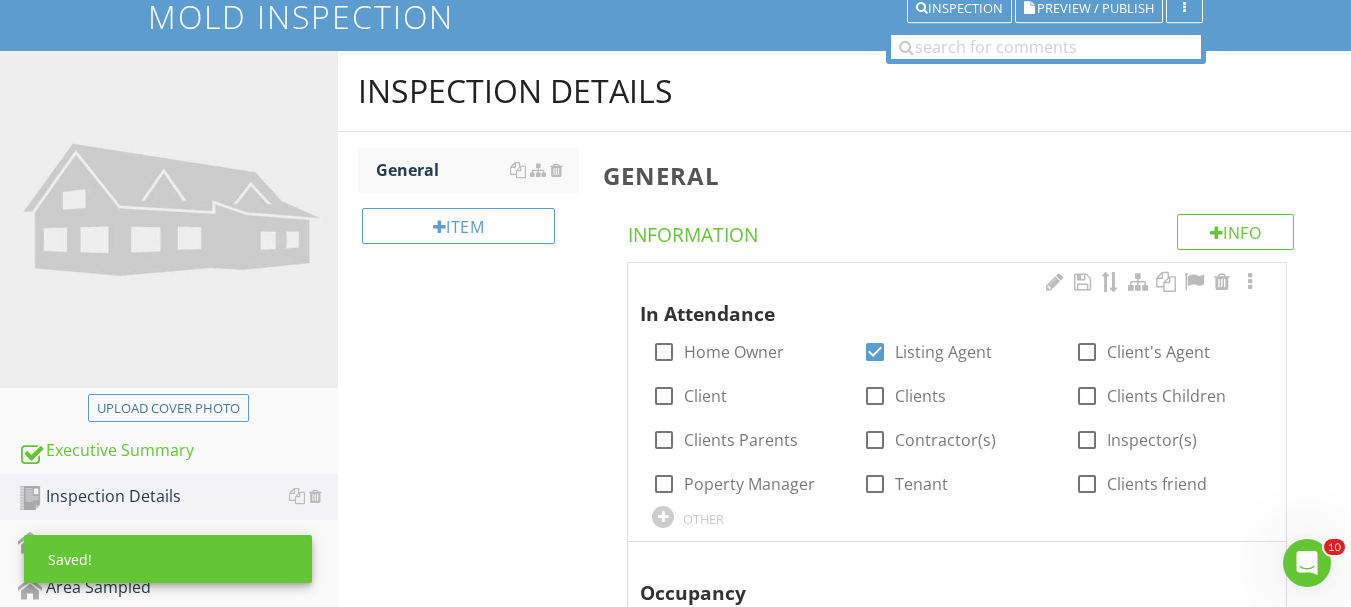 drag, startPoint x: 1082, startPoint y: 349, endPoint x: 1057, endPoint y: 359, distance: 26.925823 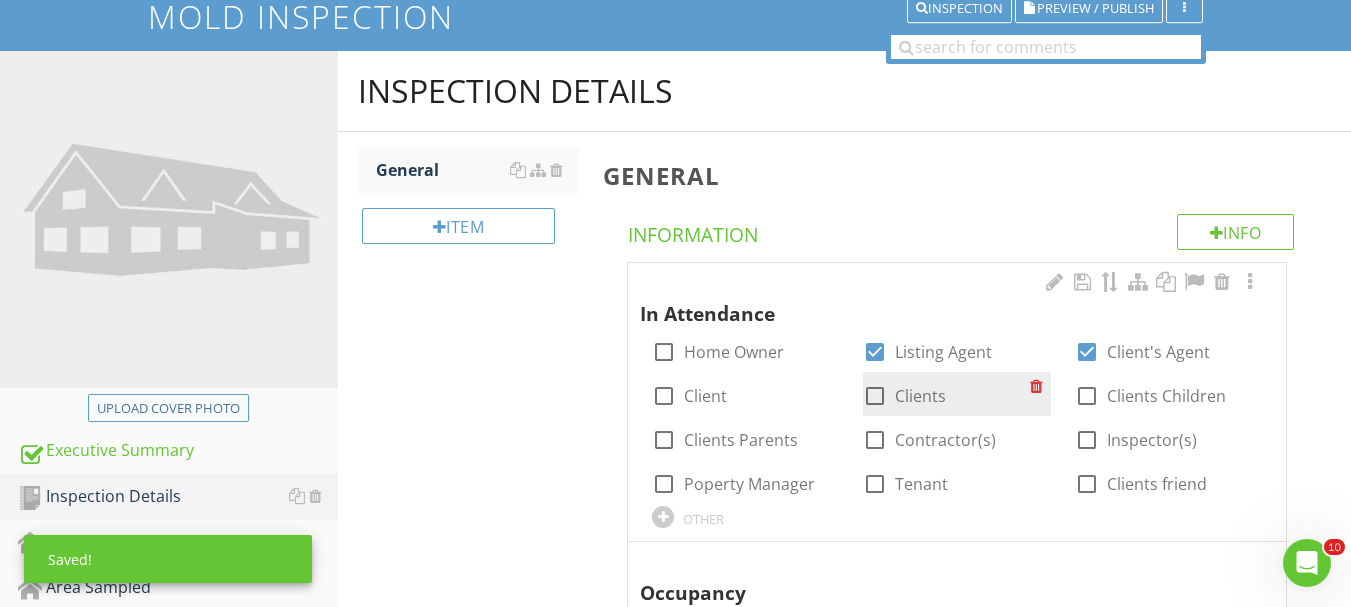 click on "Clients" at bounding box center (920, 396) 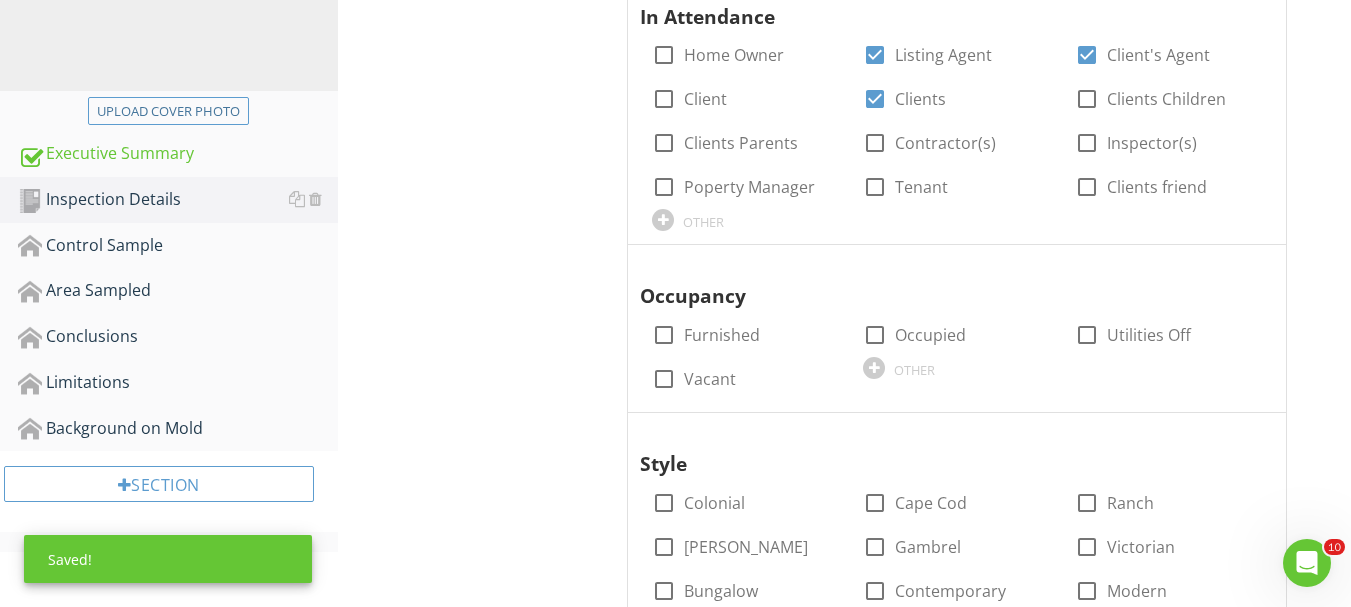 scroll, scrollTop: 511, scrollLeft: 0, axis: vertical 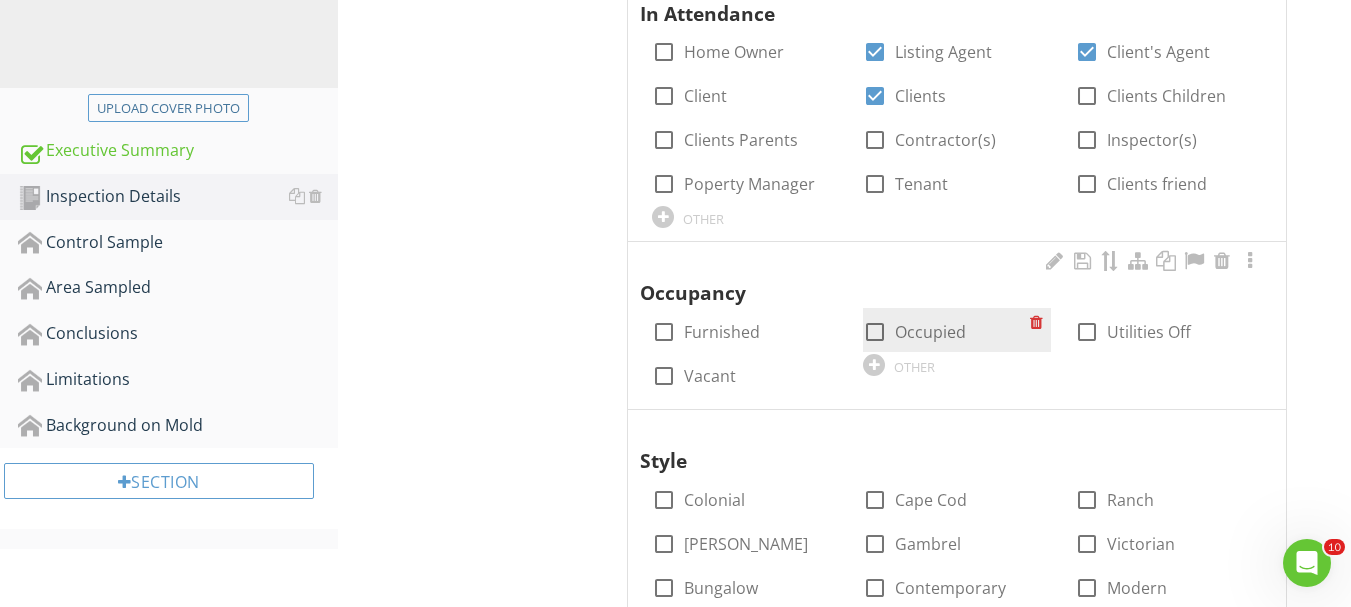 click at bounding box center (875, 332) 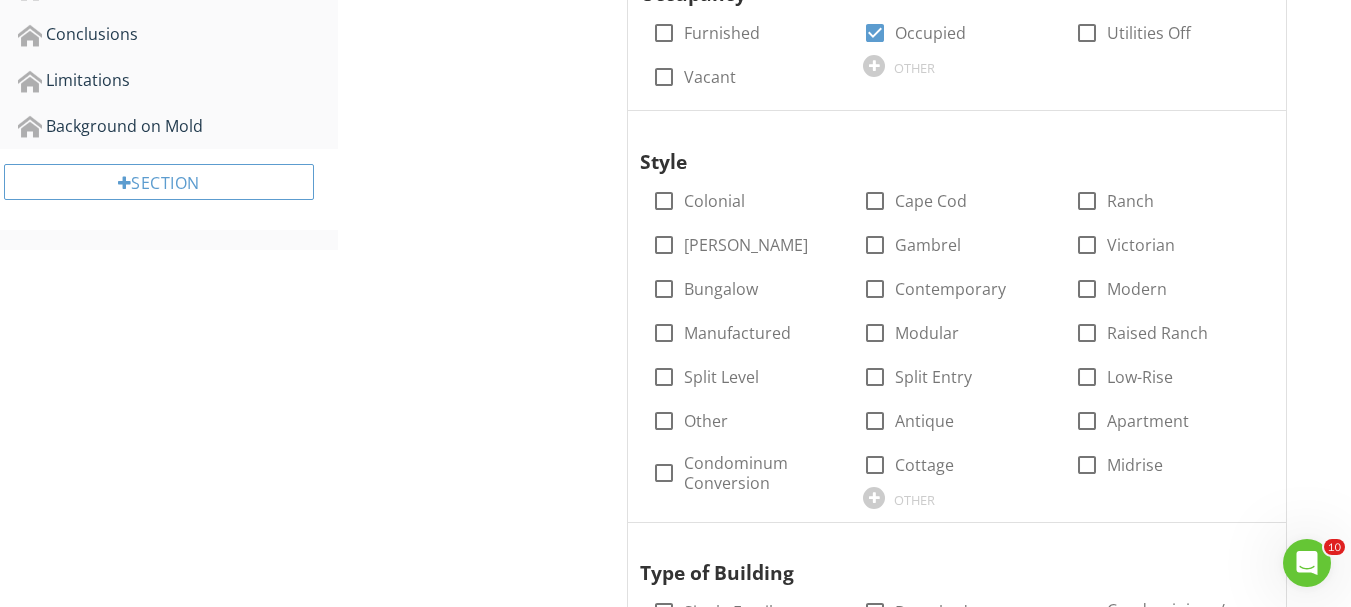 scroll, scrollTop: 811, scrollLeft: 0, axis: vertical 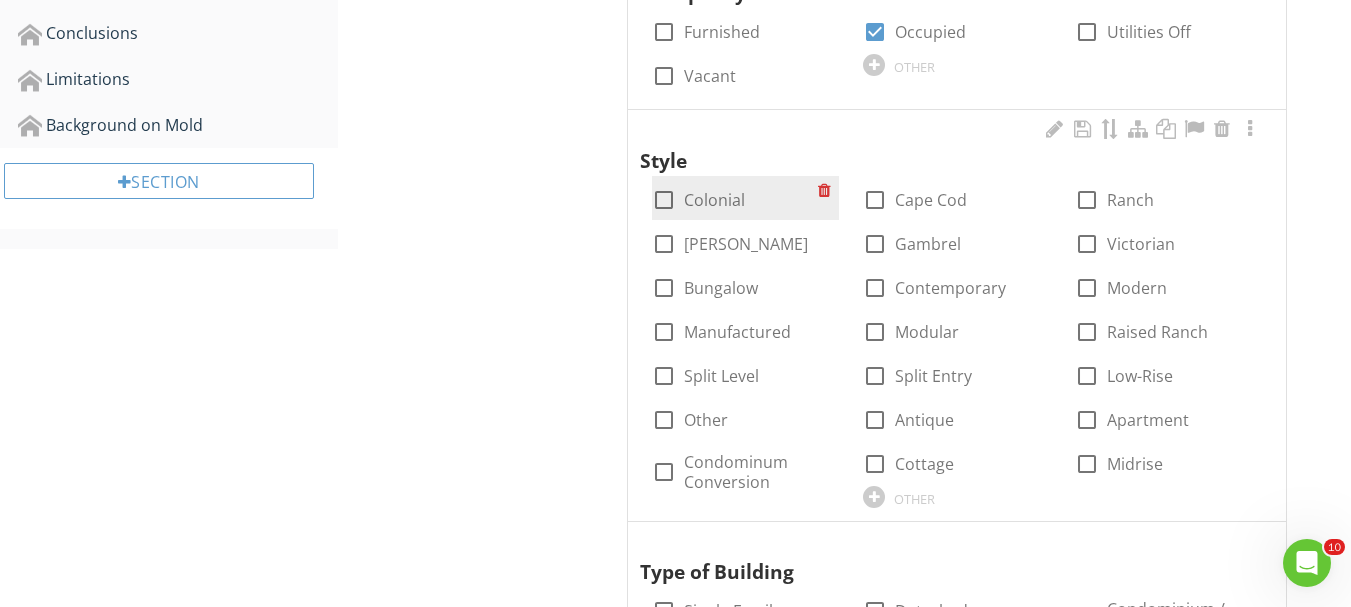 click on "Colonial" at bounding box center [714, 200] 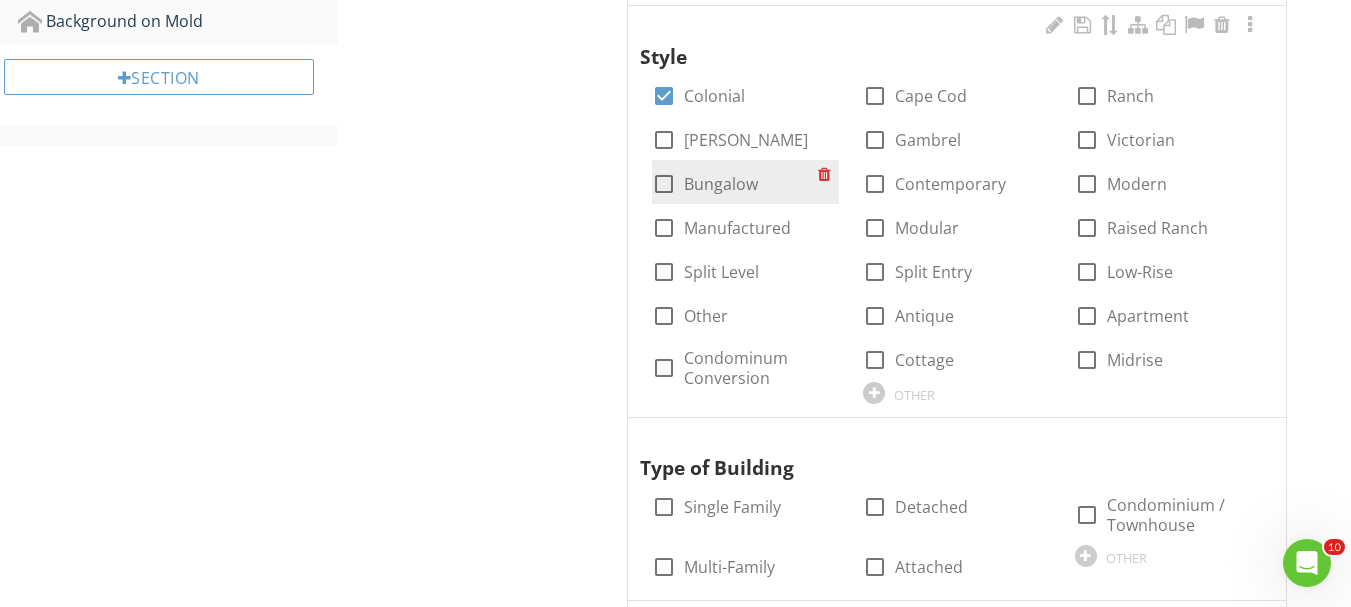 scroll, scrollTop: 1111, scrollLeft: 0, axis: vertical 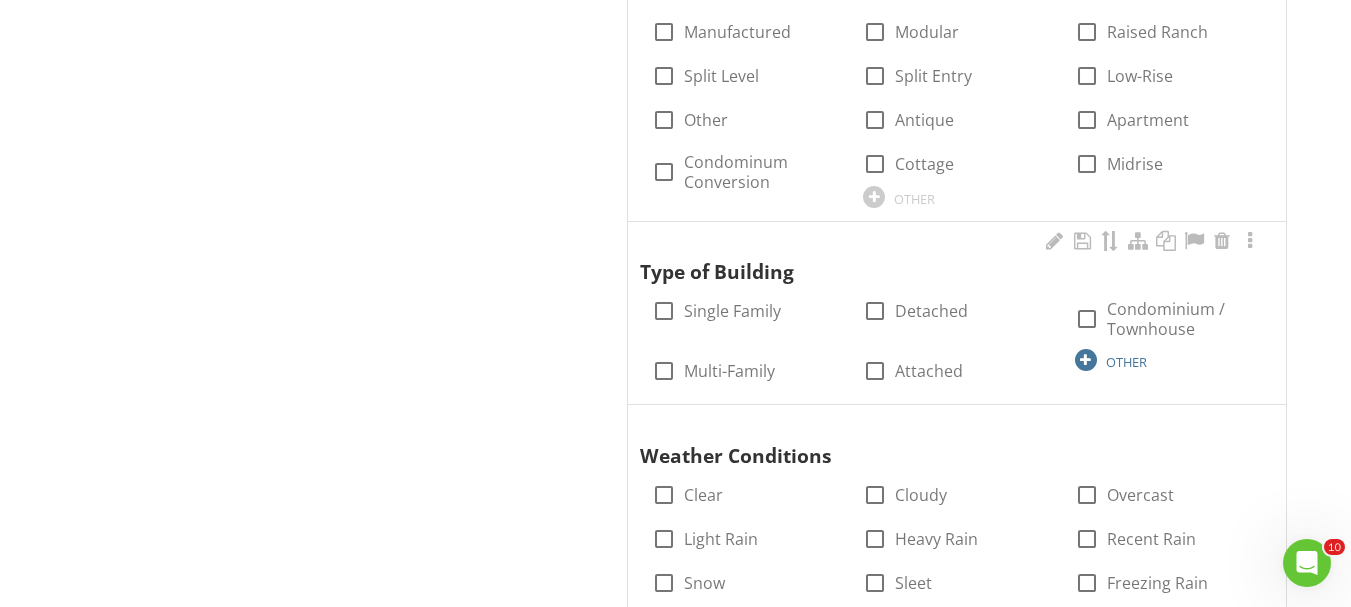 click at bounding box center [1086, 360] 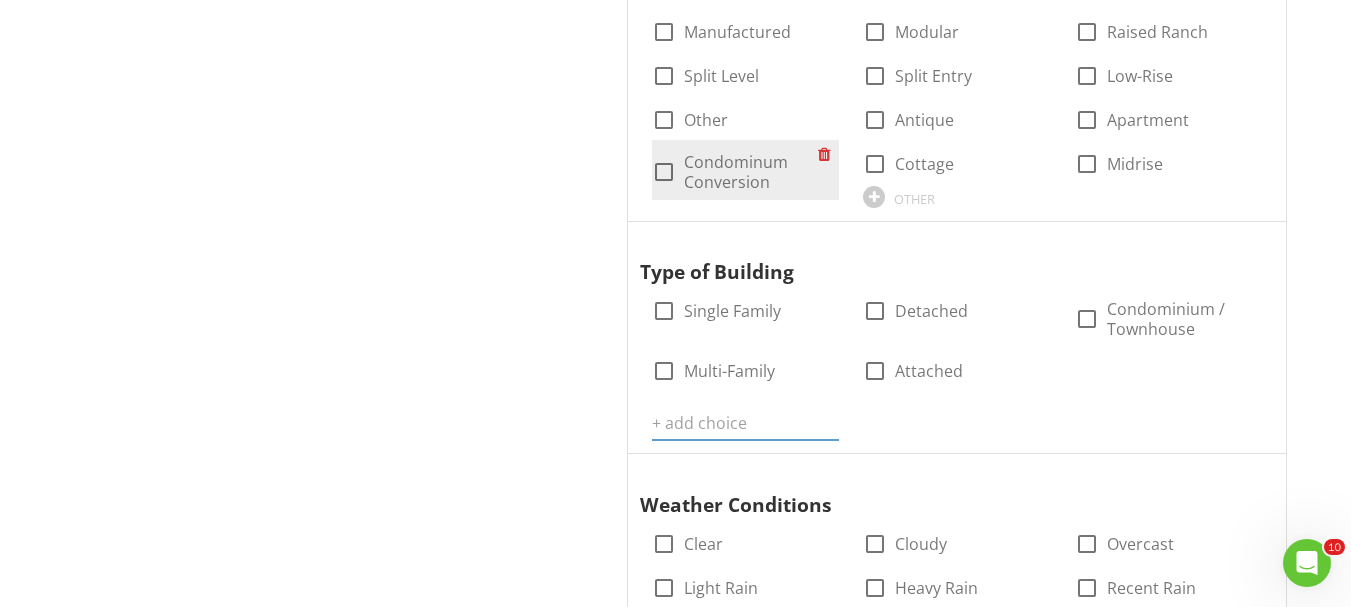 click on "Condominum Conversion" at bounding box center (751, 172) 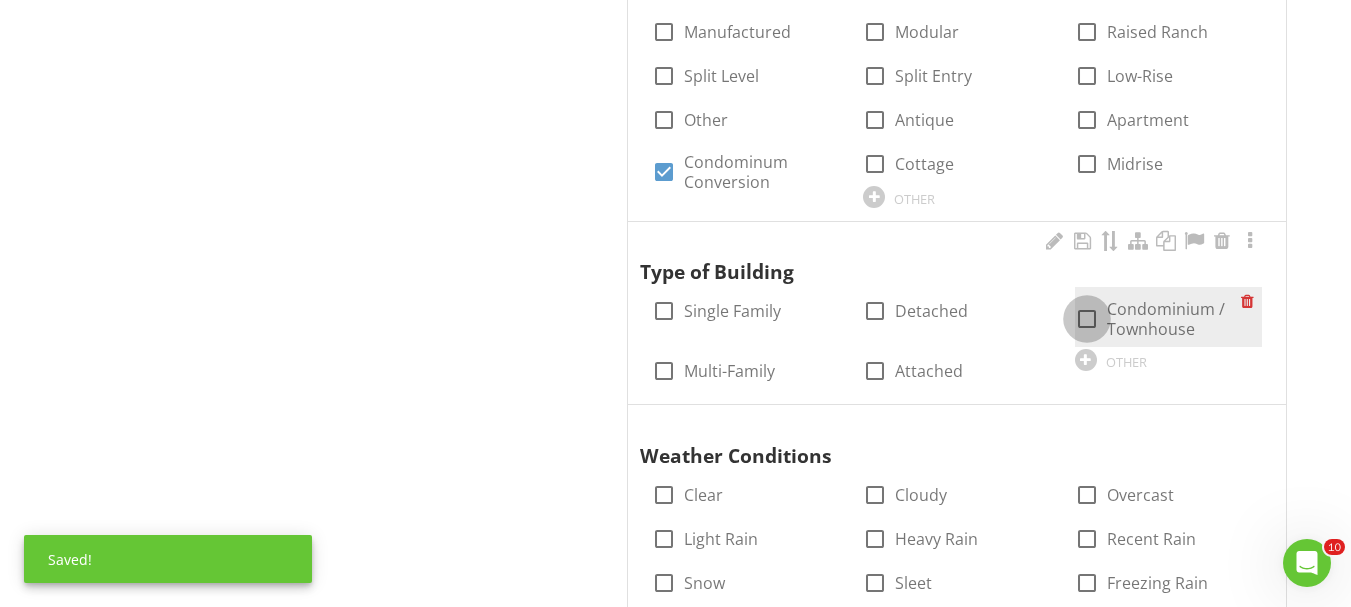 click at bounding box center (1087, 319) 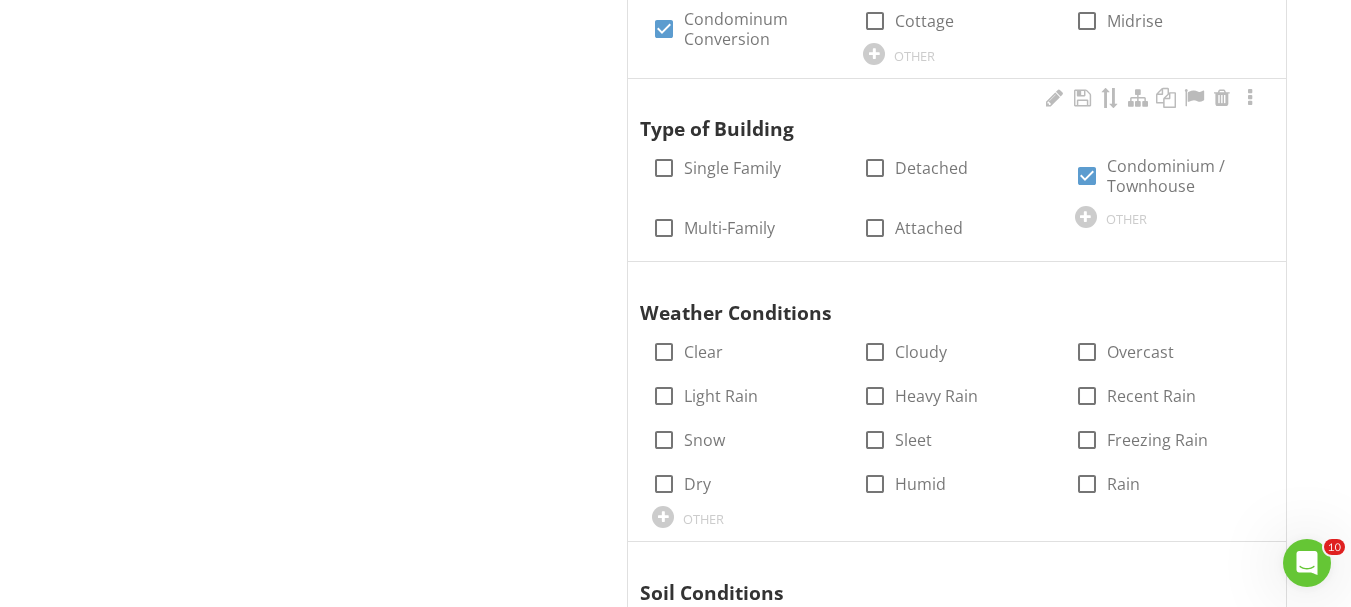 scroll, scrollTop: 1304, scrollLeft: 0, axis: vertical 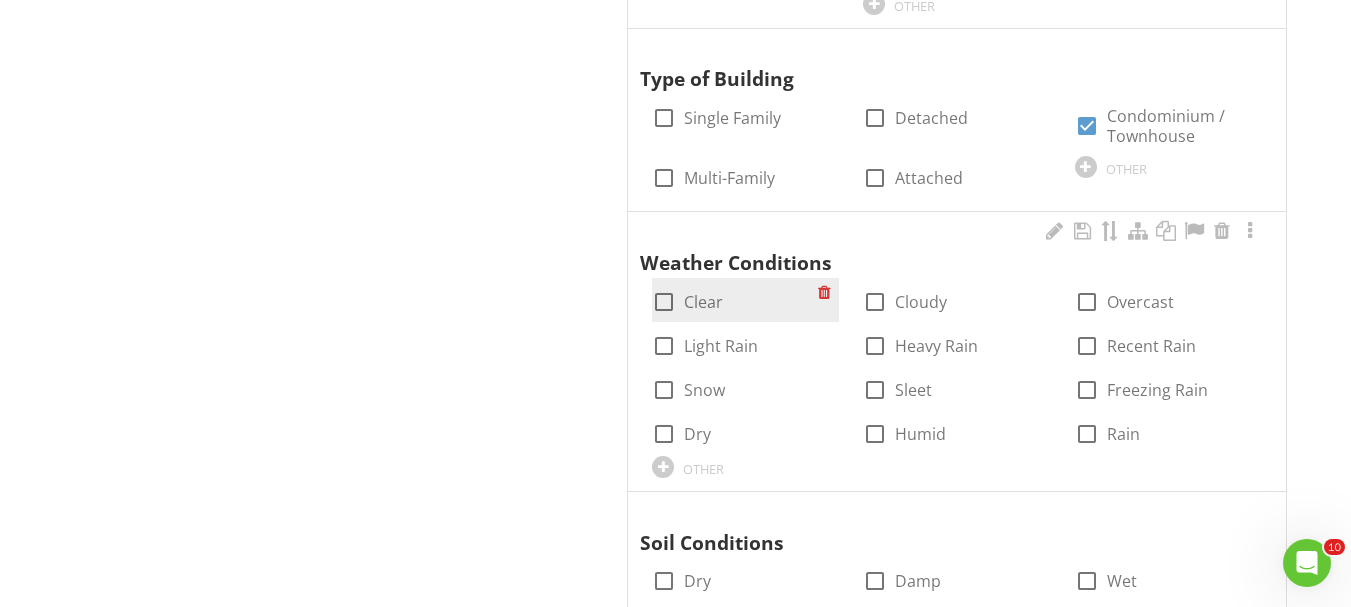 click on "Clear" at bounding box center (703, 302) 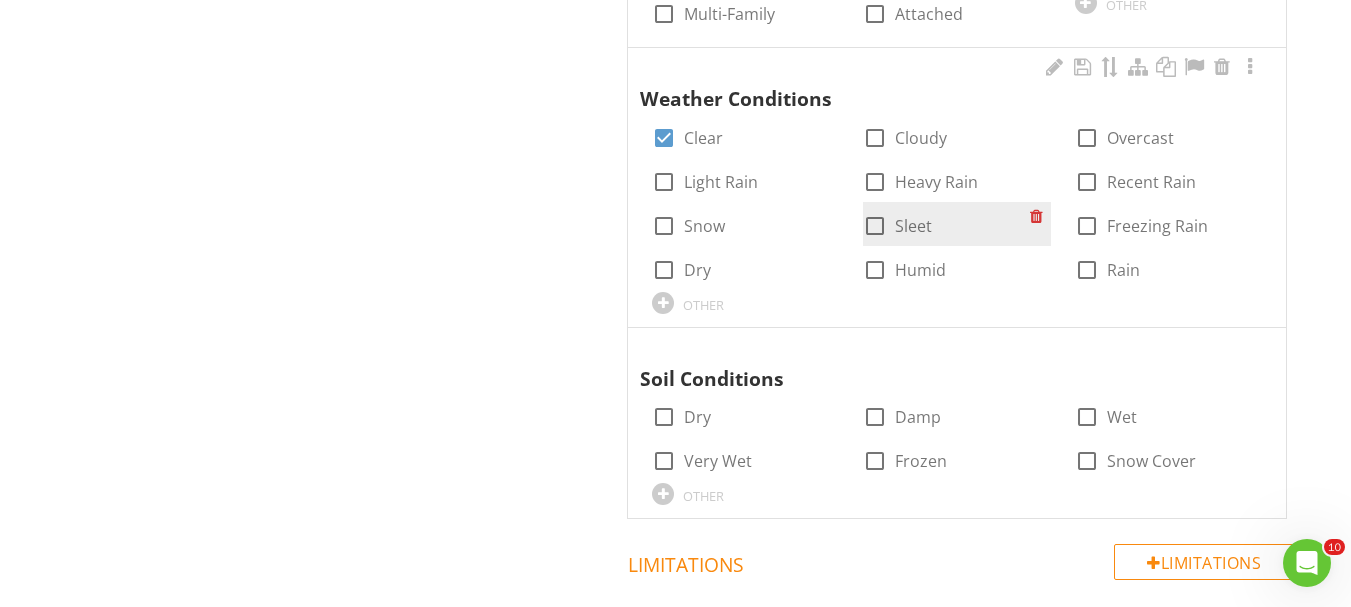scroll, scrollTop: 1604, scrollLeft: 0, axis: vertical 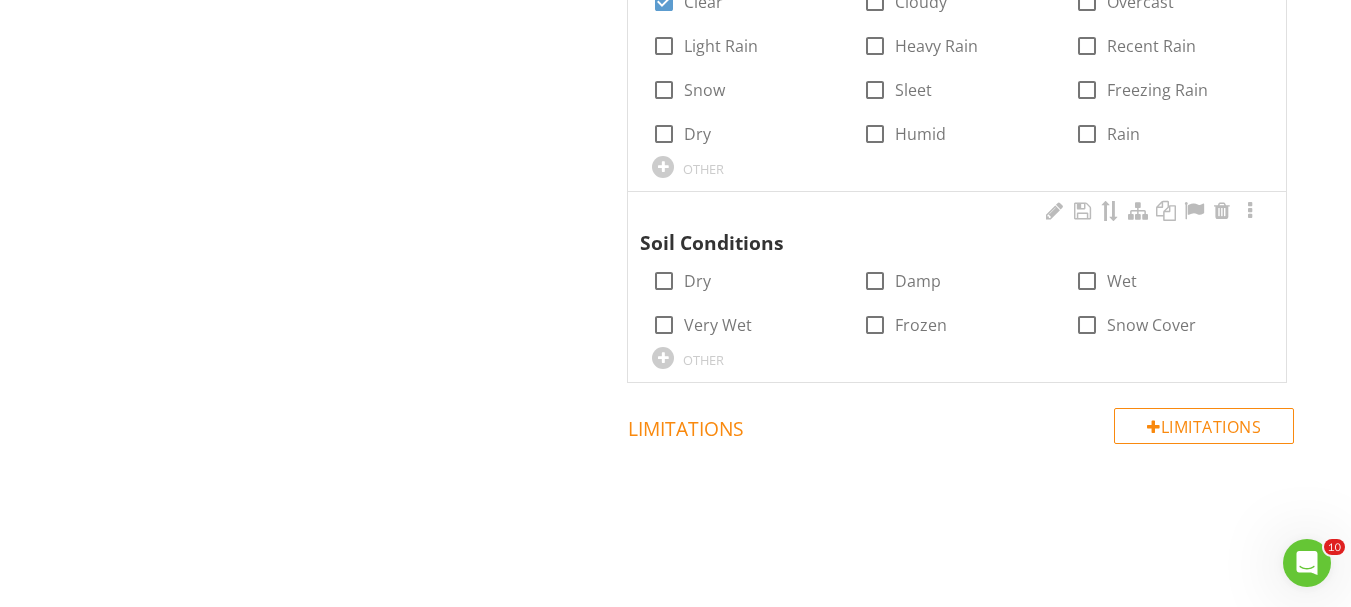 click on "check_box_outline_blank Dry" at bounding box center [745, 279] 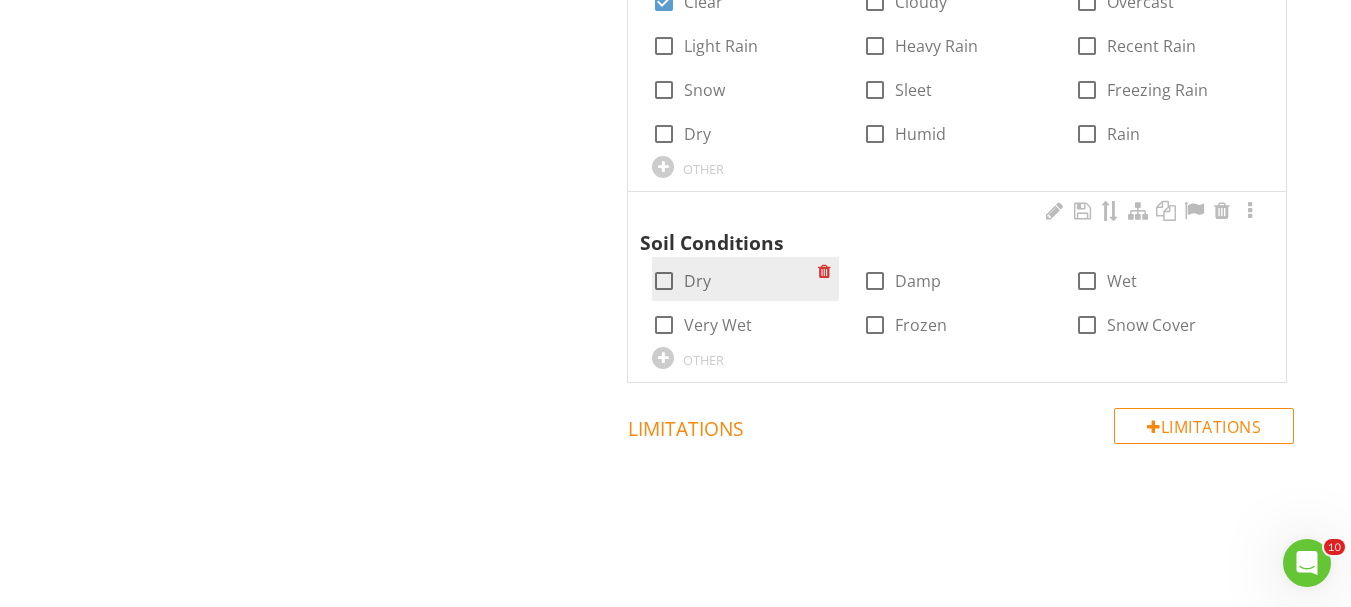 click at bounding box center (664, 281) 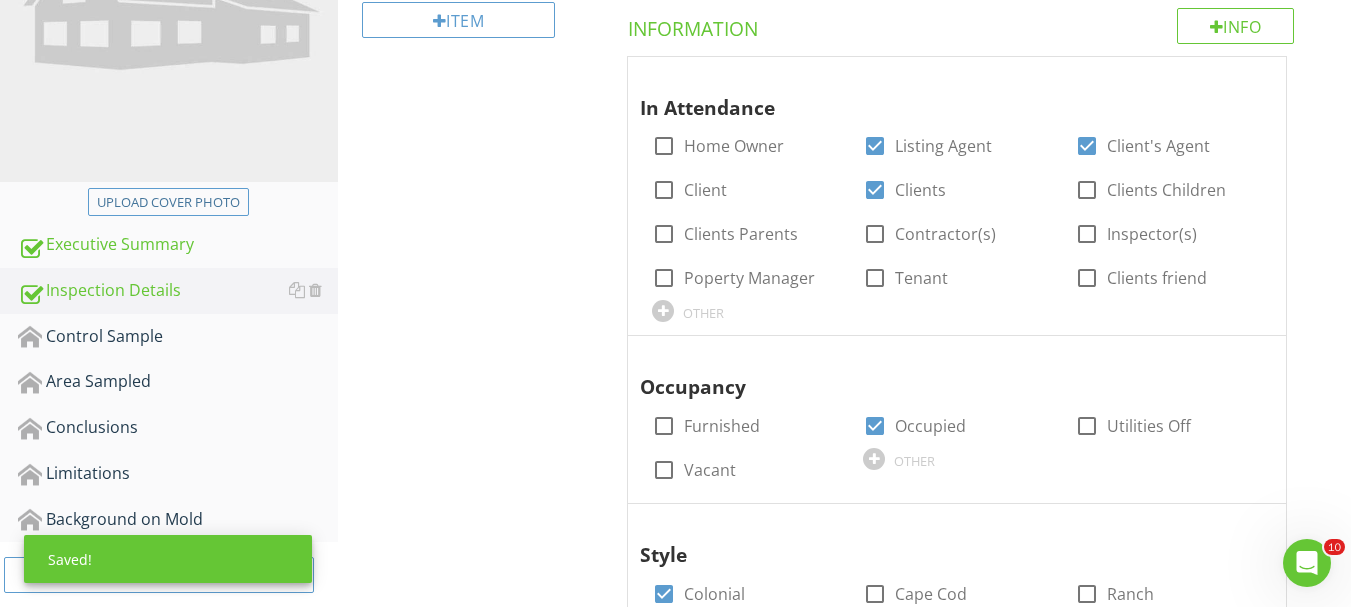 scroll, scrollTop: 404, scrollLeft: 0, axis: vertical 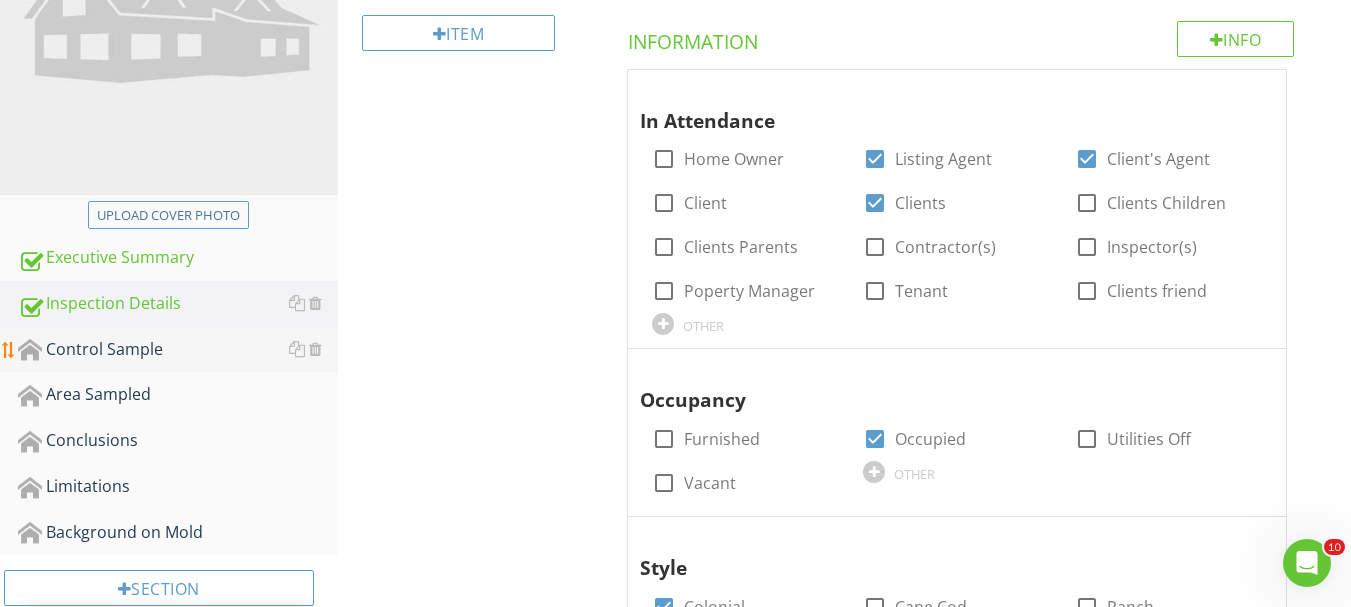 click on "Control Sample" at bounding box center [178, 350] 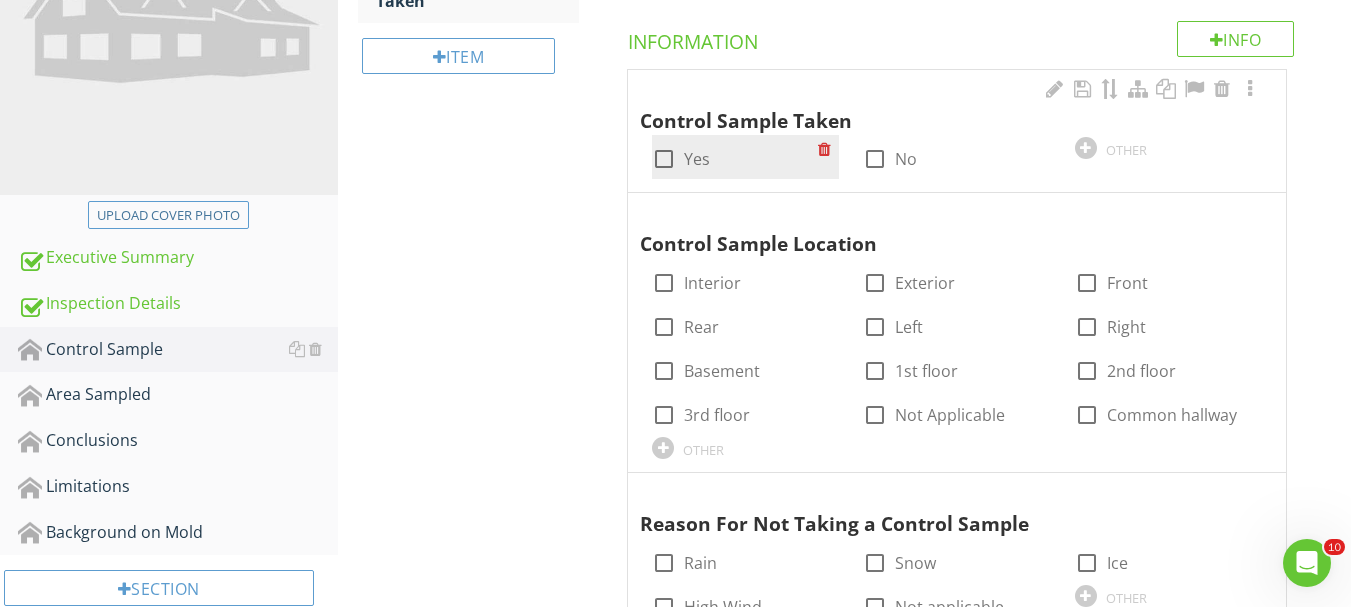 click on "Yes" at bounding box center [697, 159] 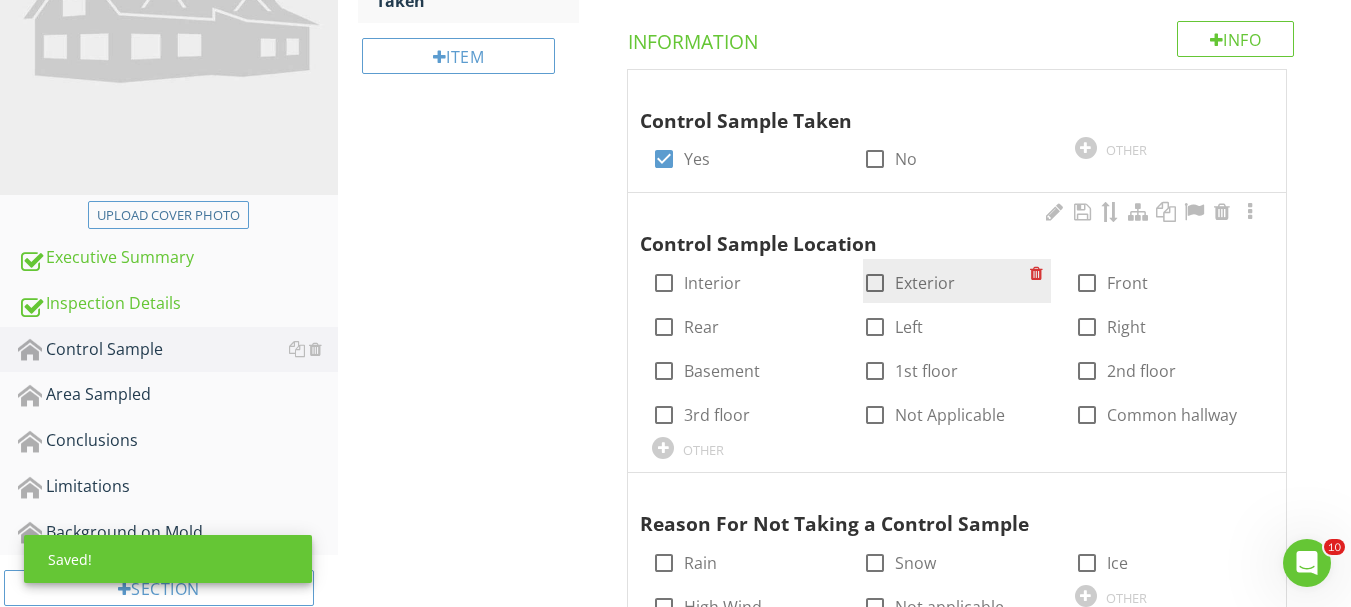 click on "Exterior" at bounding box center (925, 283) 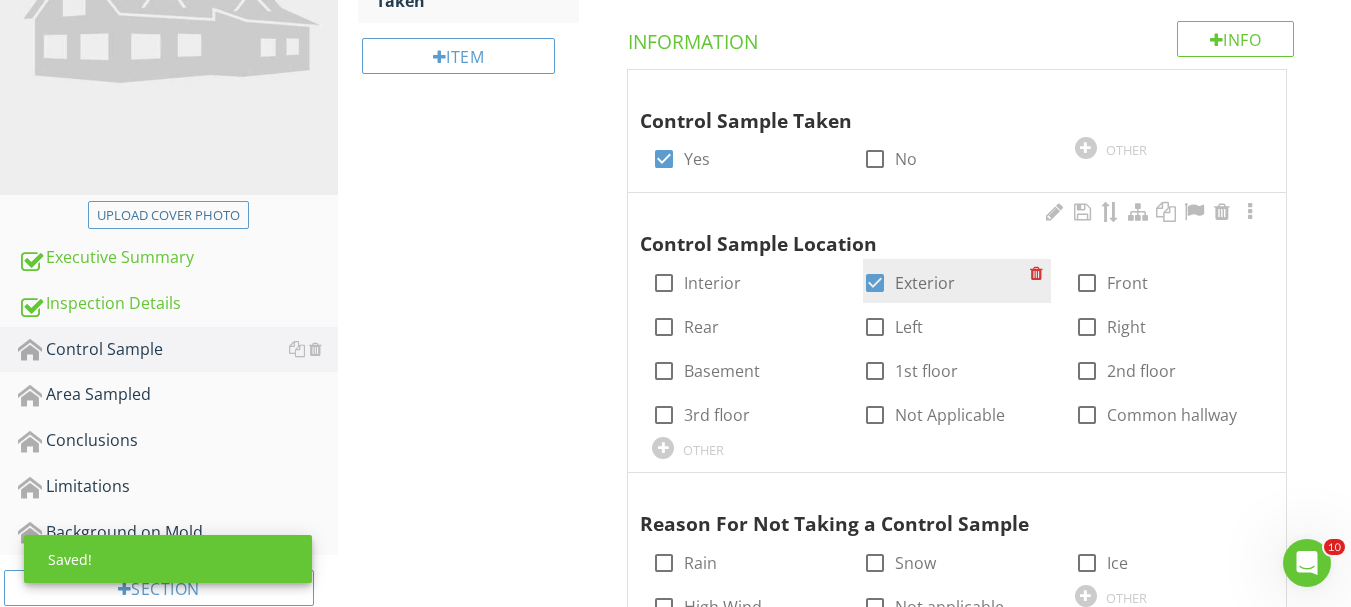 checkbox on "true" 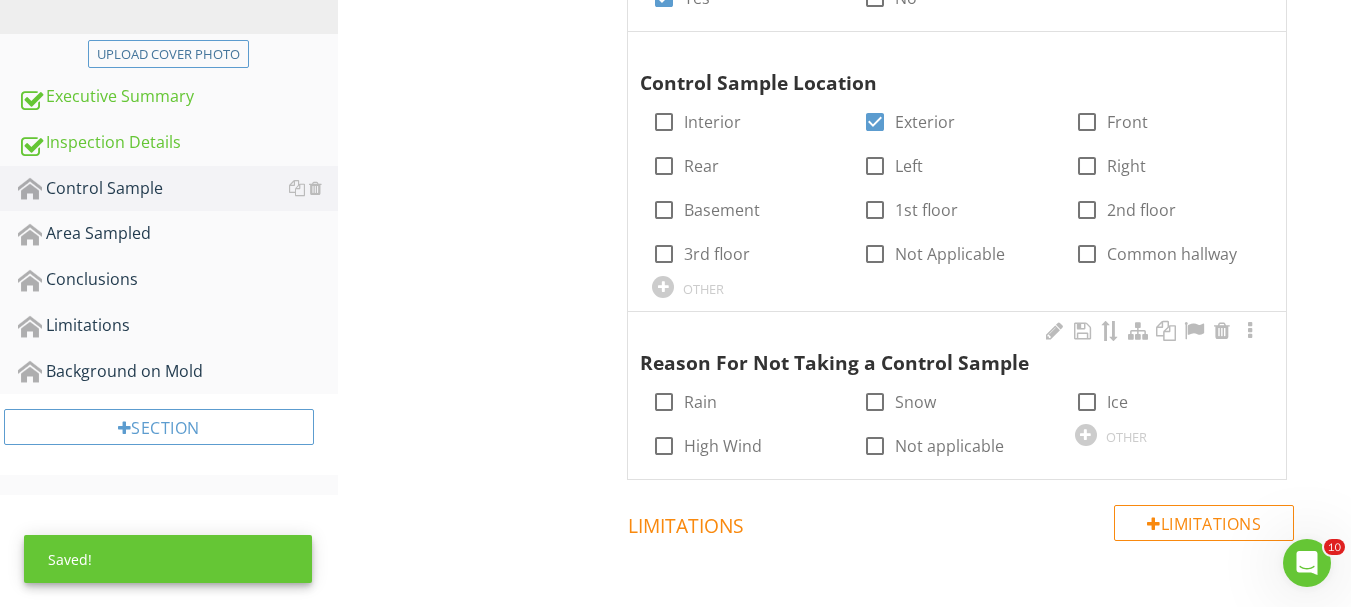 scroll, scrollTop: 604, scrollLeft: 0, axis: vertical 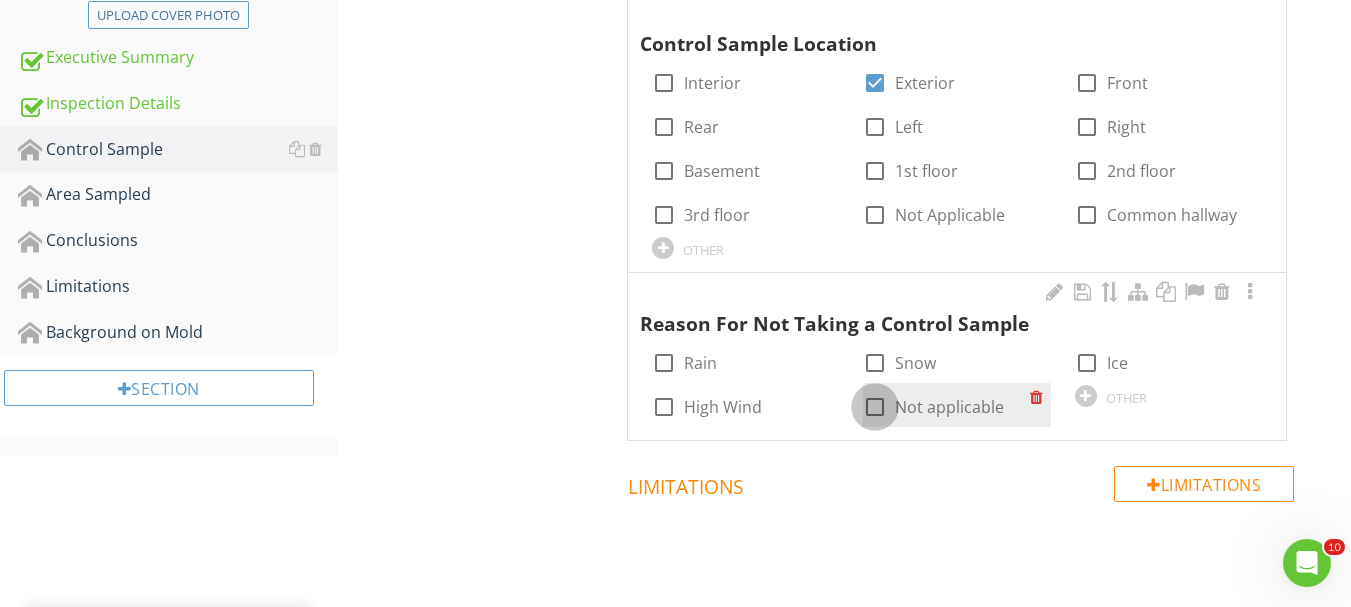 click at bounding box center [875, 407] 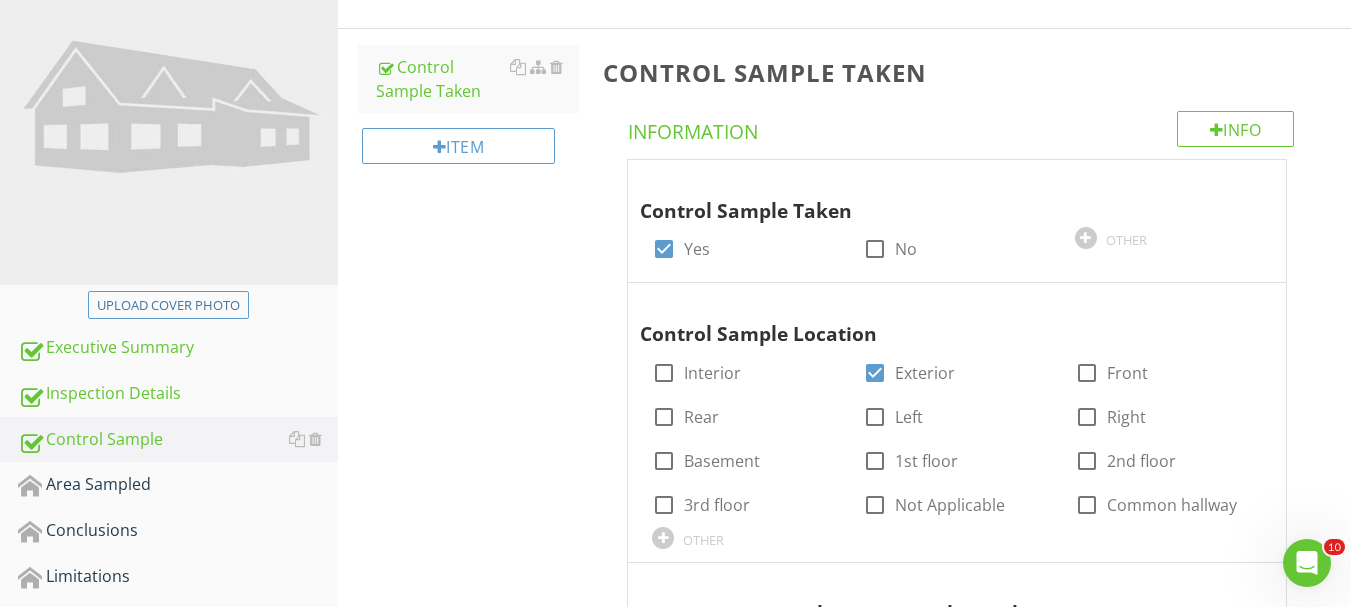 scroll, scrollTop: 334, scrollLeft: 0, axis: vertical 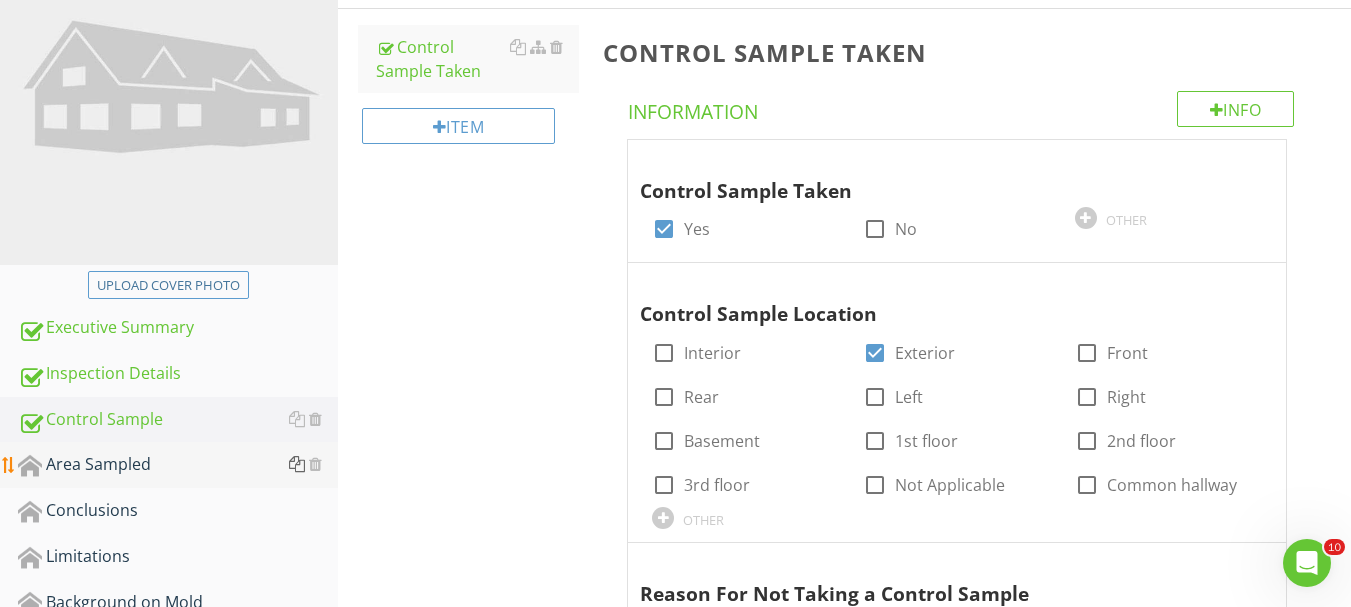 click at bounding box center [297, 464] 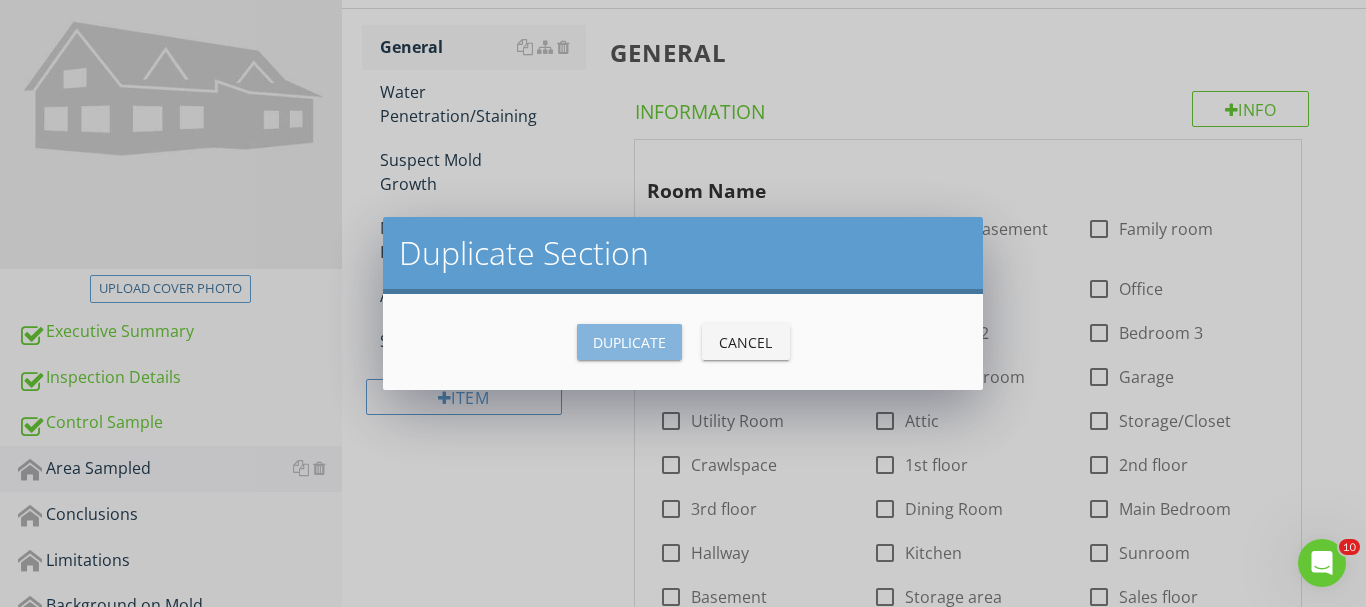 click on "Duplicate" at bounding box center [629, 342] 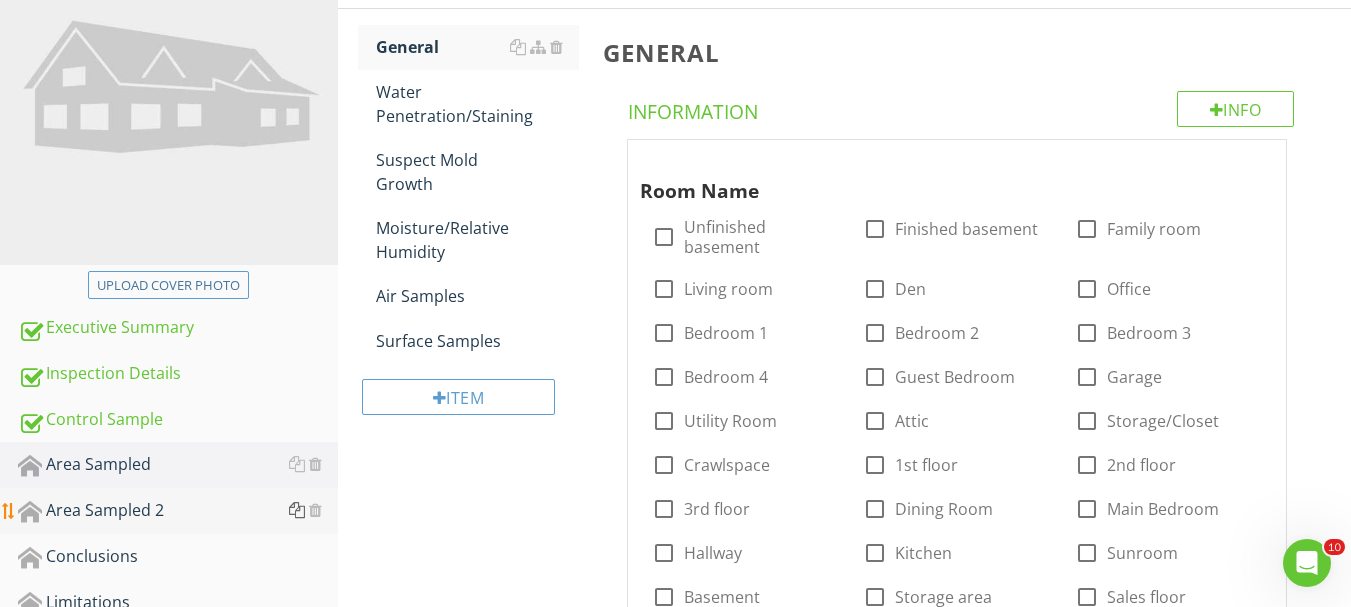 click at bounding box center (297, 510) 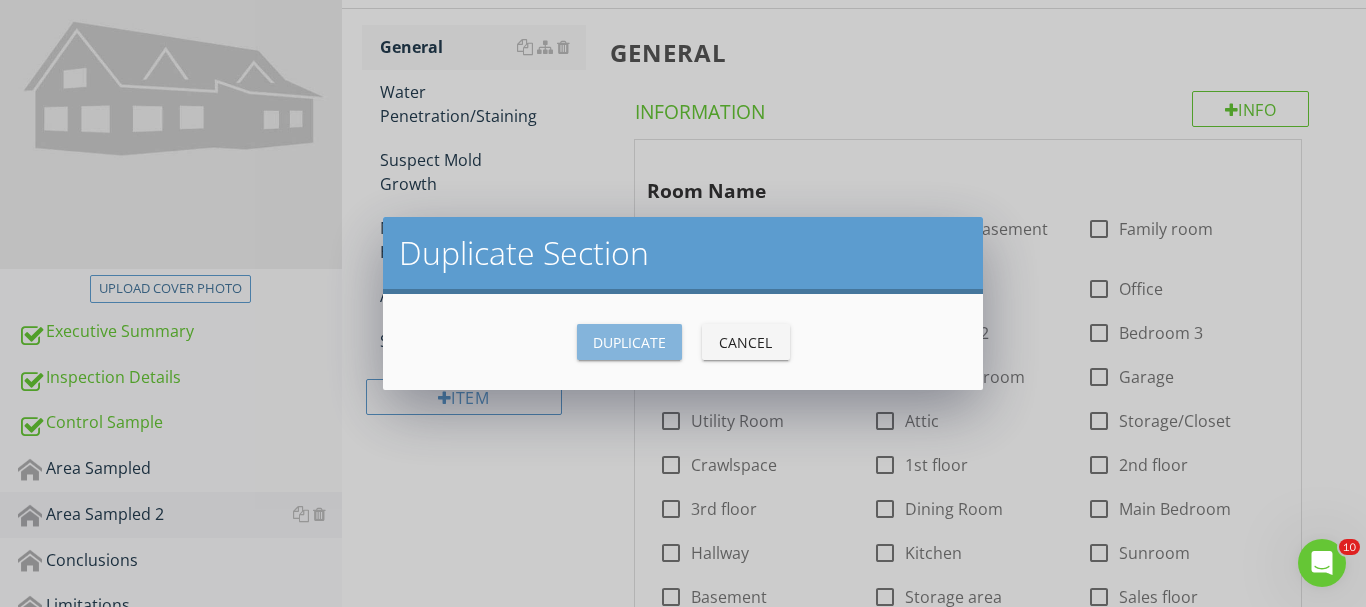 click on "Duplicate" at bounding box center (629, 342) 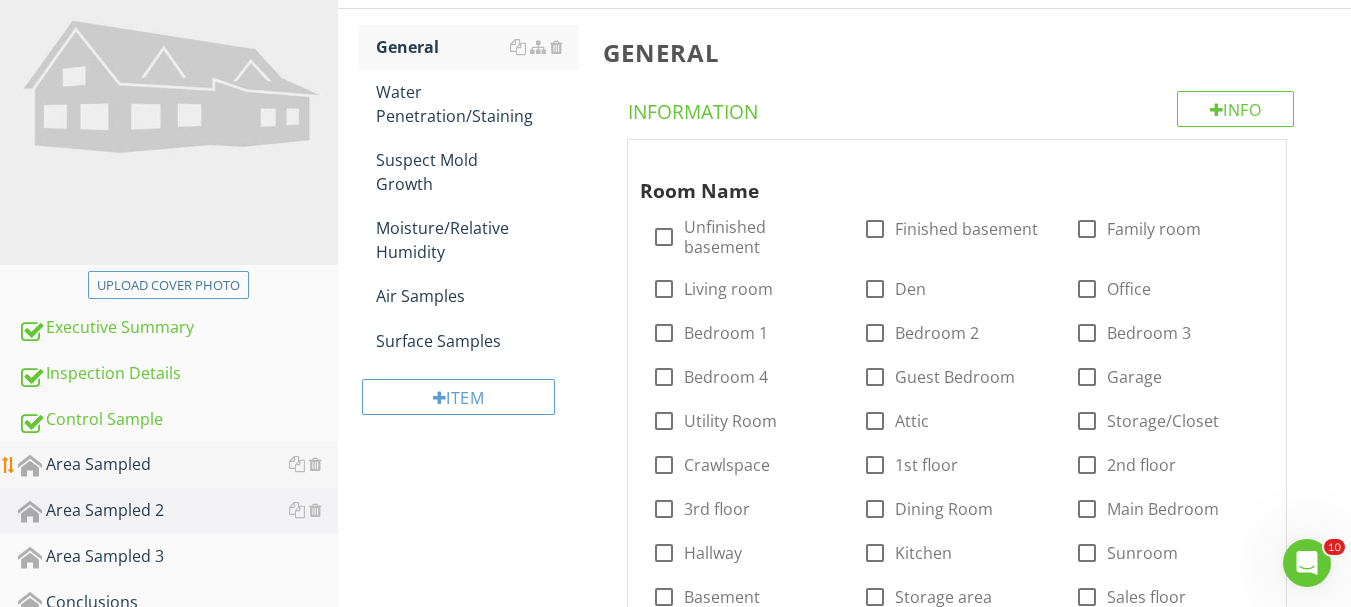 click on "Area Sampled" at bounding box center (178, 465) 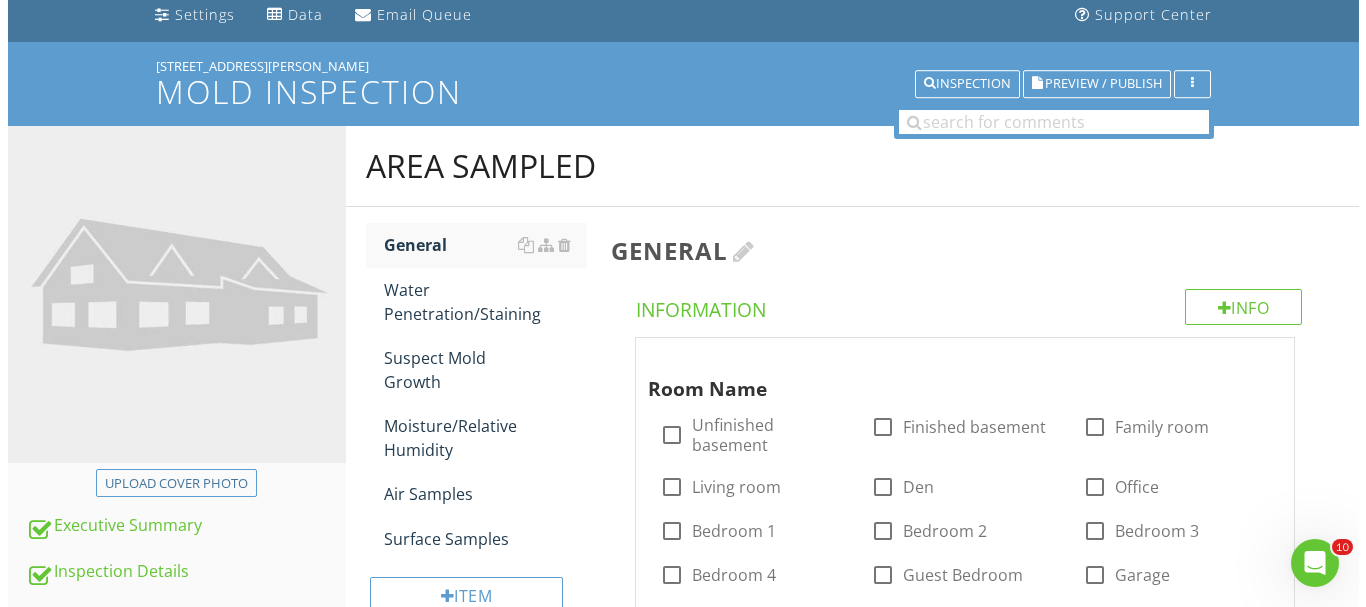 scroll, scrollTop: 134, scrollLeft: 0, axis: vertical 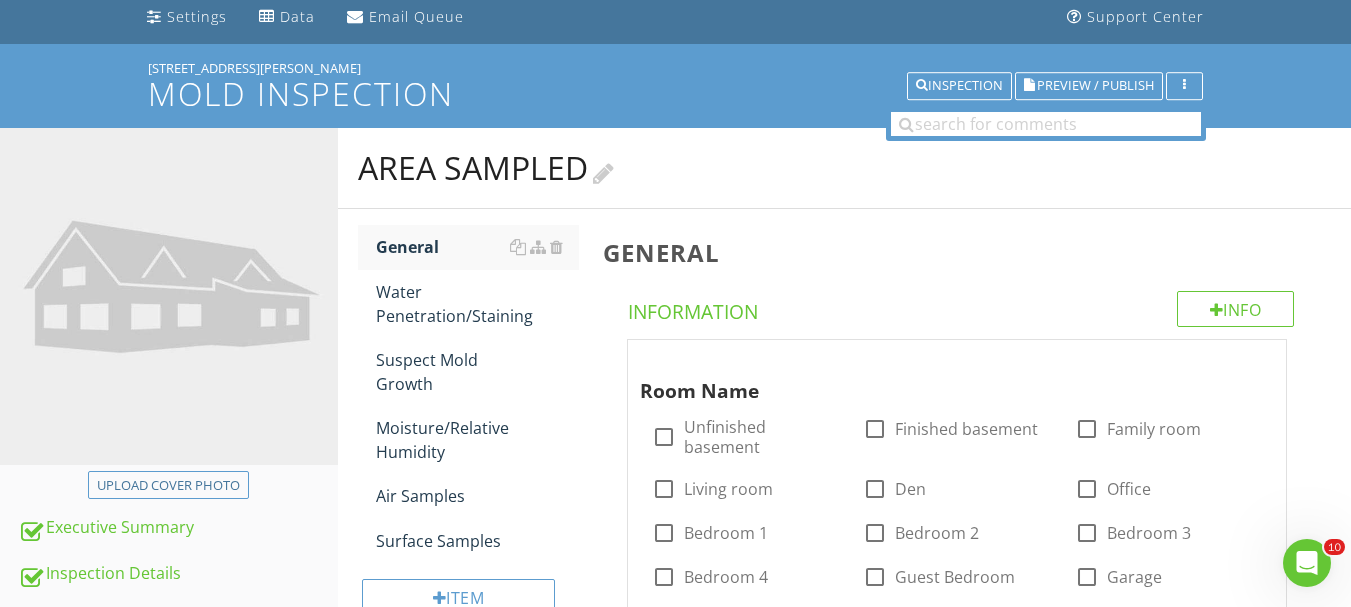click at bounding box center [603, 170] 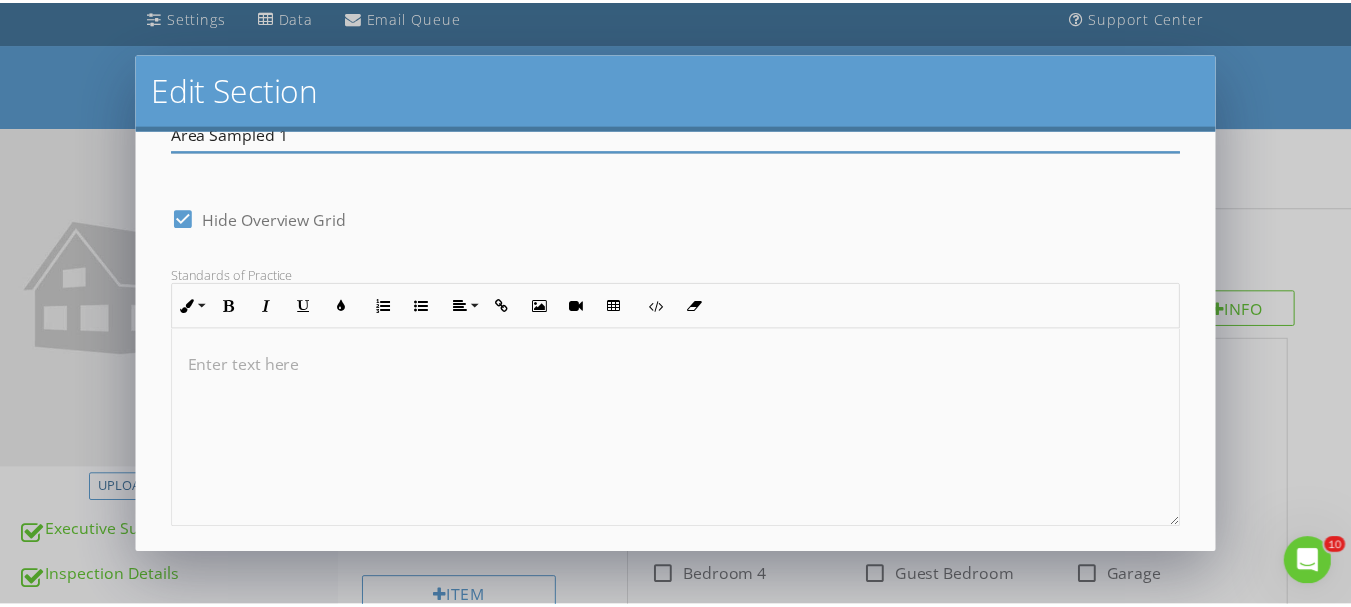 scroll, scrollTop: 166, scrollLeft: 0, axis: vertical 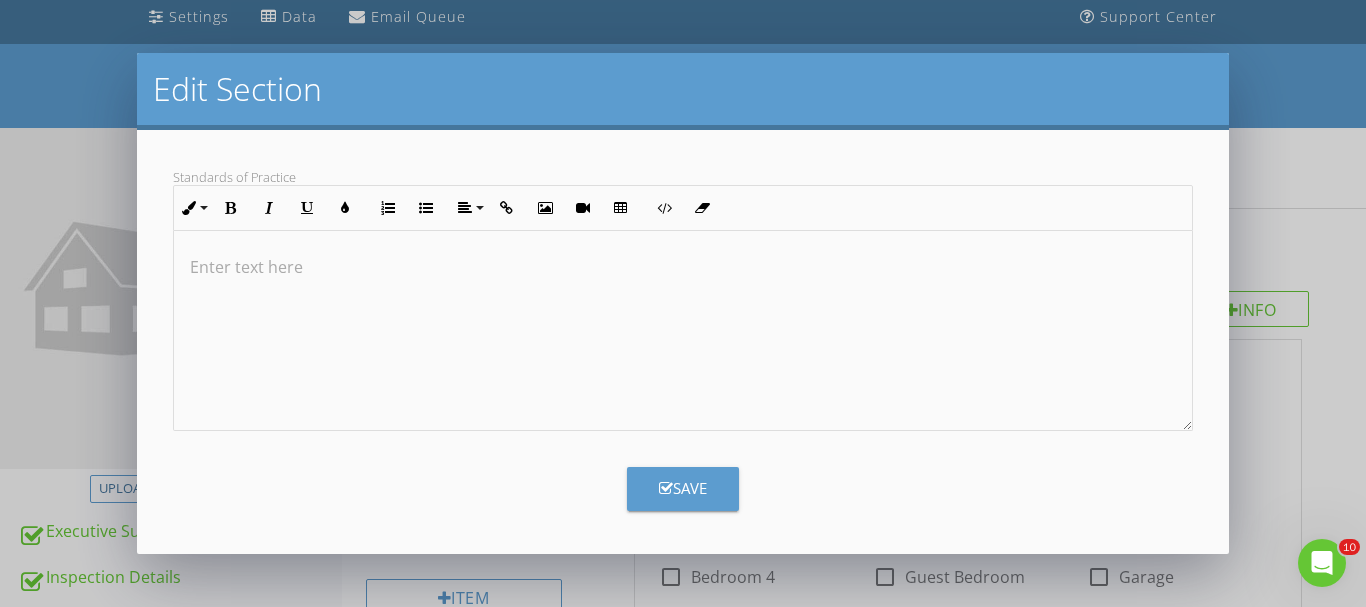 type on "Area Sampled 1" 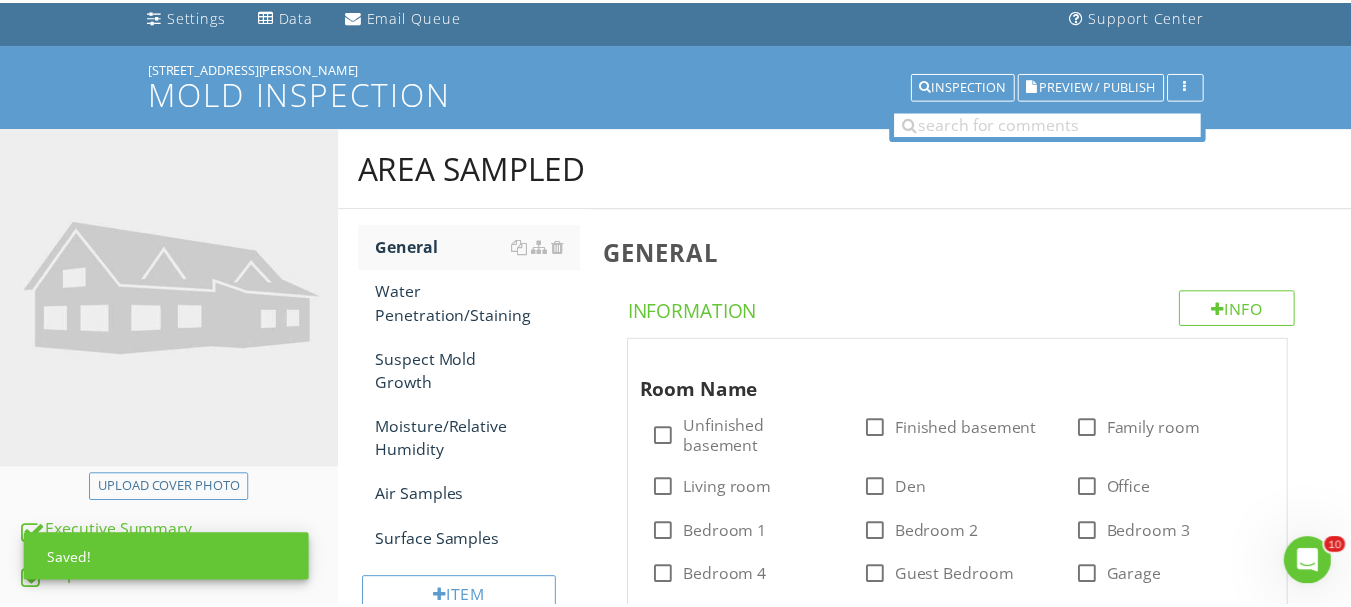 scroll, scrollTop: 69, scrollLeft: 0, axis: vertical 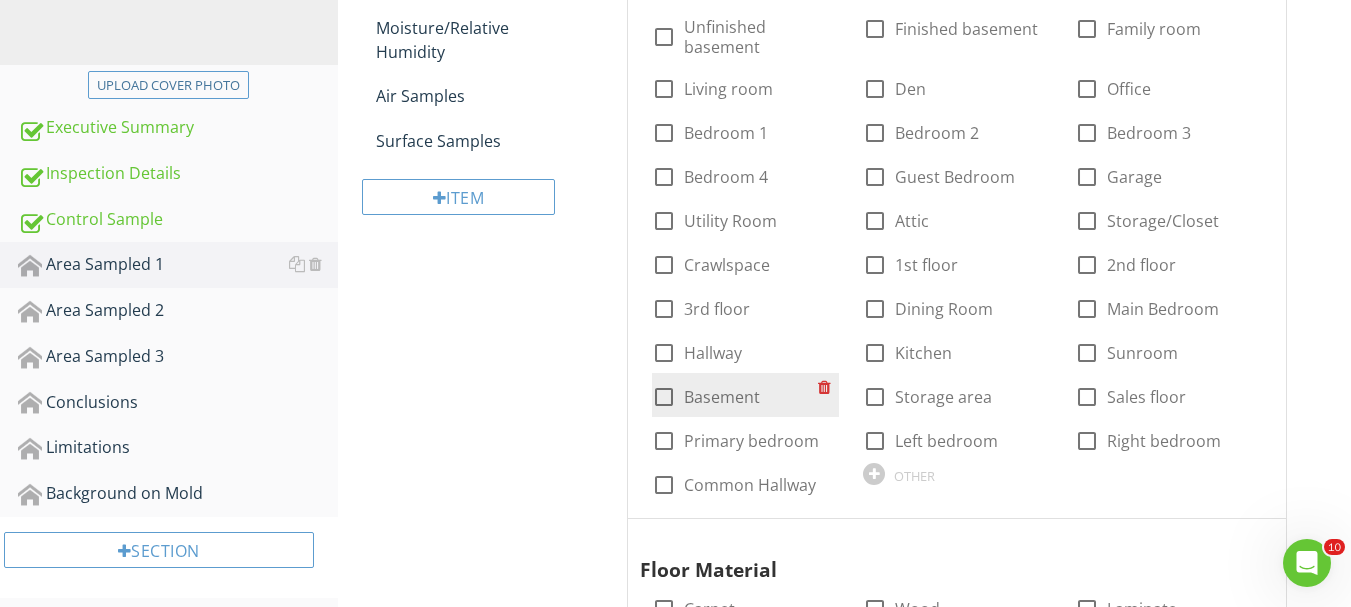 click on "Basement" at bounding box center (722, 397) 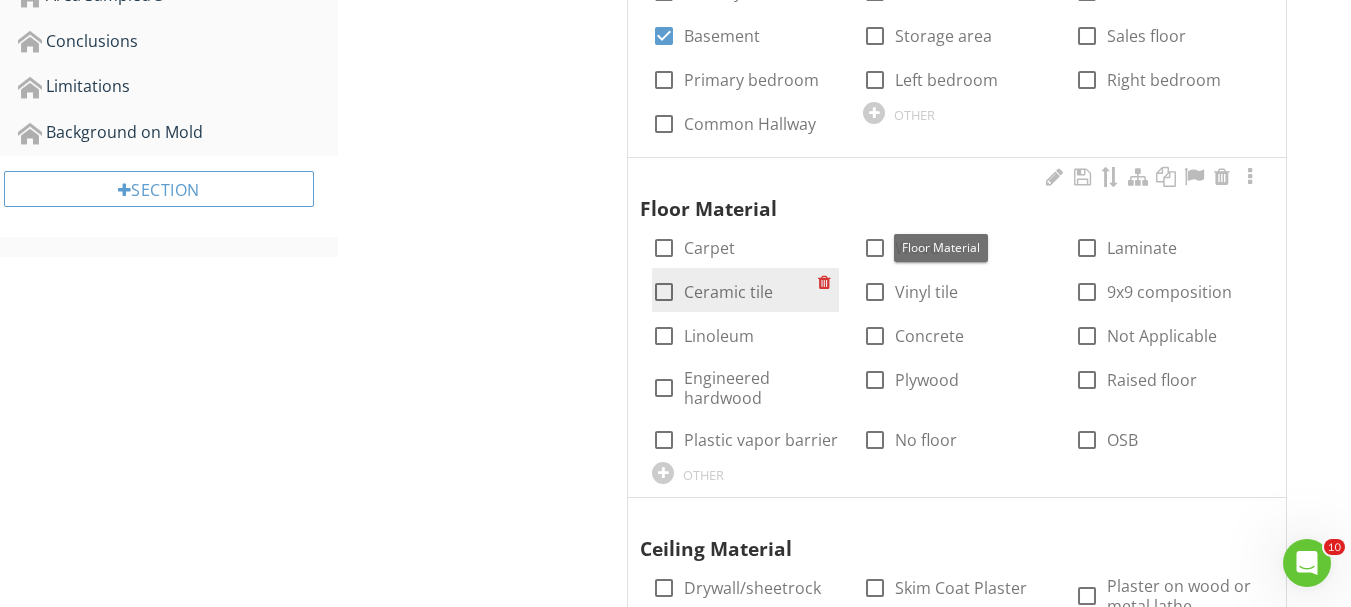scroll, scrollTop: 934, scrollLeft: 0, axis: vertical 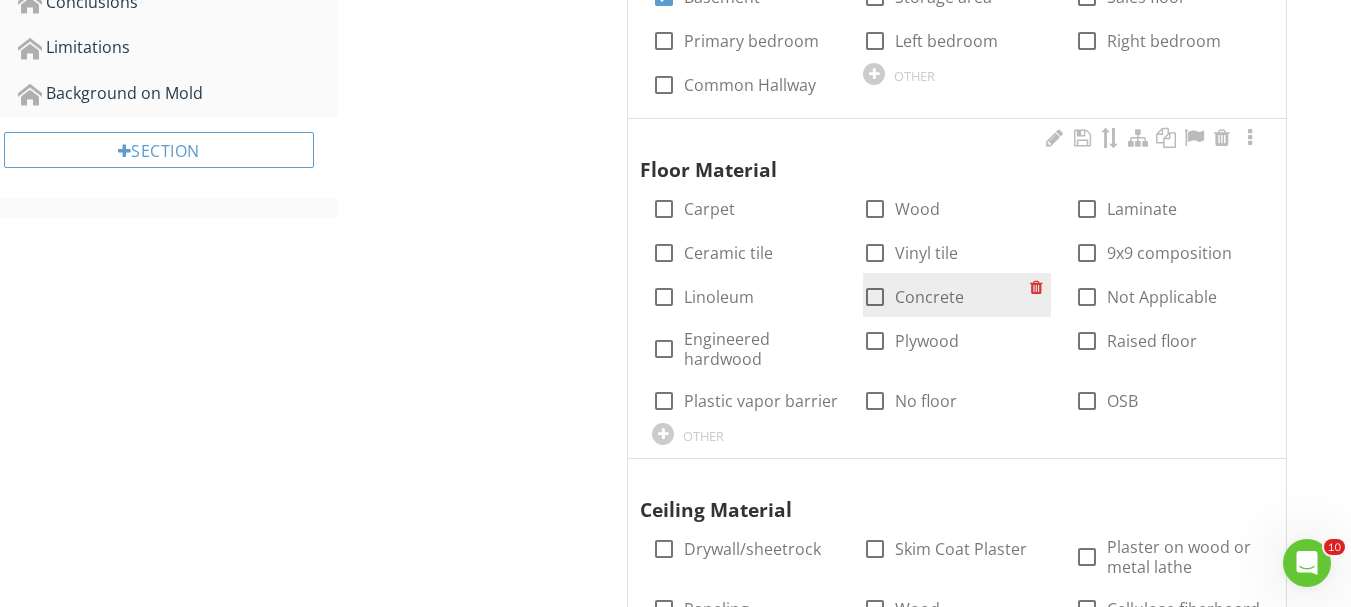 click on "Concrete" at bounding box center (929, 297) 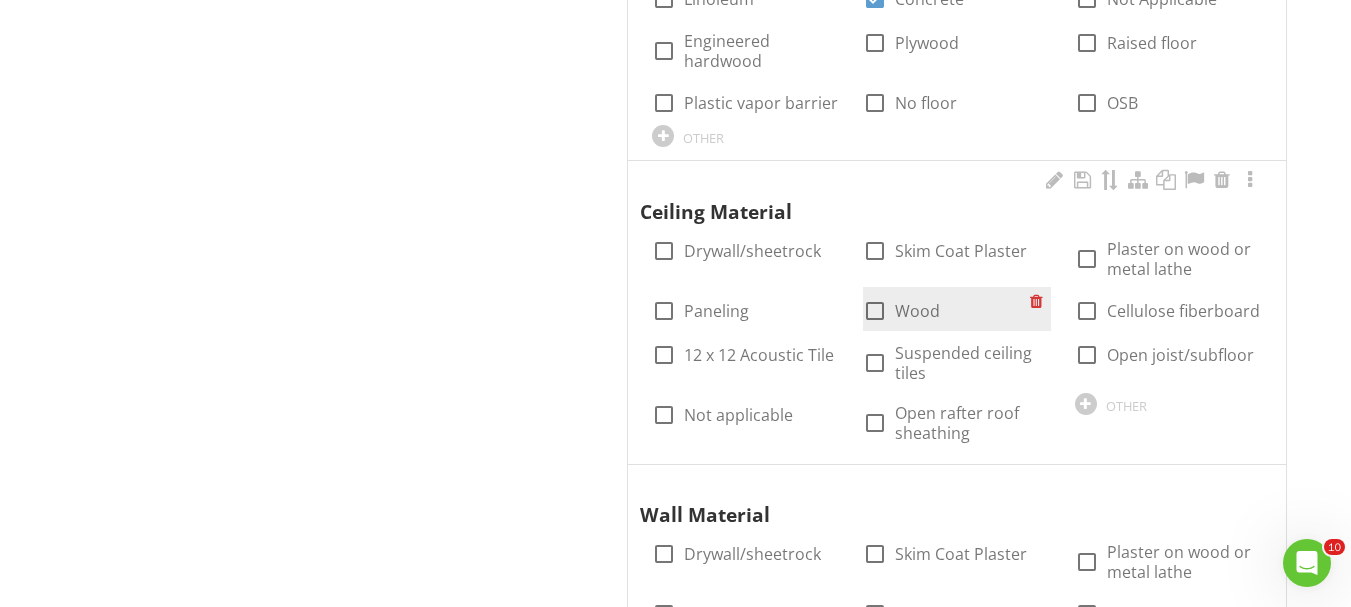 scroll, scrollTop: 1234, scrollLeft: 0, axis: vertical 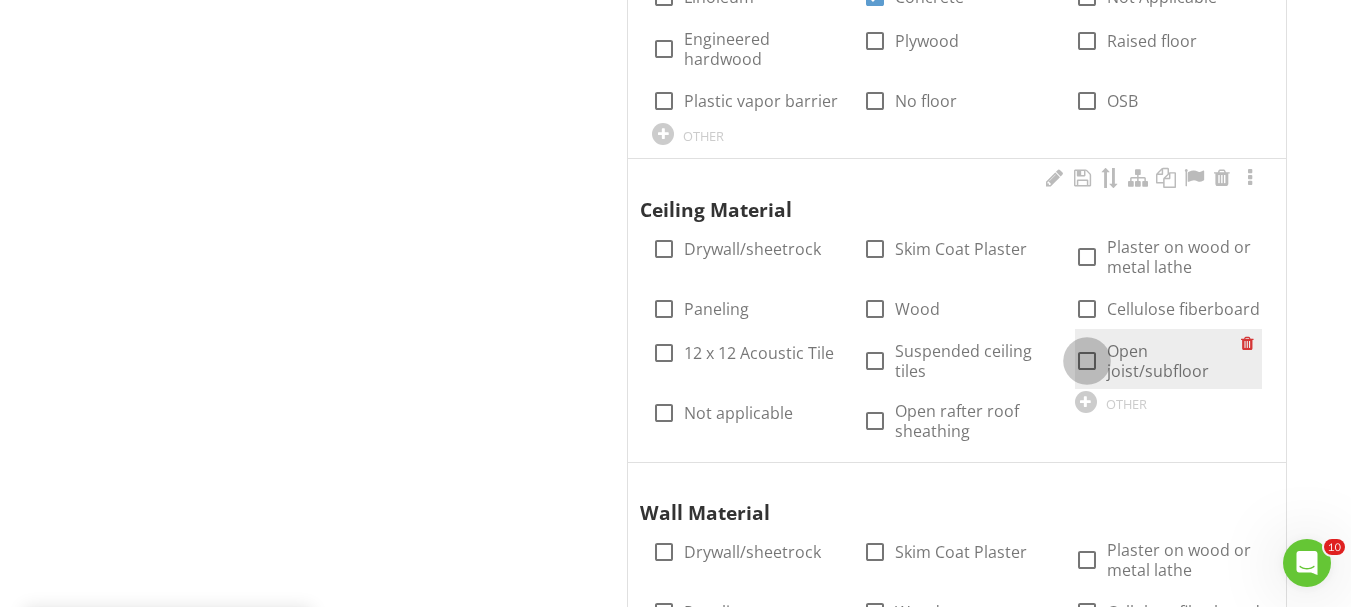 click at bounding box center (1087, 361) 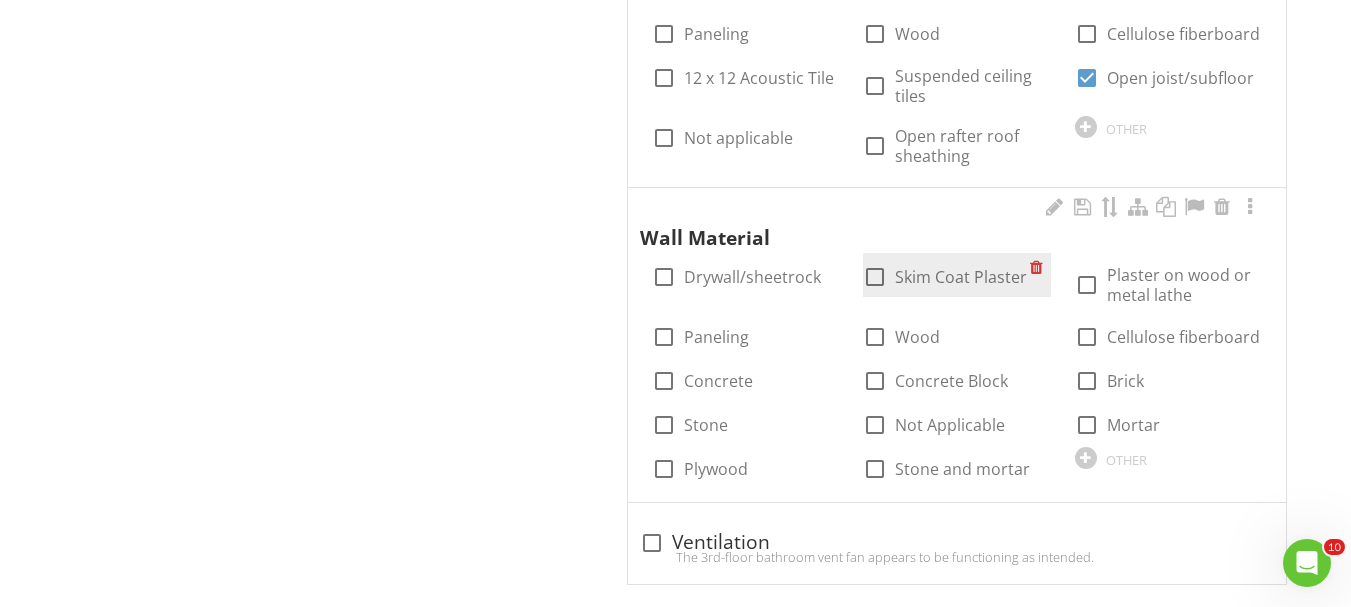 scroll, scrollTop: 1534, scrollLeft: 0, axis: vertical 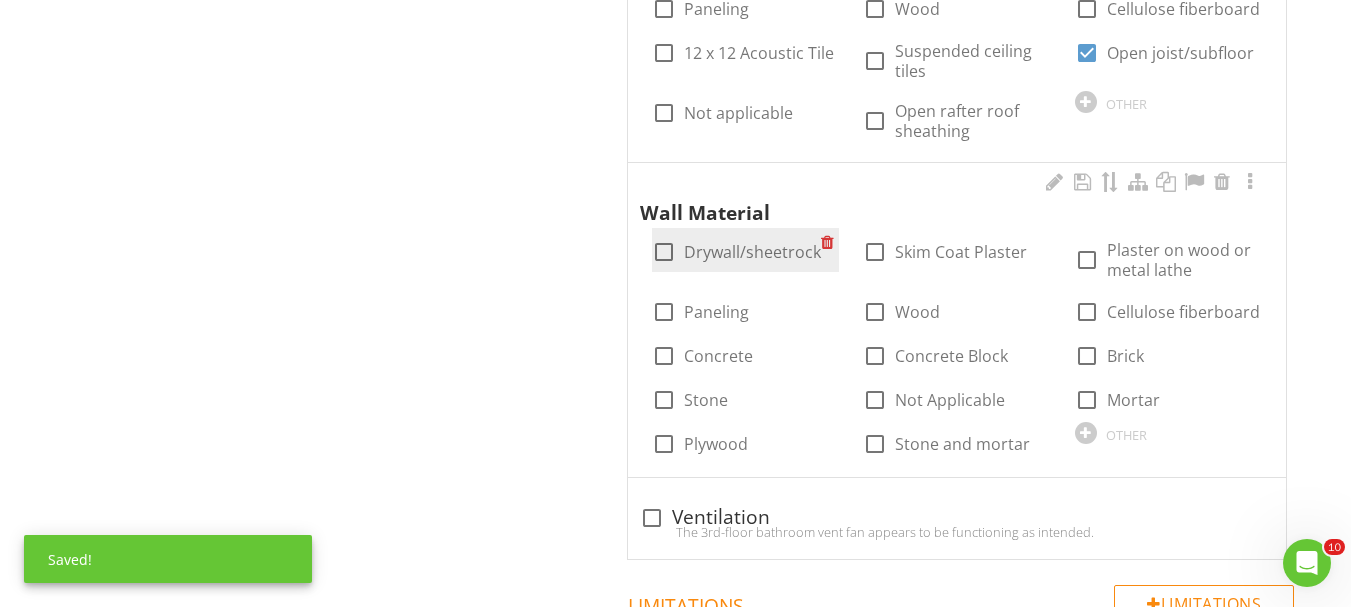 click on "Drywall/sheetrock" at bounding box center [752, 252] 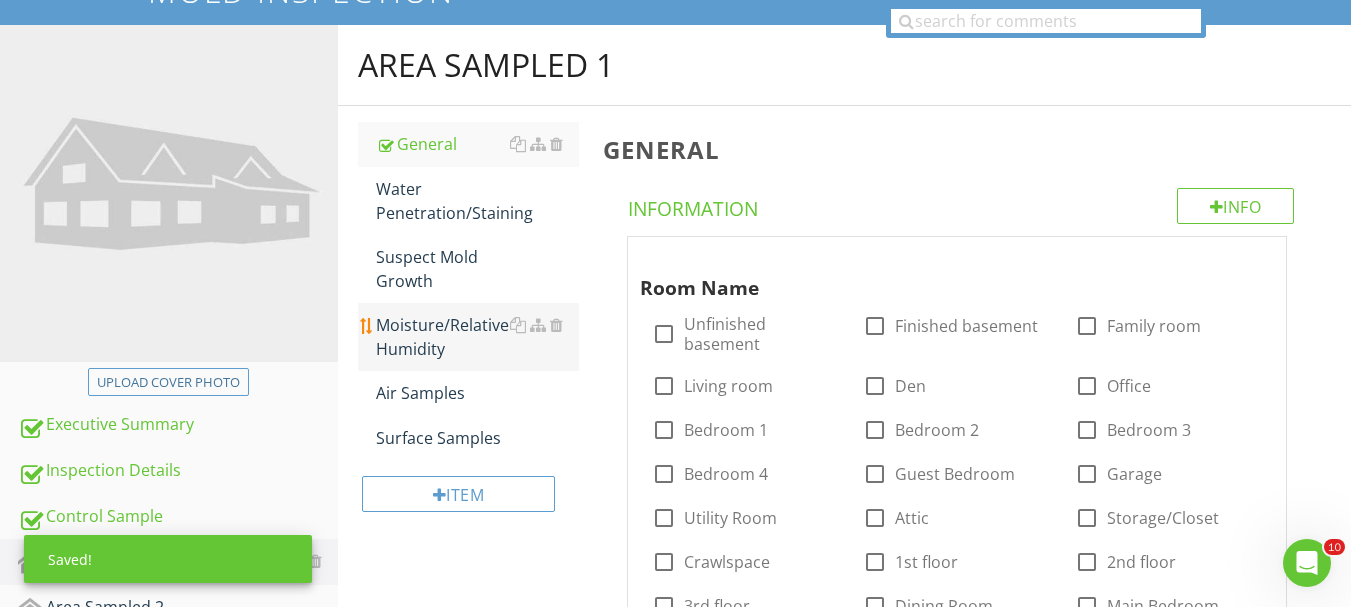 scroll, scrollTop: 234, scrollLeft: 0, axis: vertical 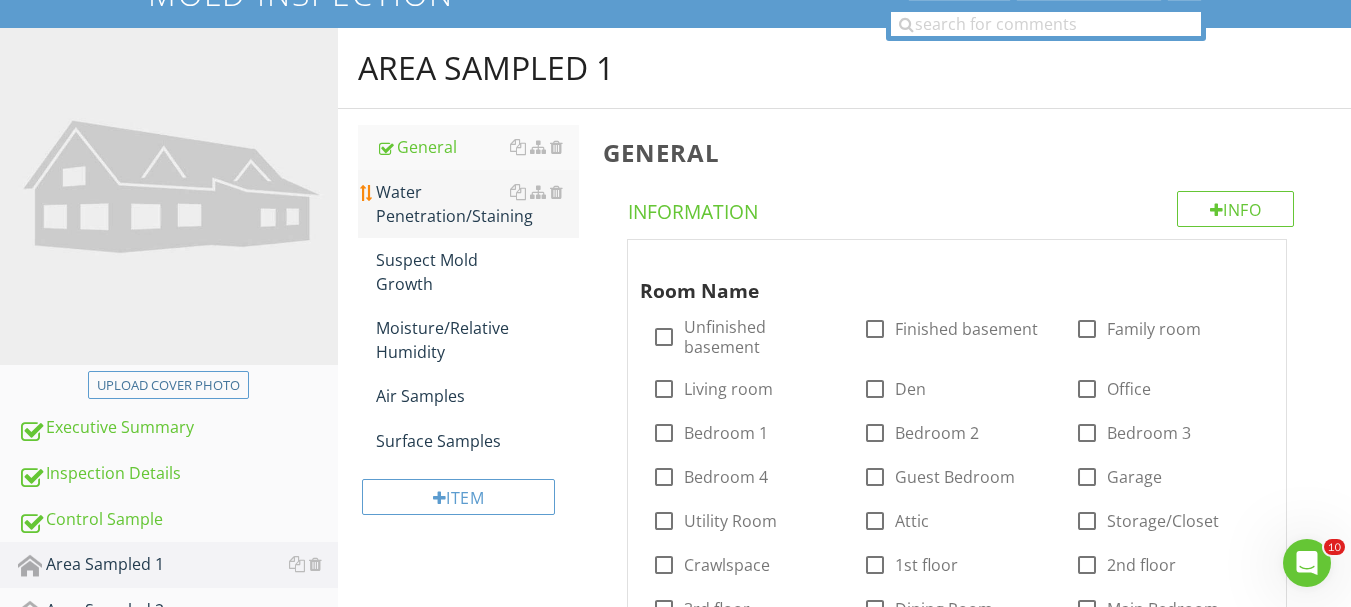 click on "Water Penetration/Staining" at bounding box center [477, 204] 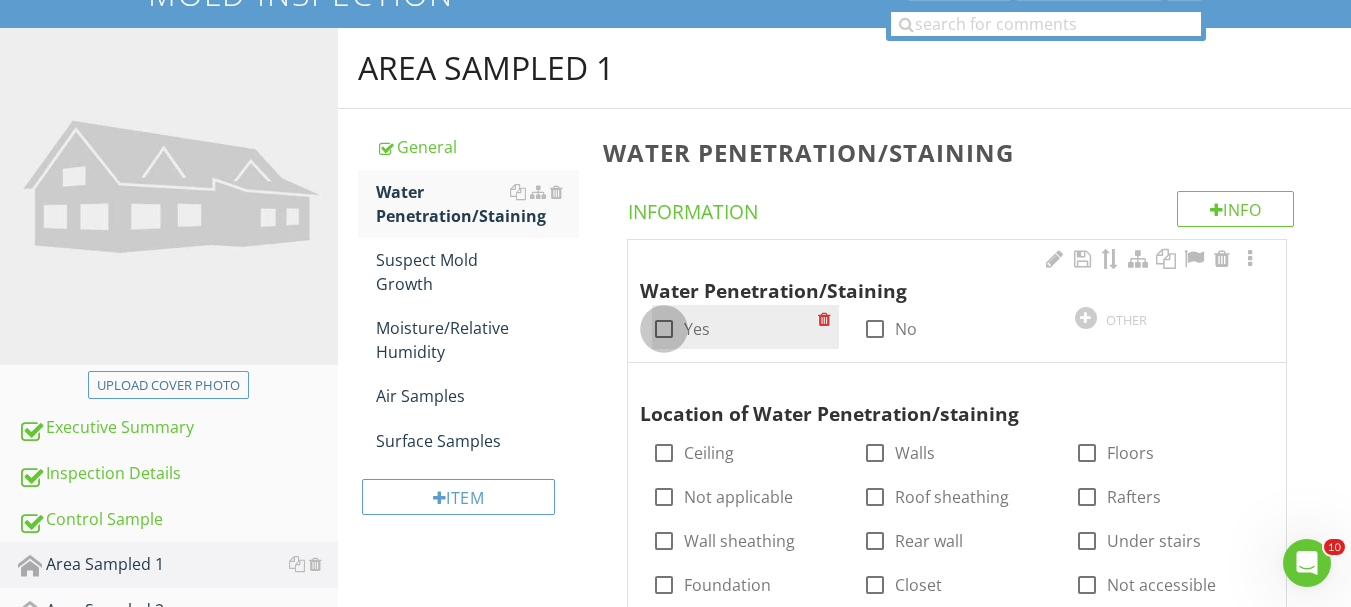 click at bounding box center (664, 329) 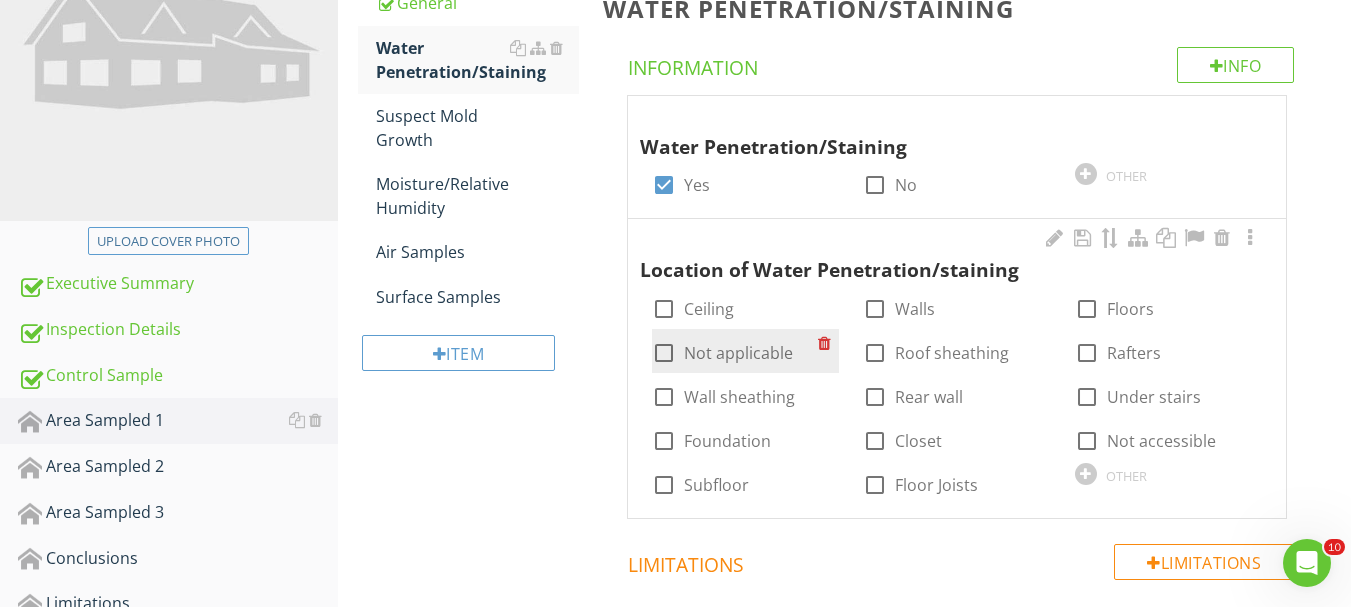 scroll, scrollTop: 434, scrollLeft: 0, axis: vertical 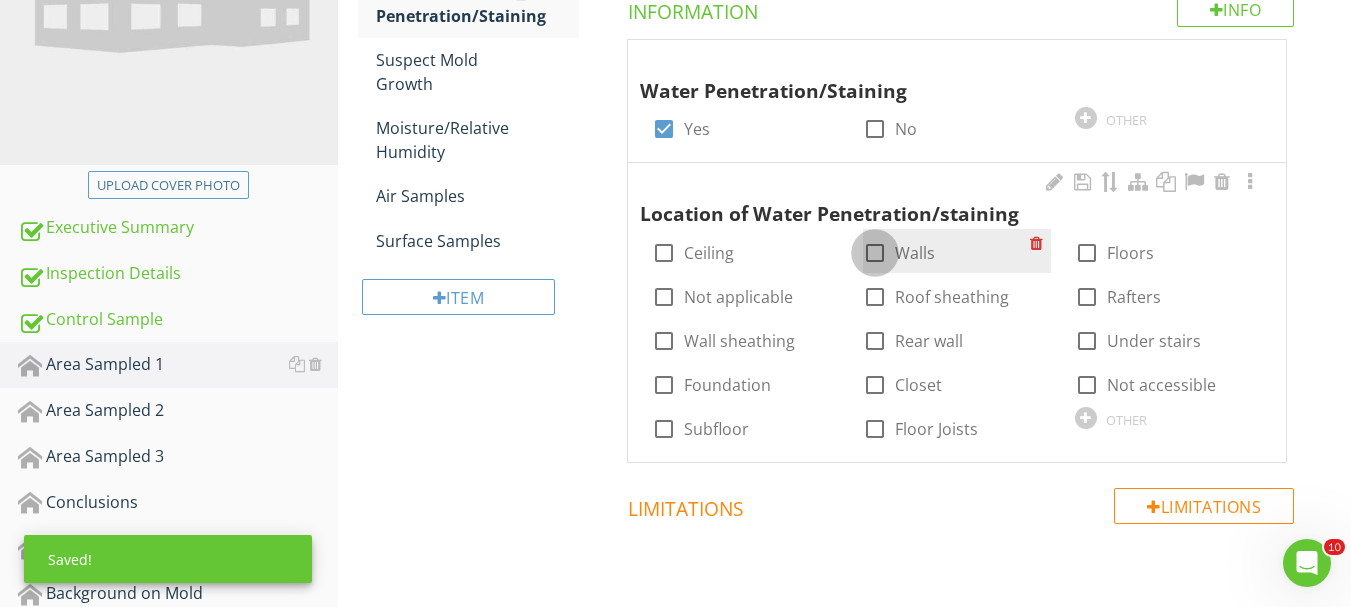 click at bounding box center (875, 253) 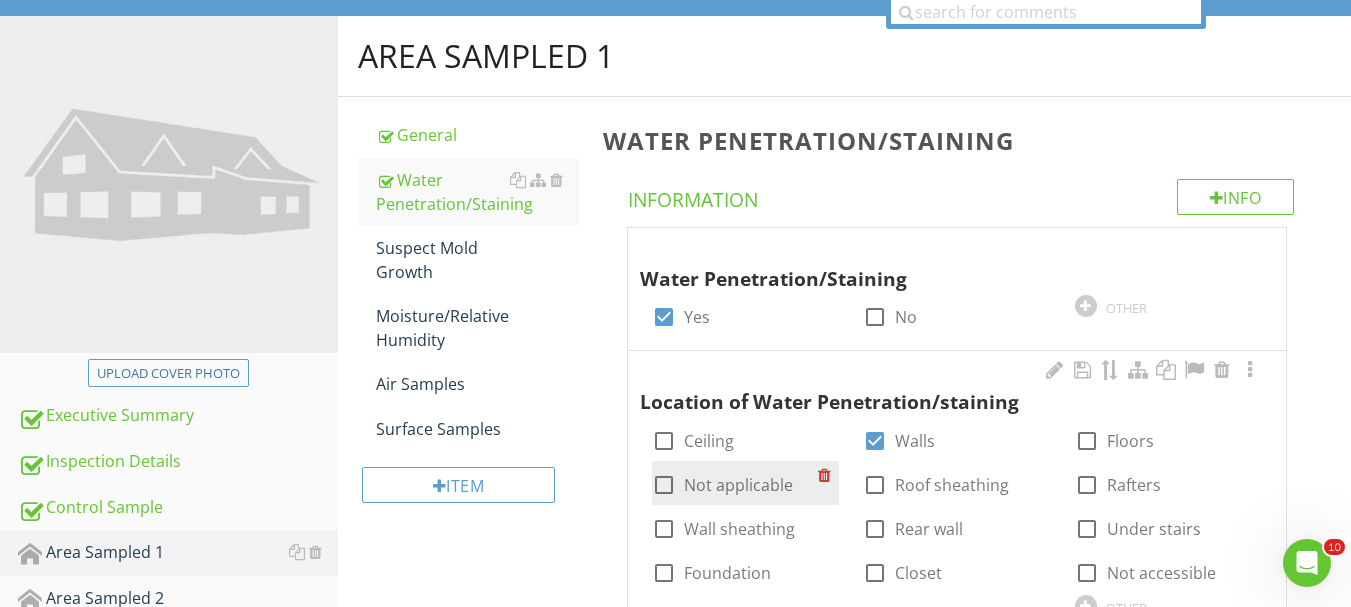 scroll, scrollTop: 245, scrollLeft: 0, axis: vertical 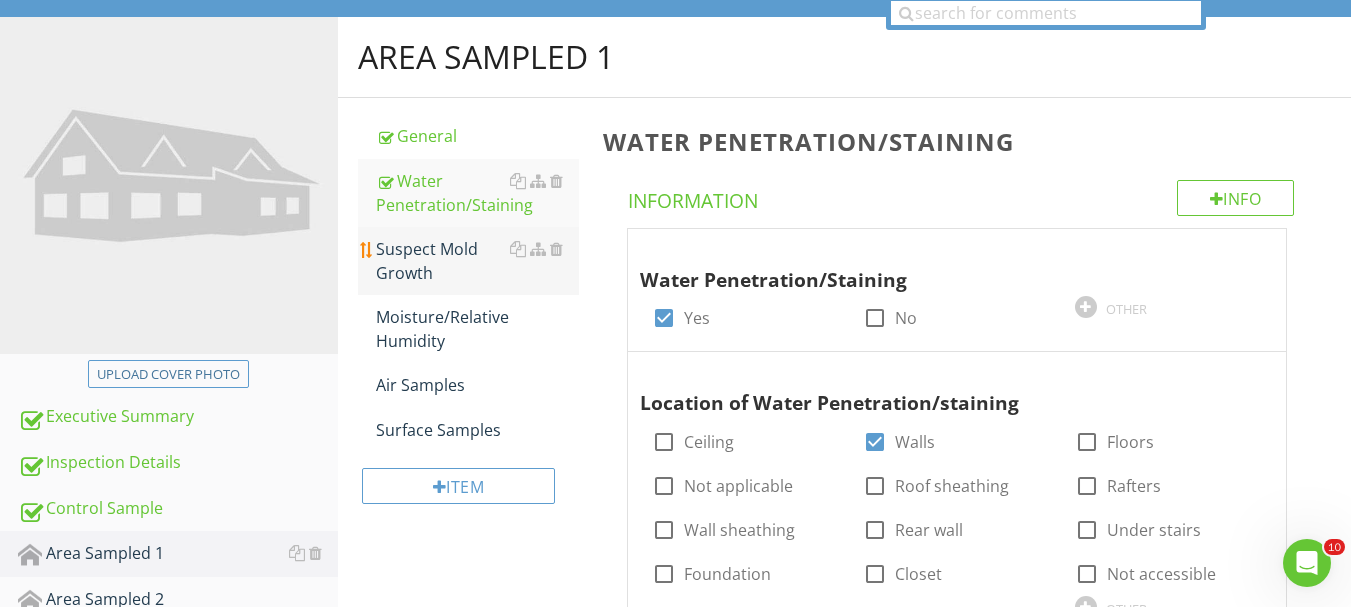 click on "Suspect Mold Growth" at bounding box center (477, 261) 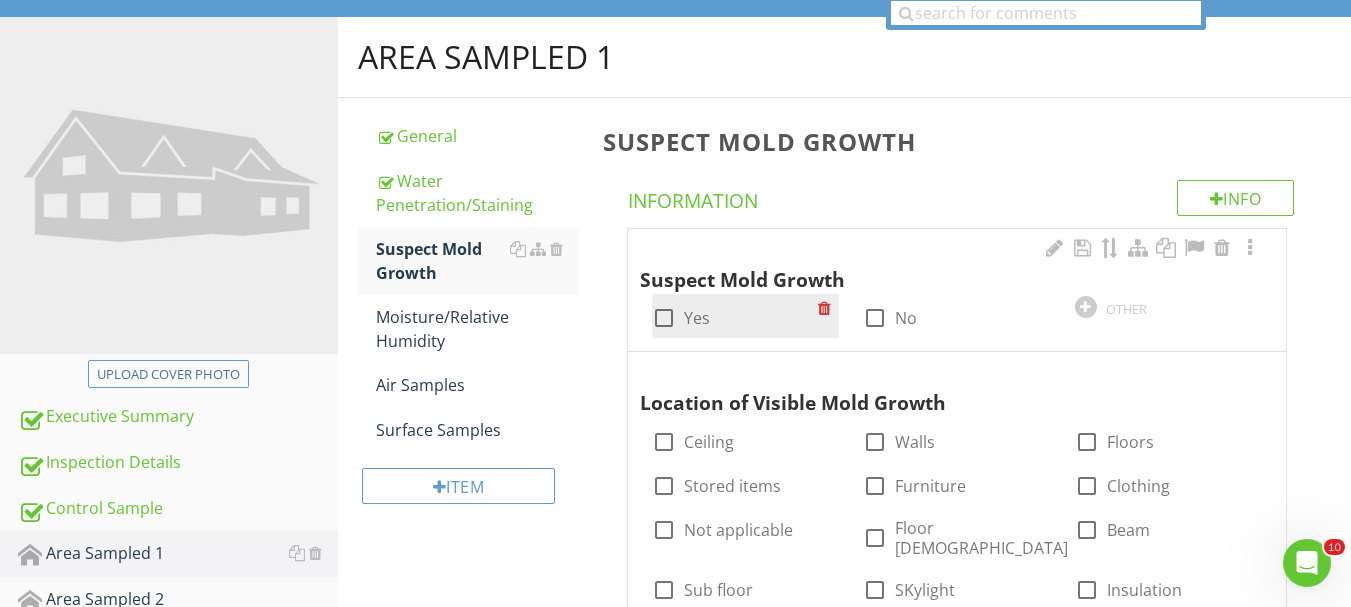 click at bounding box center [664, 318] 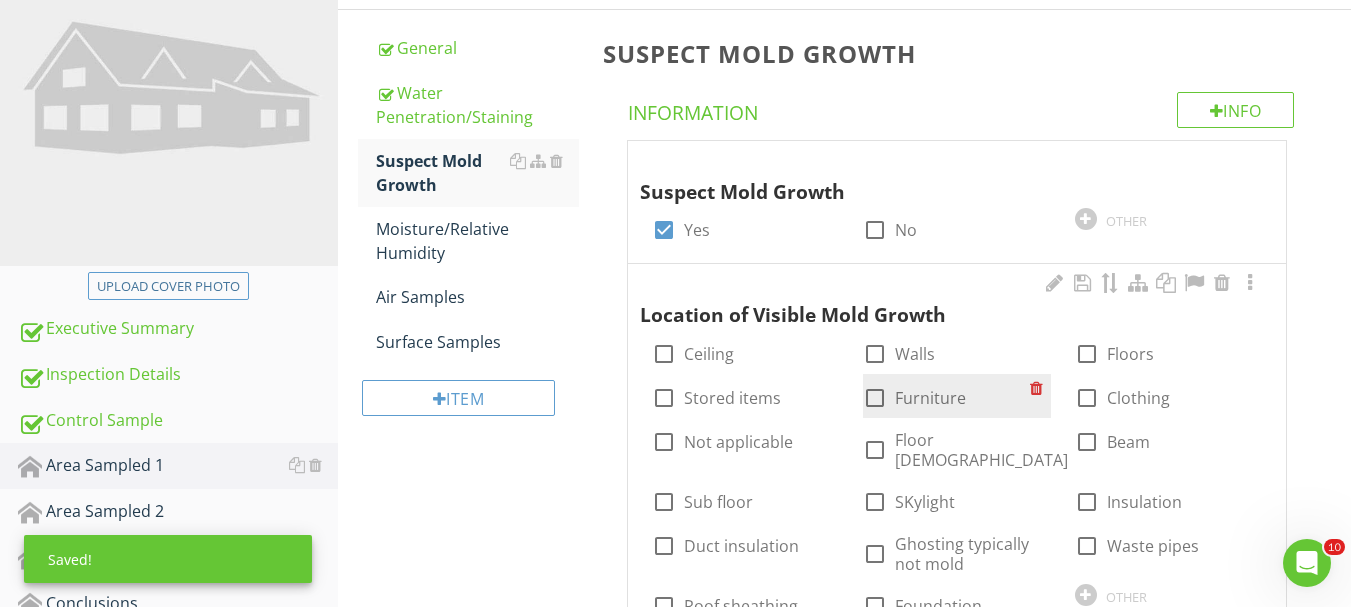 scroll, scrollTop: 345, scrollLeft: 0, axis: vertical 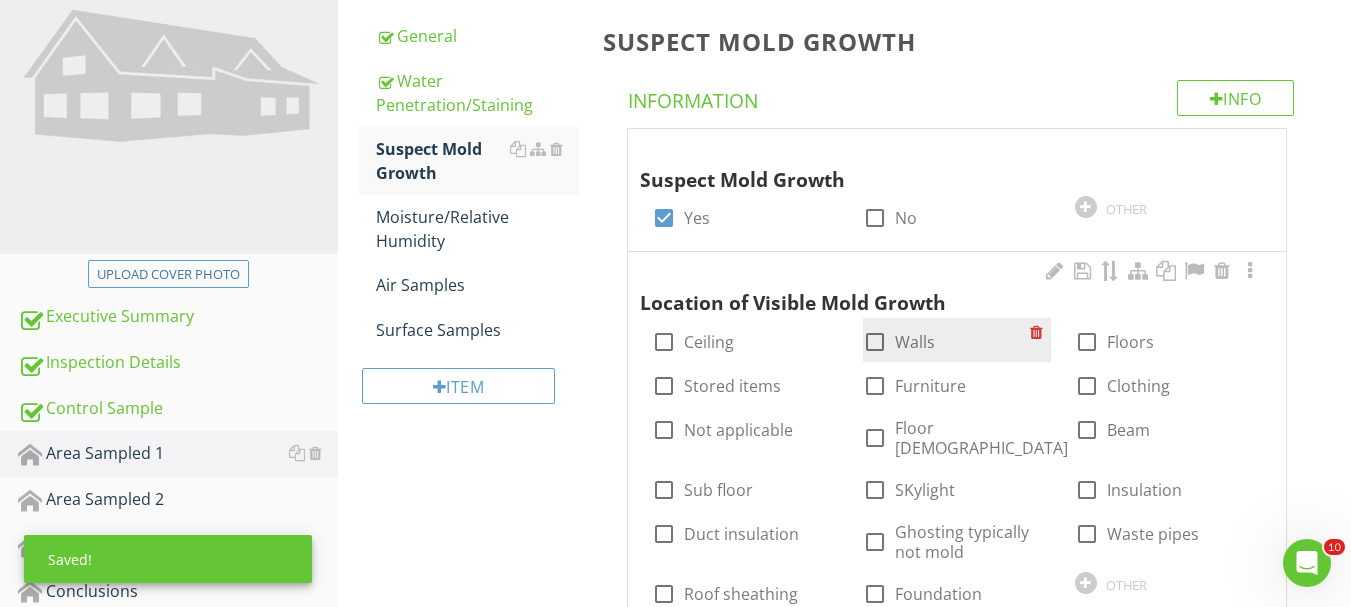 click at bounding box center [875, 342] 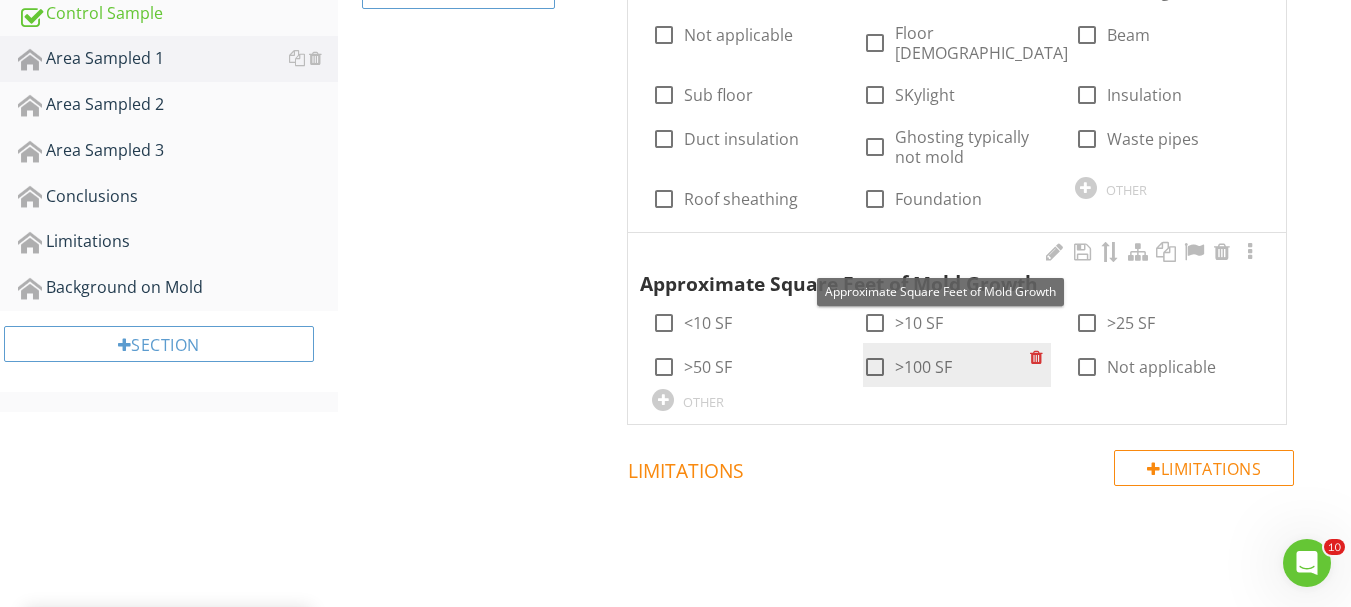 scroll, scrollTop: 745, scrollLeft: 0, axis: vertical 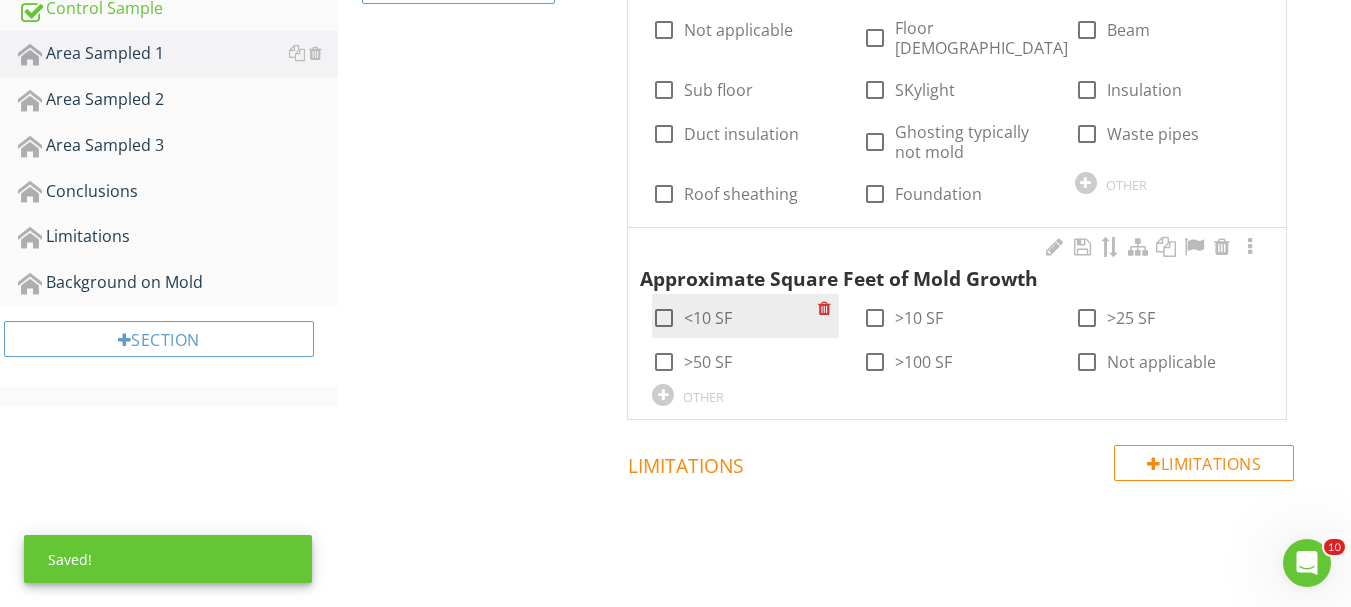 click on "<10 SF" at bounding box center [708, 318] 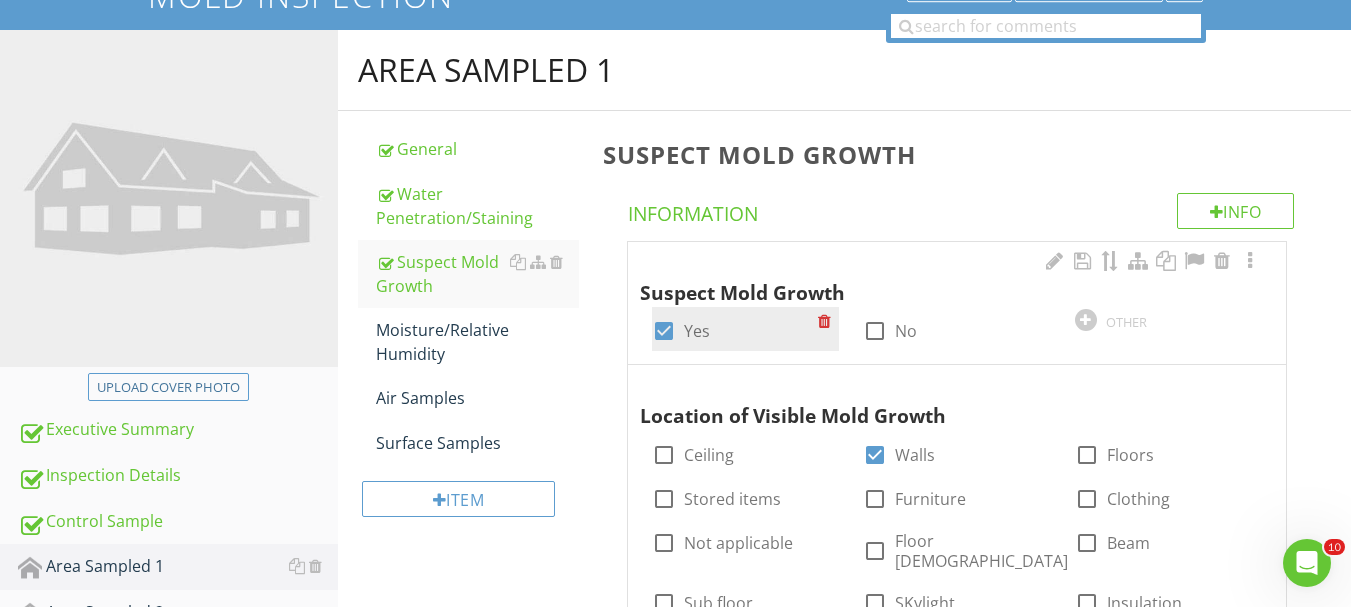 scroll, scrollTop: 365, scrollLeft: 0, axis: vertical 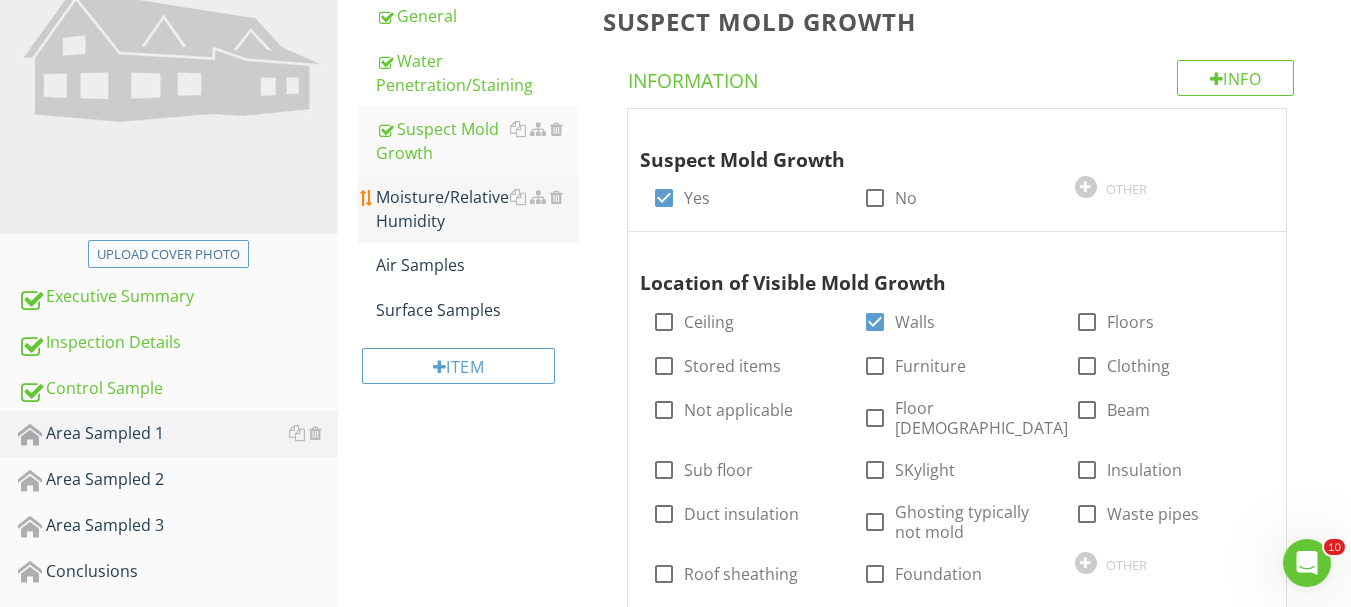 click on "Moisture/Relative Humidity" at bounding box center (477, 209) 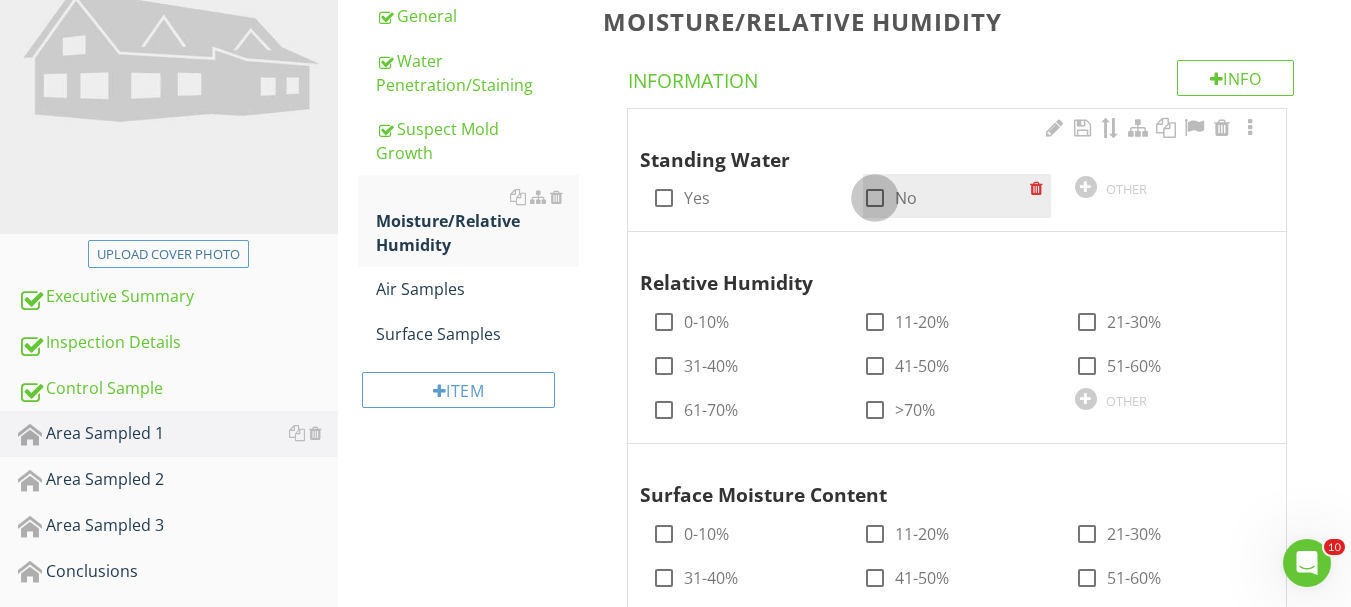 click at bounding box center [875, 198] 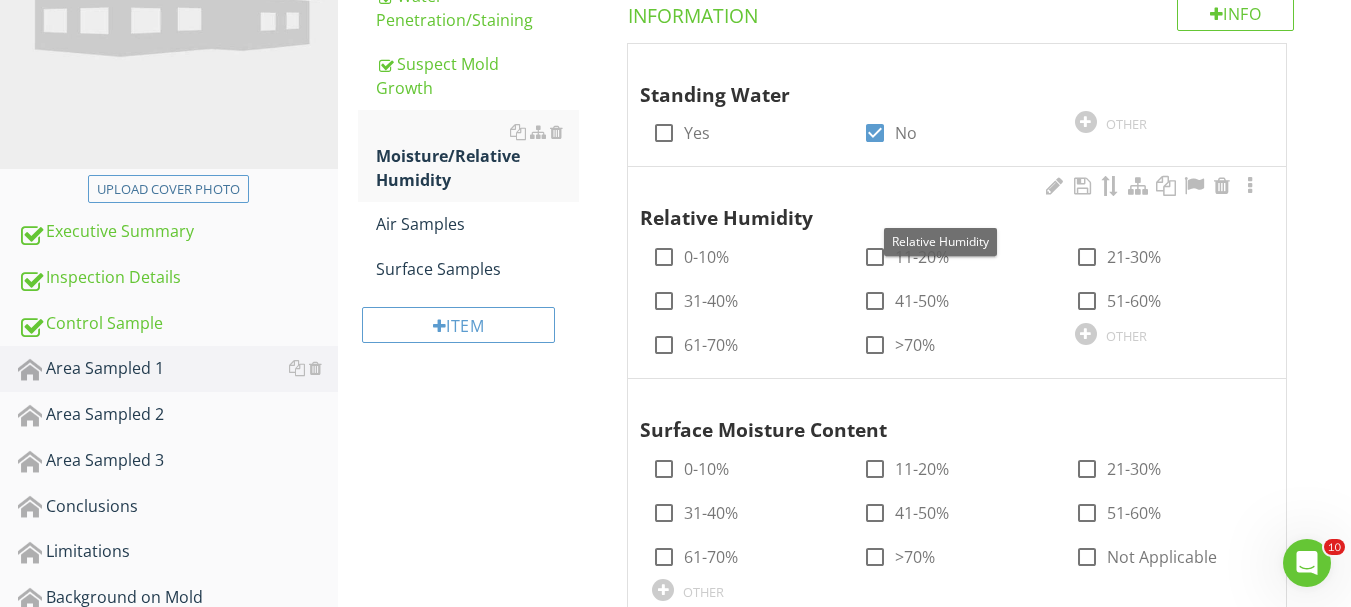 scroll, scrollTop: 465, scrollLeft: 0, axis: vertical 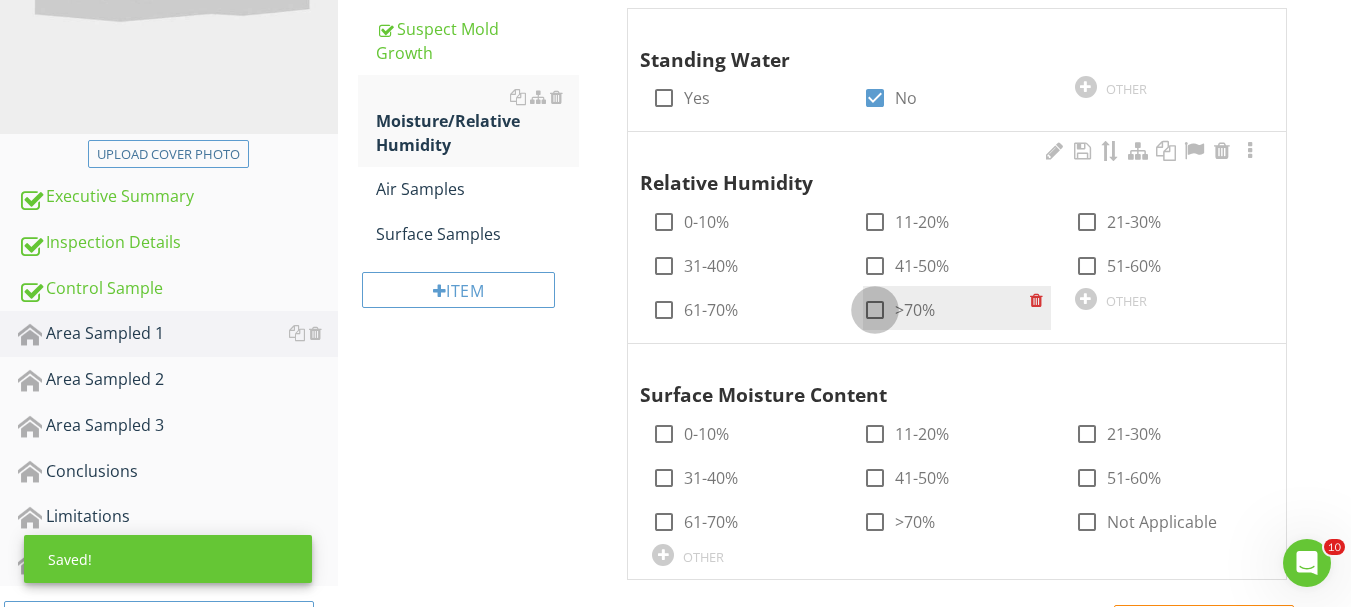 click at bounding box center (875, 310) 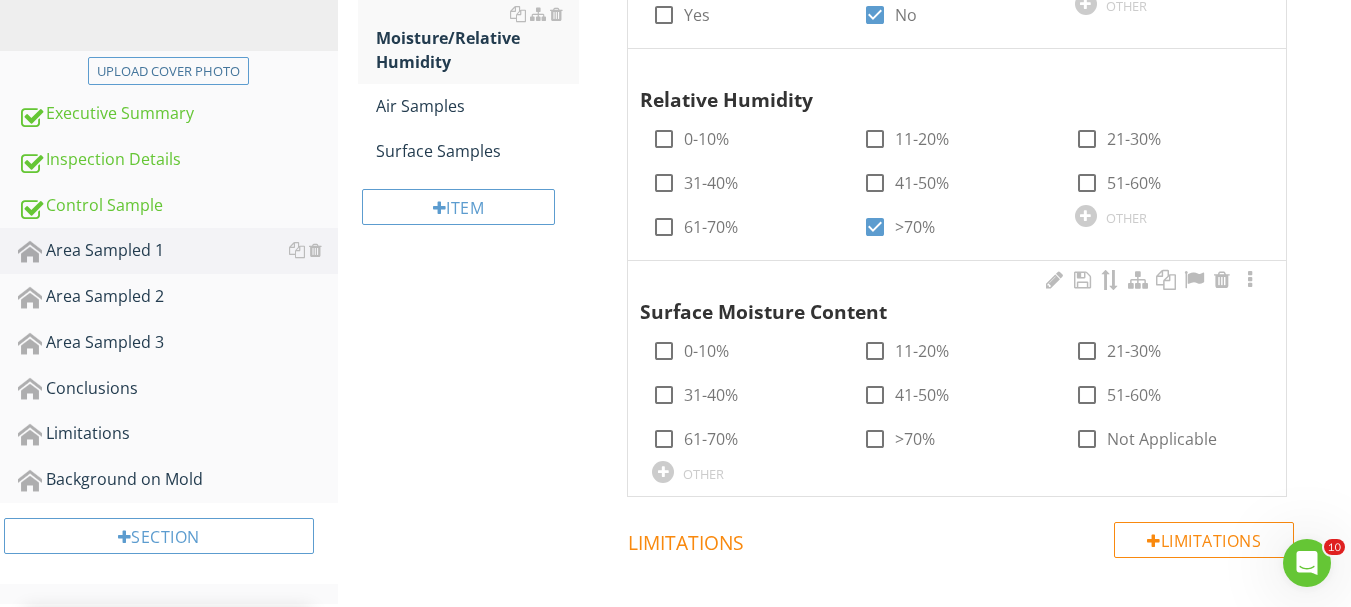 scroll, scrollTop: 661, scrollLeft: 0, axis: vertical 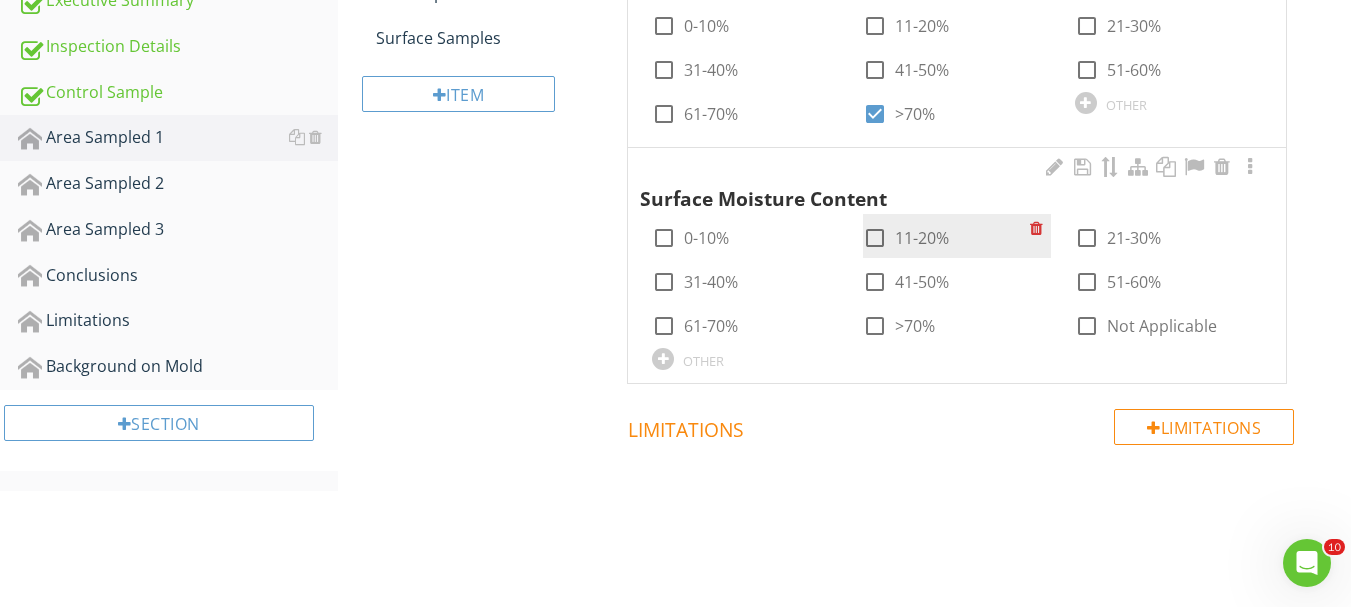 click on "check_box_outline_blank 11-20%" at bounding box center (906, 238) 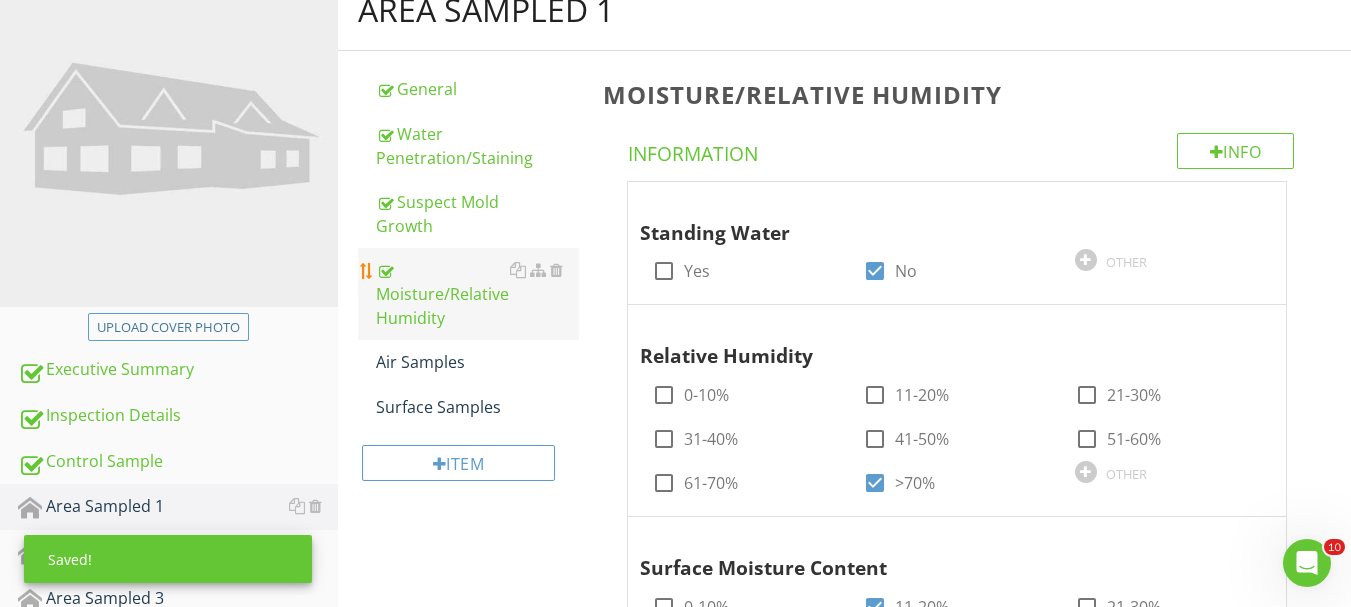 scroll, scrollTop: 261, scrollLeft: 0, axis: vertical 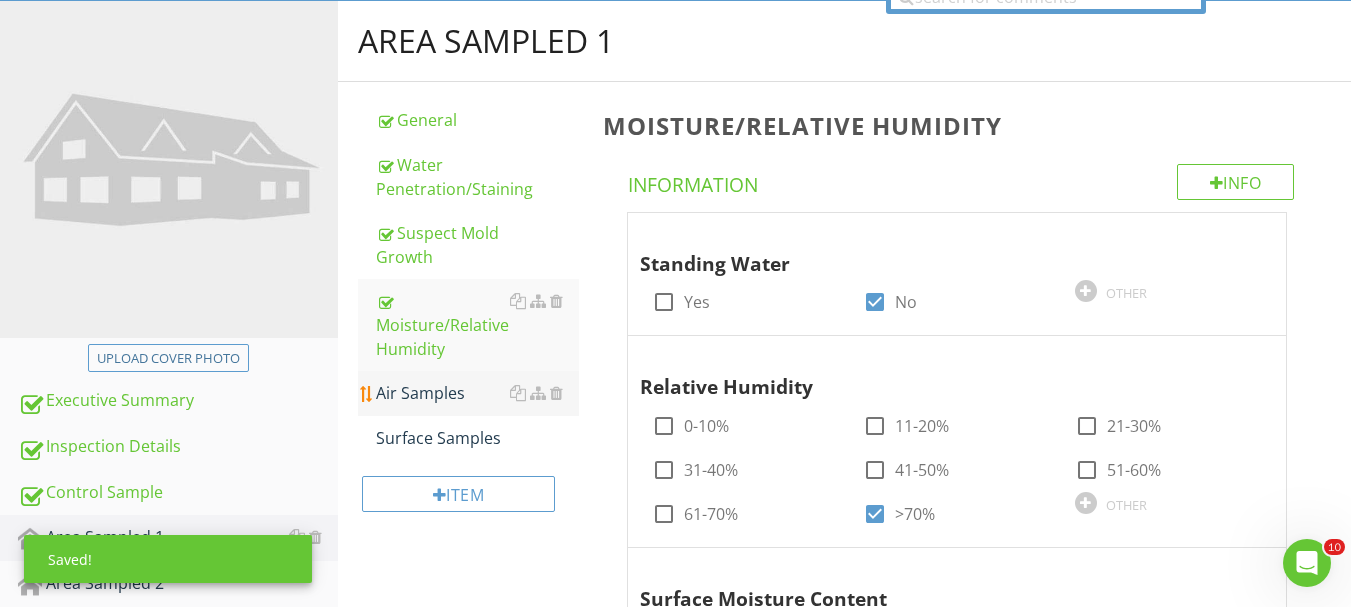 click on "Air Samples" at bounding box center (477, 393) 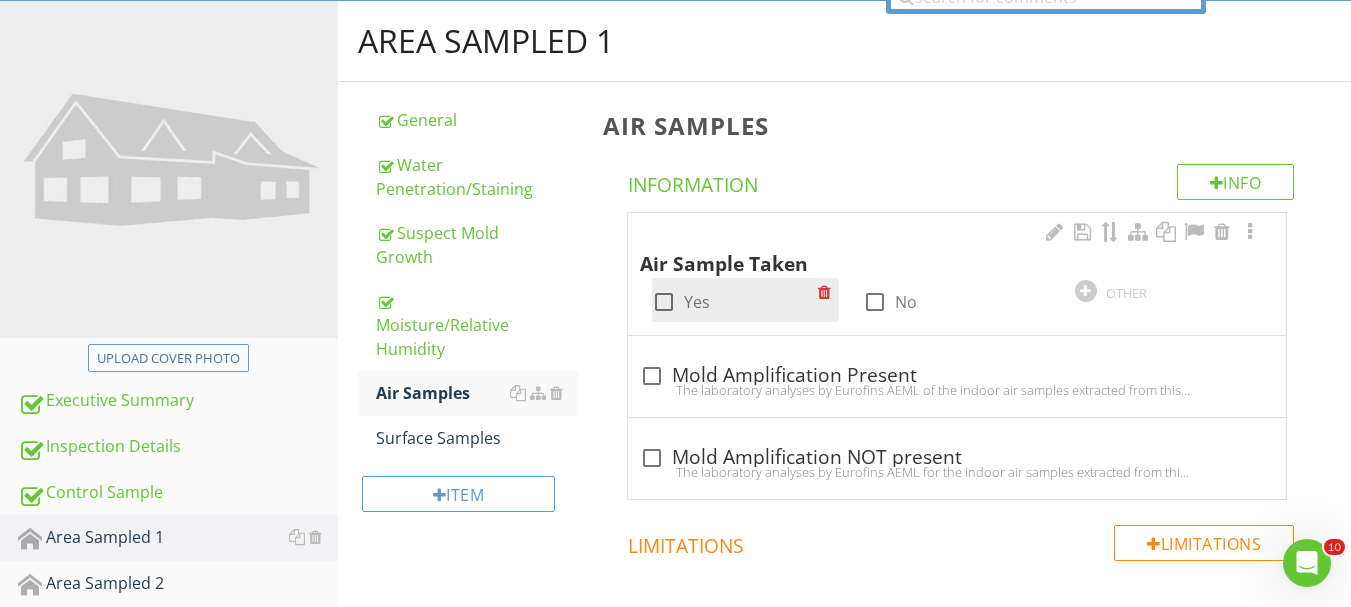 click on "Yes" at bounding box center [697, 302] 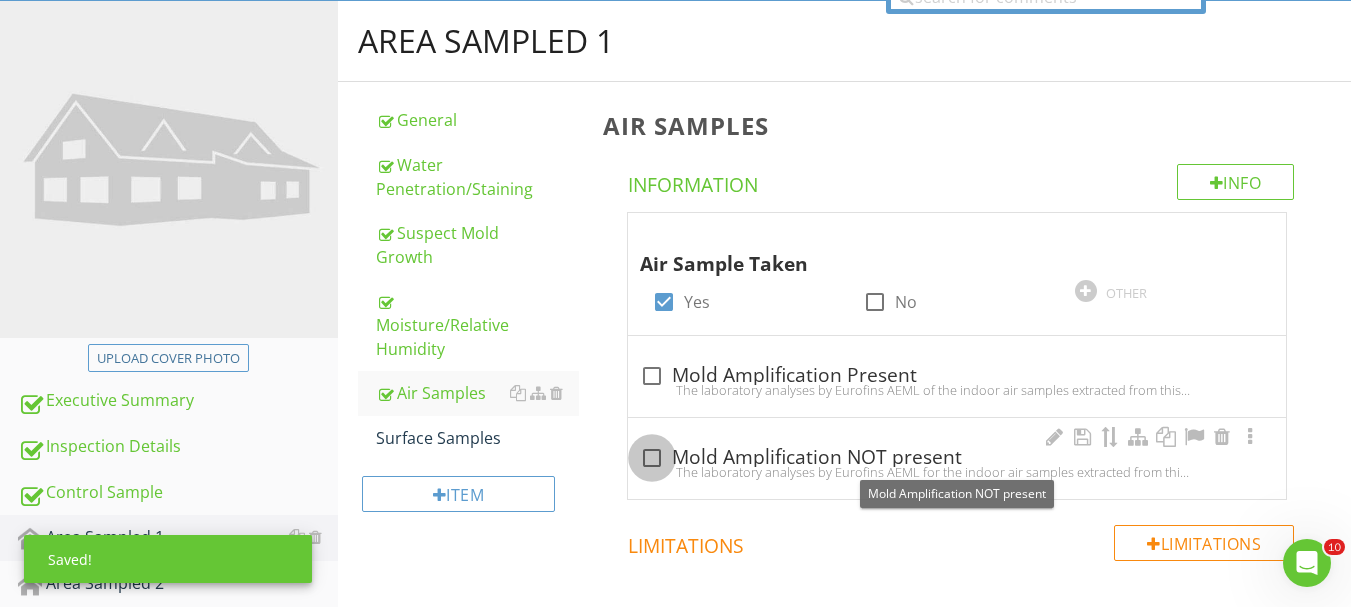 click at bounding box center (652, 458) 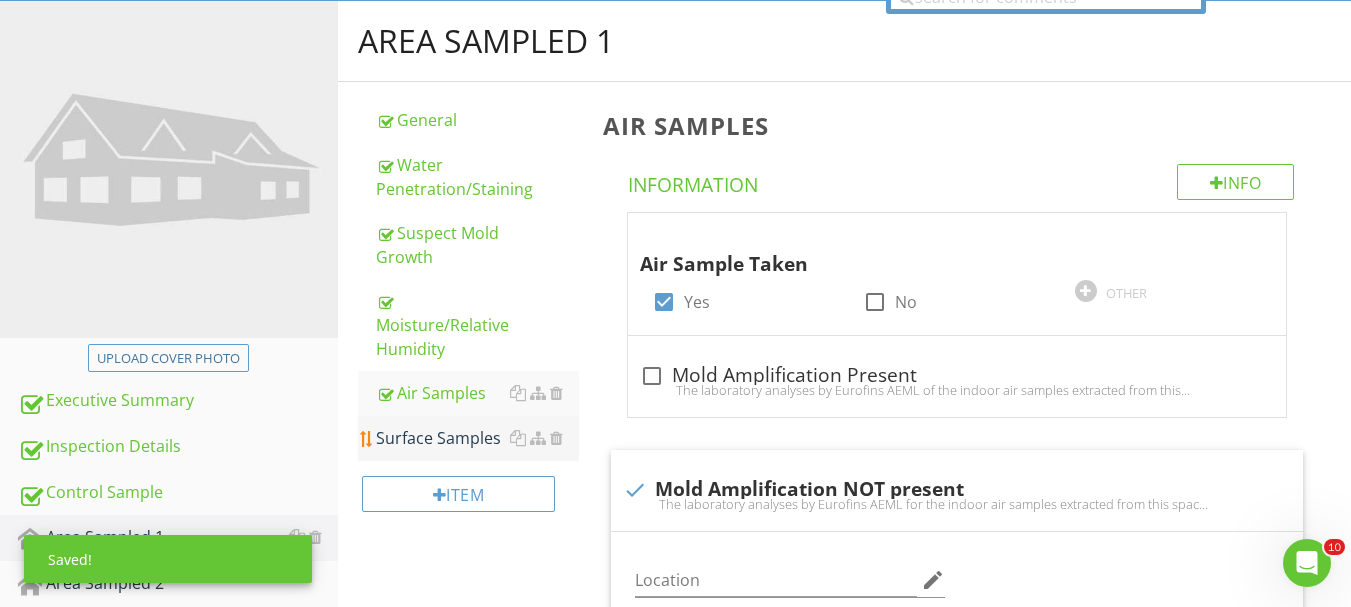 click on "Surface Samples" at bounding box center (477, 438) 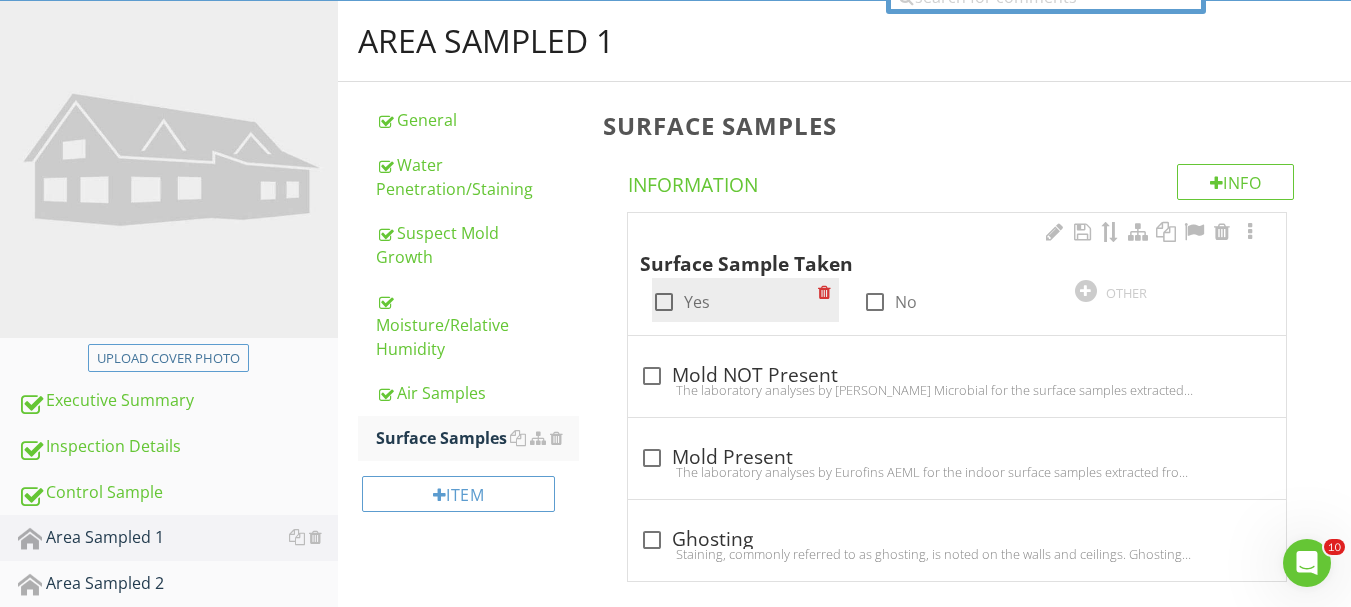 click at bounding box center (664, 302) 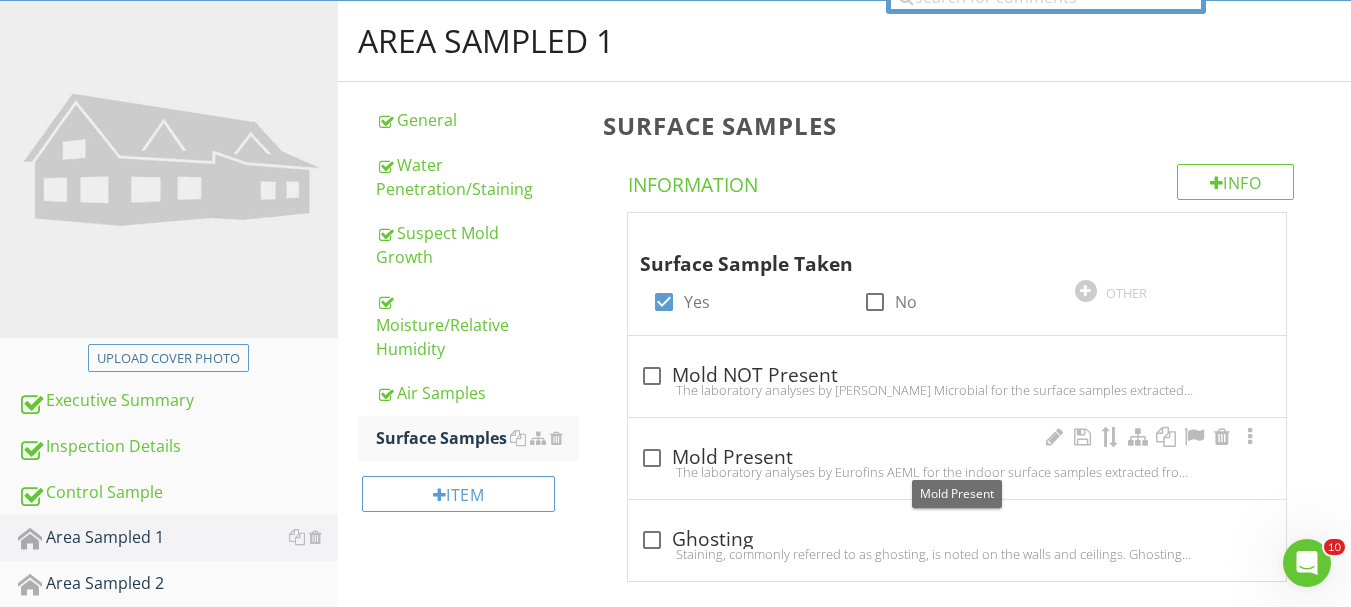 click at bounding box center (652, 458) 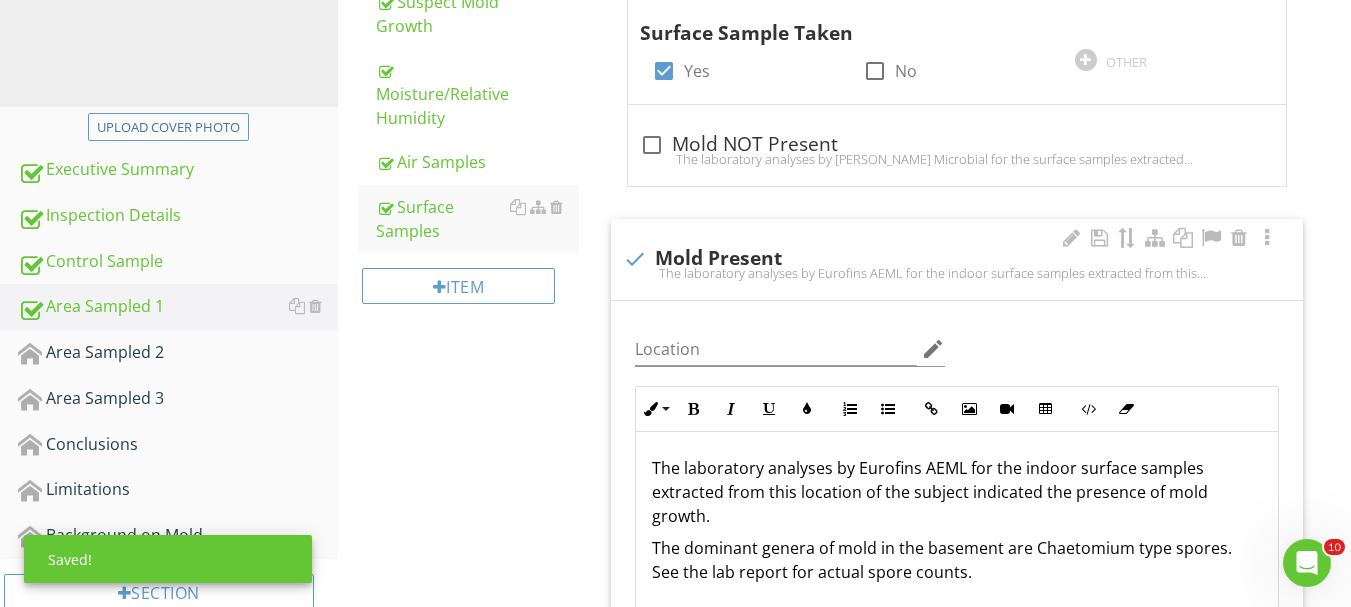 scroll, scrollTop: 561, scrollLeft: 0, axis: vertical 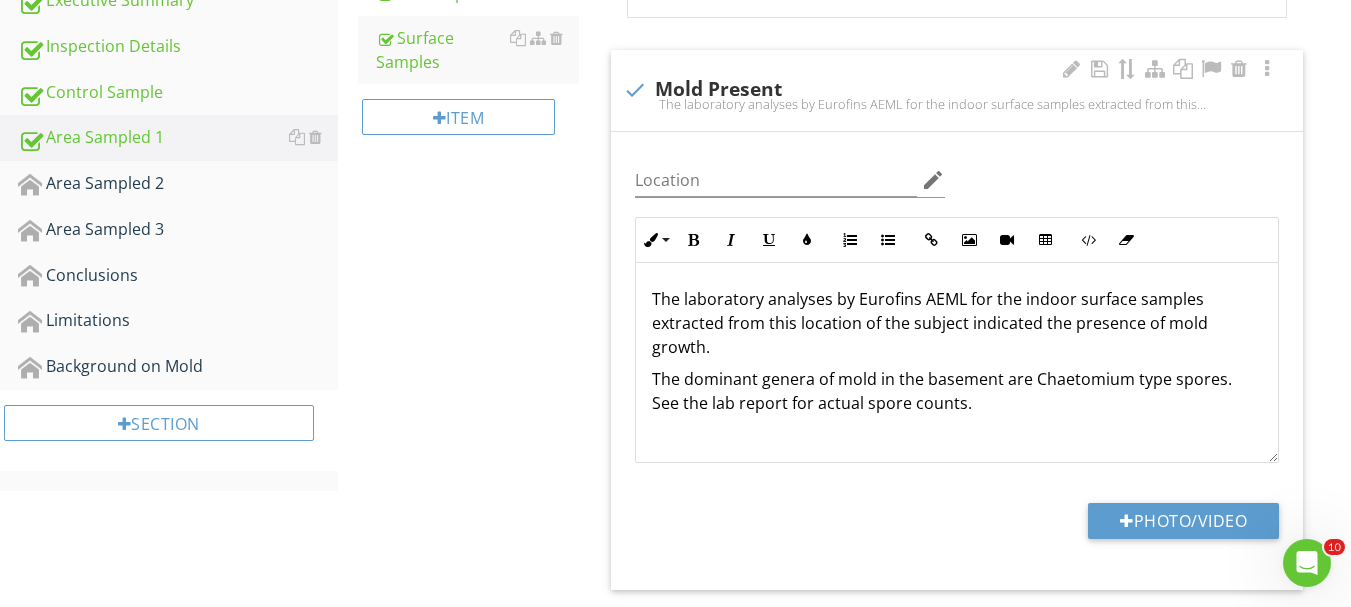 click on "The laboratory analyses by Eurofins AEML for the indoor surface samples extracted from this location of the subject indicated the presence of mold growth." at bounding box center (957, 323) 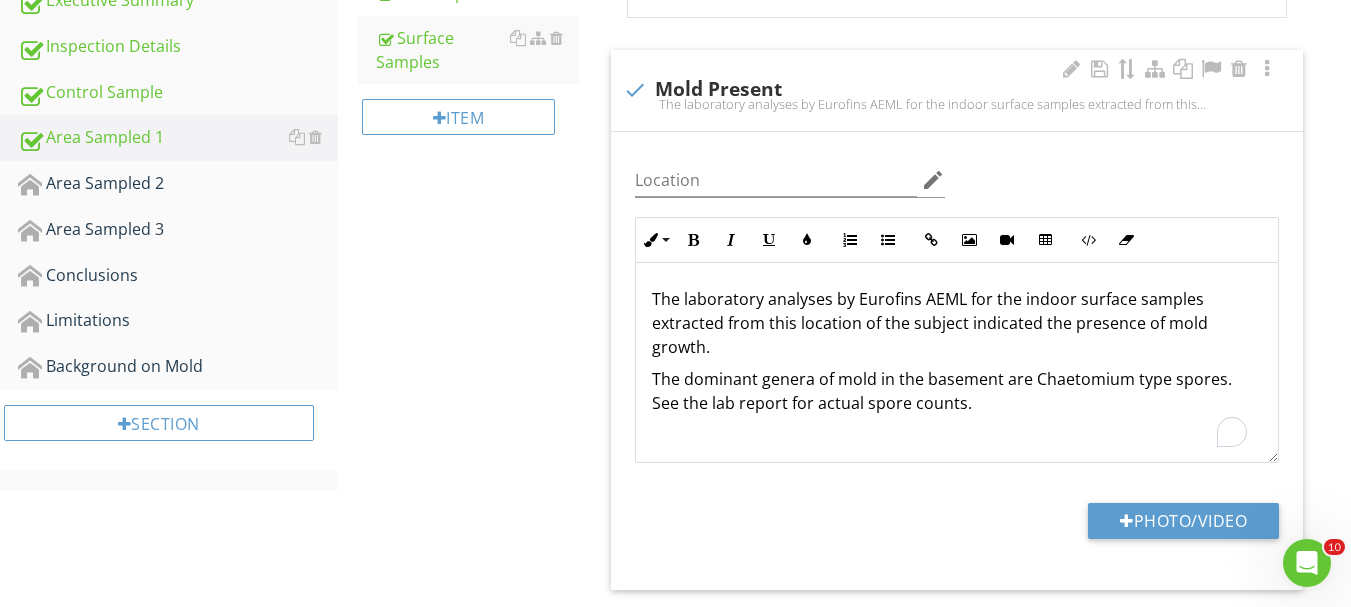 type 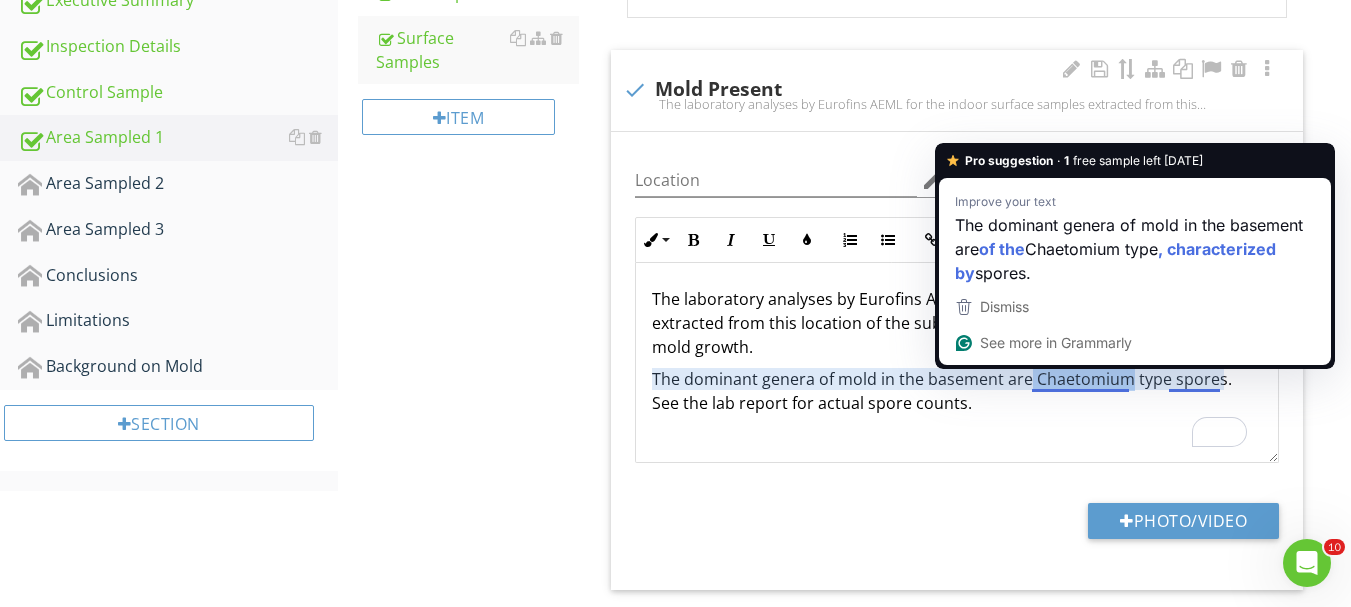 drag, startPoint x: 1029, startPoint y: 376, endPoint x: 1085, endPoint y: 386, distance: 56.88585 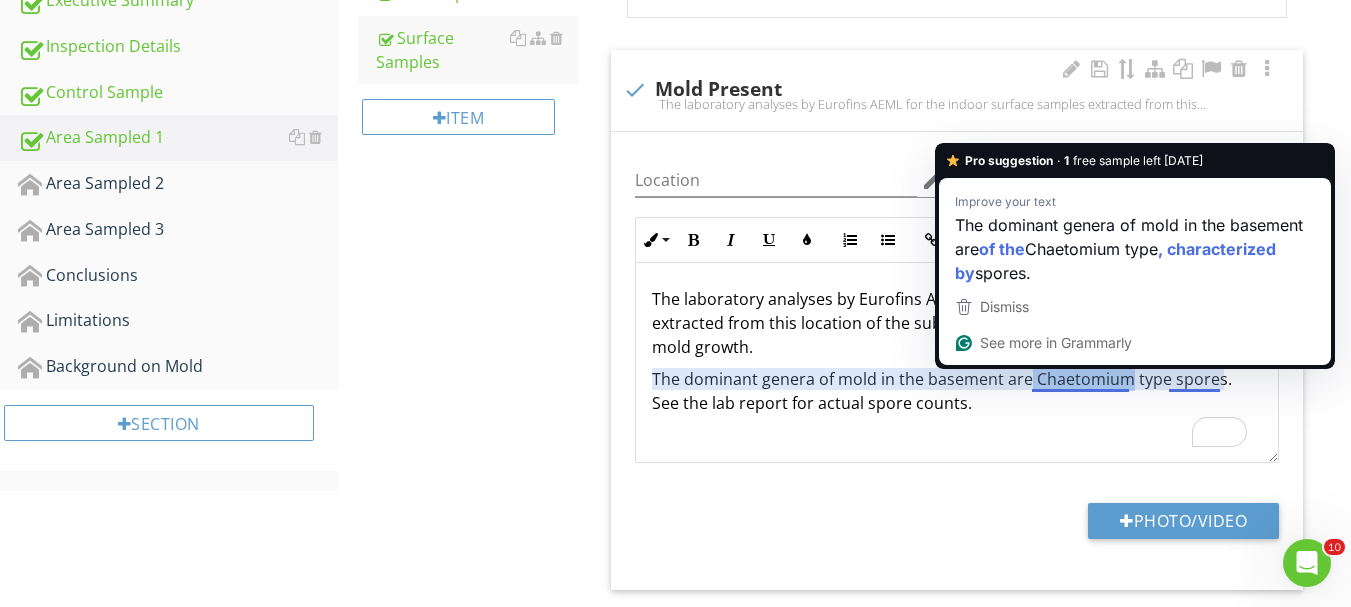 click on "The dominant genera of mold in the basement are Chaetomium type spores. See the lab report for actual spore counts." at bounding box center (957, 391) 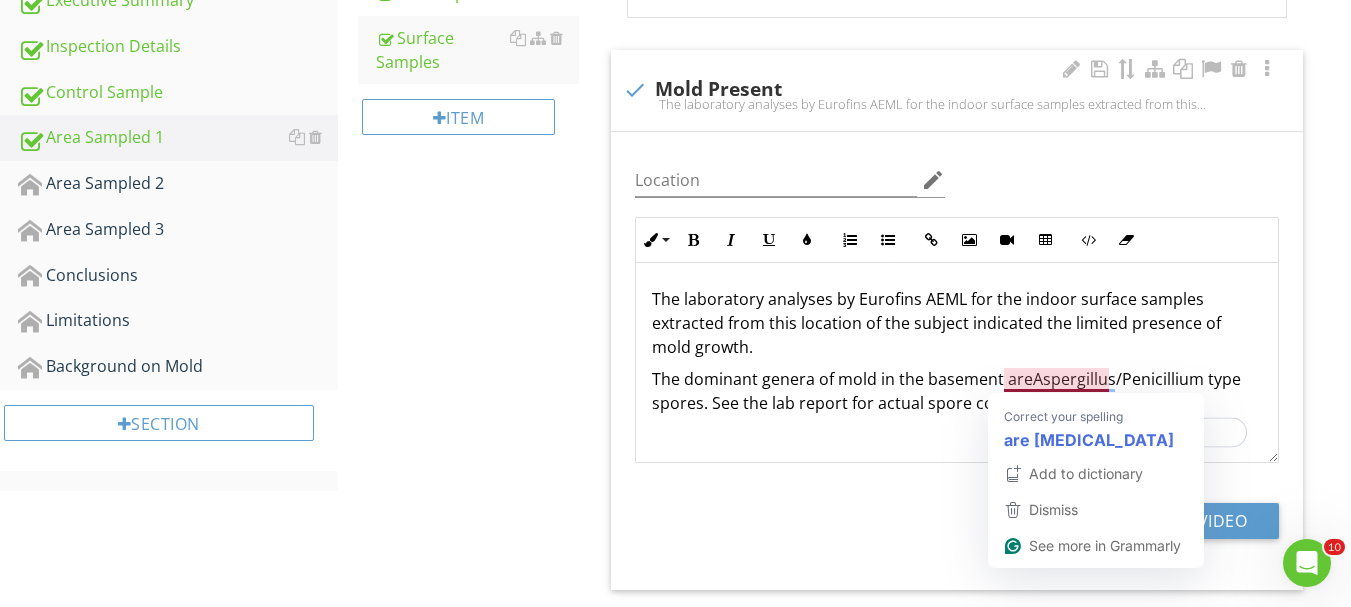 click on "The dominant genera of mold in the basement areAspergillus/Penicillium type spores. See the lab report for actual spore counts." at bounding box center [957, 391] 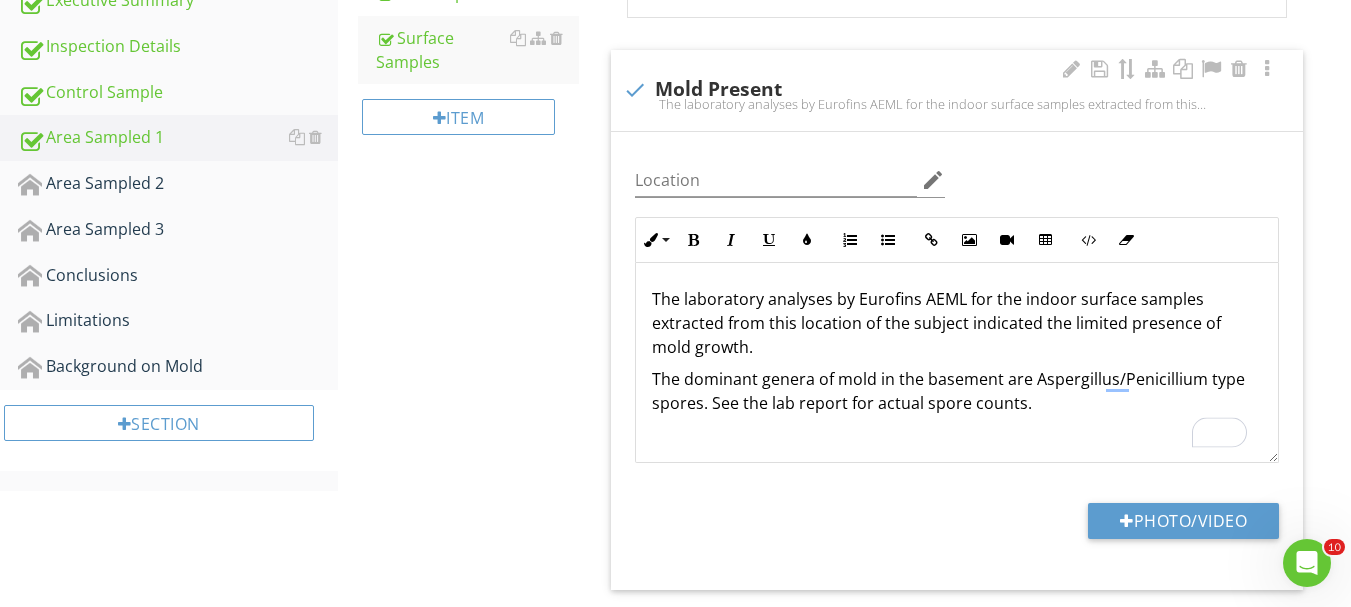 scroll, scrollTop: 1, scrollLeft: 0, axis: vertical 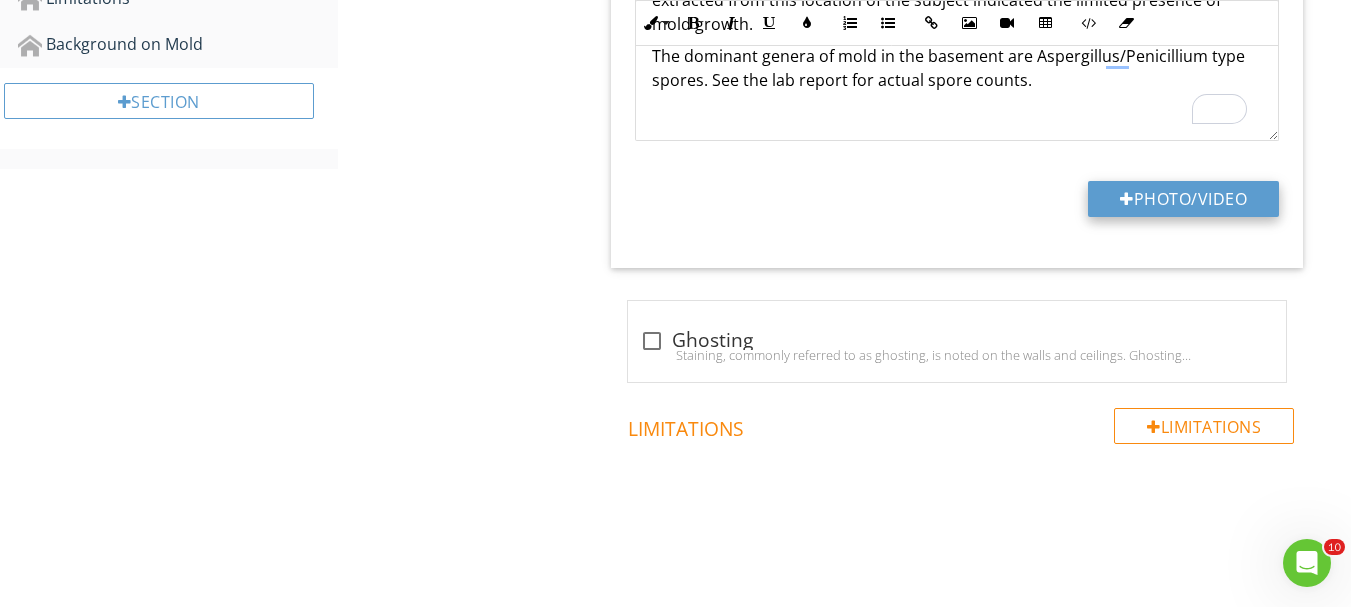 click on "Photo/Video" at bounding box center [1183, 199] 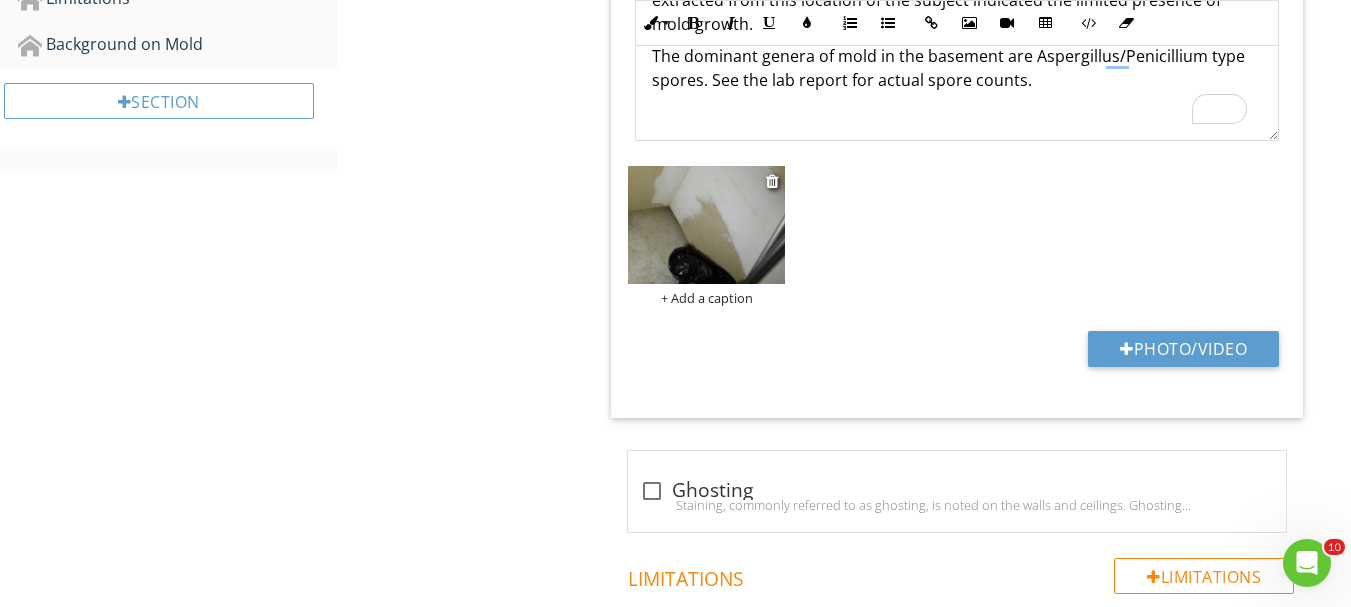 click at bounding box center [706, 225] 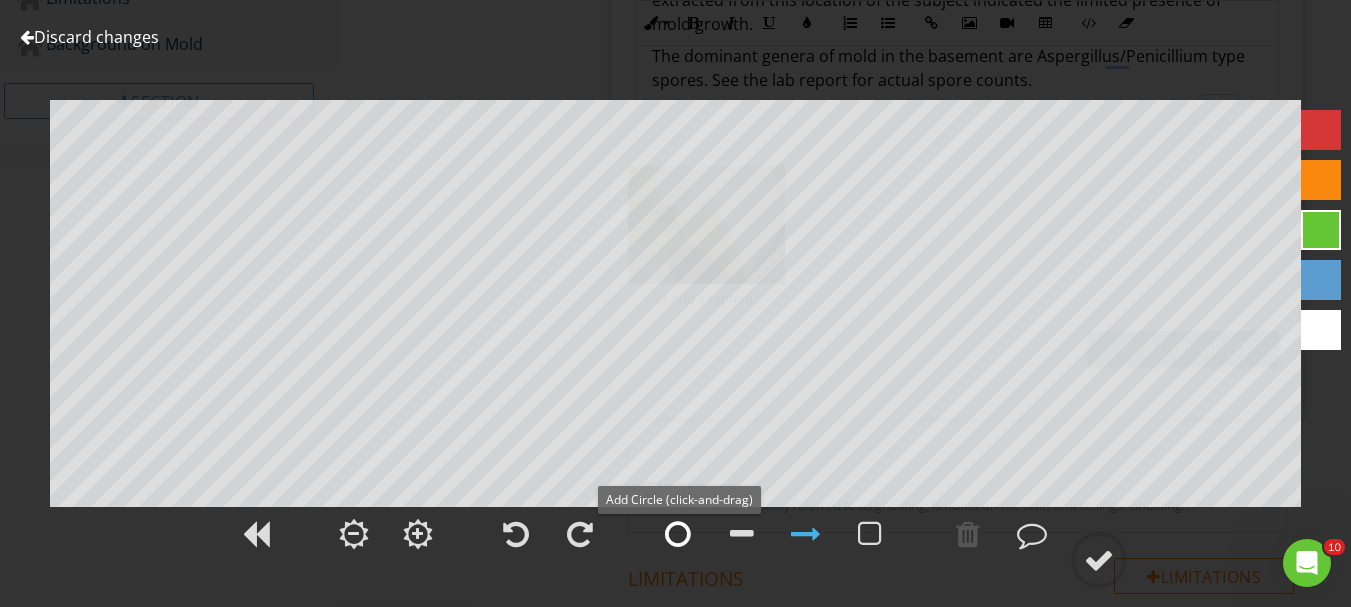 click at bounding box center (678, 534) 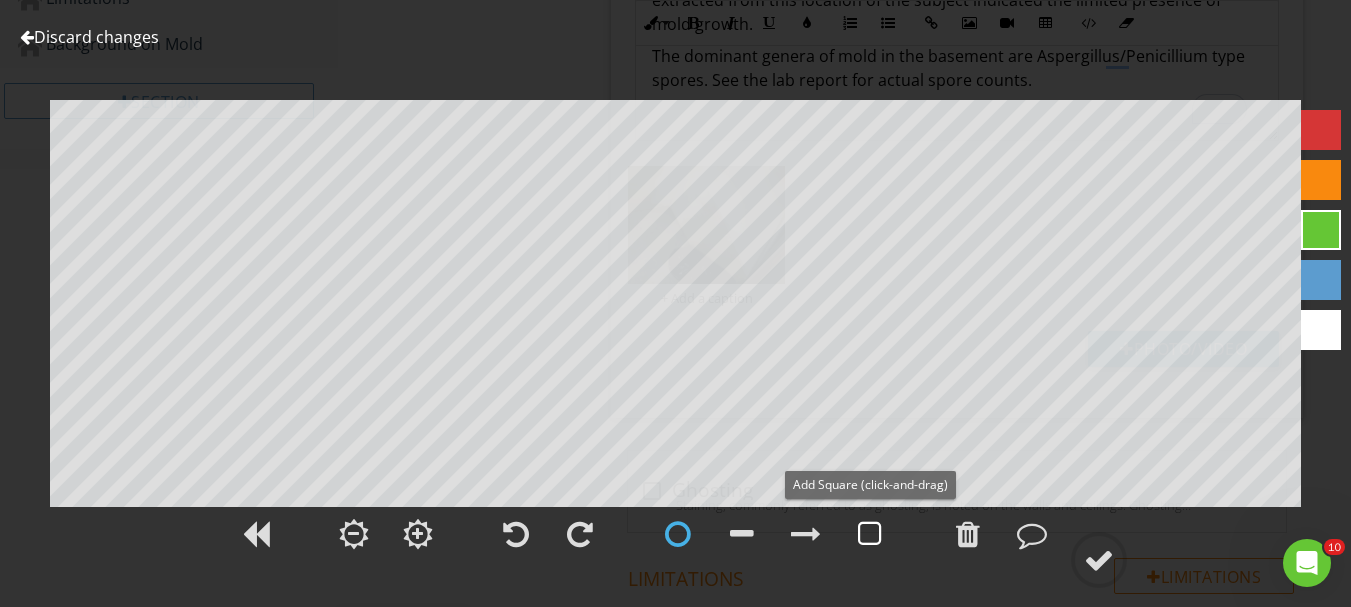 click on "Discard changes
Add Location" at bounding box center (675, 303) 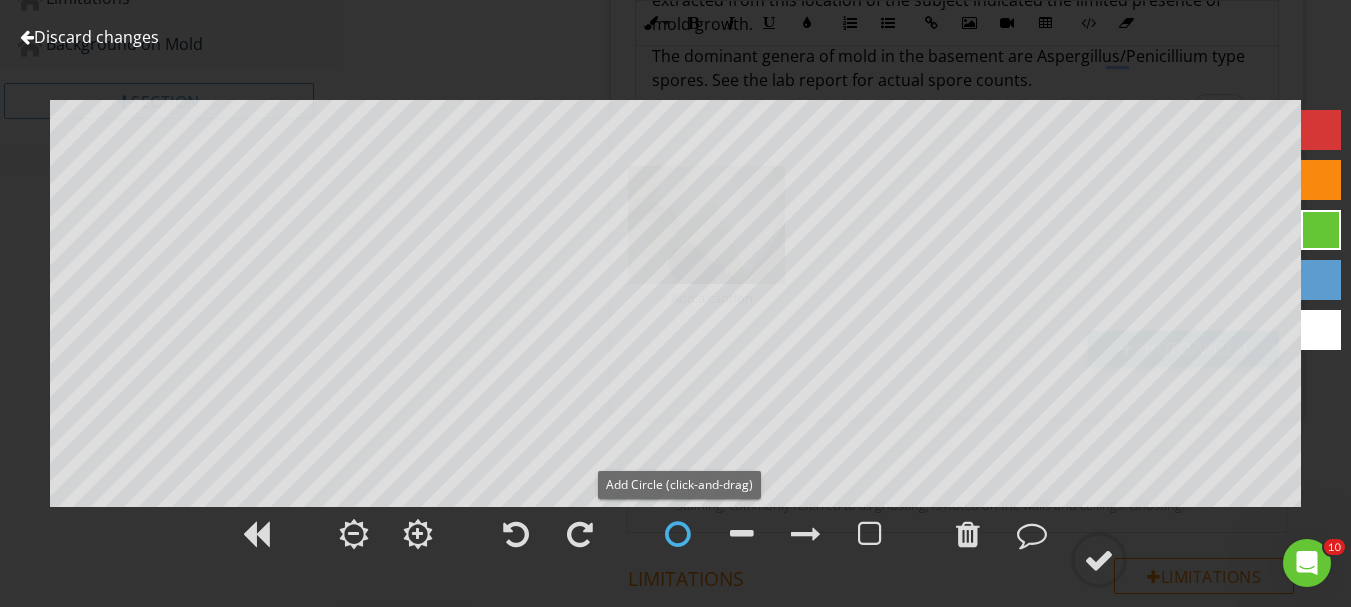 click at bounding box center (678, 534) 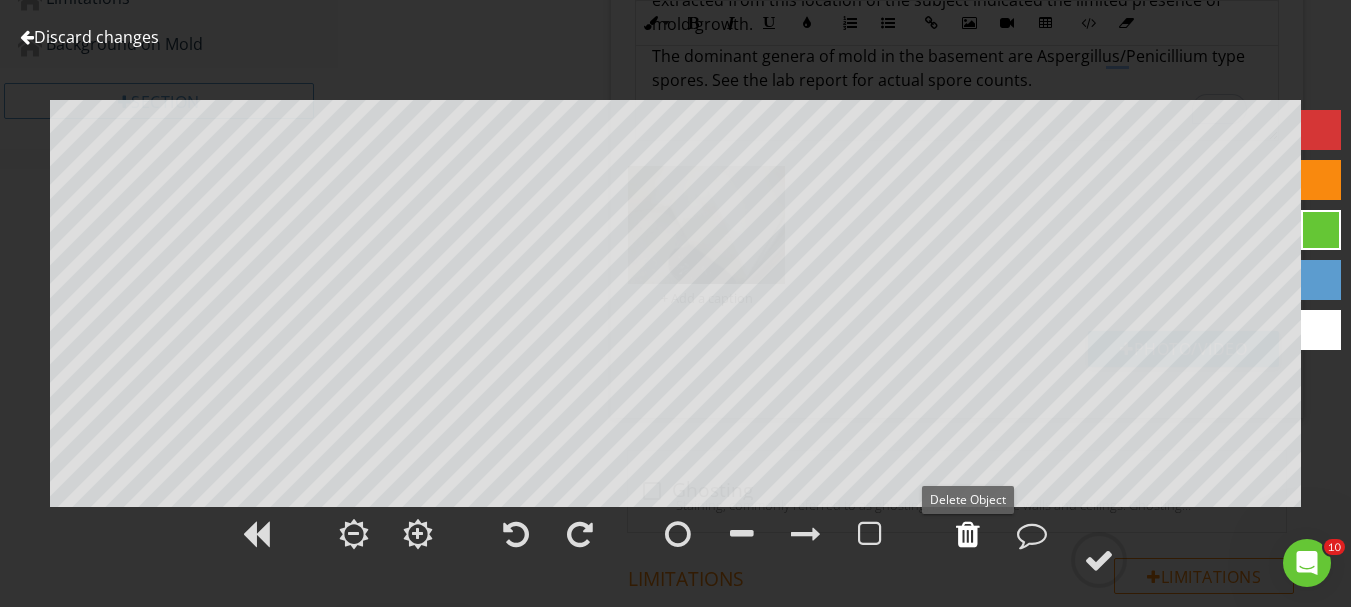 click at bounding box center [968, 534] 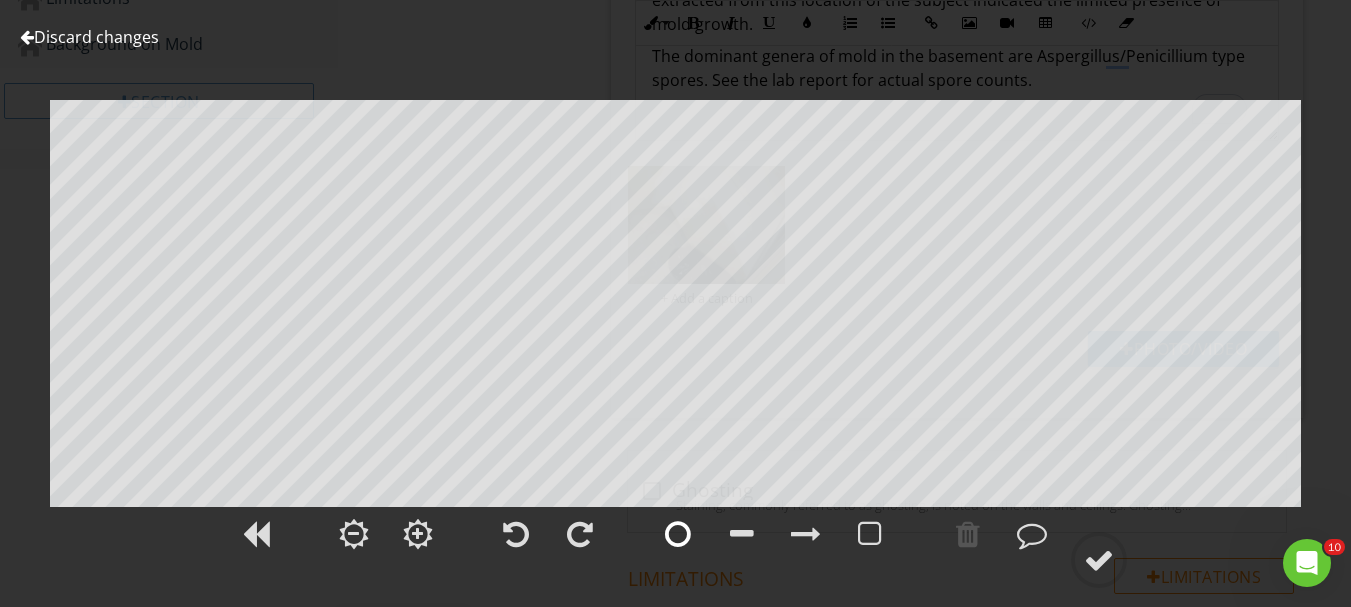 click at bounding box center [678, 534] 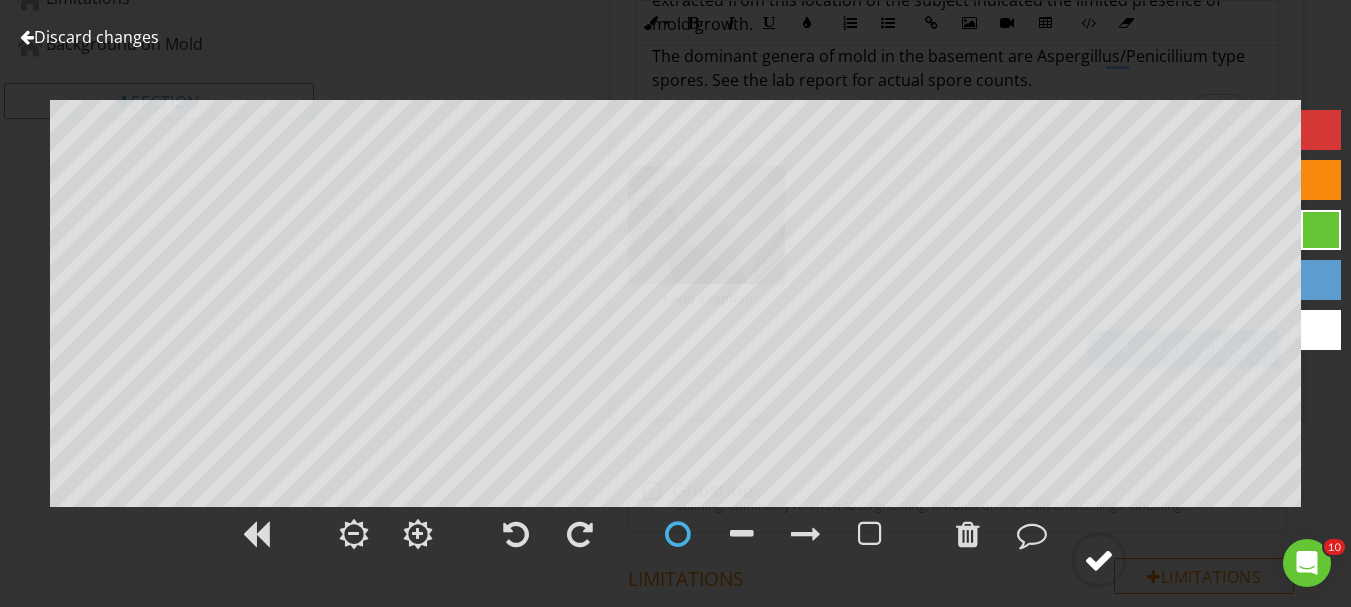 click 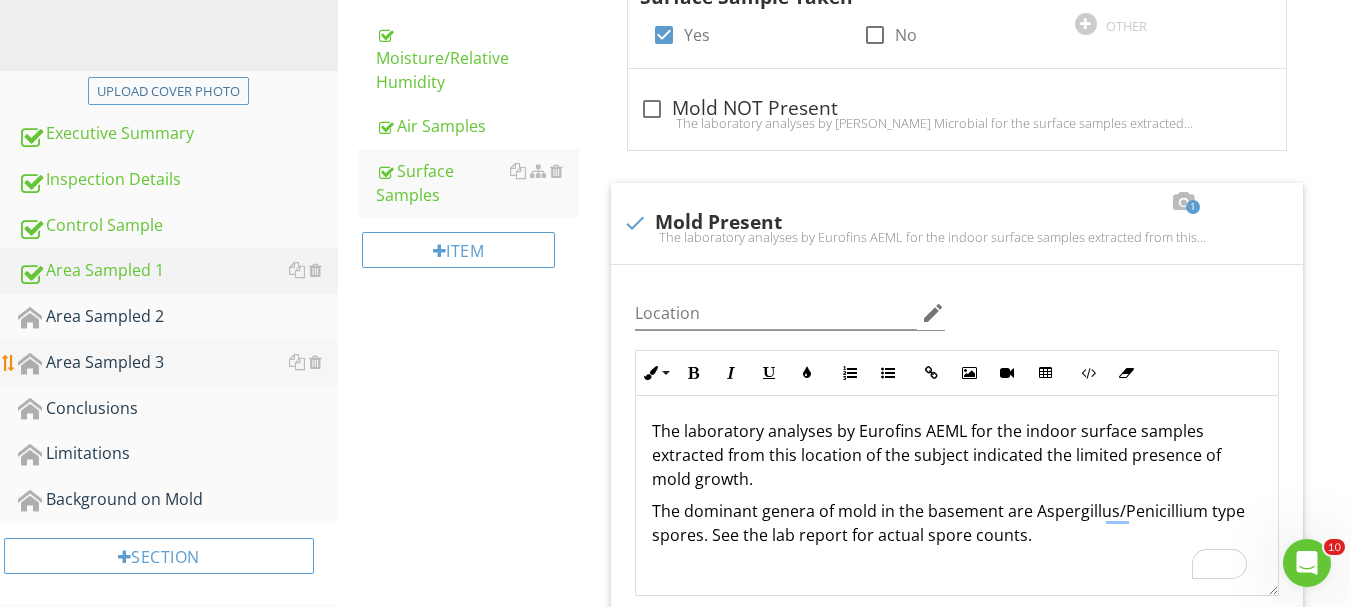 scroll, scrollTop: 532, scrollLeft: 0, axis: vertical 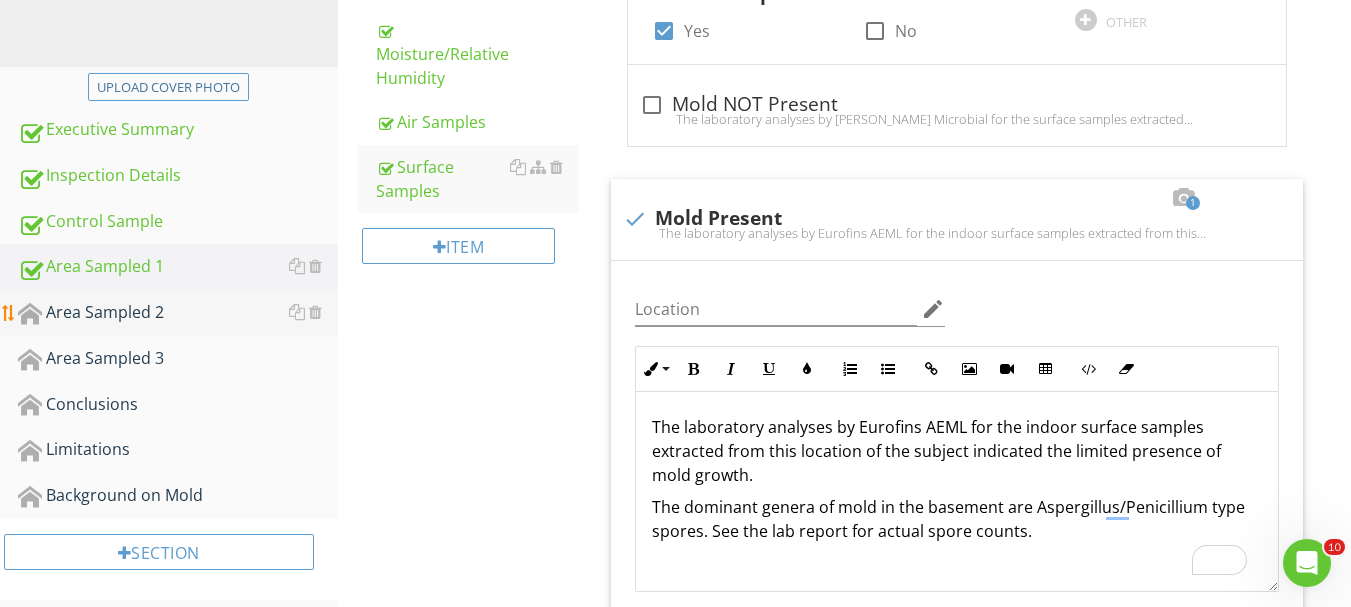 click on "Area Sampled 2" at bounding box center (178, 313) 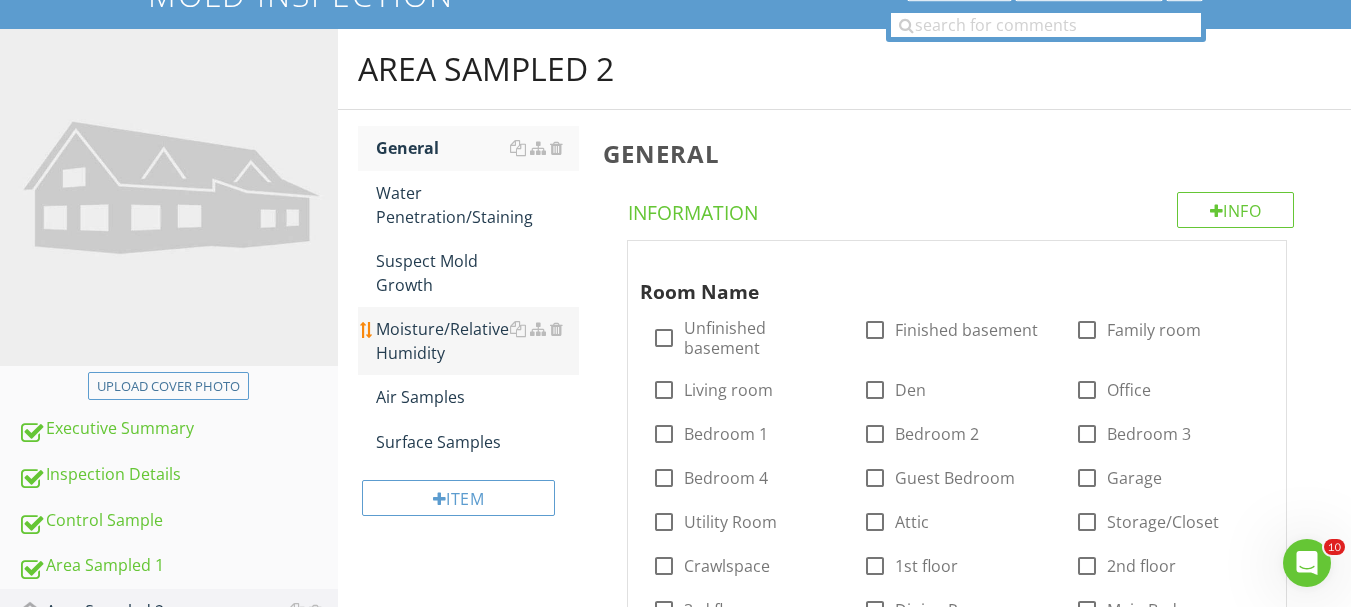 scroll, scrollTop: 232, scrollLeft: 0, axis: vertical 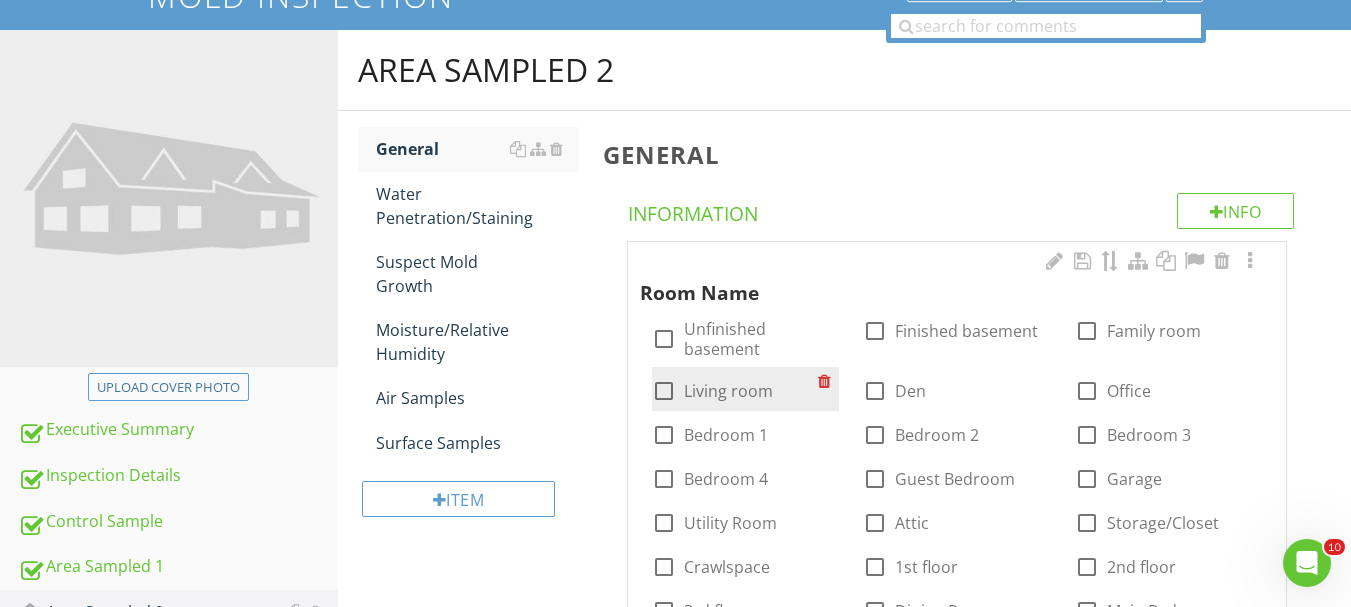 click on "Living room" at bounding box center (728, 391) 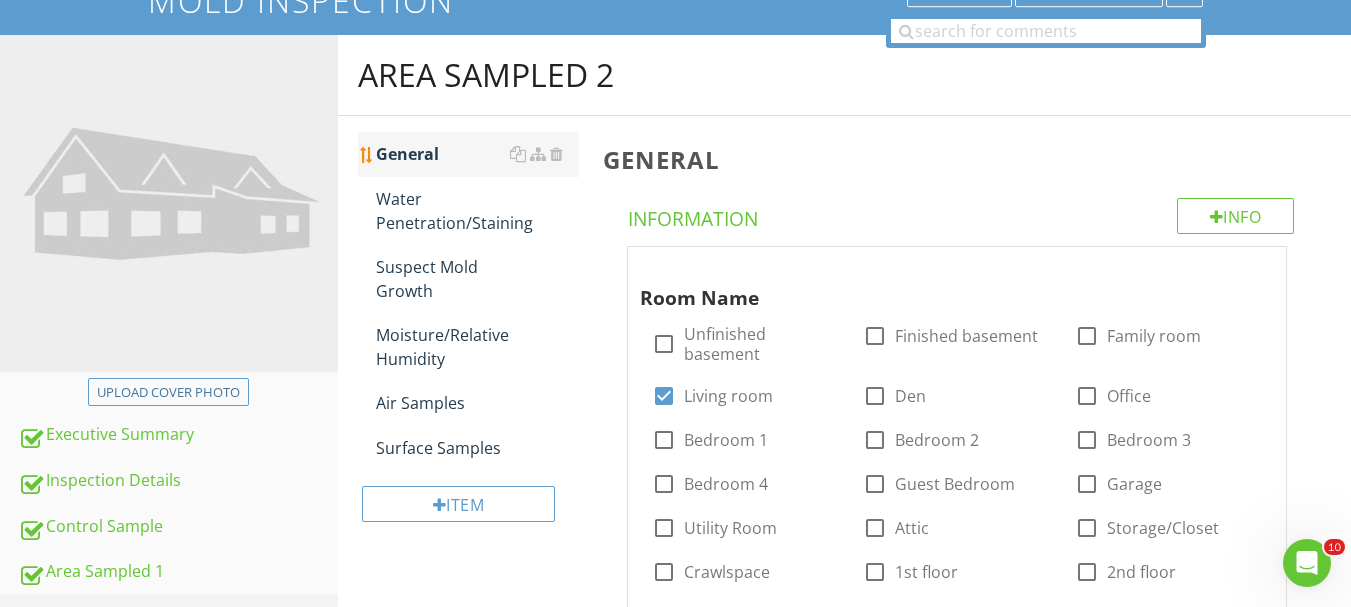 scroll, scrollTop: 32, scrollLeft: 0, axis: vertical 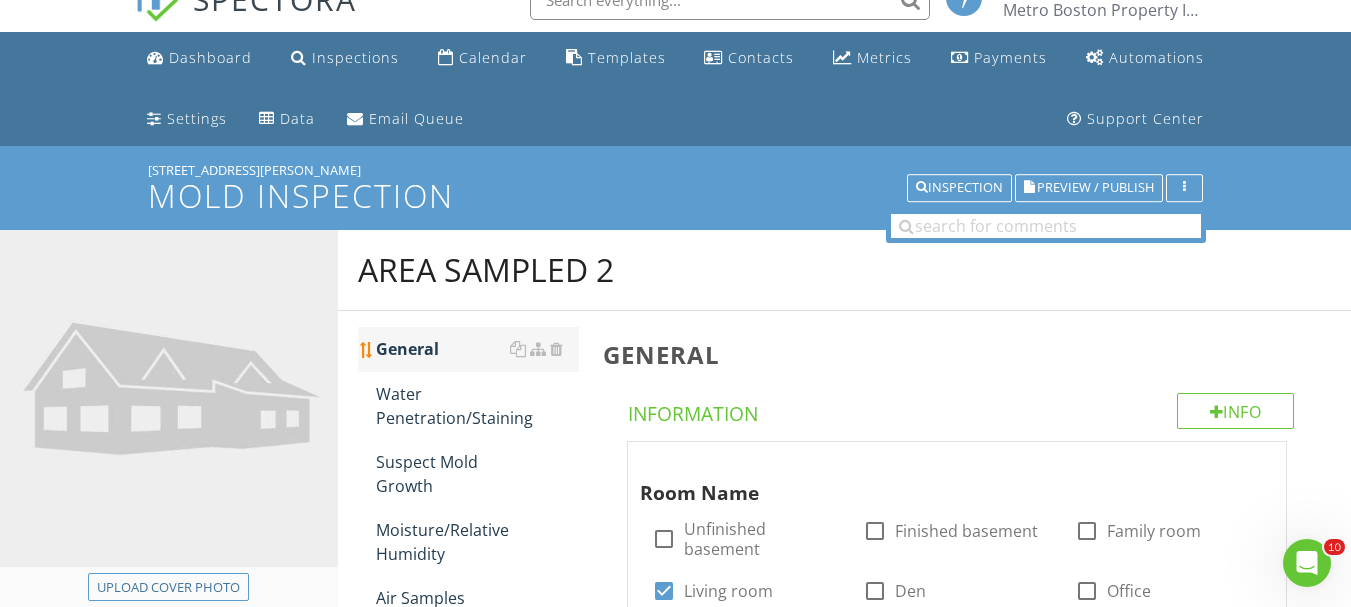 click on "General" at bounding box center [477, 349] 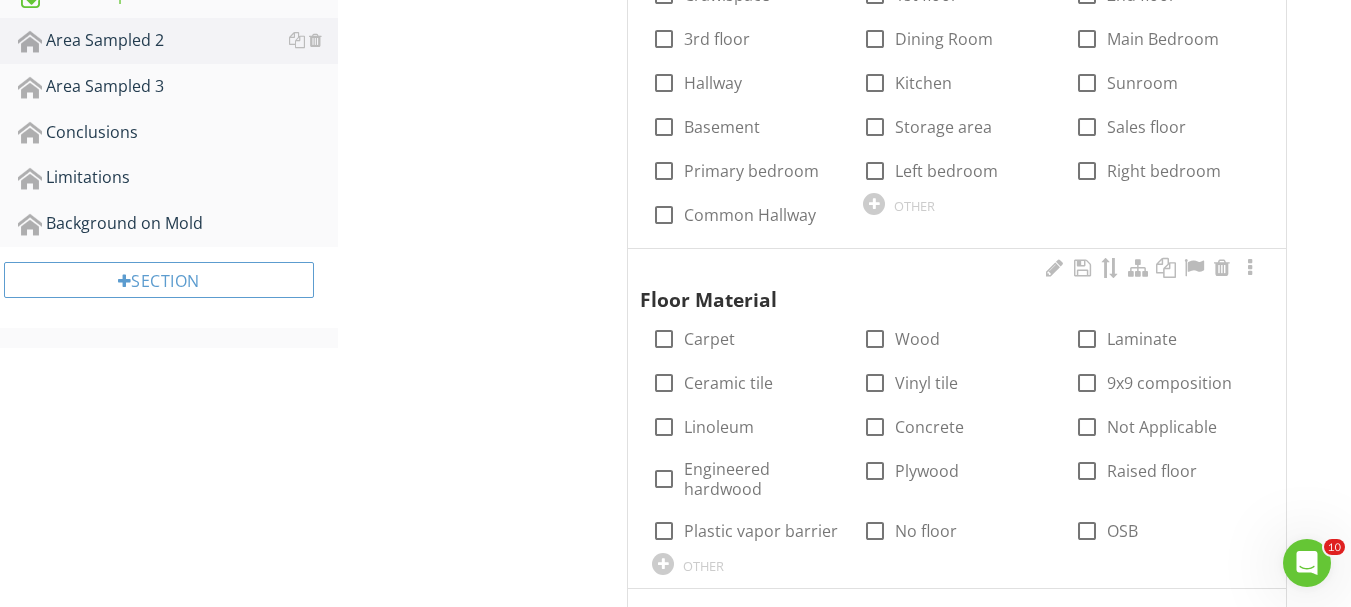 scroll, scrollTop: 932, scrollLeft: 0, axis: vertical 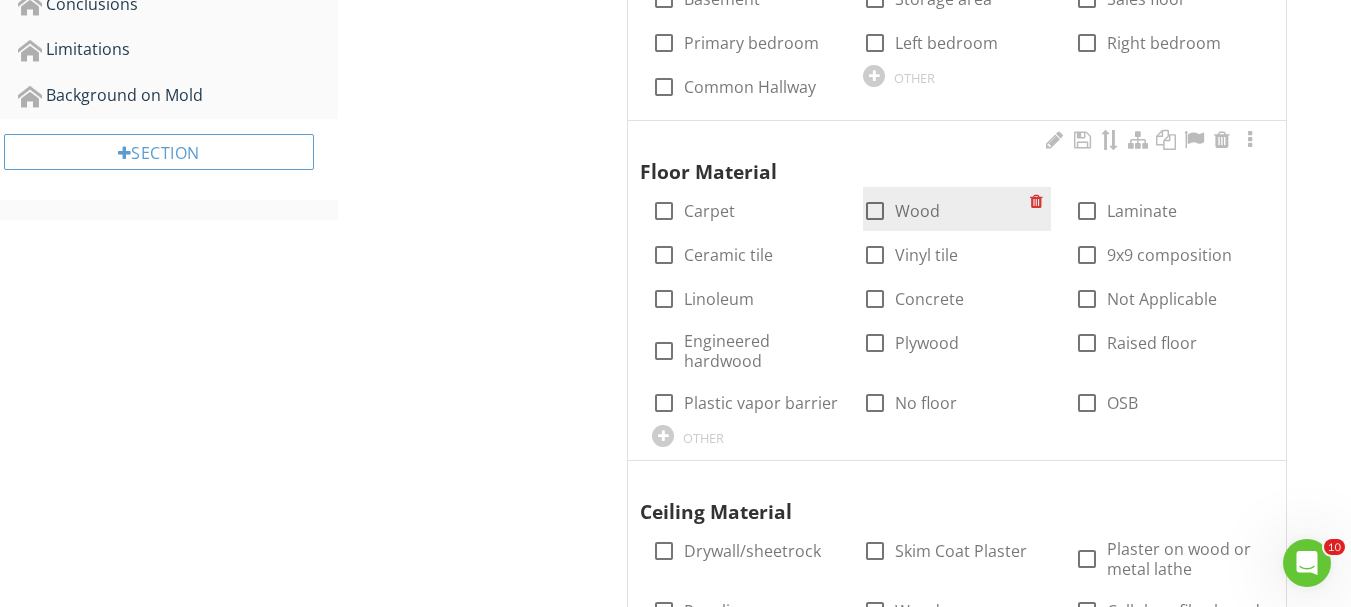 click on "check_box_outline_blank Wood" at bounding box center (946, 209) 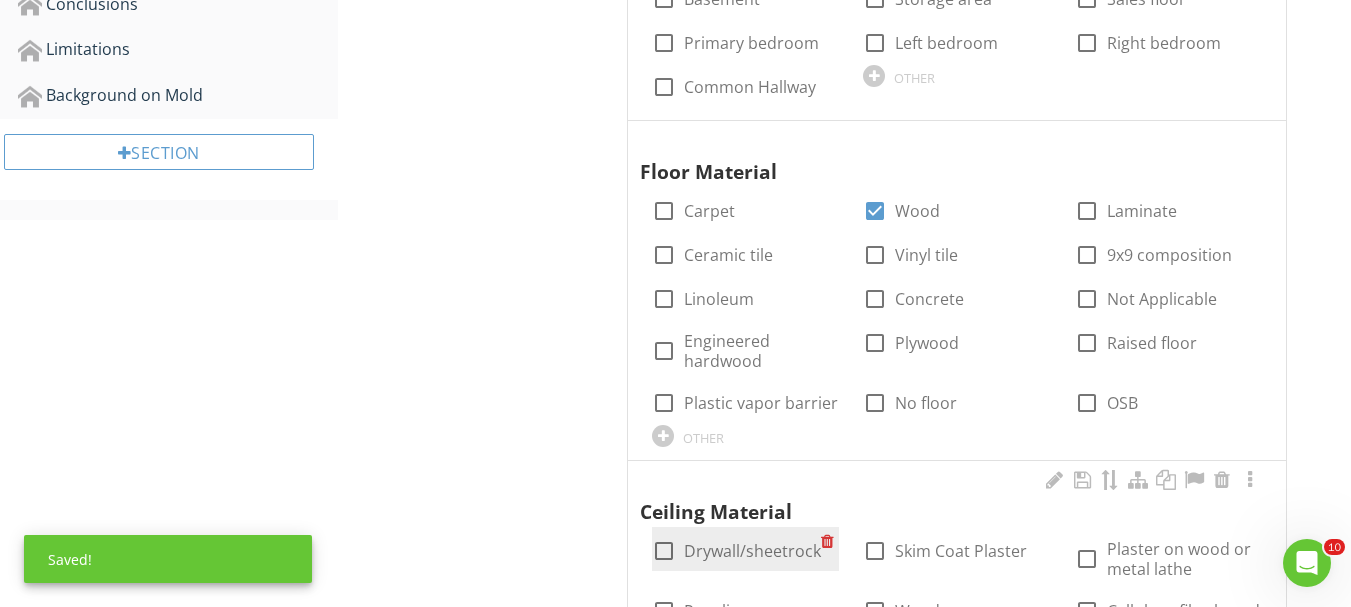 click on "Drywall/sheetrock" at bounding box center (752, 551) 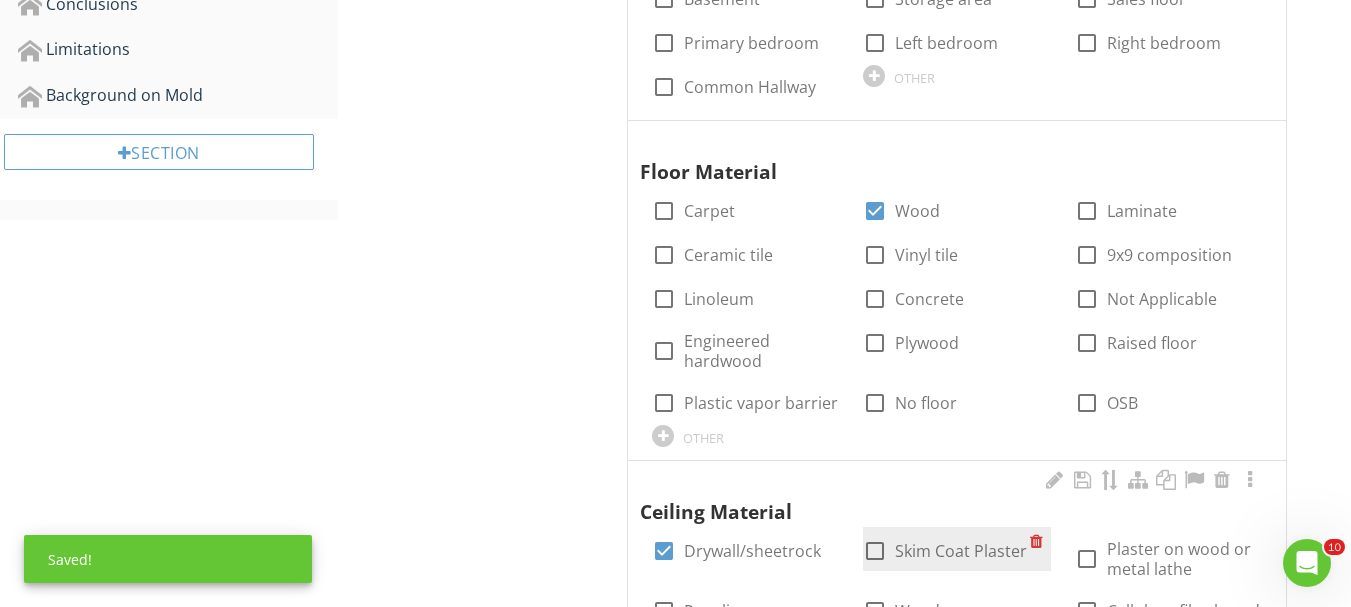 drag, startPoint x: 914, startPoint y: 551, endPoint x: 927, endPoint y: 554, distance: 13.341664 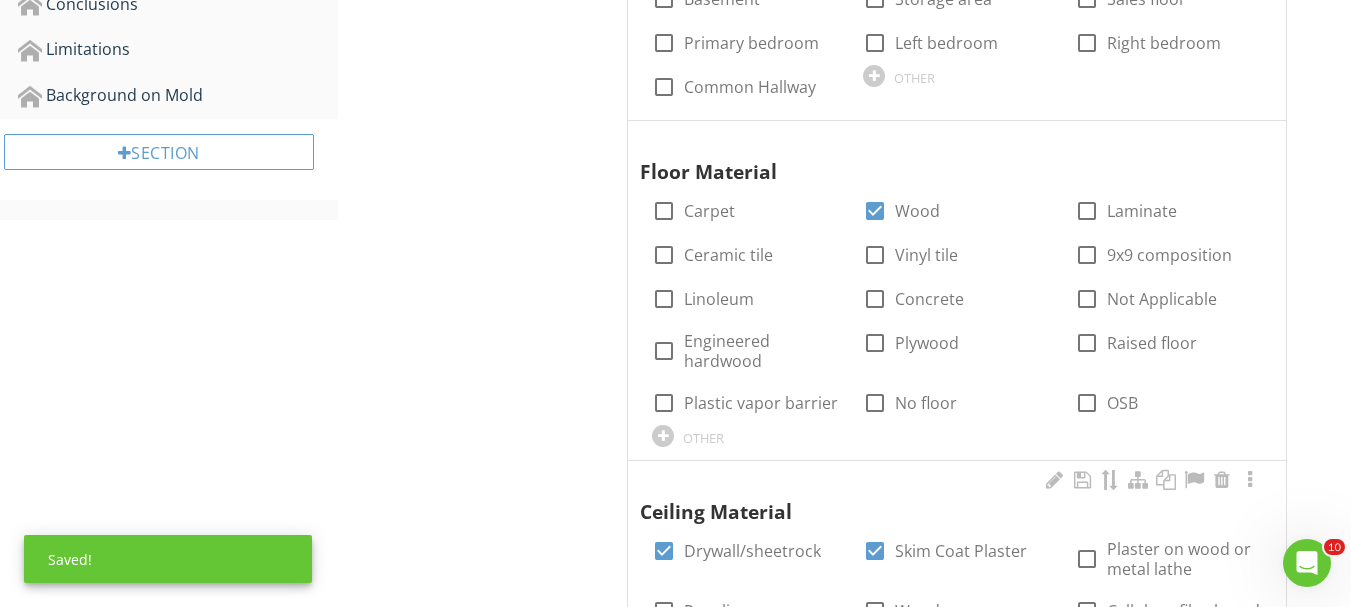 click on "check_box_outline_blank Plaster on wood or metal lathe" at bounding box center (1168, 557) 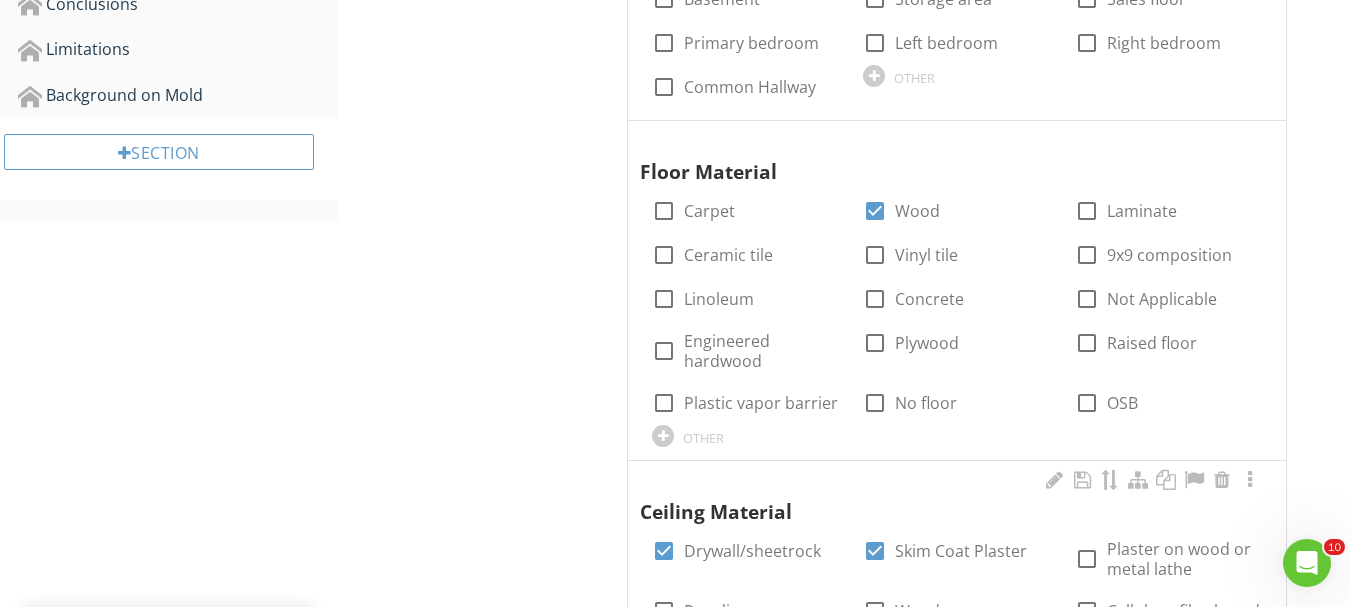 click on "check_box_outline_blank Plaster on wood or metal lathe" at bounding box center [1168, 557] 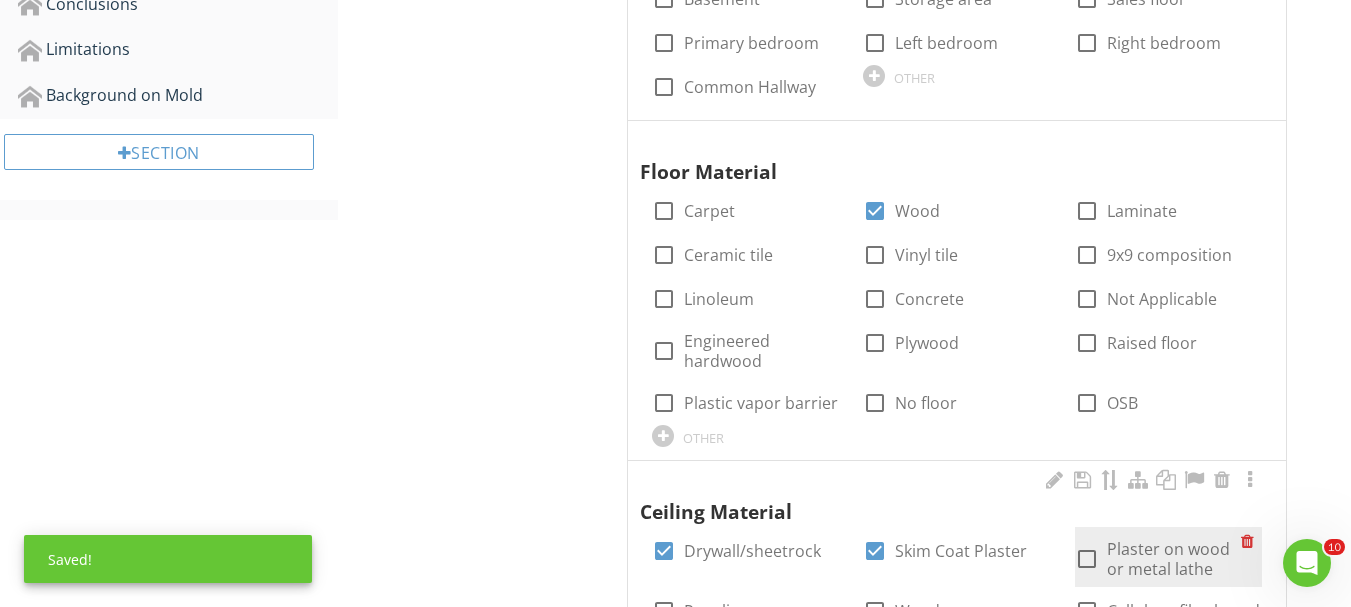click at bounding box center (1087, 559) 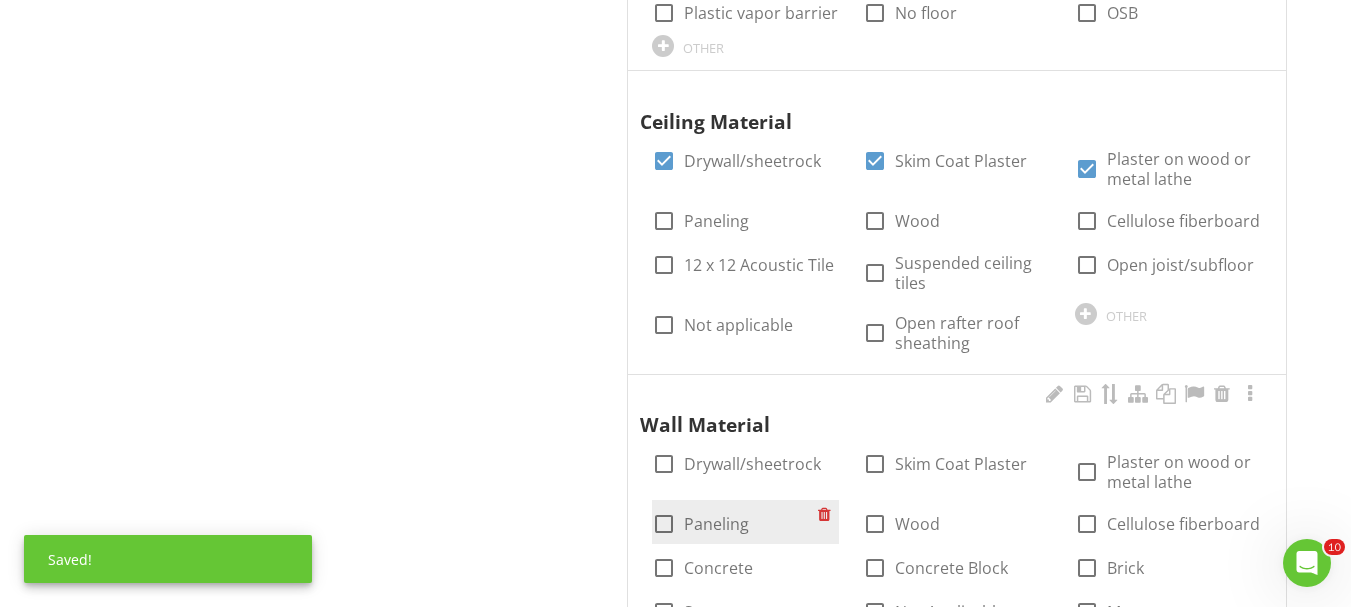 scroll, scrollTop: 1432, scrollLeft: 0, axis: vertical 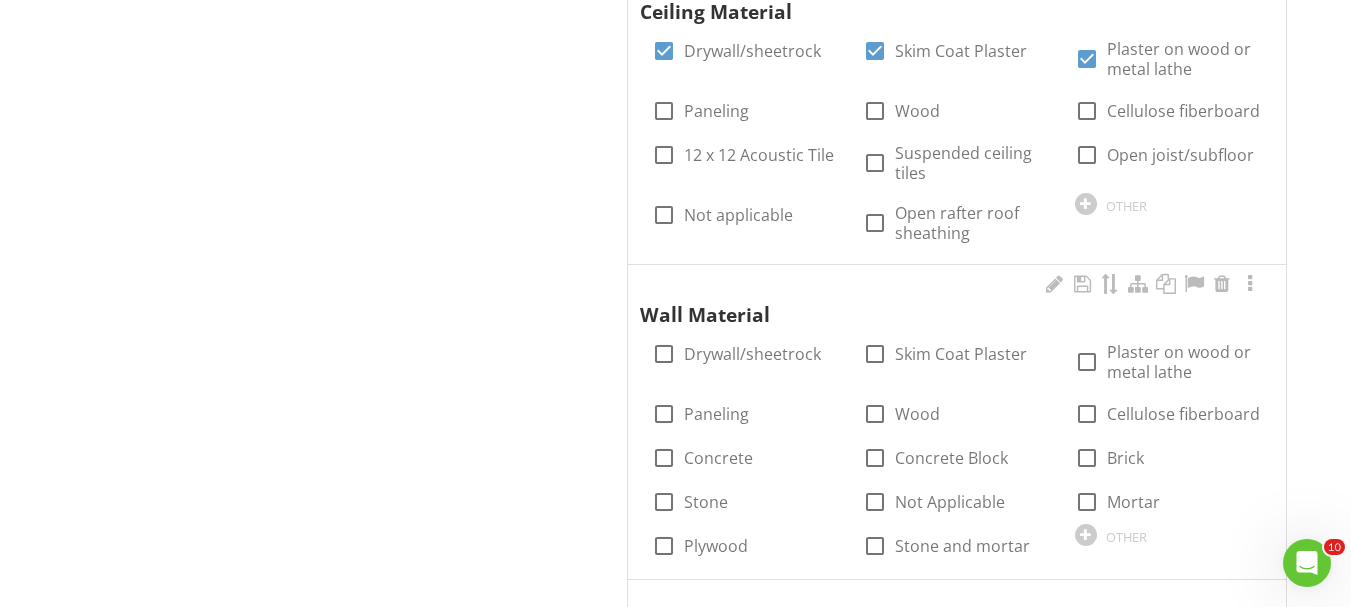 drag, startPoint x: 736, startPoint y: 349, endPoint x: 848, endPoint y: 343, distance: 112.1606 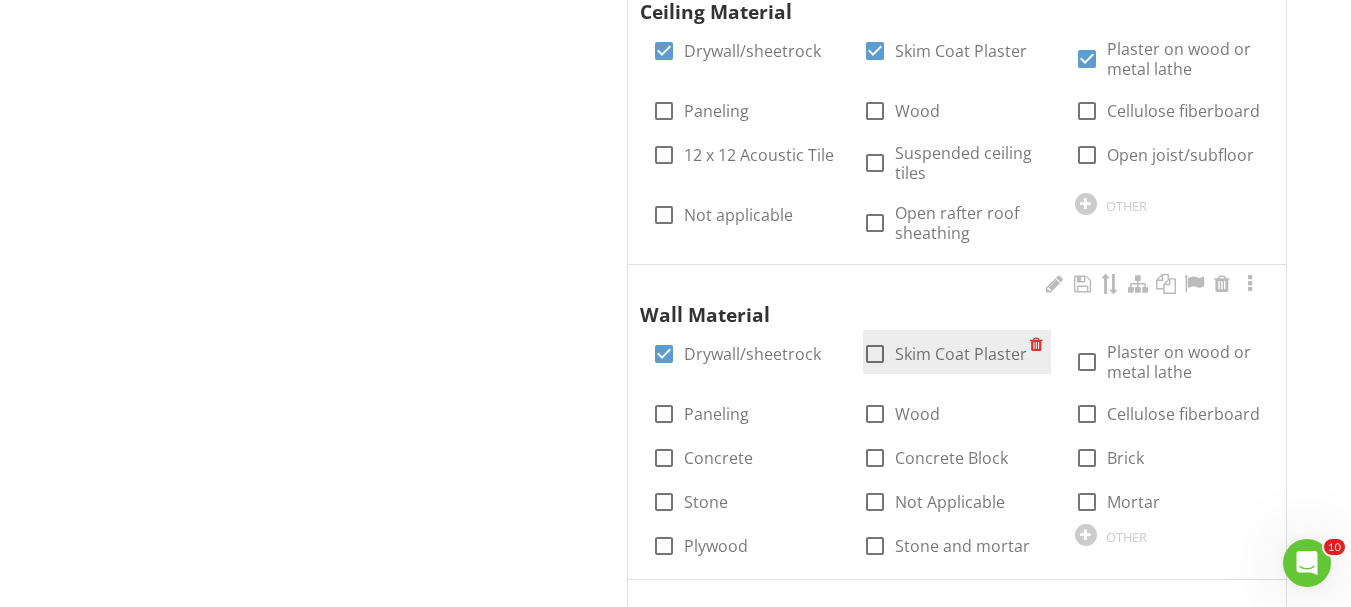 click on "Skim Coat Plaster" at bounding box center (961, 354) 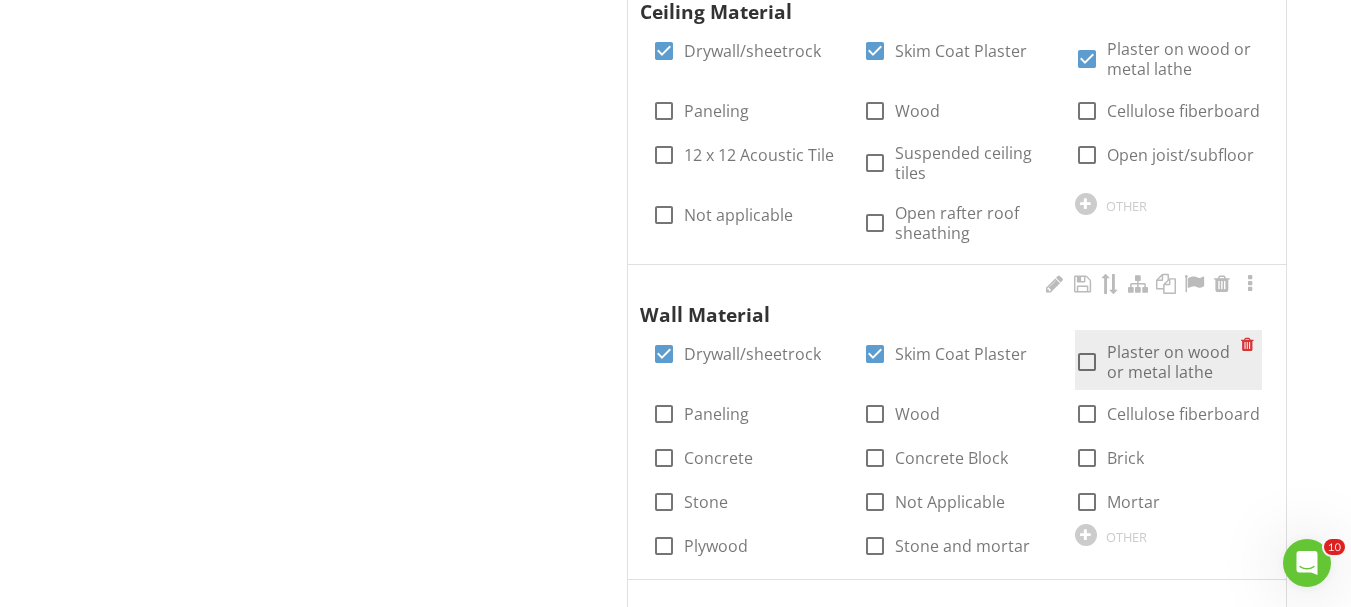 click on "Plaster on wood or metal lathe" at bounding box center (1174, 362) 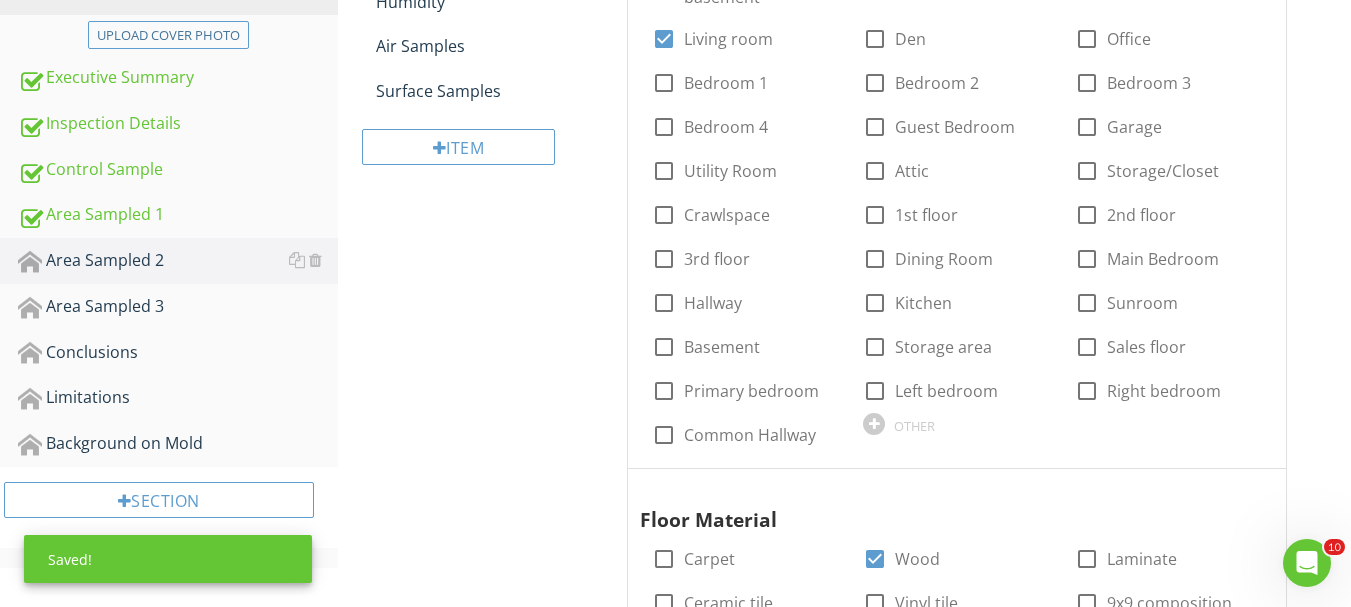 scroll, scrollTop: 284, scrollLeft: 0, axis: vertical 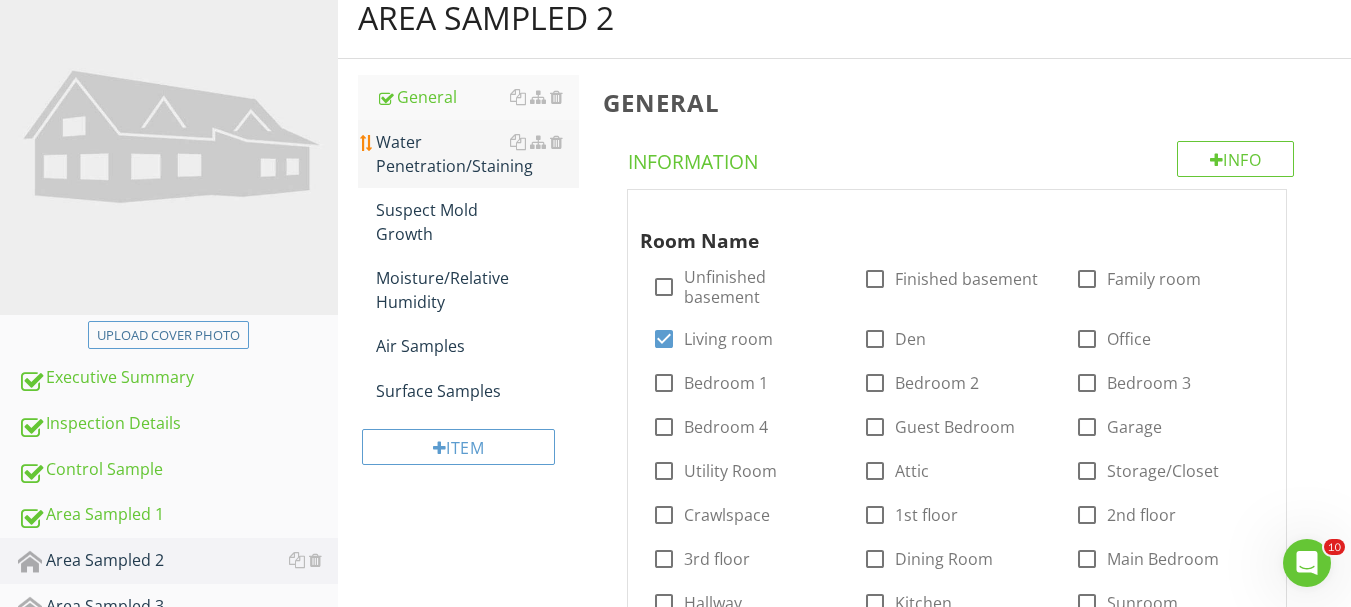 click on "Water Penetration/Staining" at bounding box center (477, 154) 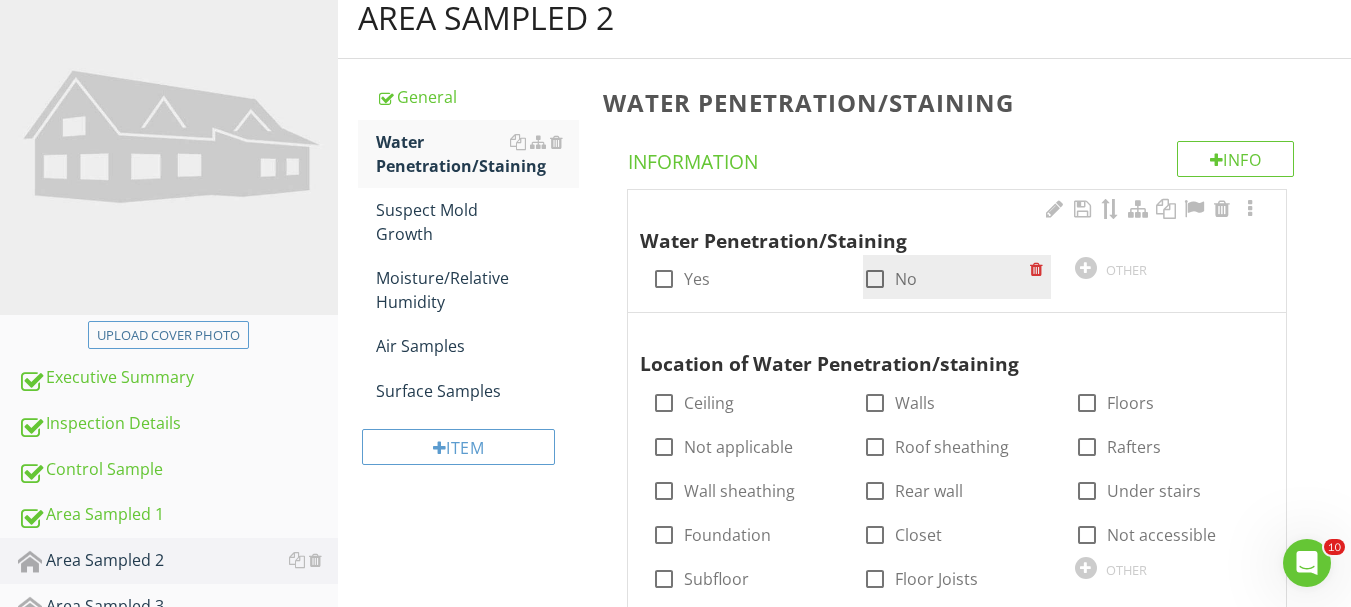 click at bounding box center [875, 279] 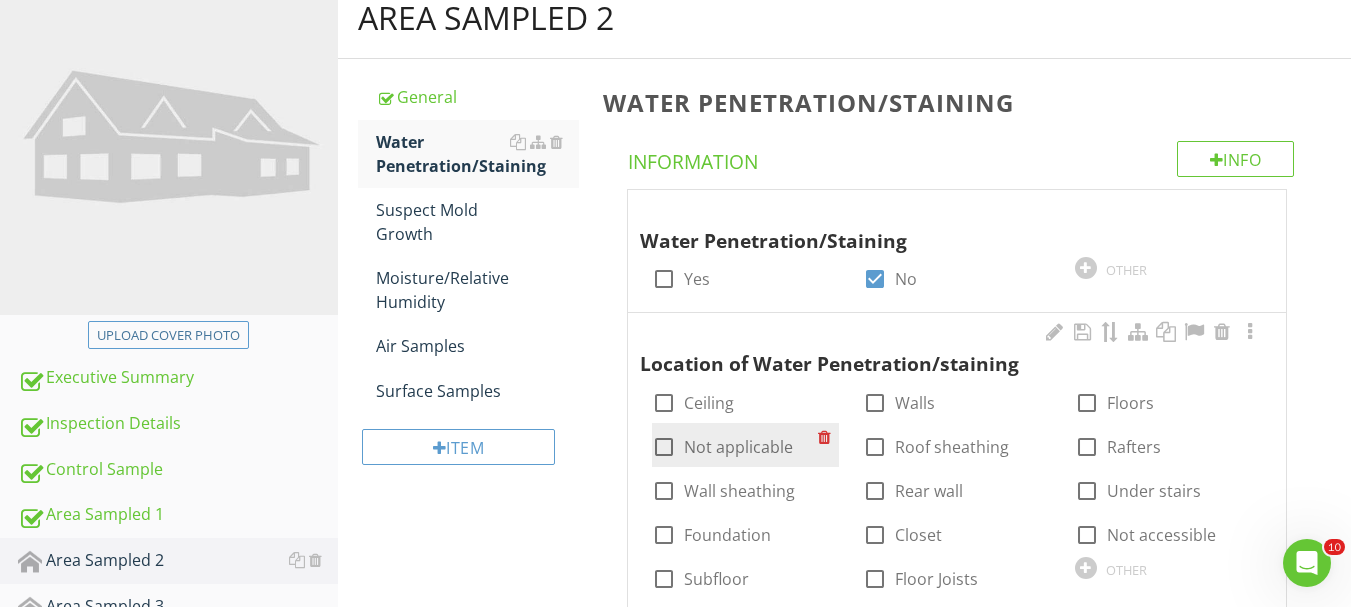 click on "Not applicable" at bounding box center [738, 447] 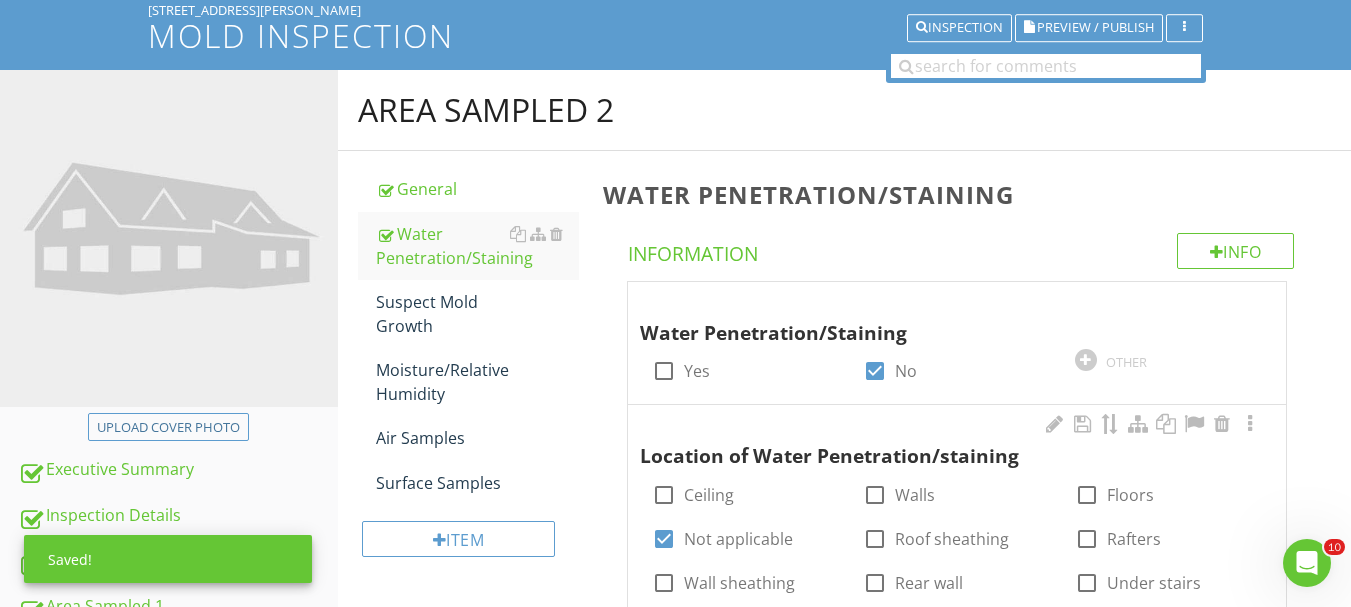 scroll, scrollTop: 184, scrollLeft: 0, axis: vertical 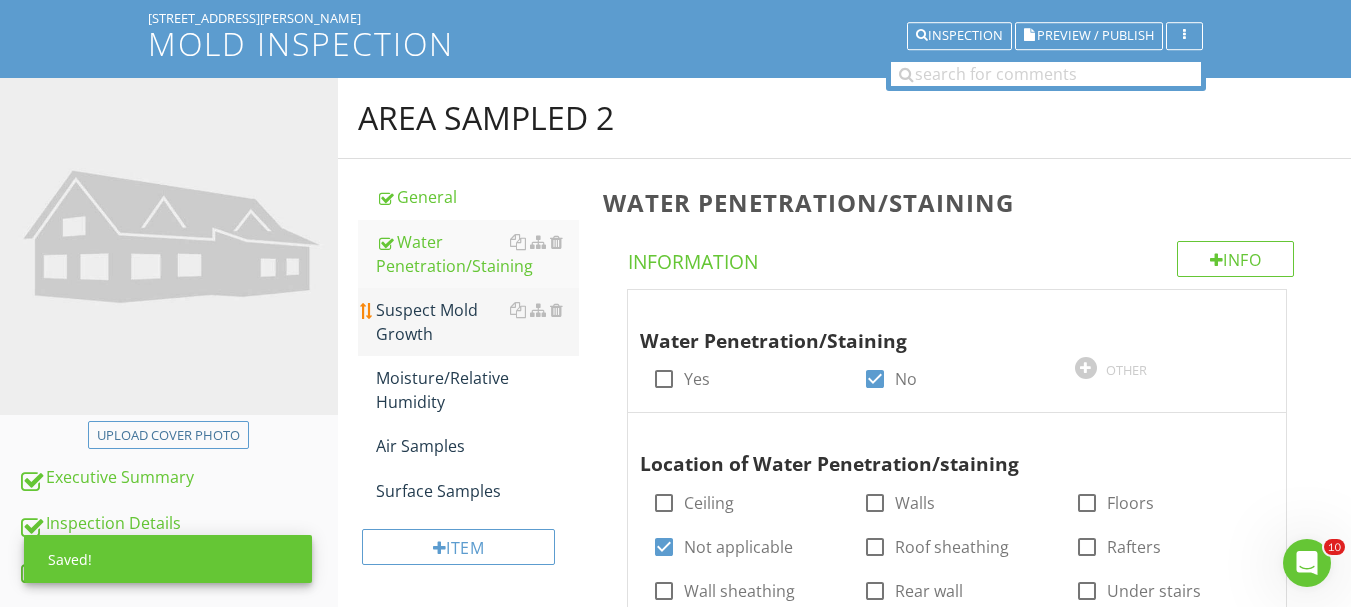 click on "Suspect Mold Growth" at bounding box center [477, 322] 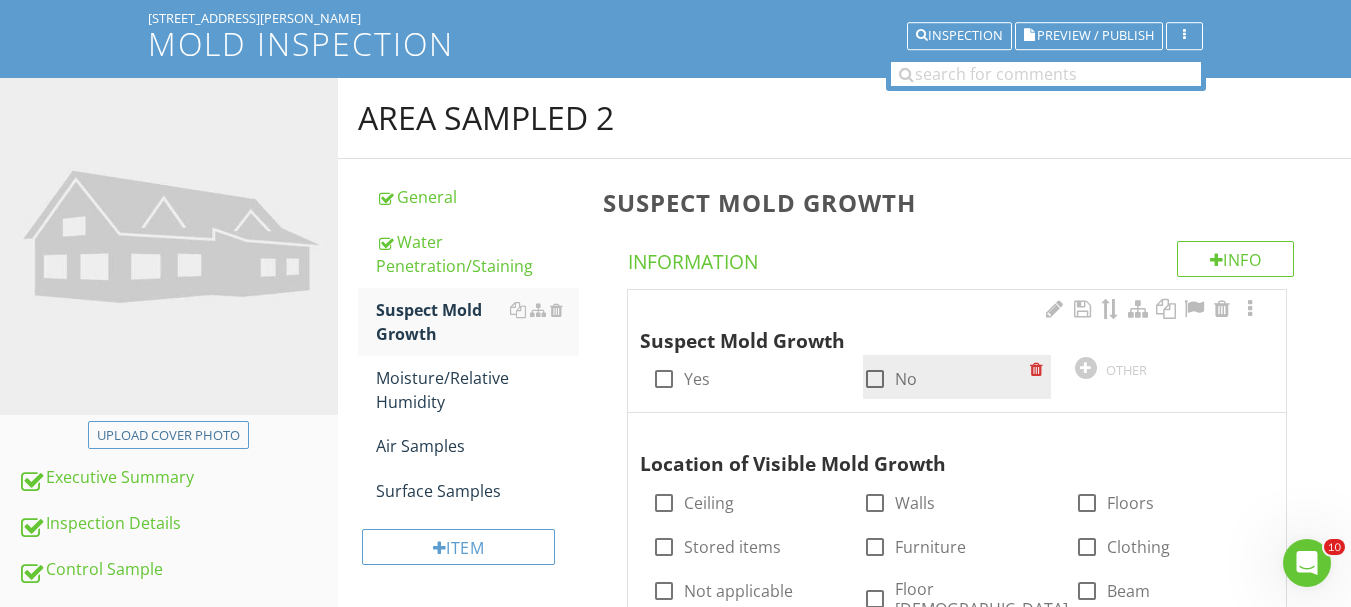 click on "No" at bounding box center (906, 379) 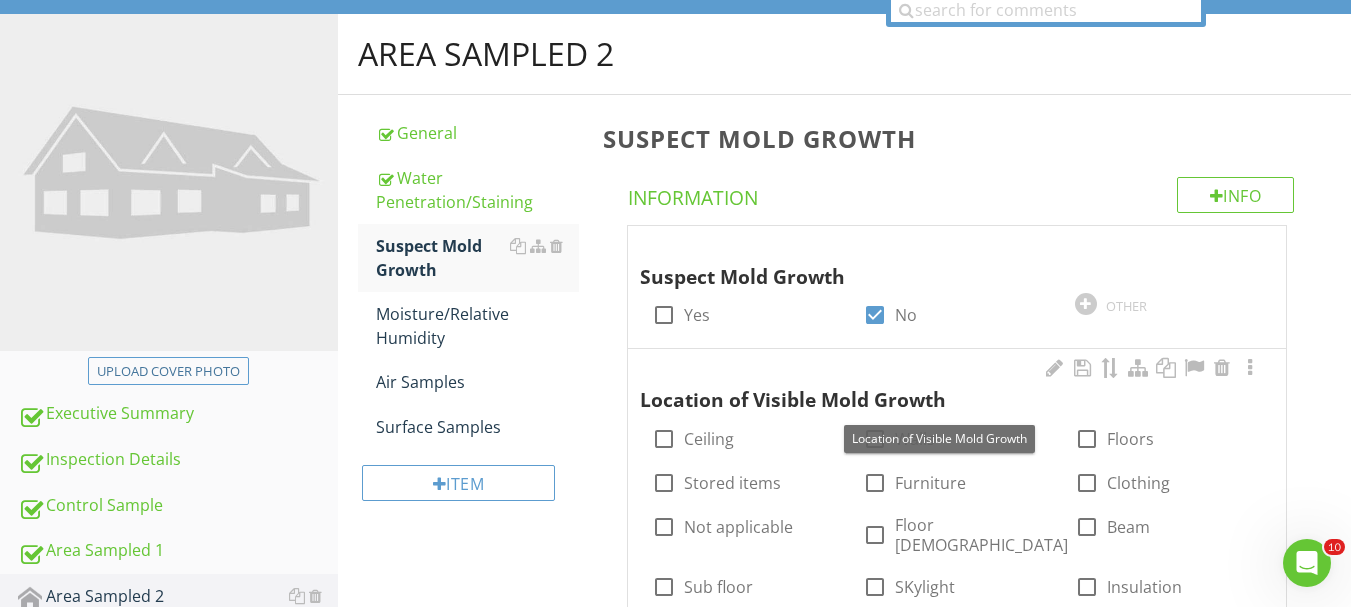 scroll, scrollTop: 284, scrollLeft: 0, axis: vertical 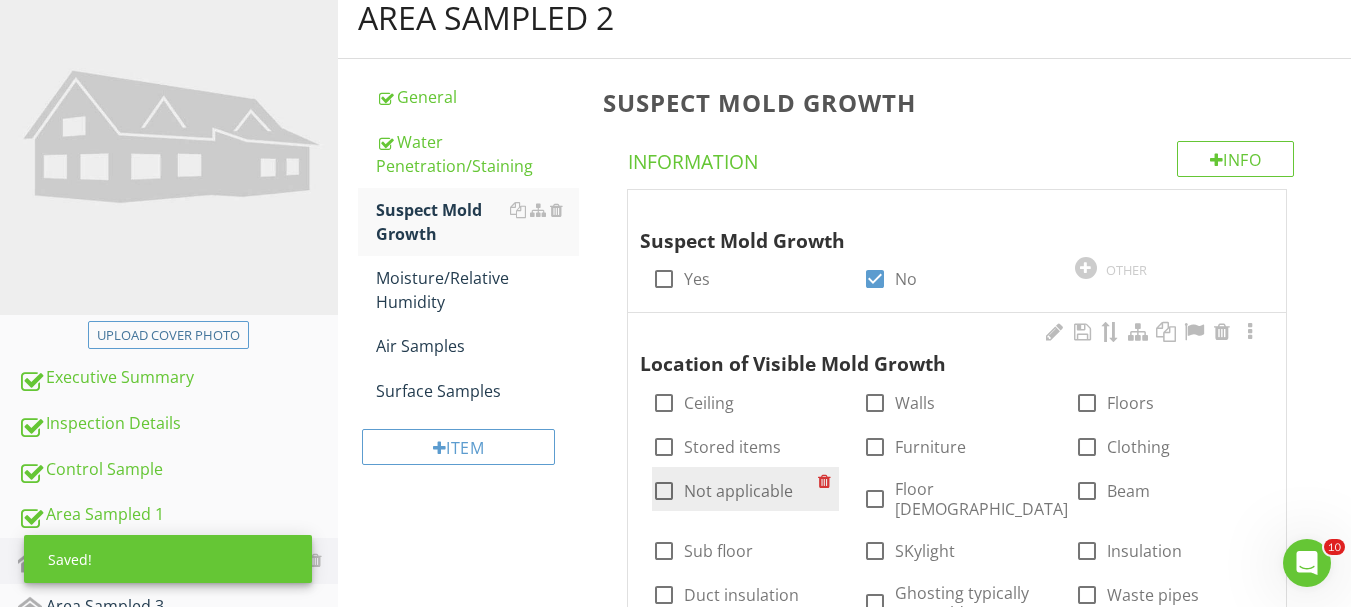 click on "Not applicable" at bounding box center [738, 491] 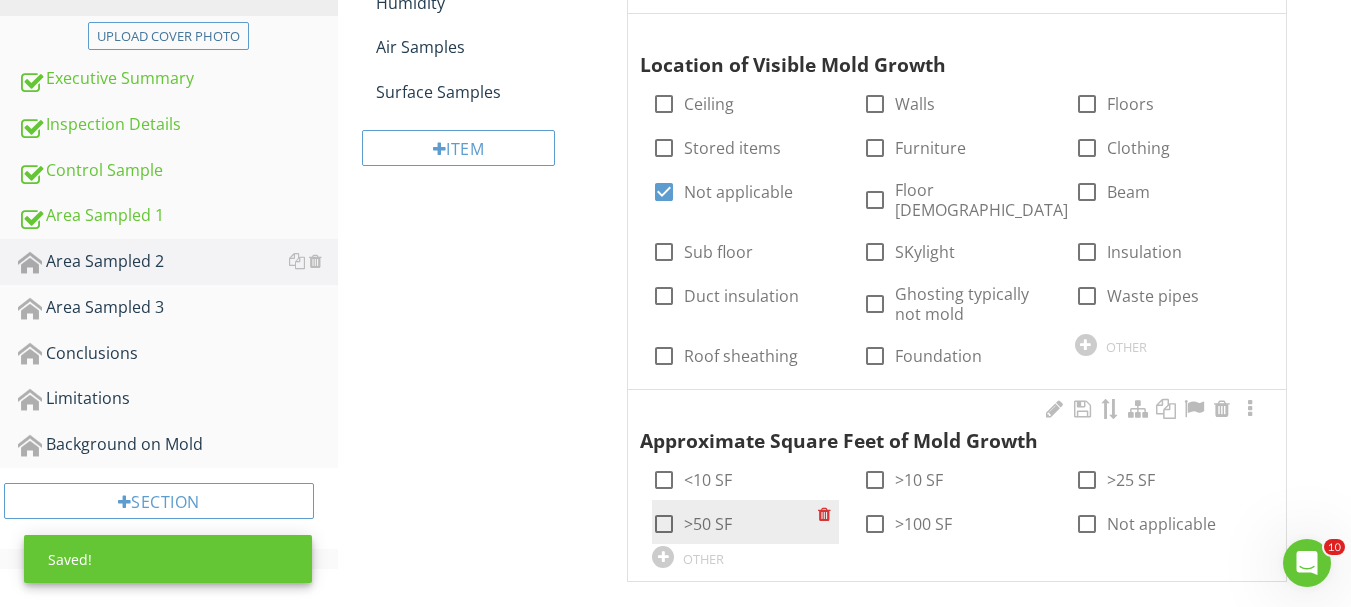 scroll, scrollTop: 584, scrollLeft: 0, axis: vertical 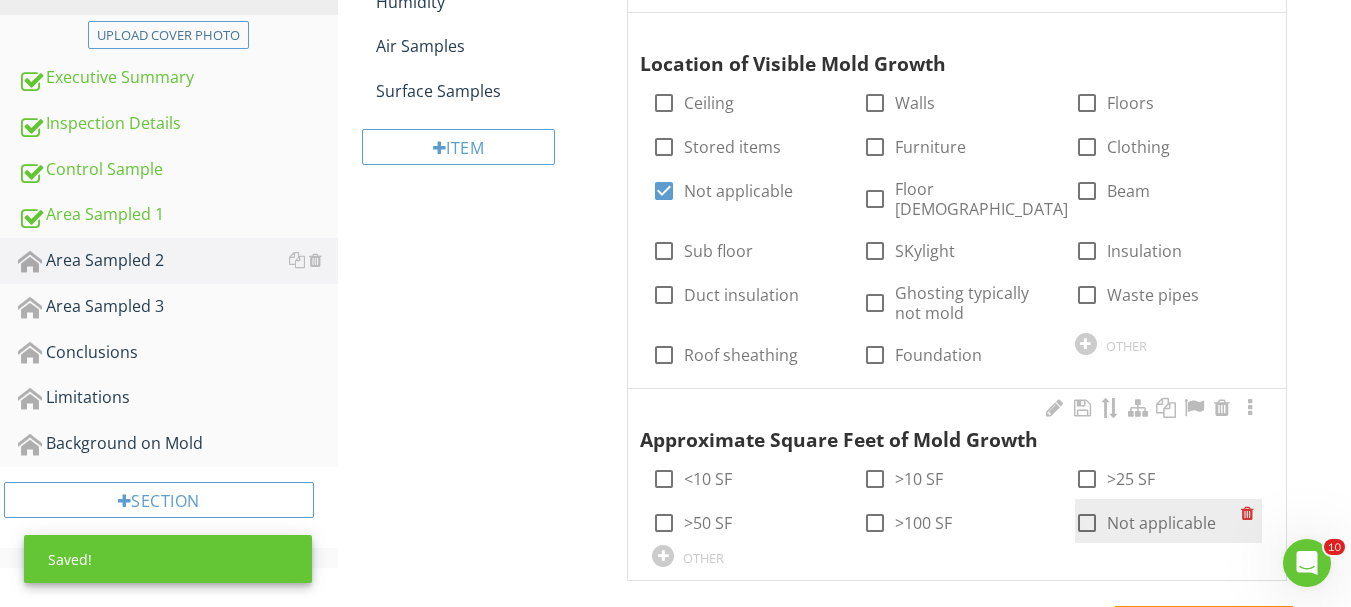 click on "Not applicable" at bounding box center [1161, 523] 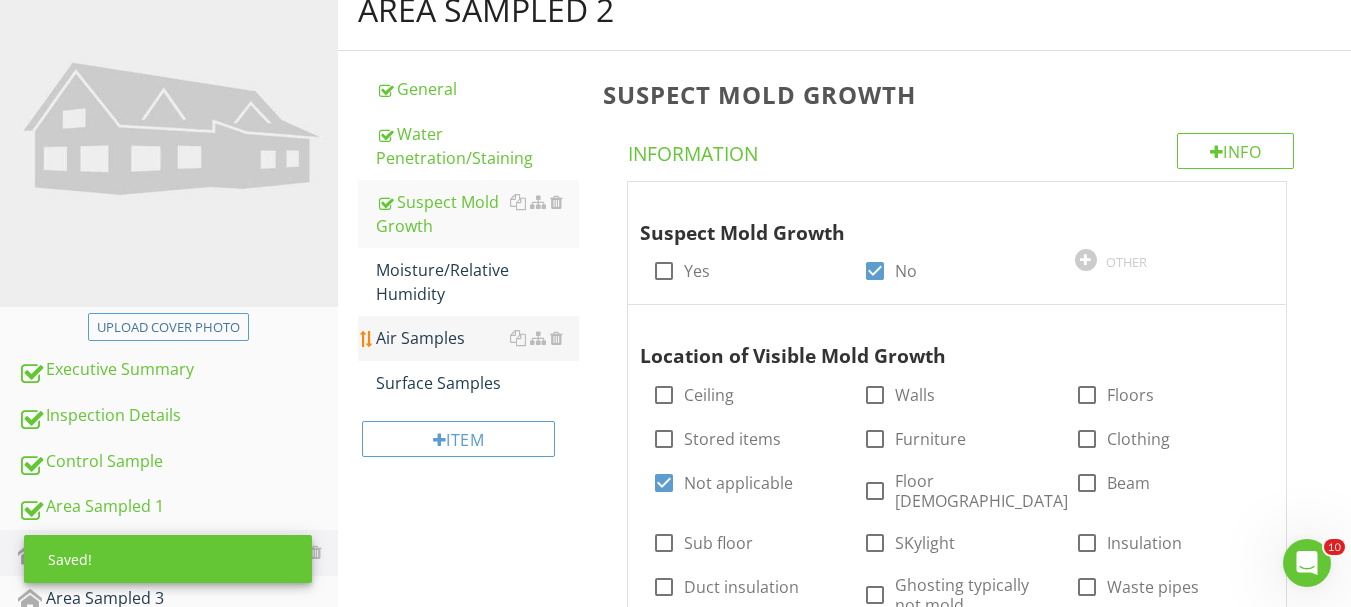 scroll, scrollTop: 184, scrollLeft: 0, axis: vertical 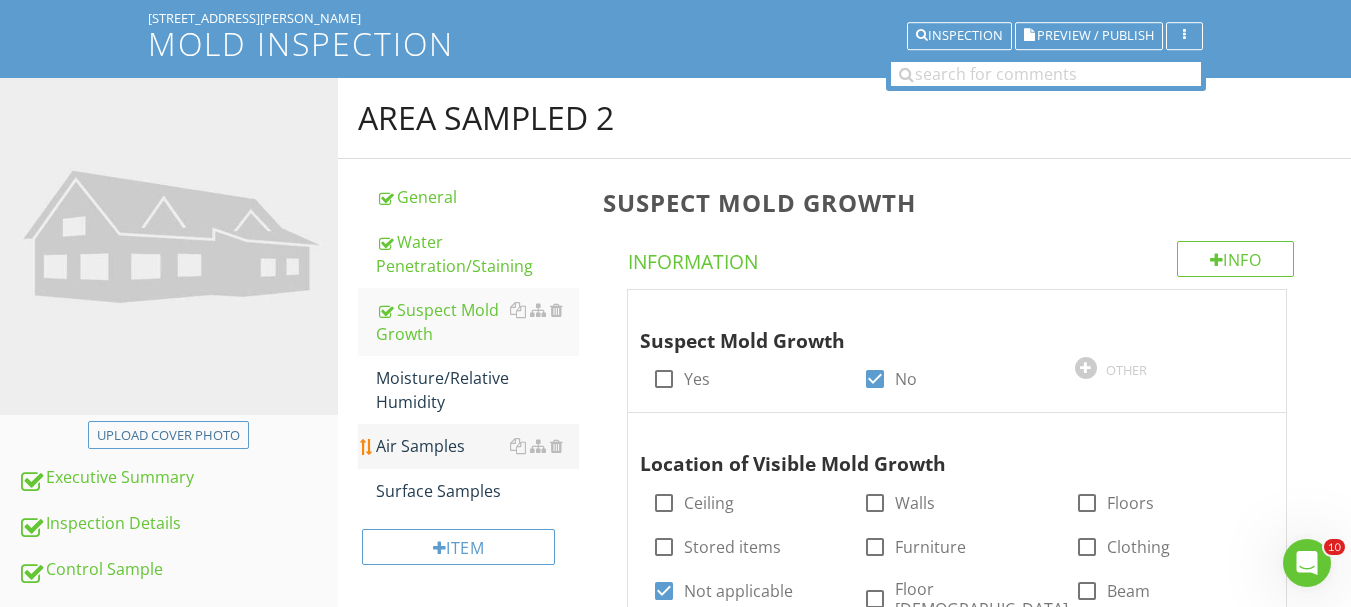 click on "Moisture/Relative Humidity" at bounding box center (477, 390) 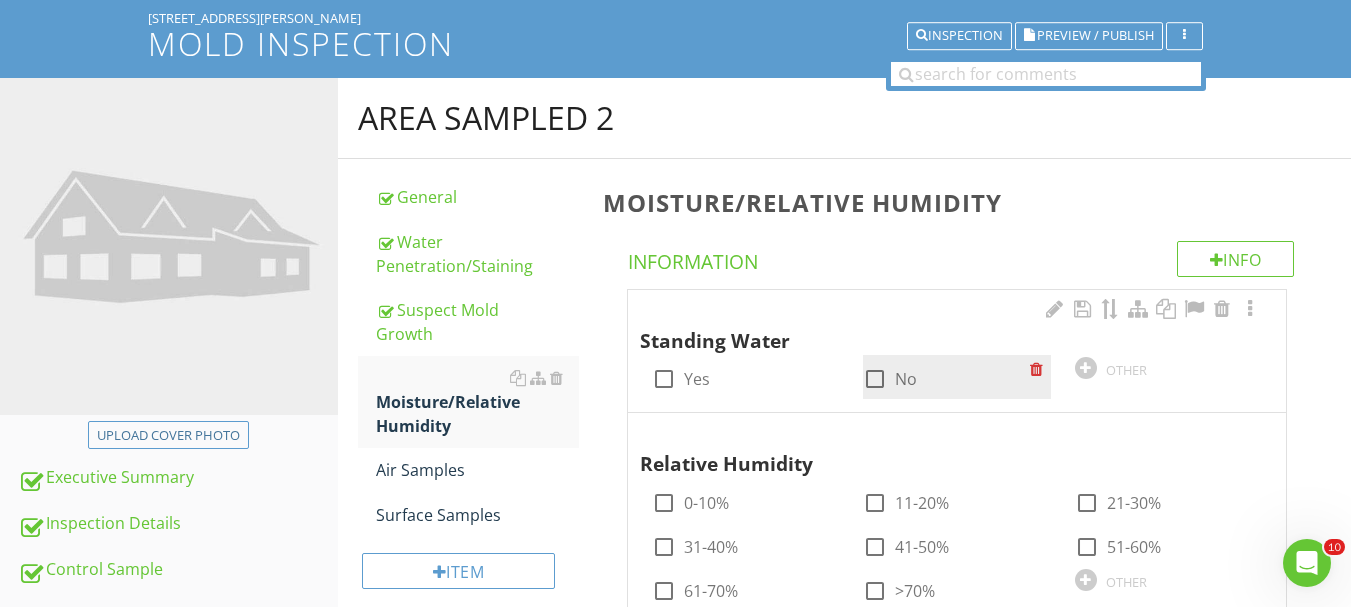 click on "check_box_outline_blank No" at bounding box center (890, 379) 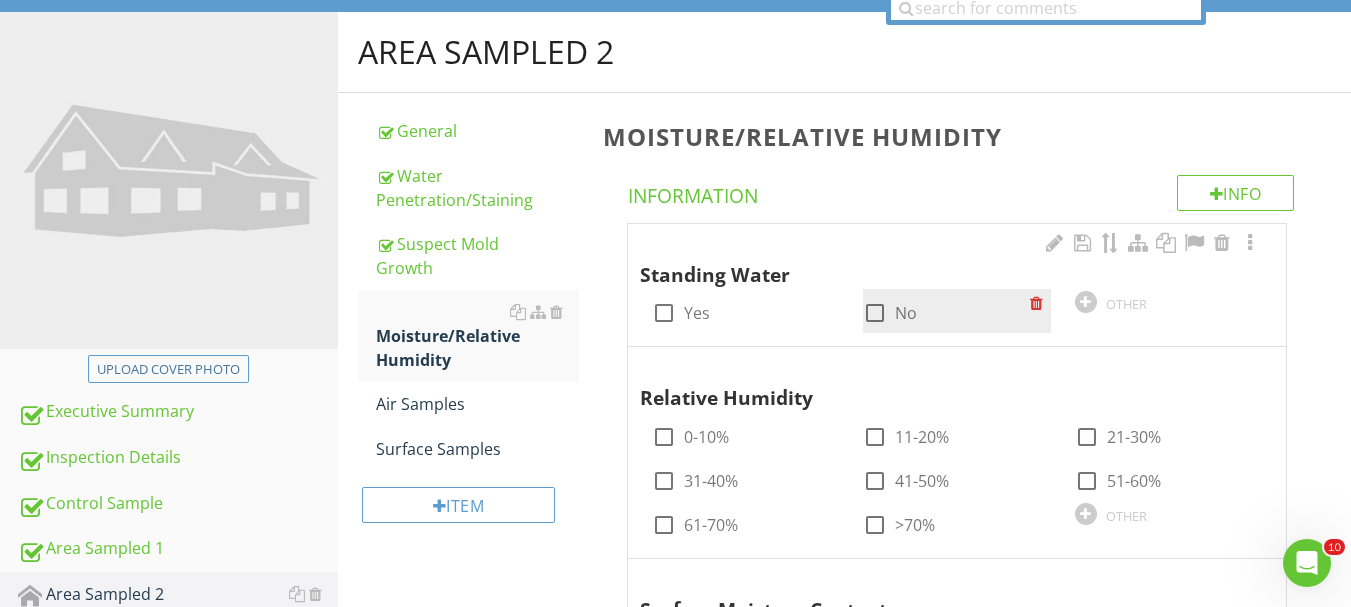 scroll, scrollTop: 284, scrollLeft: 0, axis: vertical 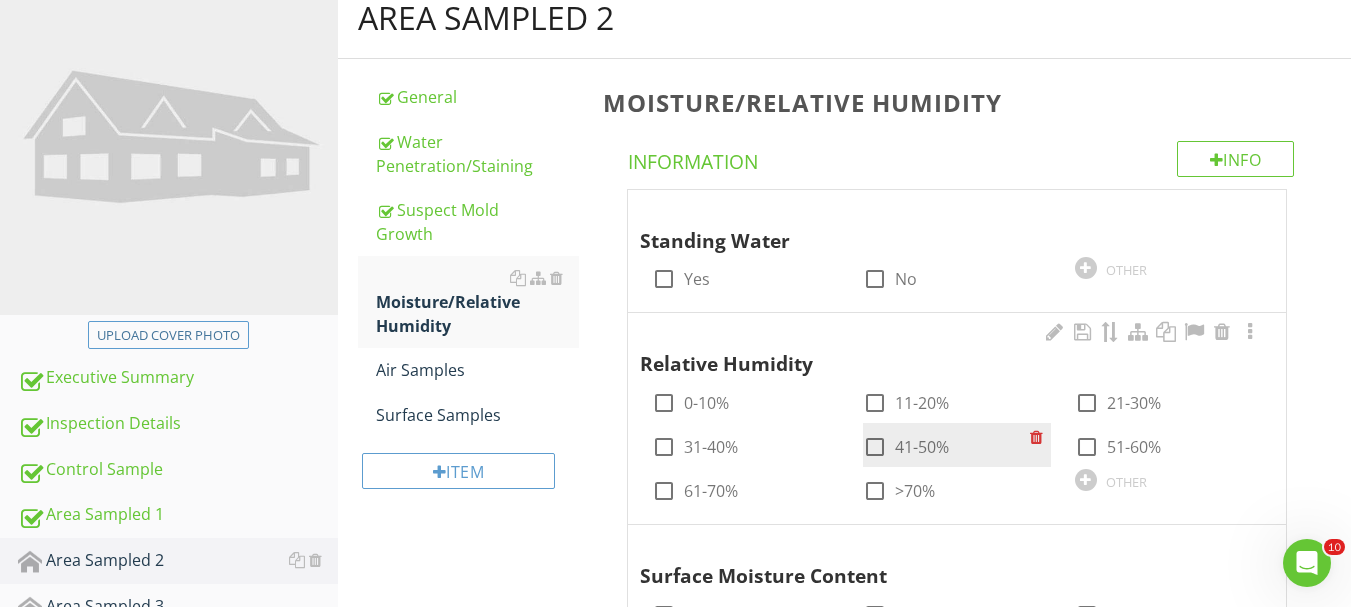 click on "41-50%" at bounding box center (922, 447) 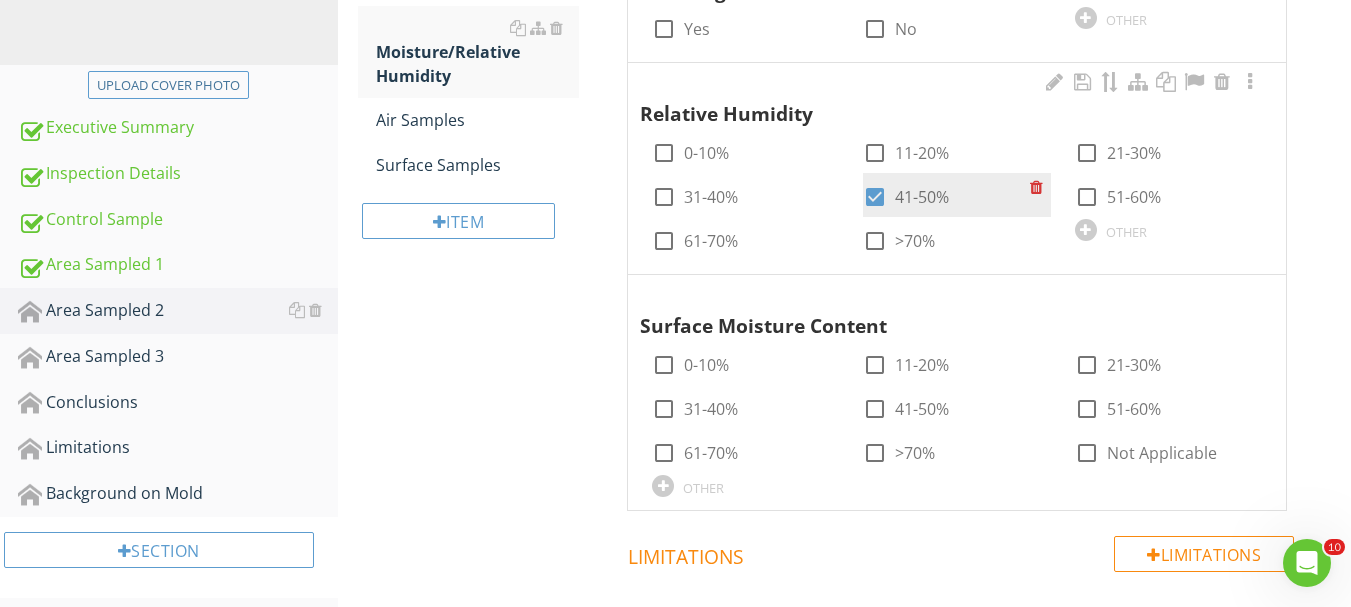 scroll, scrollTop: 584, scrollLeft: 0, axis: vertical 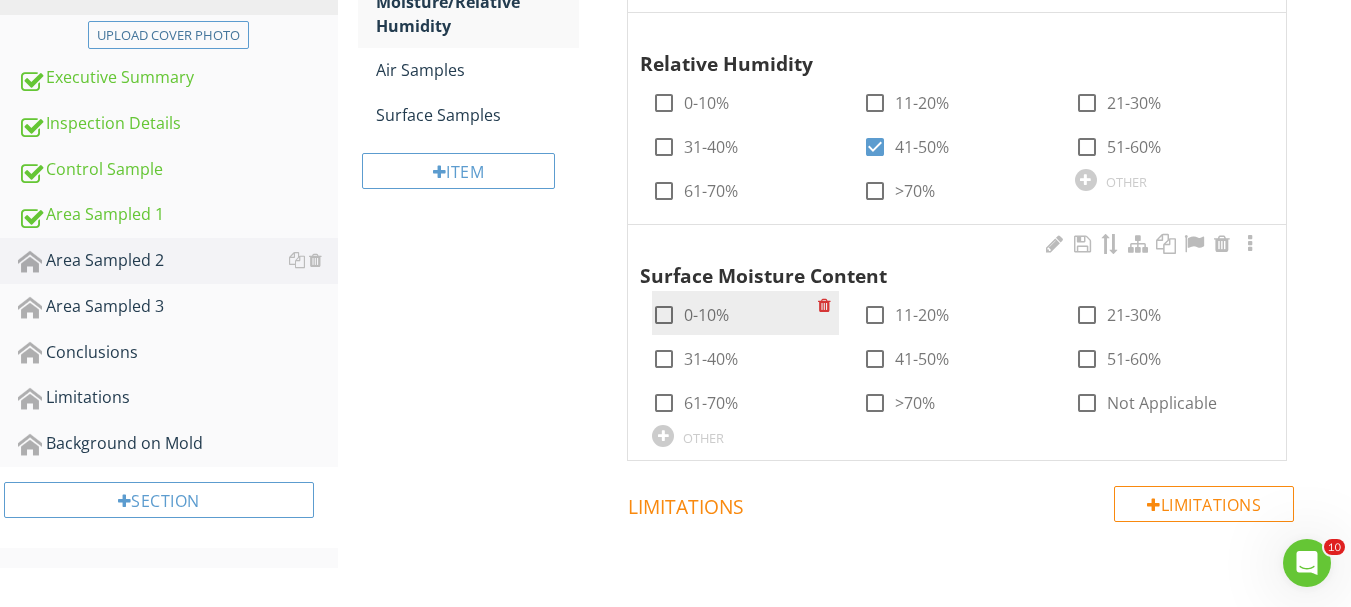 click on "0-10%" at bounding box center [706, 315] 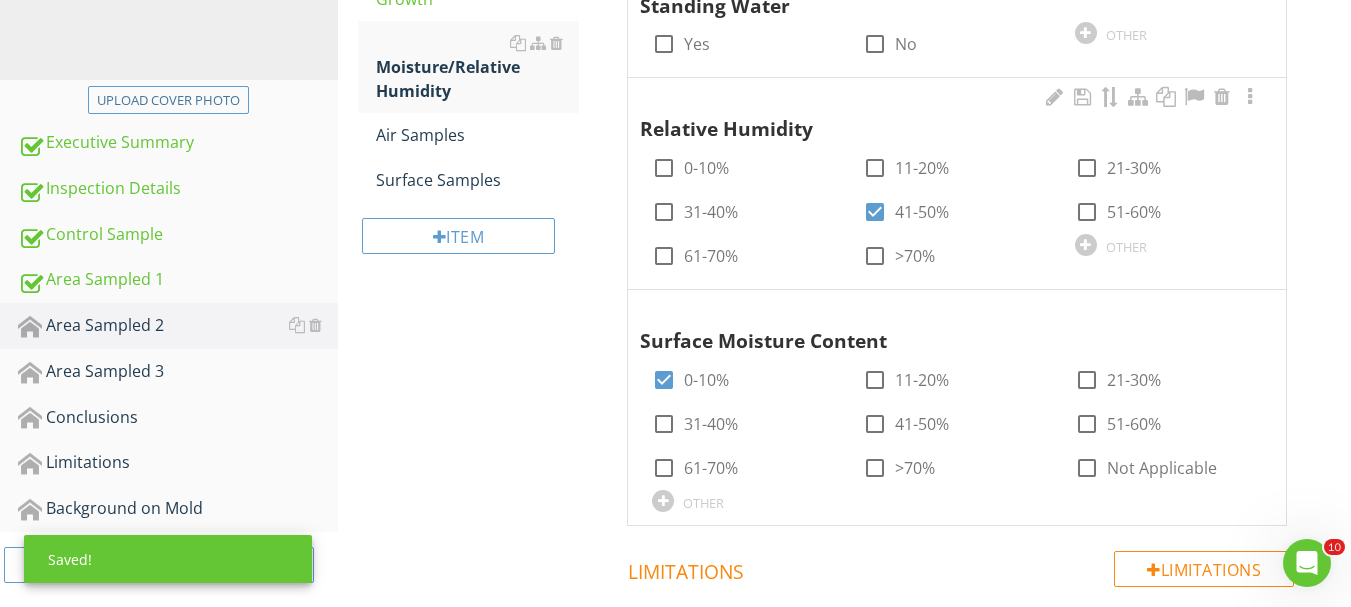 scroll, scrollTop: 484, scrollLeft: 0, axis: vertical 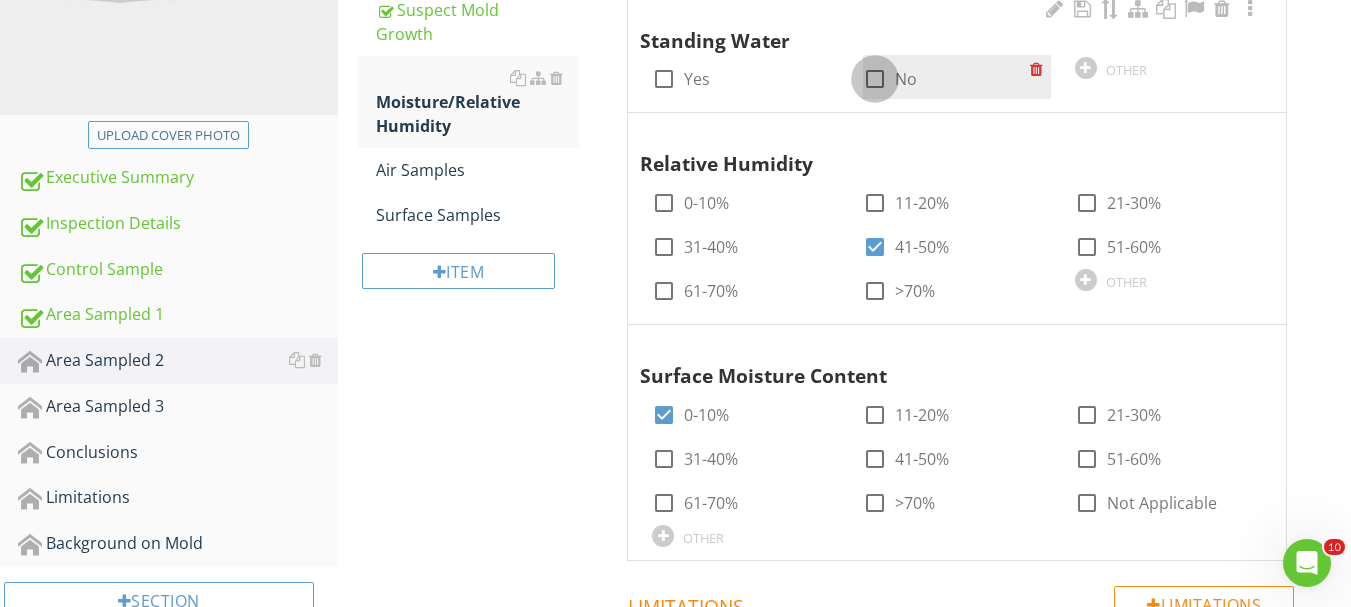click at bounding box center (875, 79) 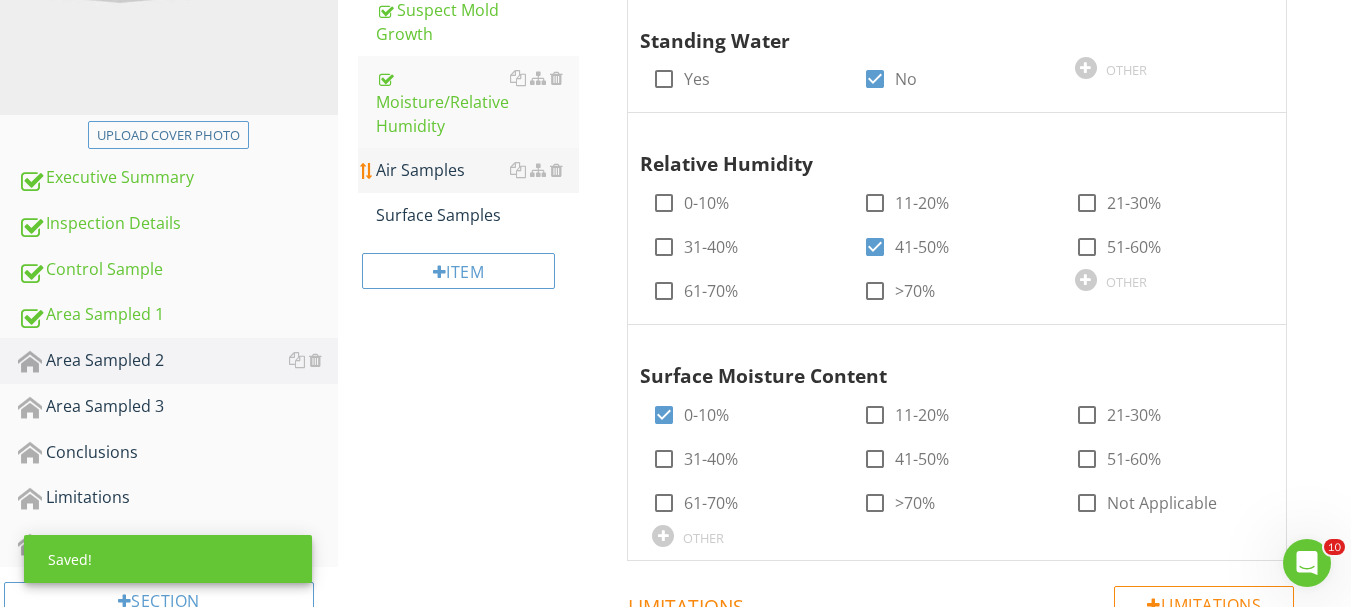 click on "Surface Samples" at bounding box center [477, 215] 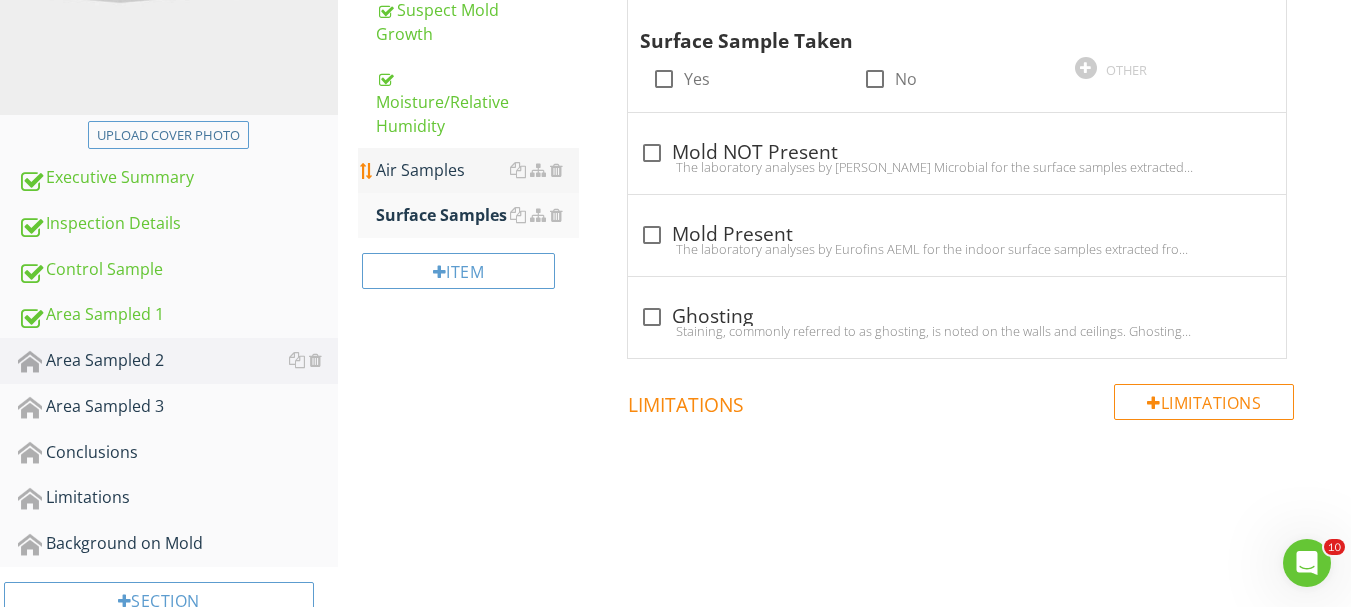 click on "Air Samples" at bounding box center [477, 170] 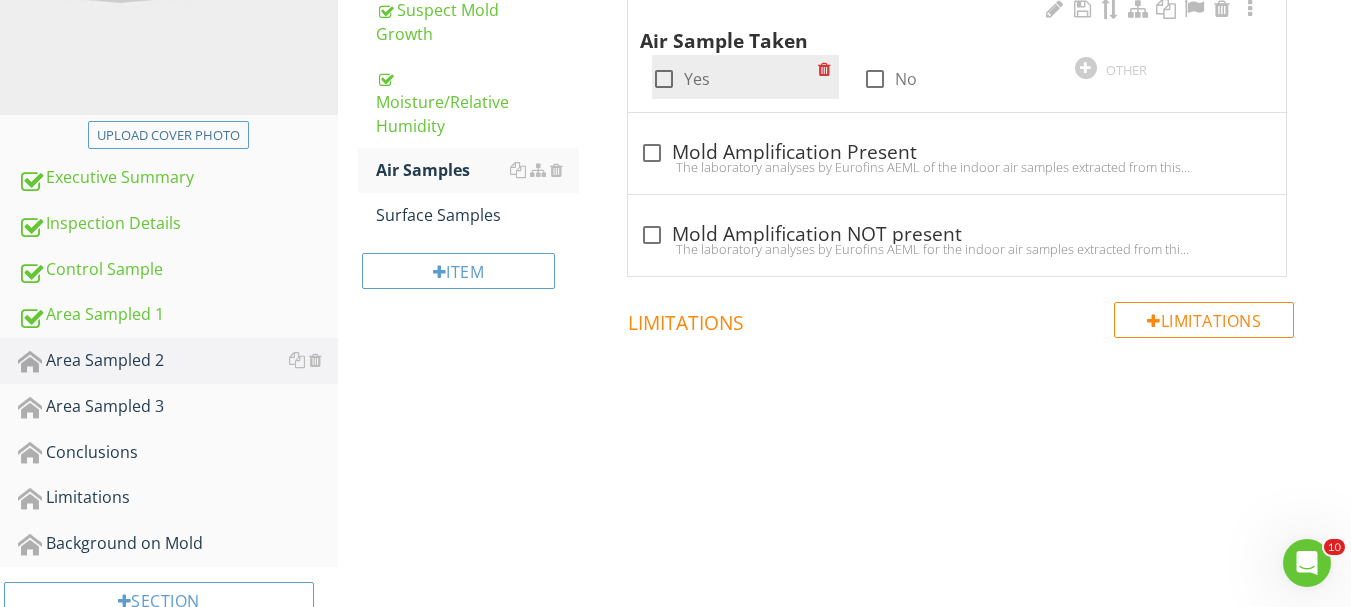 click on "check_box_outline_blank Yes" at bounding box center [745, 77] 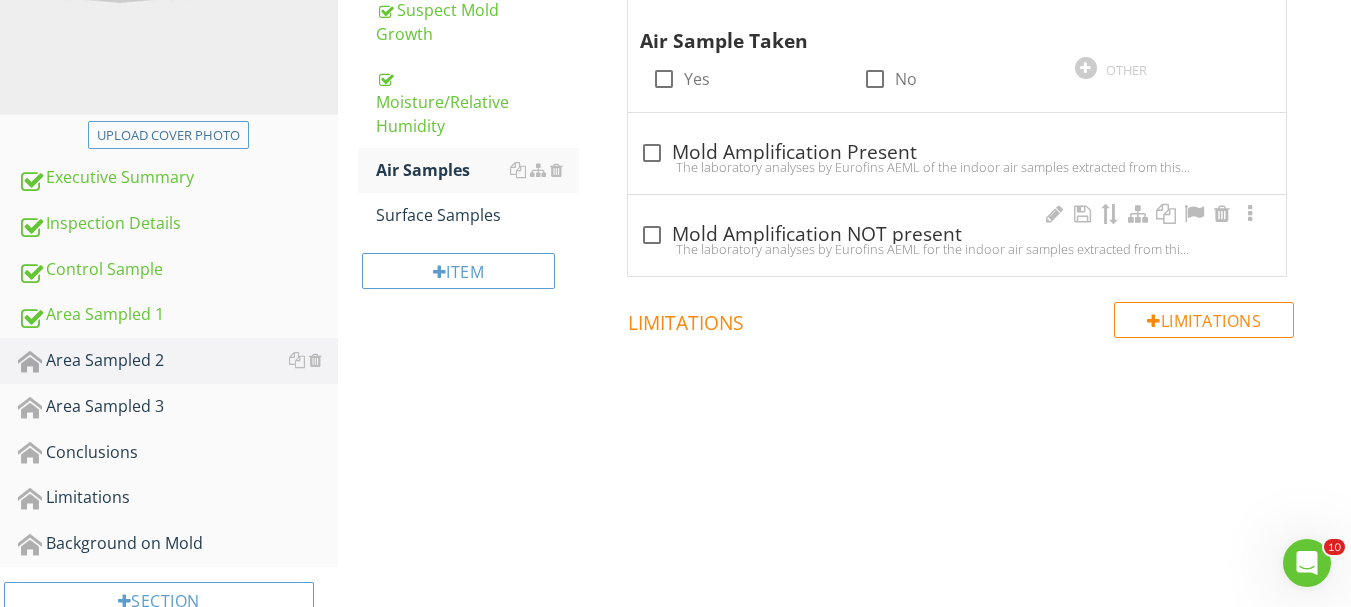 click on "check_box_outline_blank
Mold Amplification NOT present" at bounding box center (957, 235) 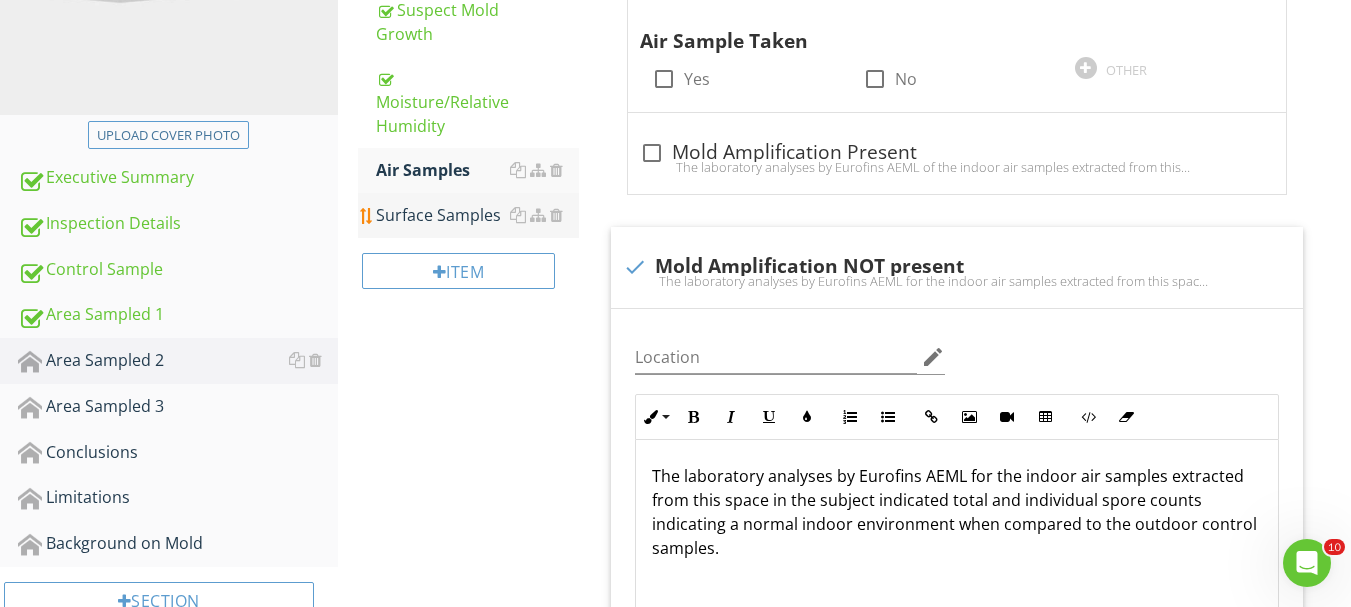 click on "Surface Samples" at bounding box center [477, 215] 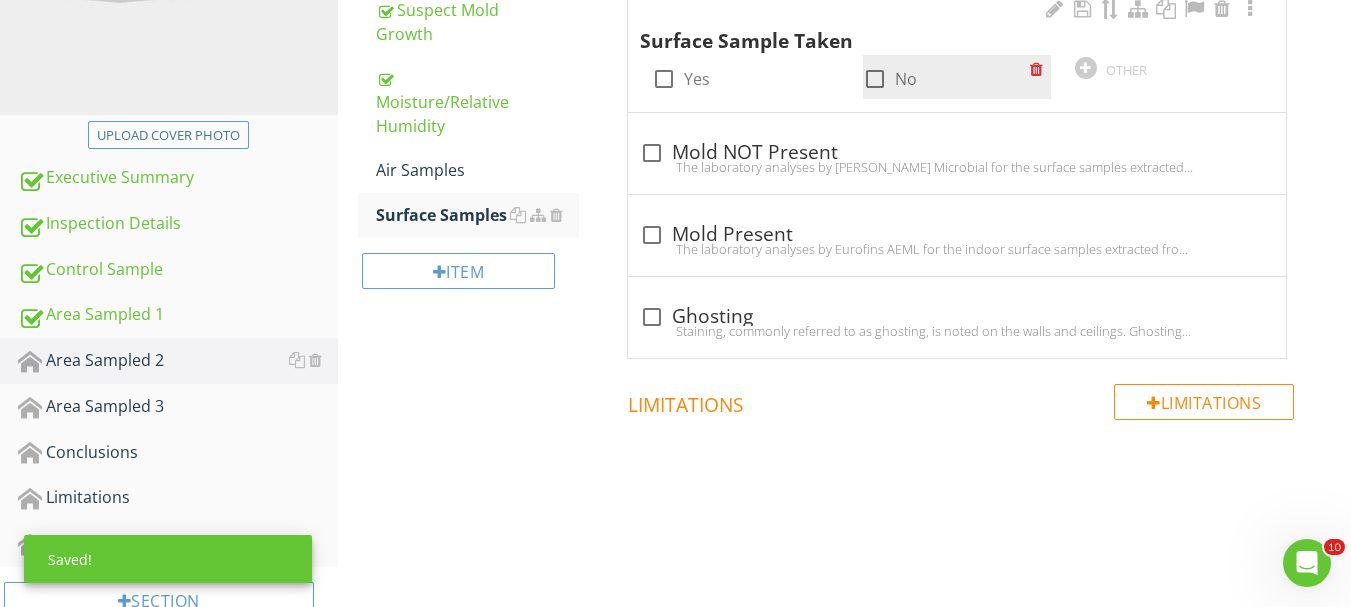 click at bounding box center (875, 79) 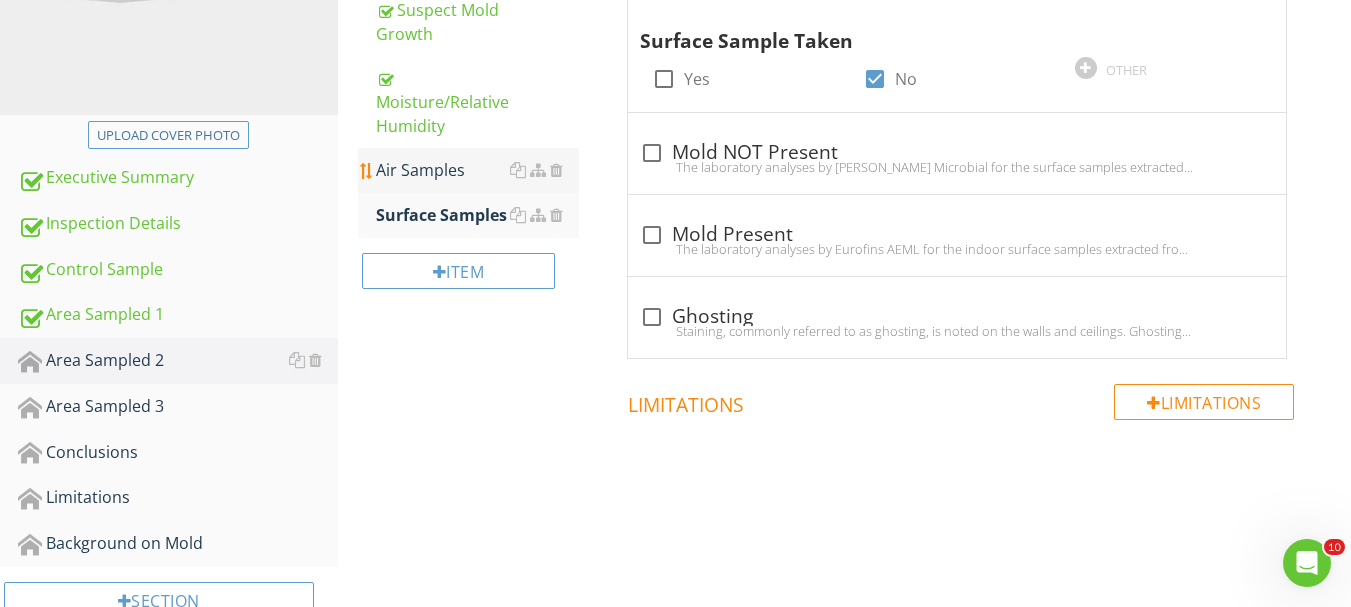 click on "Air Samples" at bounding box center (477, 170) 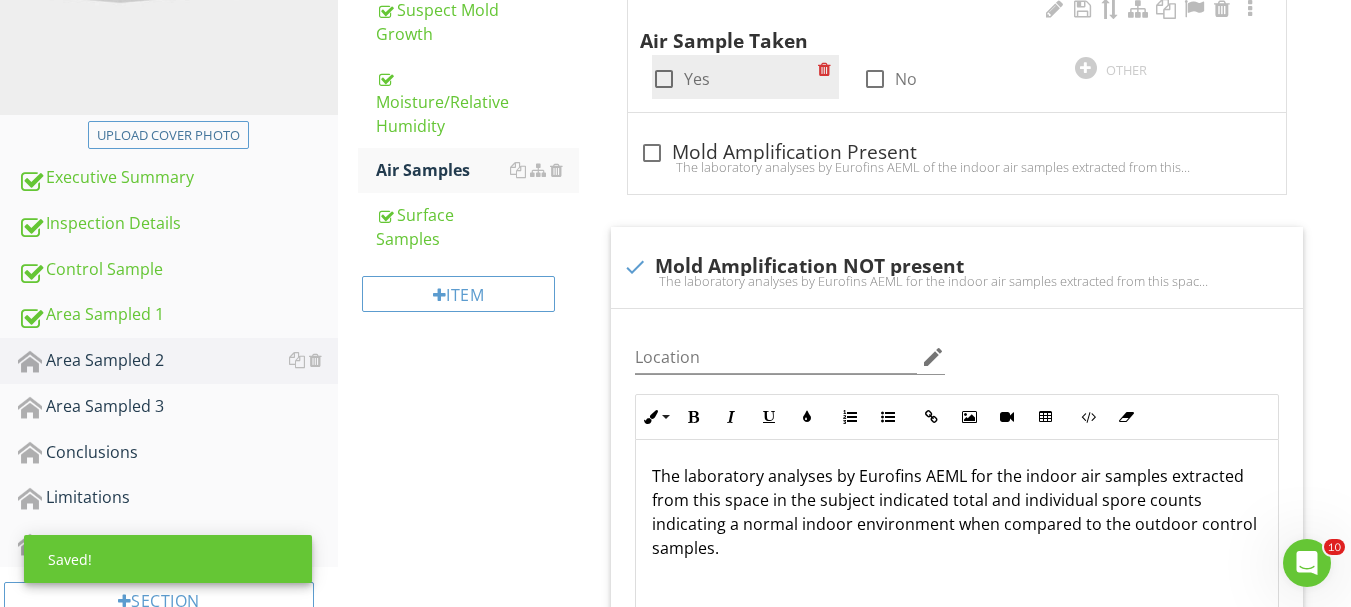 click on "Yes" at bounding box center [697, 79] 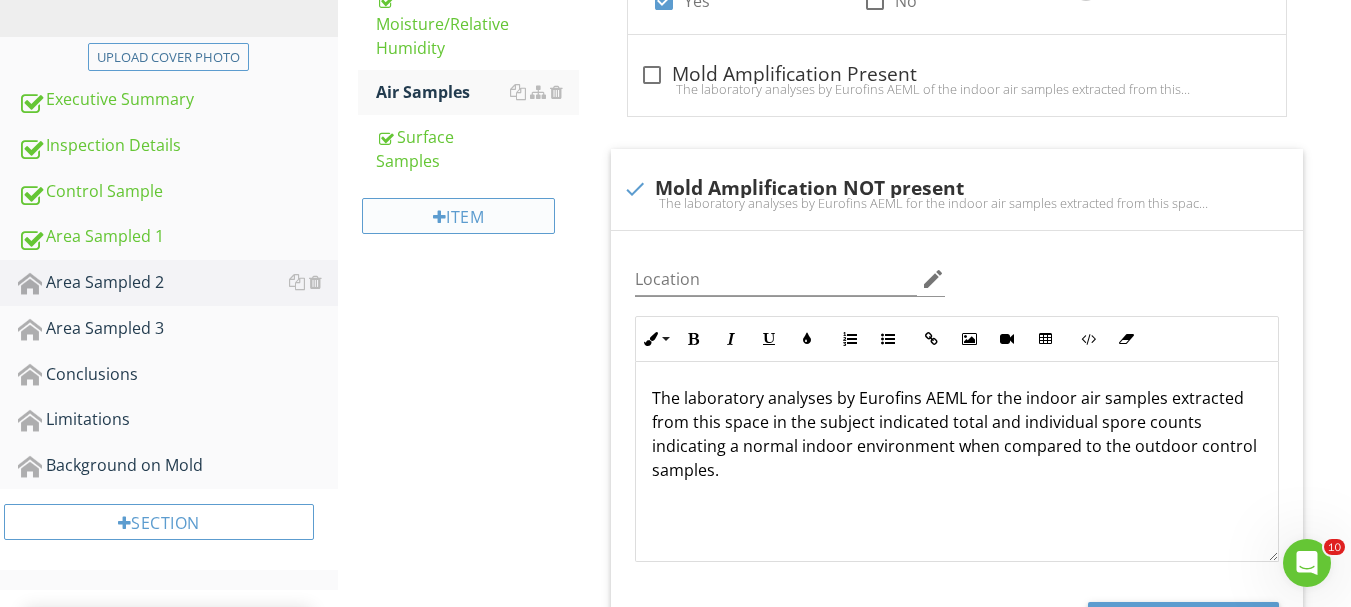 scroll, scrollTop: 584, scrollLeft: 0, axis: vertical 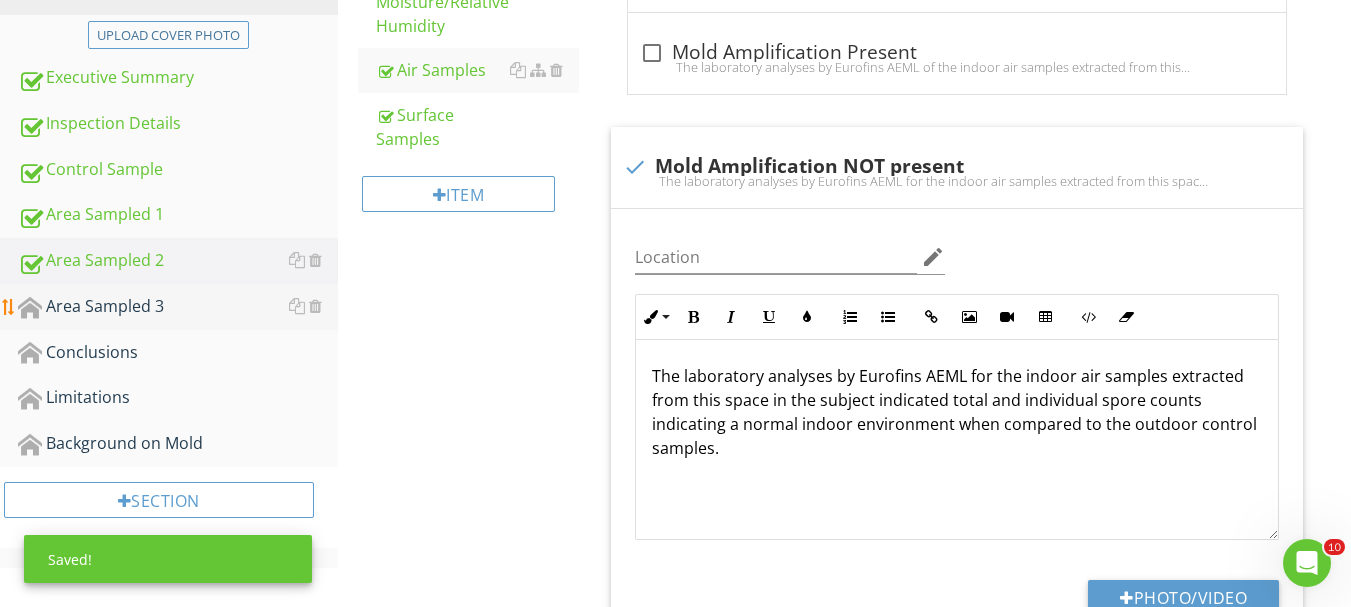click on "Area Sampled 3" at bounding box center [178, 307] 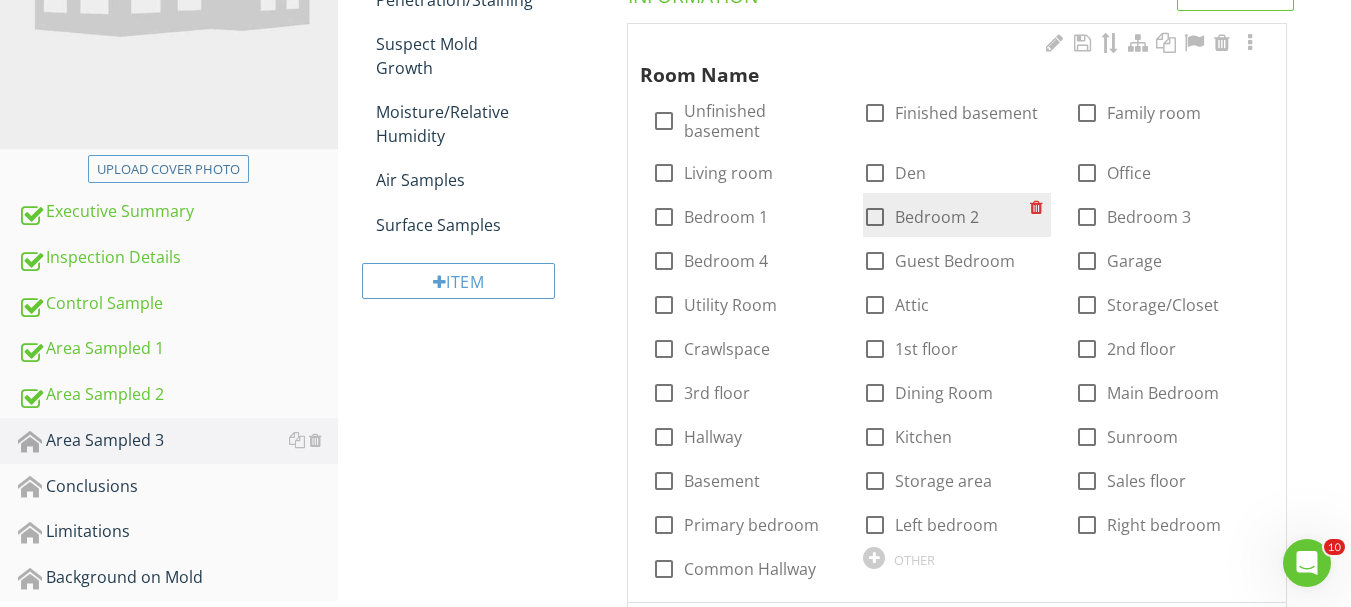 scroll, scrollTop: 484, scrollLeft: 0, axis: vertical 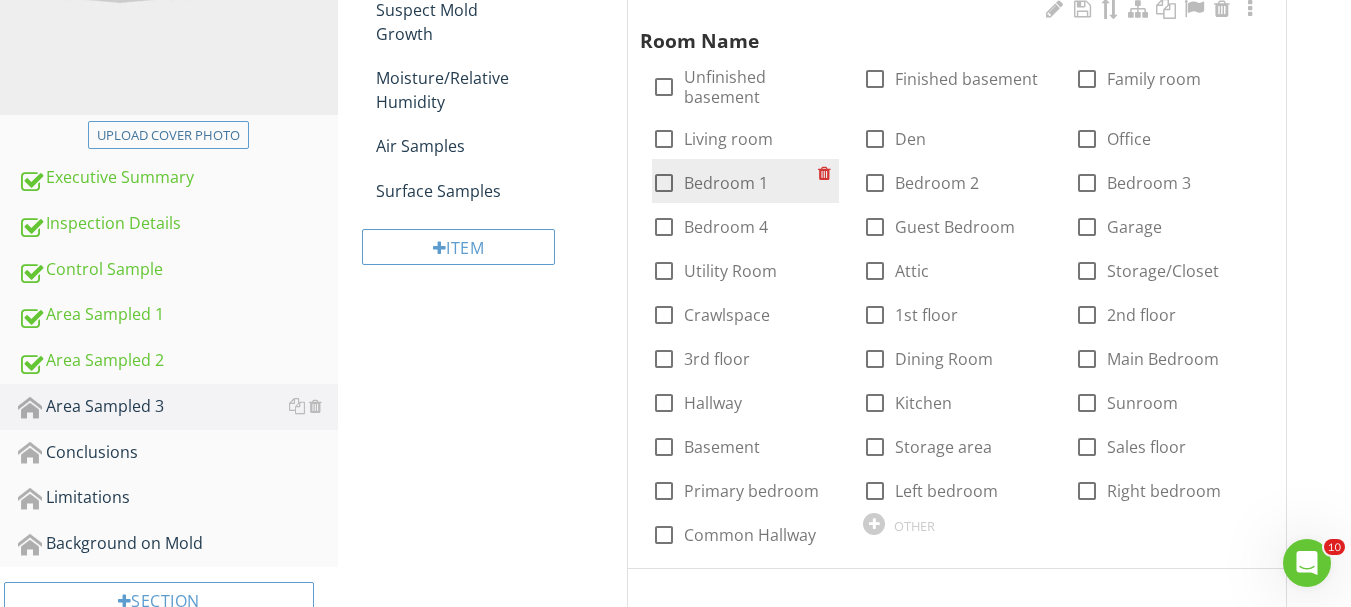 click on "Bedroom 1" at bounding box center (726, 183) 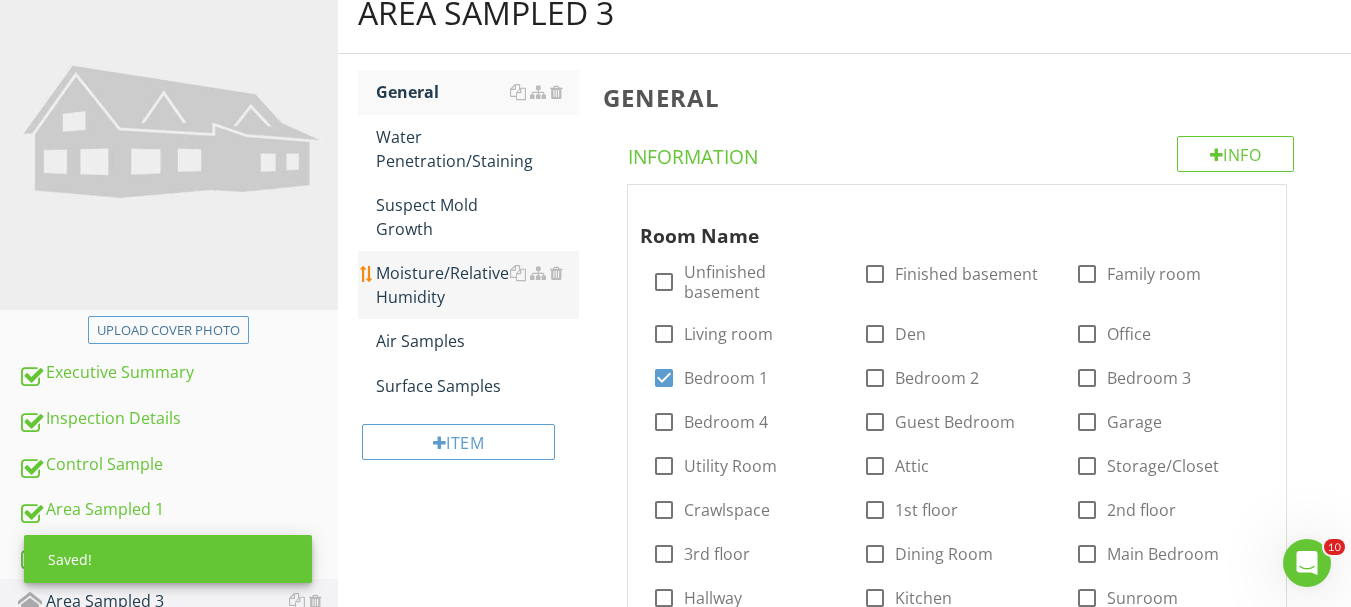 scroll, scrollTop: 284, scrollLeft: 0, axis: vertical 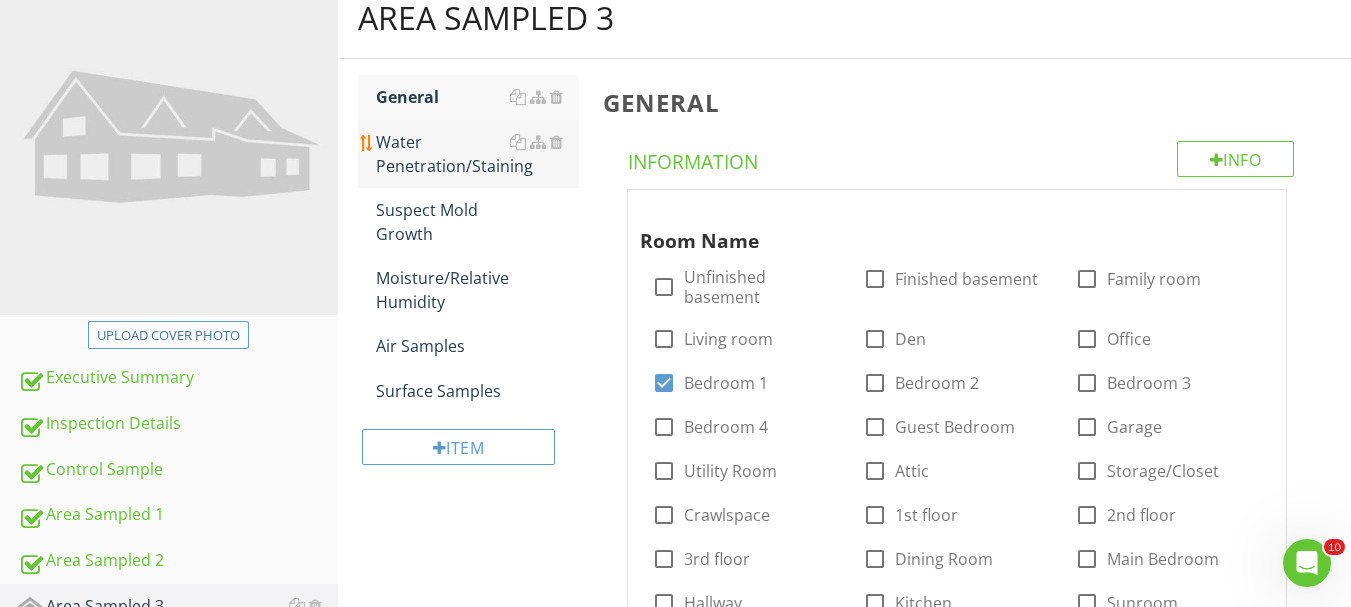 click on "Water Penetration/Staining" at bounding box center [477, 154] 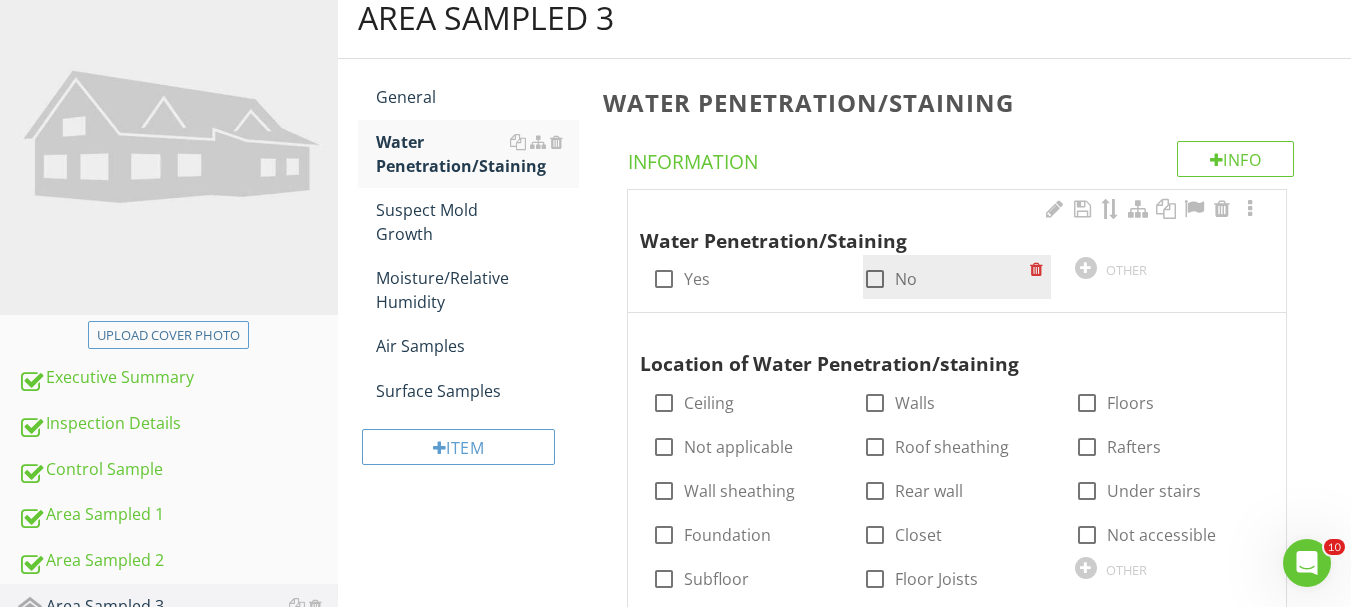 click on "No" at bounding box center (906, 279) 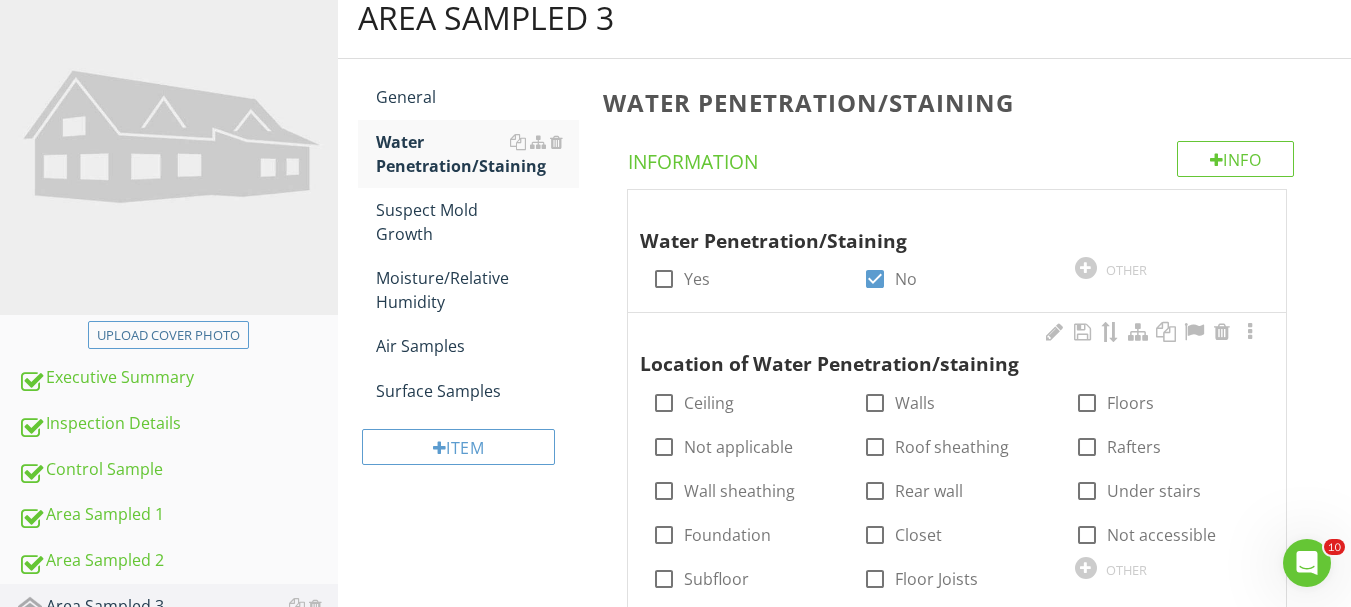 scroll, scrollTop: 384, scrollLeft: 0, axis: vertical 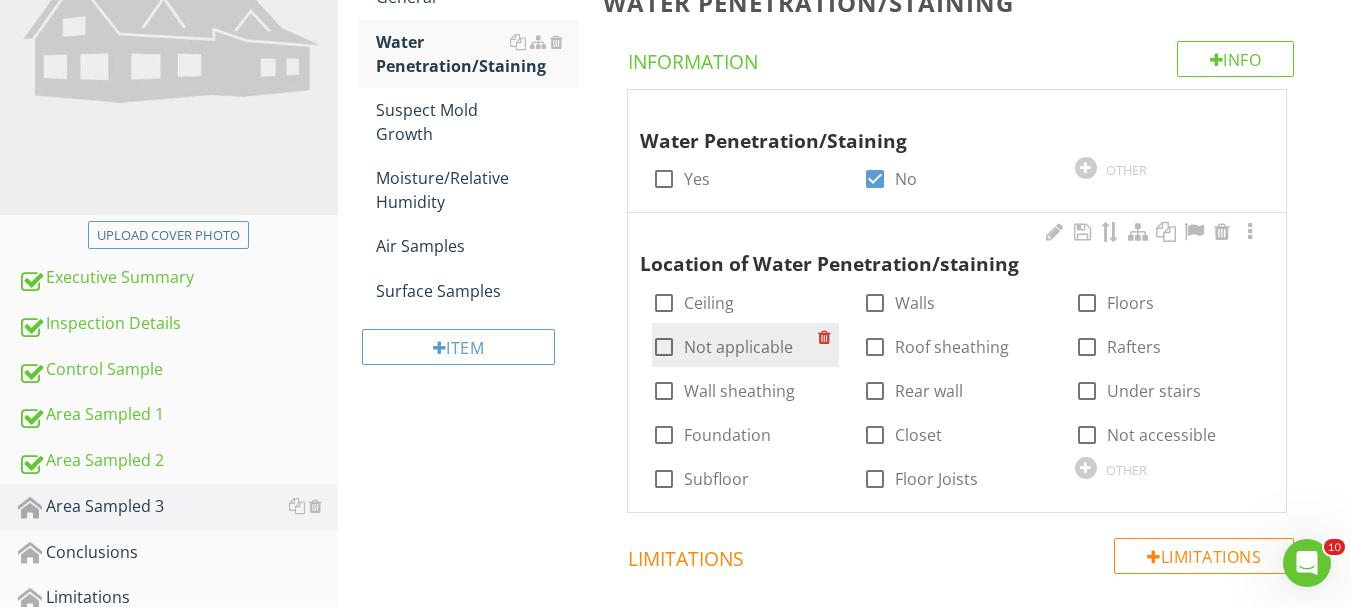 click on "check_box_outline_blank Not applicable" at bounding box center [722, 347] 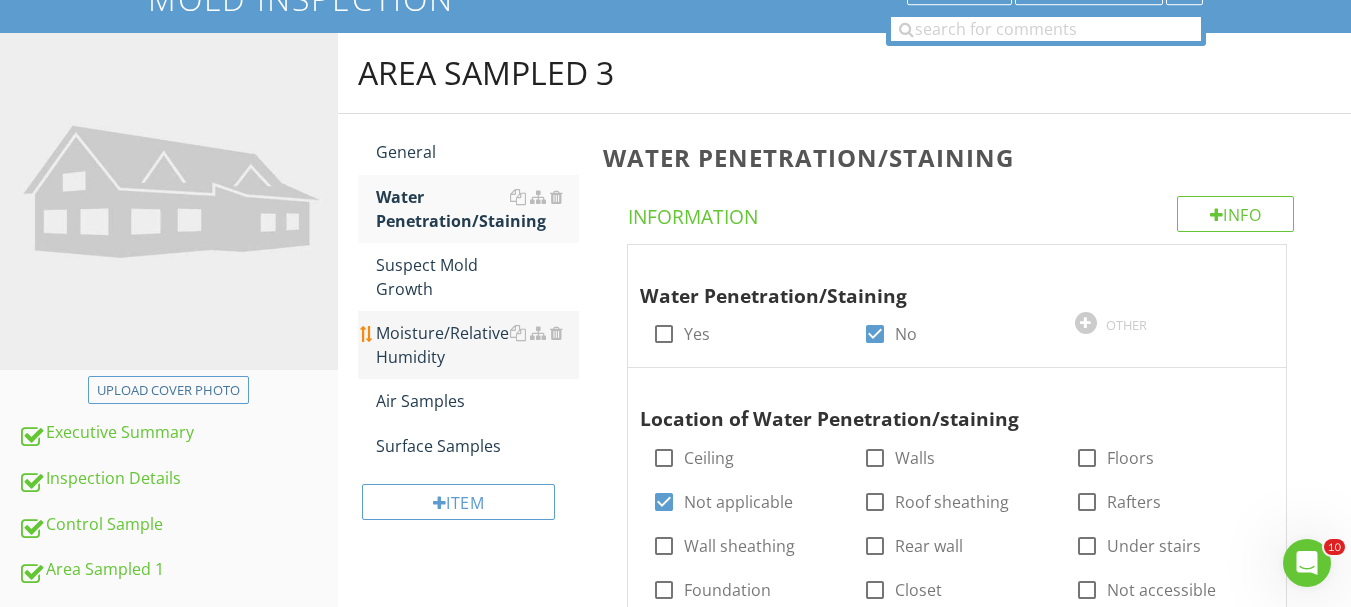 scroll, scrollTop: 184, scrollLeft: 0, axis: vertical 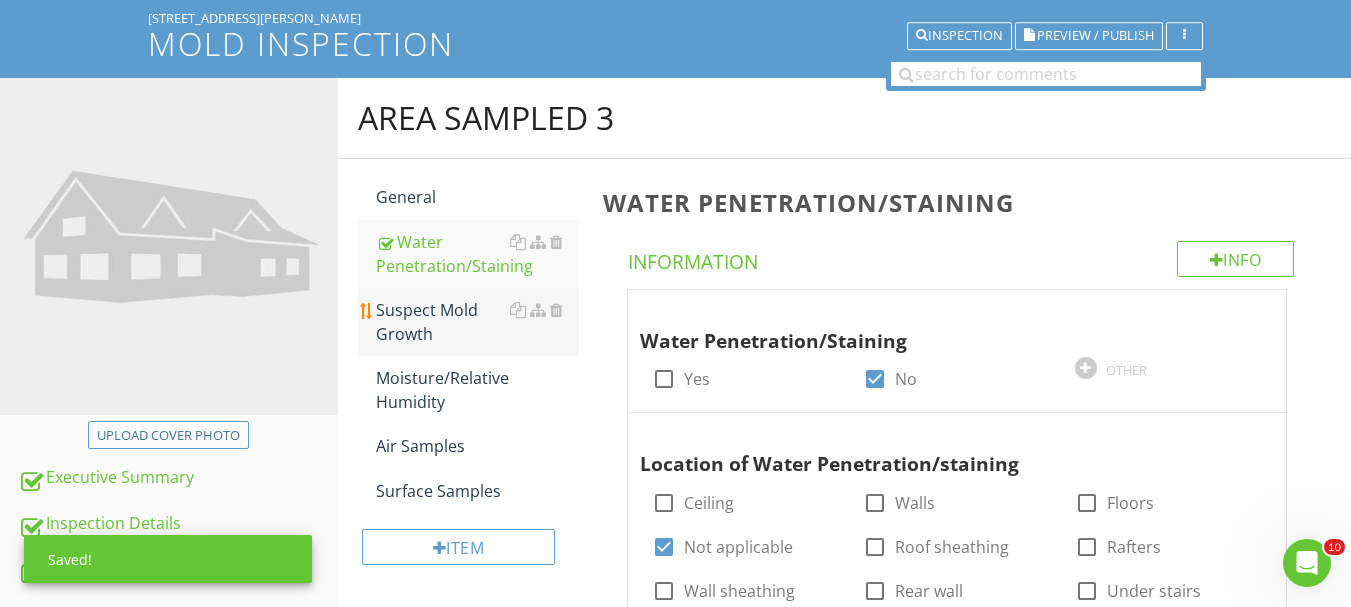 click on "Suspect Mold Growth" at bounding box center (477, 322) 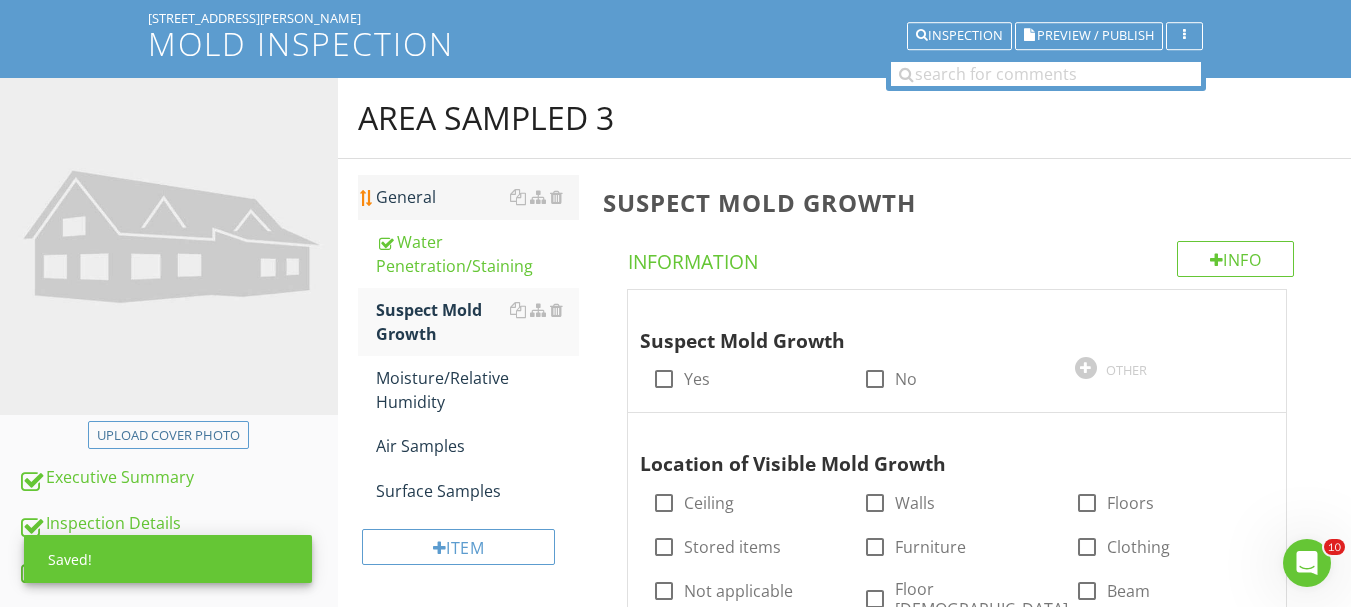 click on "General" at bounding box center [477, 197] 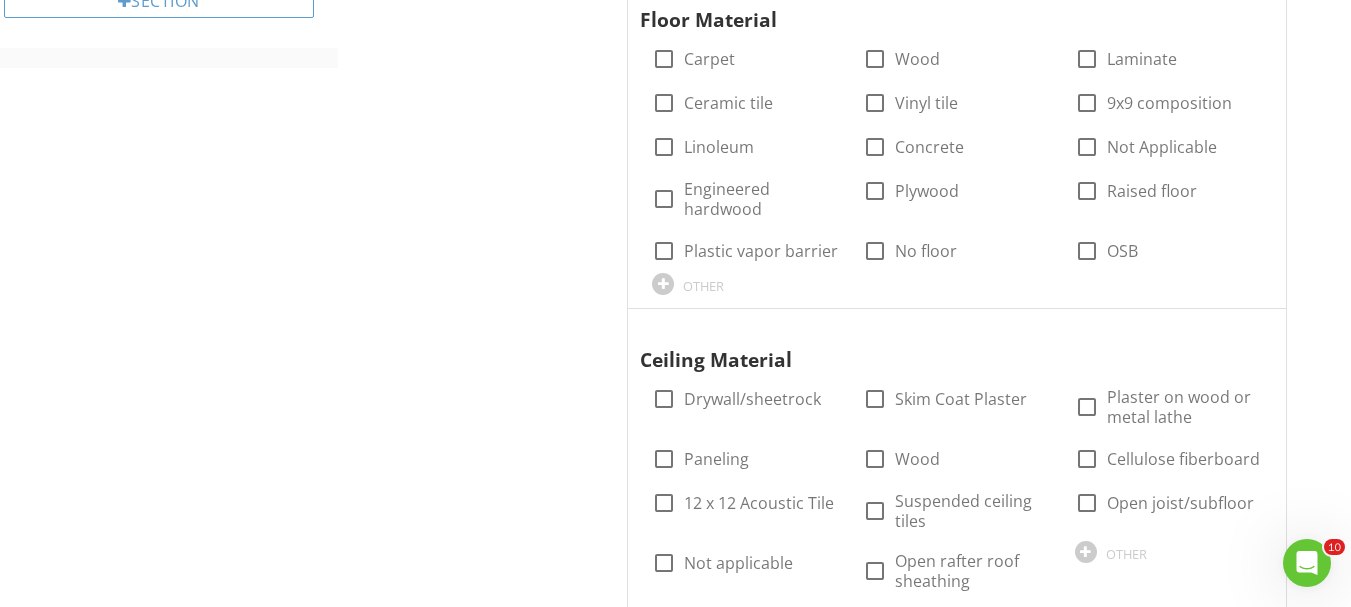 scroll, scrollTop: 1184, scrollLeft: 0, axis: vertical 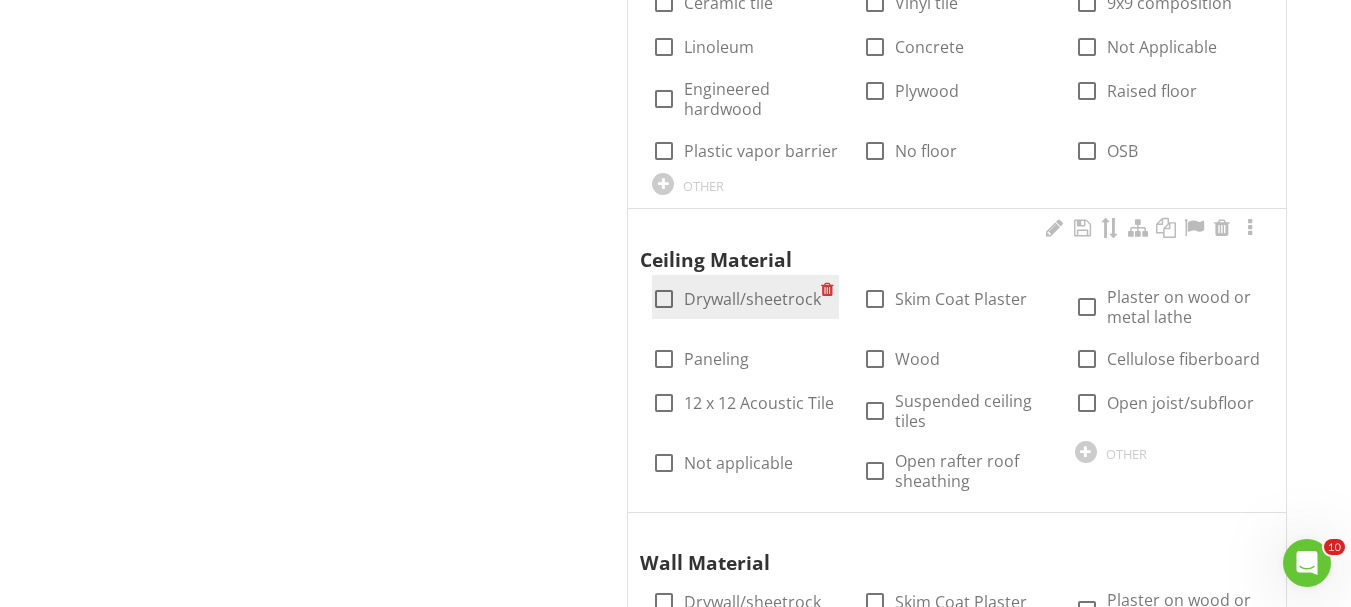 click on "check_box_outline_blank Drywall/sheetrock" at bounding box center [745, 297] 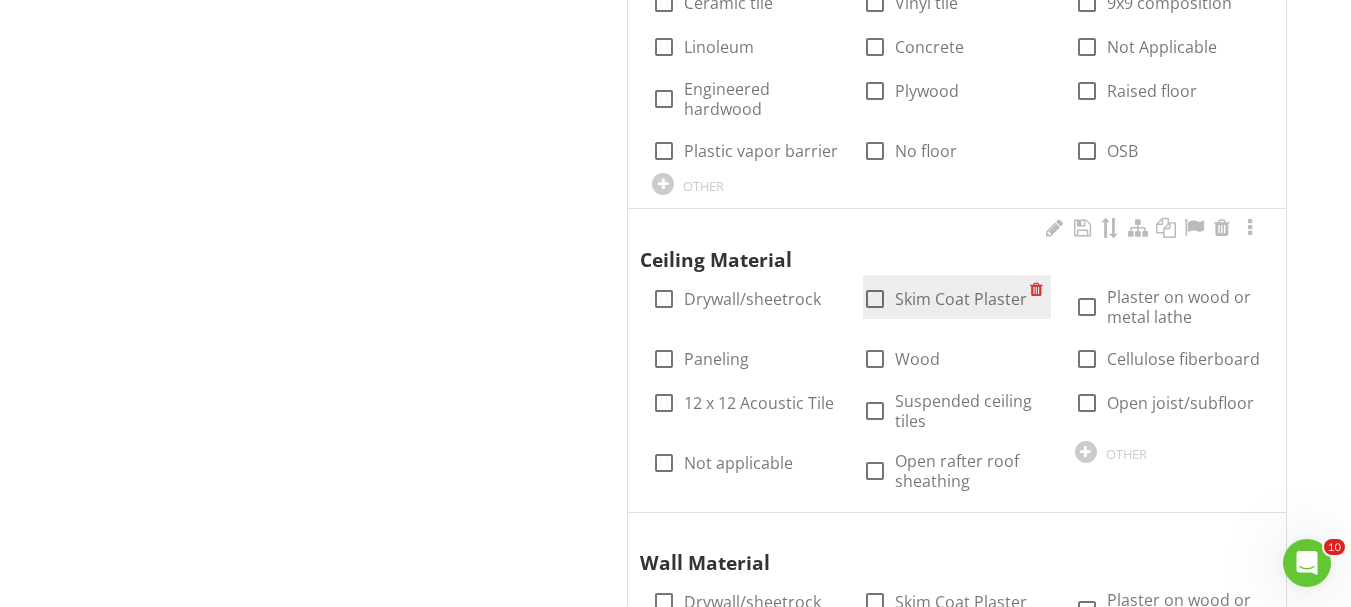click on "check_box_outline_blank Skim Coat Plaster" at bounding box center [945, 299] 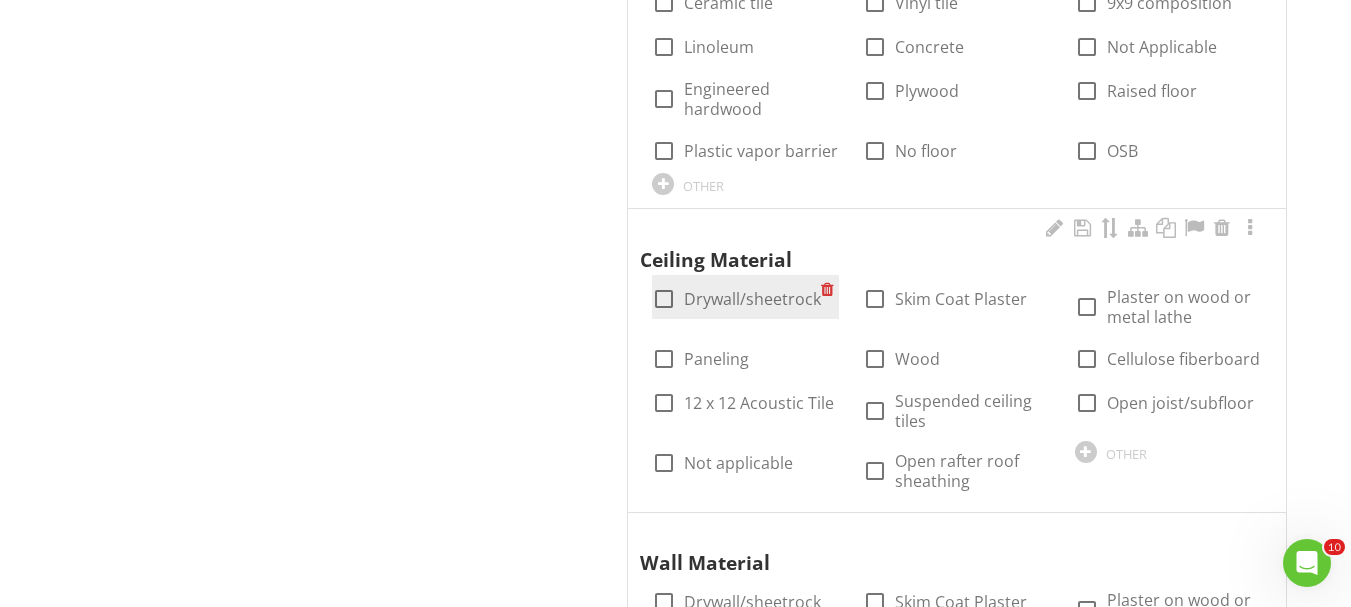 click on "Drywall/sheetrock" at bounding box center [752, 299] 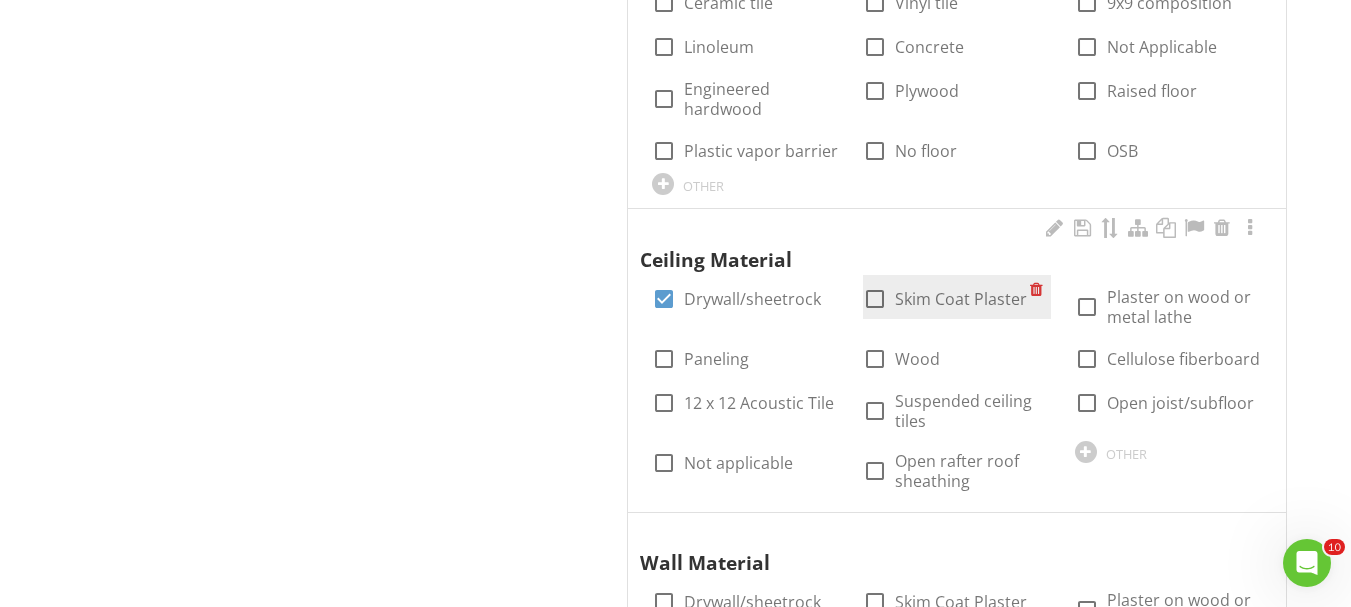 click at bounding box center (875, 299) 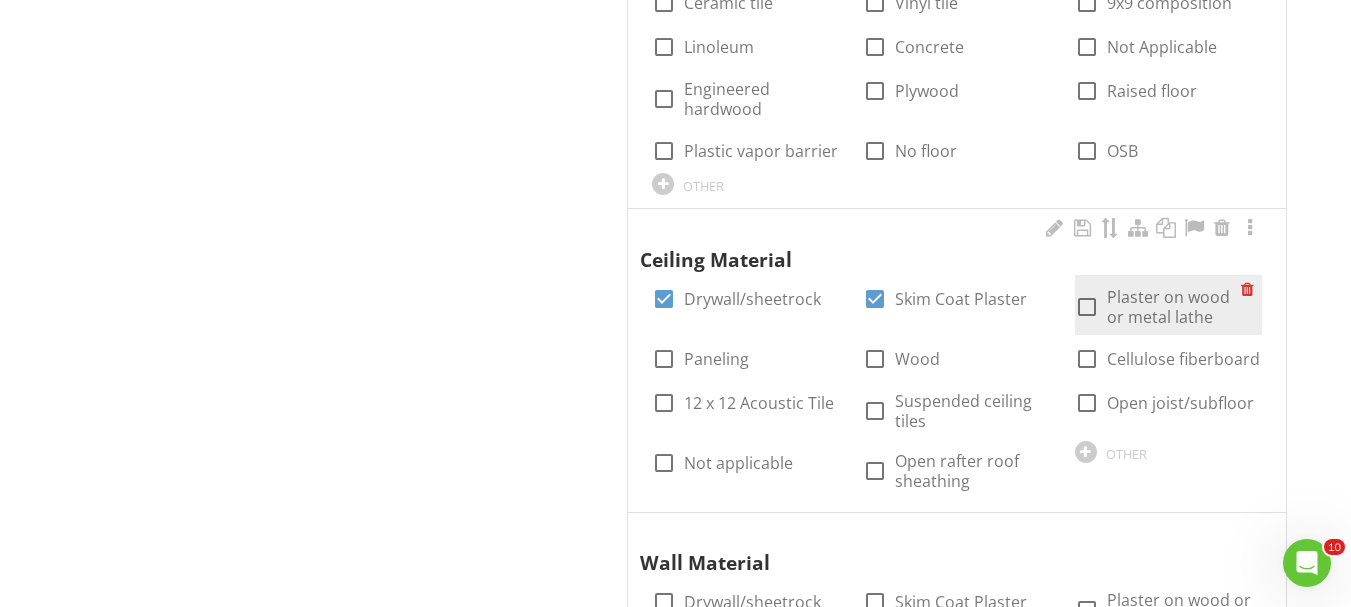 click at bounding box center [1087, 307] 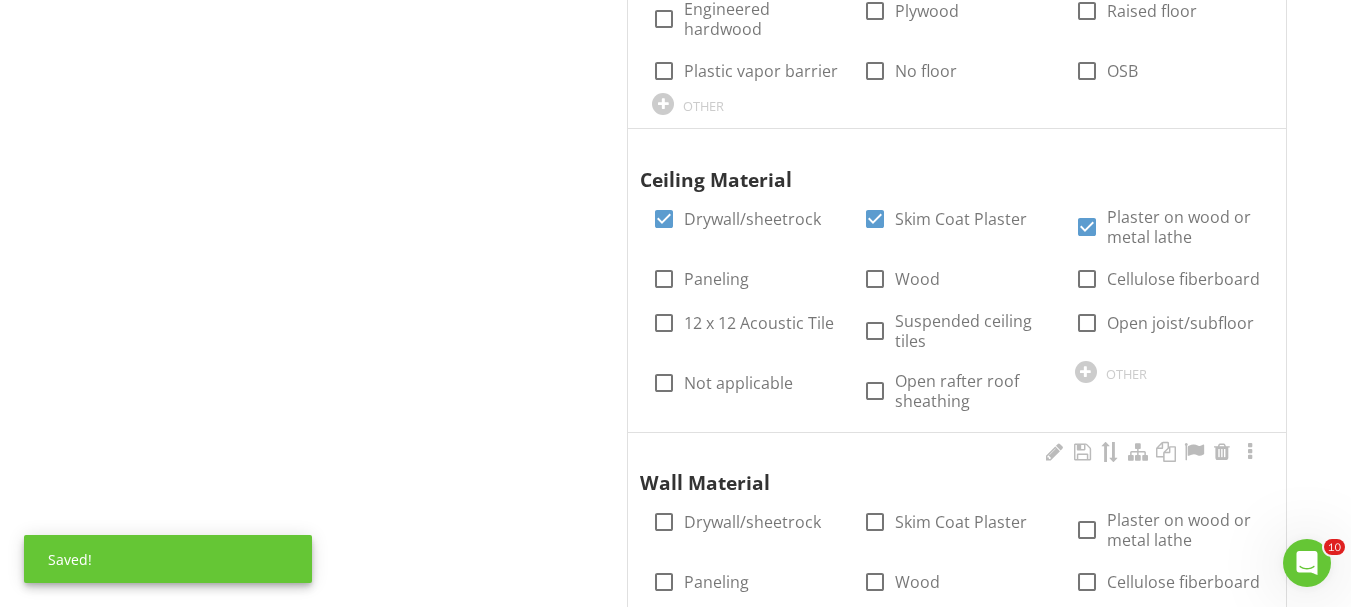 scroll, scrollTop: 1384, scrollLeft: 0, axis: vertical 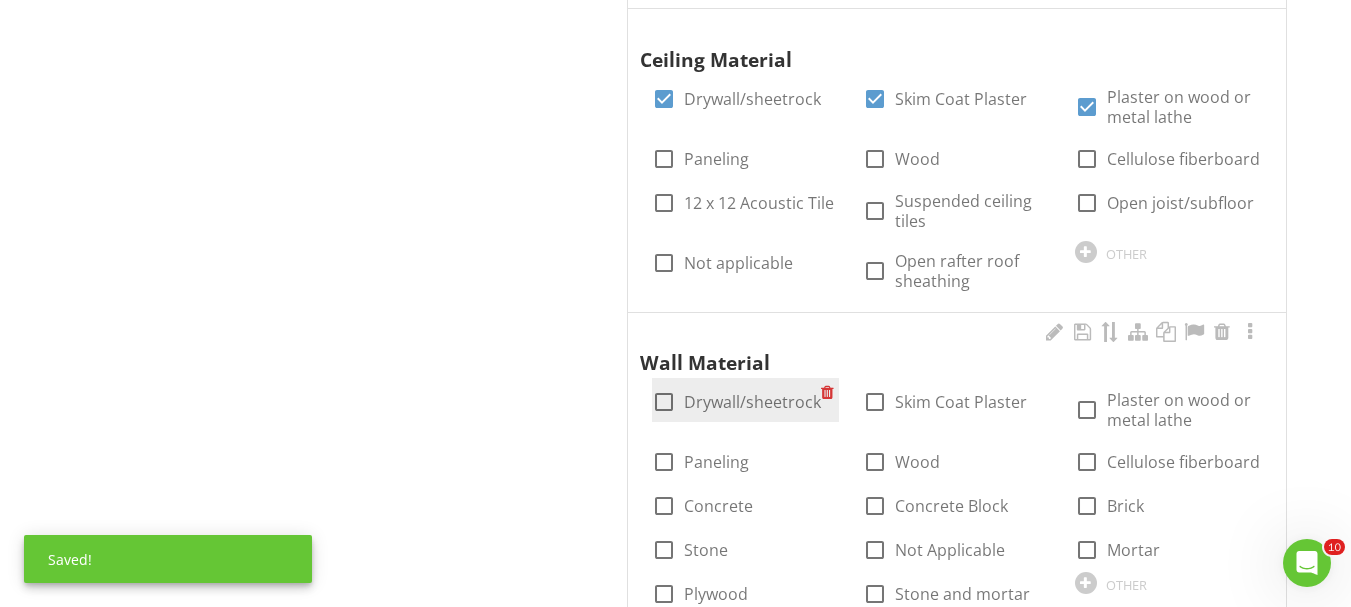 drag, startPoint x: 663, startPoint y: 396, endPoint x: 776, endPoint y: 413, distance: 114.27161 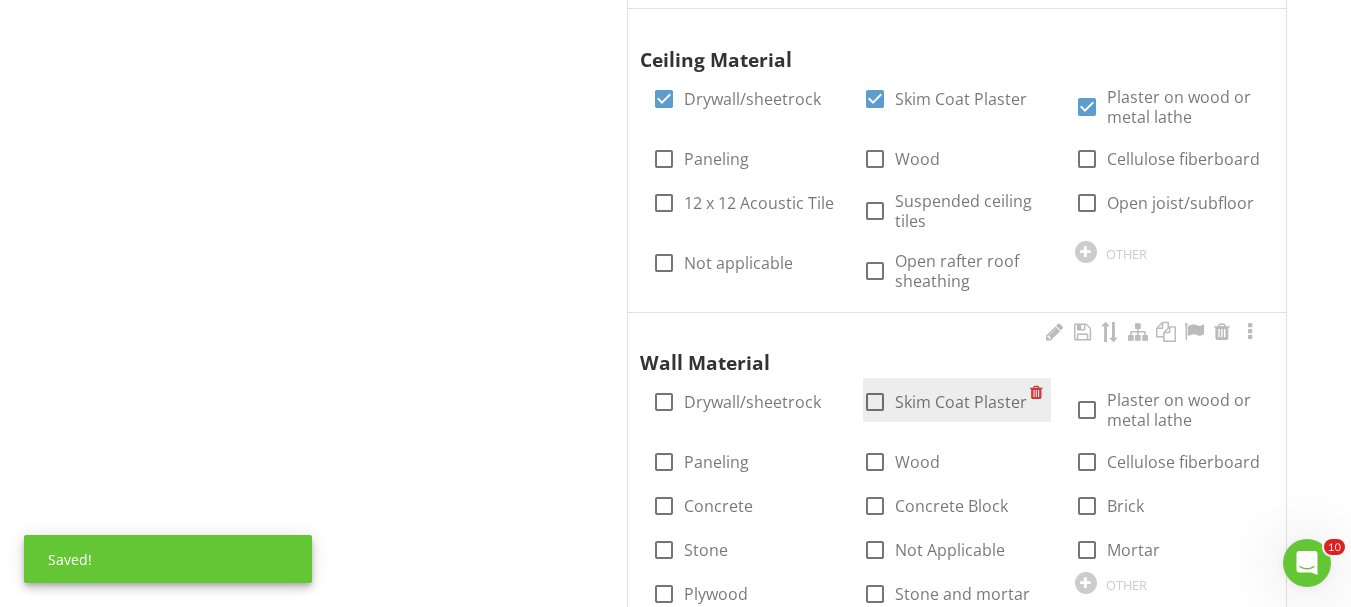 click at bounding box center [875, 402] 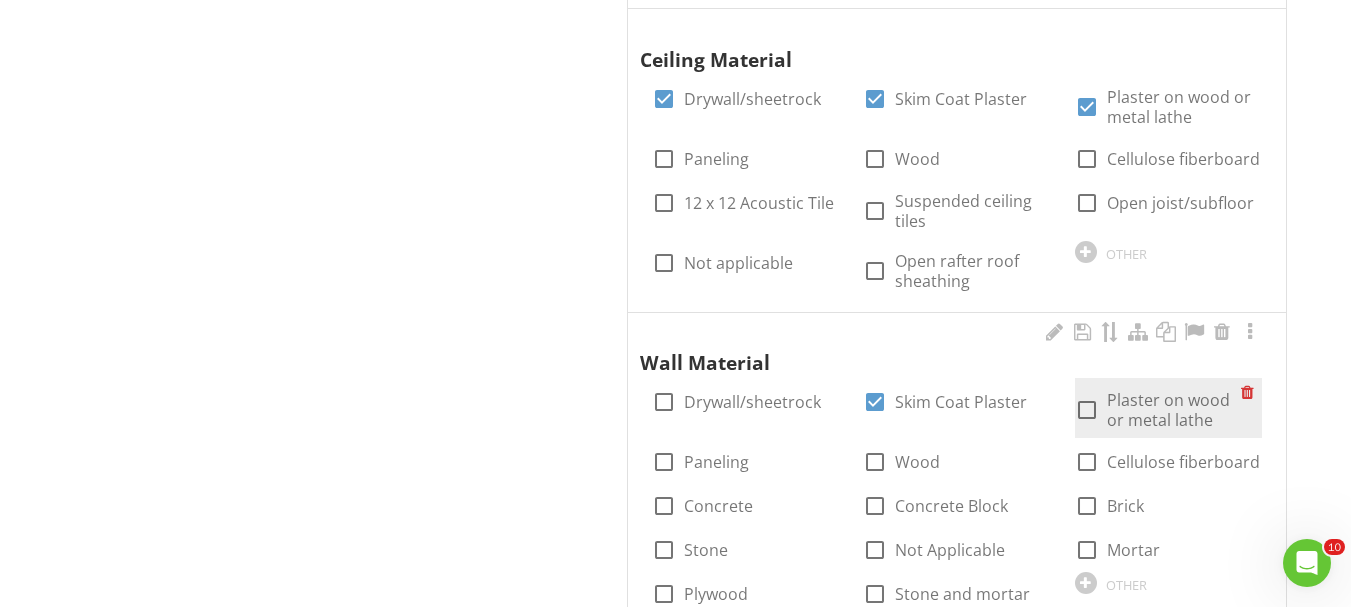 click at bounding box center [1087, 410] 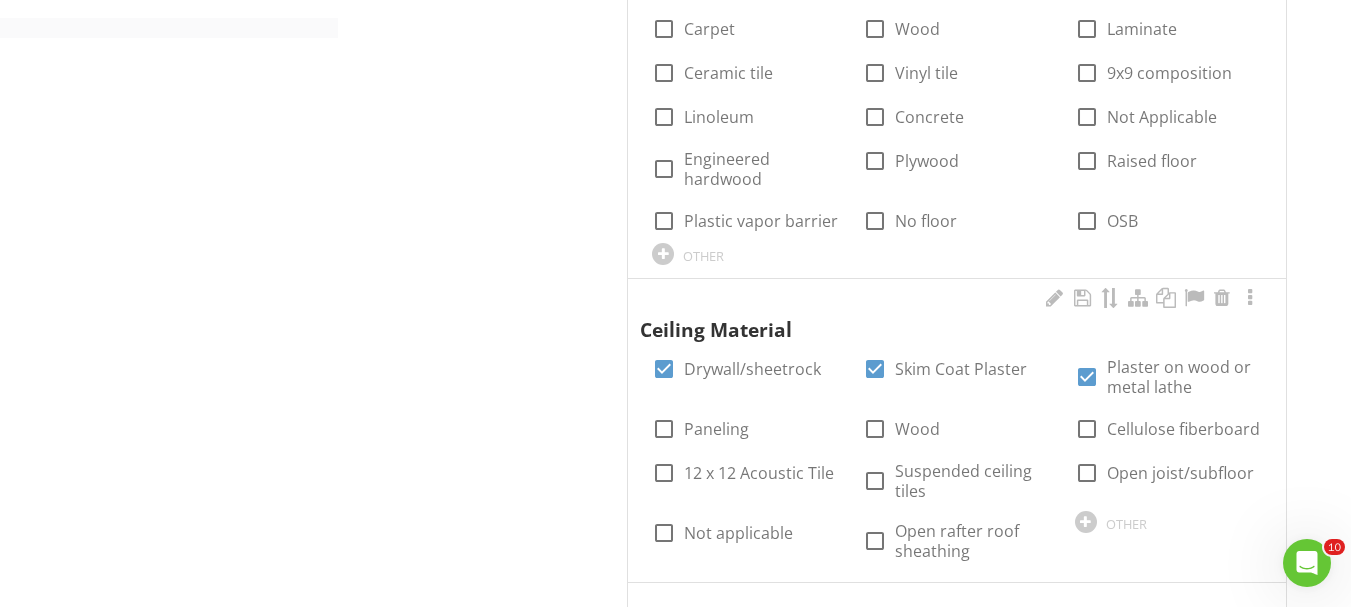scroll, scrollTop: 1384, scrollLeft: 0, axis: vertical 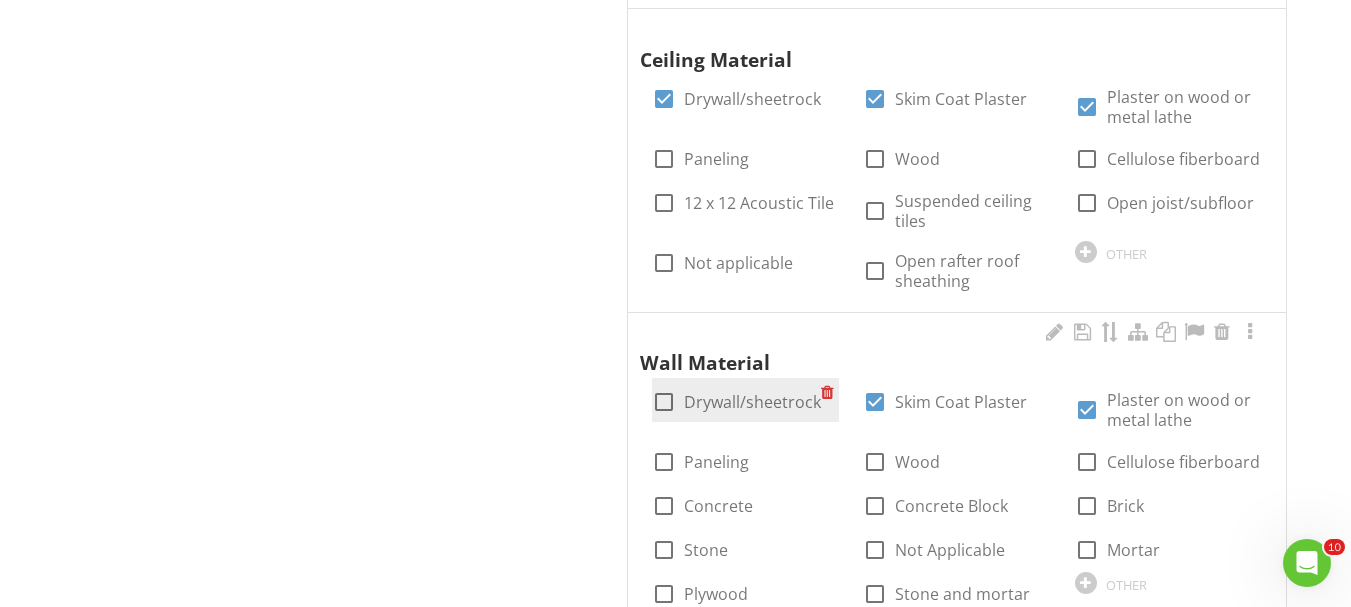 click at bounding box center [664, 402] 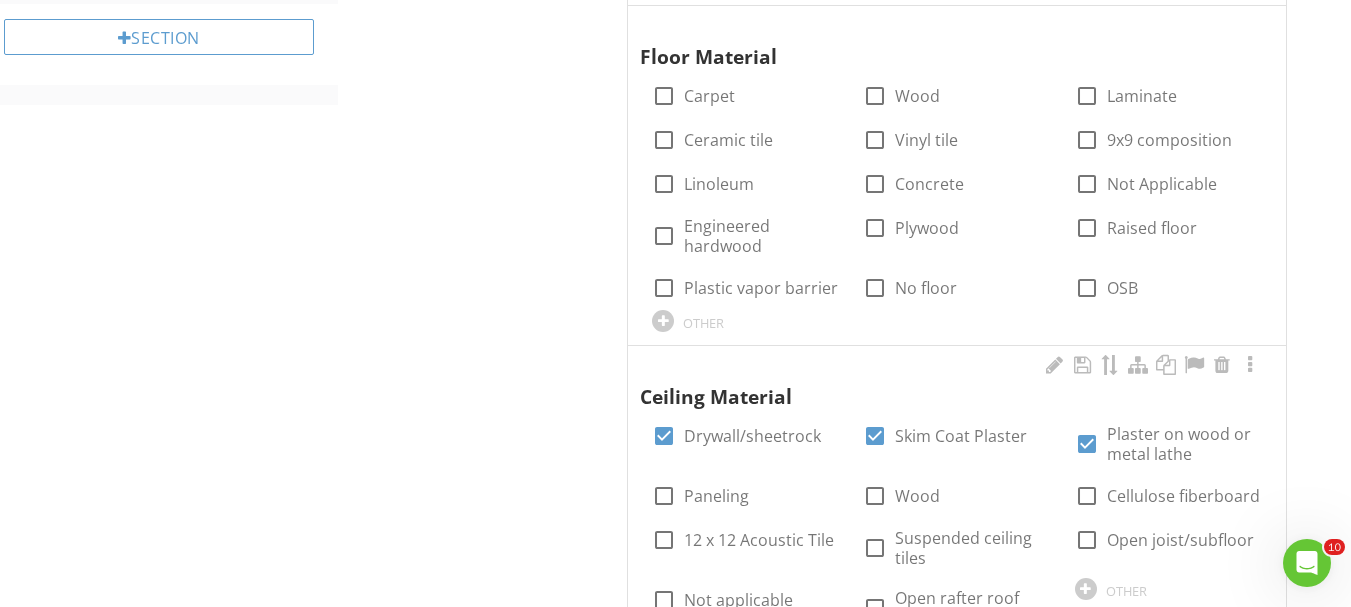 scroll, scrollTop: 984, scrollLeft: 0, axis: vertical 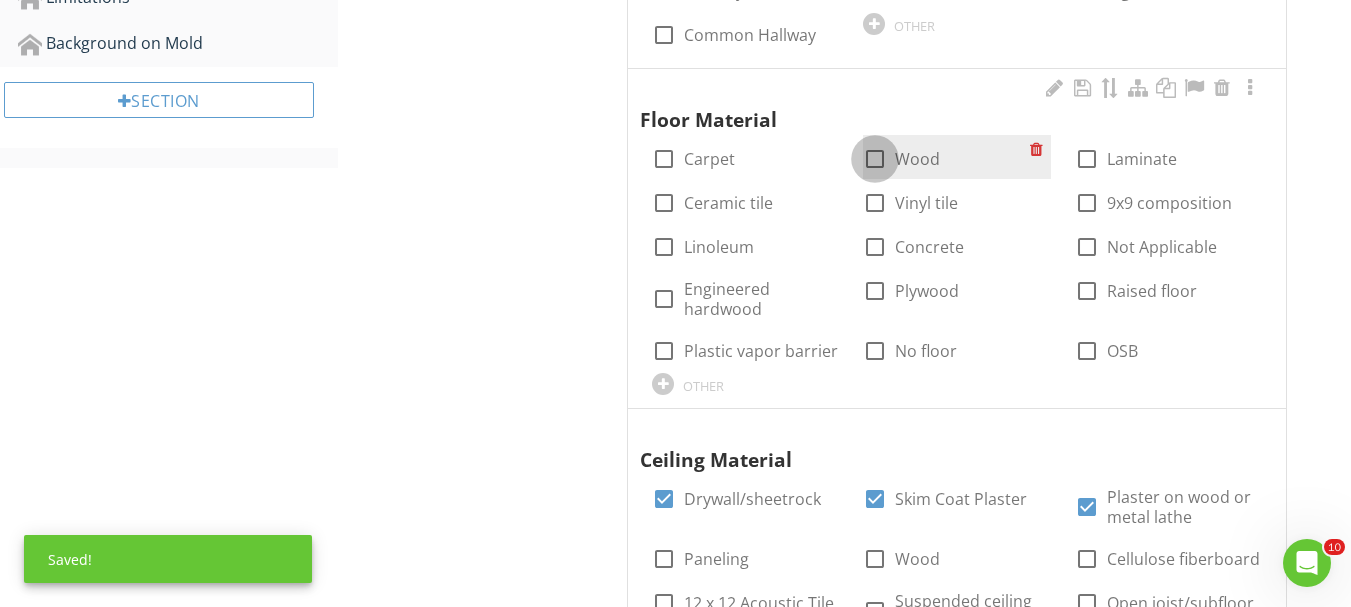 click at bounding box center (875, 159) 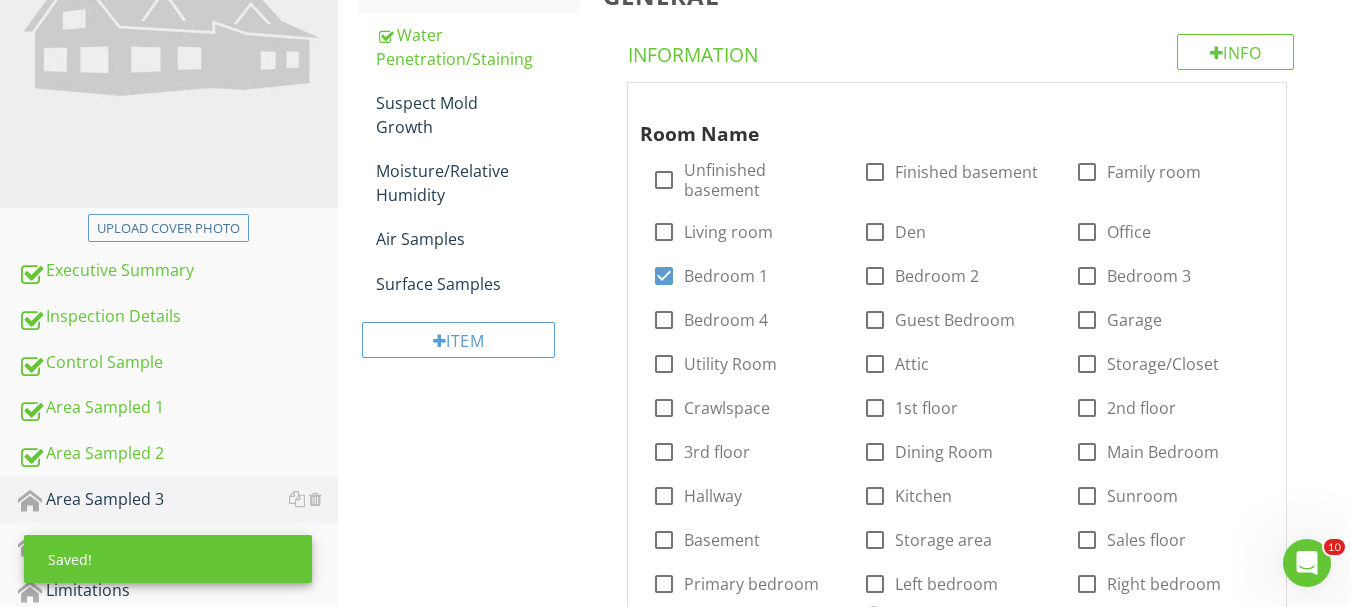 scroll, scrollTop: 384, scrollLeft: 0, axis: vertical 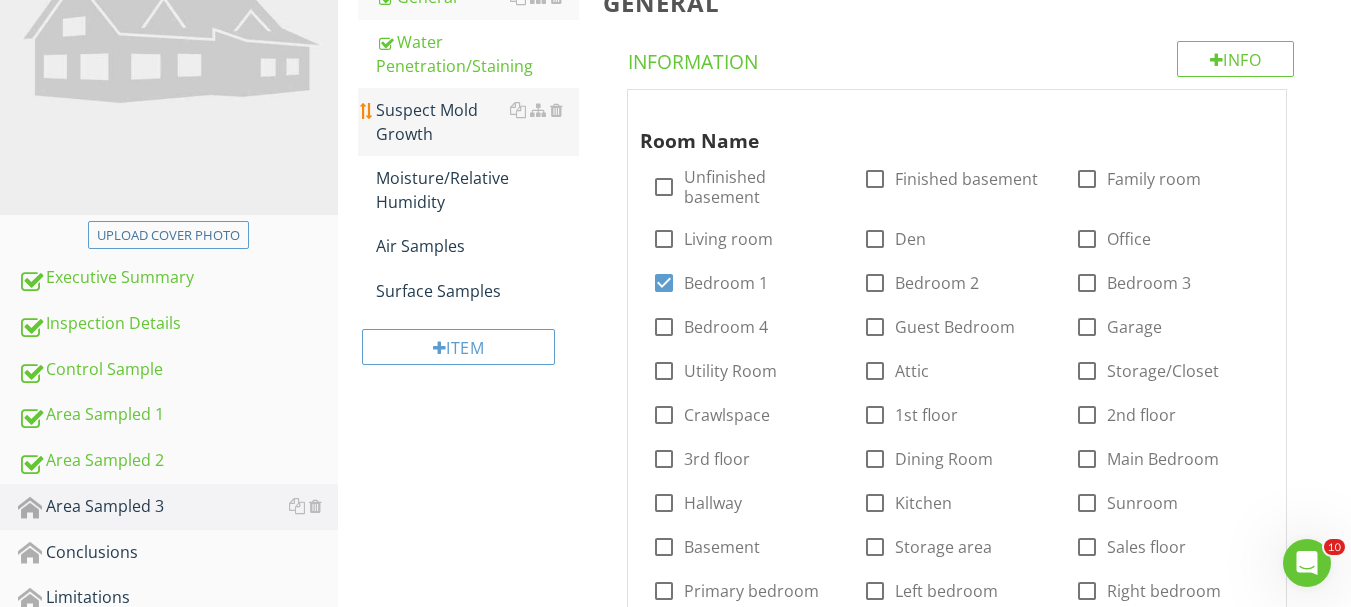 click on "Suspect Mold Growth" at bounding box center [477, 122] 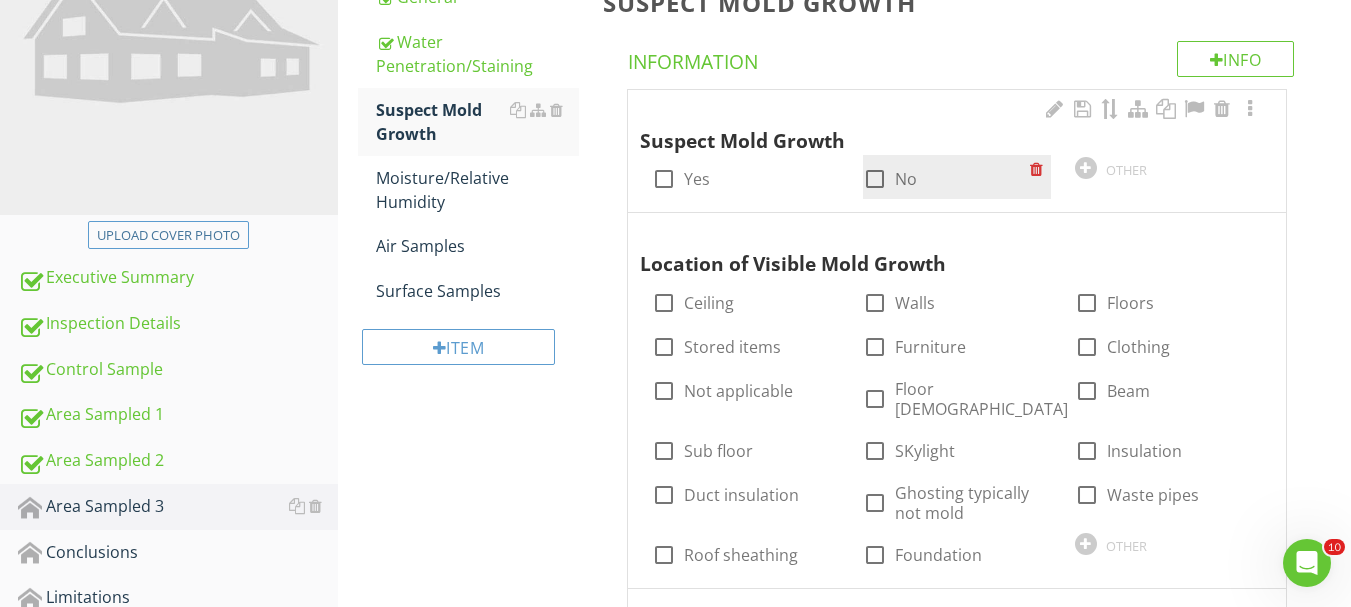 click at bounding box center [875, 179] 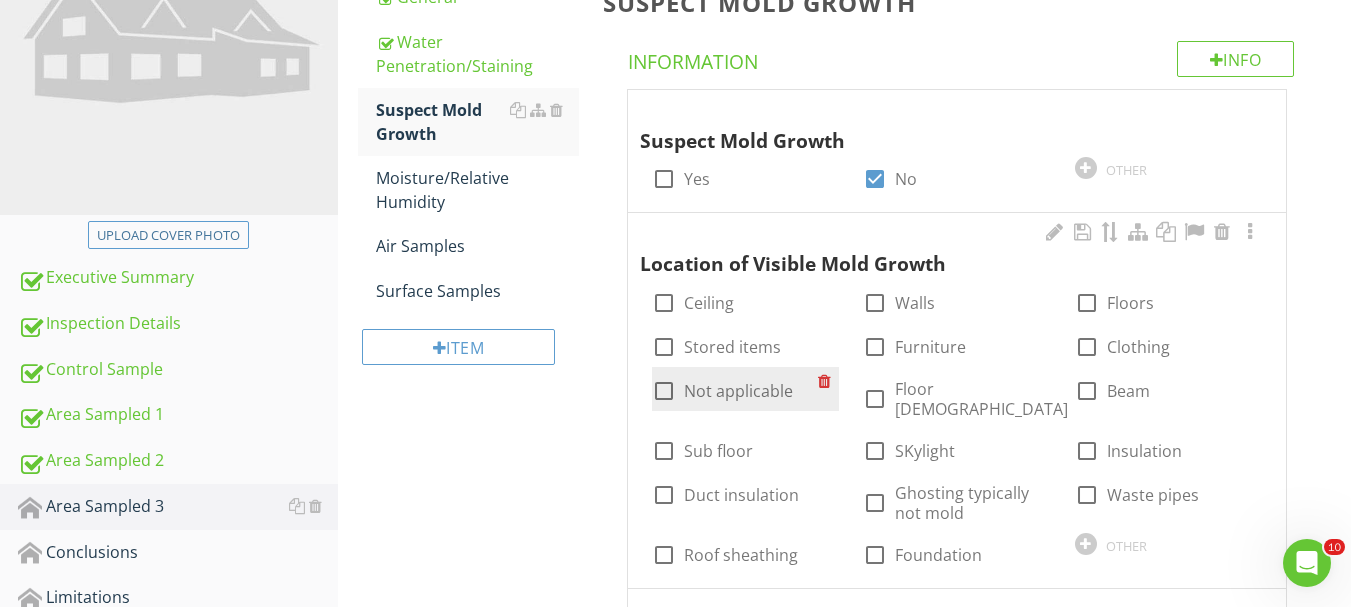 click on "check_box_outline_blank Not applicable" at bounding box center (745, 389) 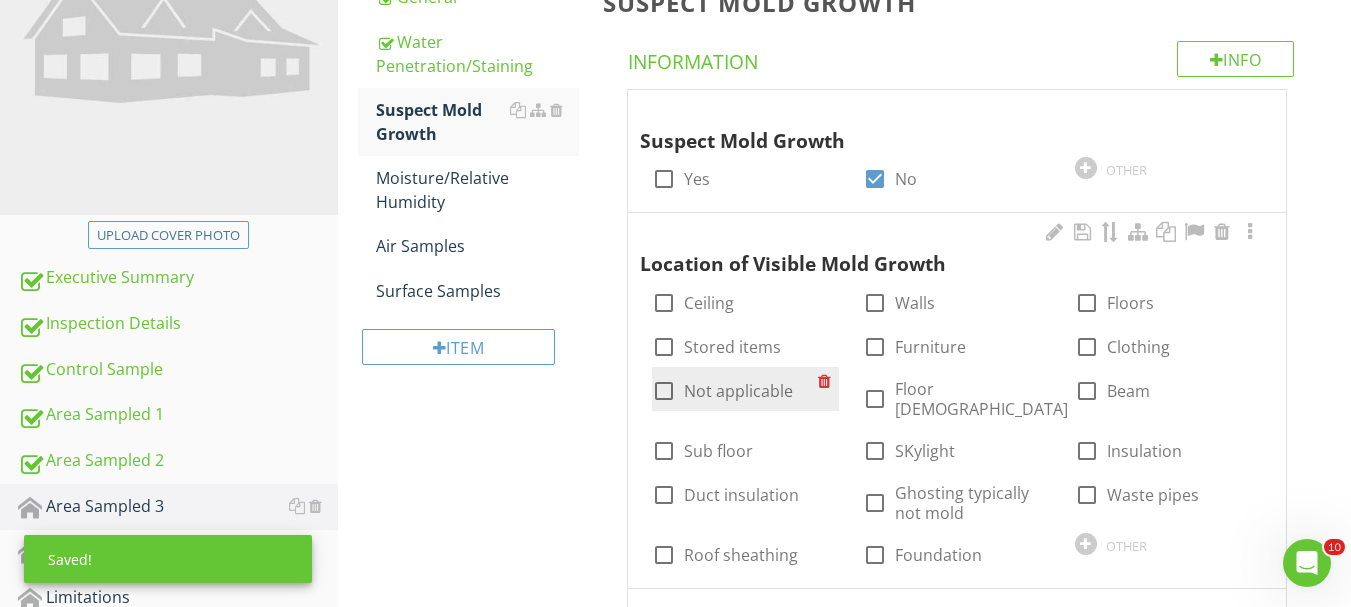 click on "Not applicable" at bounding box center (738, 391) 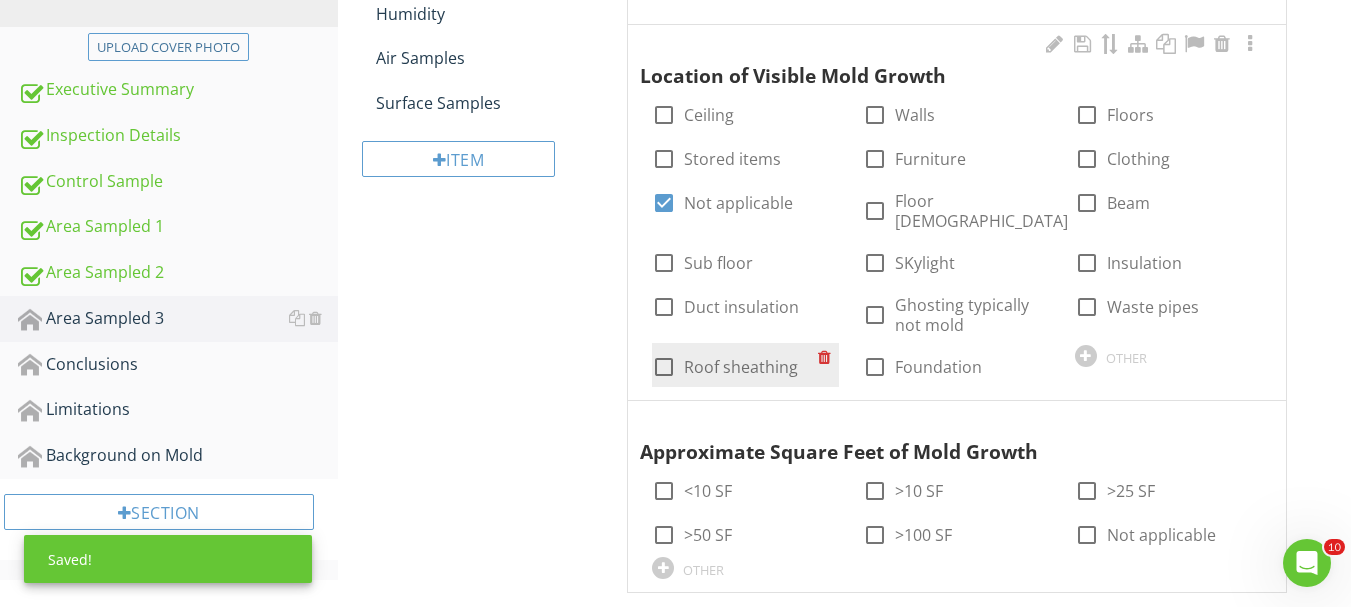 scroll, scrollTop: 584, scrollLeft: 0, axis: vertical 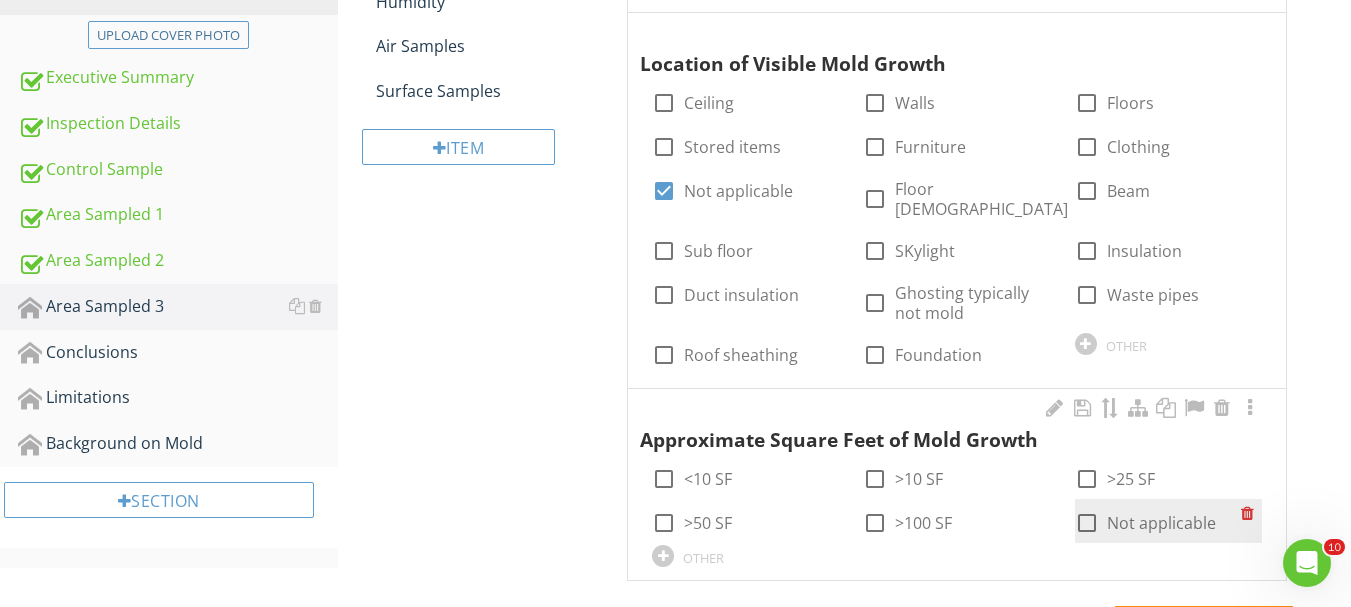 click on "Not applicable" at bounding box center (1161, 523) 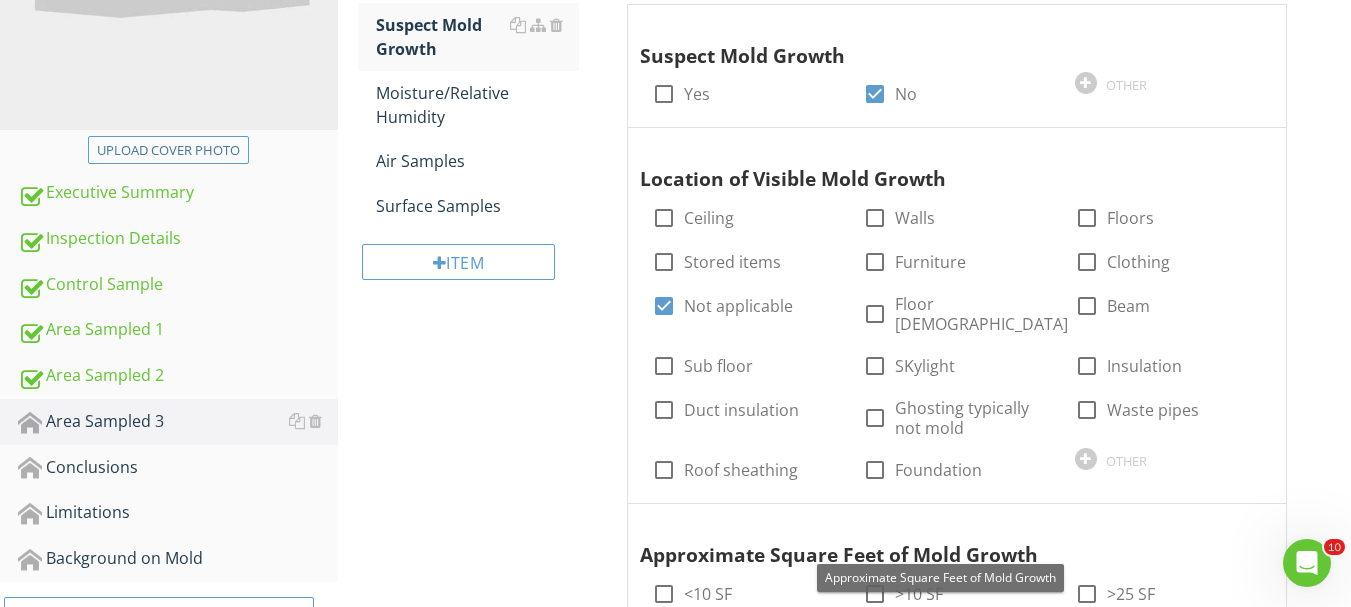 scroll, scrollTop: 384, scrollLeft: 0, axis: vertical 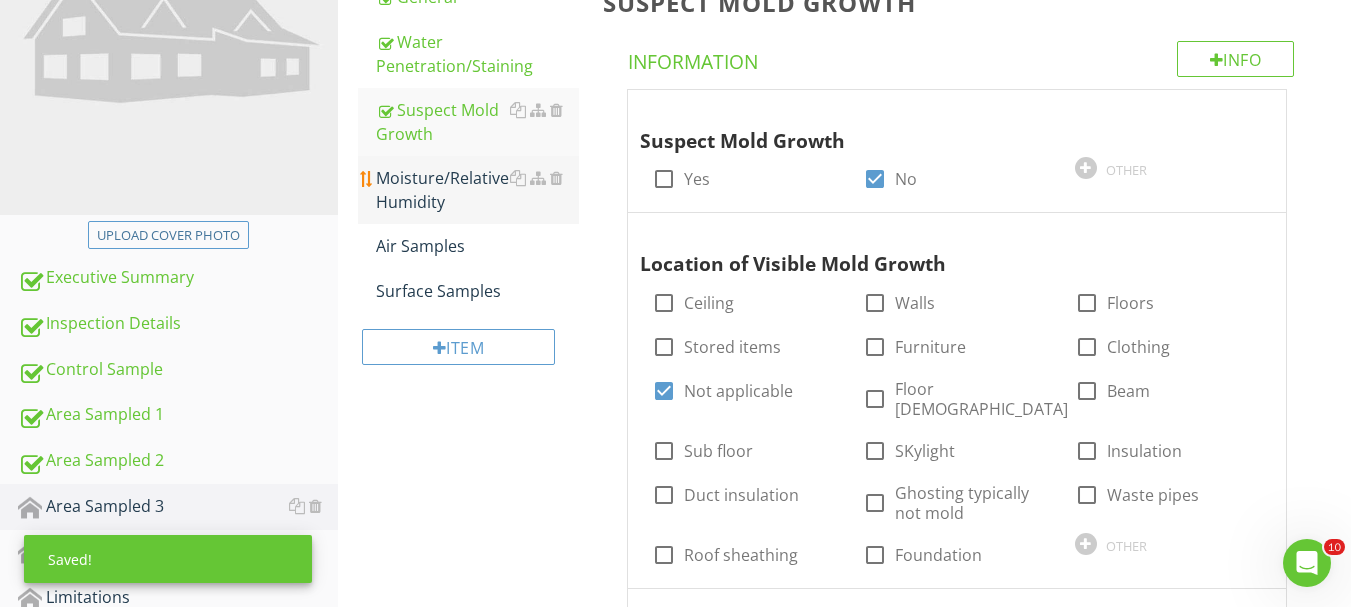 click on "Moisture/Relative Humidity" at bounding box center [477, 190] 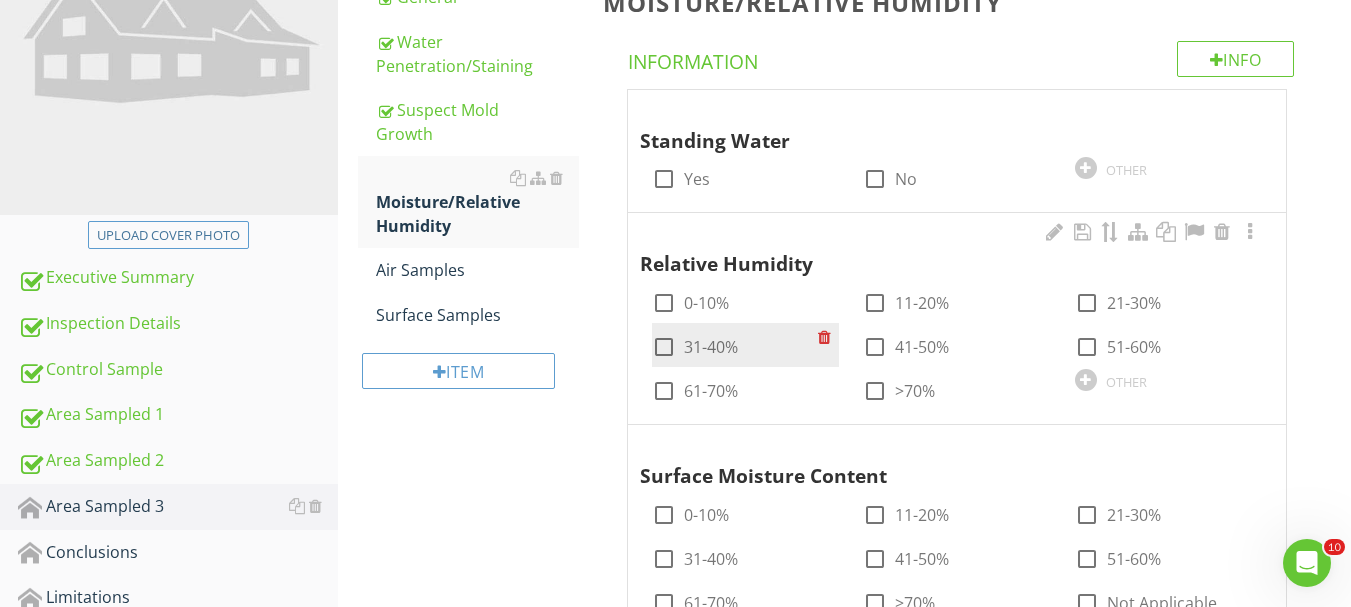 click on "31-40%" at bounding box center (711, 347) 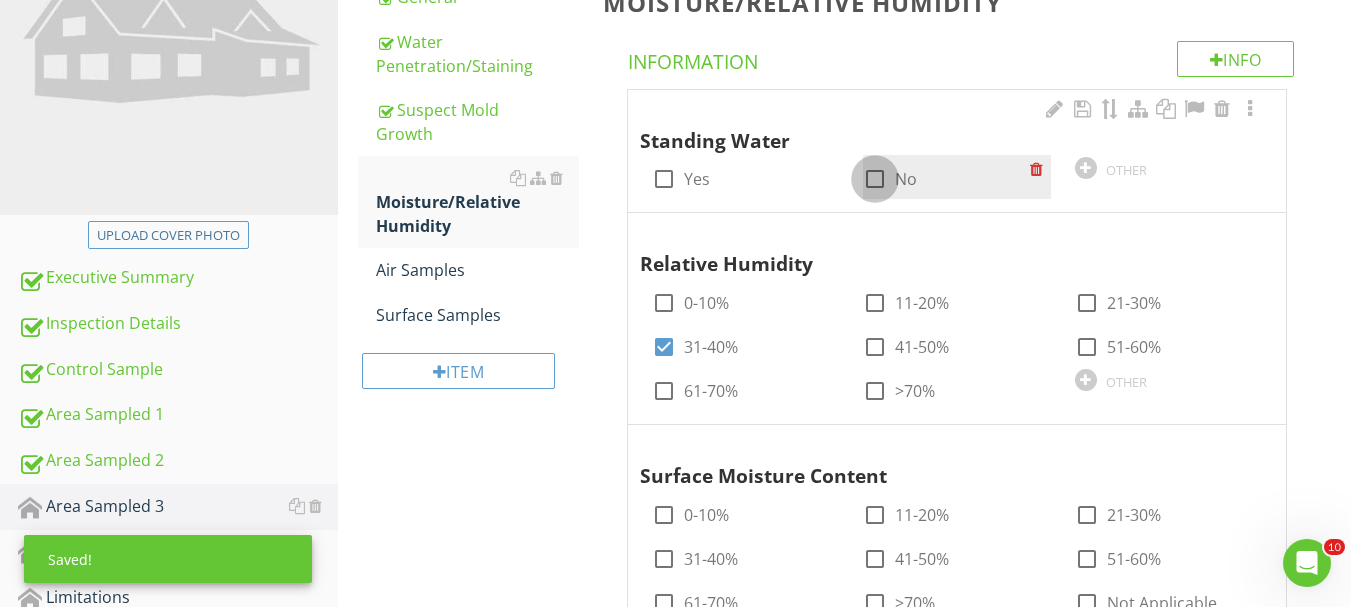 click at bounding box center [875, 179] 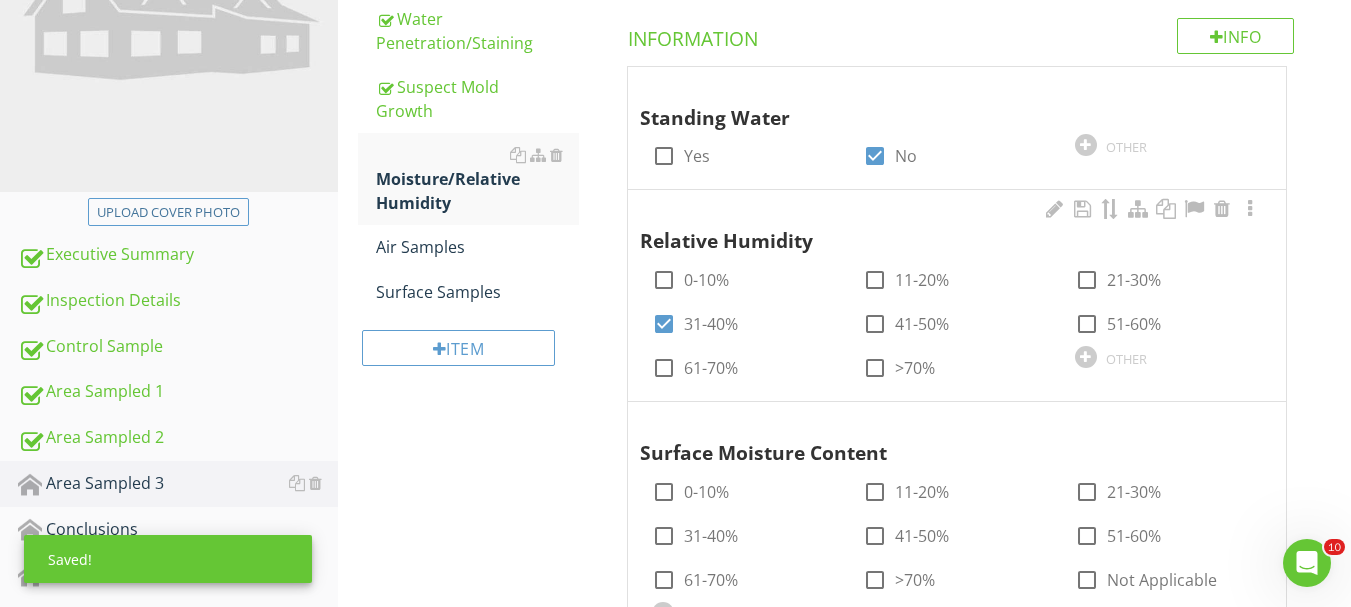 scroll, scrollTop: 484, scrollLeft: 0, axis: vertical 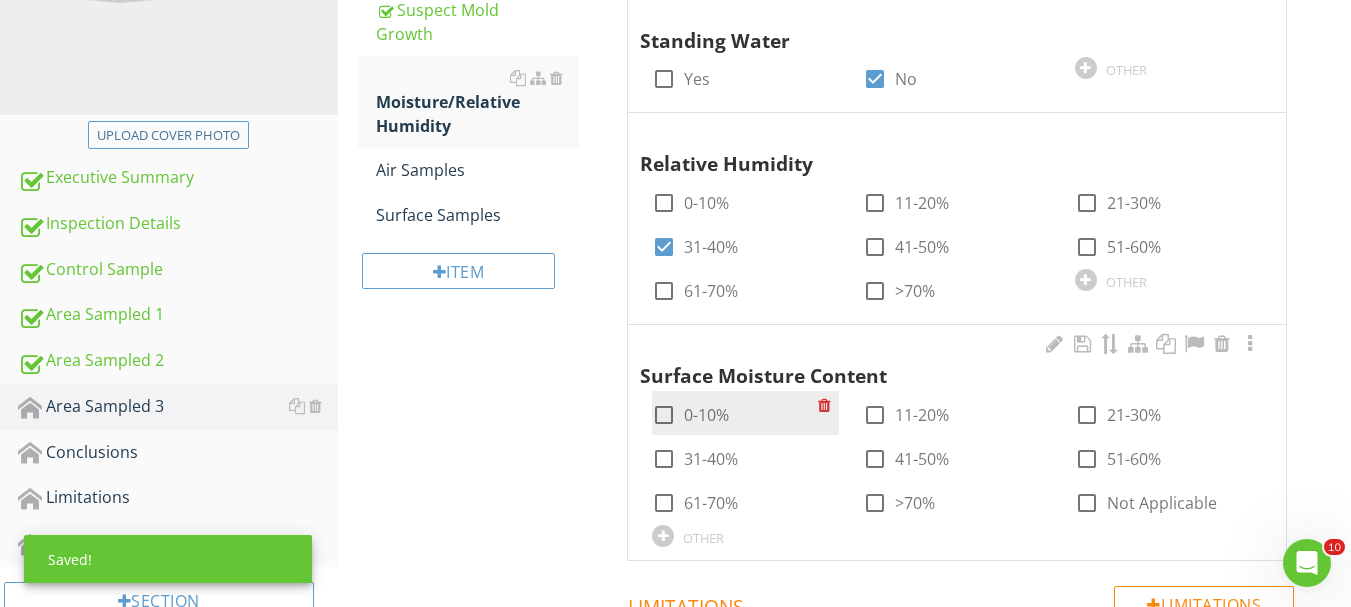 click on "0-10%" at bounding box center [706, 415] 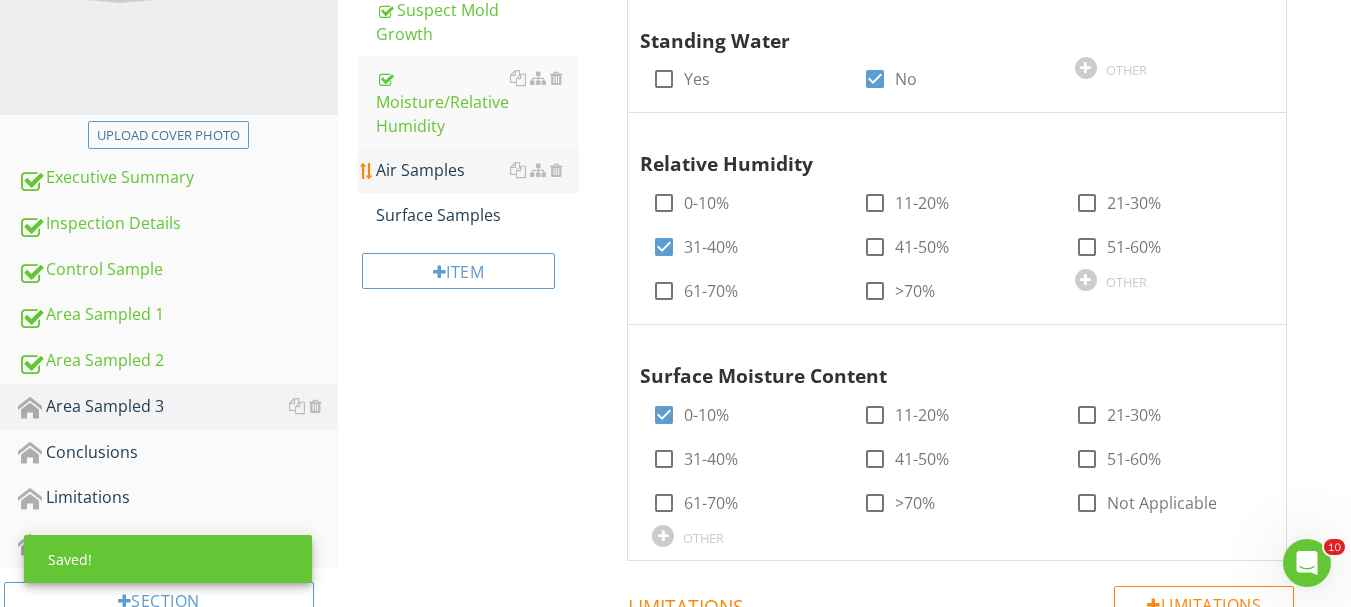 click on "Air Samples" at bounding box center [477, 170] 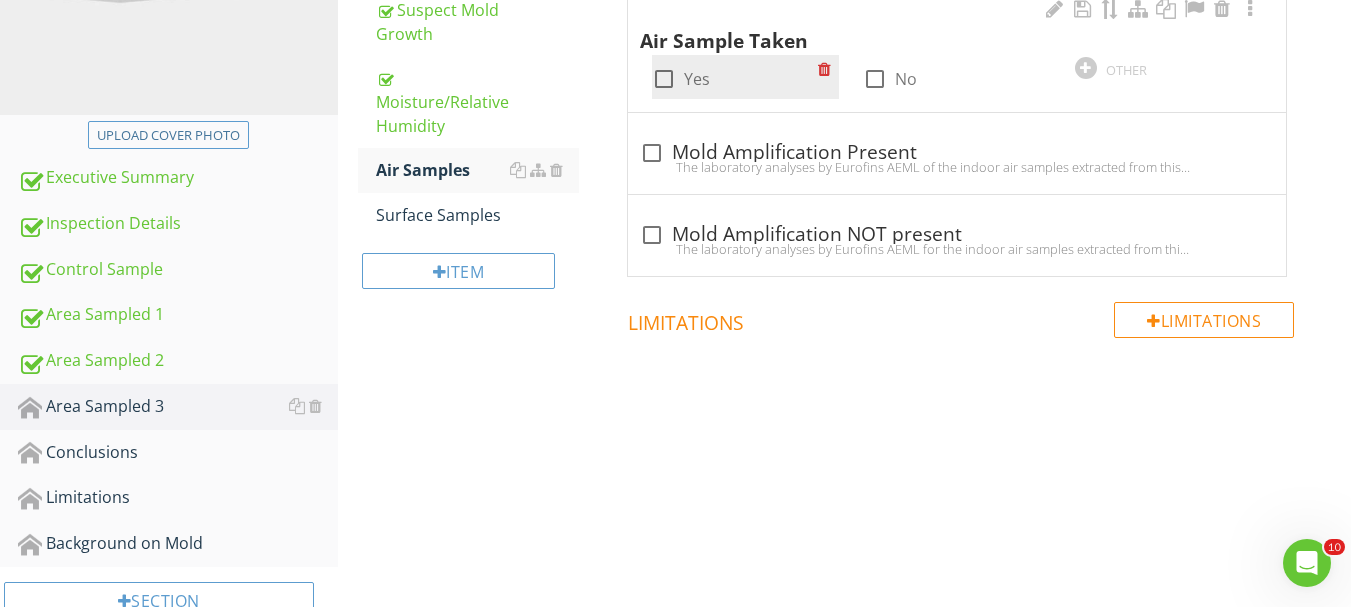 click at bounding box center [664, 79] 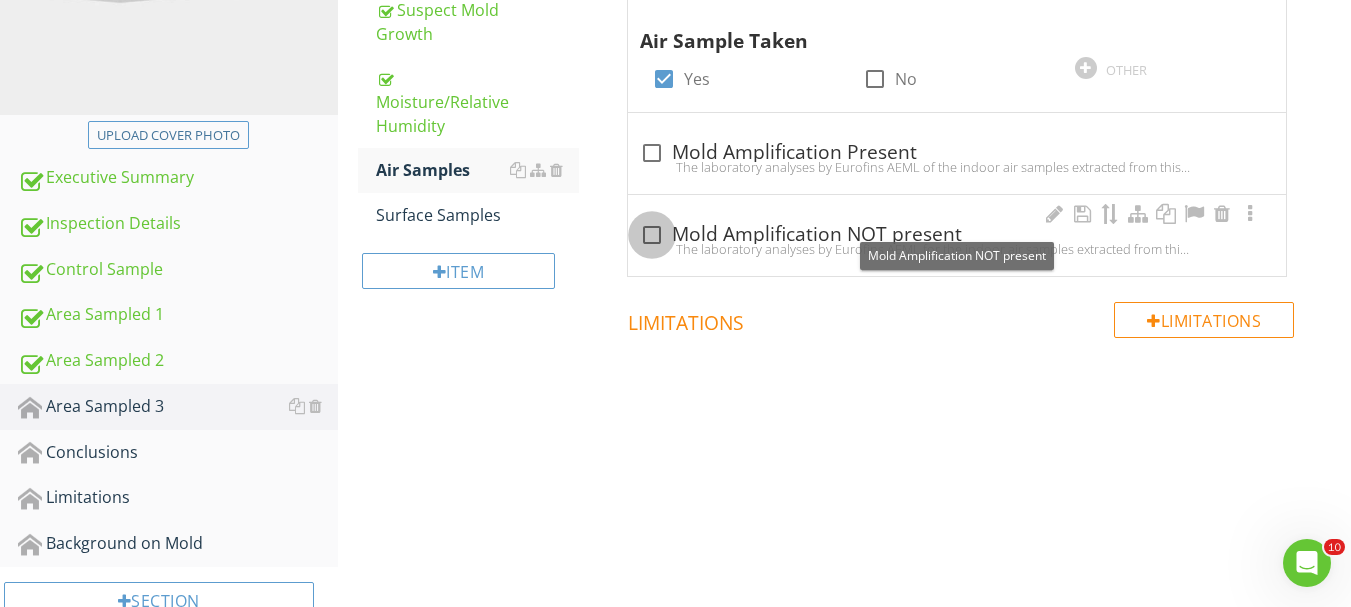 click at bounding box center (652, 235) 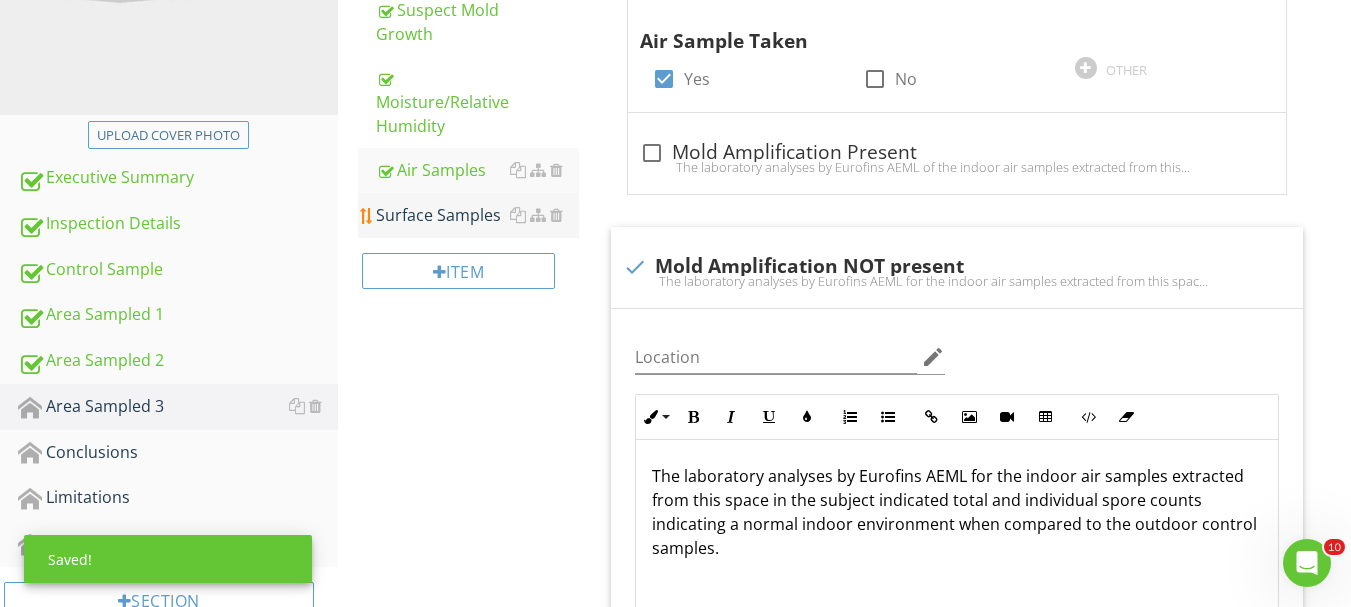 click on "Surface Samples" at bounding box center (477, 215) 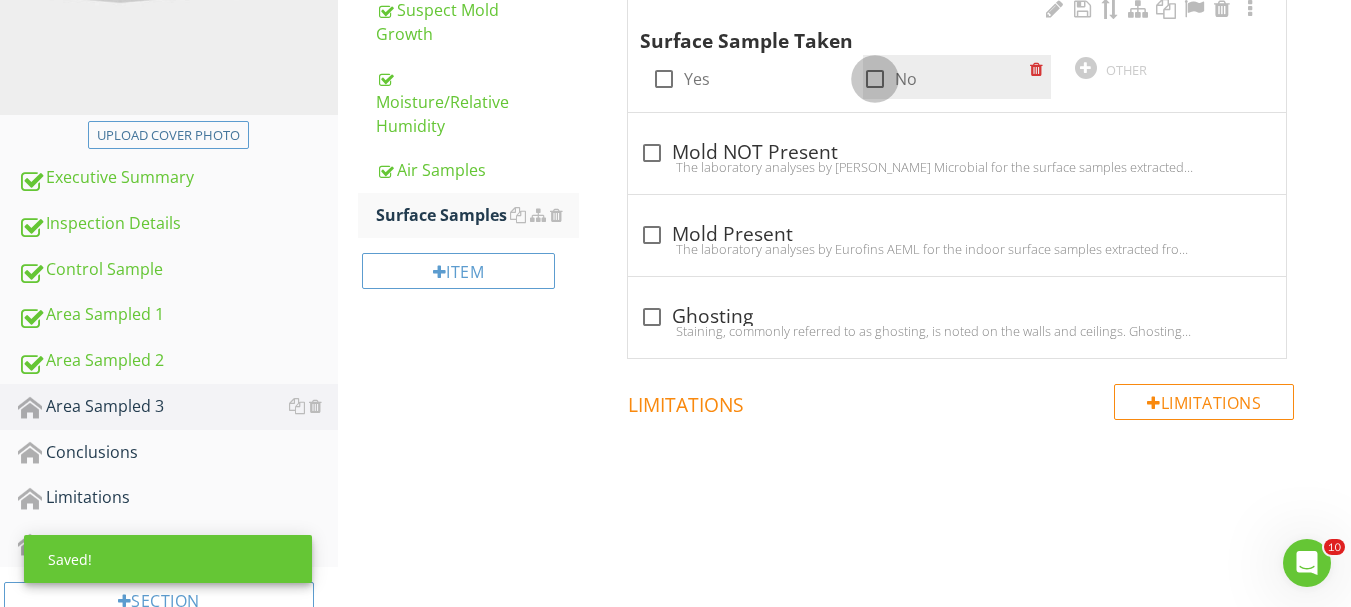 click at bounding box center [875, 79] 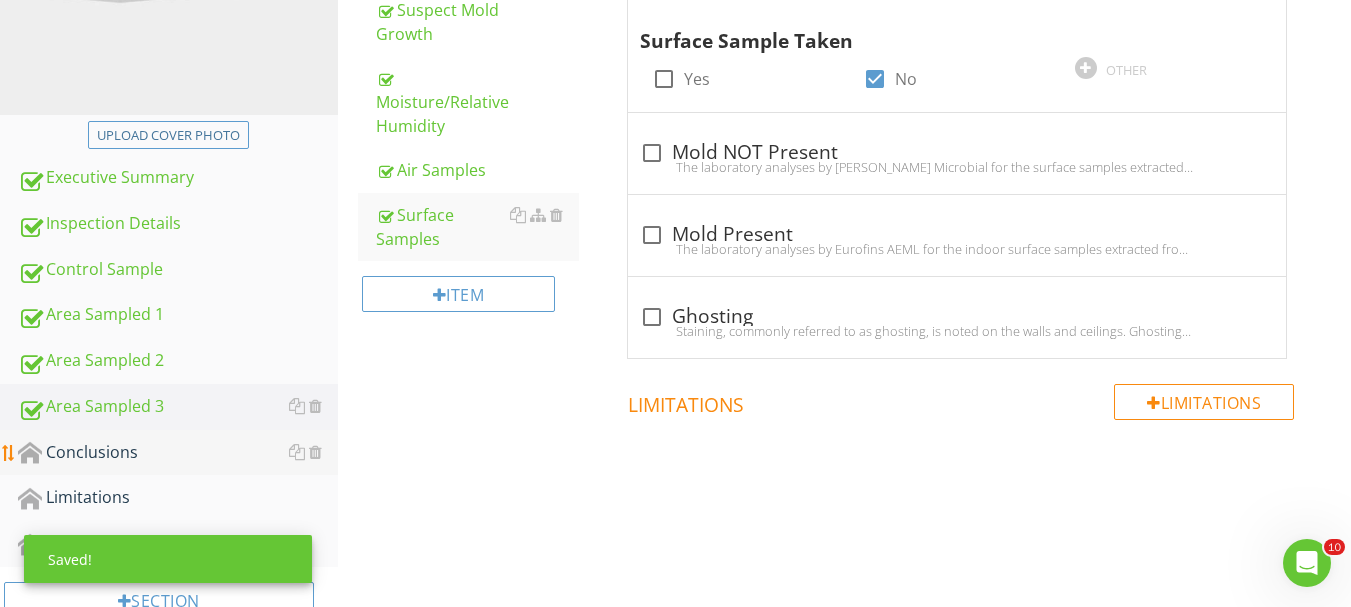 click on "Conclusions" at bounding box center [178, 453] 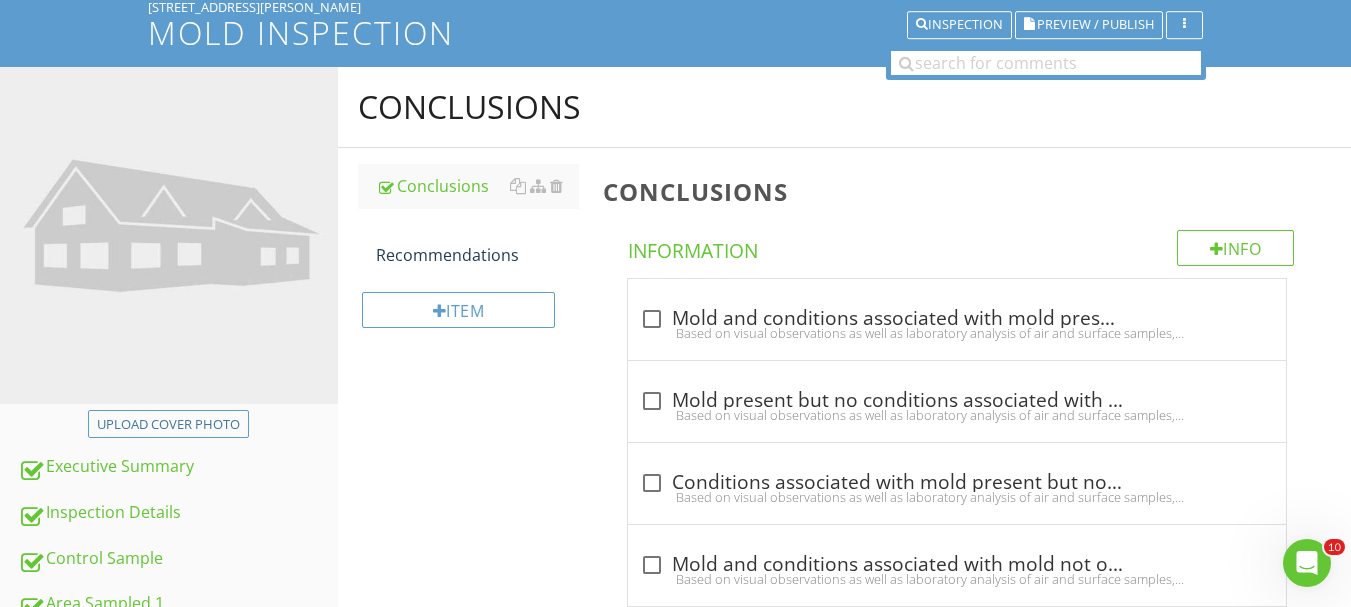 scroll, scrollTop: 184, scrollLeft: 0, axis: vertical 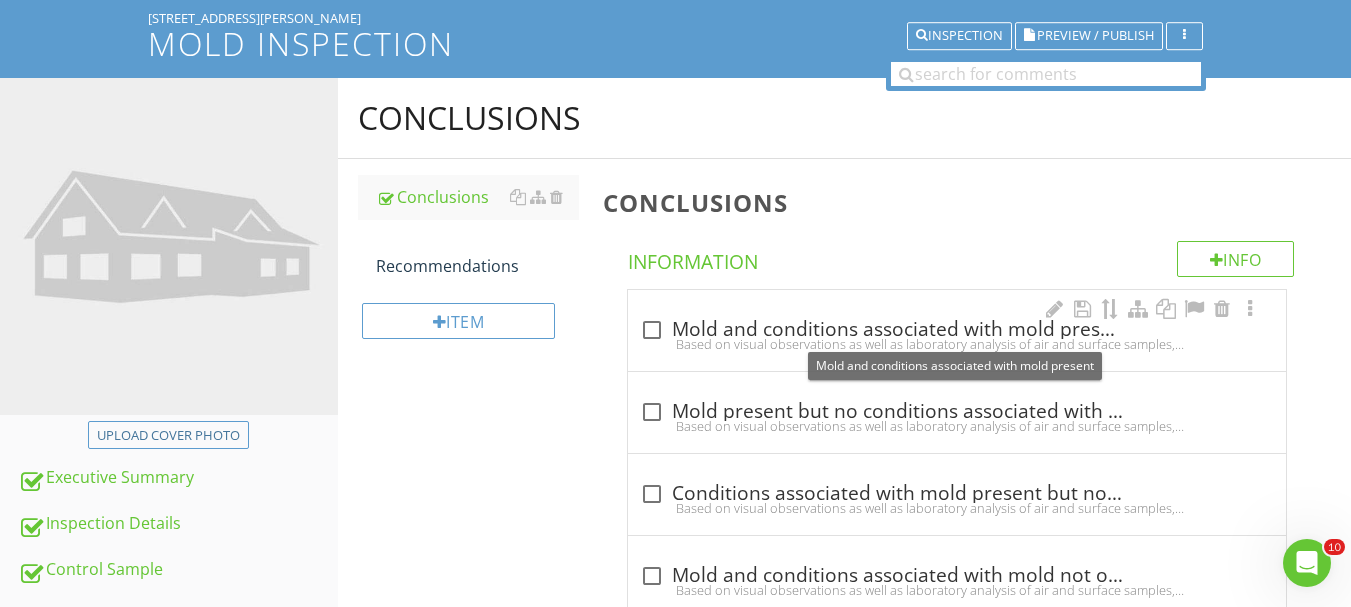 click at bounding box center (652, 330) 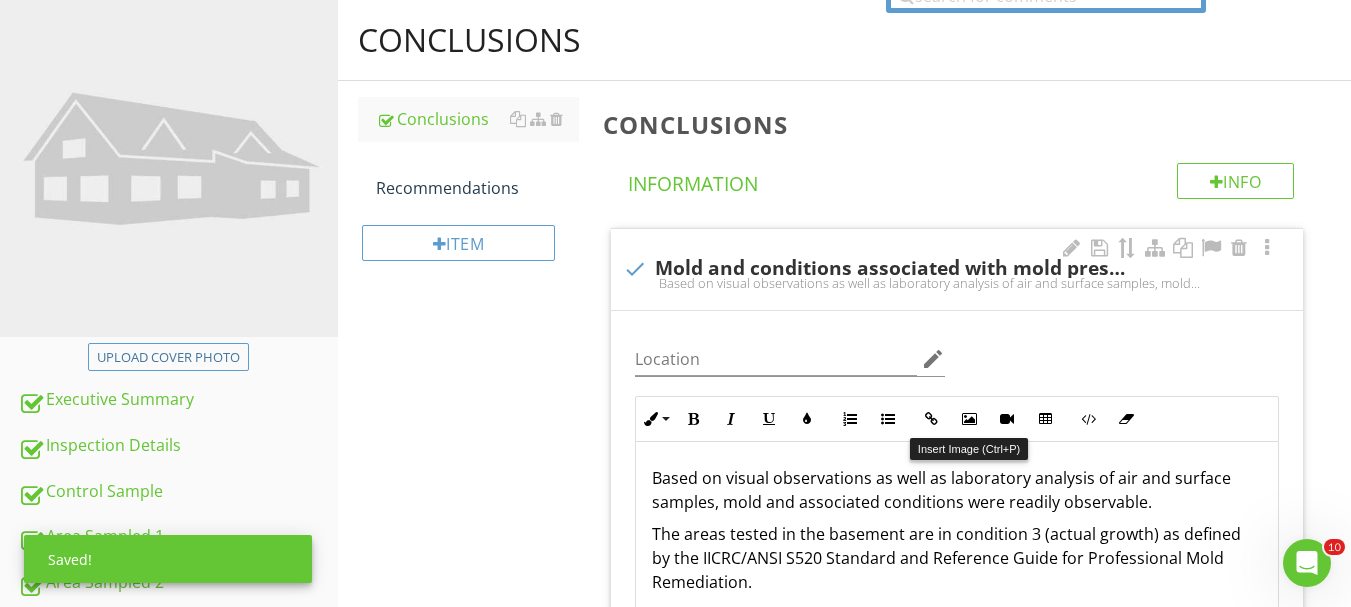 scroll, scrollTop: 284, scrollLeft: 0, axis: vertical 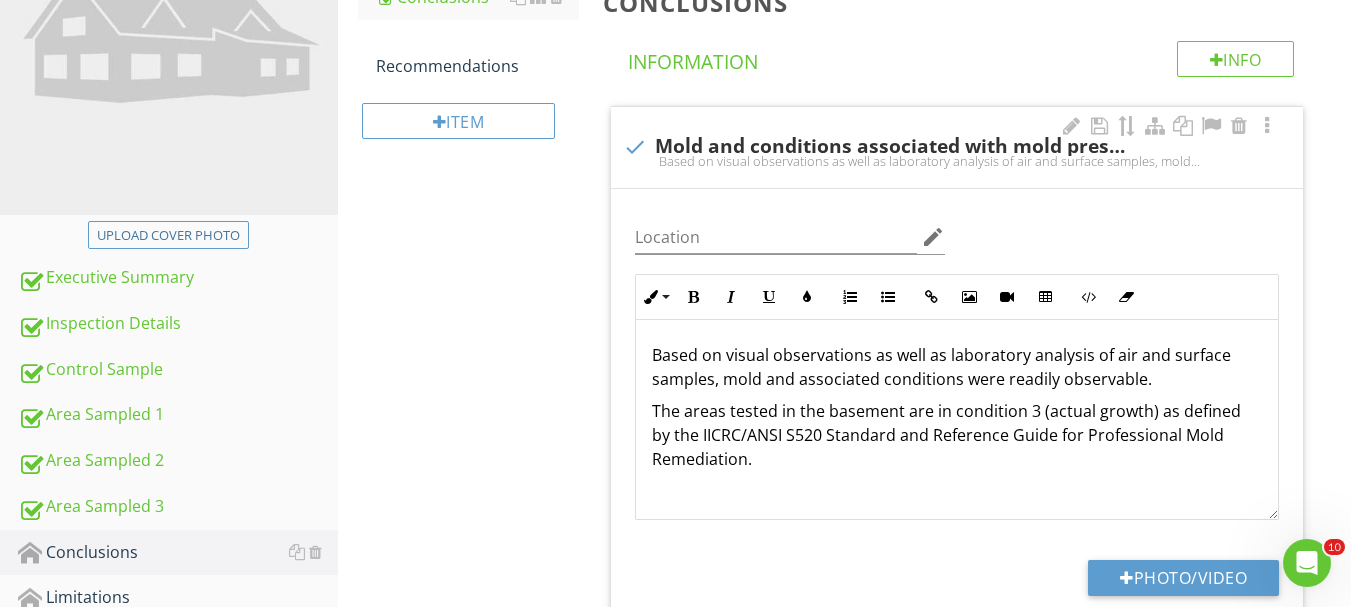 click on "The areas tested in the basement are in condition 3 (actual growth) as defined by the IICRC/ANSI S520 Standard and Reference Guide for Professional Mold Remediation." at bounding box center (957, 435) 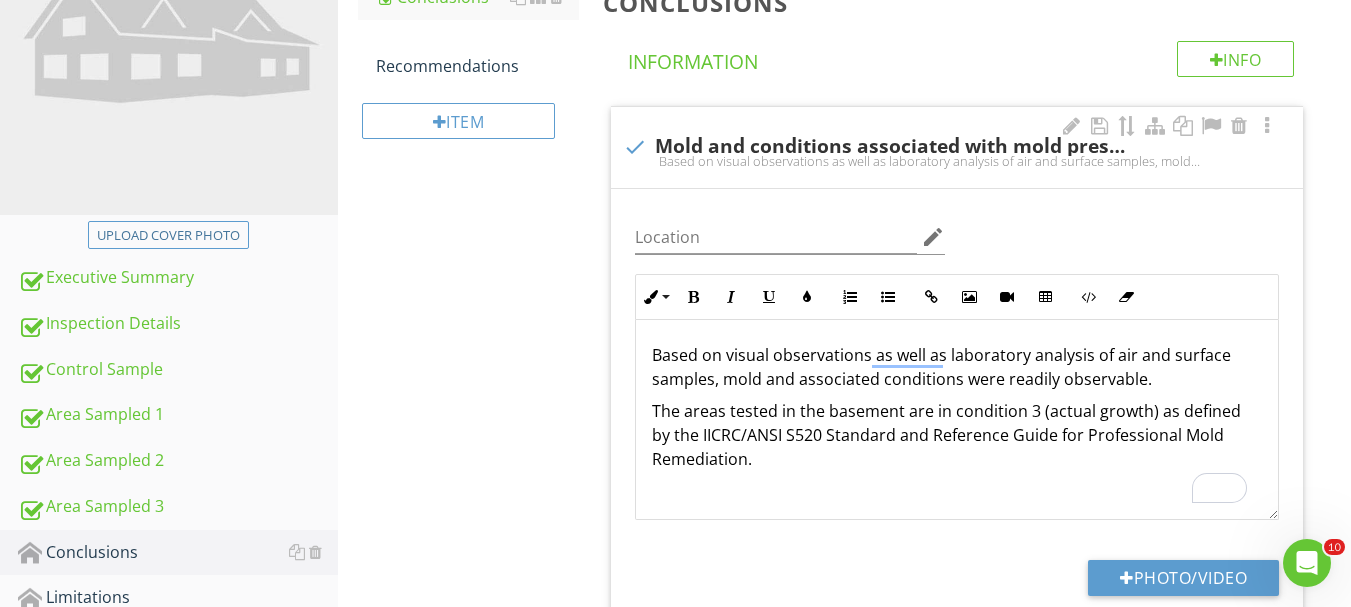 type 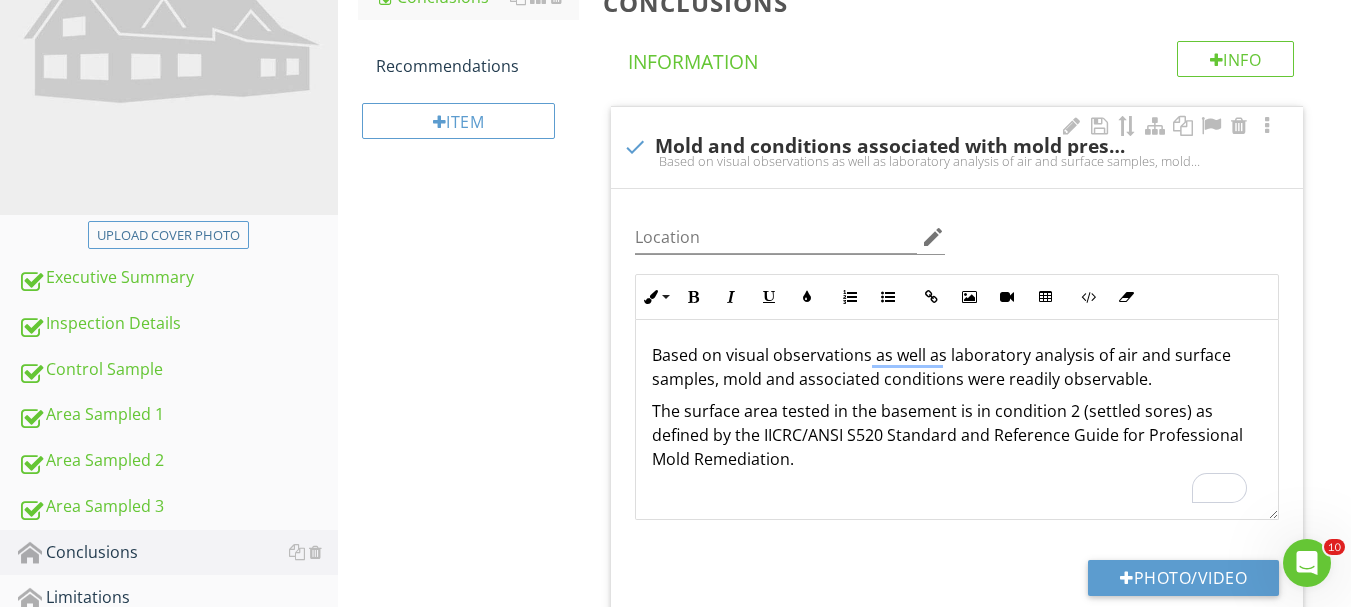 click on "The surface area tested in the basement is in condition 2 (settled sores) as defined by the IICRC/ANSI S520 Standard and Reference Guide for Professional Mold Remediation." at bounding box center [957, 435] 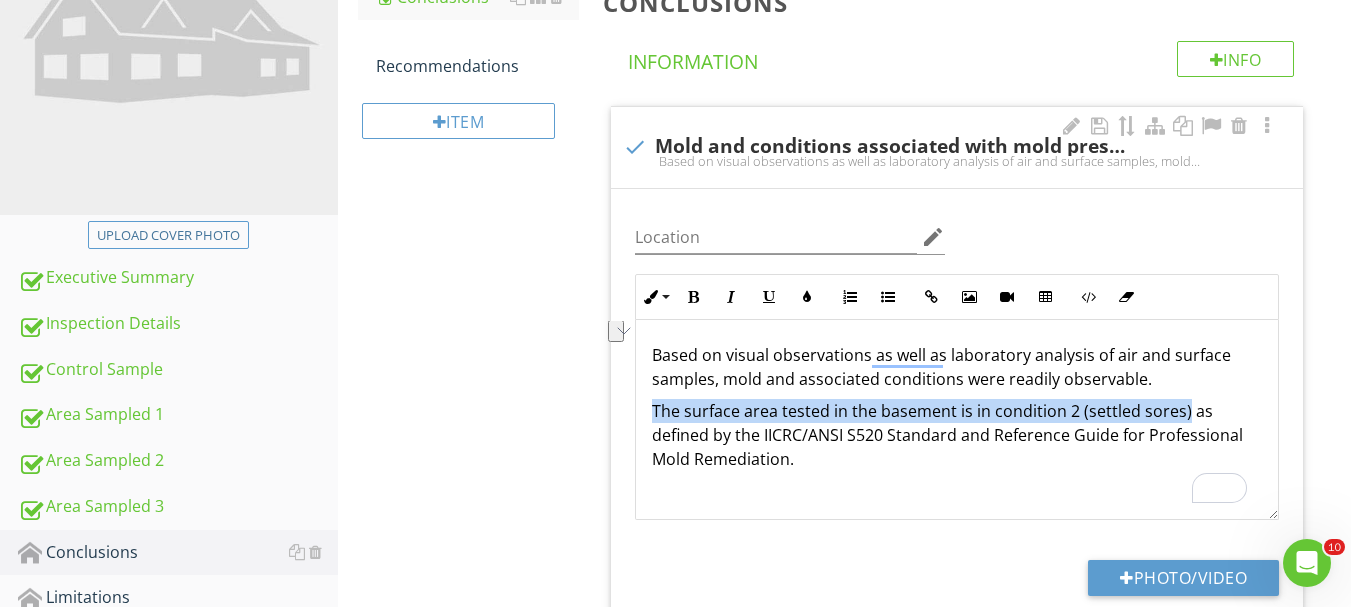 drag, startPoint x: 644, startPoint y: 404, endPoint x: 1183, endPoint y: 413, distance: 539.07513 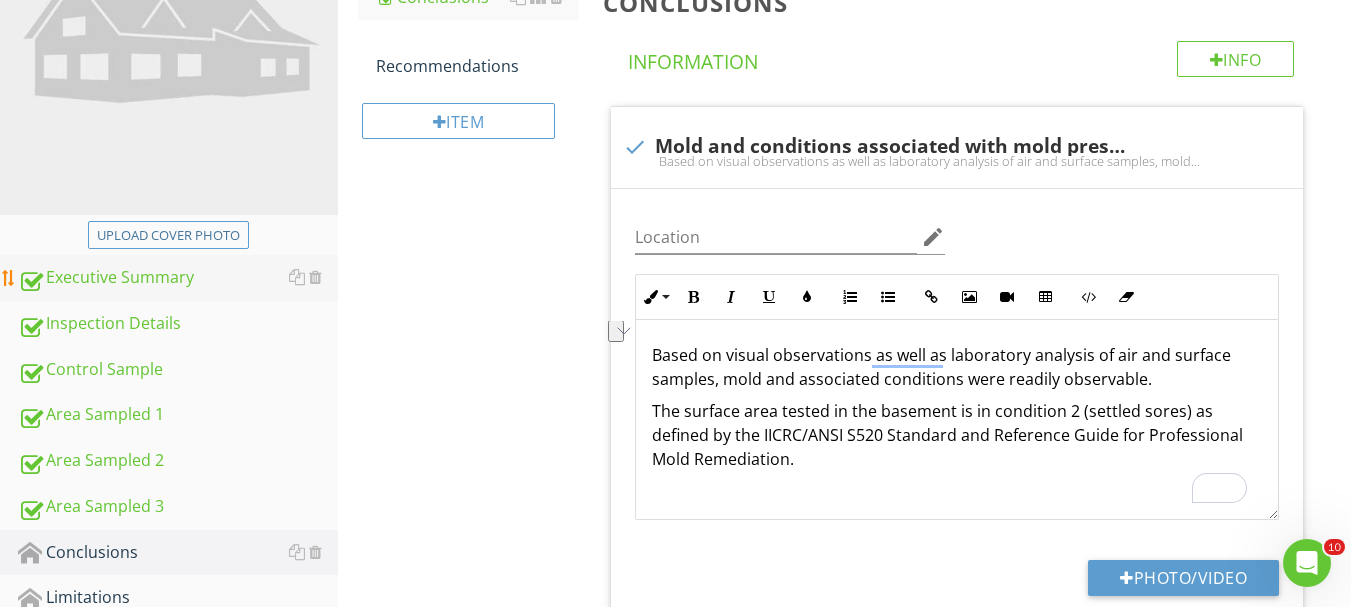 click on "Executive Summary" at bounding box center (178, 278) 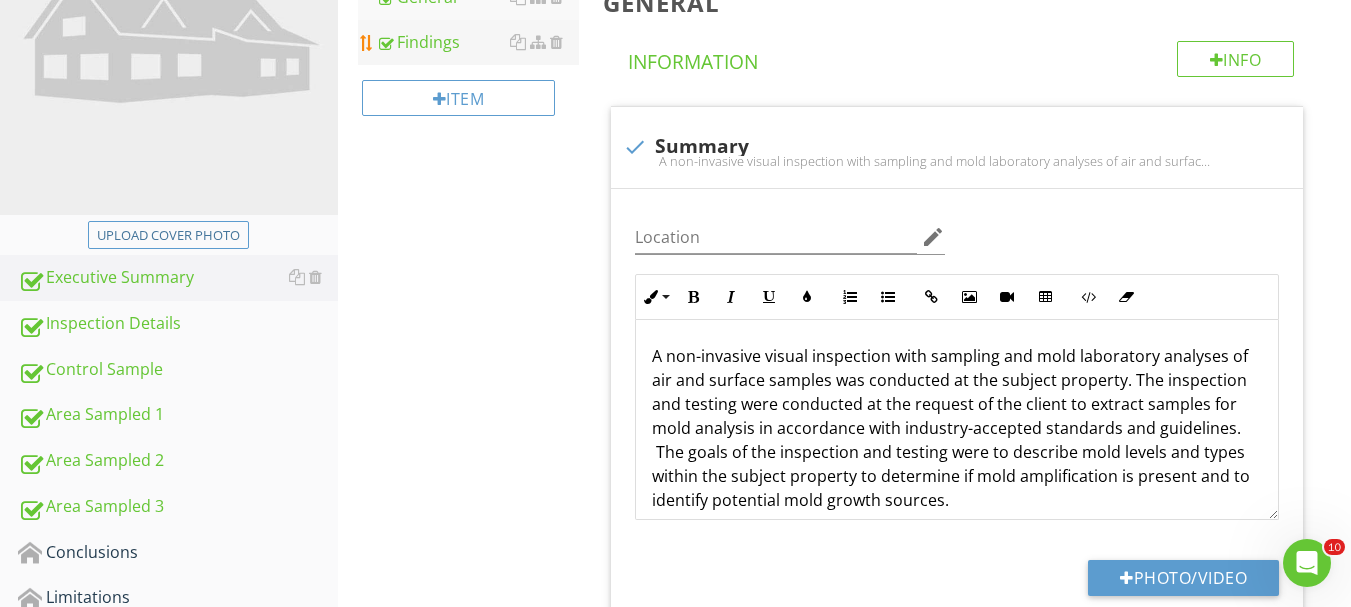 click on "Findings" at bounding box center [477, 42] 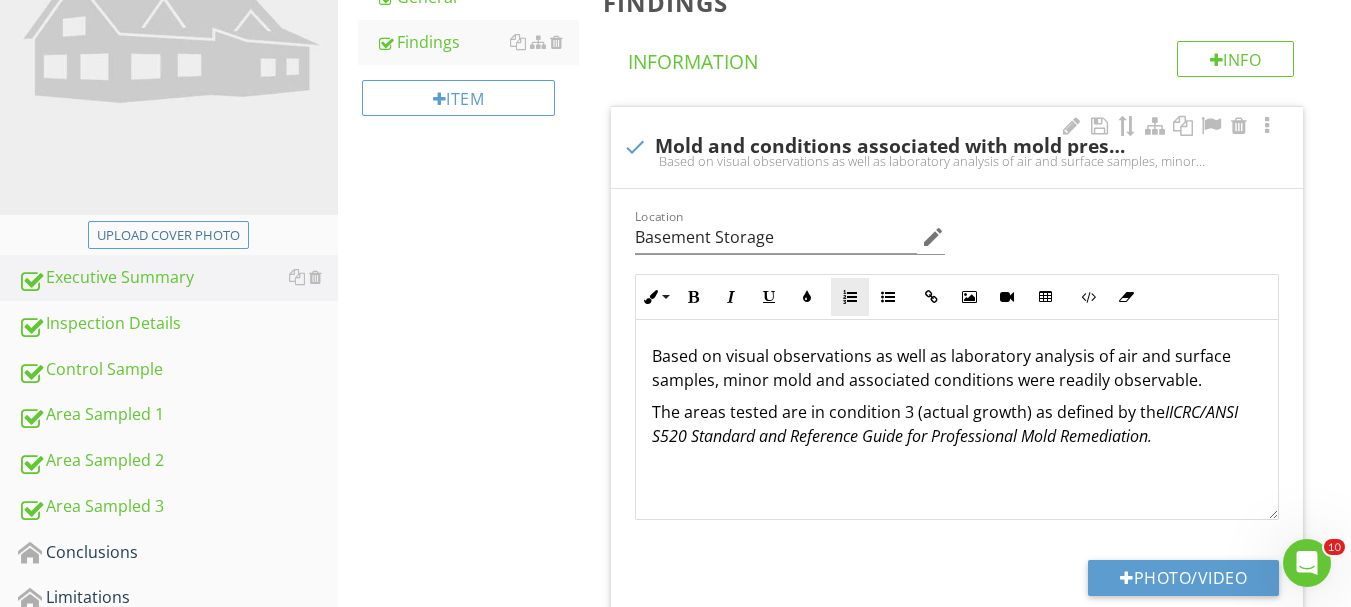 scroll, scrollTop: 484, scrollLeft: 0, axis: vertical 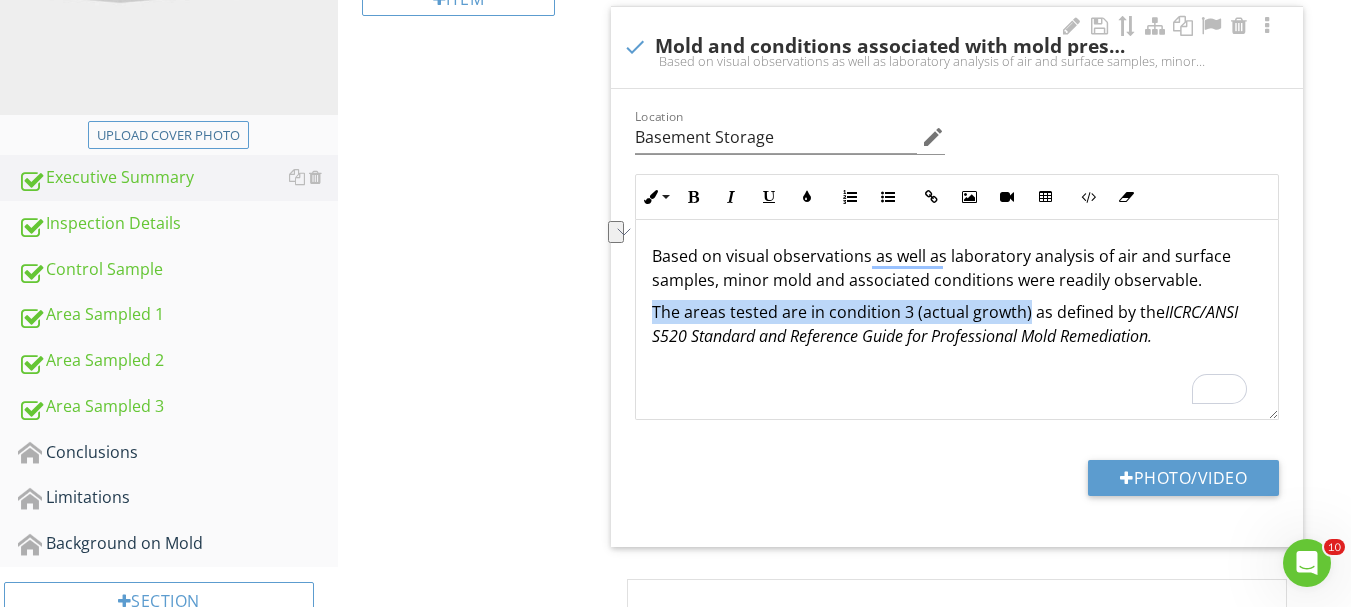 drag, startPoint x: 655, startPoint y: 309, endPoint x: 1027, endPoint y: 316, distance: 372.06586 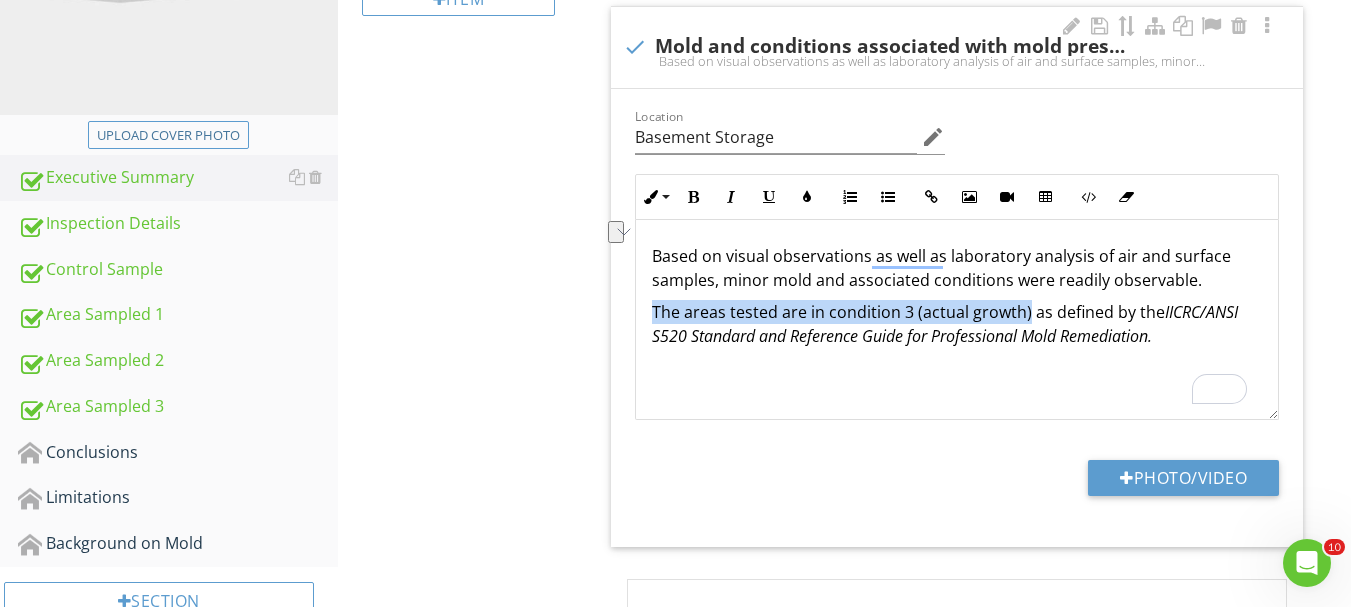 click on "The areas tested are in condition 3 (actual growth) as defined by the  IICRC/ANSI S520 Standard and Reference Guide for Professional Mold Remediation." at bounding box center [957, 324] 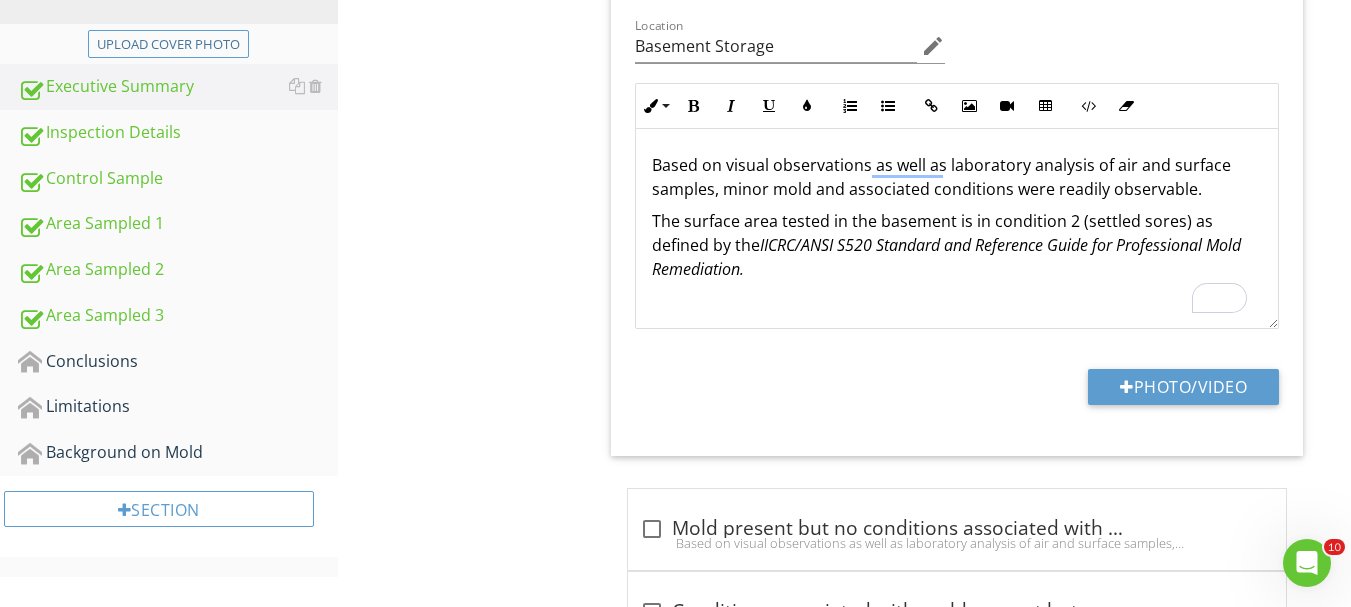 scroll, scrollTop: 584, scrollLeft: 0, axis: vertical 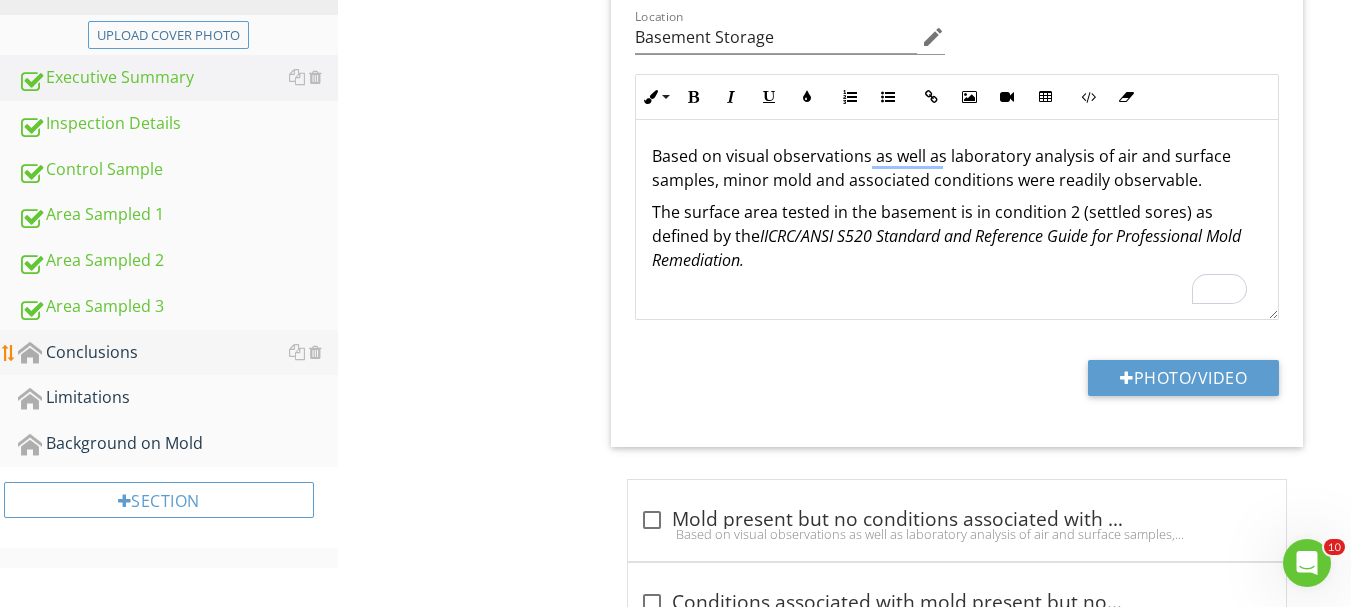 click on "Conclusions" at bounding box center [178, 353] 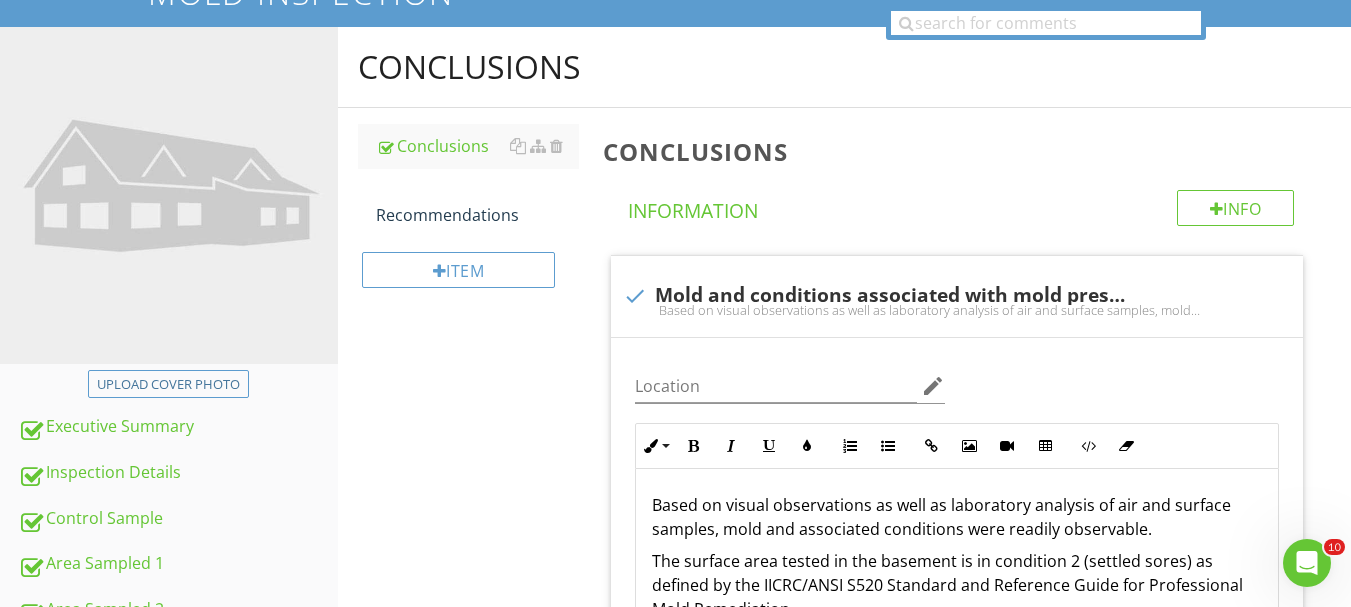 scroll, scrollTop: 184, scrollLeft: 0, axis: vertical 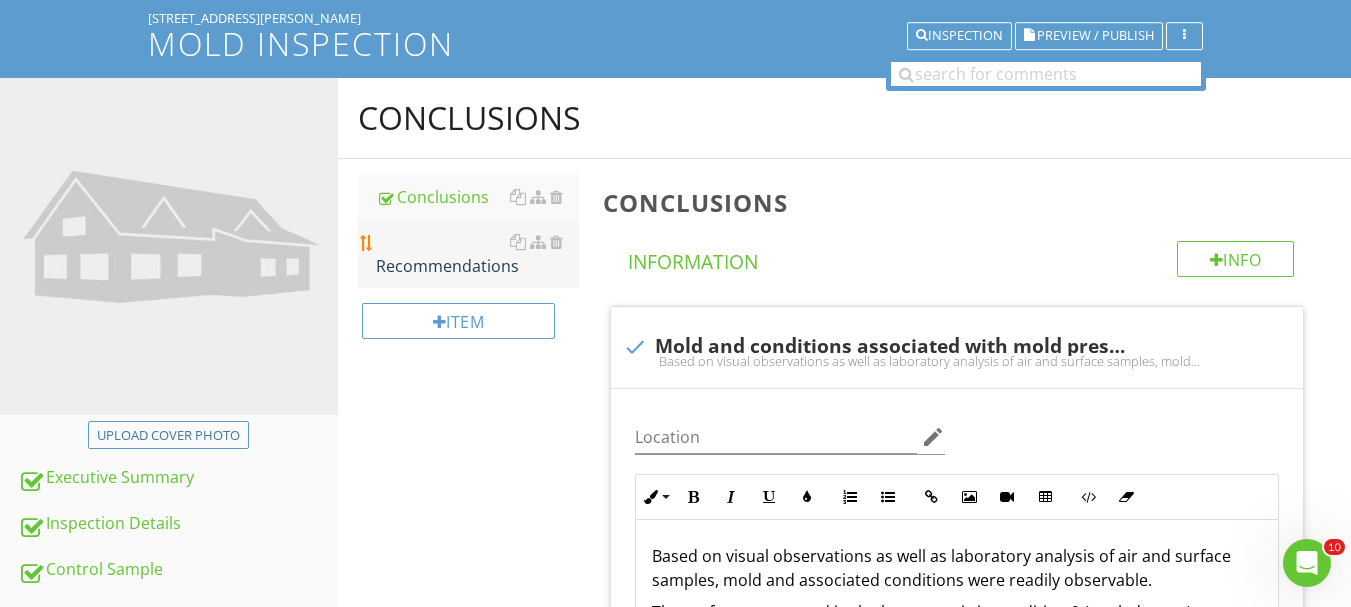click on "Recommendations" at bounding box center (477, 254) 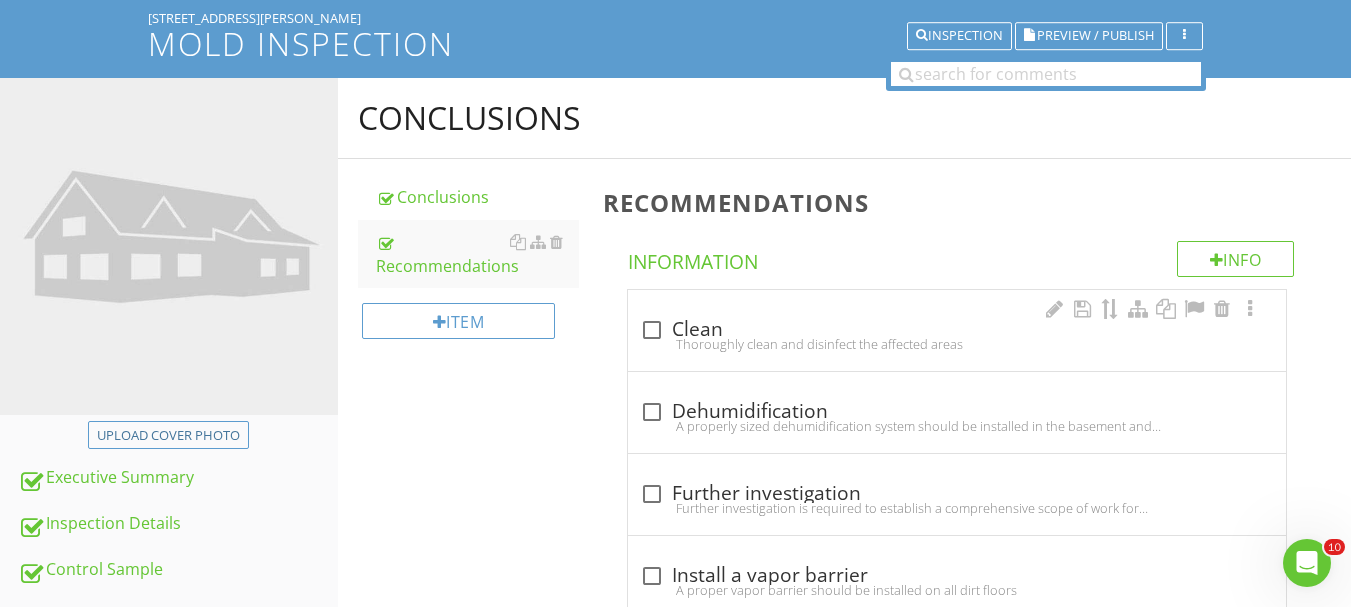 click on "Thoroughly clean and disinfect the affected areas" at bounding box center [957, 344] 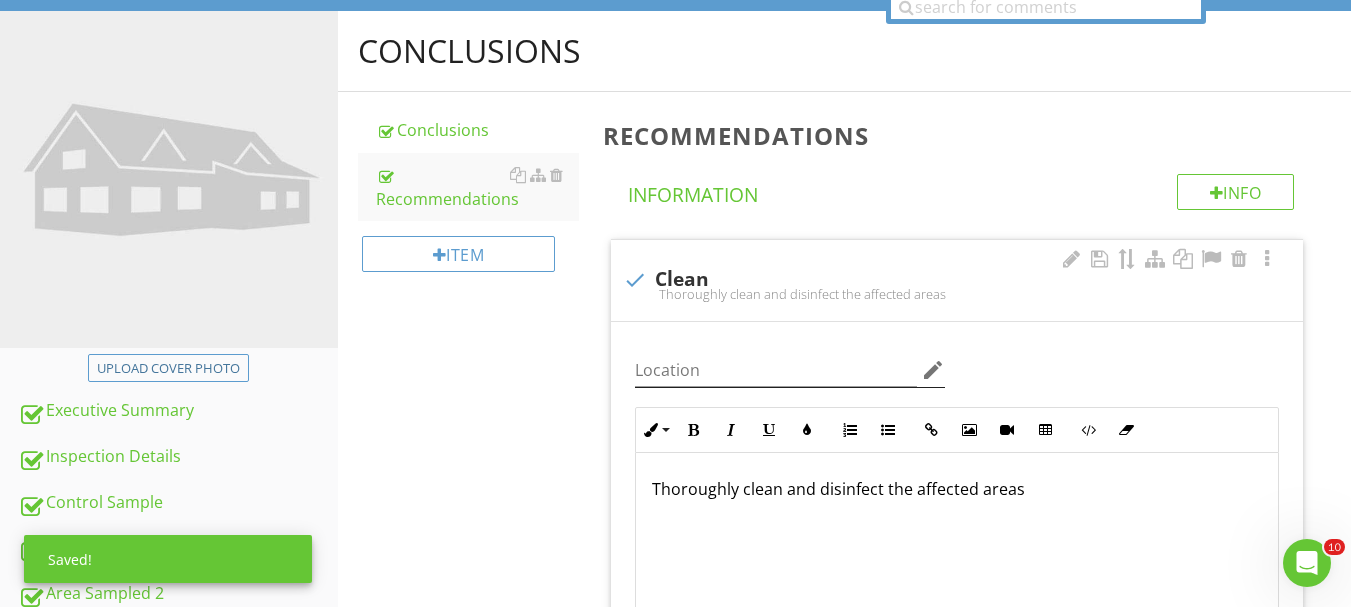scroll, scrollTop: 384, scrollLeft: 0, axis: vertical 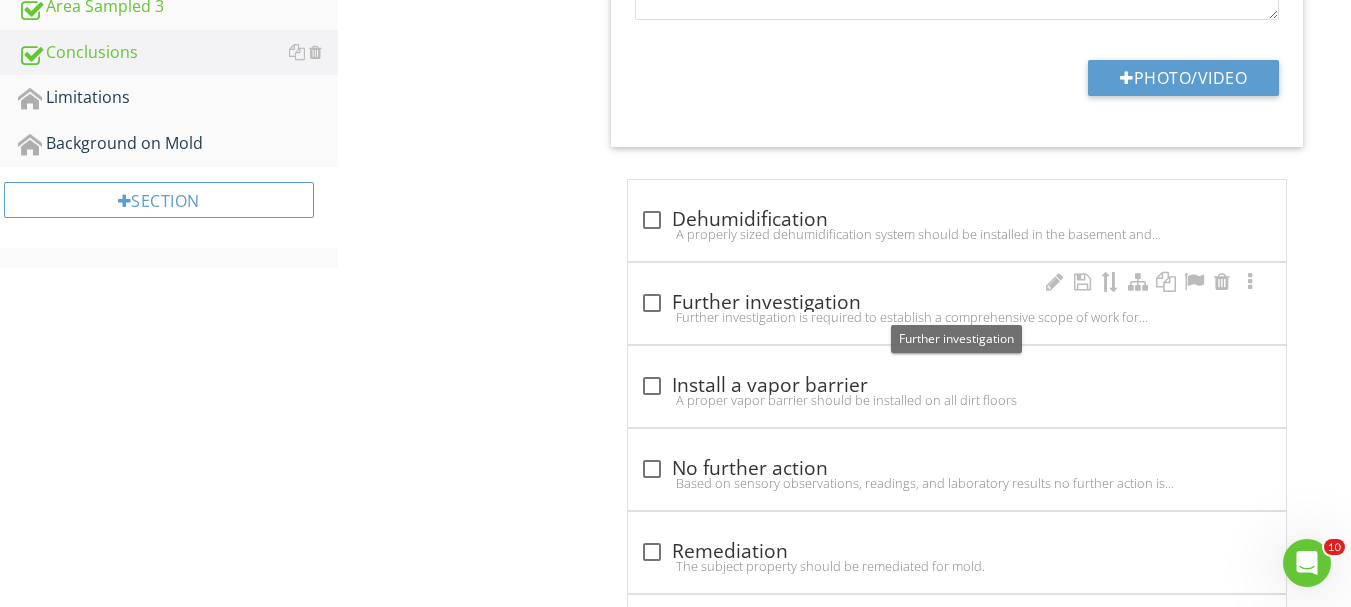 drag, startPoint x: 730, startPoint y: 306, endPoint x: 757, endPoint y: 302, distance: 27.294687 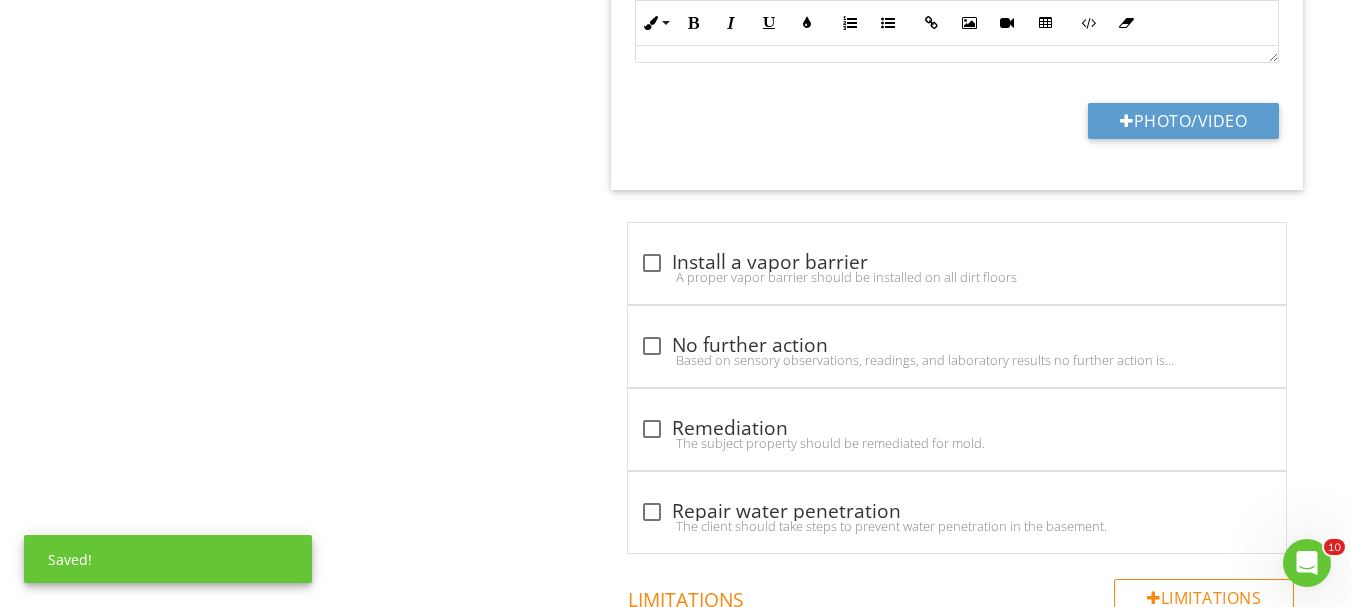 scroll, scrollTop: 1684, scrollLeft: 0, axis: vertical 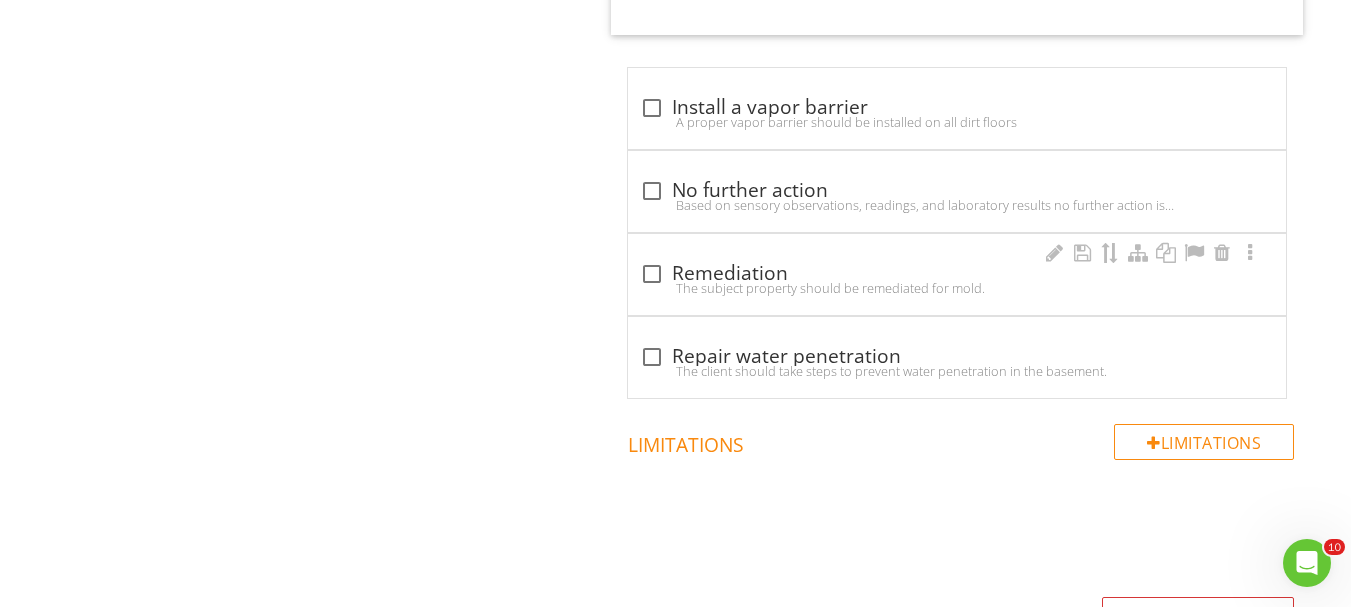 click on "The subject property should be remediated for mold." at bounding box center [957, 288] 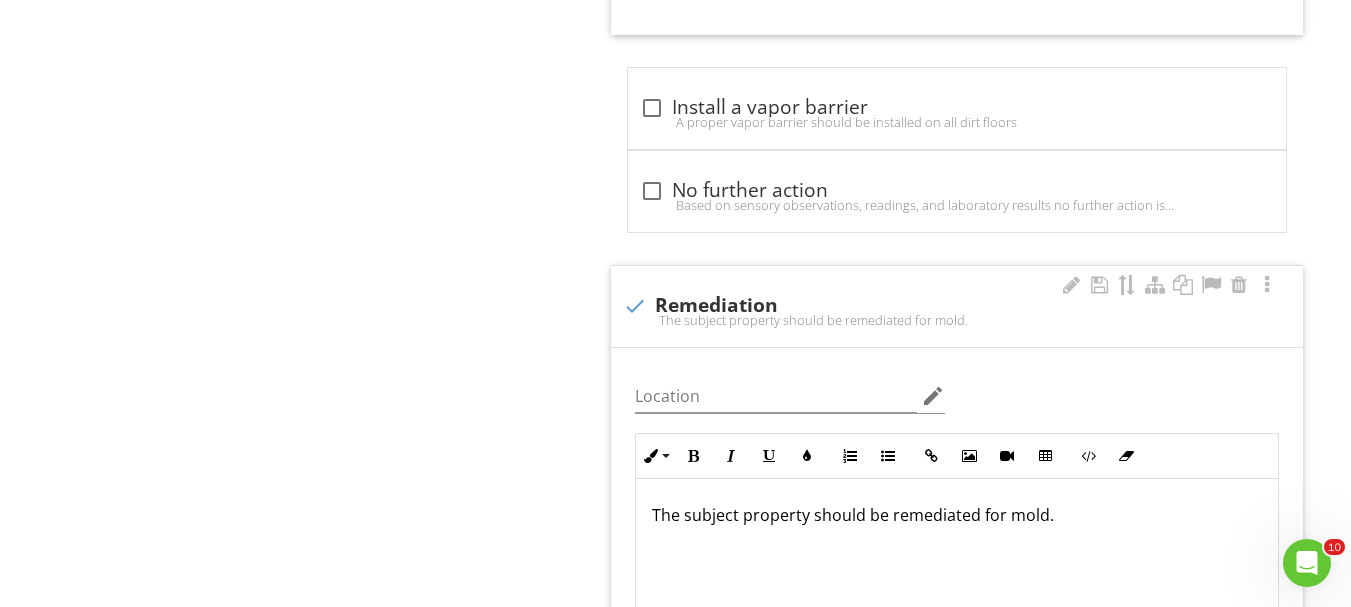 click on "The subject property should be remediated for mold." at bounding box center (957, 320) 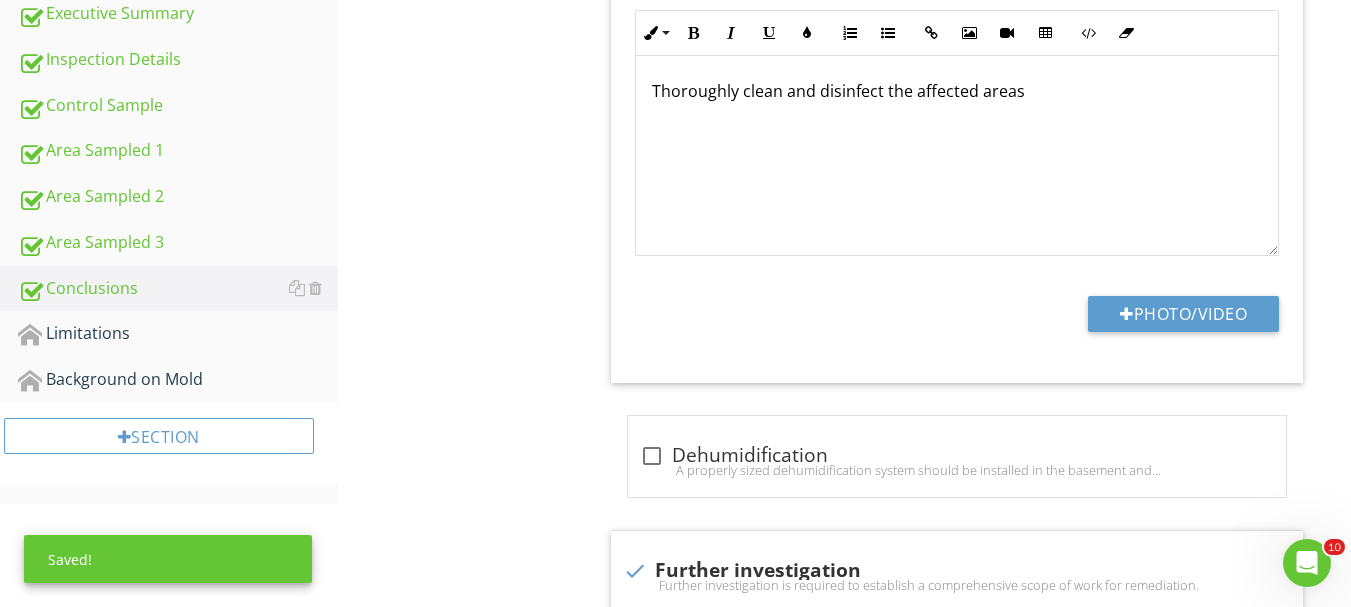 scroll, scrollTop: 484, scrollLeft: 0, axis: vertical 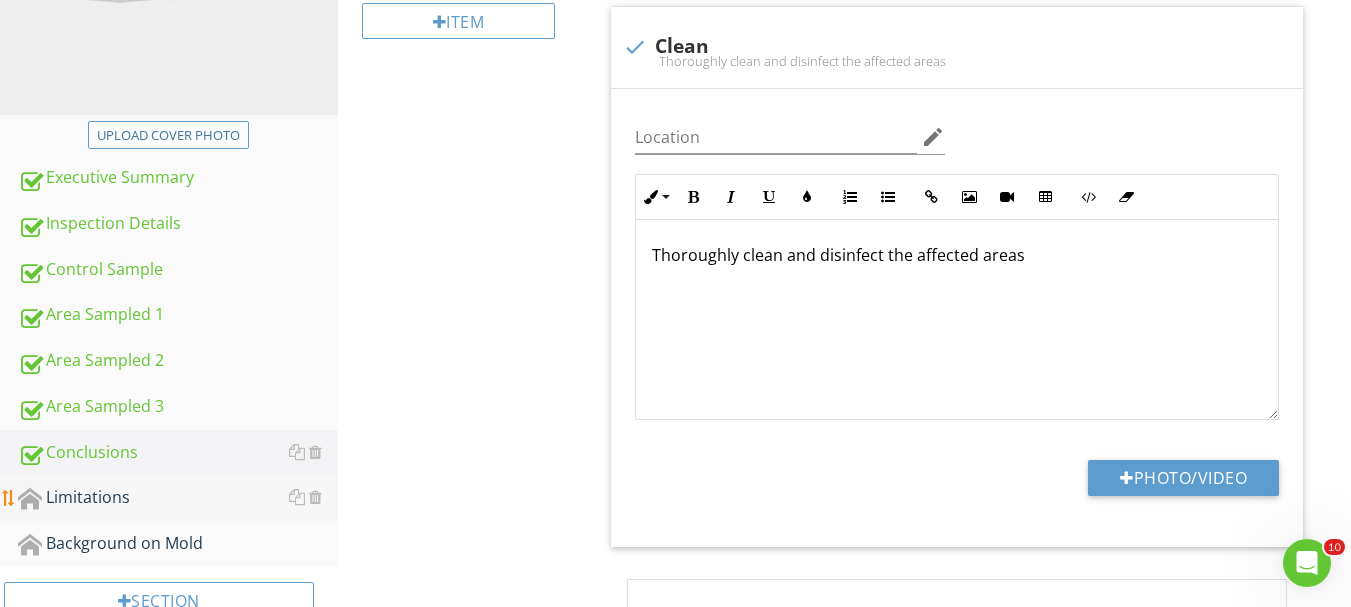 click on "Limitations" at bounding box center [178, 498] 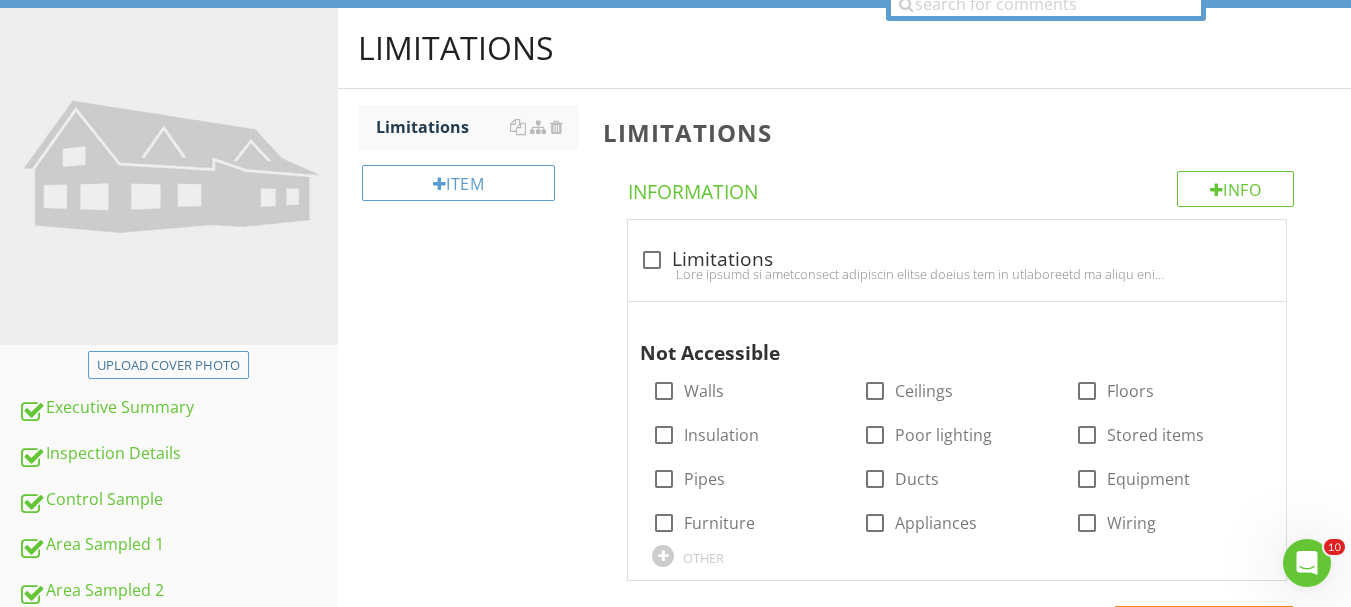 scroll, scrollTop: 184, scrollLeft: 0, axis: vertical 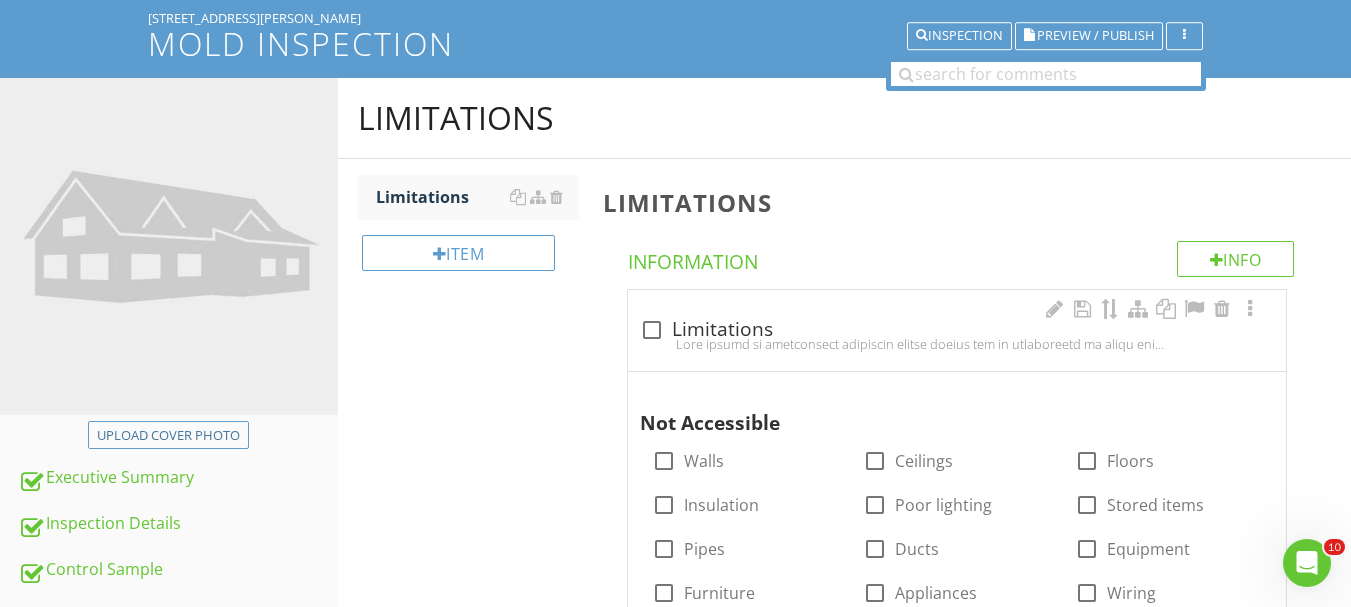 click at bounding box center [652, 330] 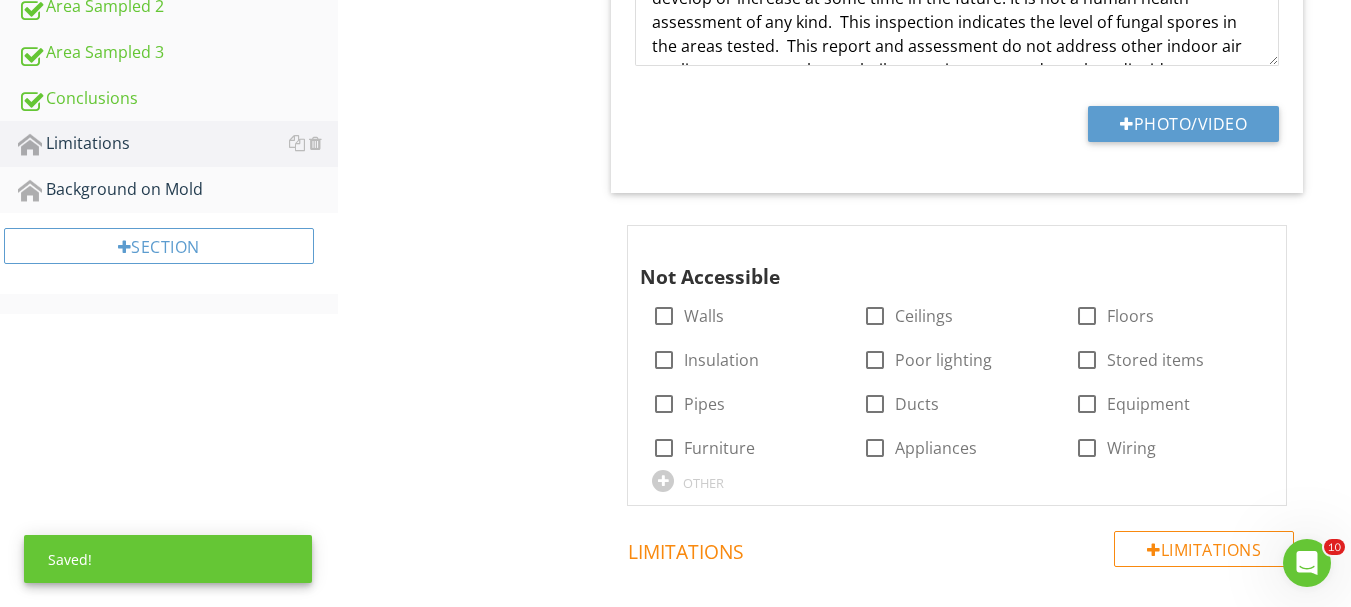 scroll, scrollTop: 884, scrollLeft: 0, axis: vertical 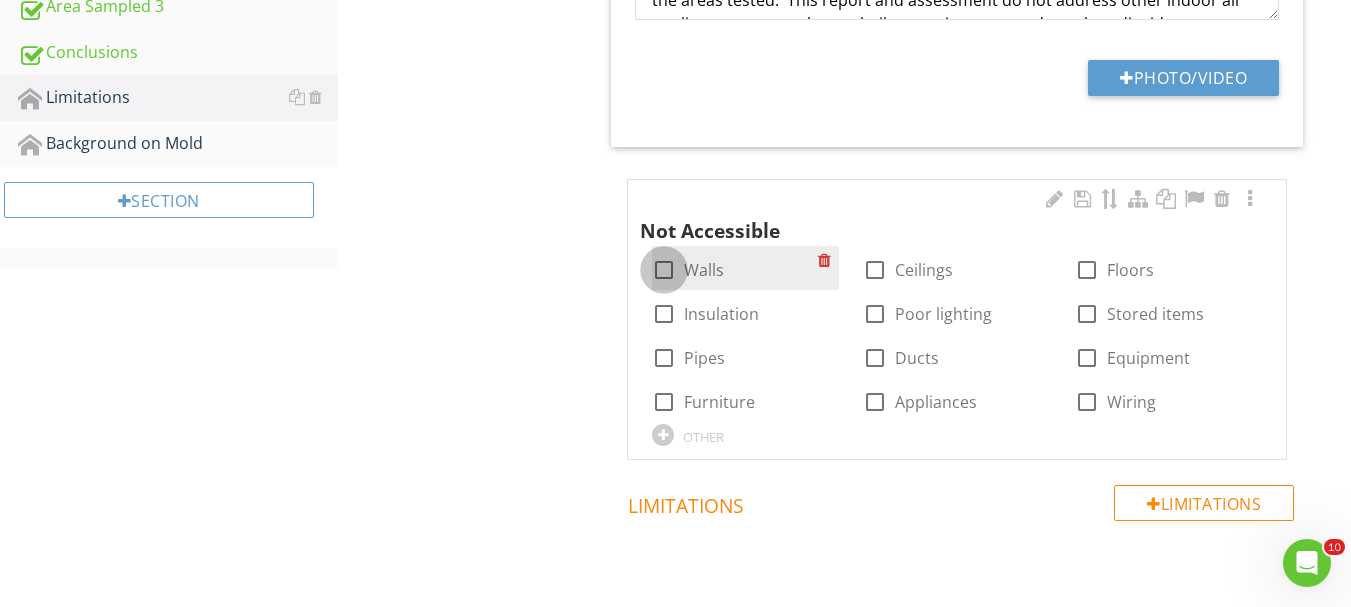click at bounding box center [664, 270] 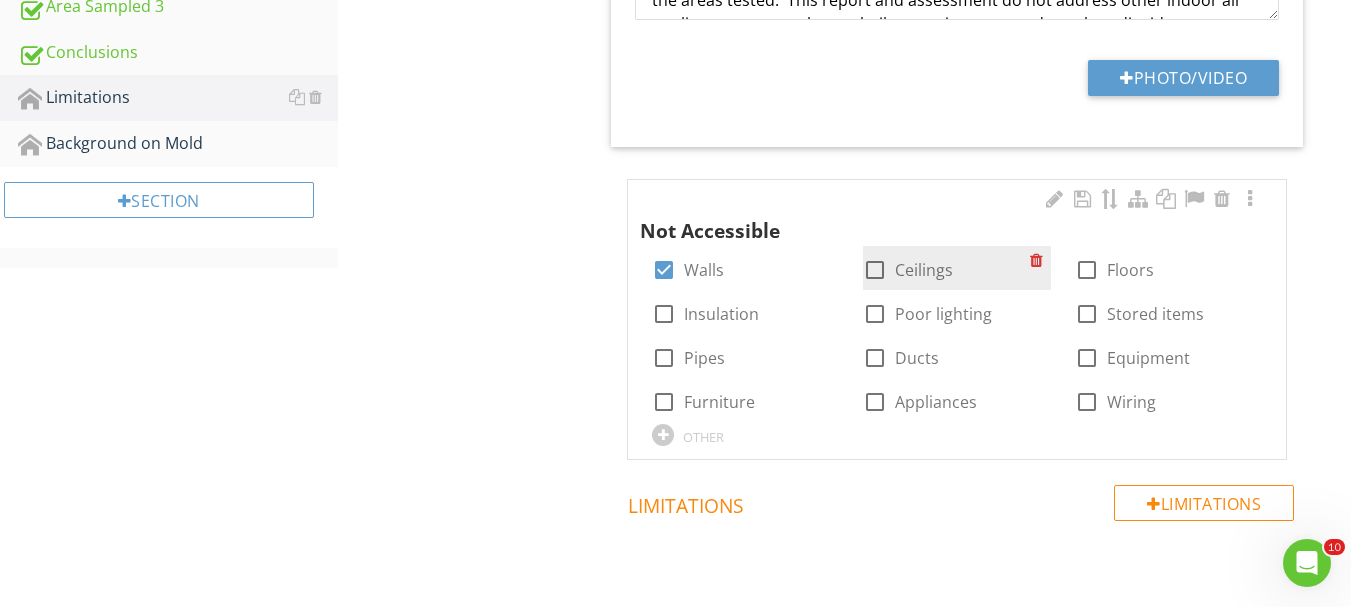 drag, startPoint x: 880, startPoint y: 272, endPoint x: 916, endPoint y: 270, distance: 36.05551 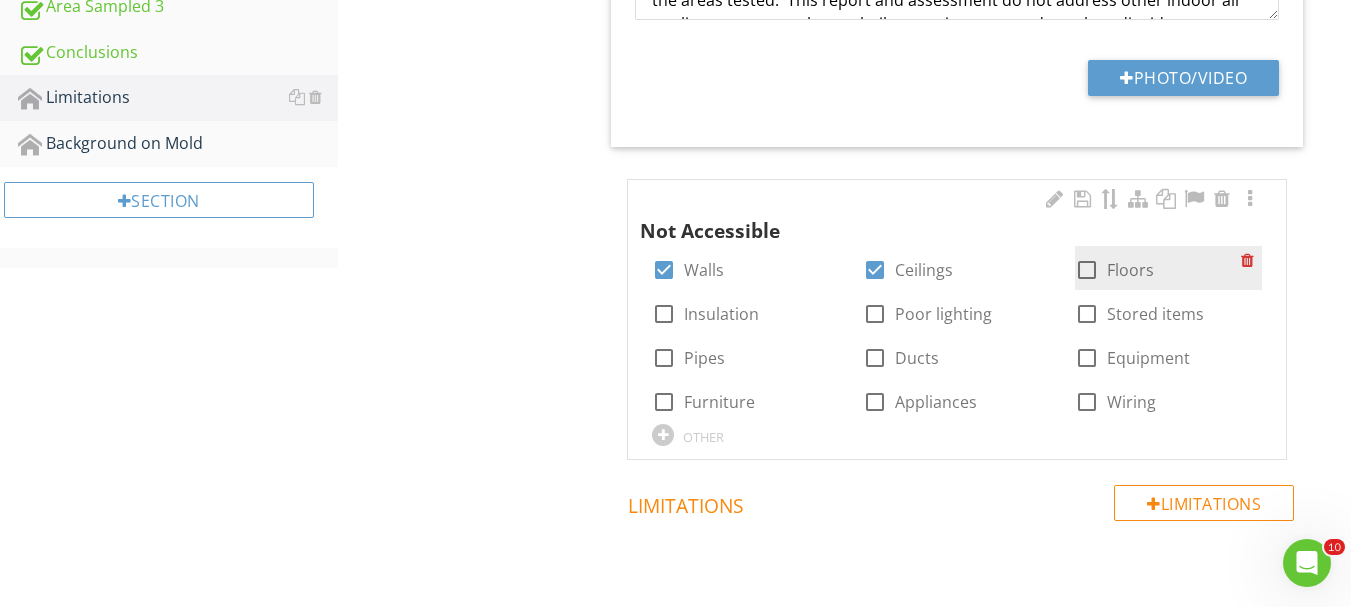 click on "Floors" at bounding box center [1130, 270] 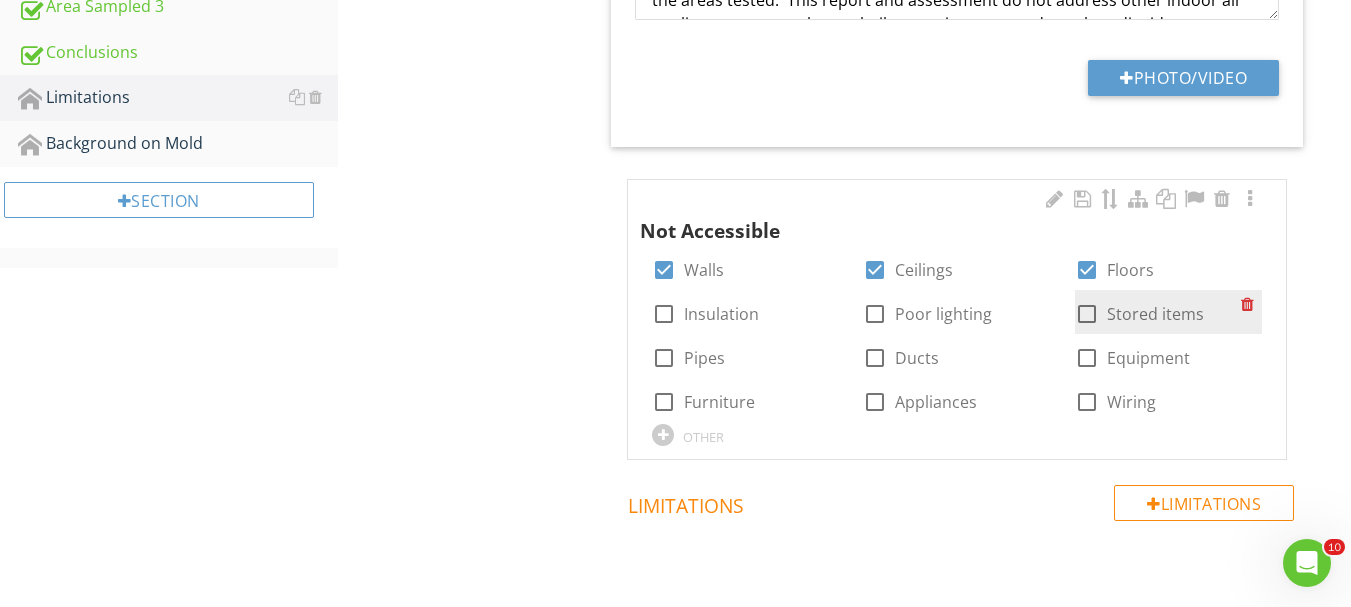 click at bounding box center [1087, 314] 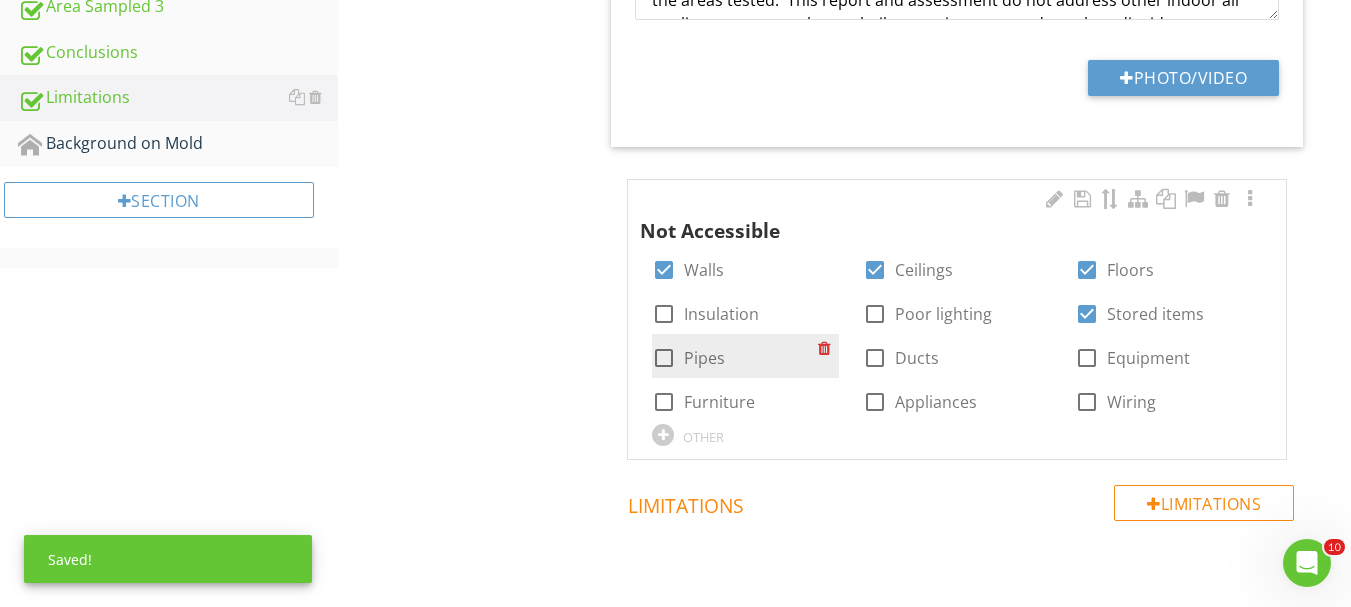 click on "Pipes" at bounding box center (704, 358) 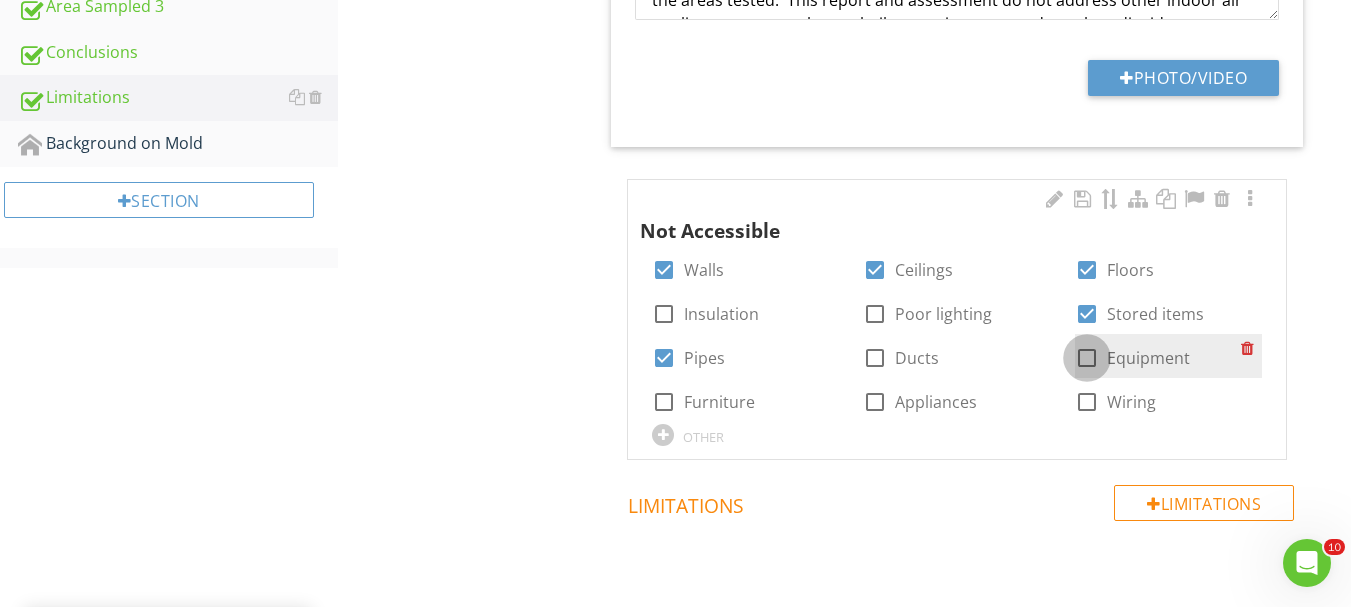click at bounding box center [1087, 358] 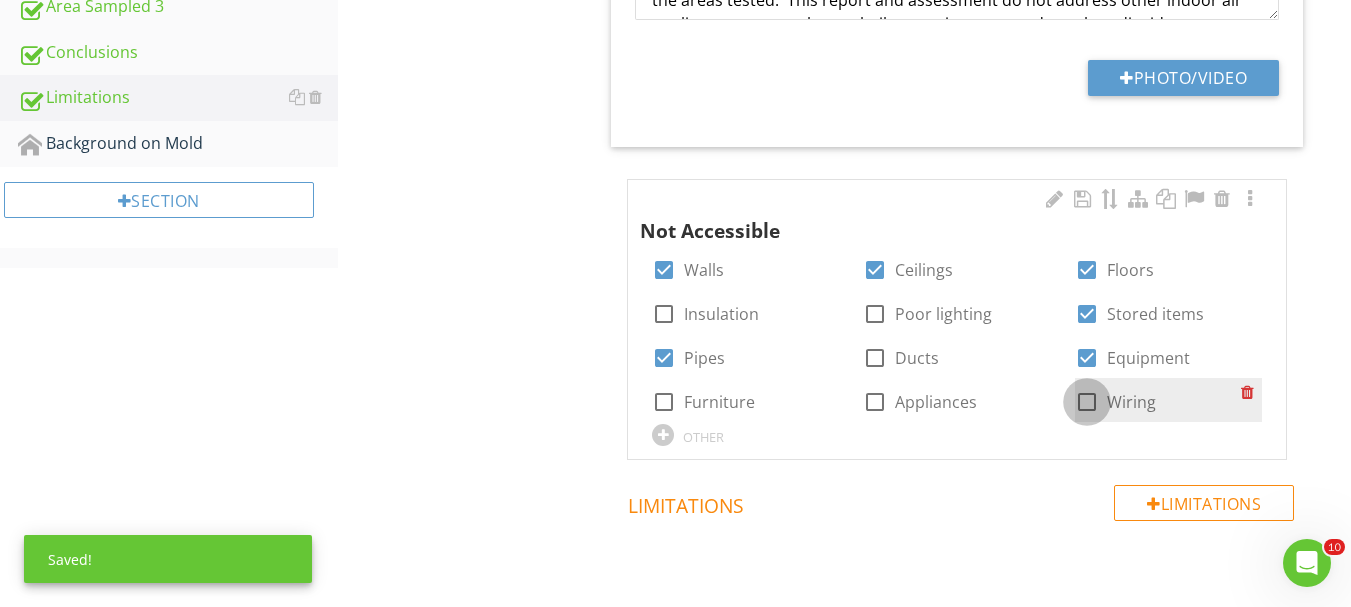 click at bounding box center (1087, 402) 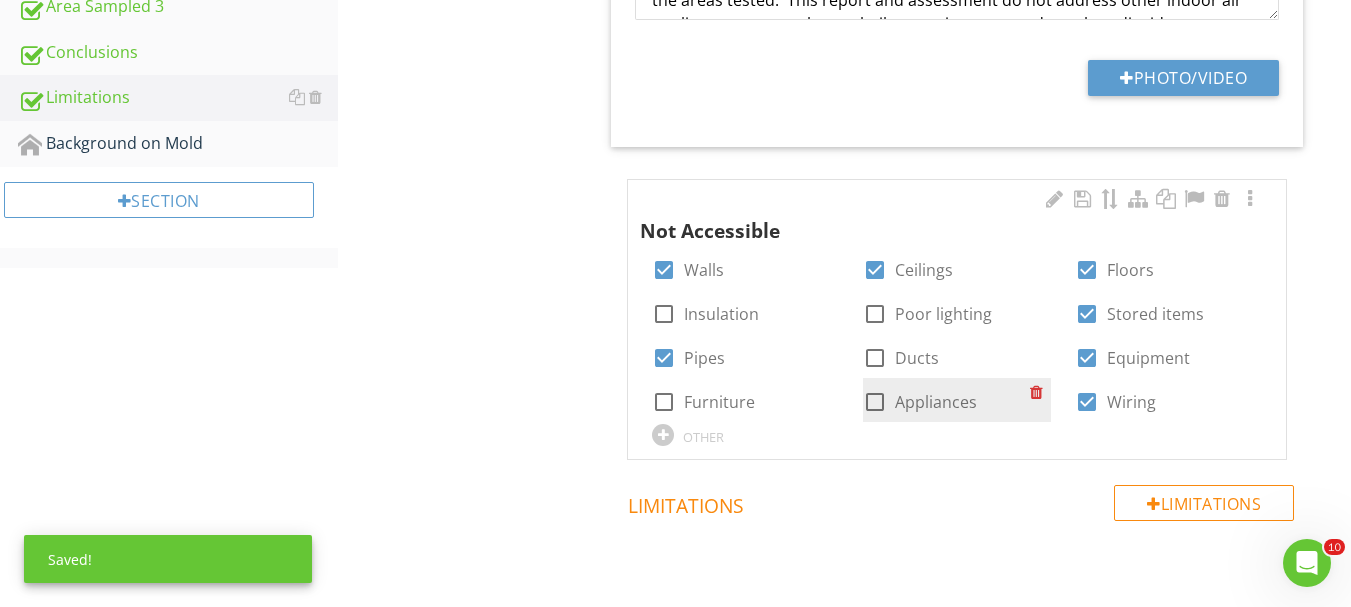 click on "Appliances" at bounding box center (936, 402) 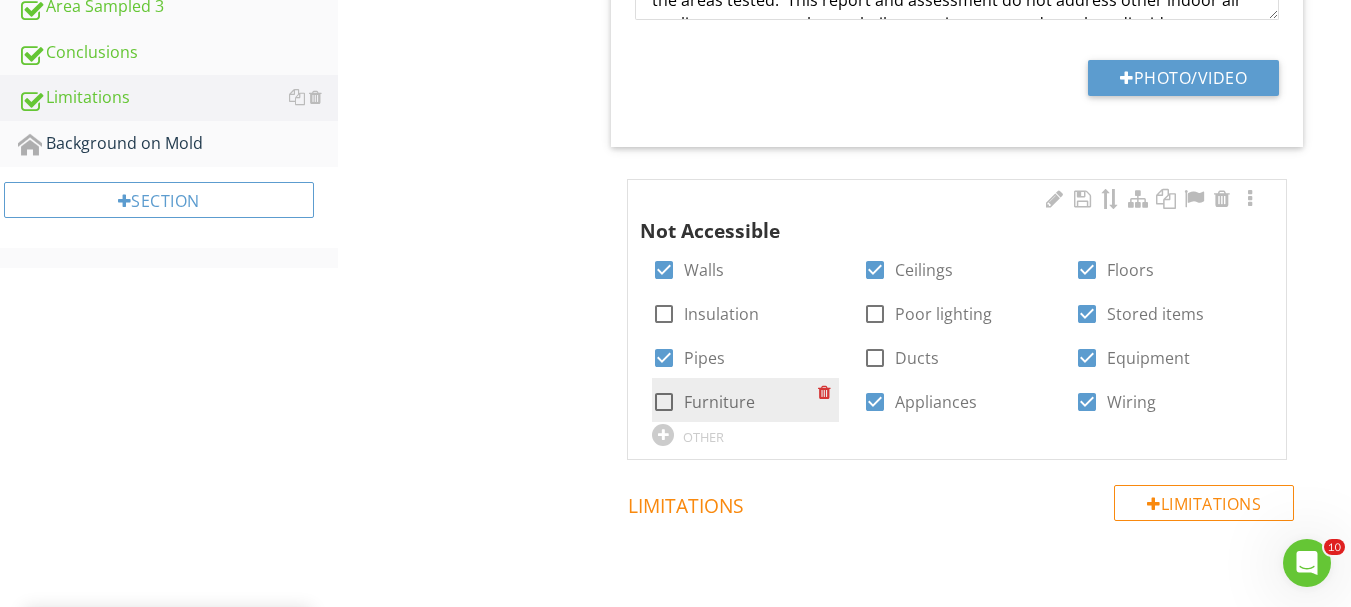 click on "check_box_outline_blank Furniture" at bounding box center [703, 402] 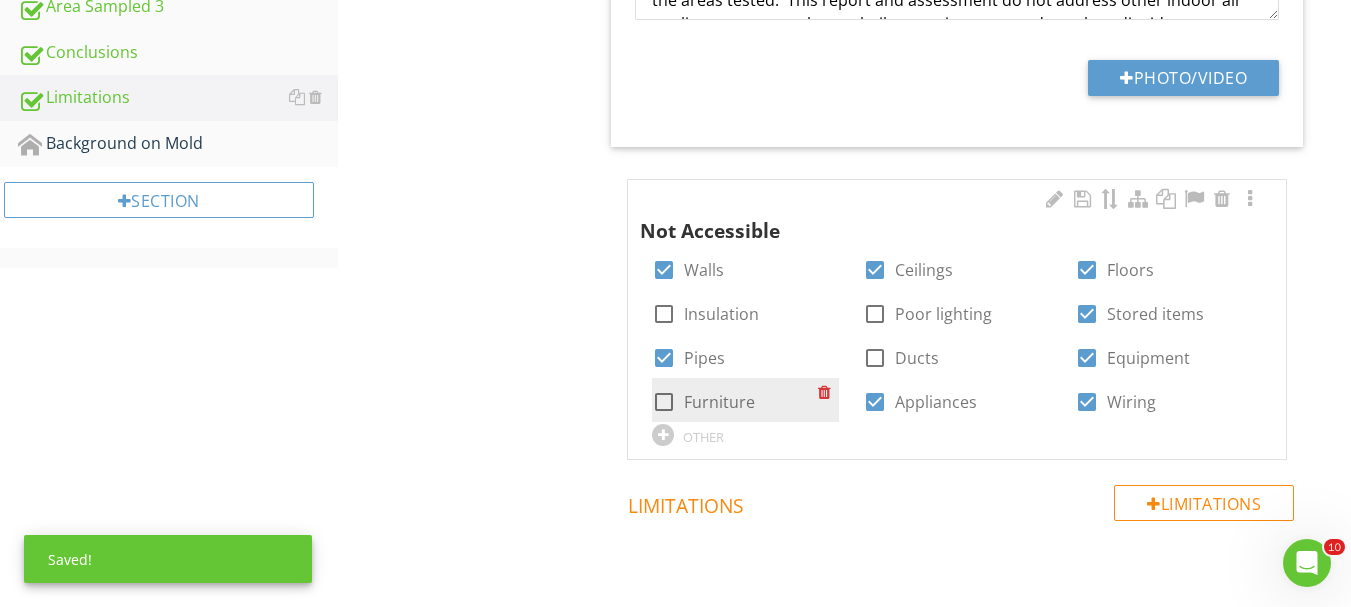 click on "Furniture" at bounding box center [719, 402] 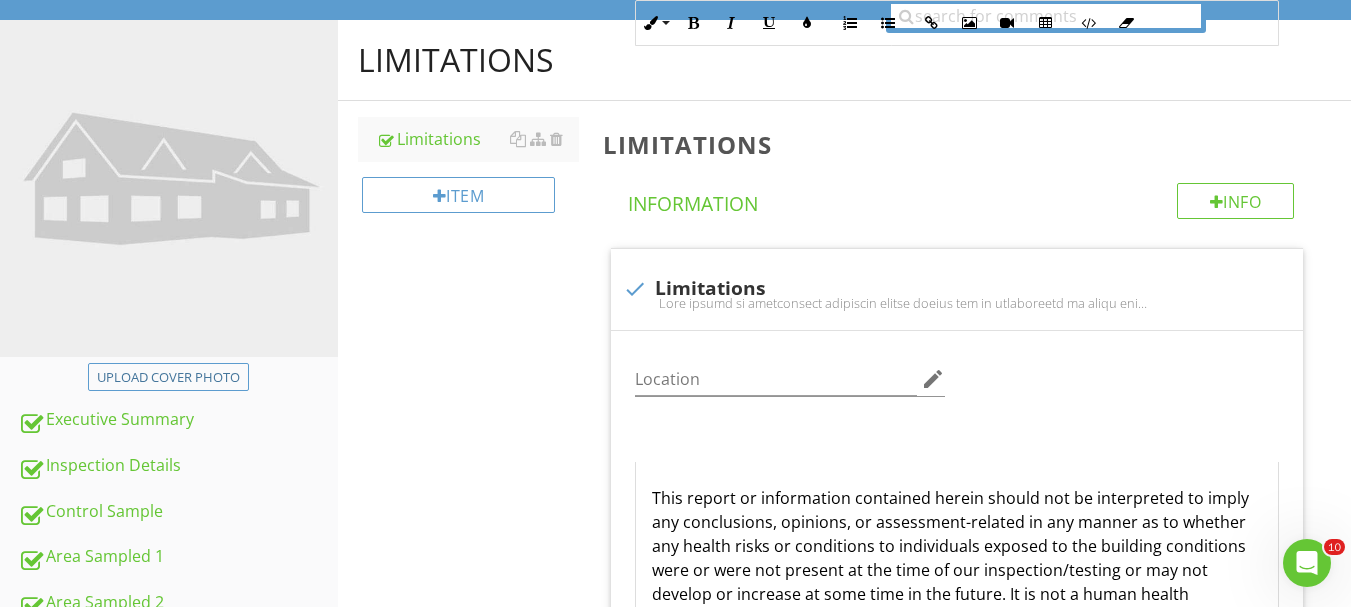 scroll, scrollTop: 800, scrollLeft: 0, axis: vertical 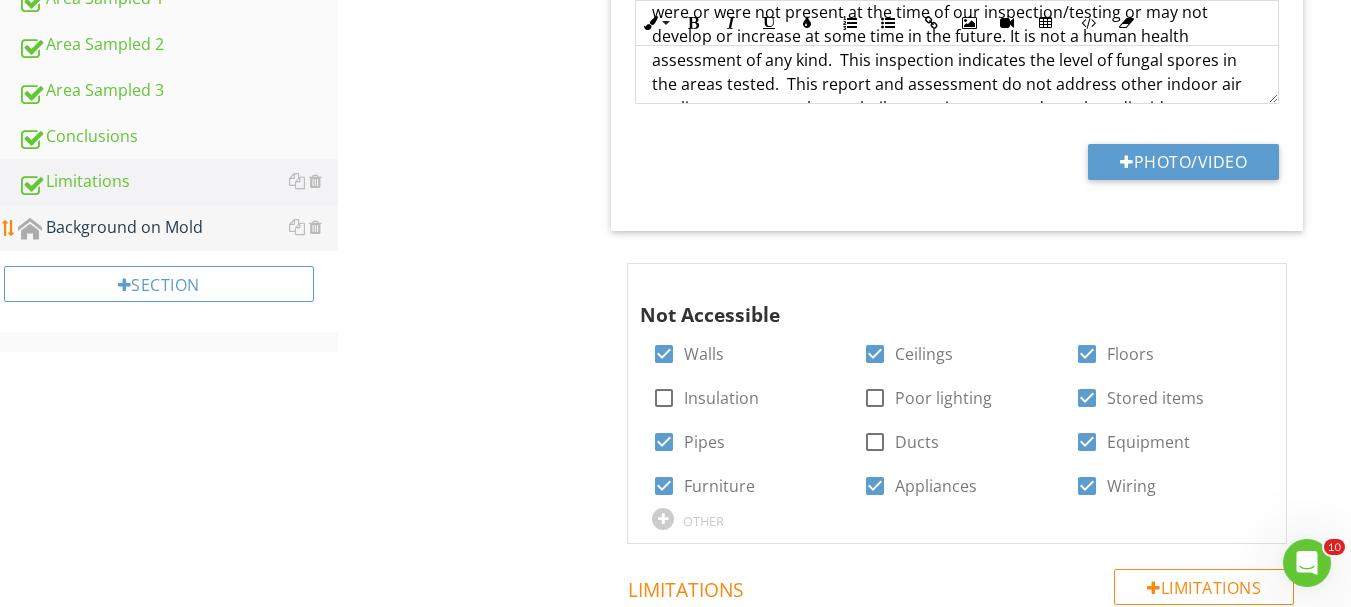 click on "Background on Mold" at bounding box center (178, 228) 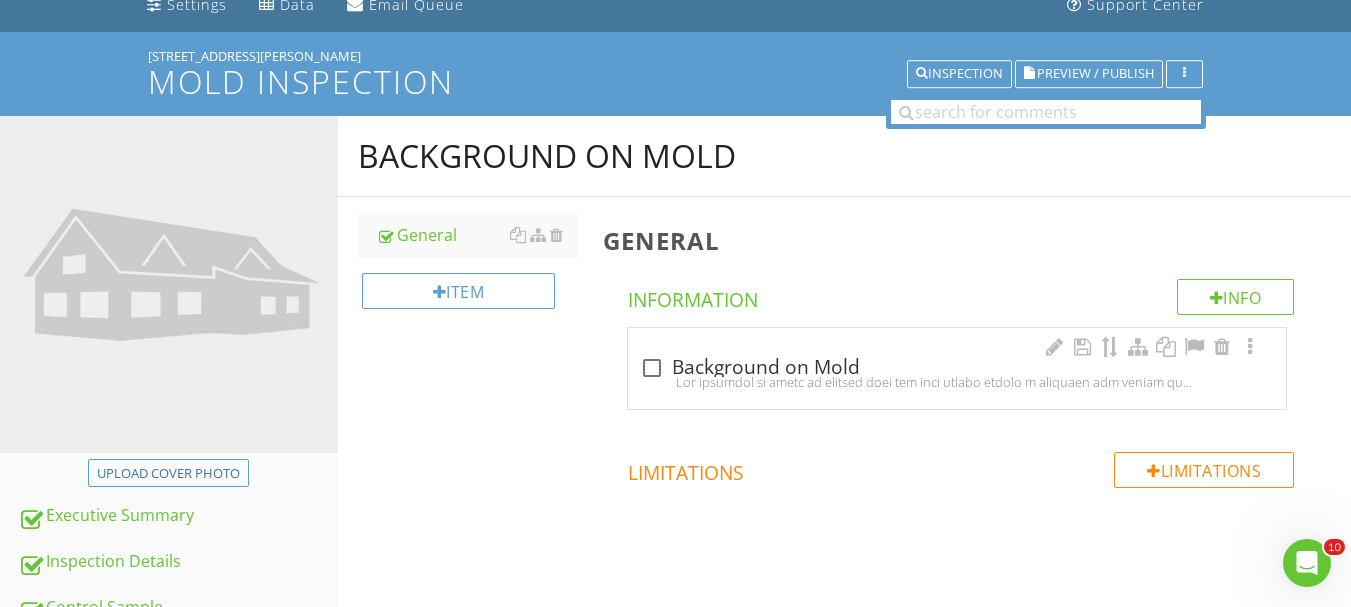 scroll, scrollTop: 145, scrollLeft: 0, axis: vertical 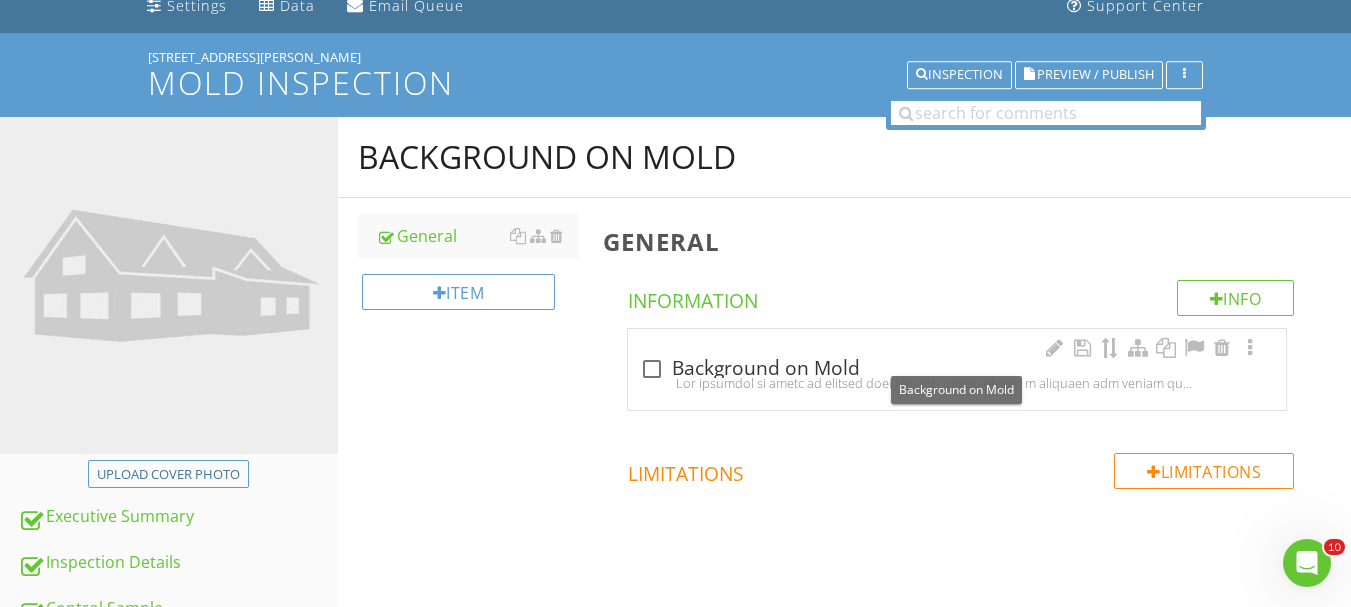 click on "check_box_outline_blank
Background on Mold" at bounding box center [957, 369] 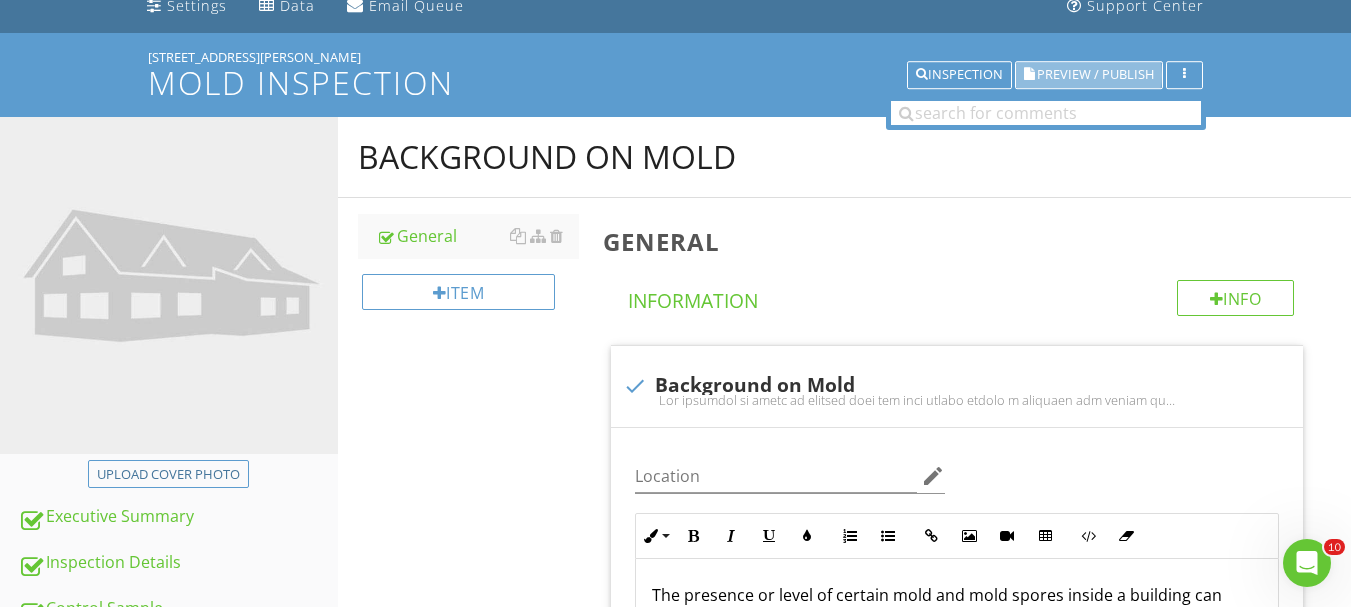 click on "Preview / Publish" at bounding box center [1095, 75] 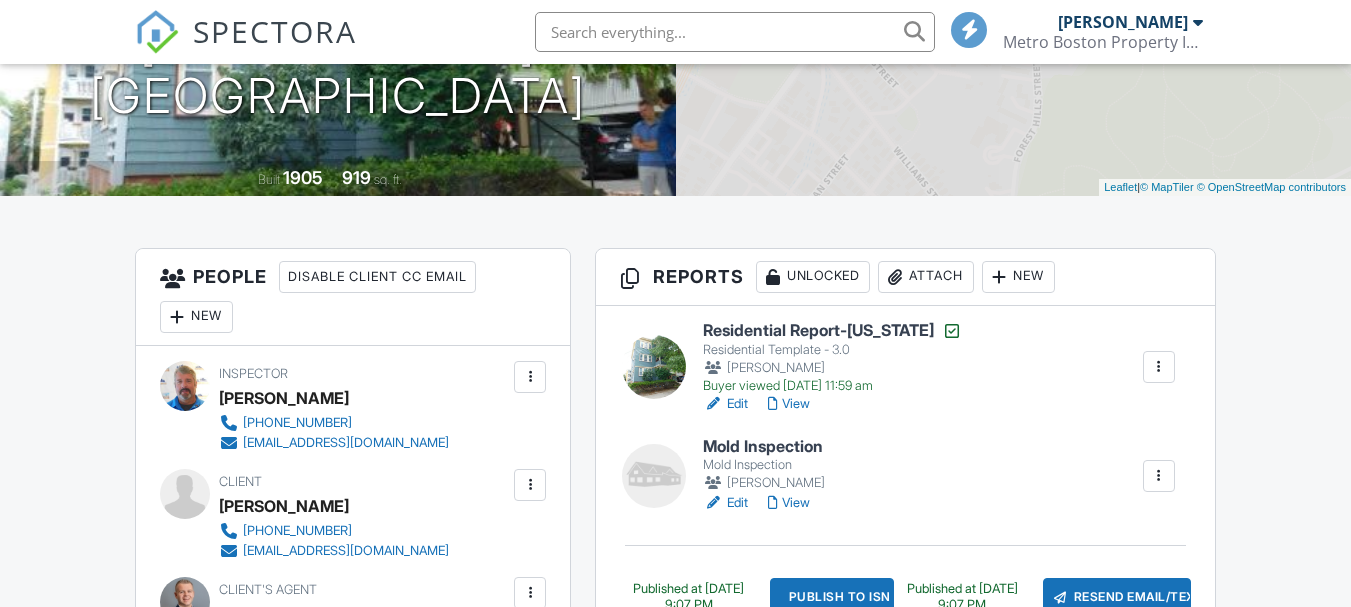 scroll, scrollTop: 400, scrollLeft: 0, axis: vertical 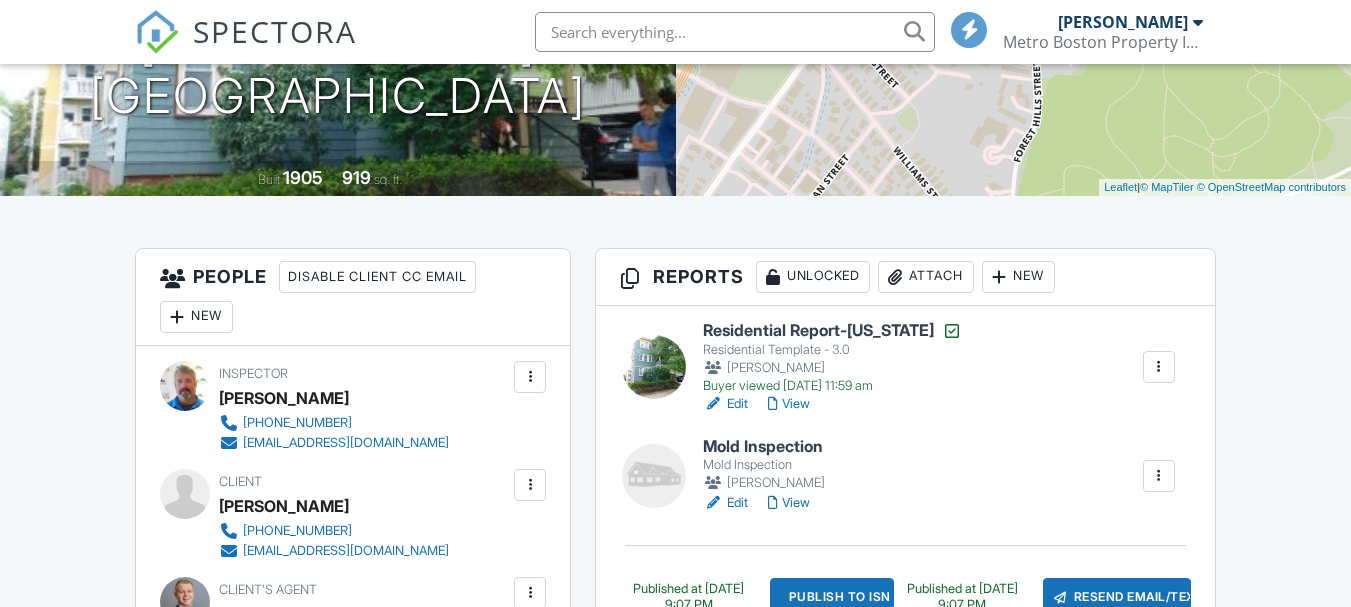 click on "Edit" at bounding box center (725, 404) 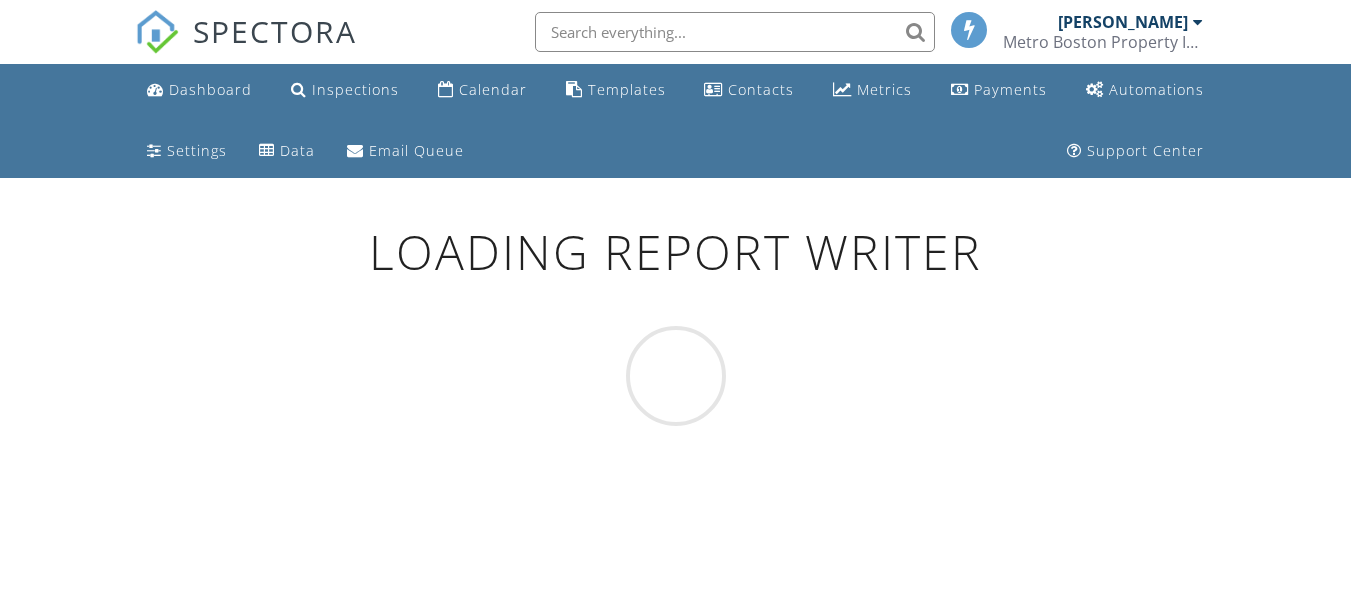 scroll, scrollTop: 0, scrollLeft: 0, axis: both 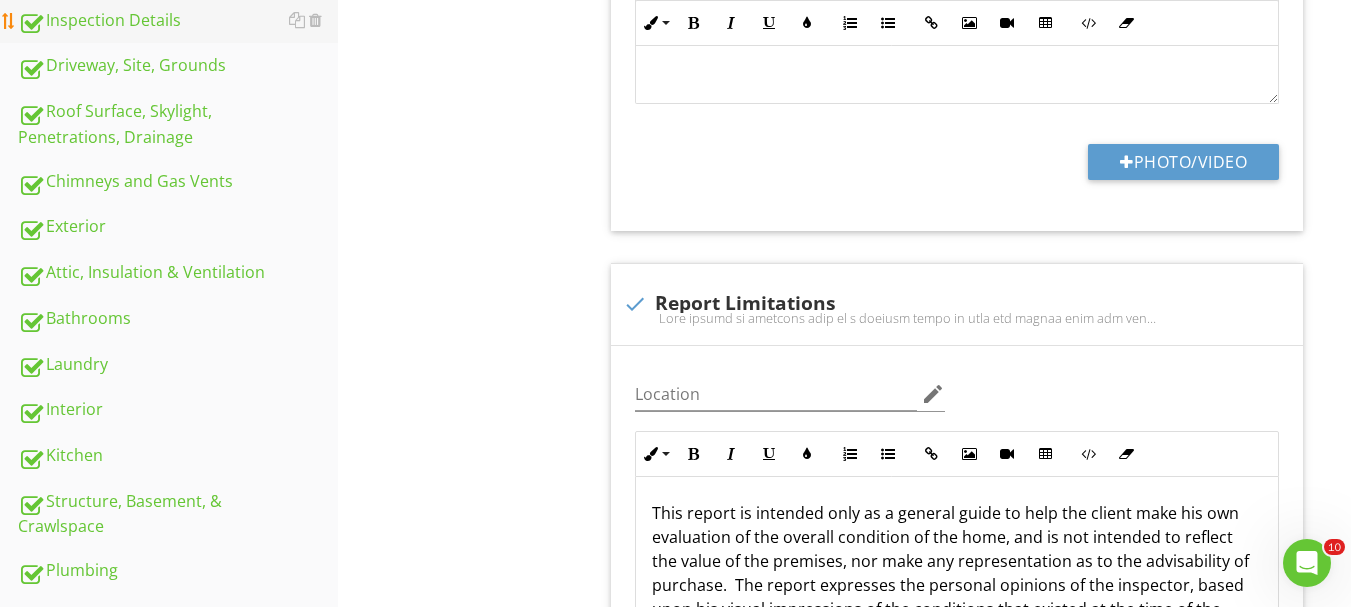 click on "Inspection Details" at bounding box center (178, 21) 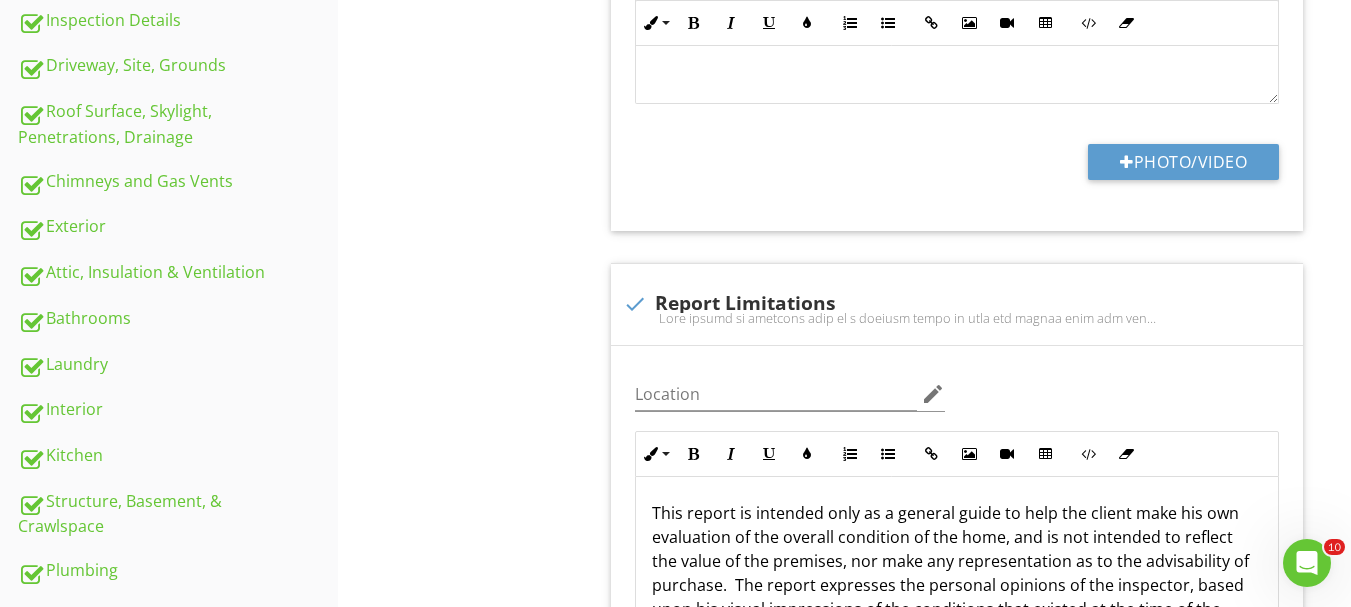 type on "<p><span class="fr-video fr-draggable" contenteditable="false" style="display: block; clear: both; text-align: center;"><iframe width="640" height="360" src="[URL][DOMAIN_NAME]" frameborder="0" allowfullscreen="" class="fr-draggable"></iframe></span>It is important to read and understand this report in its entirety including the Inspection Contract. &nbsp;The Inspection Contract along with this page clearly explains the scope and limitations of the inspection, and how to read and understand the report.<br>At any point in this report where the inspector has recommended repairs or further review or evaluation of any nature, <em><strong>it is our strong recommendation that the client obtains at least three estimates for the repairs or replacement prior to the closing of escrow. &nbsp;</strong></em></p><p><em>Information Tab</em></p><p>This tab is where you will find basic information about the systems and components<em>&nbsp;</em></p><p><em>Limitations Tab</em></p><p>There ..." 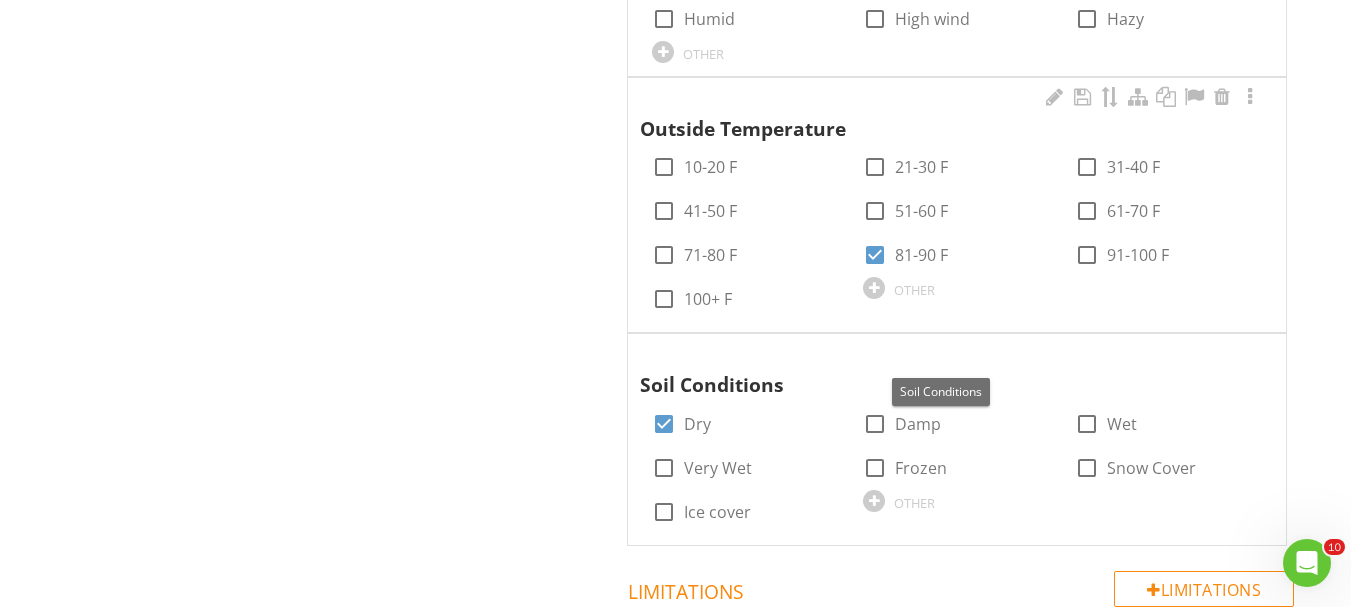 scroll, scrollTop: 5300, scrollLeft: 0, axis: vertical 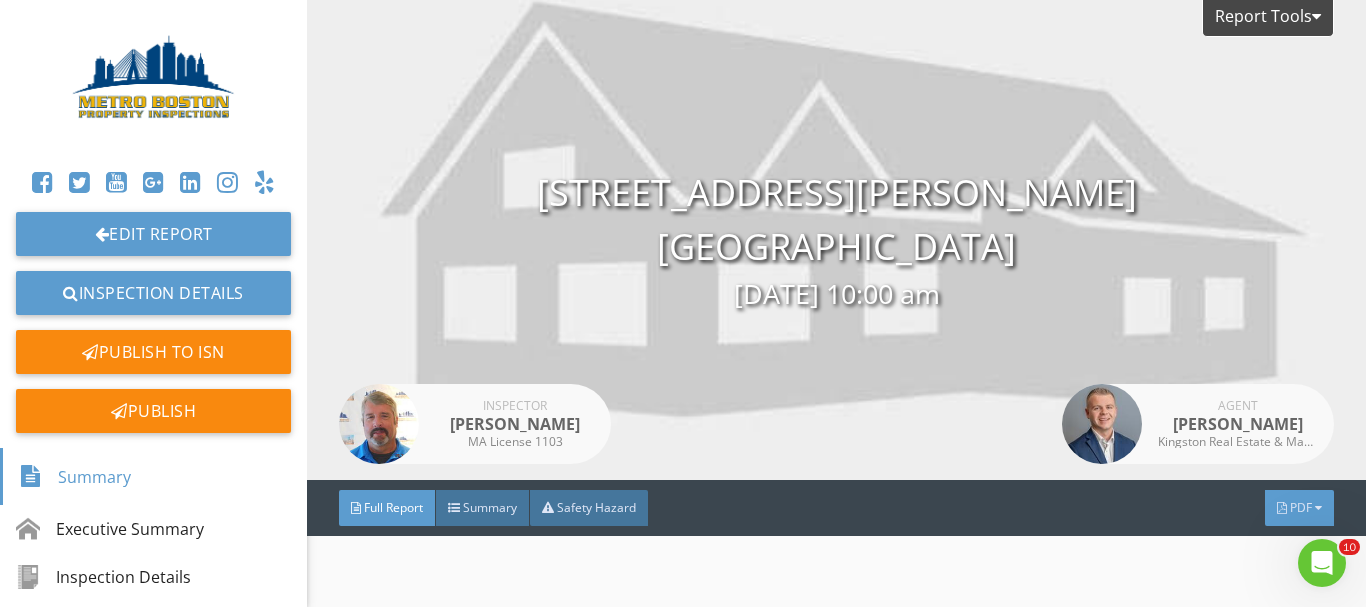 click on "PDF" at bounding box center (1301, 507) 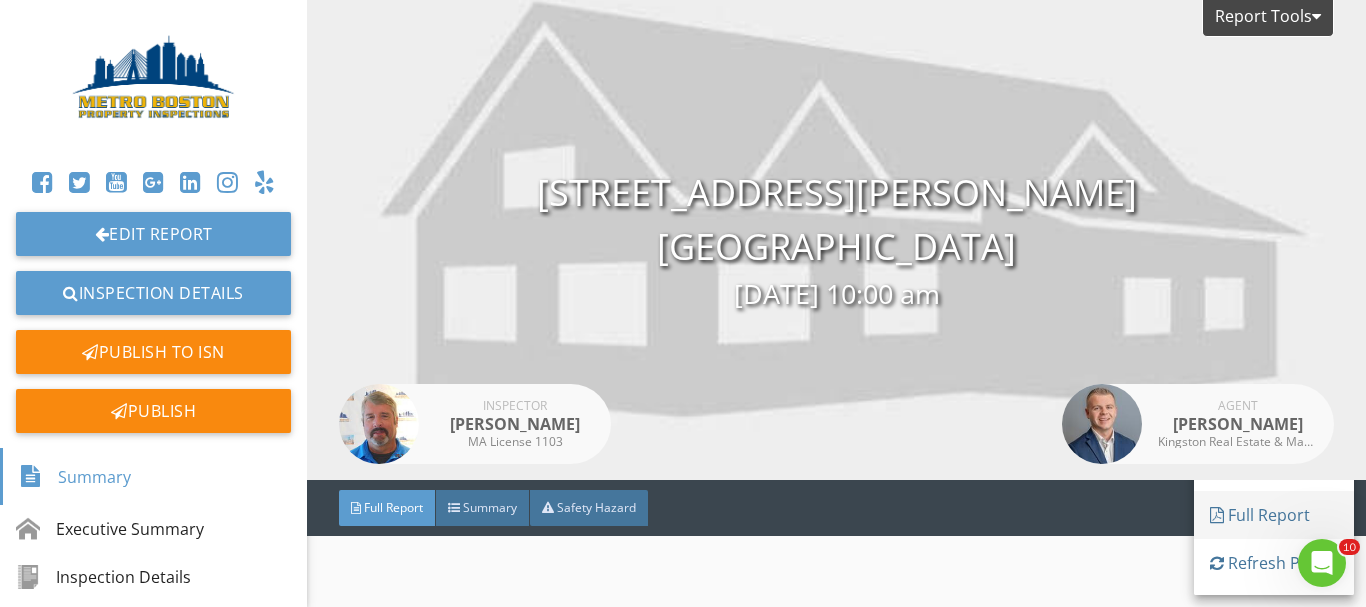 click on "Full Report" at bounding box center (1274, 515) 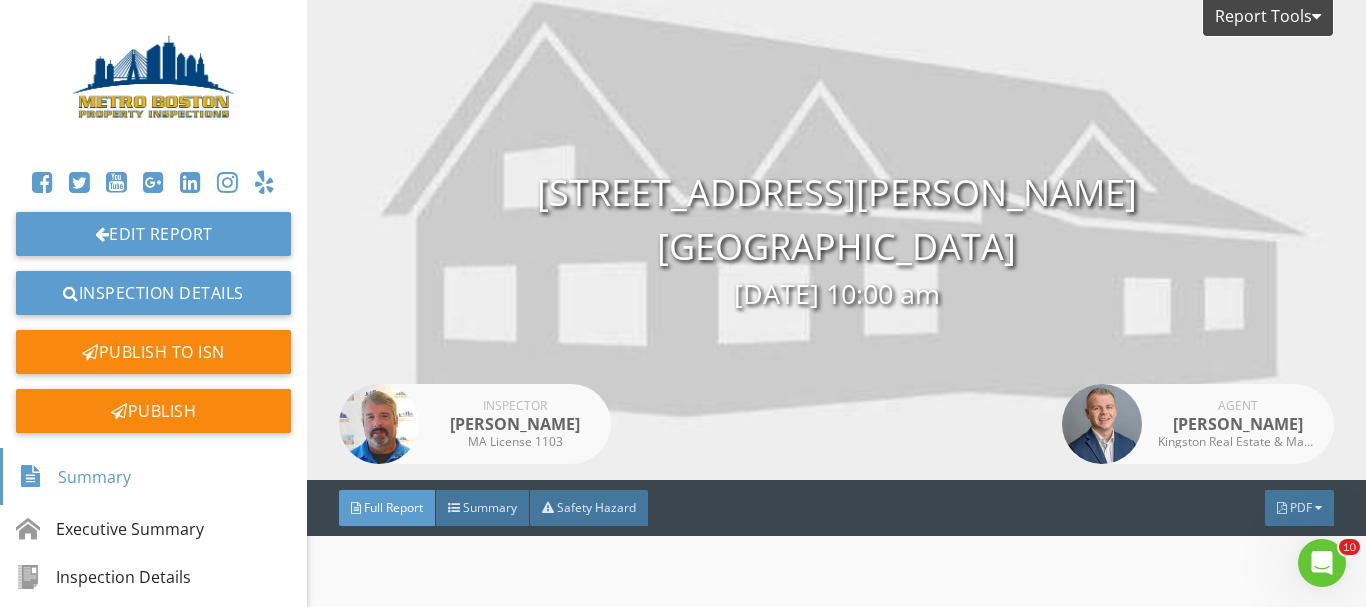 click at bounding box center (154, 84) 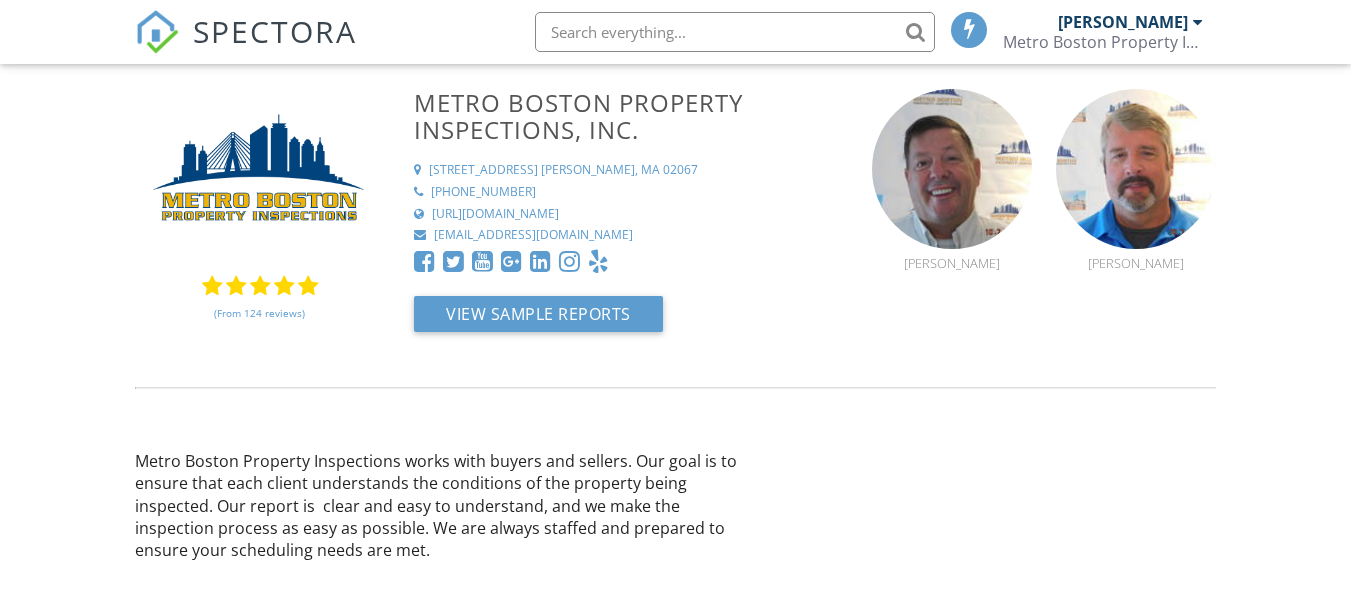 scroll, scrollTop: 0, scrollLeft: 0, axis: both 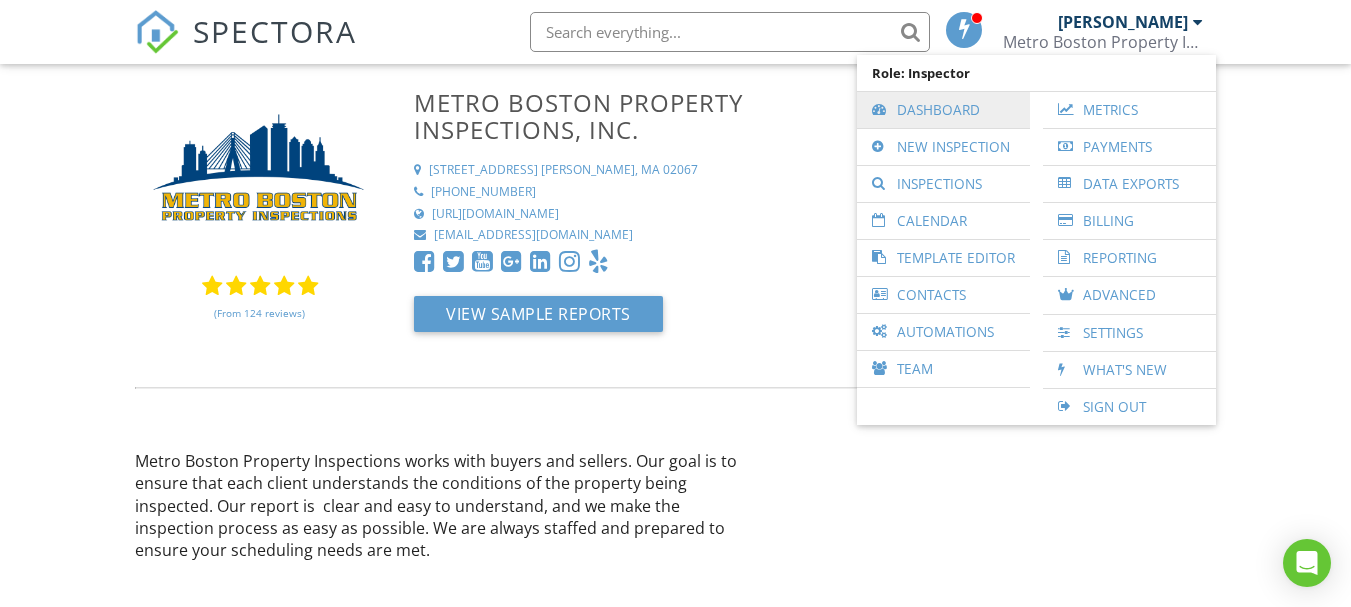 click on "Dashboard" at bounding box center [943, 110] 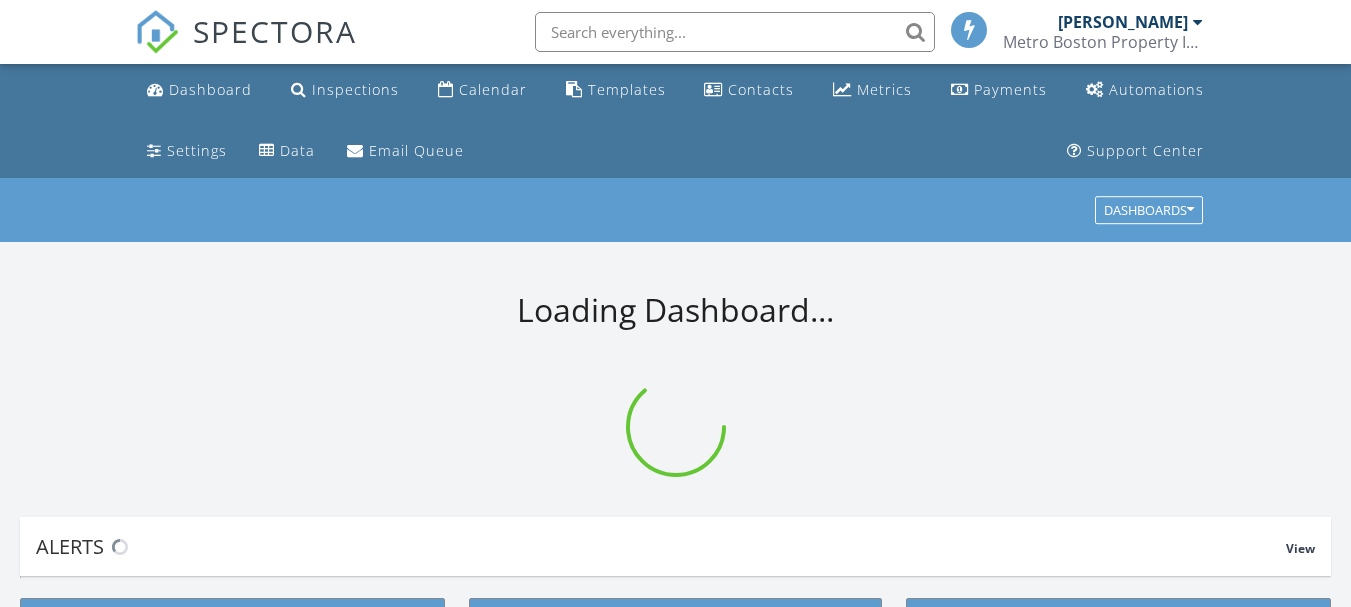 scroll, scrollTop: 0, scrollLeft: 0, axis: both 